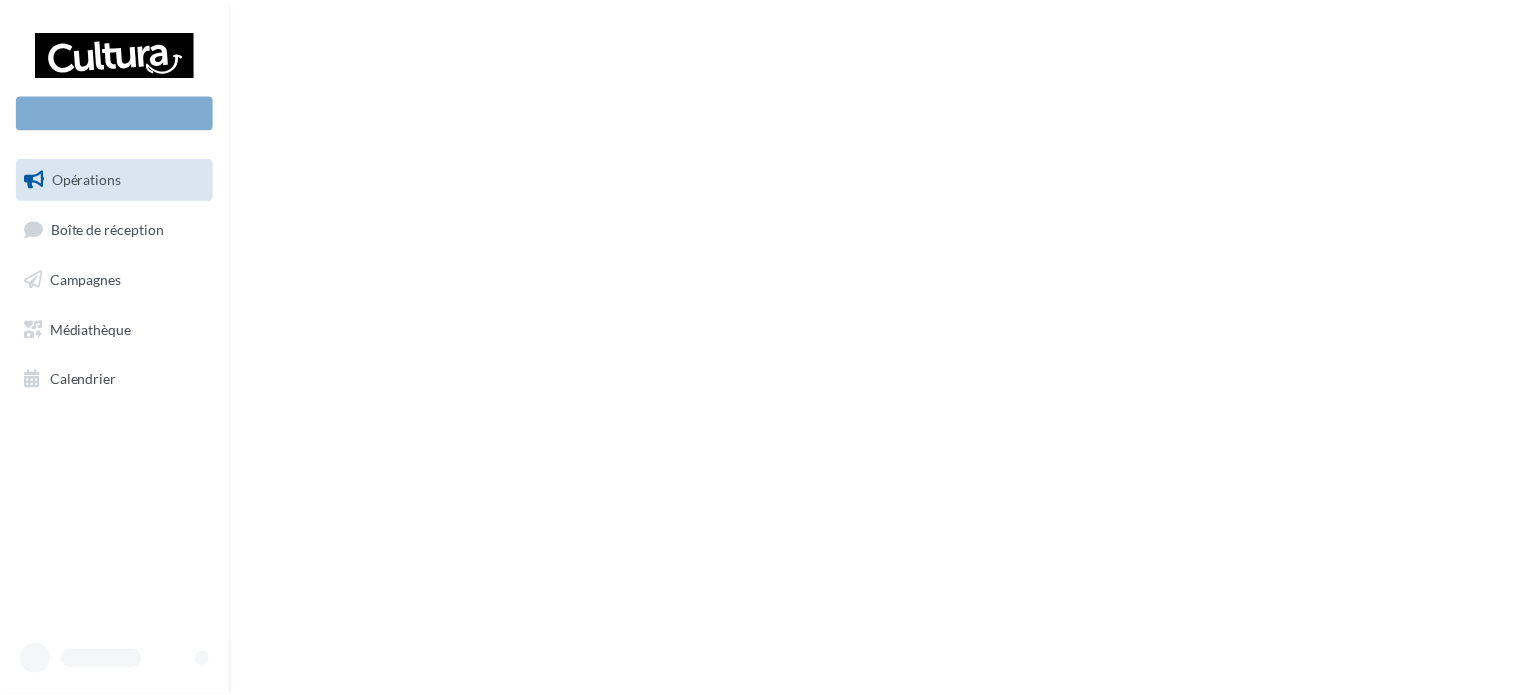 scroll, scrollTop: 0, scrollLeft: 0, axis: both 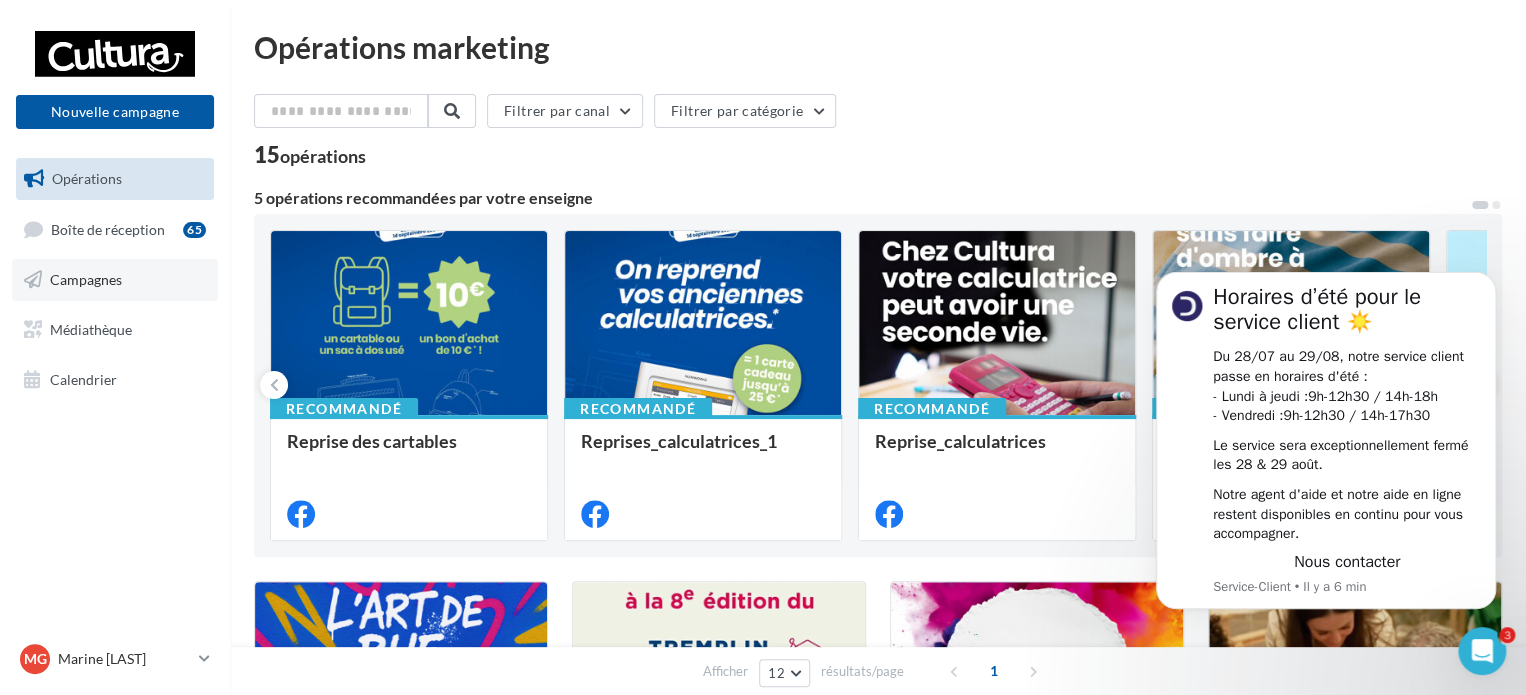 click on "Campagnes" at bounding box center [86, 279] 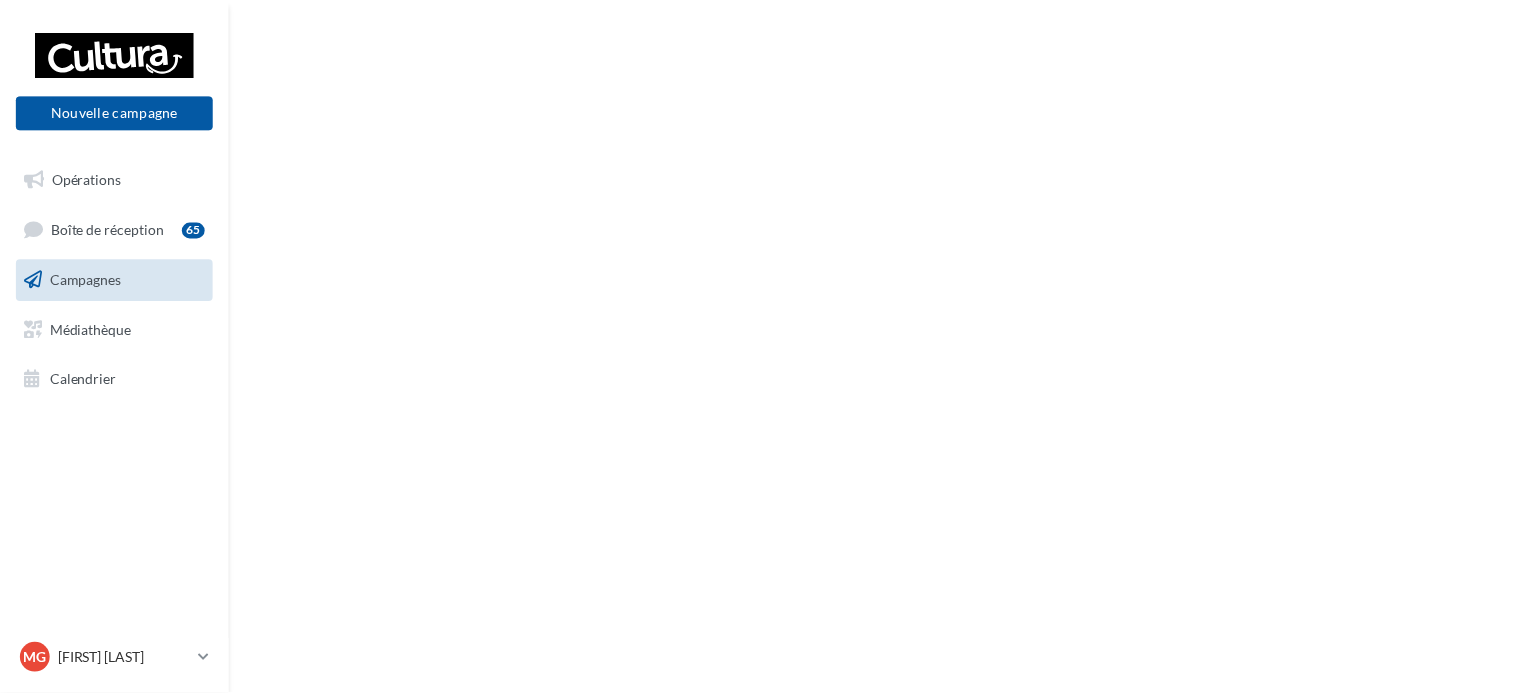 scroll, scrollTop: 0, scrollLeft: 0, axis: both 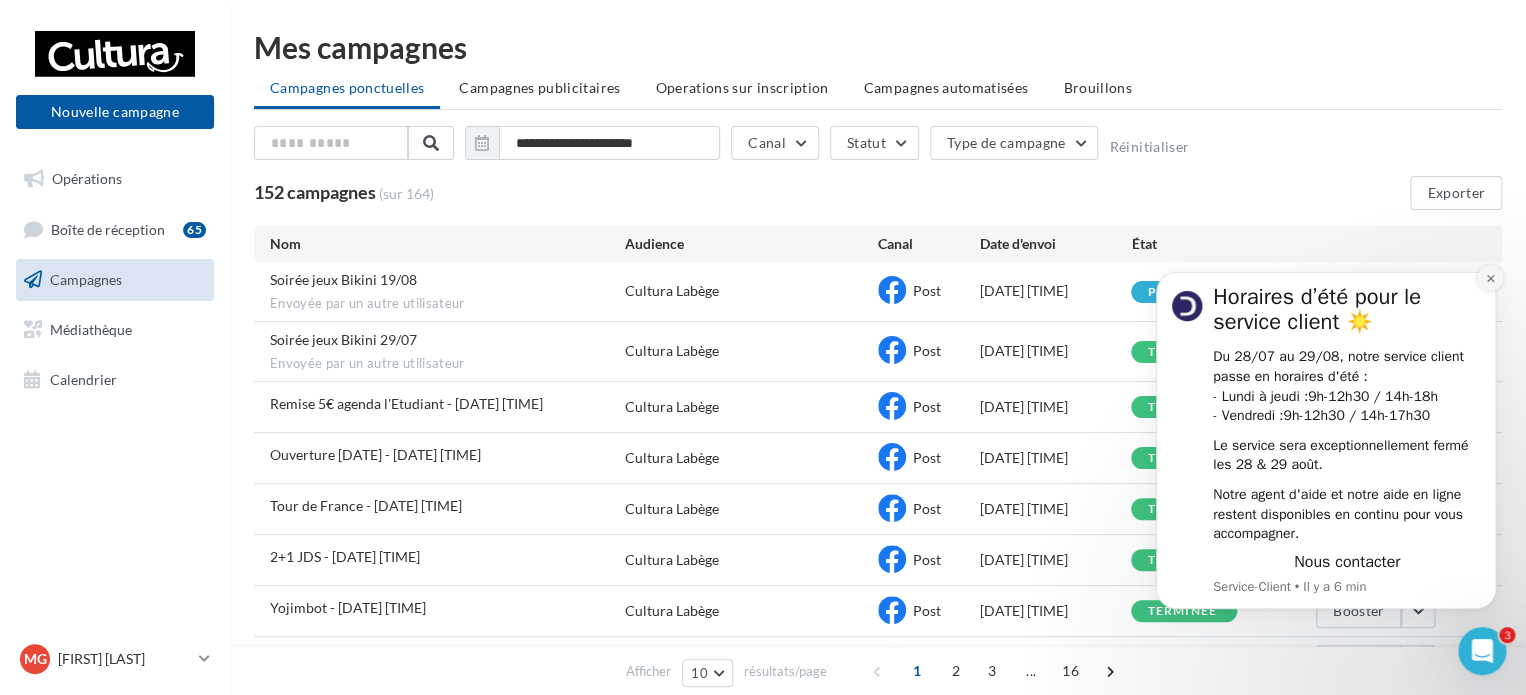 click 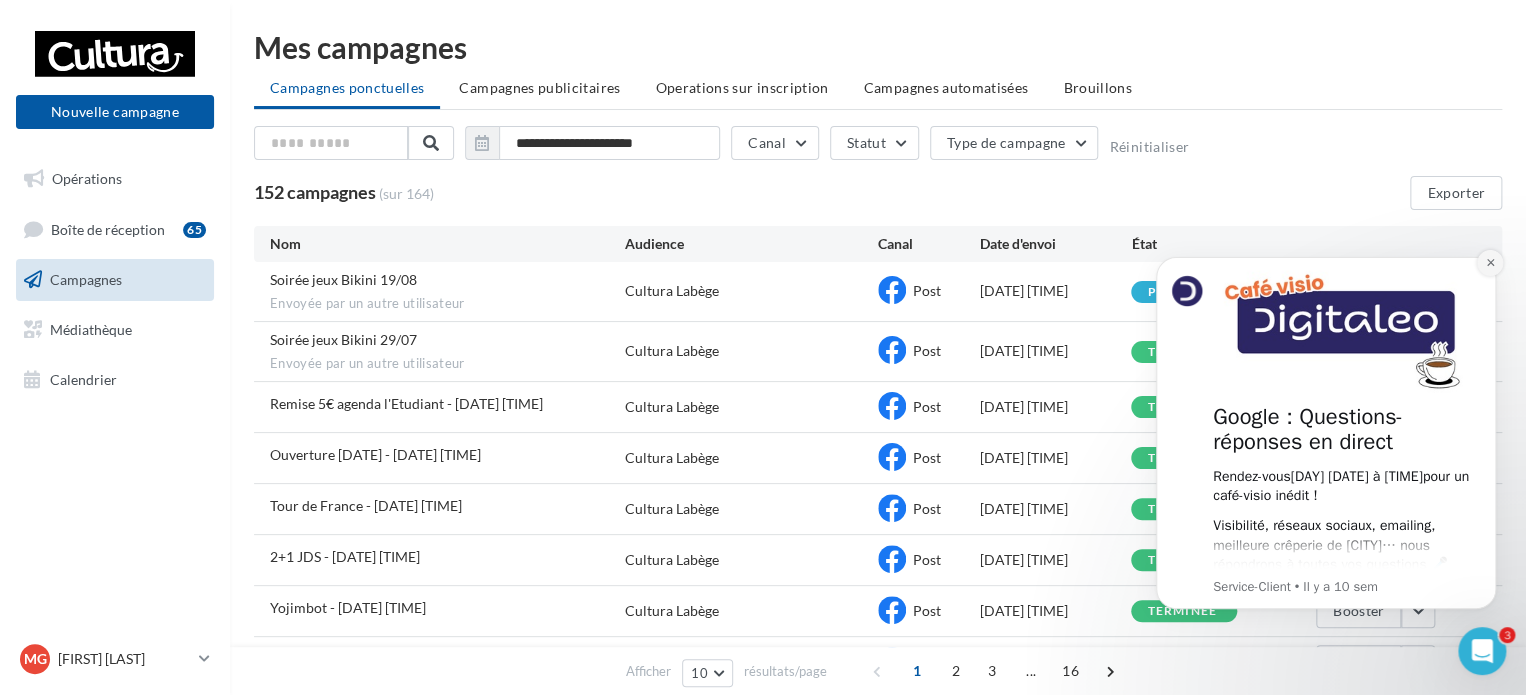 drag, startPoint x: 1489, startPoint y: 258, endPoint x: 1489, endPoint y: 274, distance: 16 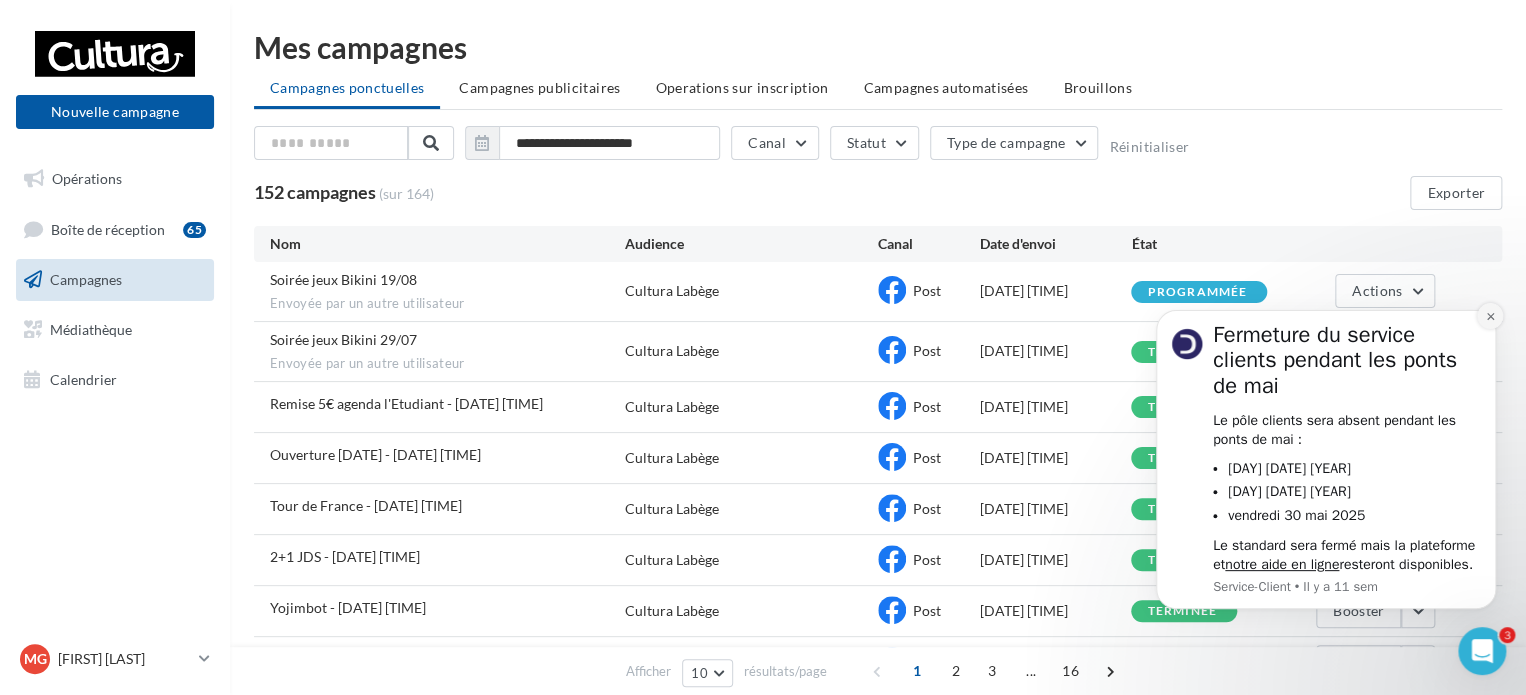 click 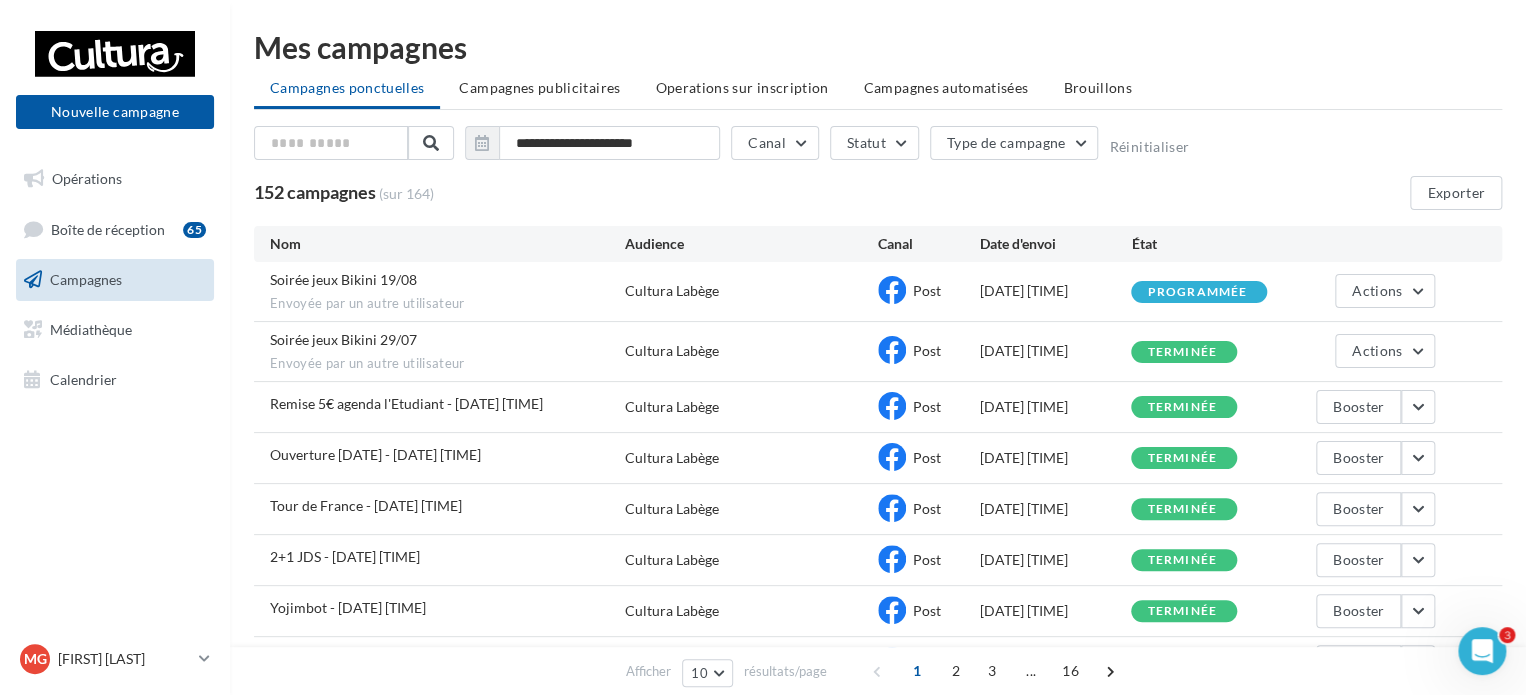 click on "Nouvelle campagne
Nouvelle campagne
Opérations
Boîte de réception
65
Campagnes
Médiathèque
Calendrier" at bounding box center (115, 347) 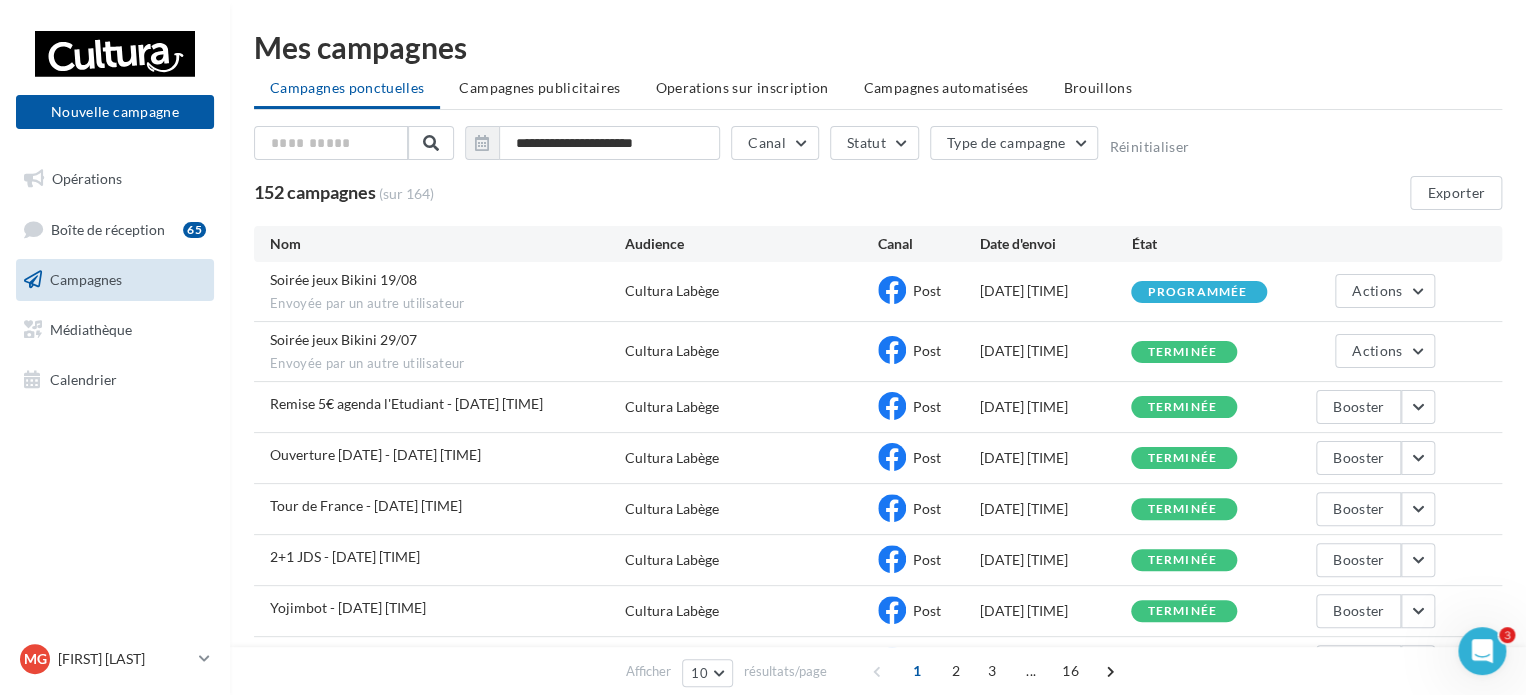 drag, startPoint x: 1006, startPoint y: 169, endPoint x: 959, endPoint y: 184, distance: 49.335587 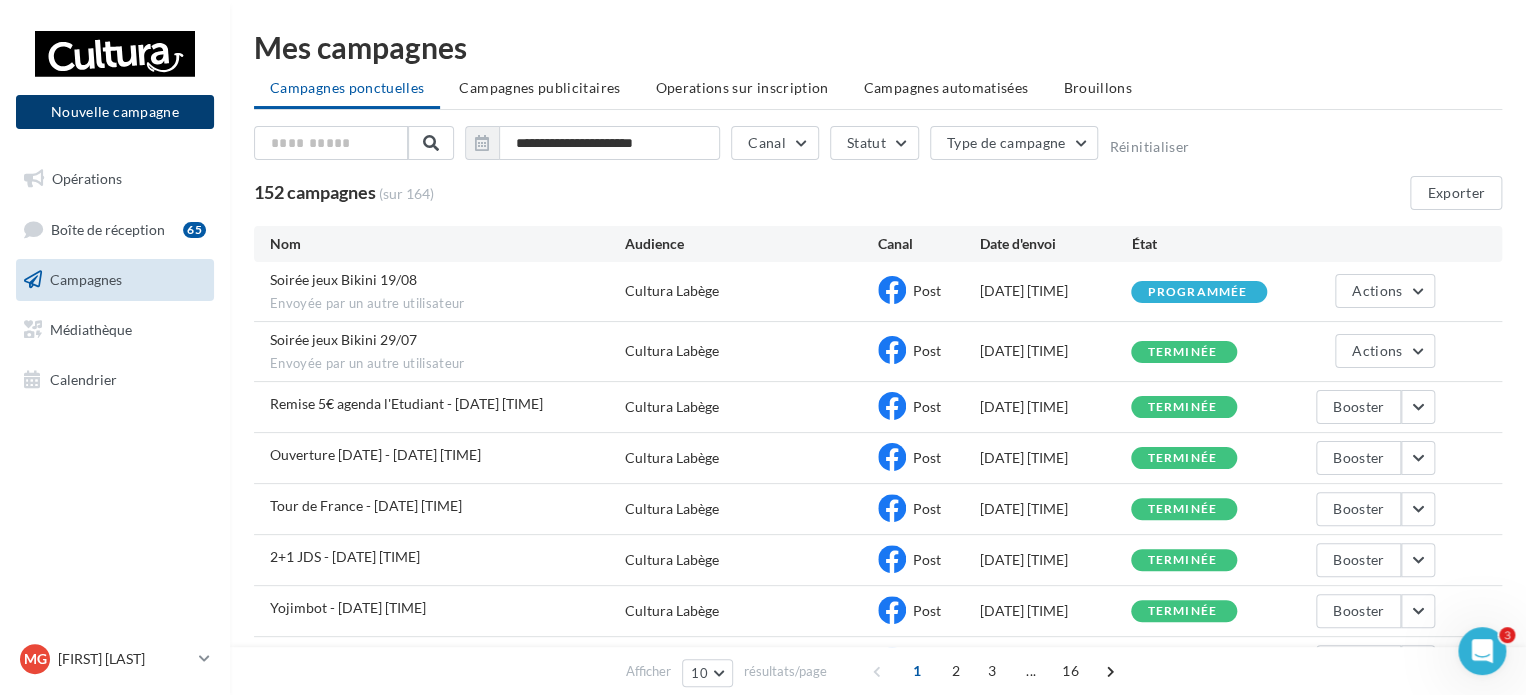 click on "Nouvelle campagne" at bounding box center (115, 112) 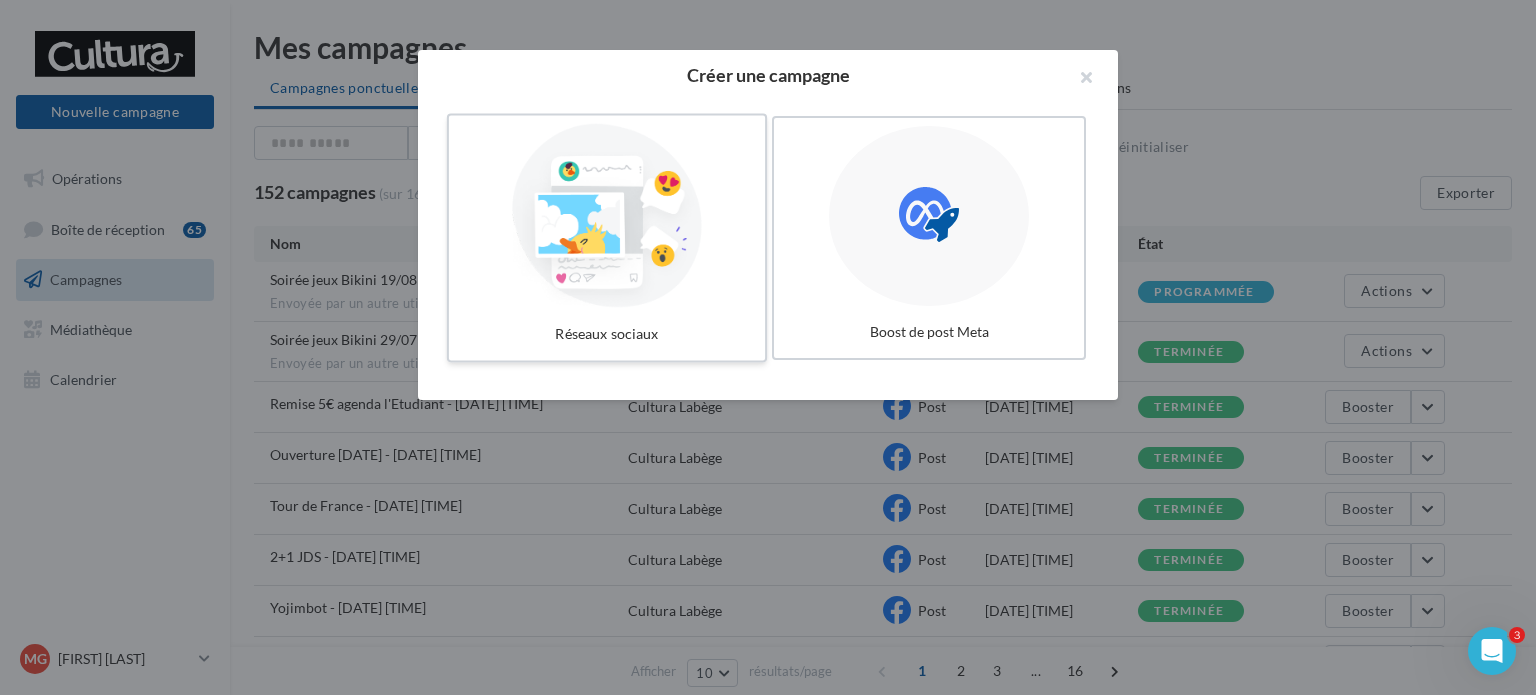 click at bounding box center [607, 216] 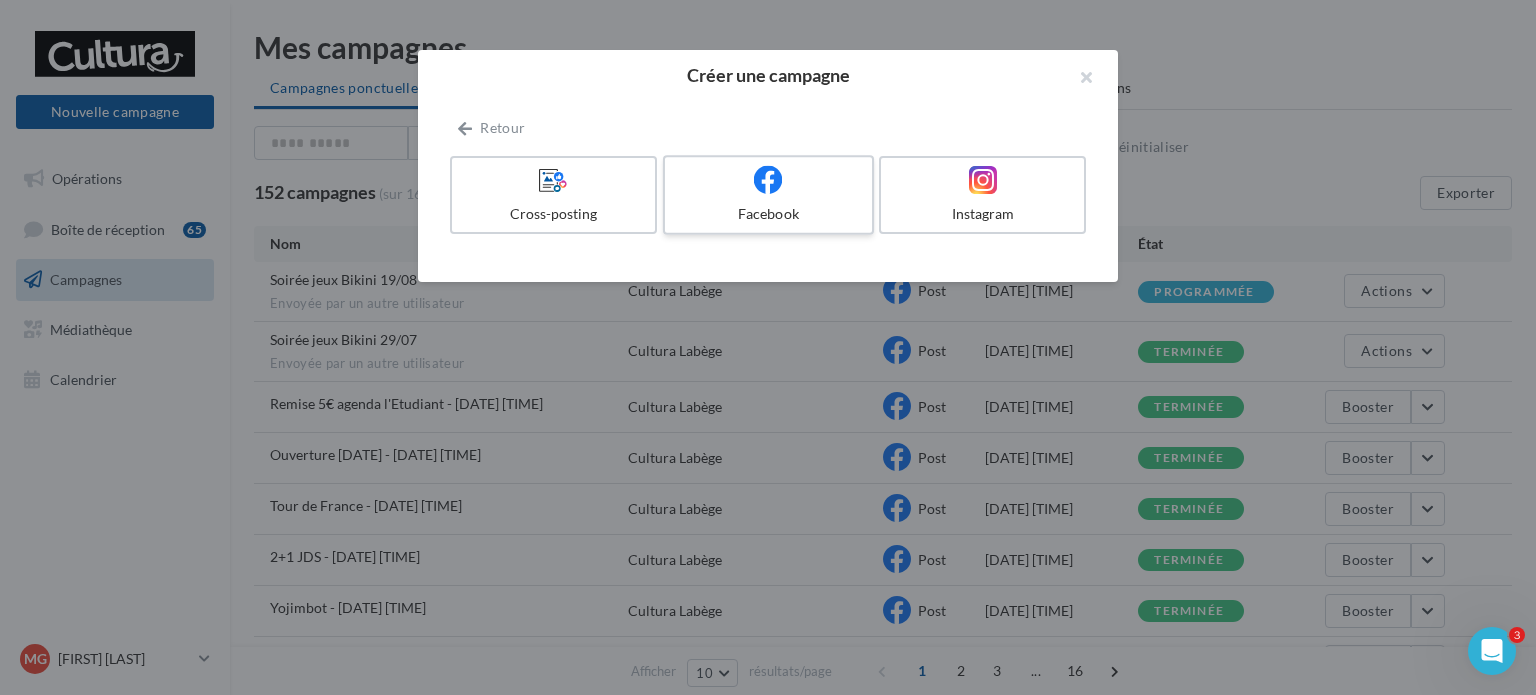 click on "Facebook" at bounding box center (768, 195) 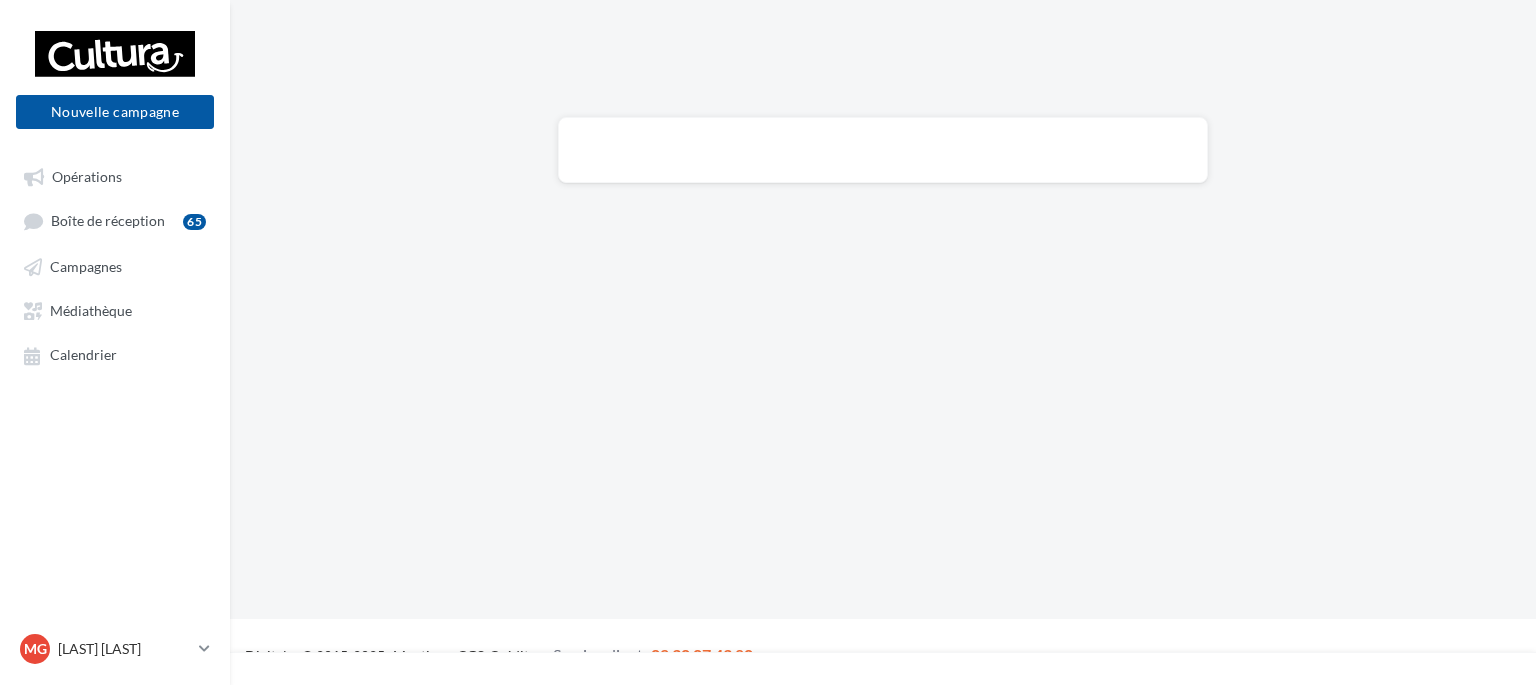 scroll, scrollTop: 0, scrollLeft: 0, axis: both 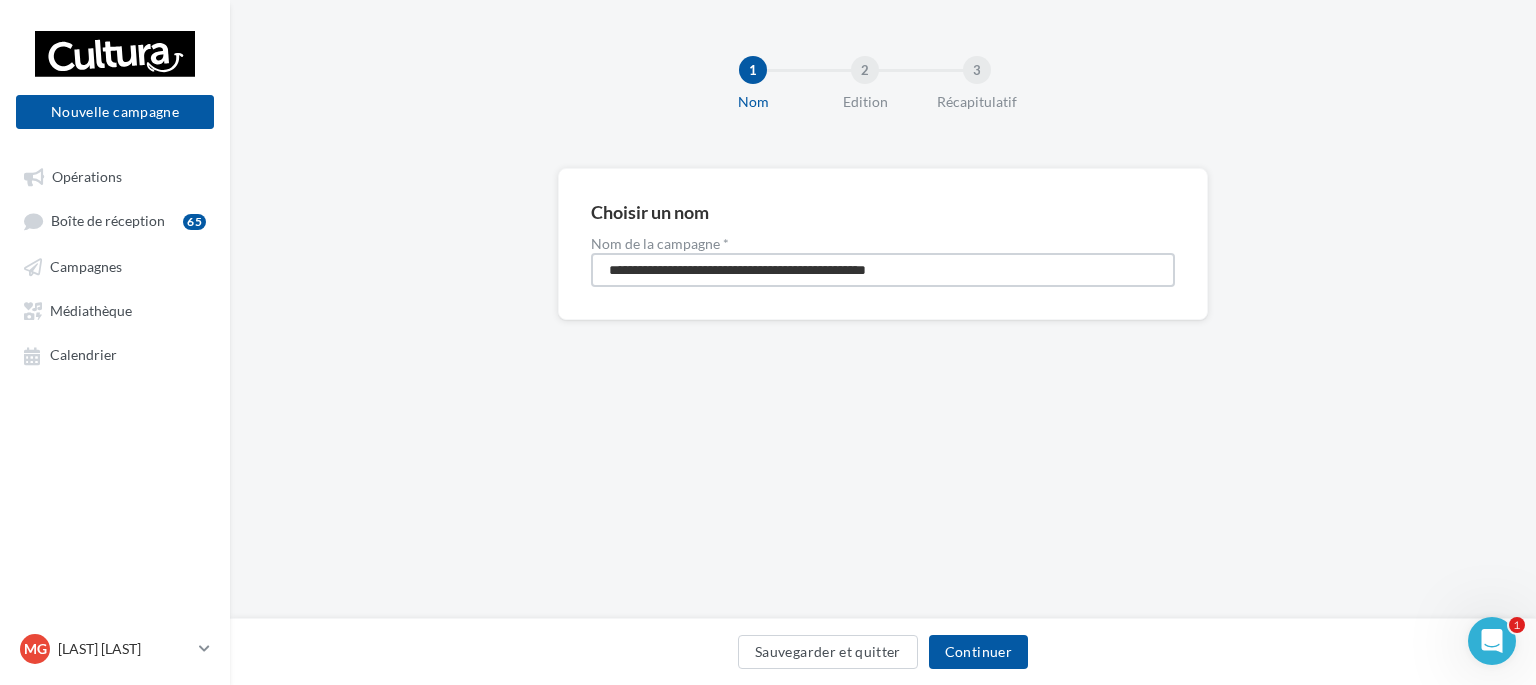 drag, startPoint x: 826, startPoint y: 268, endPoint x: 607, endPoint y: 261, distance: 219.11185 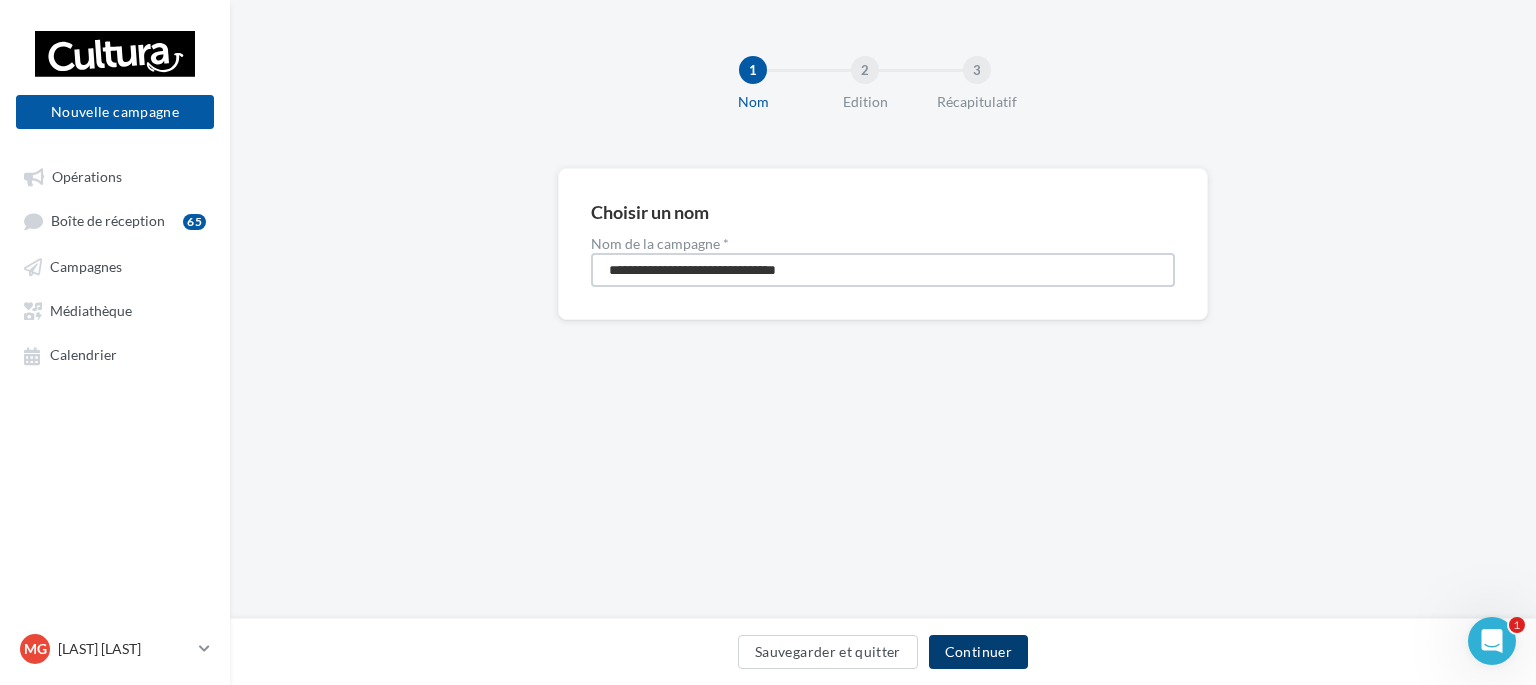 type on "**********" 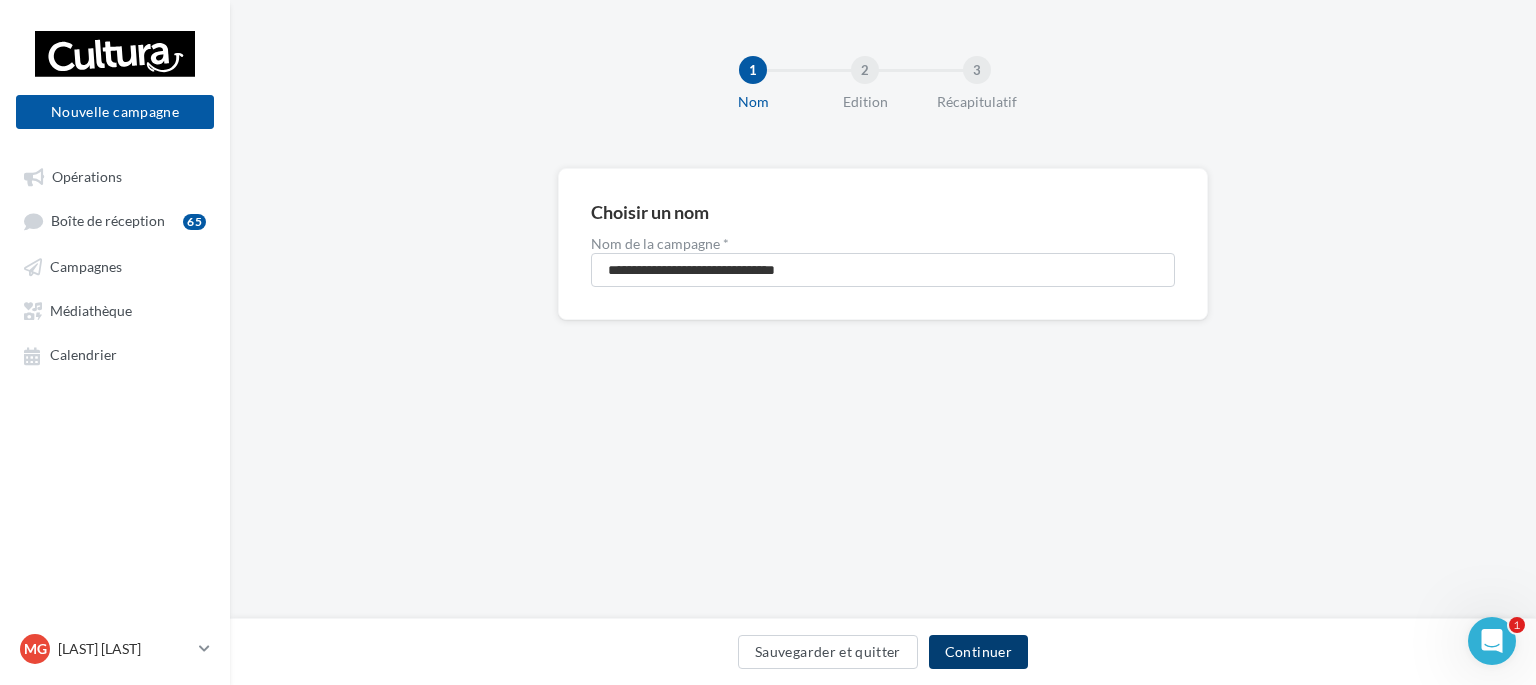 click on "Continuer" at bounding box center (978, 652) 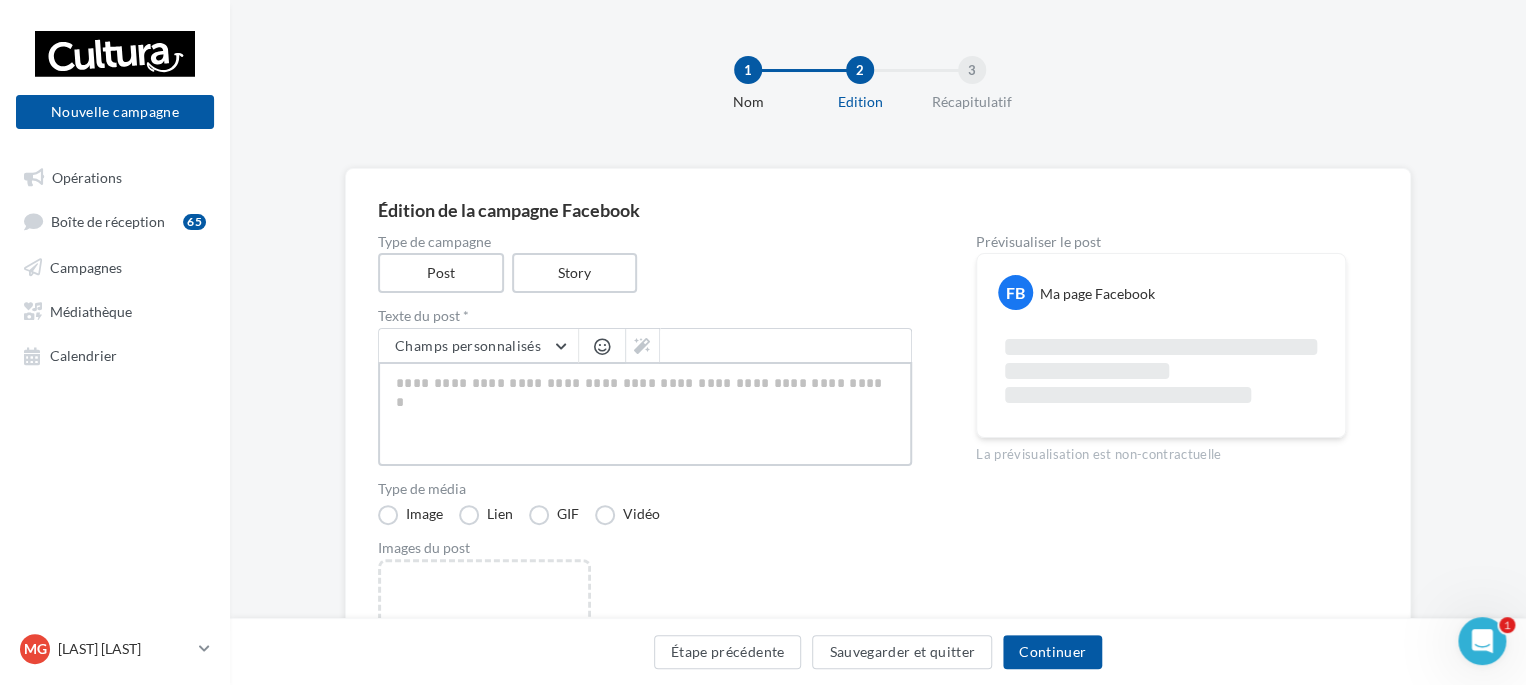 click at bounding box center (645, 414) 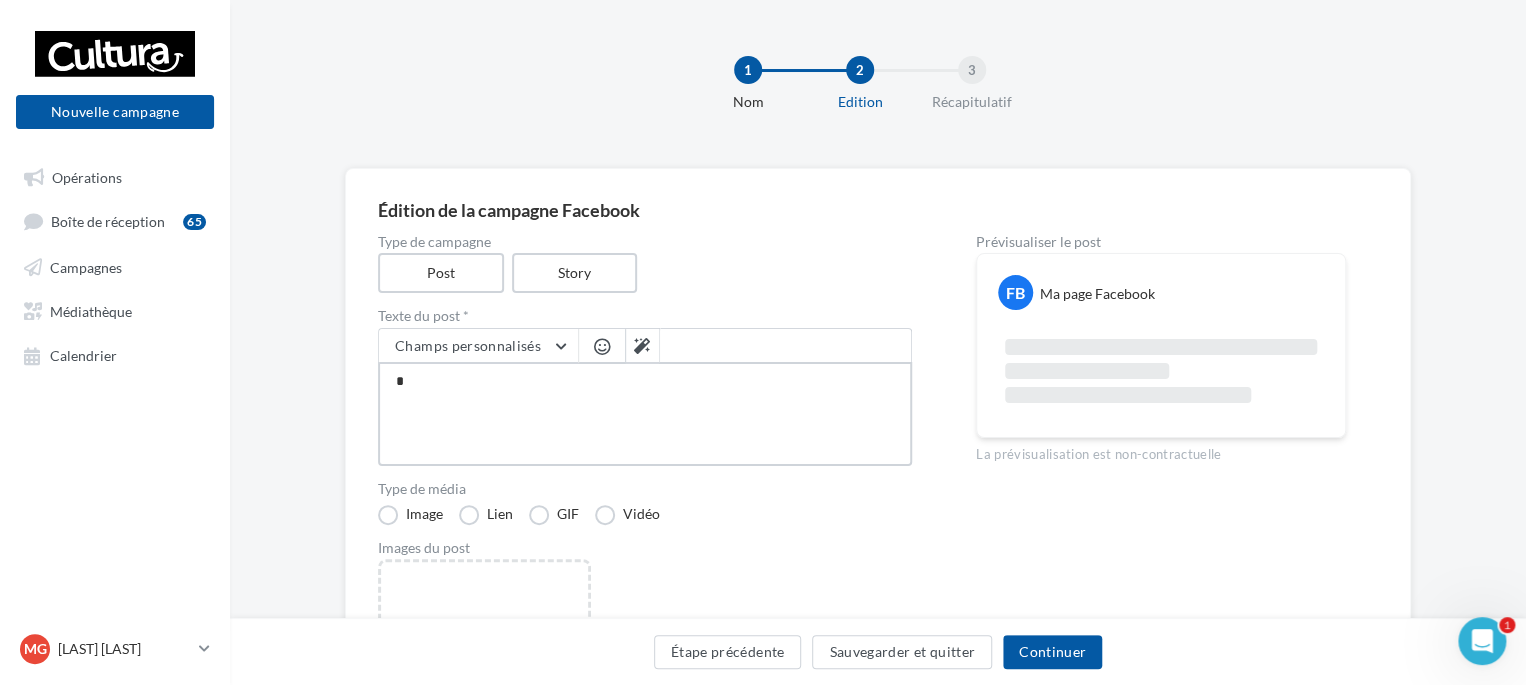 type on "**" 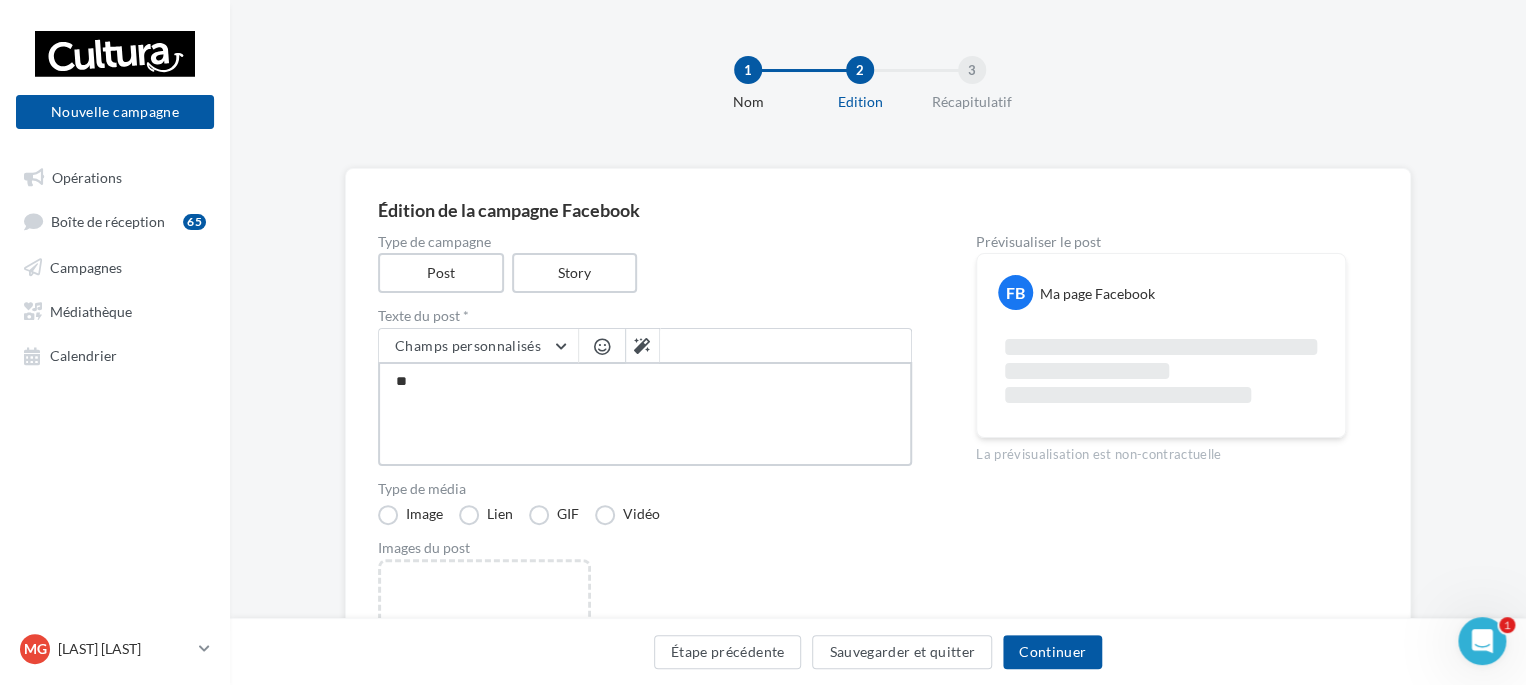 type on "**" 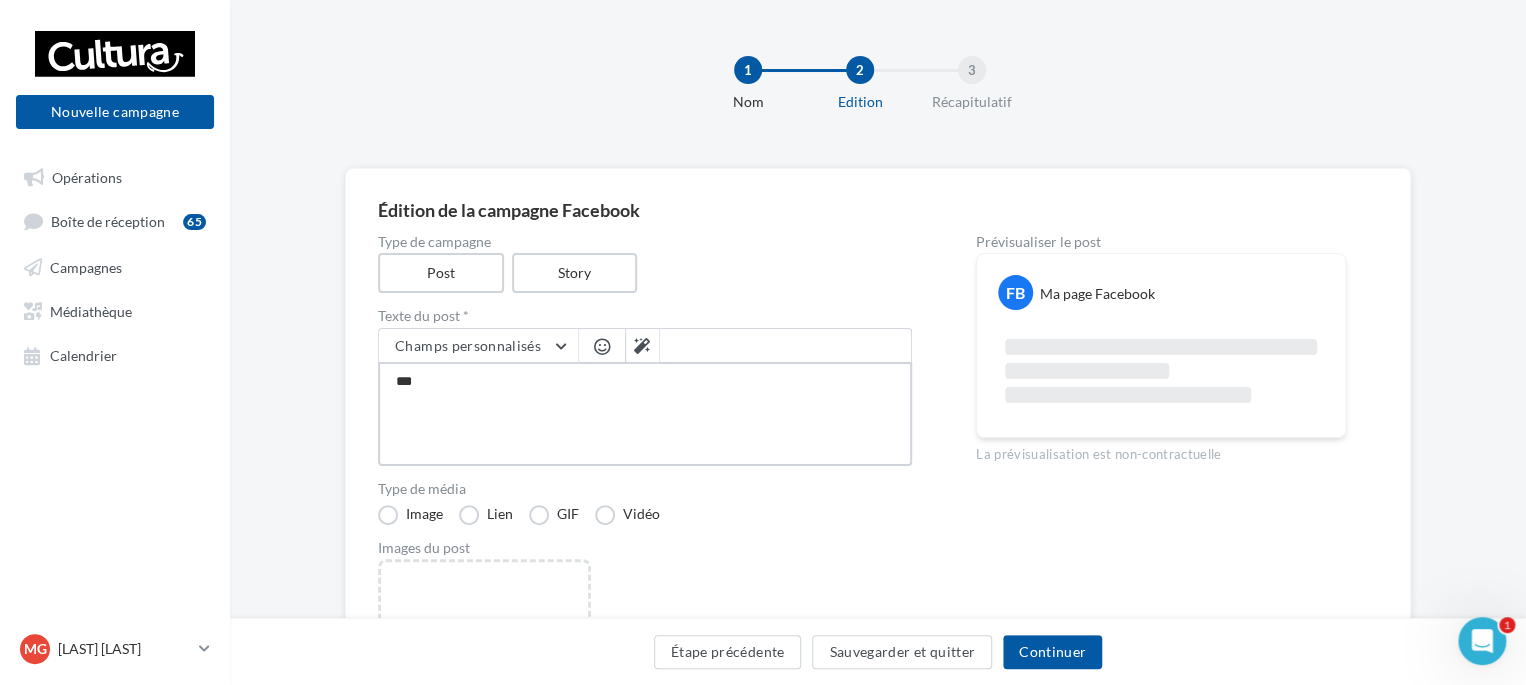 type on "****" 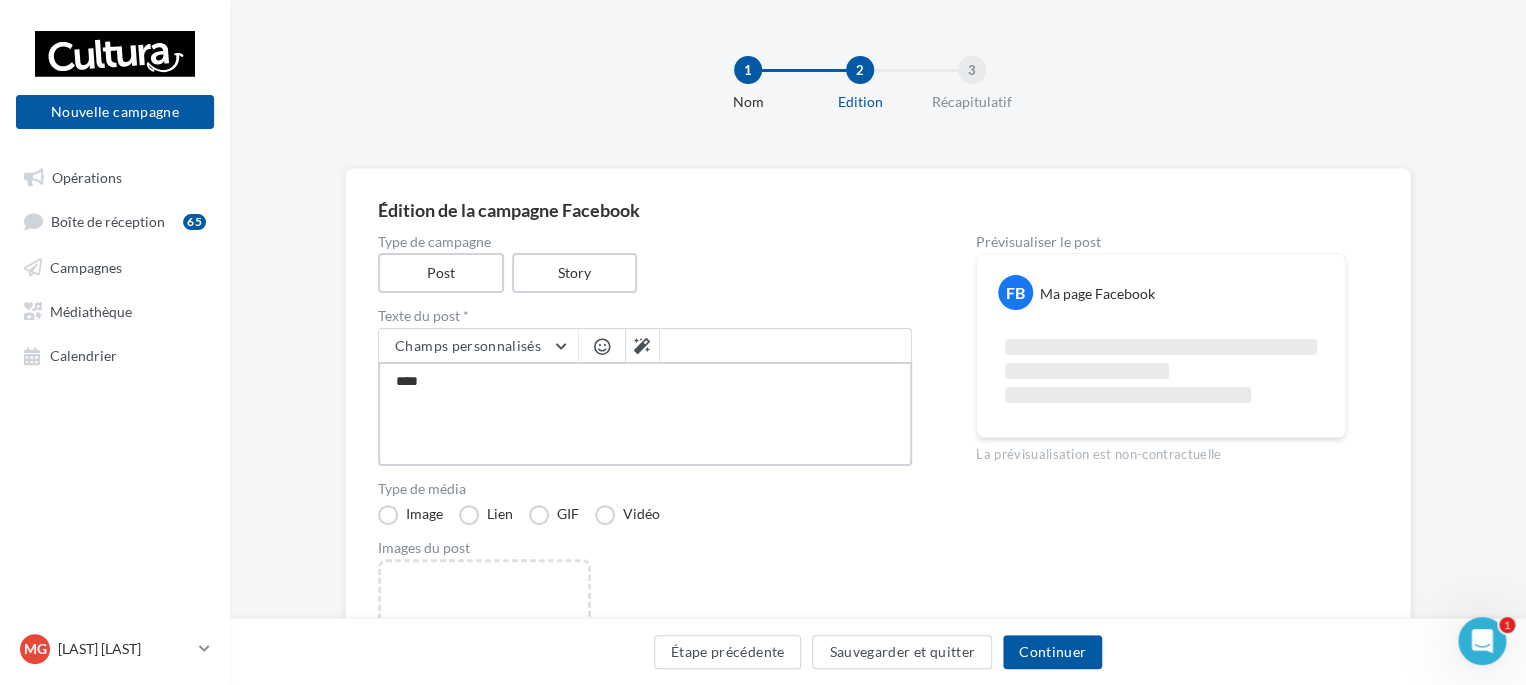 type on "*****" 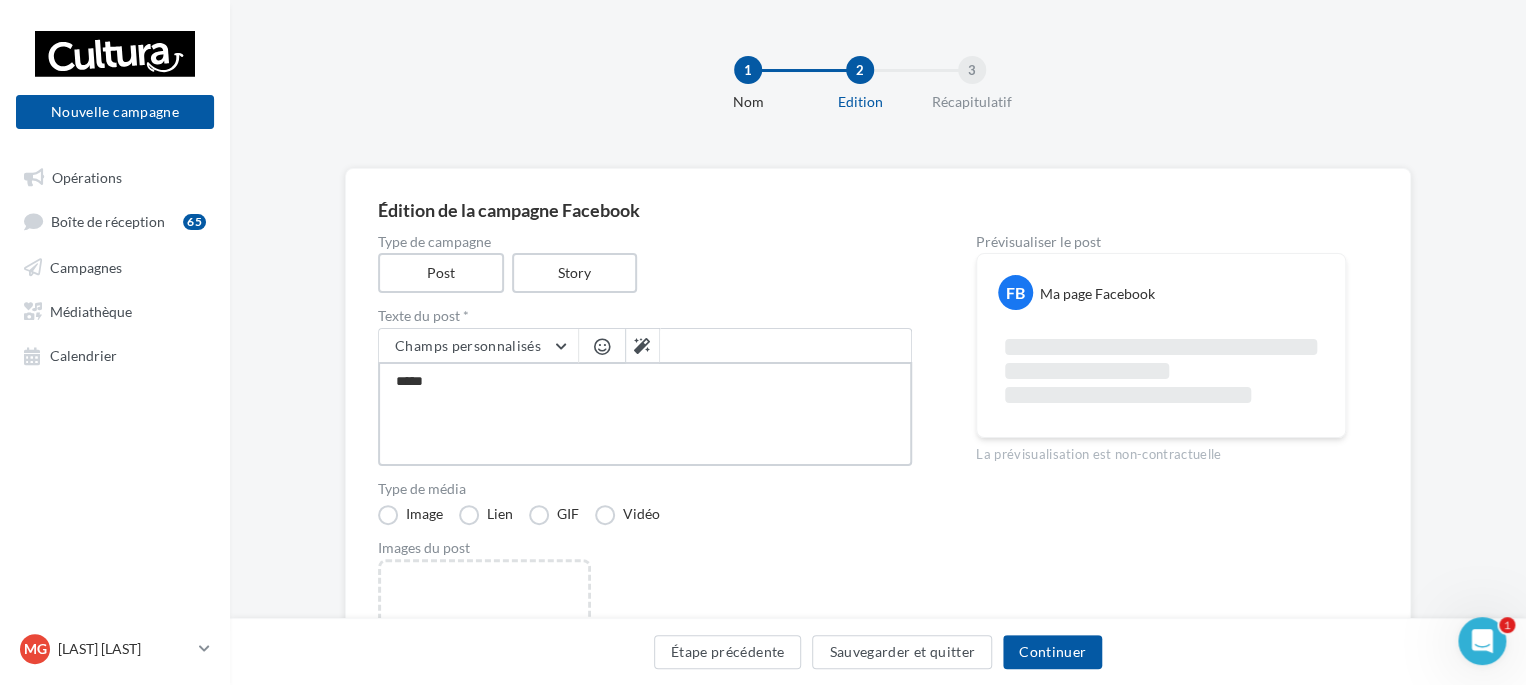 type on "******" 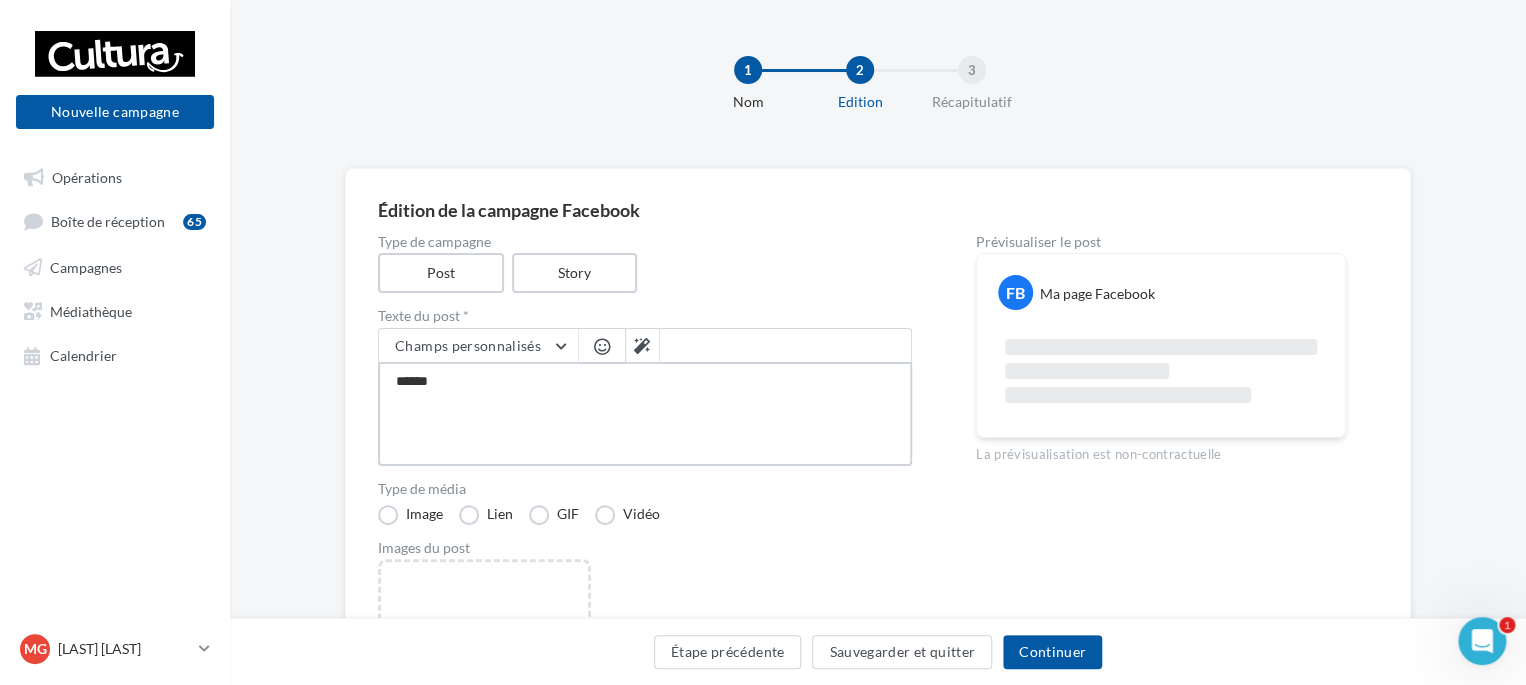 type on "*******" 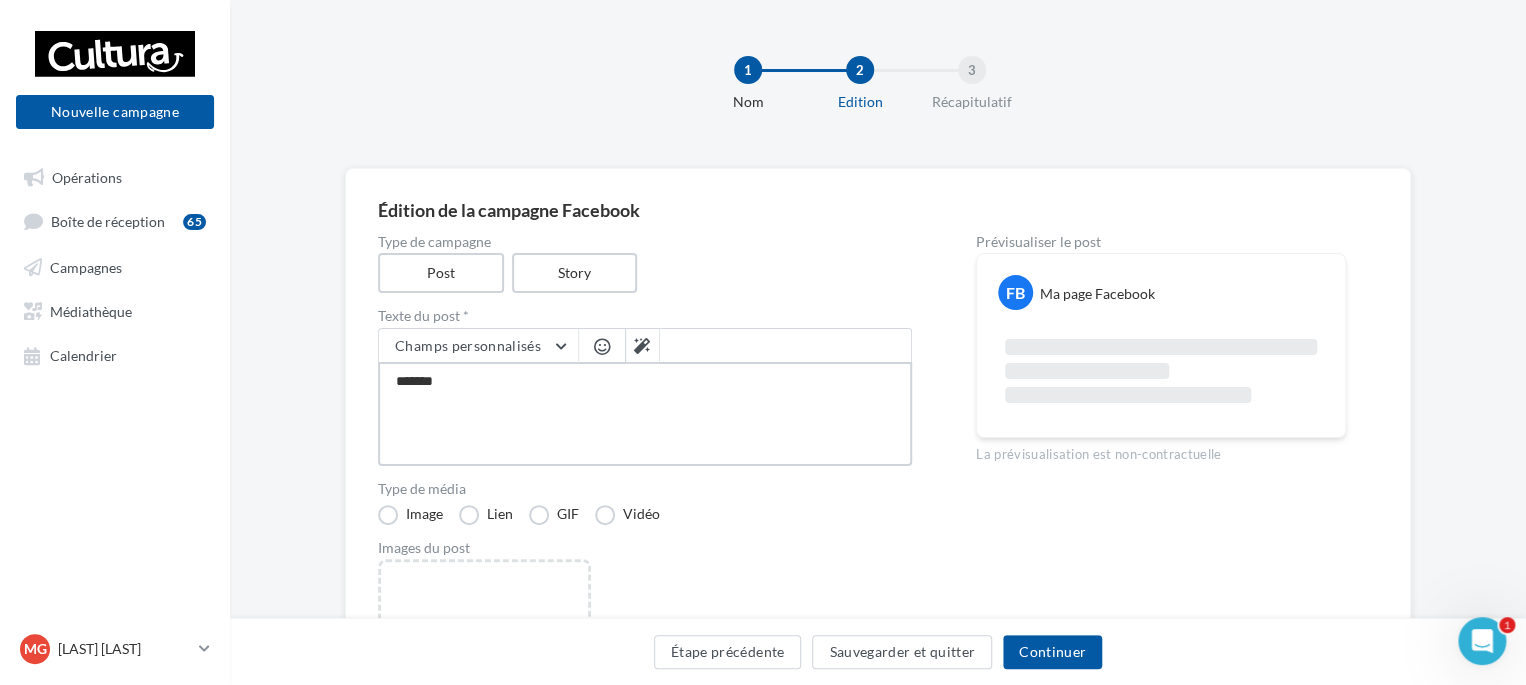 type on "*******" 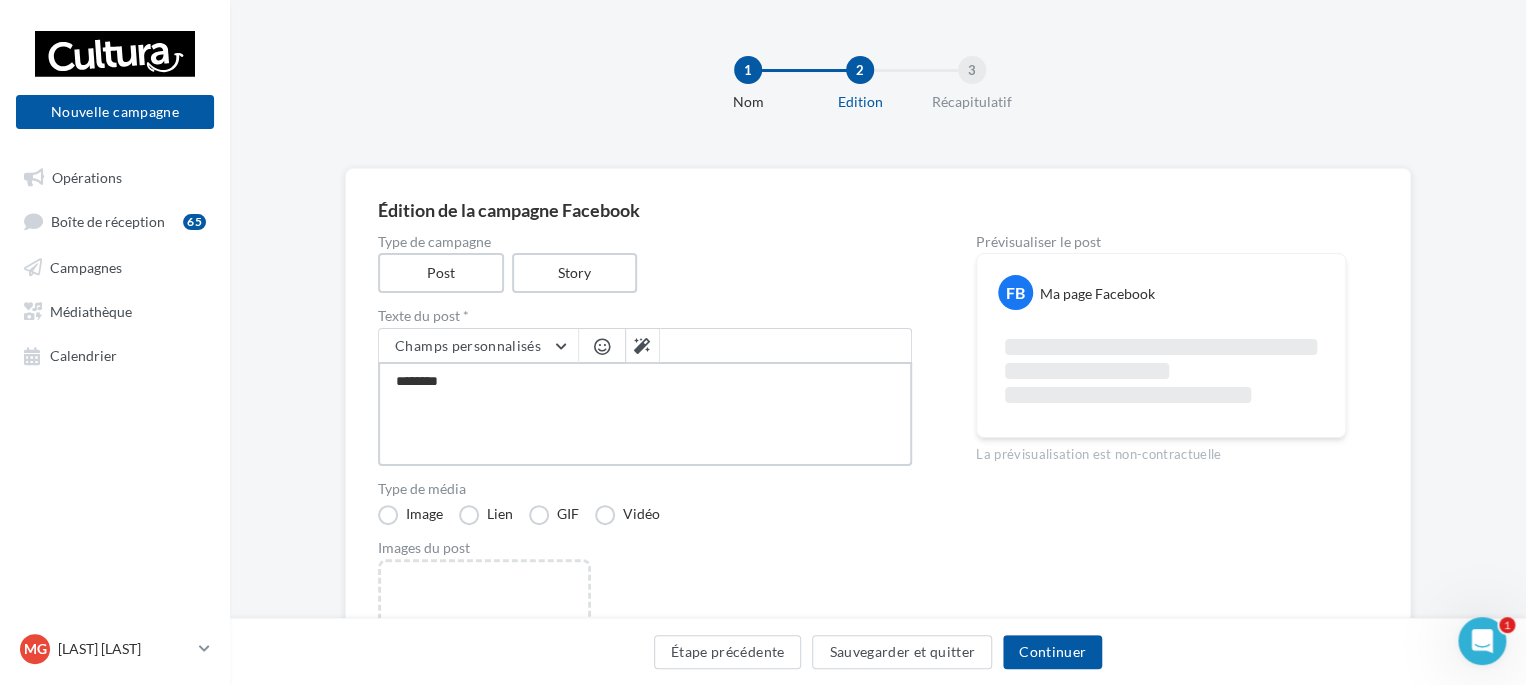 type on "*********" 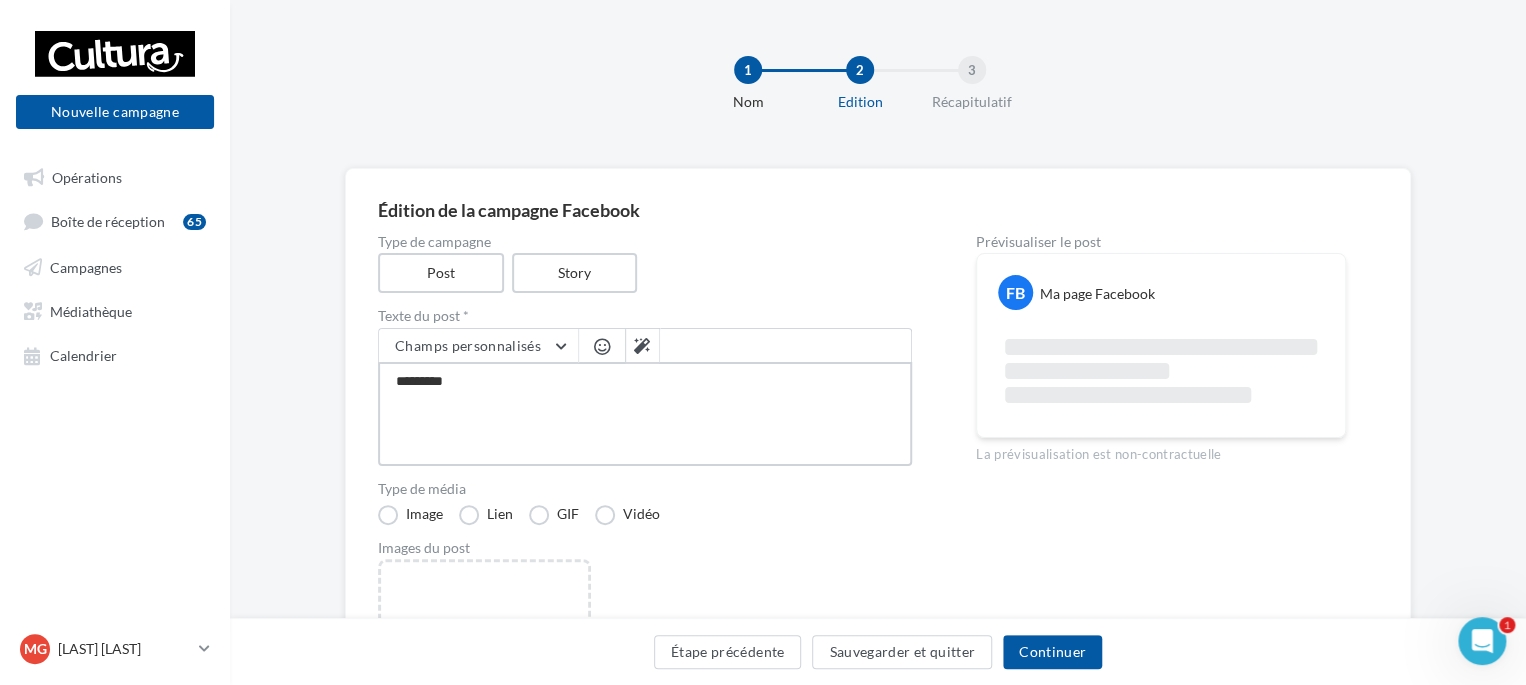 type on "**********" 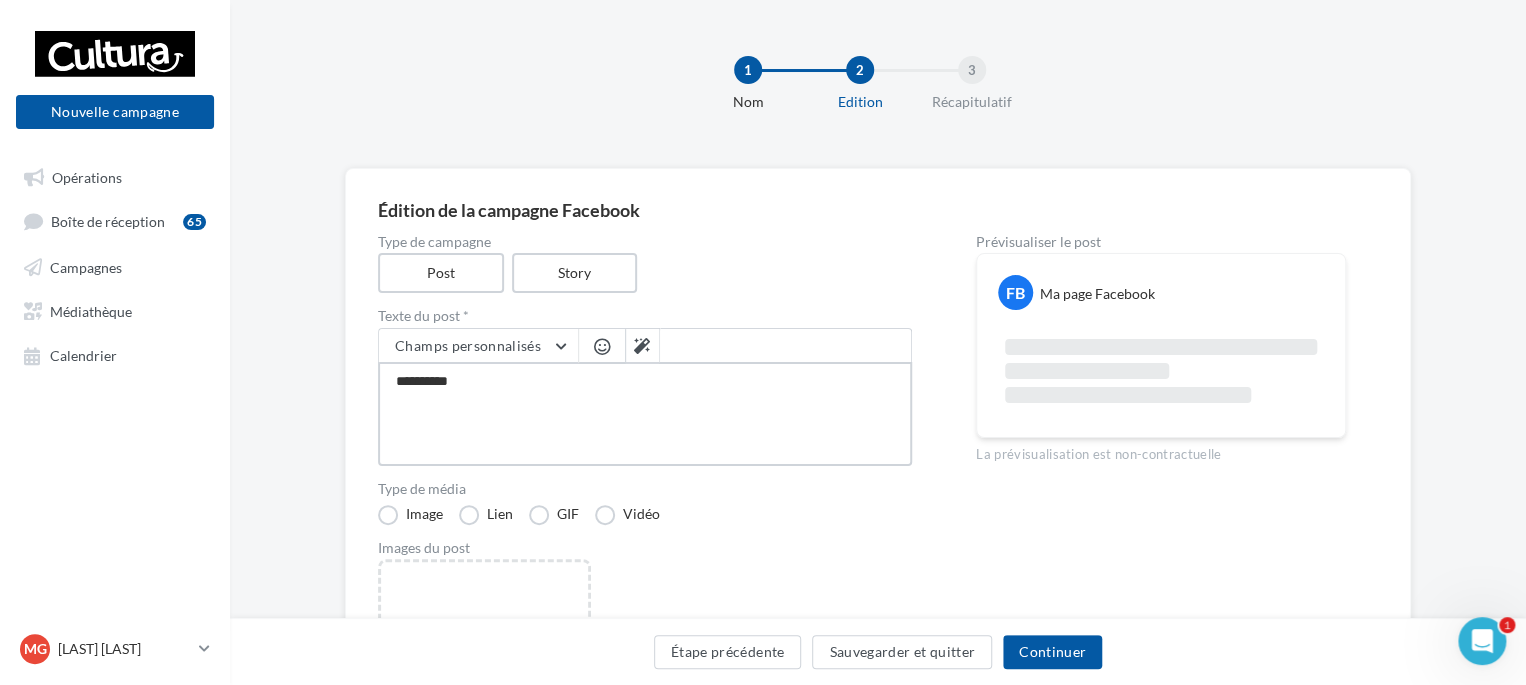 type on "**********" 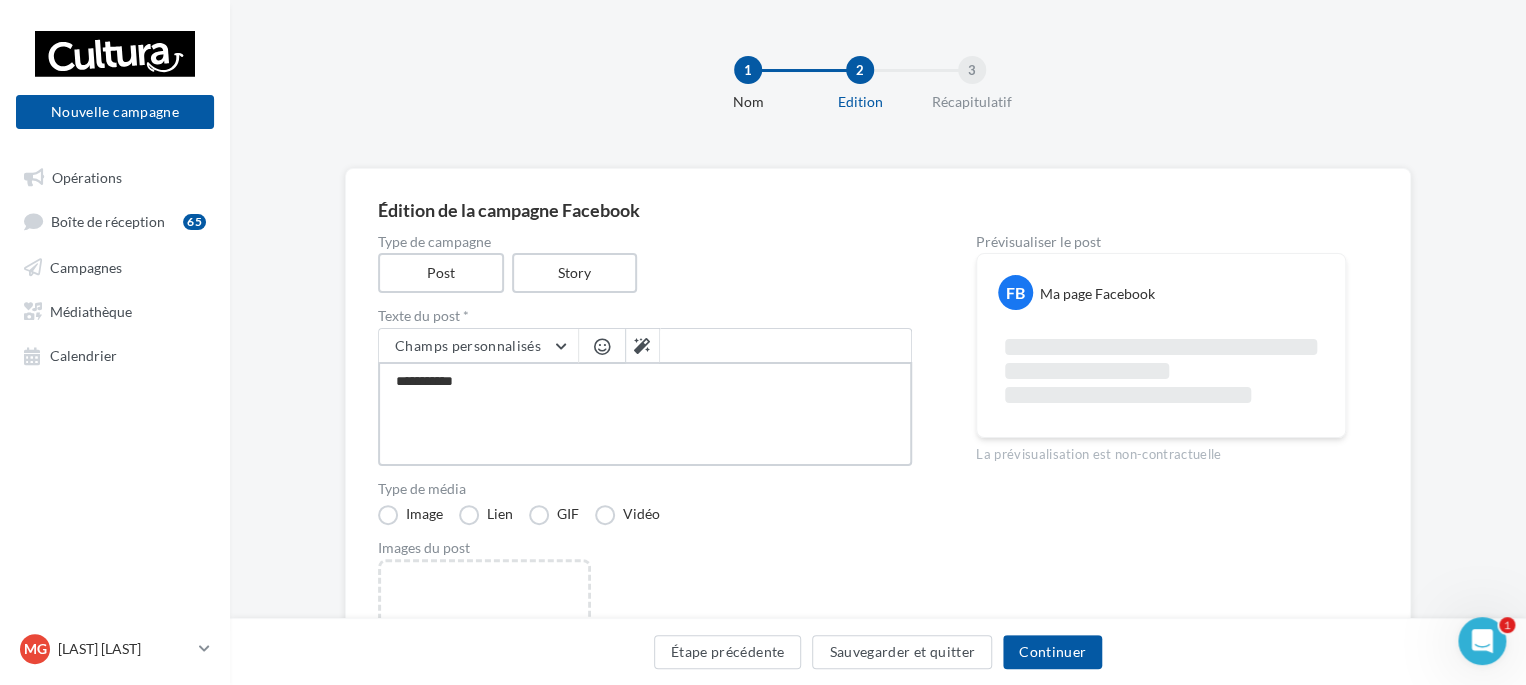 type on "**********" 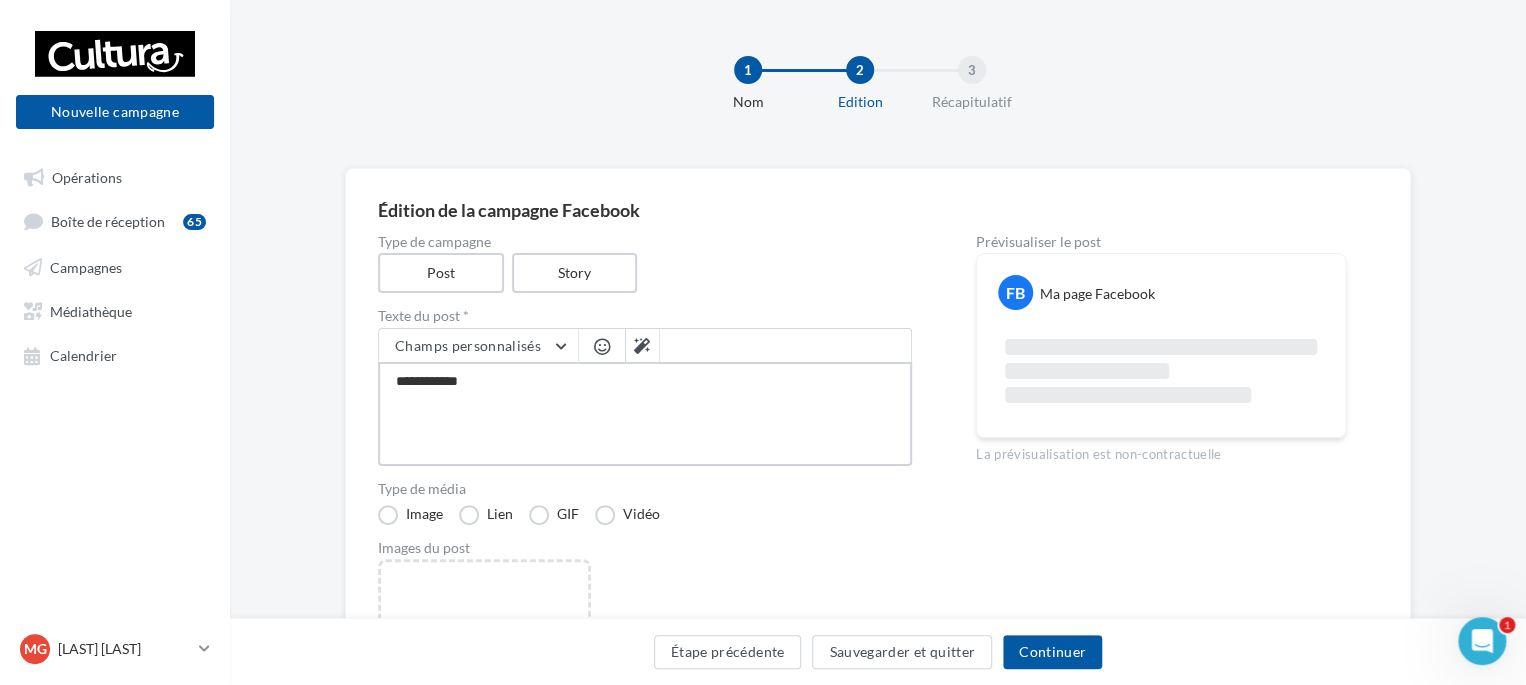 type on "**********" 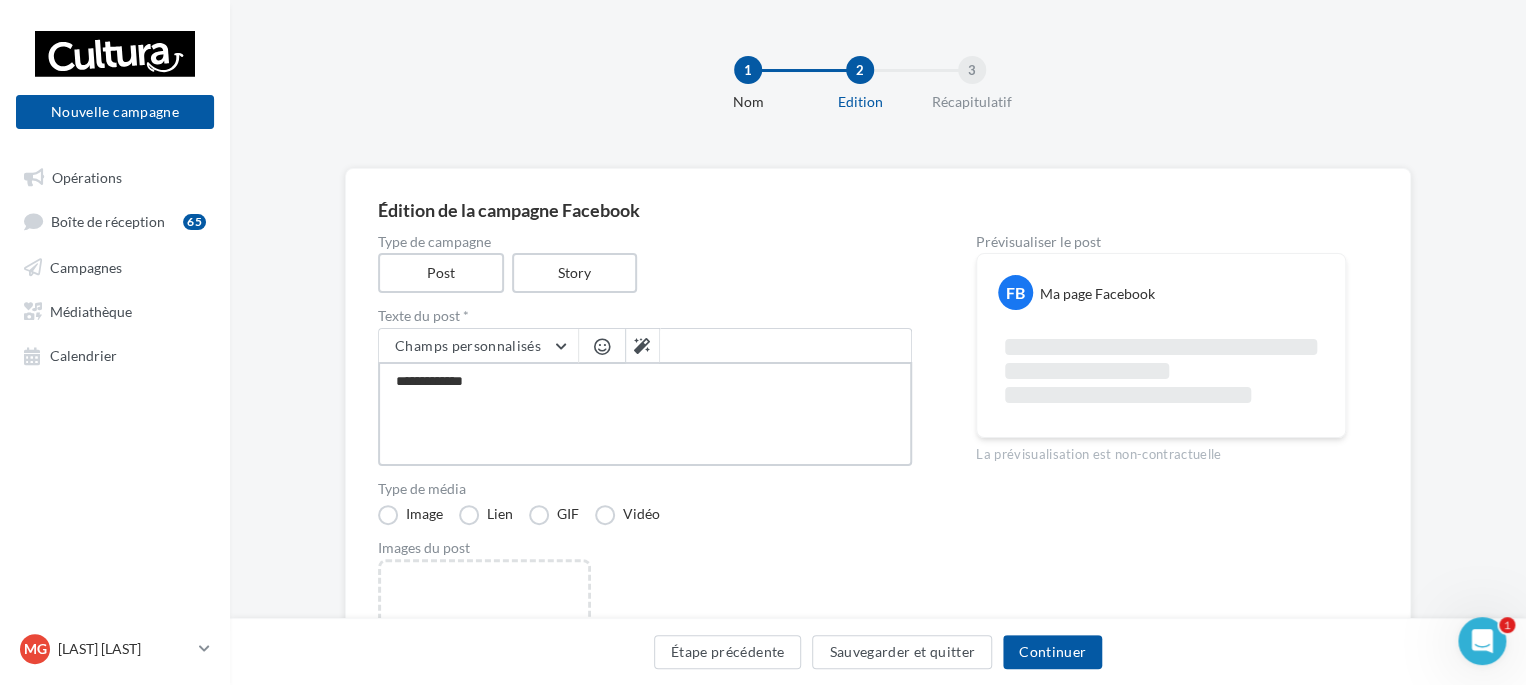 type on "**********" 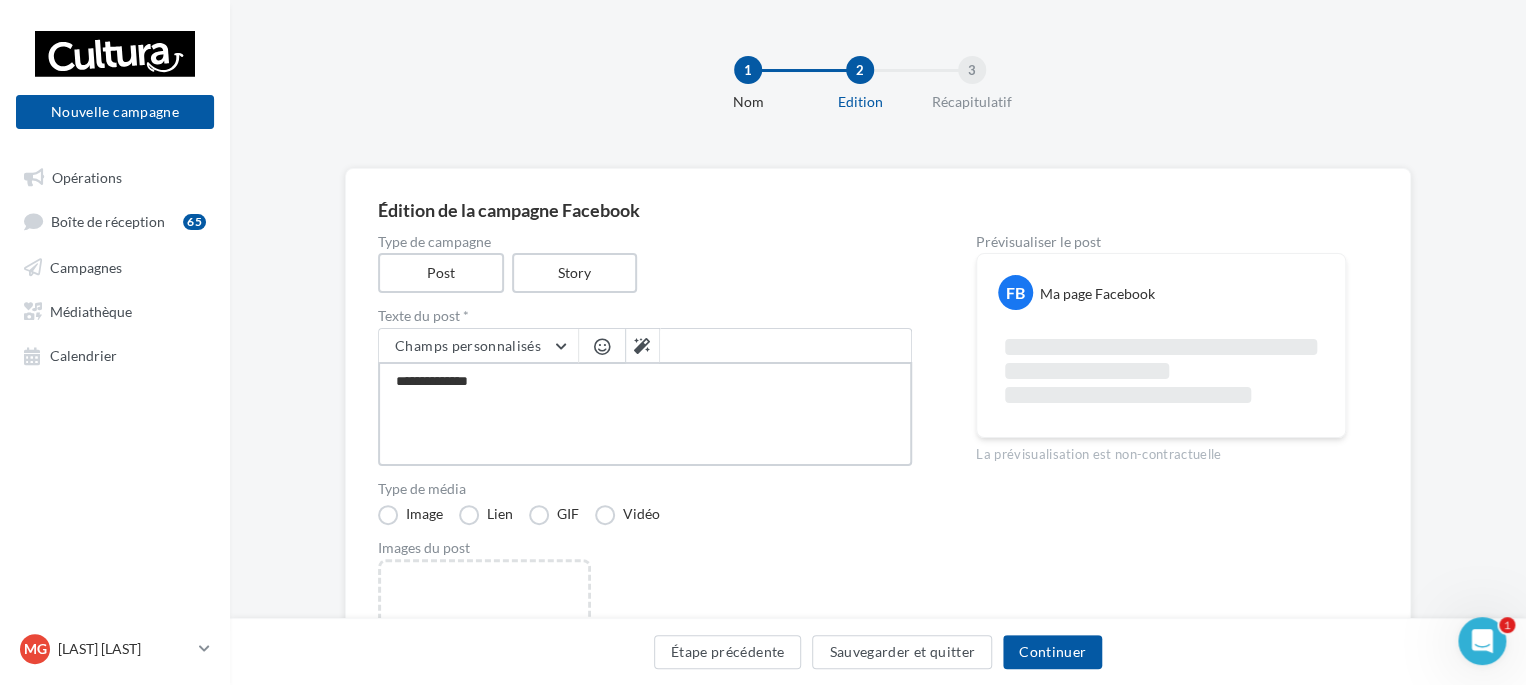 type on "**********" 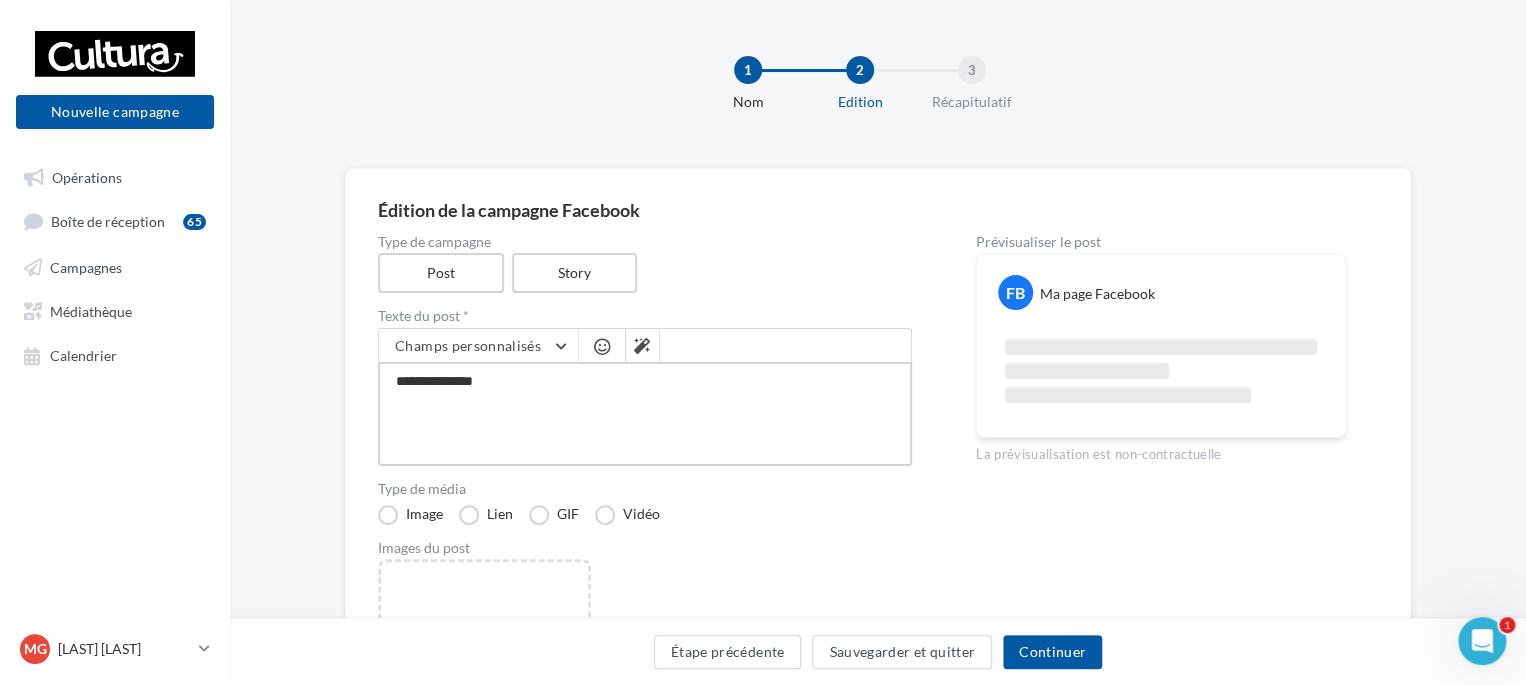 type on "**********" 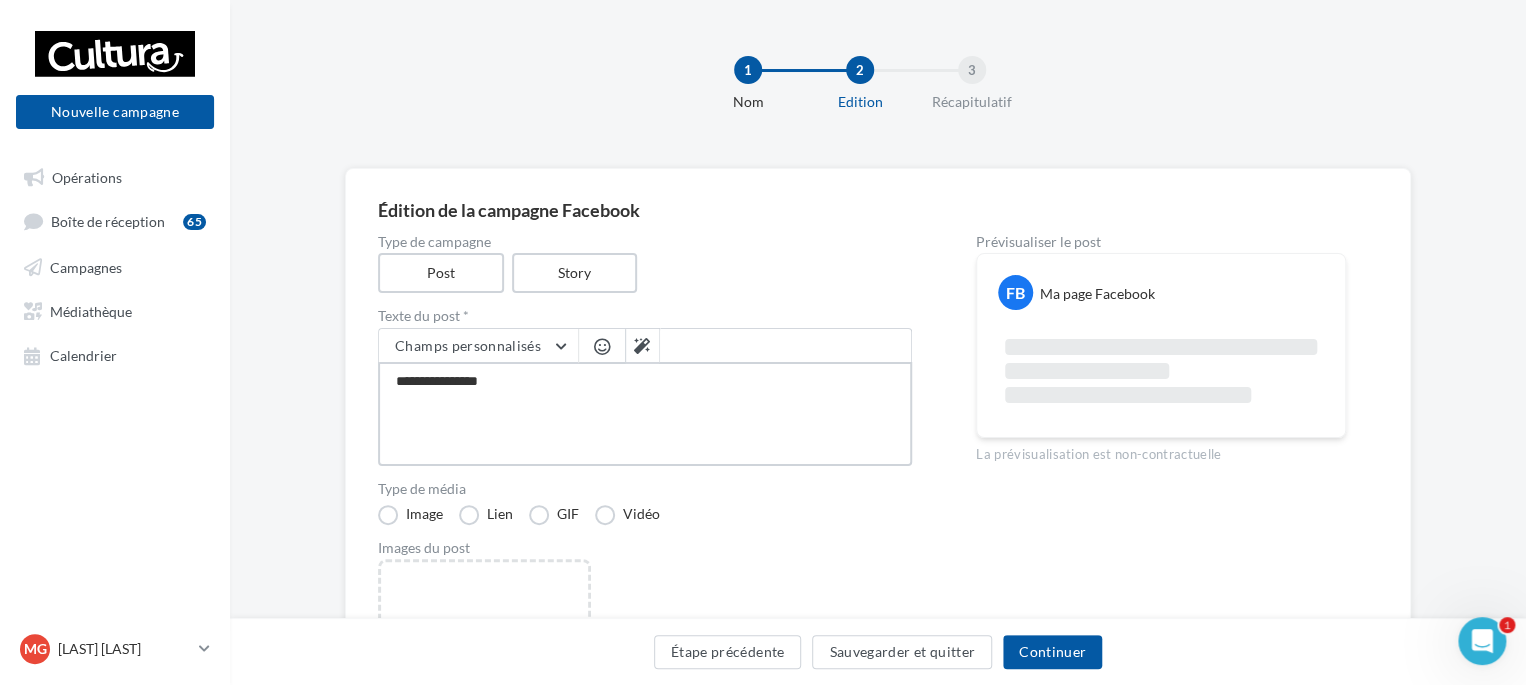type on "**********" 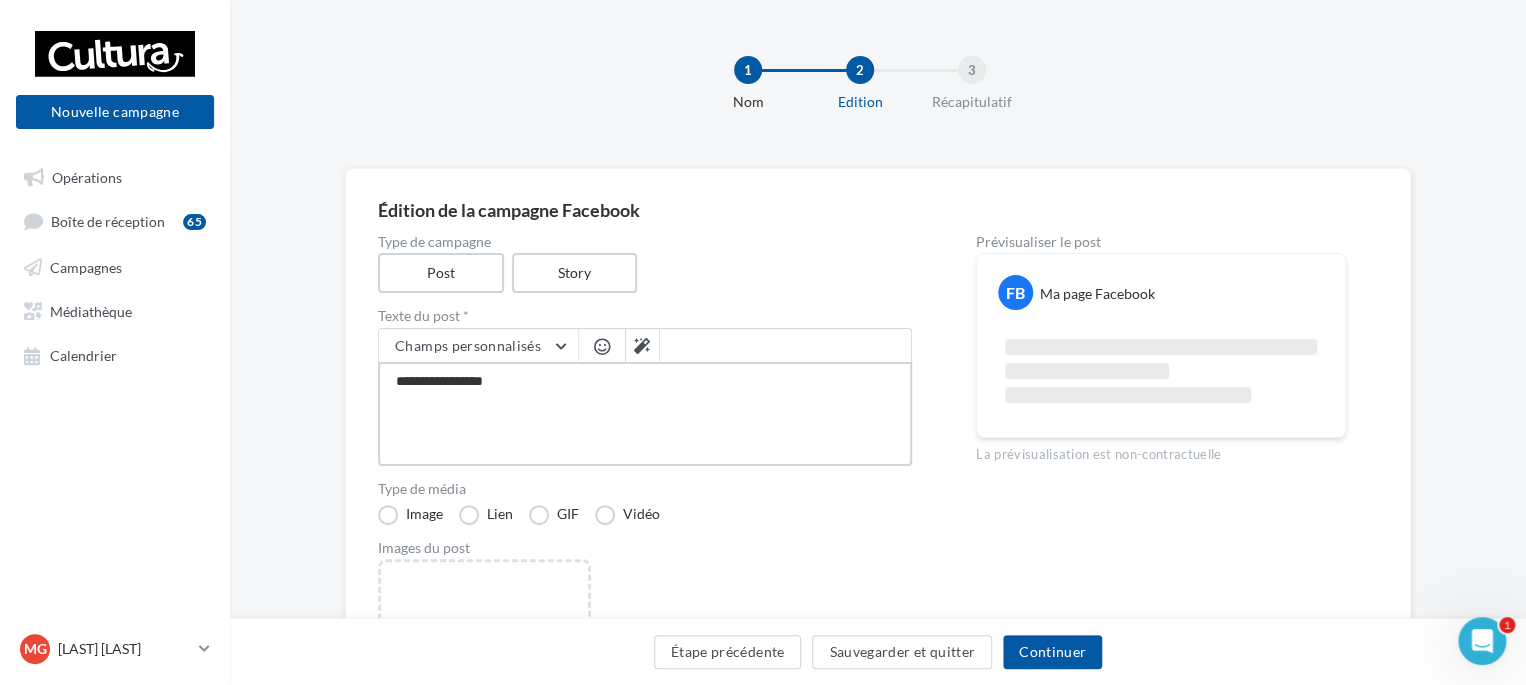 type on "**********" 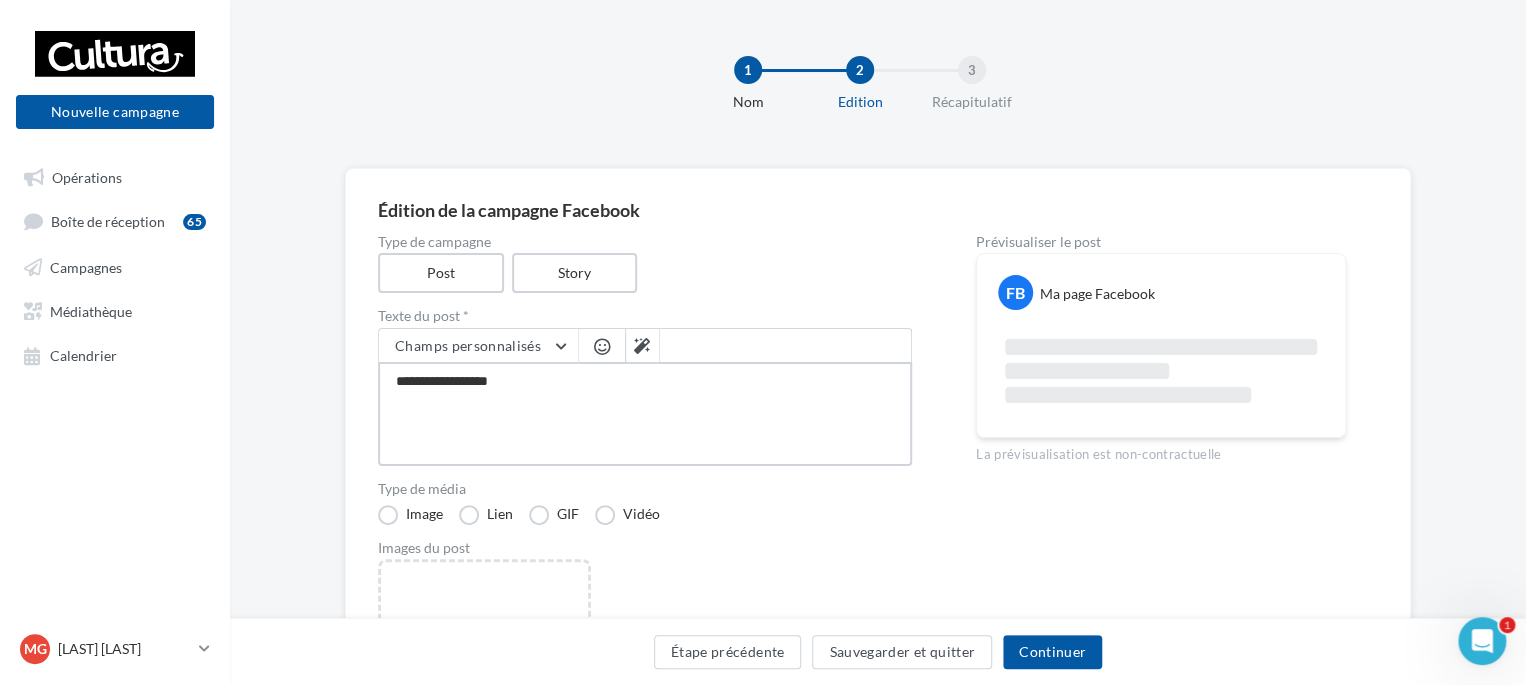 type on "**********" 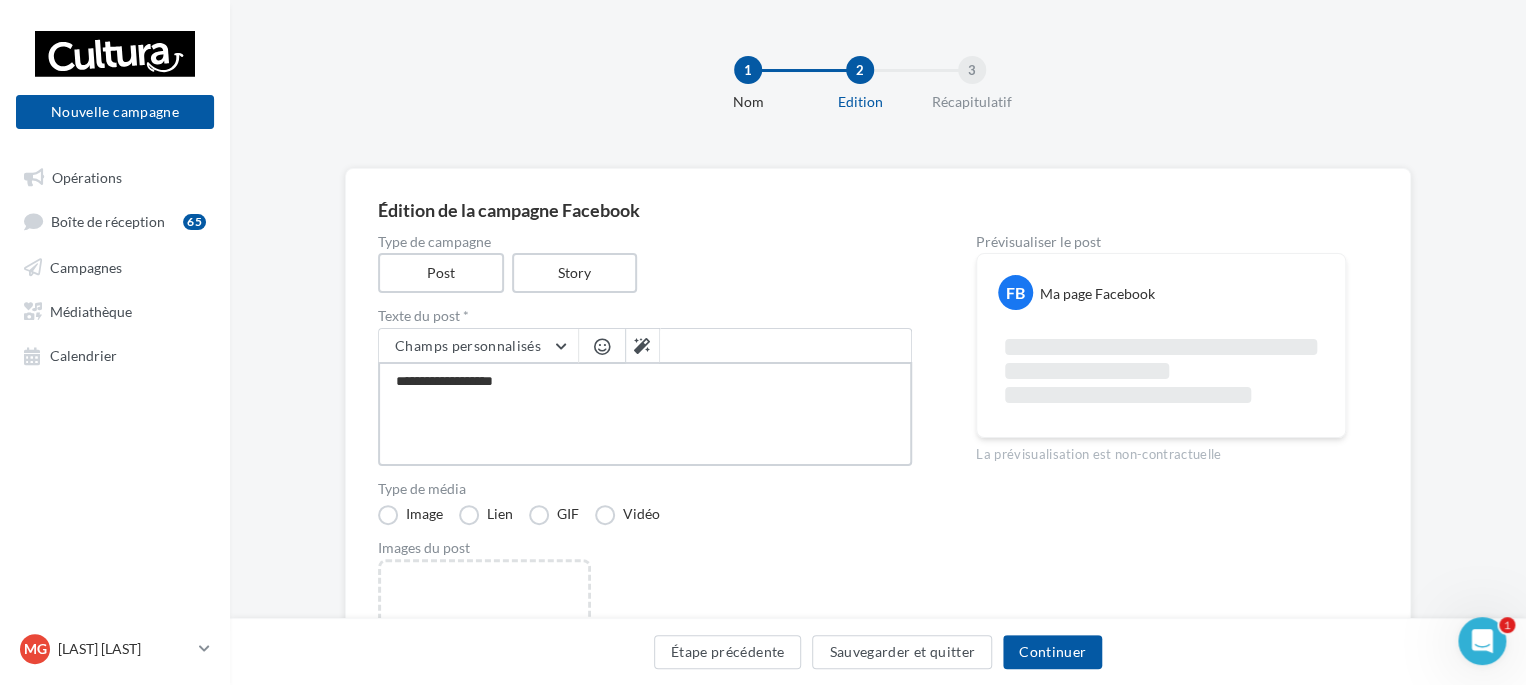 type on "**********" 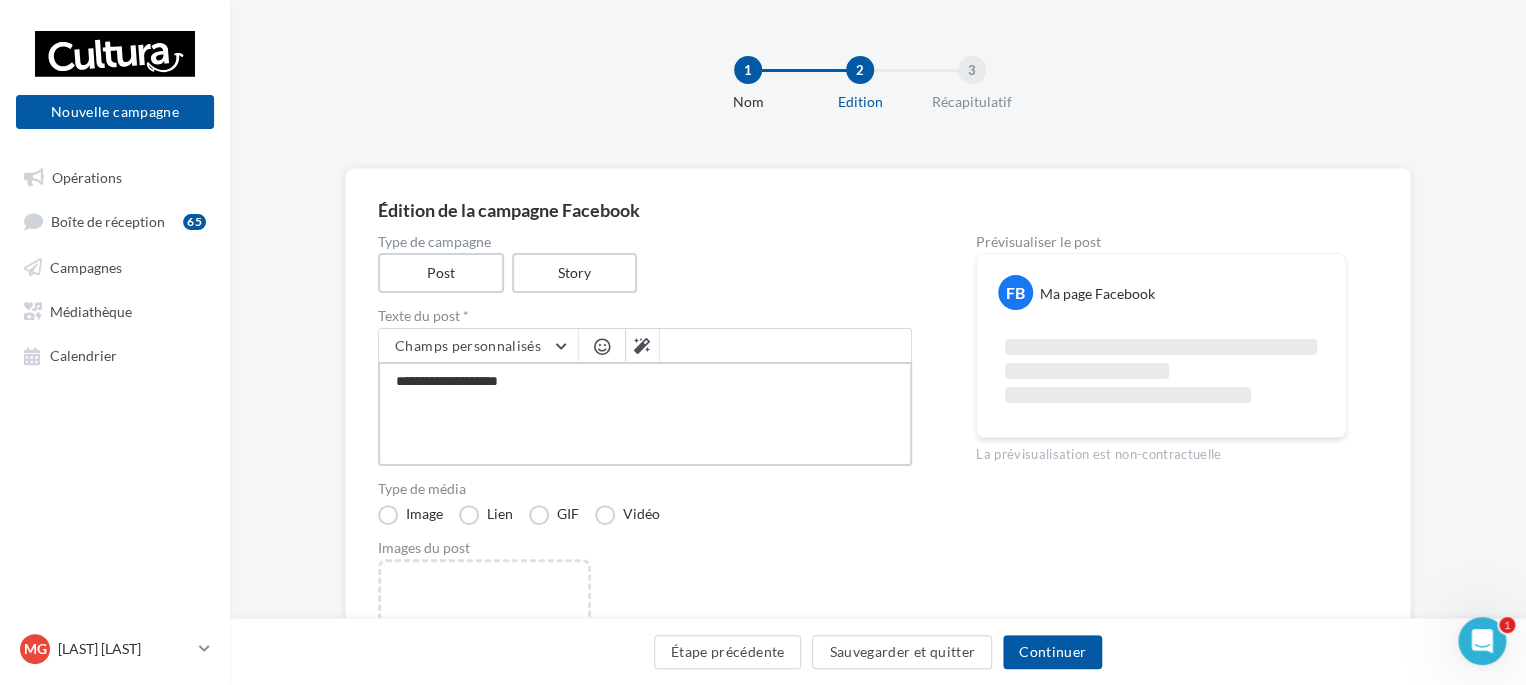 type on "**********" 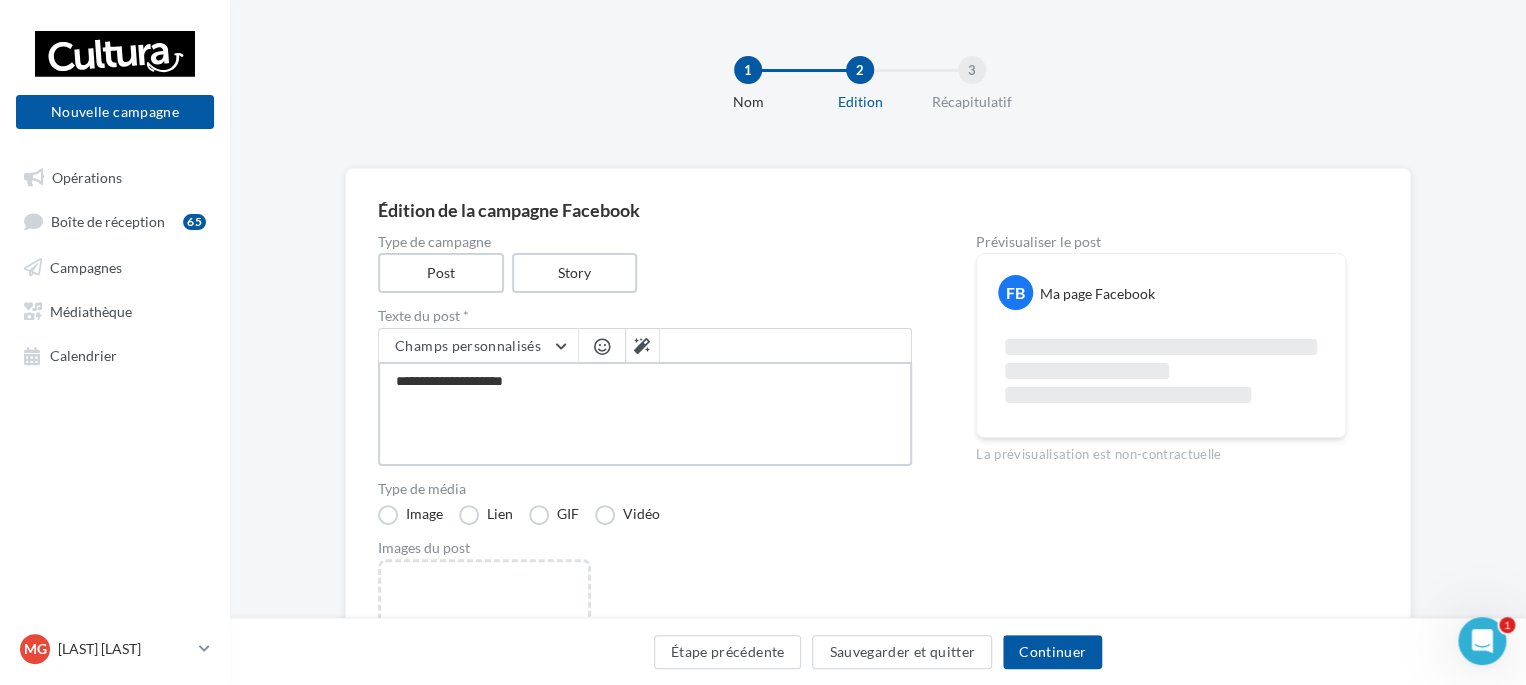 type on "**********" 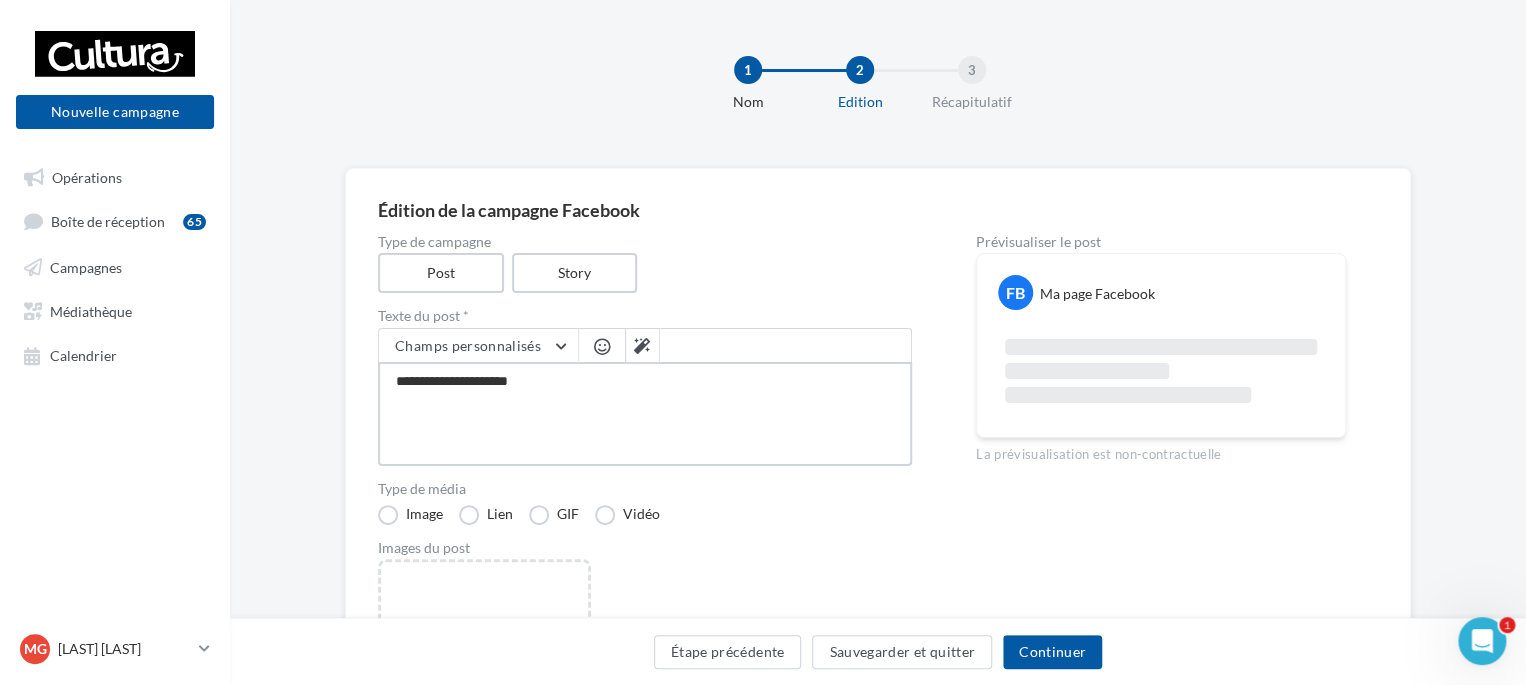 type on "**********" 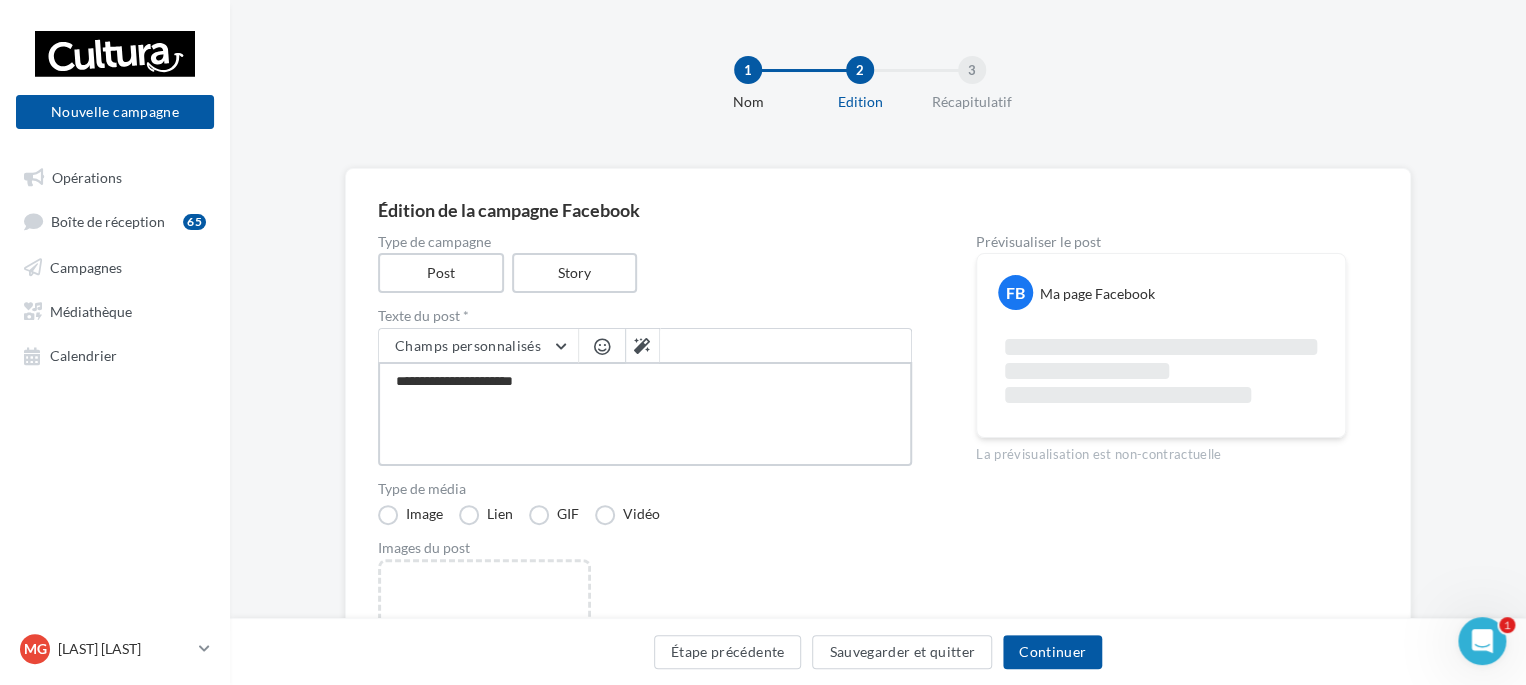 type on "**********" 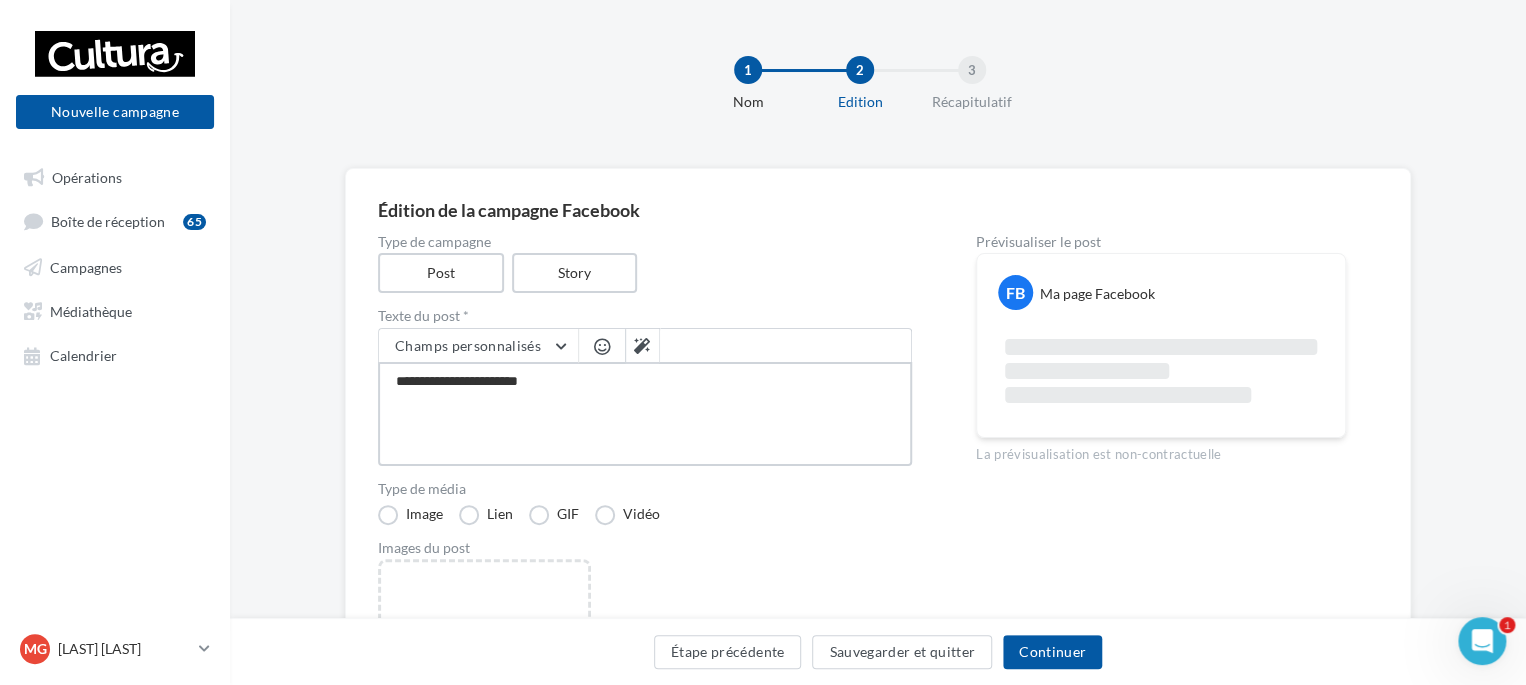 type on "**********" 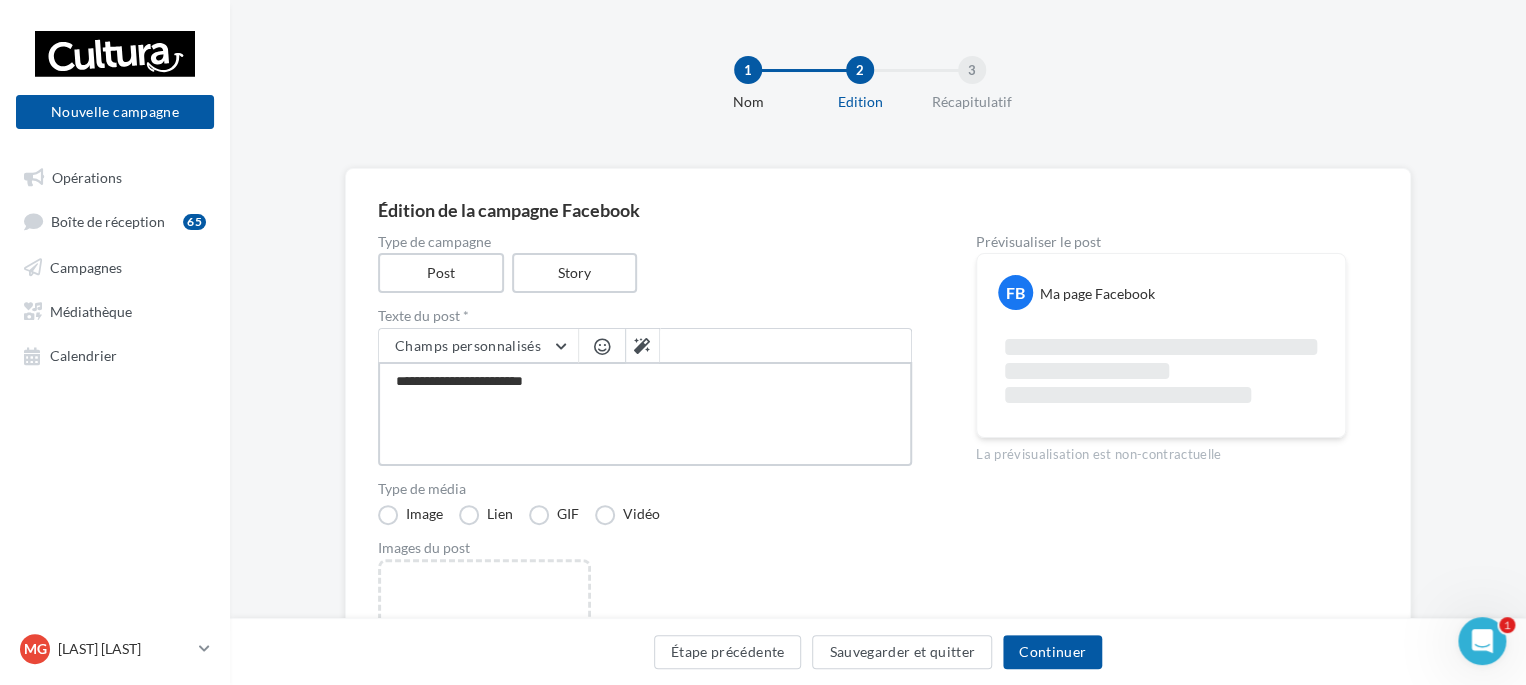 type on "**********" 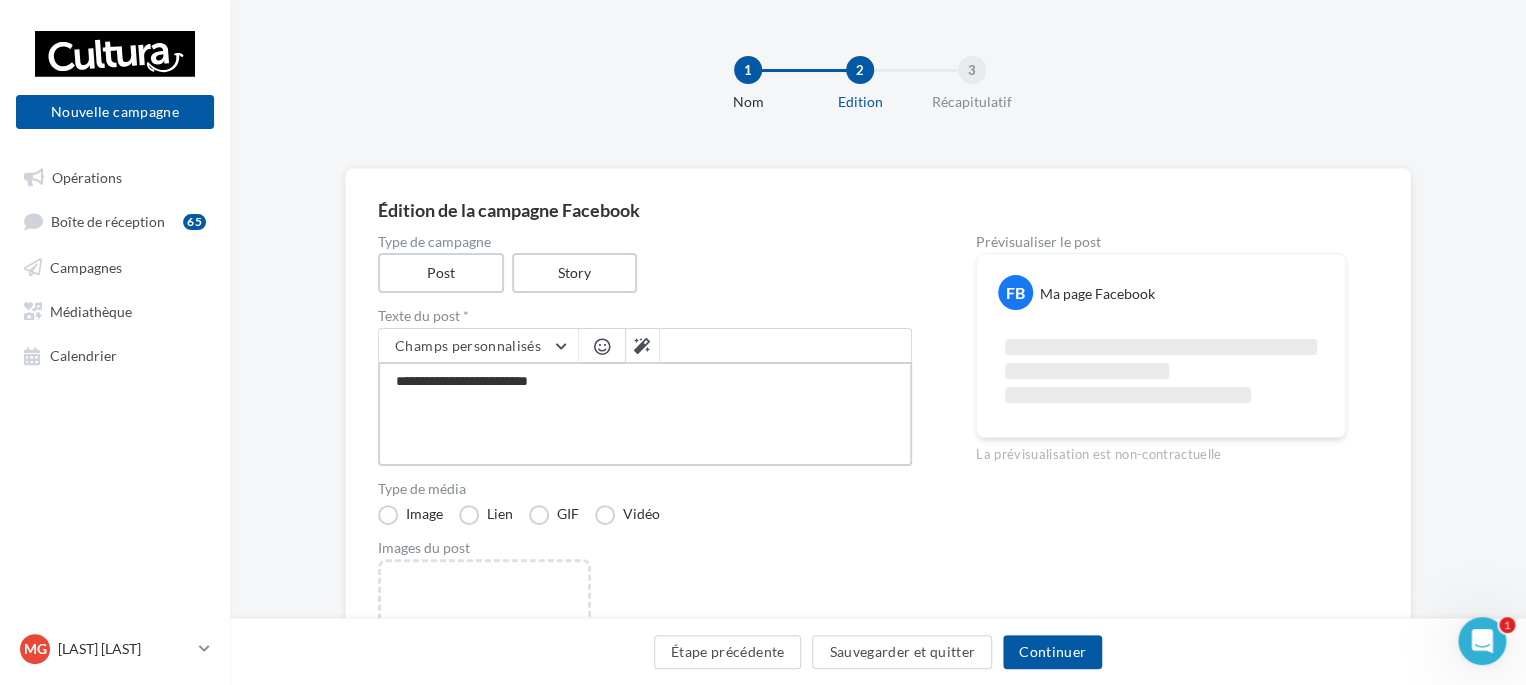 type on "**********" 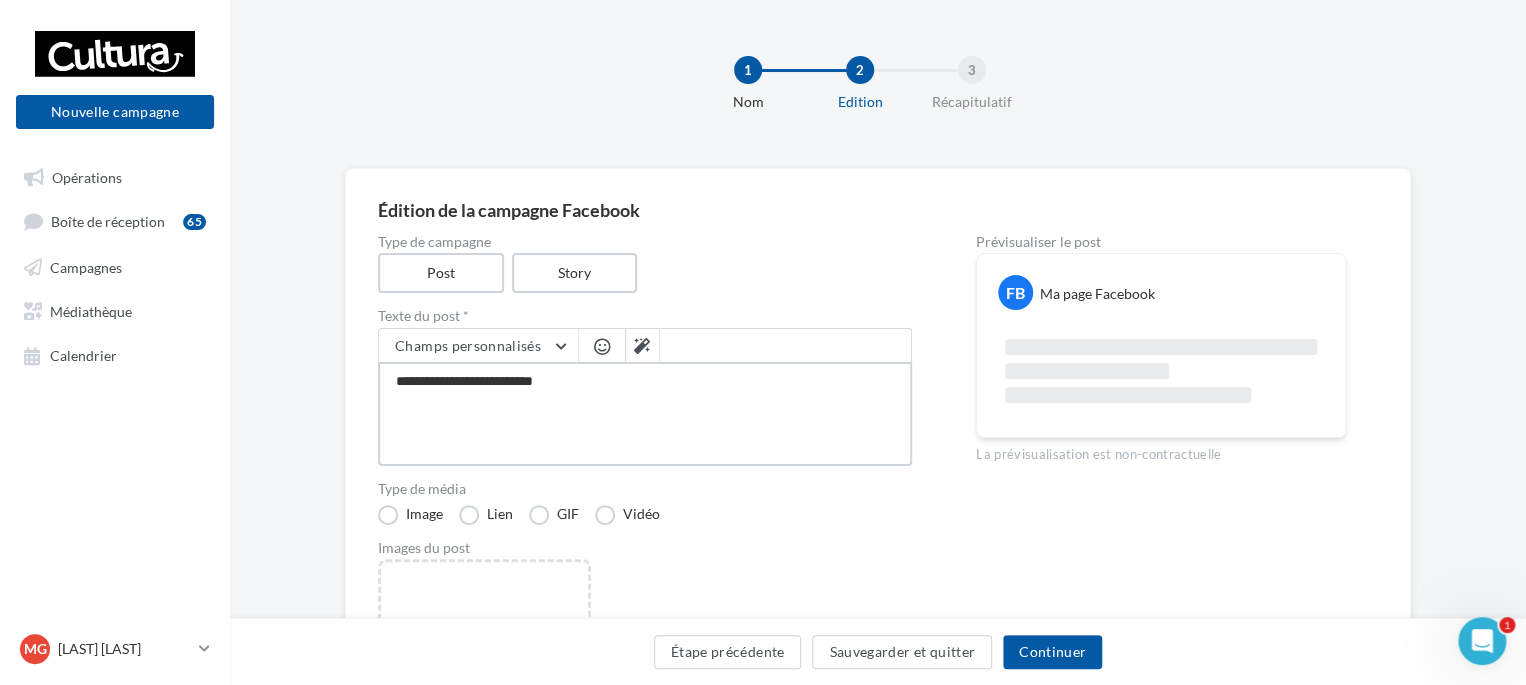 type on "**********" 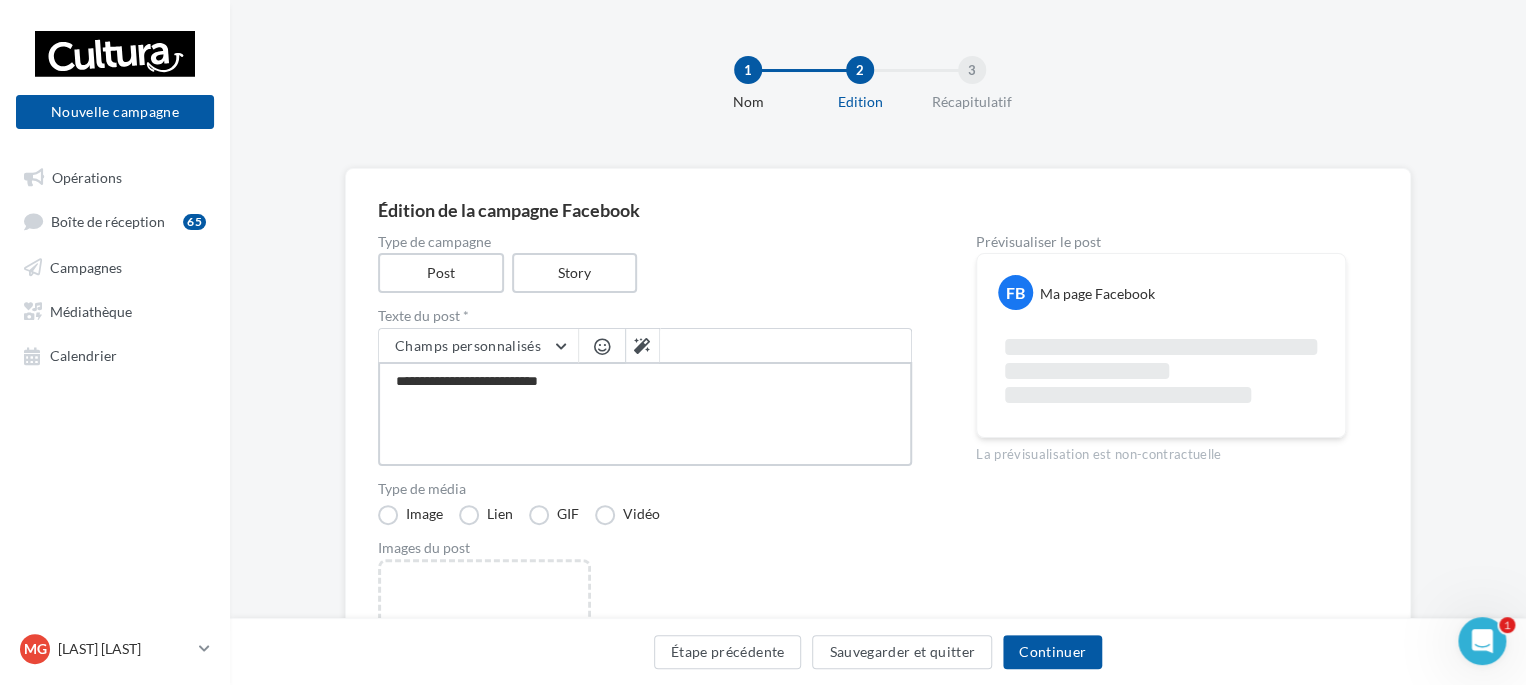 type on "**********" 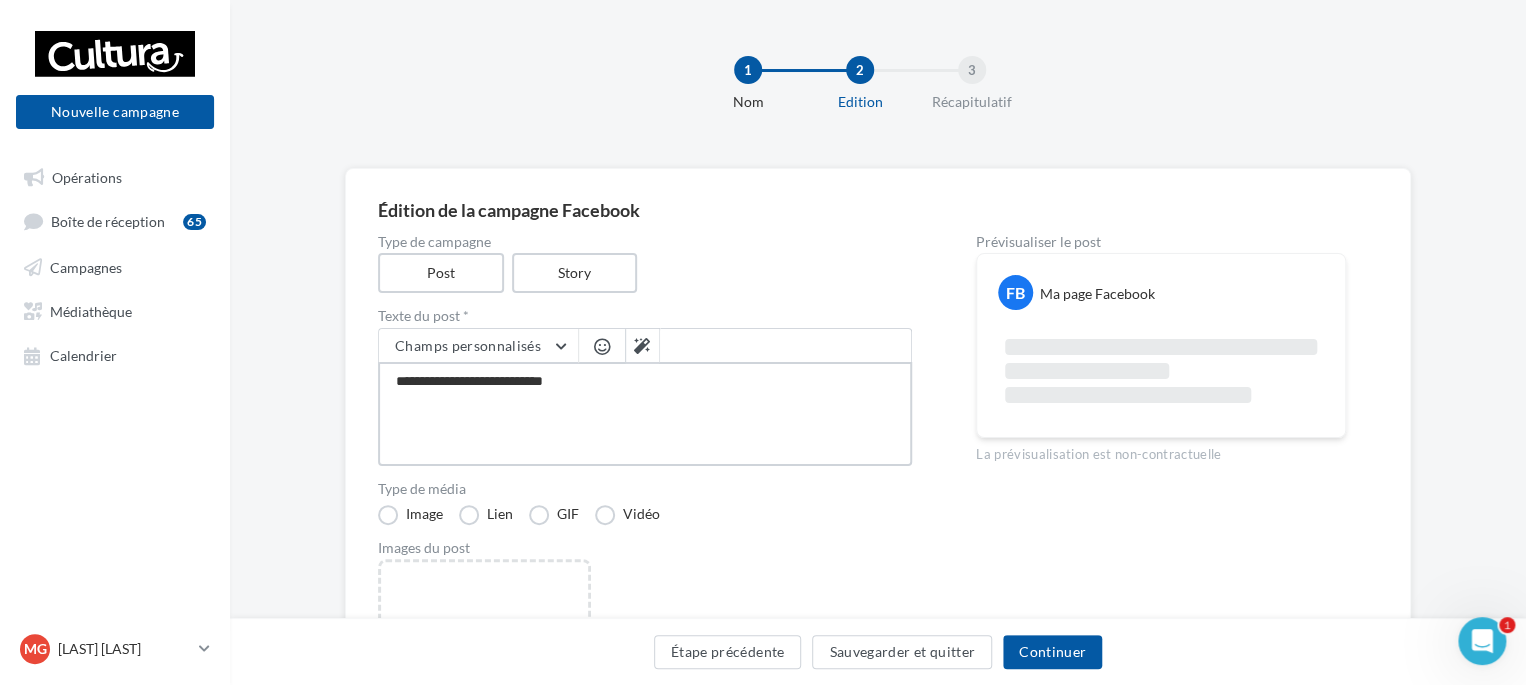 type on "**********" 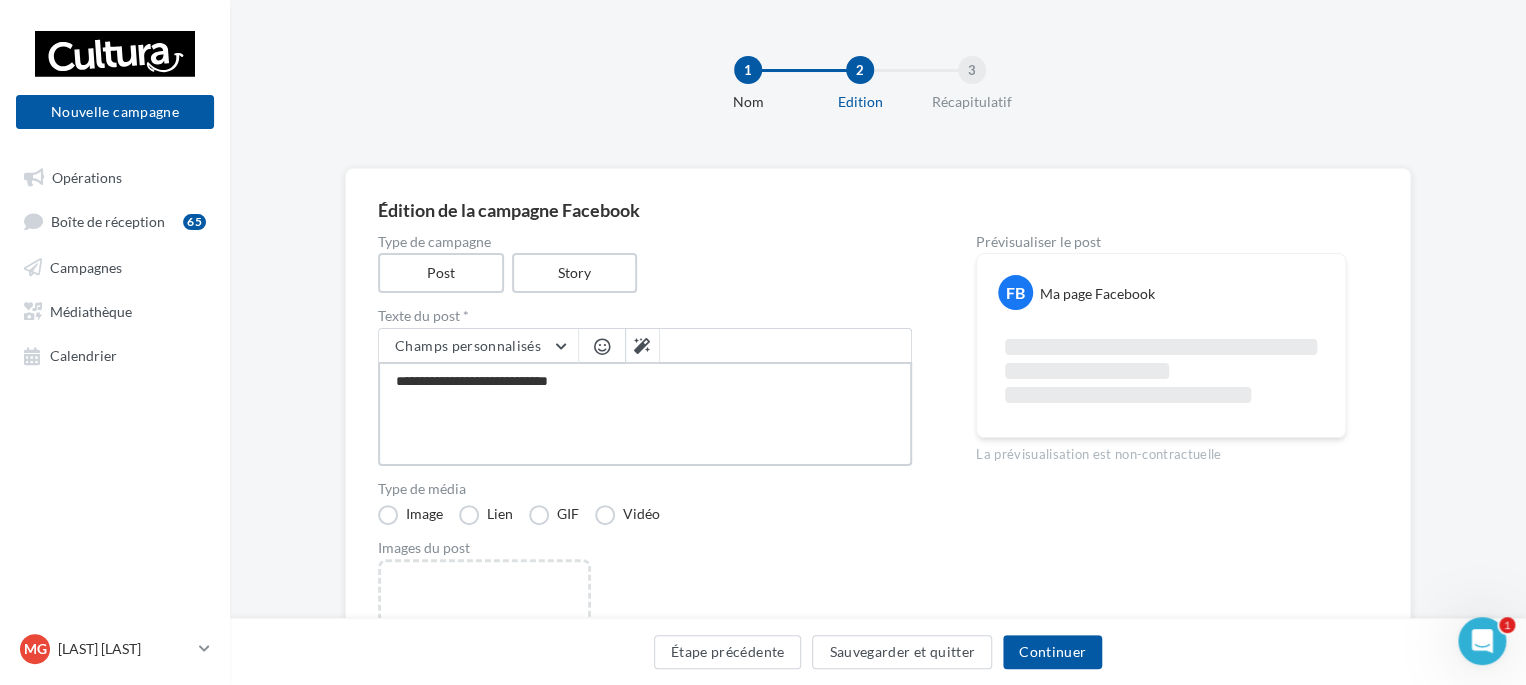 type on "**********" 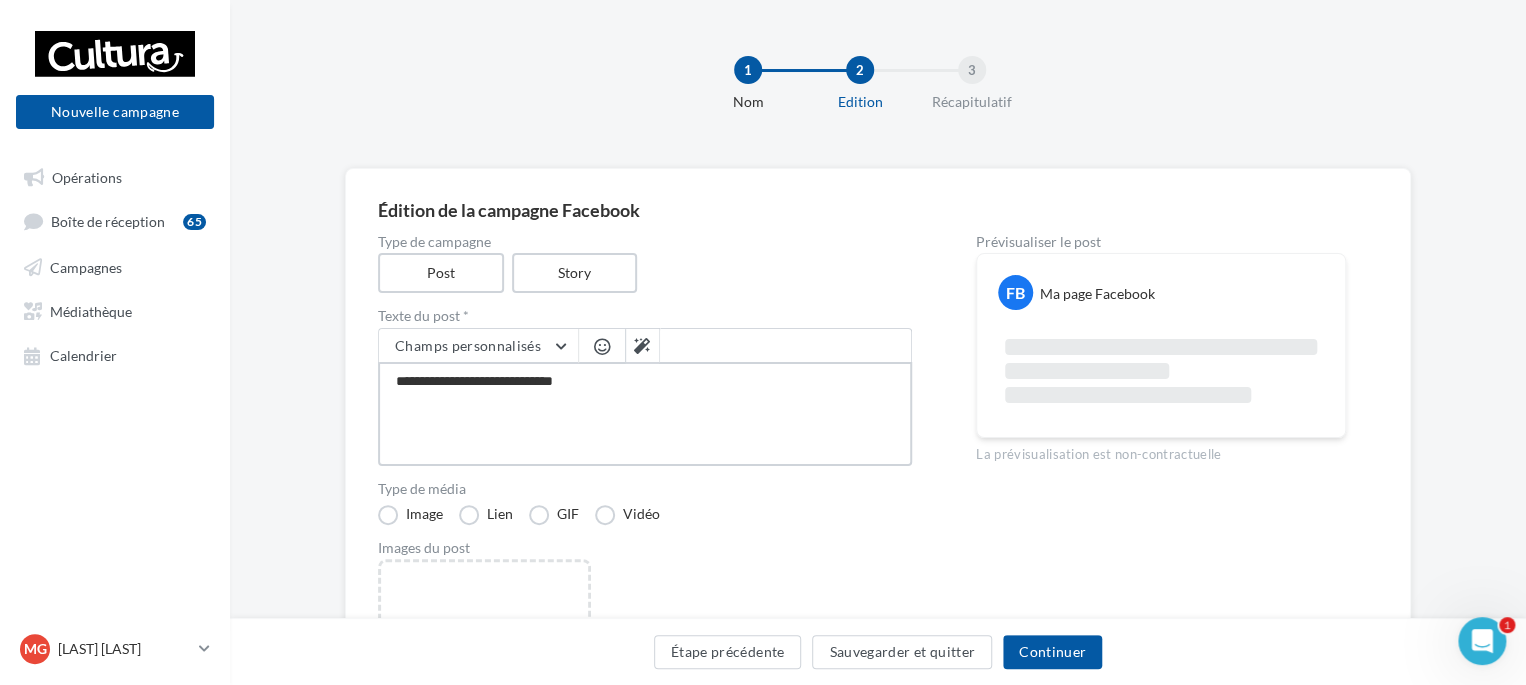 type on "**********" 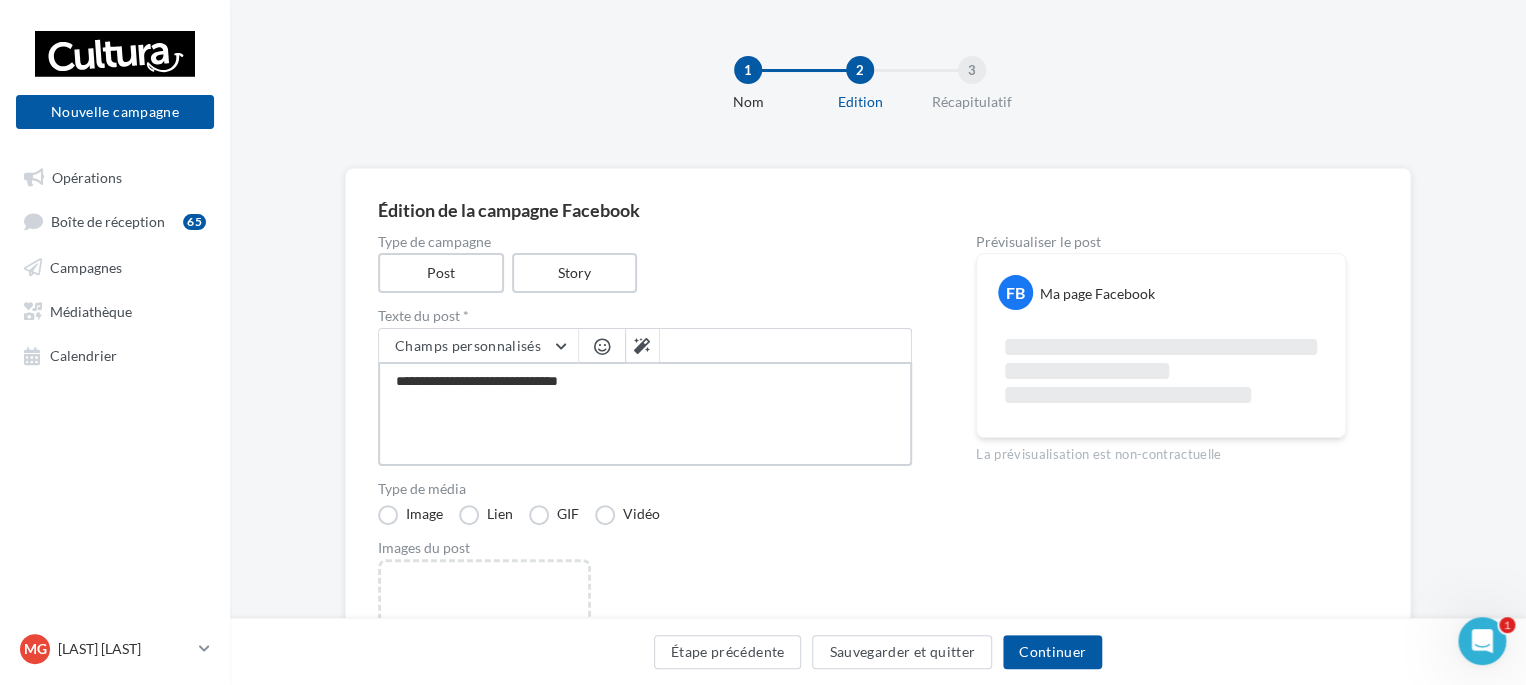 type on "**********" 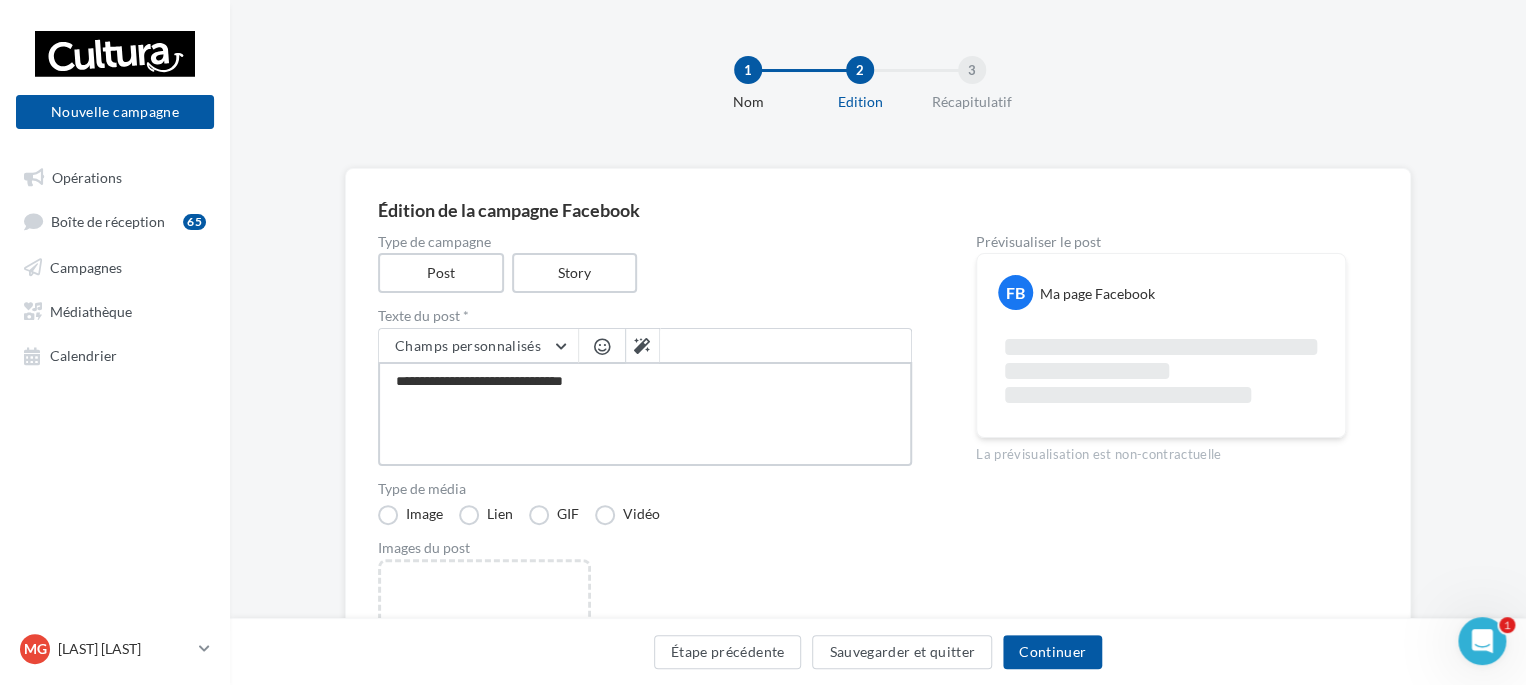 type on "**********" 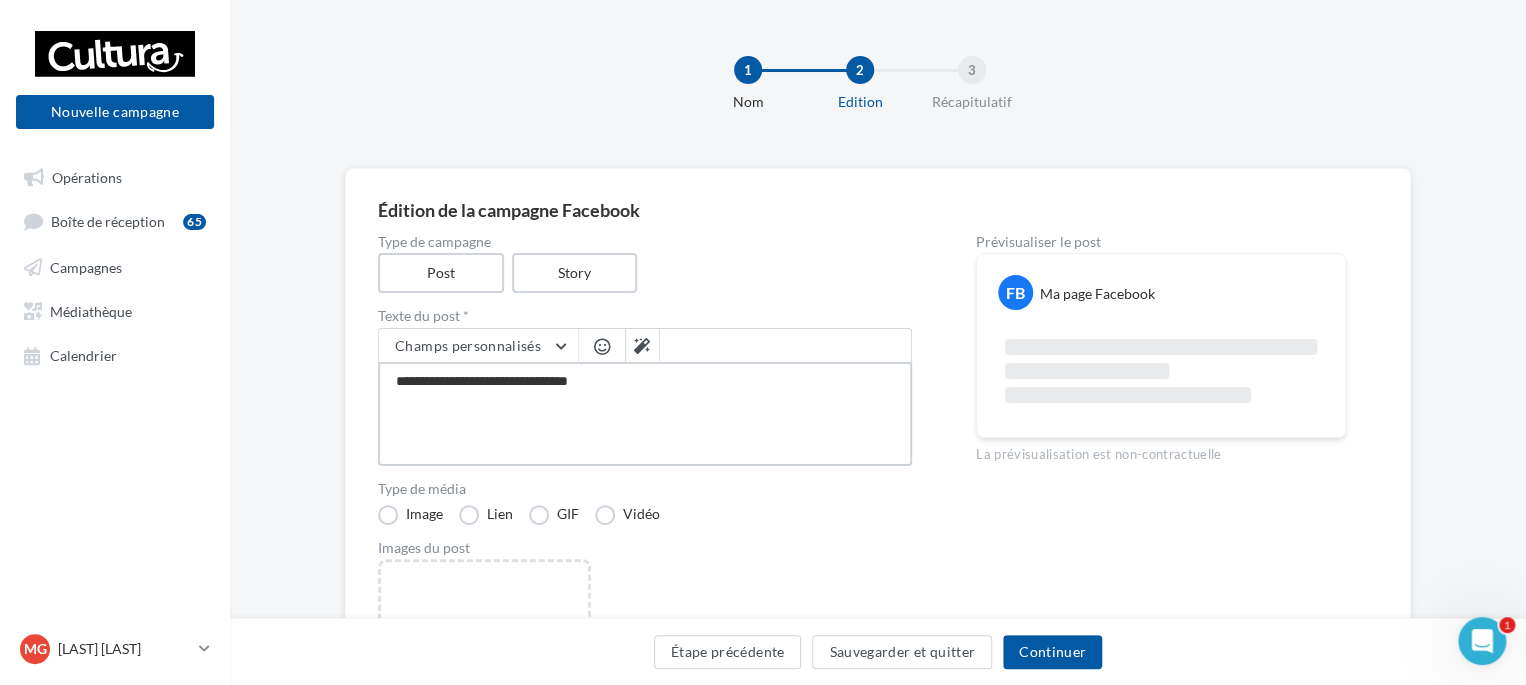 type on "**********" 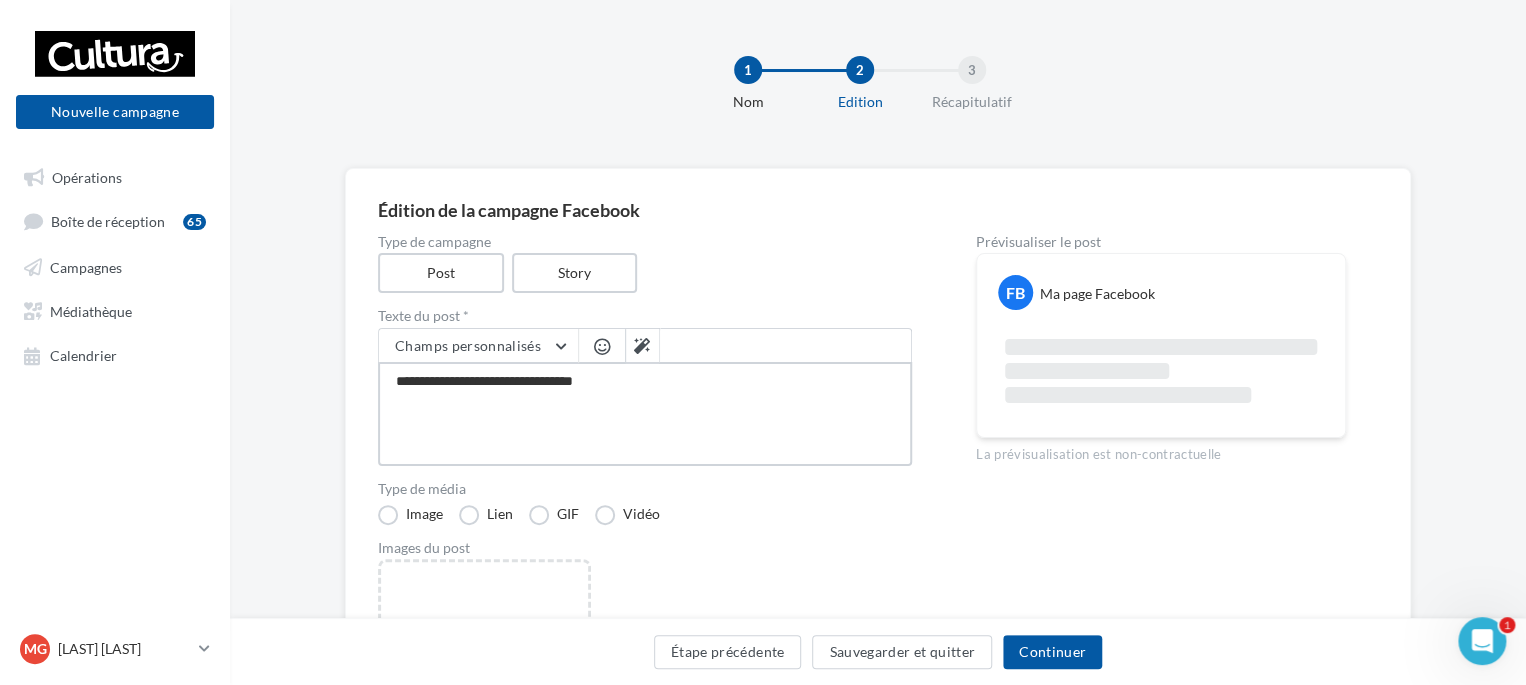 type on "**********" 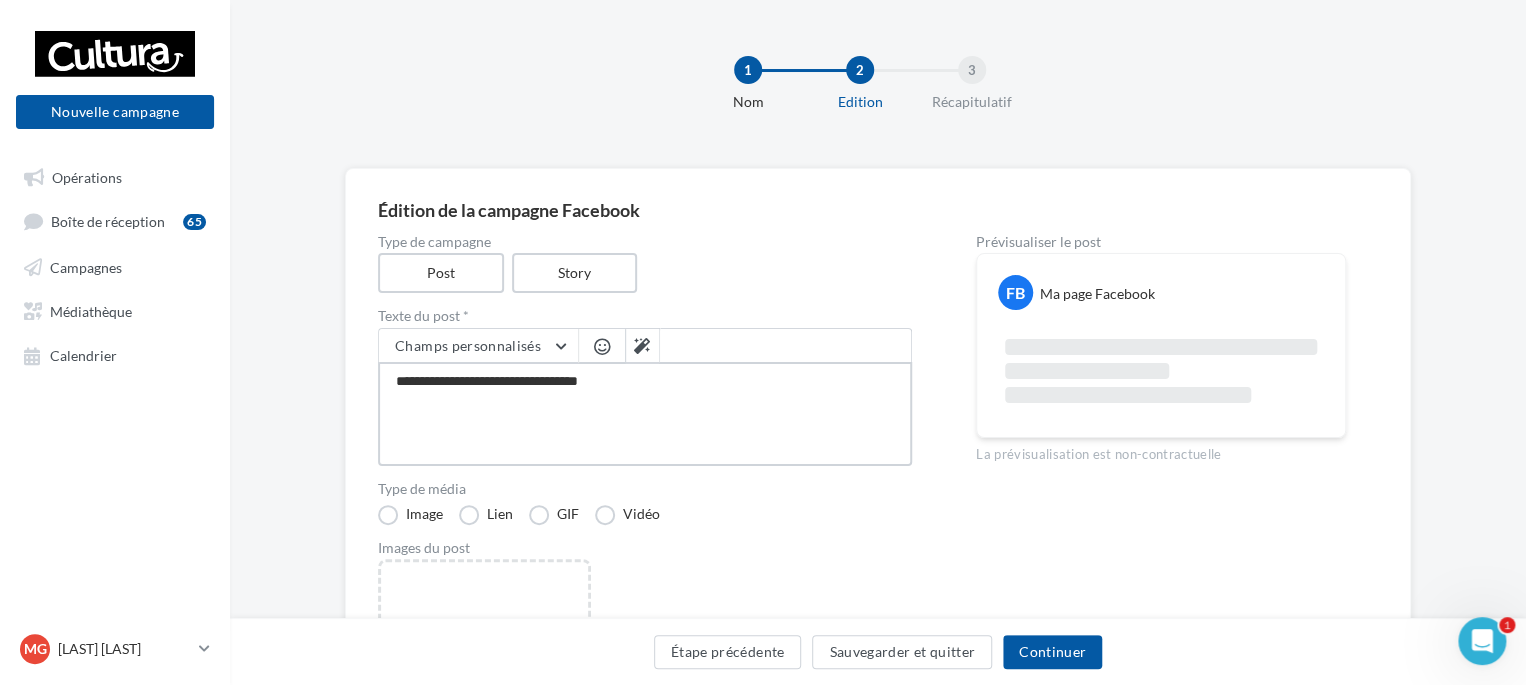 type on "**********" 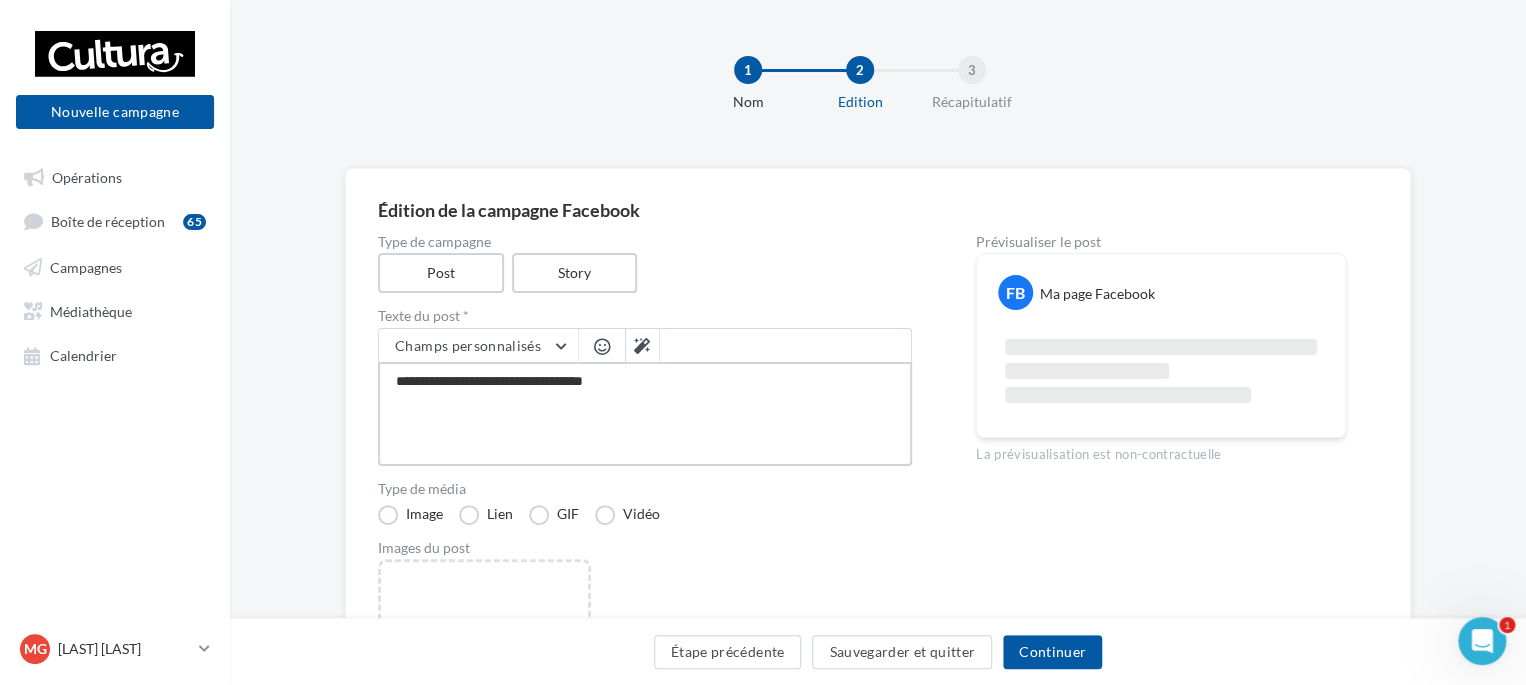 type on "**********" 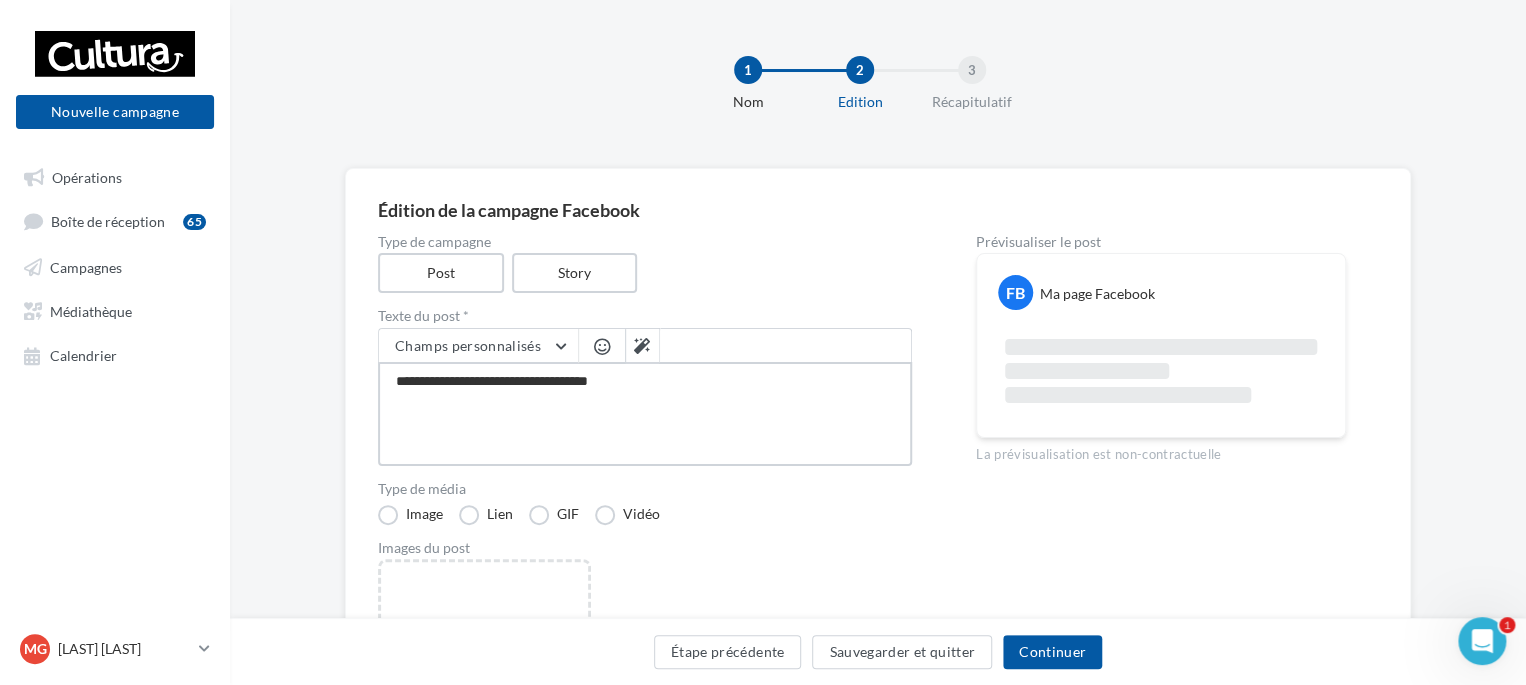 type on "**********" 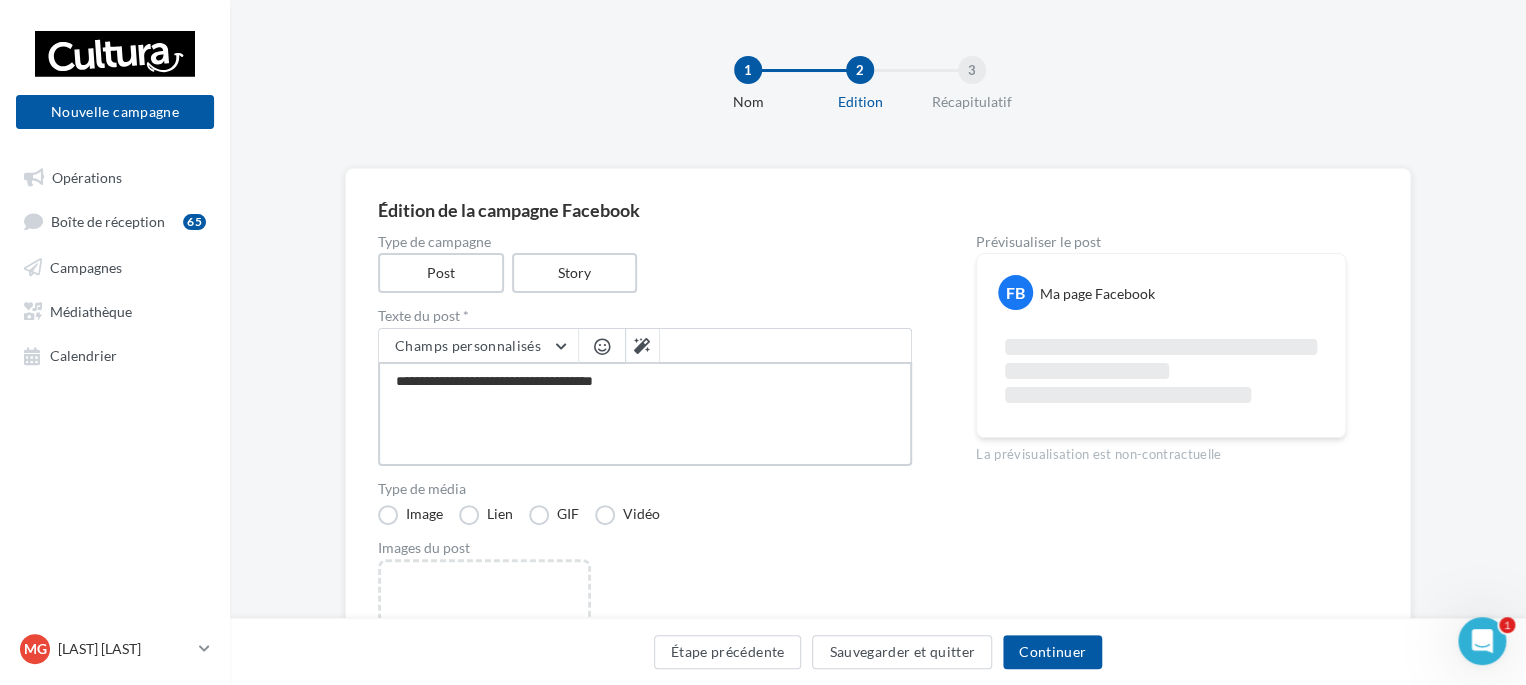 type on "**********" 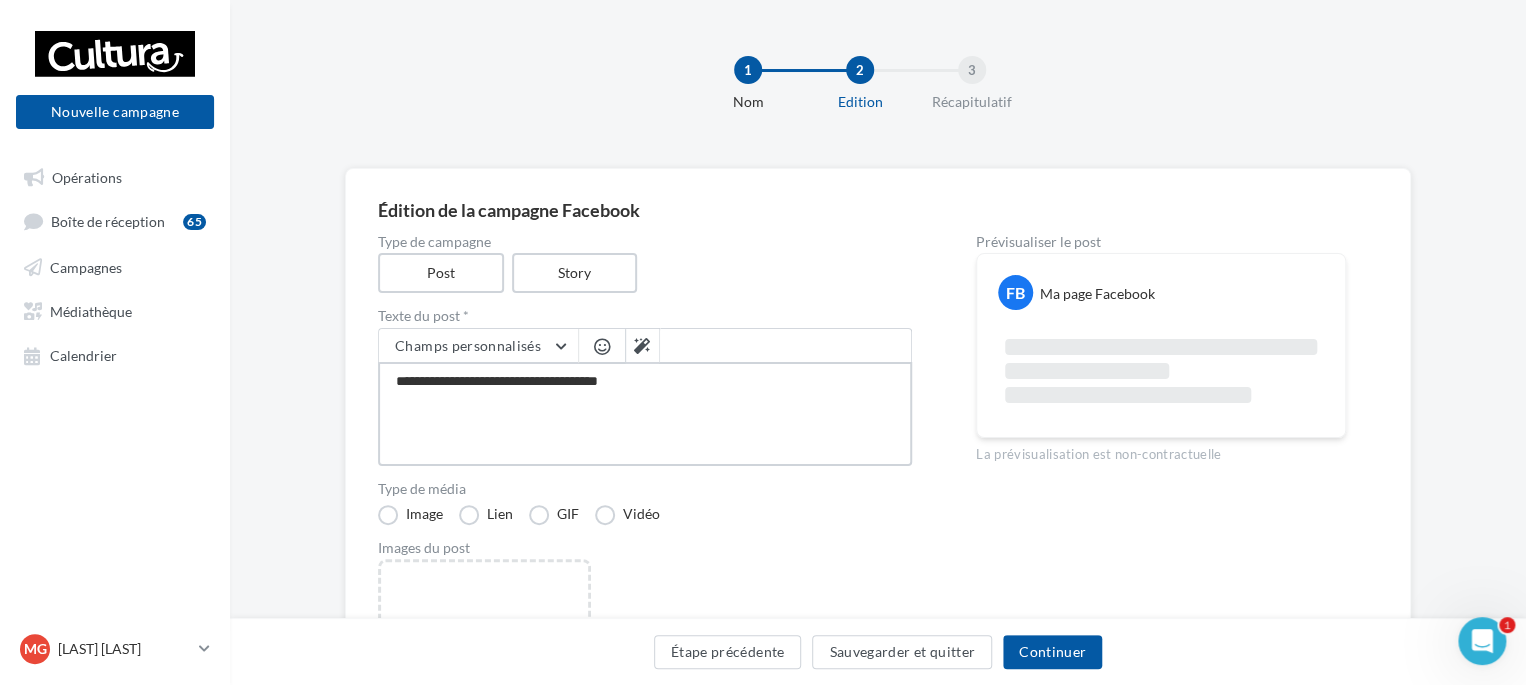 type on "**********" 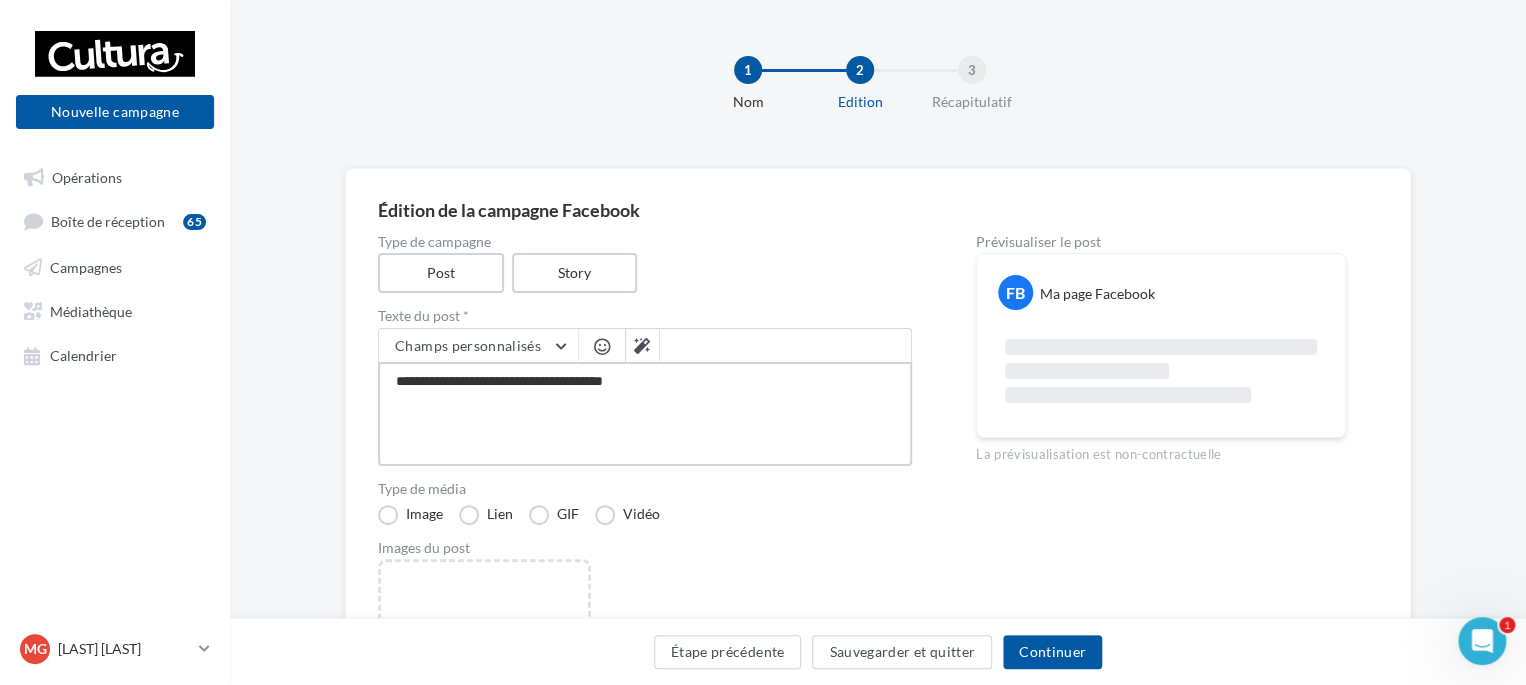 type on "**********" 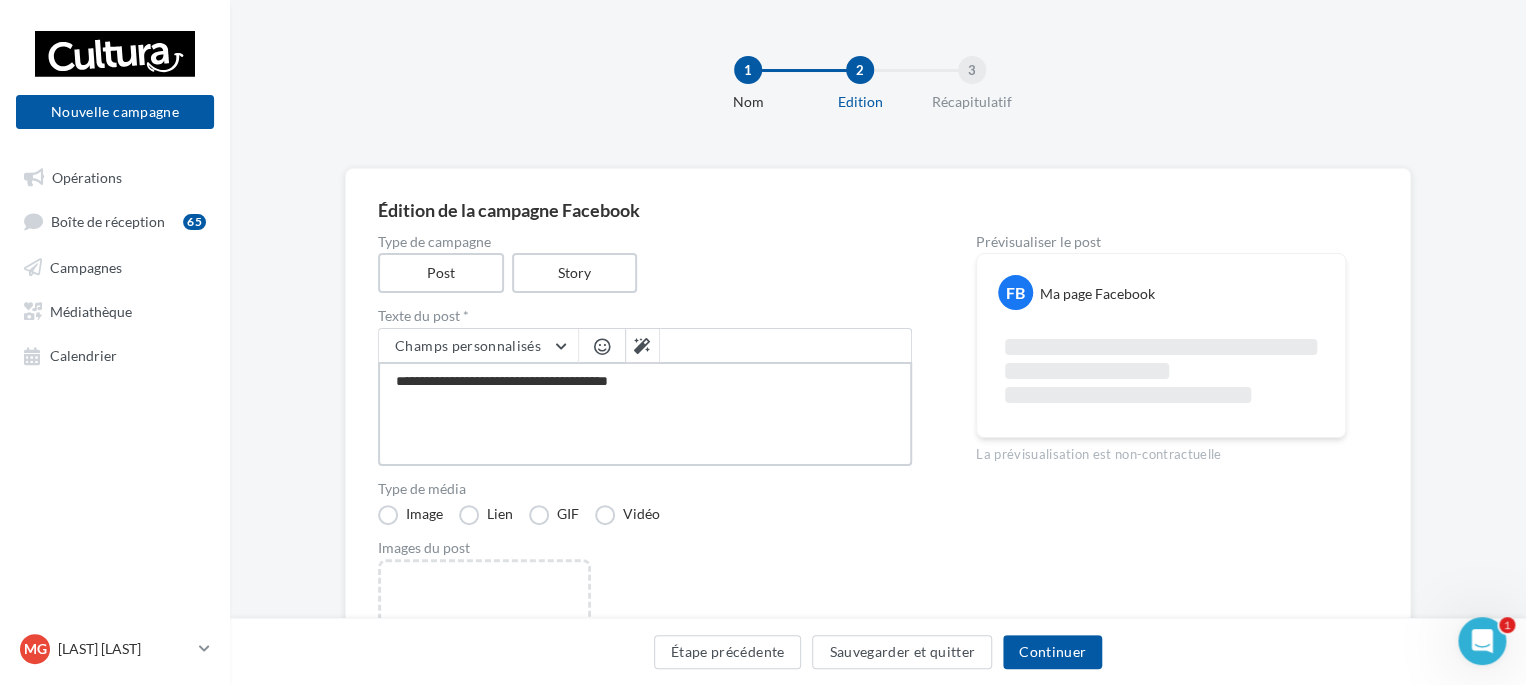type on "**********" 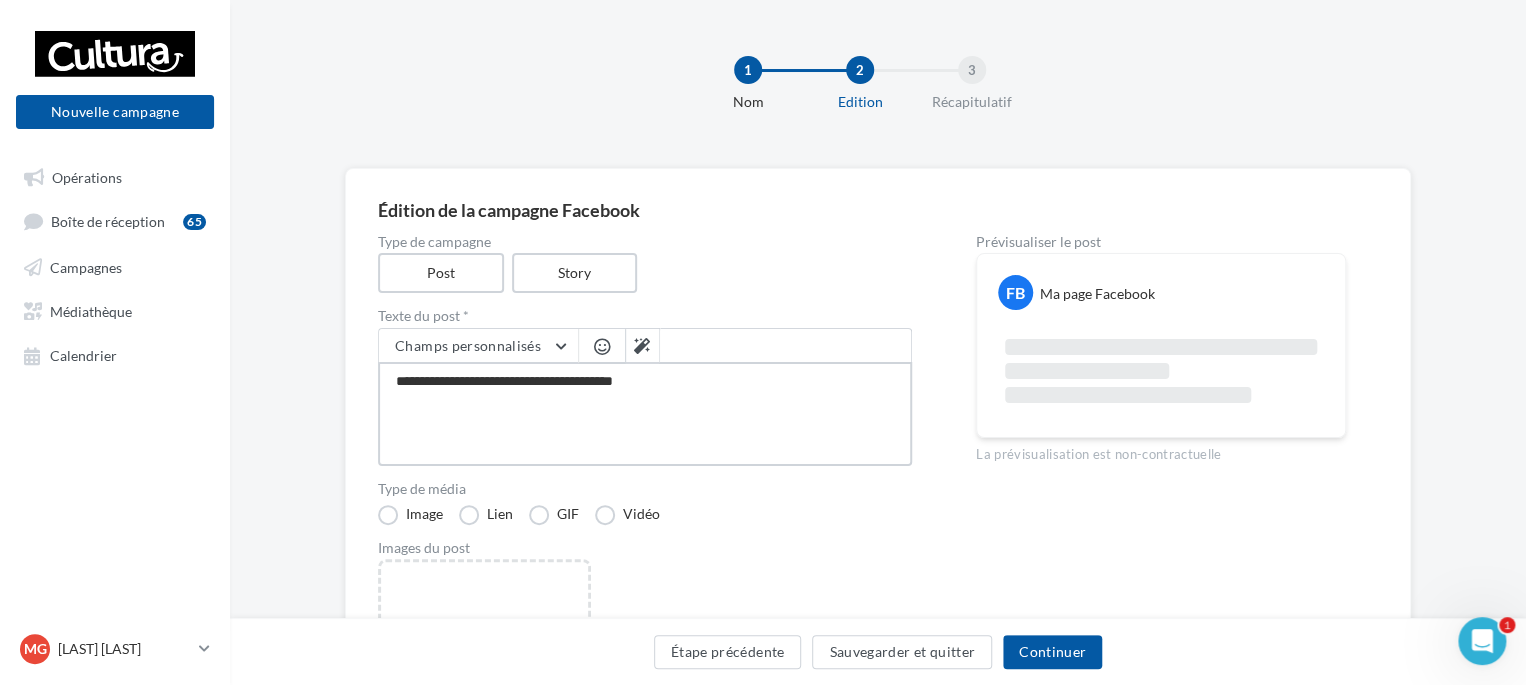 type on "**********" 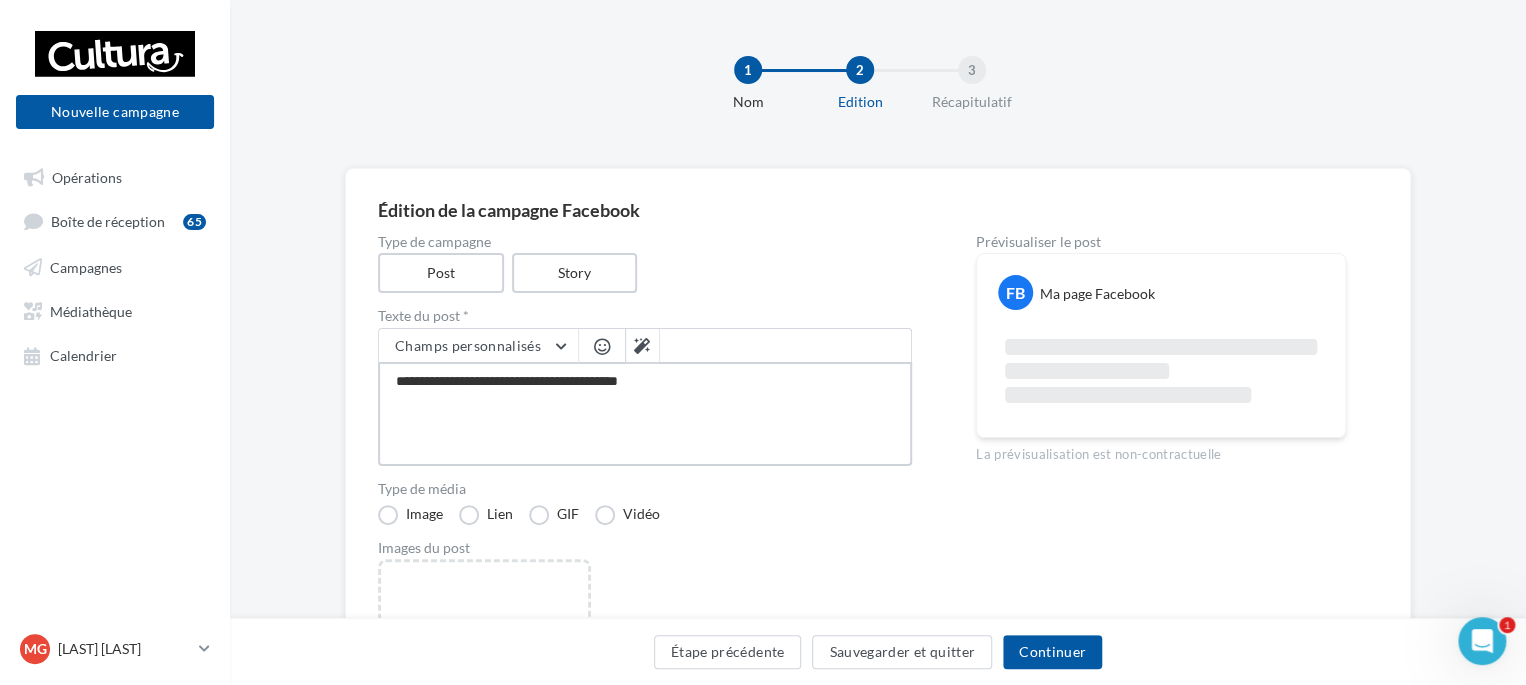 type on "**********" 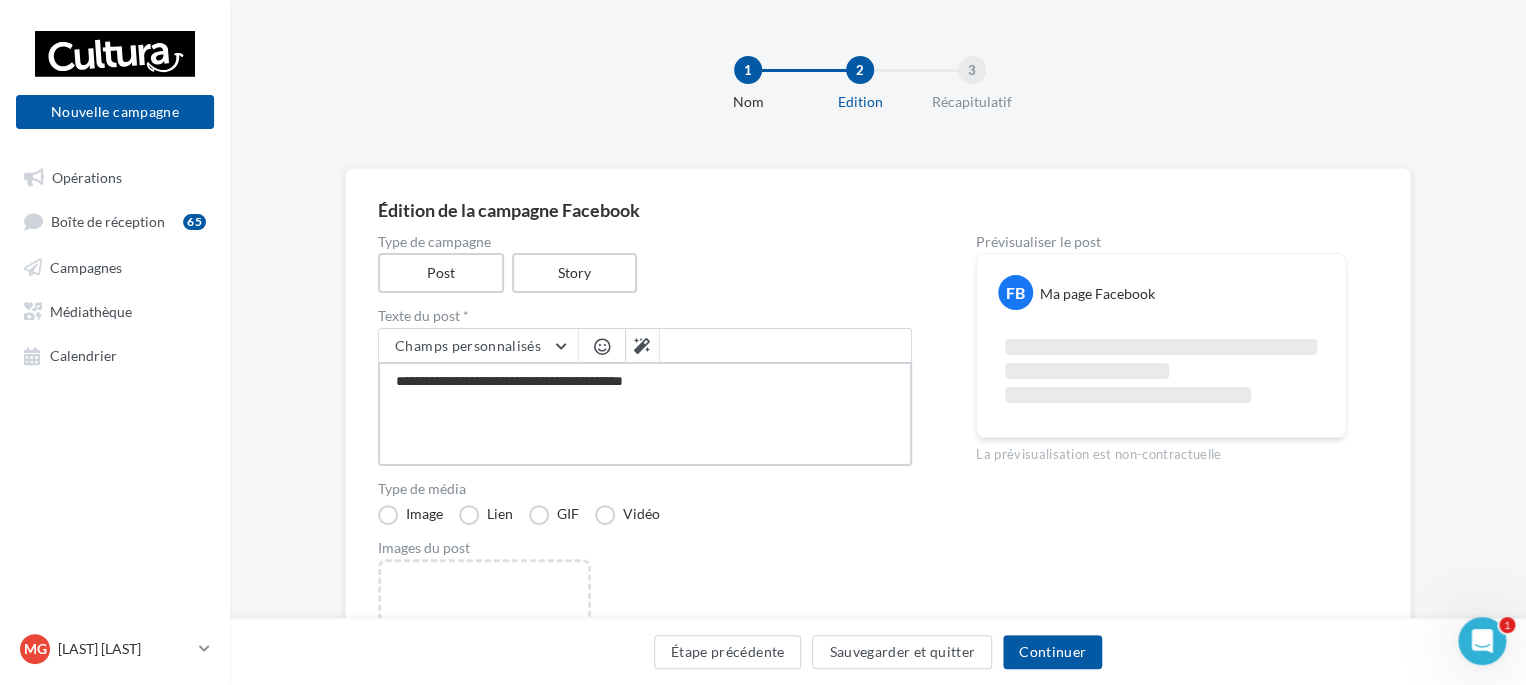 type on "**********" 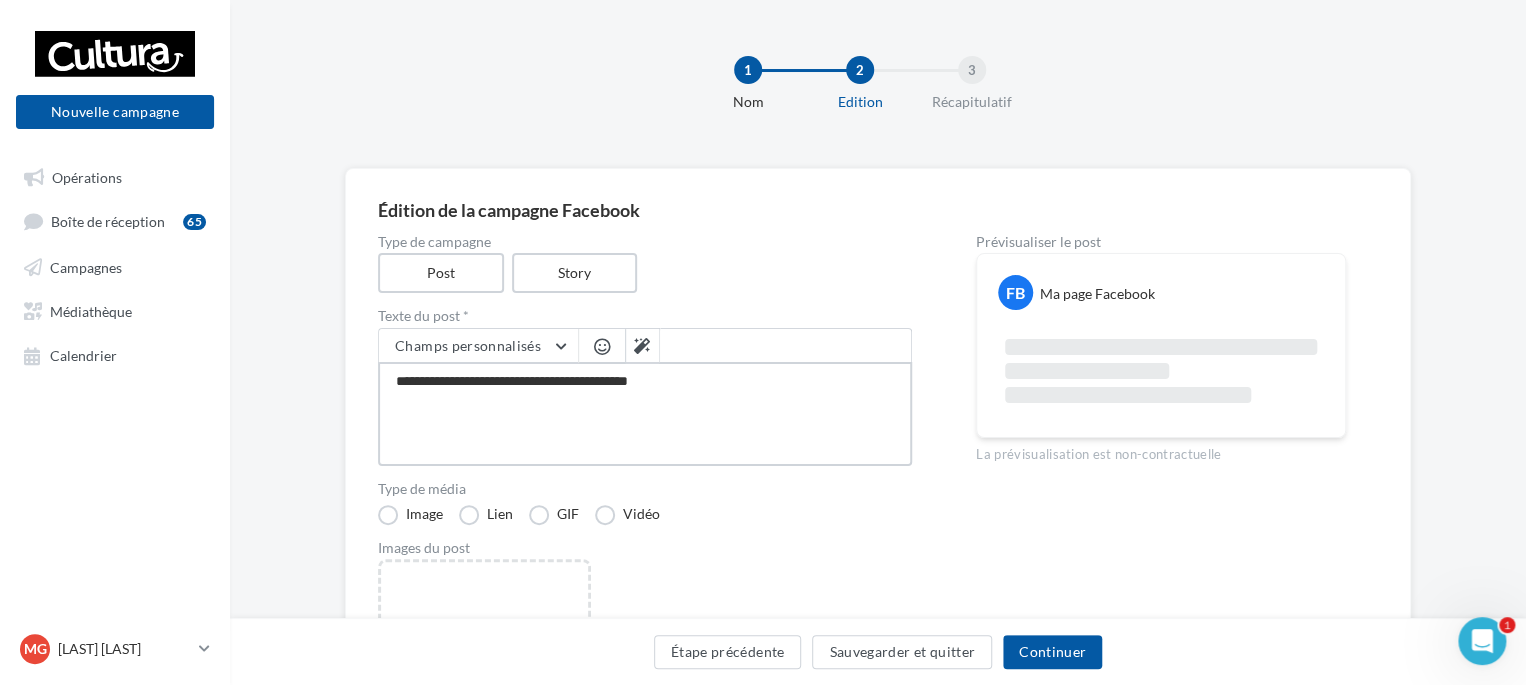 type on "**********" 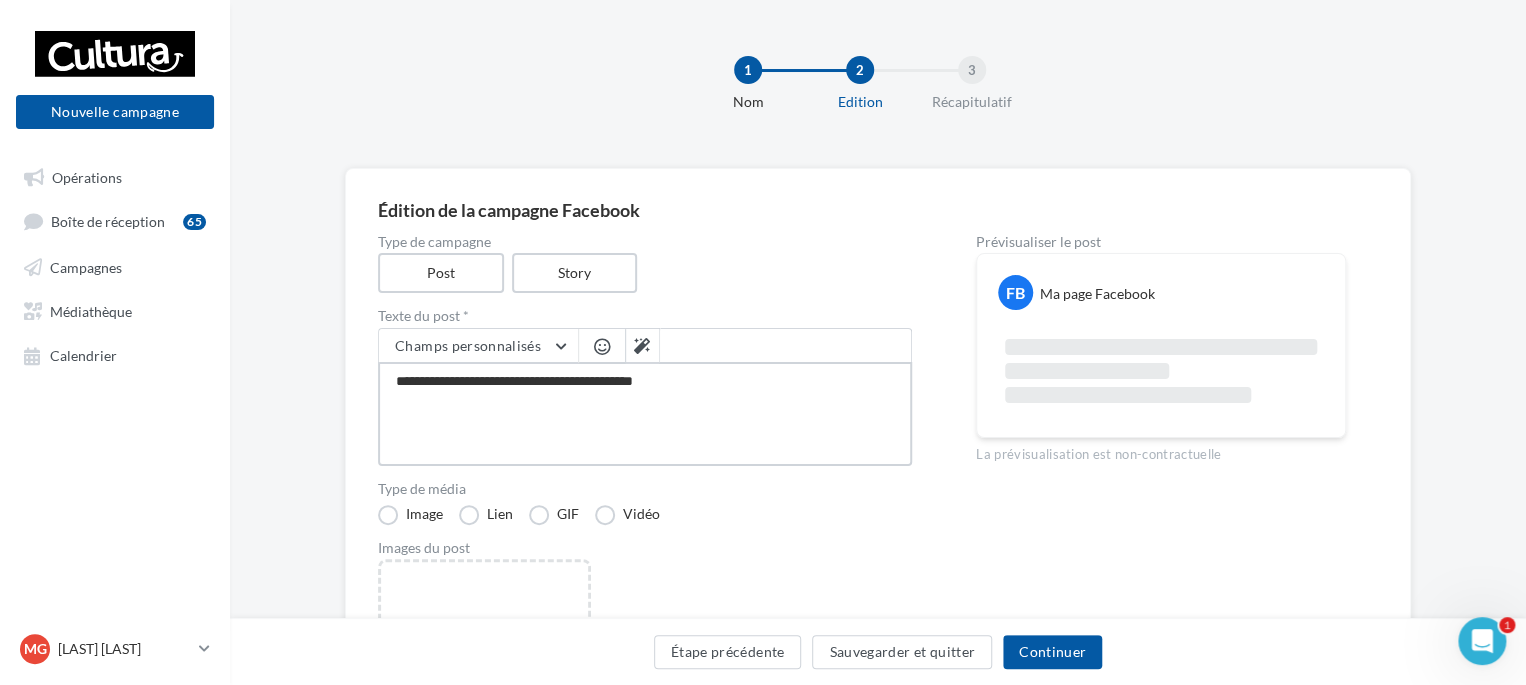 type on "**********" 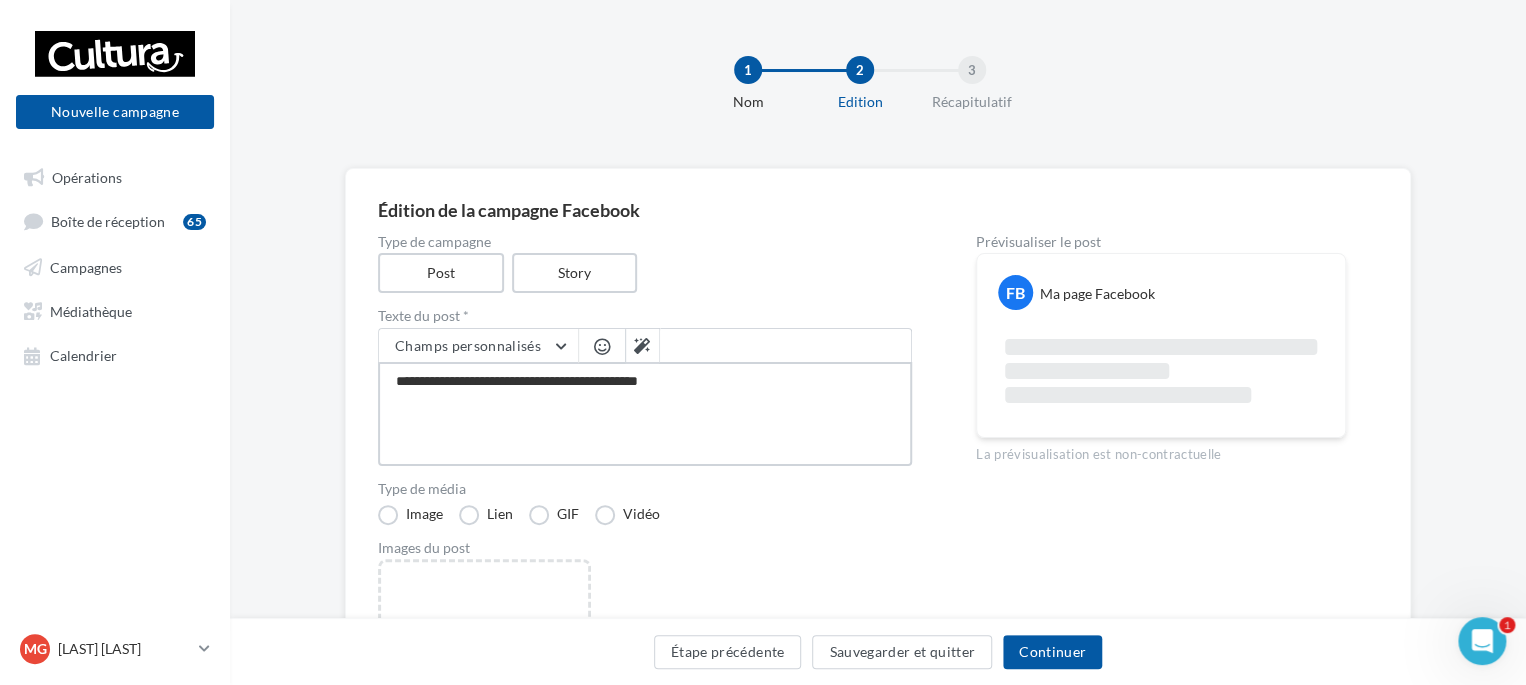 type on "**********" 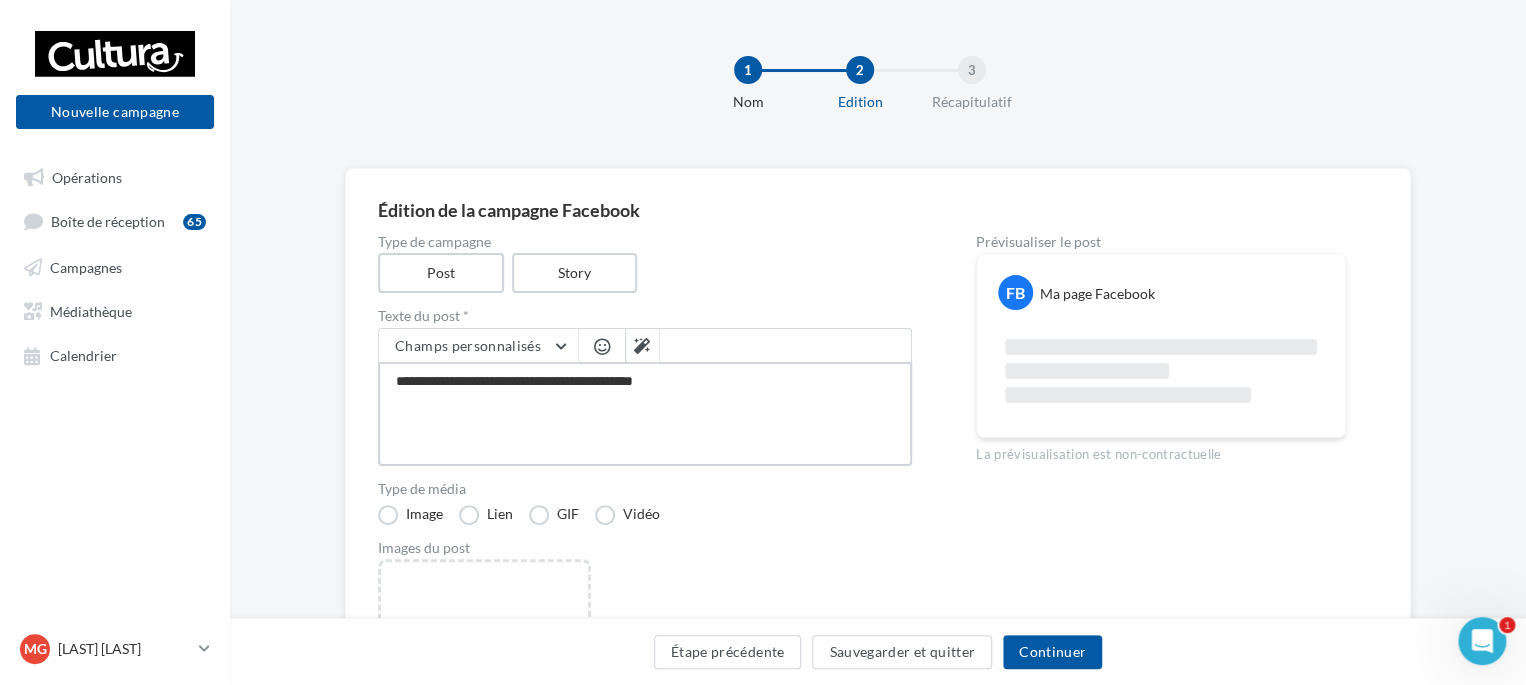 type on "**********" 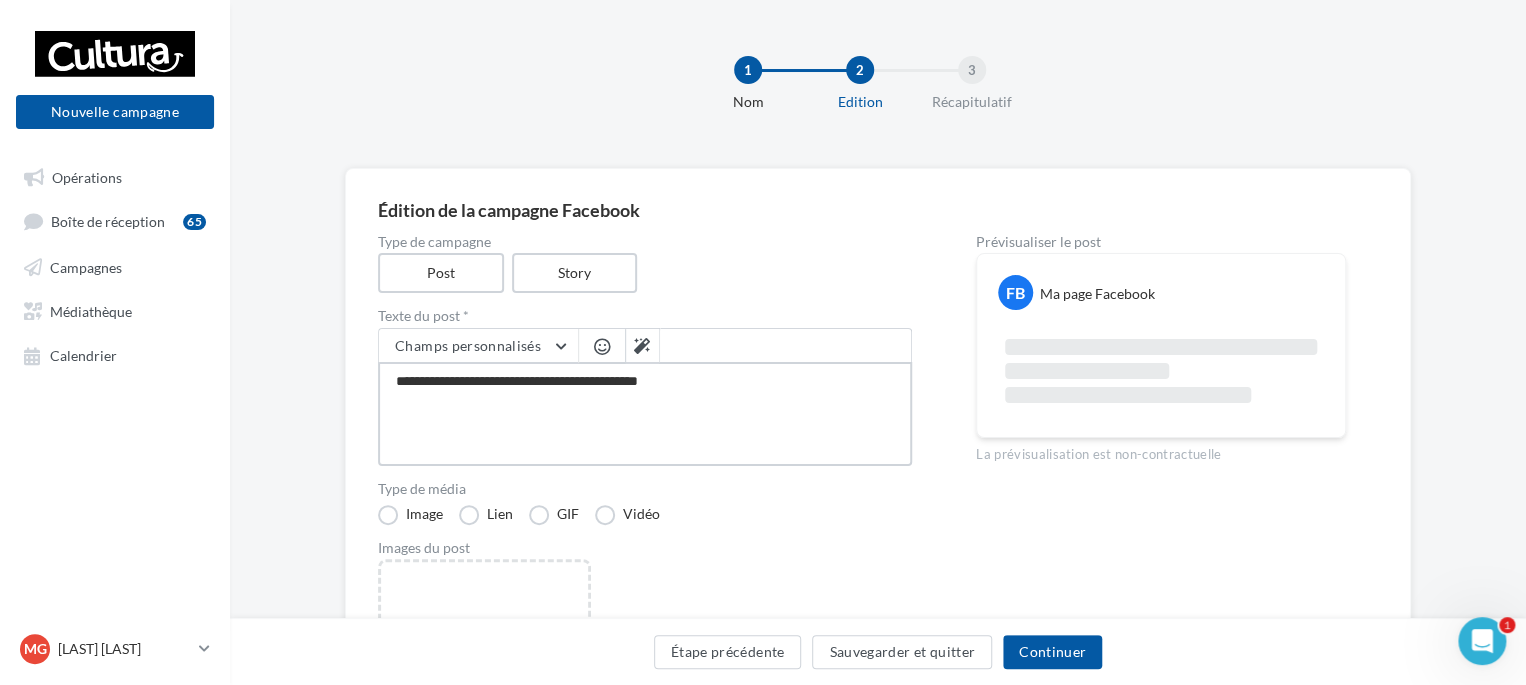 type on "**********" 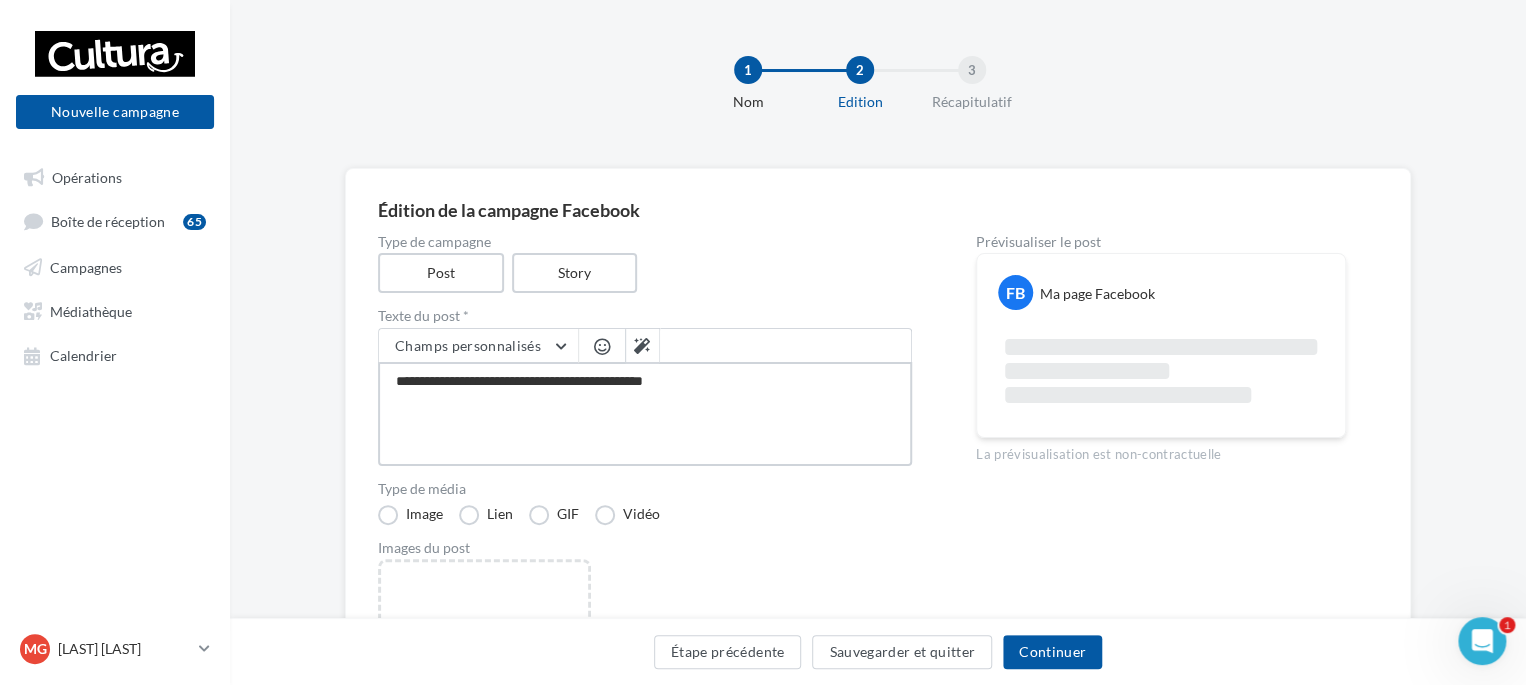 type on "**********" 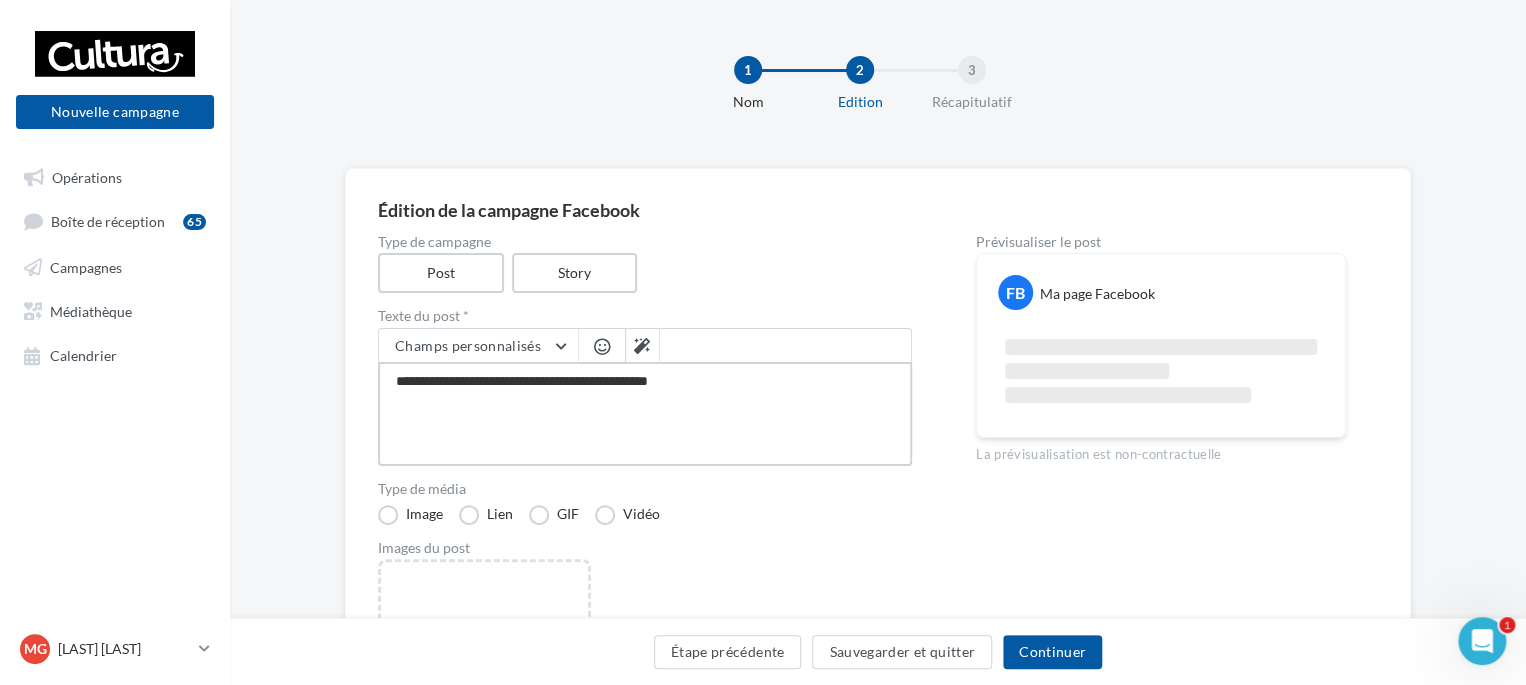 type on "**********" 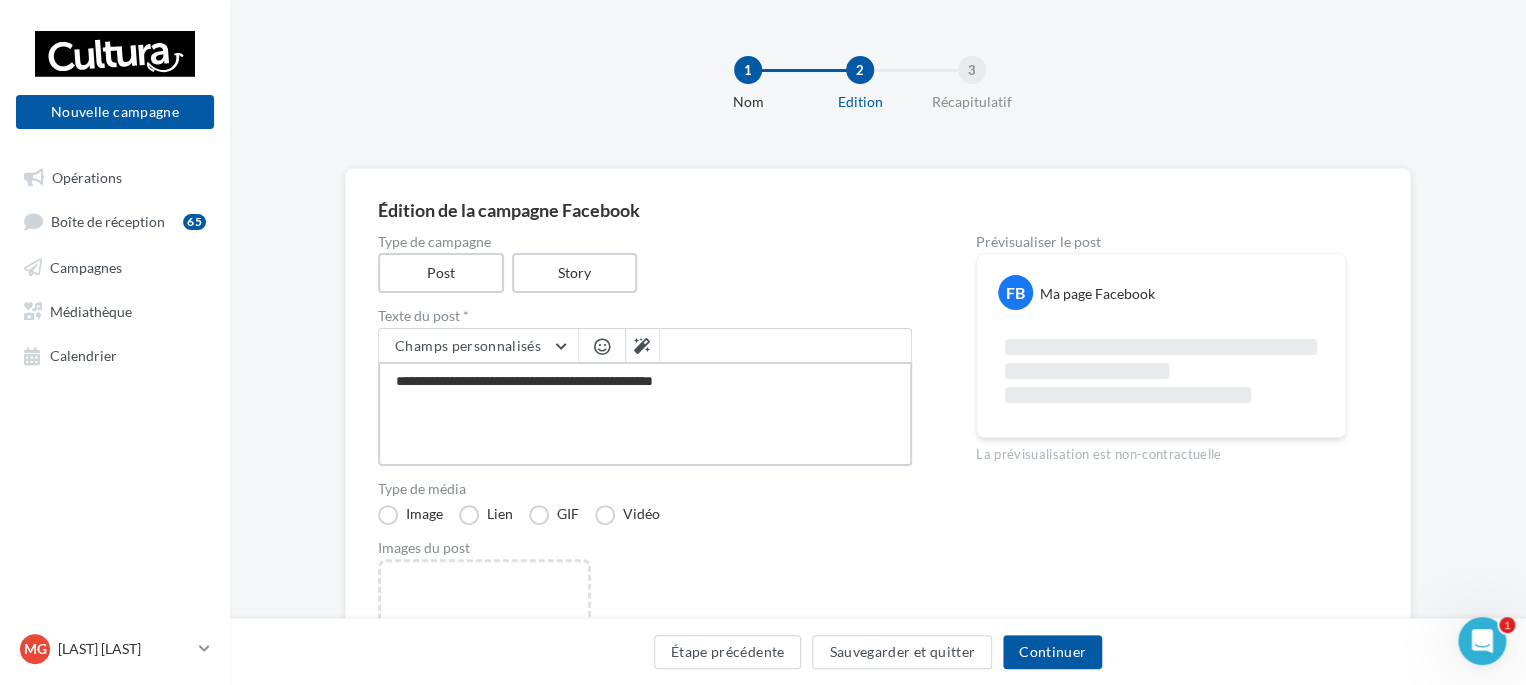 type on "**********" 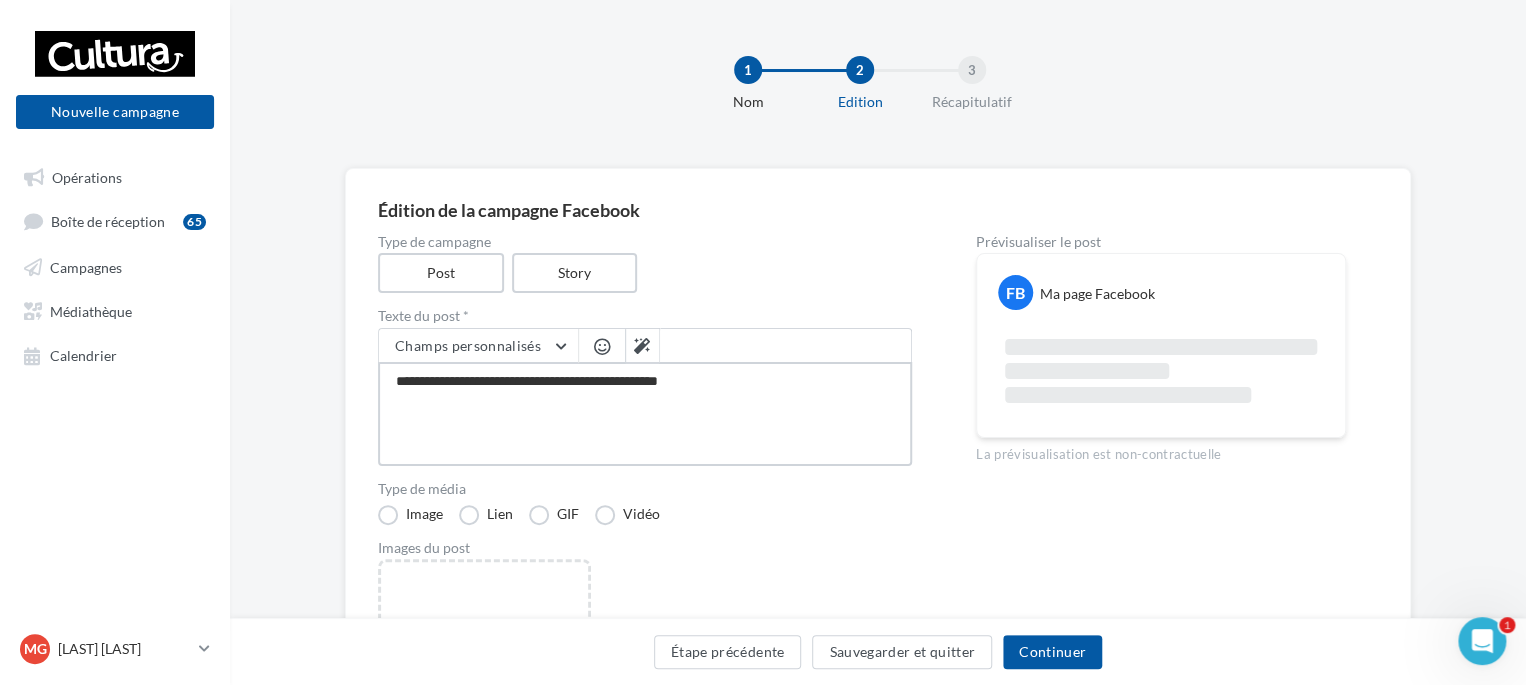 type on "**********" 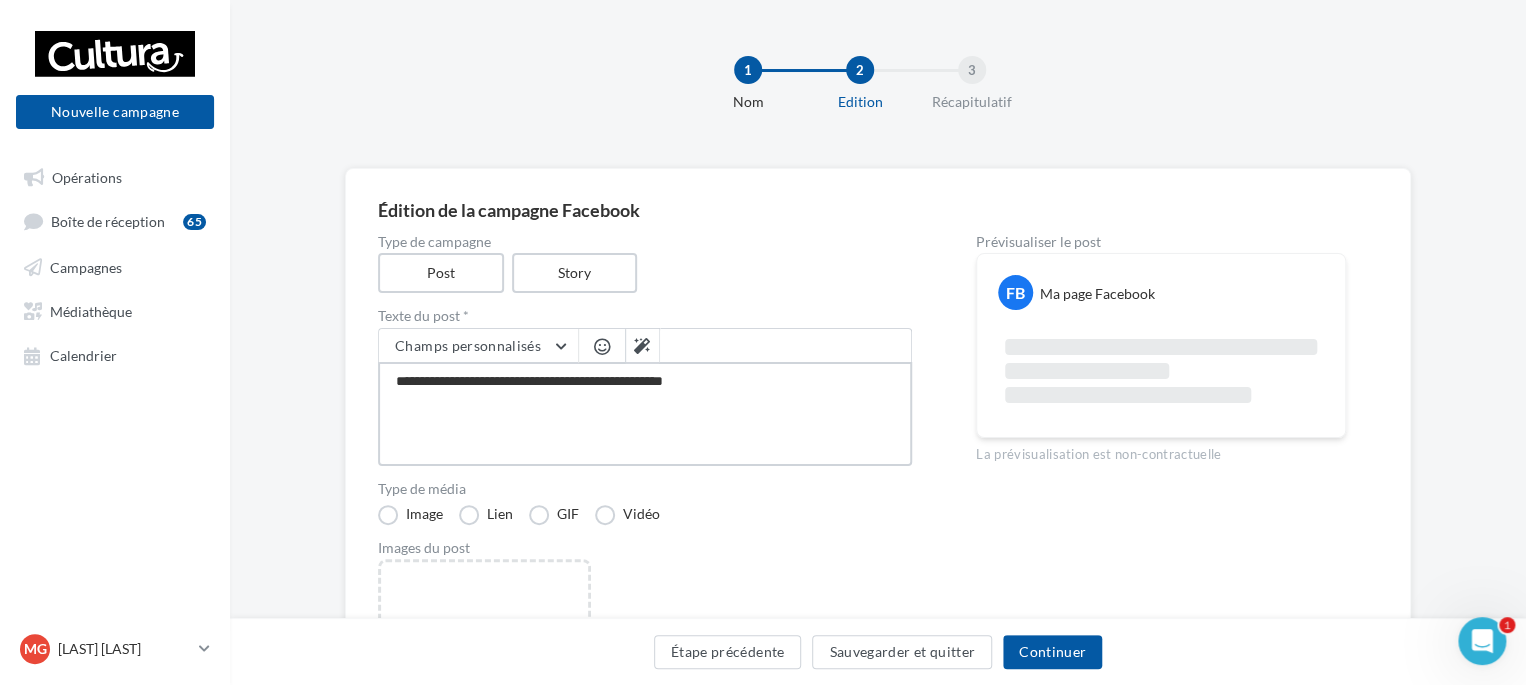 type on "**********" 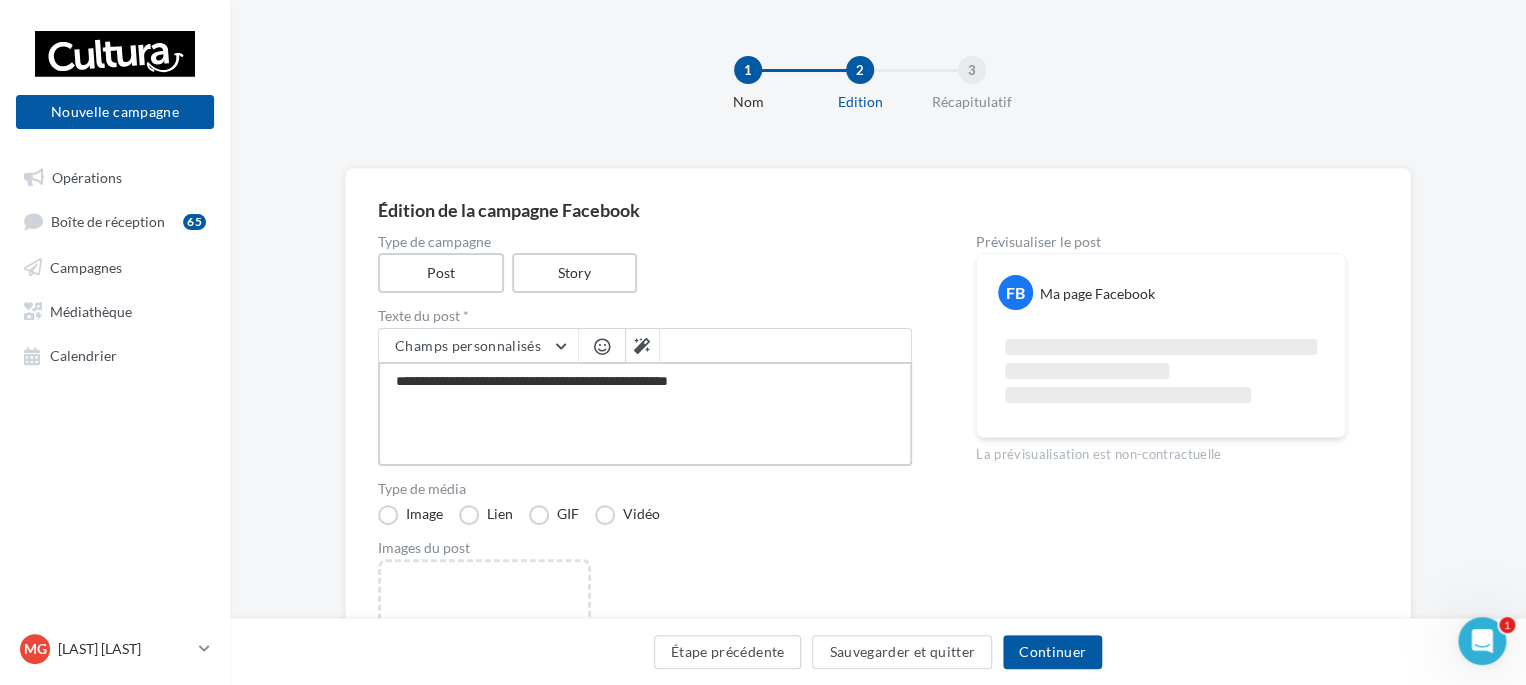 type on "**********" 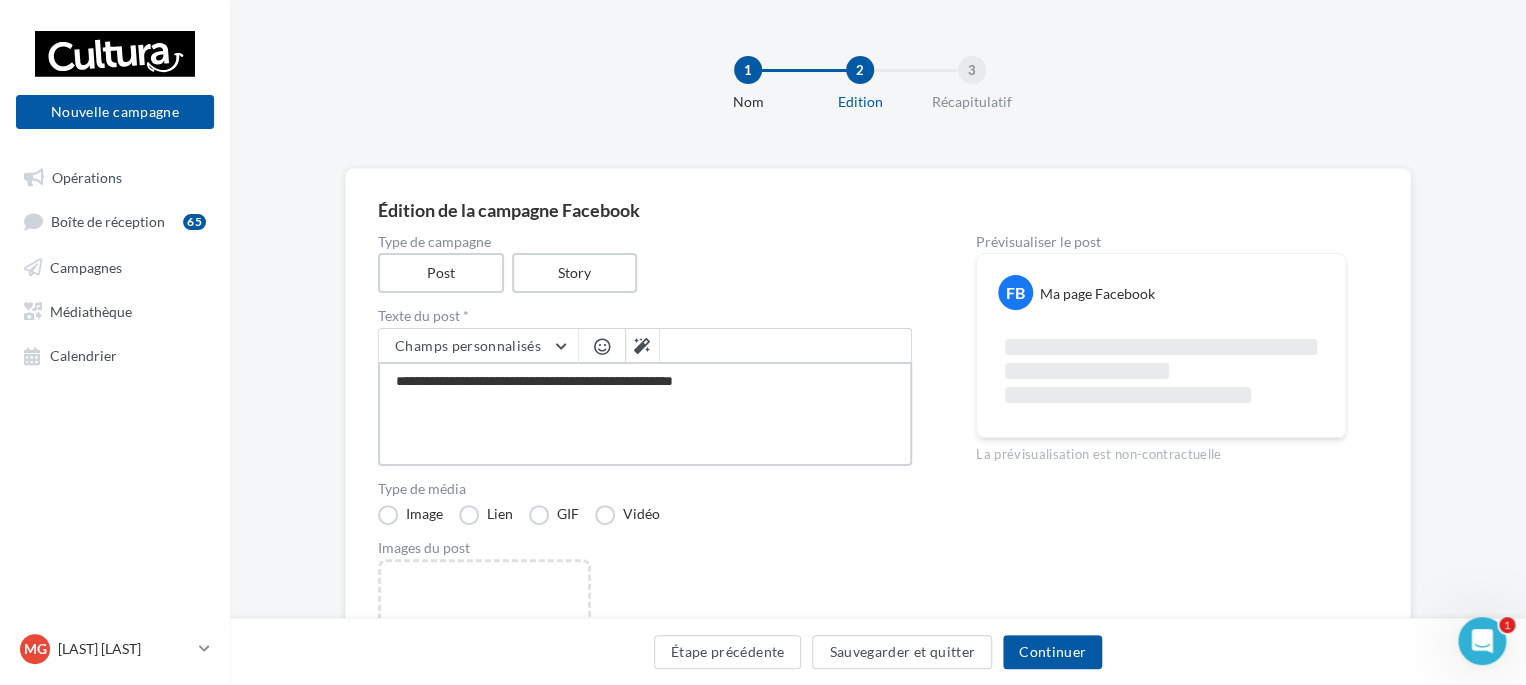 type on "**********" 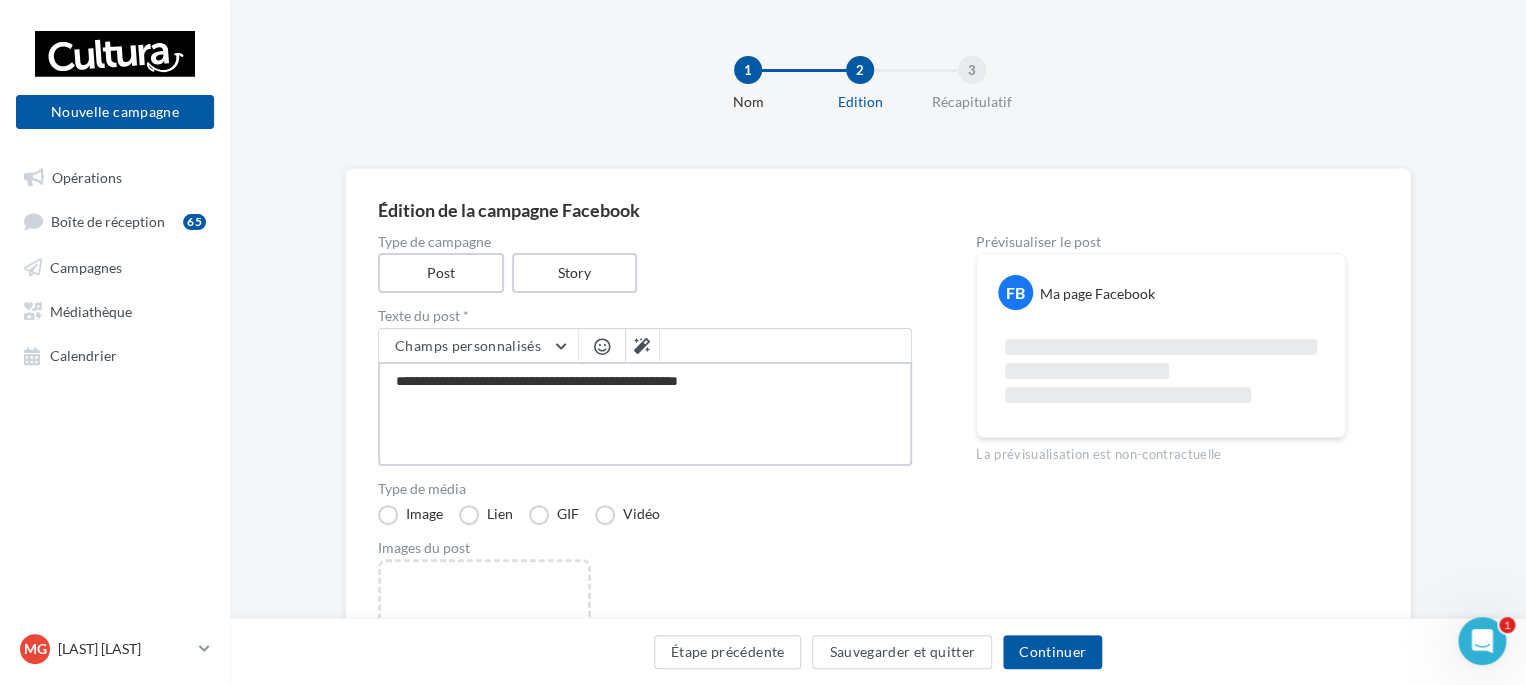 type on "**********" 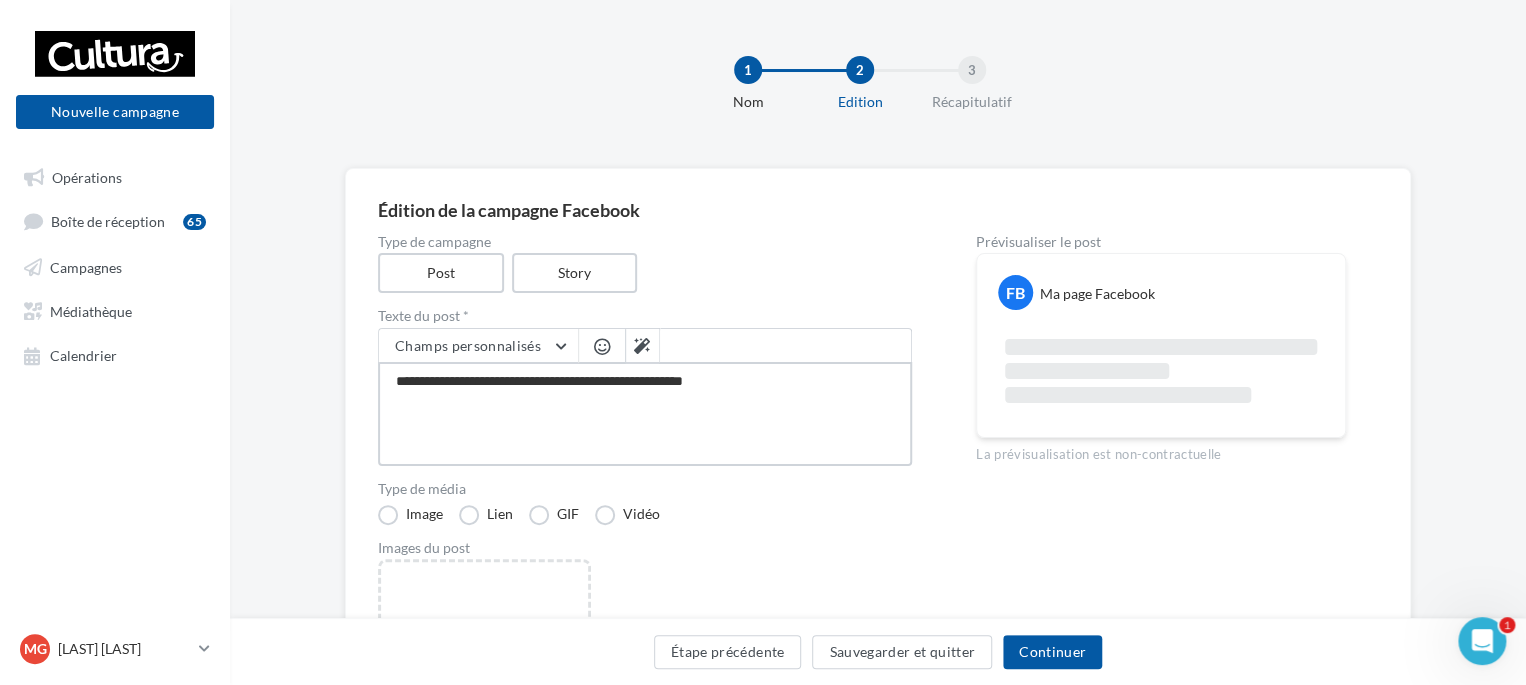type on "**********" 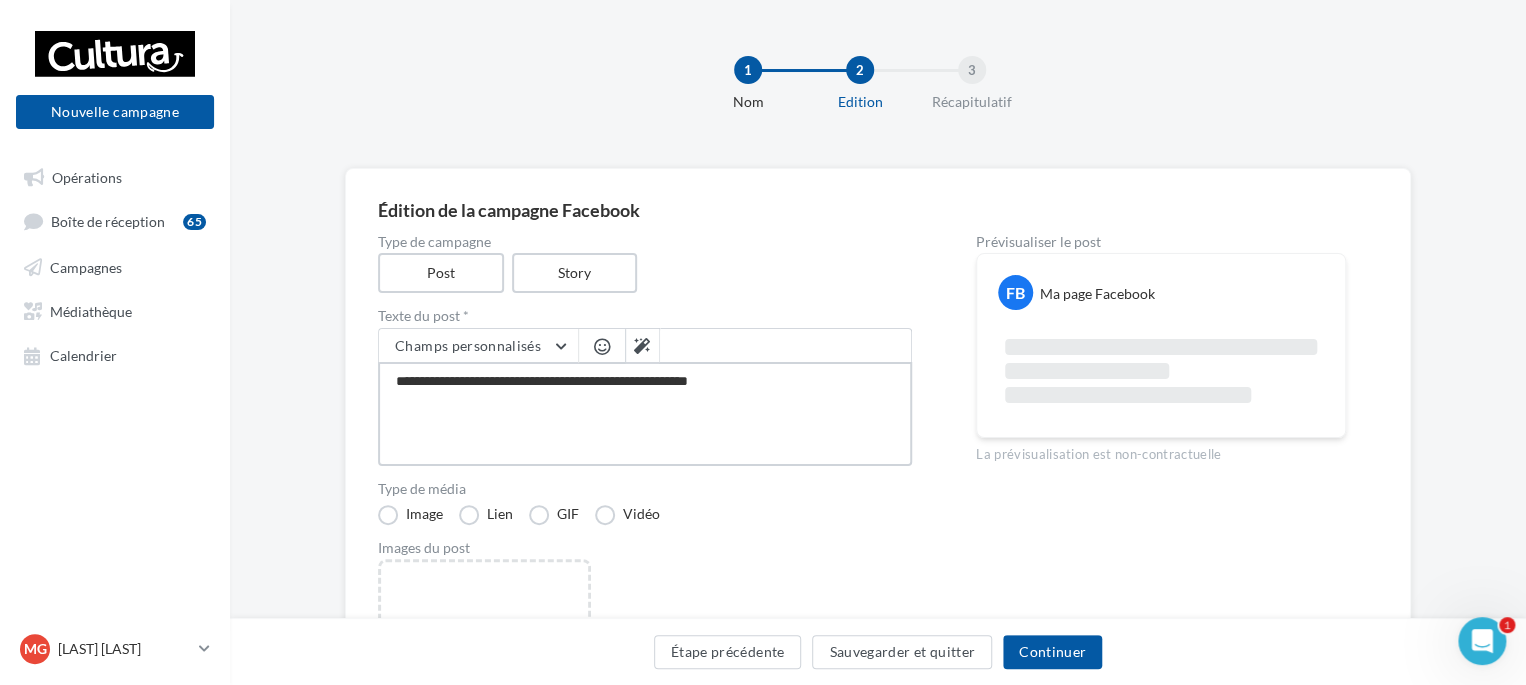 type on "**********" 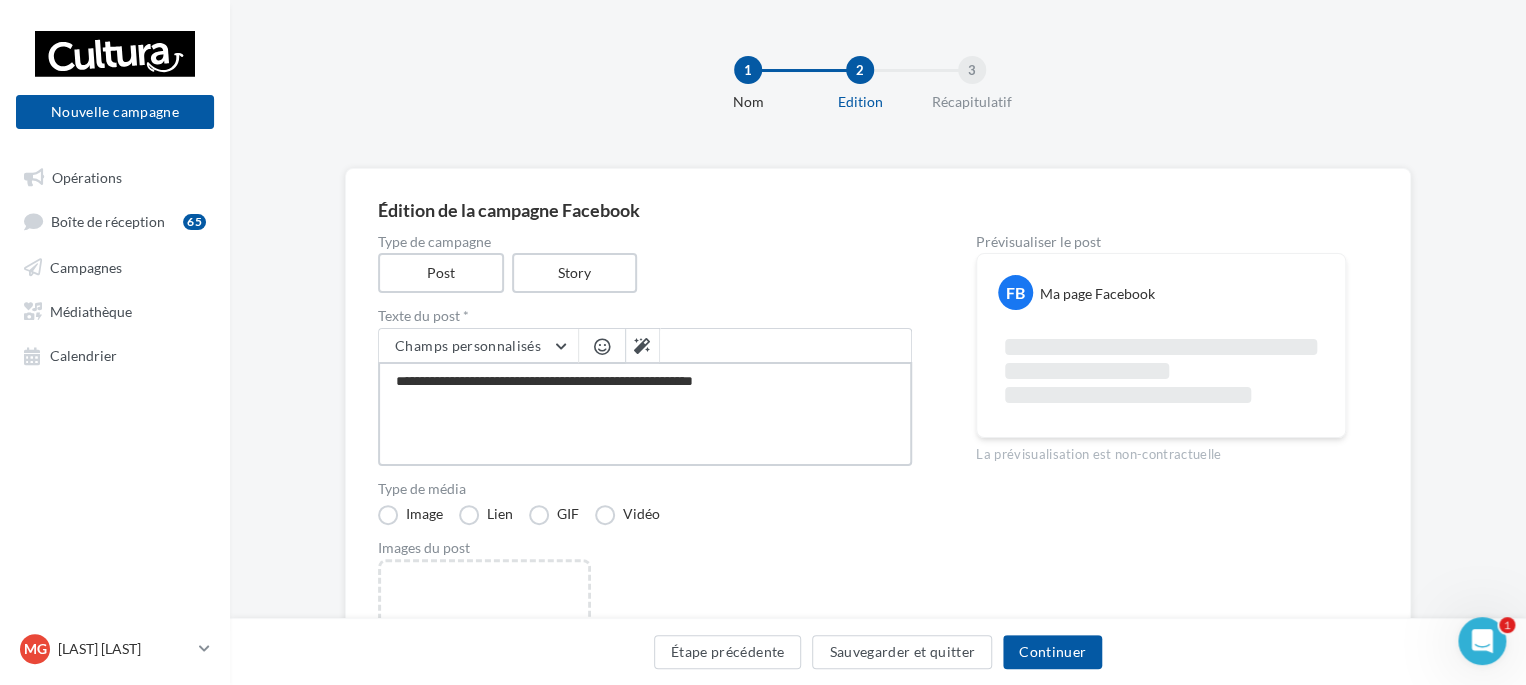 type on "**********" 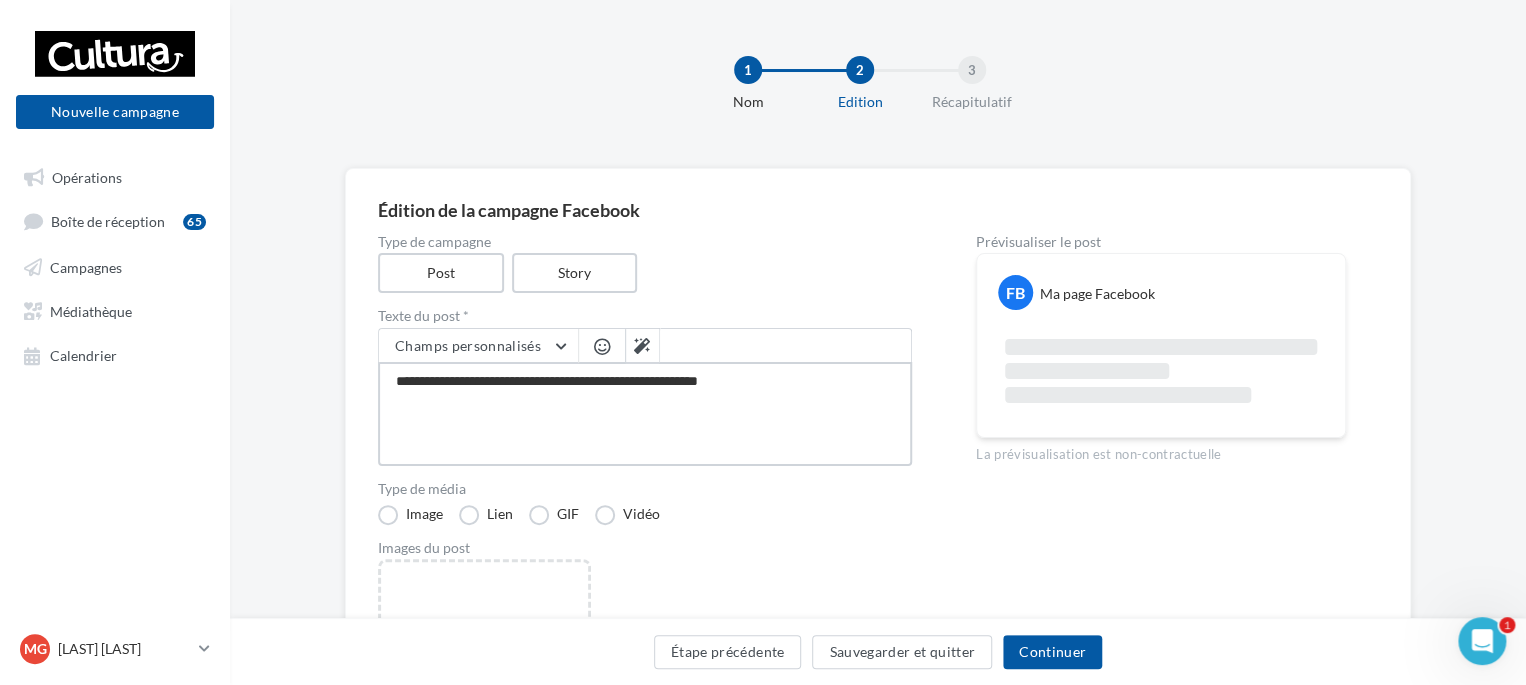 type on "**********" 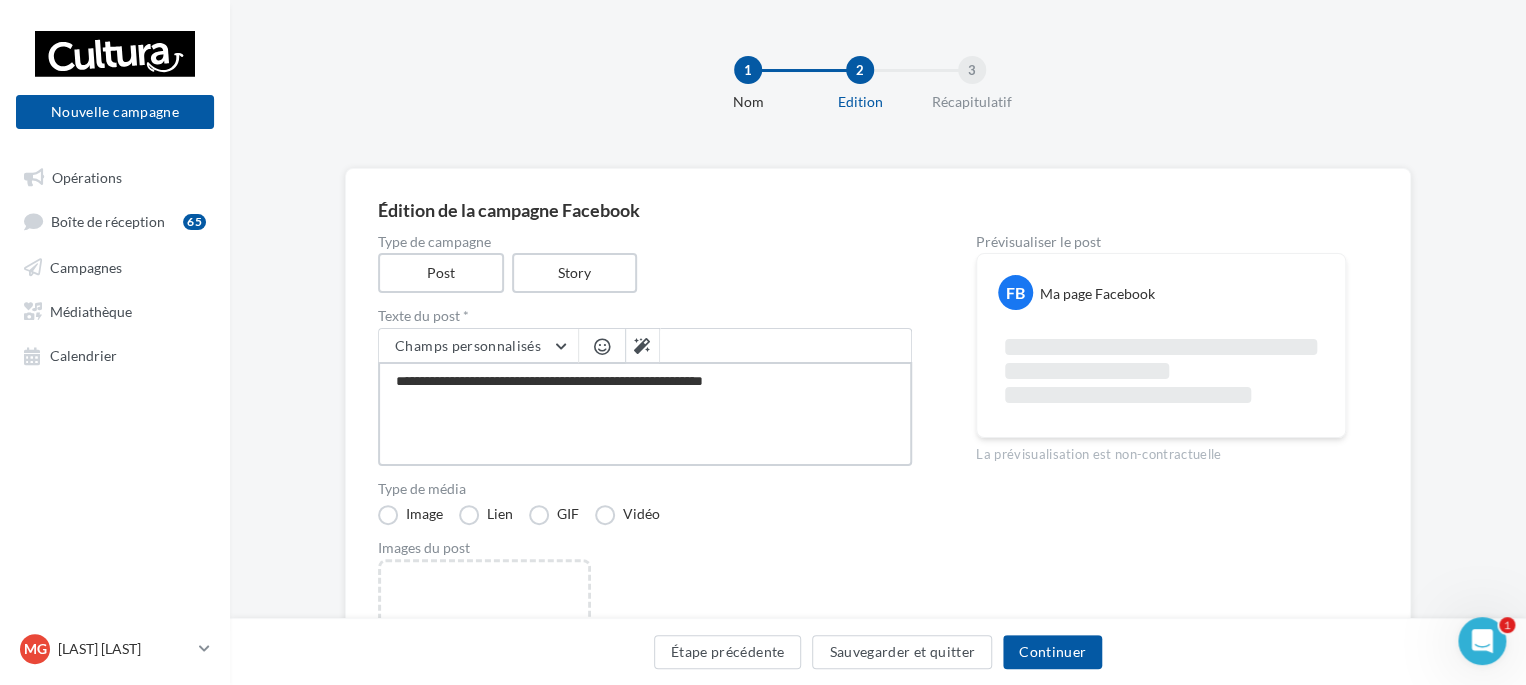 type on "**********" 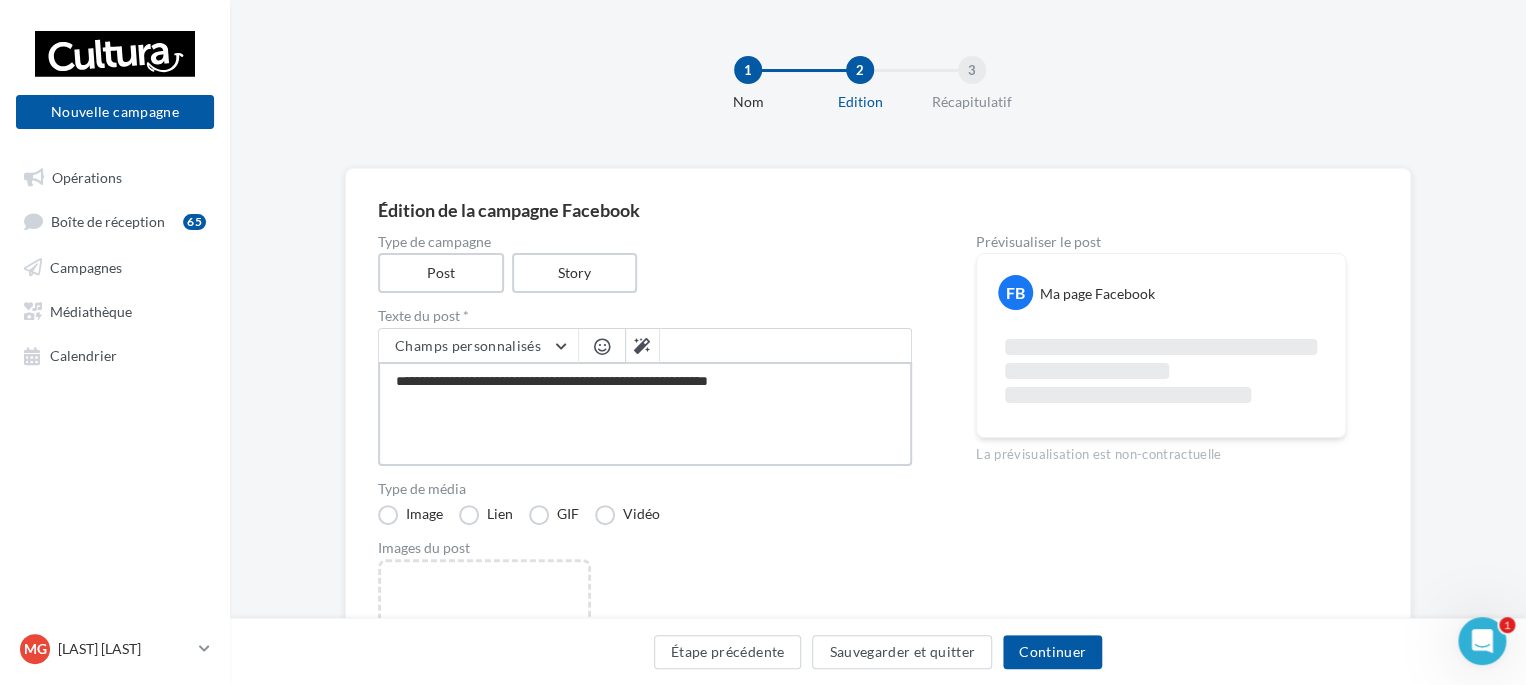 type on "**********" 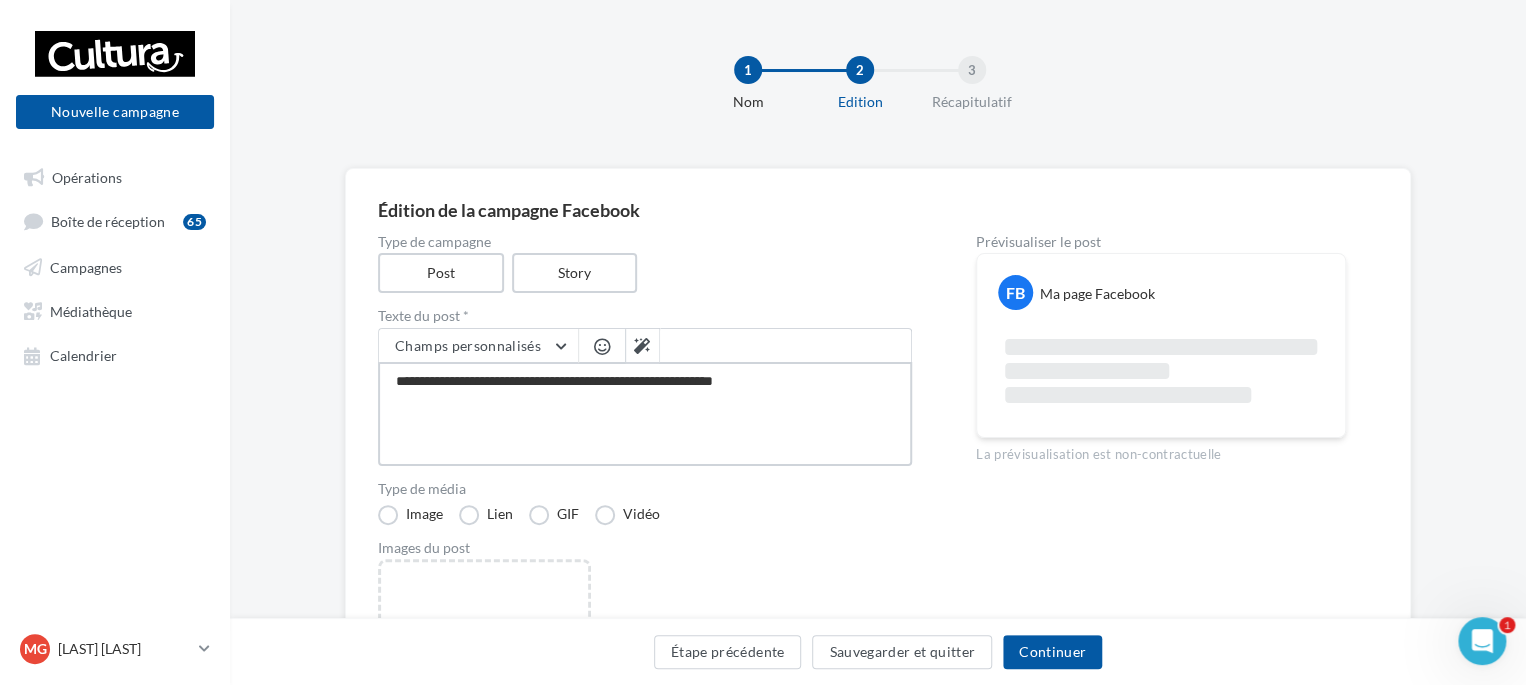 type on "**********" 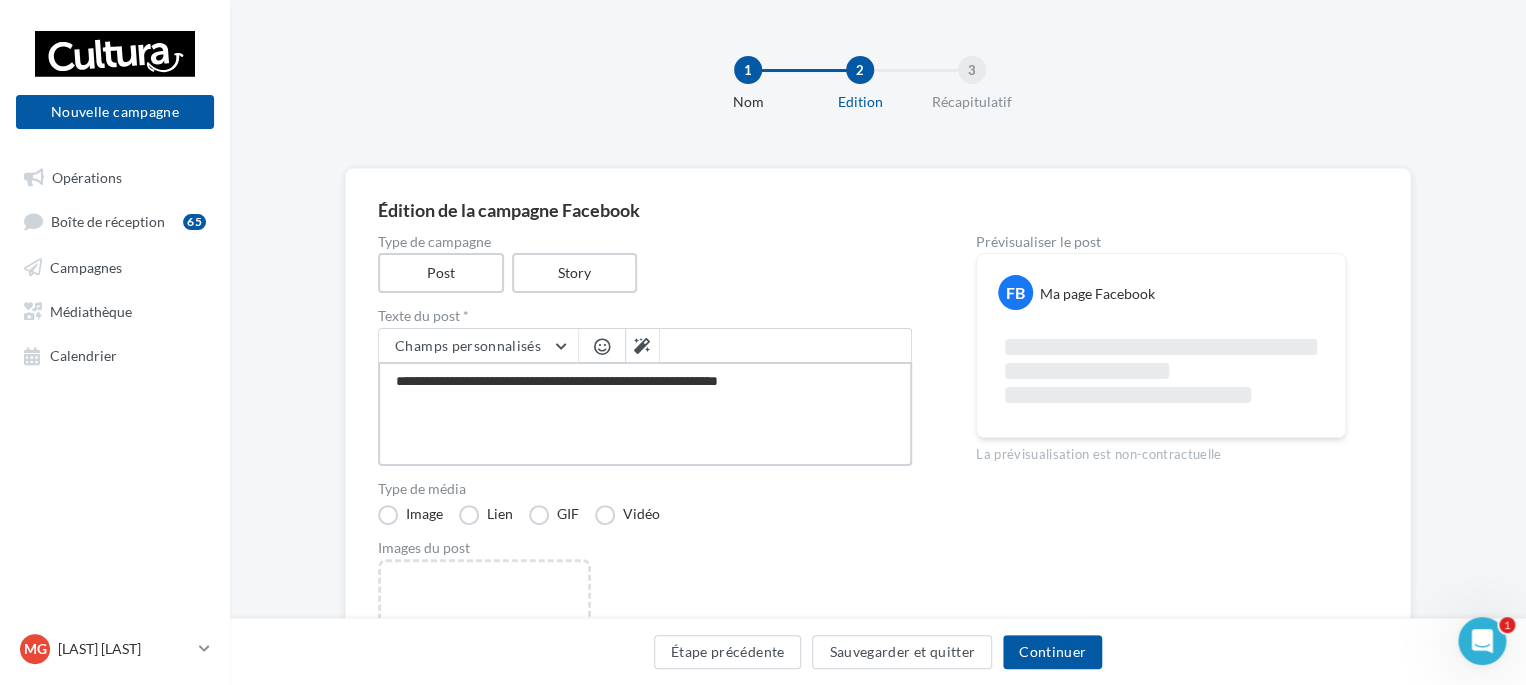 type on "**********" 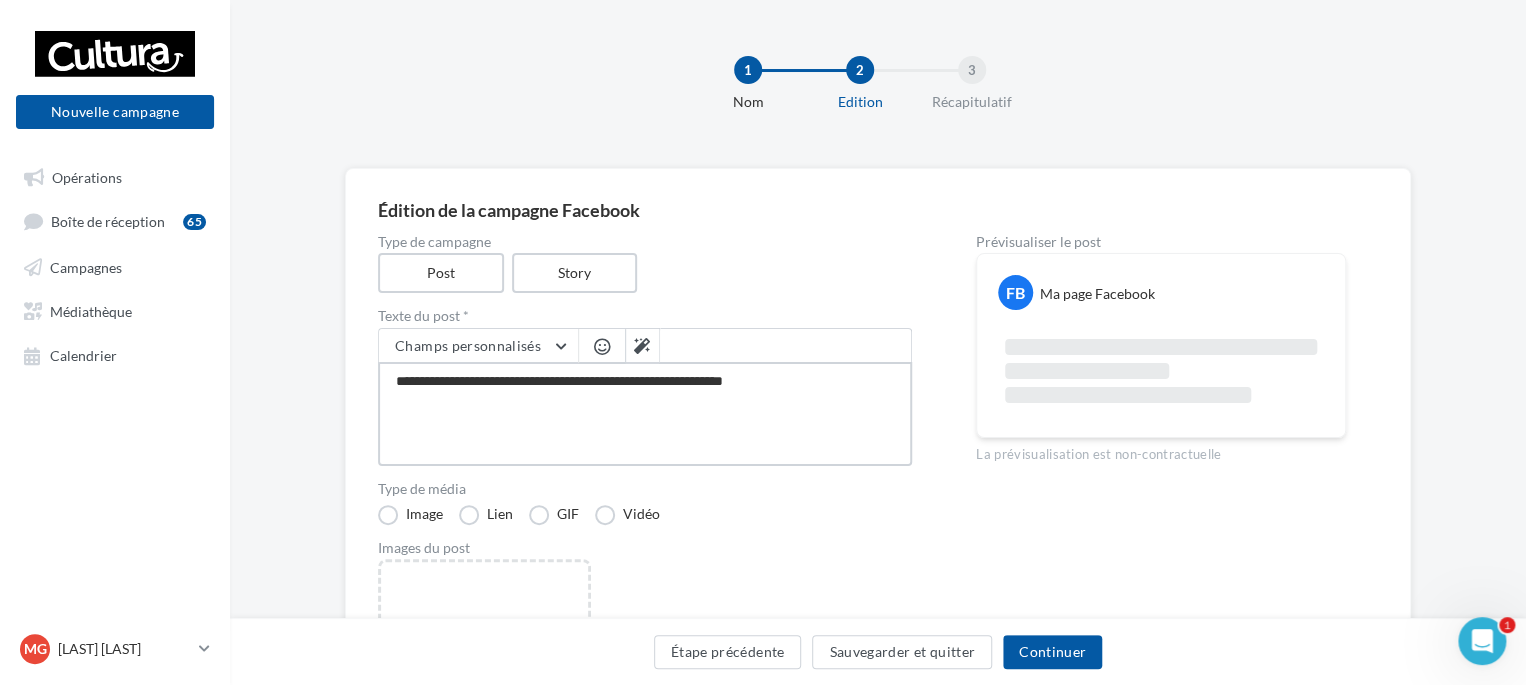 type on "**********" 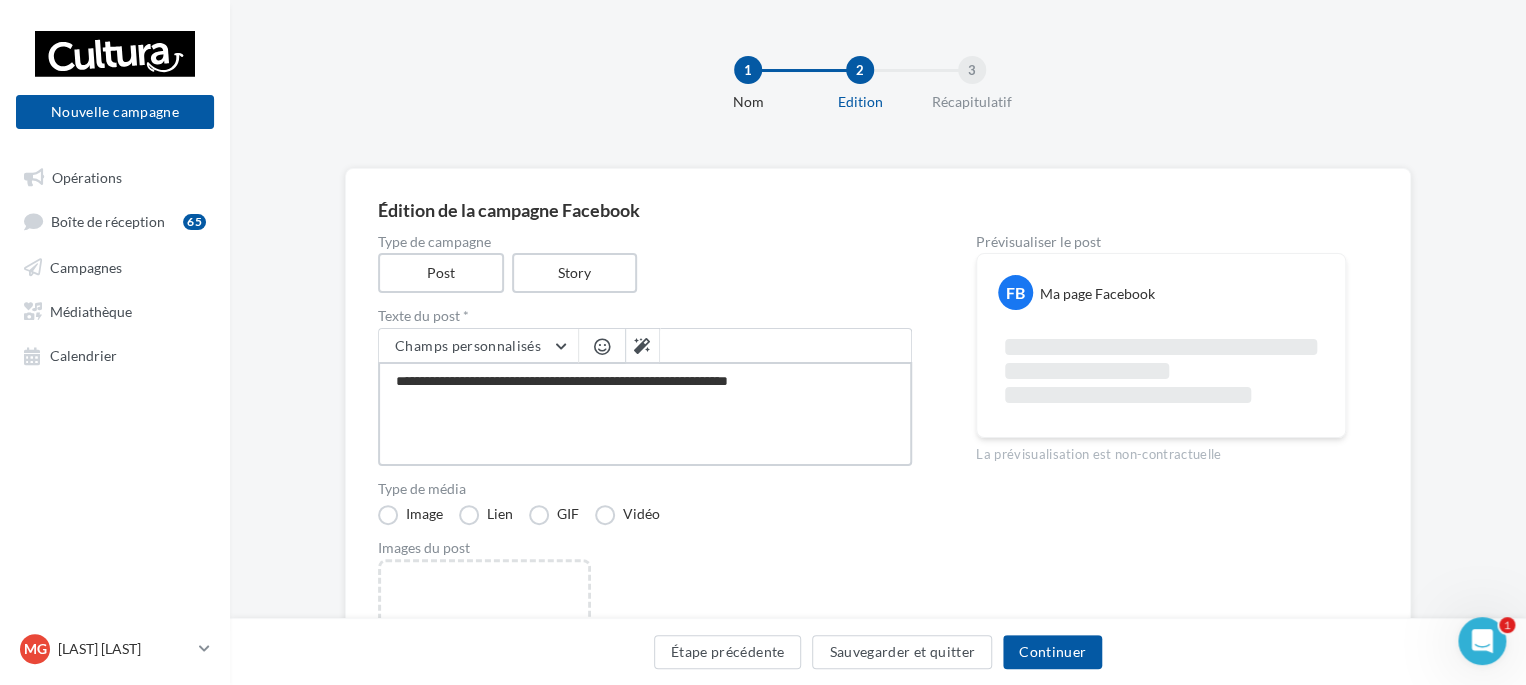 type on "**********" 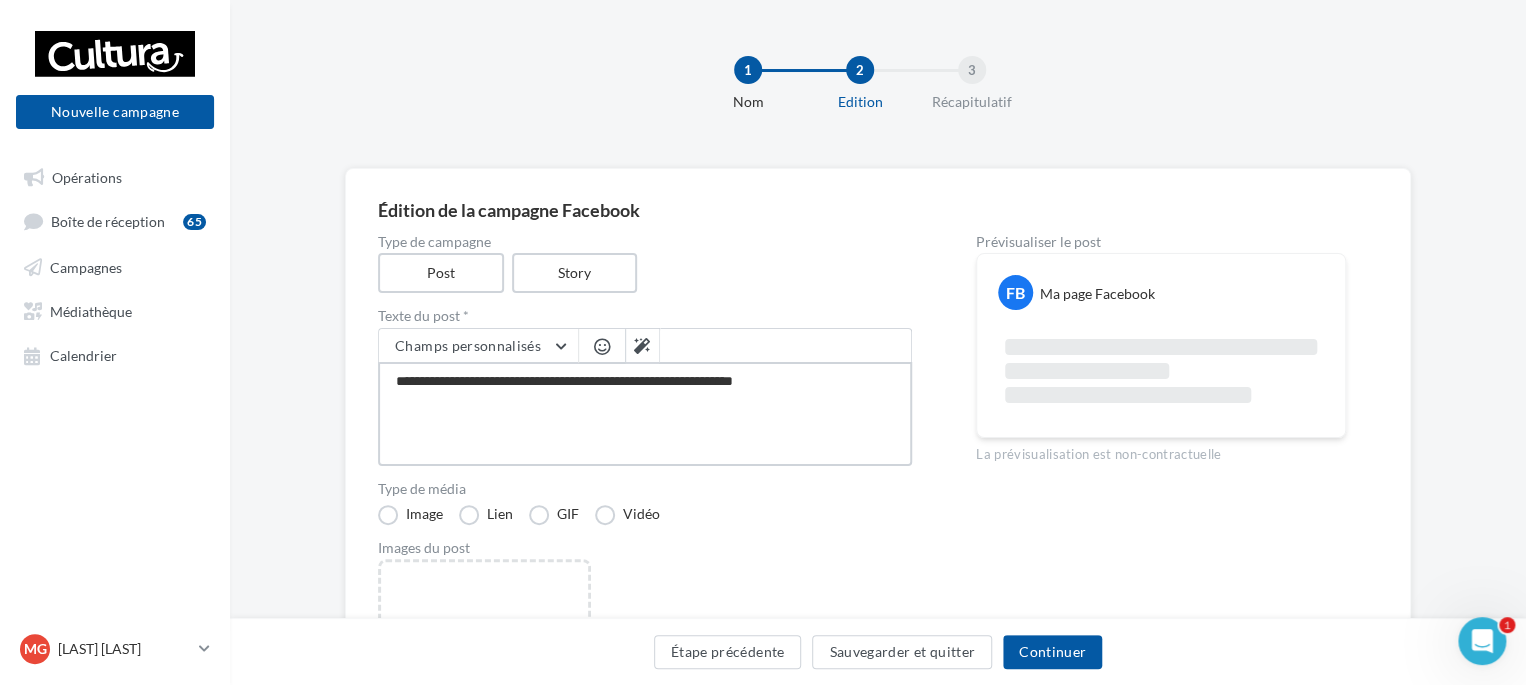 type on "**********" 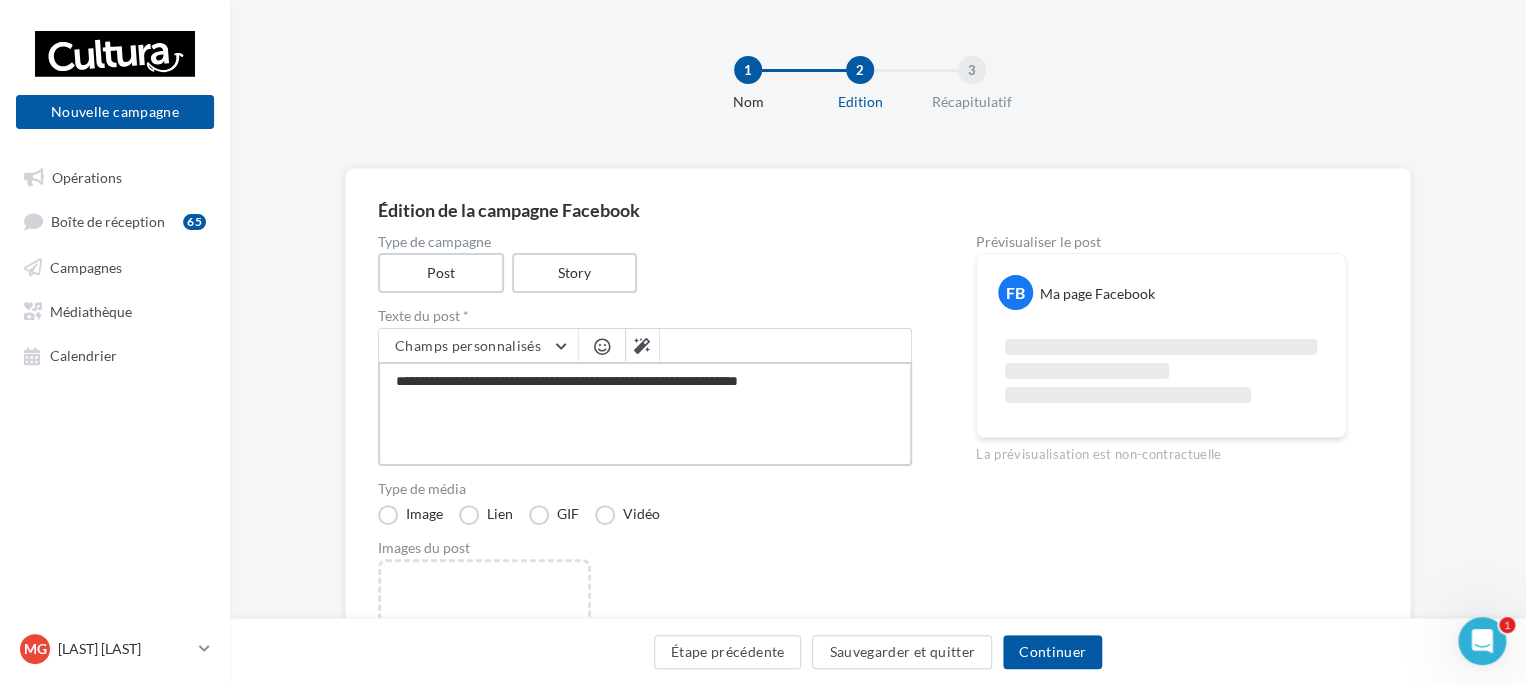 type on "**********" 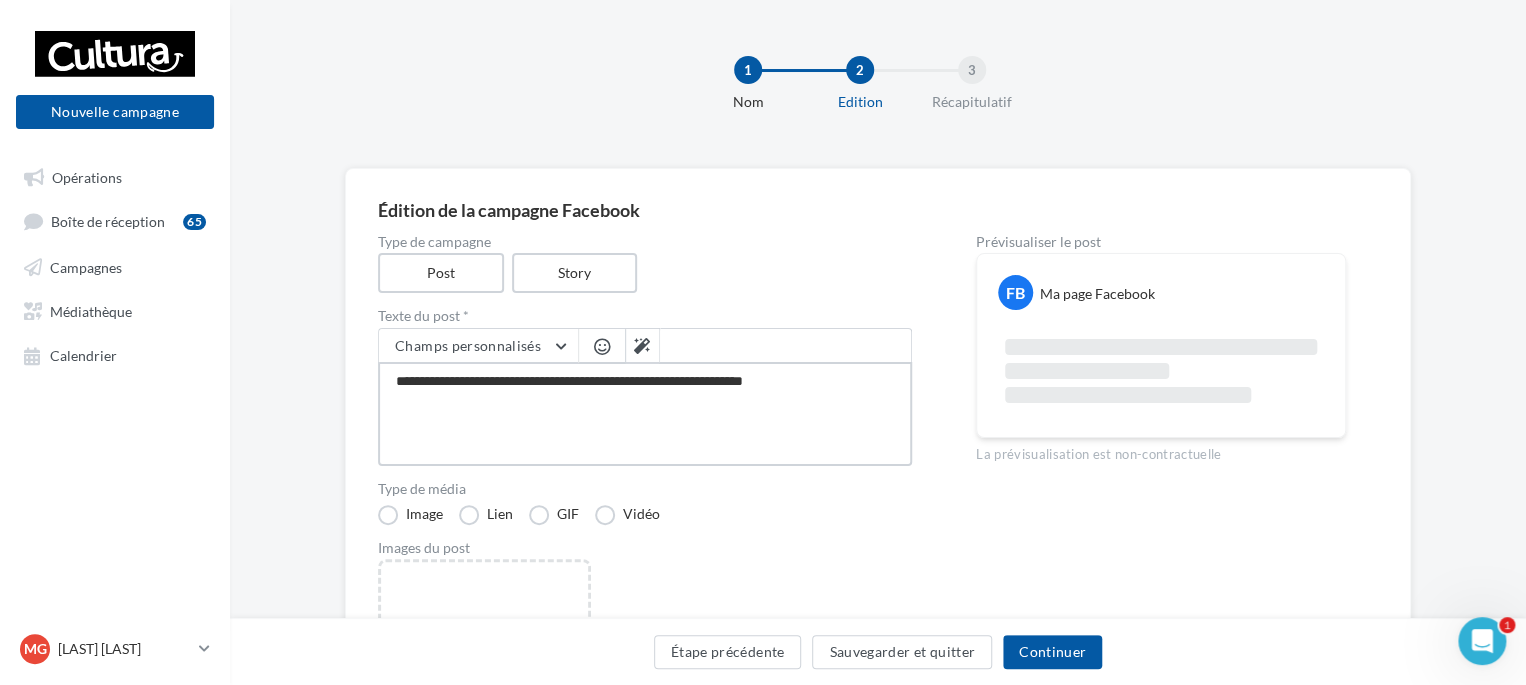 type on "**********" 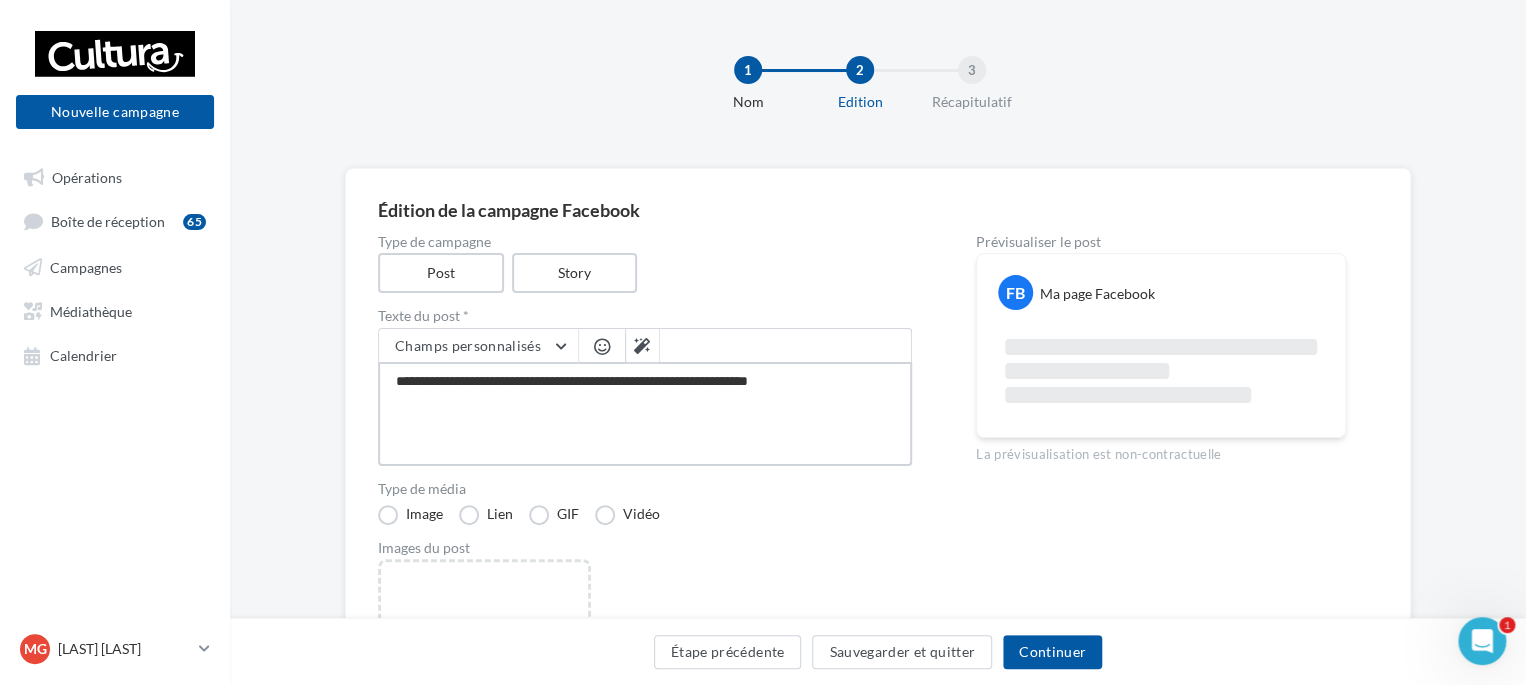 type on "**********" 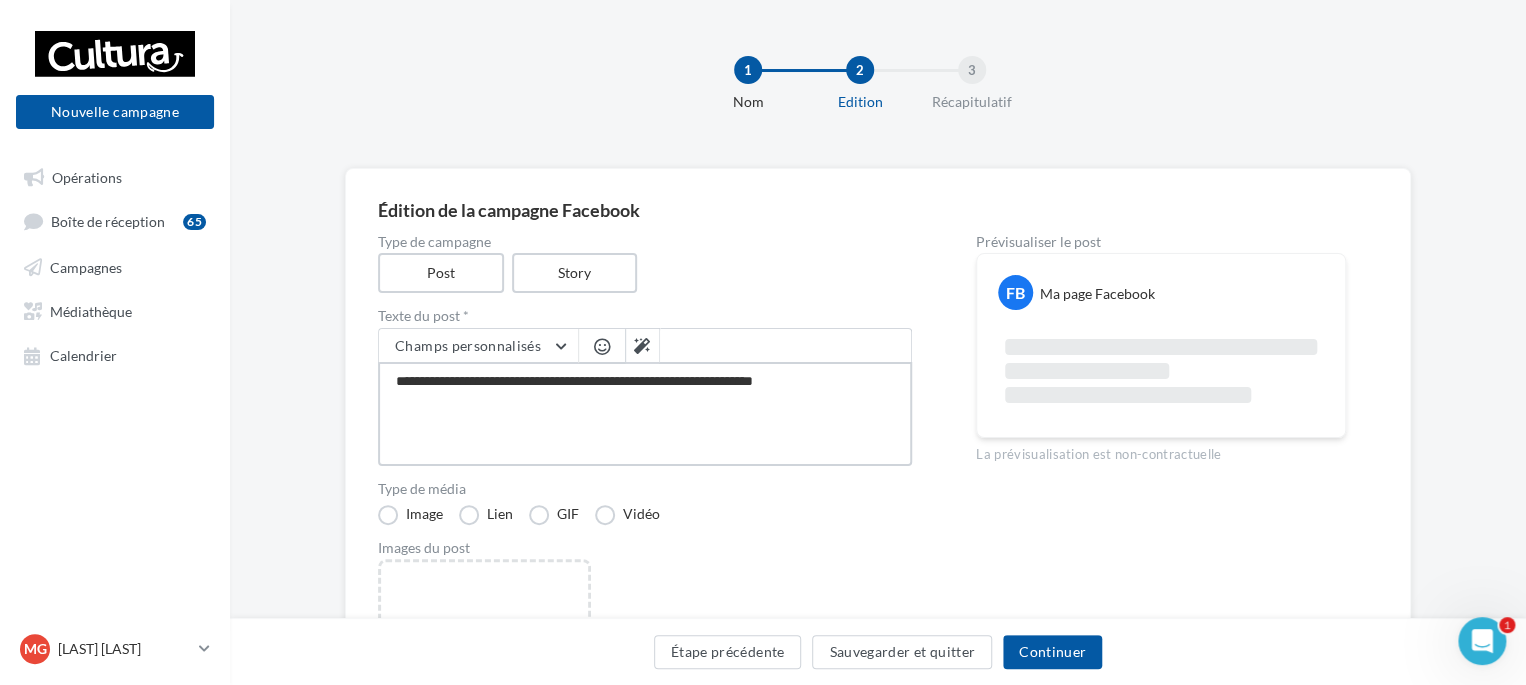 type on "**********" 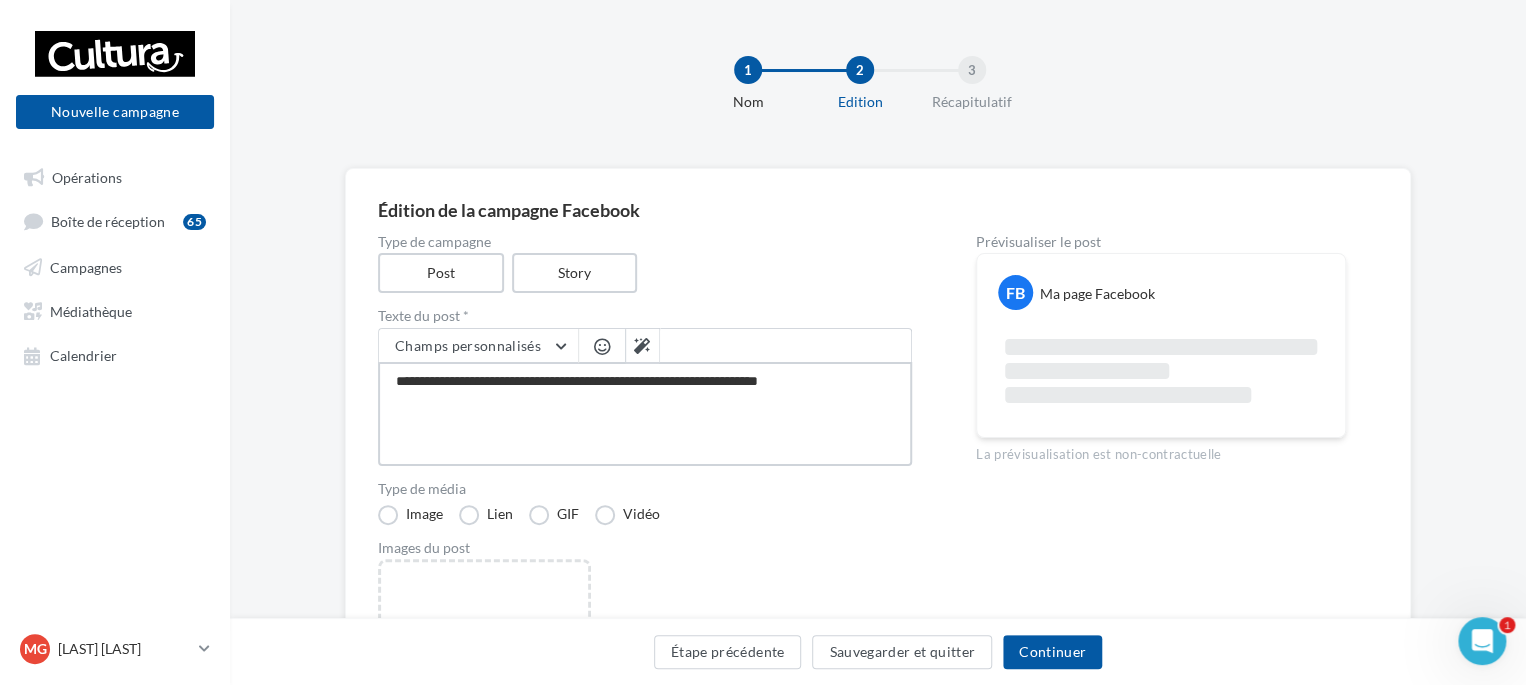 type on "**********" 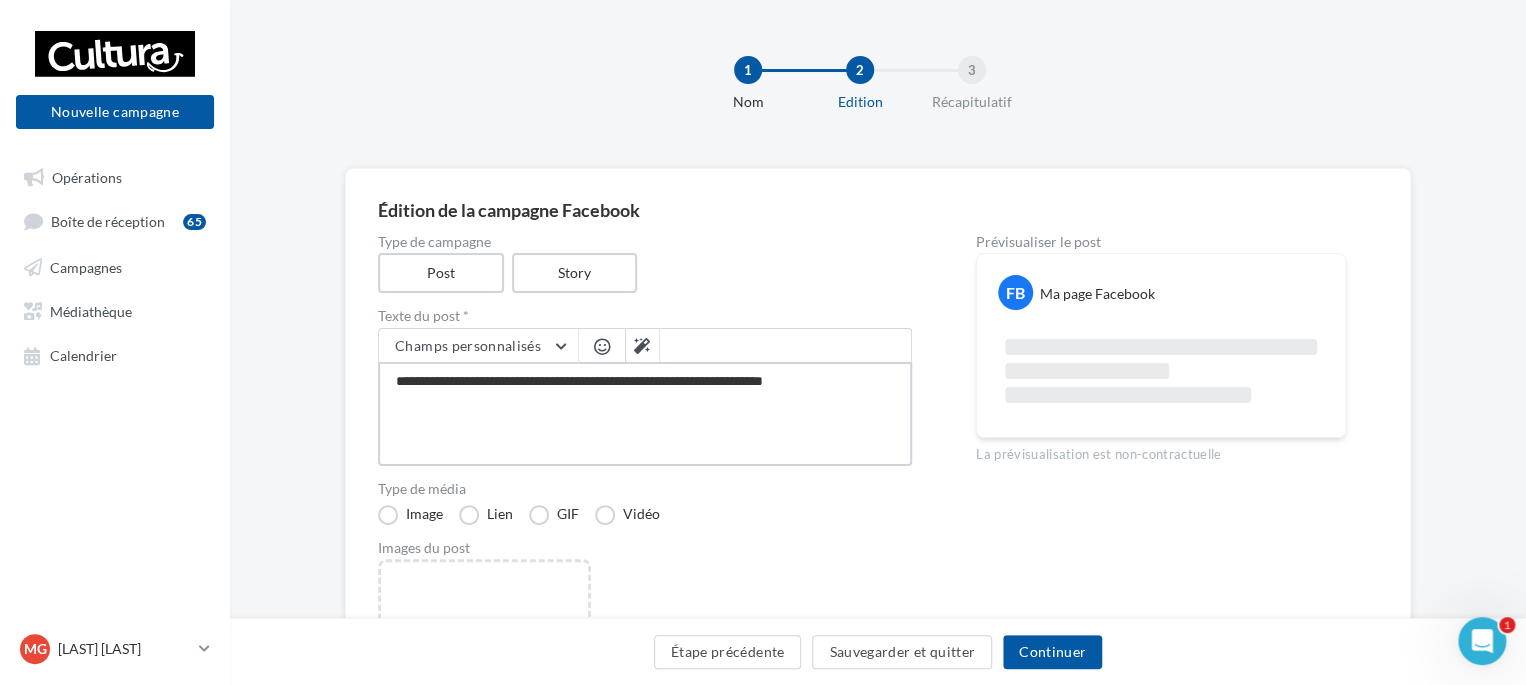 type on "**********" 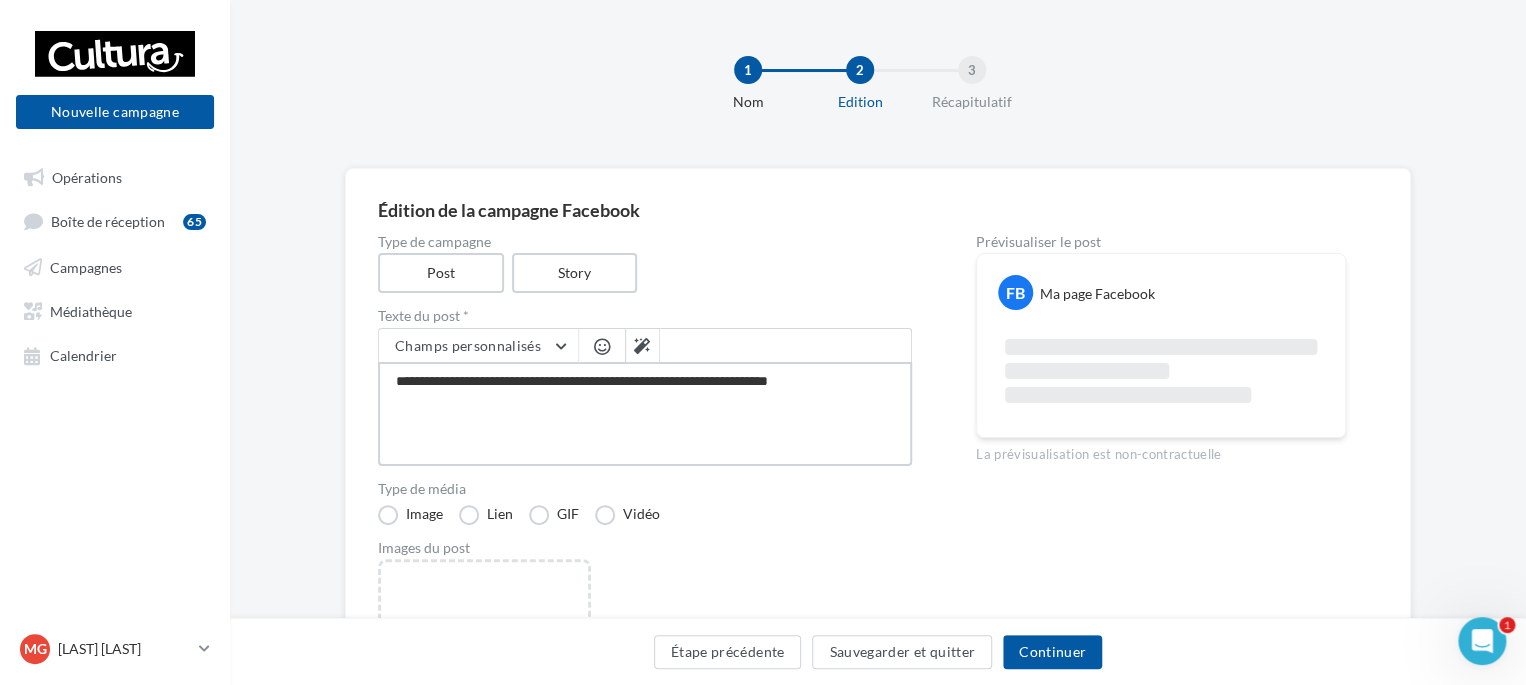 type on "**********" 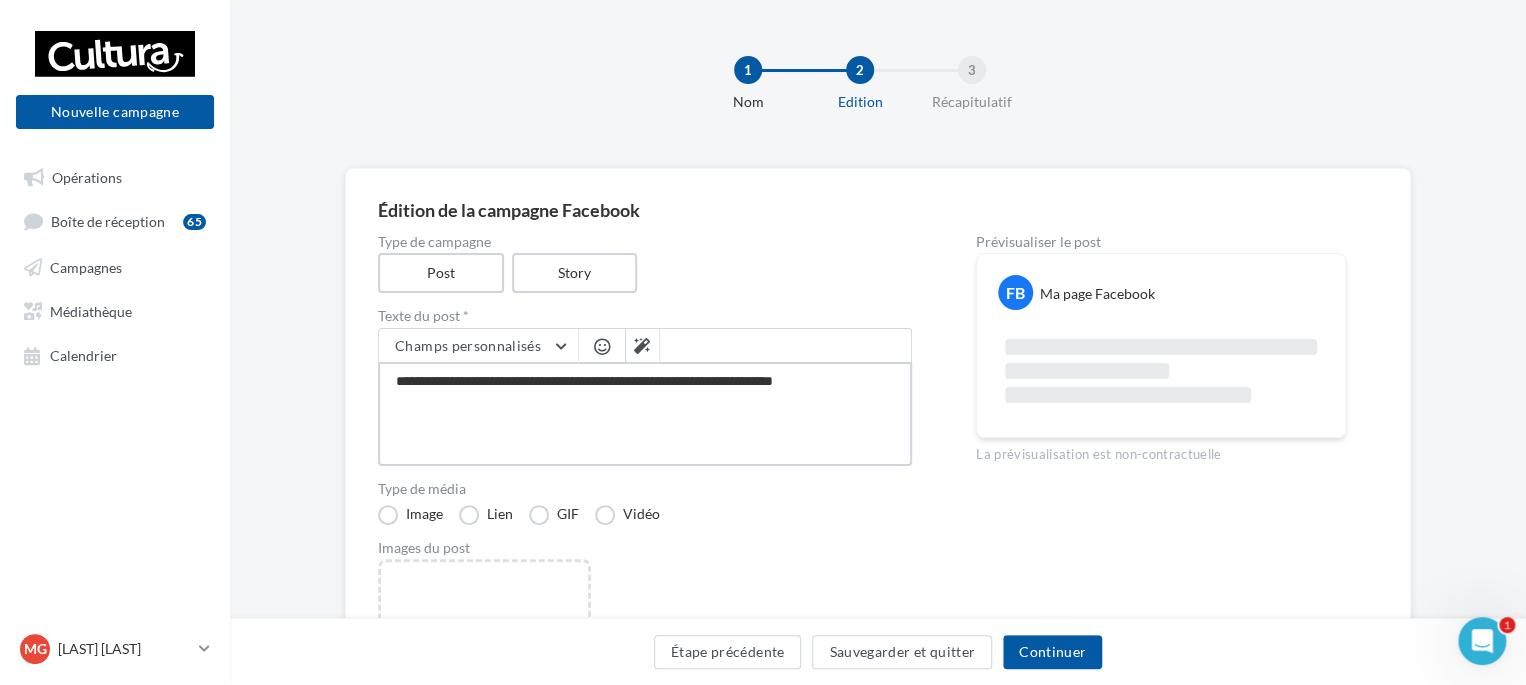 type on "**********" 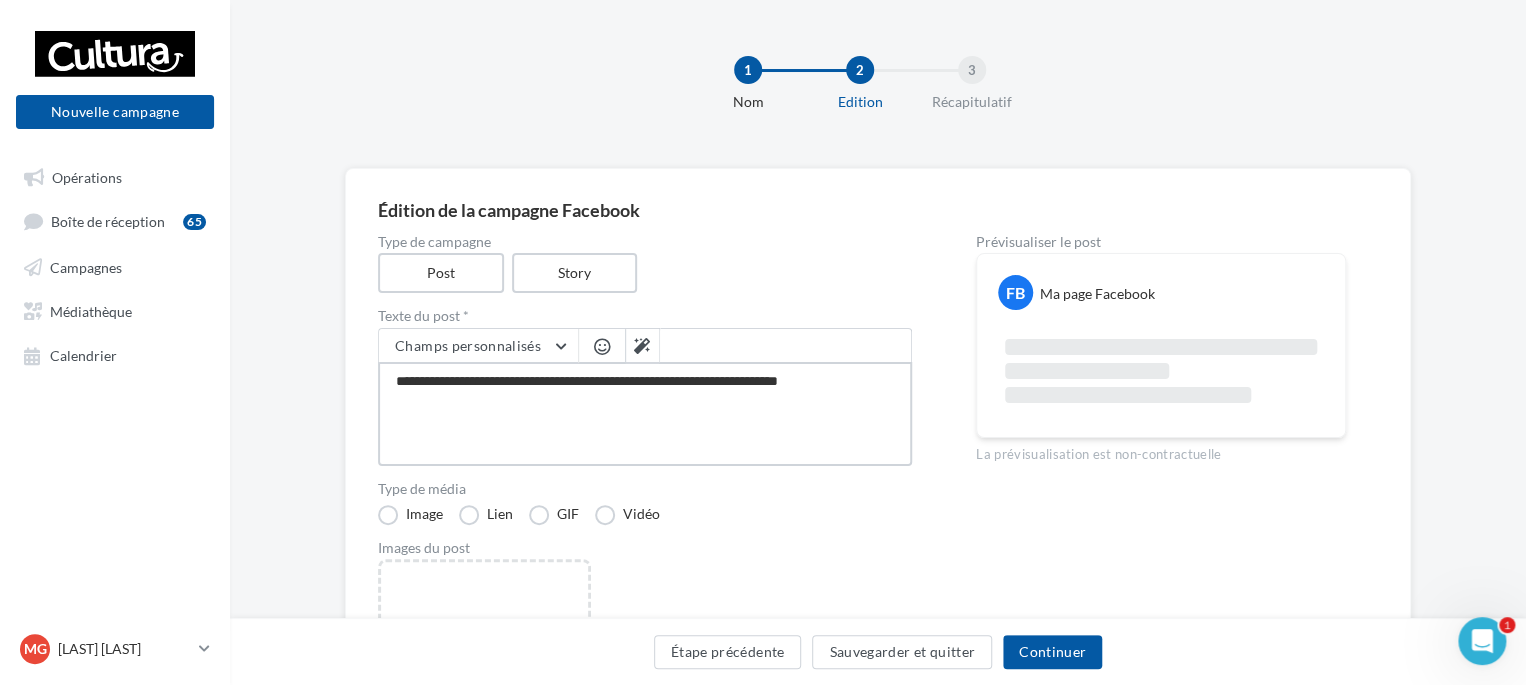 type on "**********" 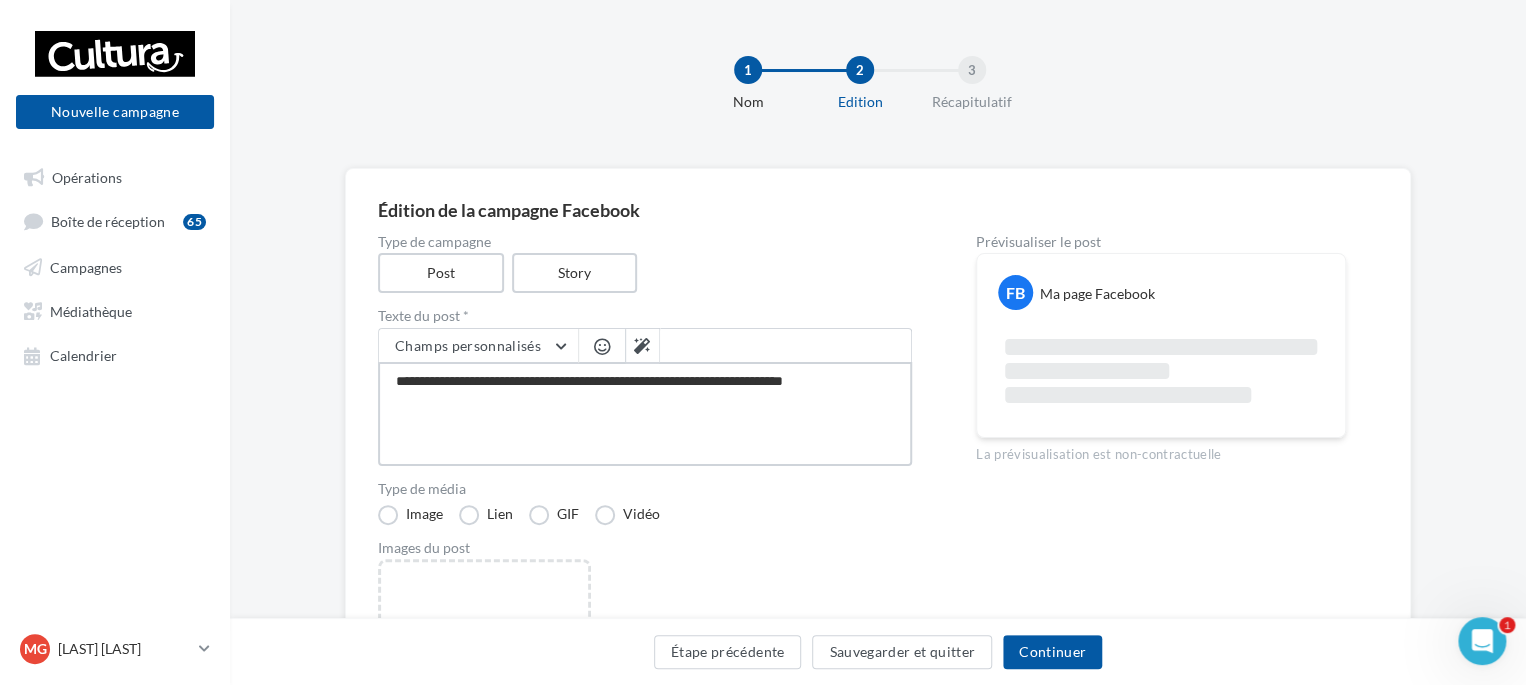 type on "**********" 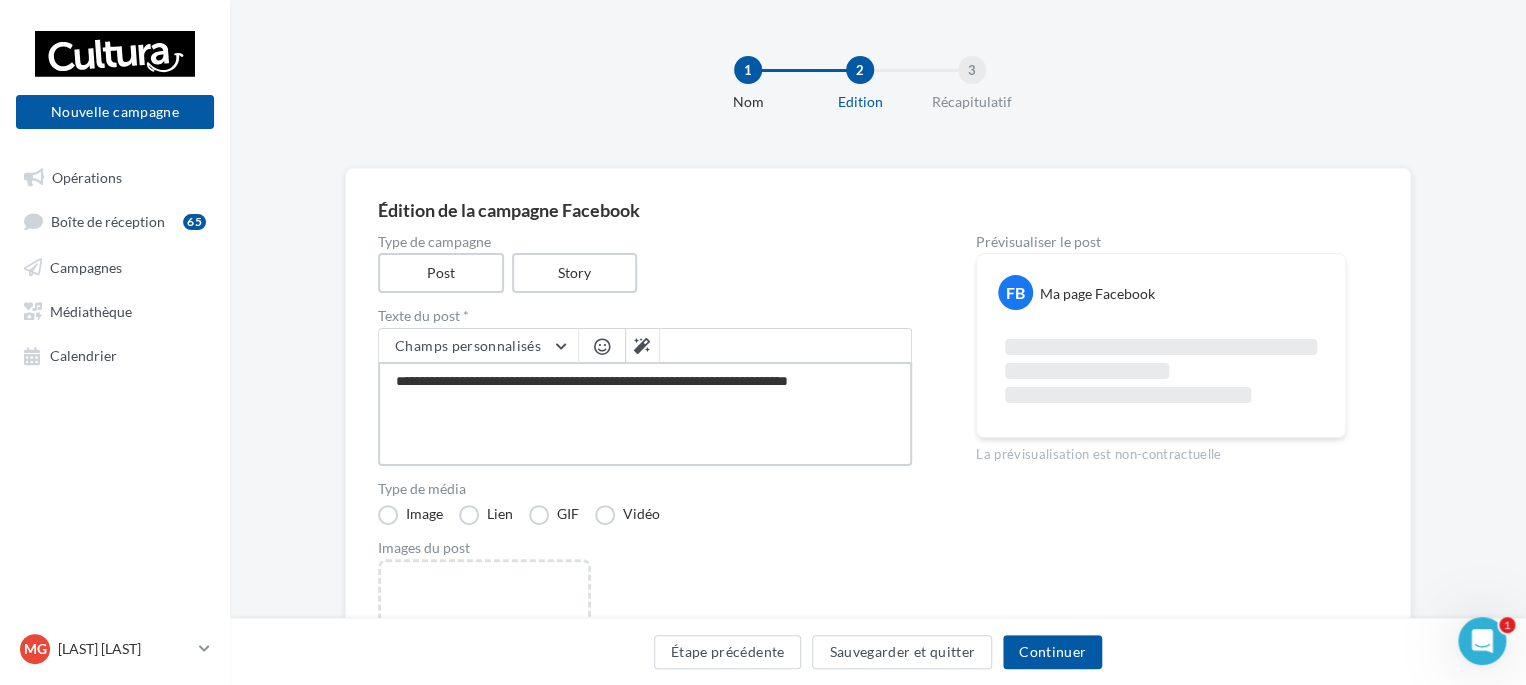 type on "**********" 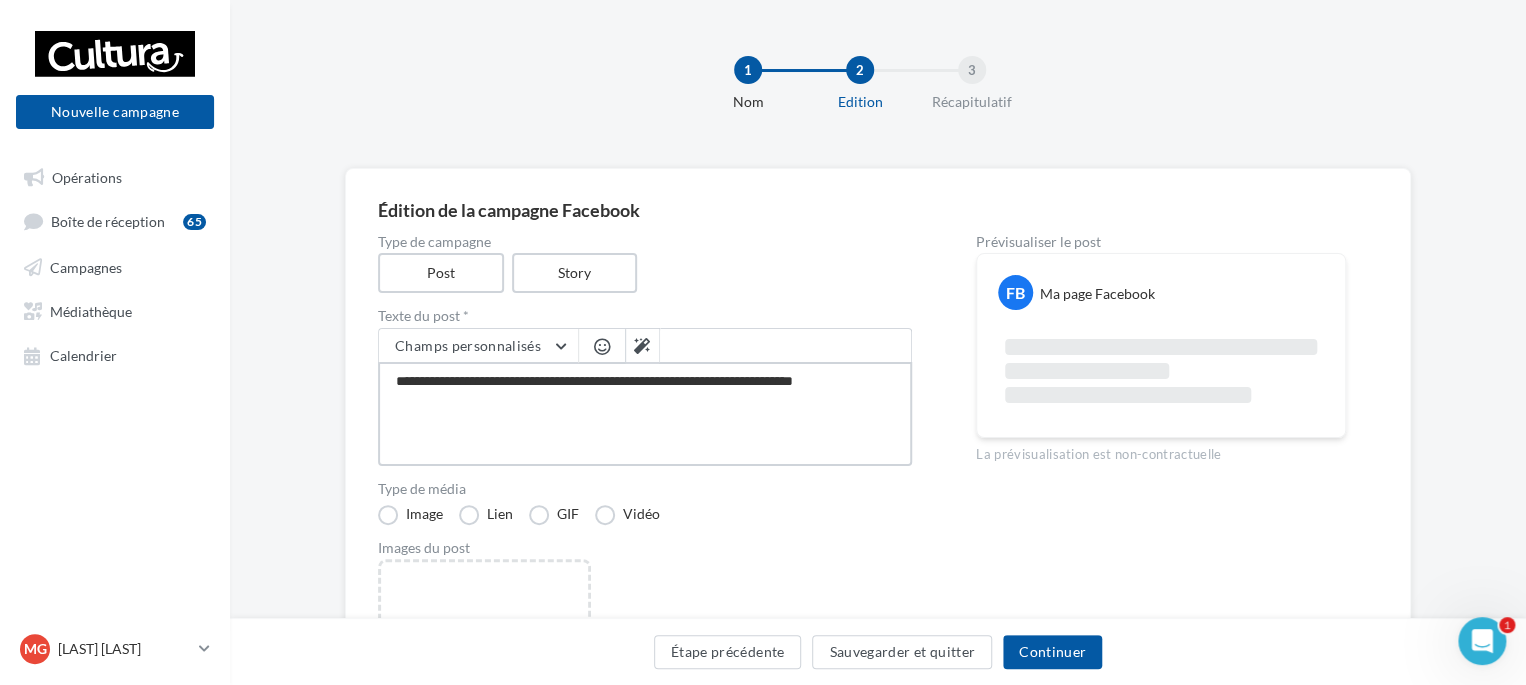 type on "**********" 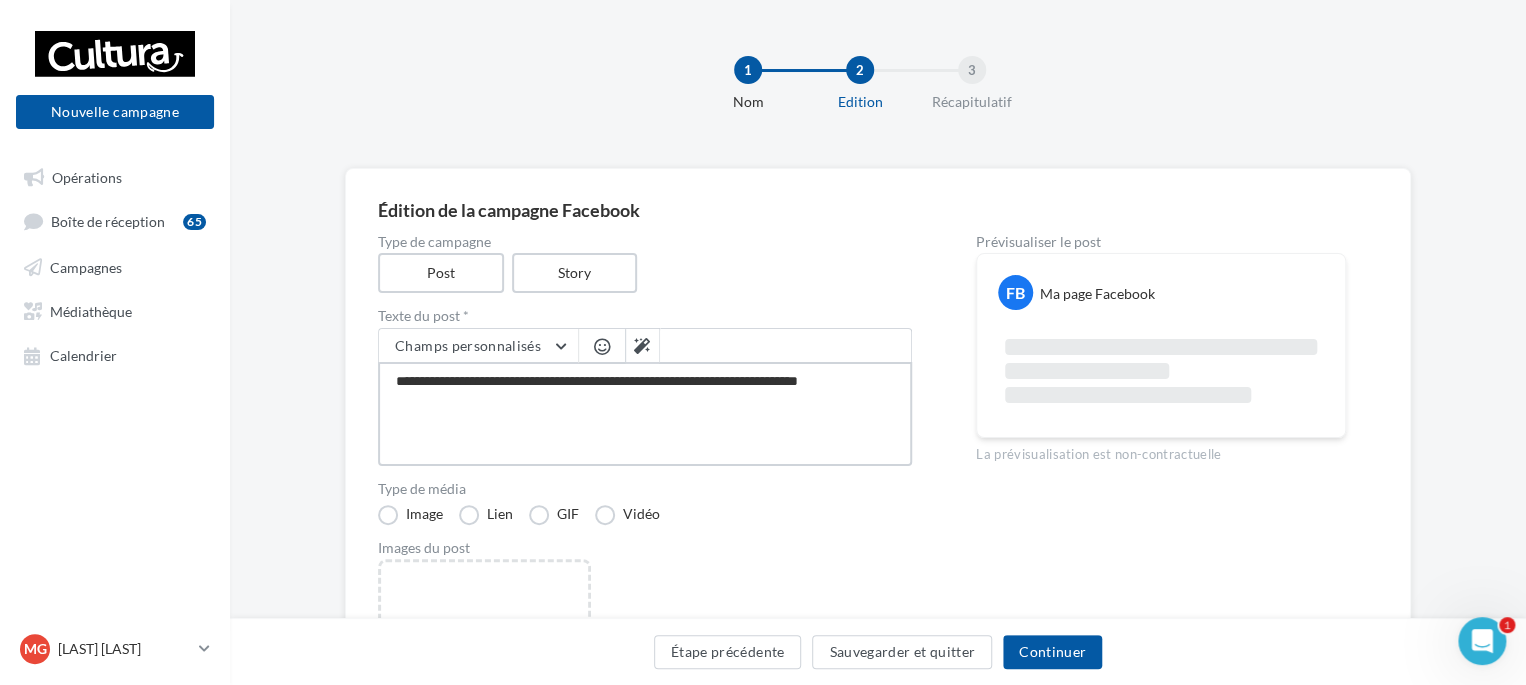 type on "**********" 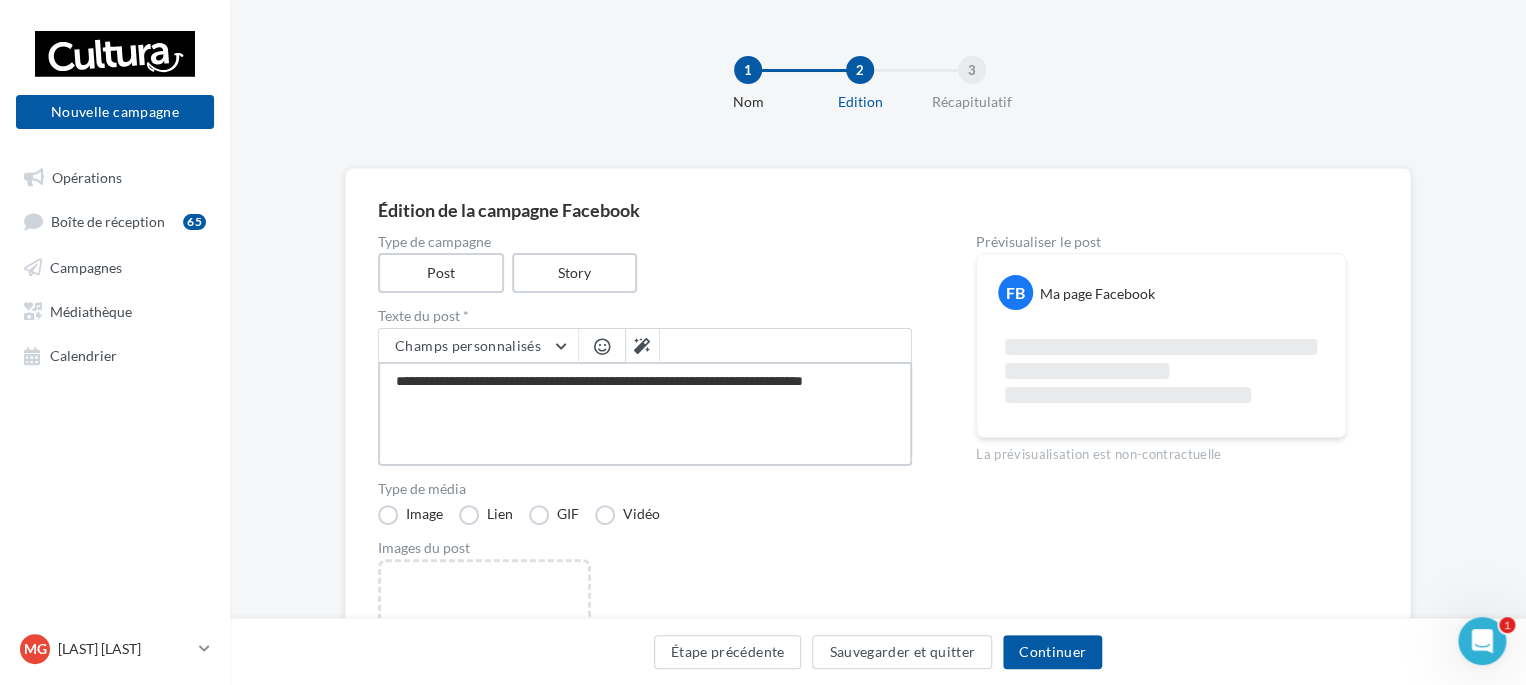 type on "**********" 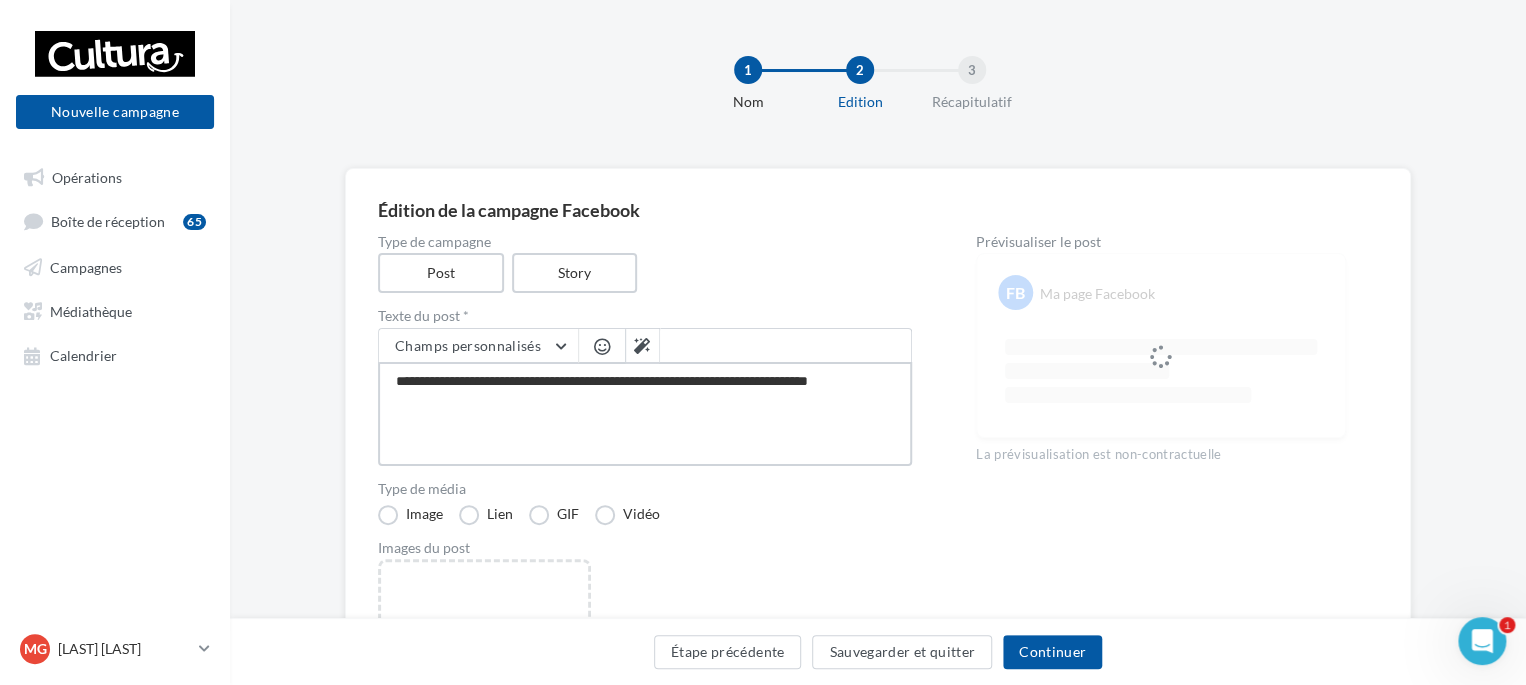 type on "**********" 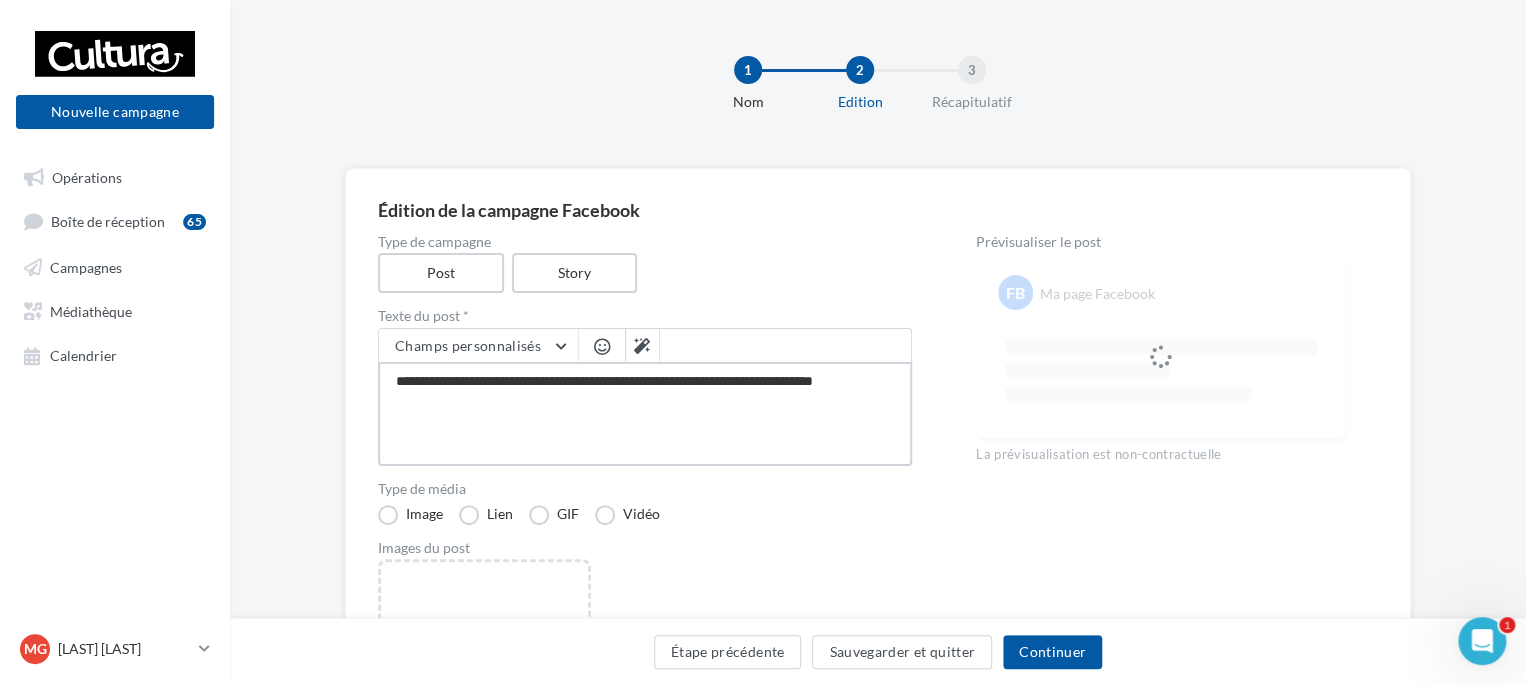 type on "**********" 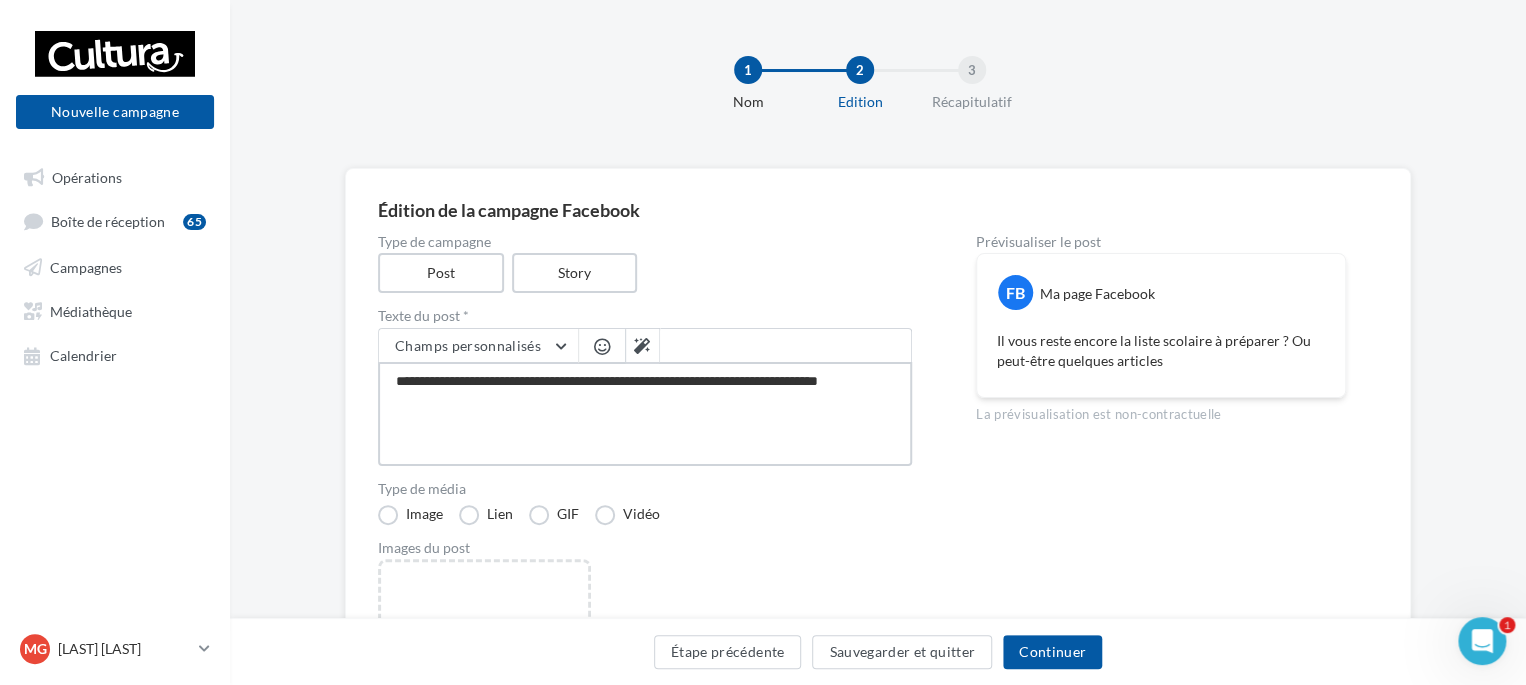 type on "**********" 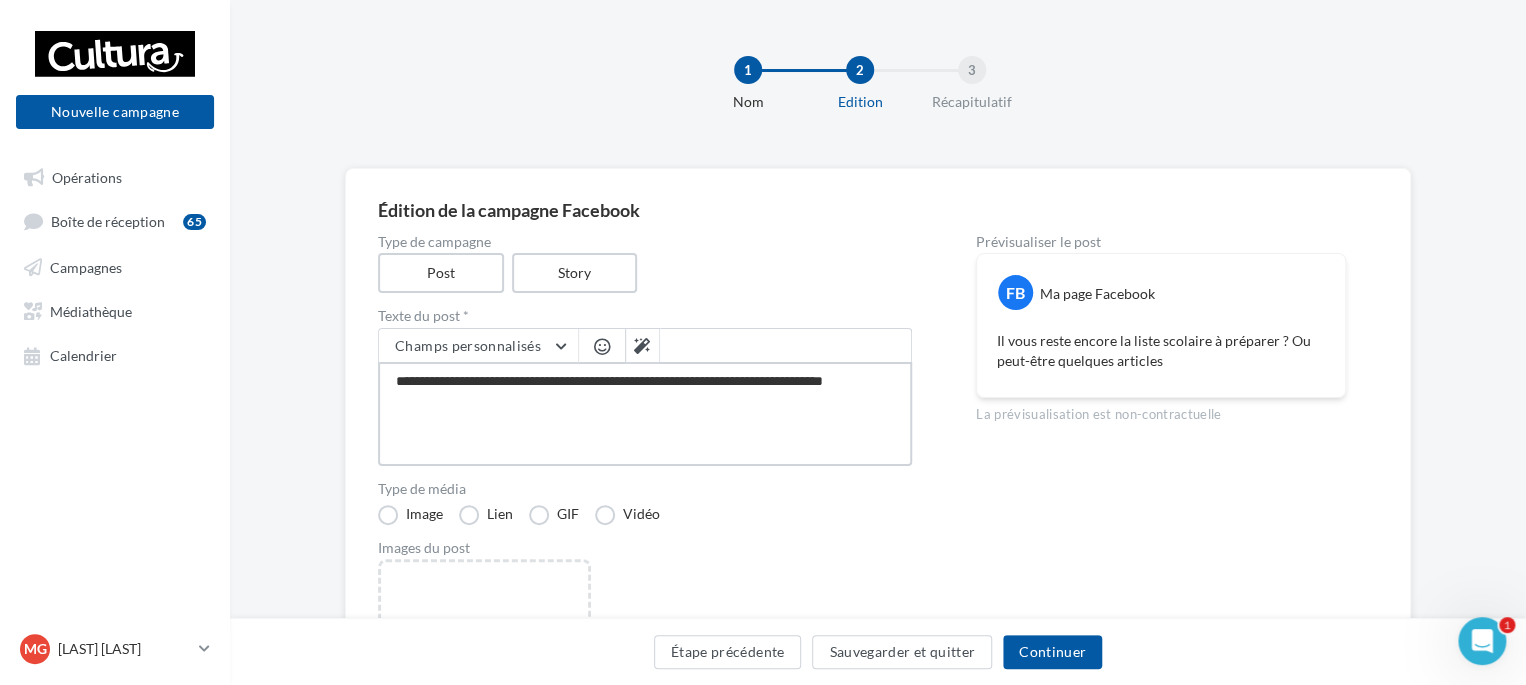 type on "**********" 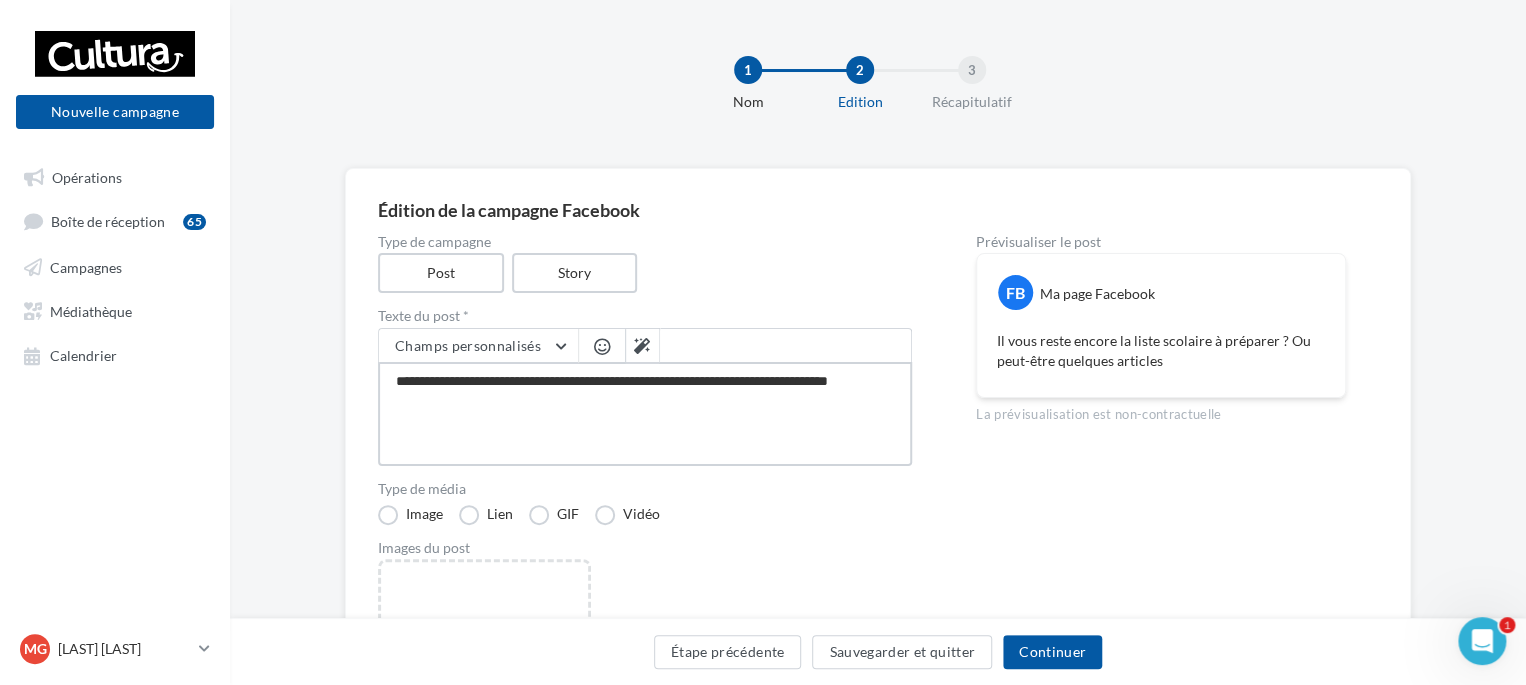 type on "**********" 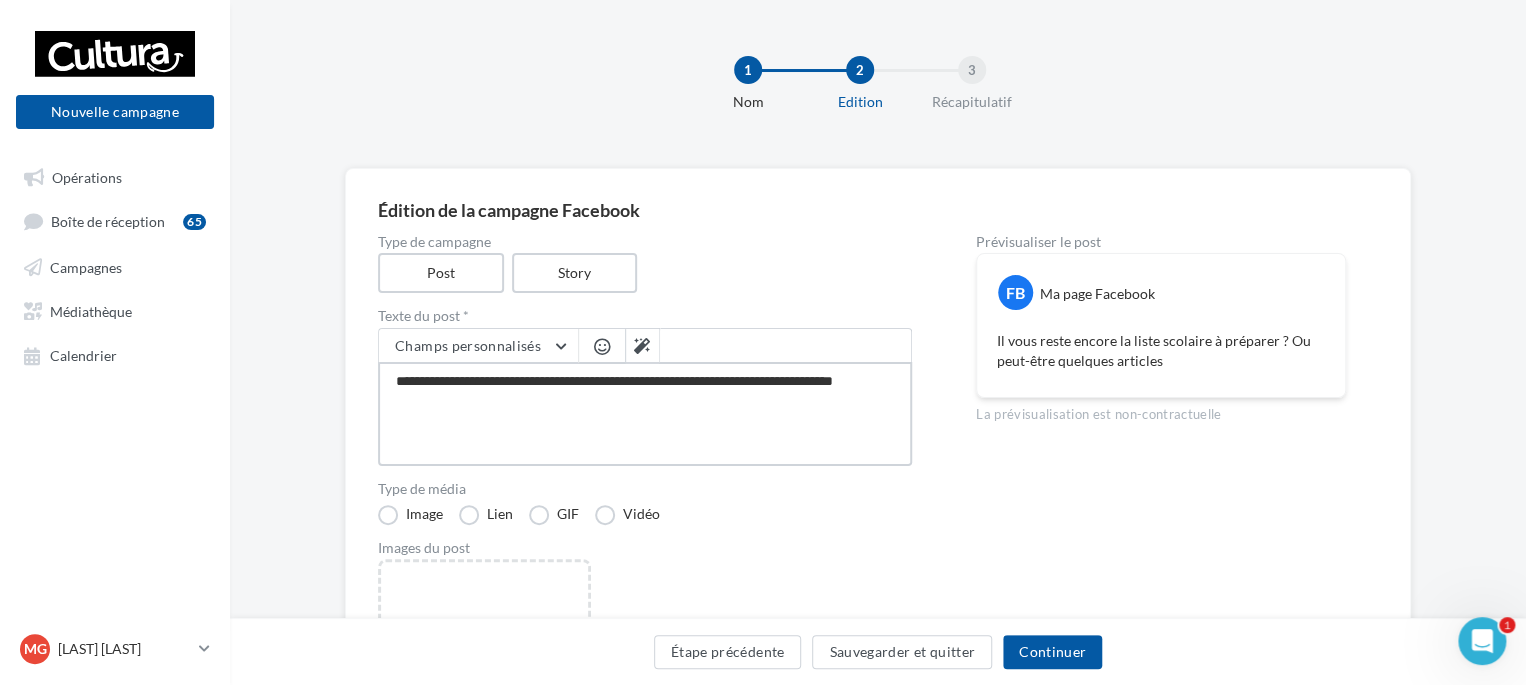type on "**********" 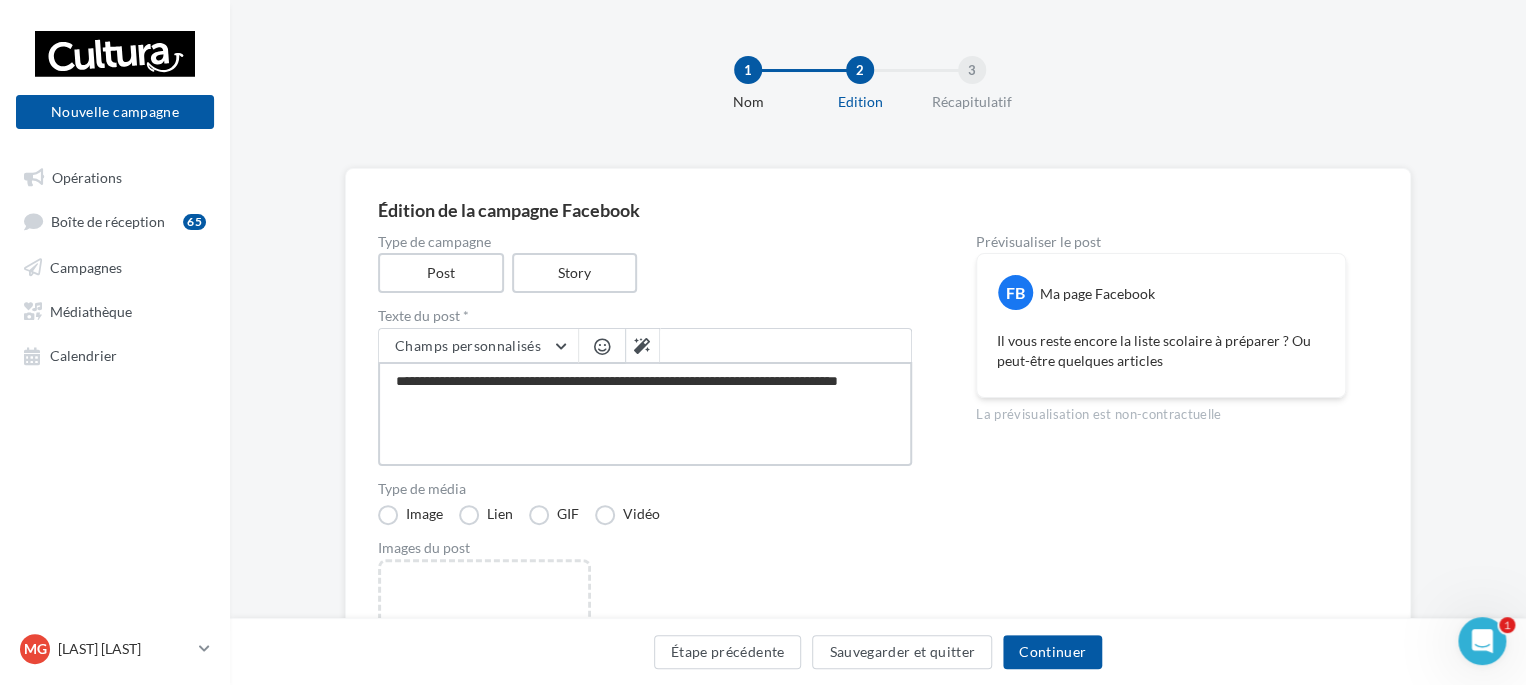 type on "**********" 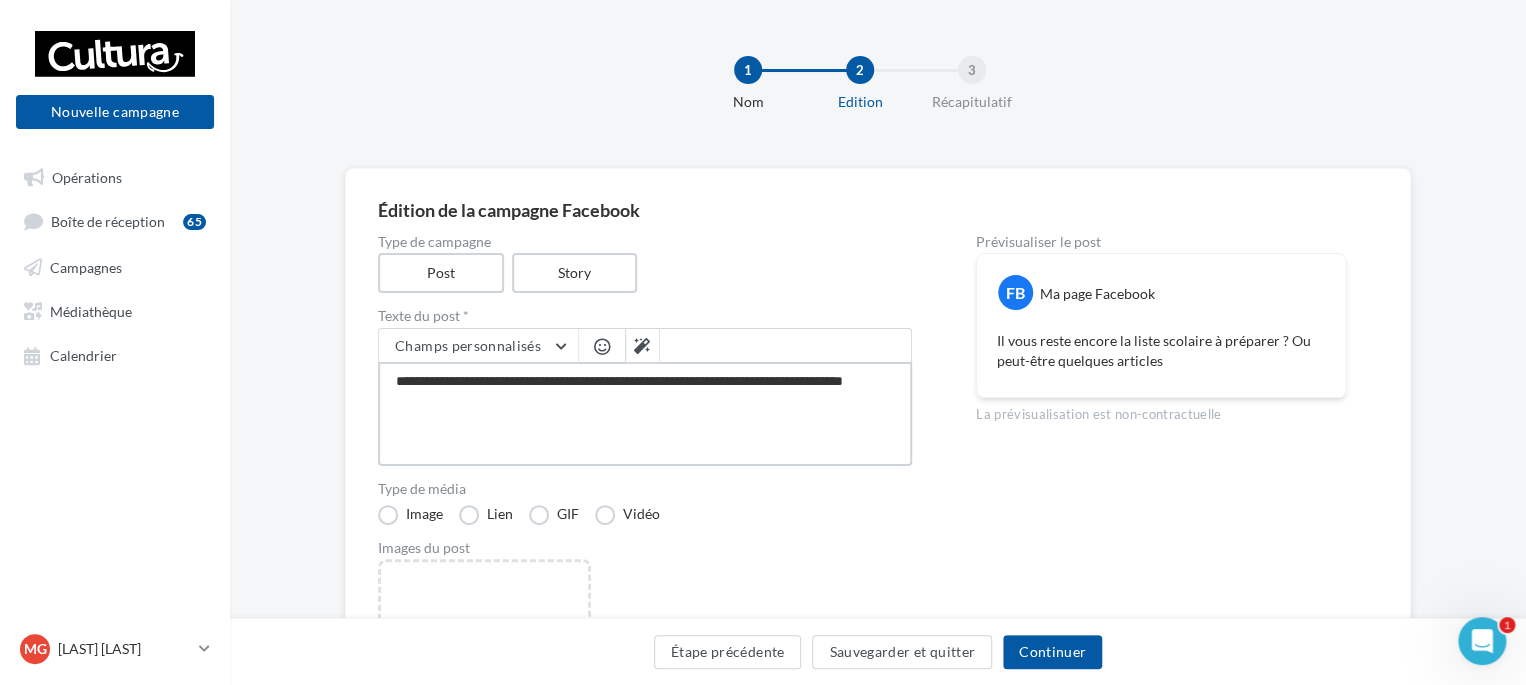 type on "**********" 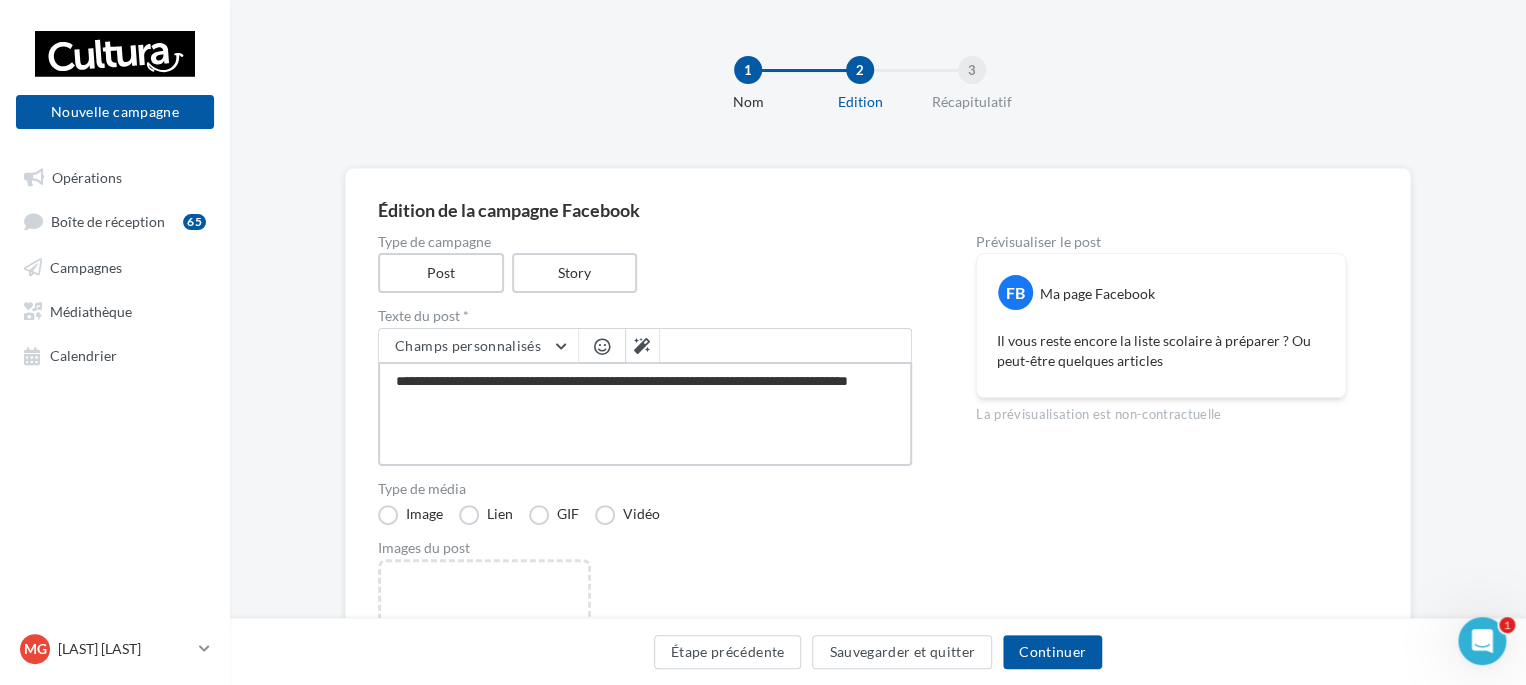 type on "**********" 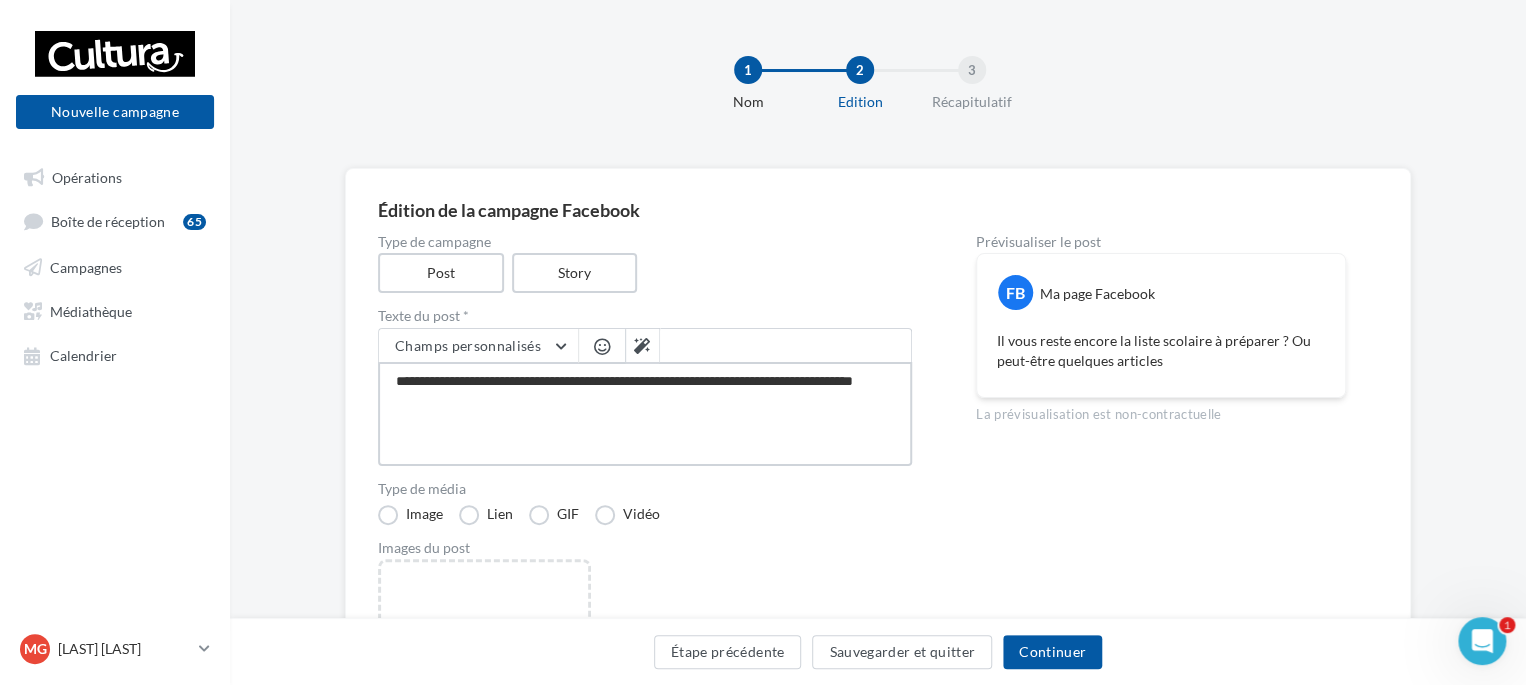type on "**********" 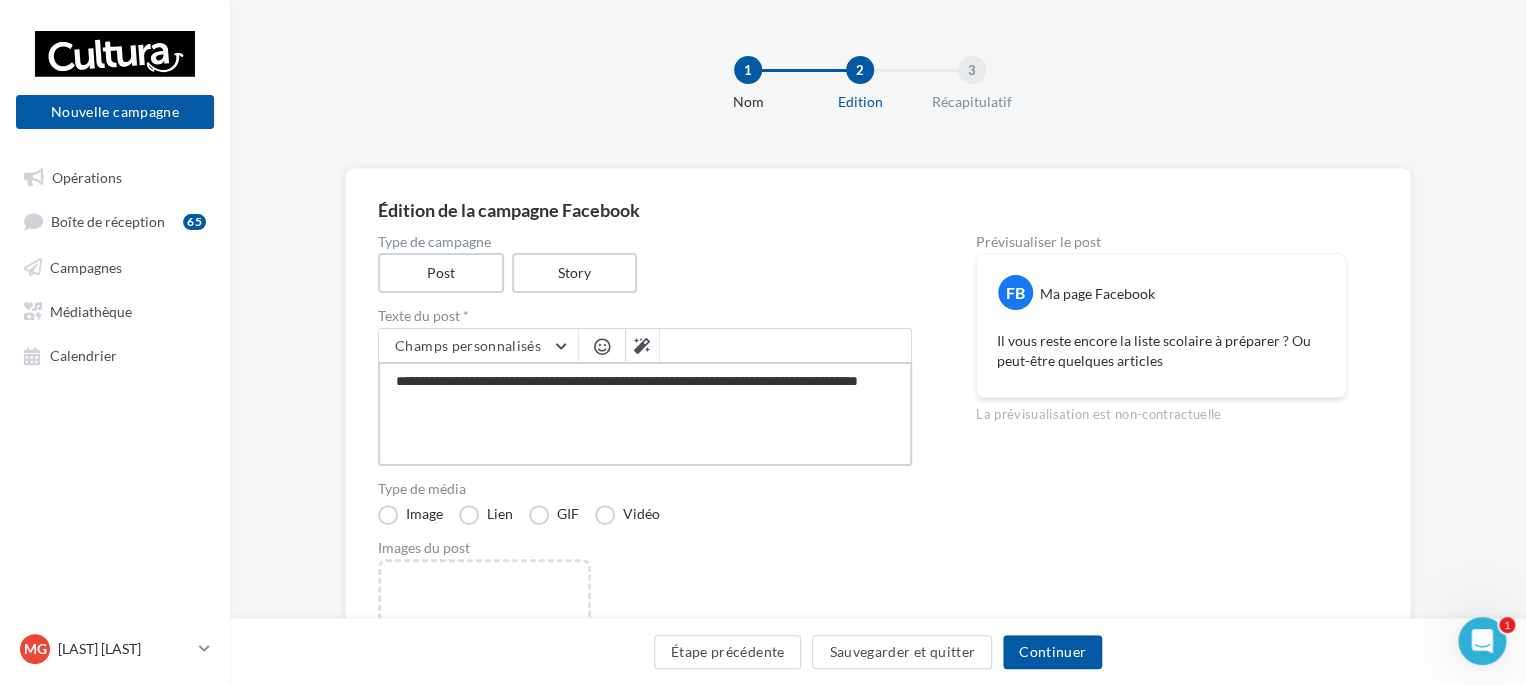 type on "**********" 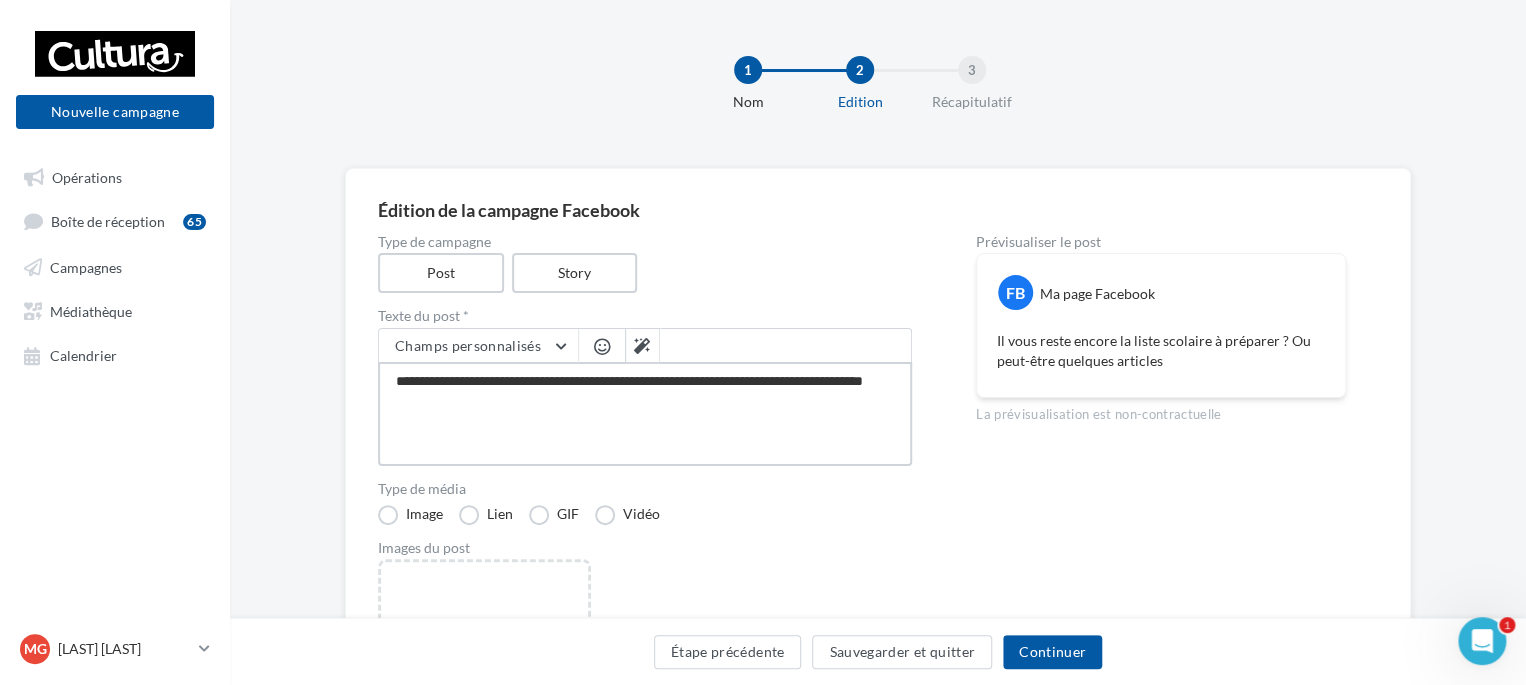 type on "**********" 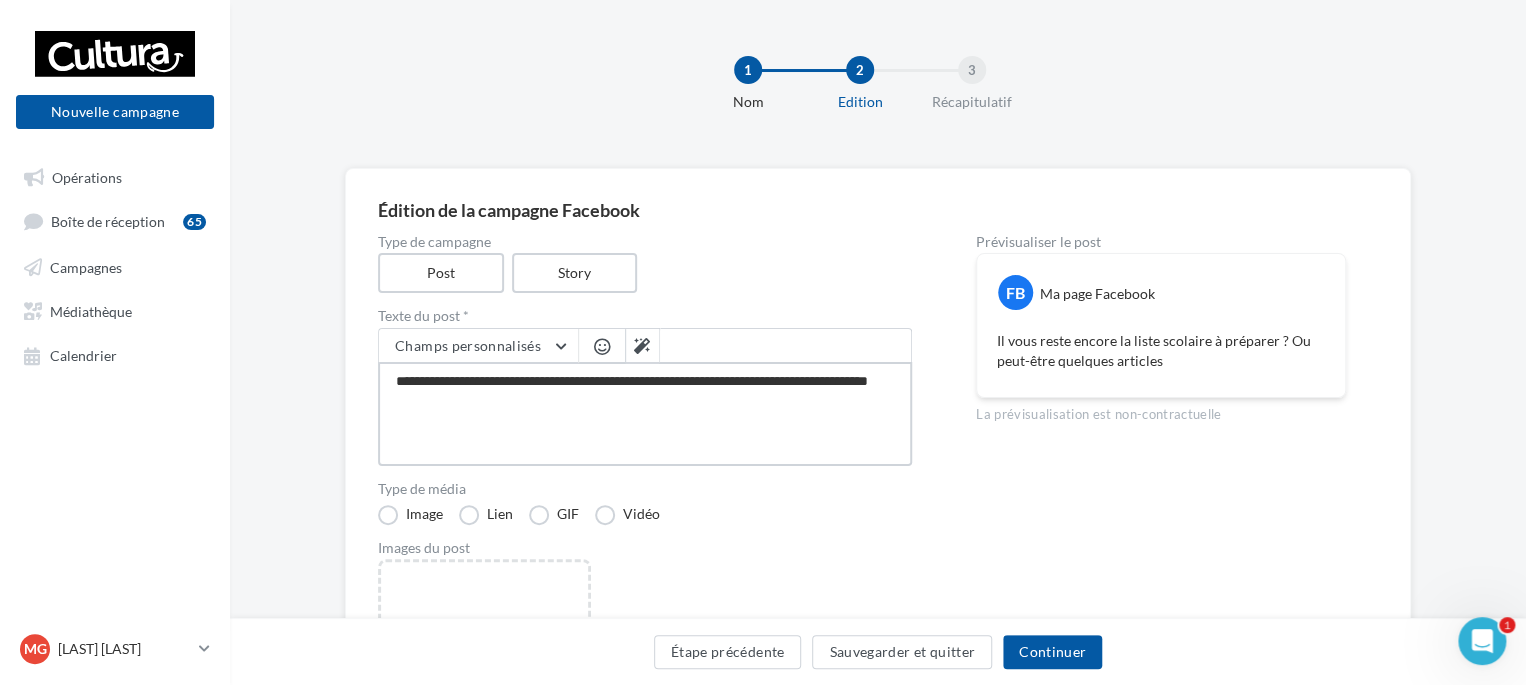 type on "**********" 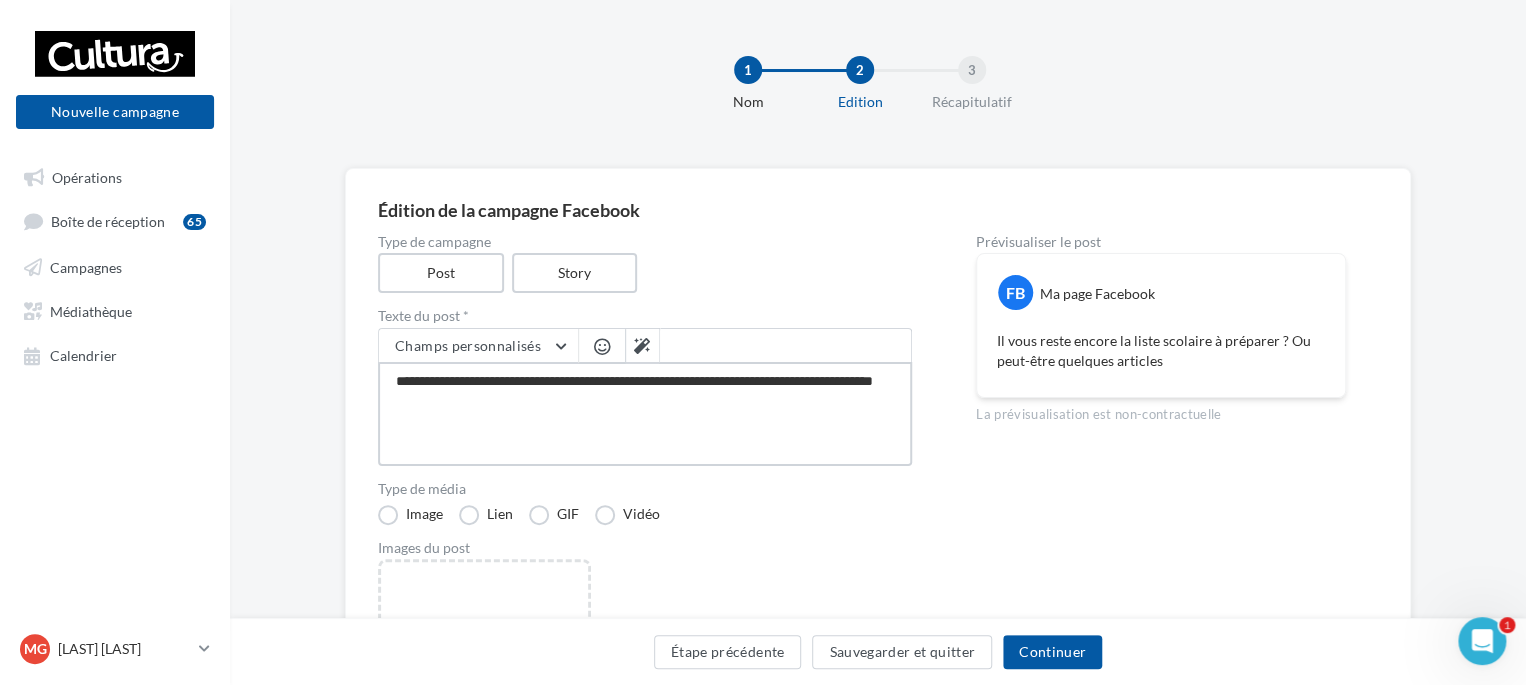 type on "**********" 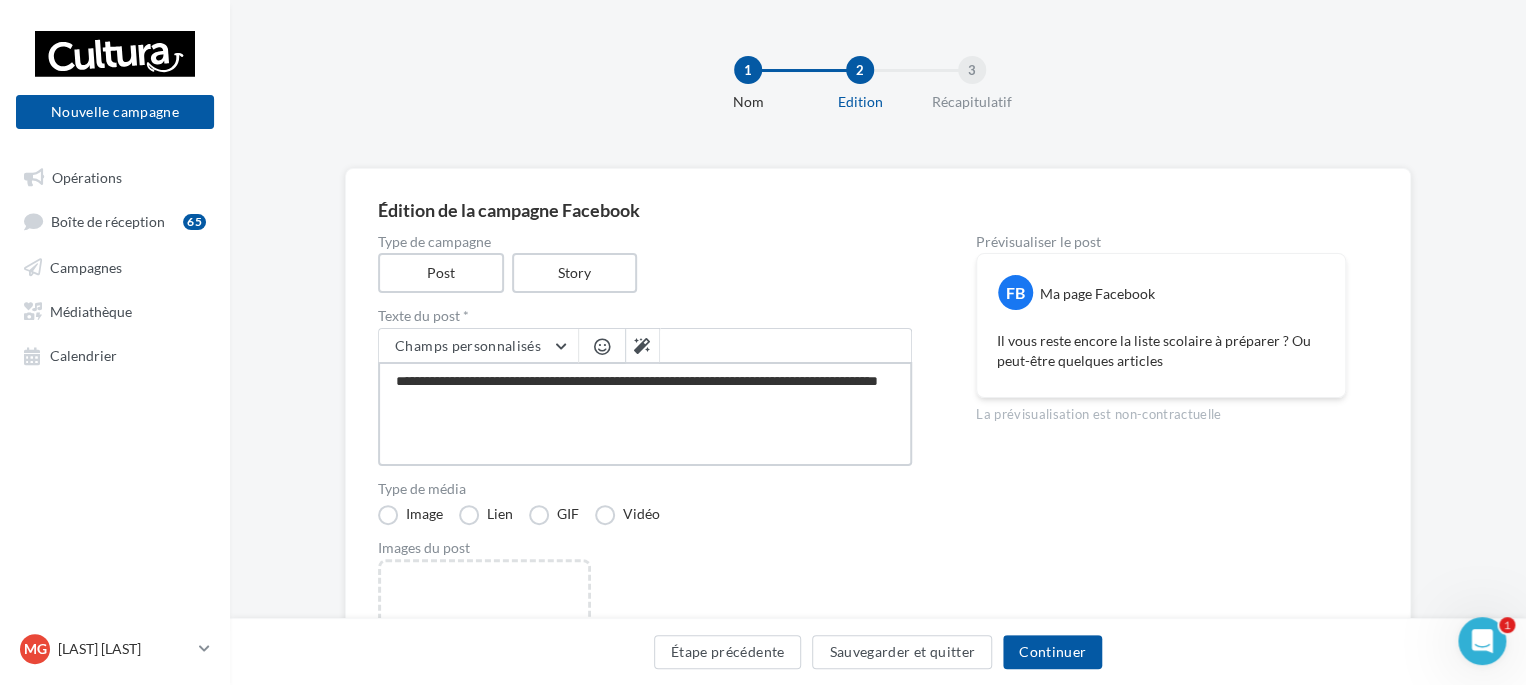 type on "**********" 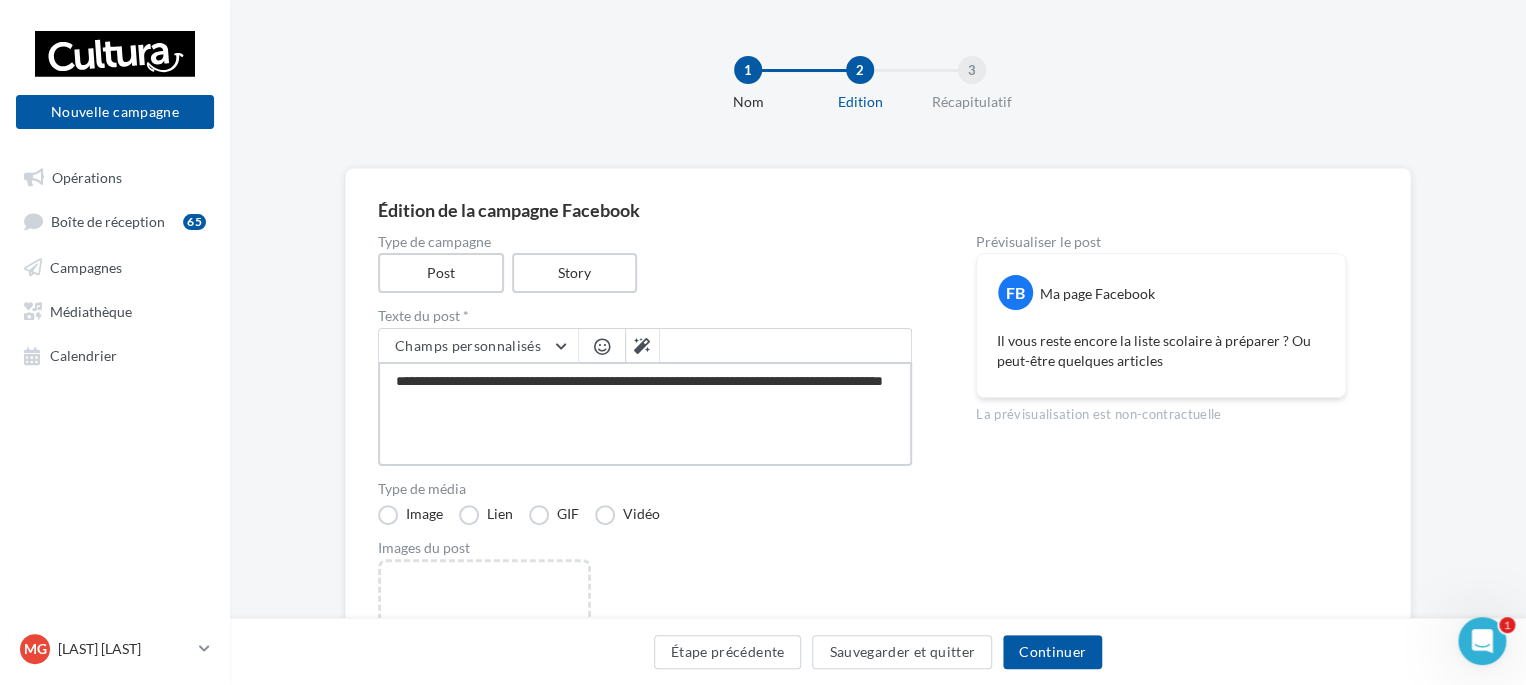 type on "**********" 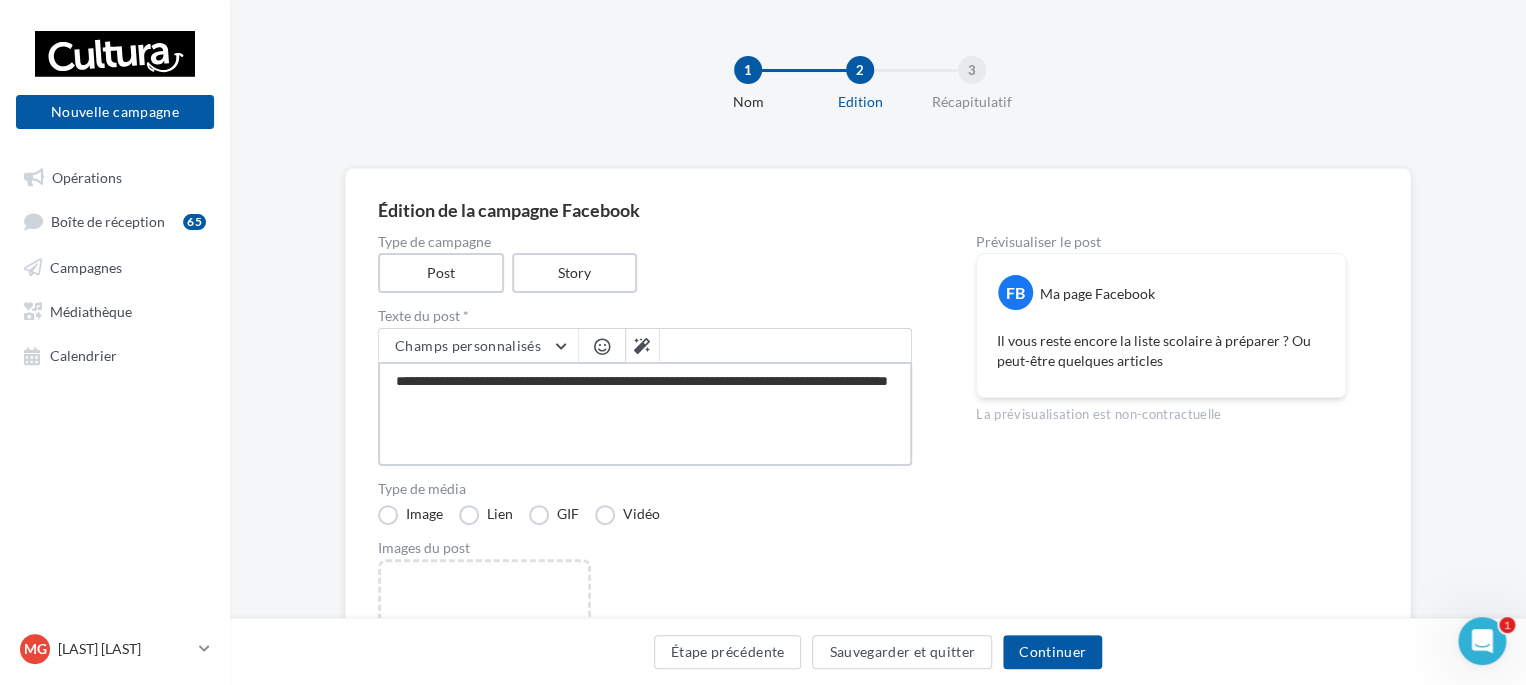 type on "**********" 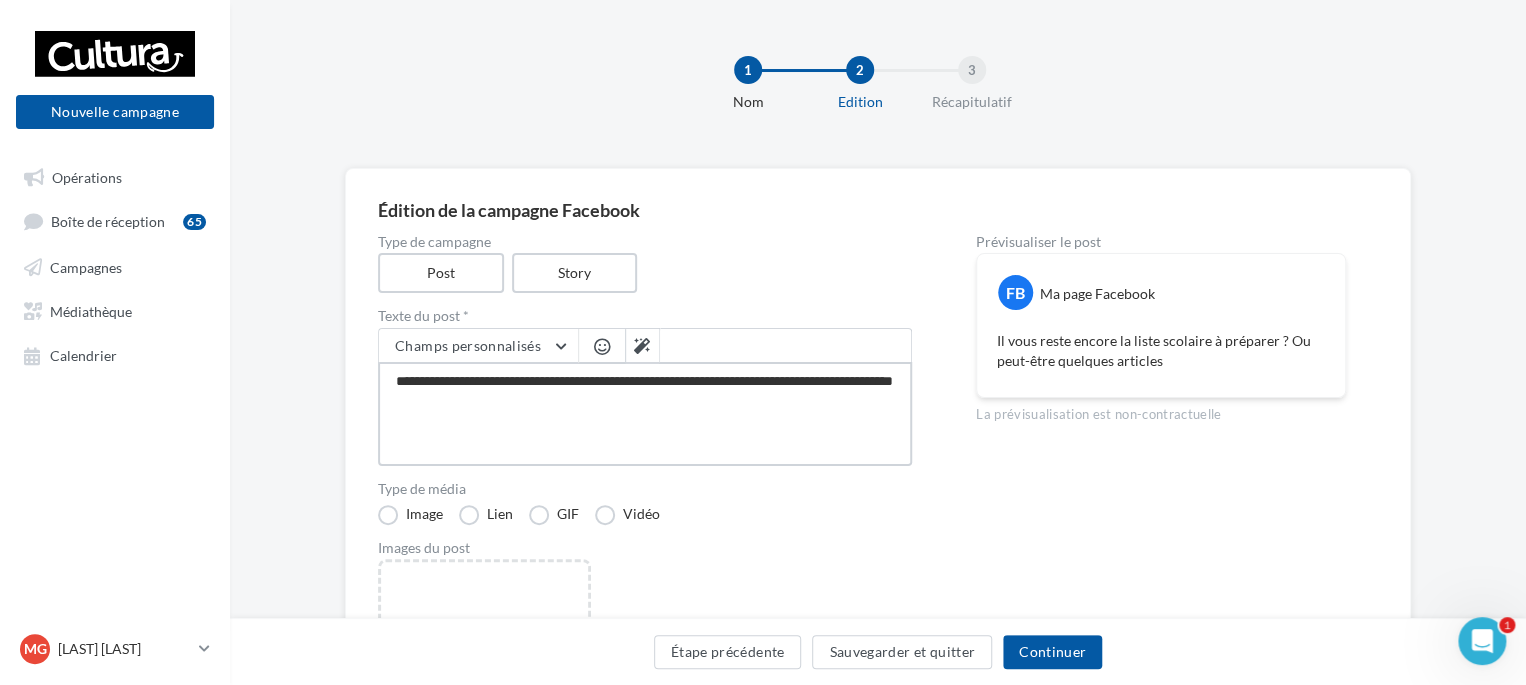 type on "**********" 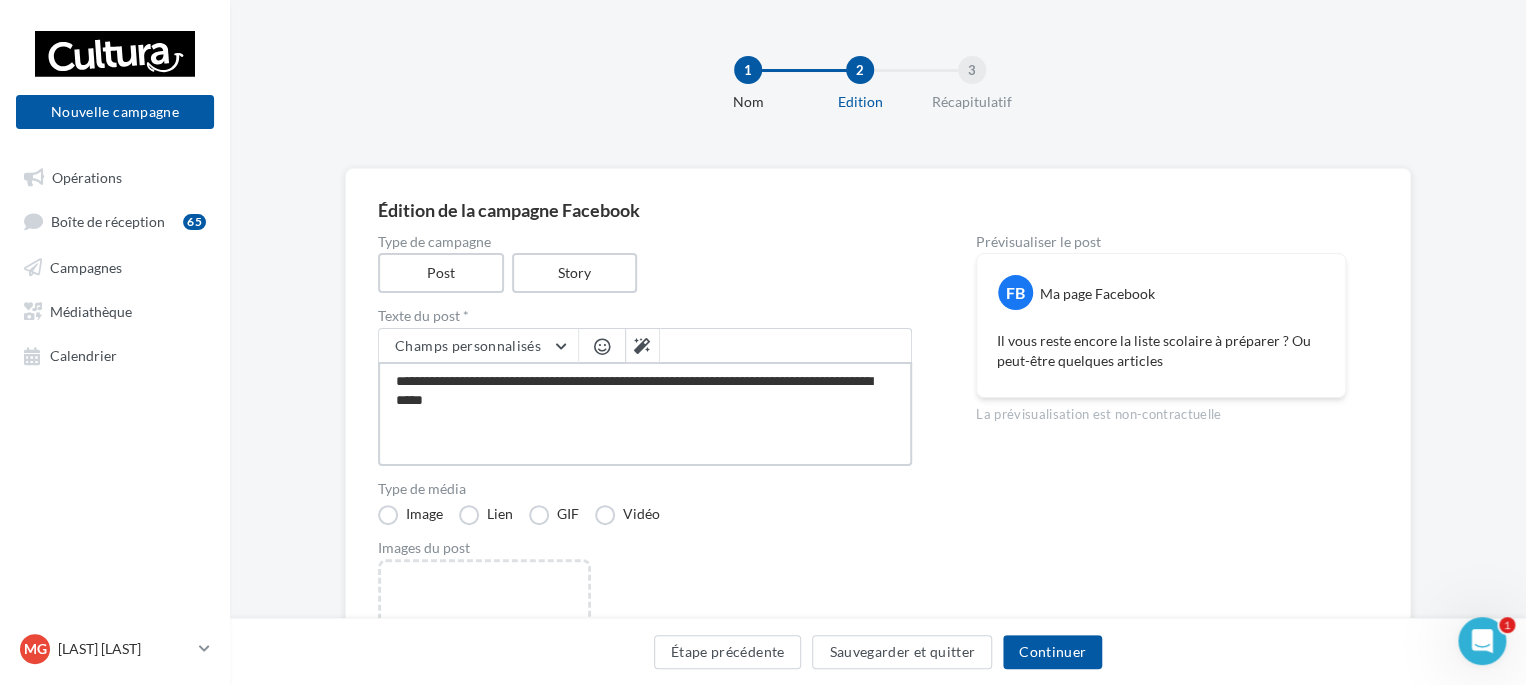 type on "**********" 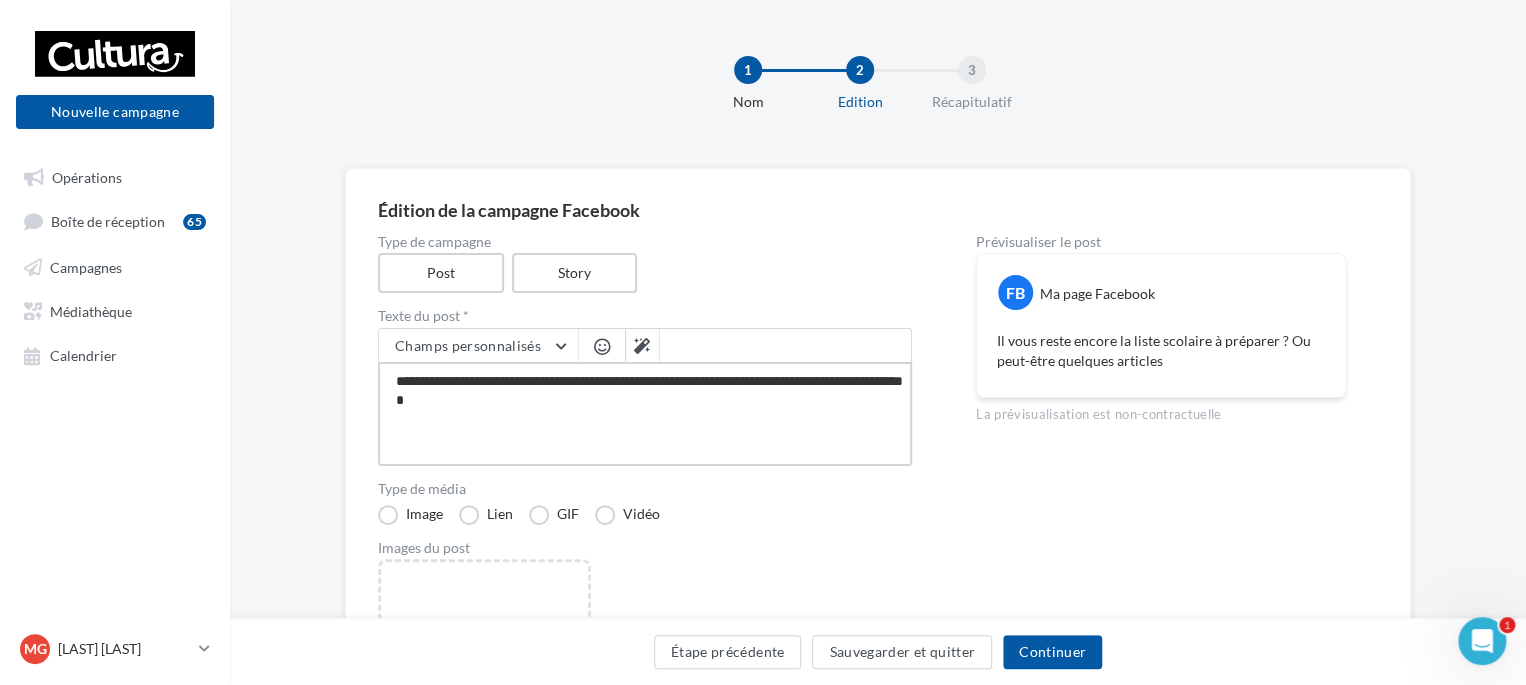 type on "**********" 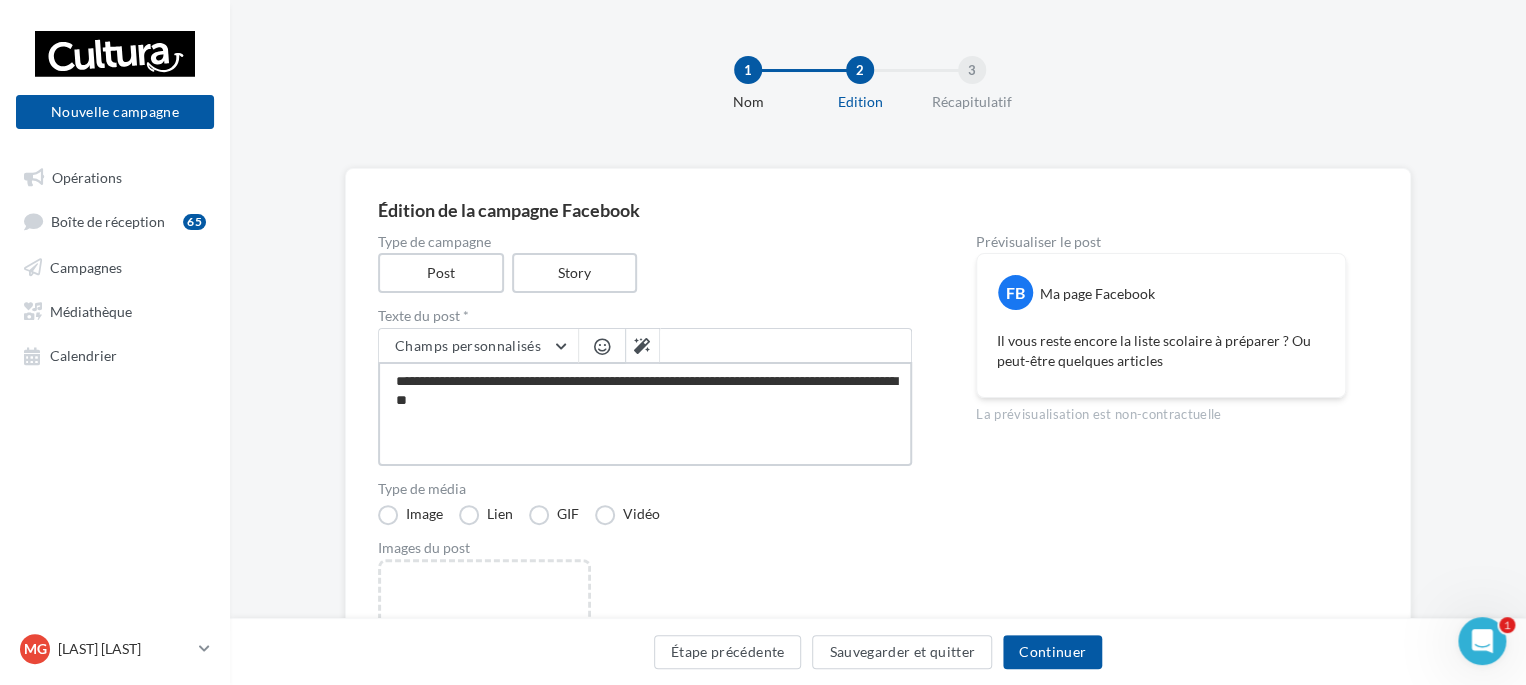 type on "**********" 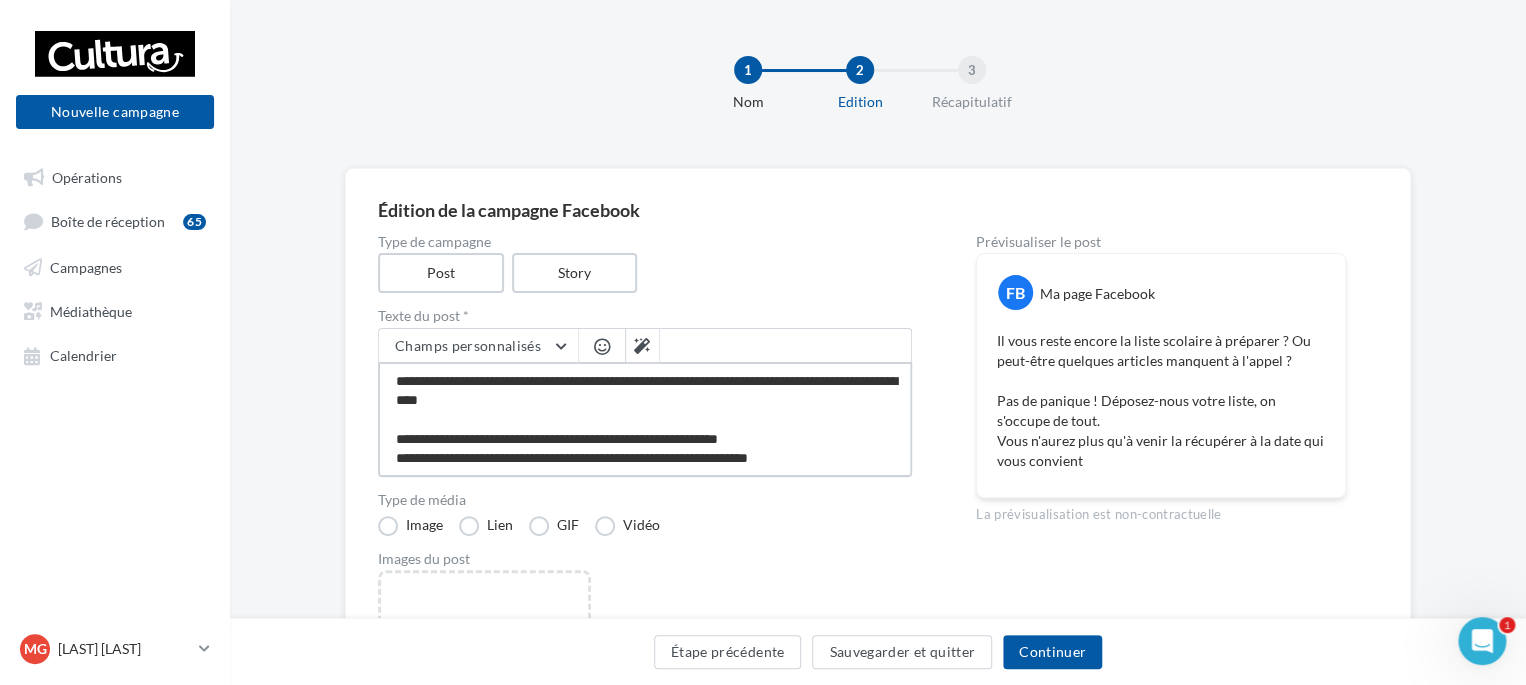 click on "**********" at bounding box center (645, 419) 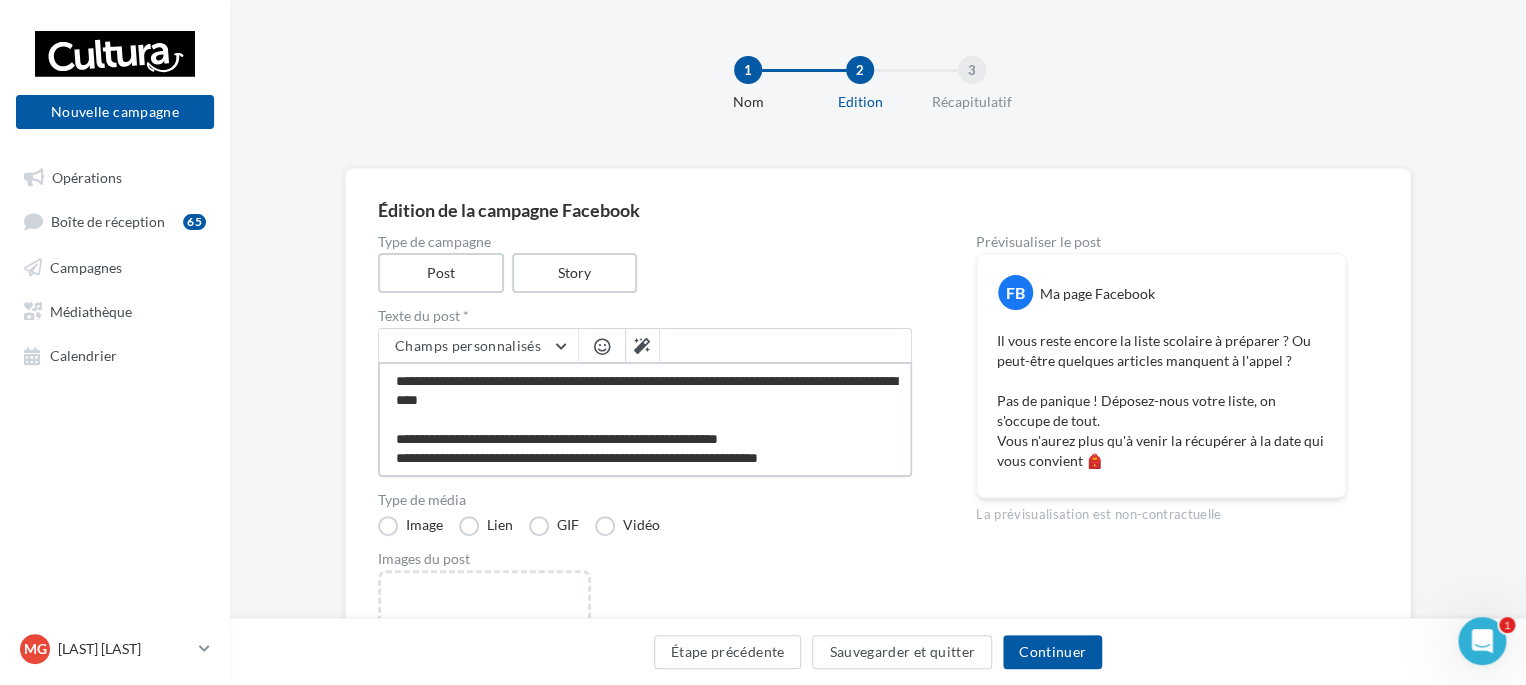 drag, startPoint x: 539, startPoint y: 438, endPoint x: 519, endPoint y: 435, distance: 20.22375 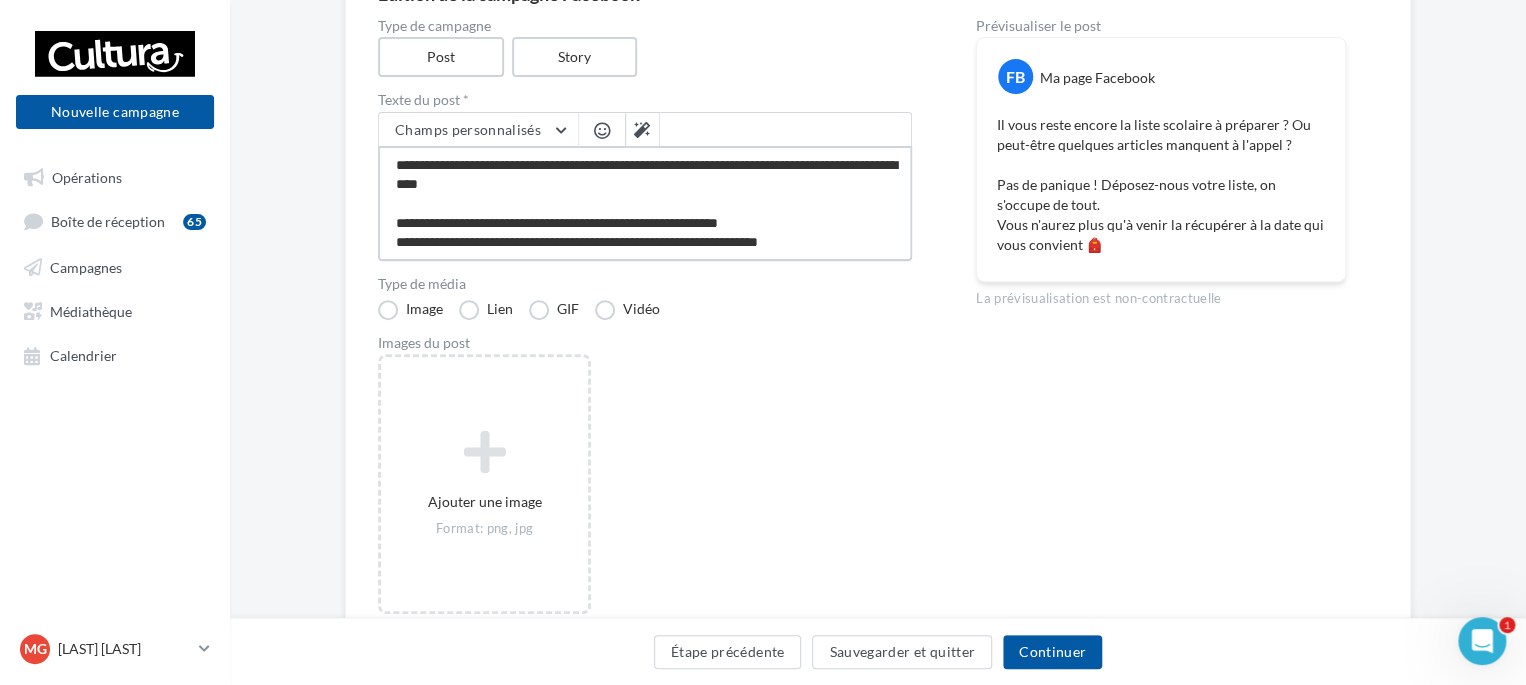 scroll, scrollTop: 244, scrollLeft: 0, axis: vertical 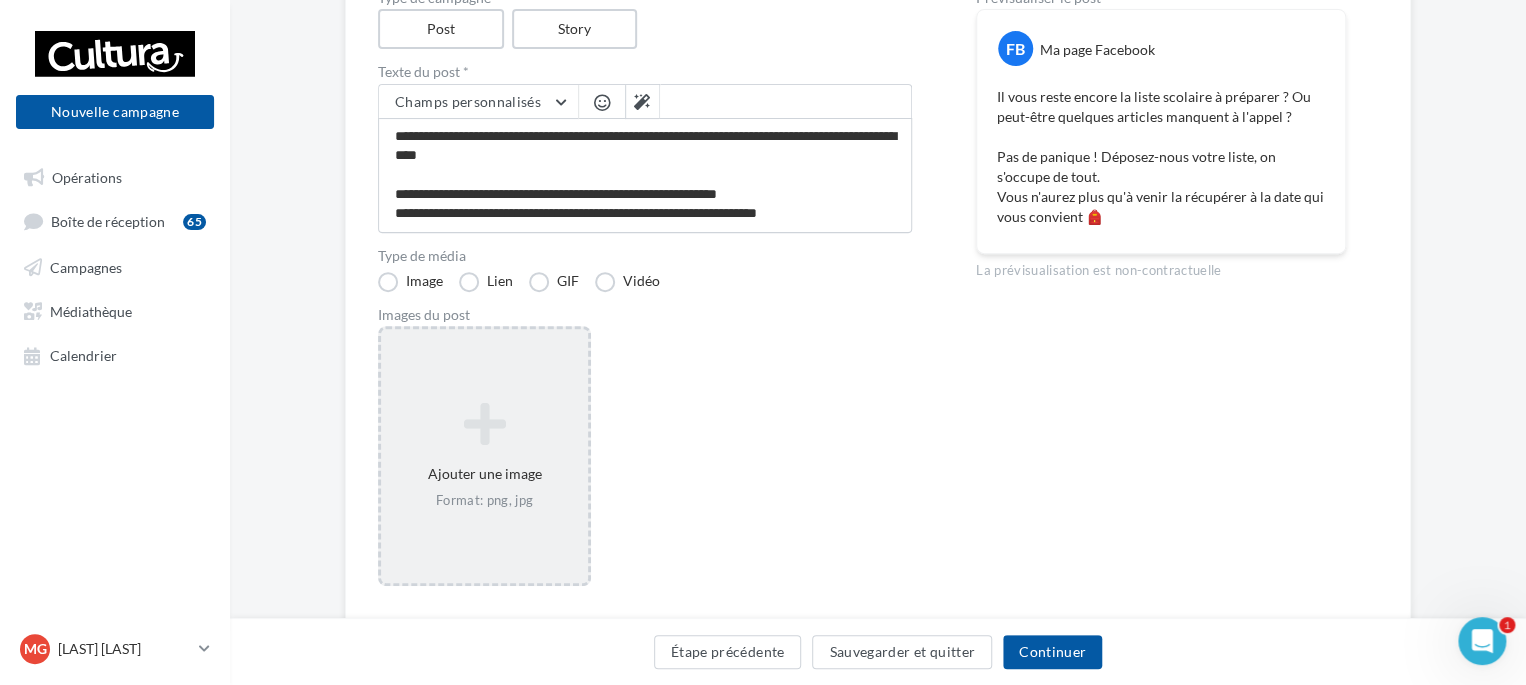 click at bounding box center [484, 424] 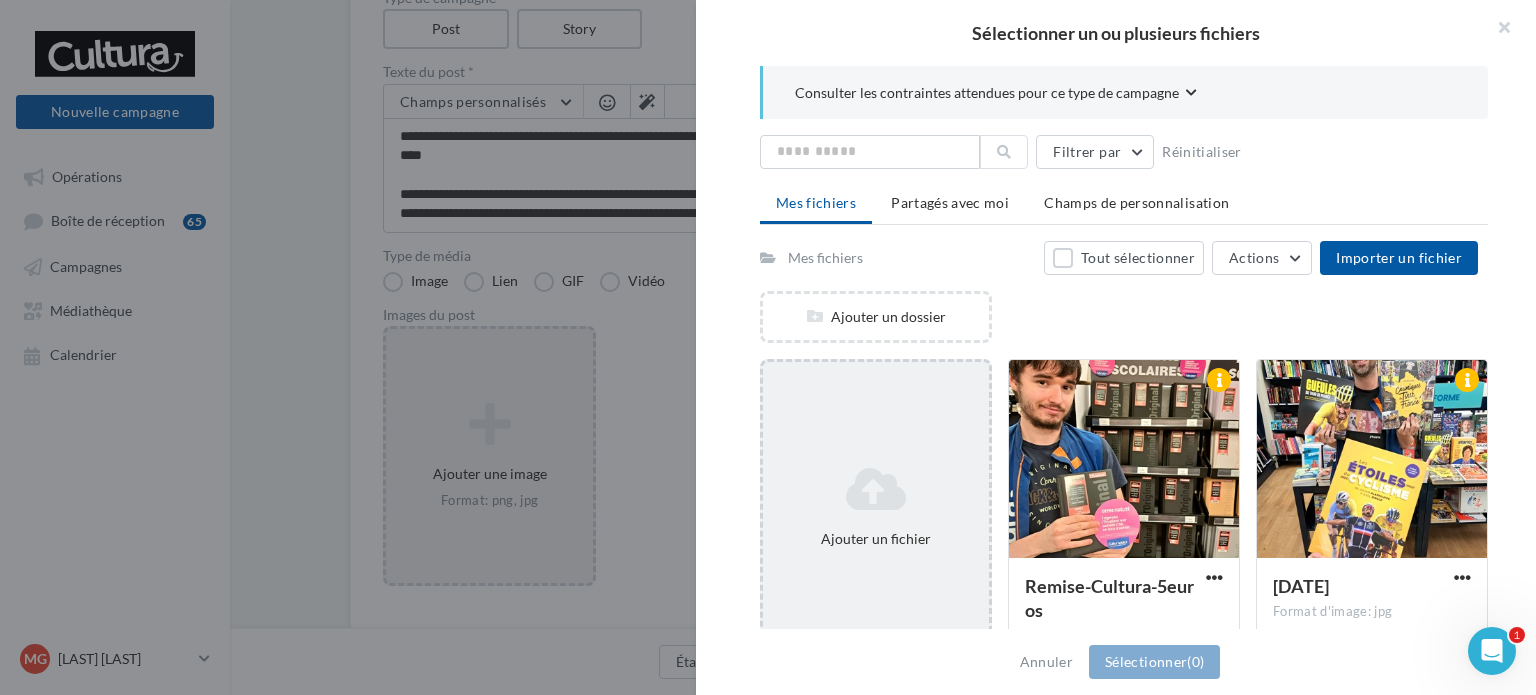 click on "Ajouter un fichier" at bounding box center [876, 507] 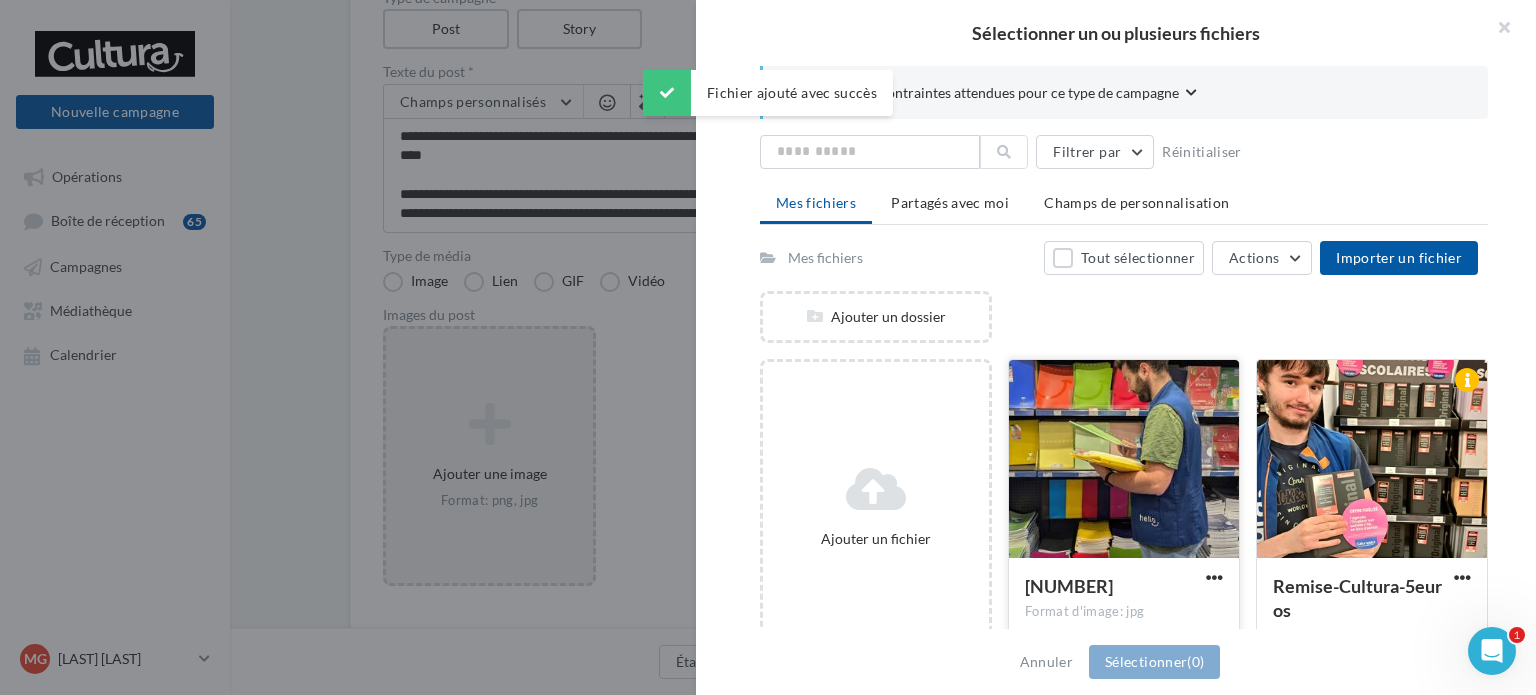 click at bounding box center (1124, 460) 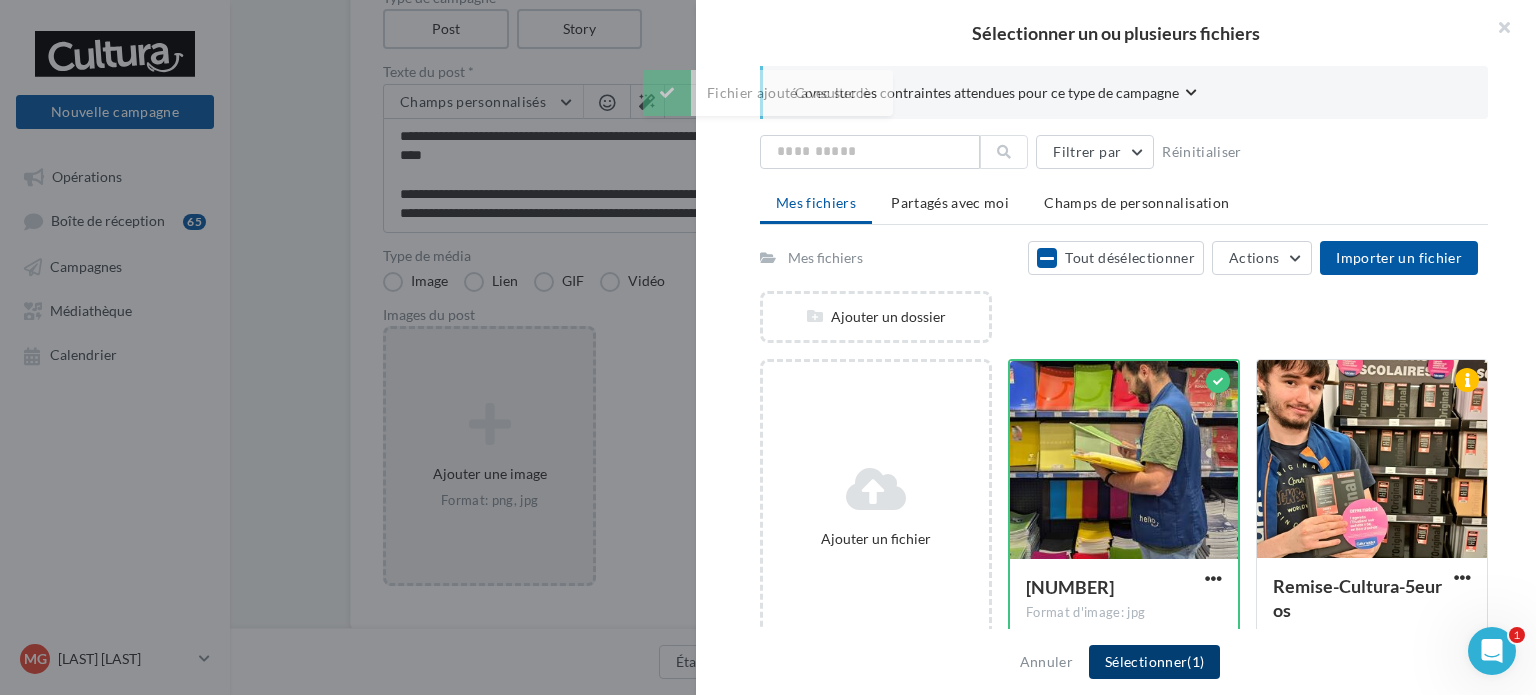 click on "Sélectionner   (1)" at bounding box center (1154, 662) 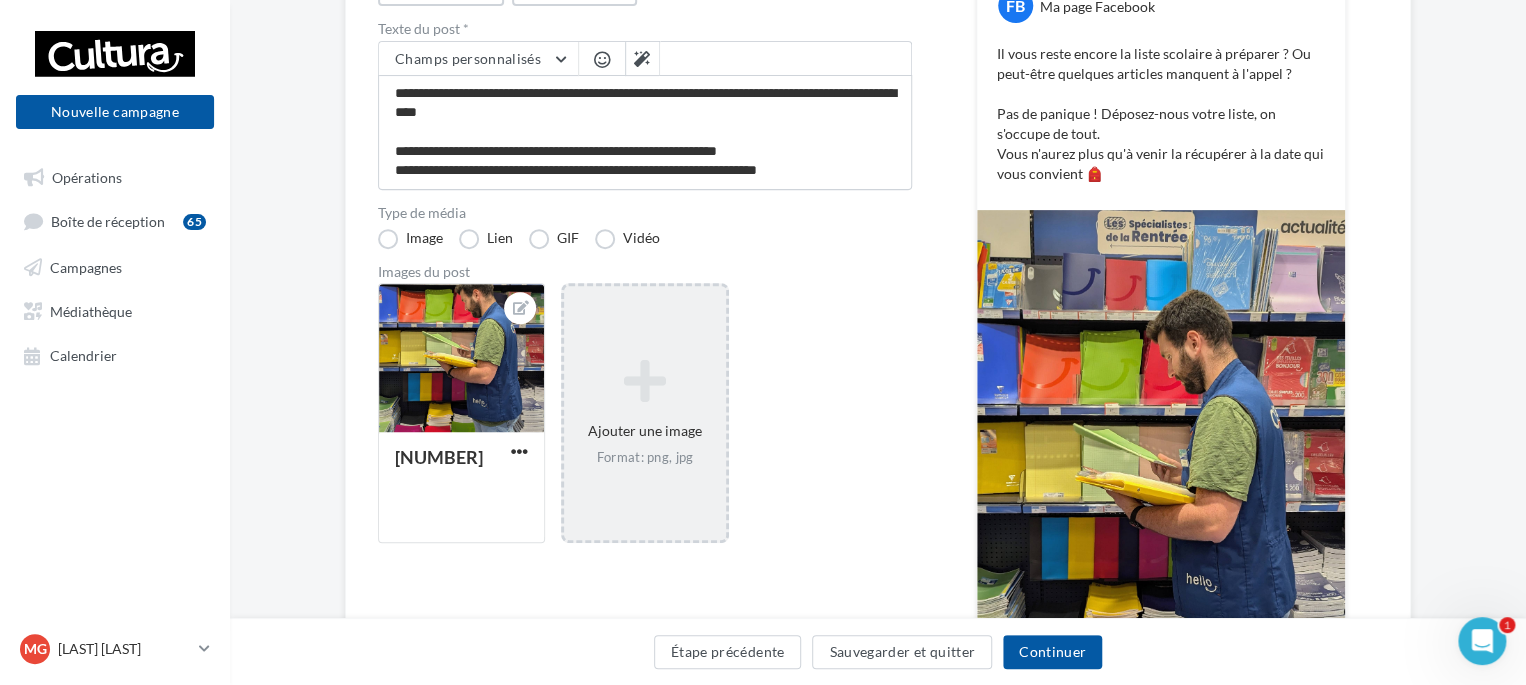 scroll, scrollTop: 288, scrollLeft: 0, axis: vertical 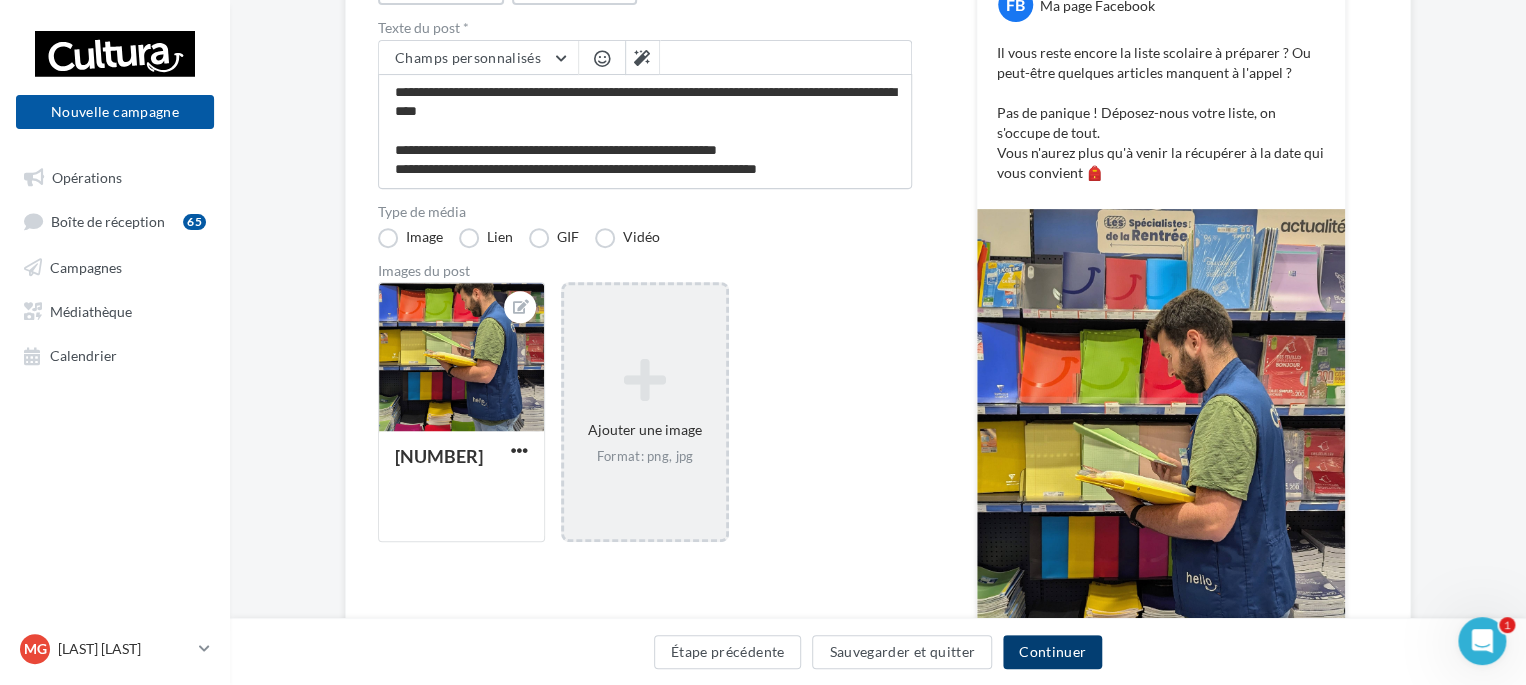 click on "Continuer" at bounding box center (1052, 652) 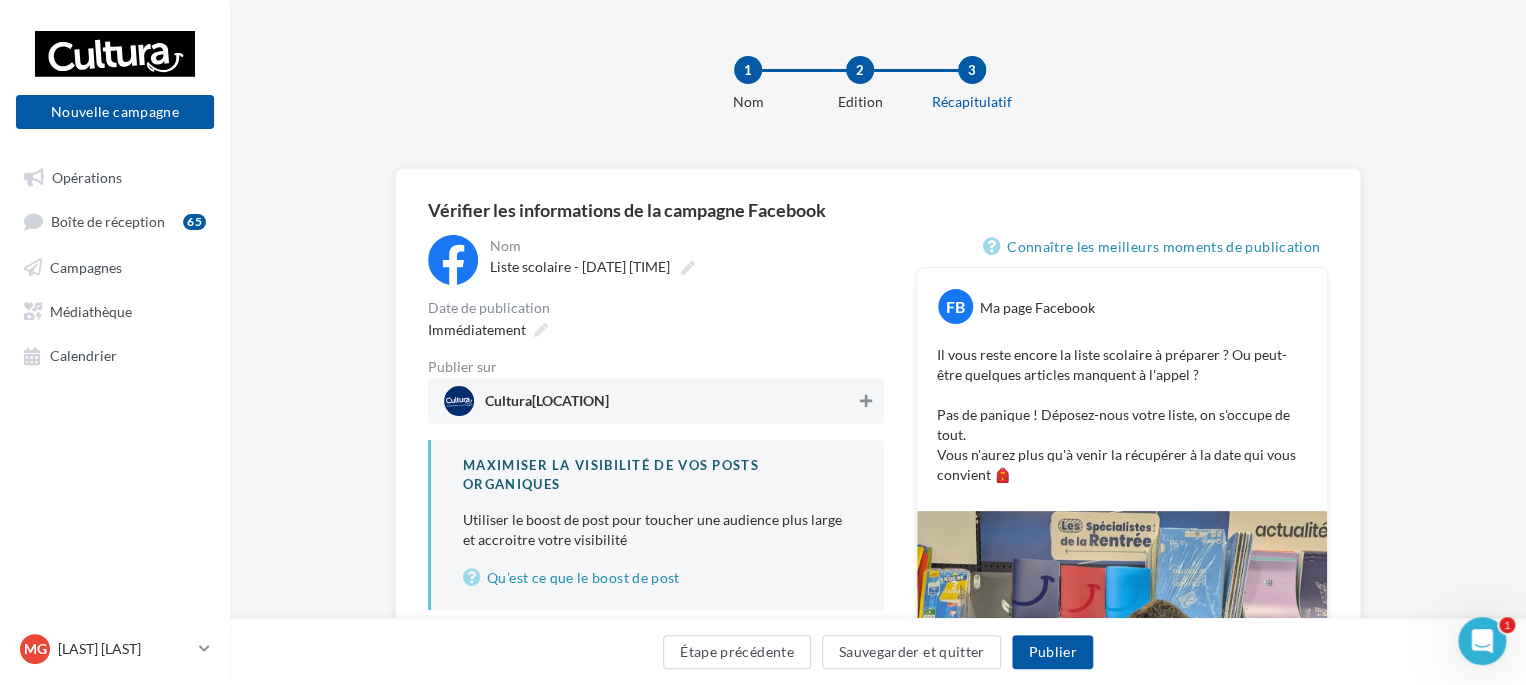 click at bounding box center [866, 401] 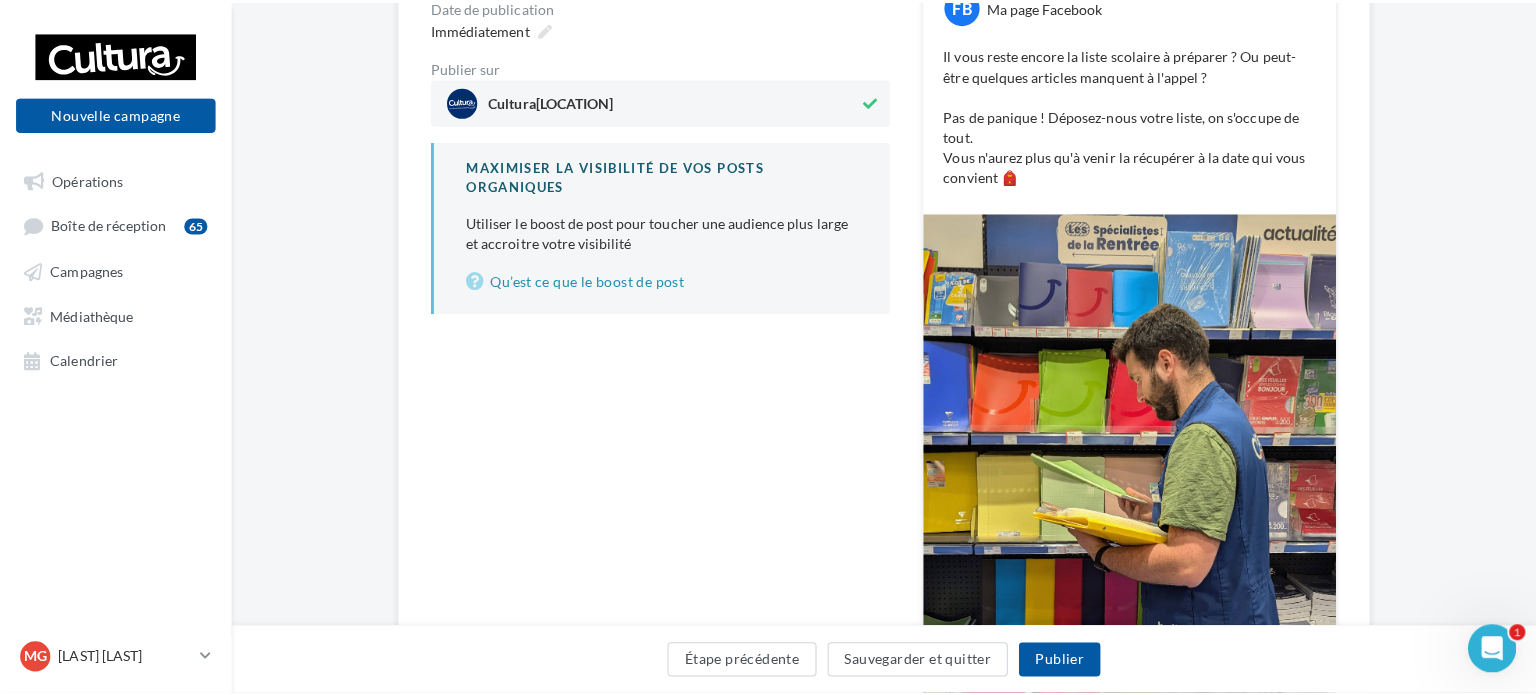 scroll, scrollTop: 269, scrollLeft: 0, axis: vertical 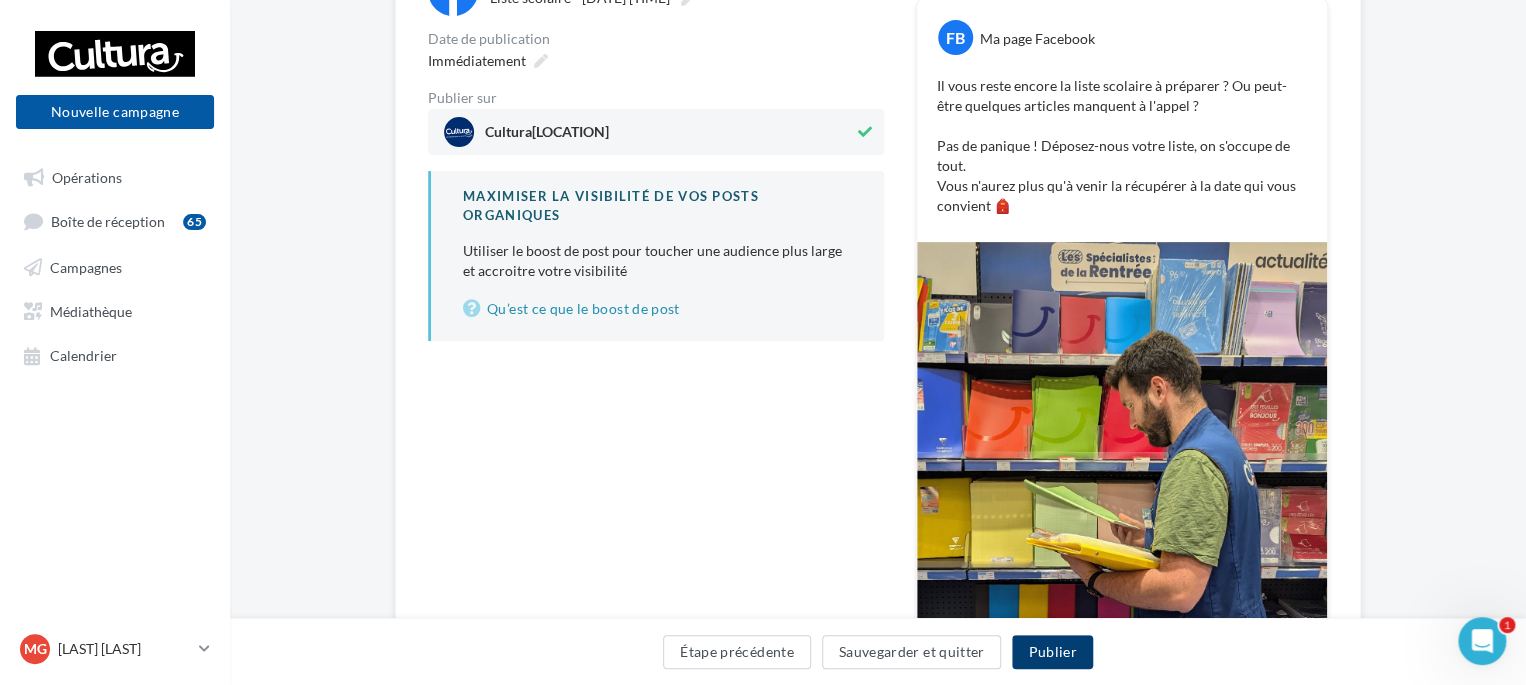 click on "Publier" at bounding box center (1052, 652) 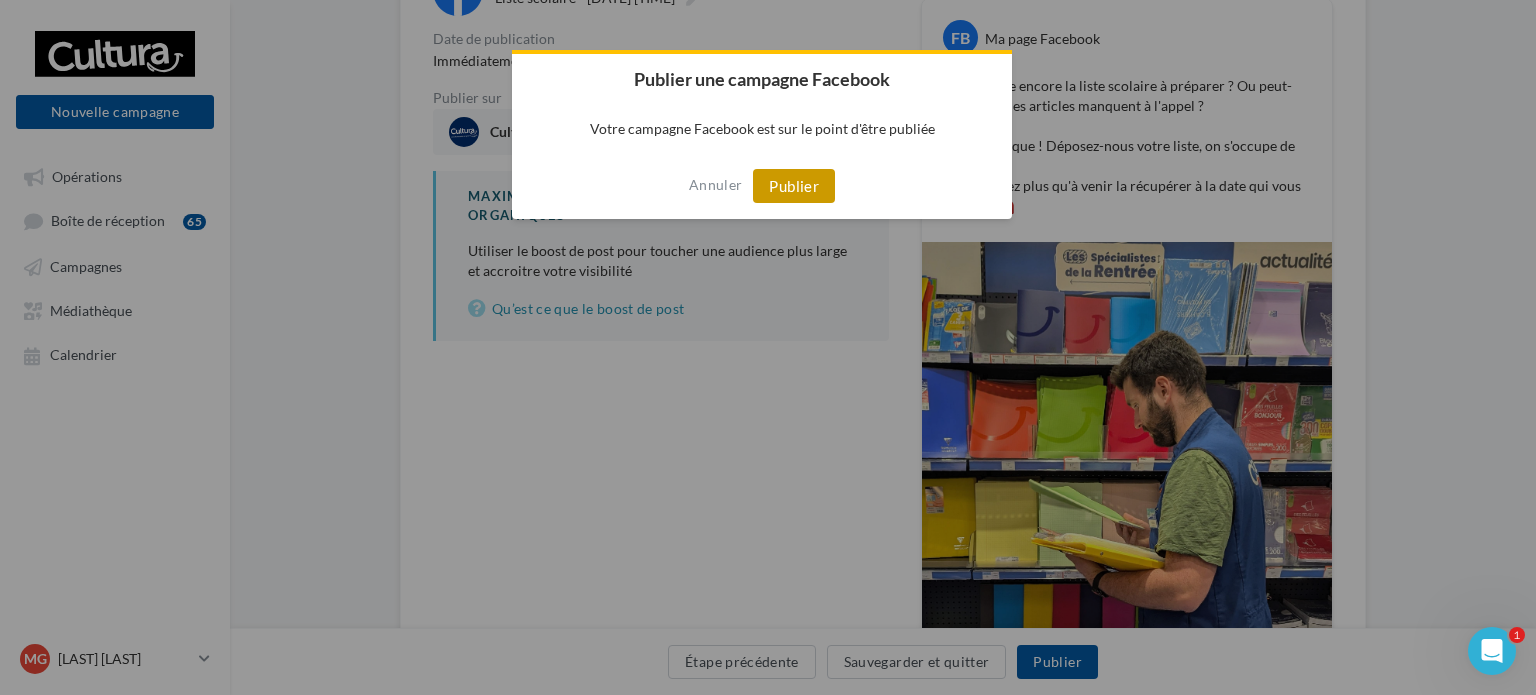 click on "Publier" at bounding box center (794, 186) 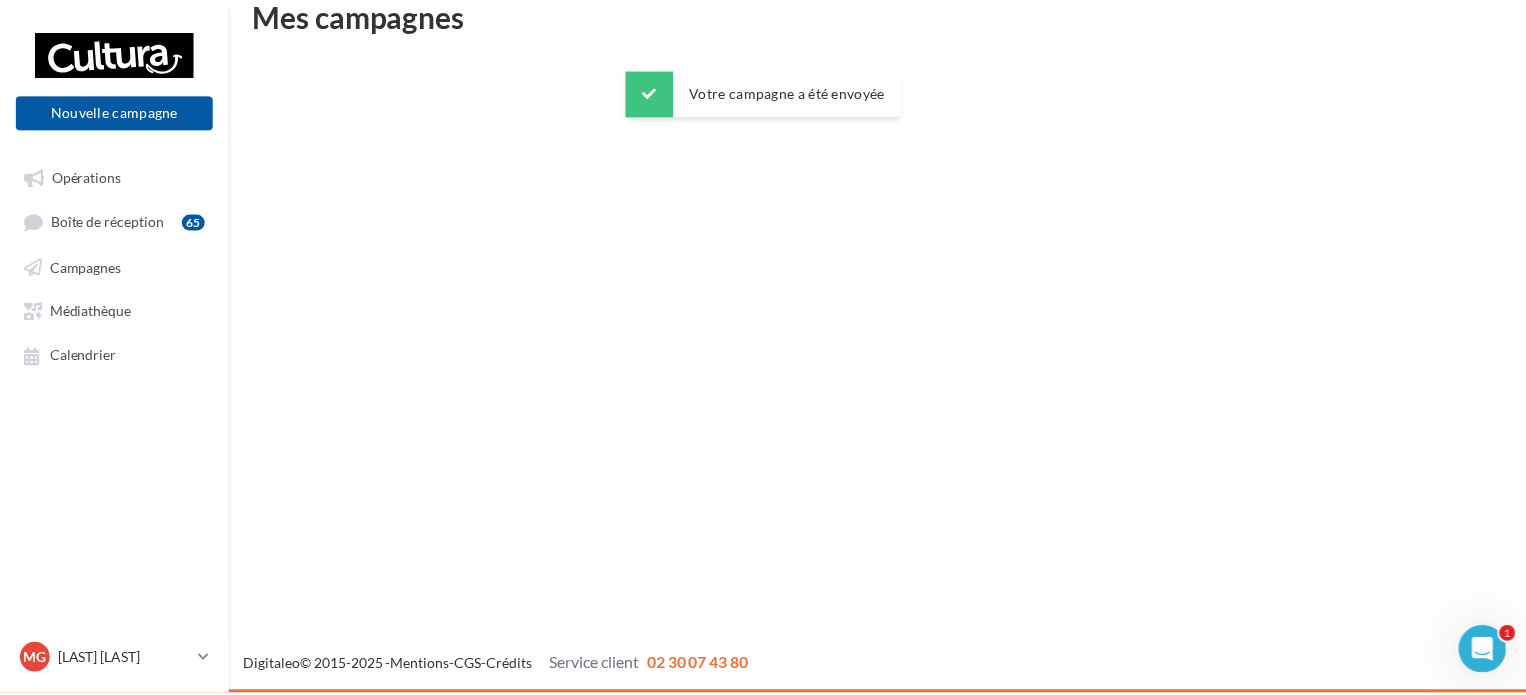 scroll, scrollTop: 32, scrollLeft: 0, axis: vertical 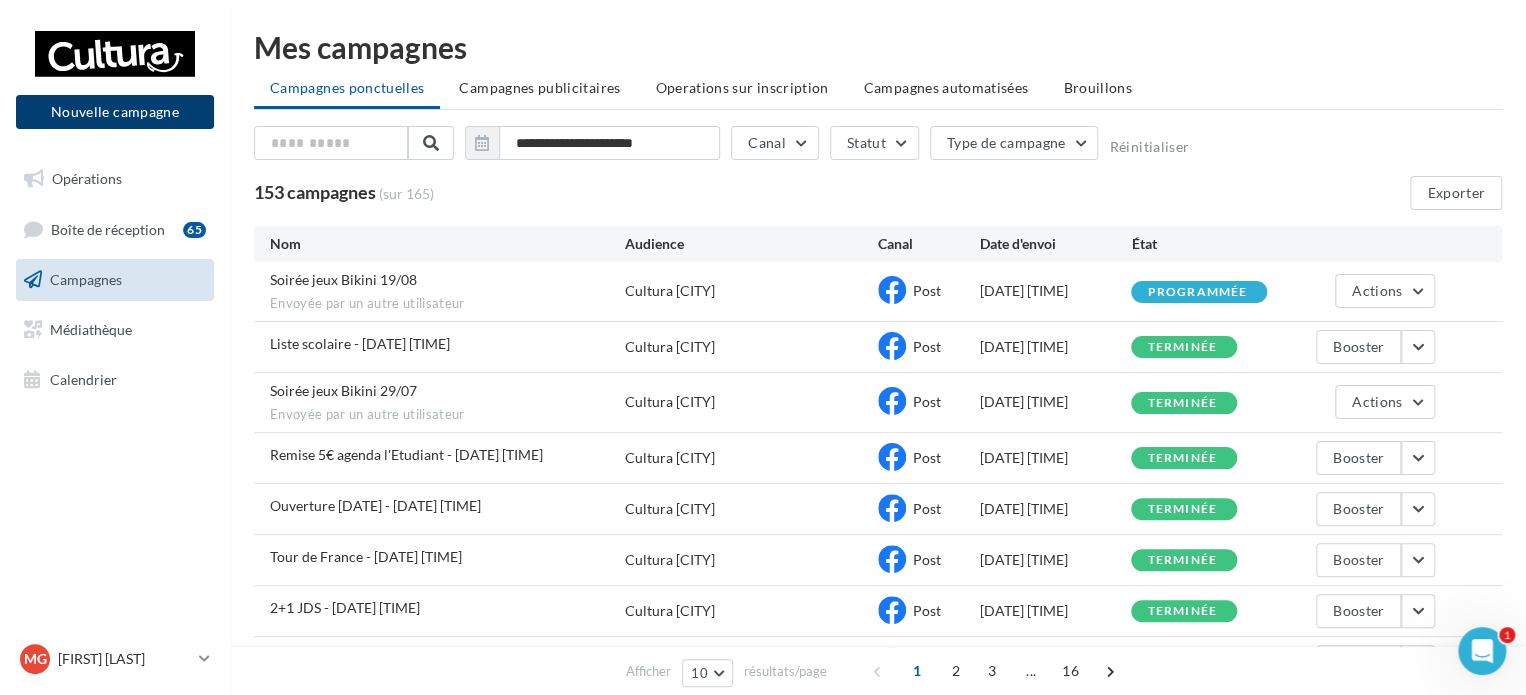 click on "Nouvelle campagne" at bounding box center (115, 112) 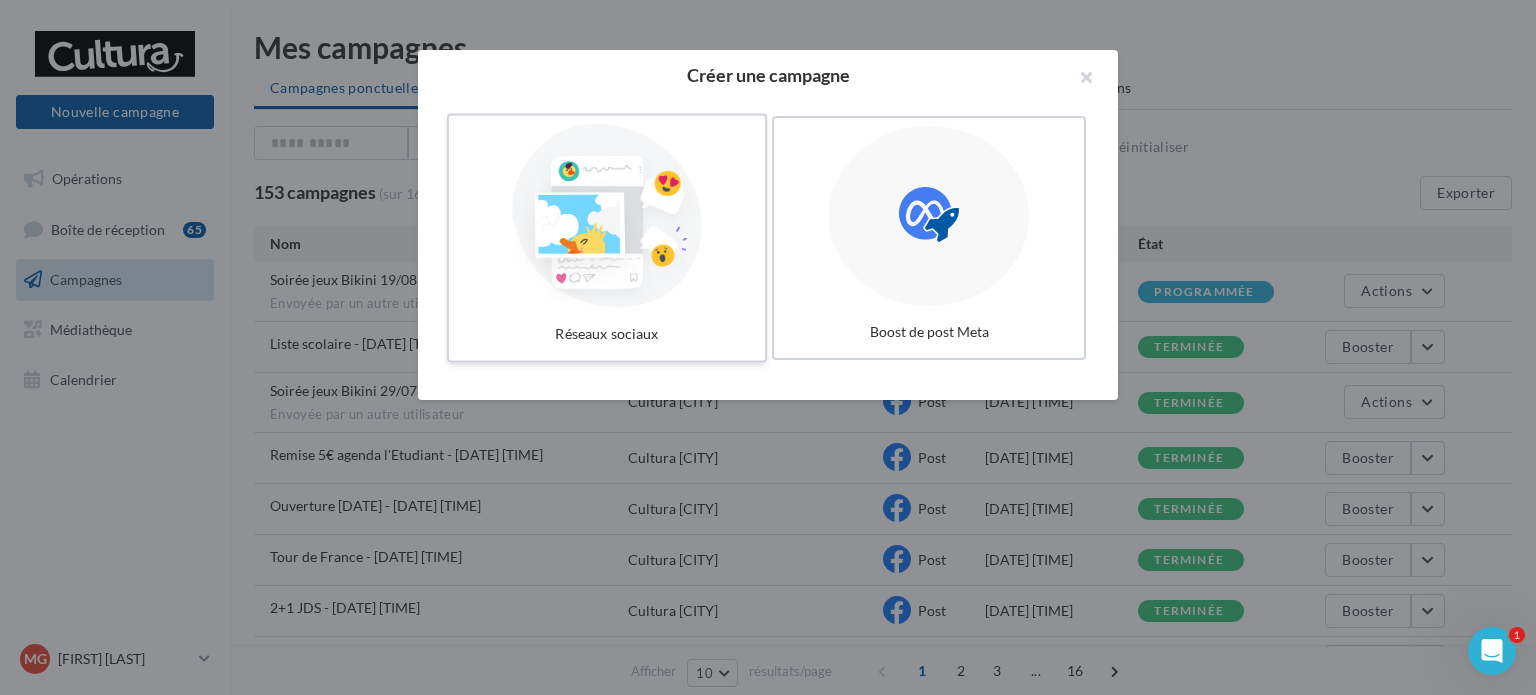 click at bounding box center [607, 216] 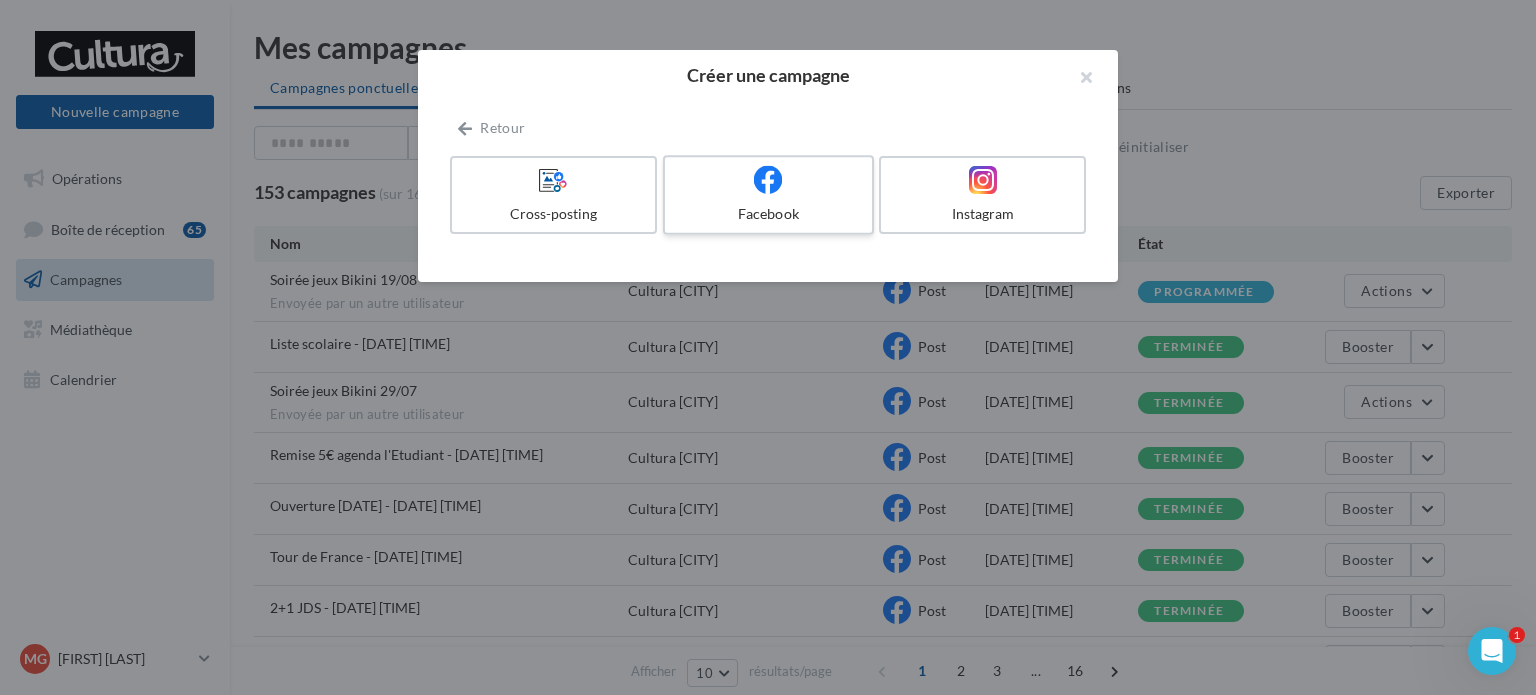 click on "Facebook" at bounding box center (768, 214) 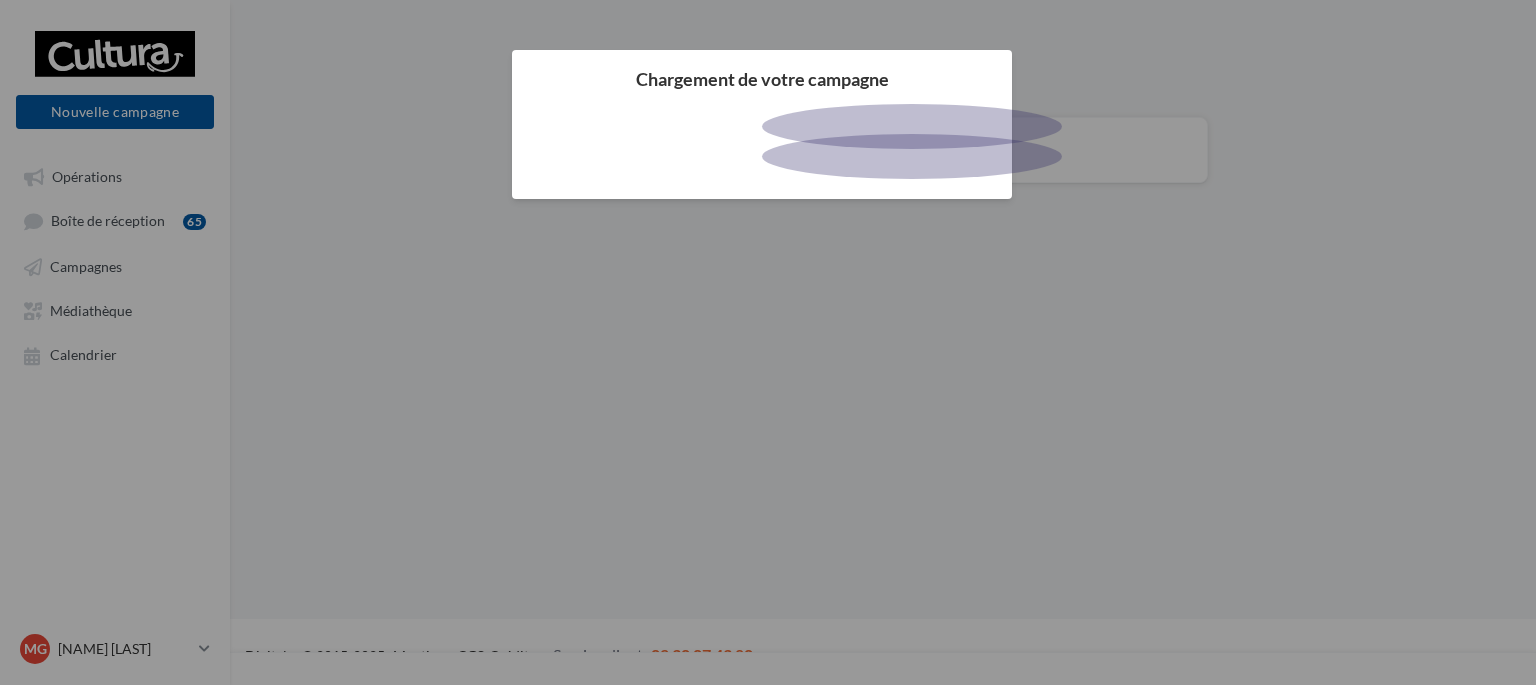 scroll, scrollTop: 0, scrollLeft: 0, axis: both 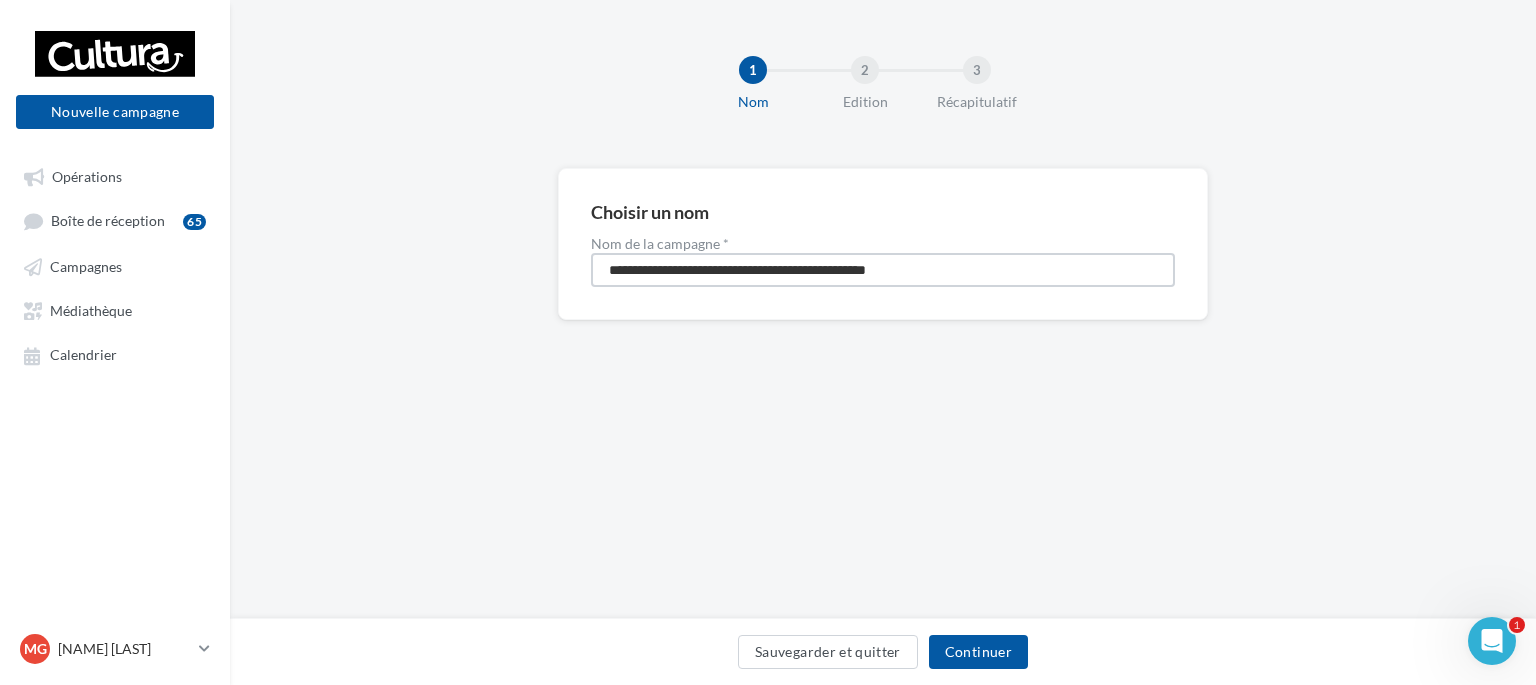 drag, startPoint x: 826, startPoint y: 271, endPoint x: 520, endPoint y: 270, distance: 306.00165 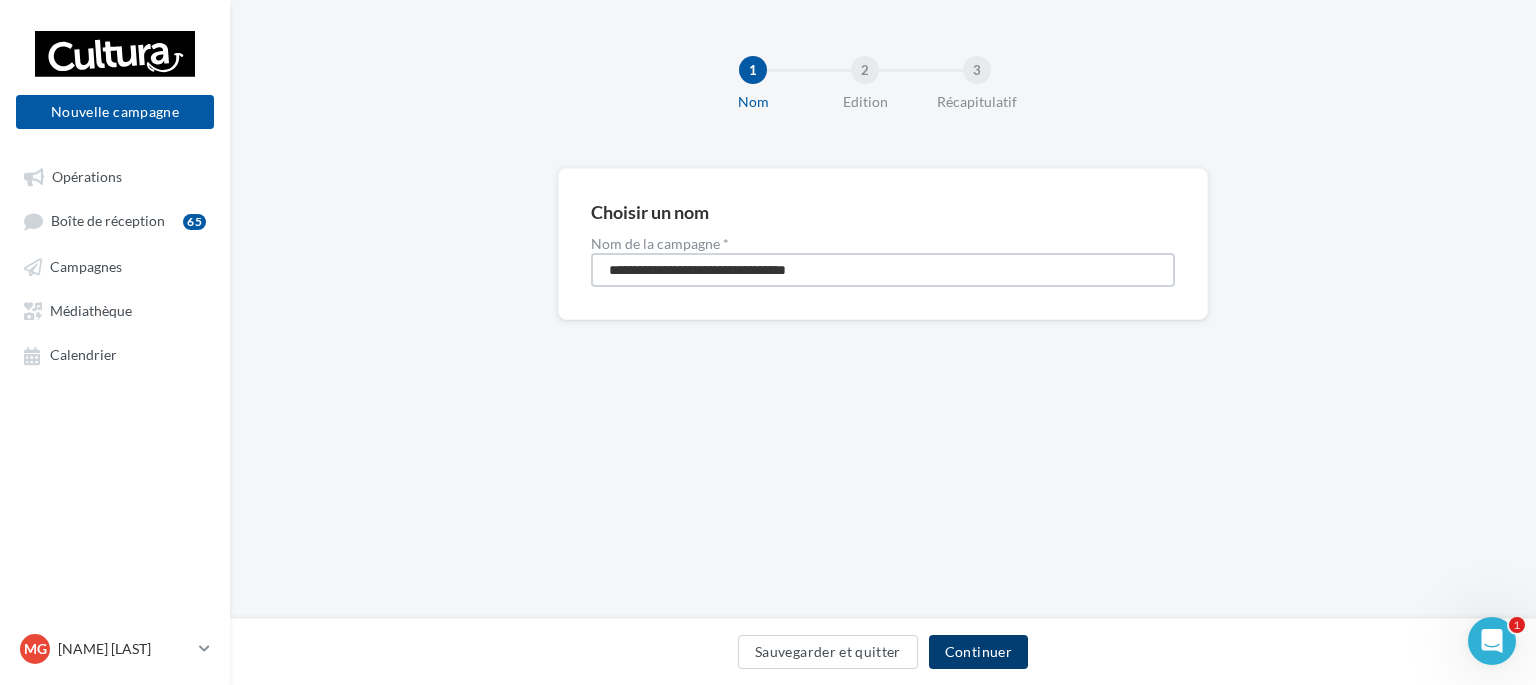 type on "**********" 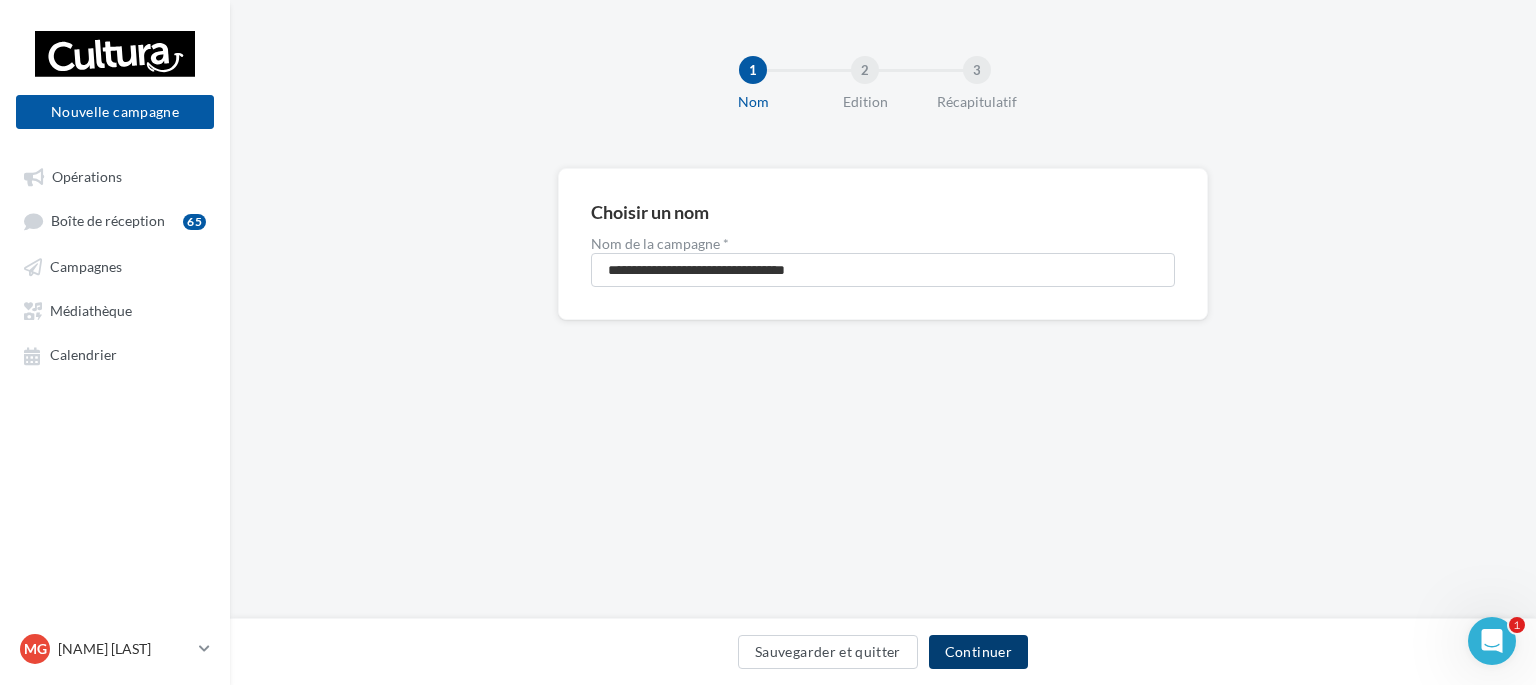 click on "Continuer" at bounding box center [978, 652] 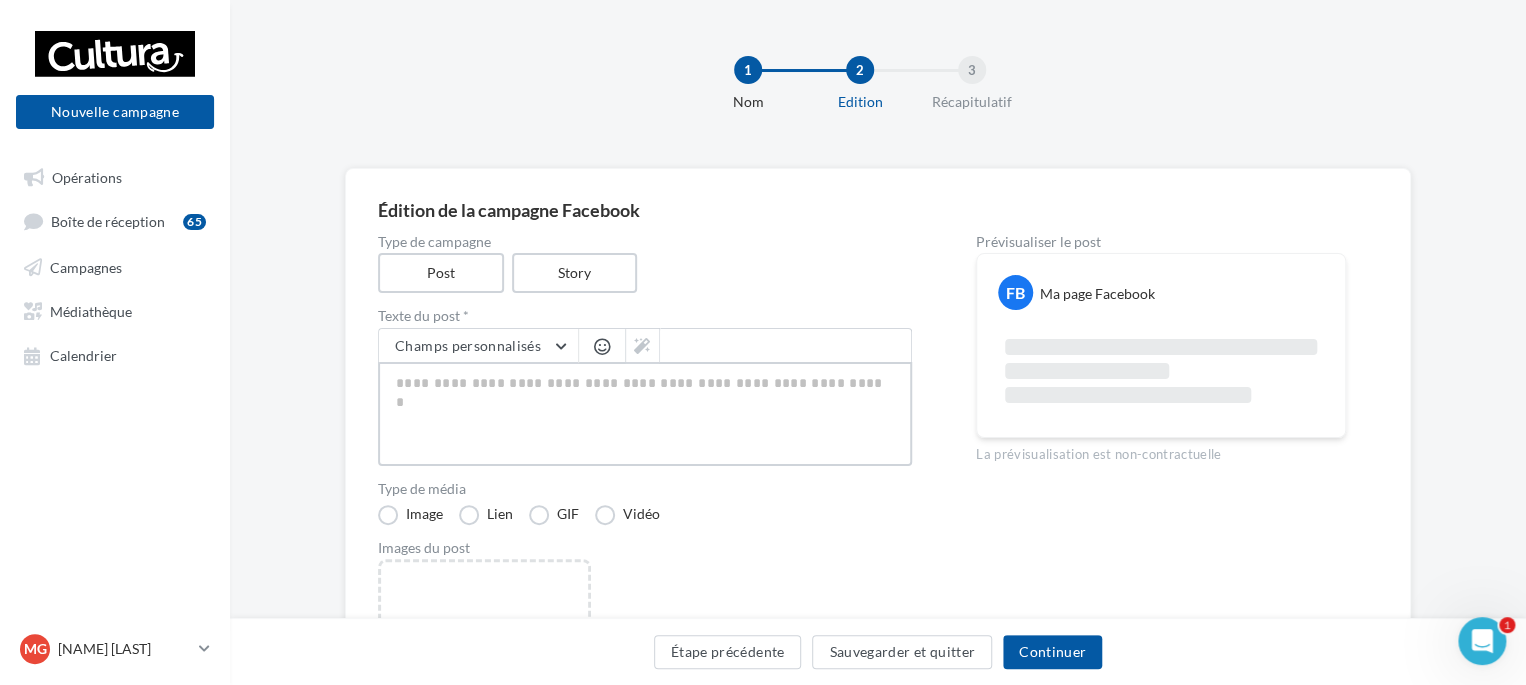 click at bounding box center (645, 414) 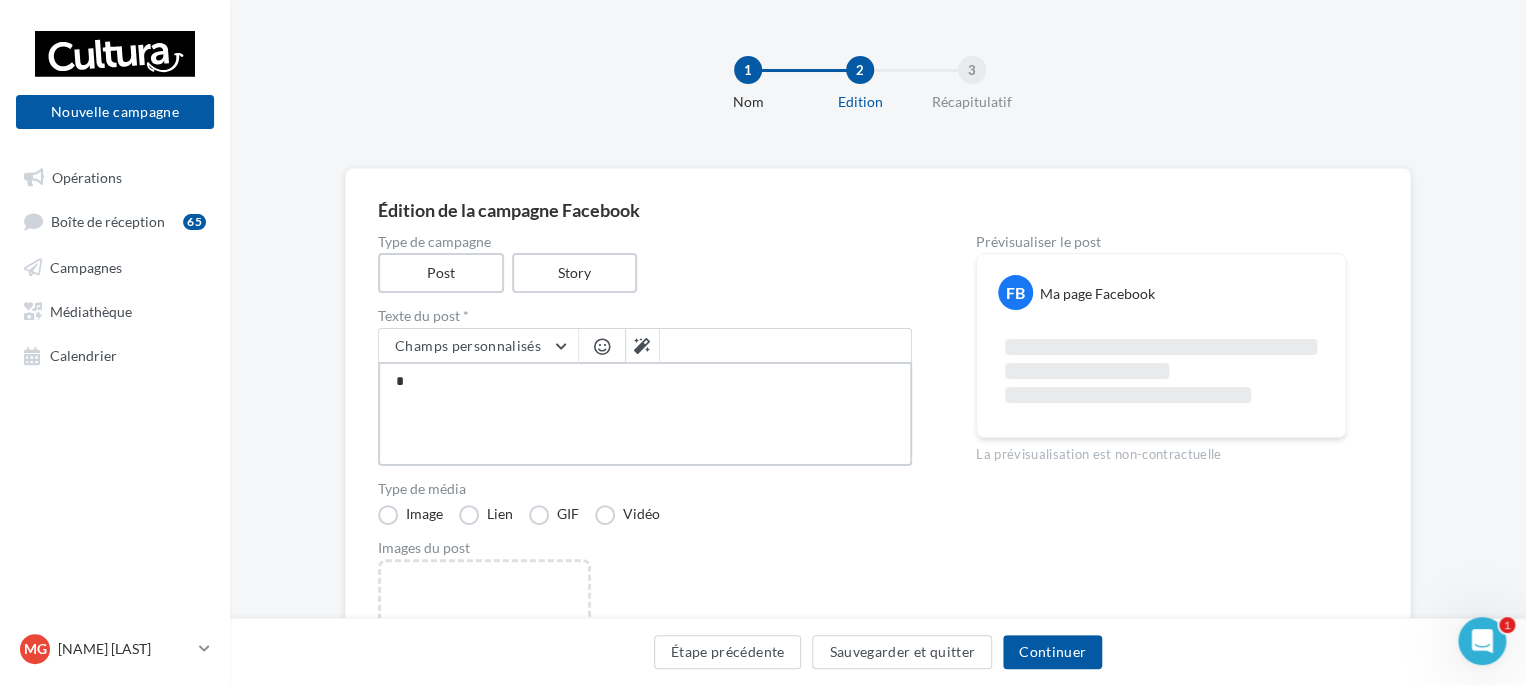 type on "**" 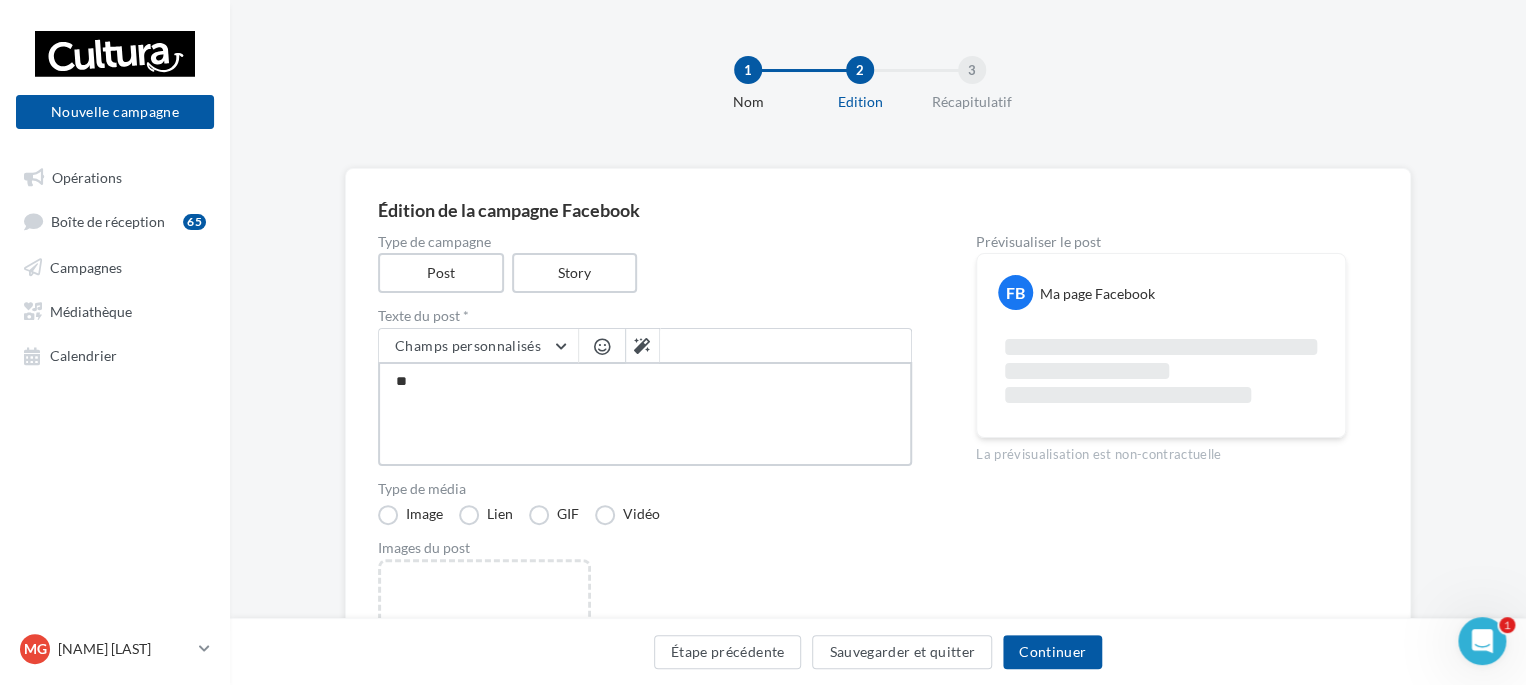 type on "***" 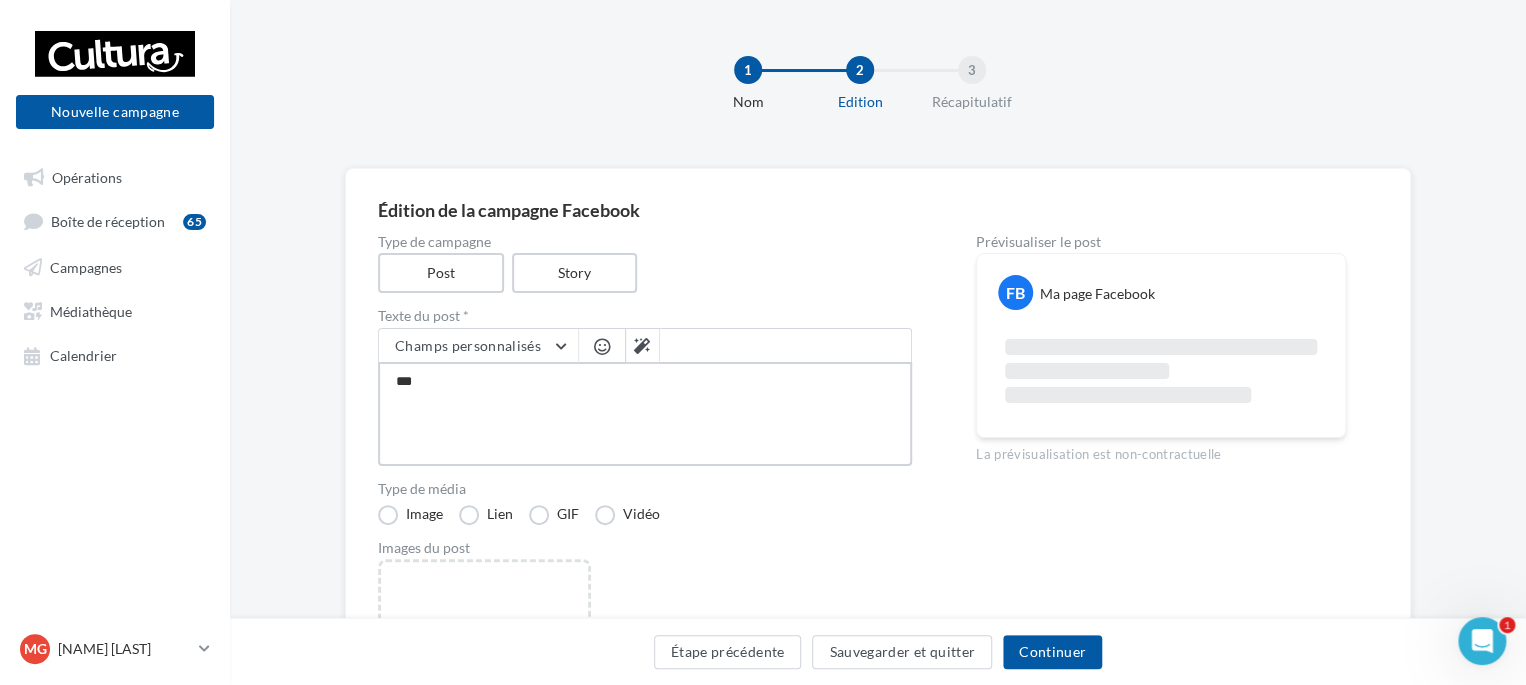 type on "****" 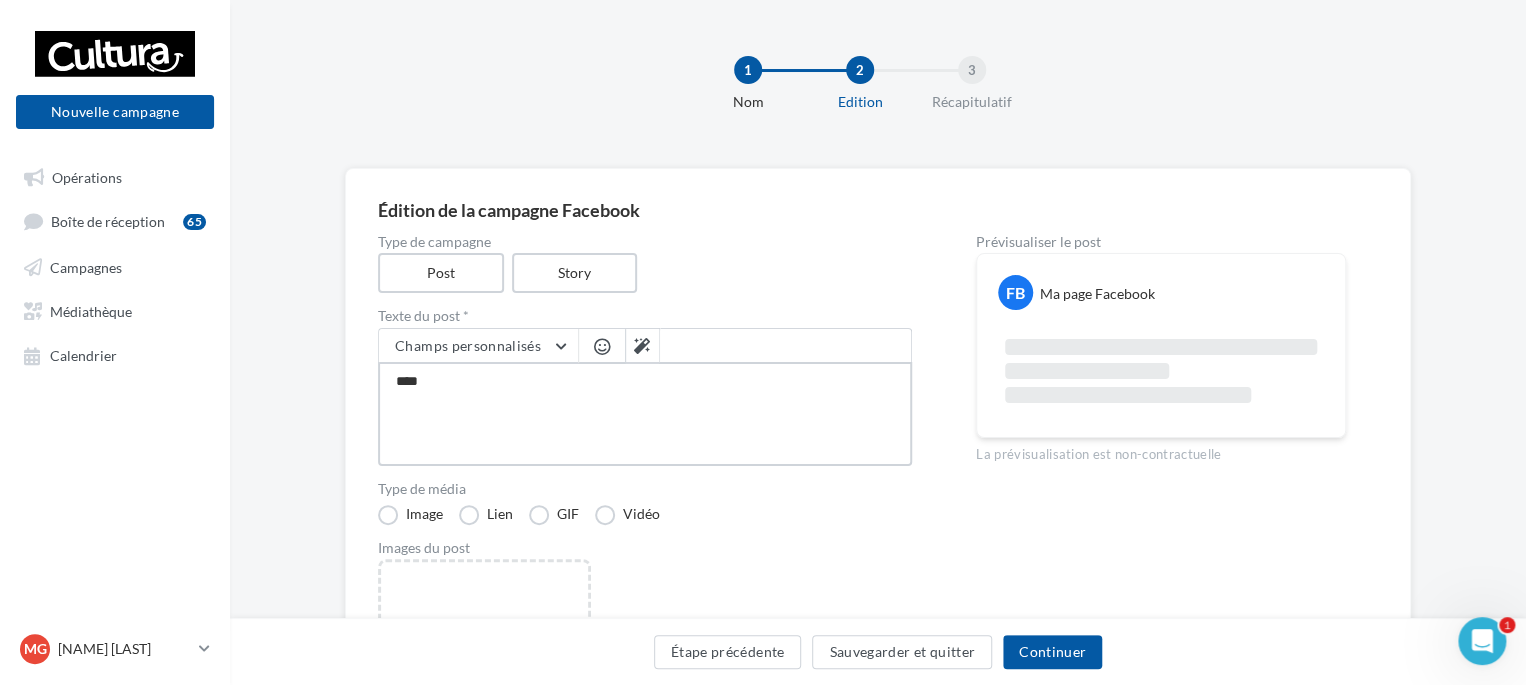 type on "*****" 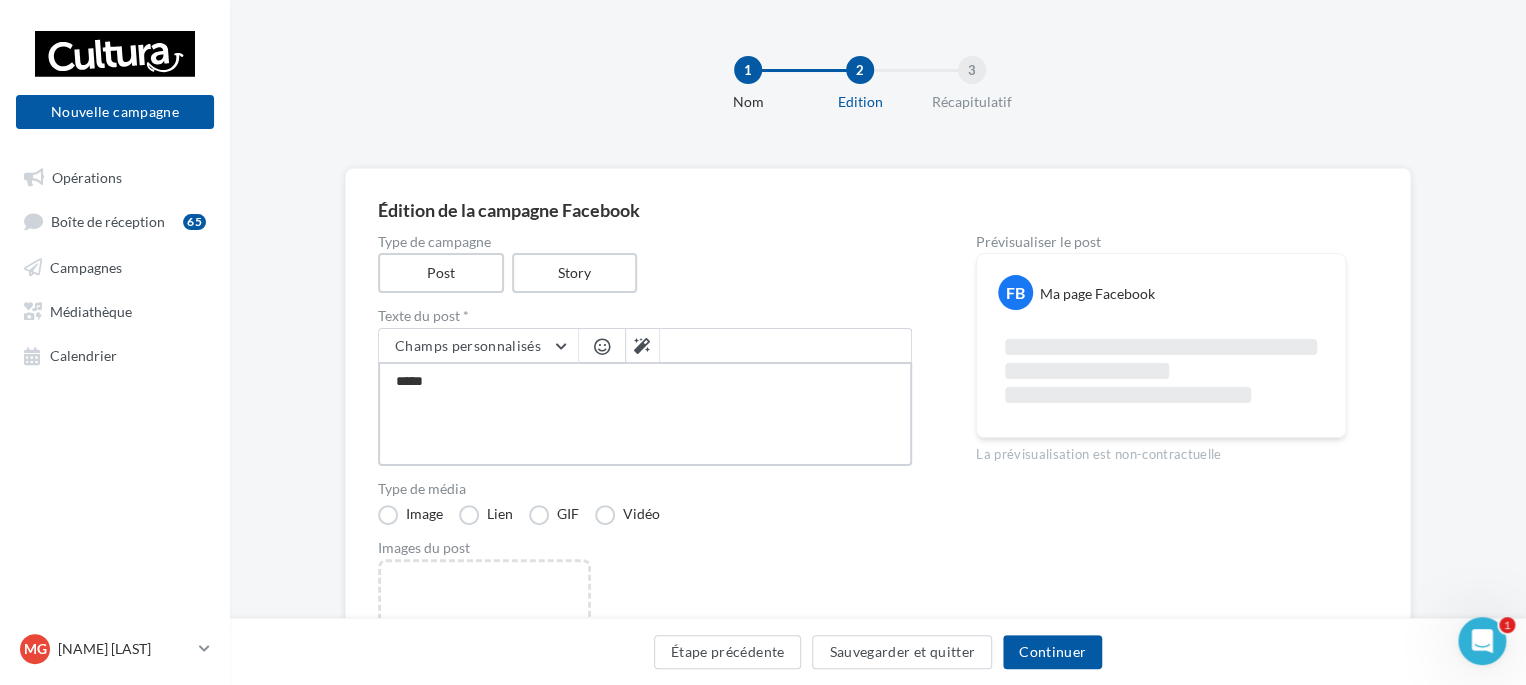 type on "******" 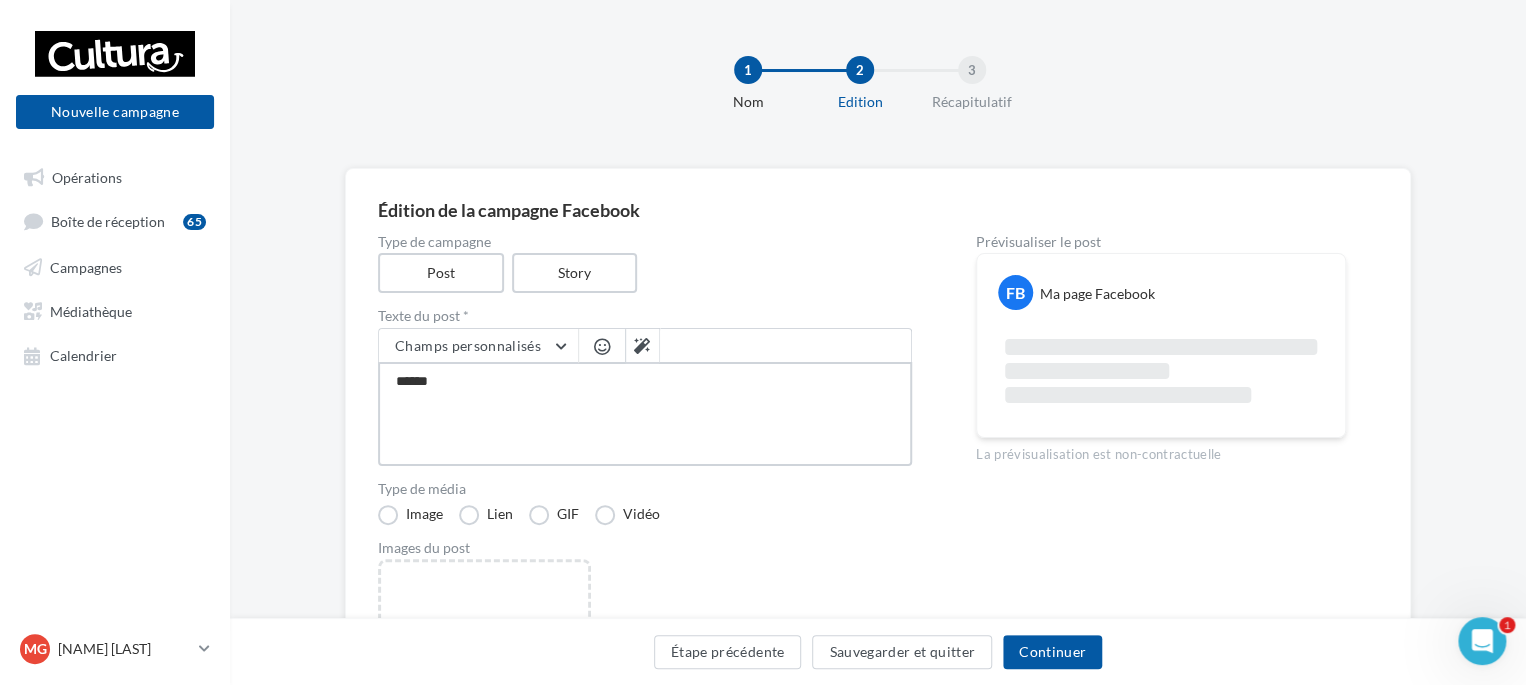 type on "******" 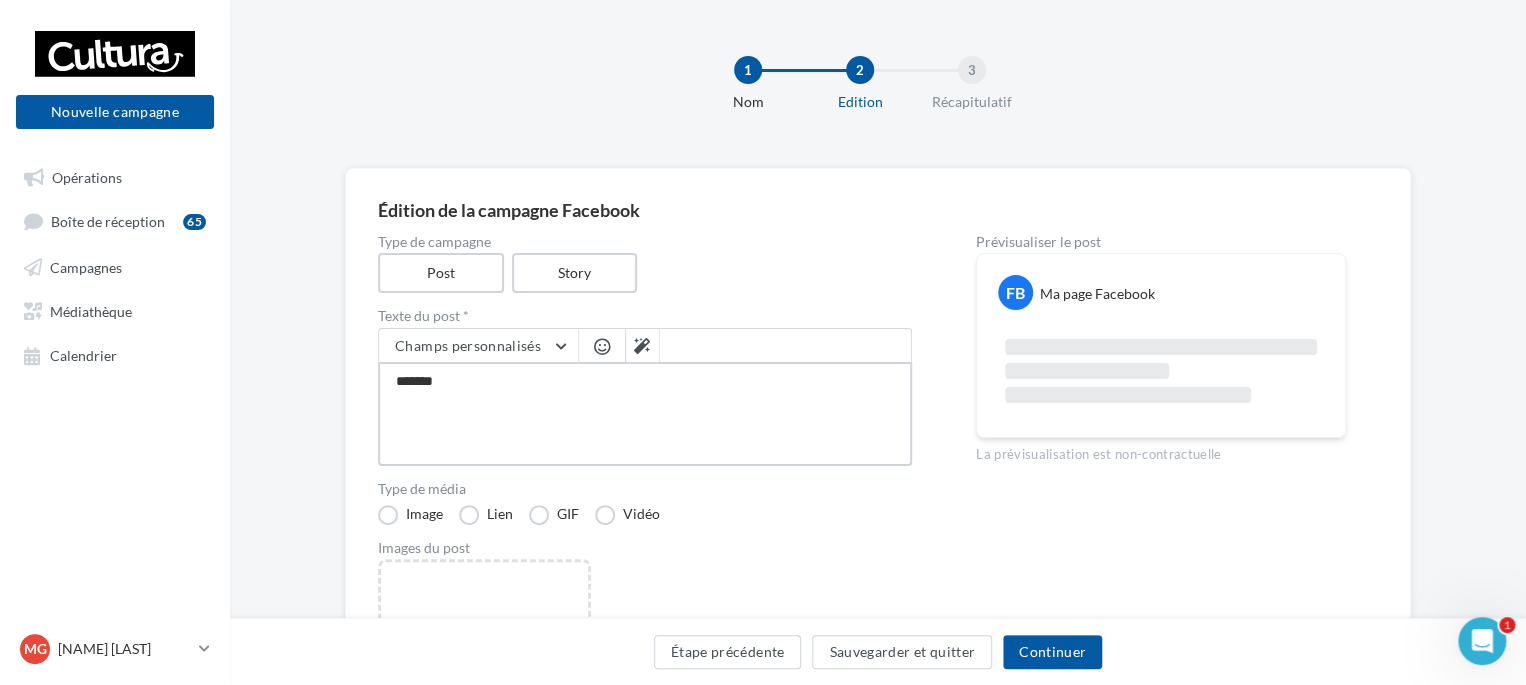 type on "********" 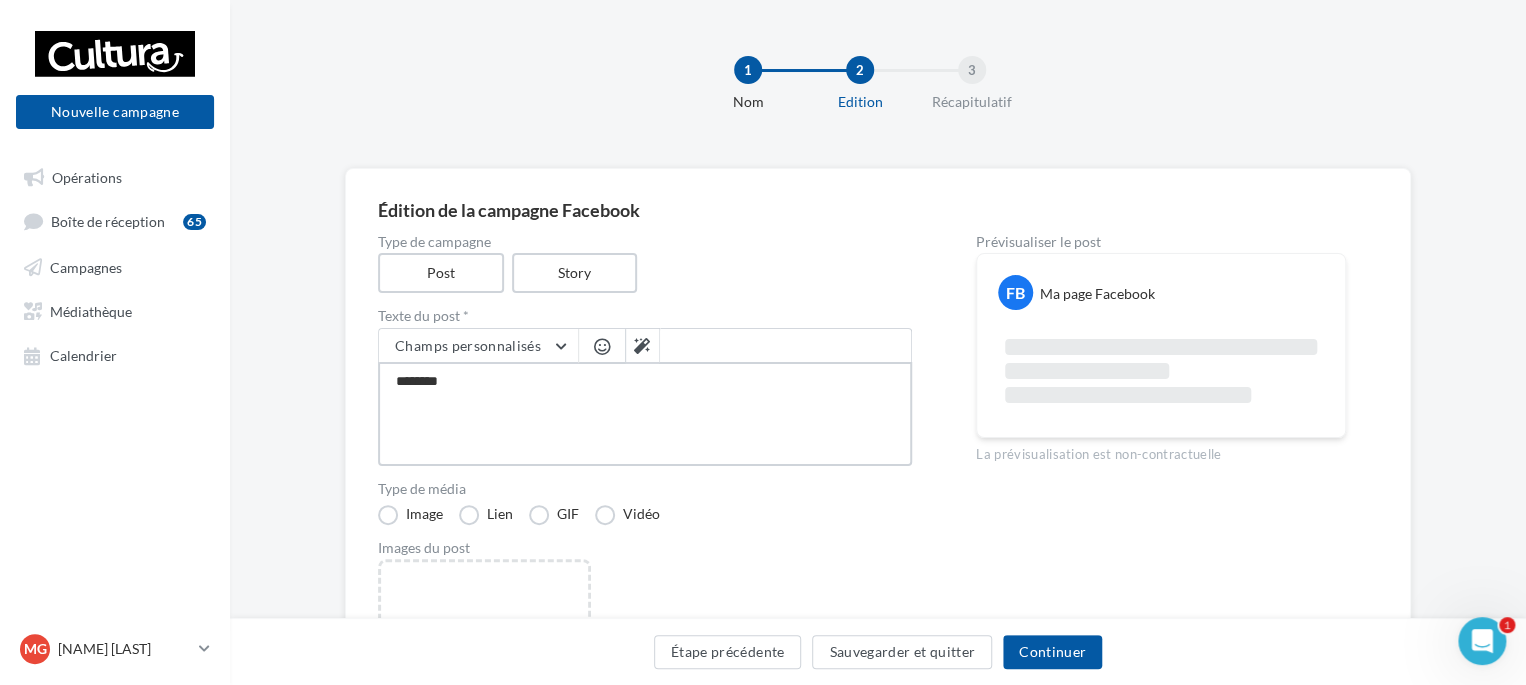 type on "*********" 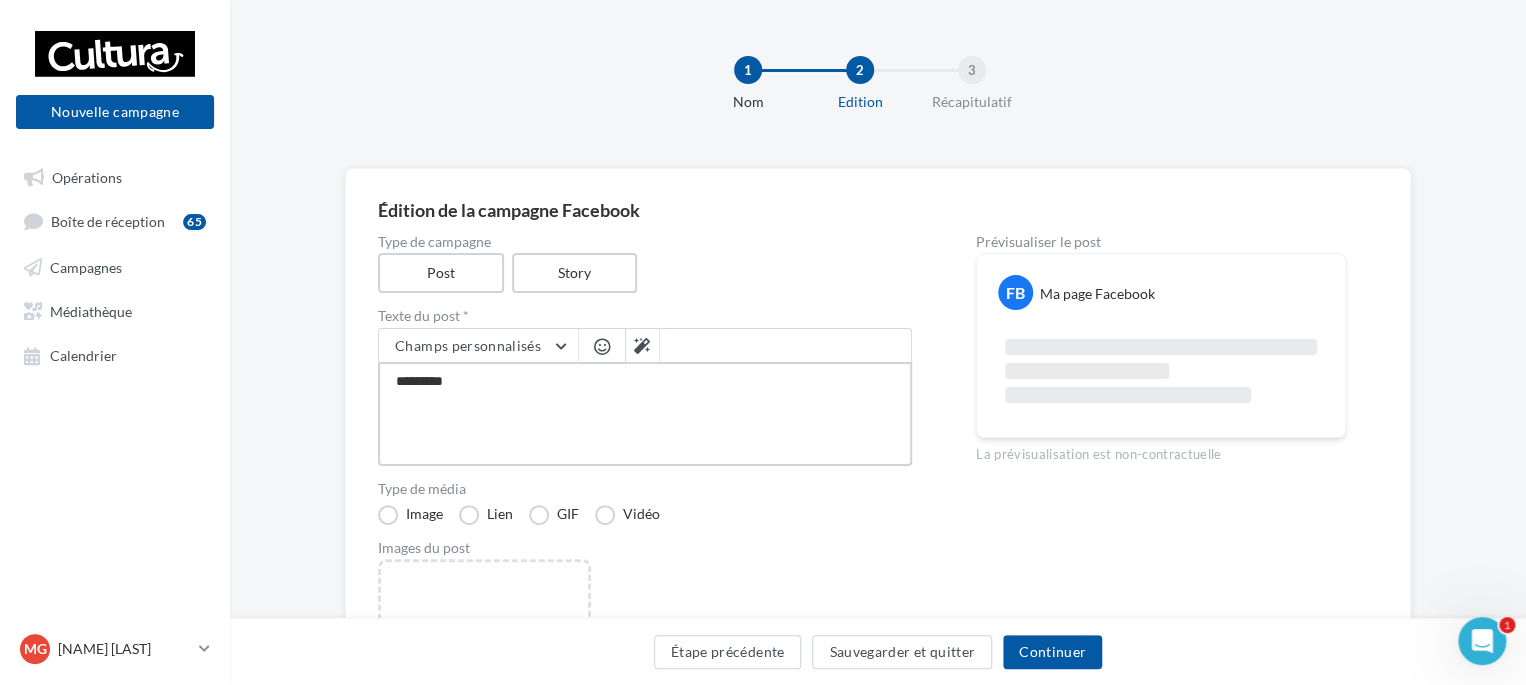 type on "**********" 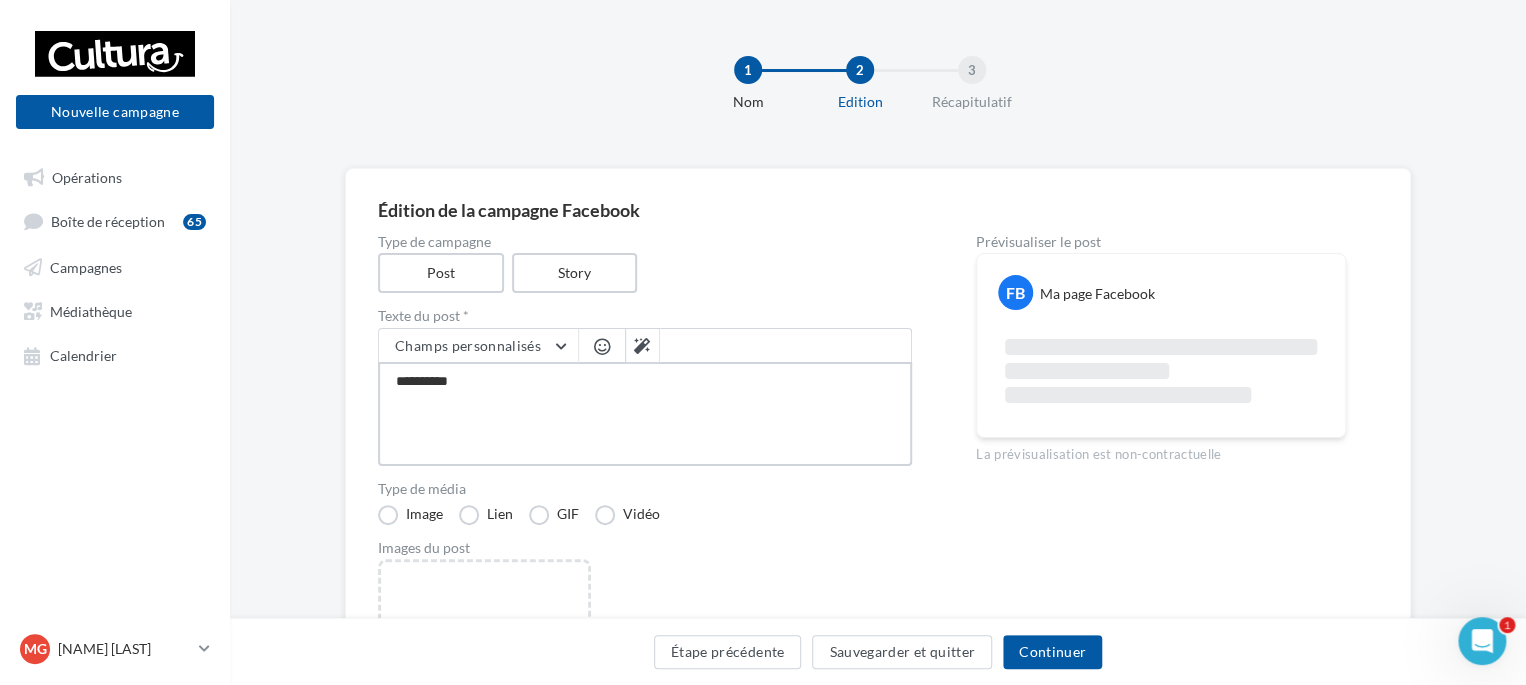 type on "**********" 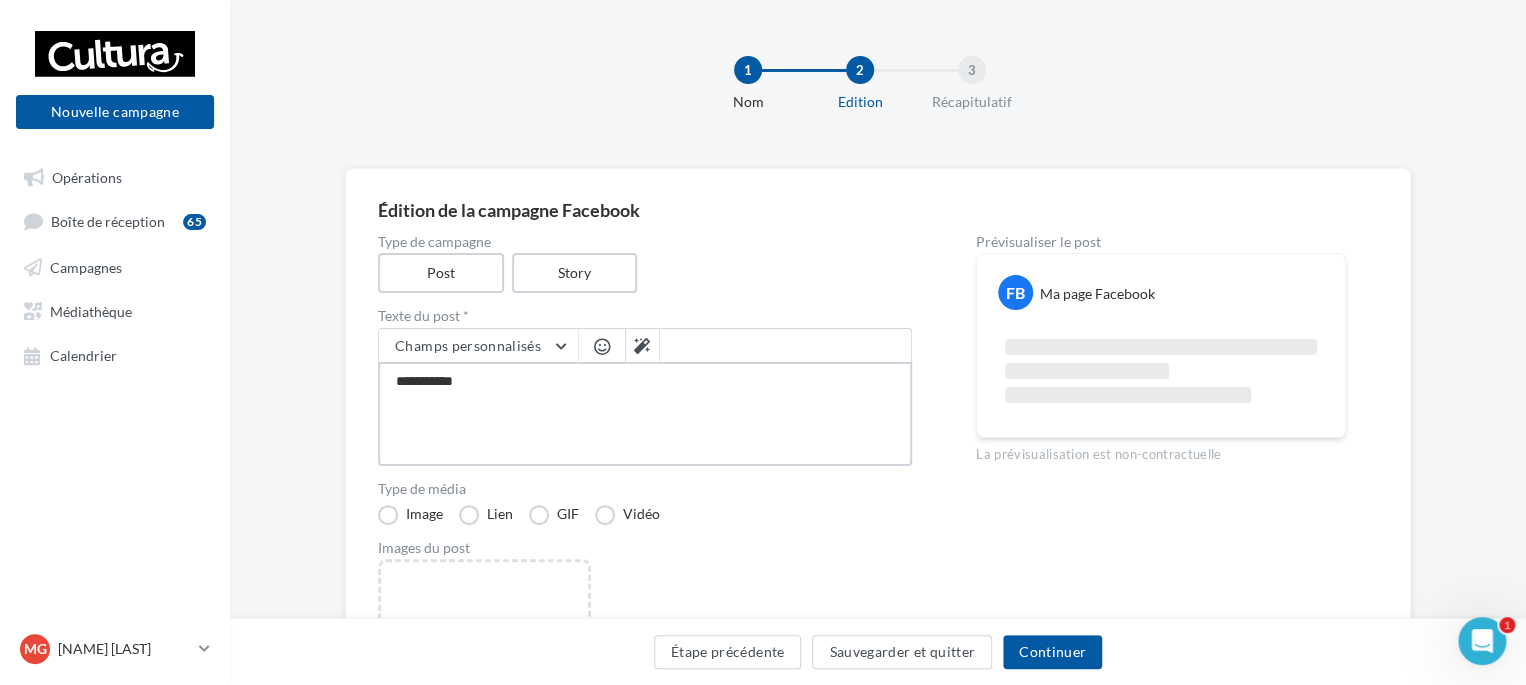 type on "**********" 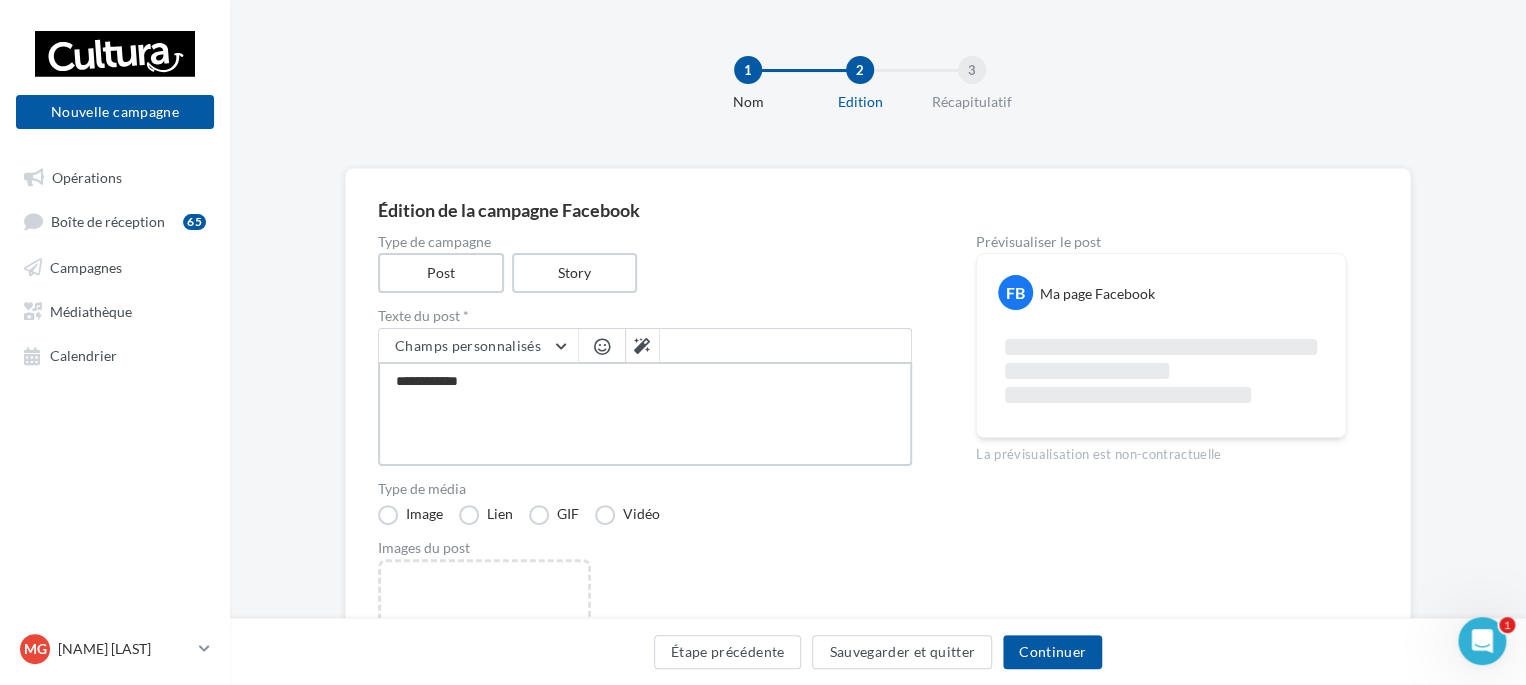 type on "**********" 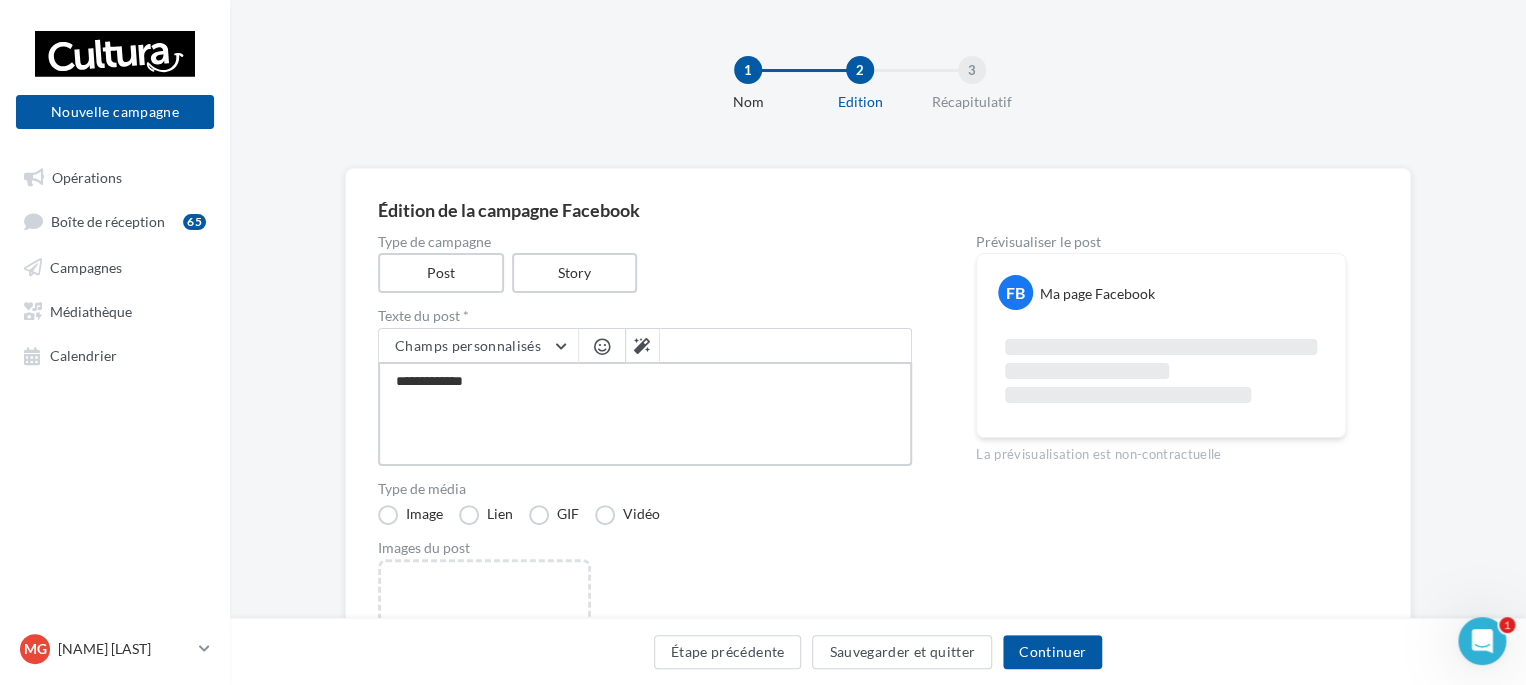 type on "**********" 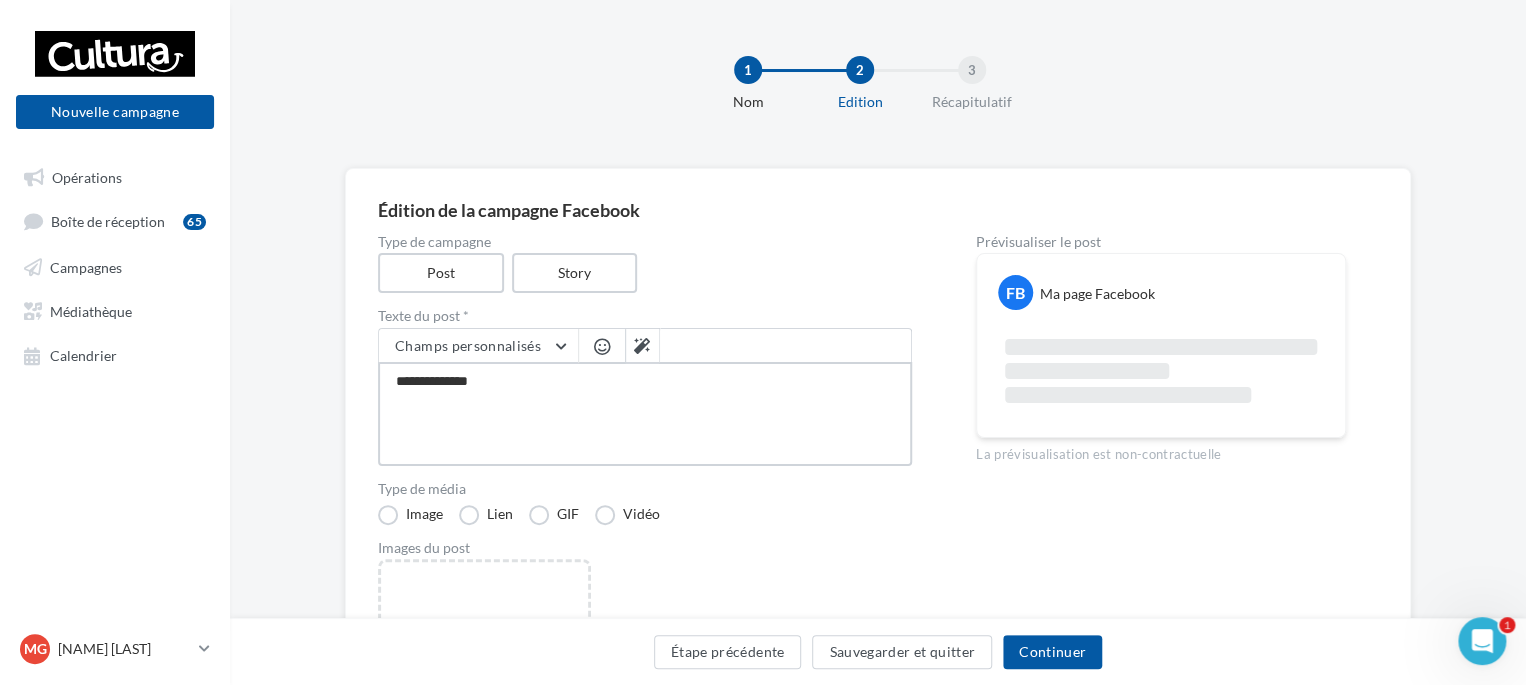 type on "**********" 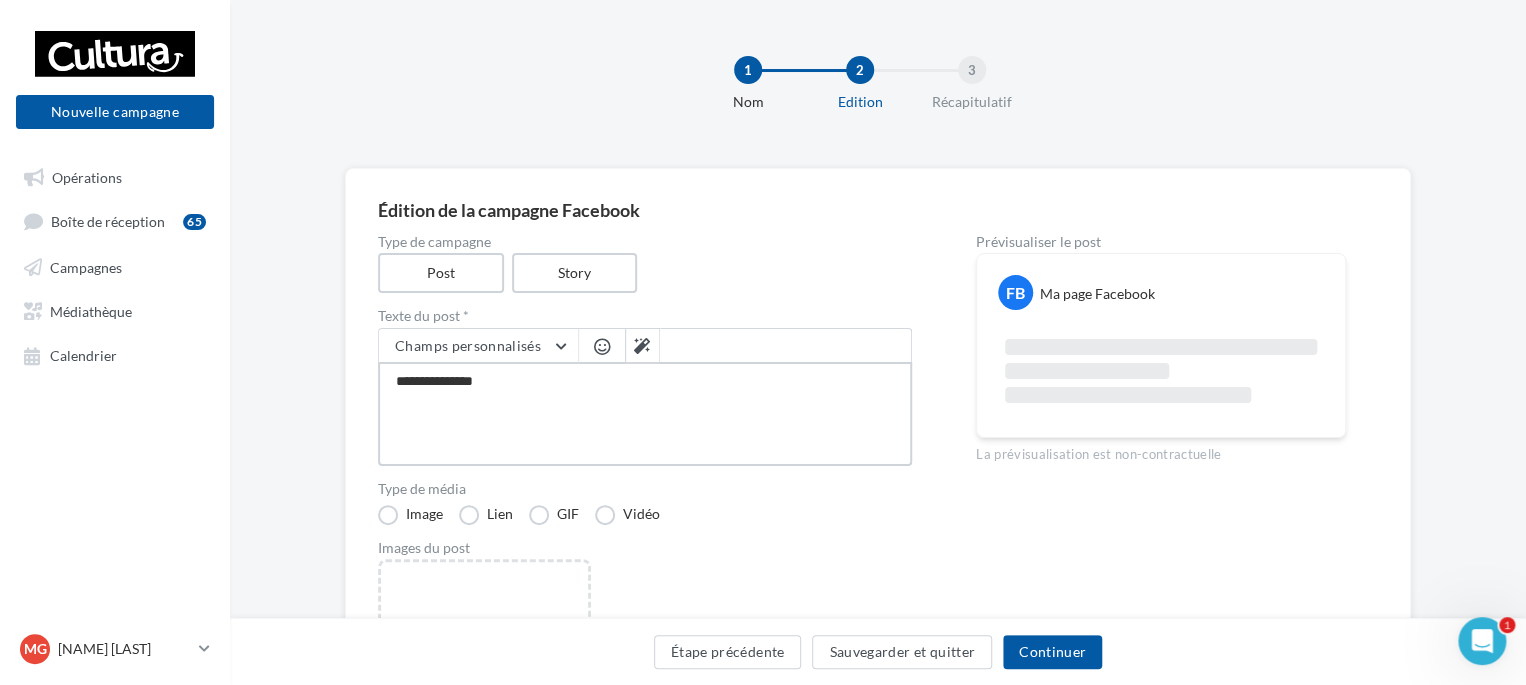type on "**********" 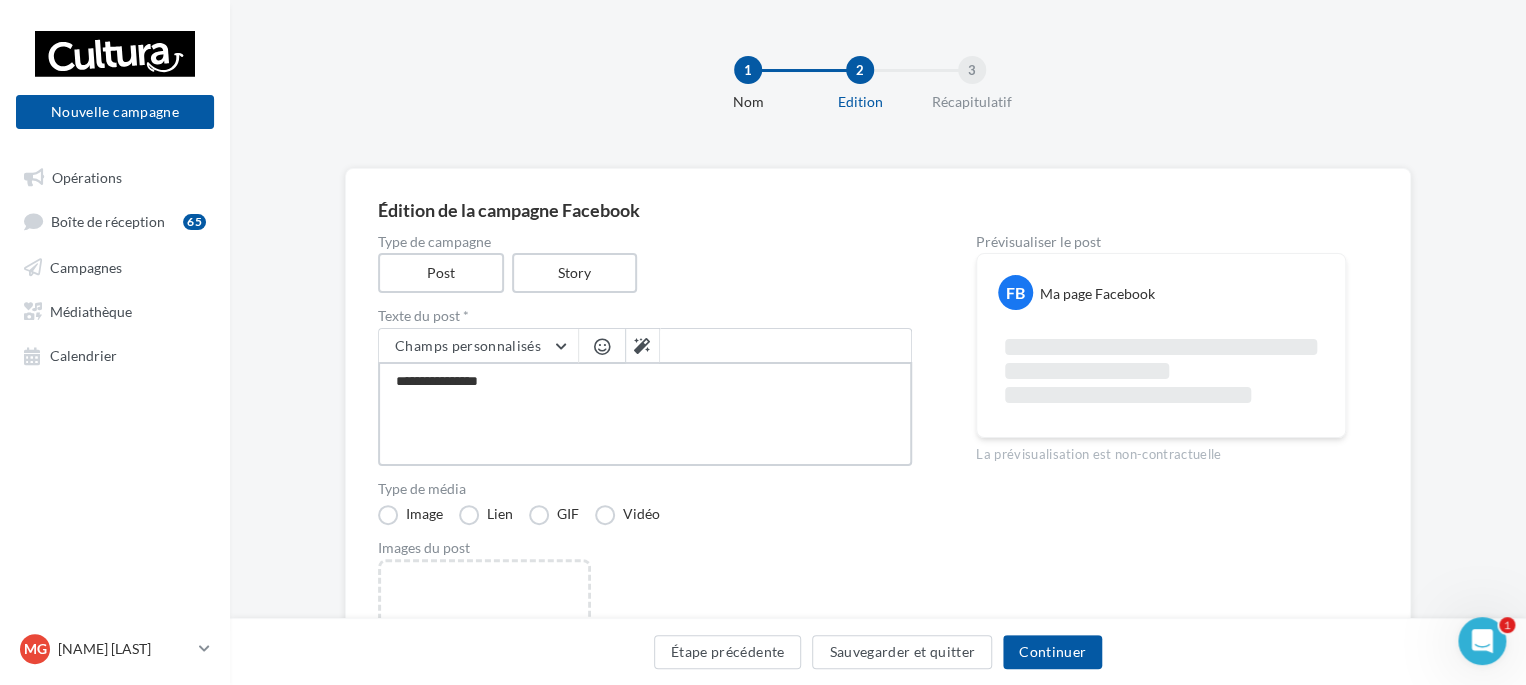 type on "**********" 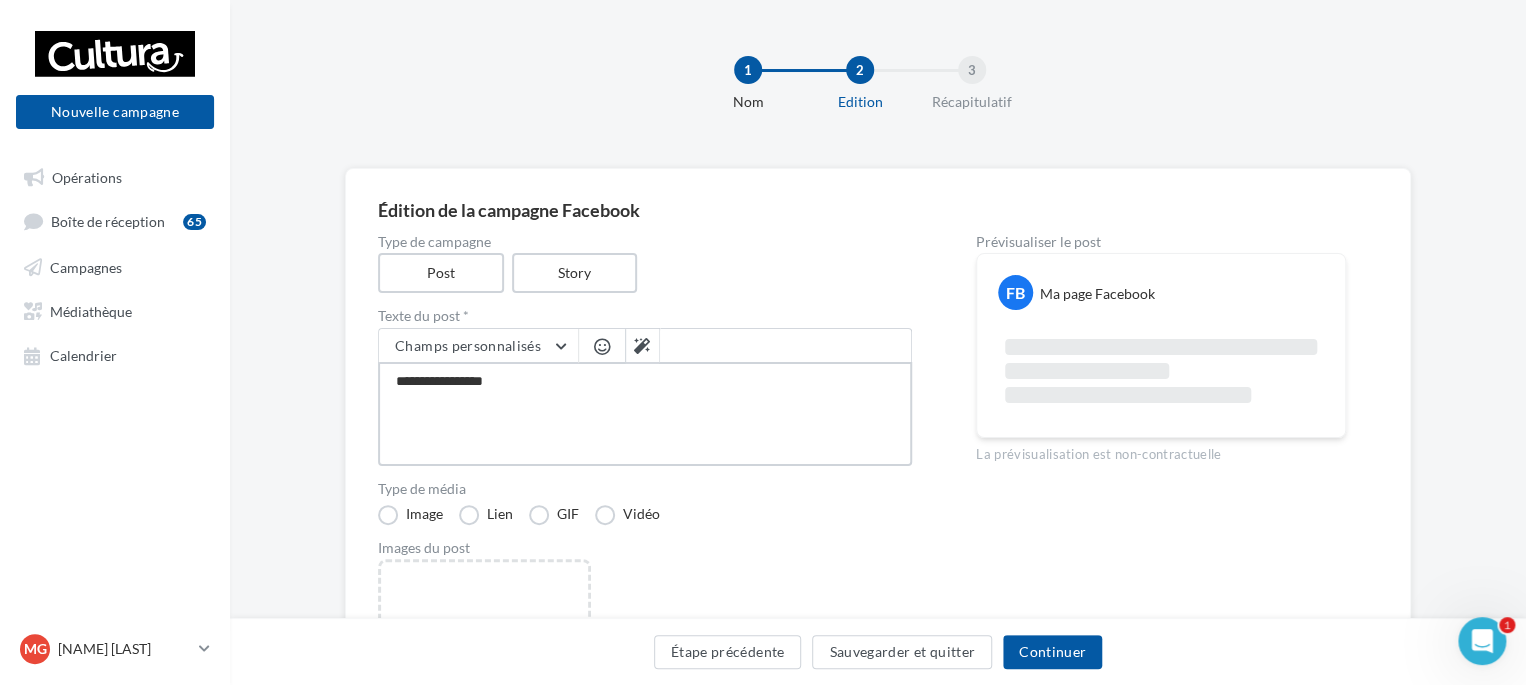 type on "**********" 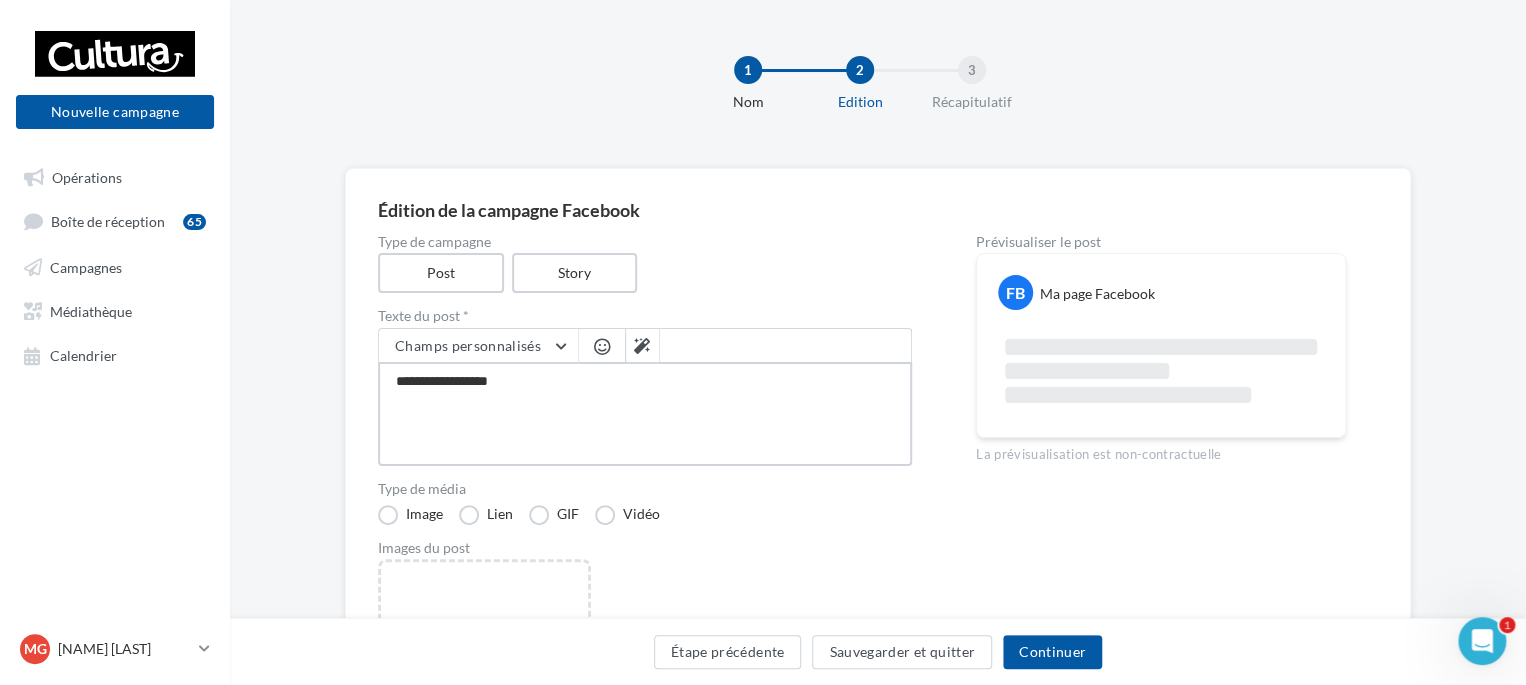 type on "**********" 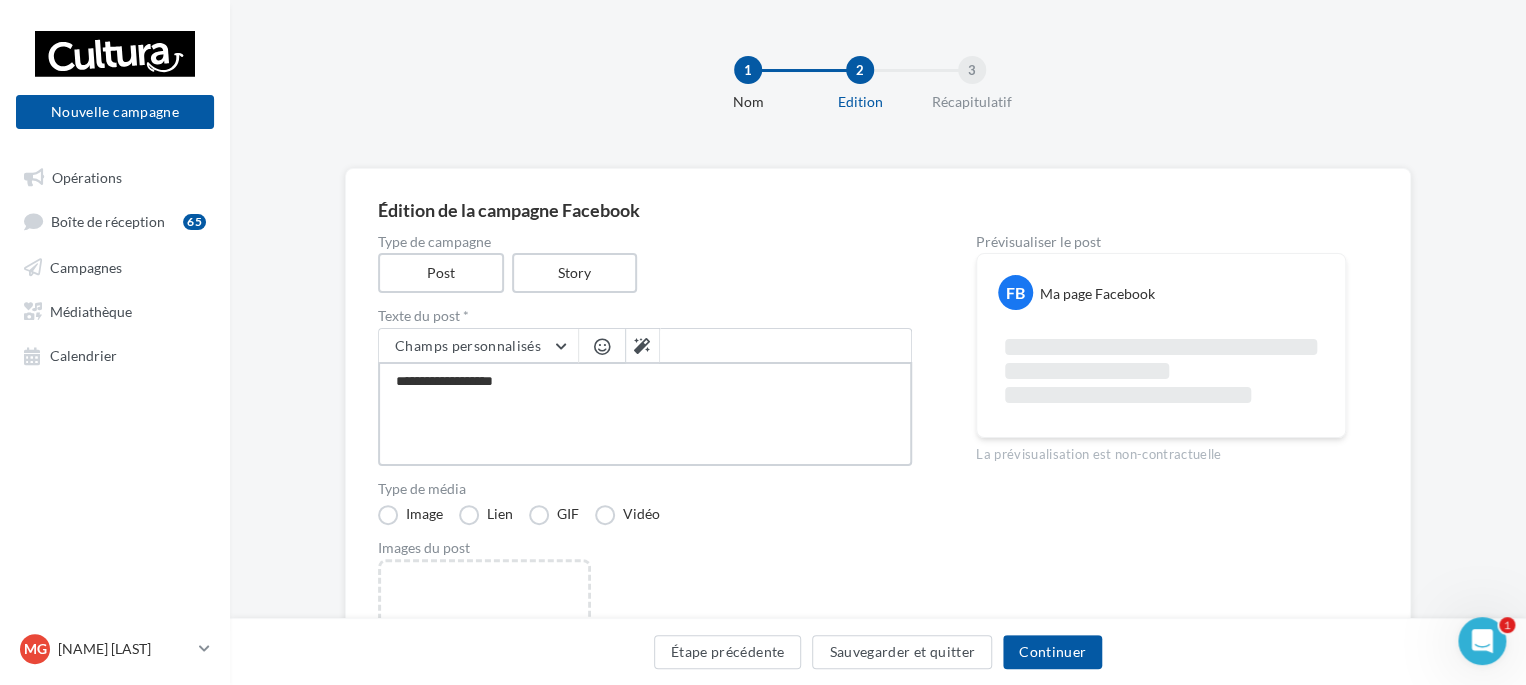 type on "**********" 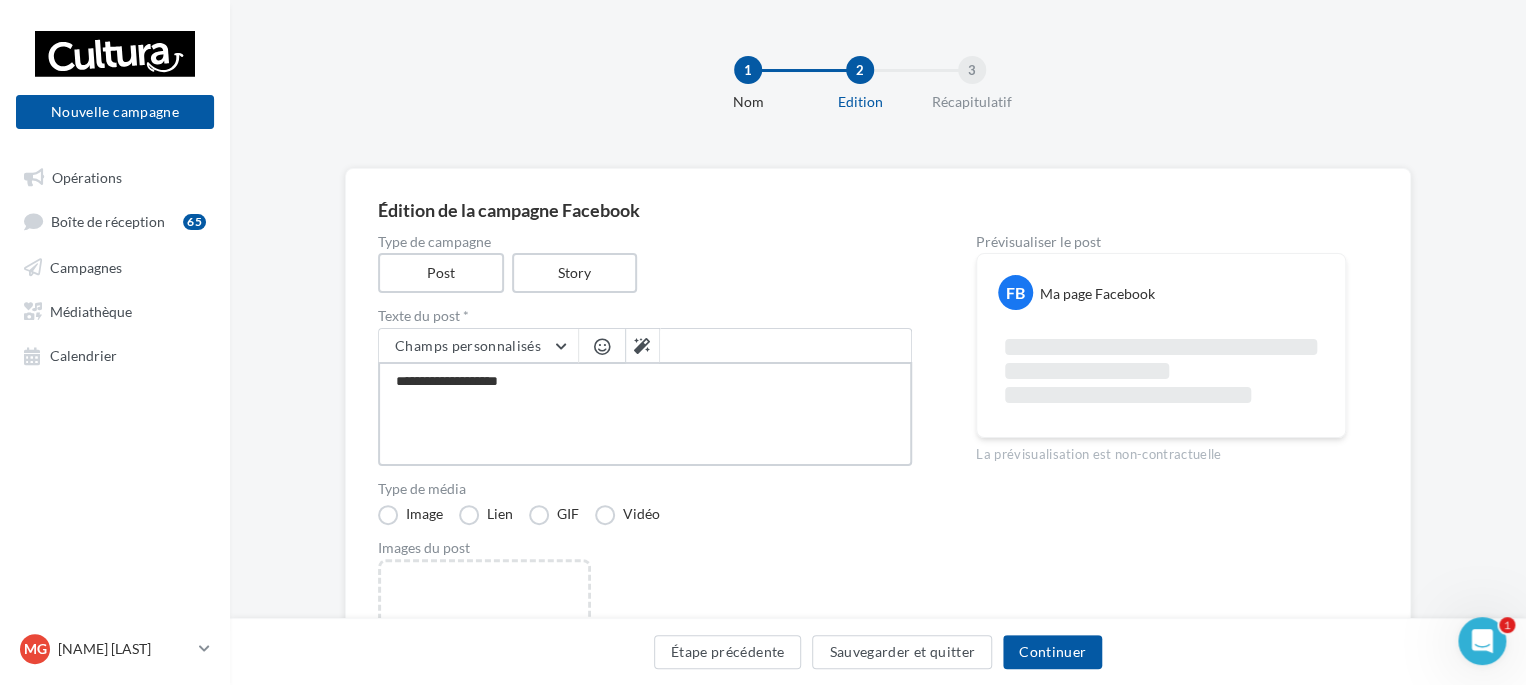 type on "**********" 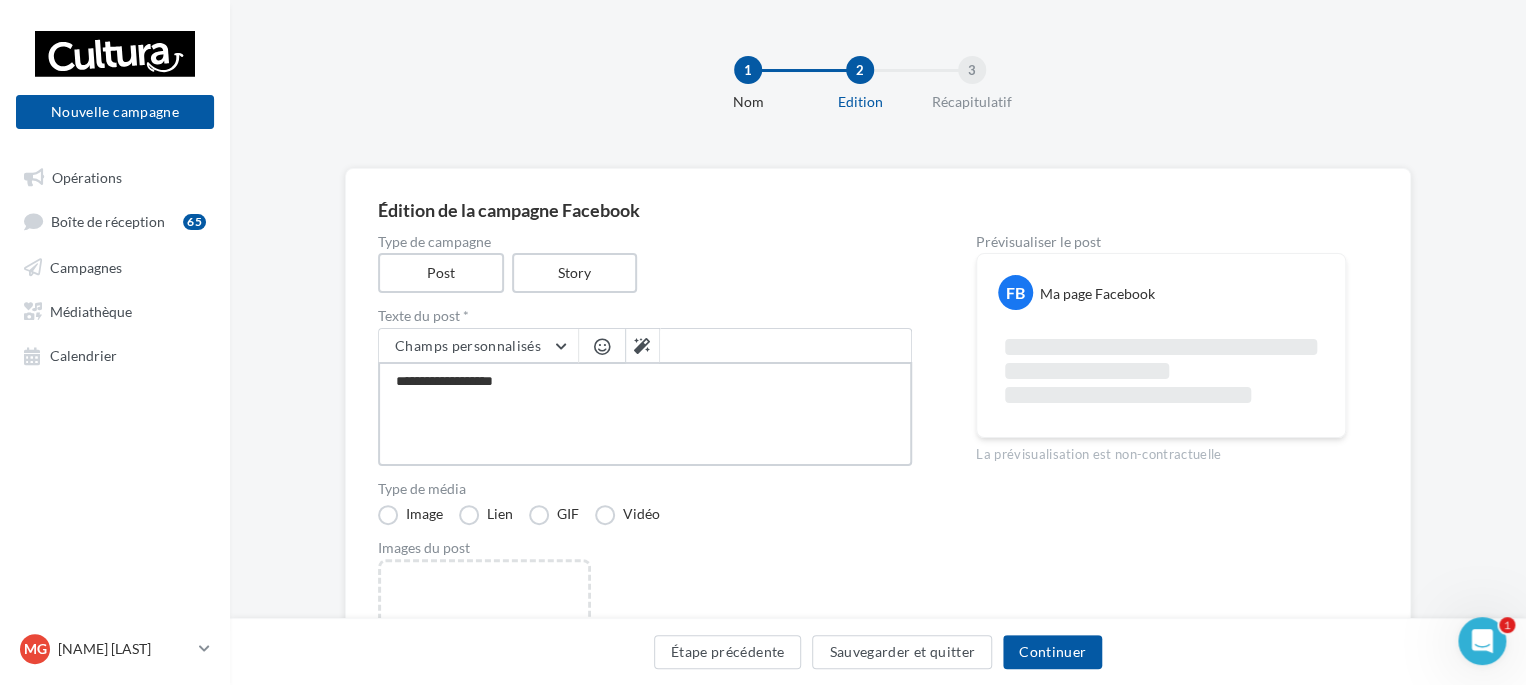 type on "**********" 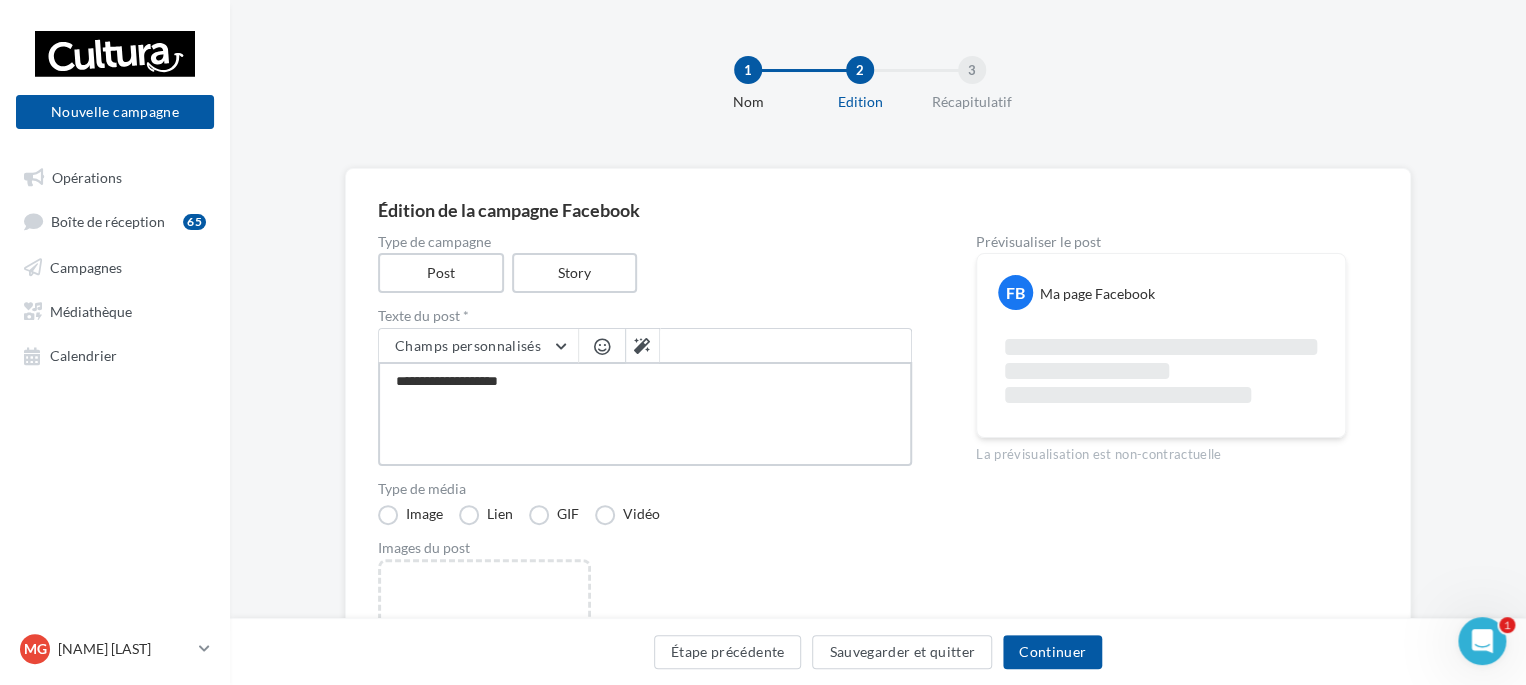 type on "**********" 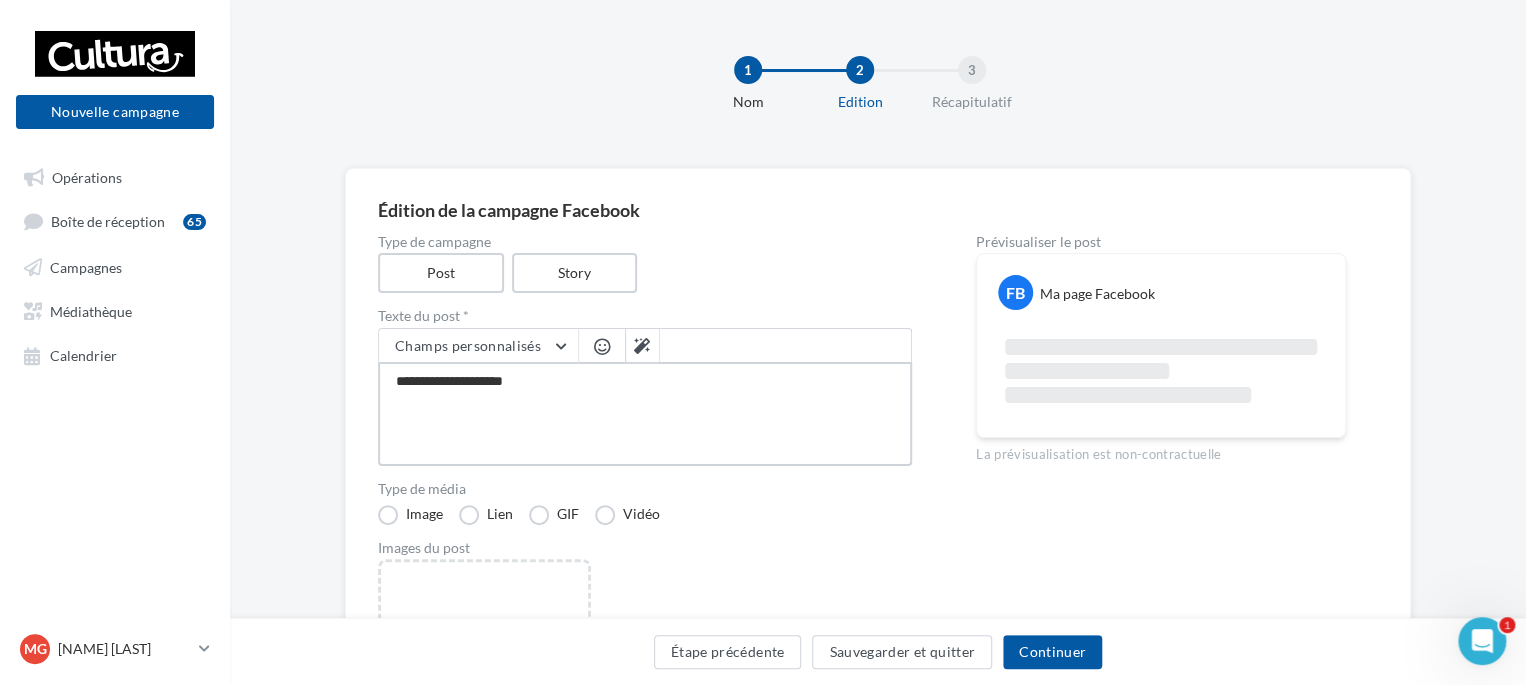 type on "**********" 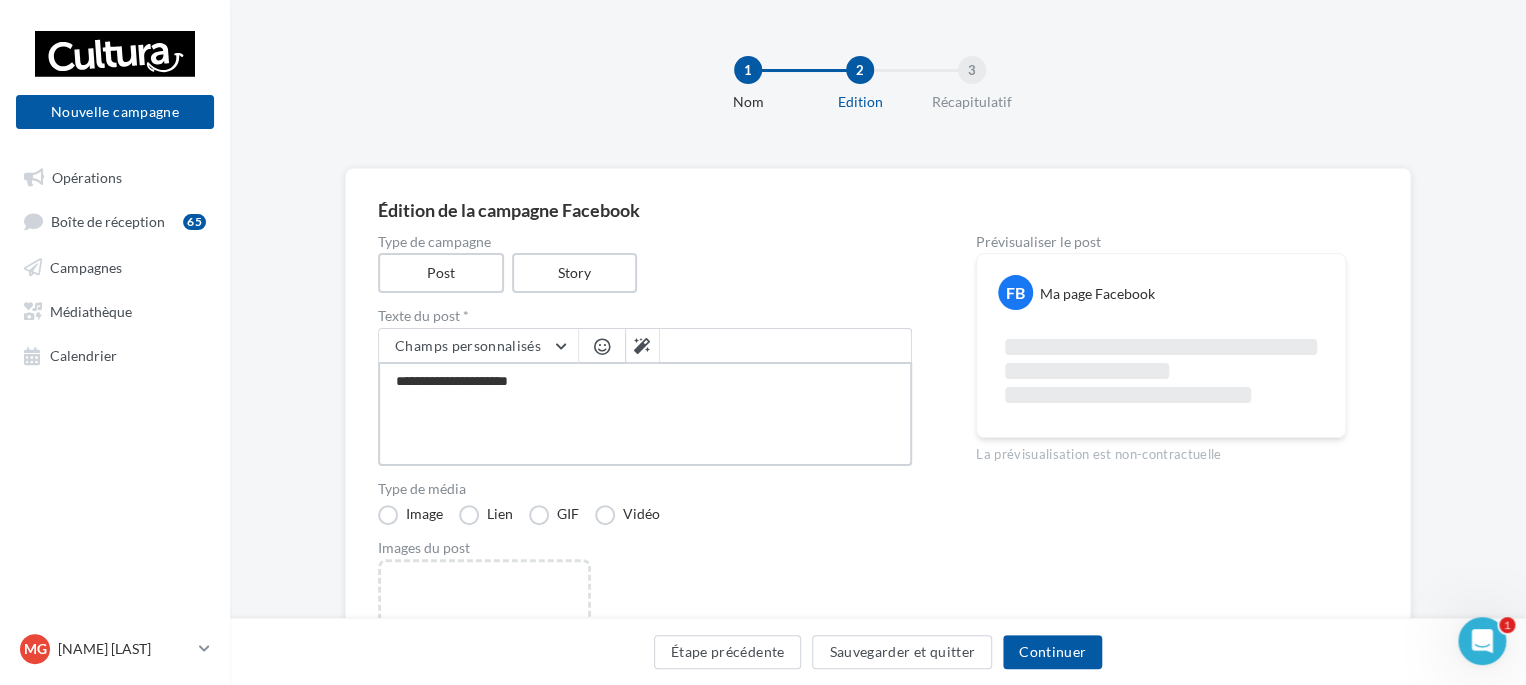 type on "**********" 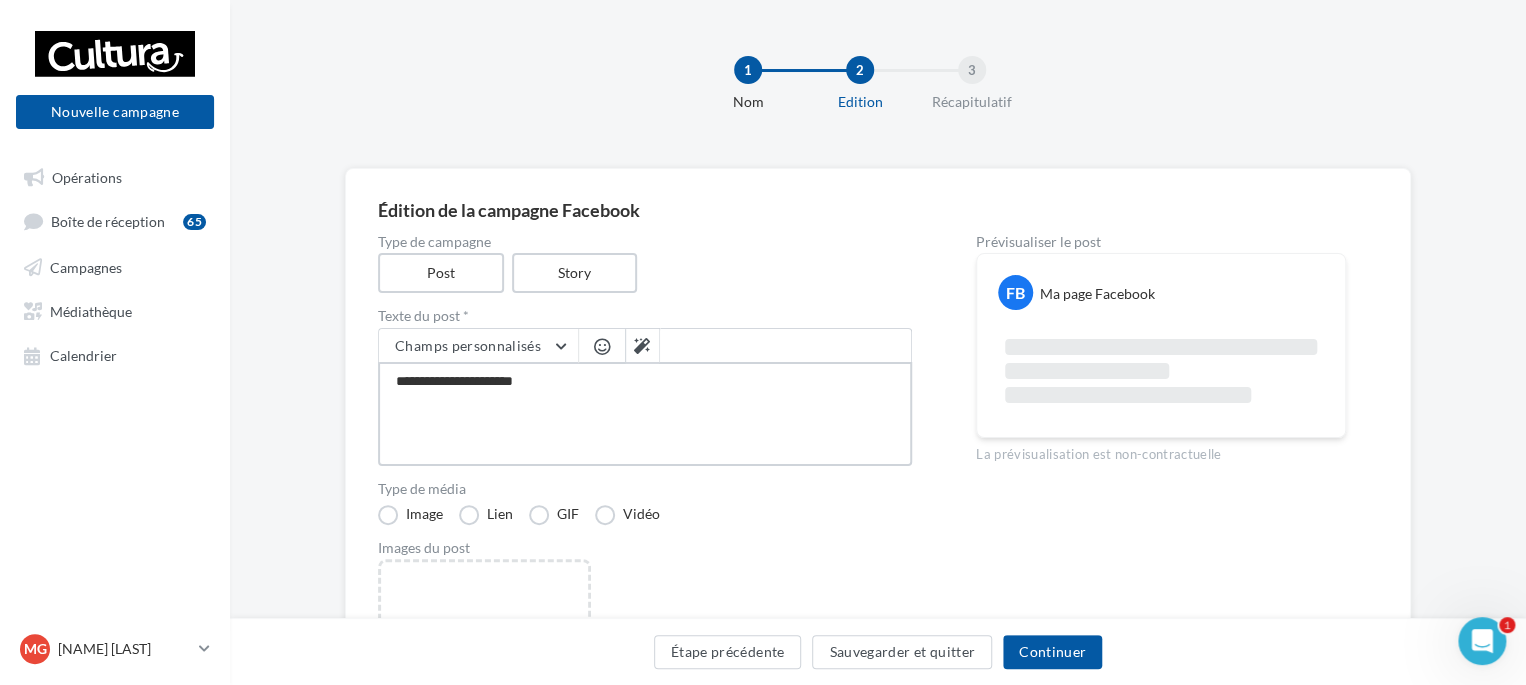 type on "**********" 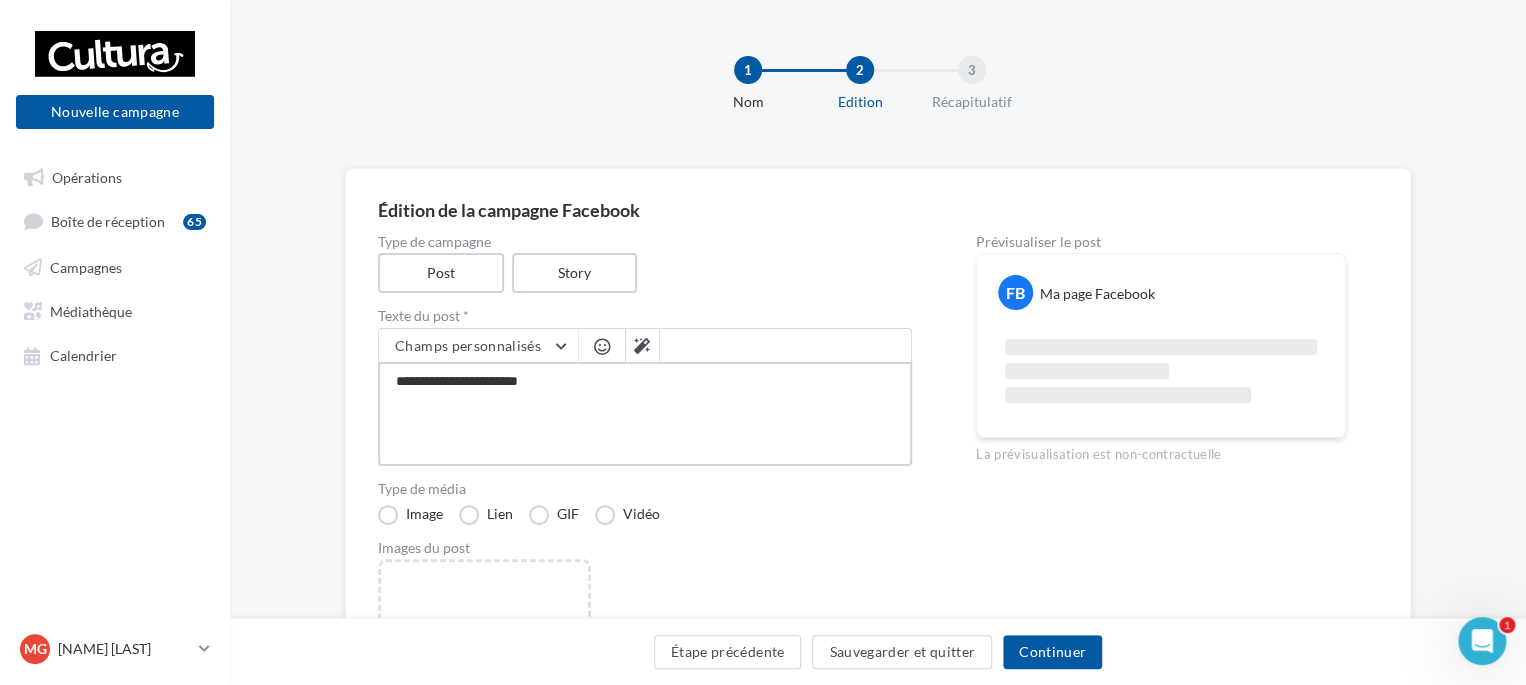 type on "**********" 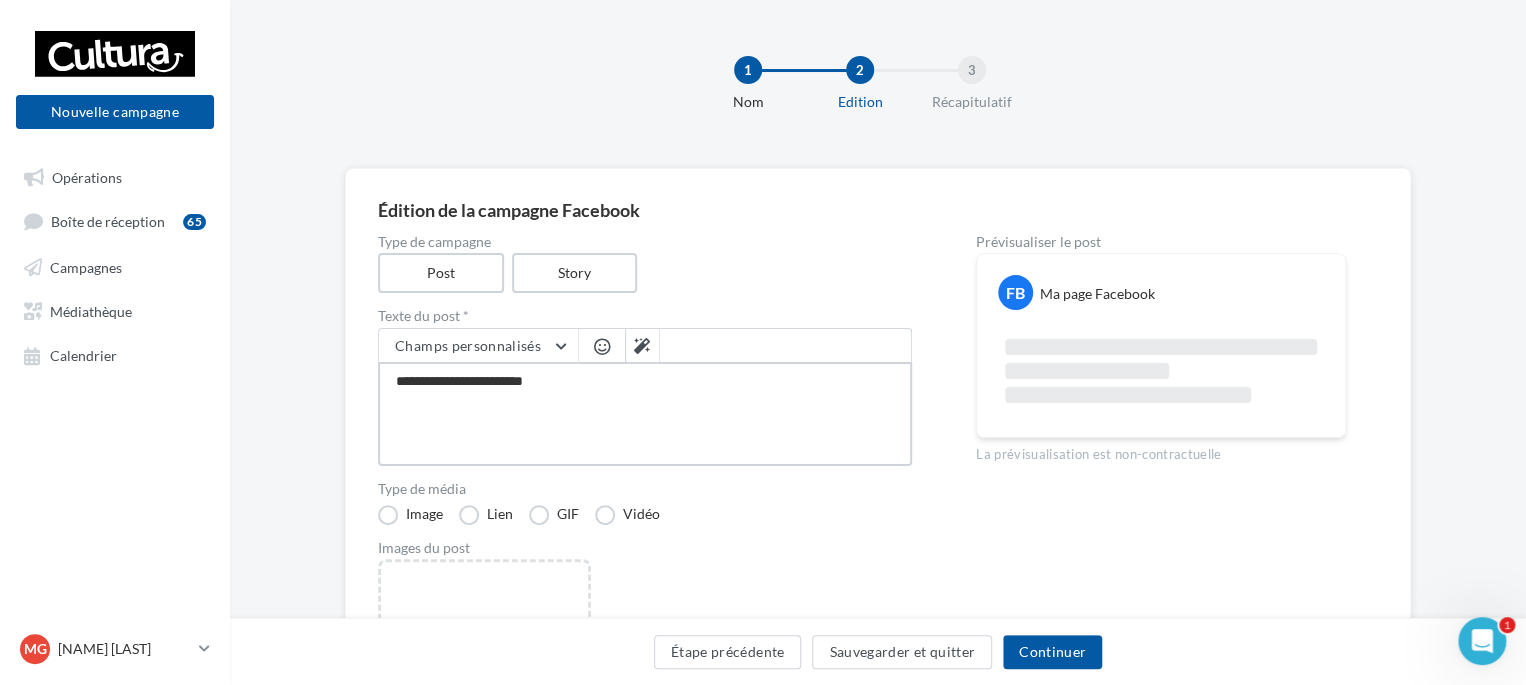 type on "**********" 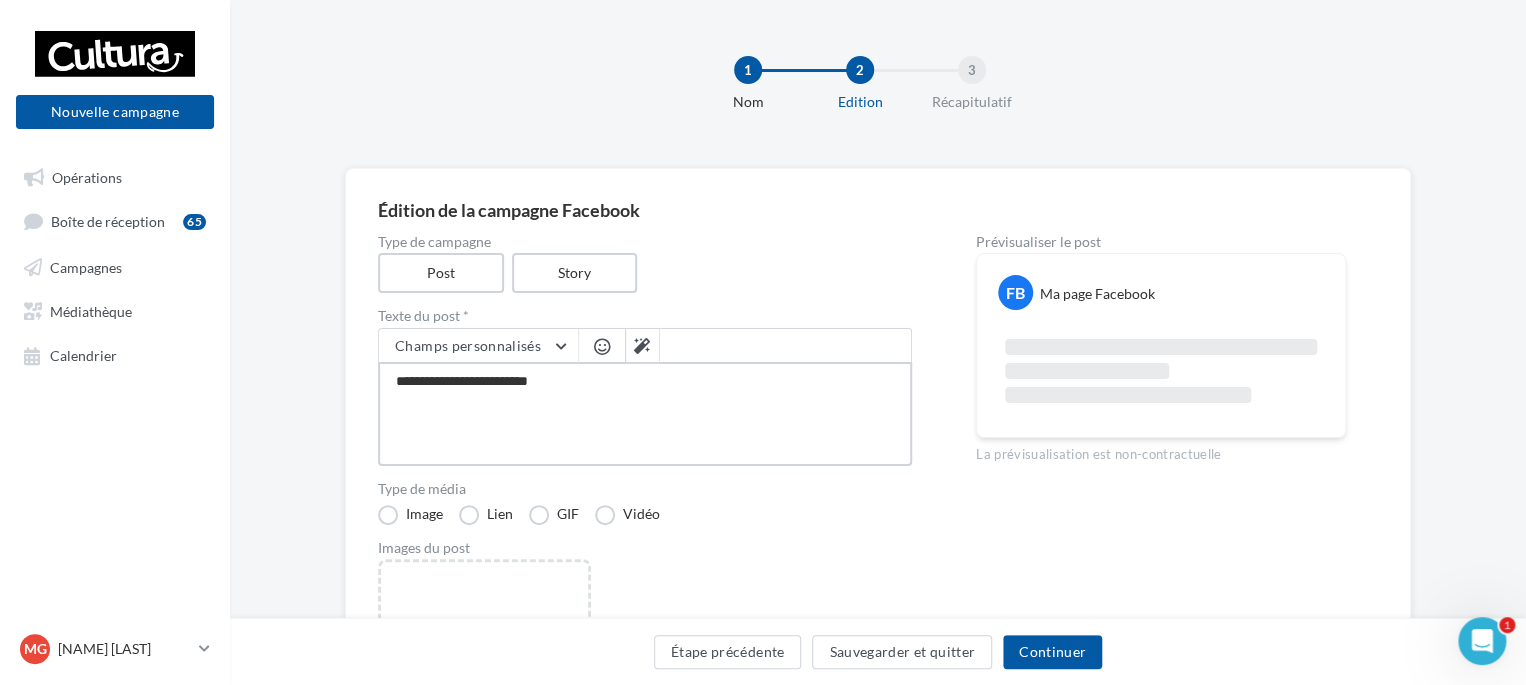 type on "**********" 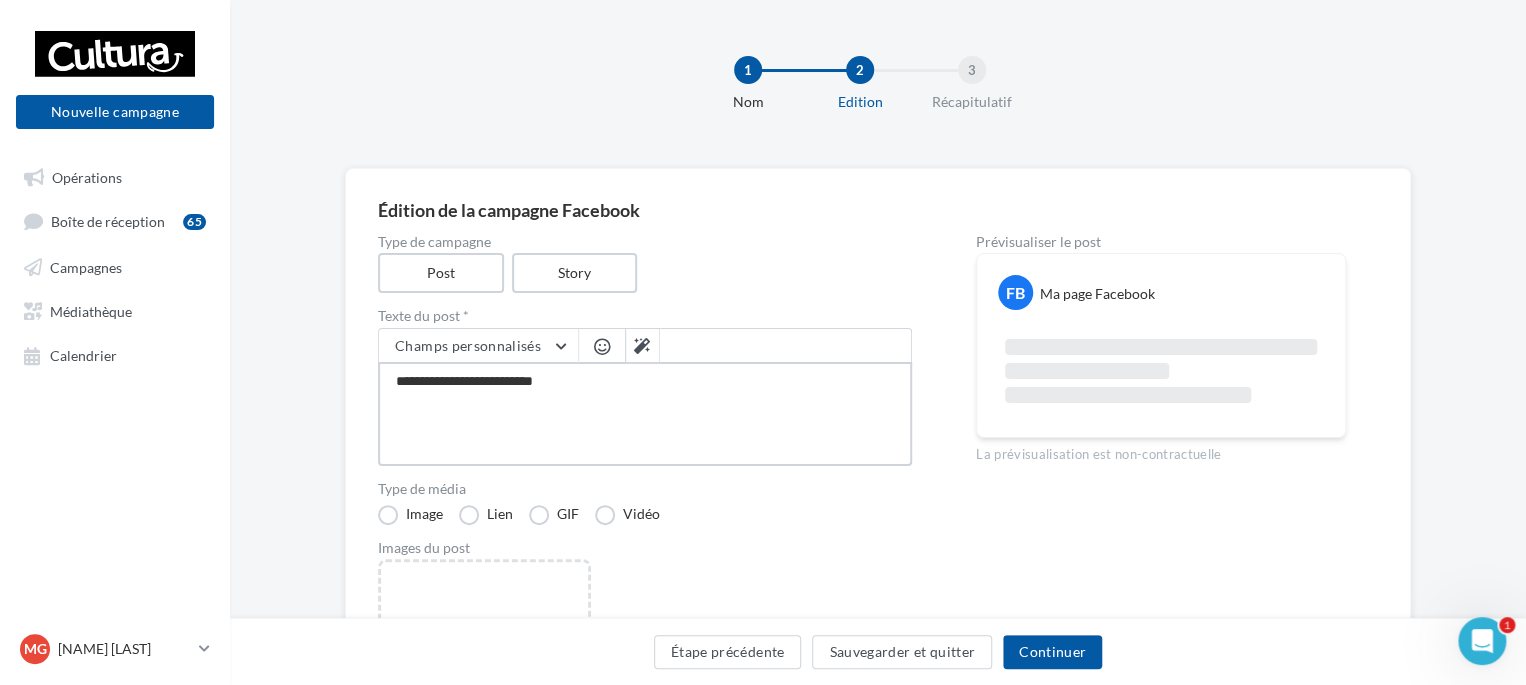 type on "**********" 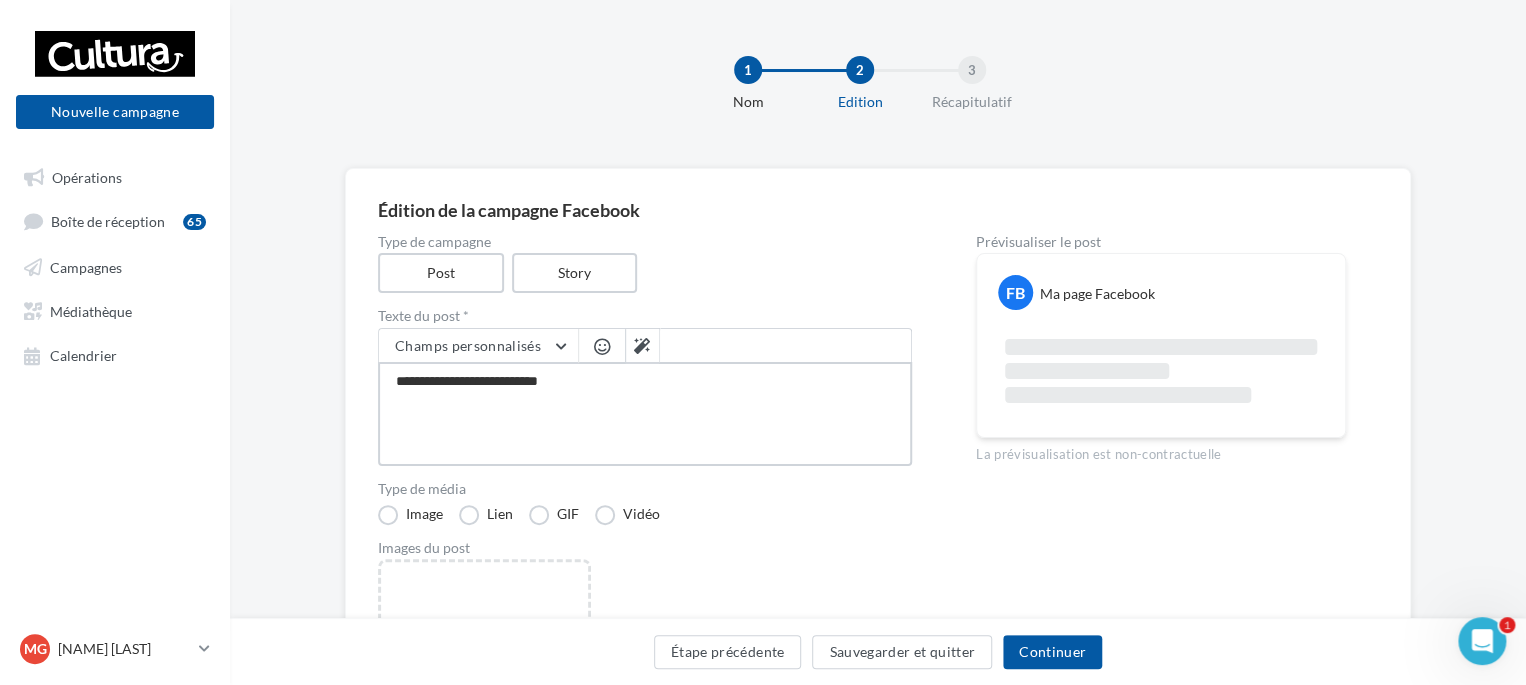 type on "**********" 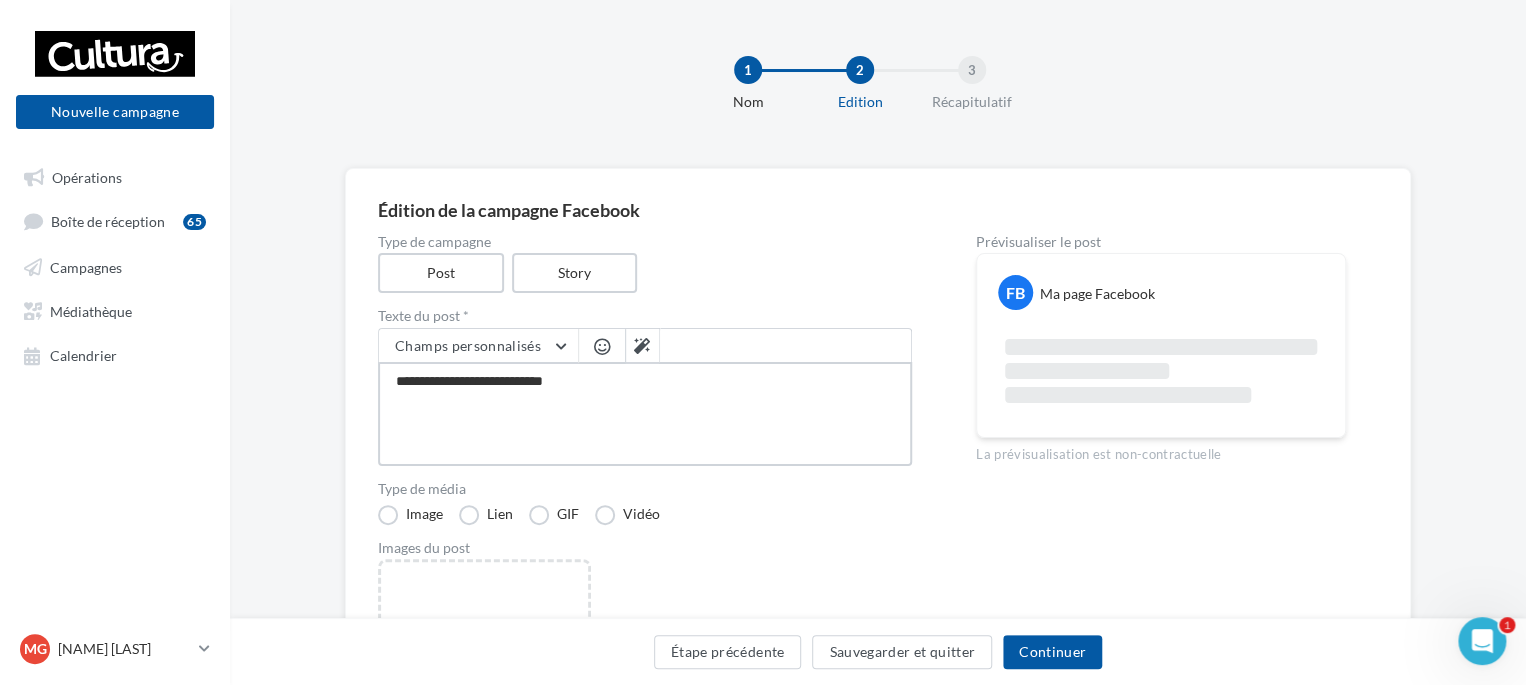 type on "**********" 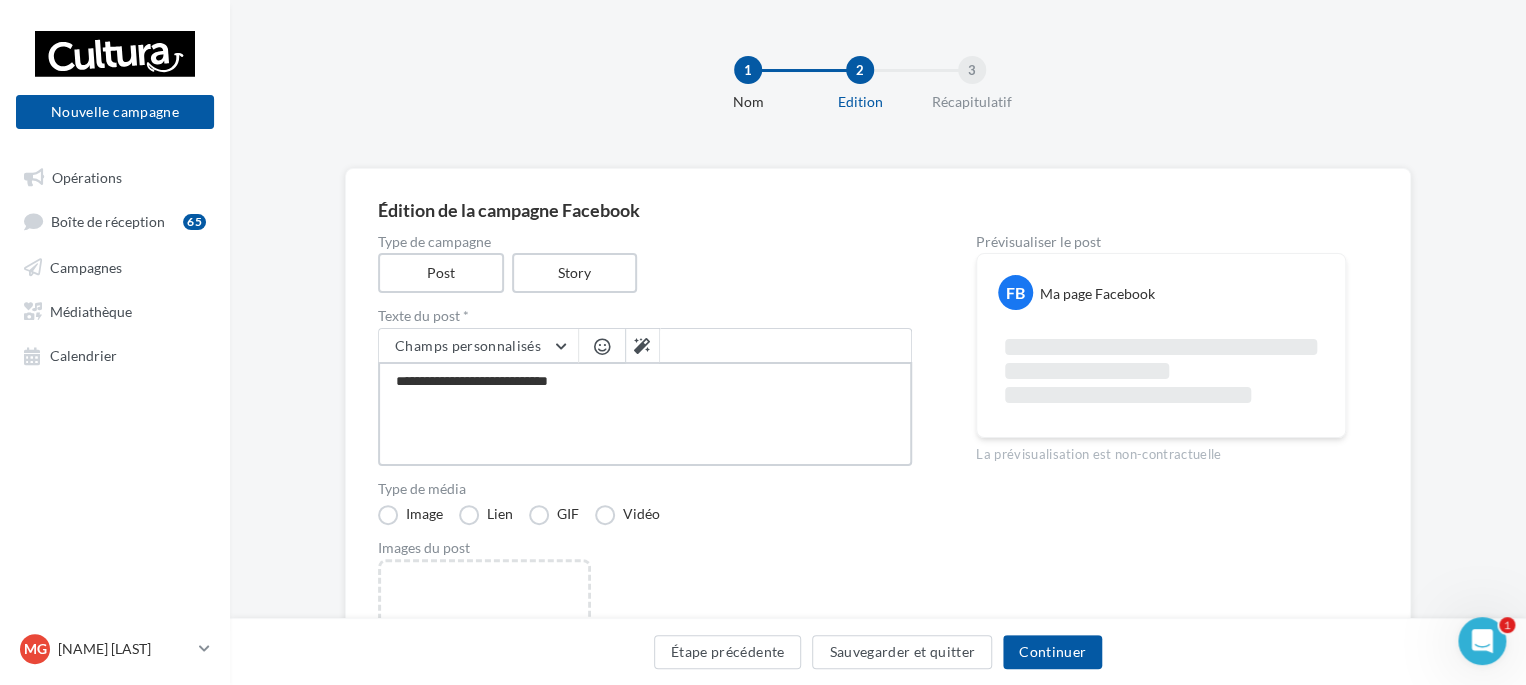 type on "**********" 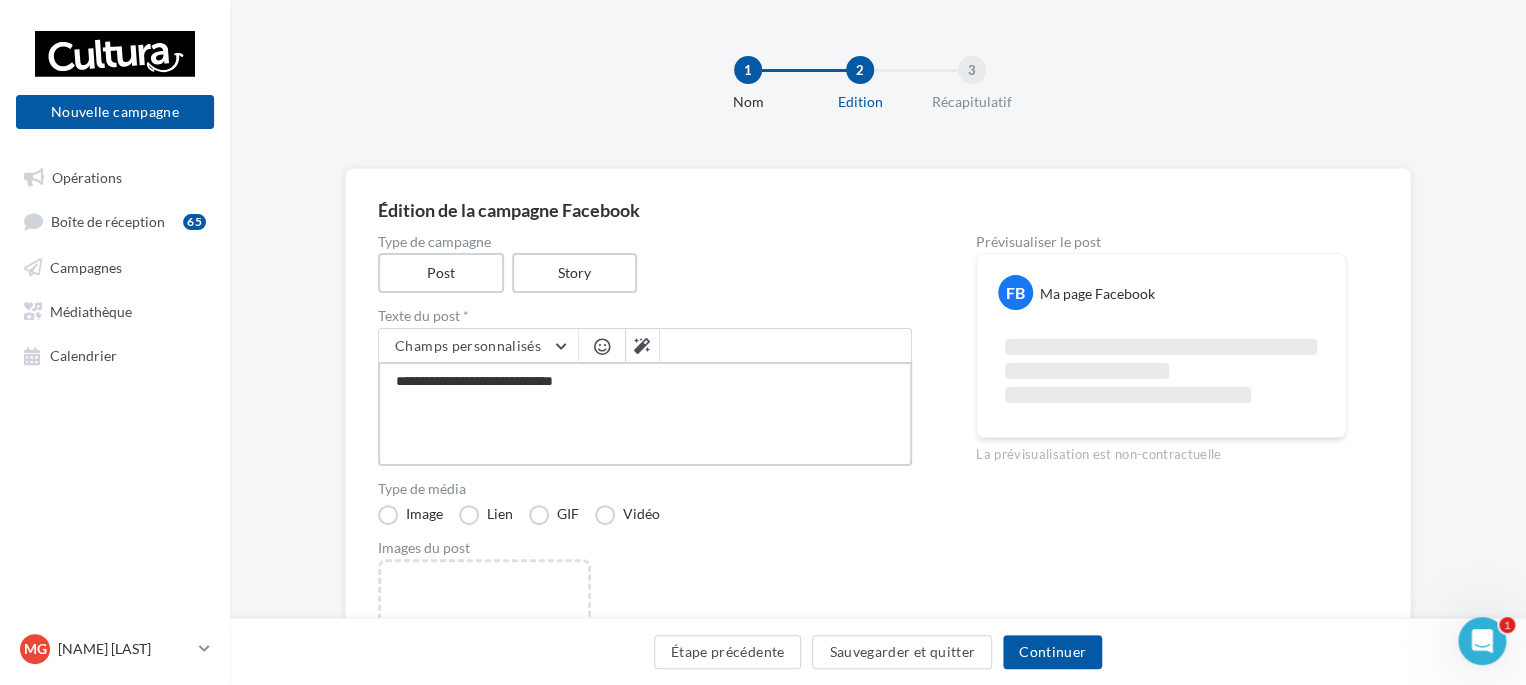 type on "**********" 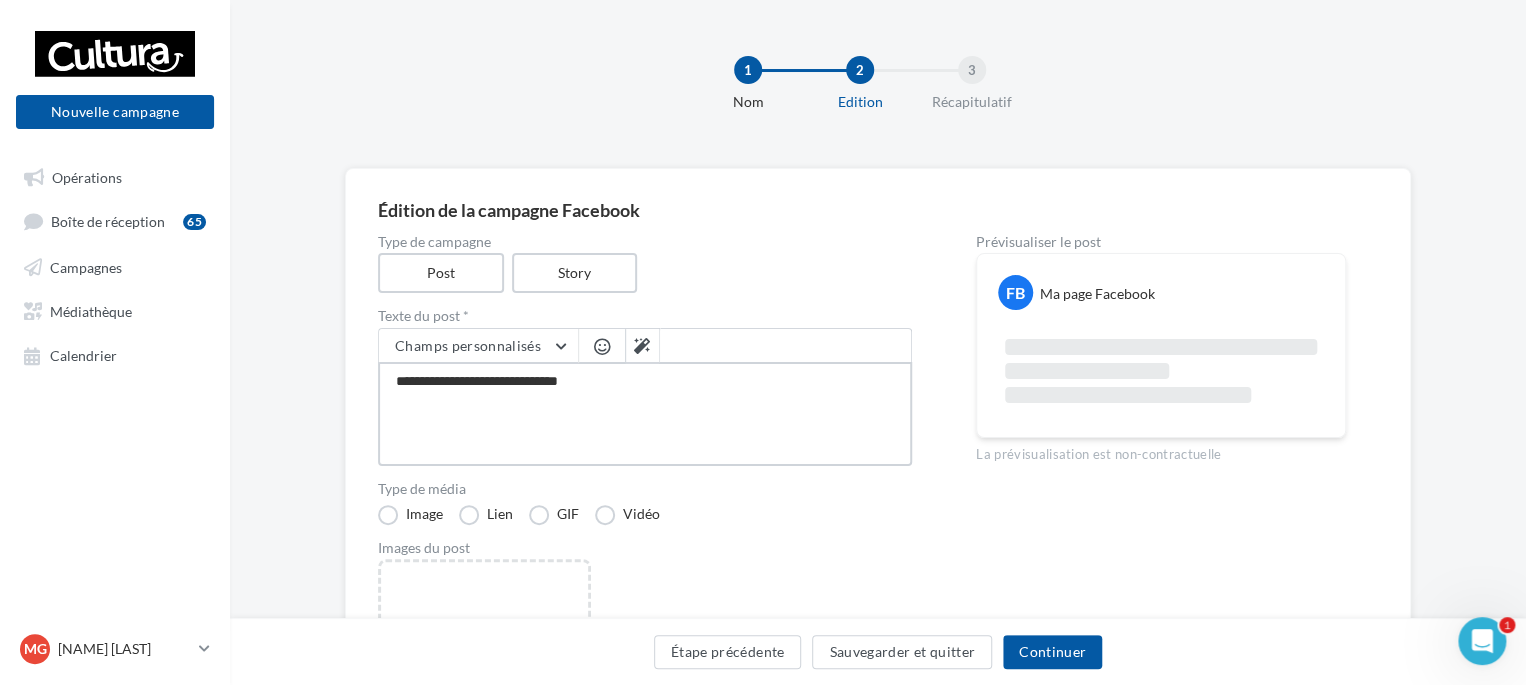 type on "**********" 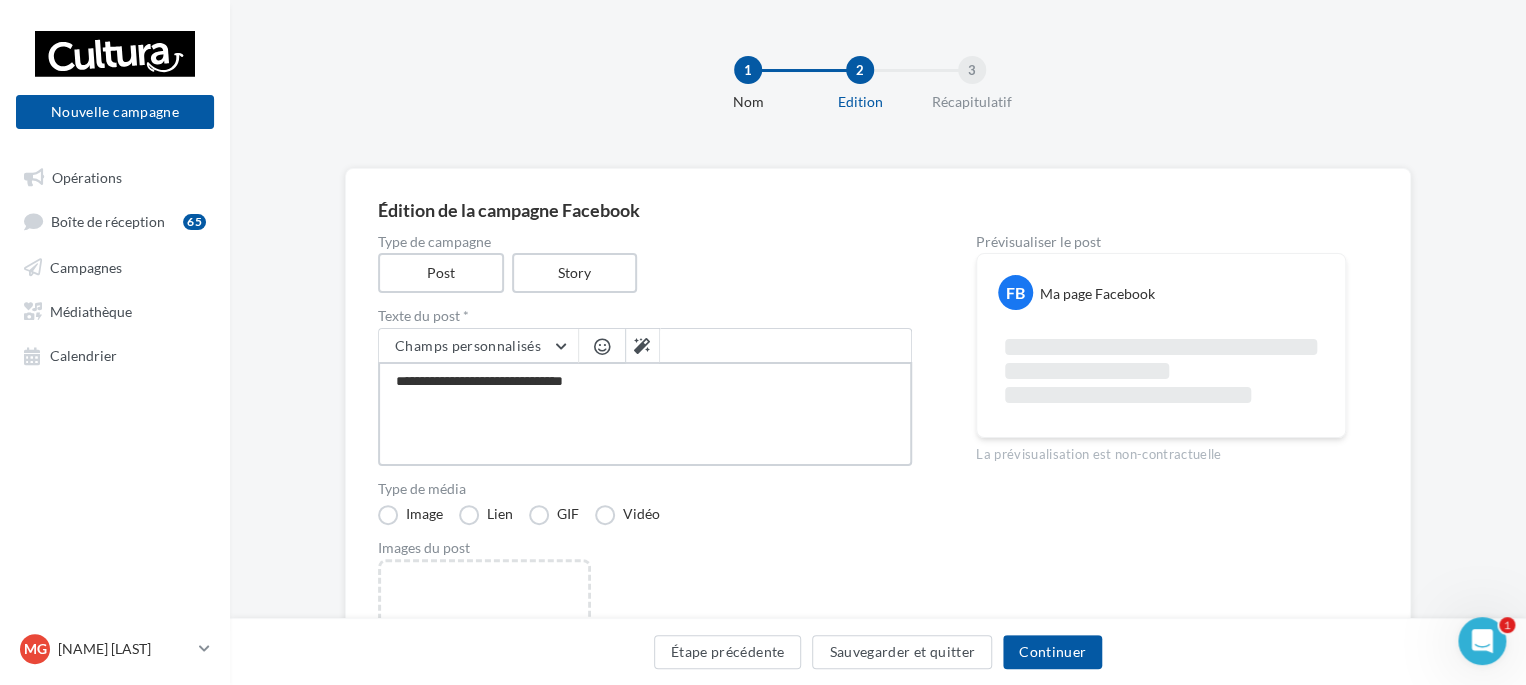 type on "**********" 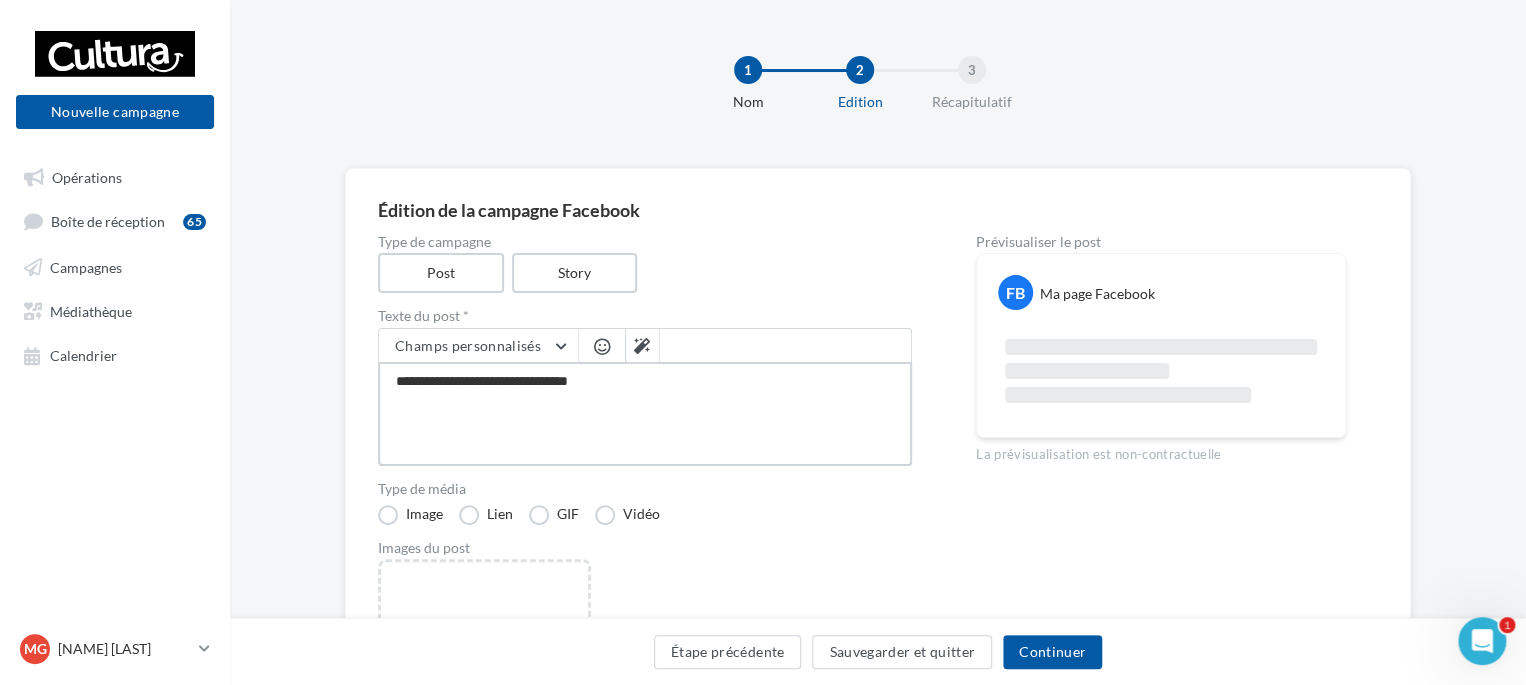 type on "**********" 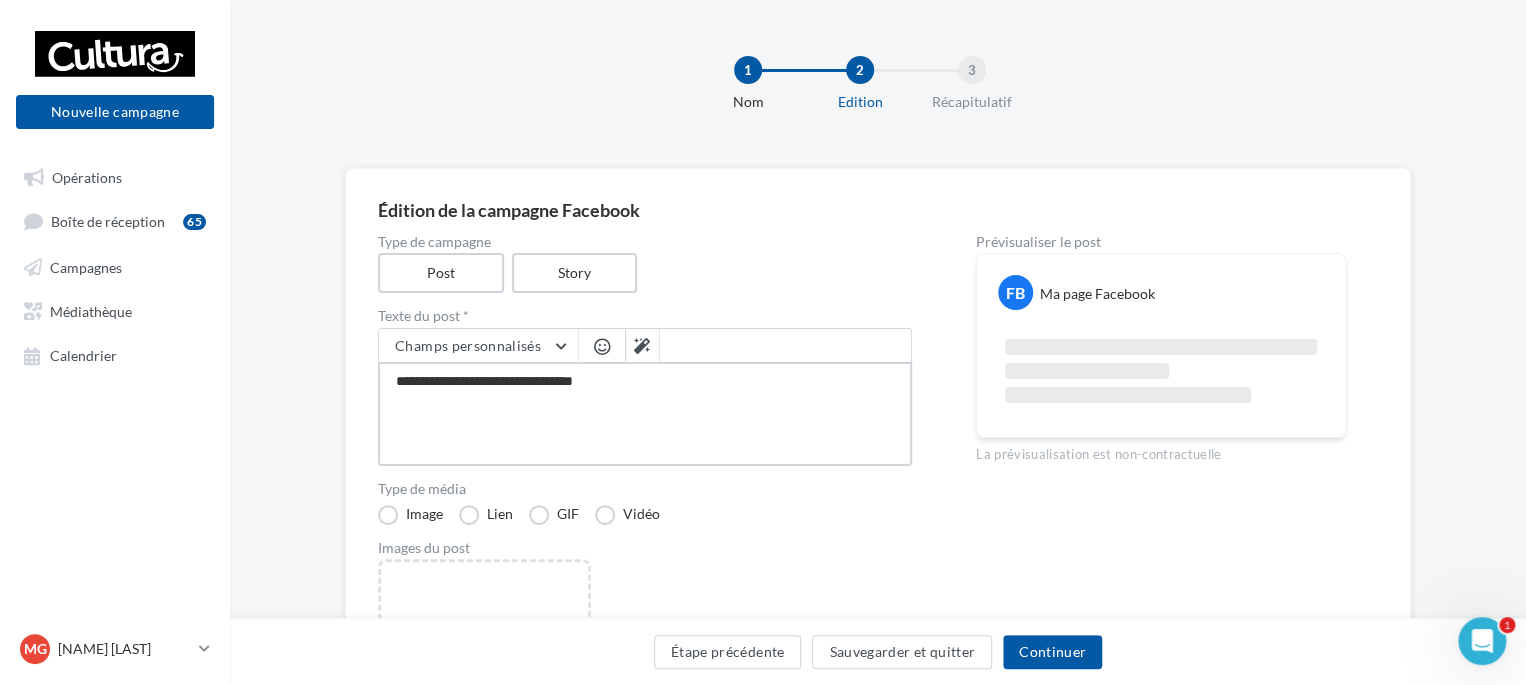 type on "**********" 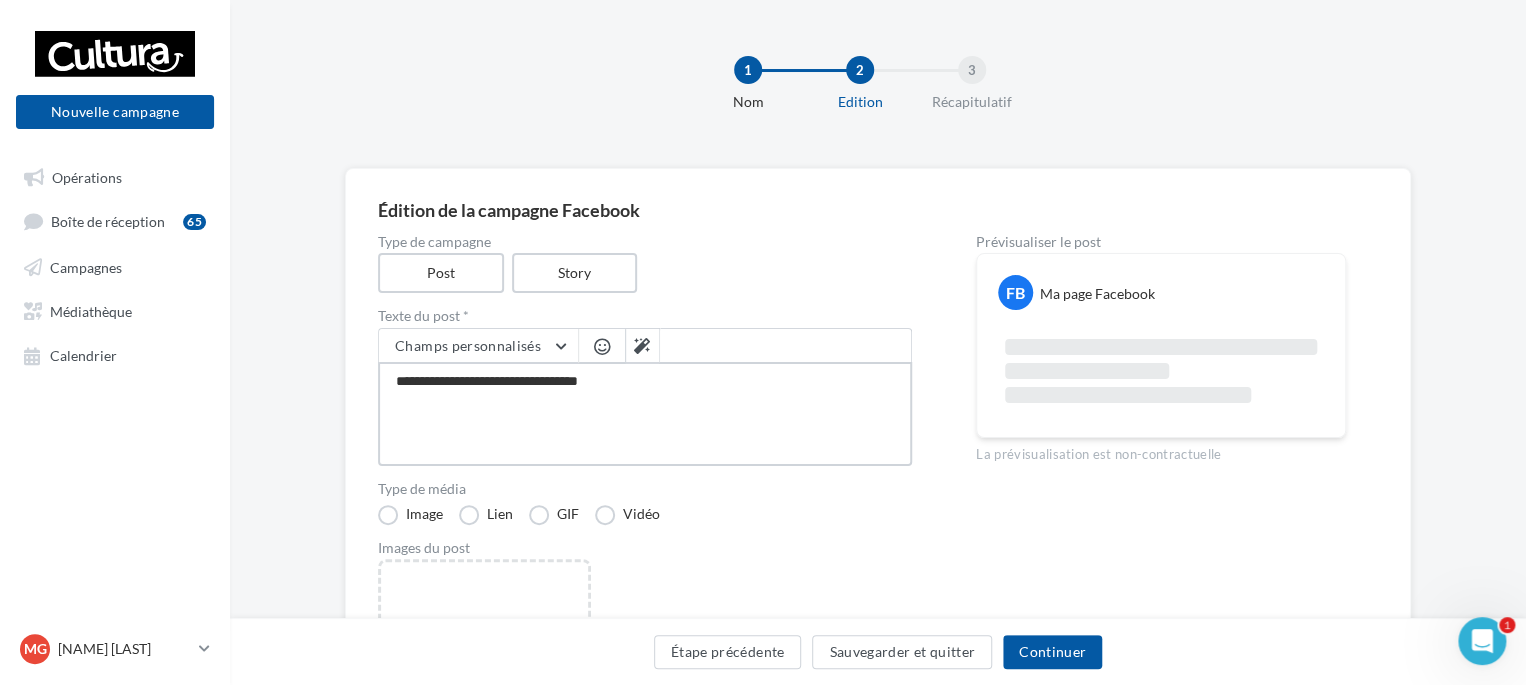type on "**********" 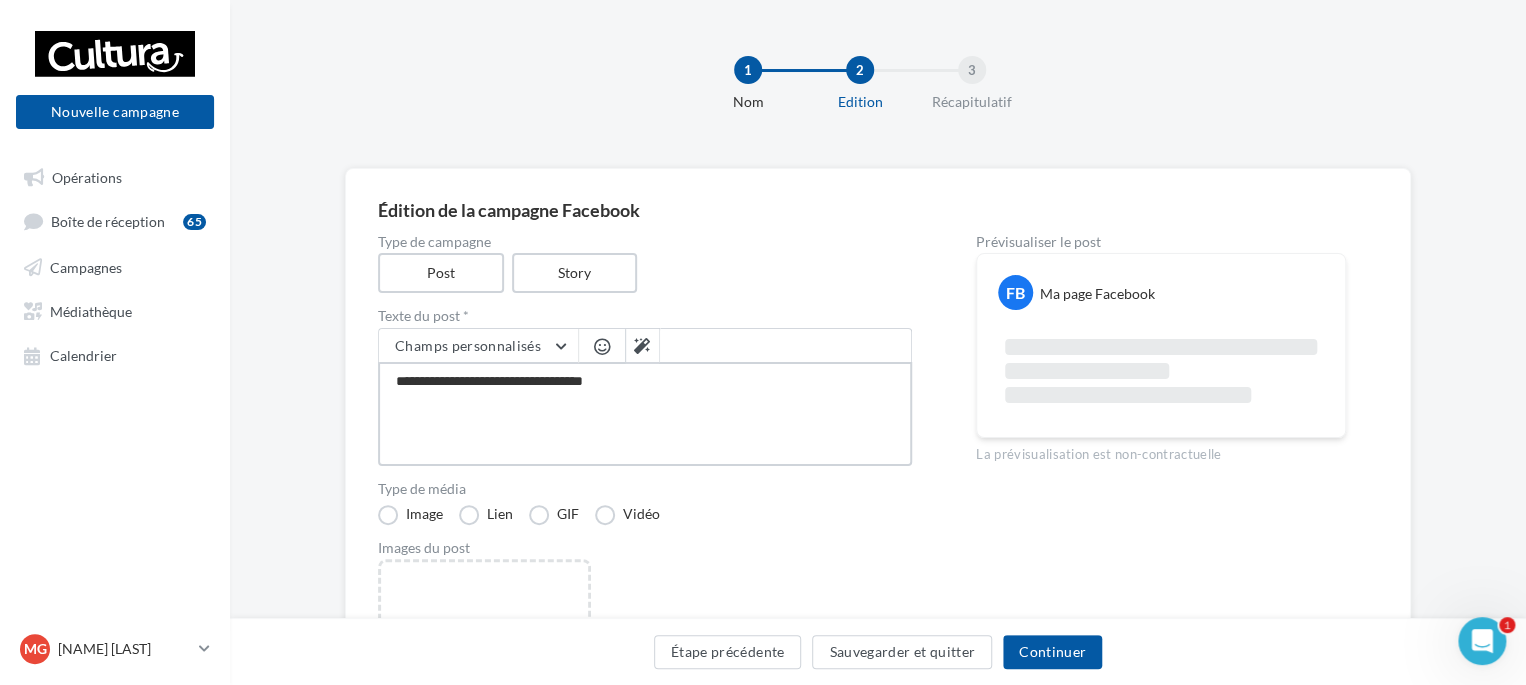 type on "**********" 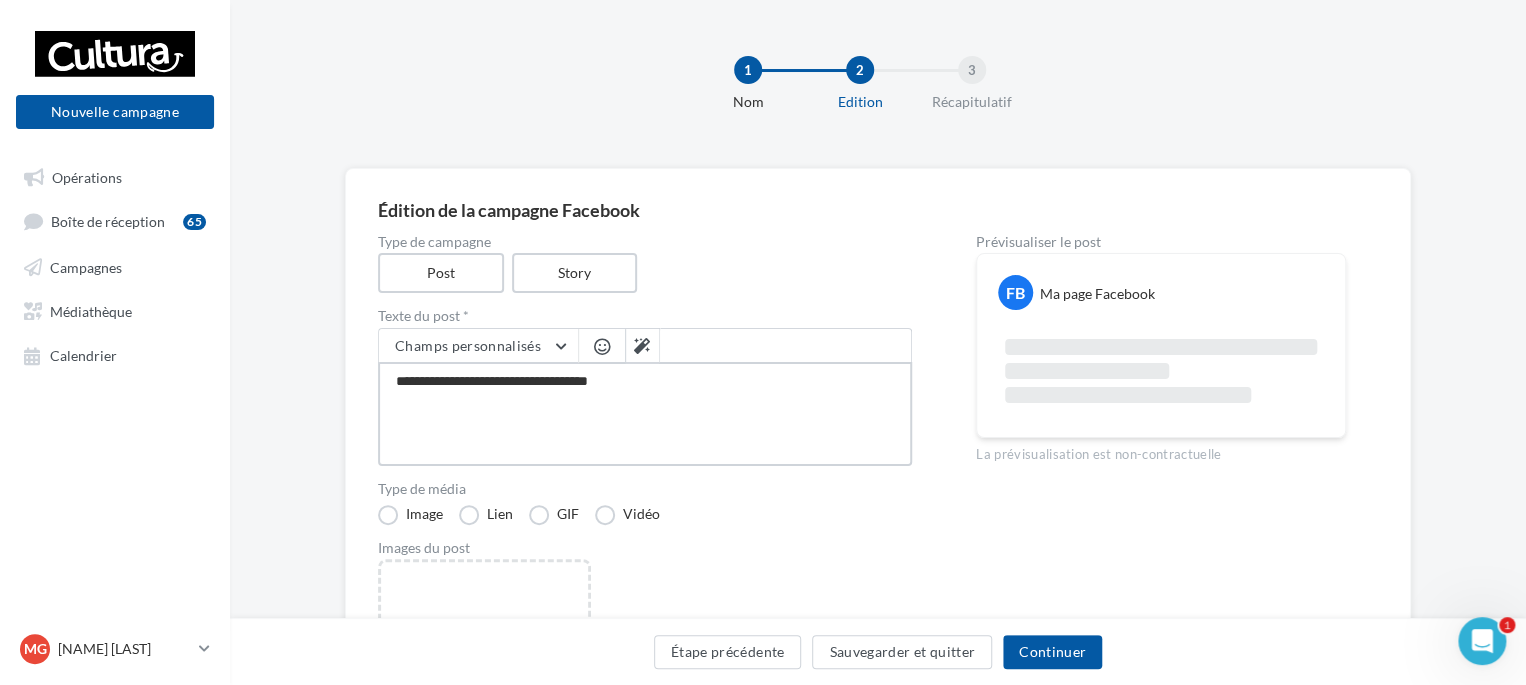 type on "**********" 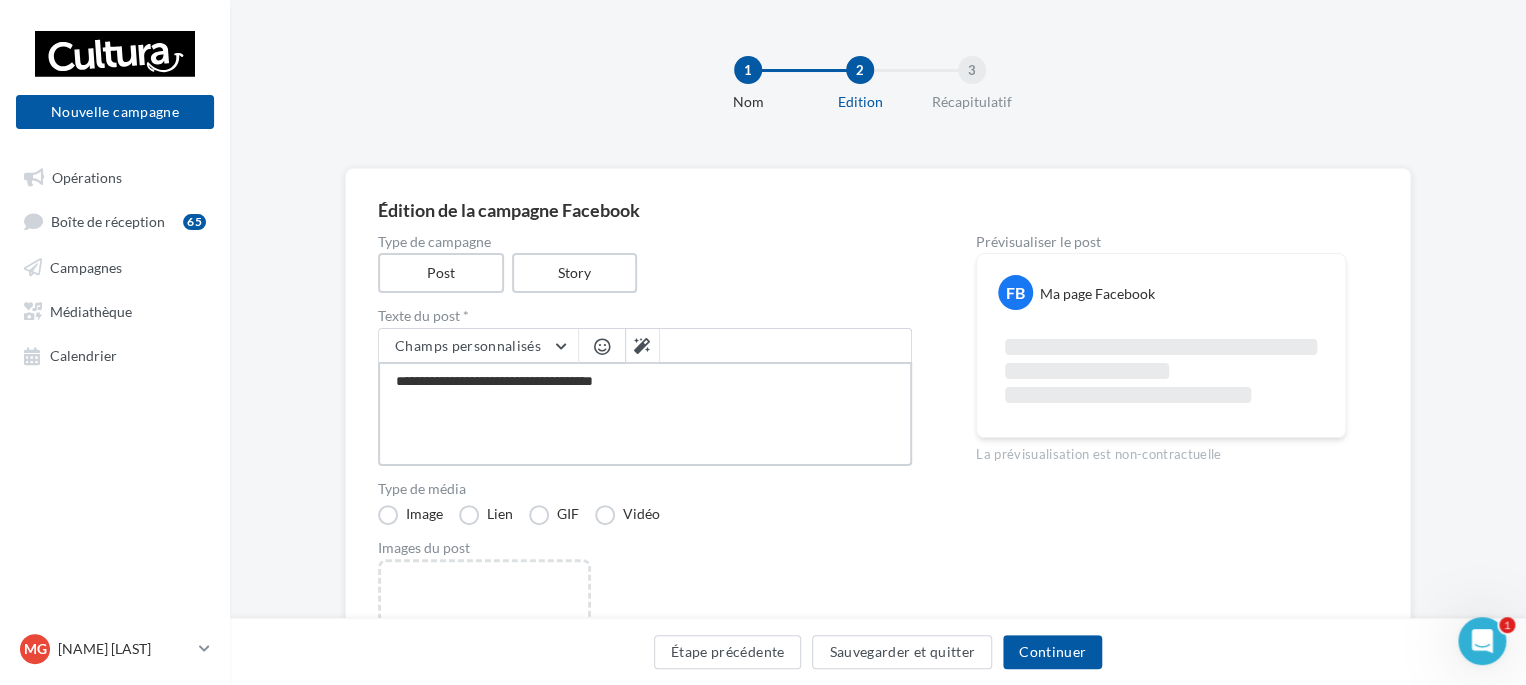 type on "**********" 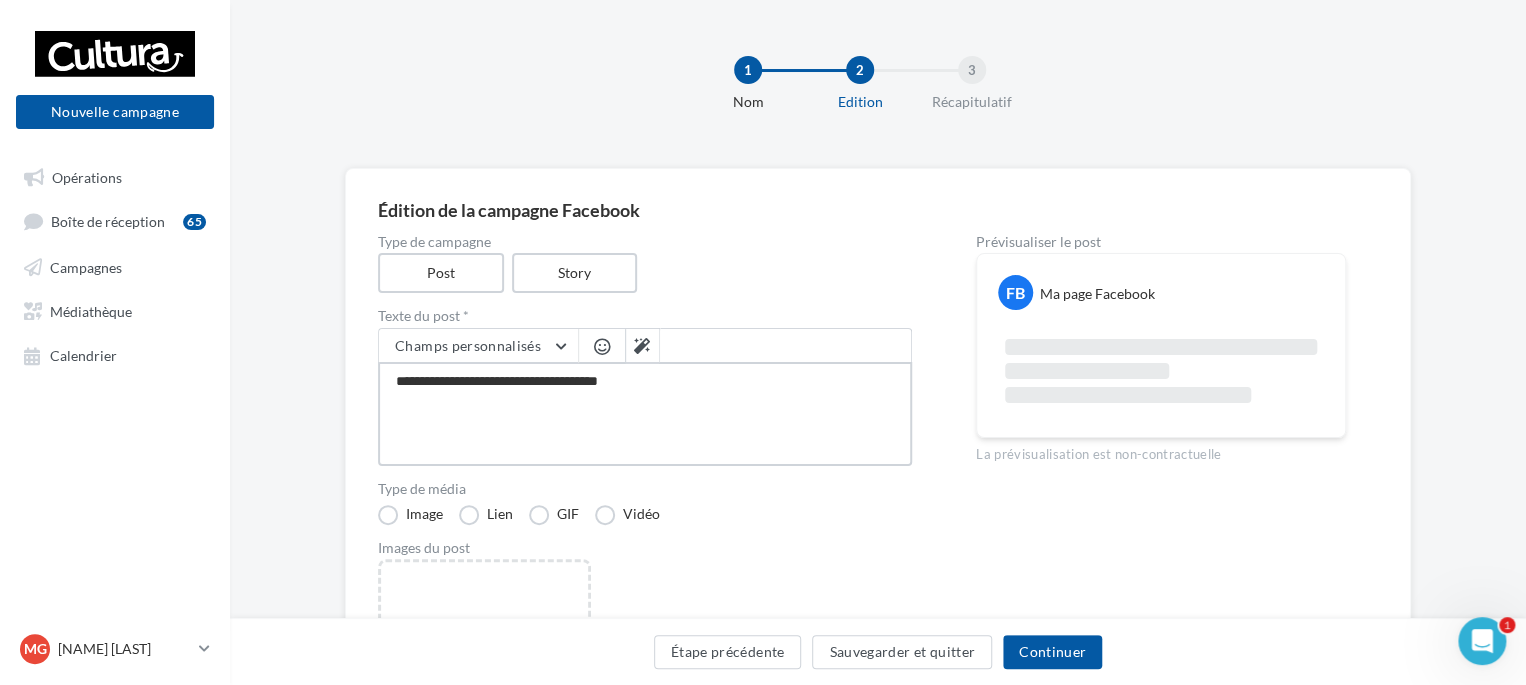 type on "**********" 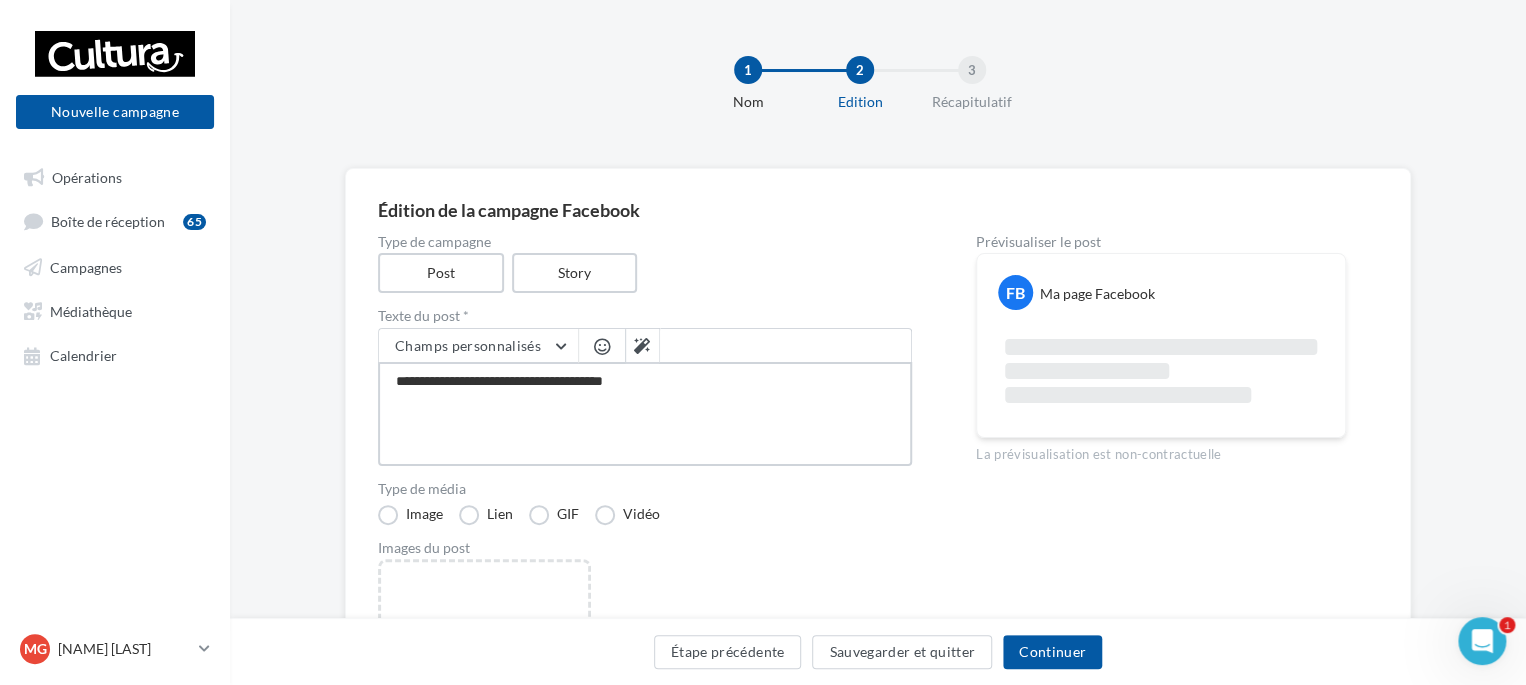 type on "**********" 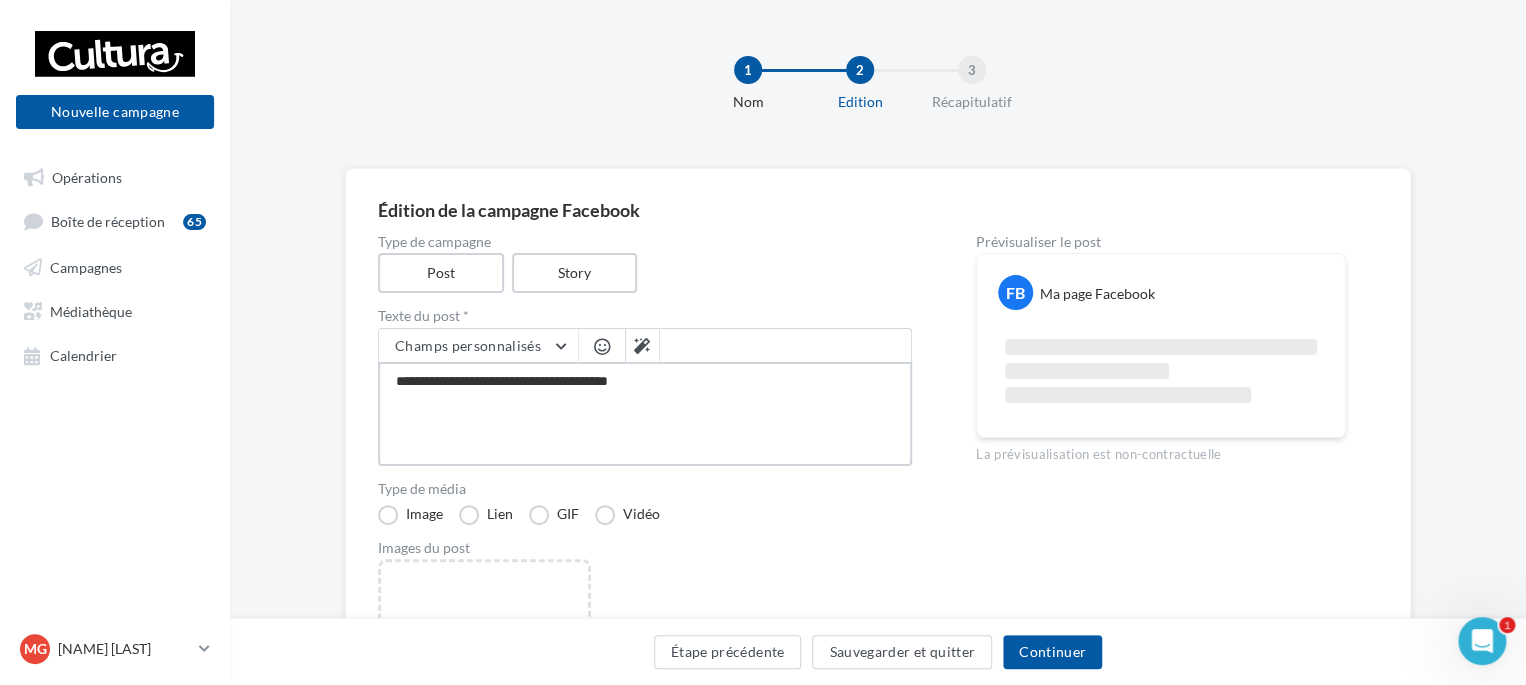 type on "**********" 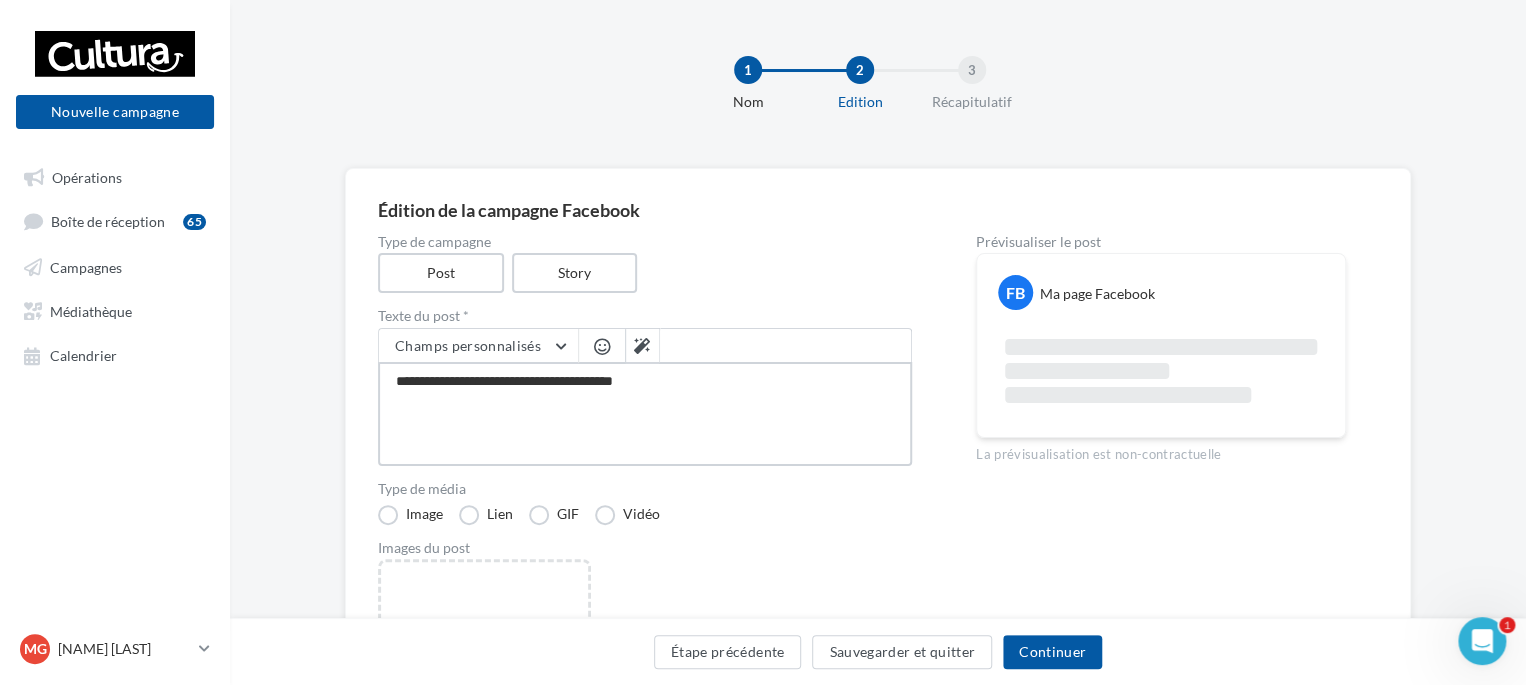 type on "**********" 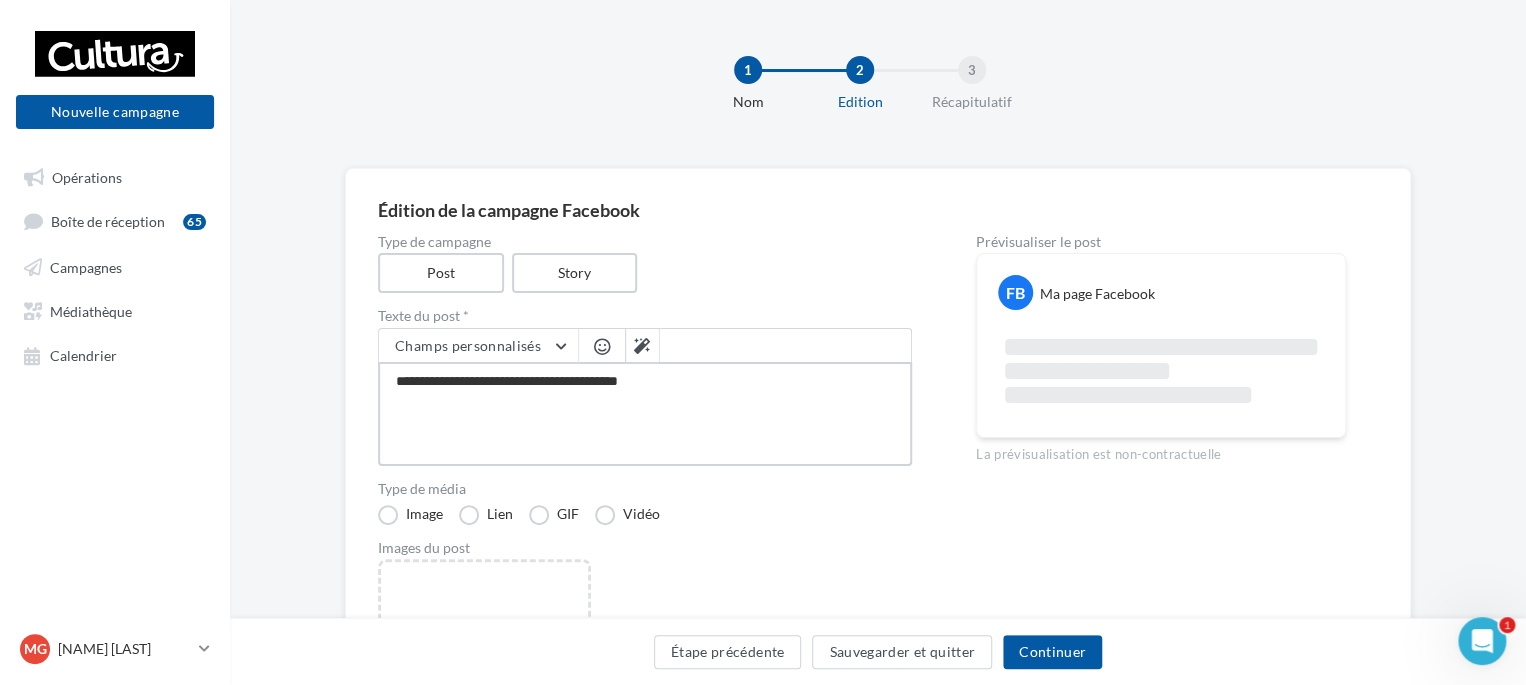 type on "**********" 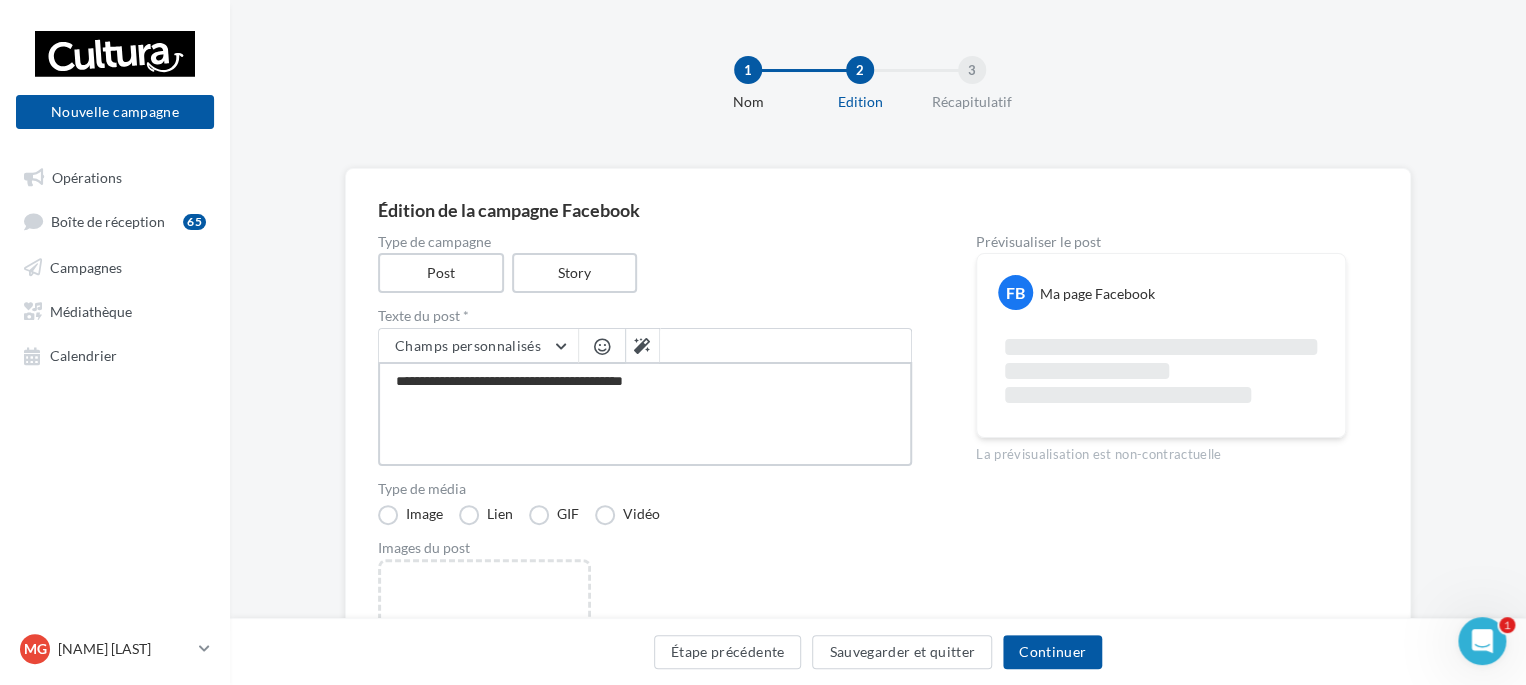 type on "**********" 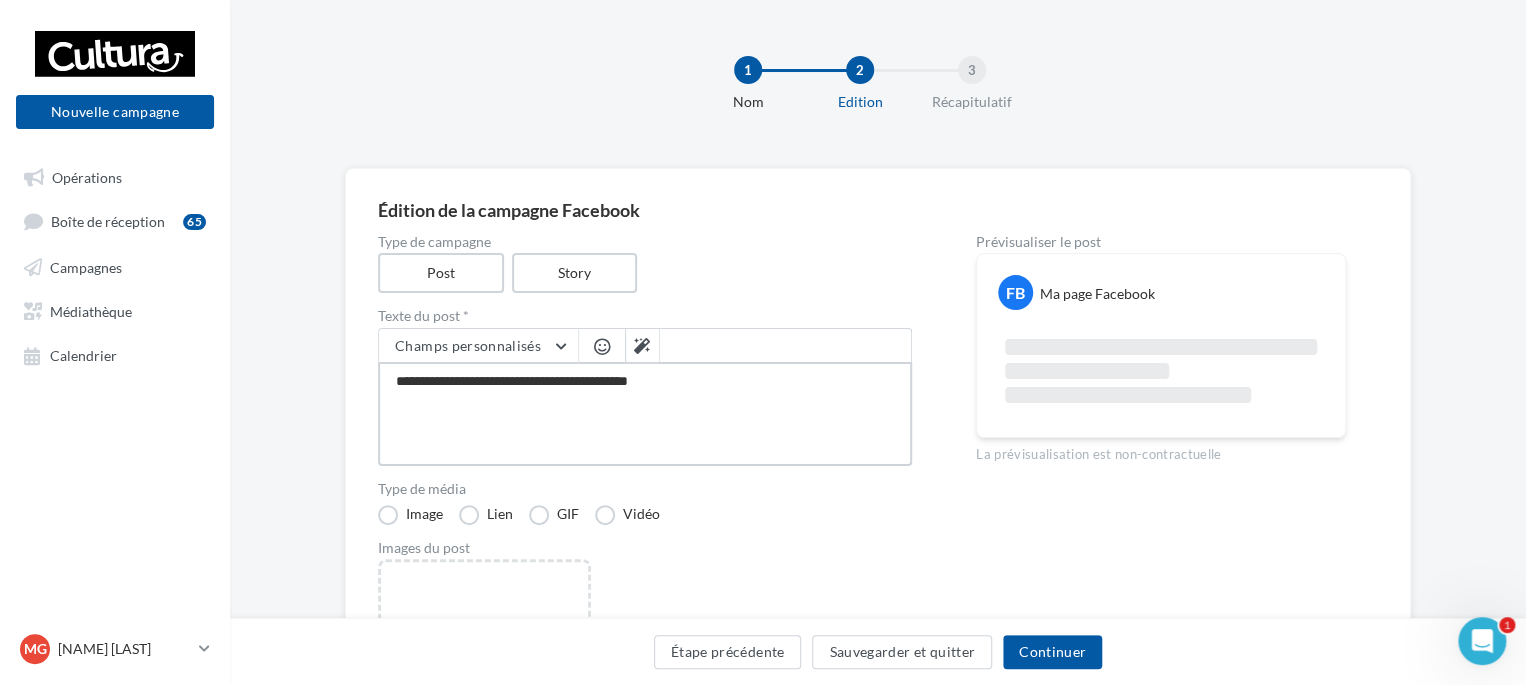 type on "**********" 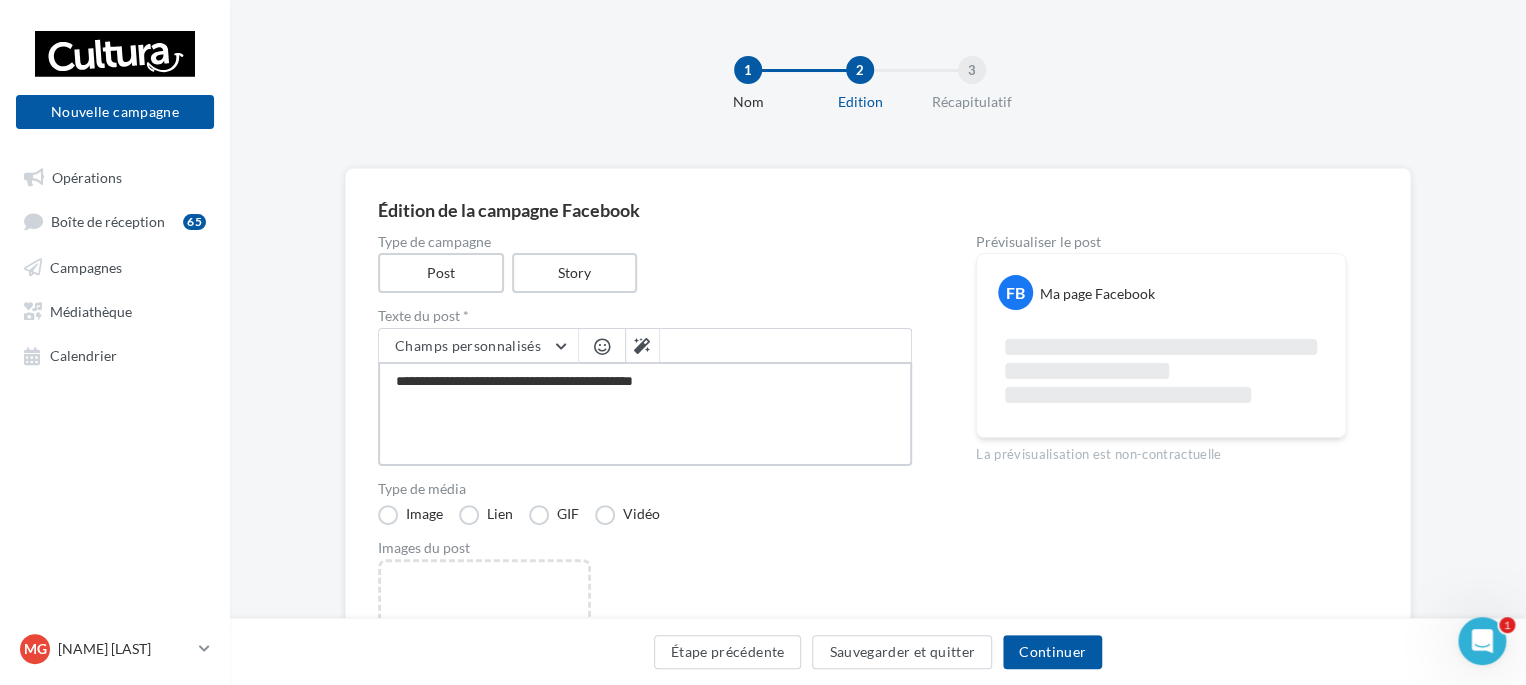 type on "**********" 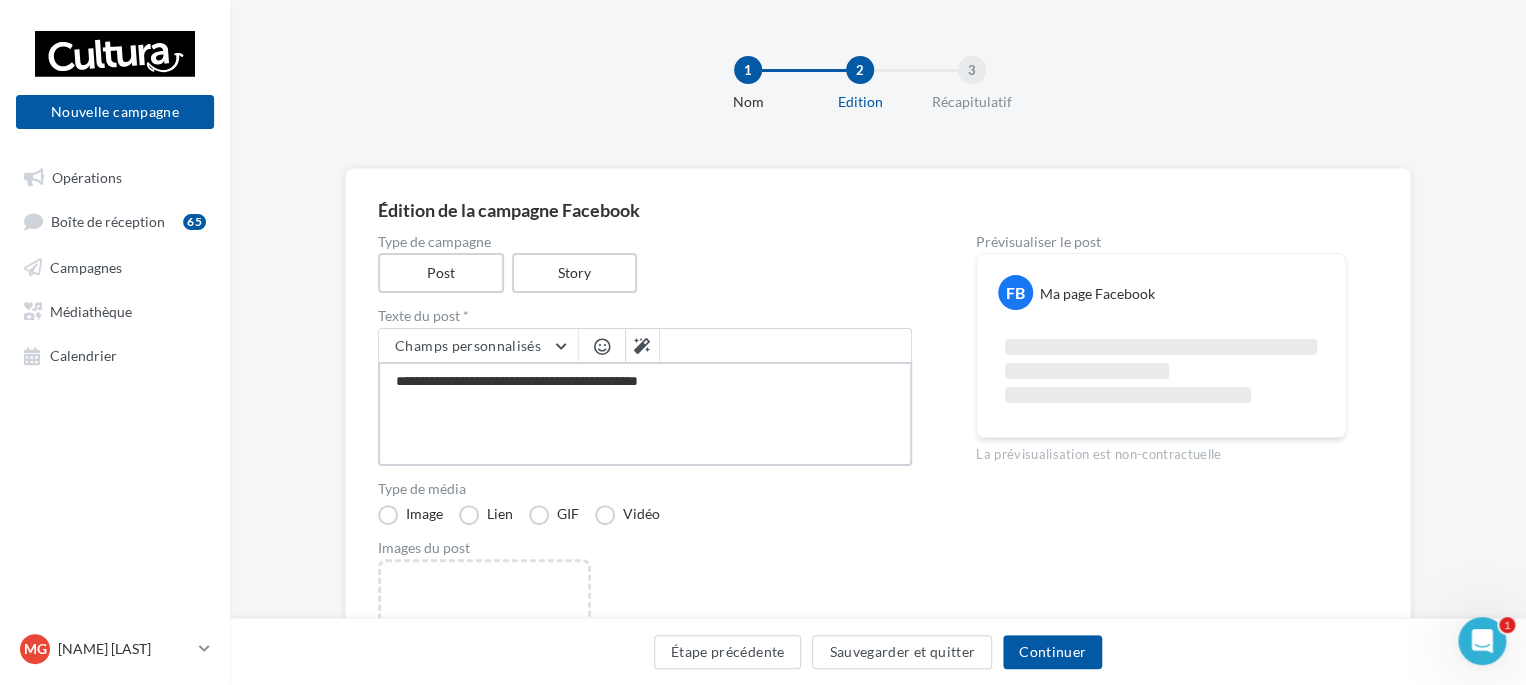 type on "**********" 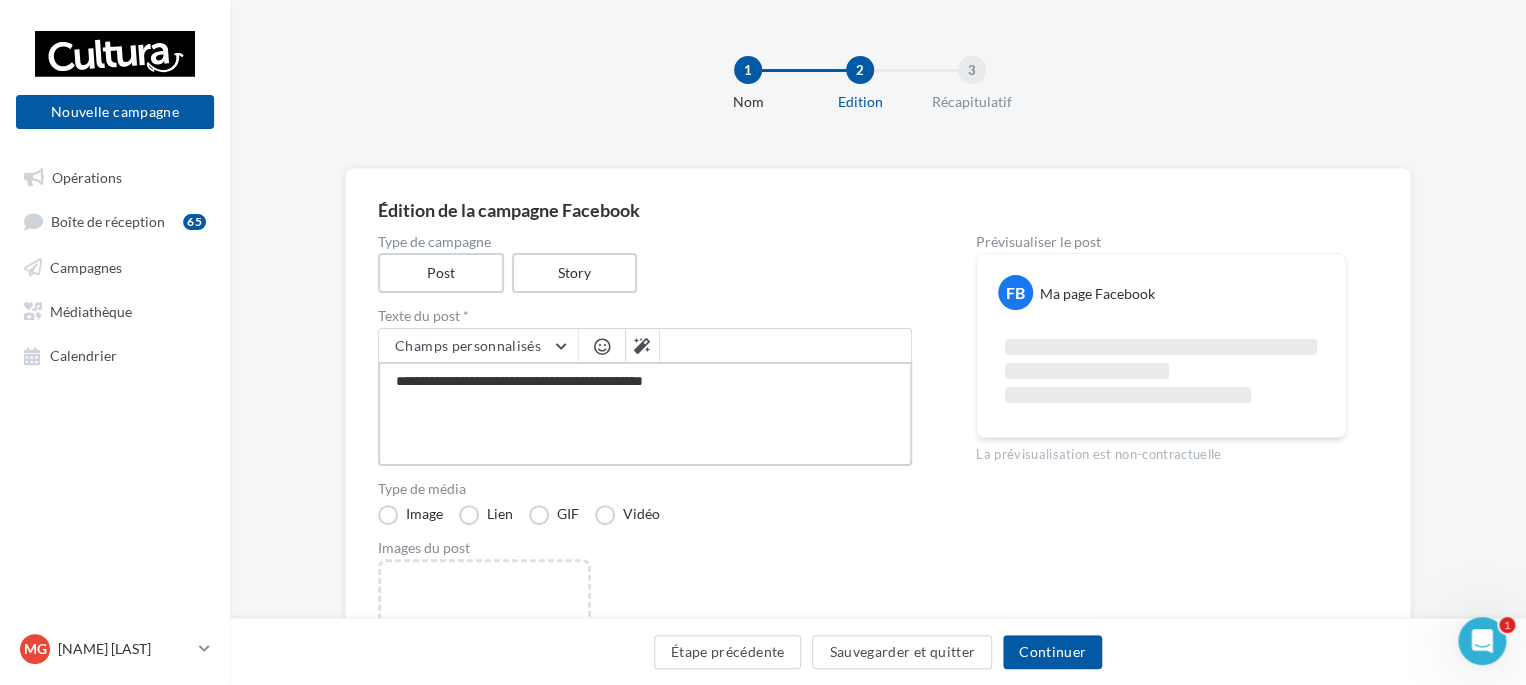 type on "**********" 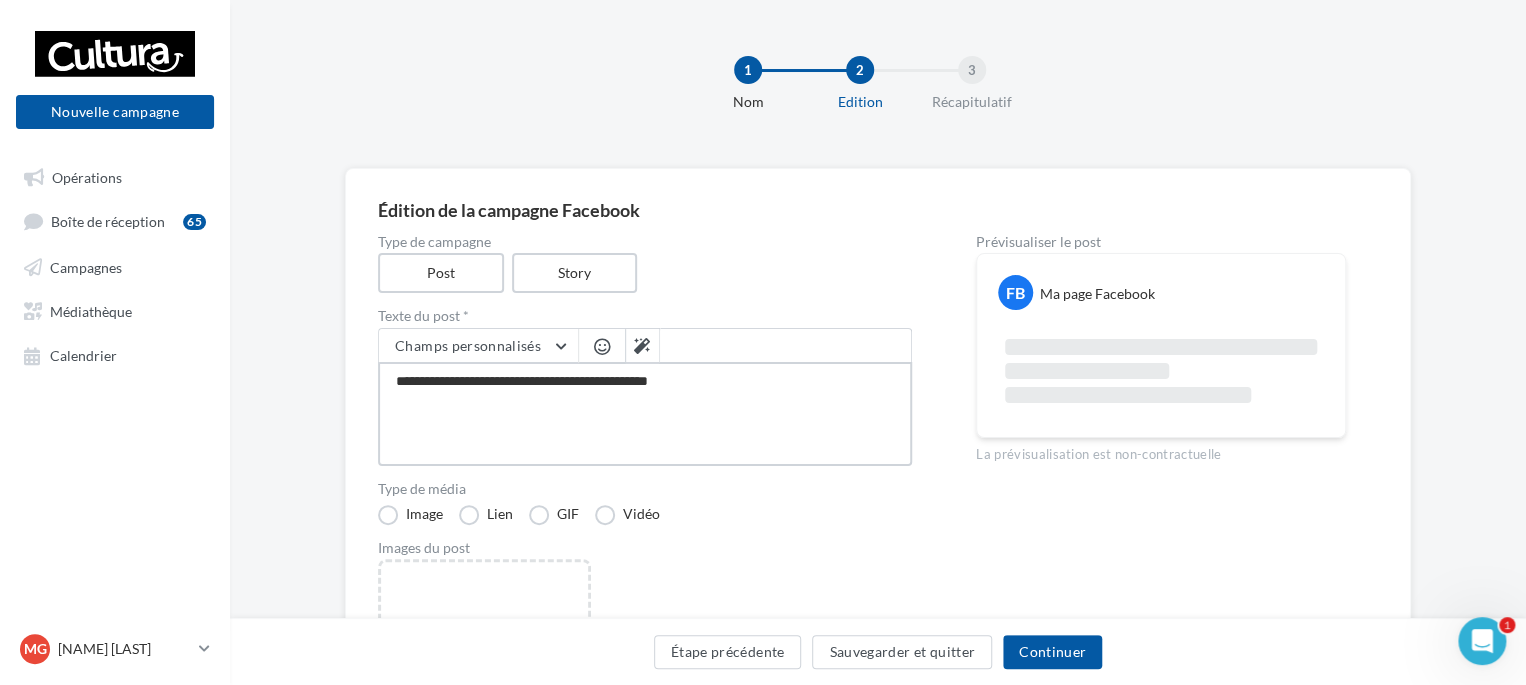 type on "**********" 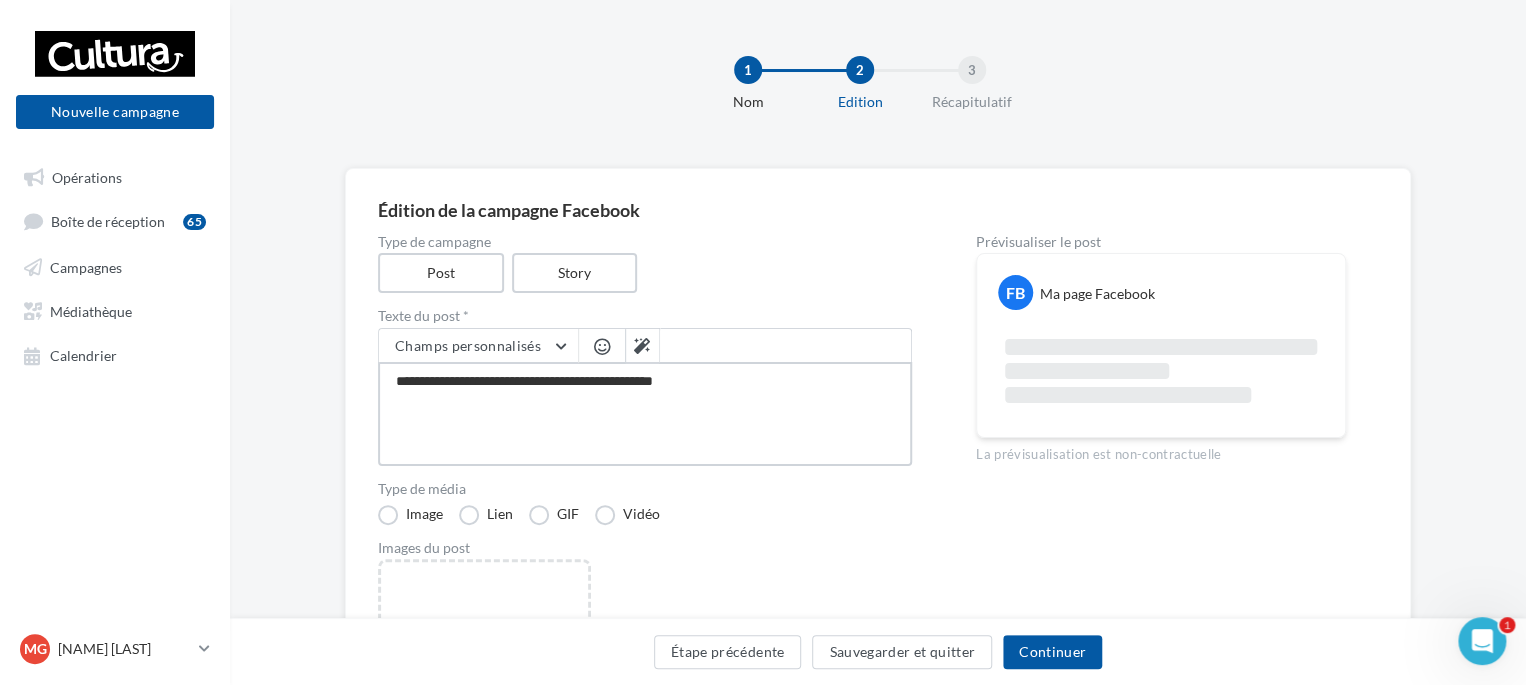 type on "**********" 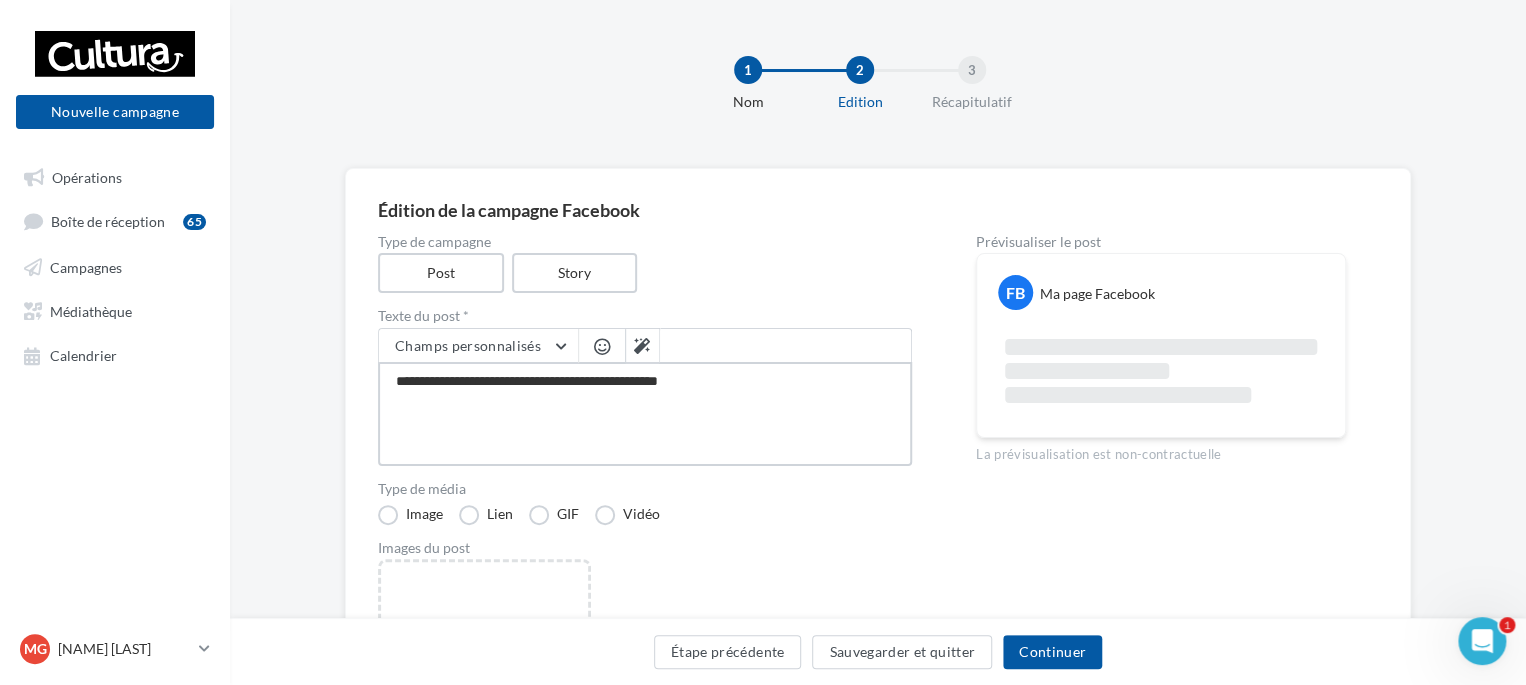 type on "**********" 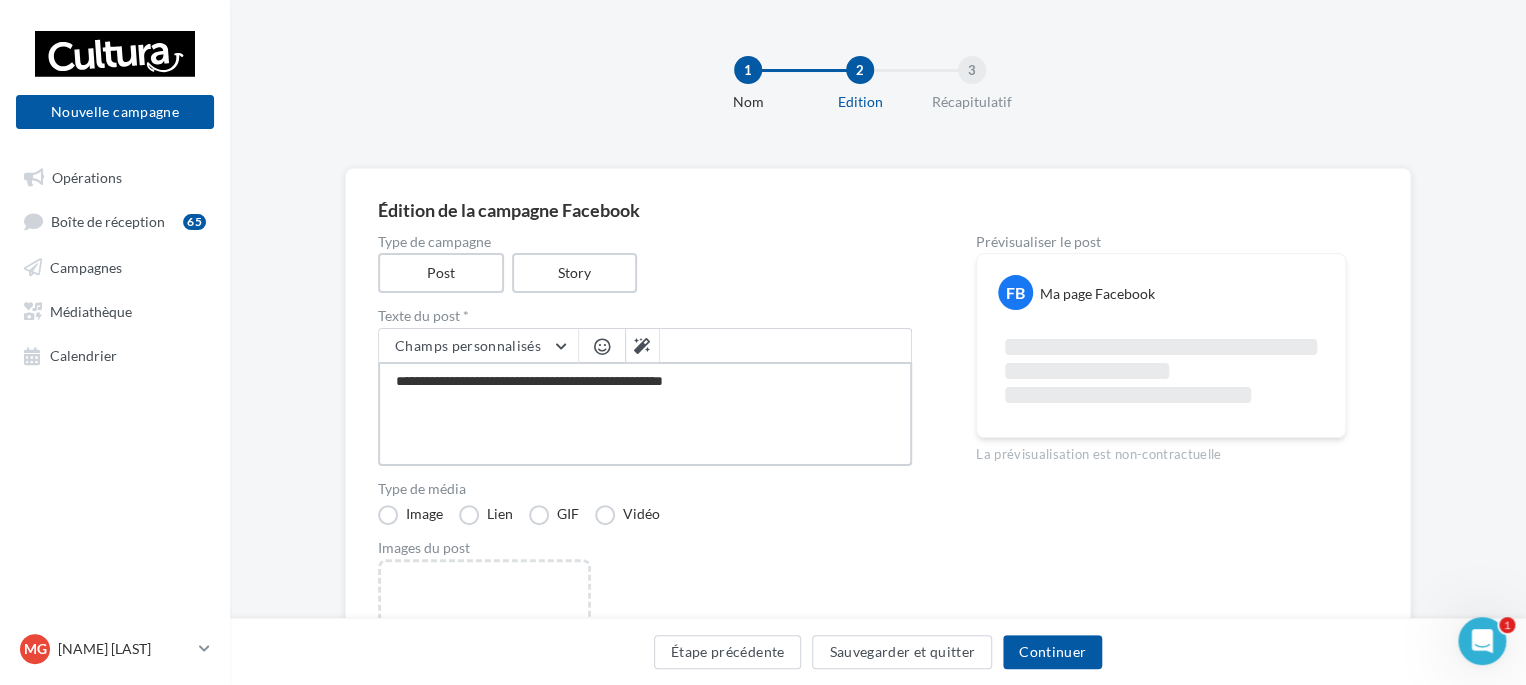 type on "**********" 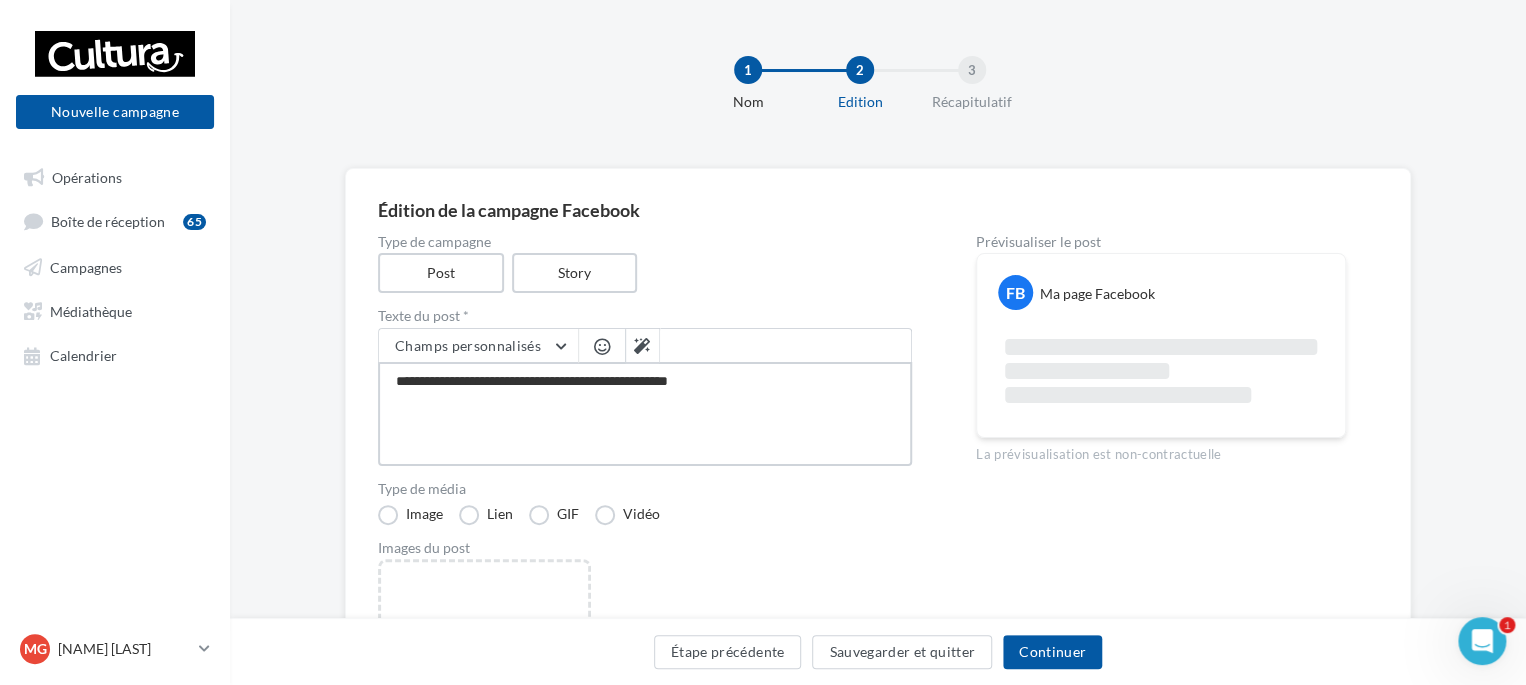 type on "**********" 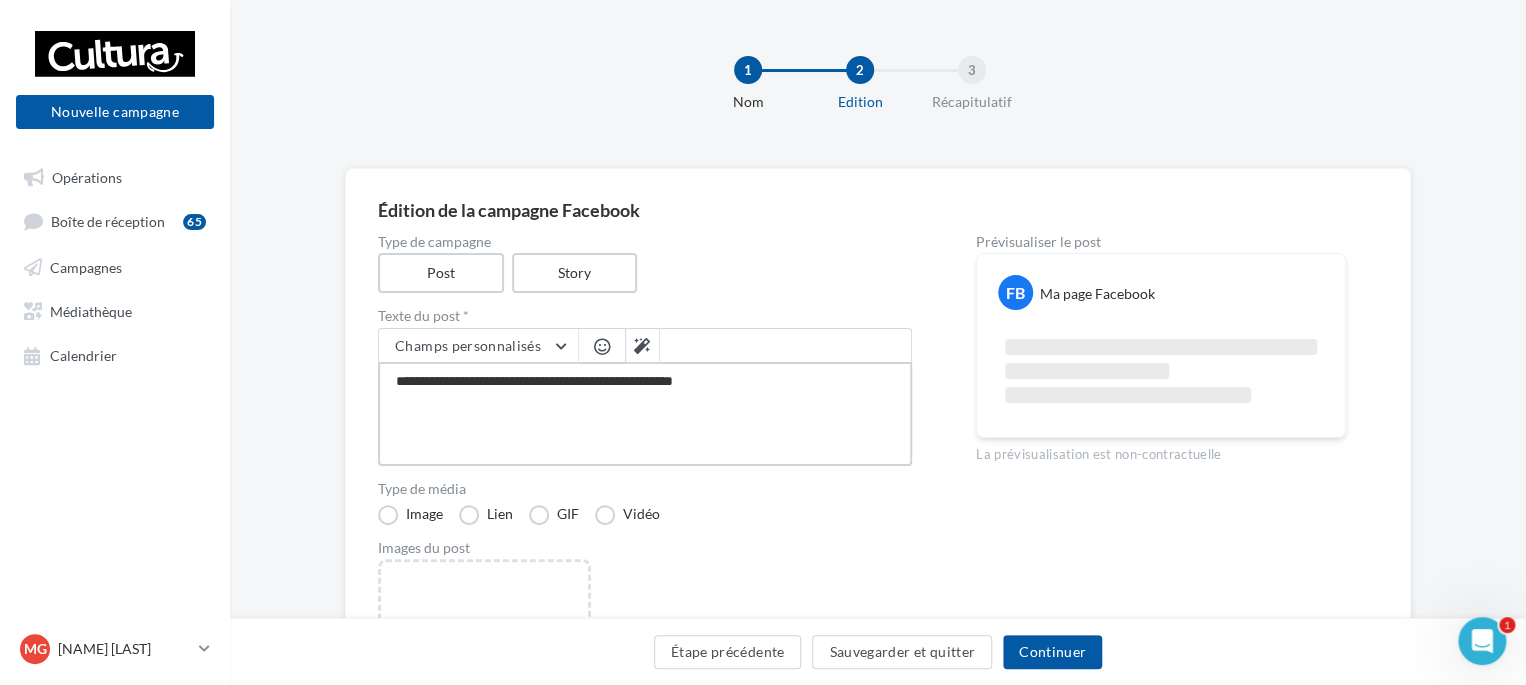 type on "**********" 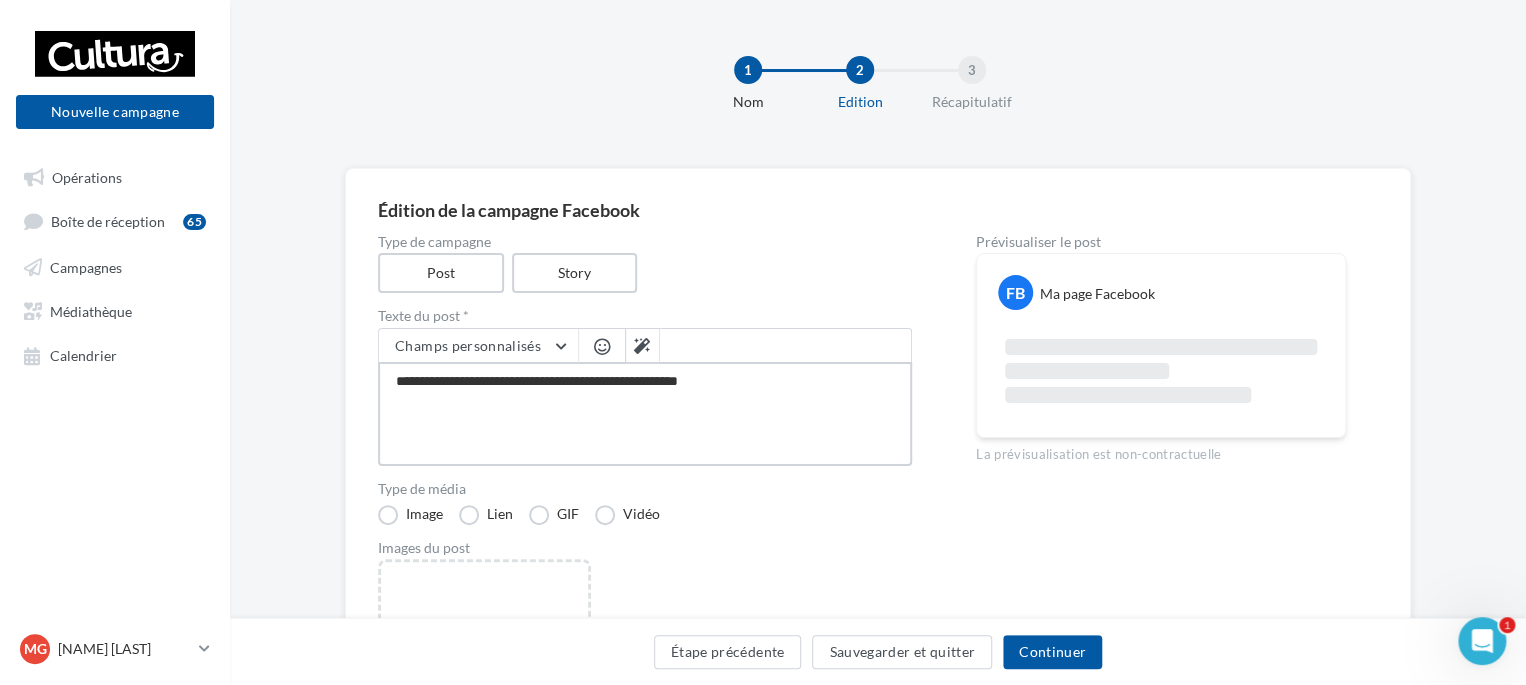 type on "**********" 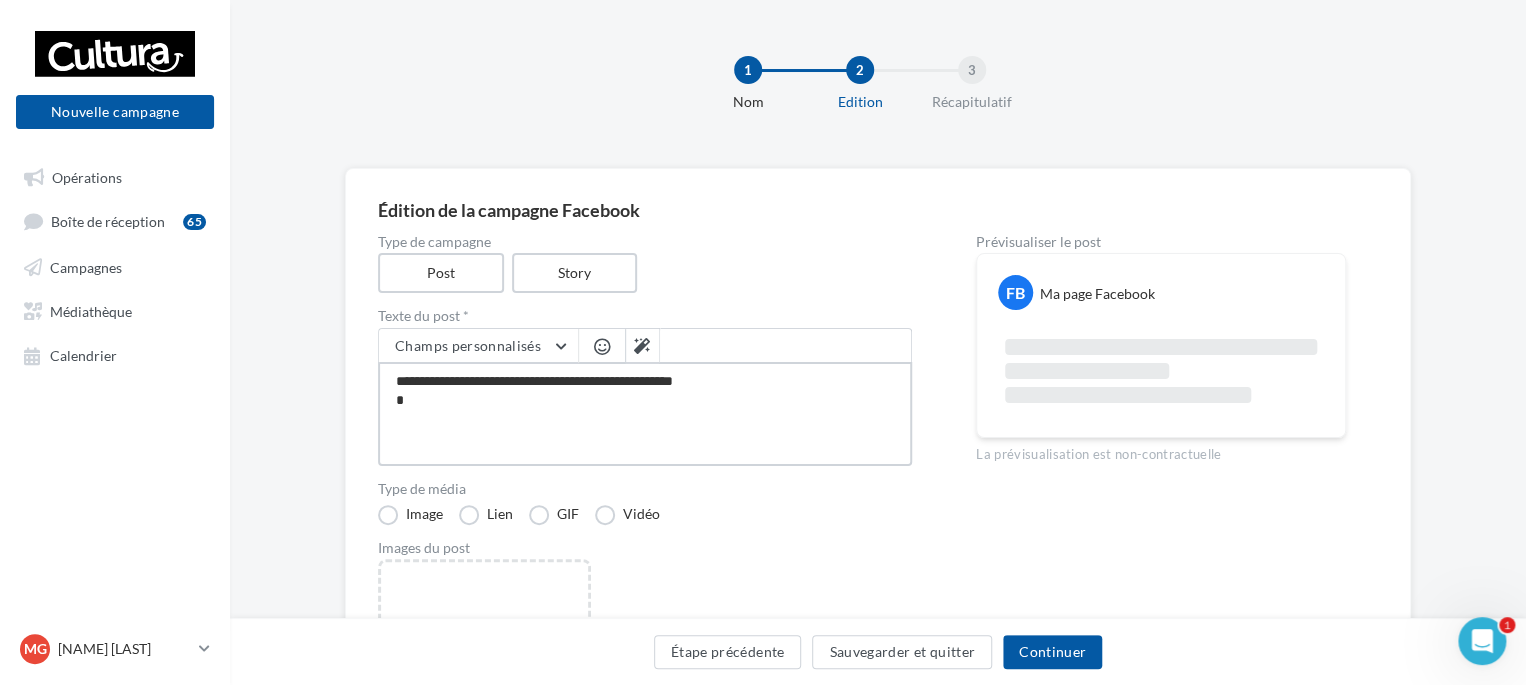 type on "**********" 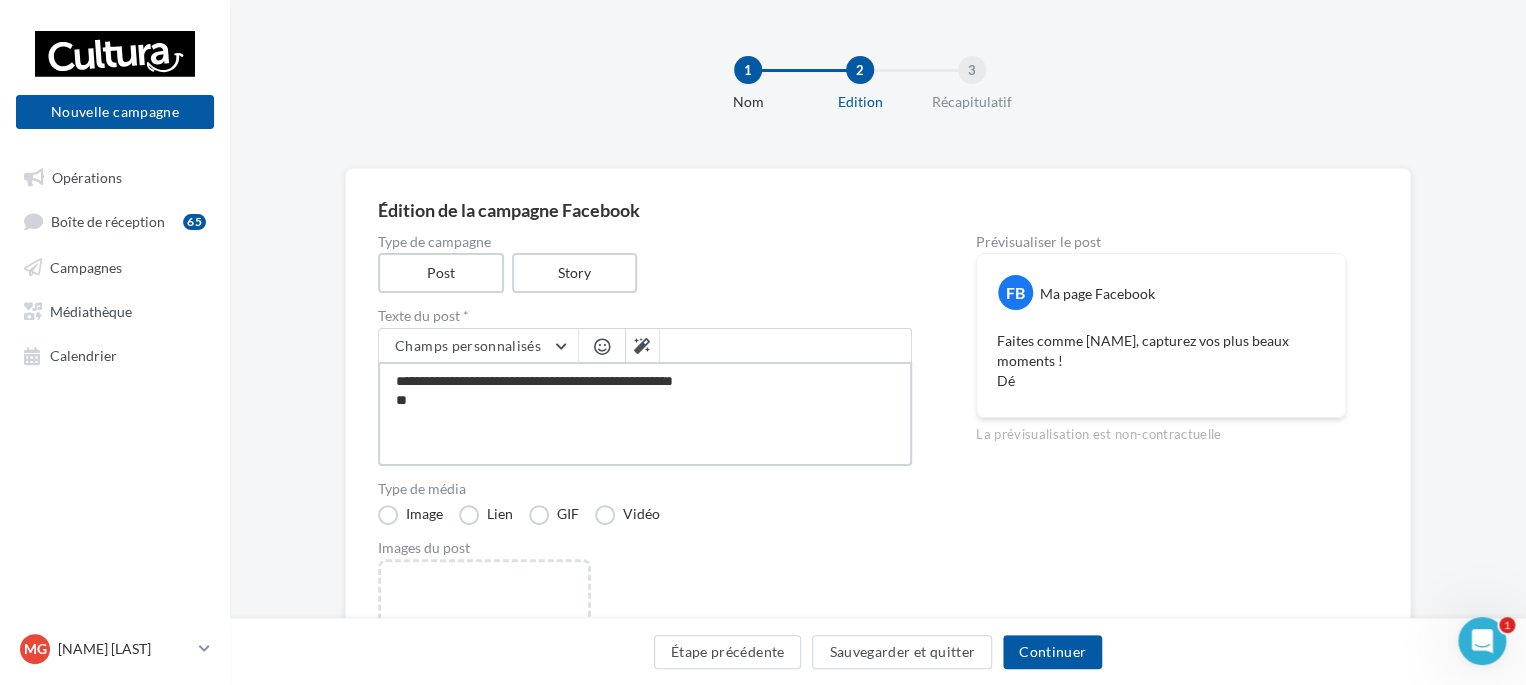 type on "**********" 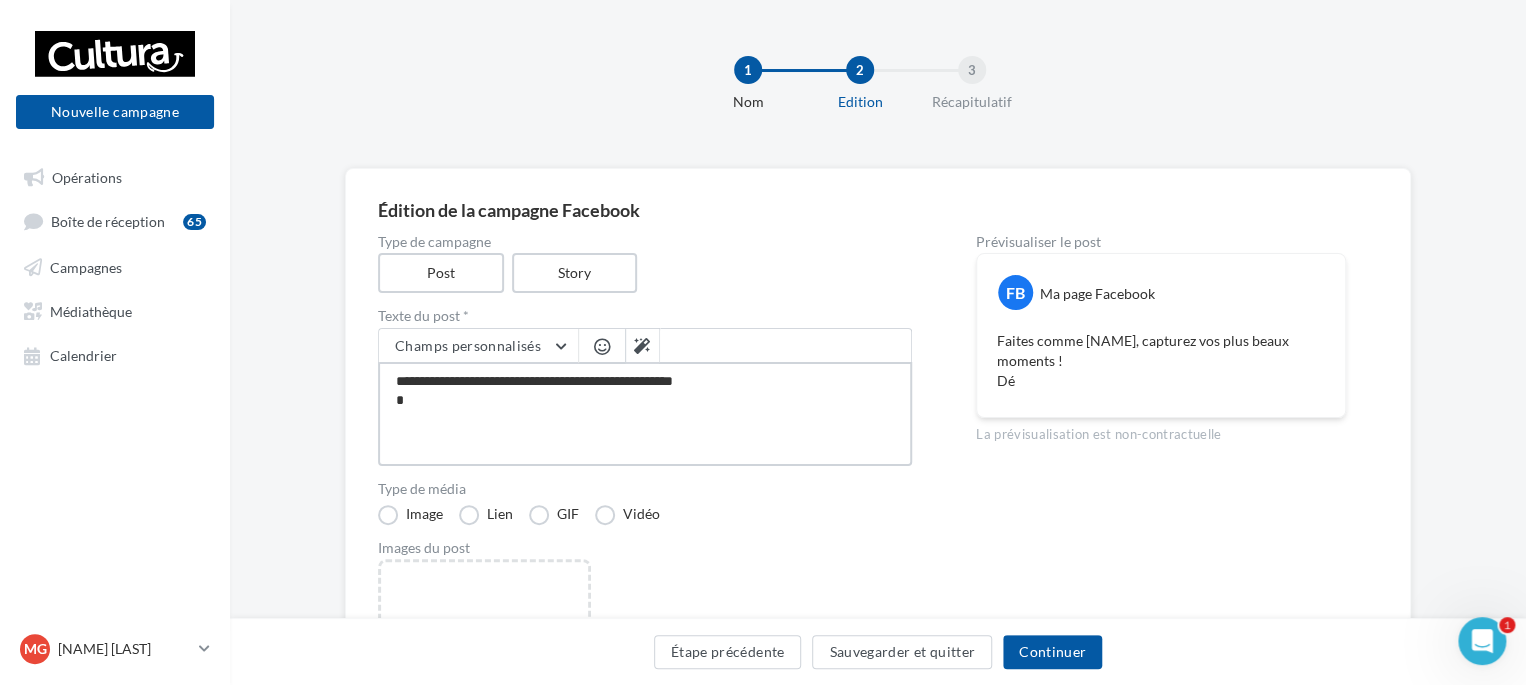 type on "**********" 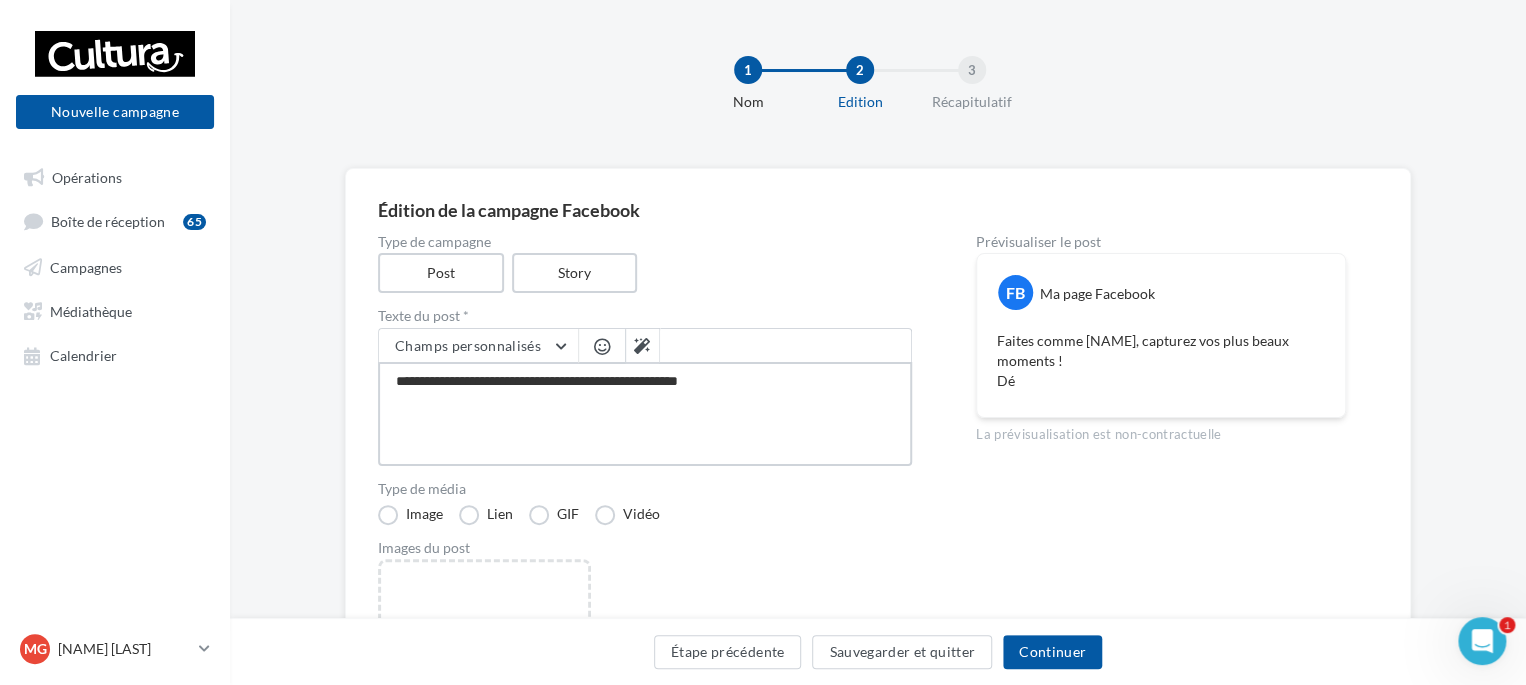 type on "**********" 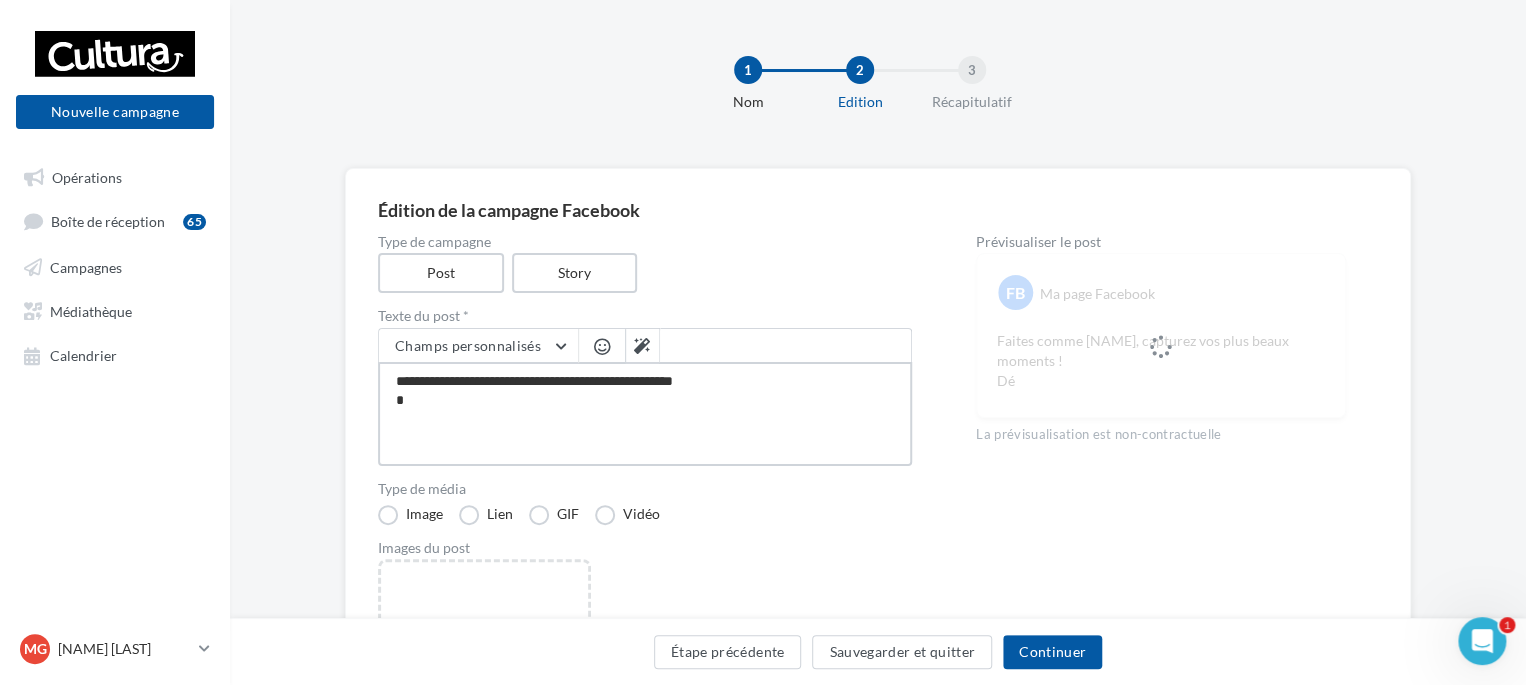 type on "**********" 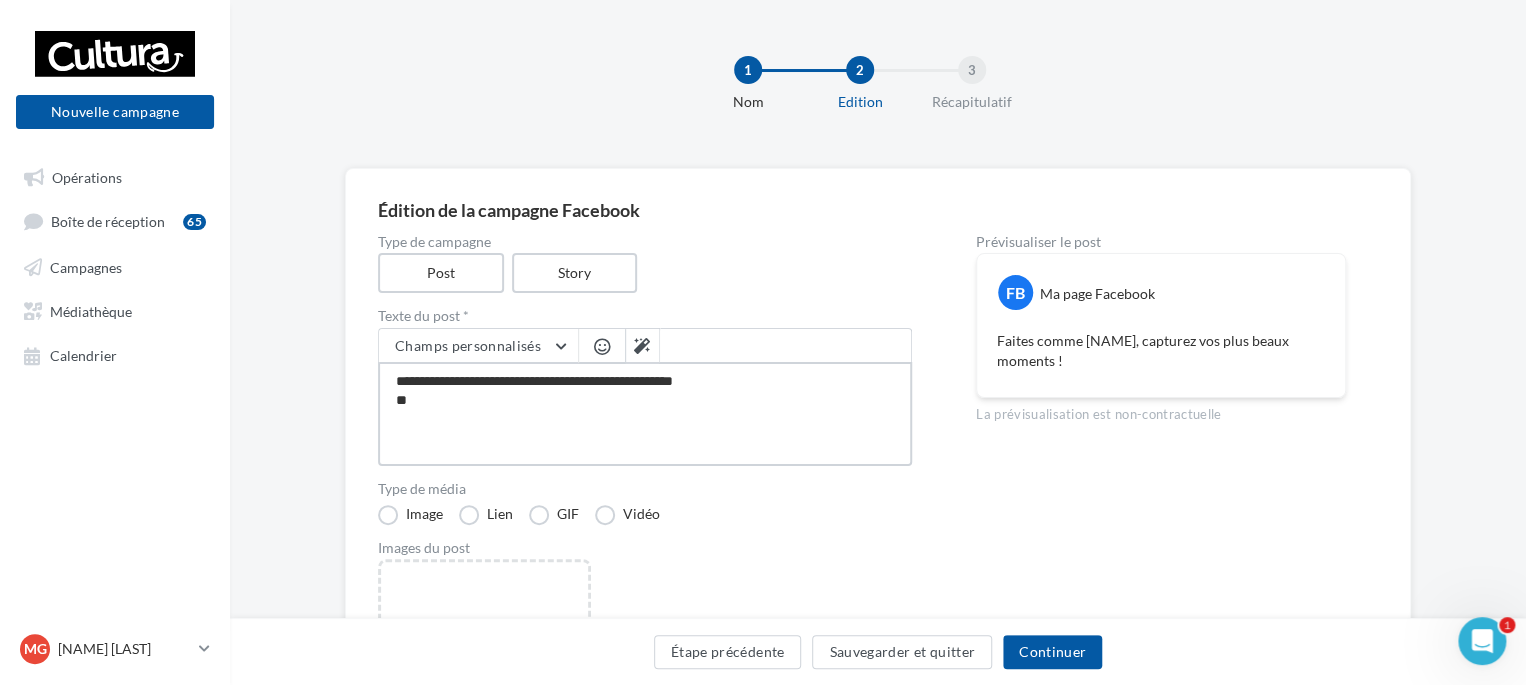 type on "**********" 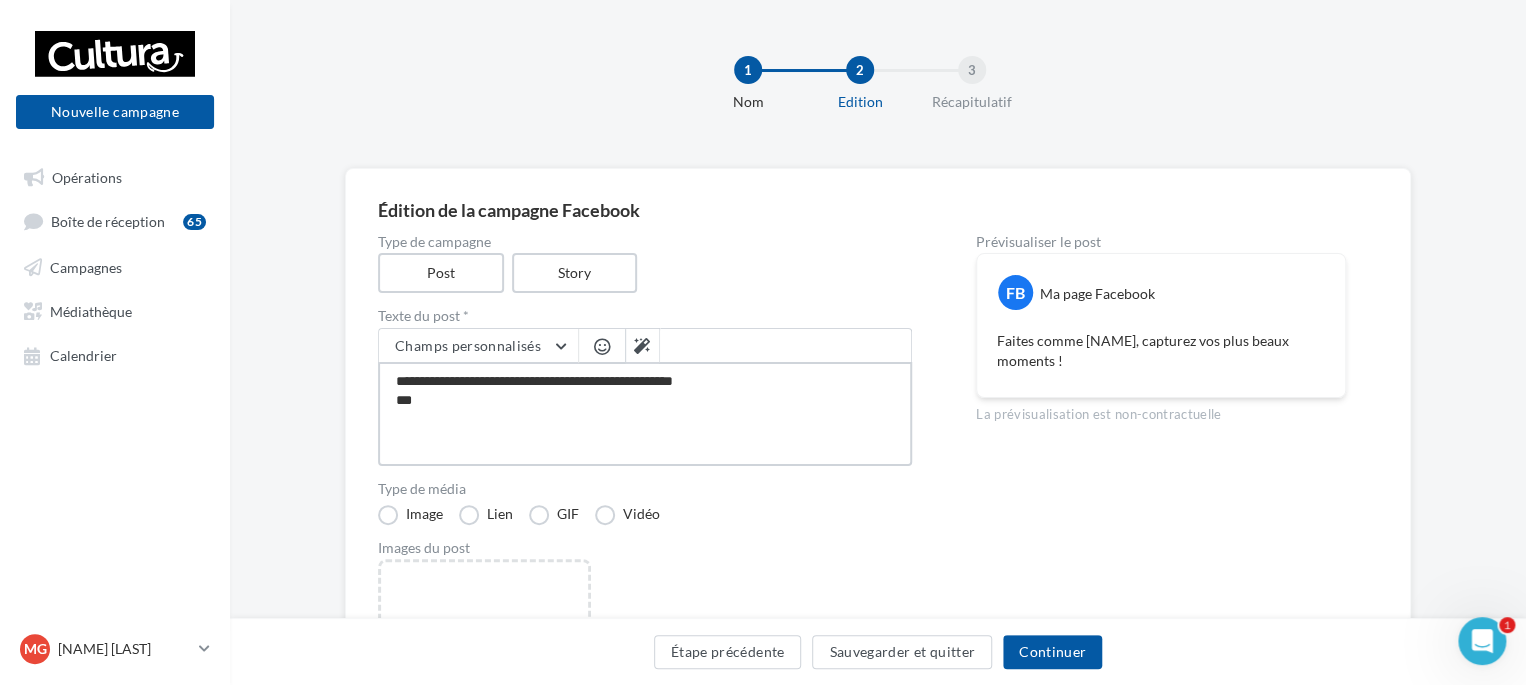 type on "**********" 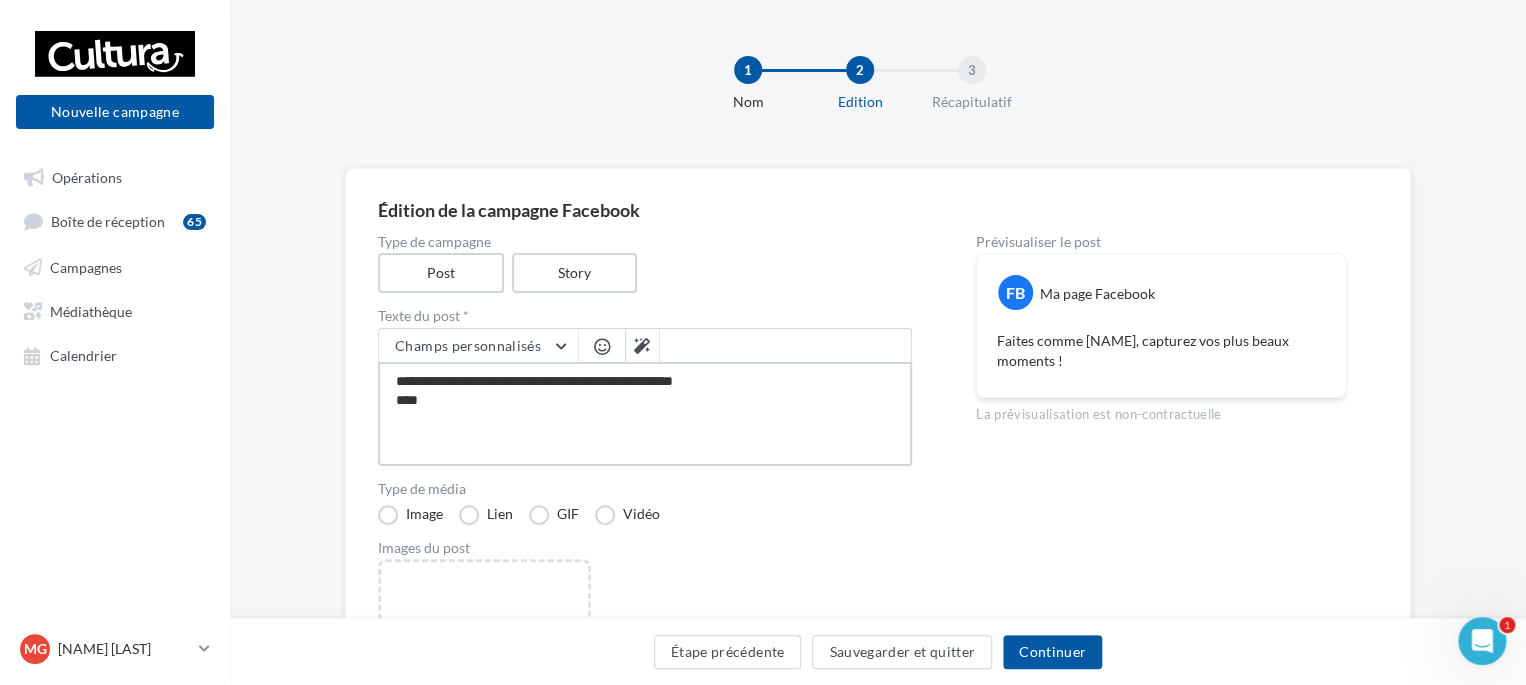 type on "**********" 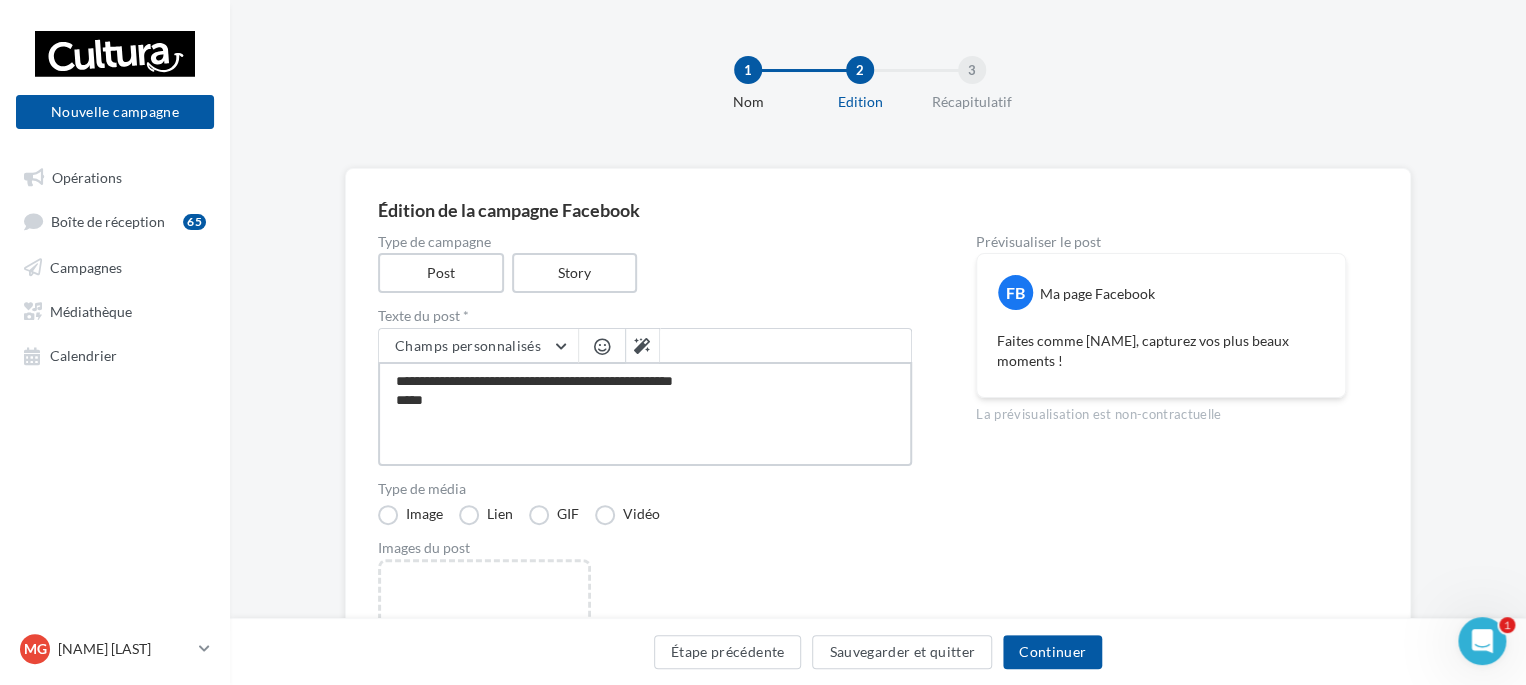 type on "**********" 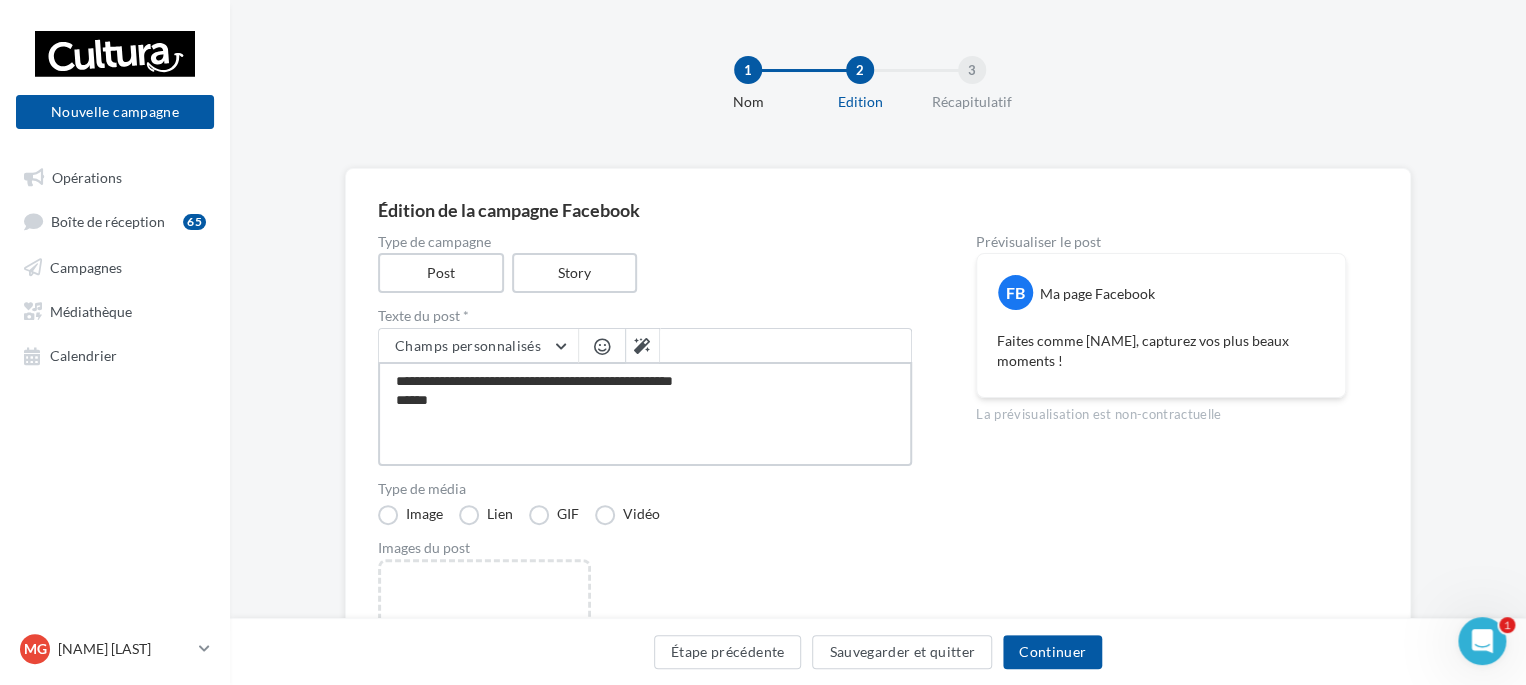 type on "**********" 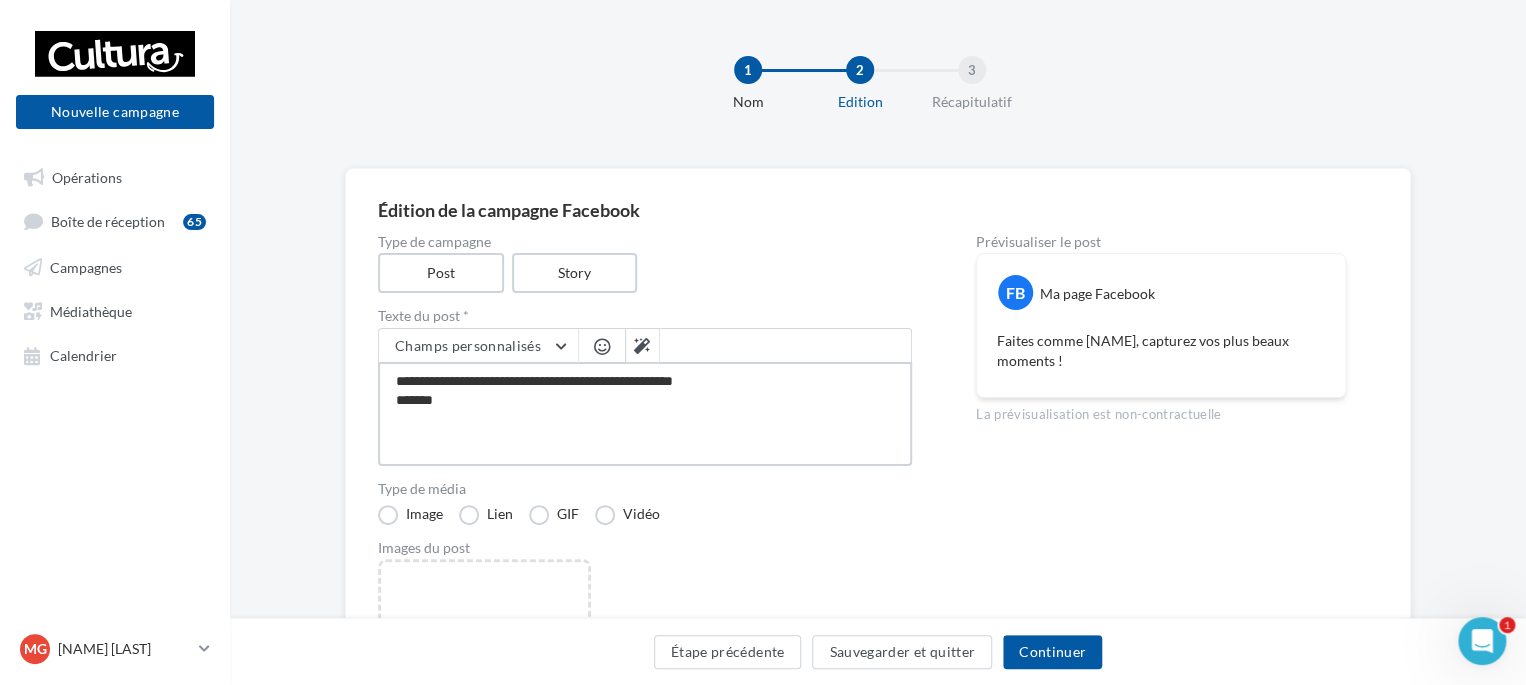 type on "**********" 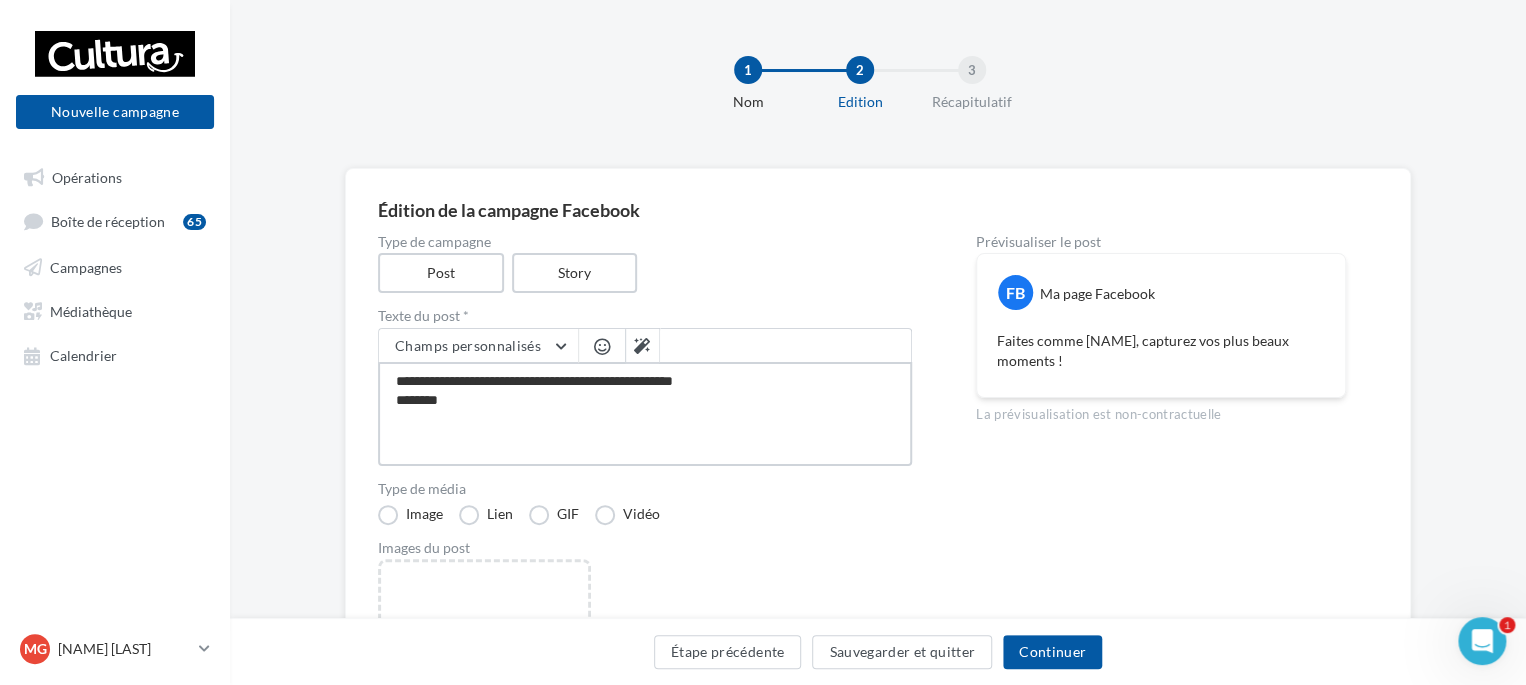 type on "**********" 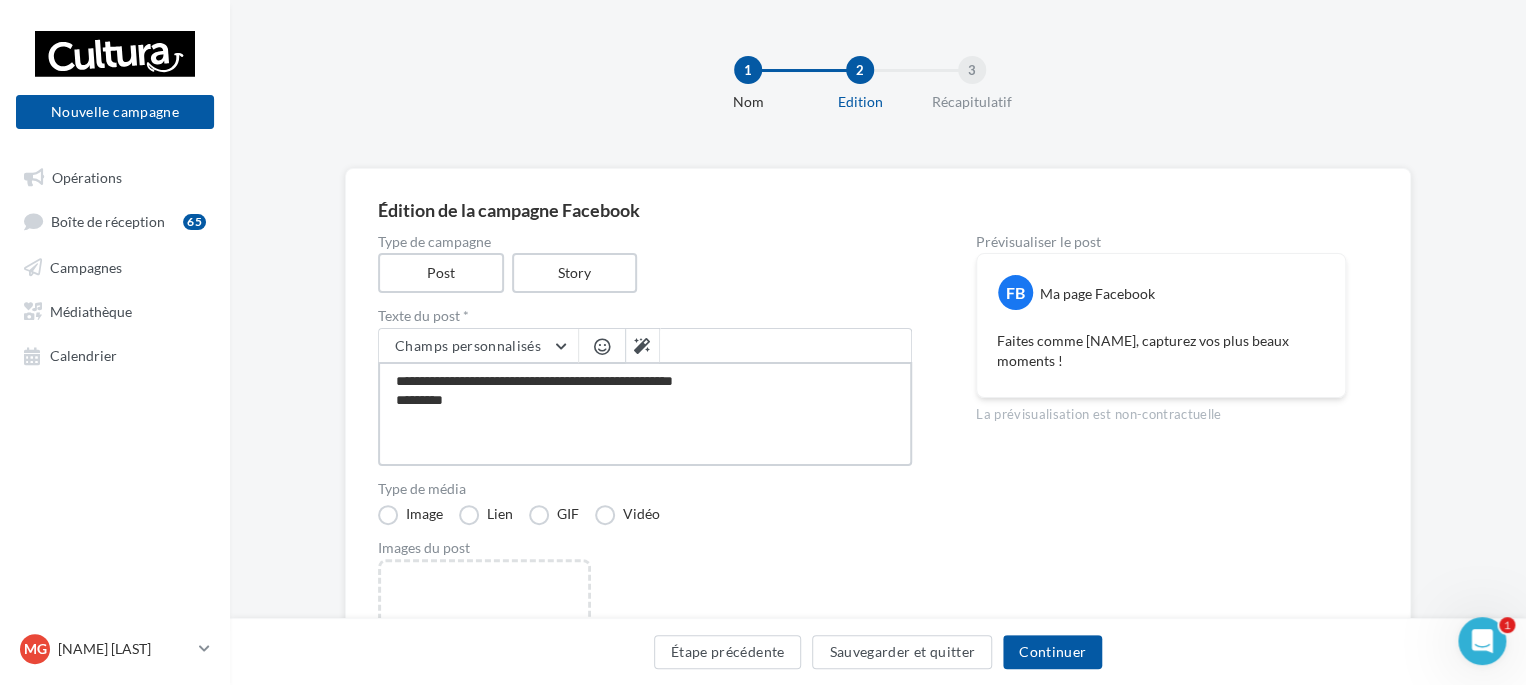 type on "**********" 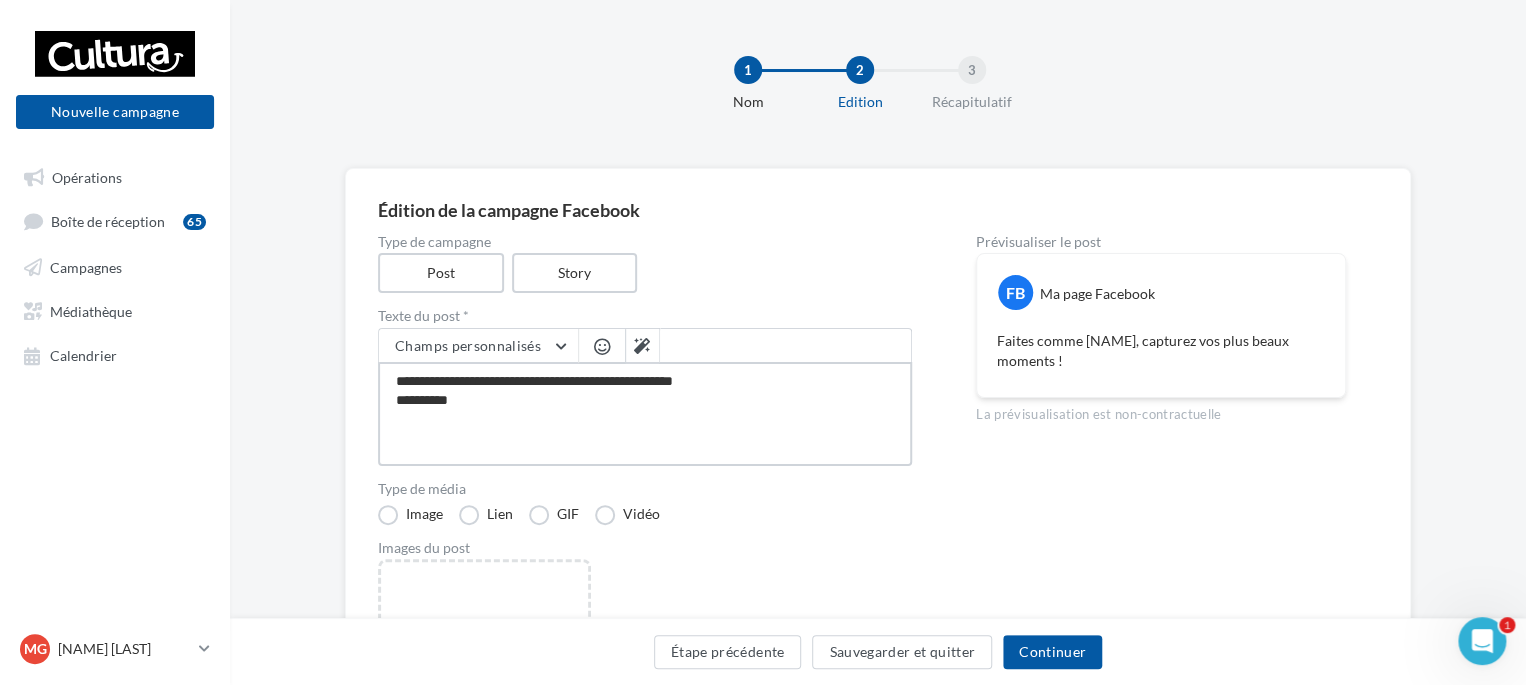 type on "**********" 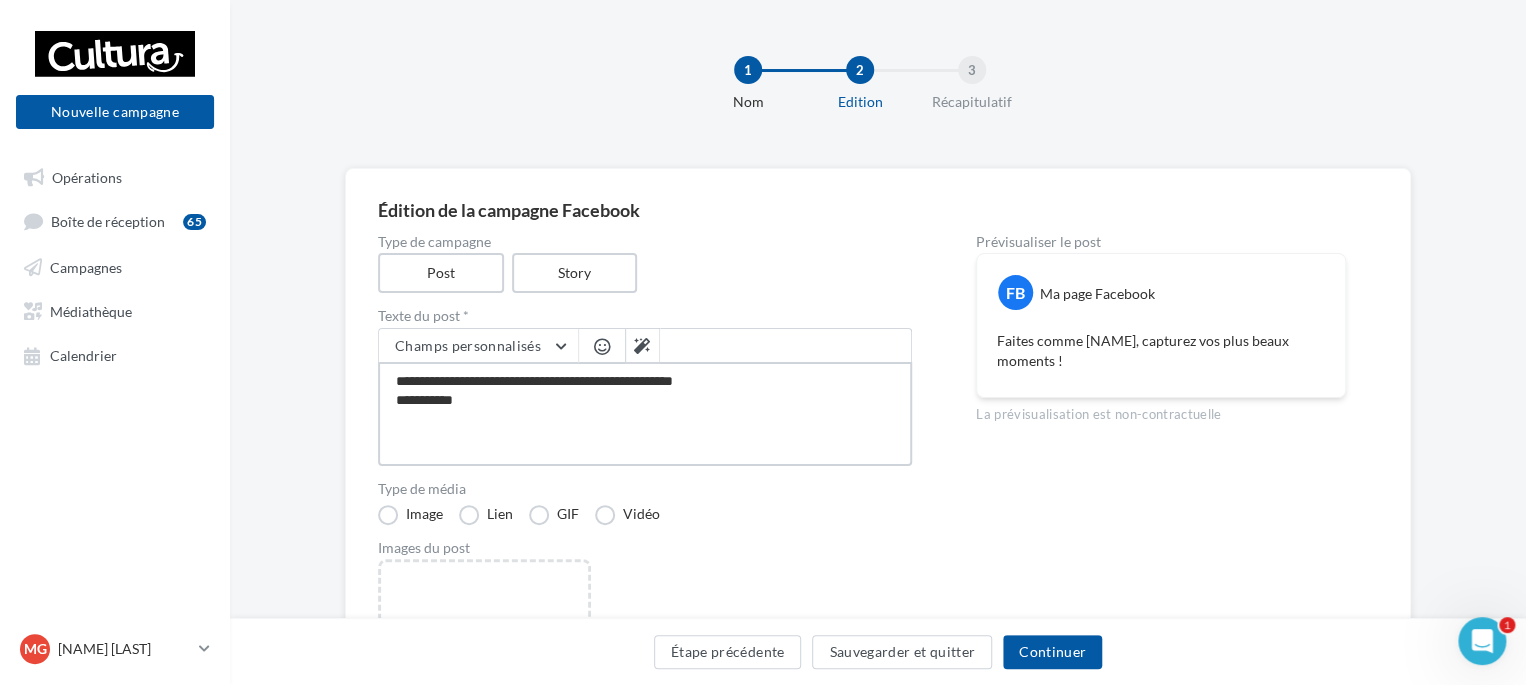 type on "**********" 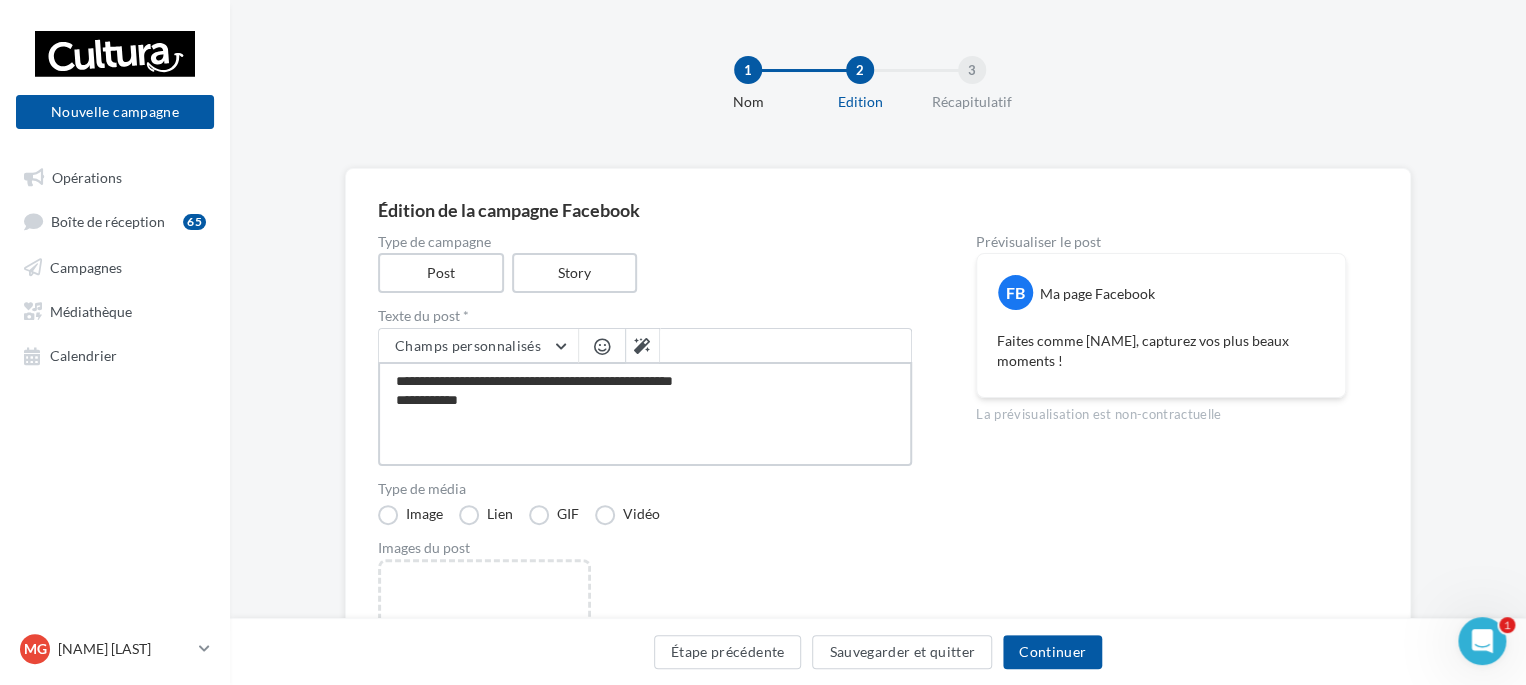 type on "**********" 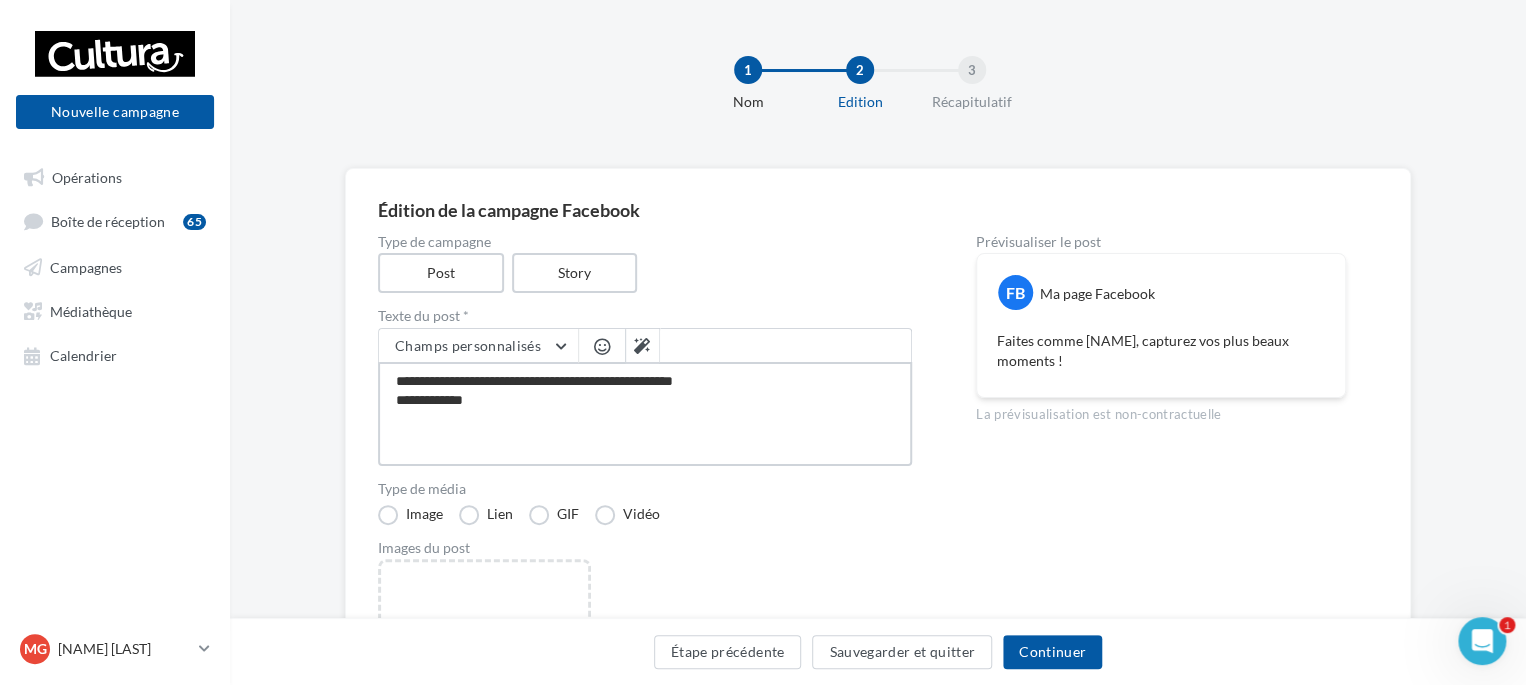 type on "**********" 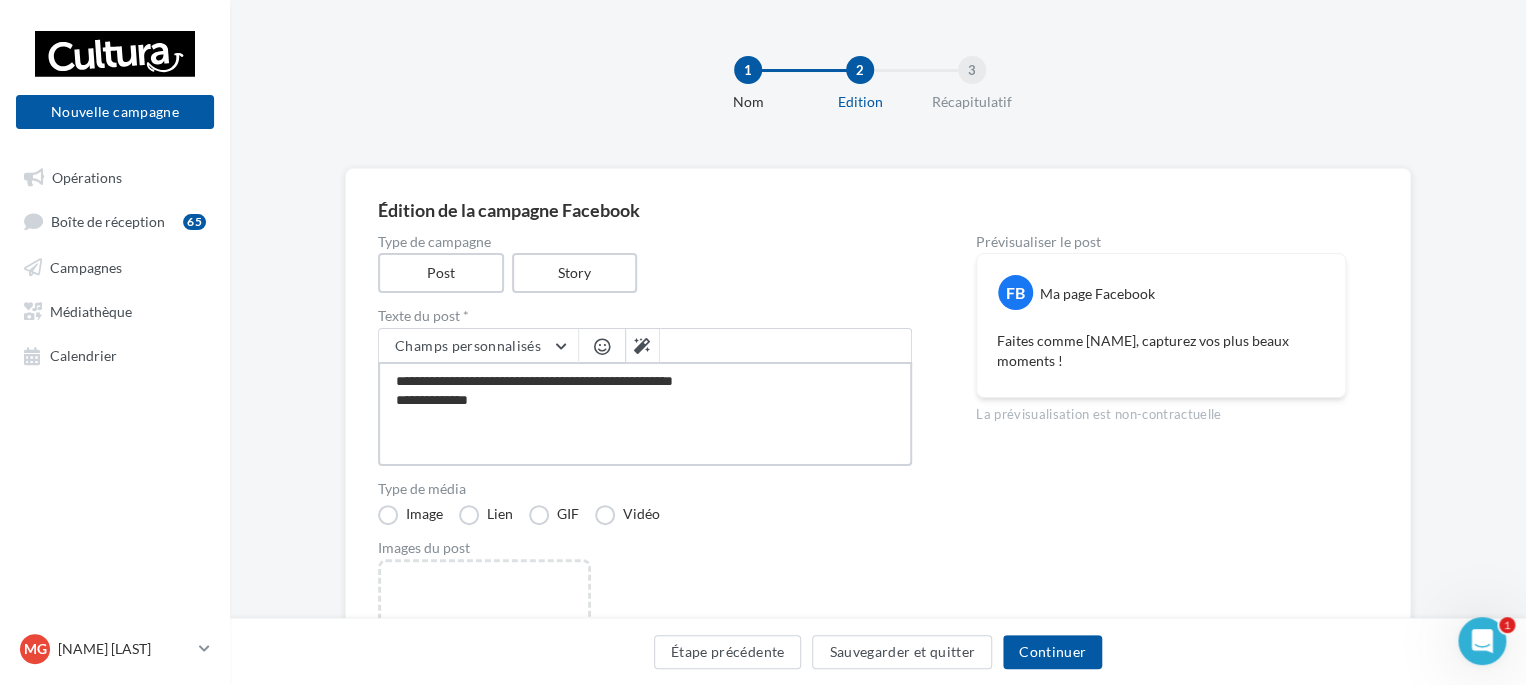 type on "**********" 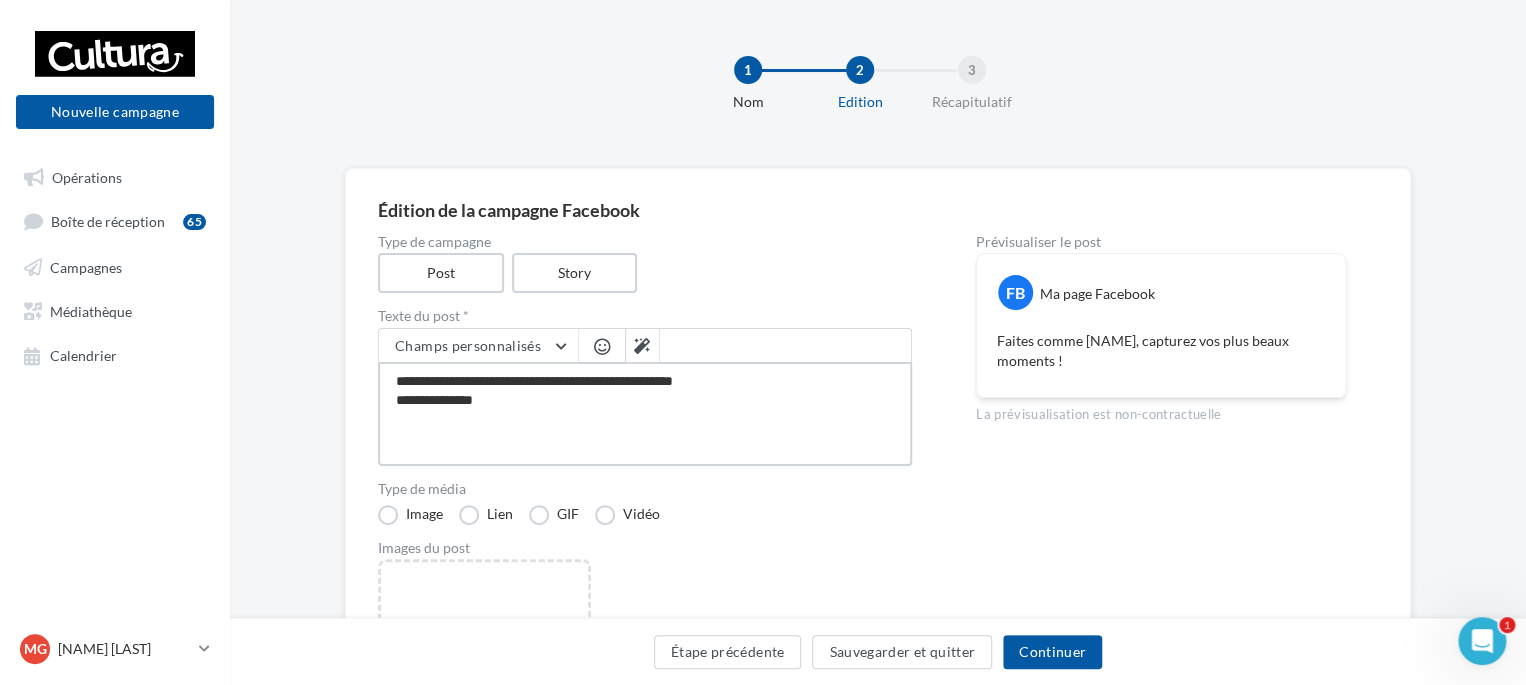 type on "**********" 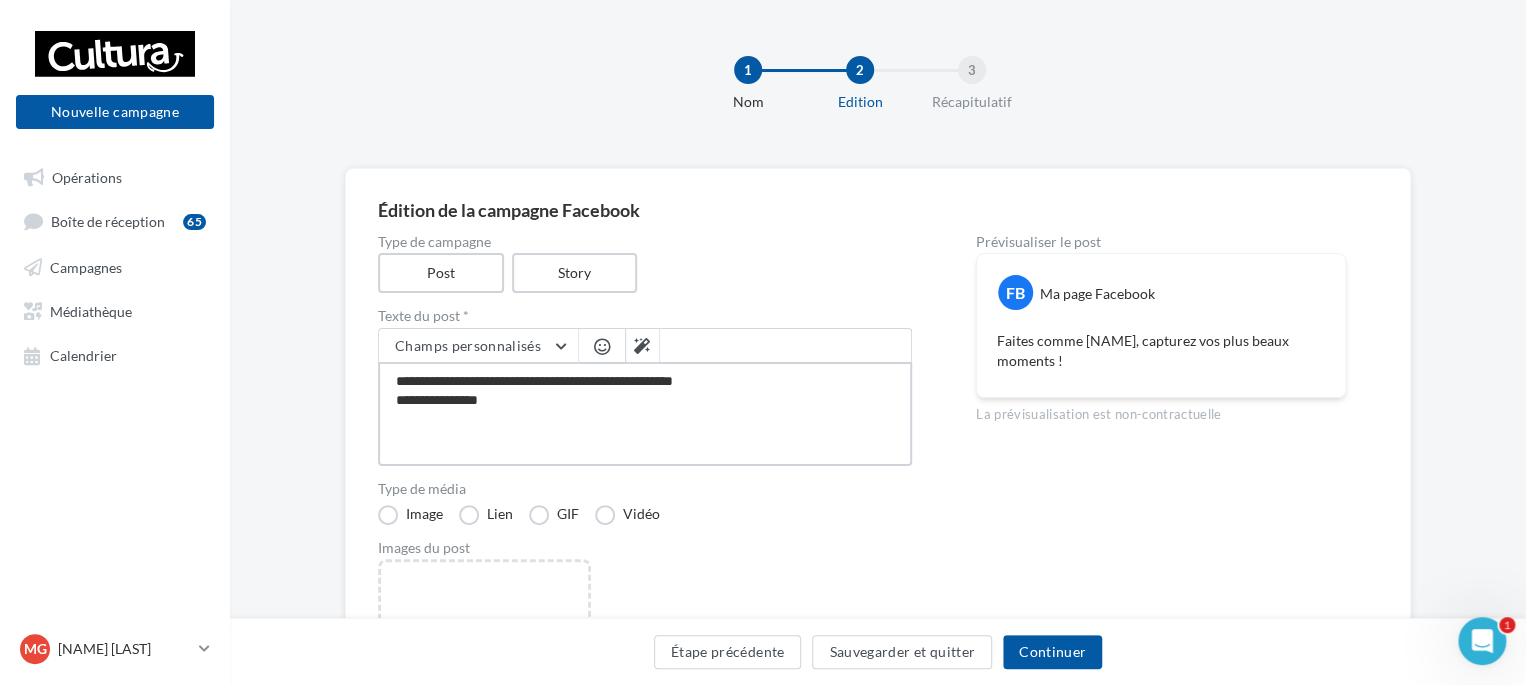 type on "**********" 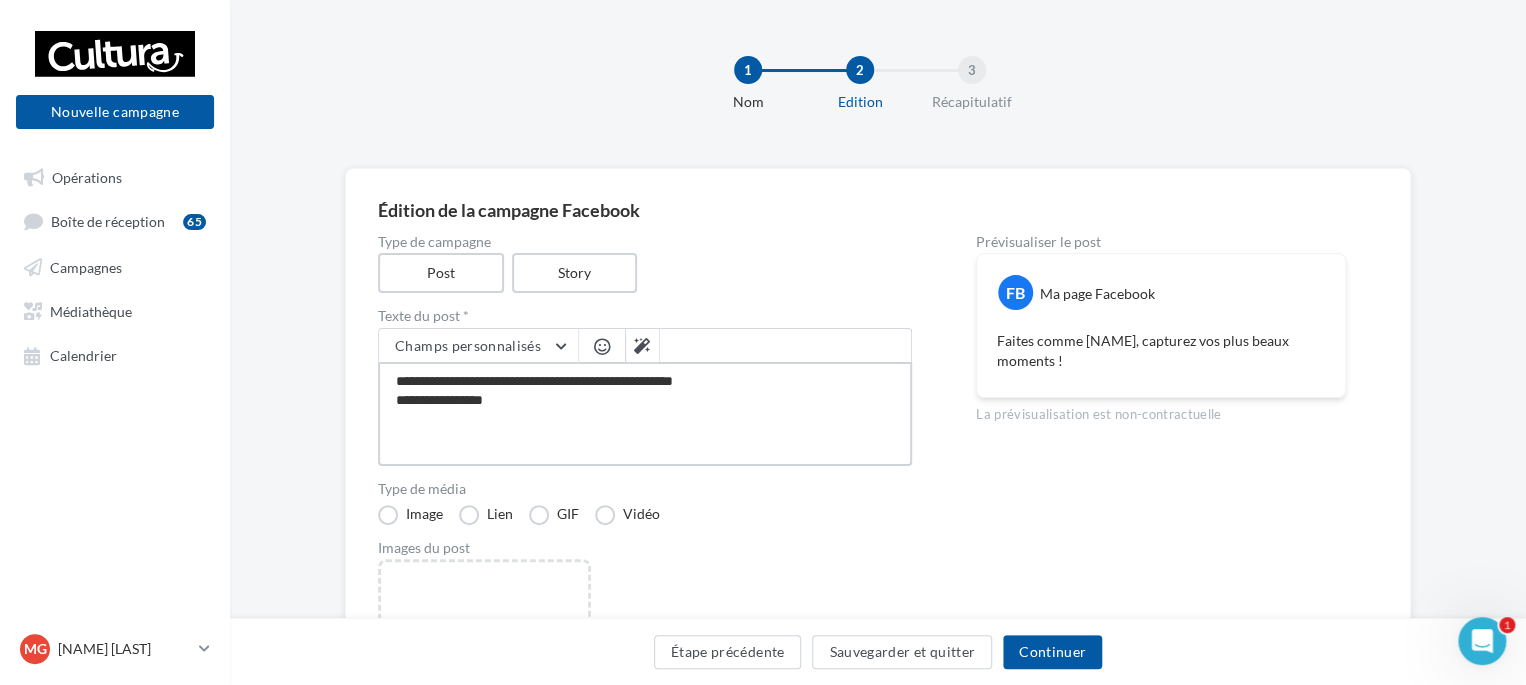 type on "**********" 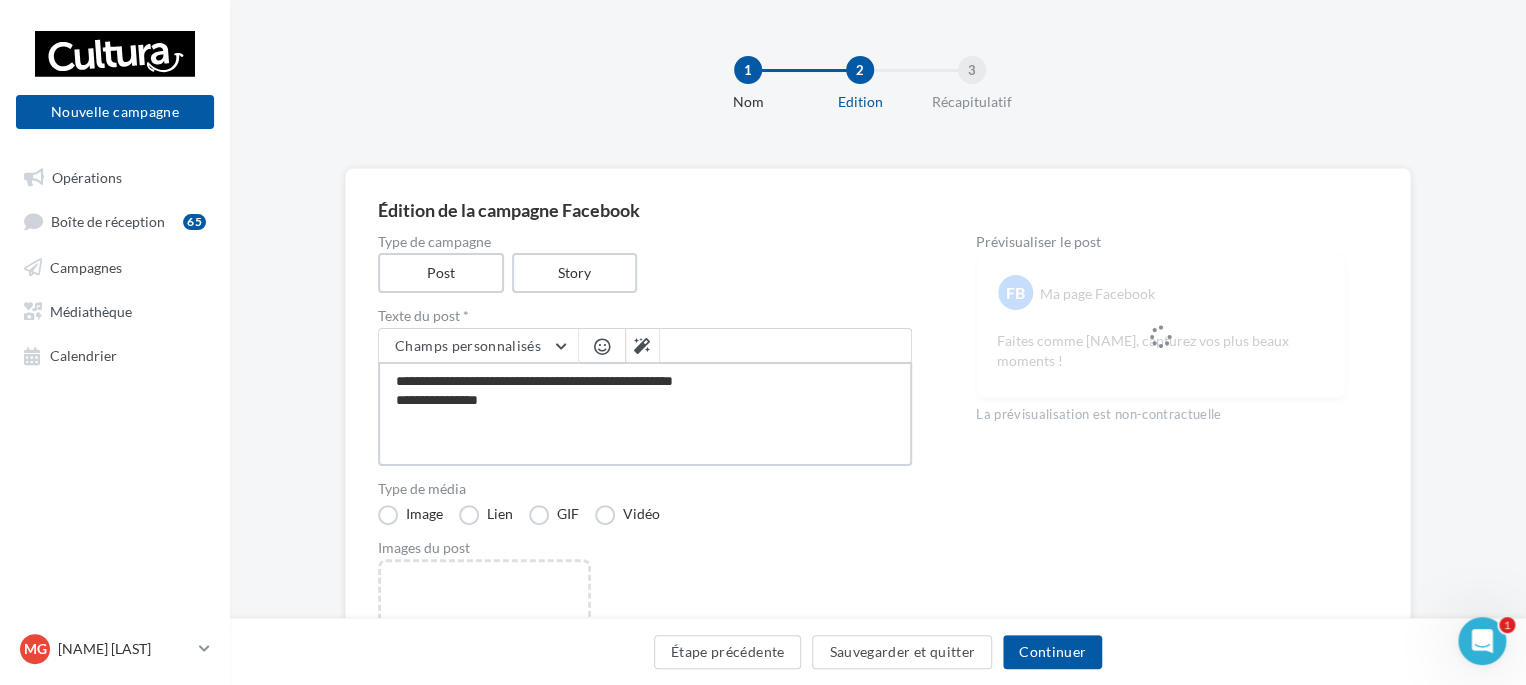 type on "**********" 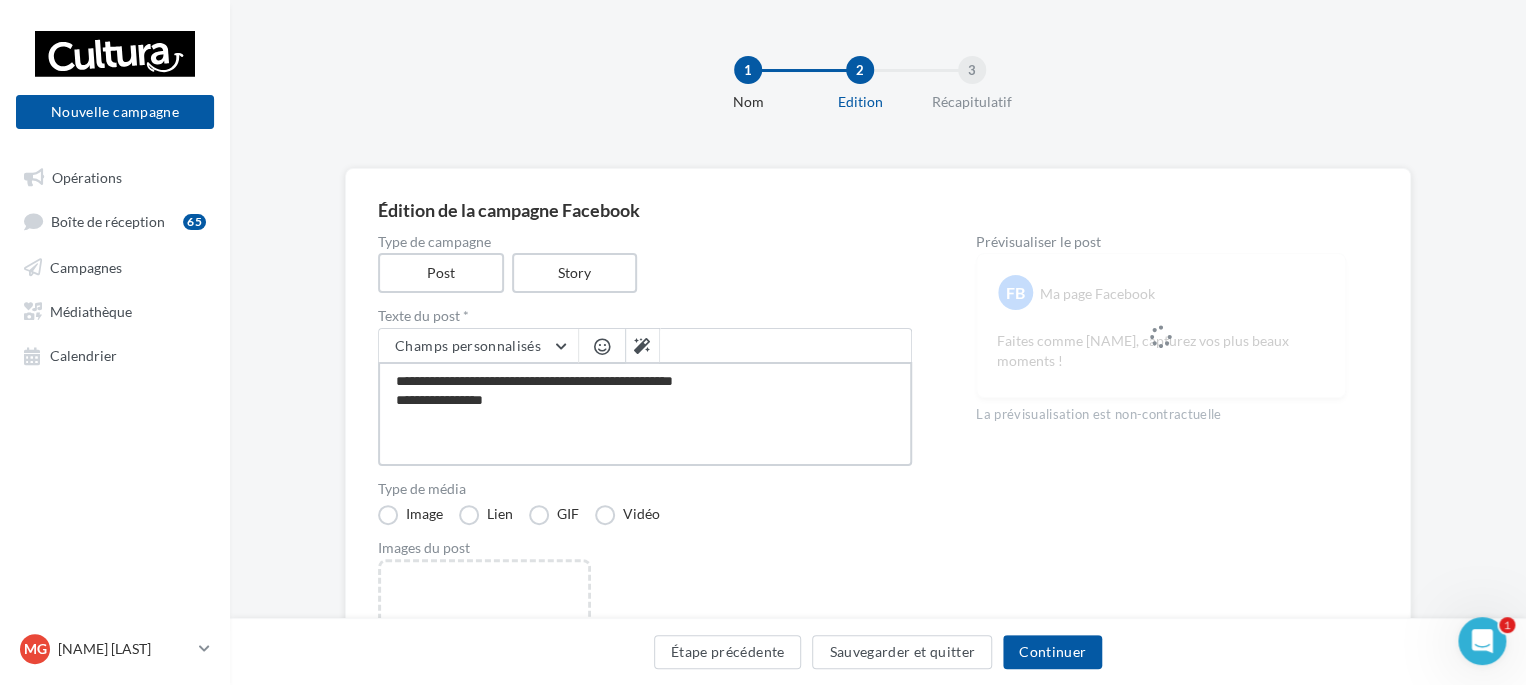 type on "**********" 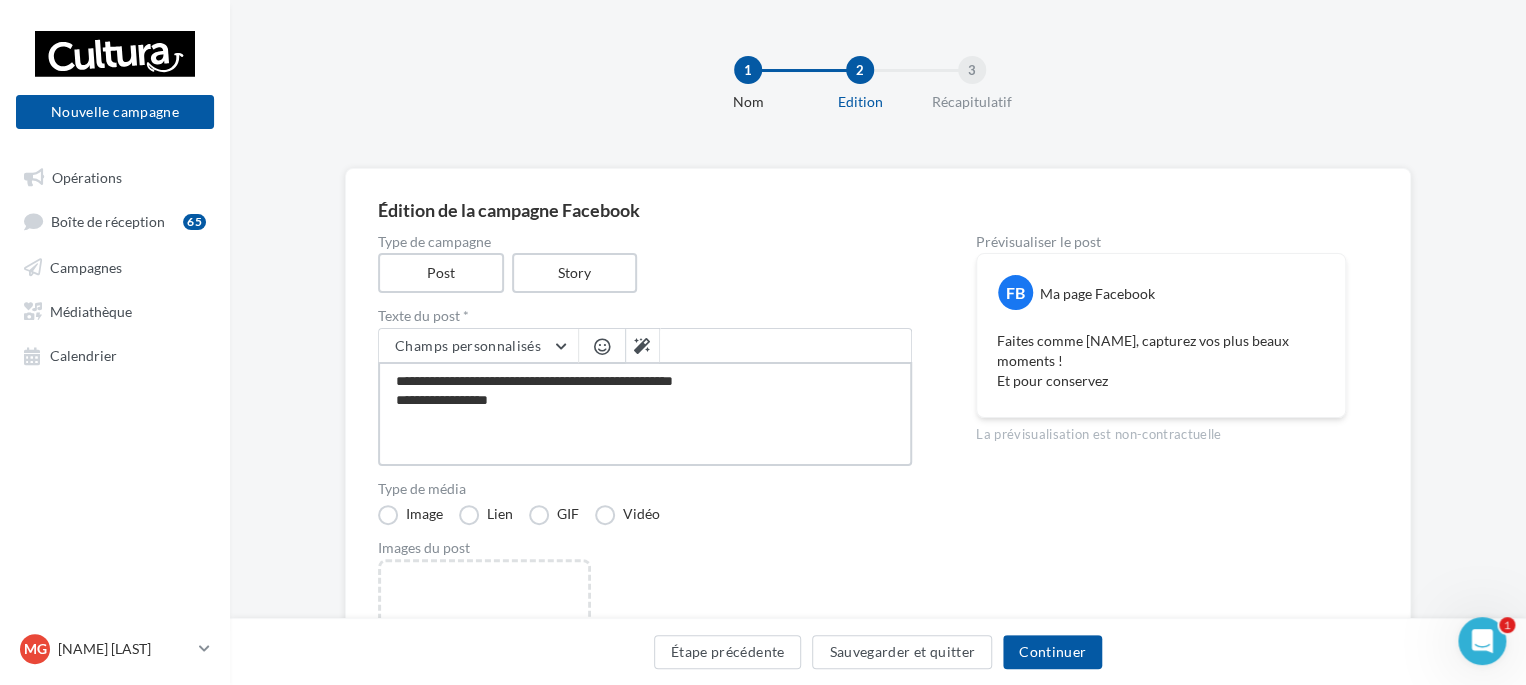 type on "**********" 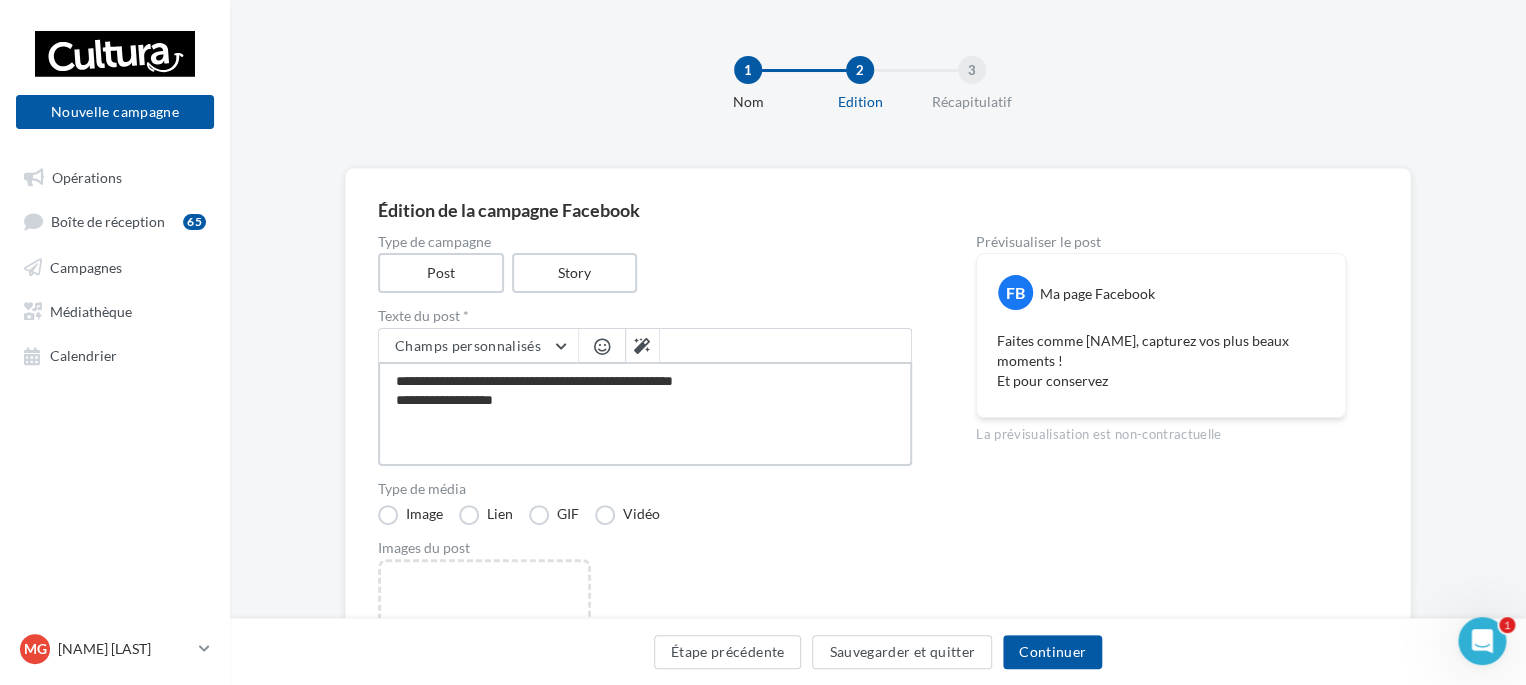 type on "**********" 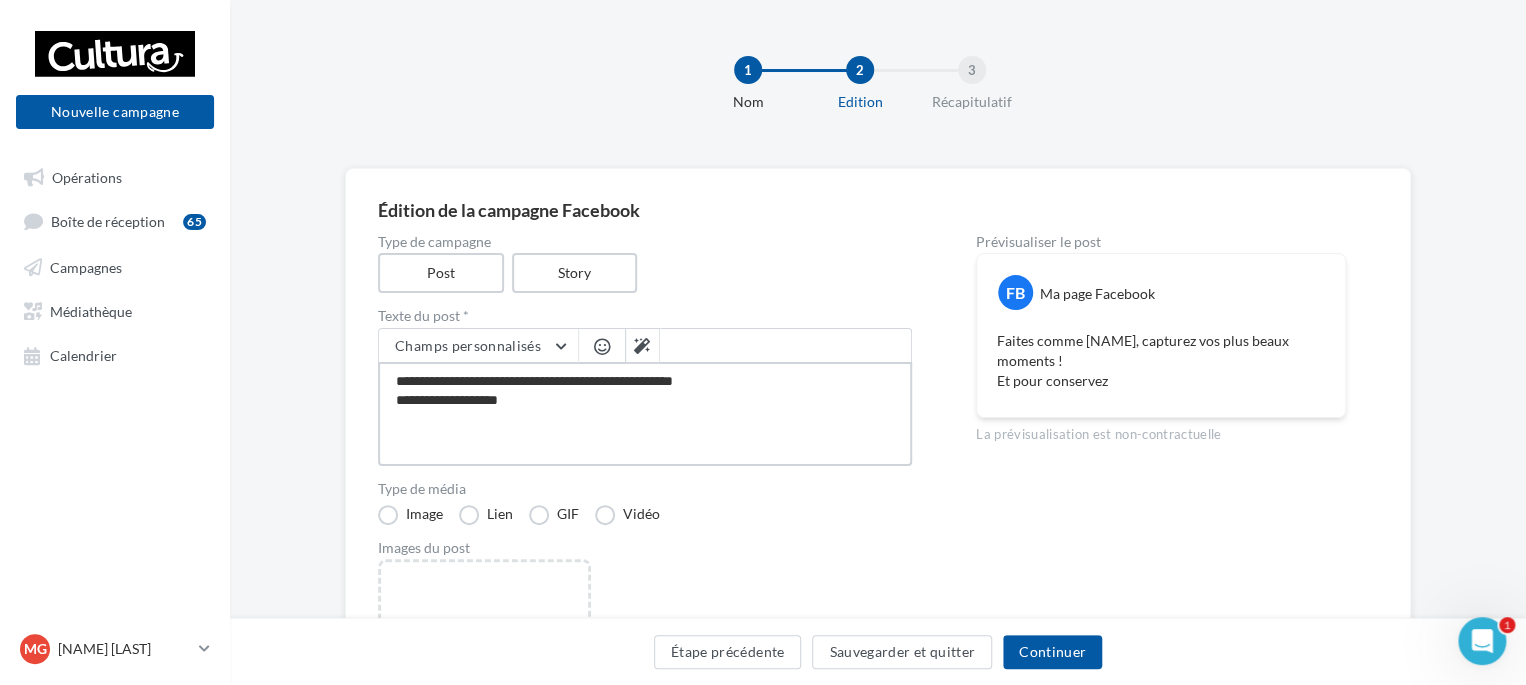 type on "**********" 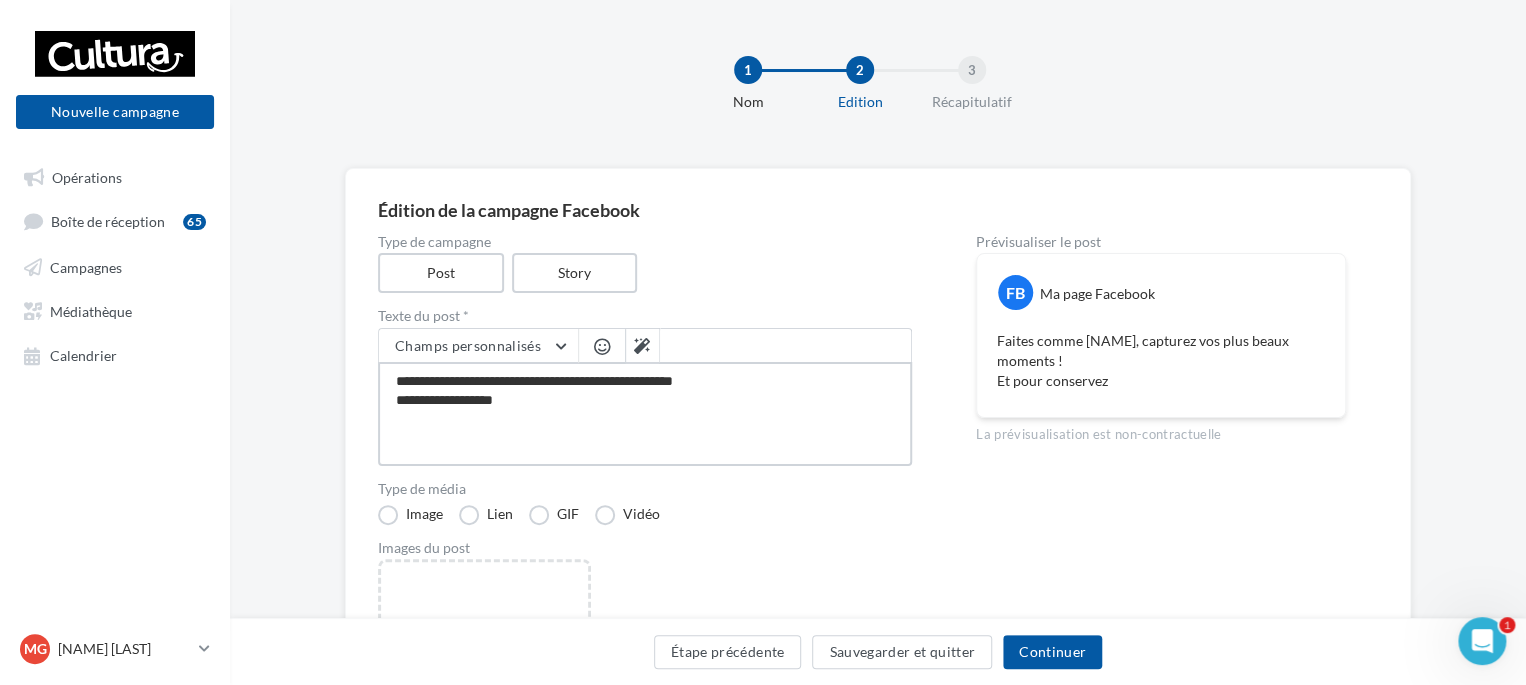 type on "**********" 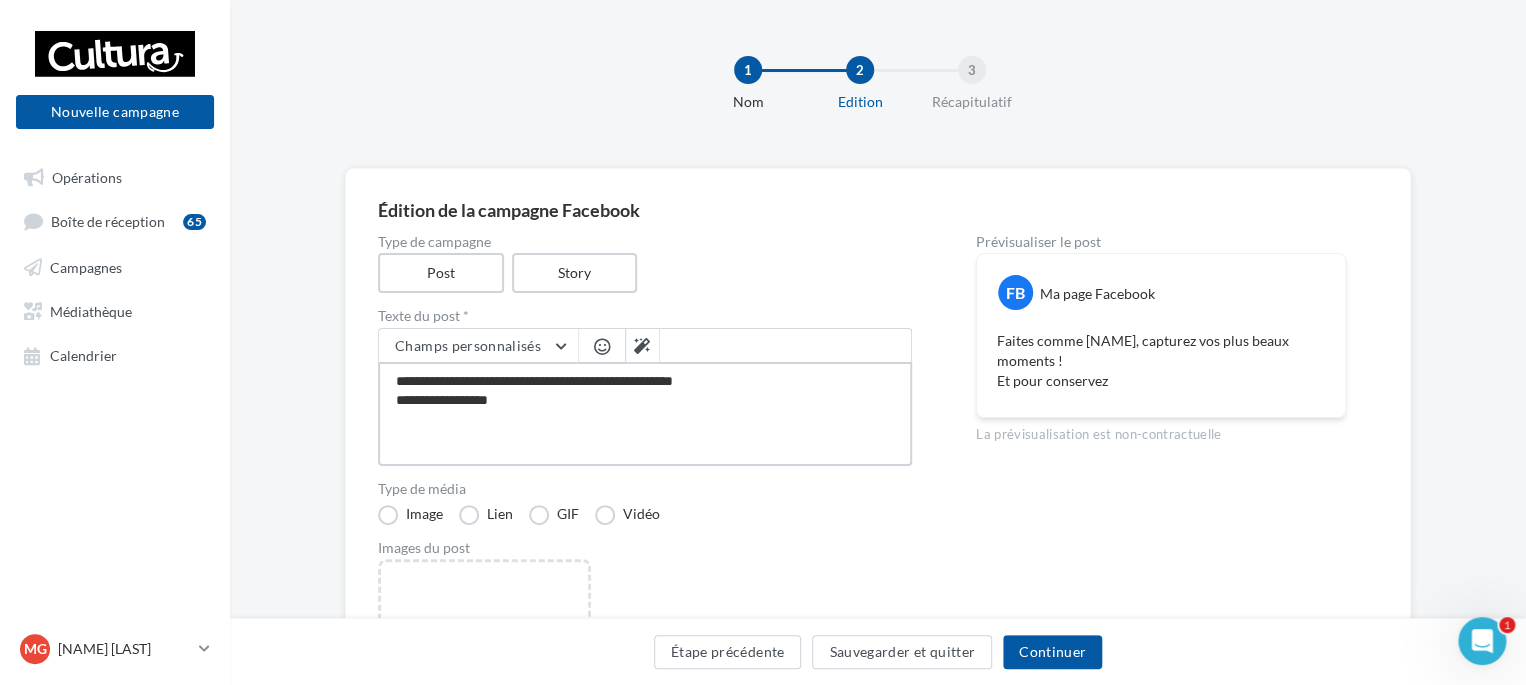 type on "**********" 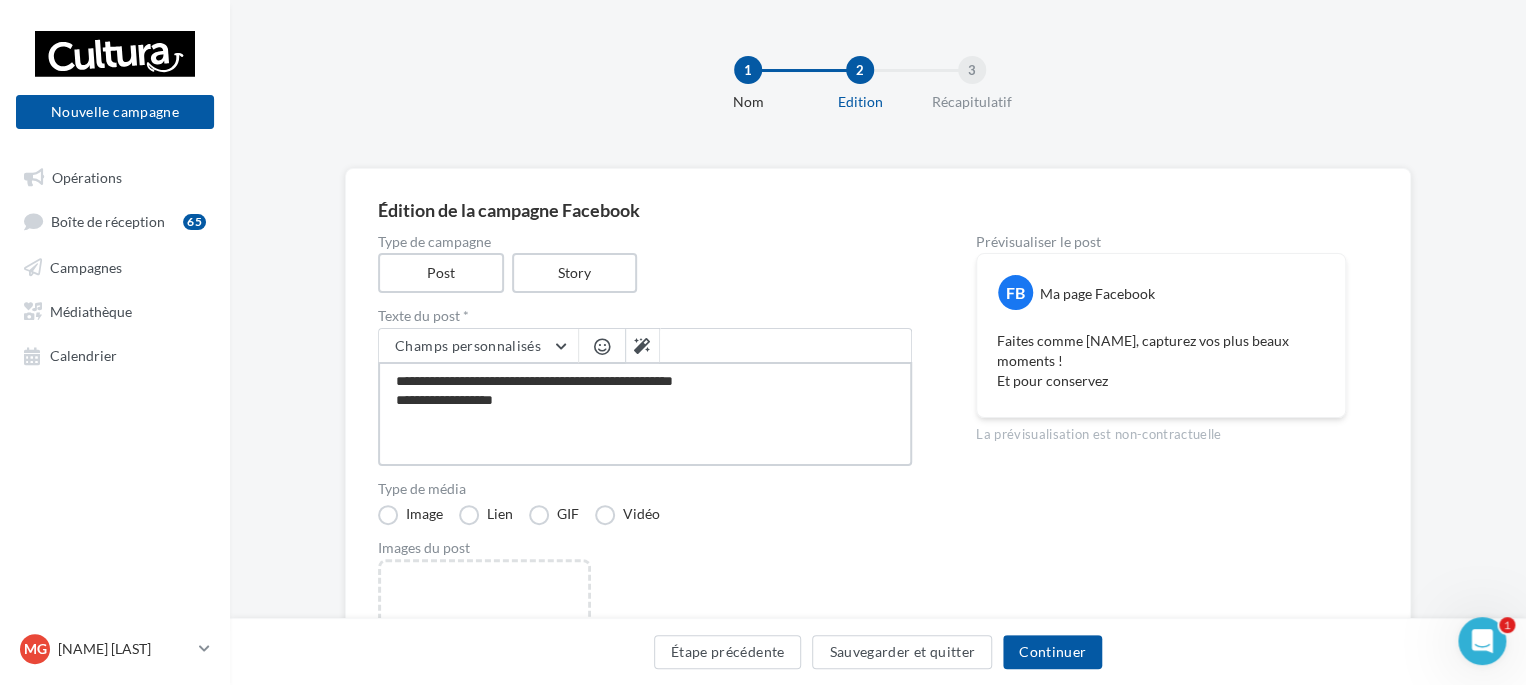 type on "**********" 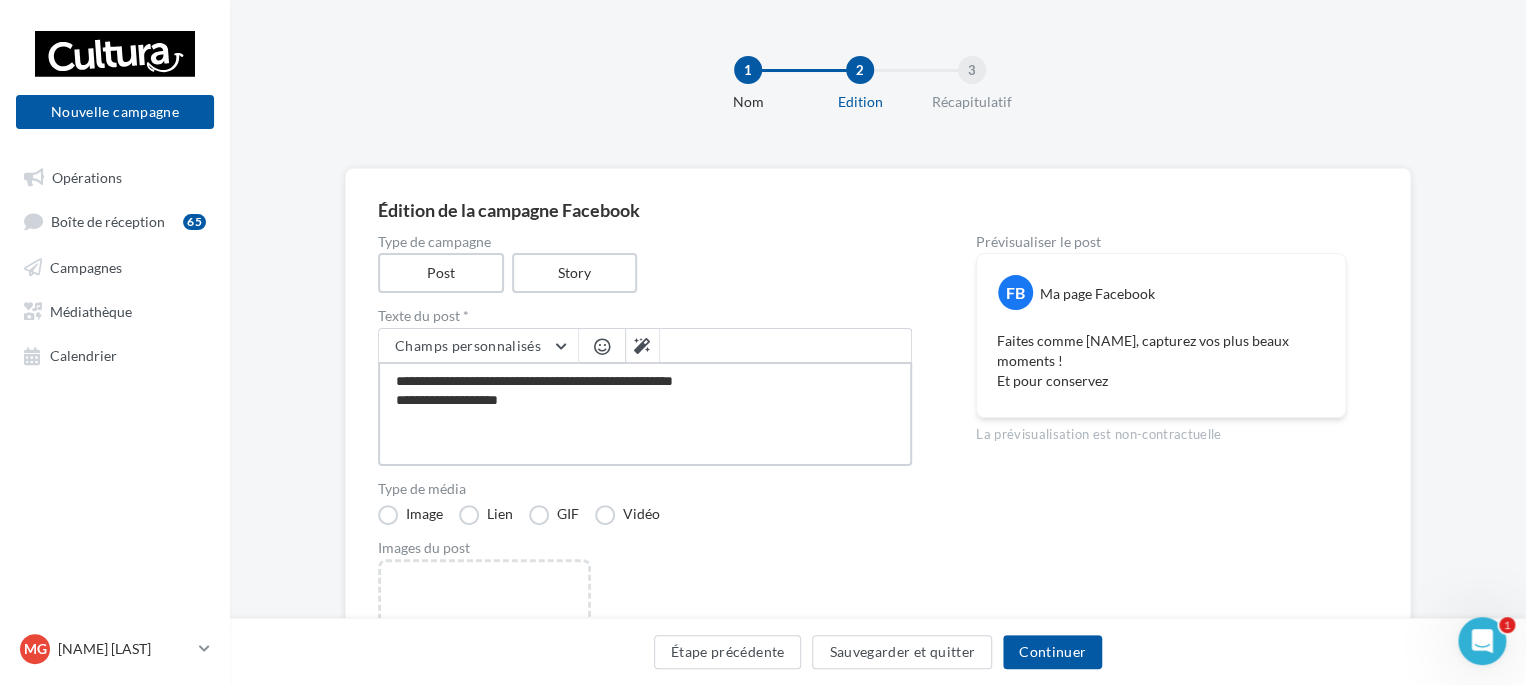 type on "**********" 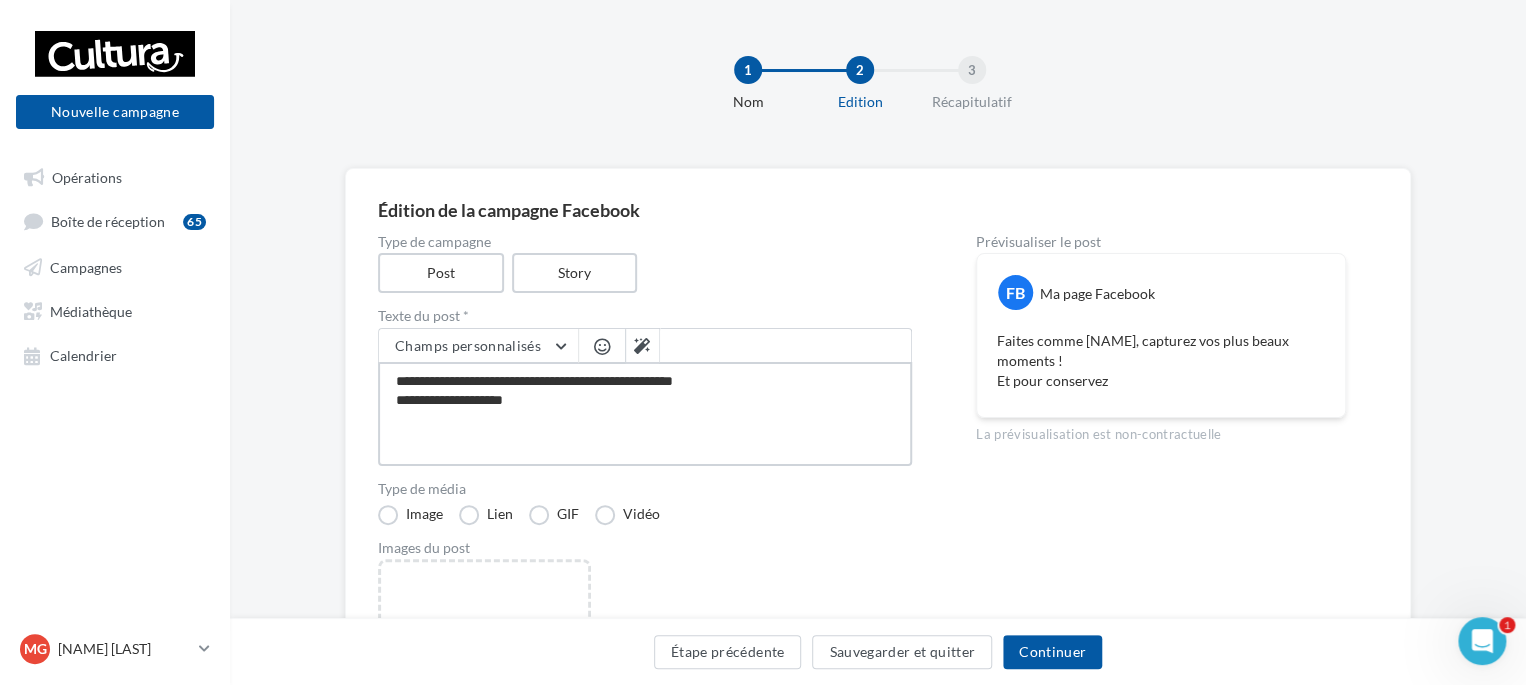type on "**********" 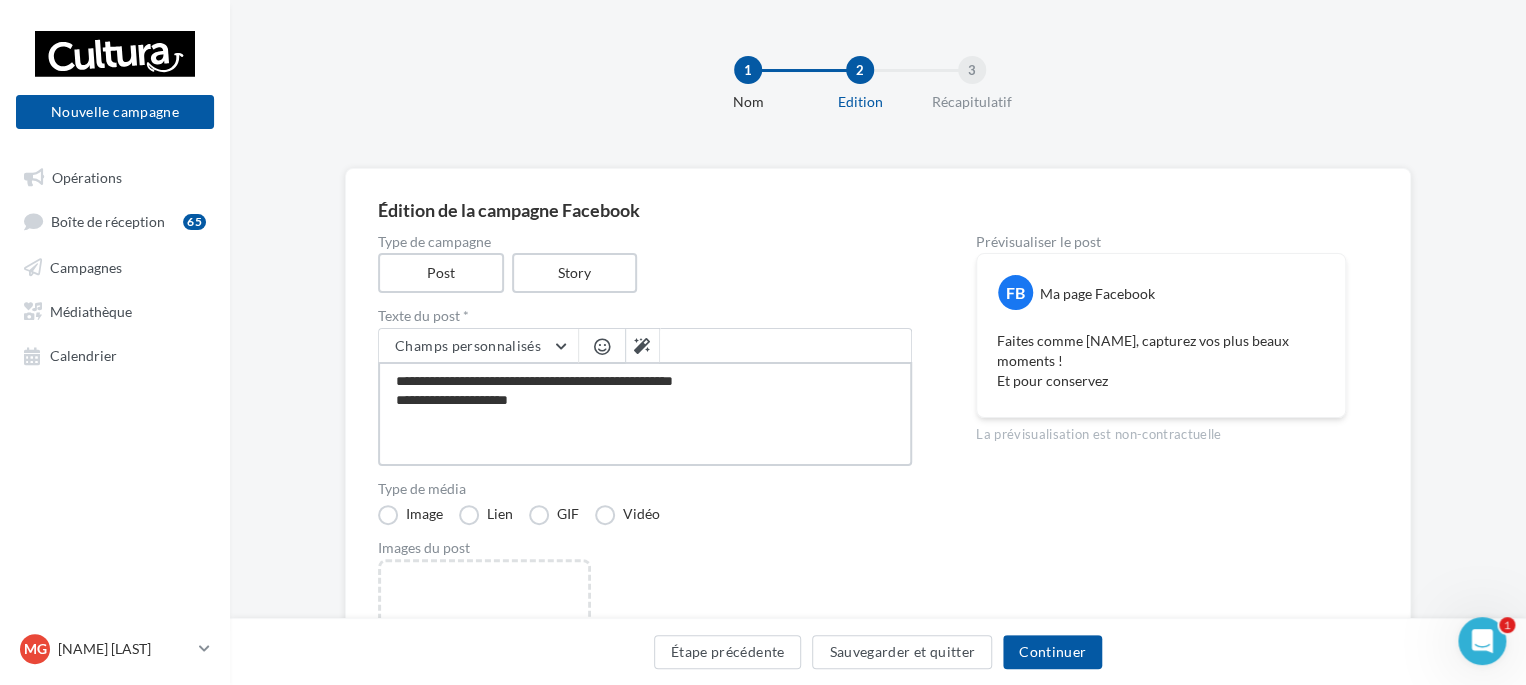 type on "**********" 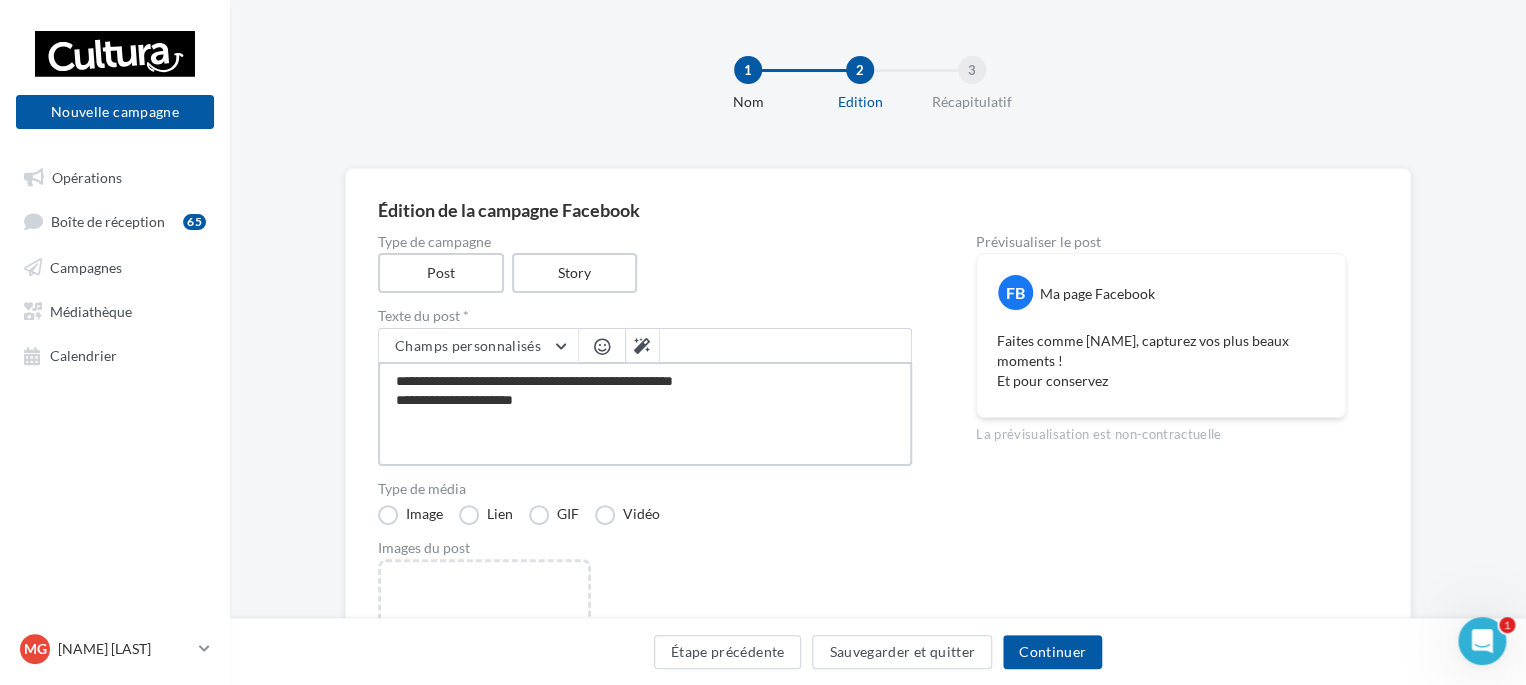 type on "**********" 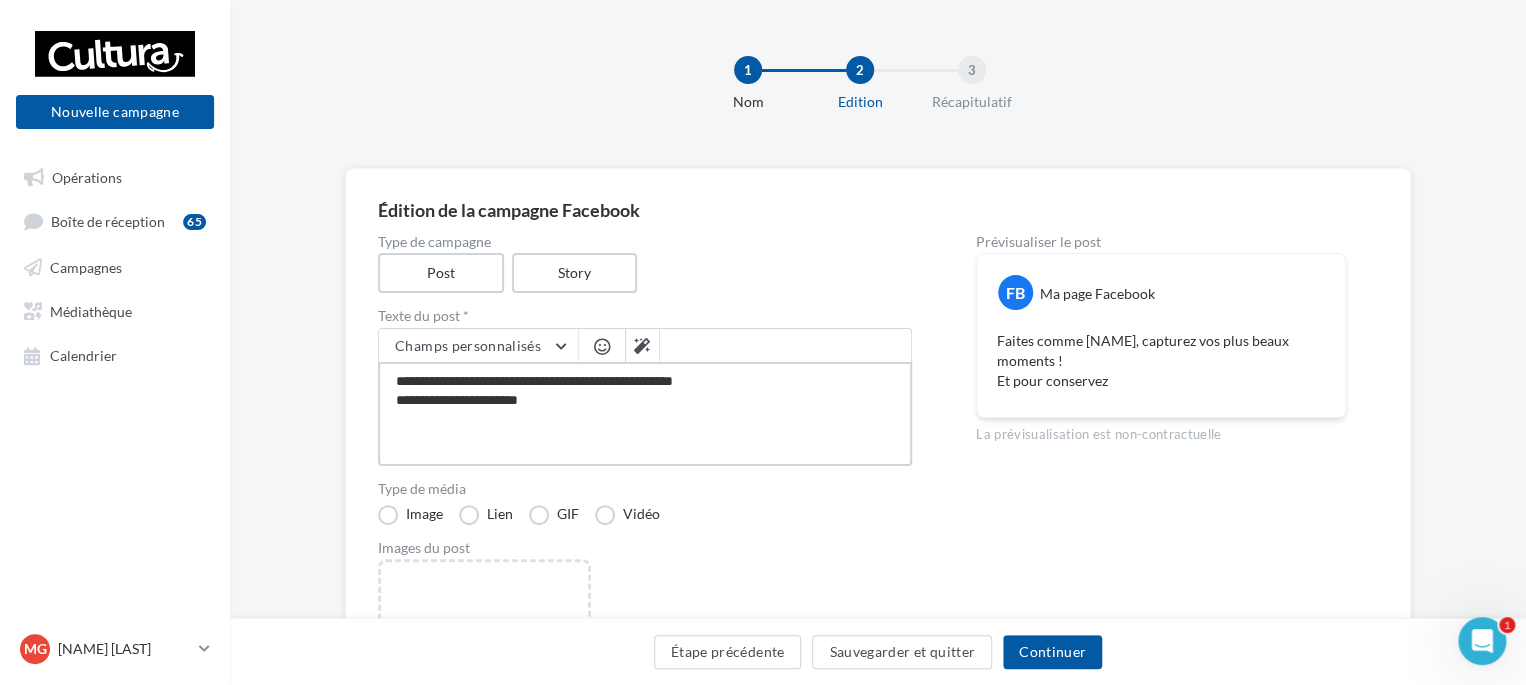 type on "**********" 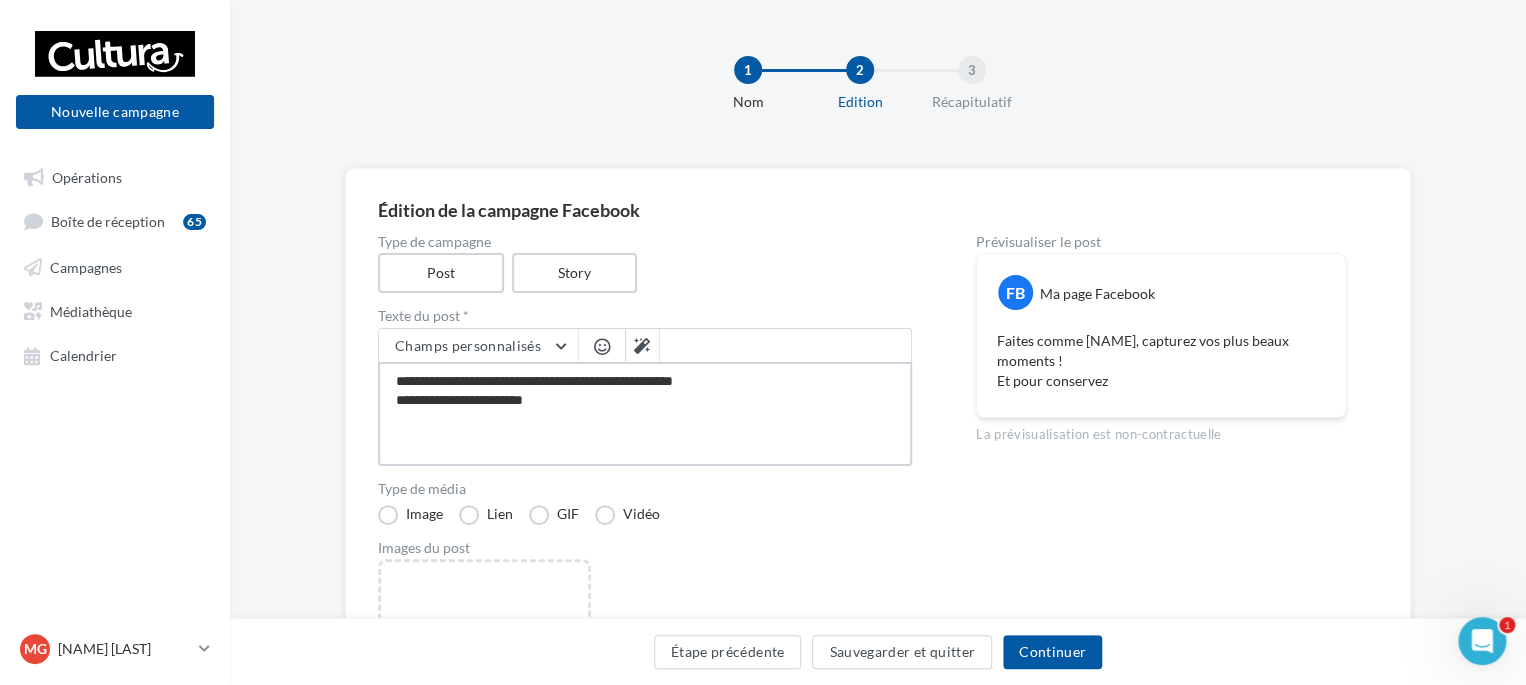type on "**********" 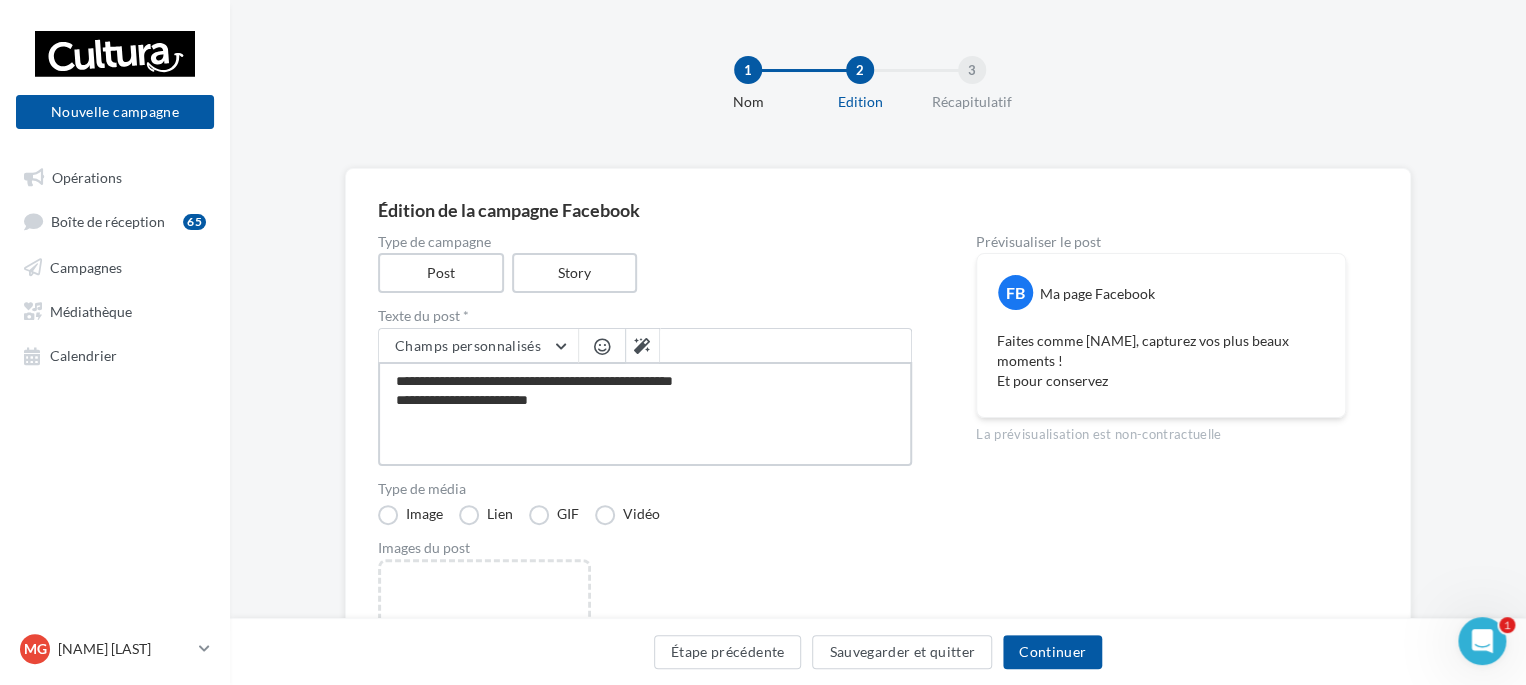 type on "**********" 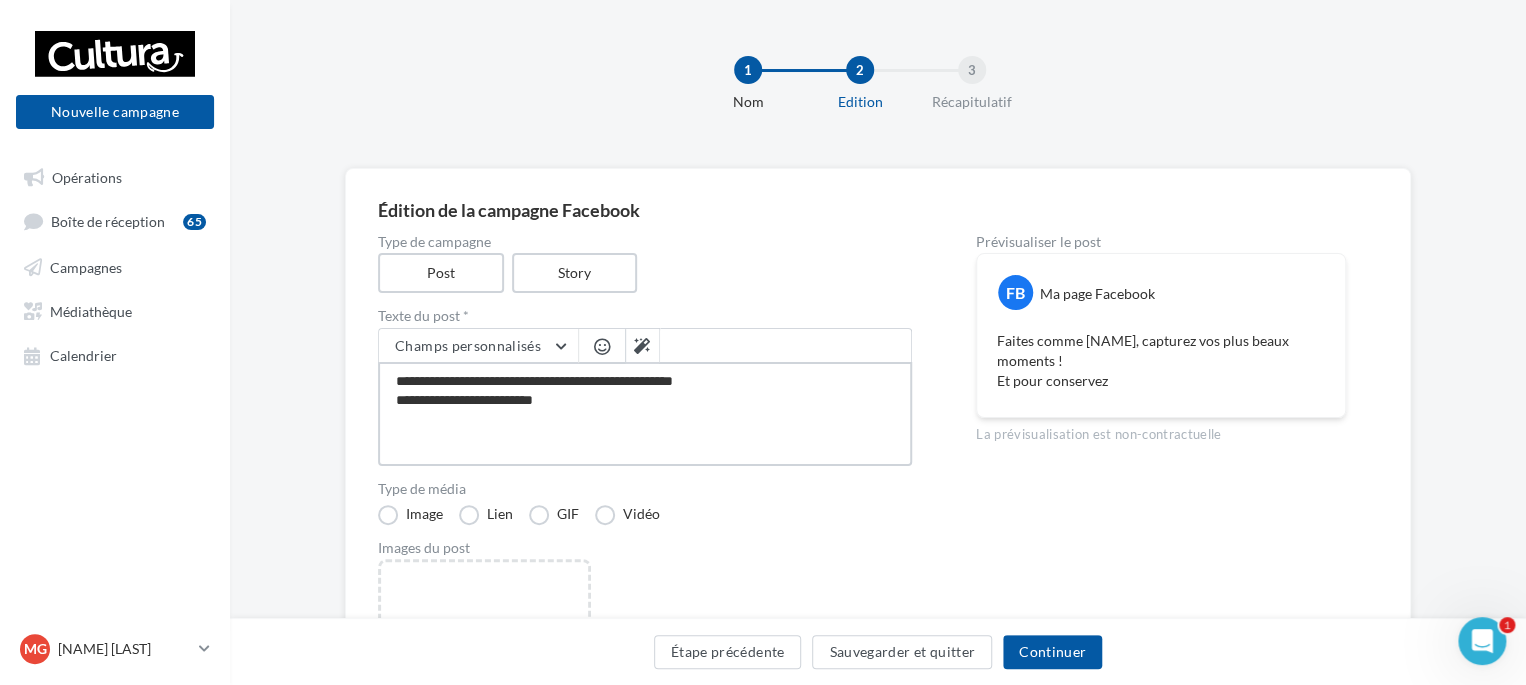 type on "**********" 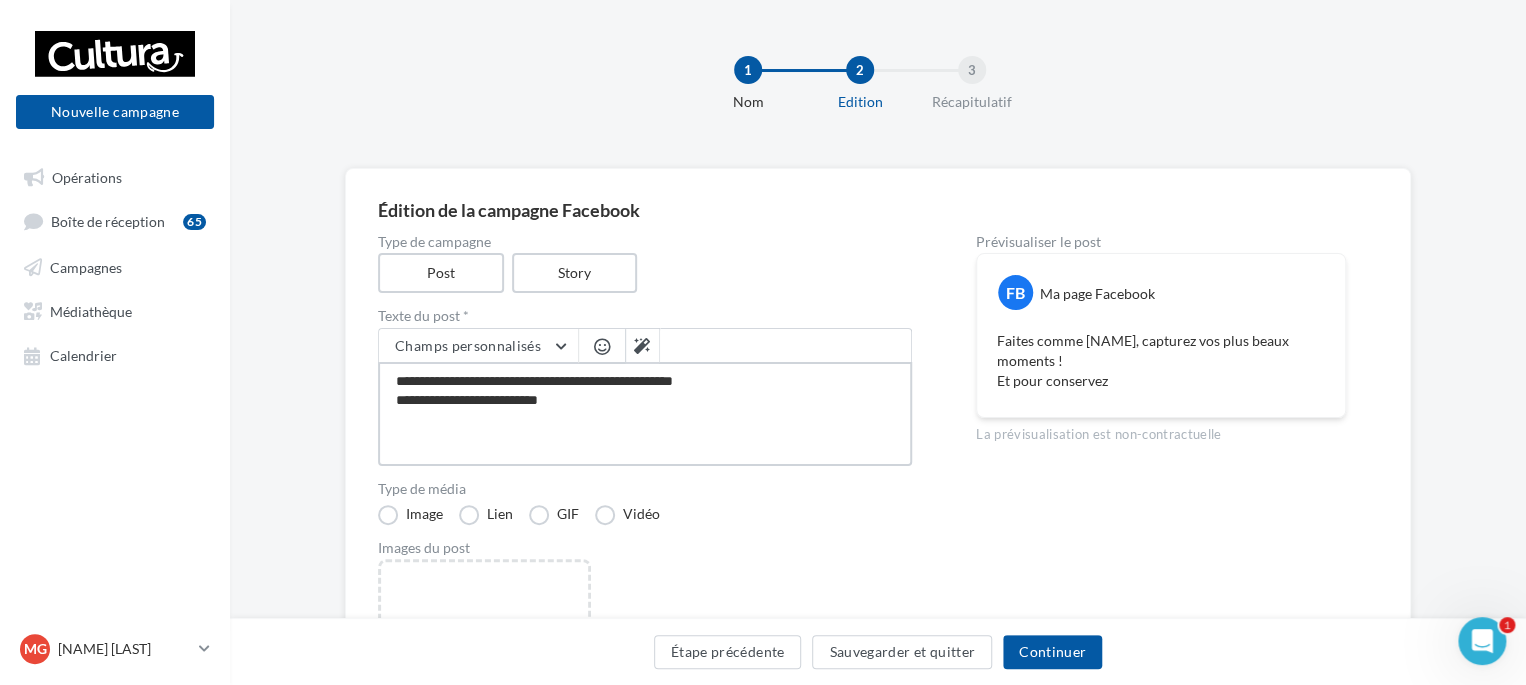 type on "**********" 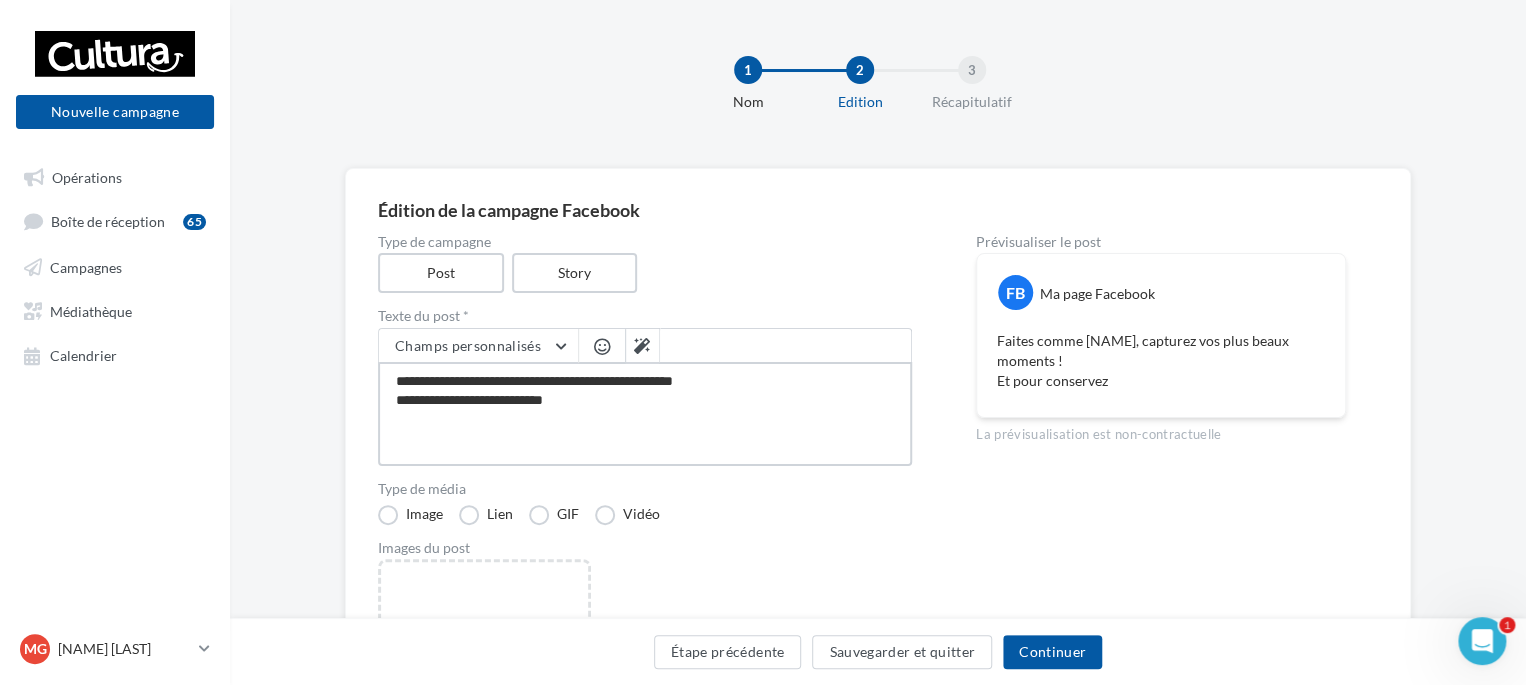 type on "**********" 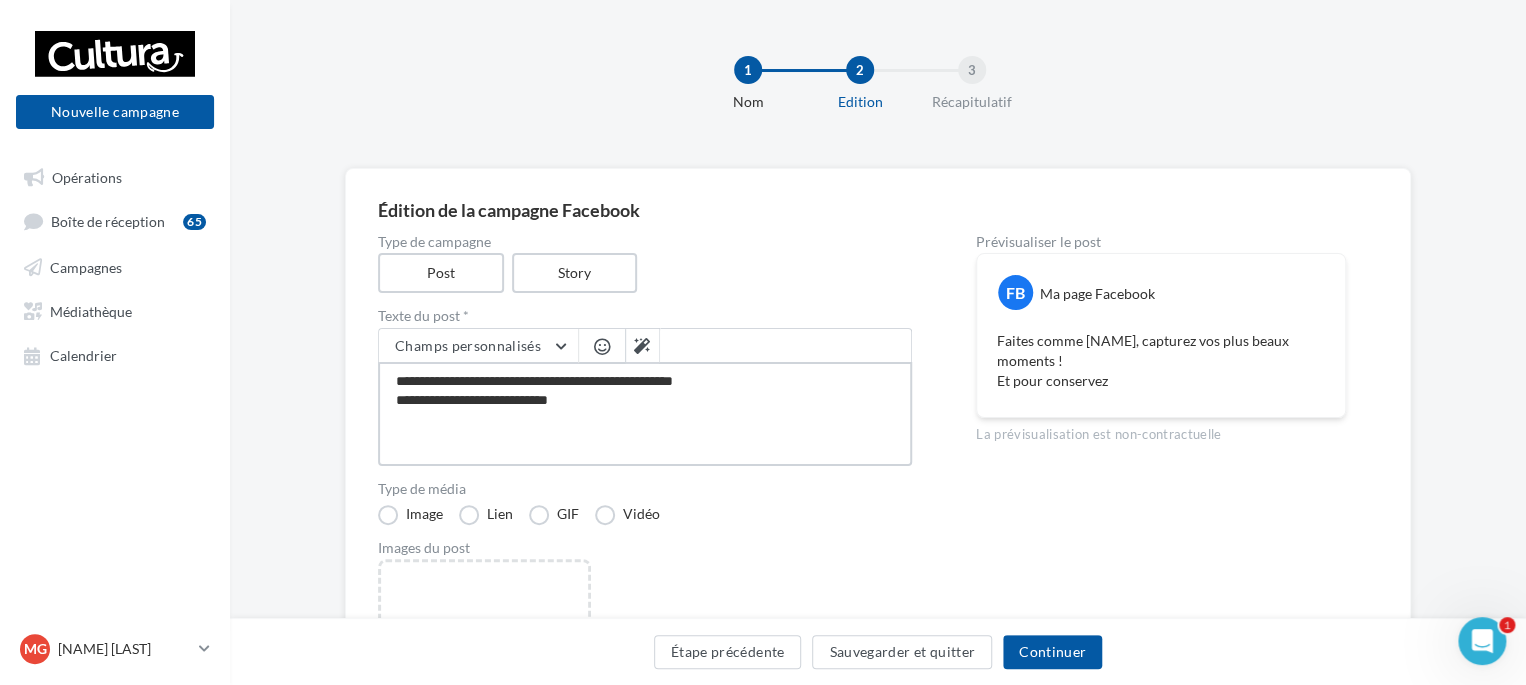 type on "**********" 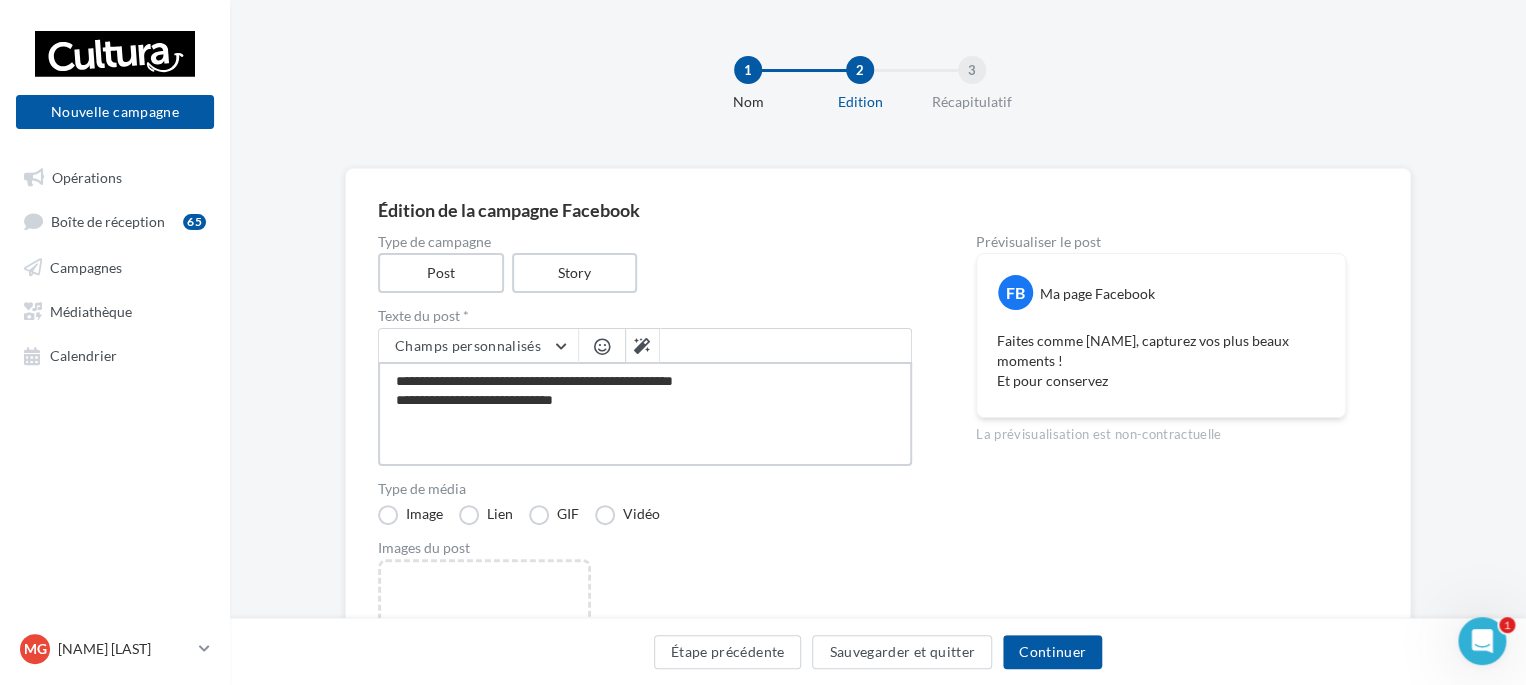 type on "**********" 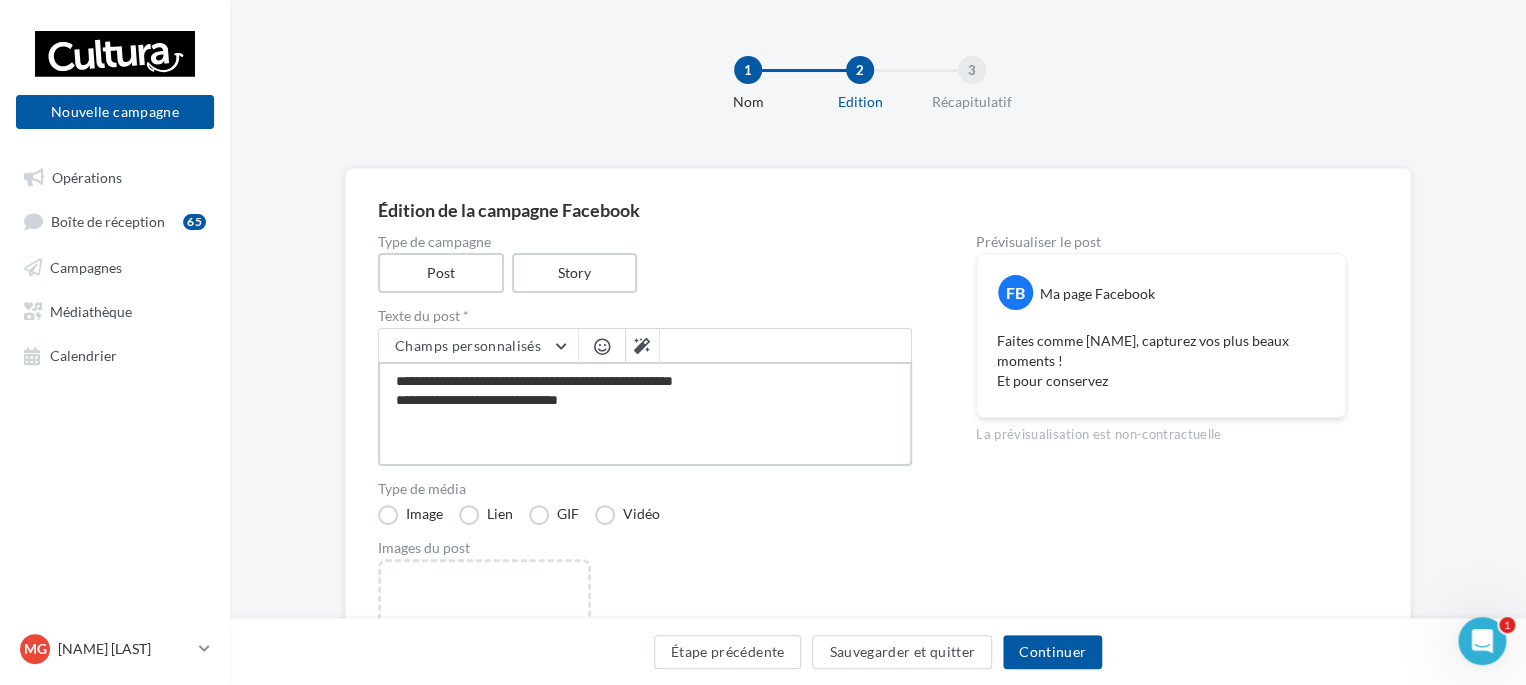 type on "**********" 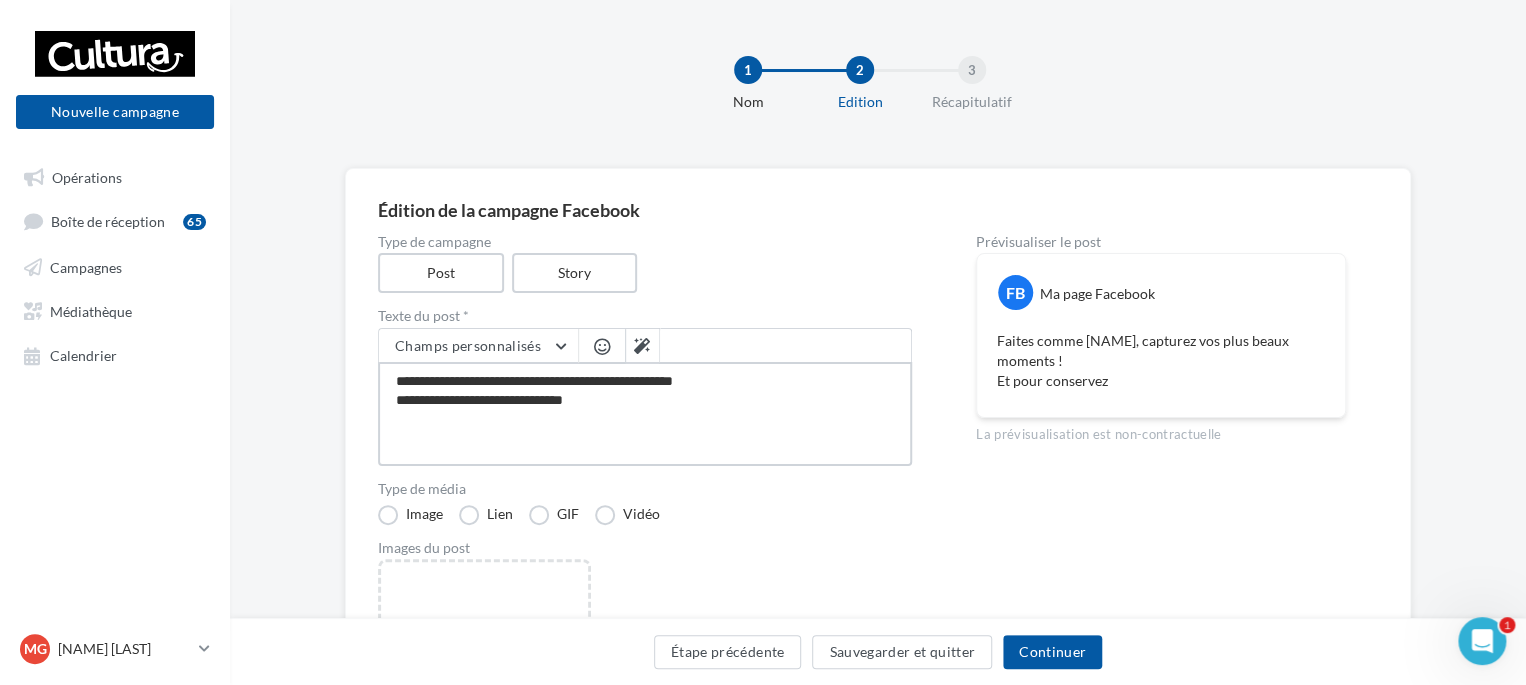 type on "**********" 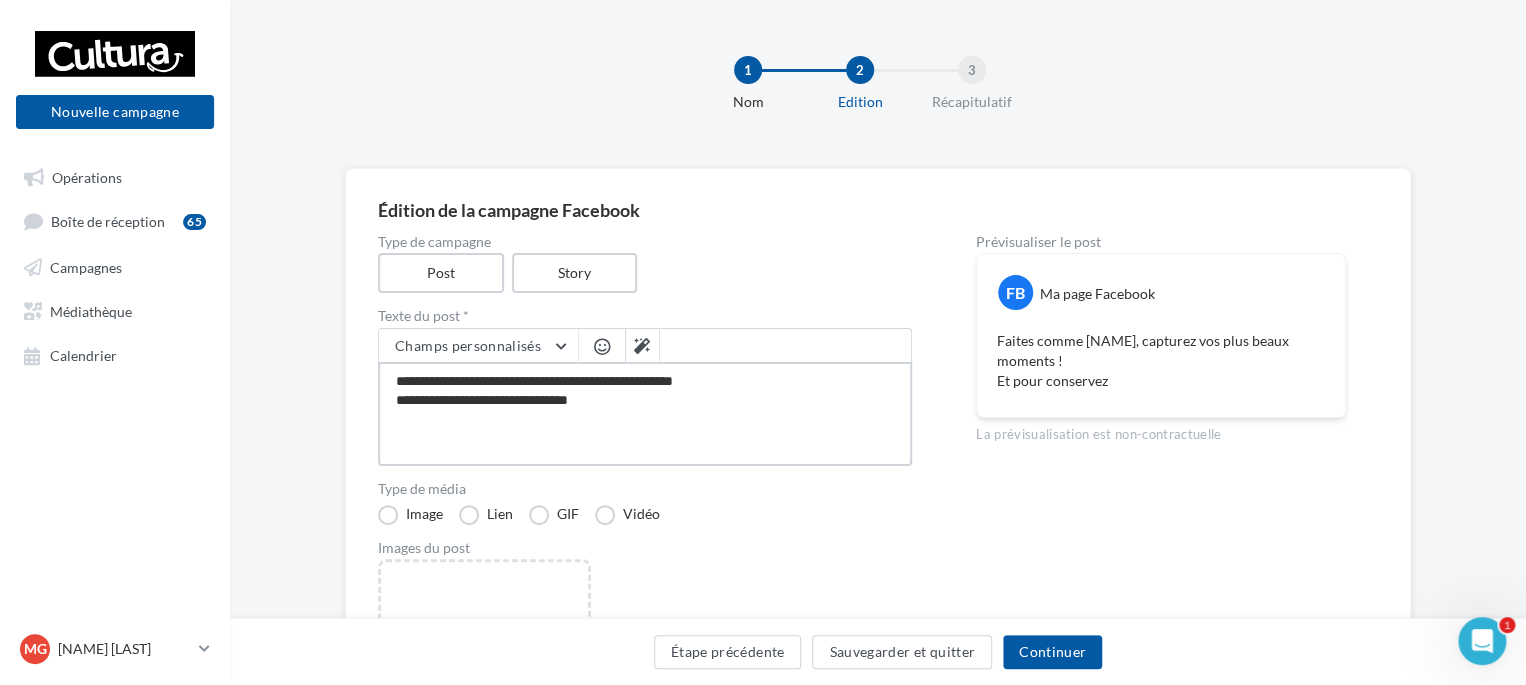 type on "**********" 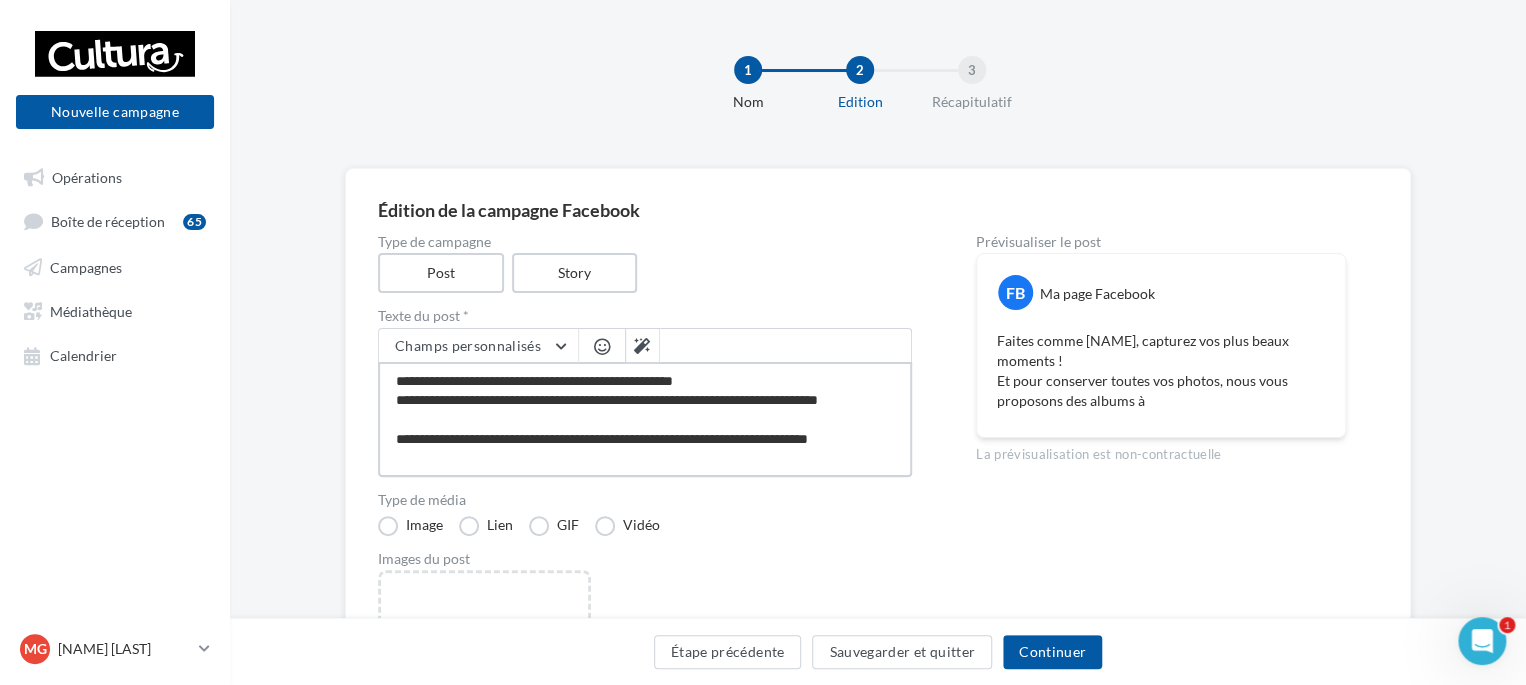 scroll, scrollTop: 10, scrollLeft: 0, axis: vertical 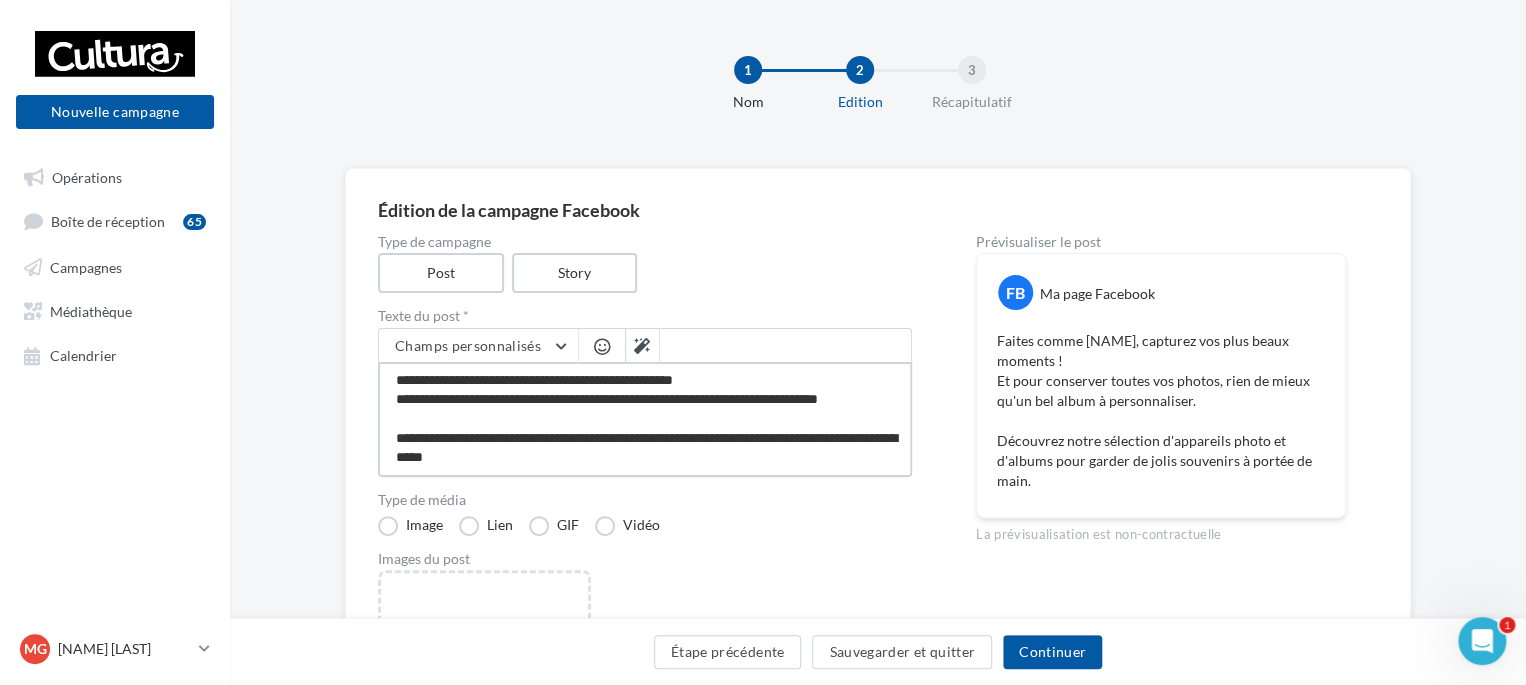 click on "**********" at bounding box center (645, 419) 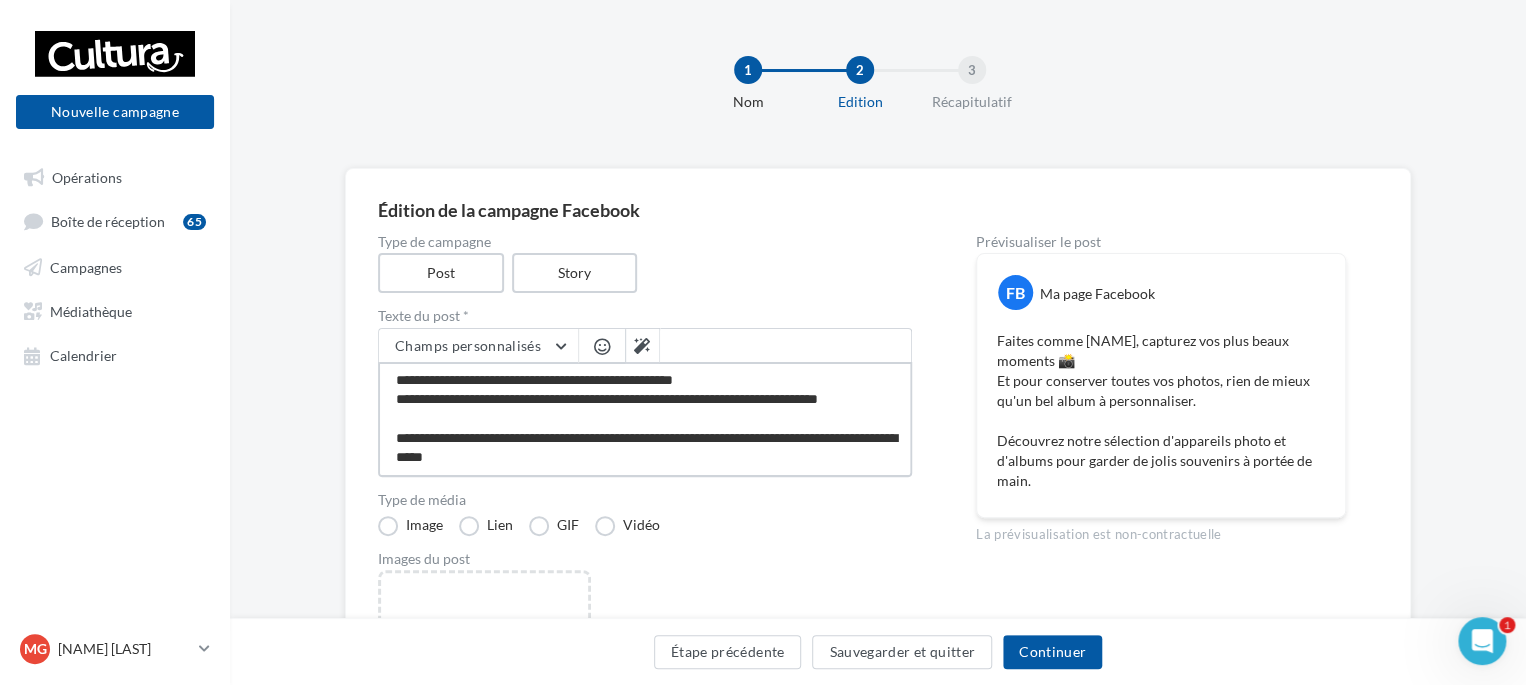 scroll, scrollTop: 19, scrollLeft: 0, axis: vertical 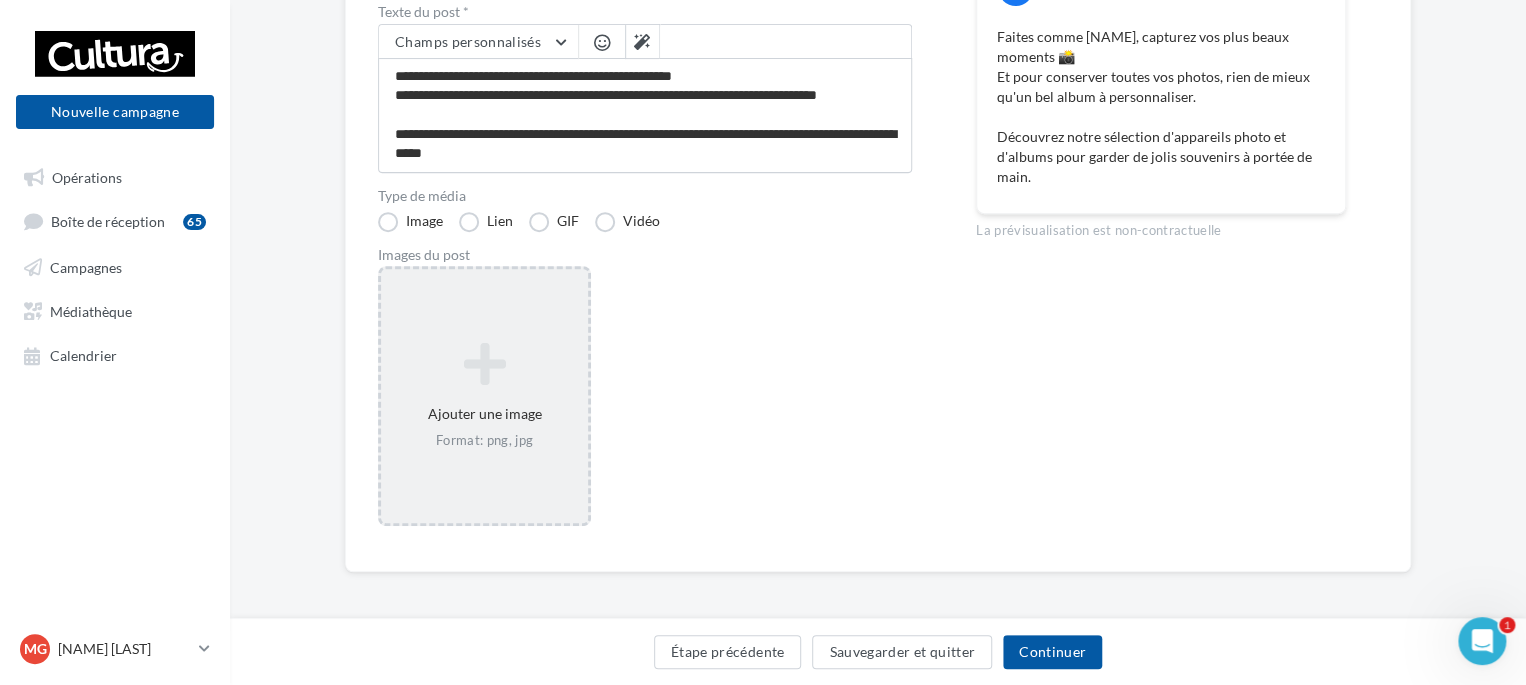 click at bounding box center [484, 364] 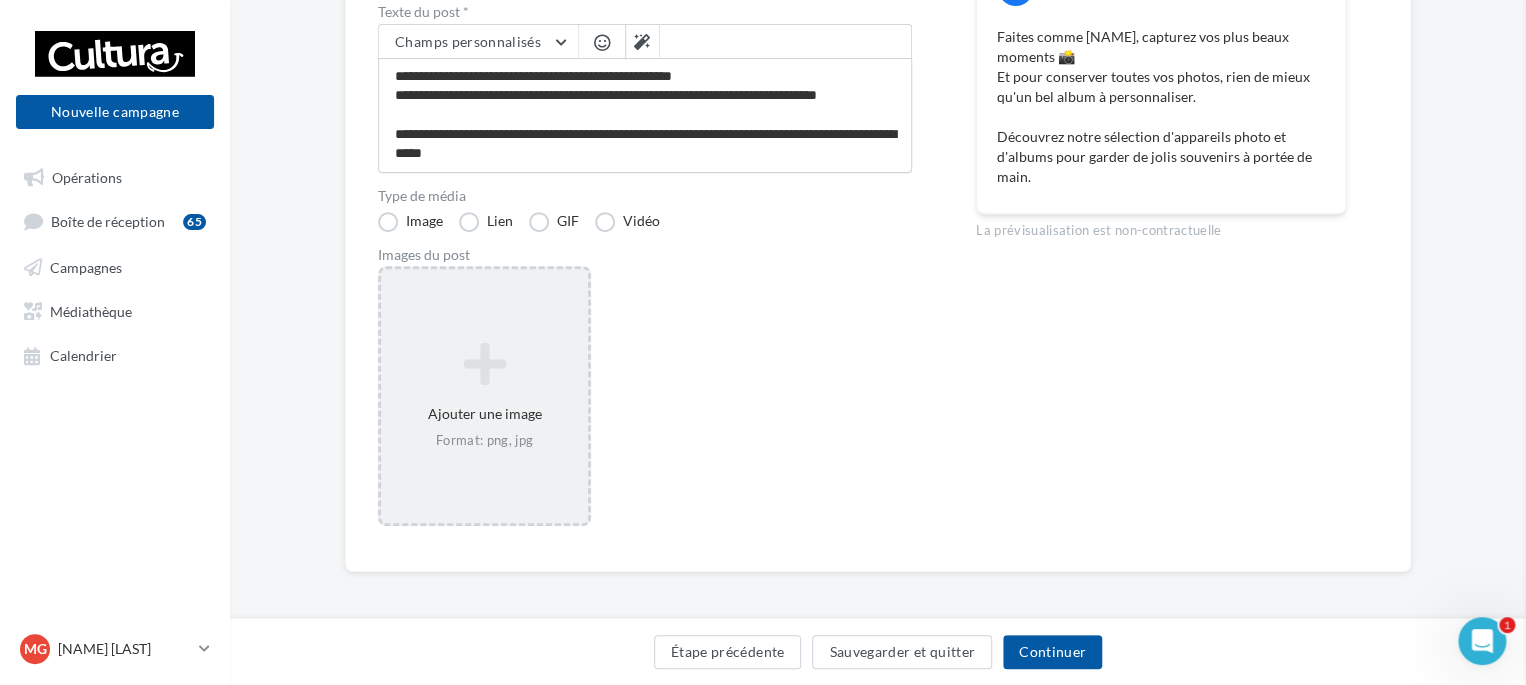 scroll, scrollTop: 298, scrollLeft: 0, axis: vertical 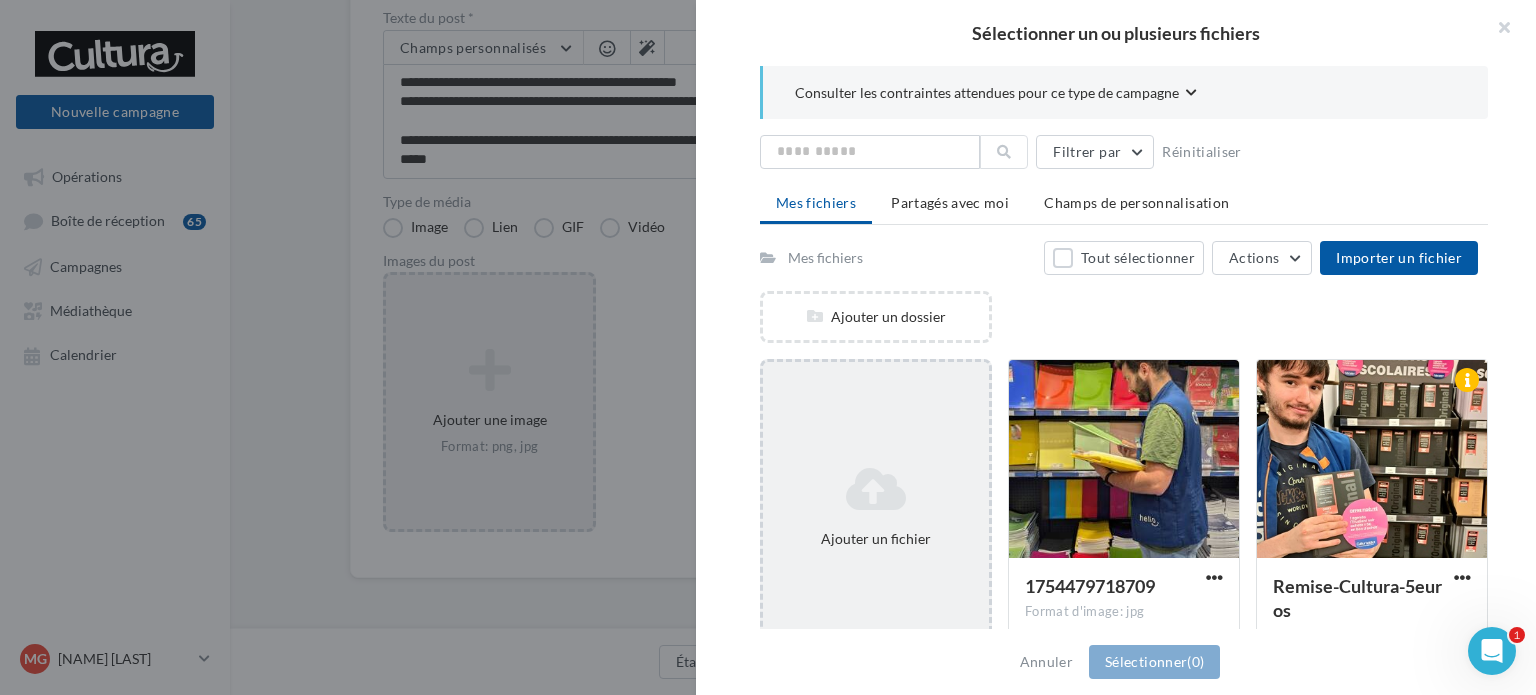 click at bounding box center [876, 489] 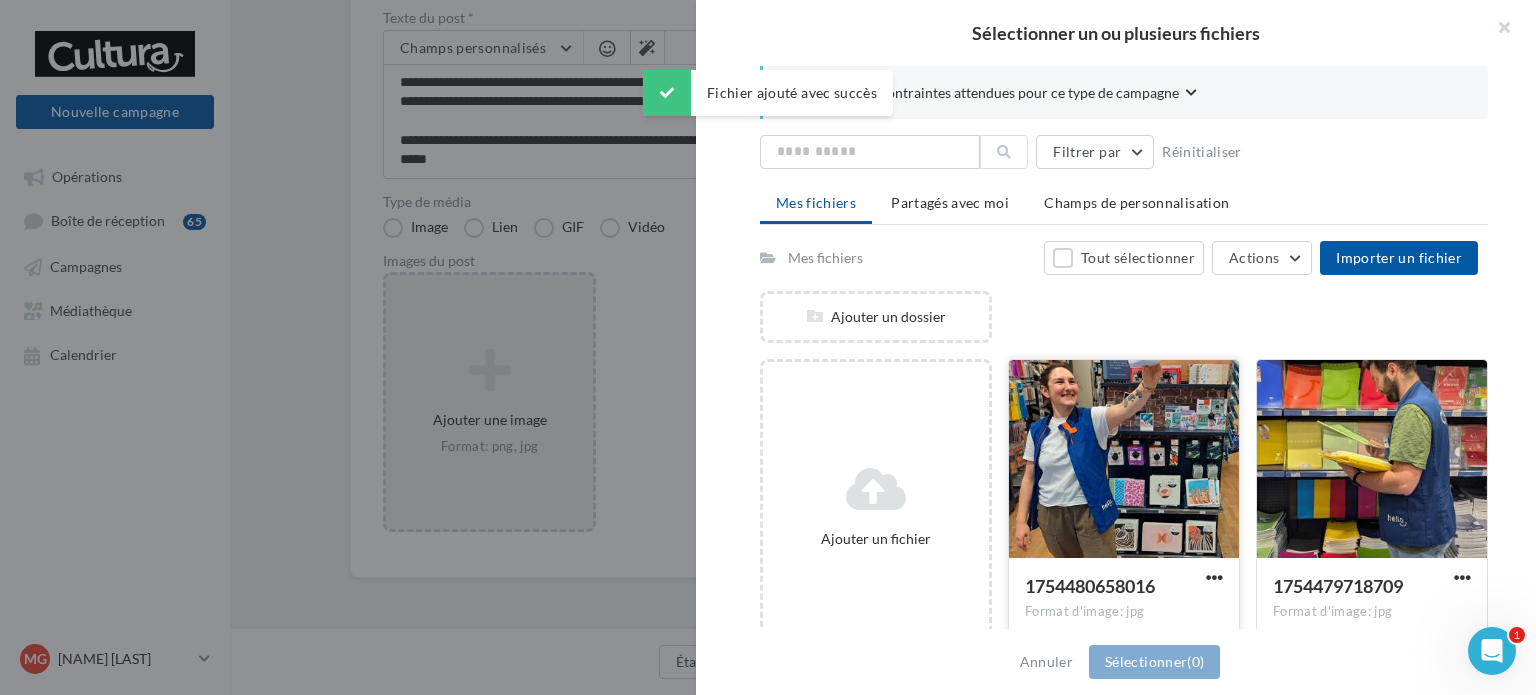 click at bounding box center (1124, 460) 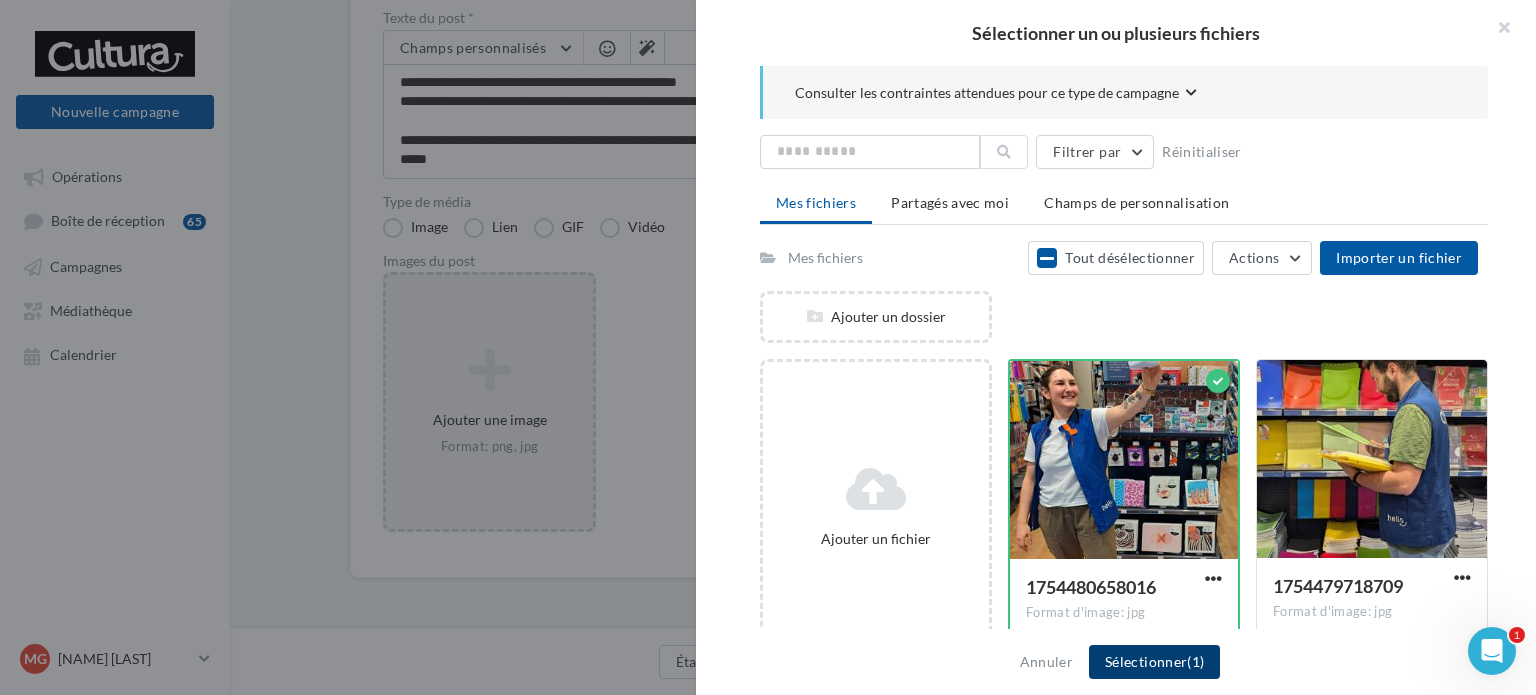 click on "Sélectionner   (1)" at bounding box center [1154, 662] 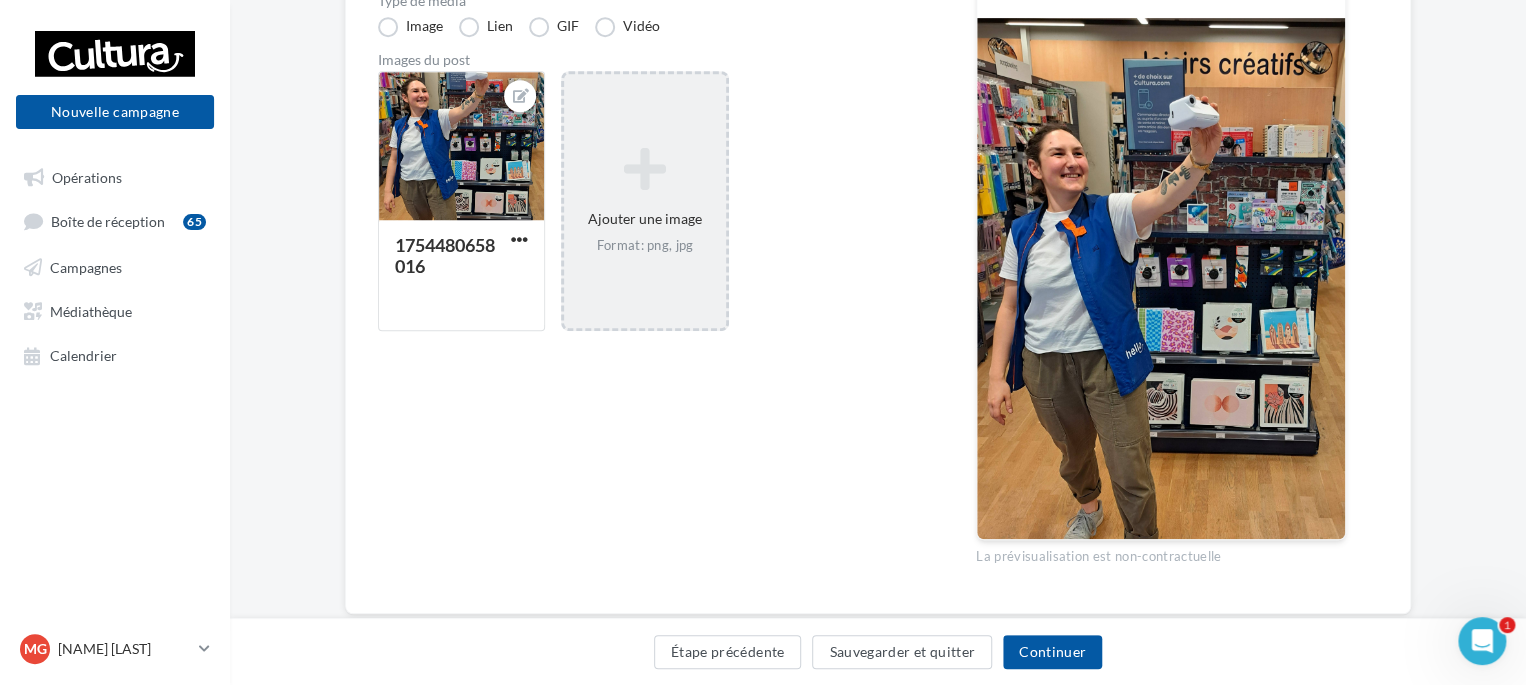 scroll, scrollTop: 498, scrollLeft: 0, axis: vertical 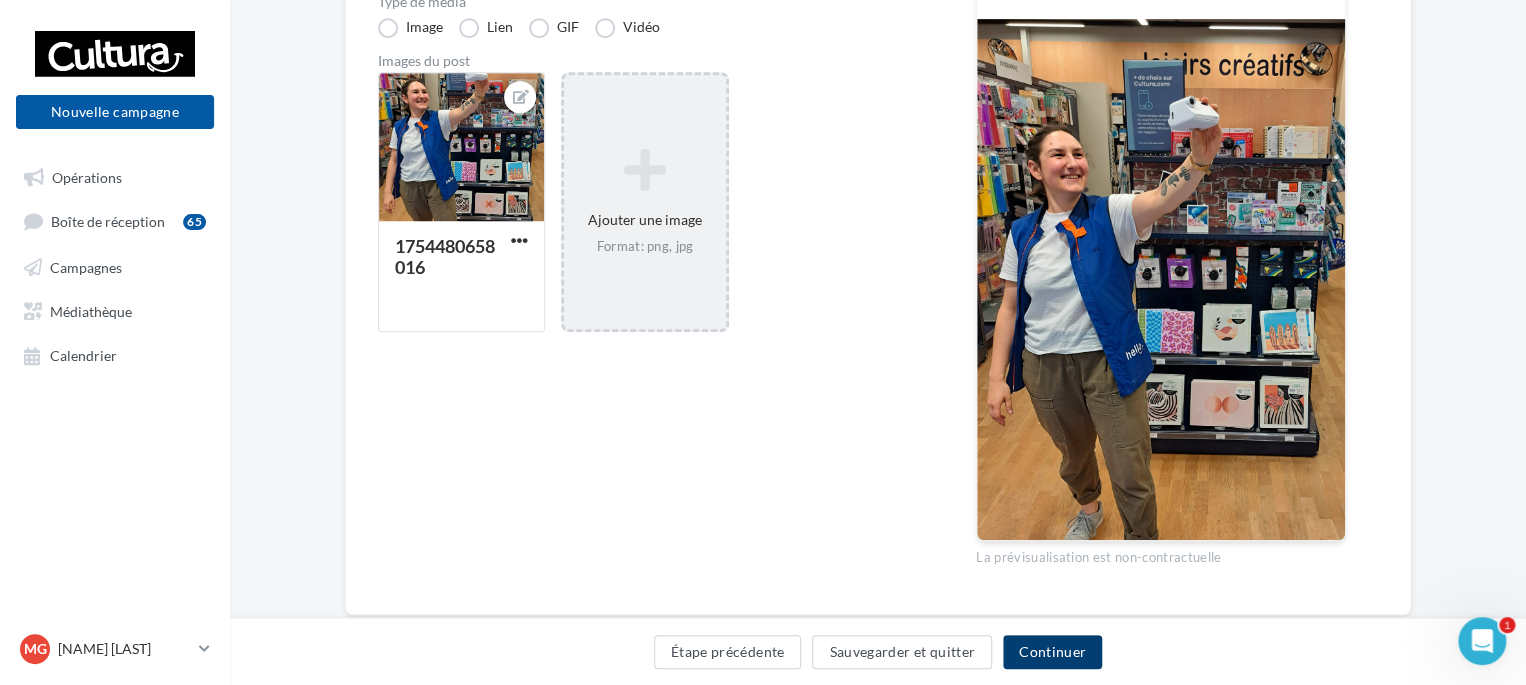 click on "Continuer" at bounding box center [1052, 652] 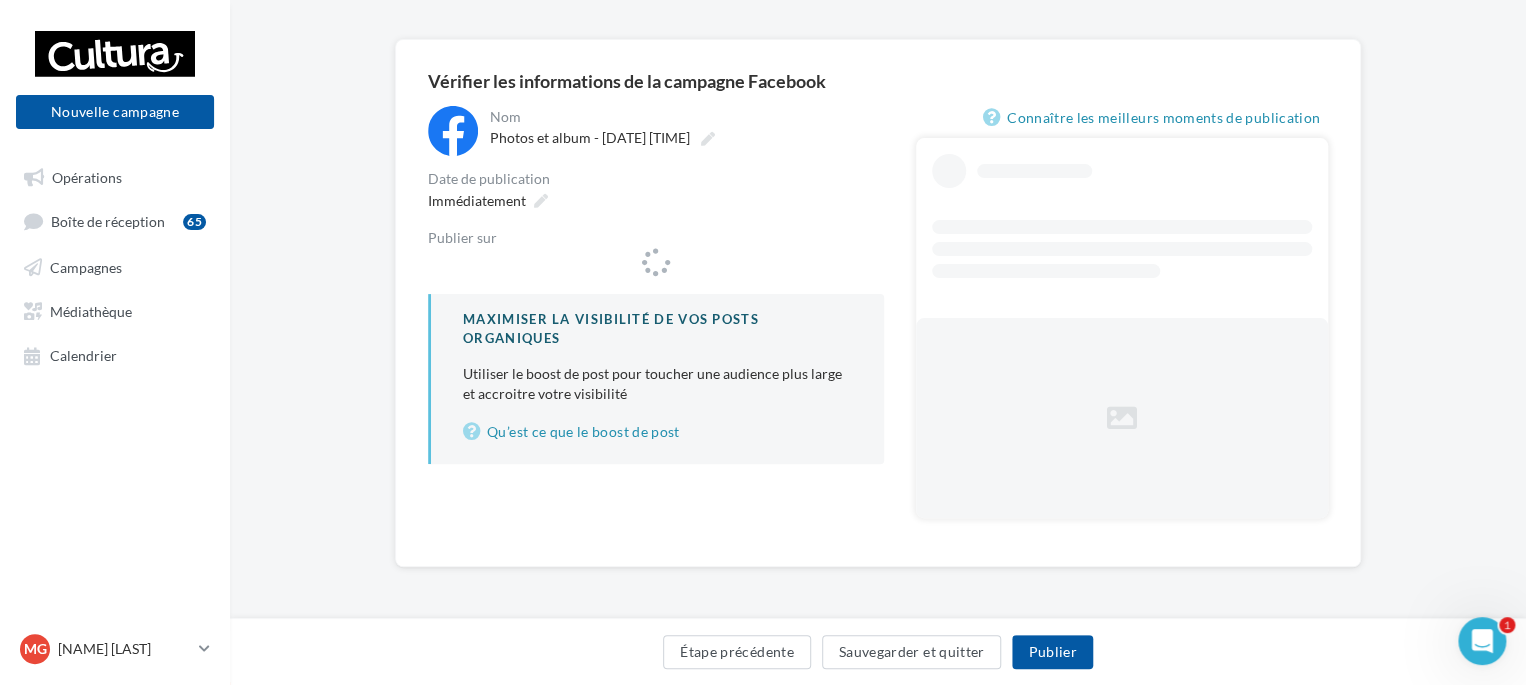 scroll, scrollTop: 0, scrollLeft: 0, axis: both 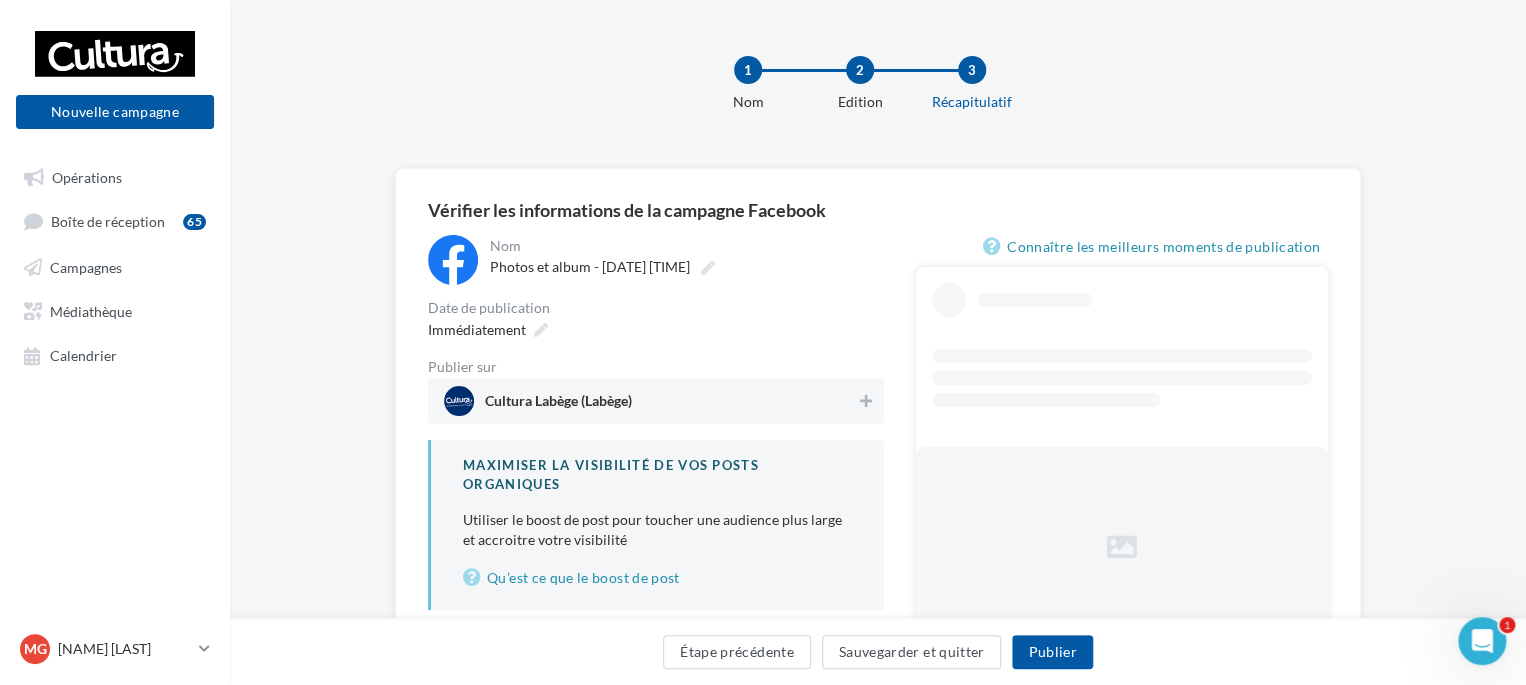 click on "Cultura Labège (Labège)" at bounding box center (650, 401) 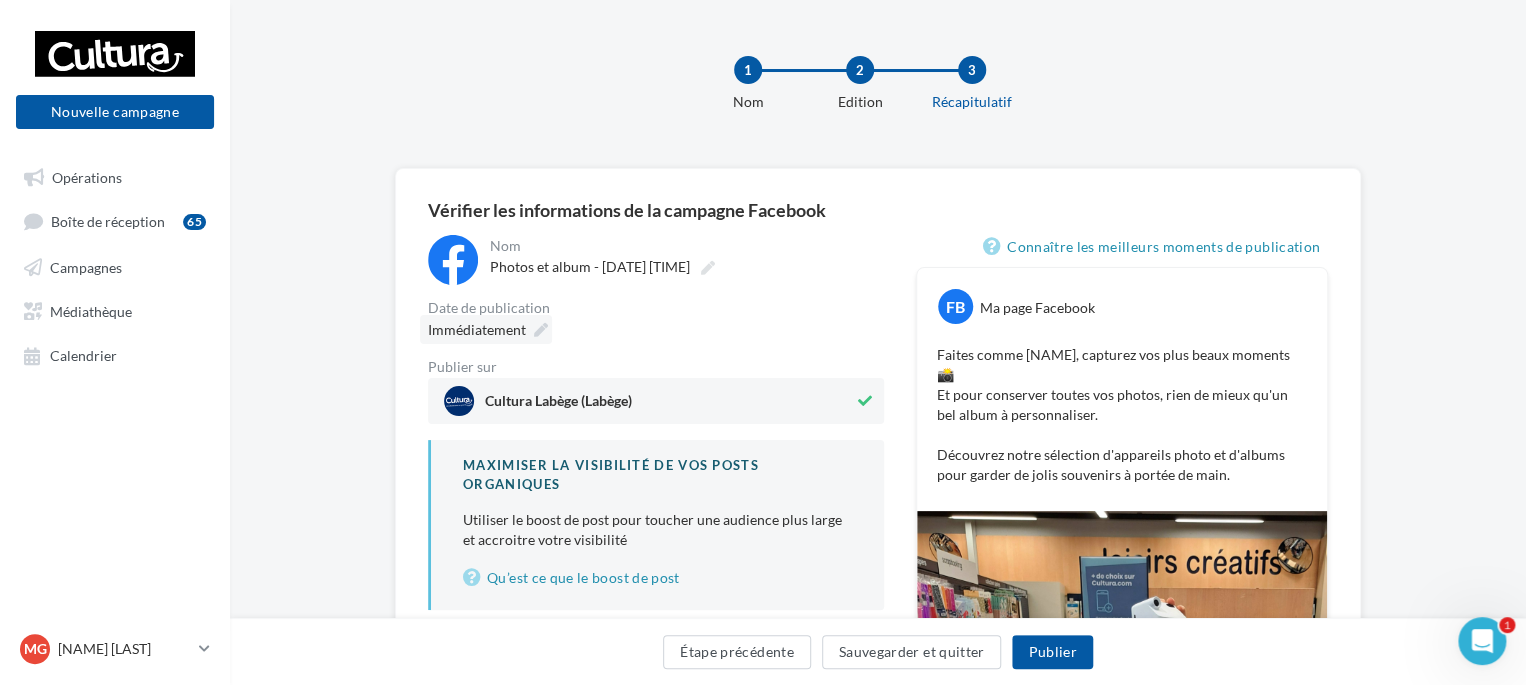 click at bounding box center (541, 330) 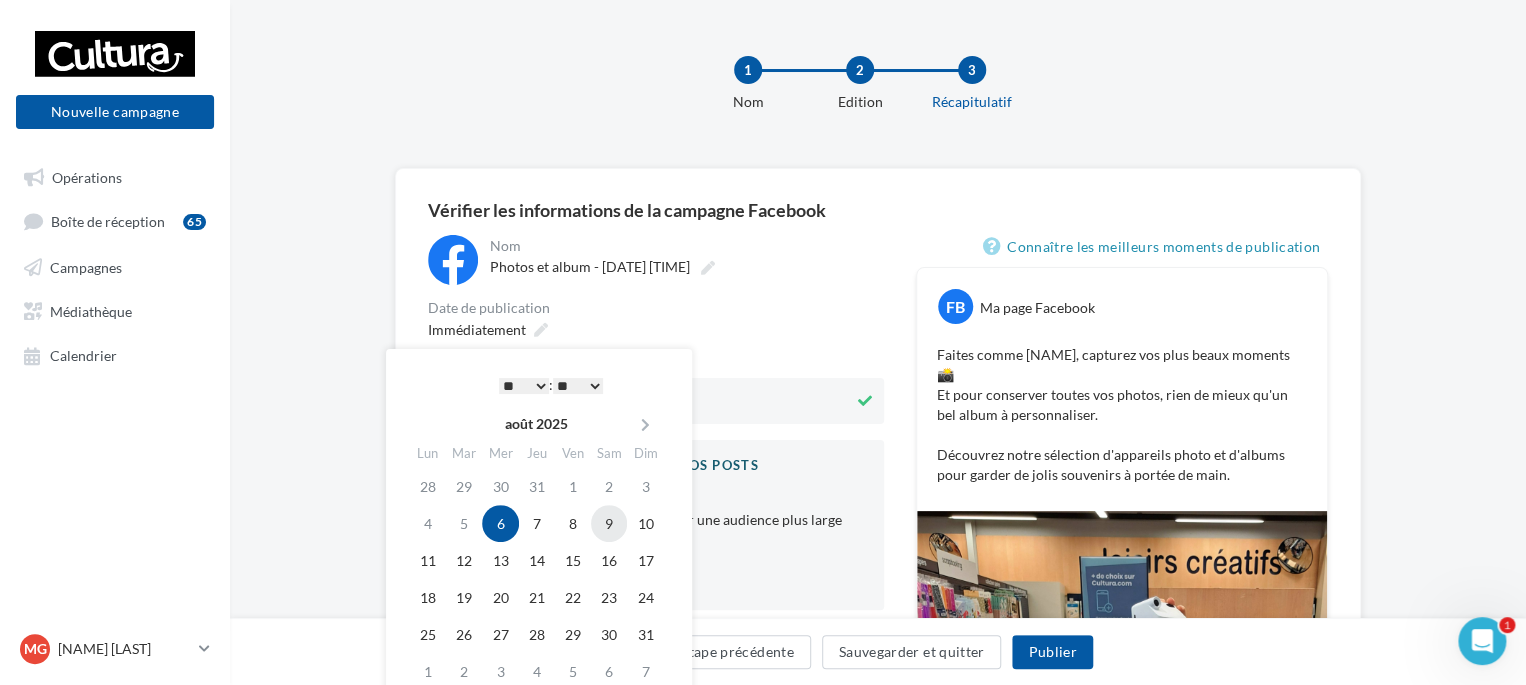 click on "9" at bounding box center (609, 523) 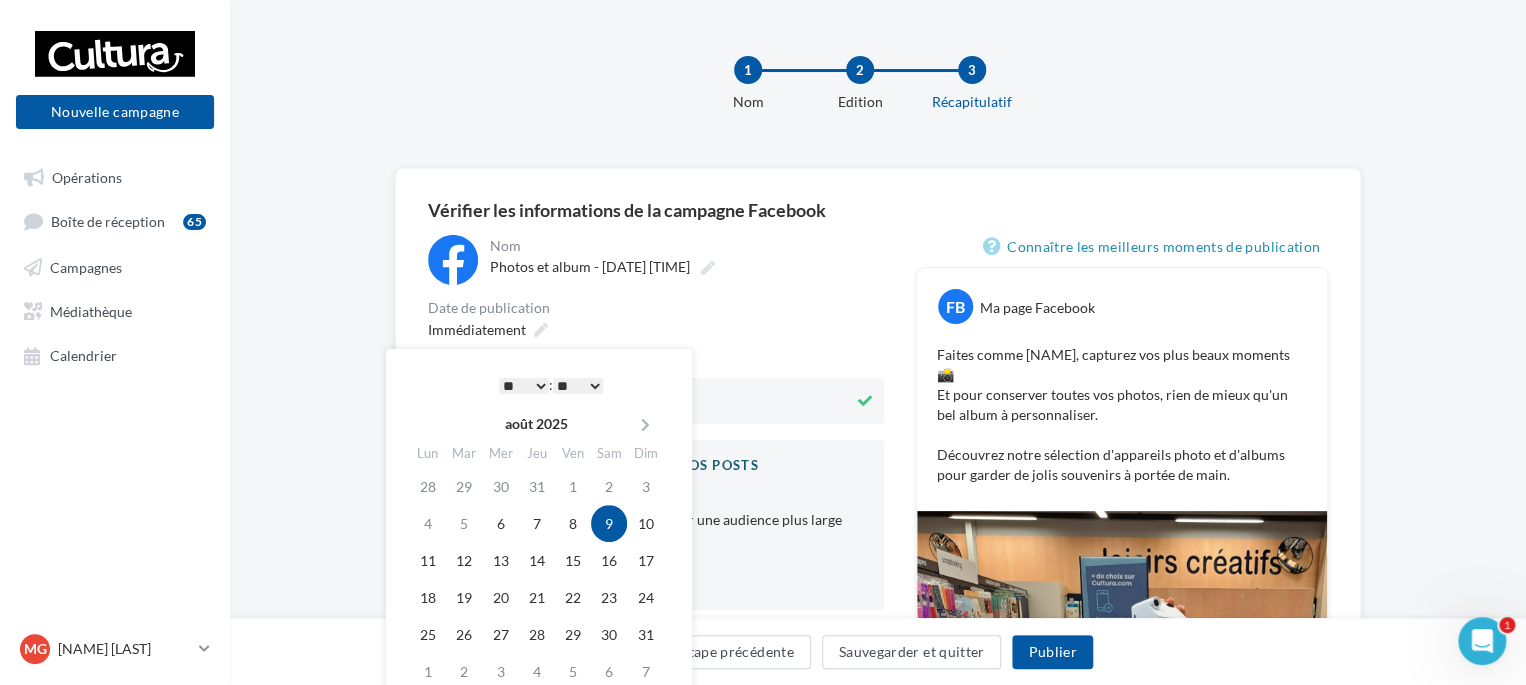 click on "* * * * * * * * * * ** ** ** ** ** ** ** ** ** ** ** ** ** **" at bounding box center [524, 386] 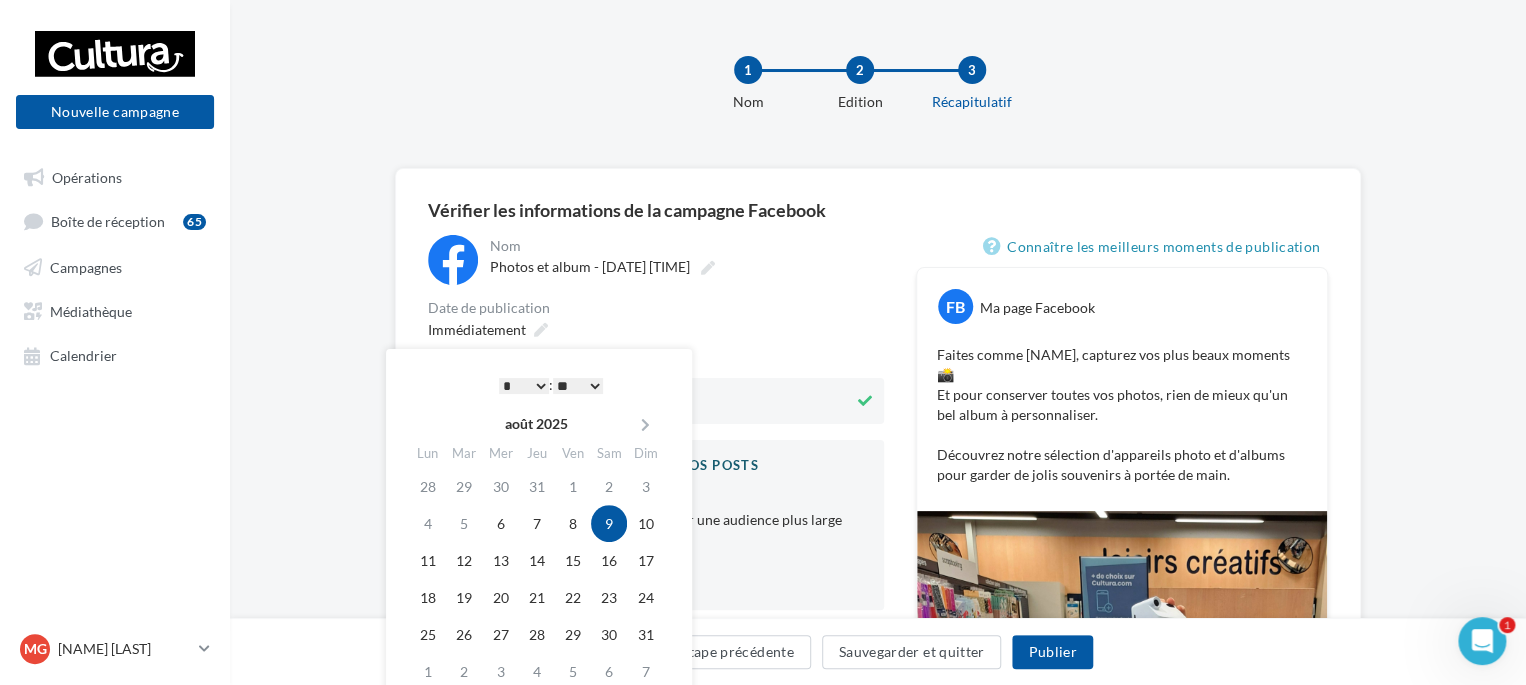 click on "** ** ** ** ** **" at bounding box center (578, 386) 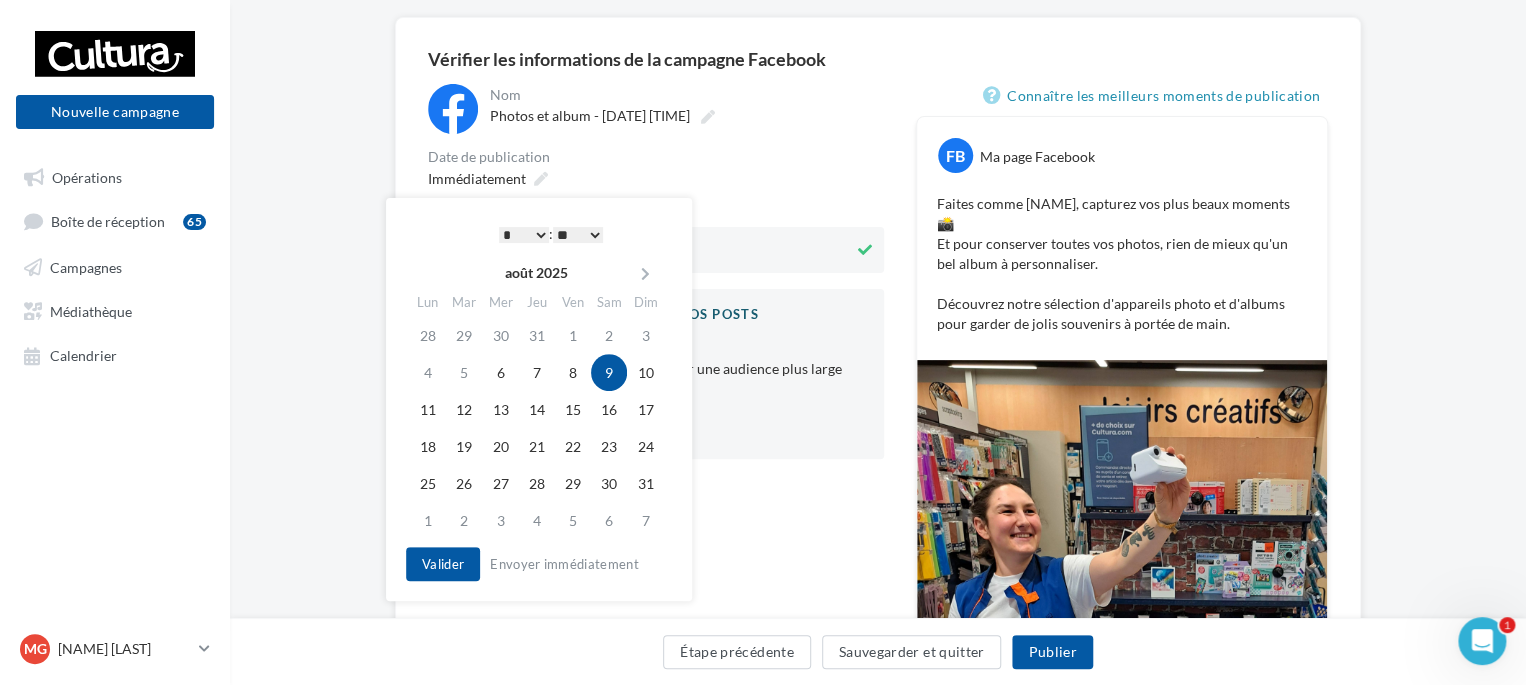 scroll, scrollTop: 152, scrollLeft: 0, axis: vertical 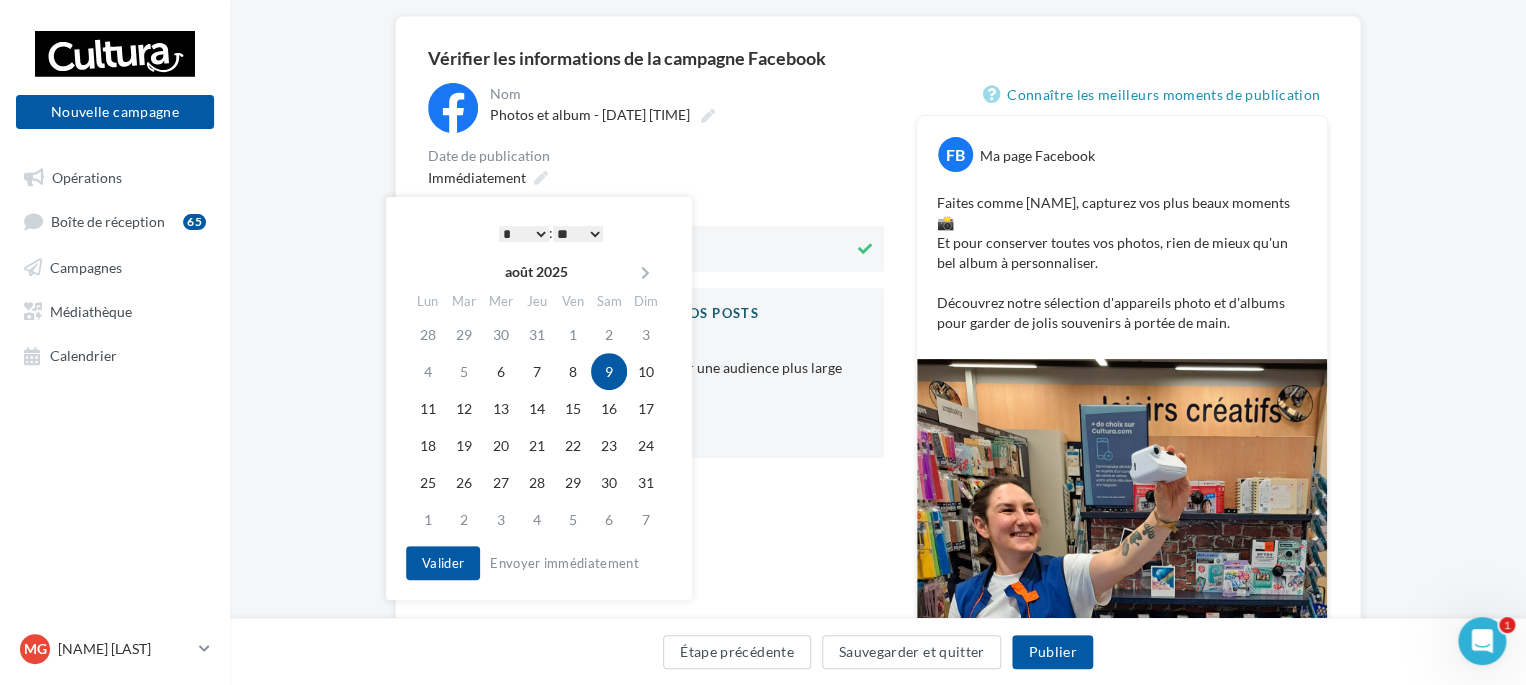 click on "** ** ** ** ** **" at bounding box center (578, 234) 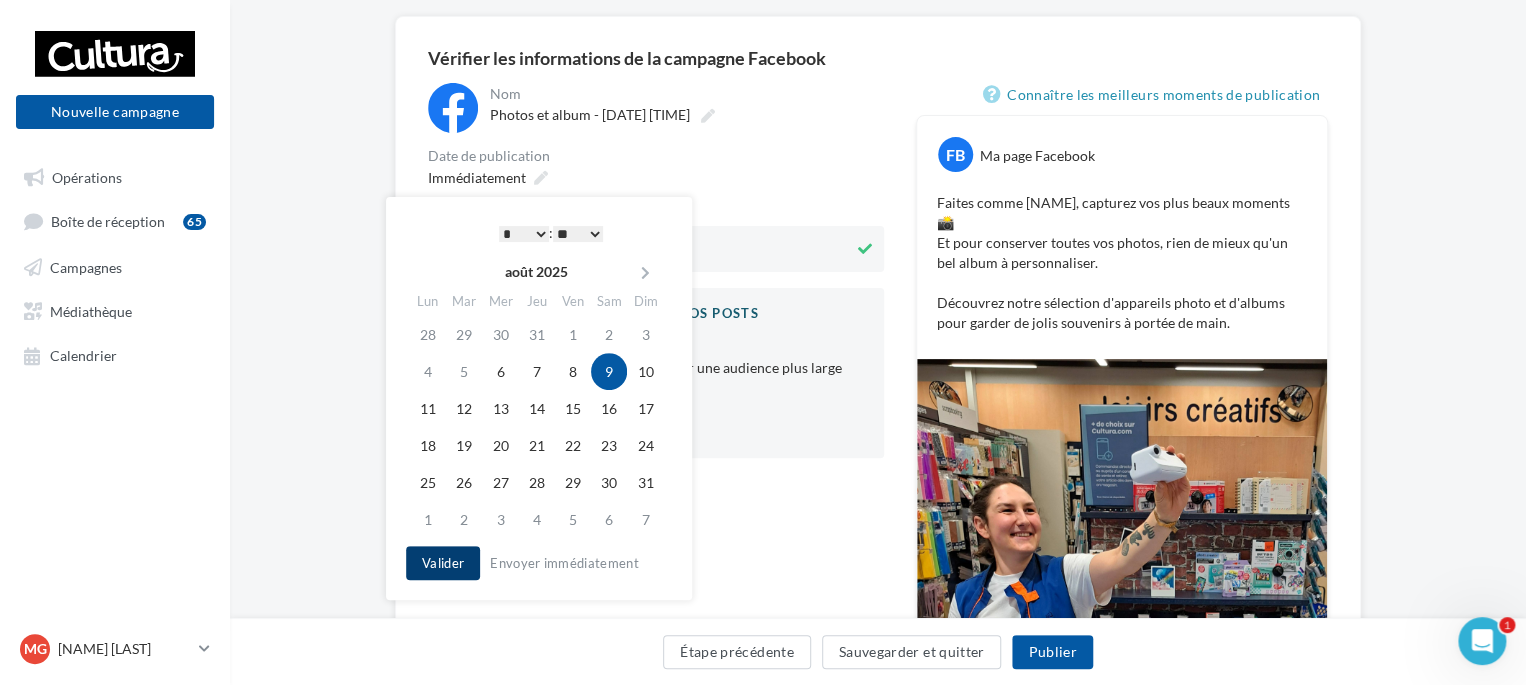 click on "Valider" at bounding box center [443, 563] 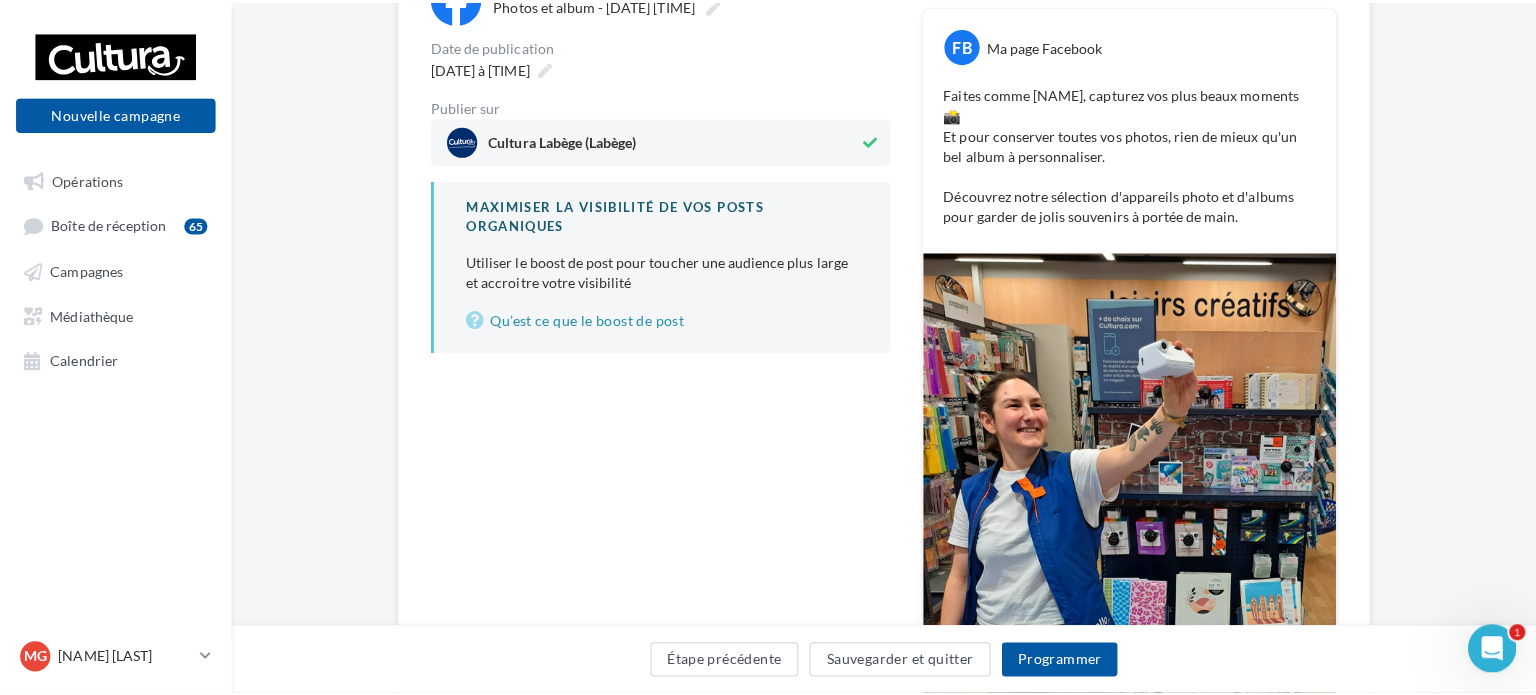 scroll, scrollTop: 260, scrollLeft: 0, axis: vertical 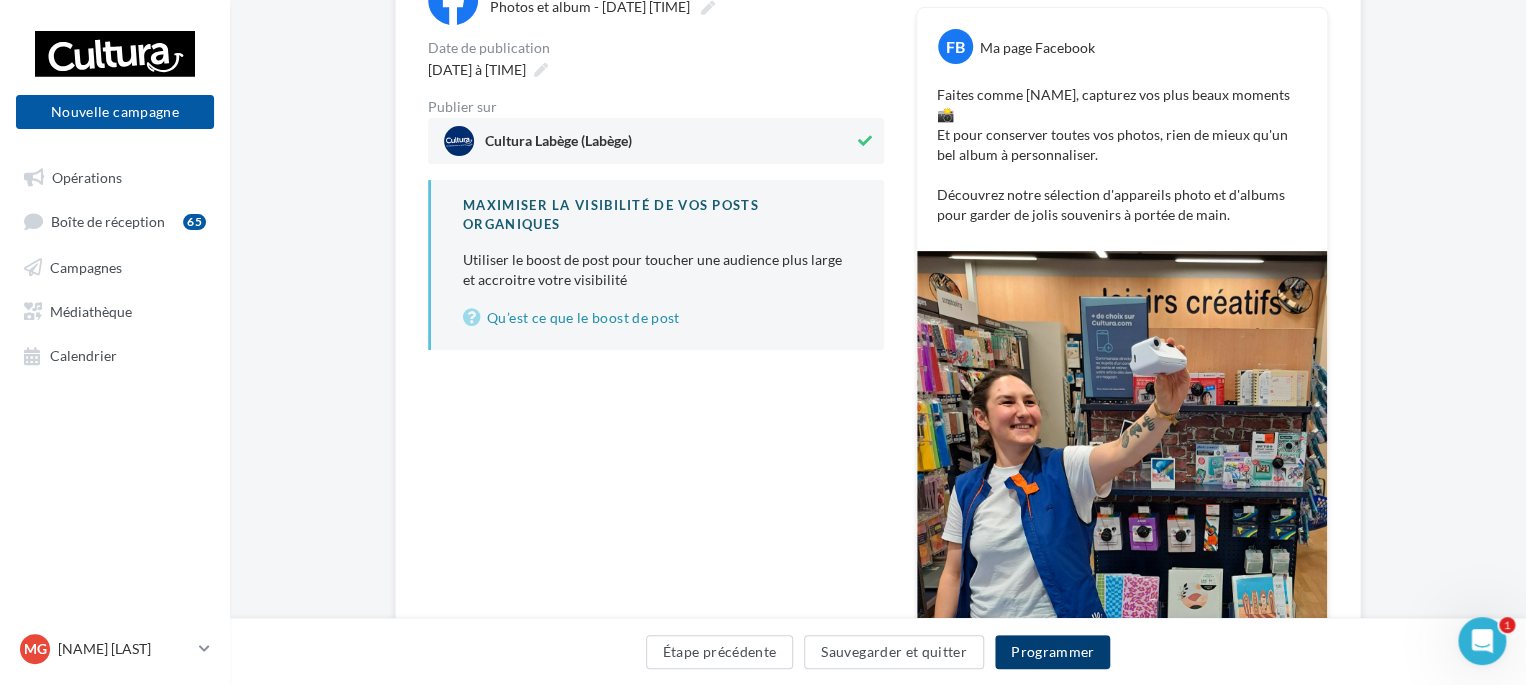 click on "Programmer" at bounding box center (1053, 652) 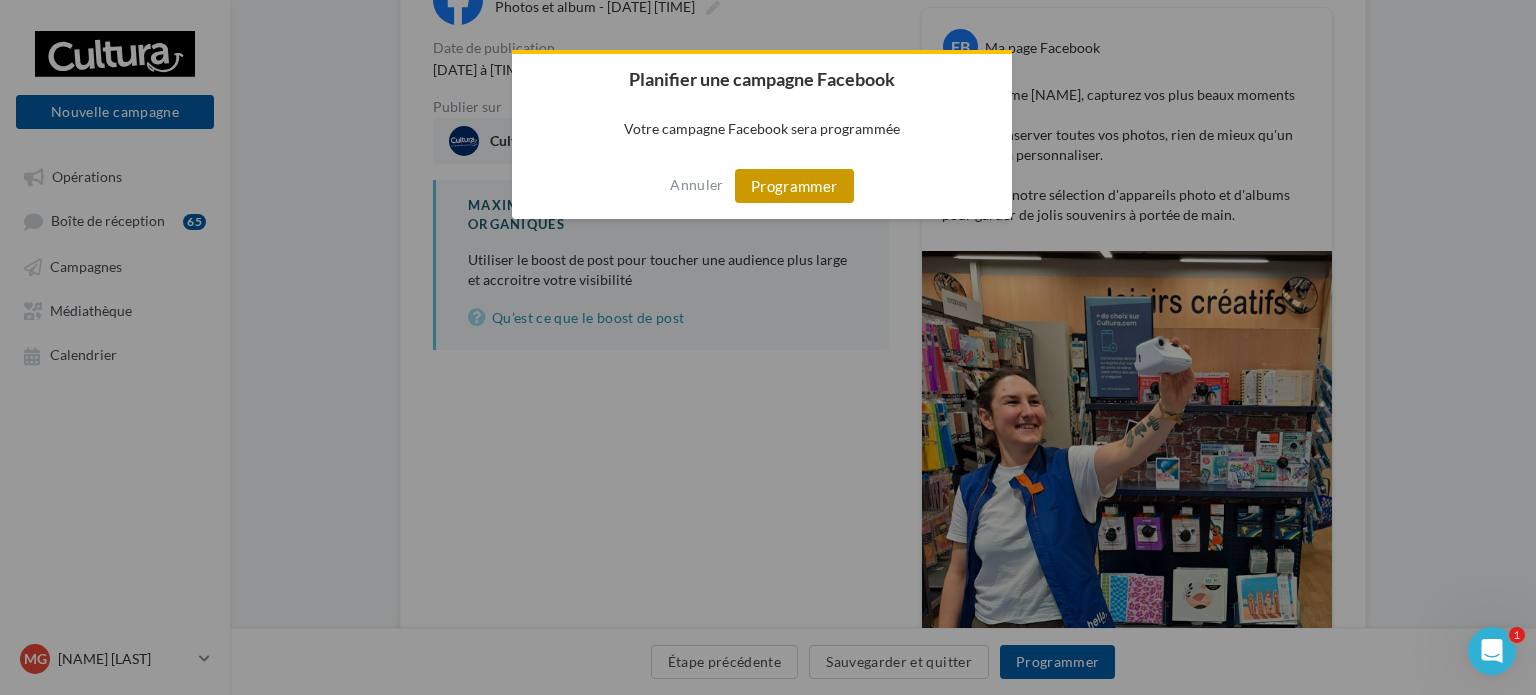 click on "Programmer" at bounding box center (794, 186) 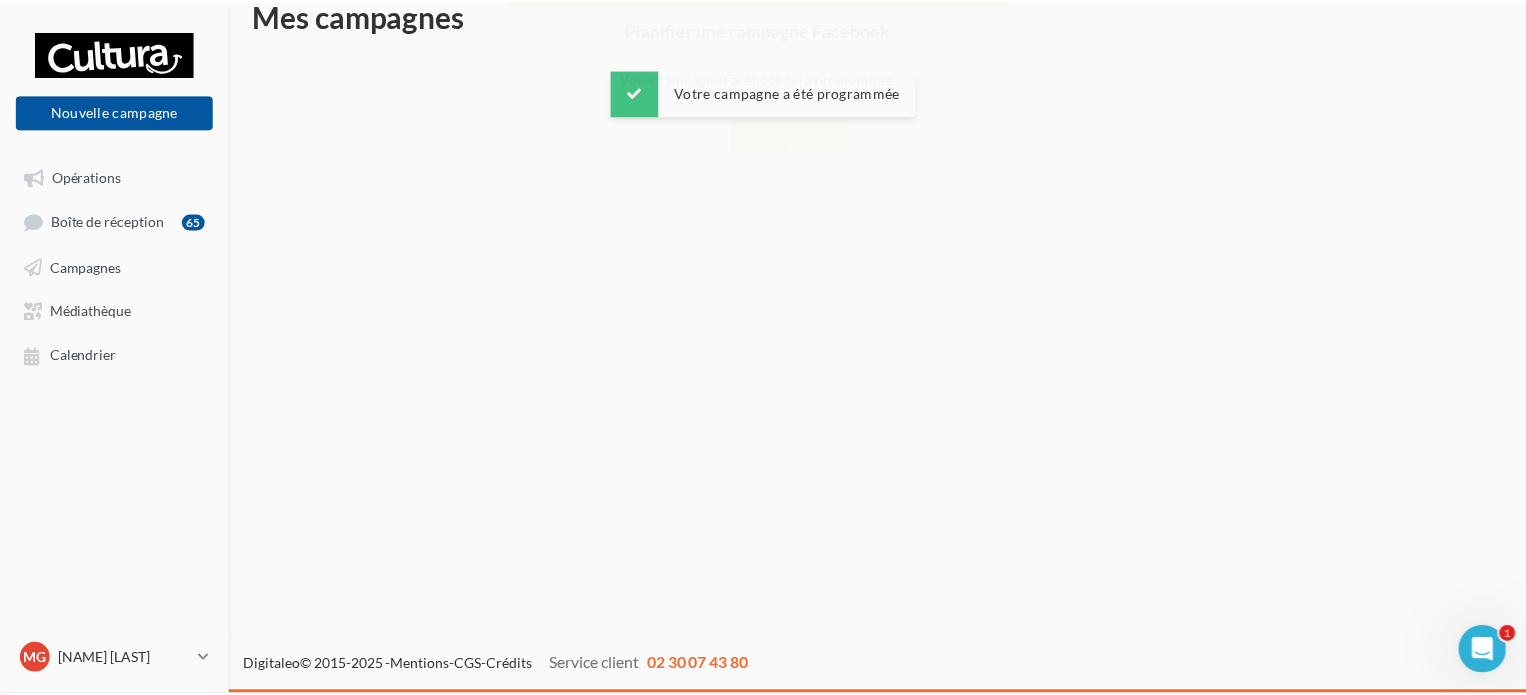 scroll, scrollTop: 32, scrollLeft: 0, axis: vertical 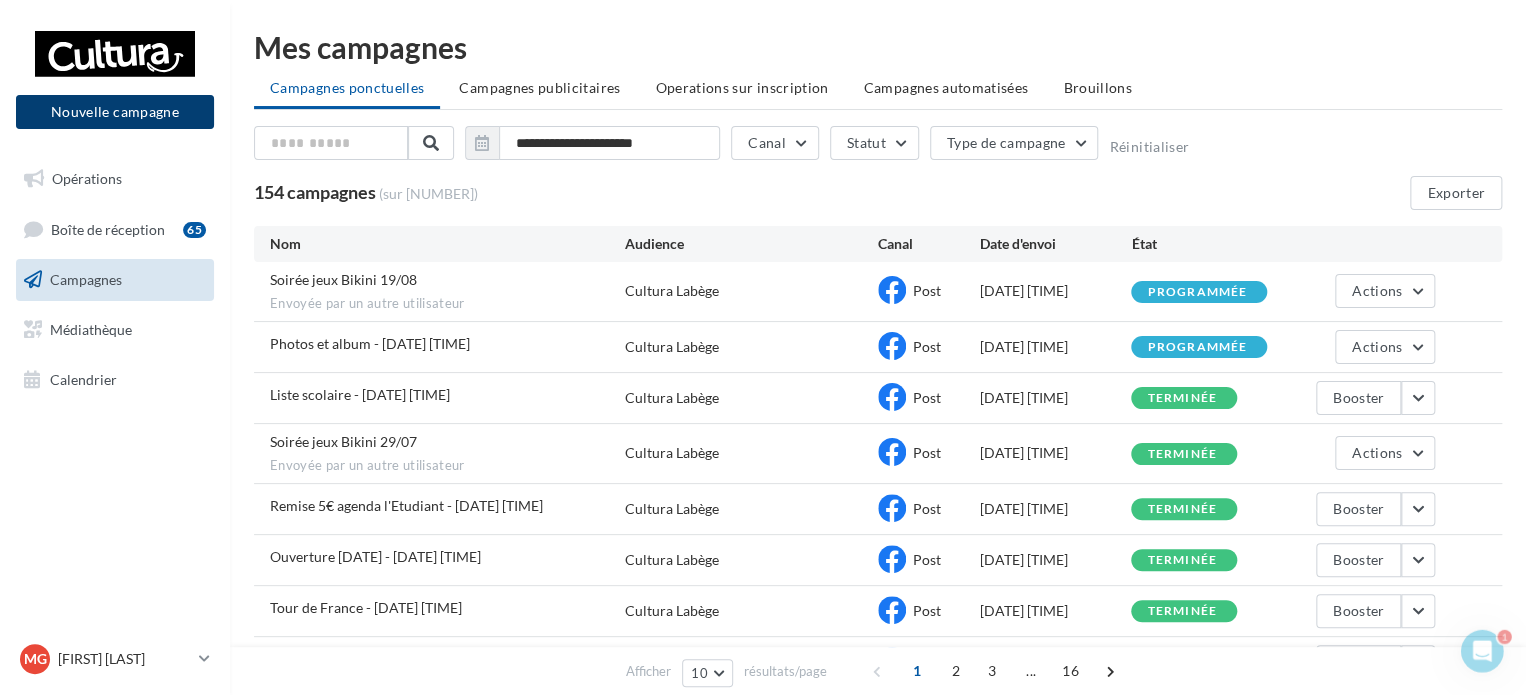click on "Nouvelle campagne" at bounding box center (115, 112) 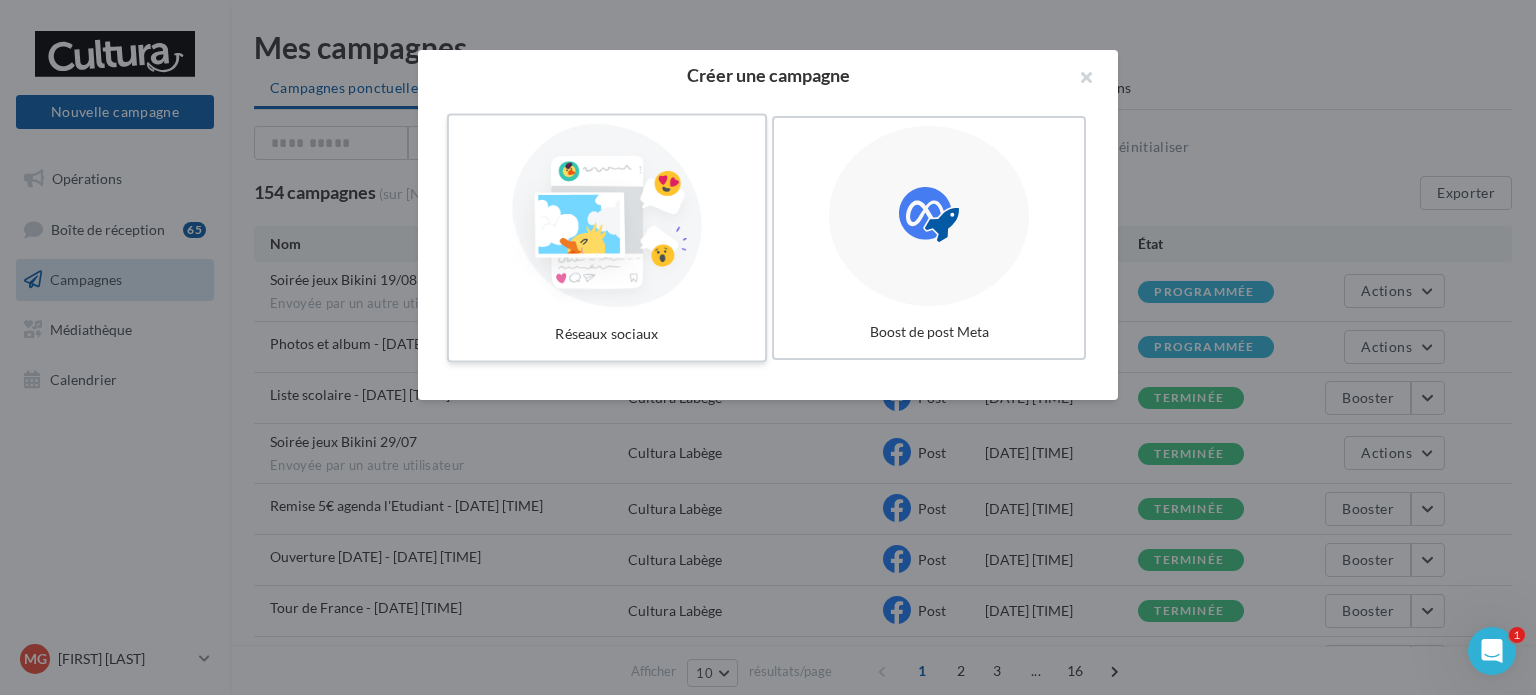 click at bounding box center (607, 216) 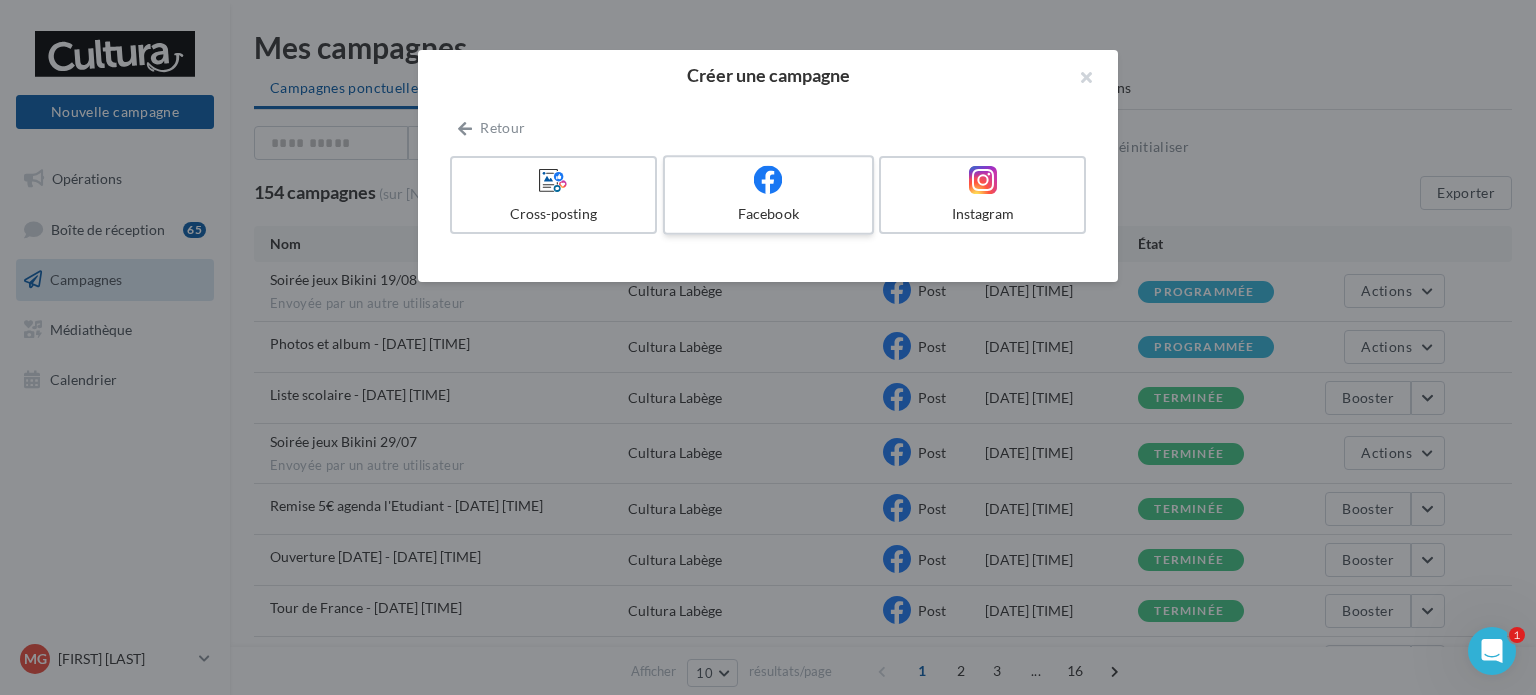 click on "Facebook" at bounding box center (768, 195) 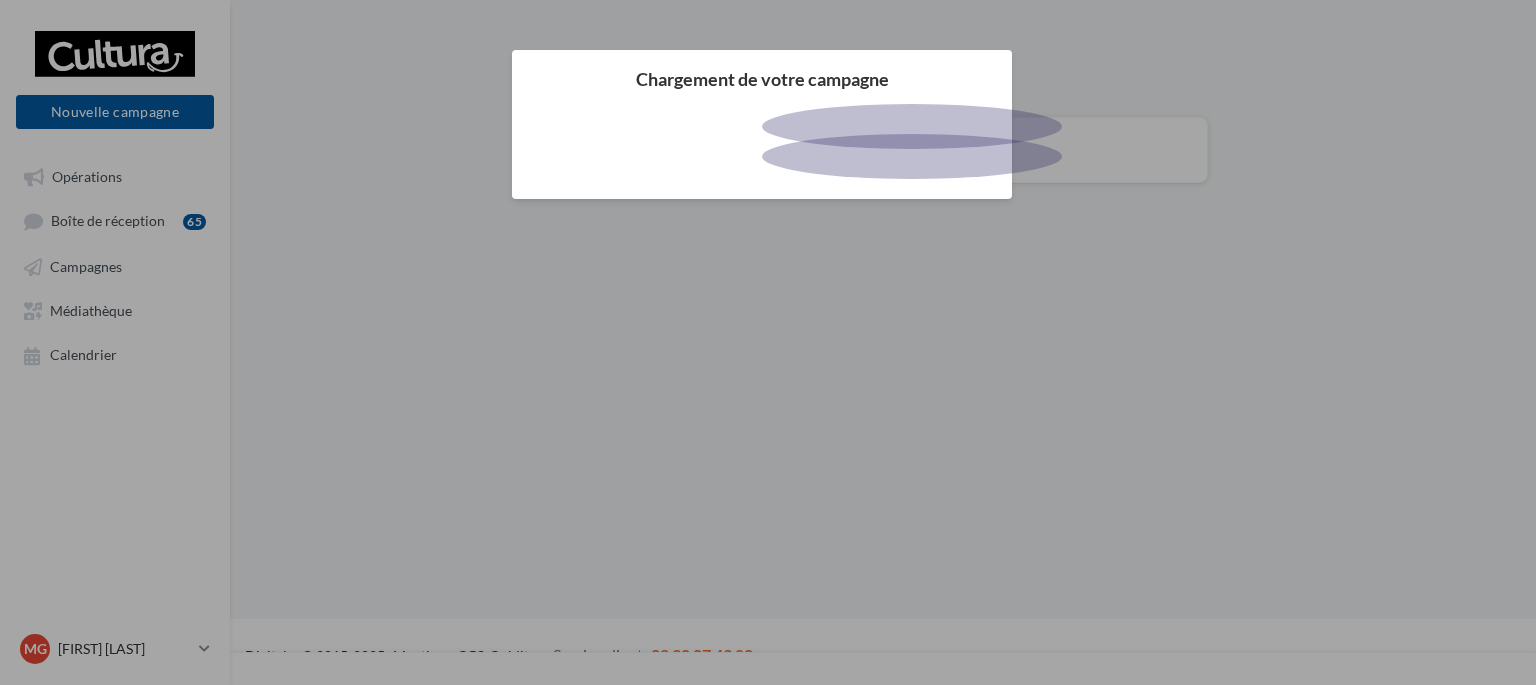 scroll, scrollTop: 0, scrollLeft: 0, axis: both 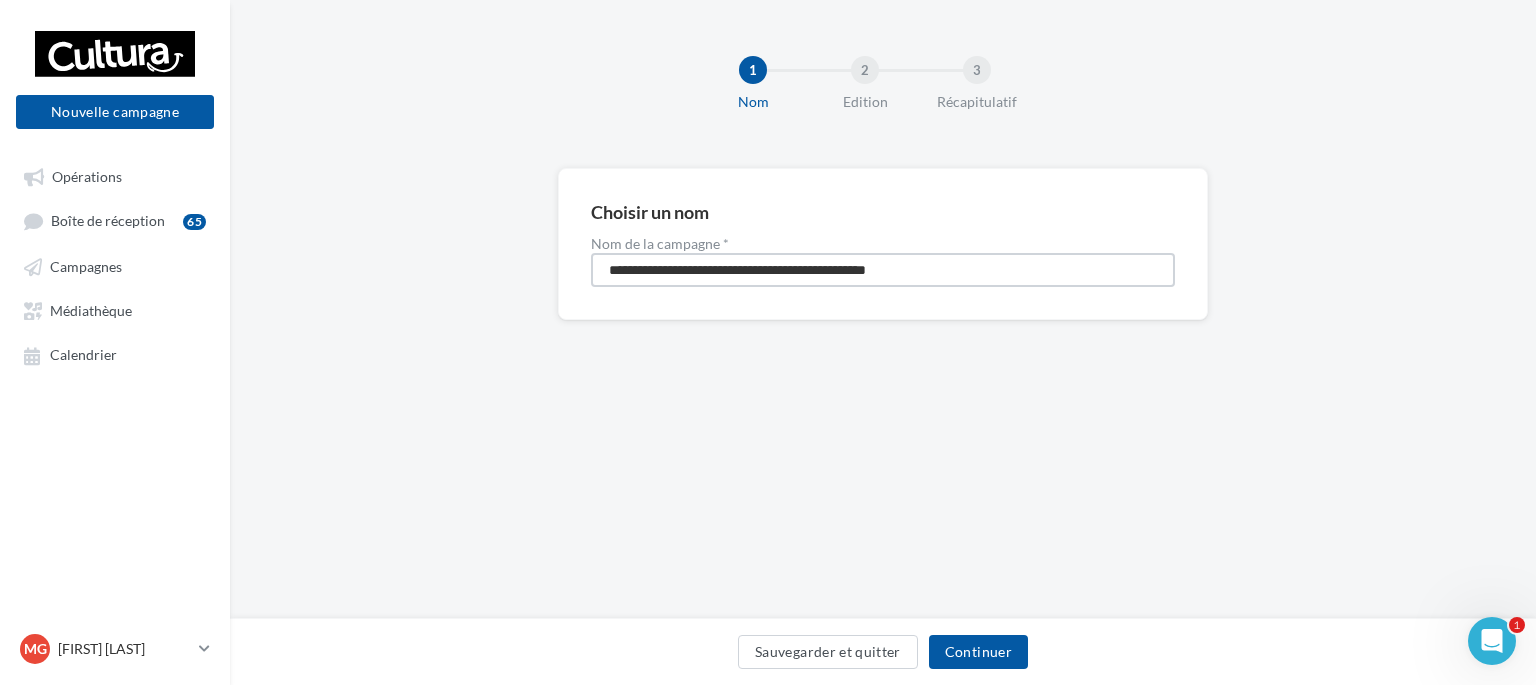 drag, startPoint x: 826, startPoint y: 270, endPoint x: 605, endPoint y: 243, distance: 222.64322 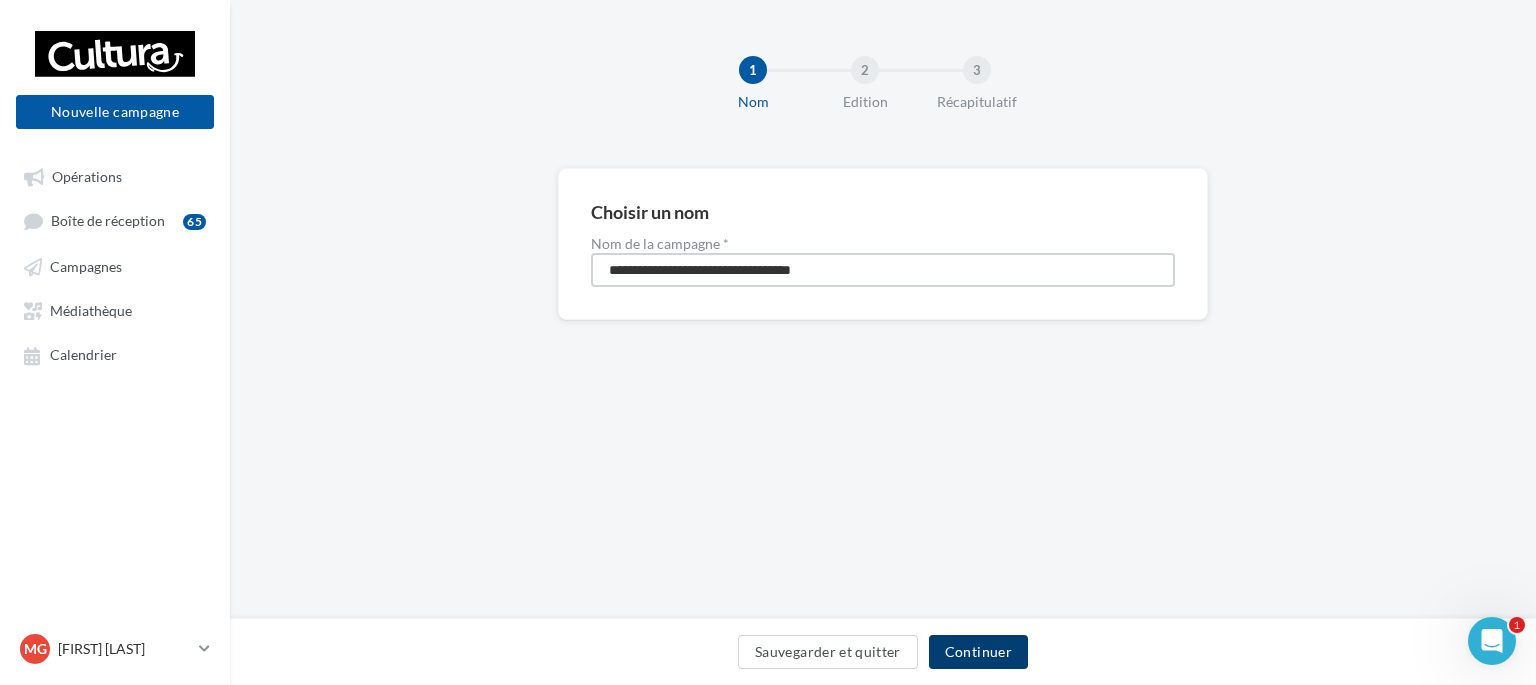 type on "**********" 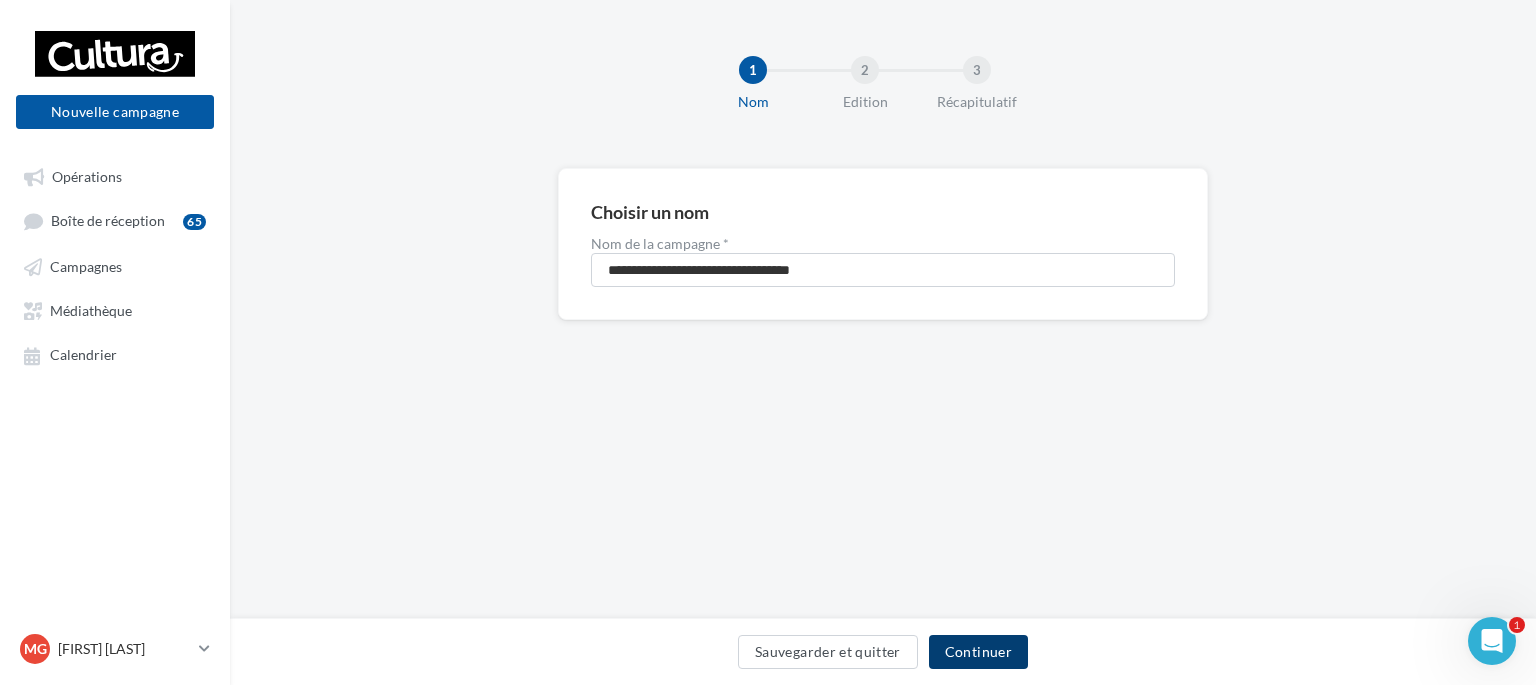 click on "Continuer" at bounding box center (978, 652) 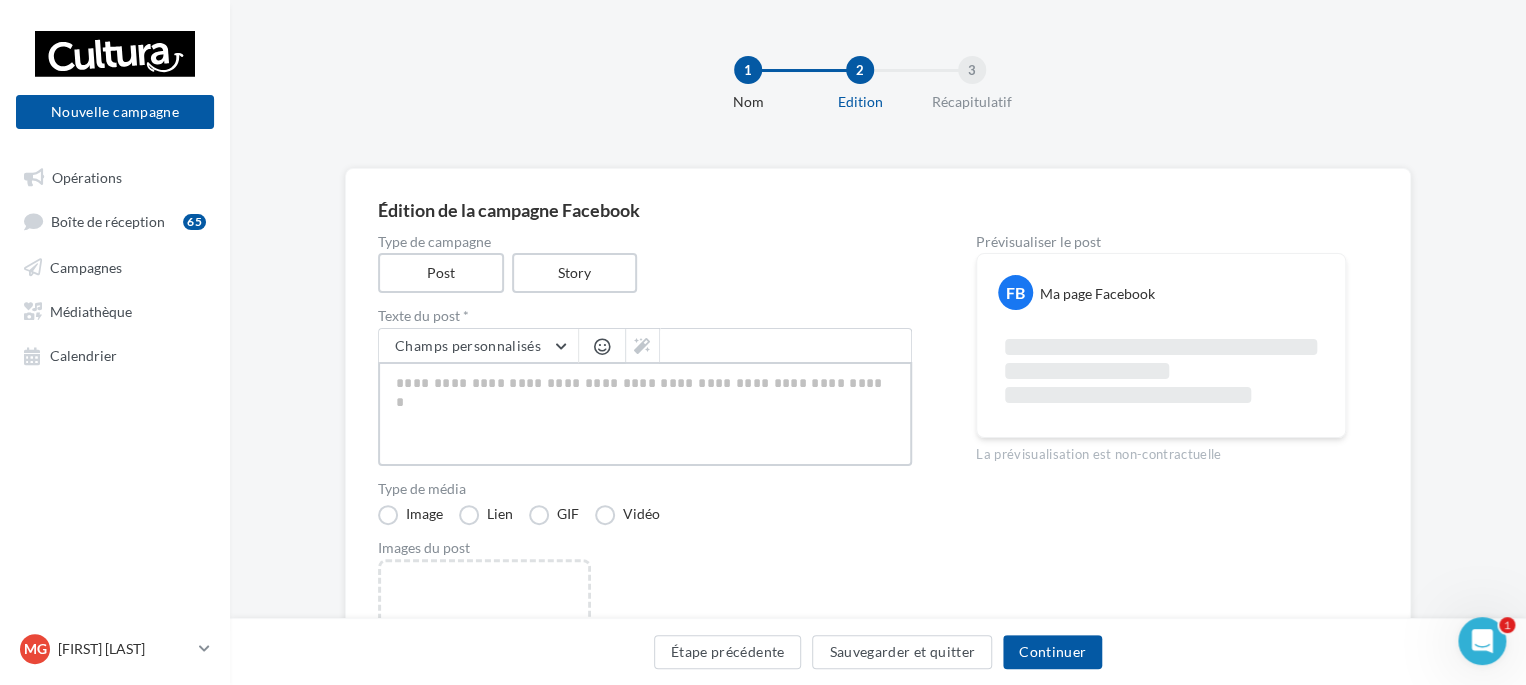click at bounding box center [645, 414] 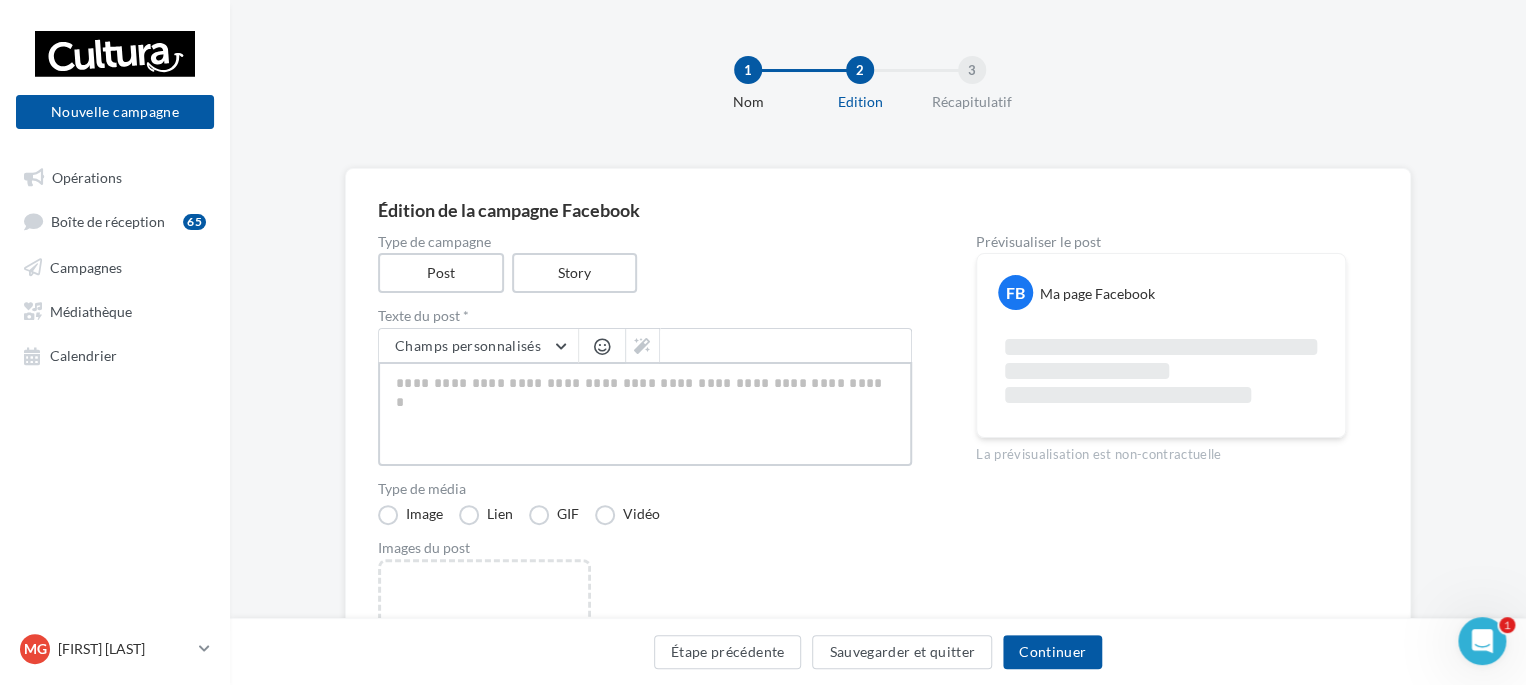 type on "*" 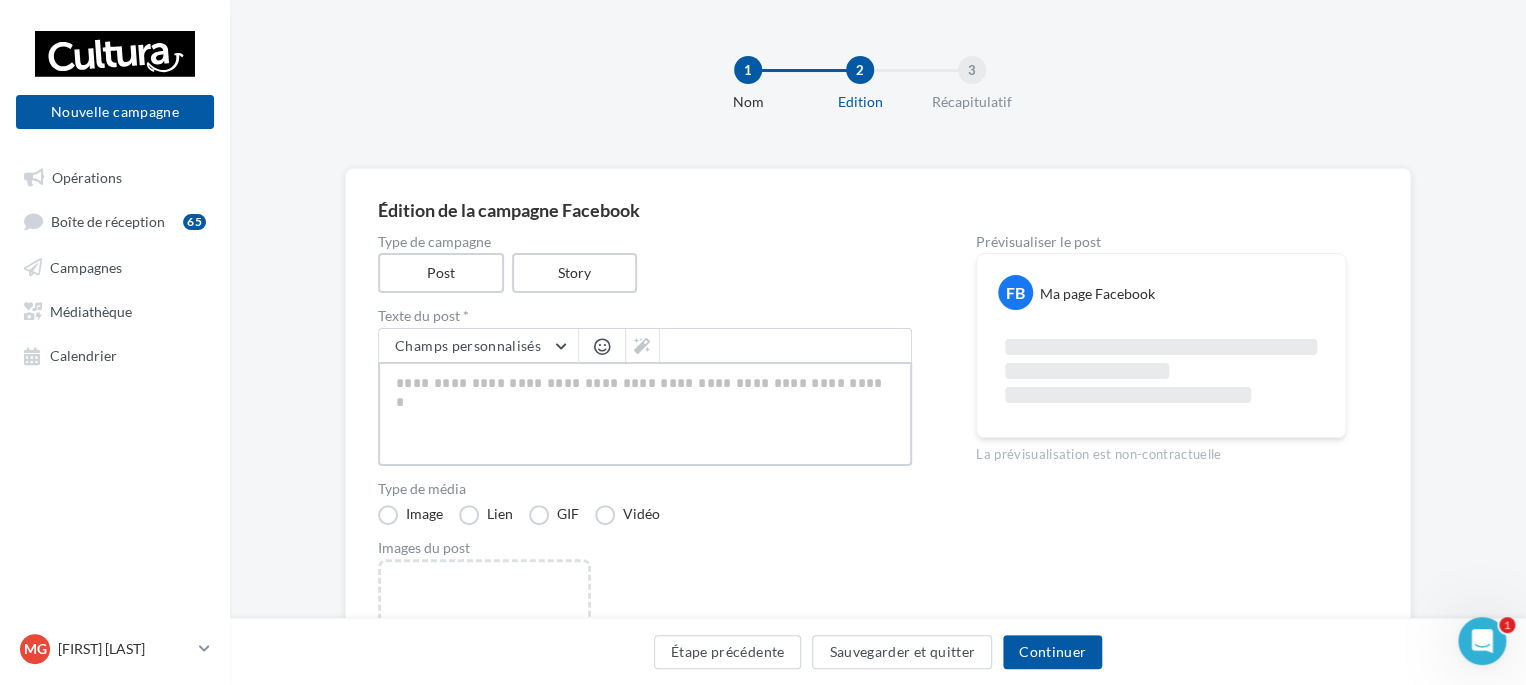 type on "*" 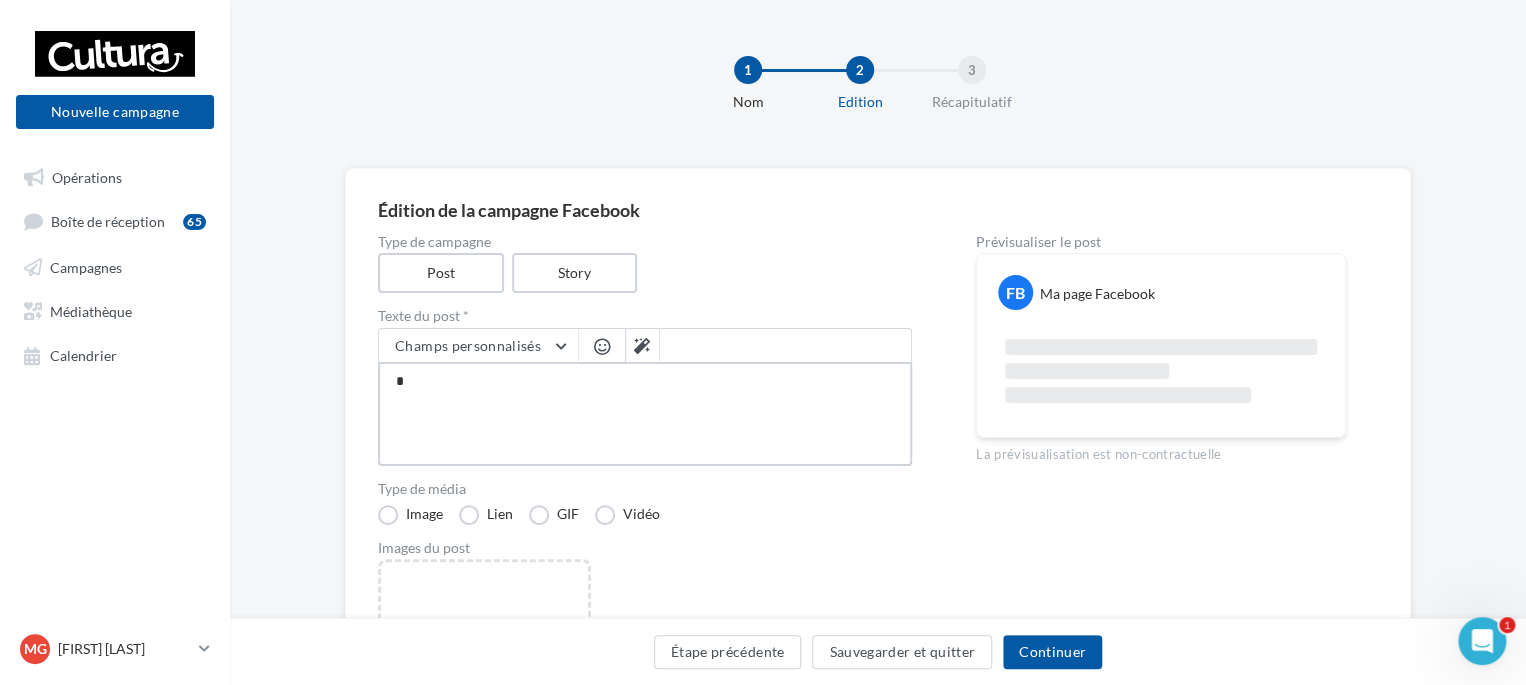 type on "**" 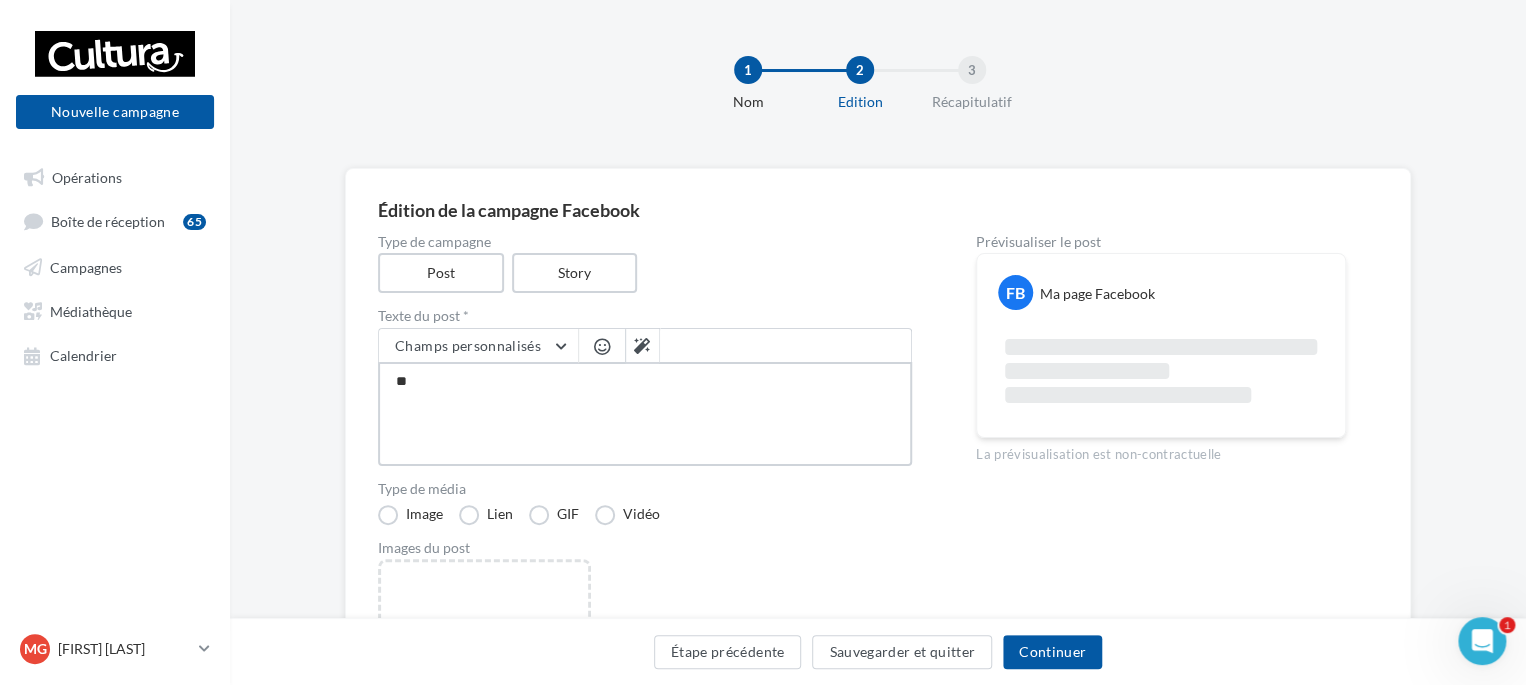 type on "**" 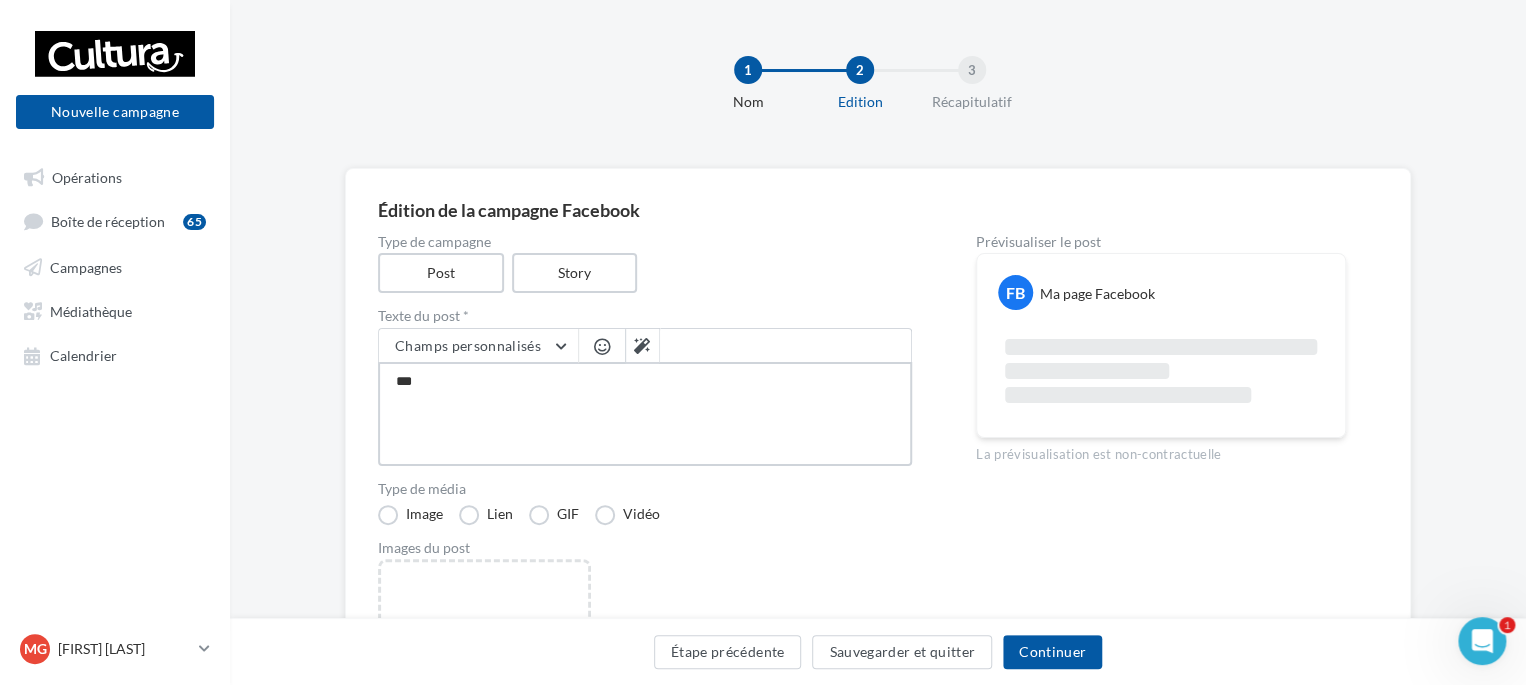 type on "****" 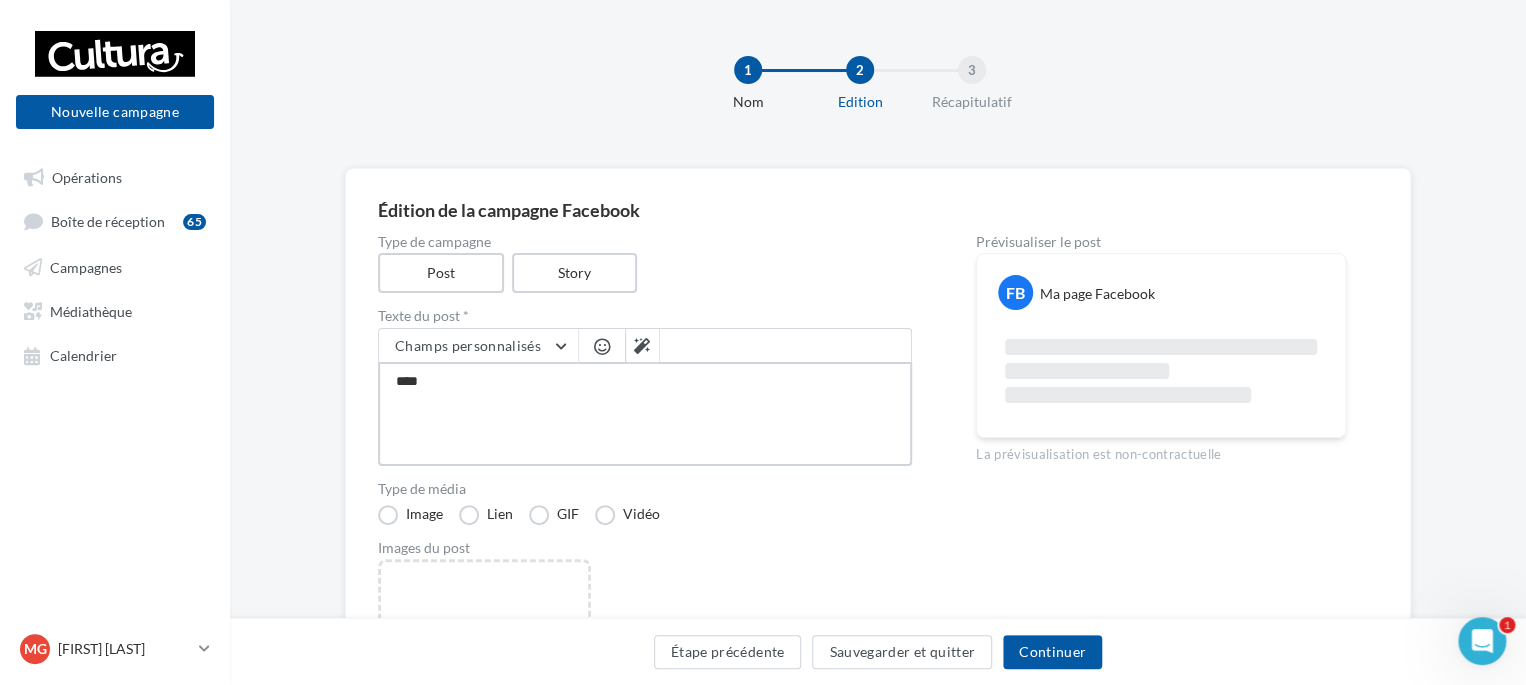 type on "*****" 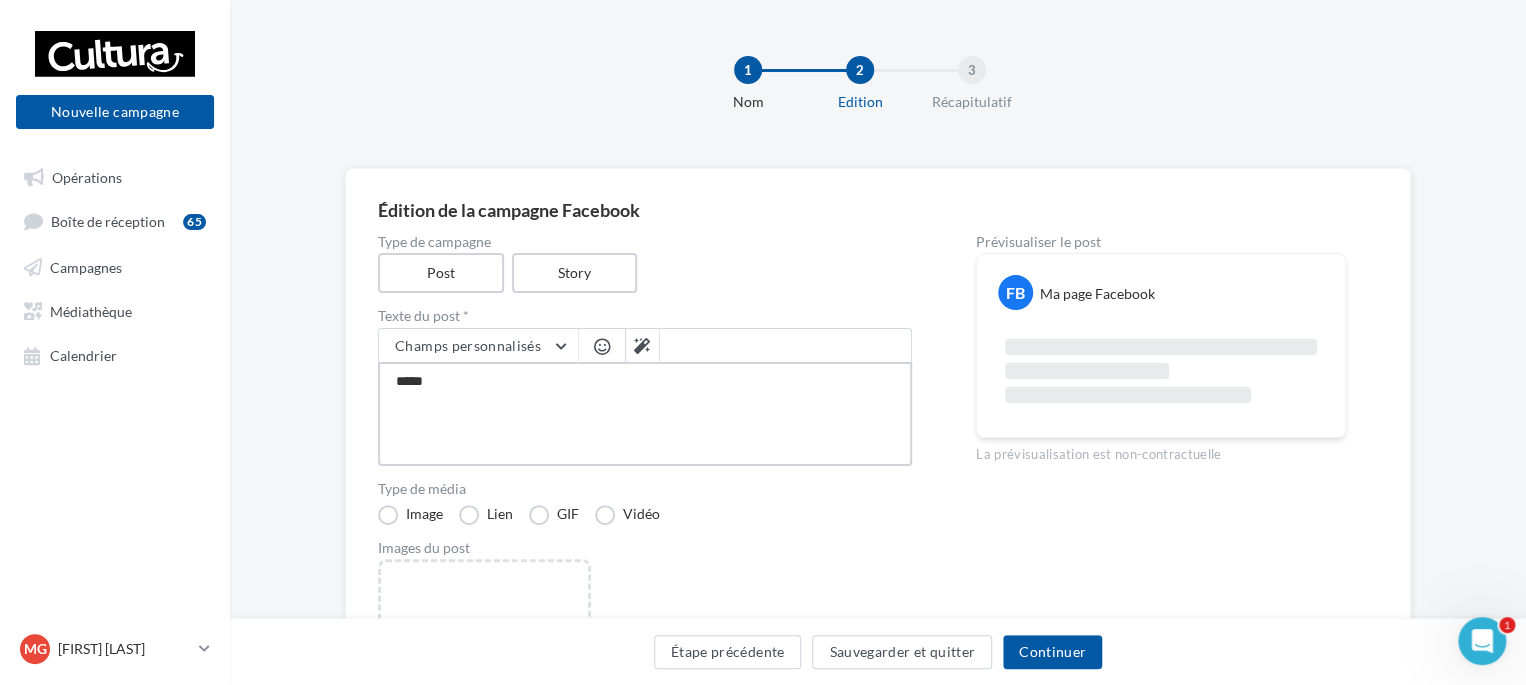 type on "******" 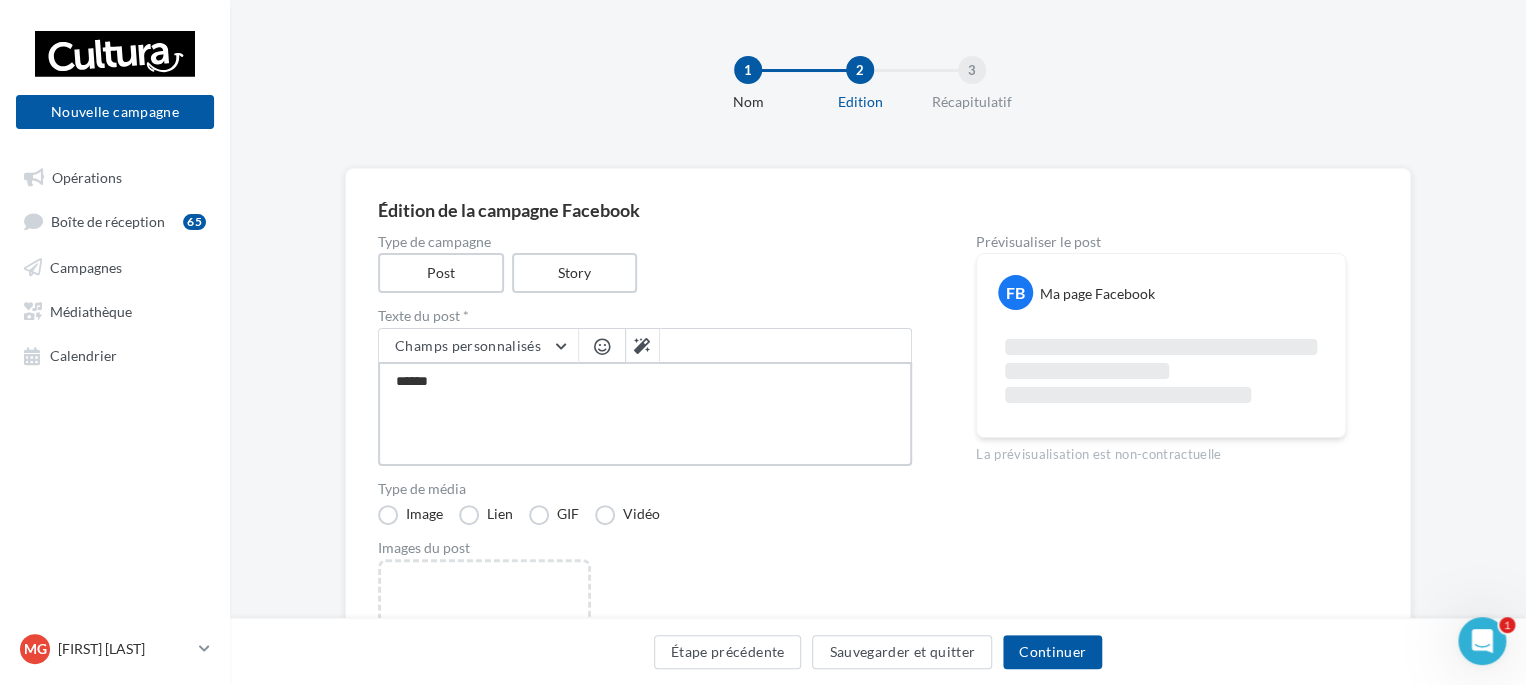 type on "*******" 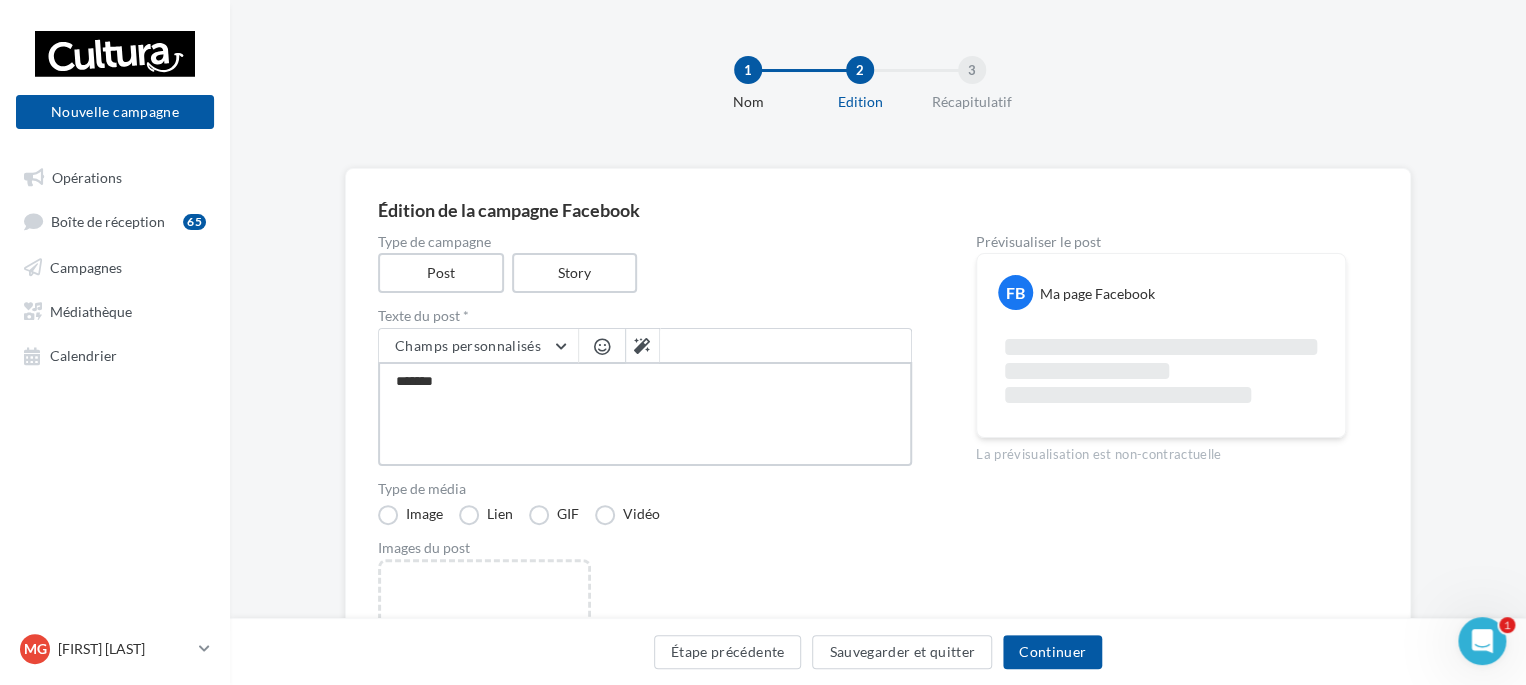 type on "*******" 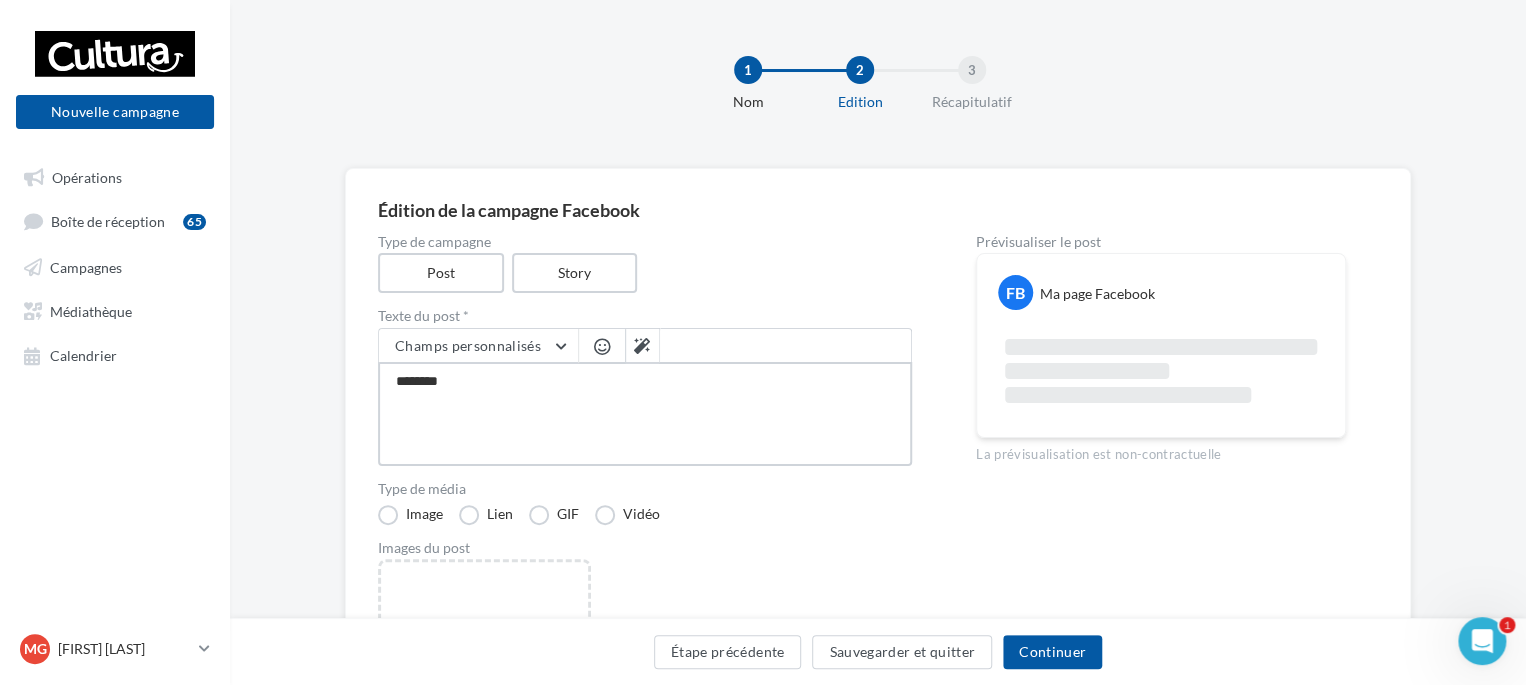 type on "*********" 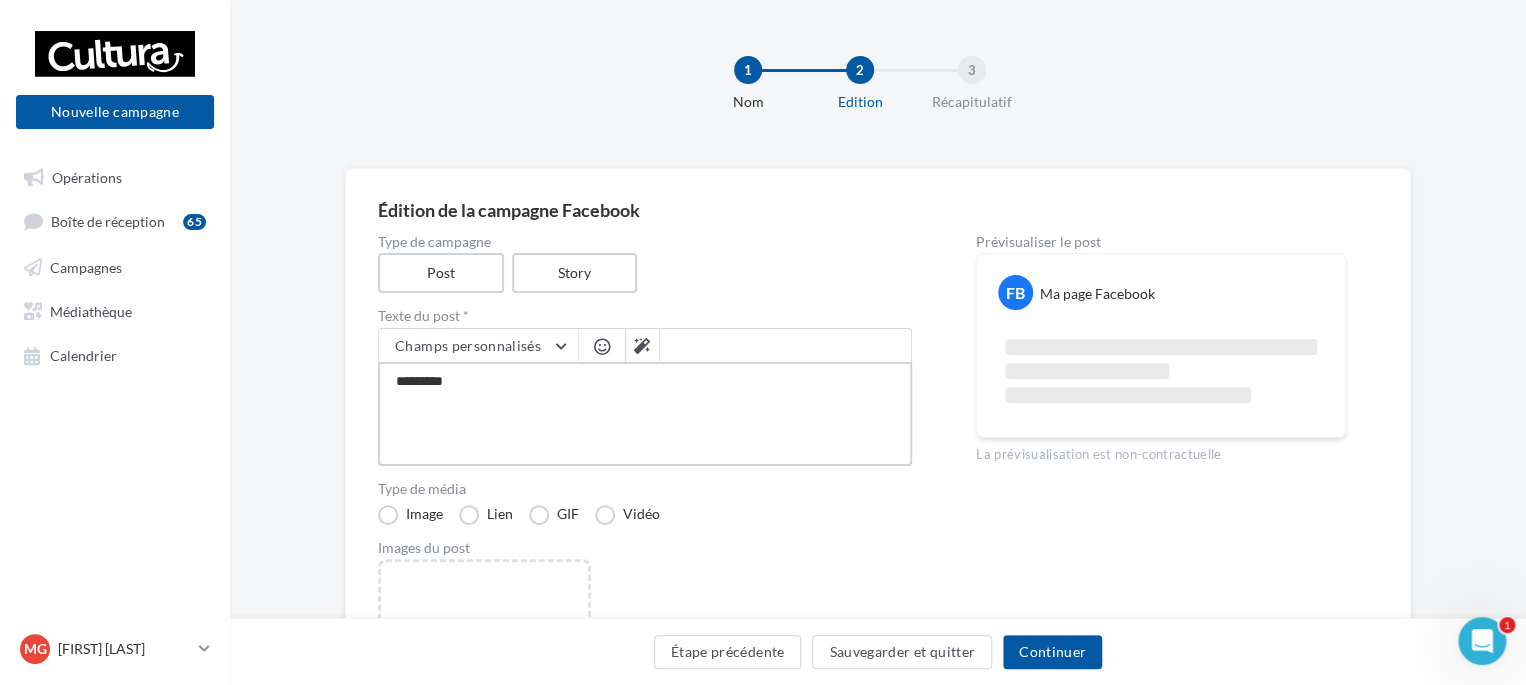 type on "**********" 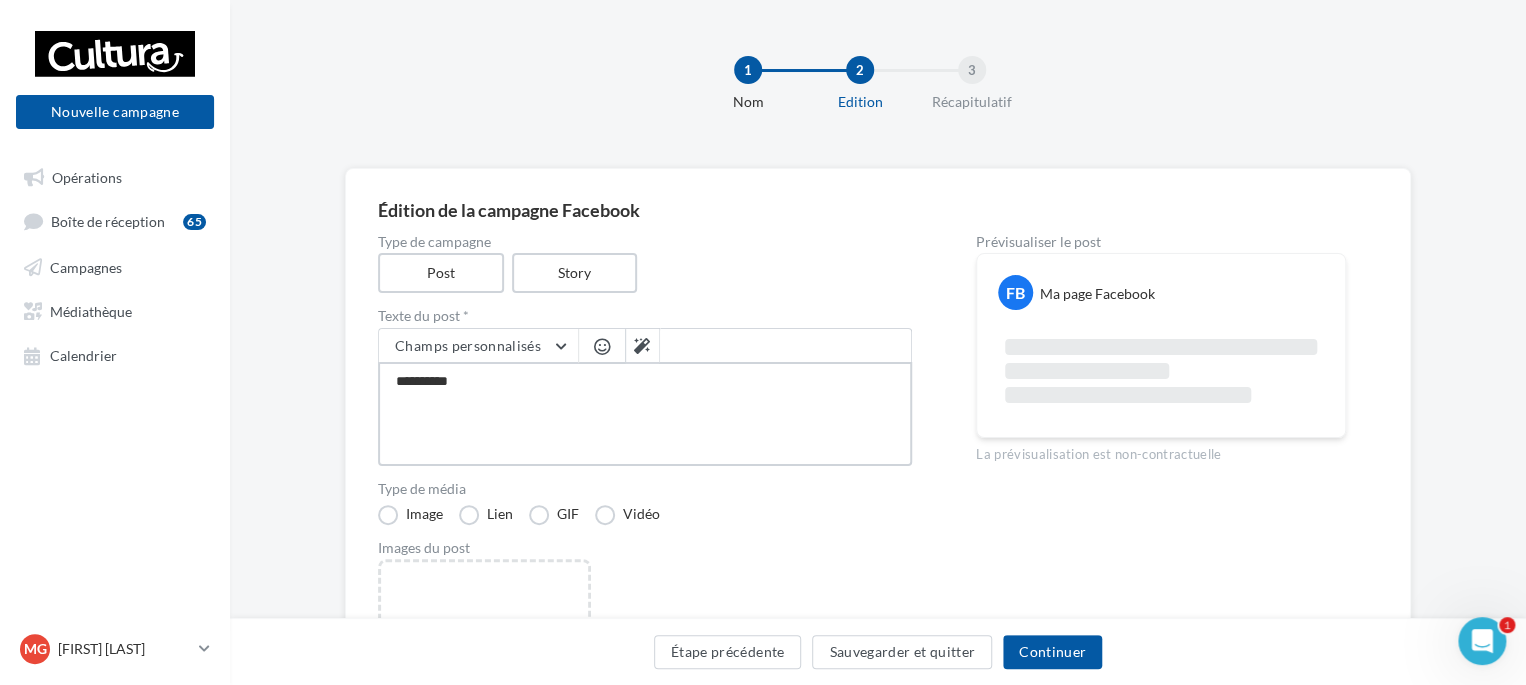 type on "**********" 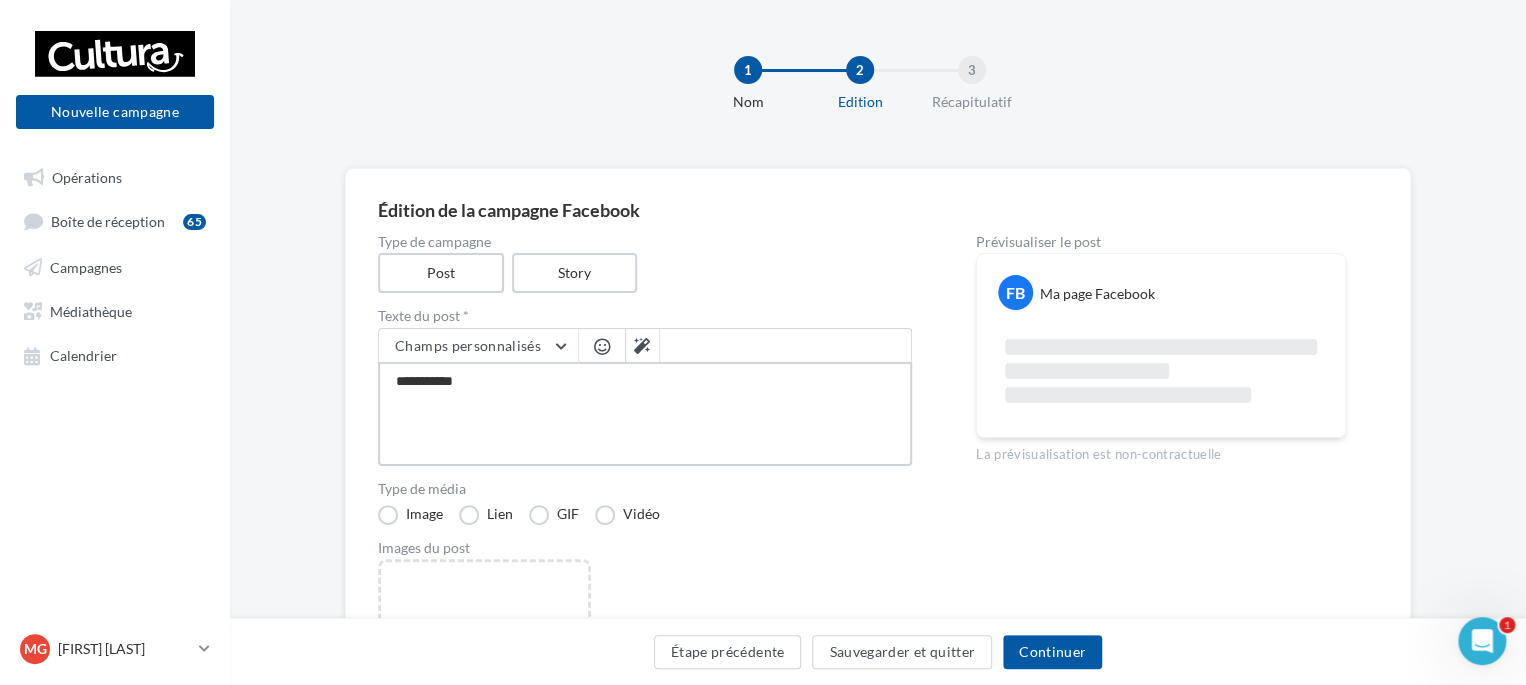 type on "**********" 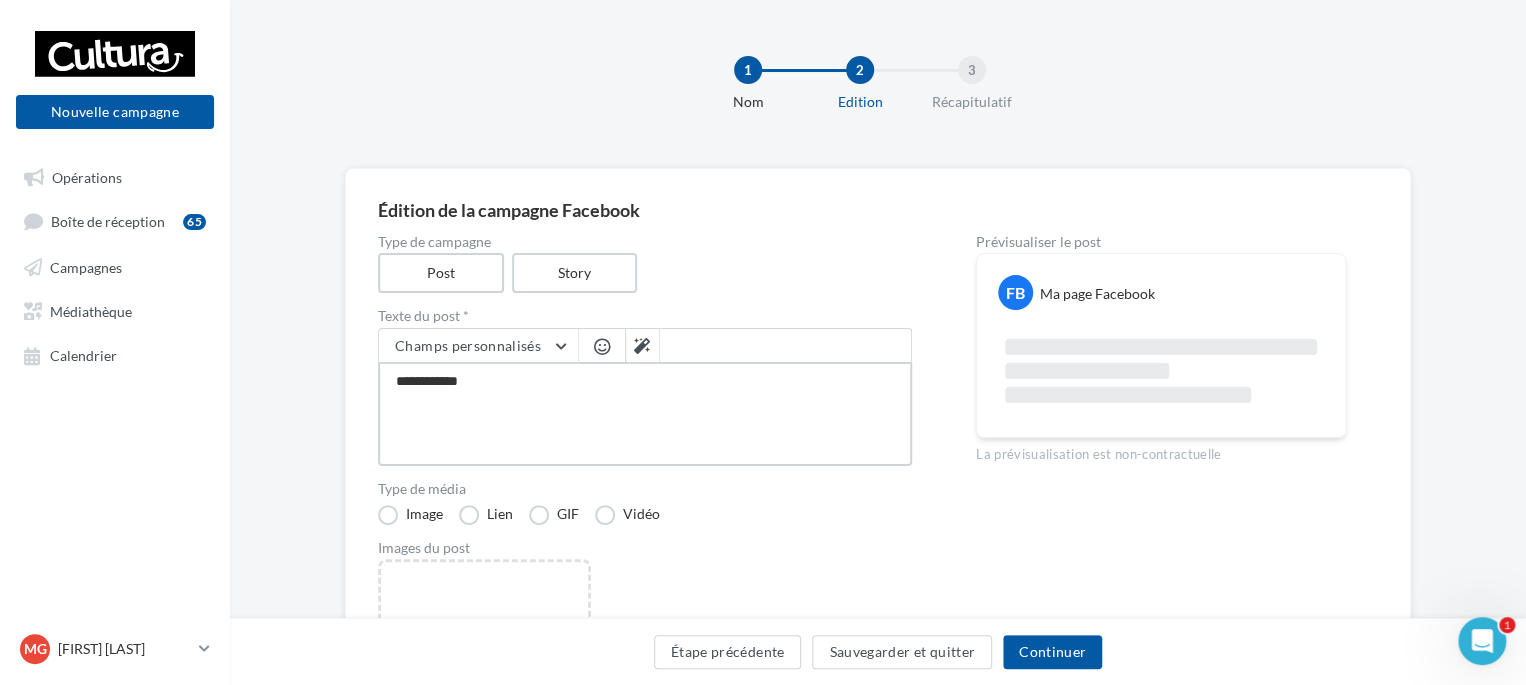 type on "**********" 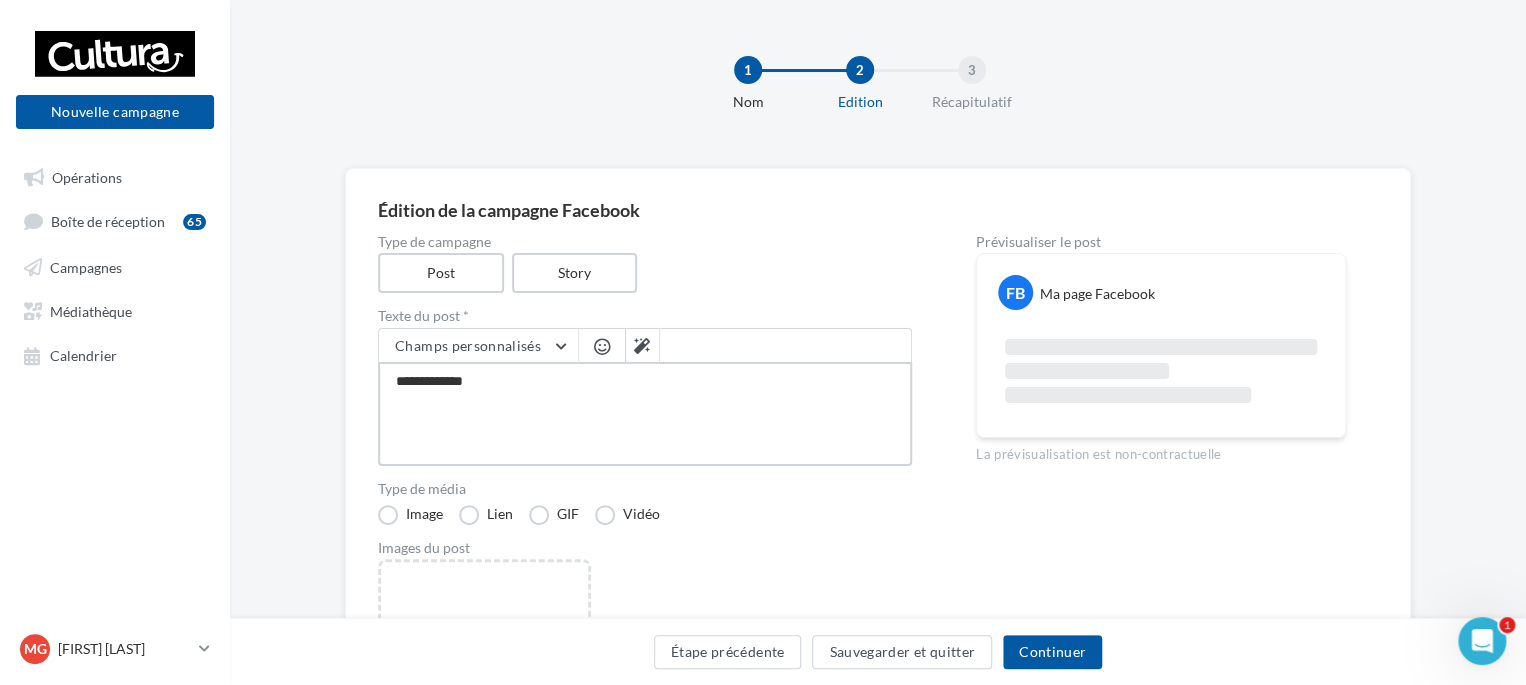 type on "**********" 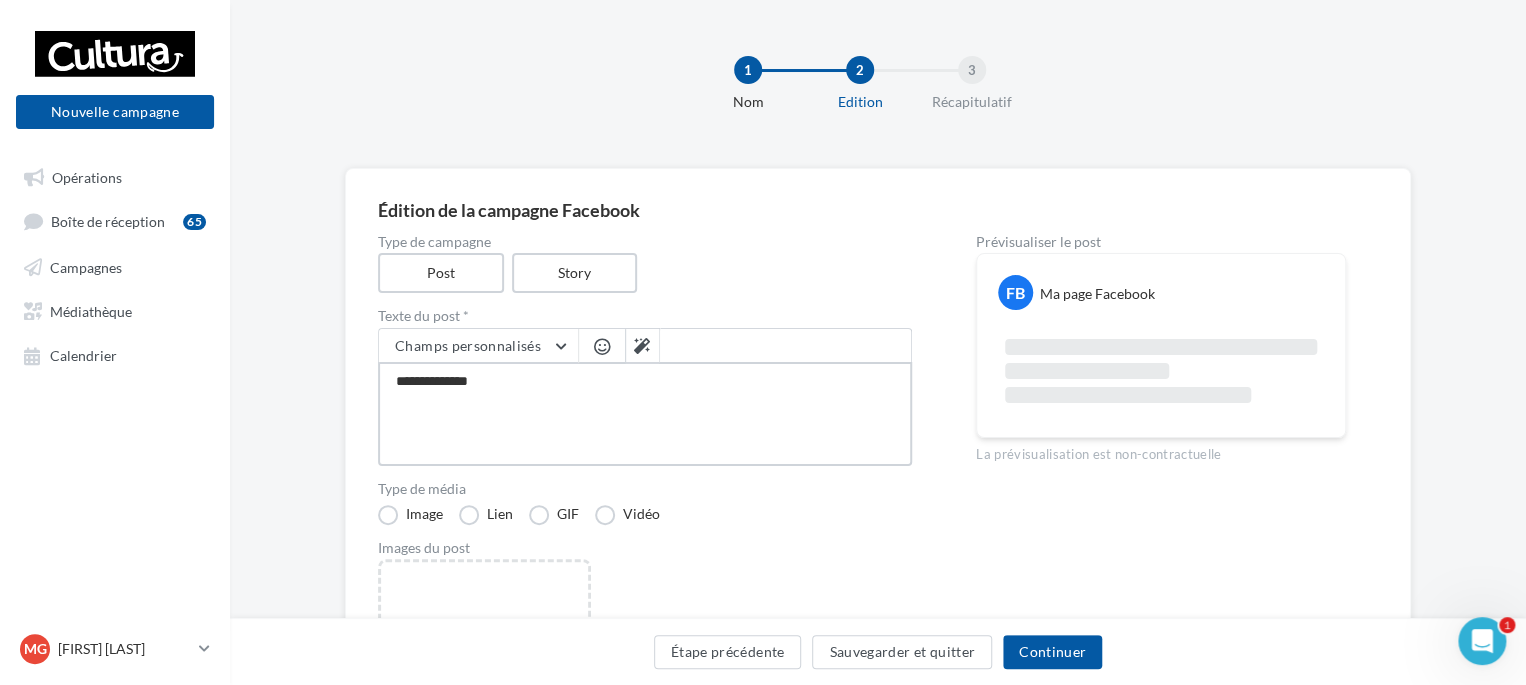 type on "**********" 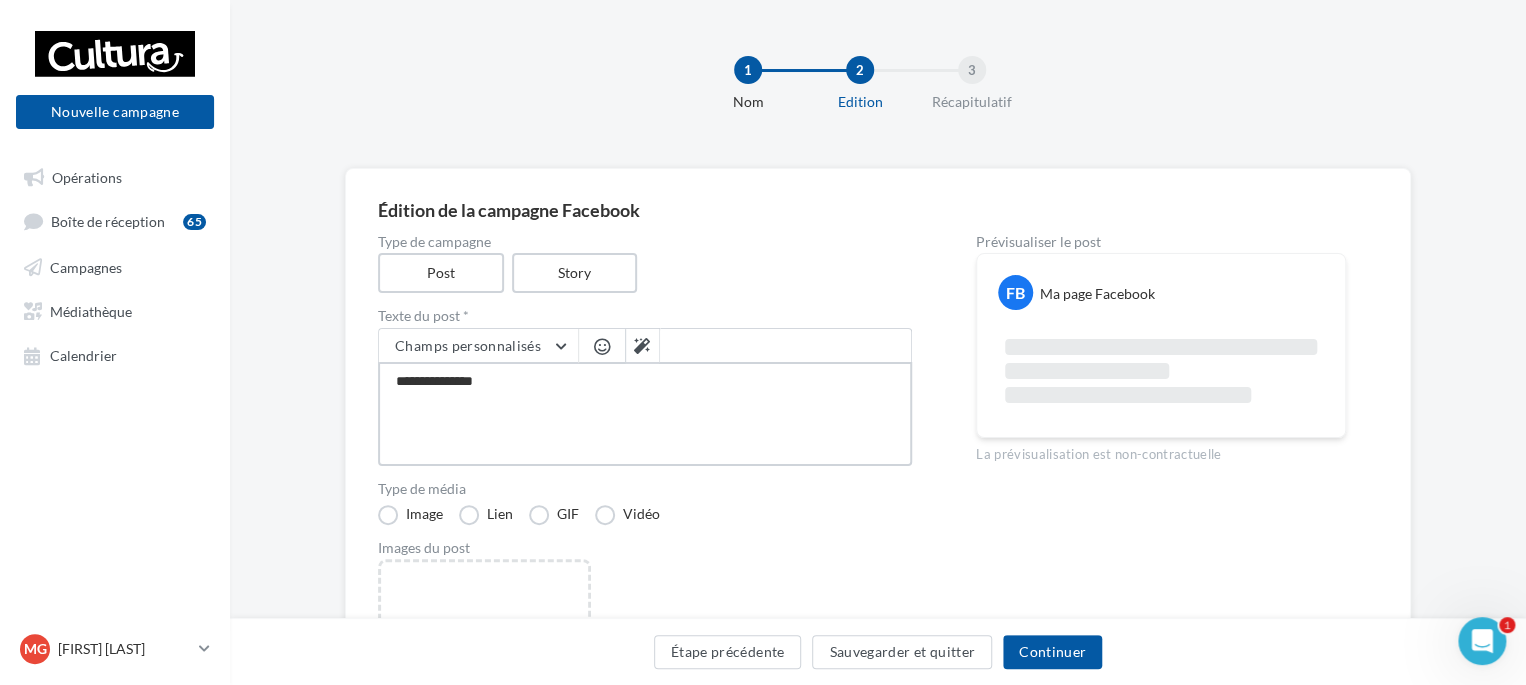 type on "**********" 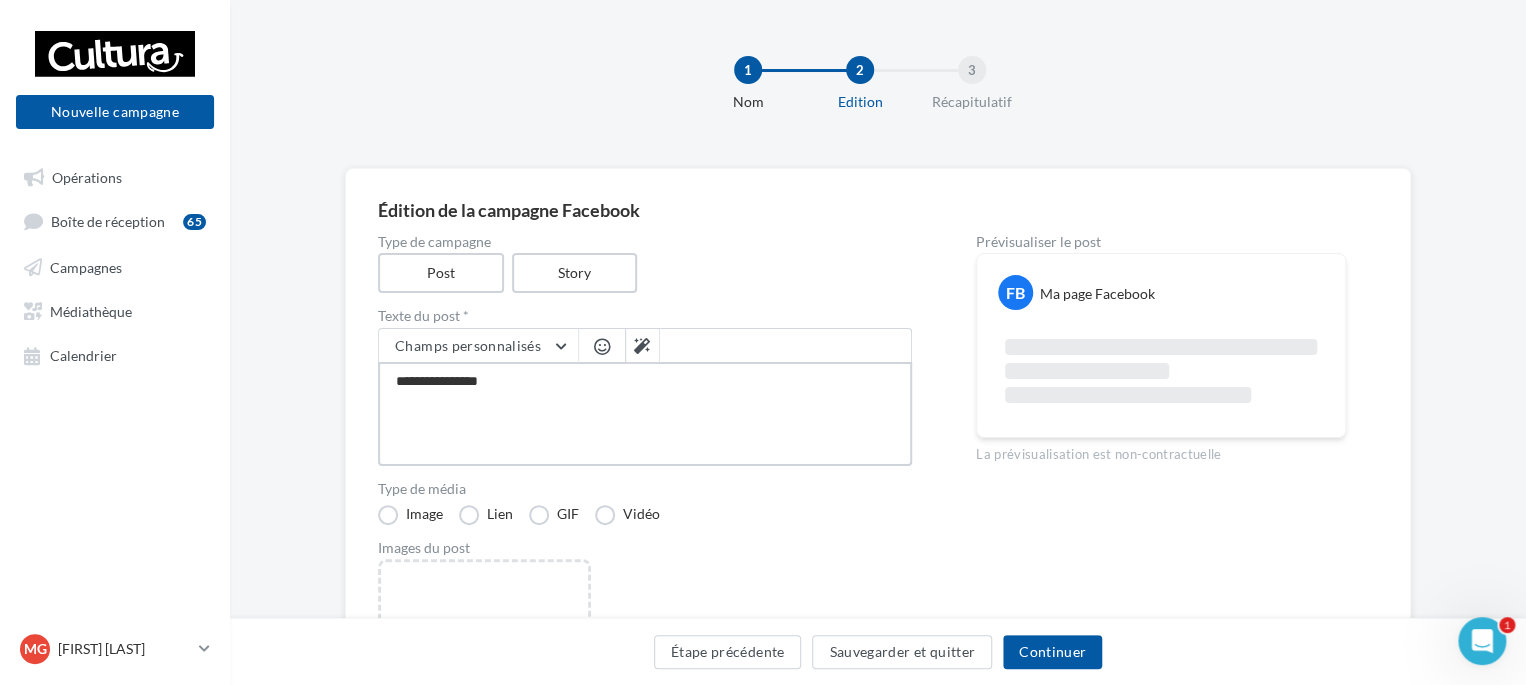 type on "**********" 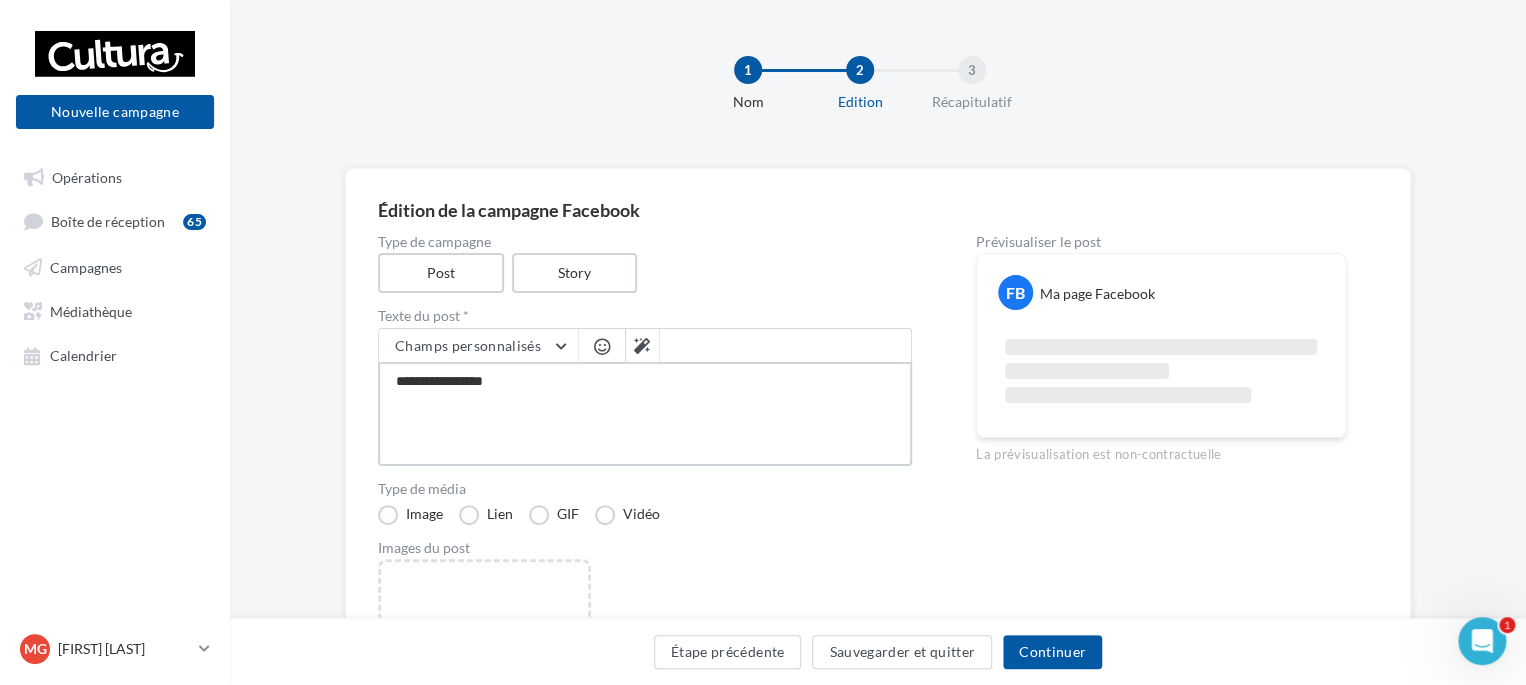 type on "**********" 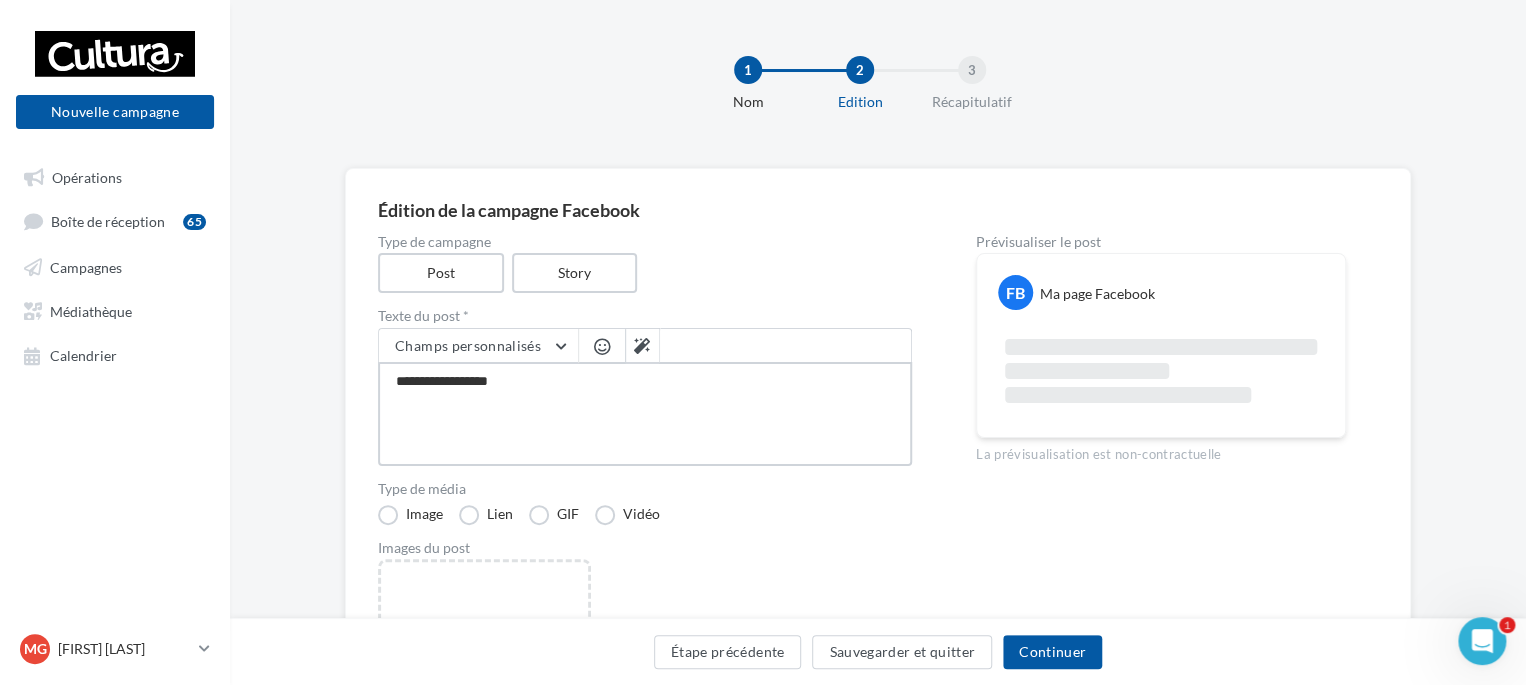 type on "**********" 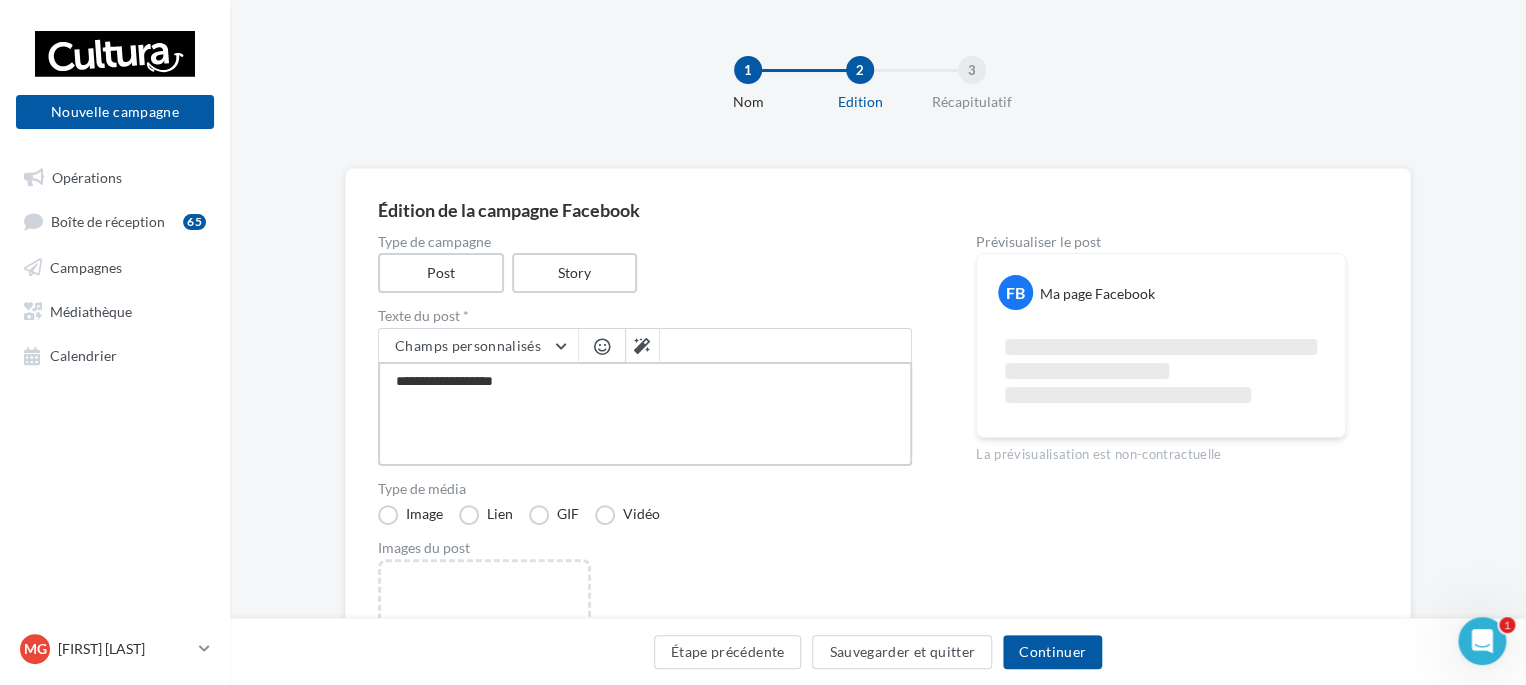 type on "**********" 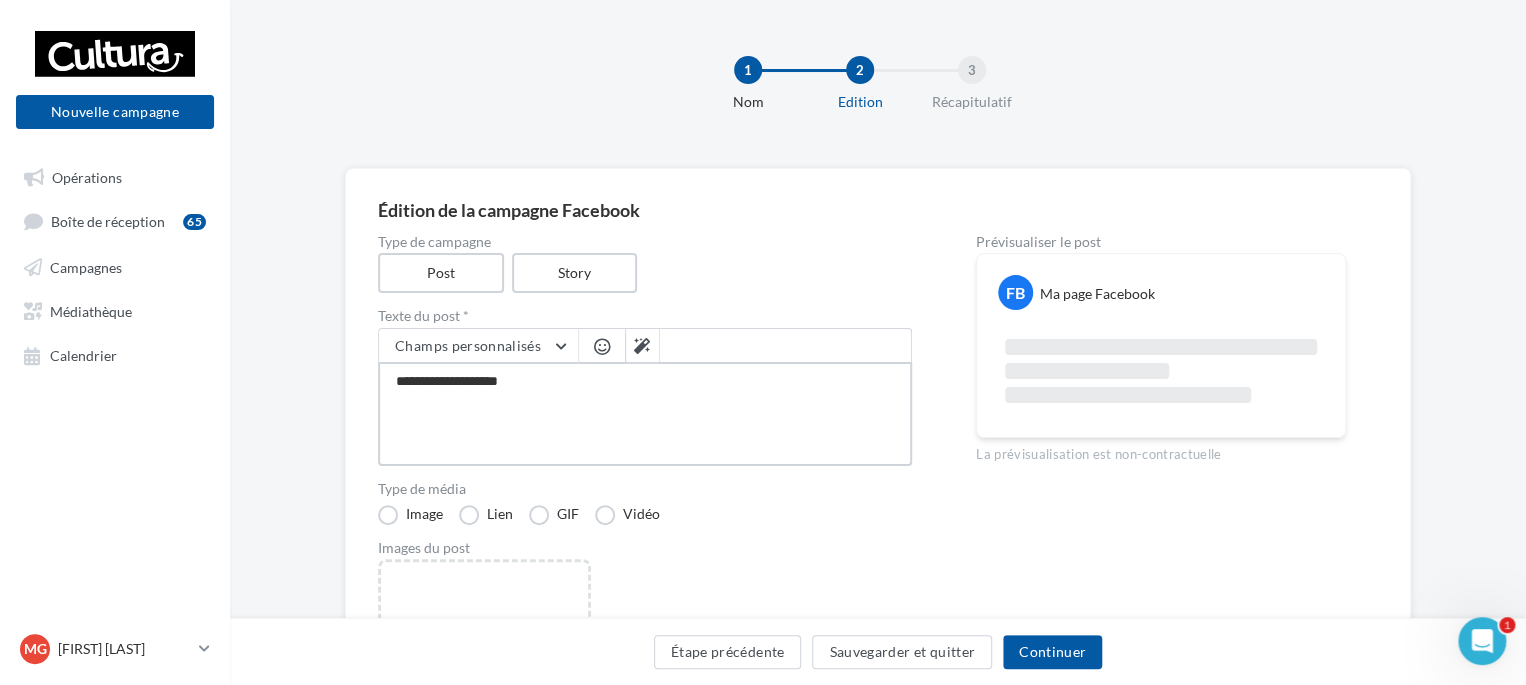 type on "**********" 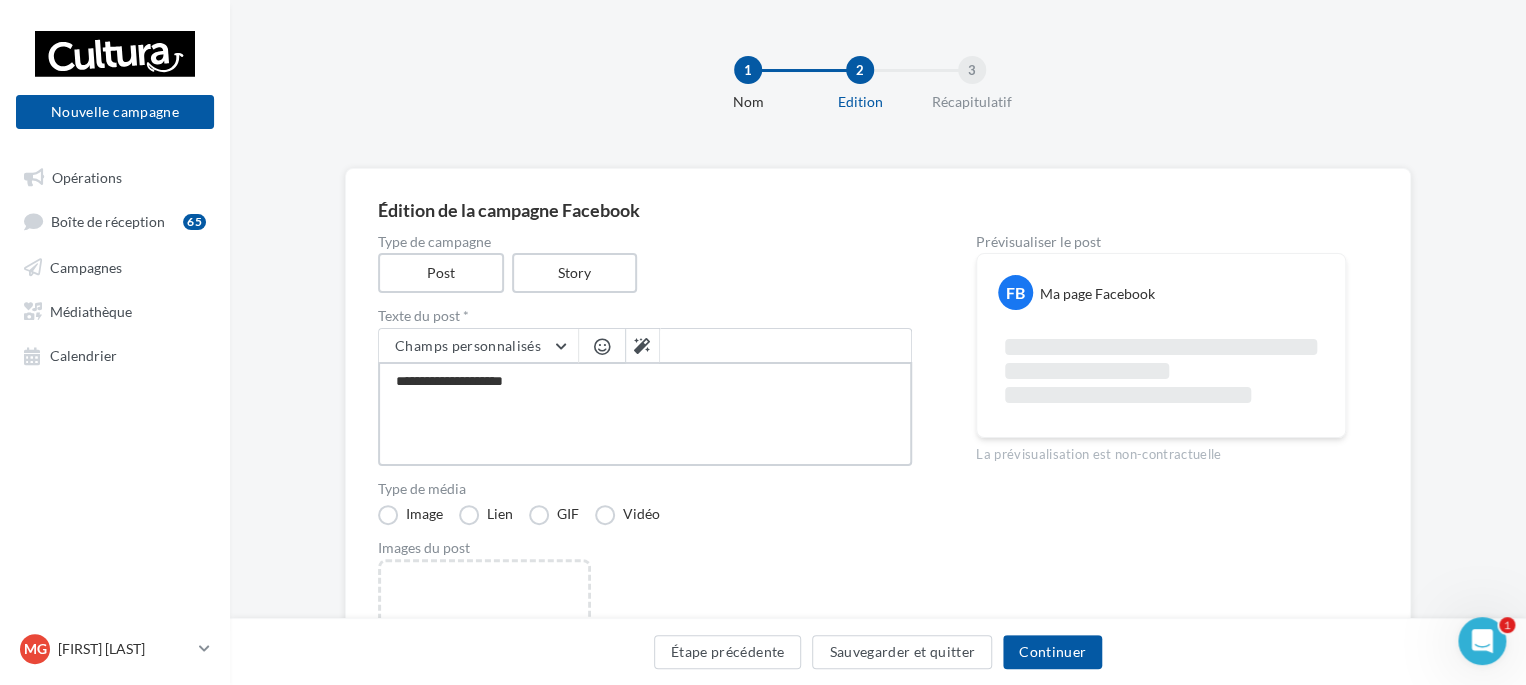 type on "**********" 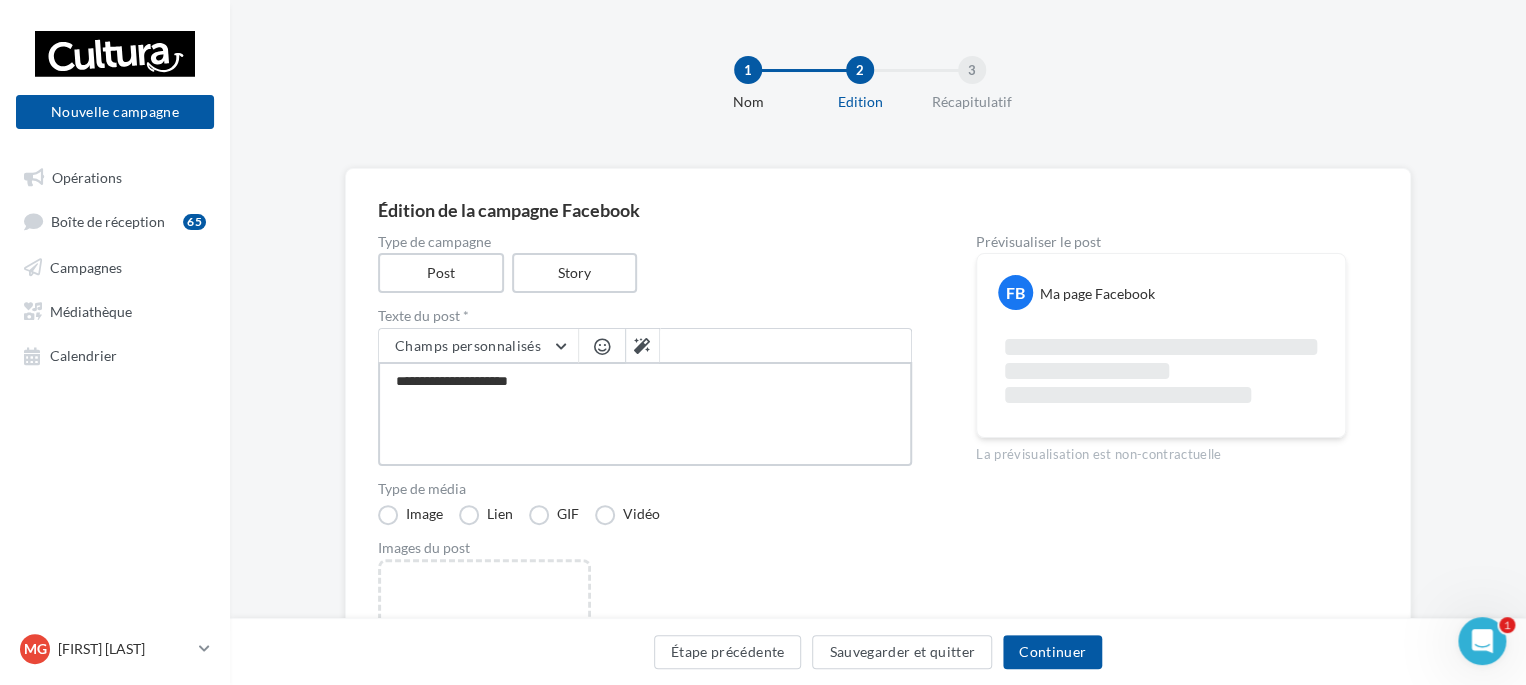 type on "**********" 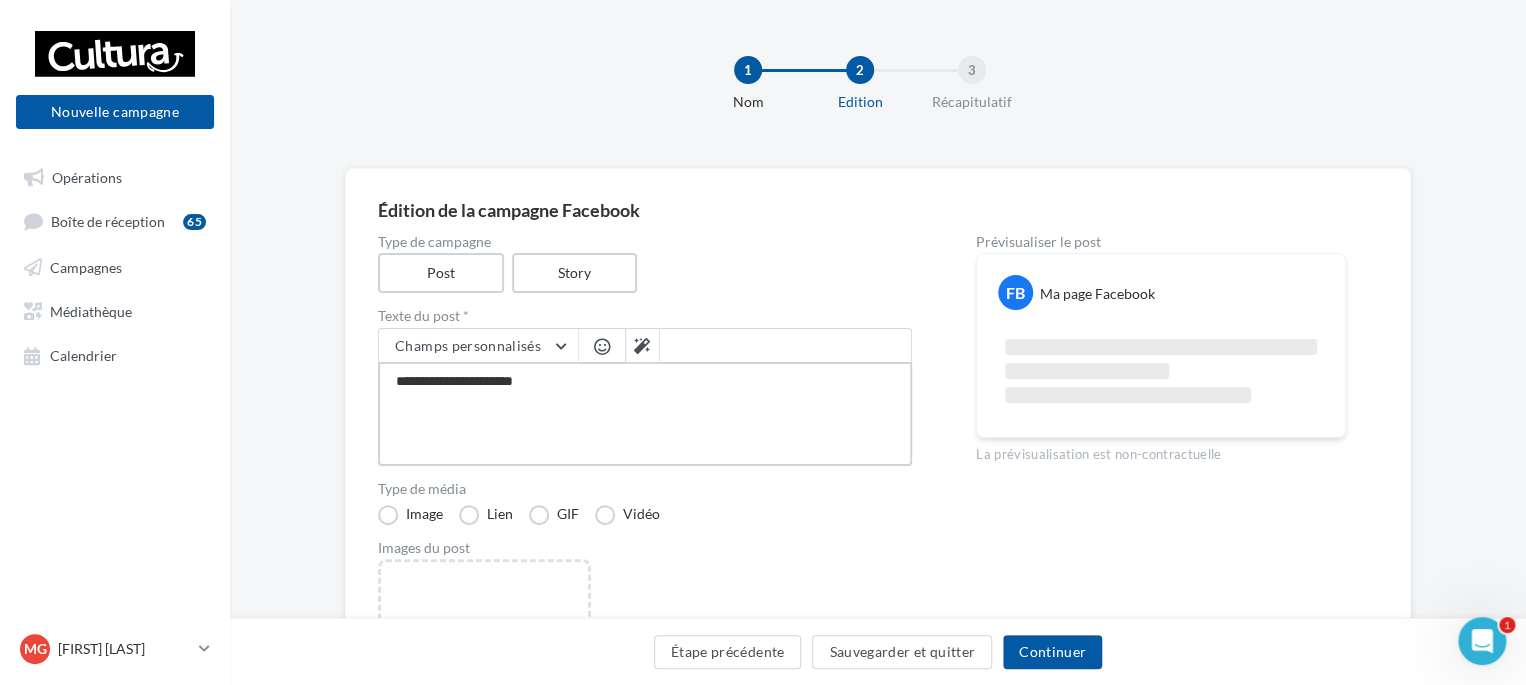 type on "**********" 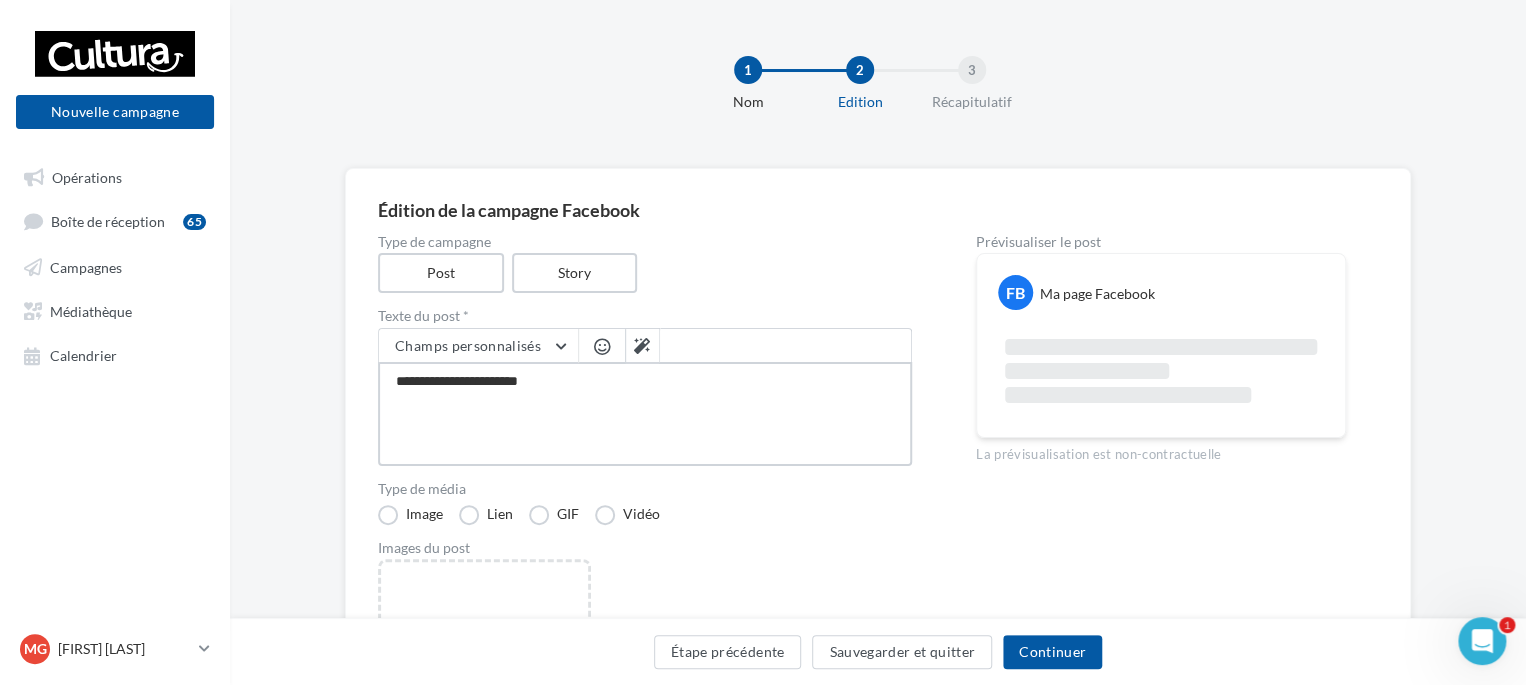 type on "**********" 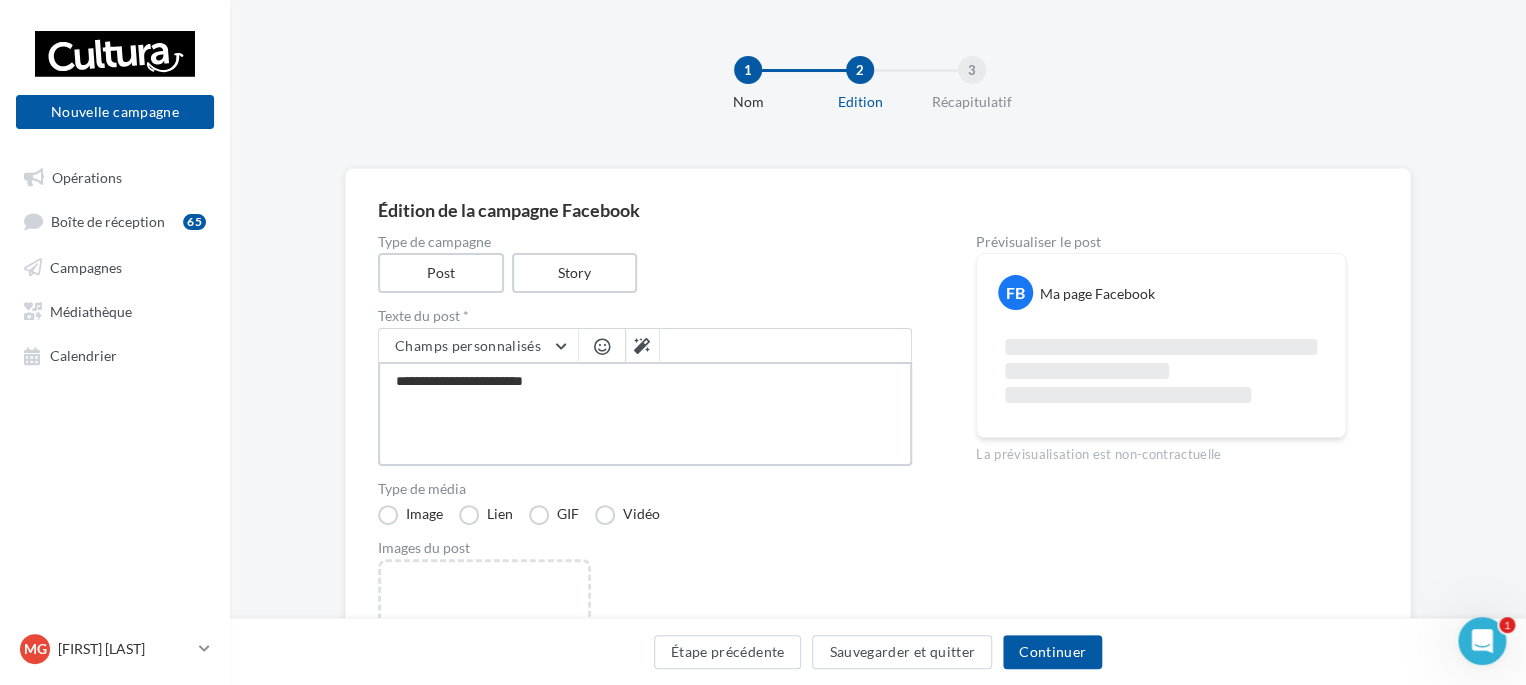 type on "**********" 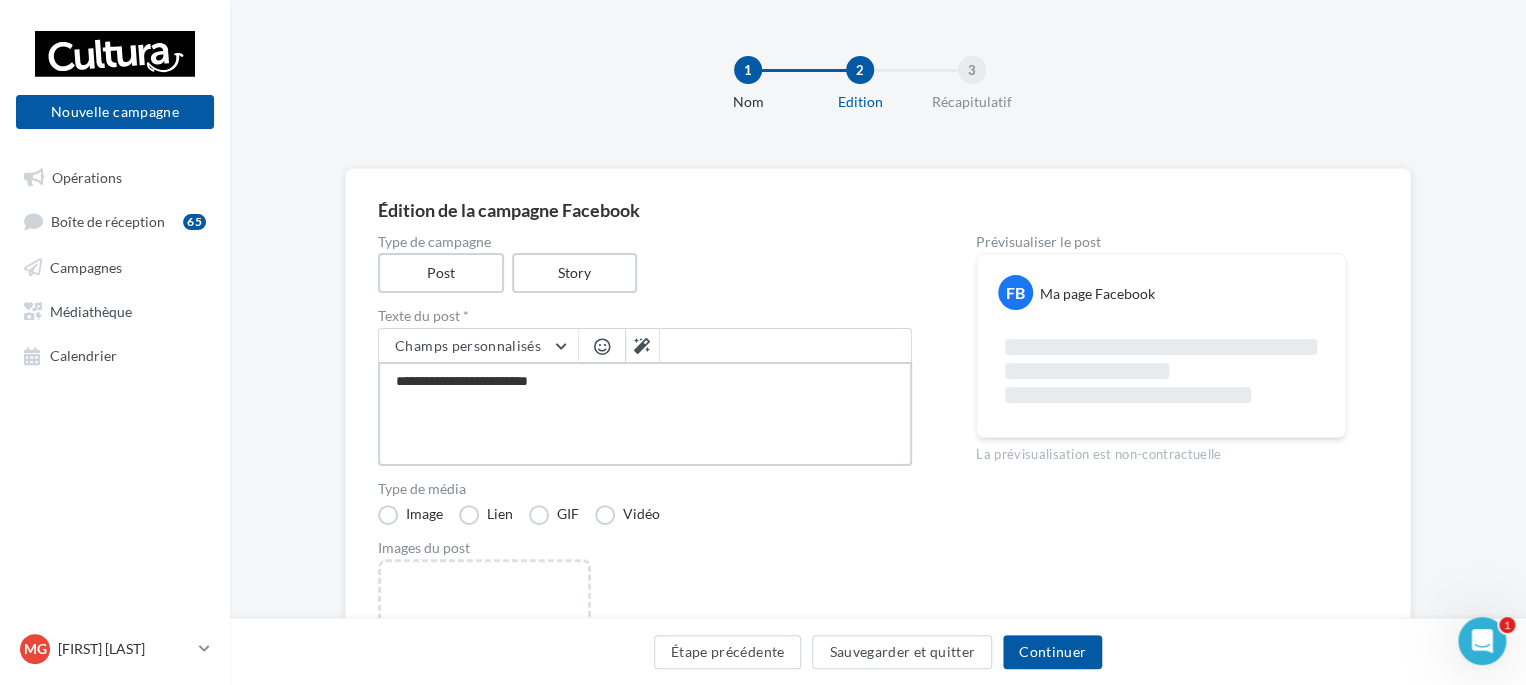 type on "**********" 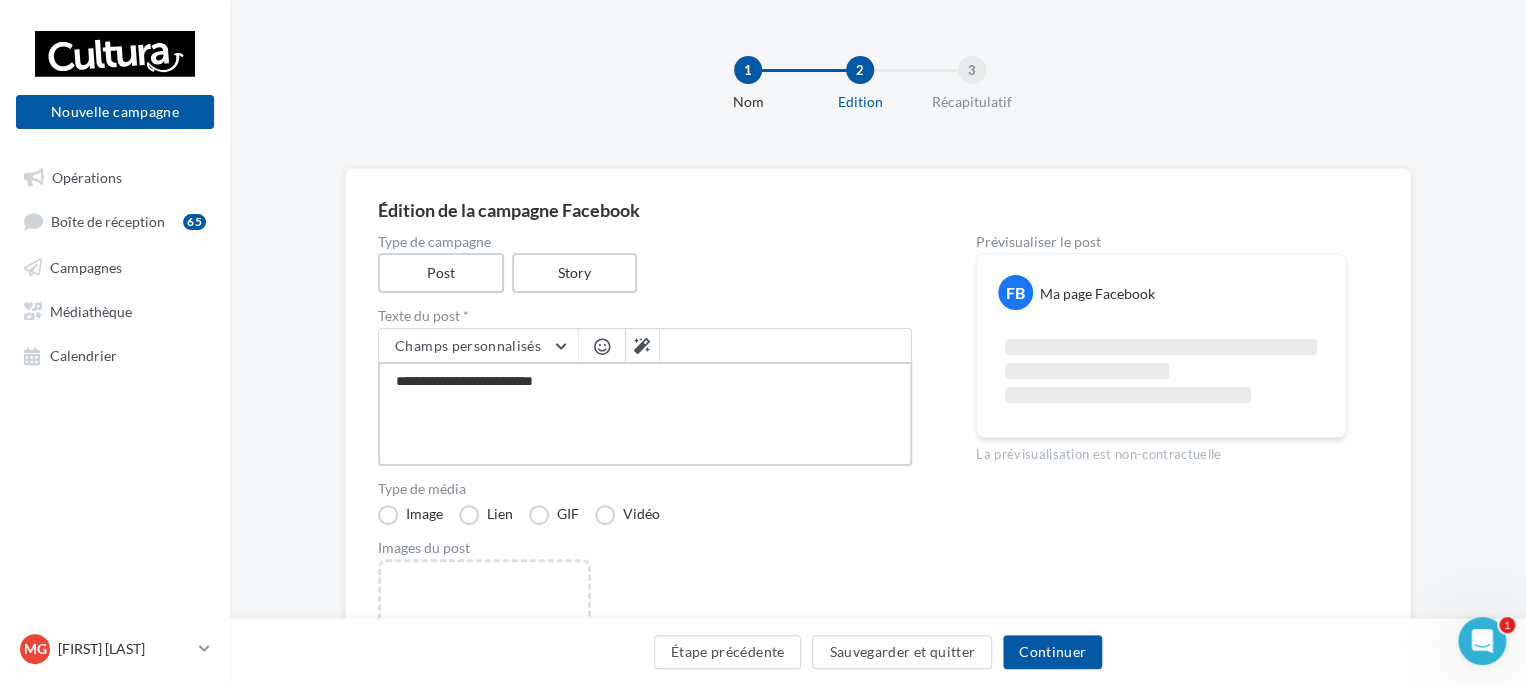 type on "**********" 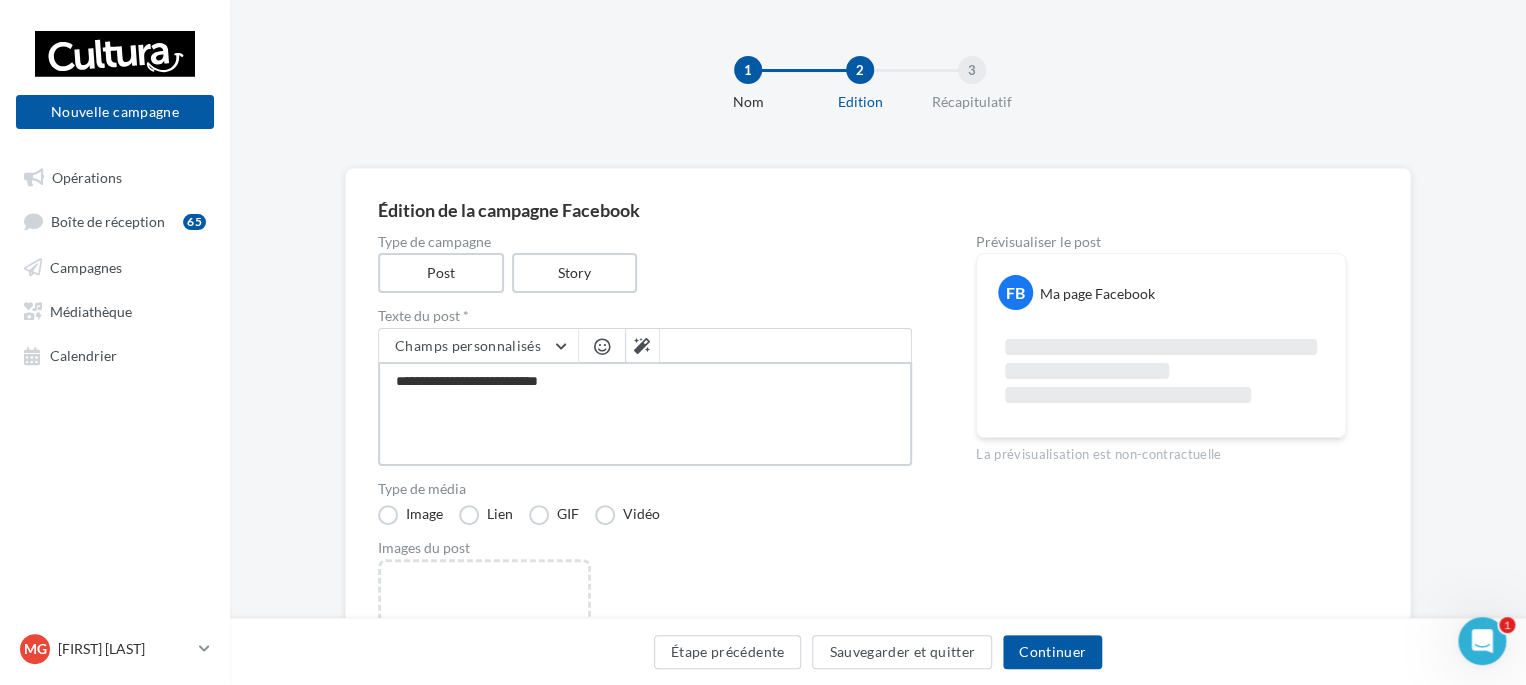 type on "**********" 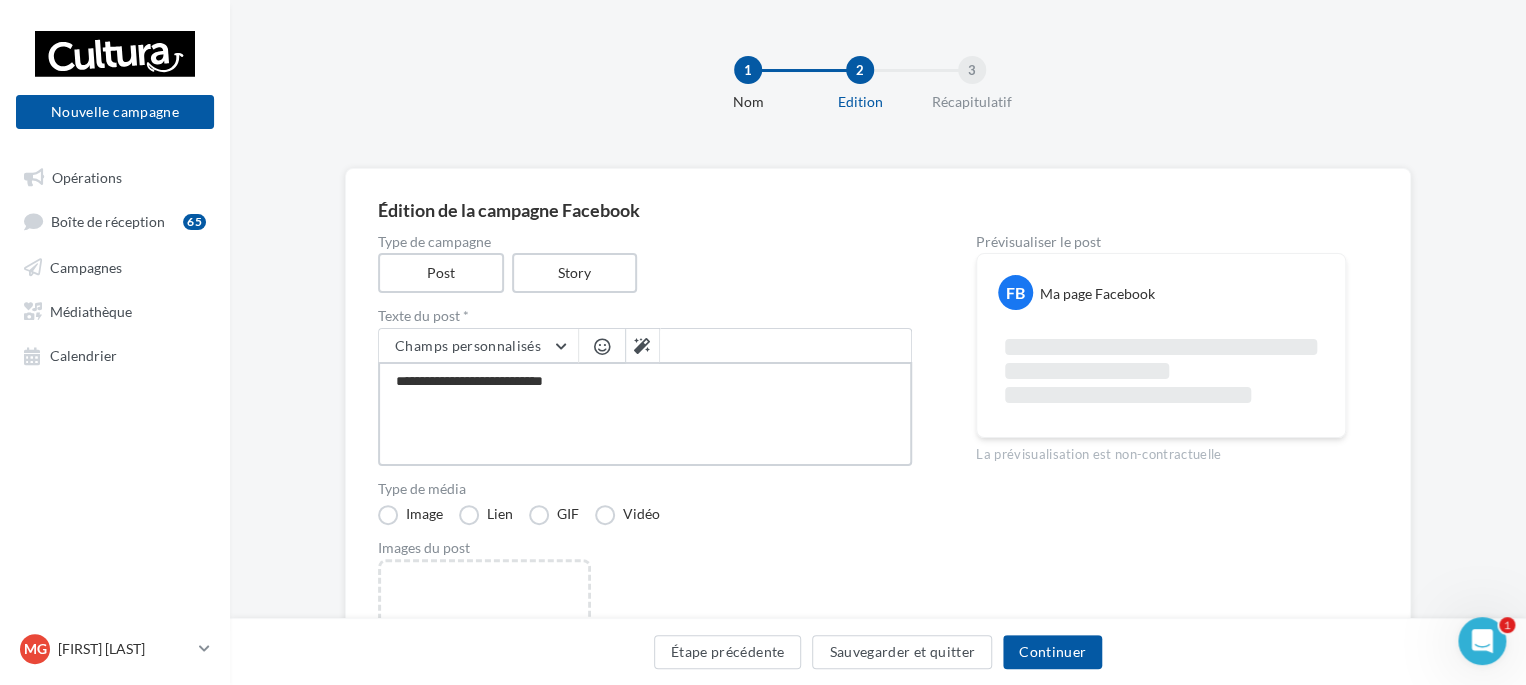 type on "**********" 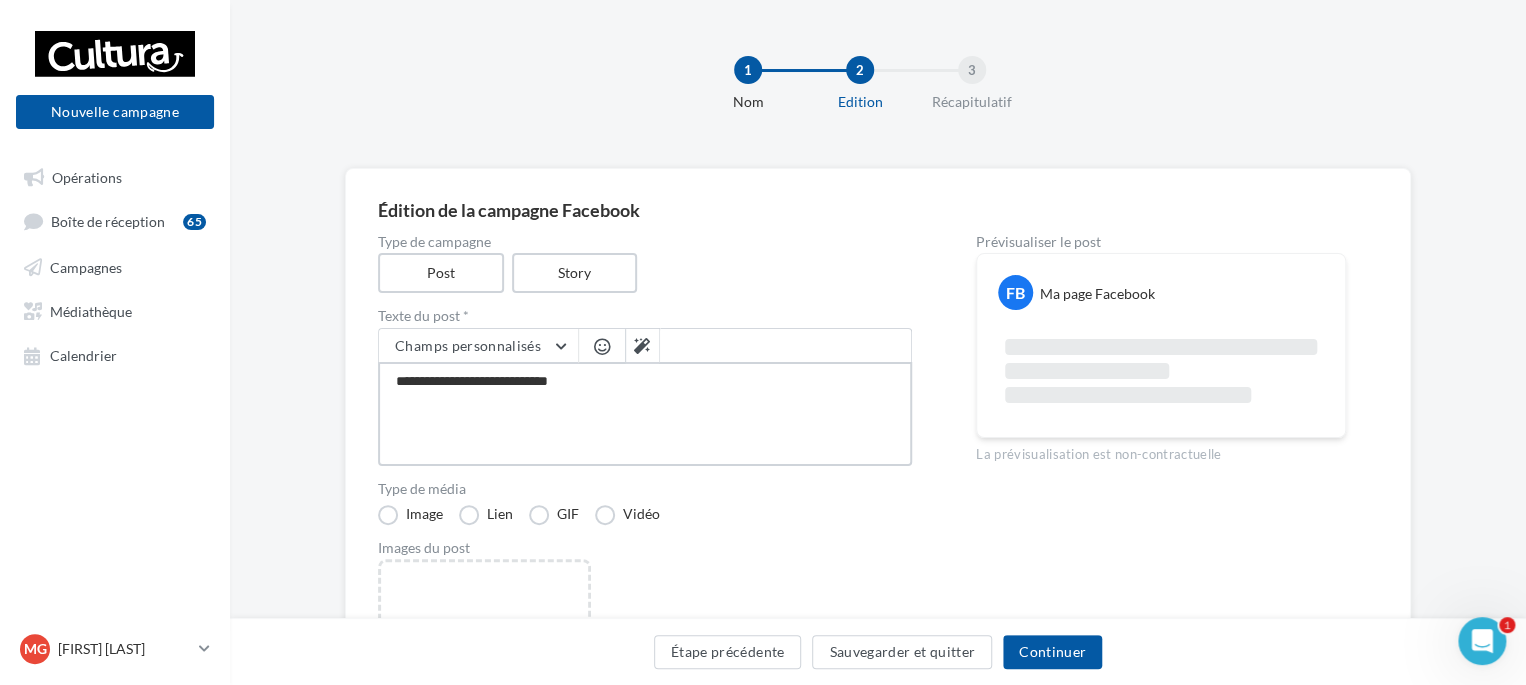 type on "**********" 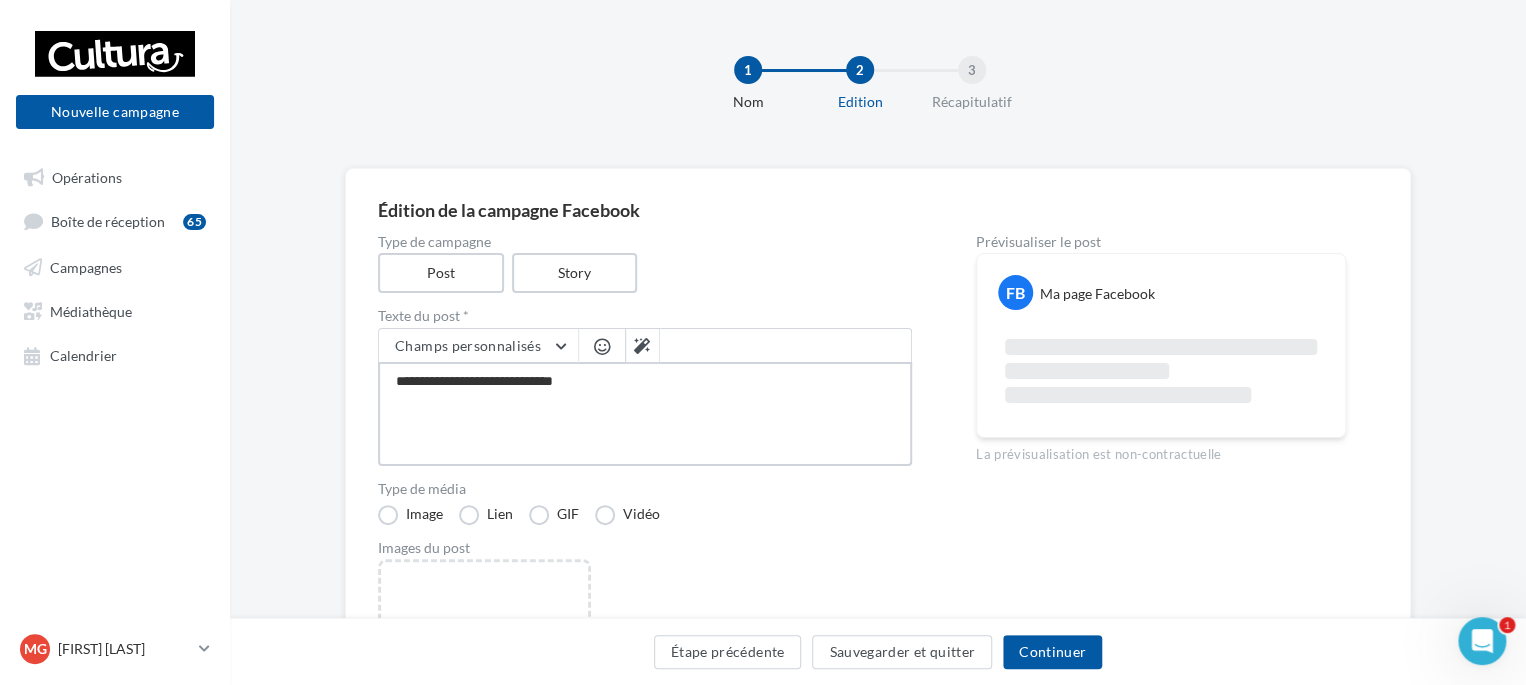 type on "**********" 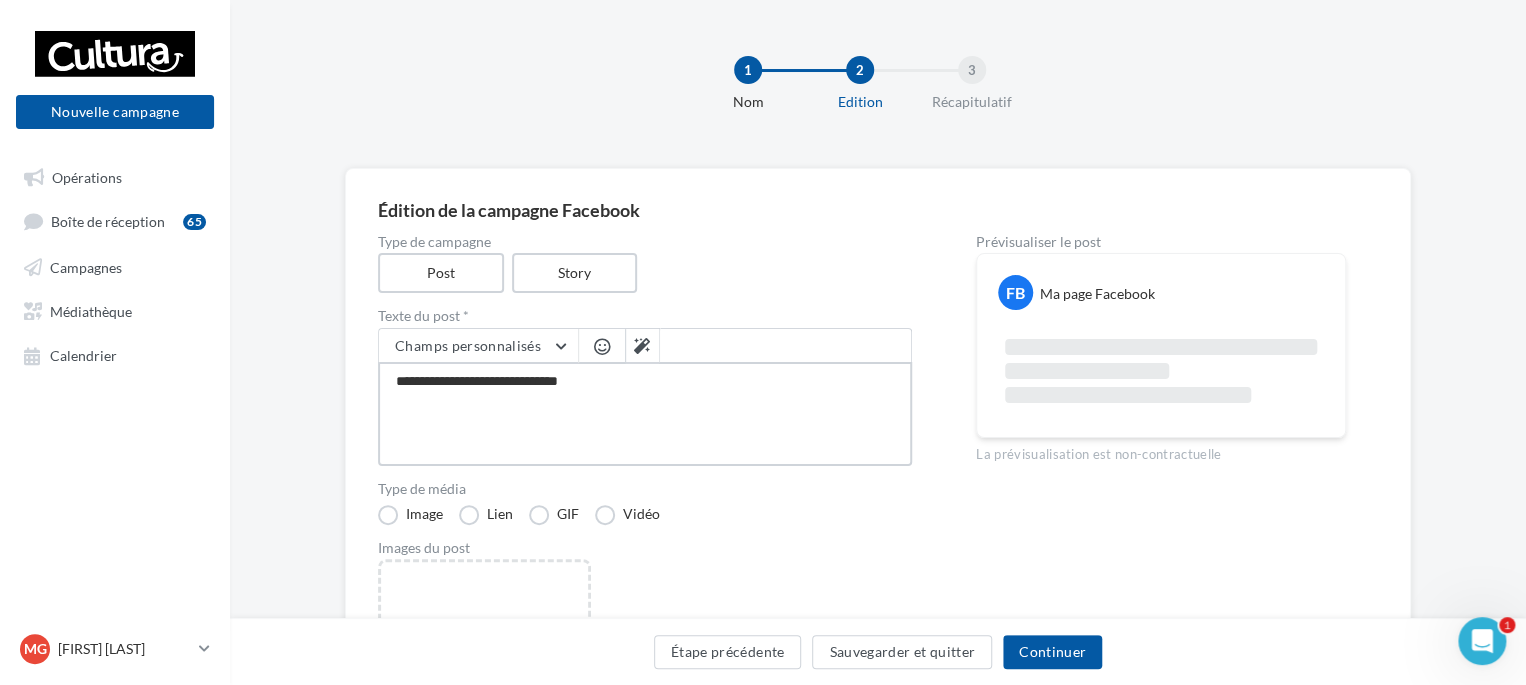 type on "**********" 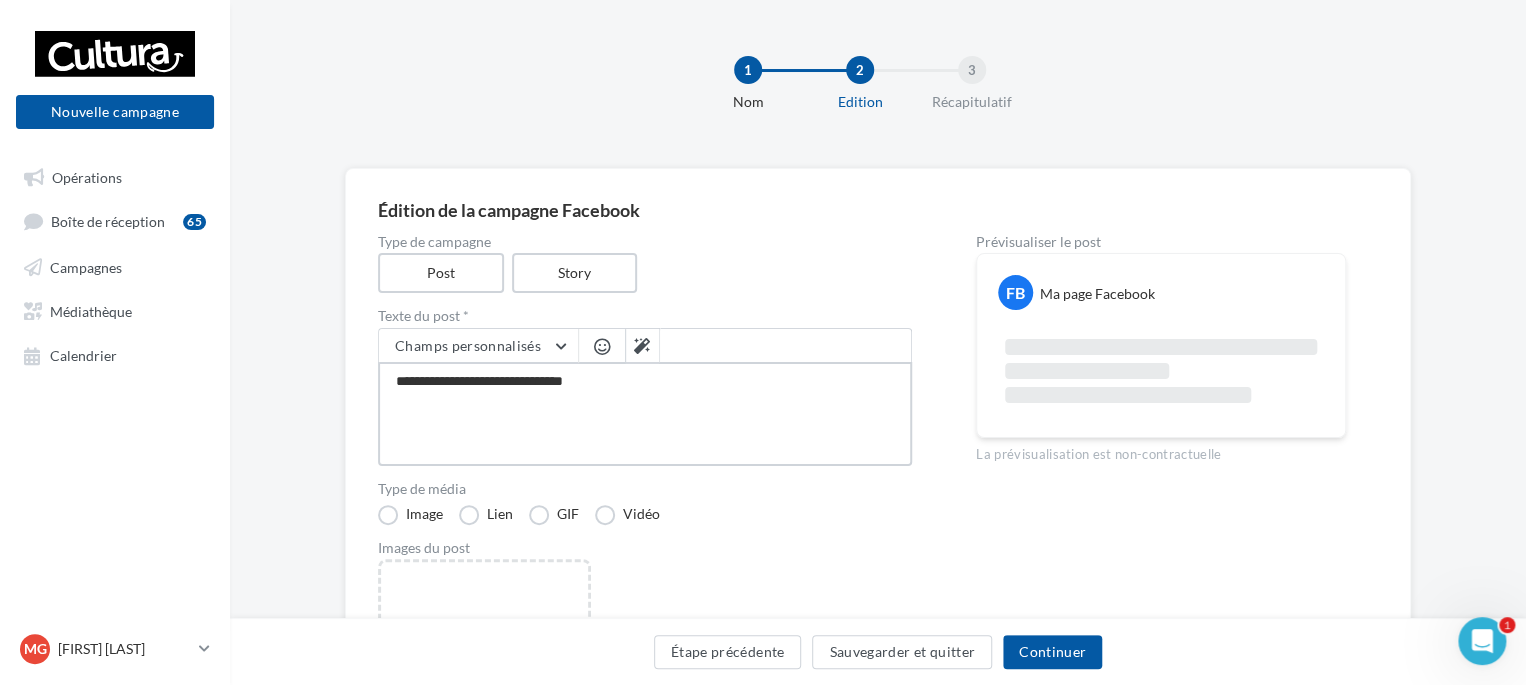 type on "**********" 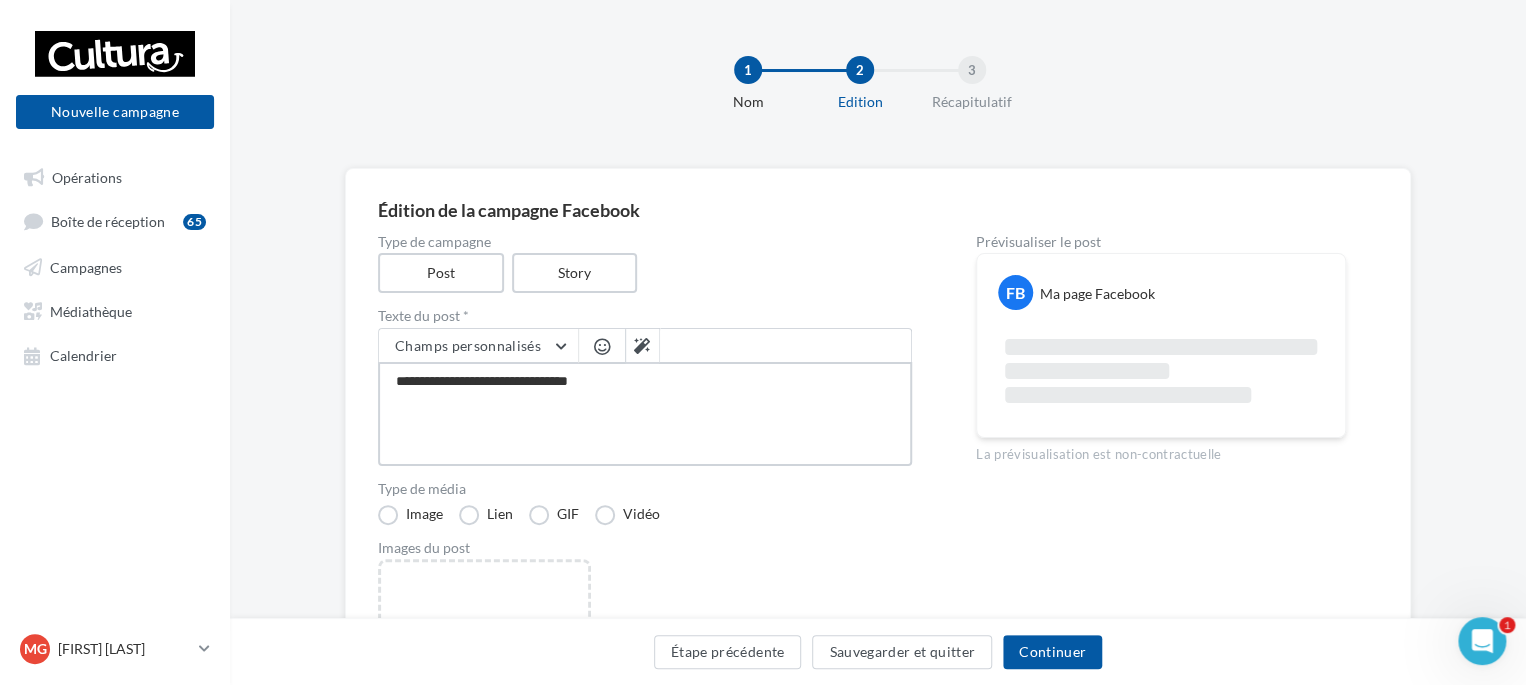 type on "**********" 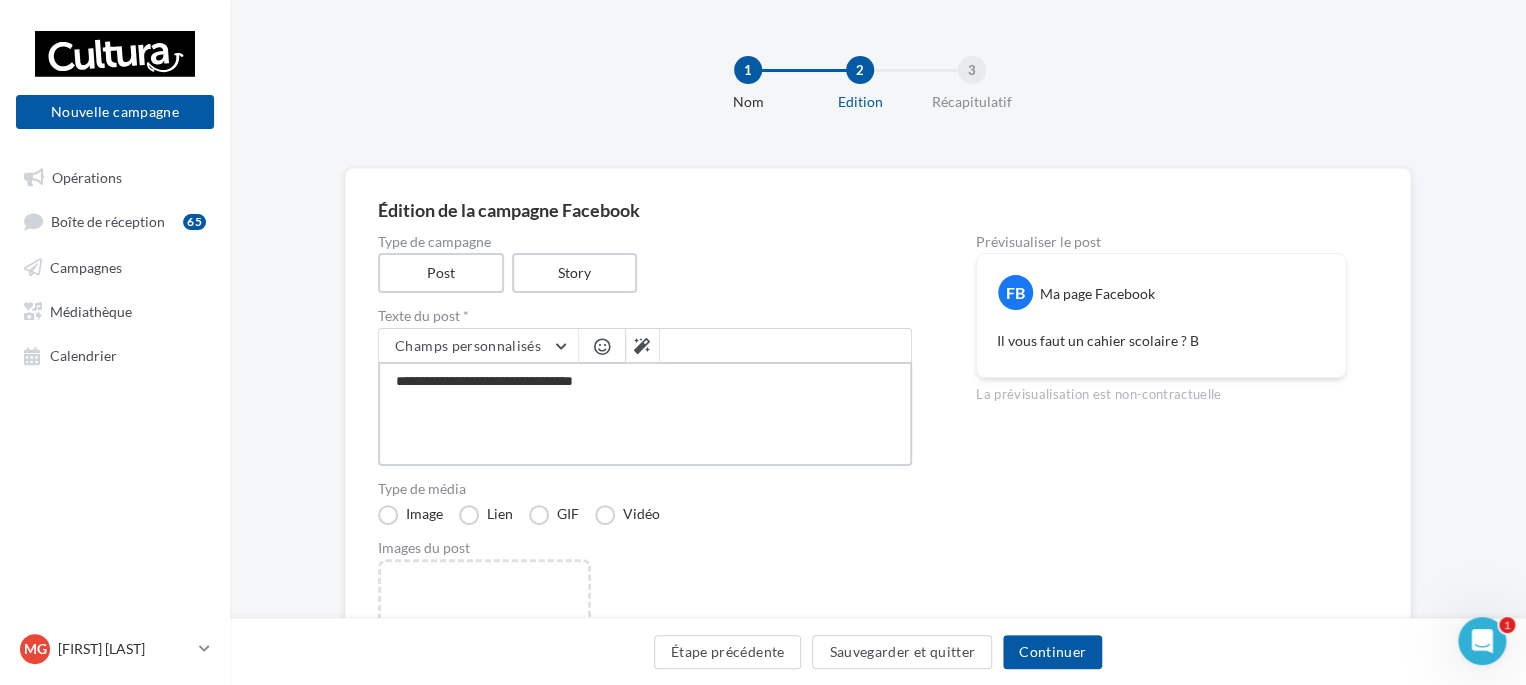 type on "**********" 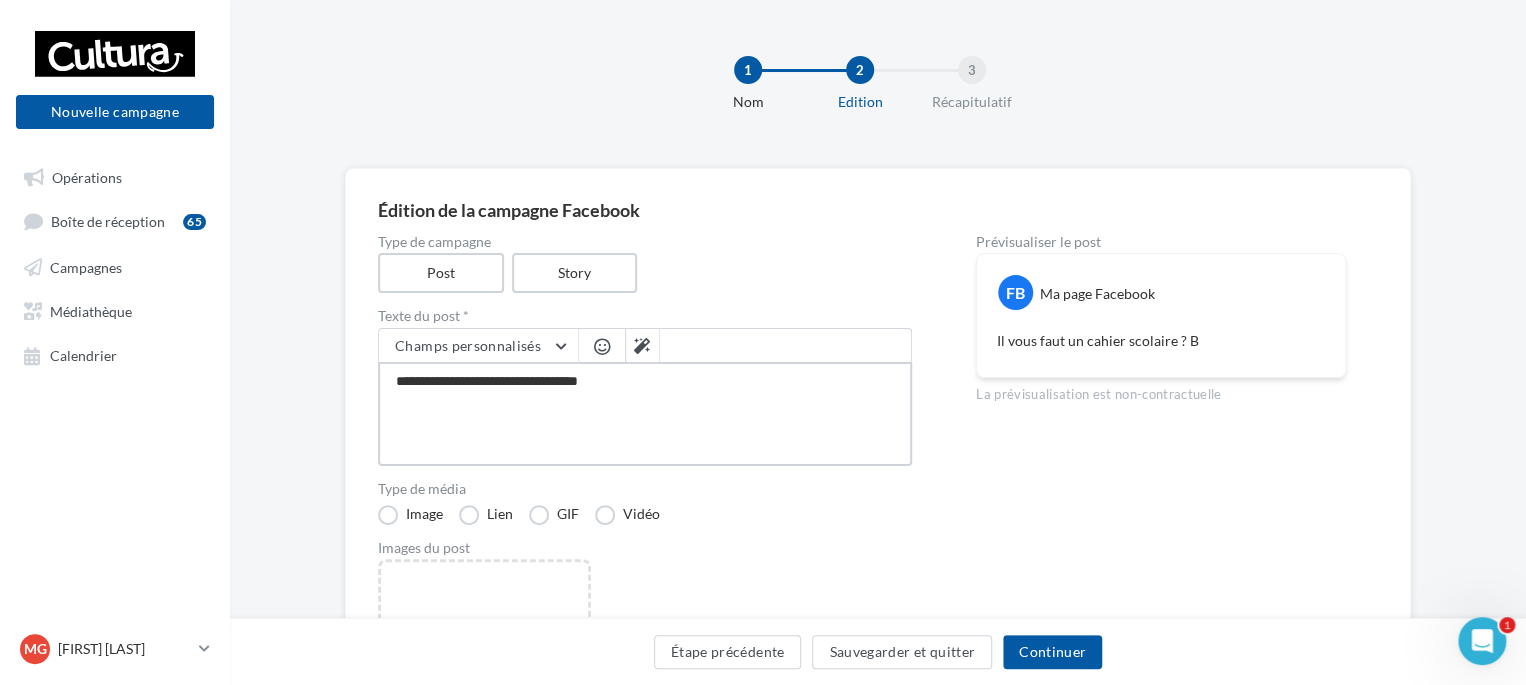 type on "**********" 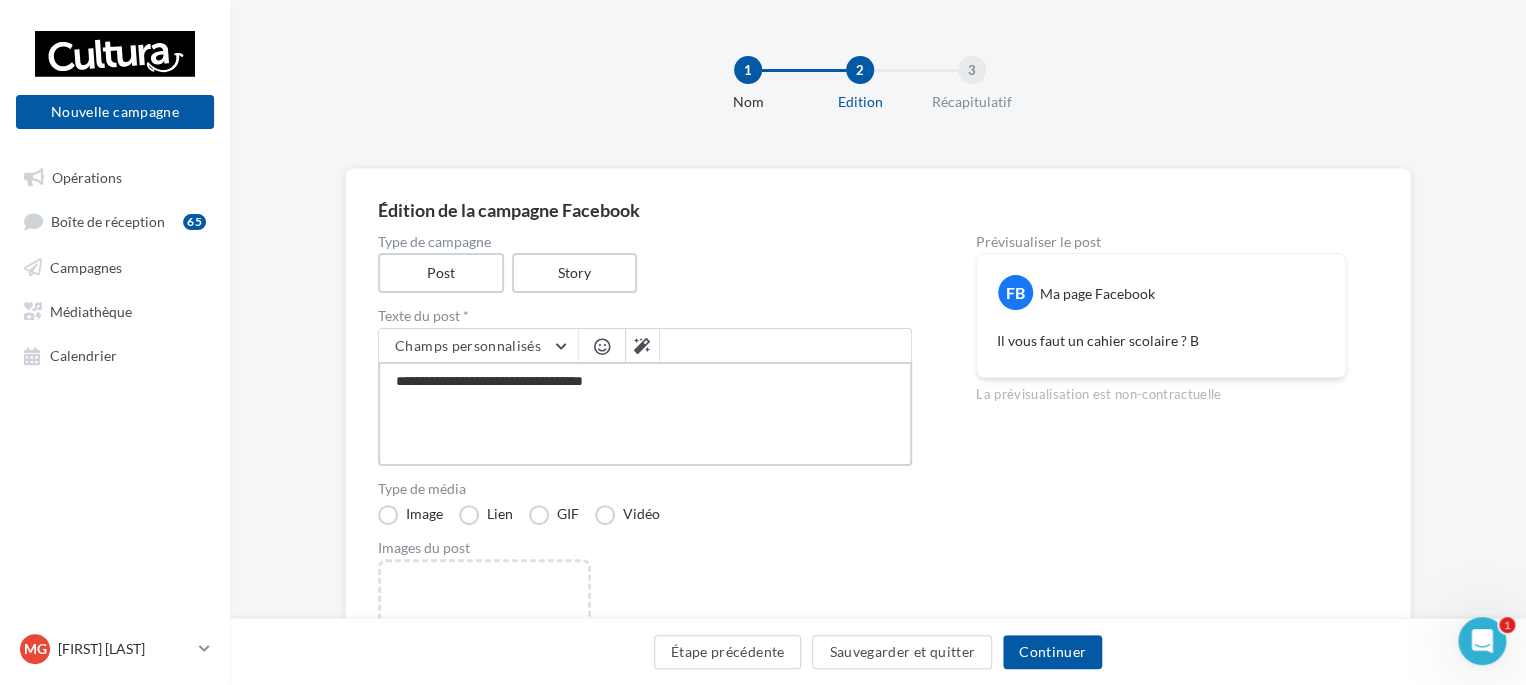 type on "**********" 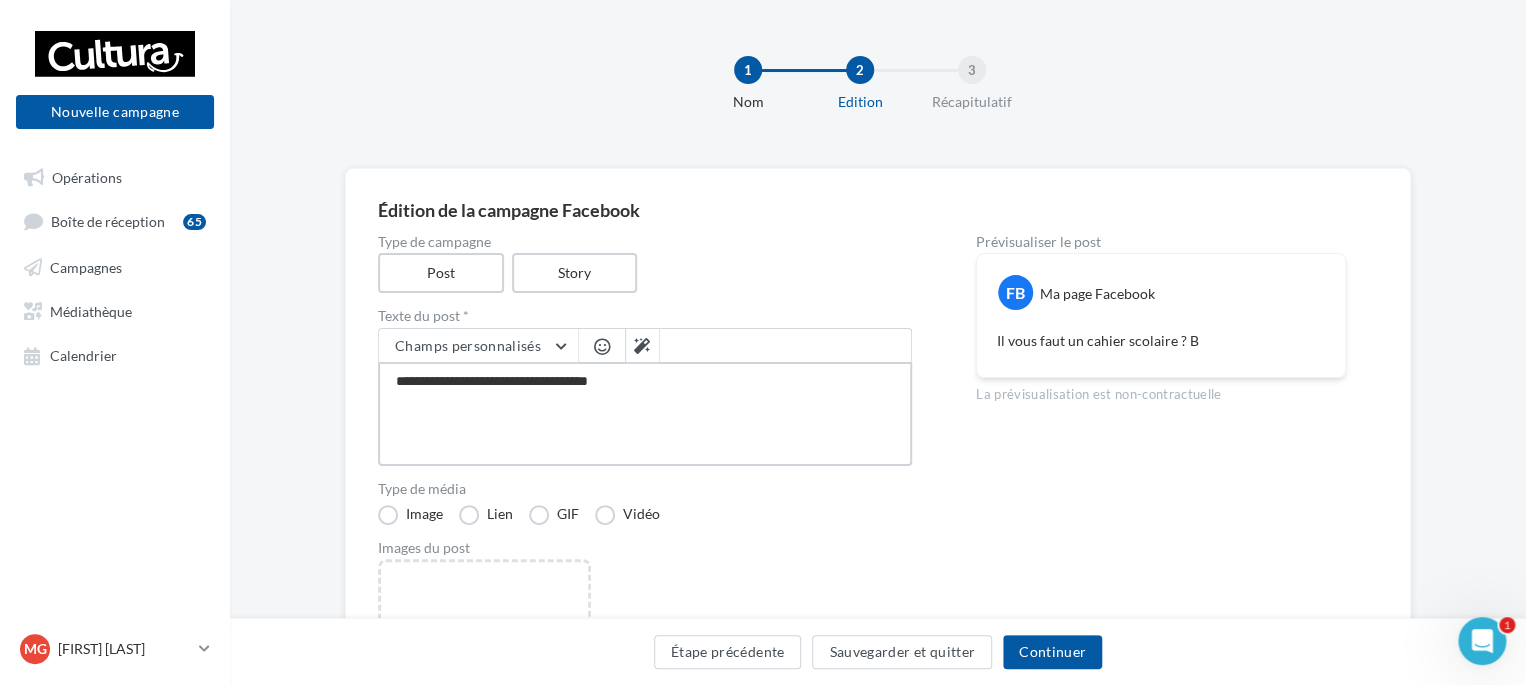 type on "**********" 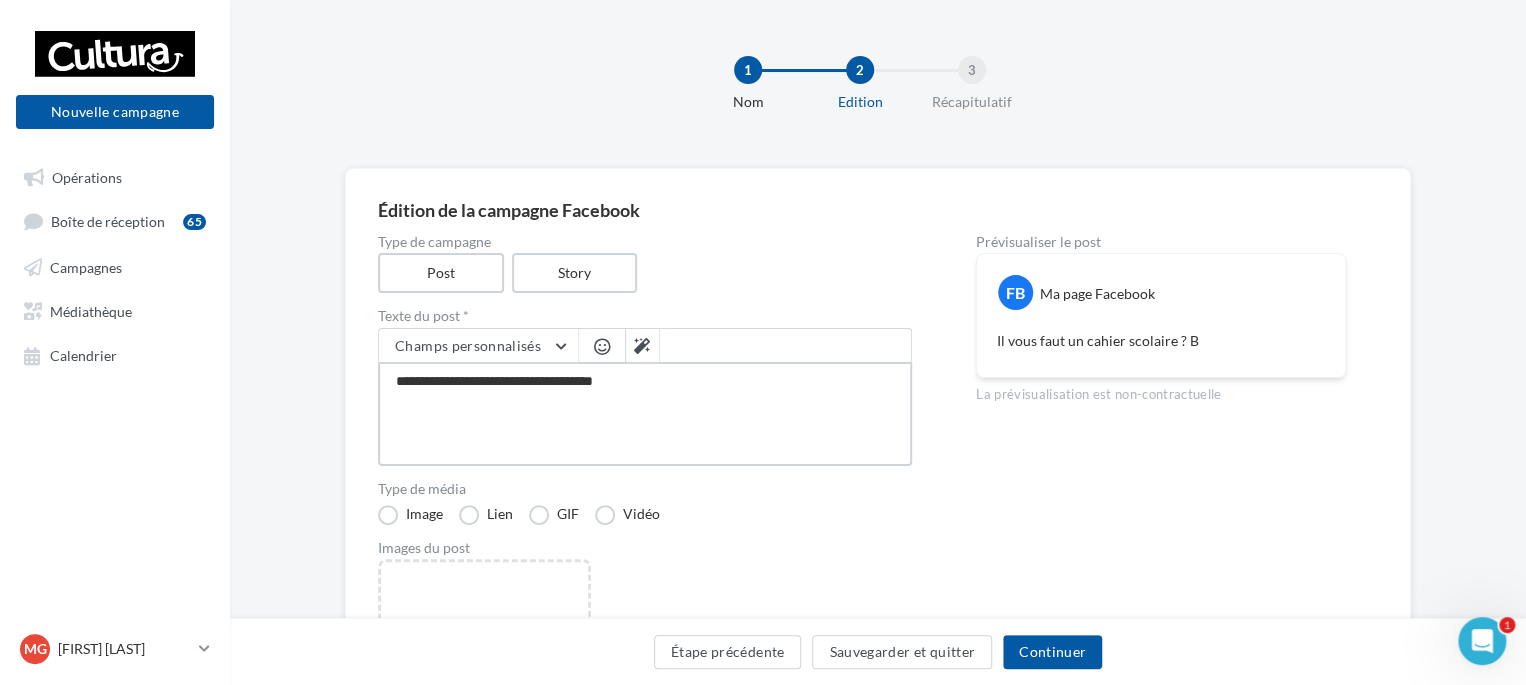 type on "**********" 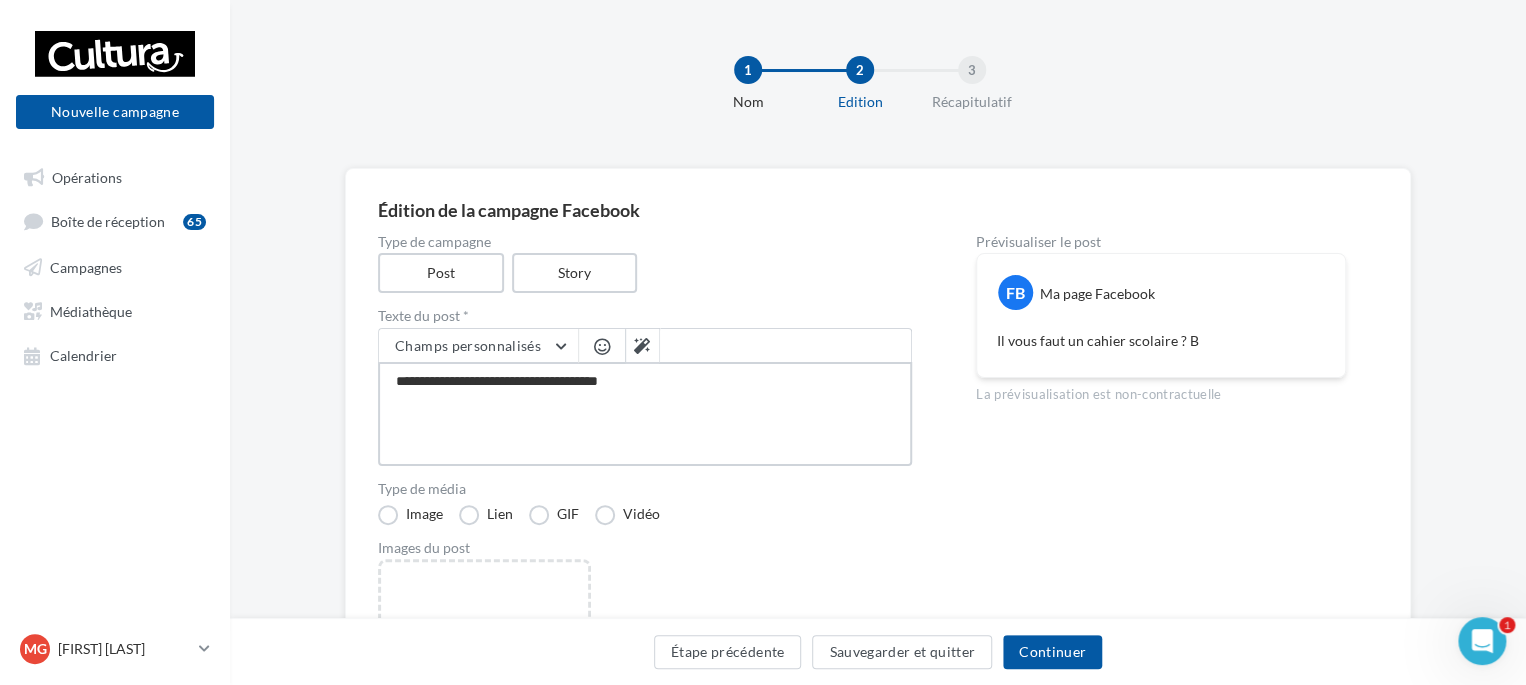 type on "**********" 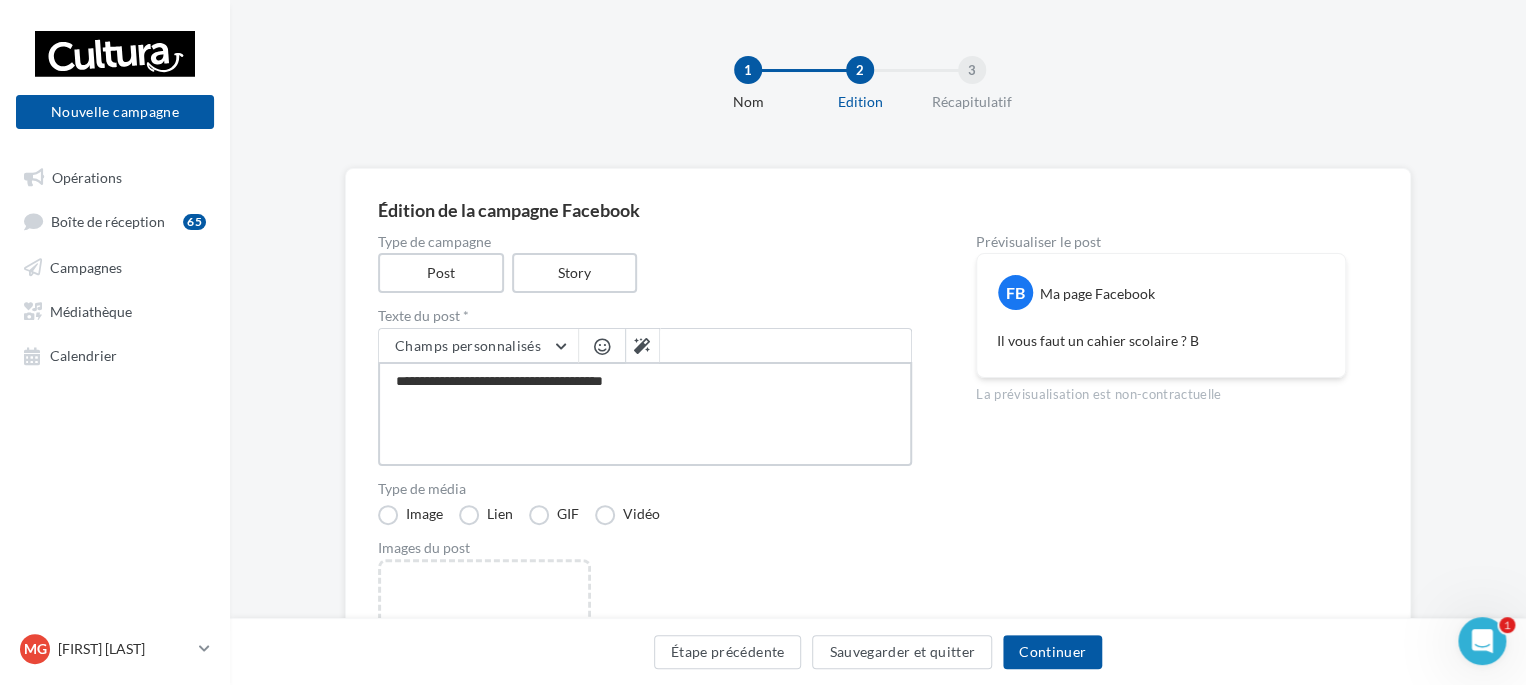 type on "**********" 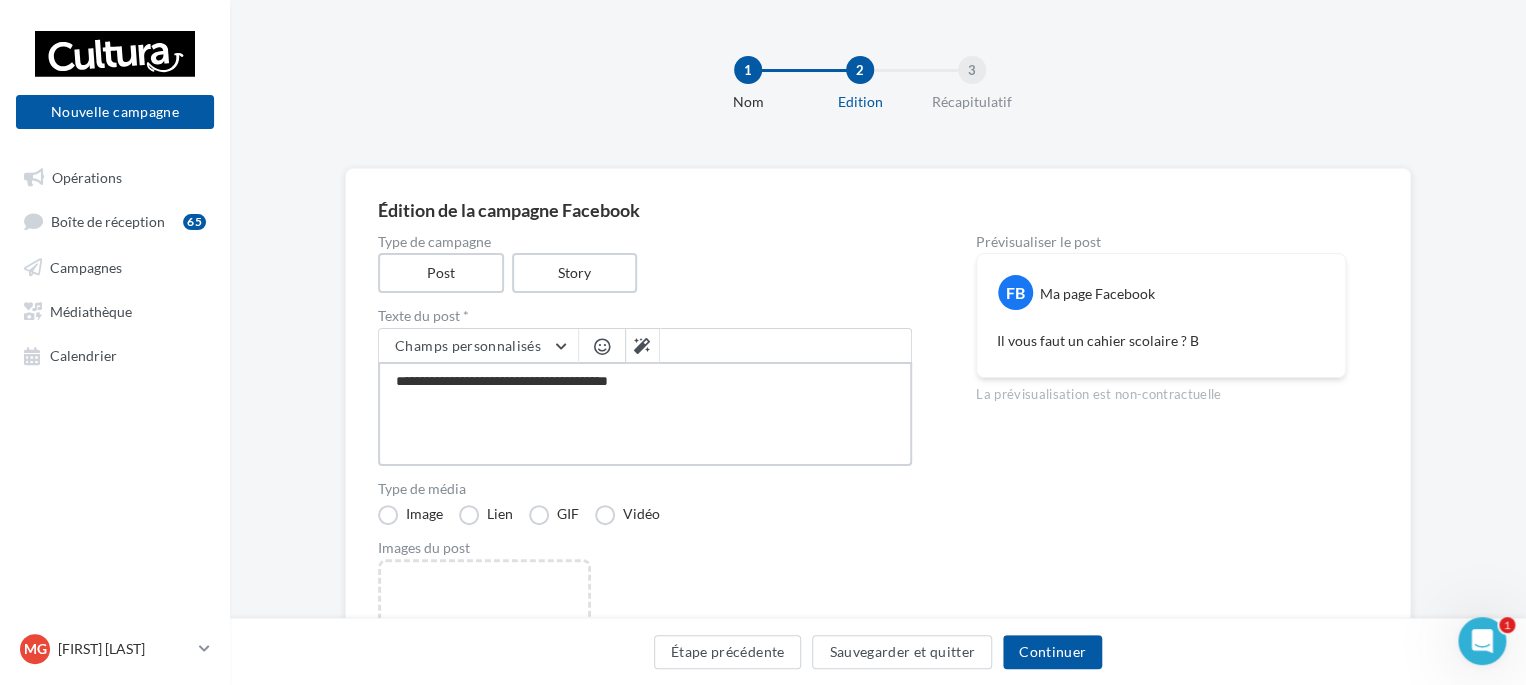type on "**********" 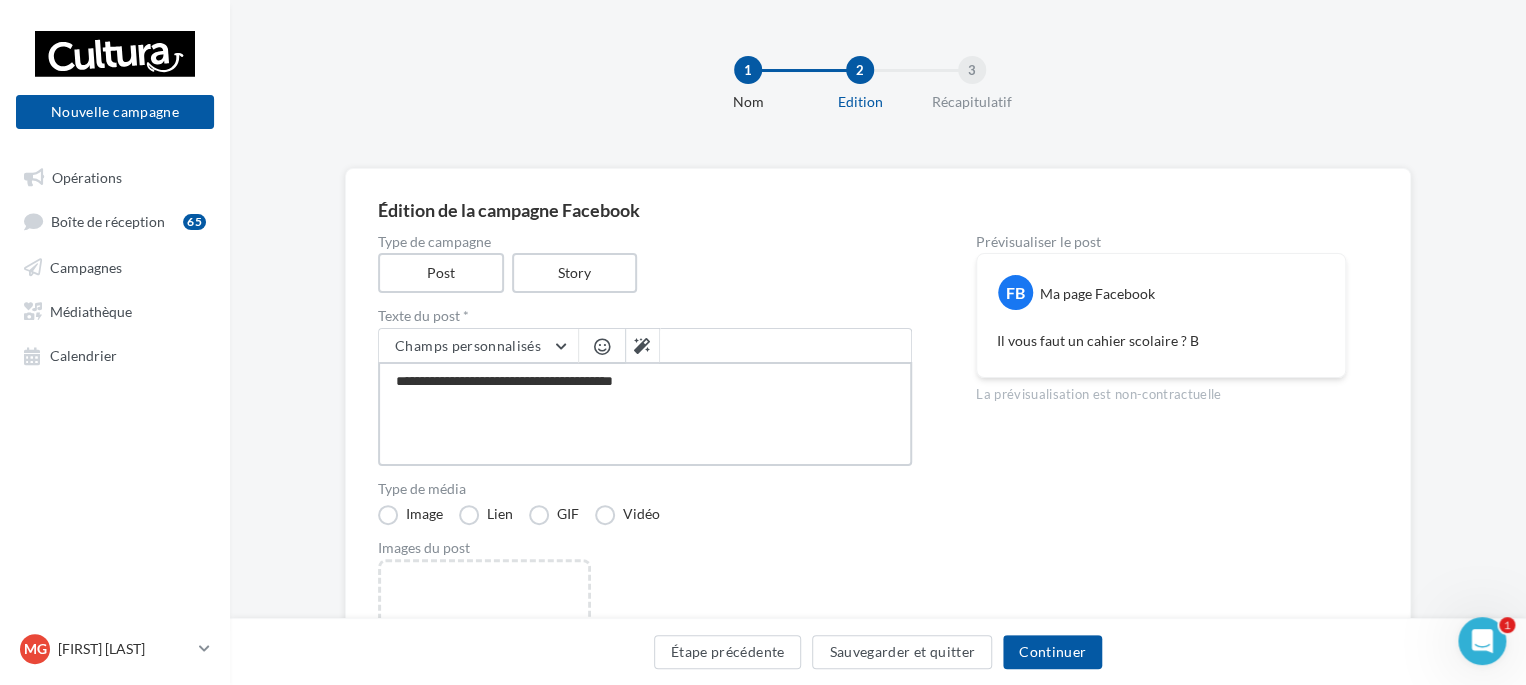 type on "**********" 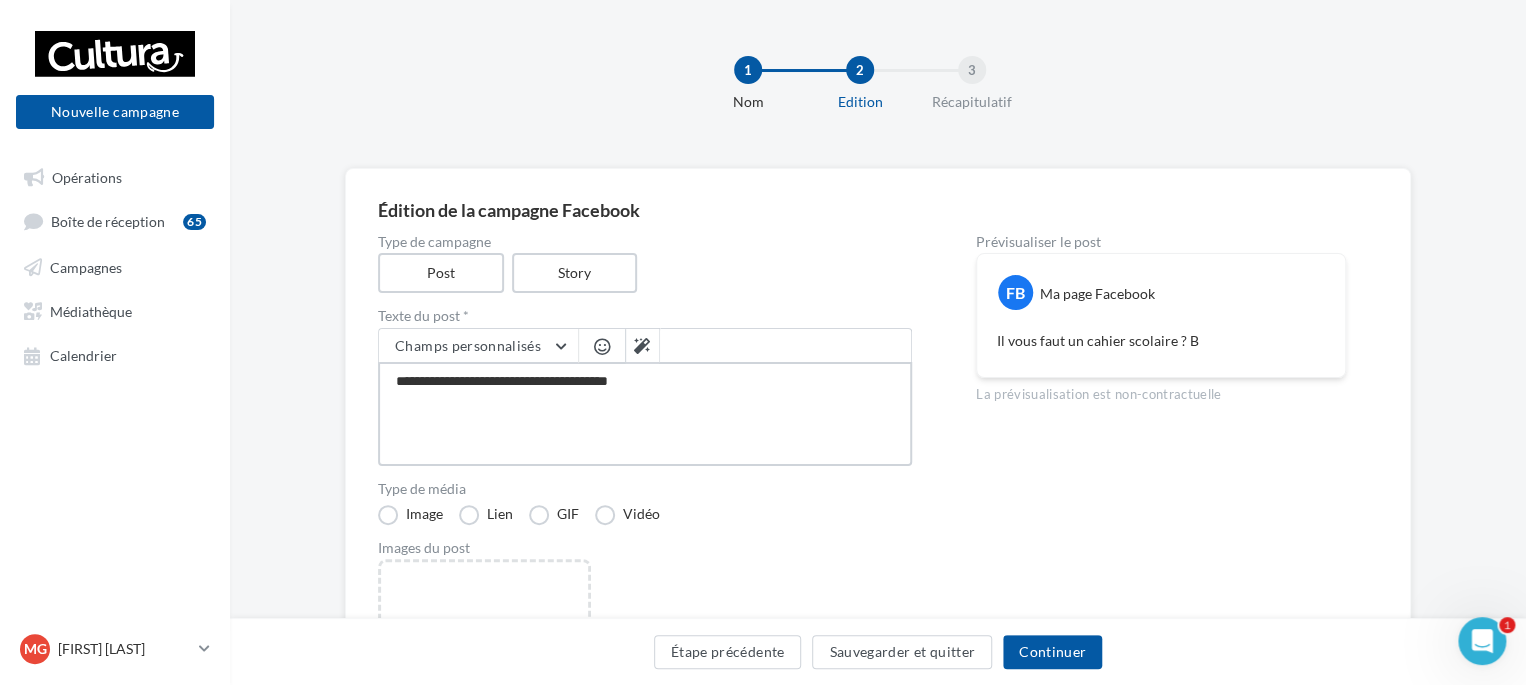 type on "**********" 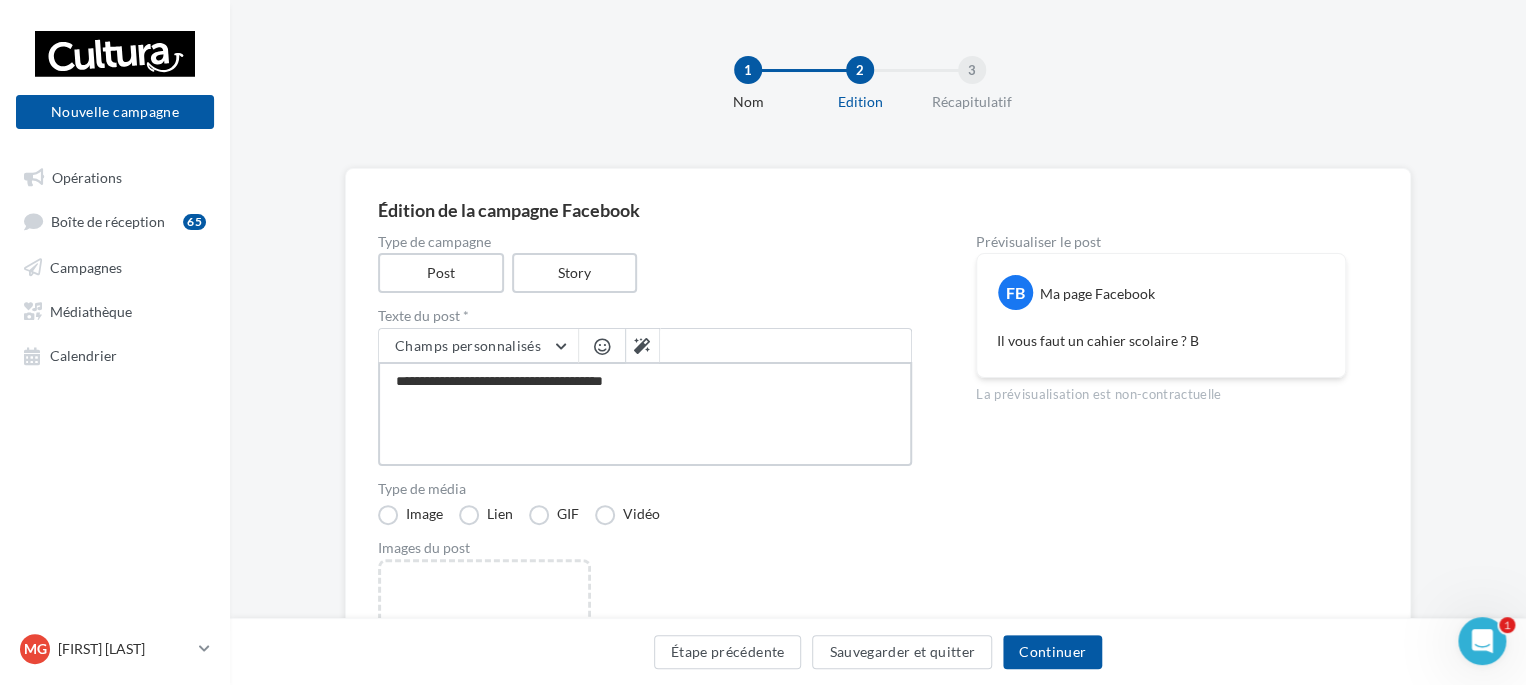 type on "**********" 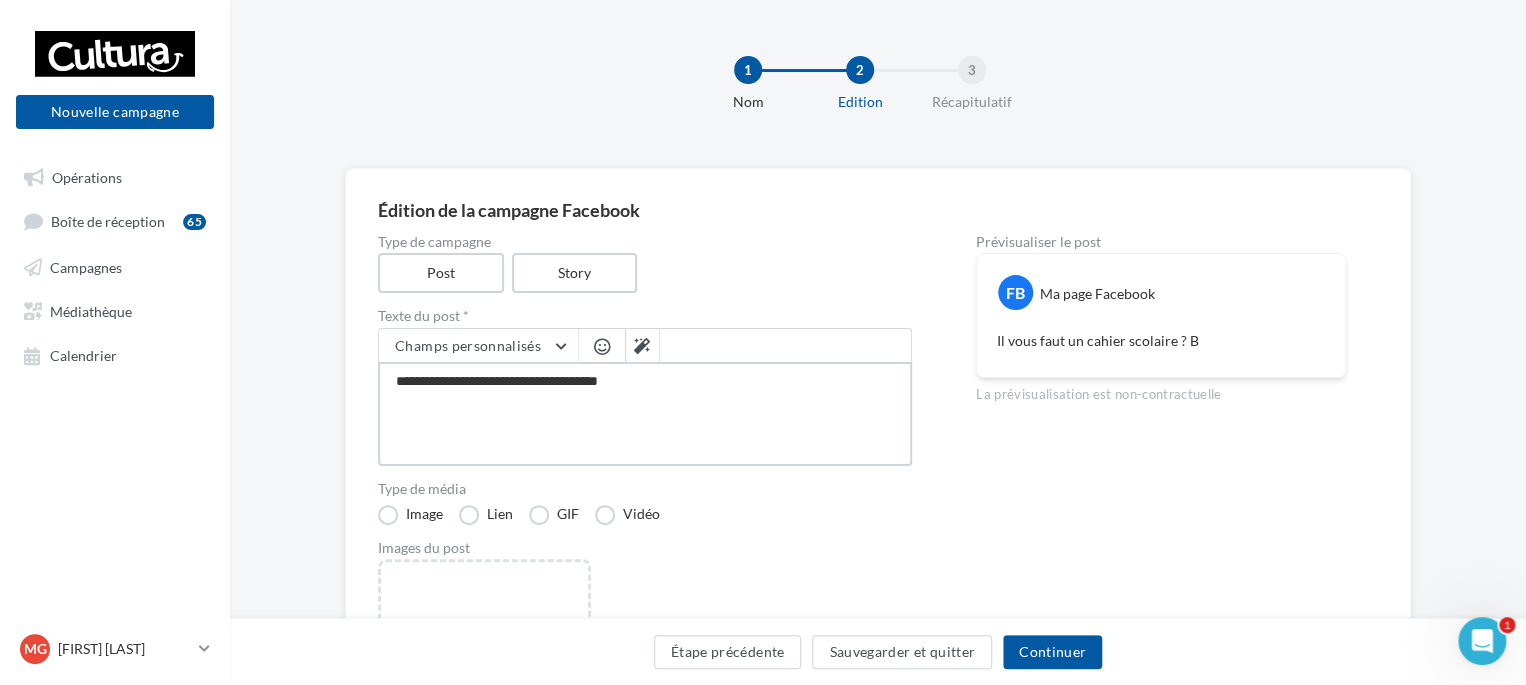 type on "**********" 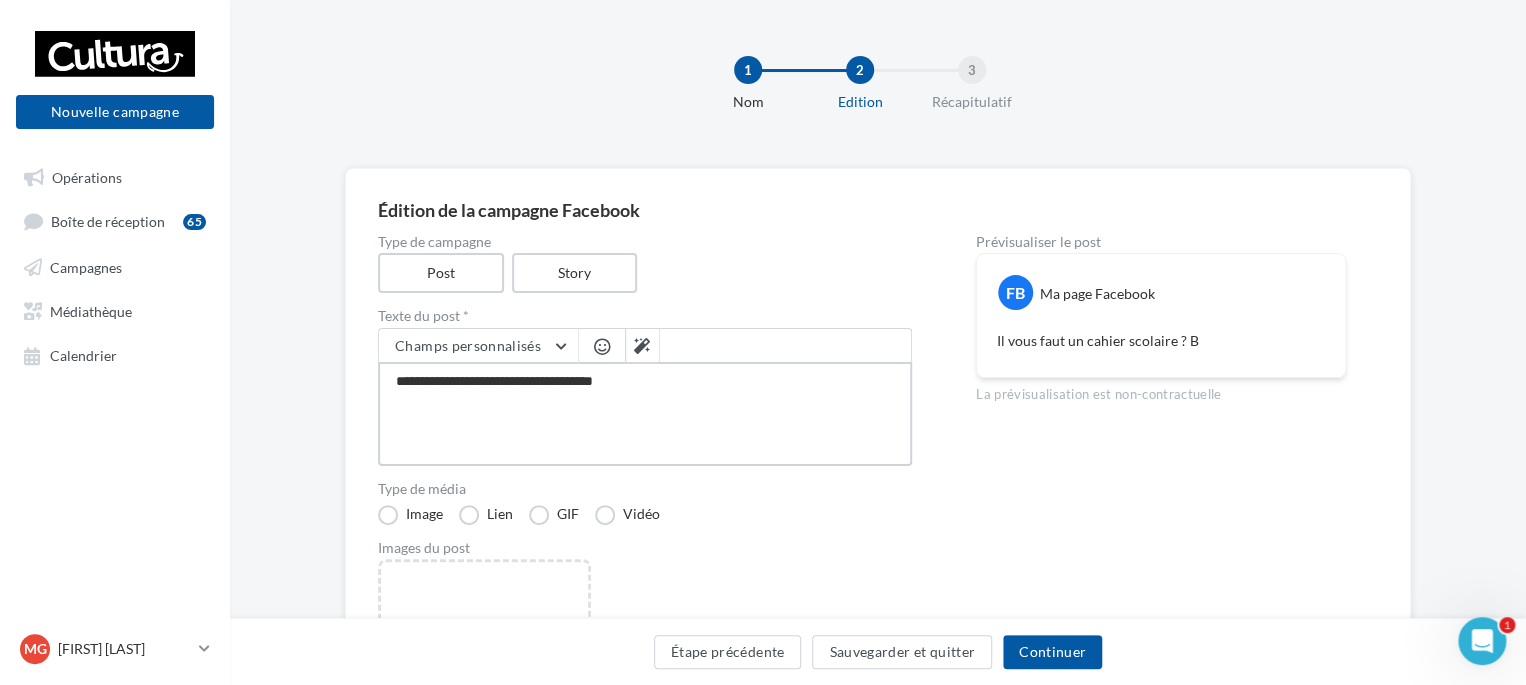type on "**********" 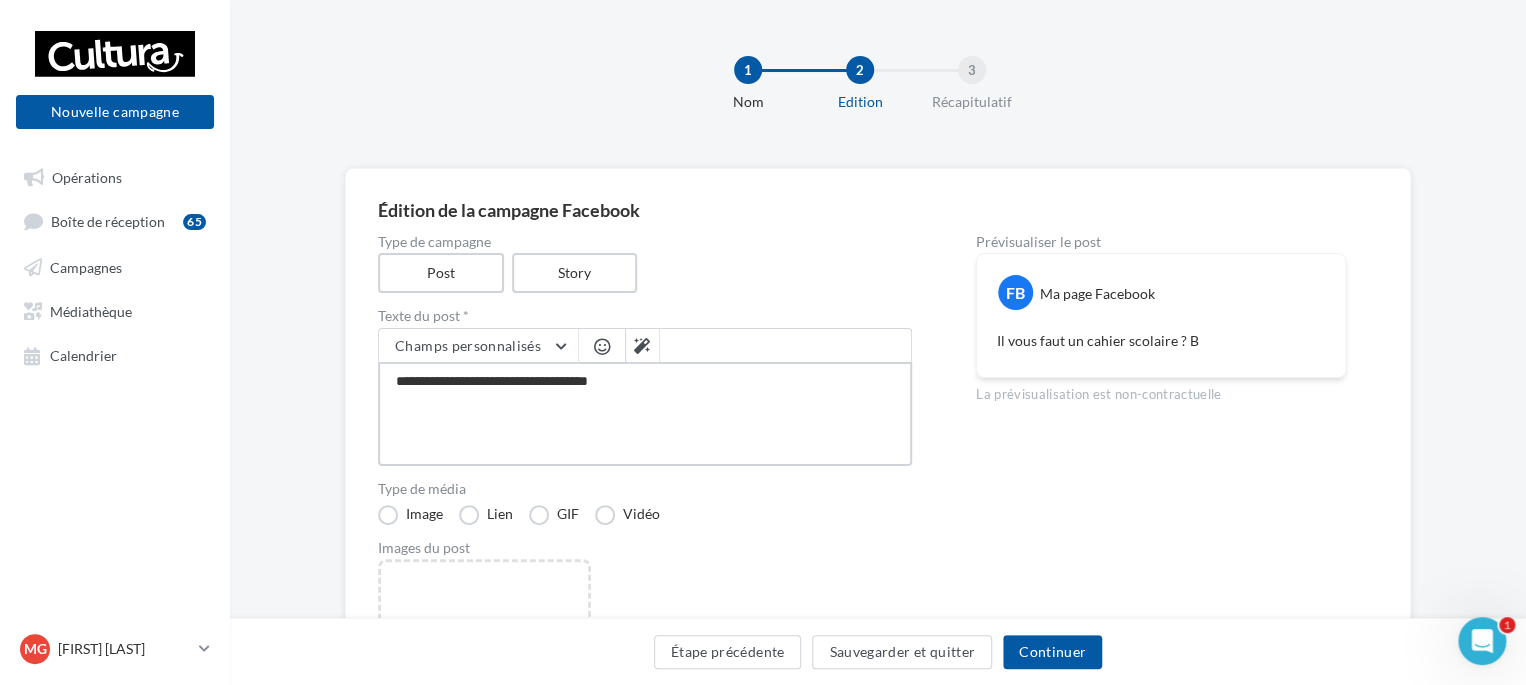 type on "**********" 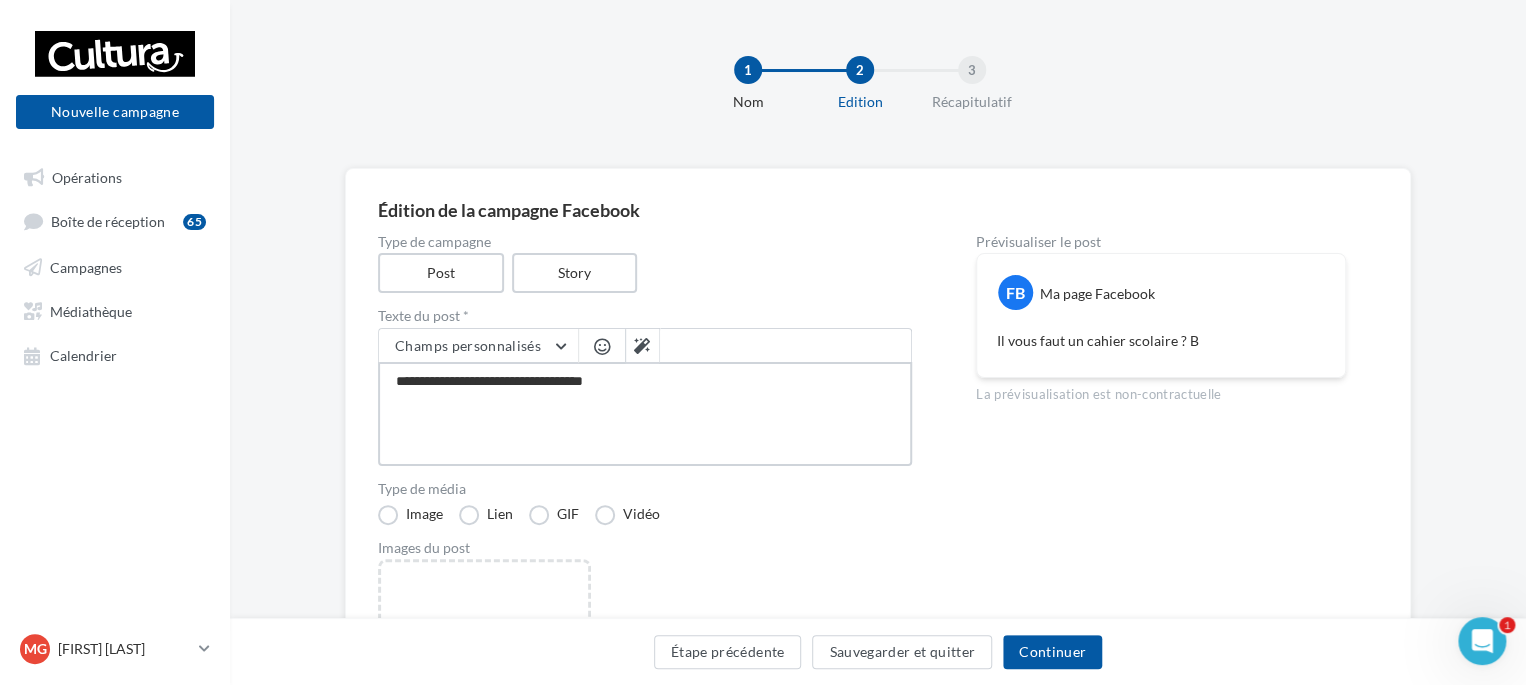 type on "**********" 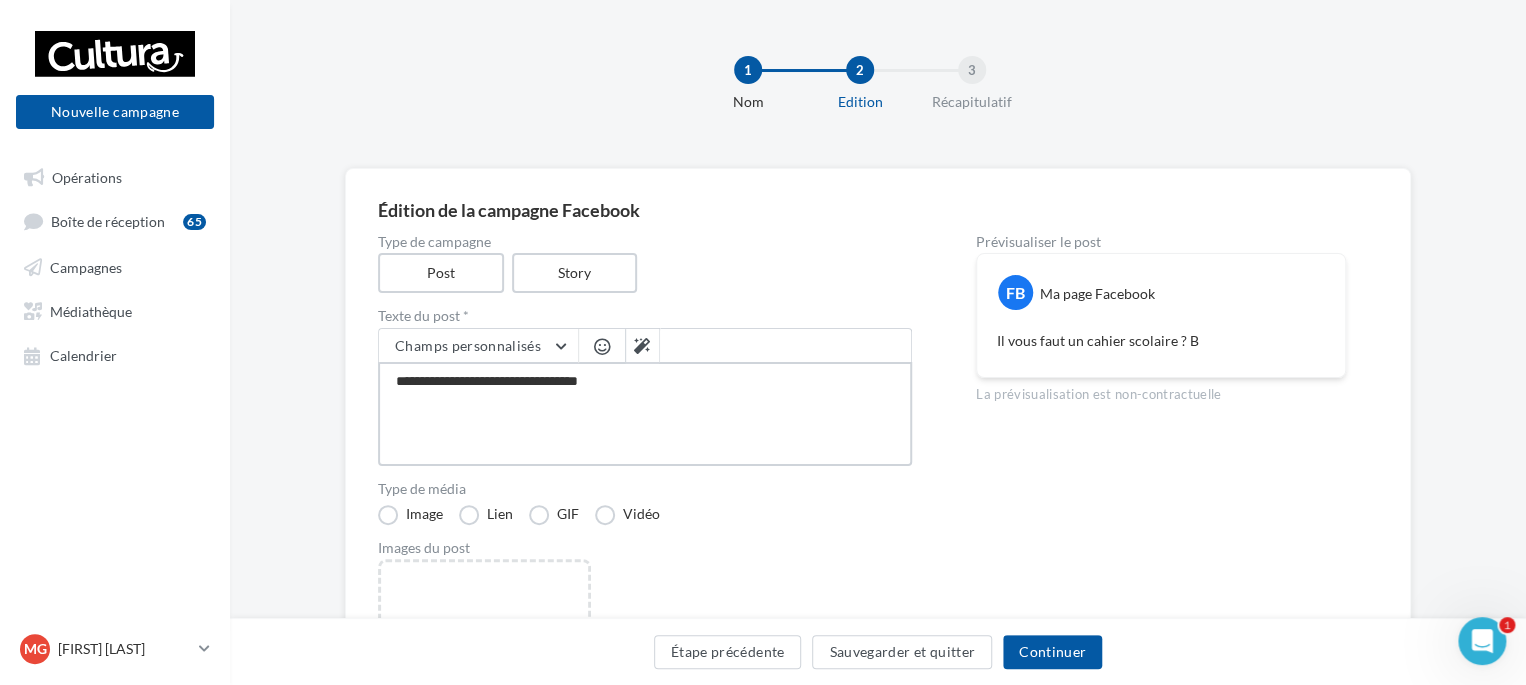 type on "**********" 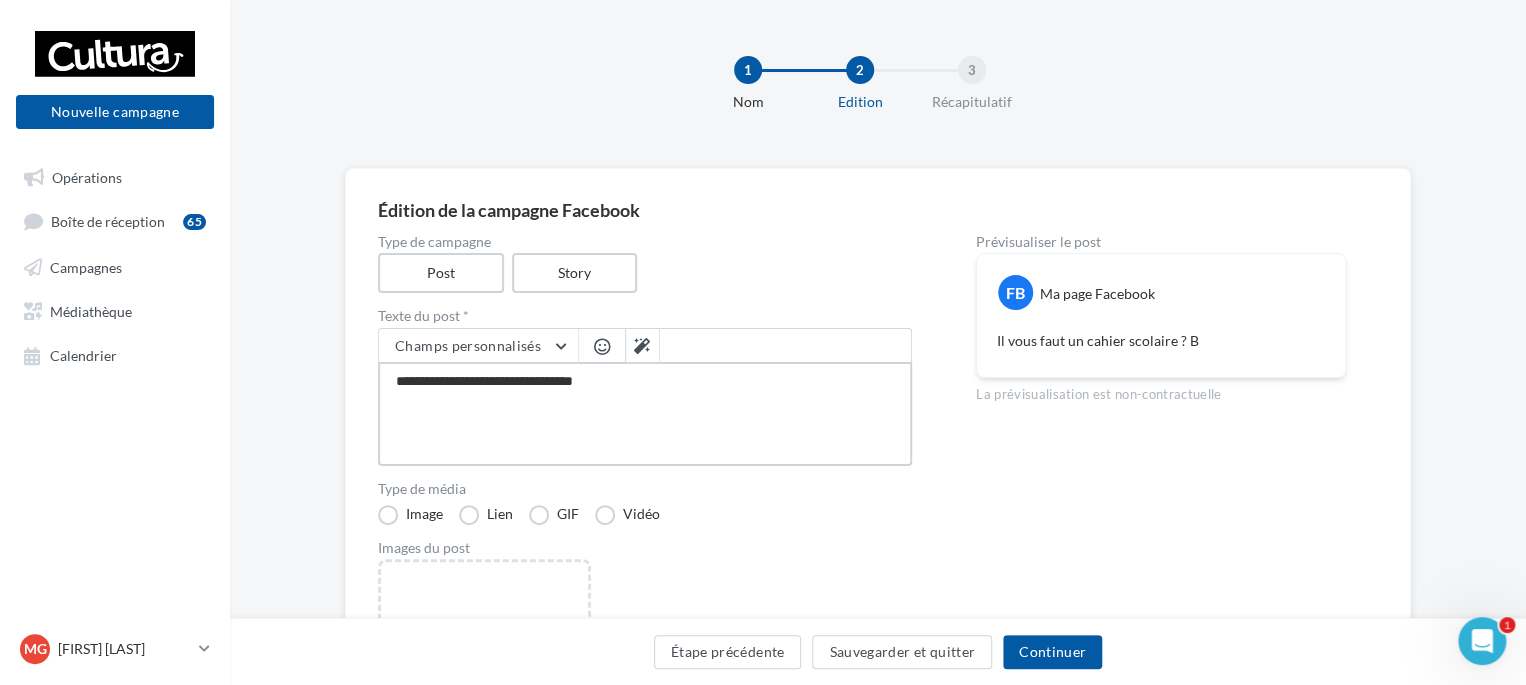 type on "**********" 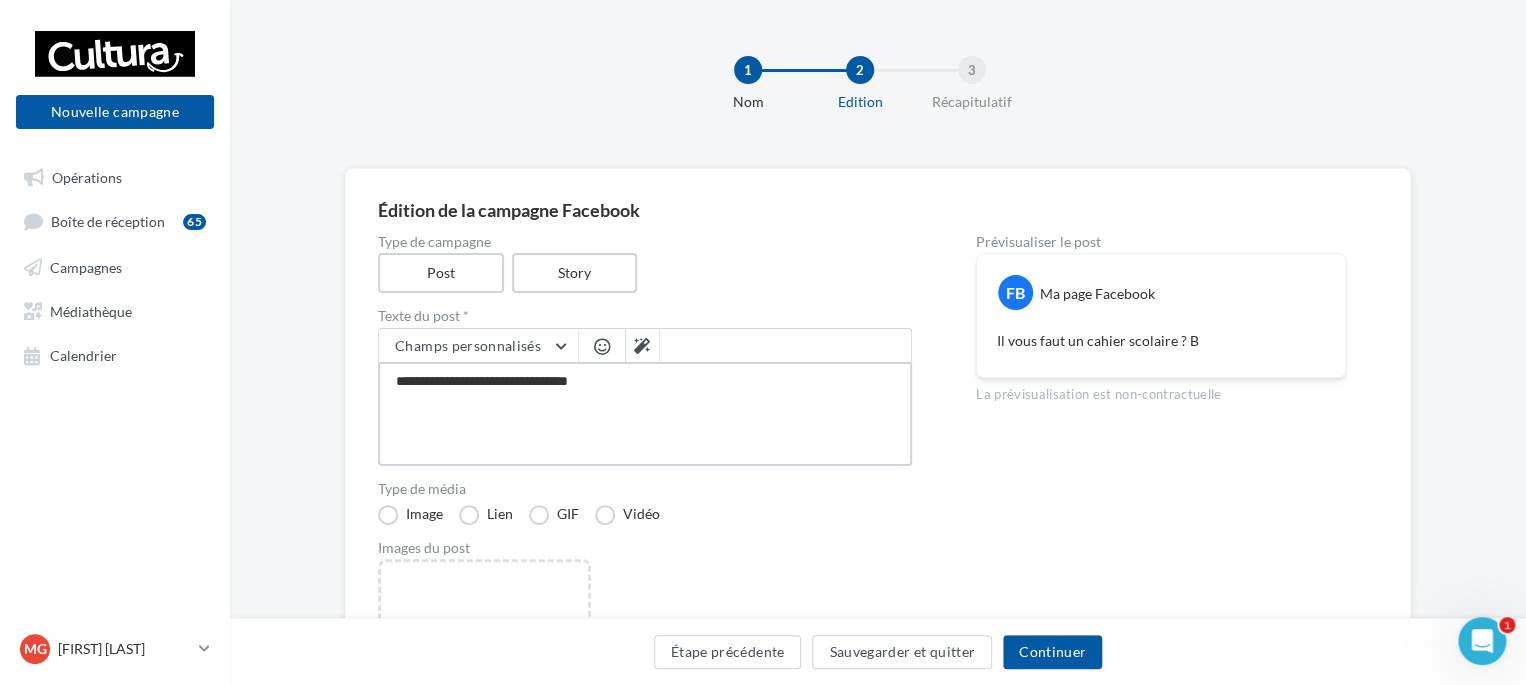 type on "**********" 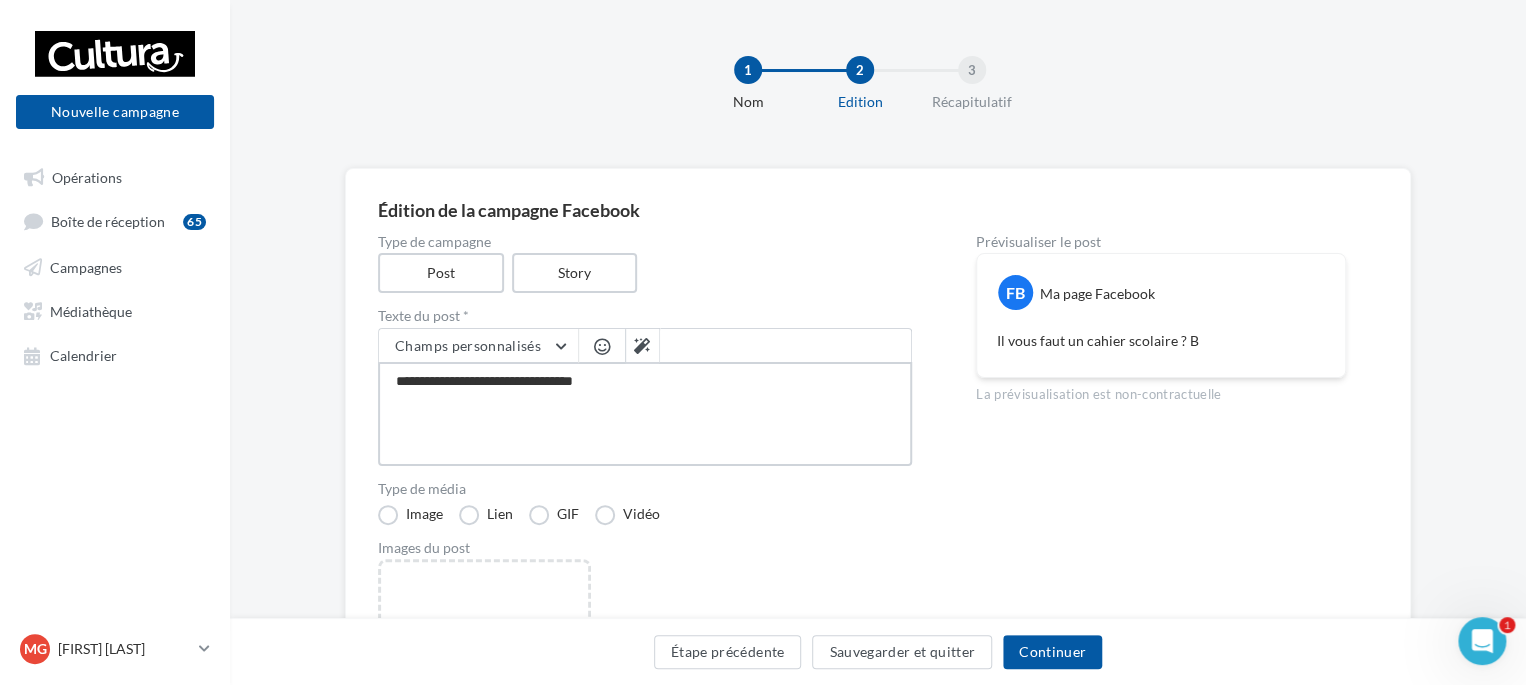 type on "**********" 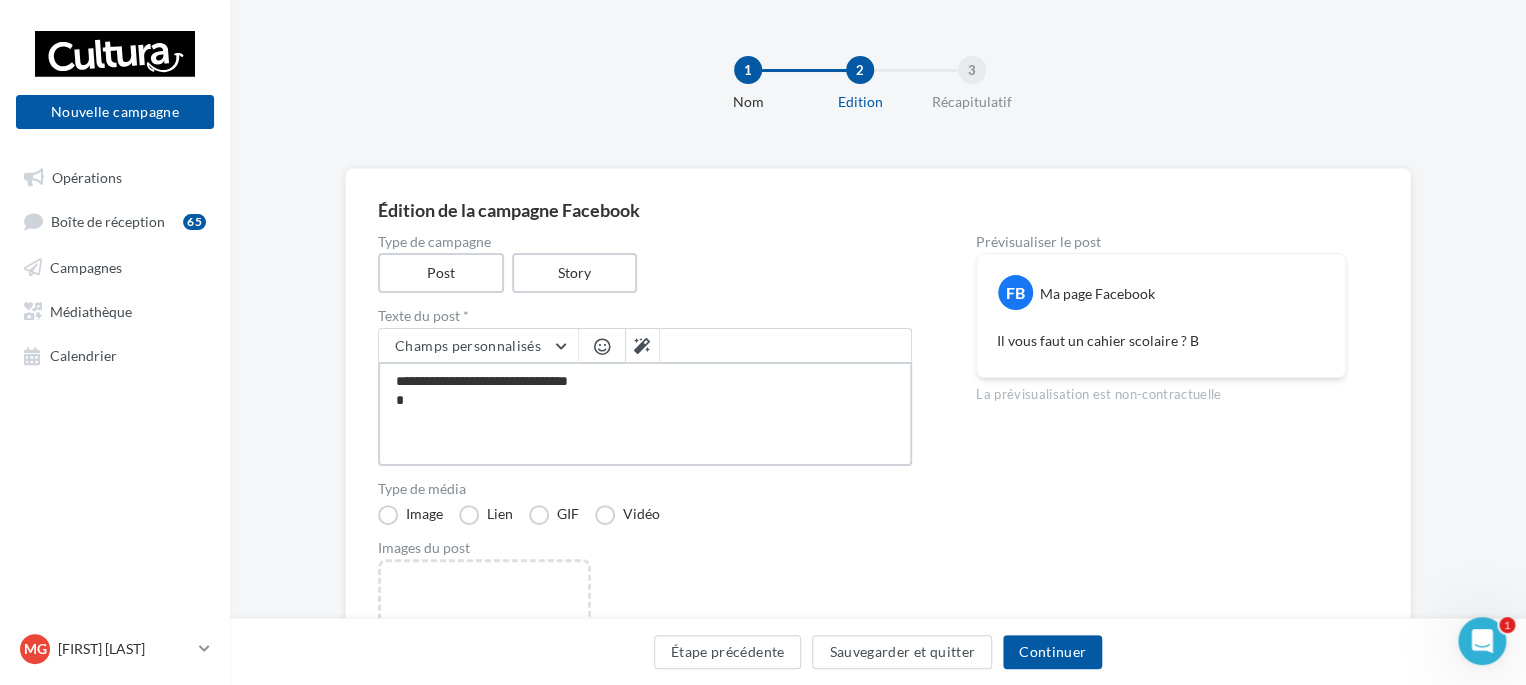 type on "**********" 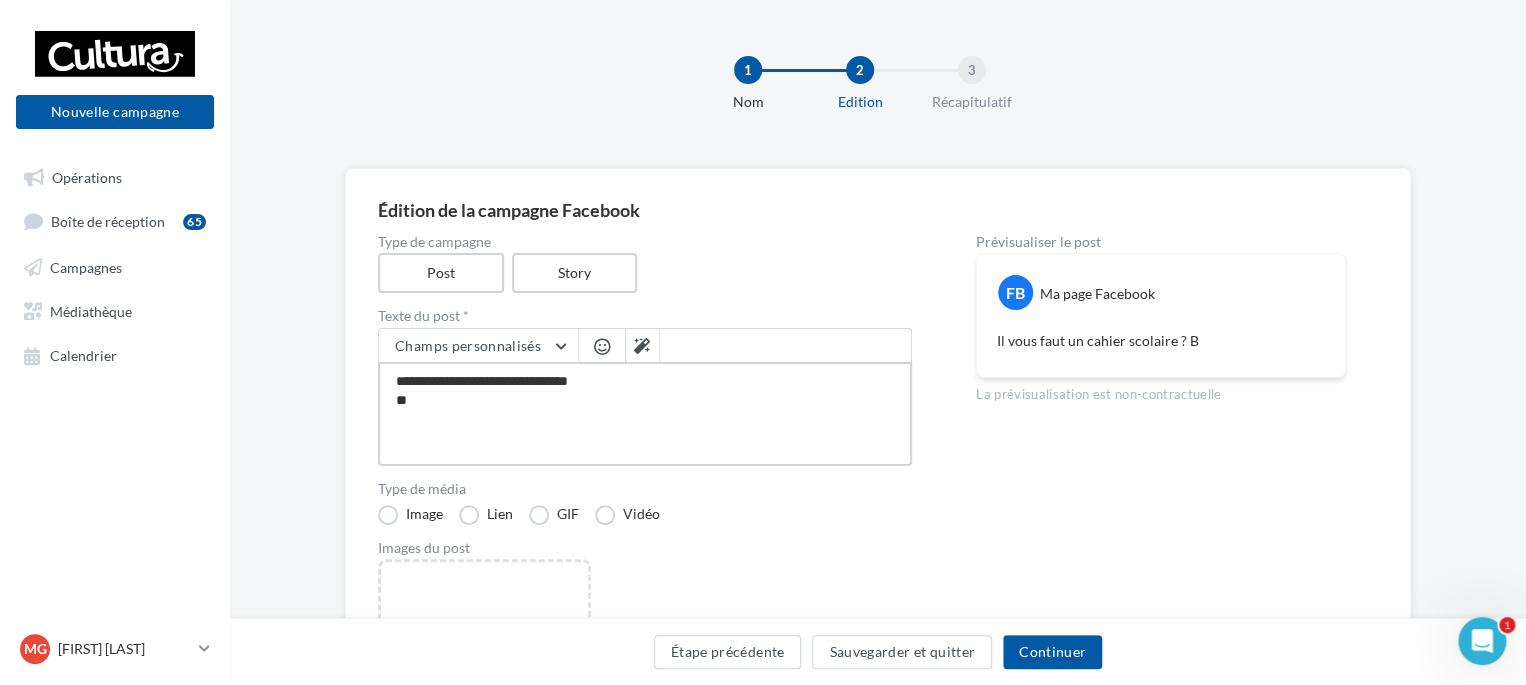 type on "**********" 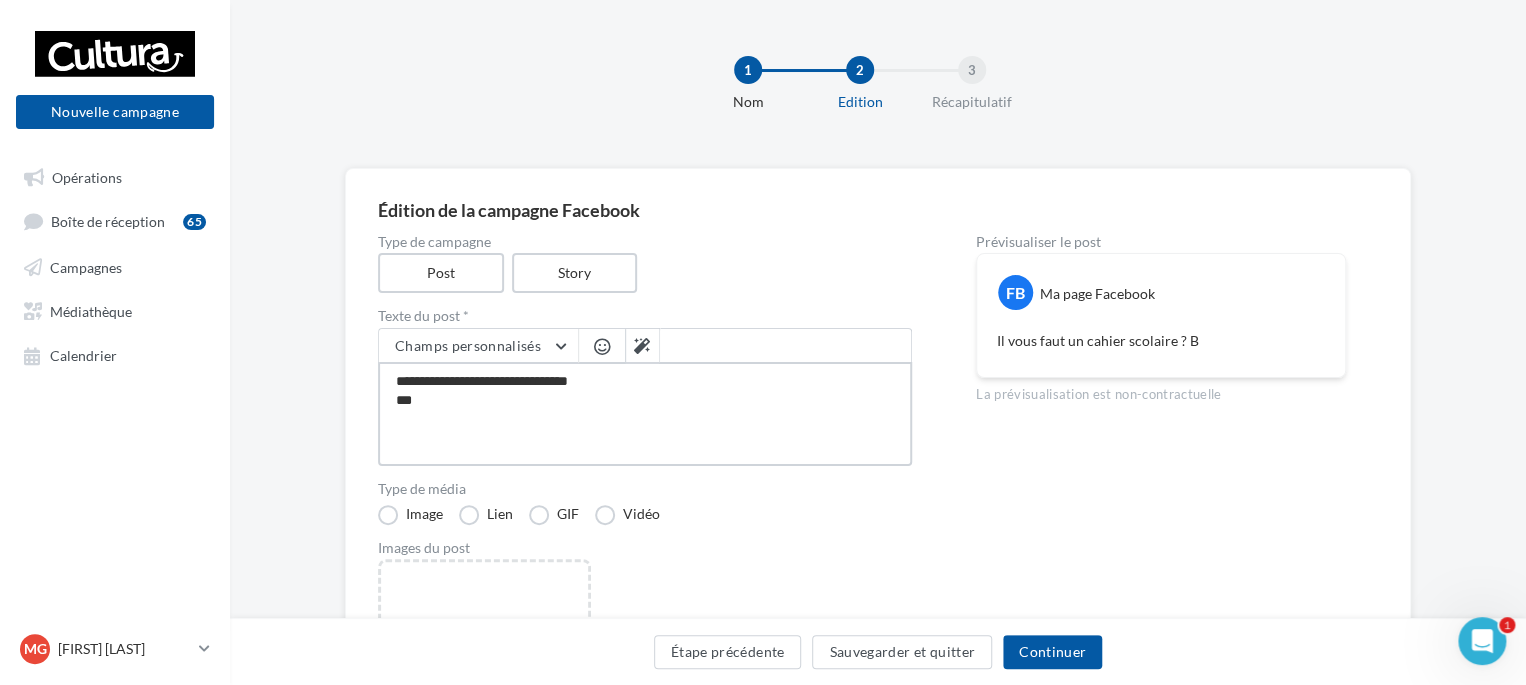 type on "**********" 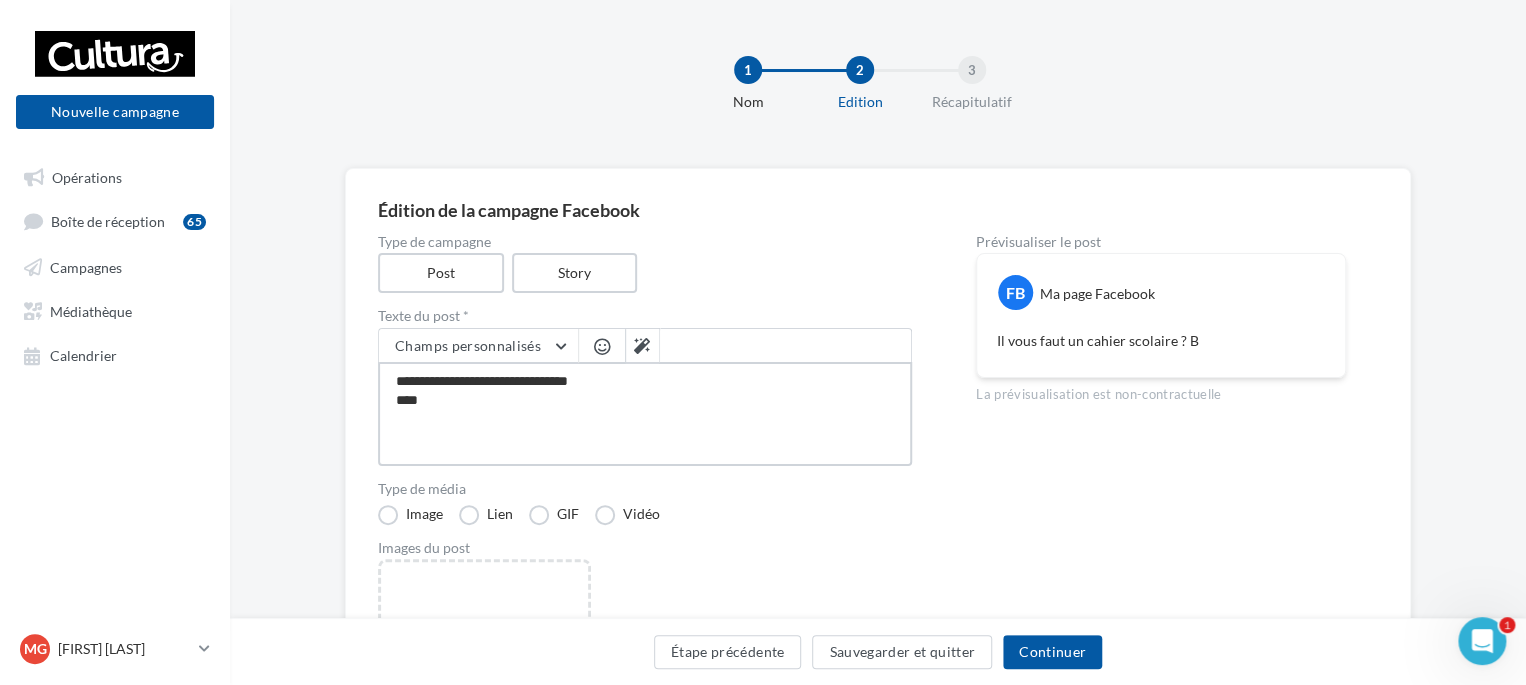 type on "**********" 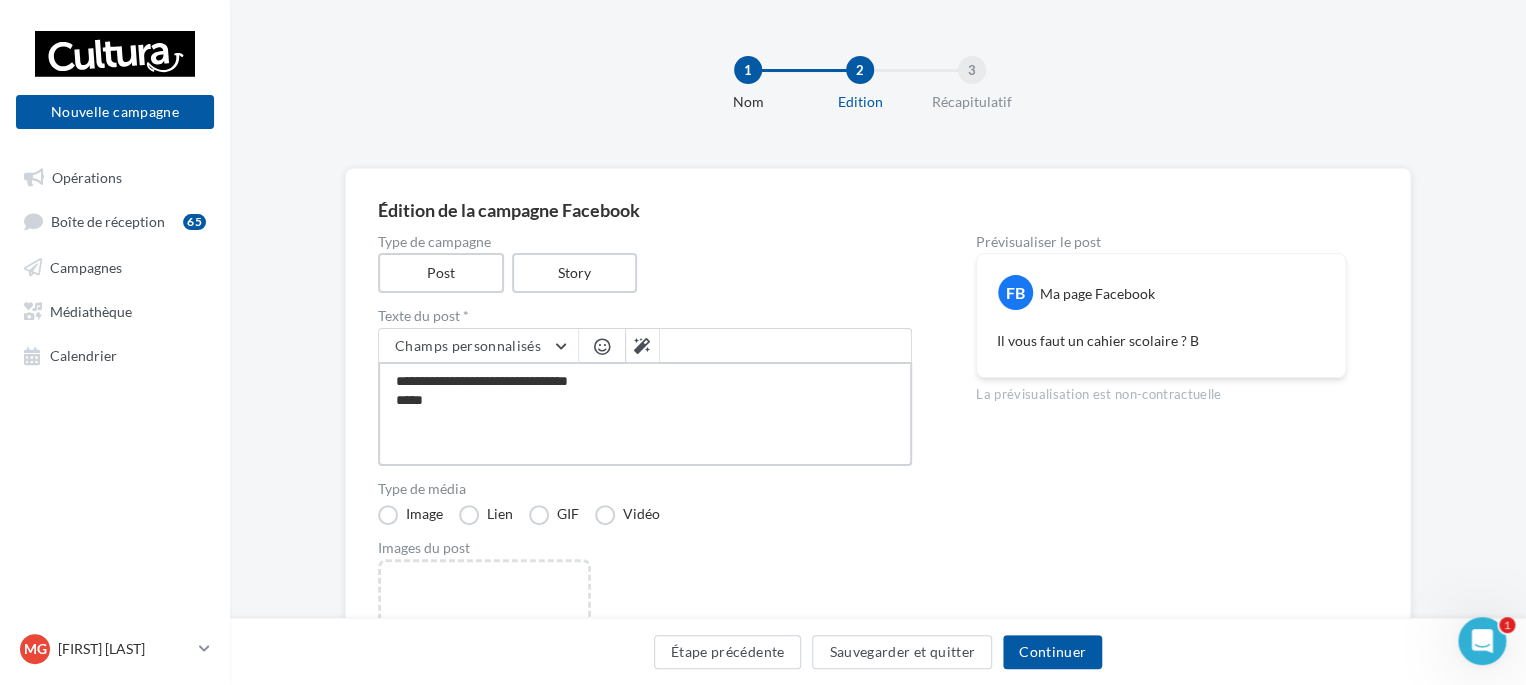 type on "**********" 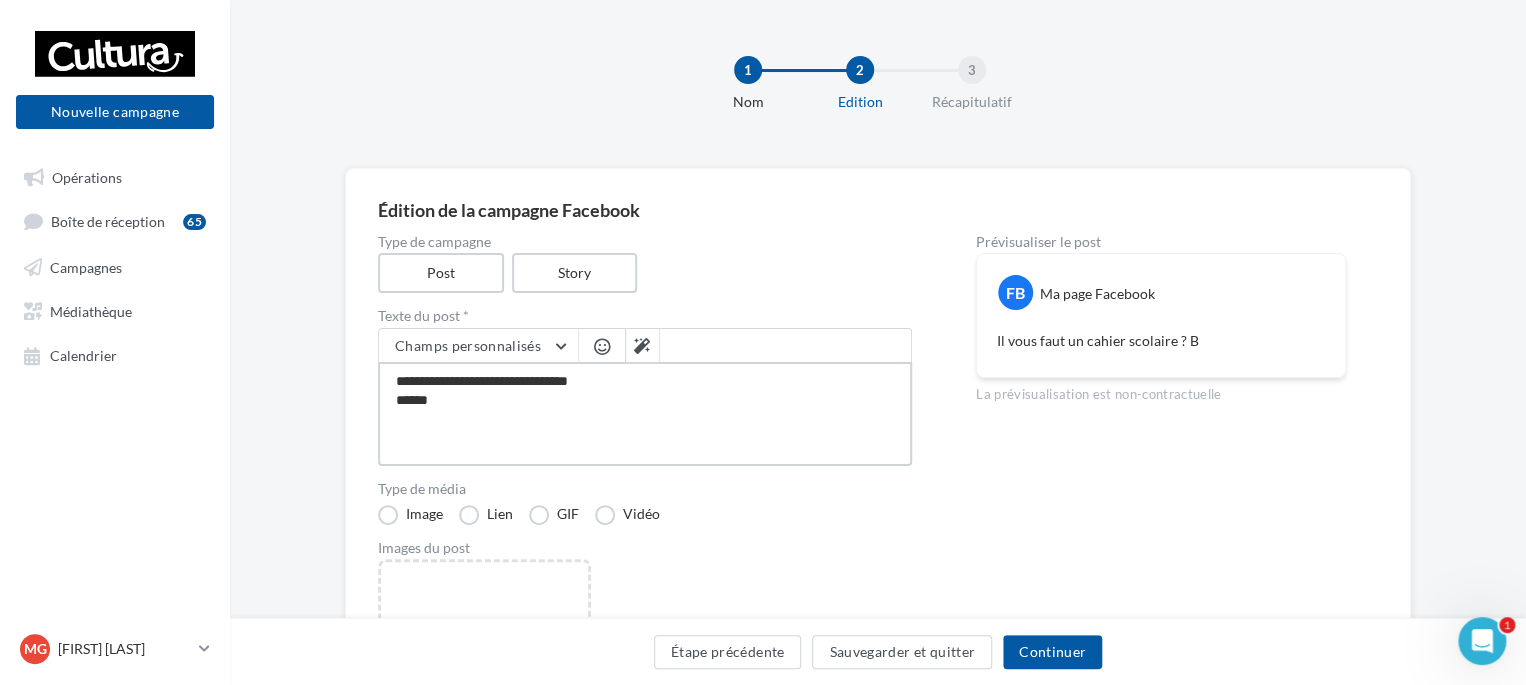 type on "**********" 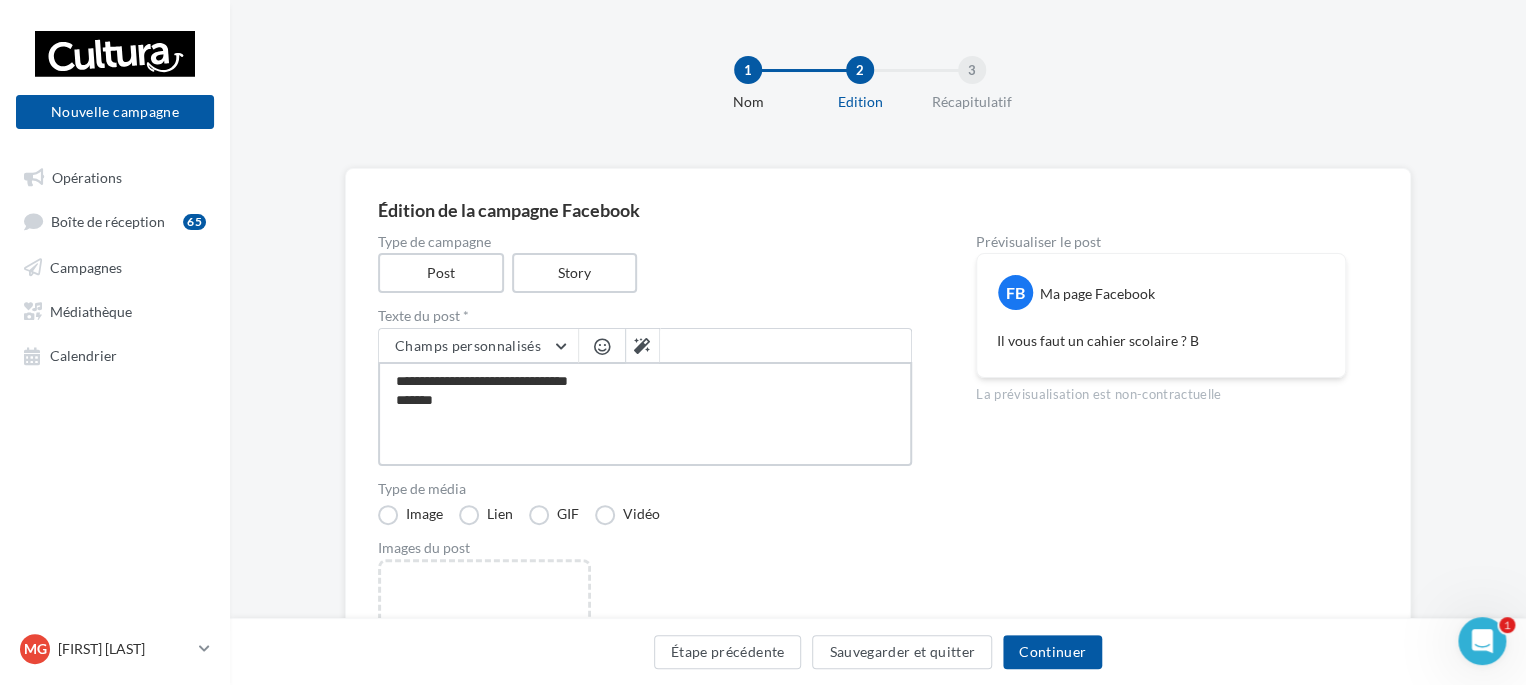 type on "**********" 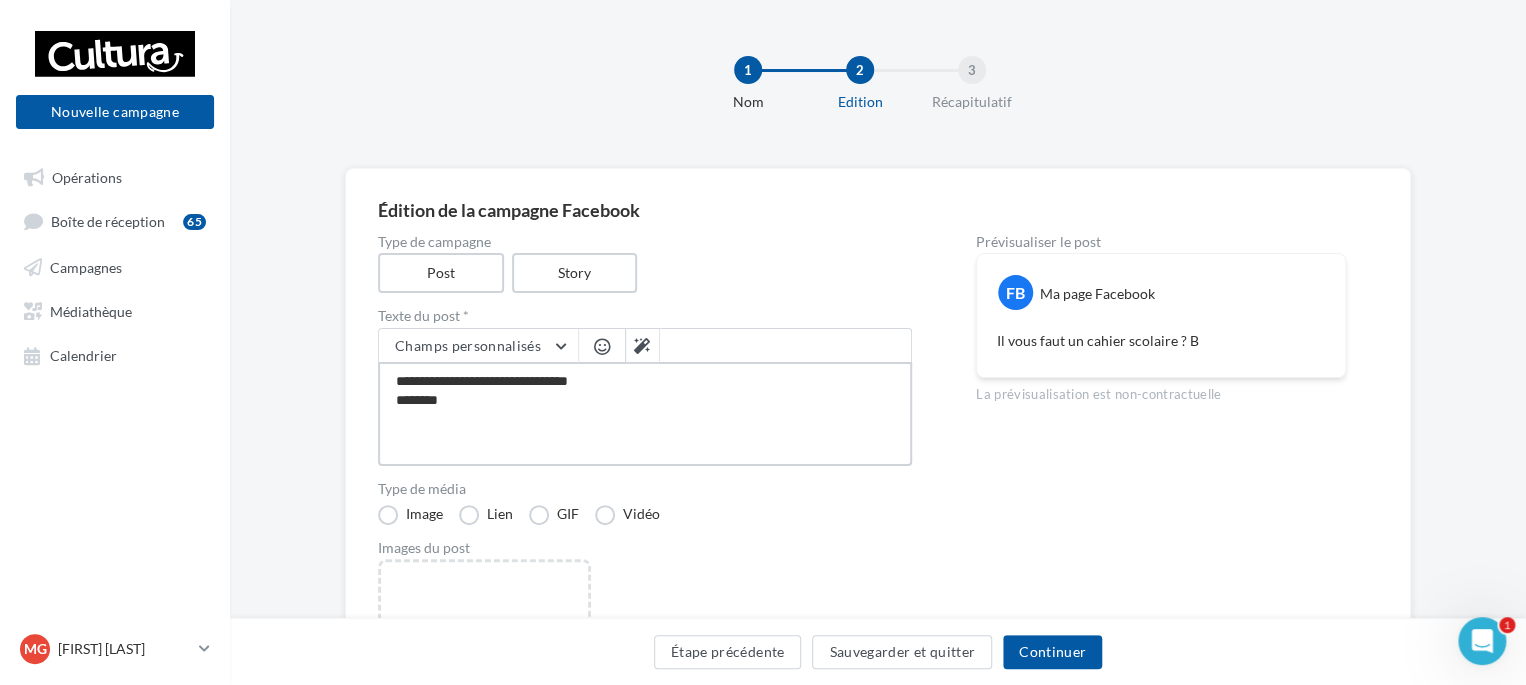 type on "**********" 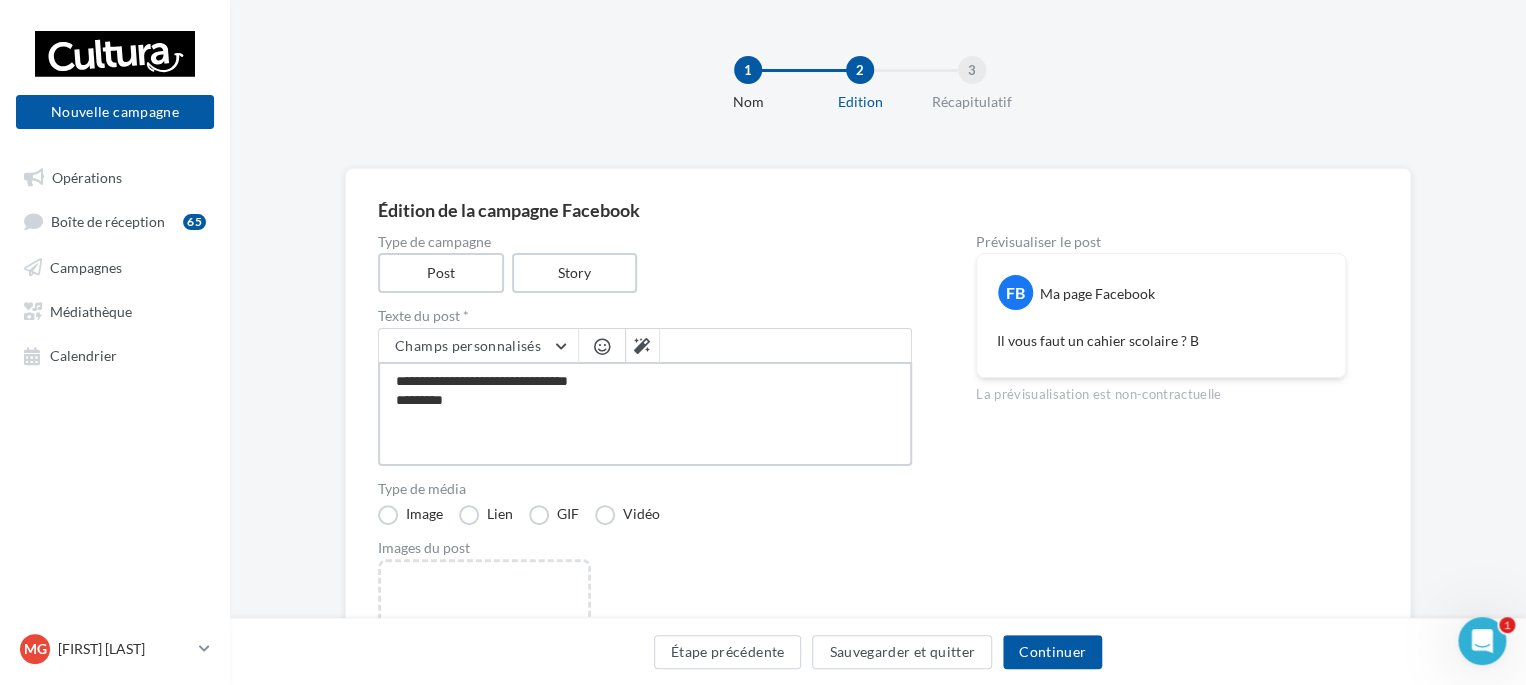 type on "**********" 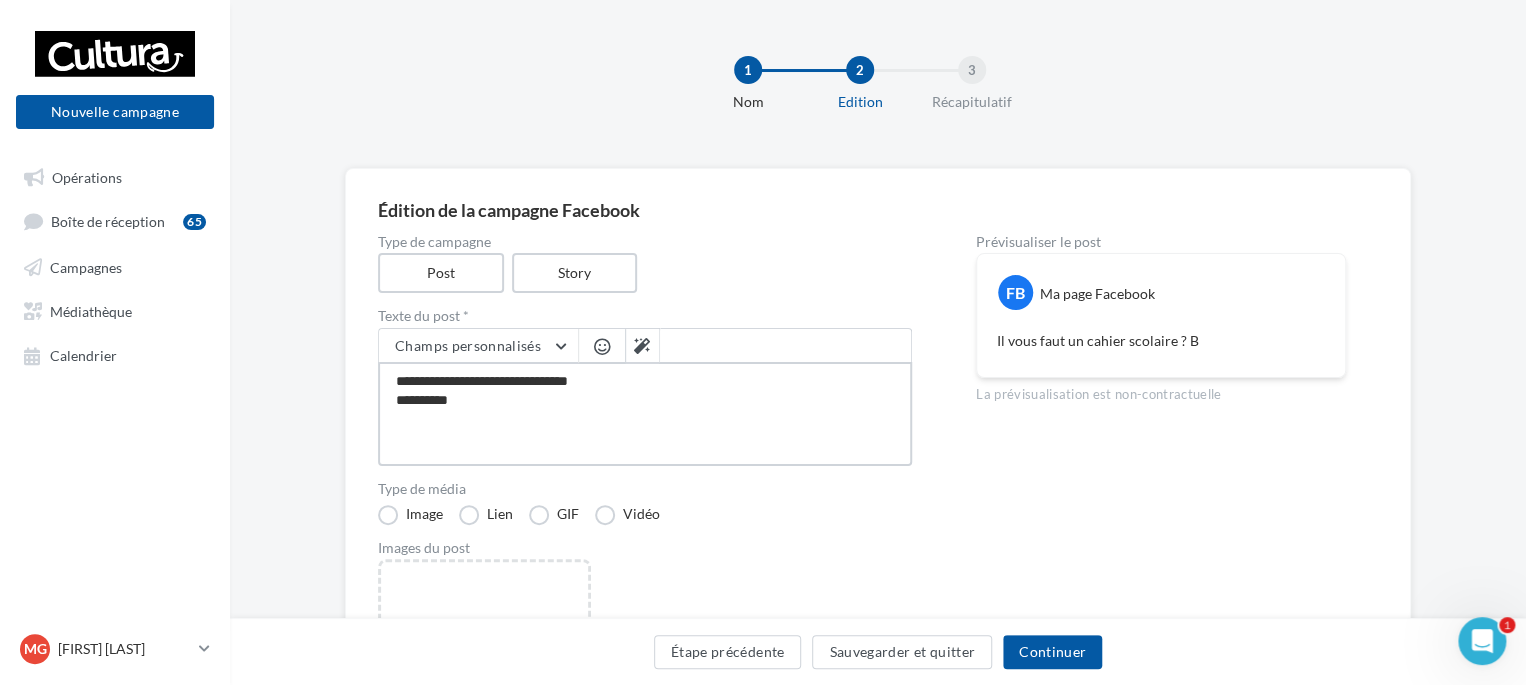 type on "**********" 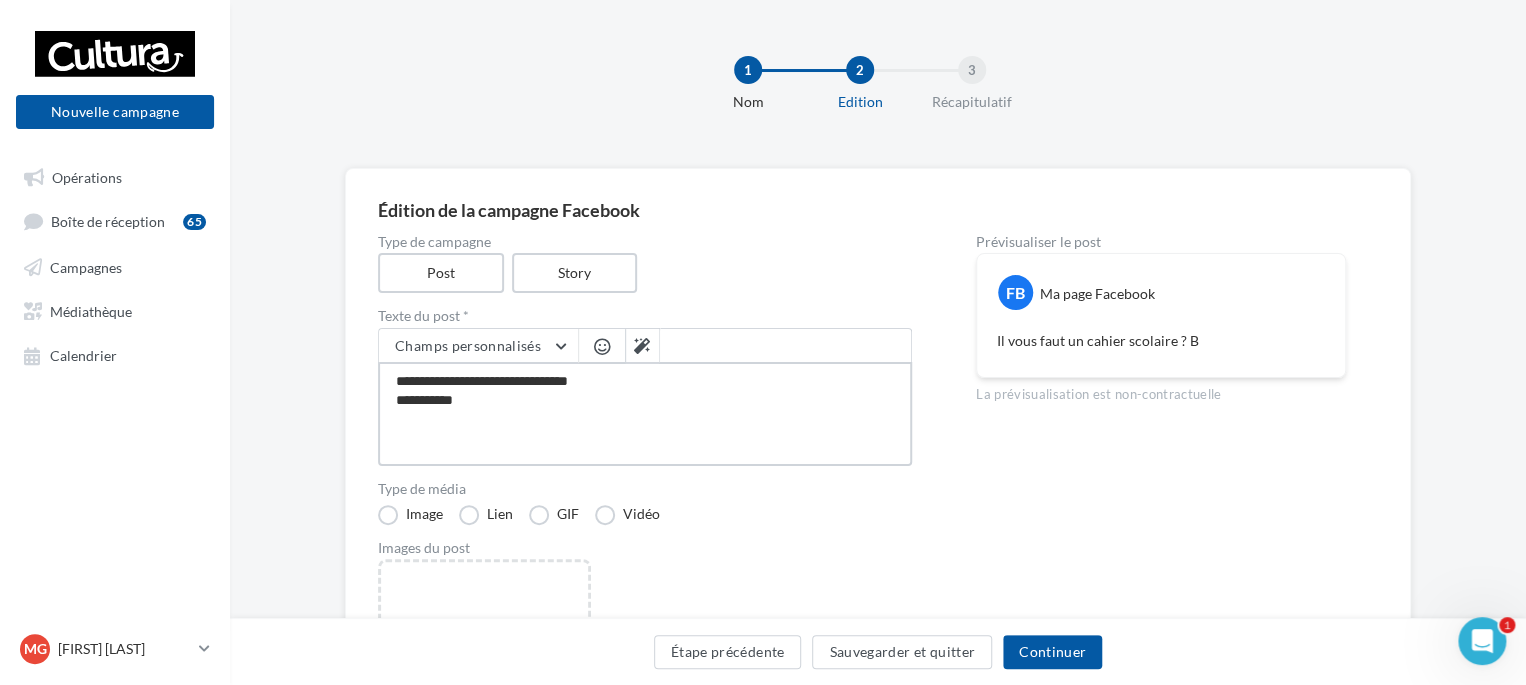 type on "**********" 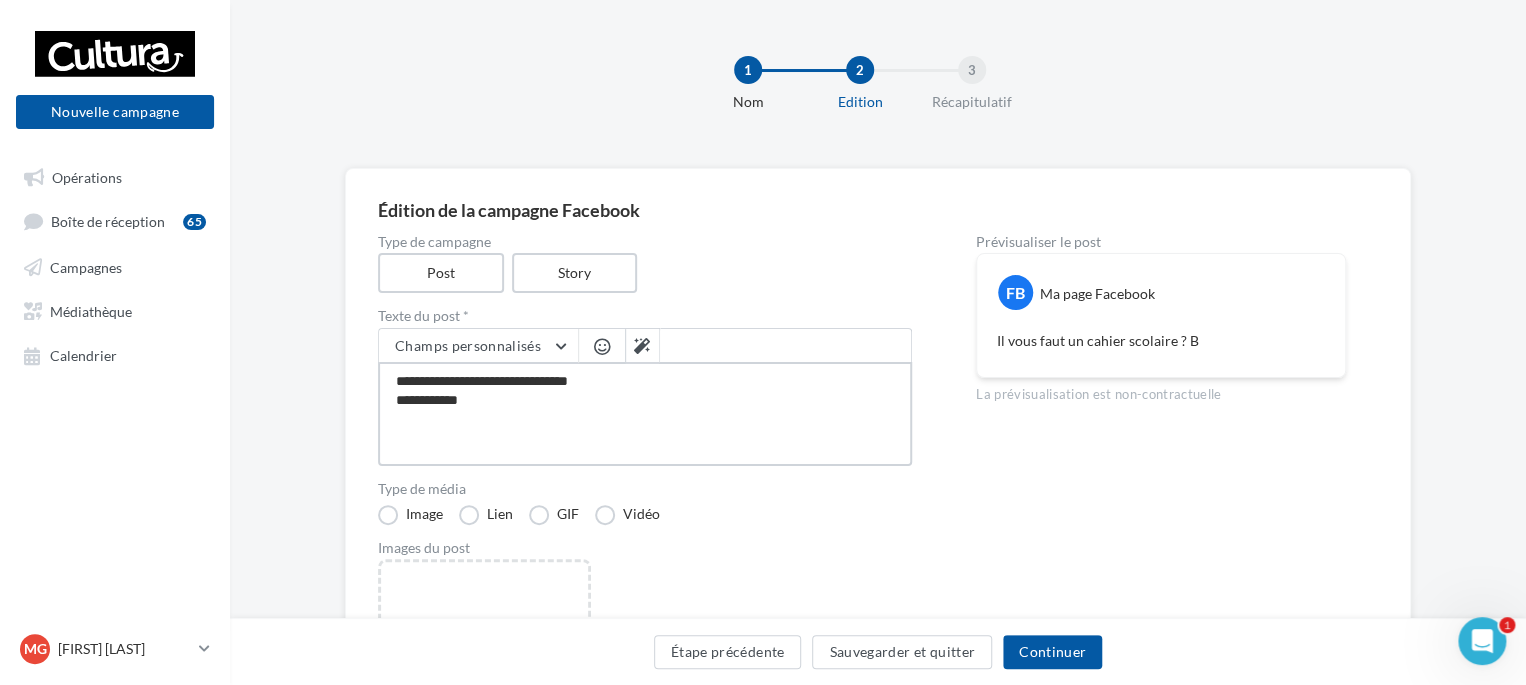 type on "**********" 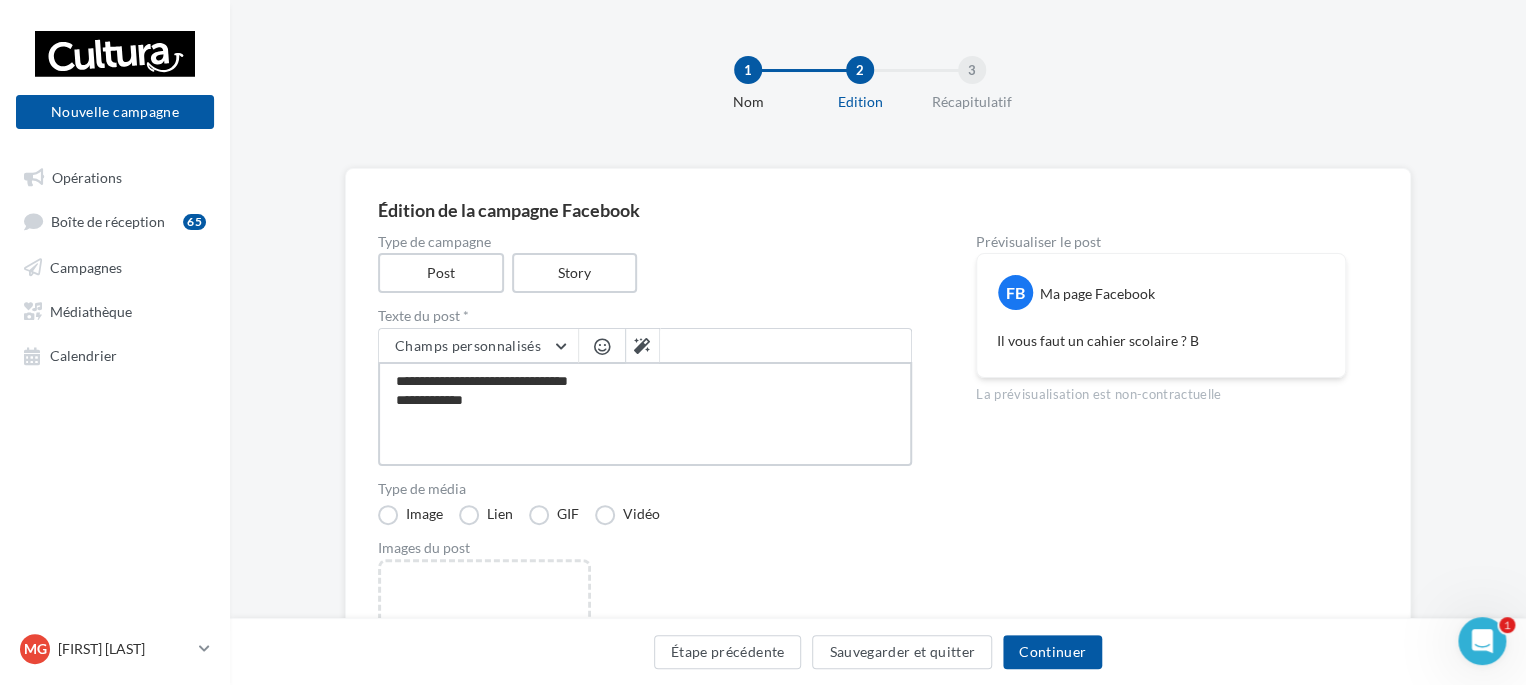 type on "**********" 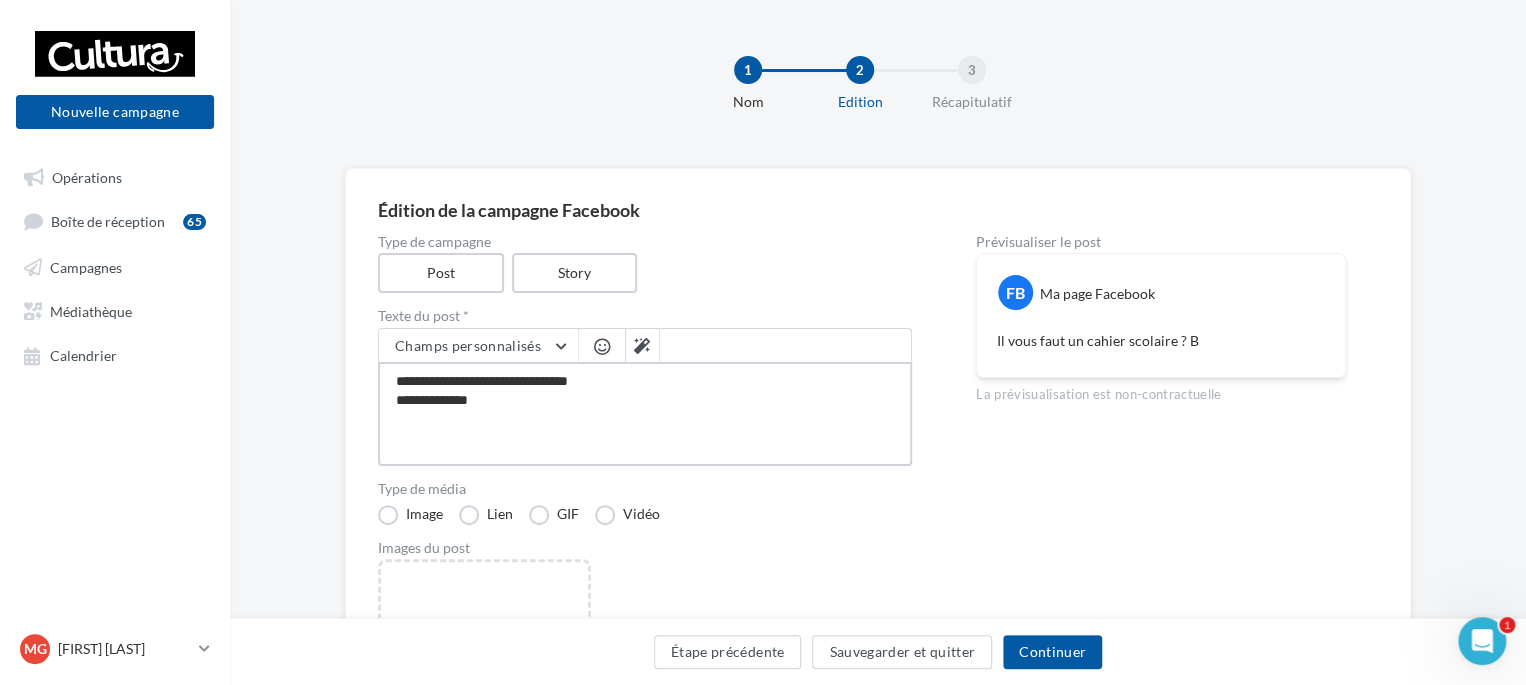 type on "**********" 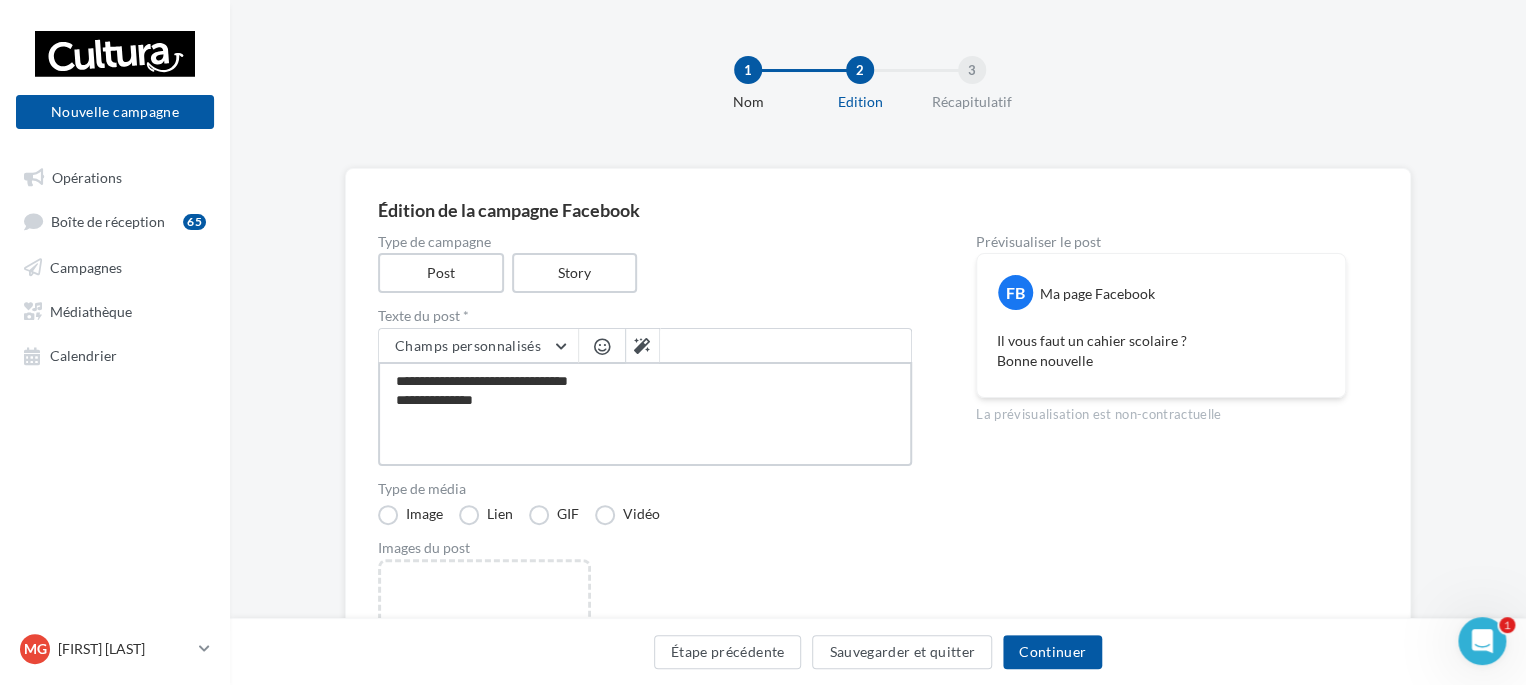 type on "**********" 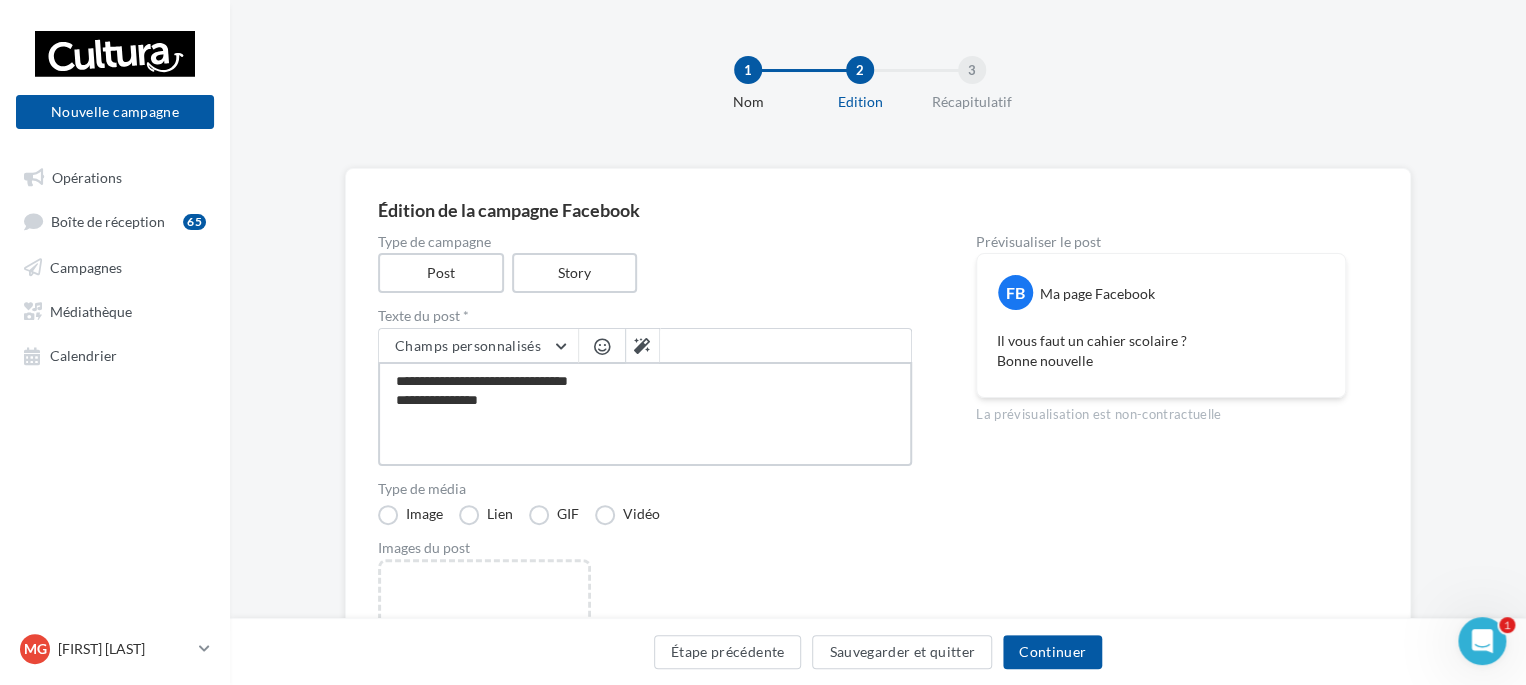 type on "**********" 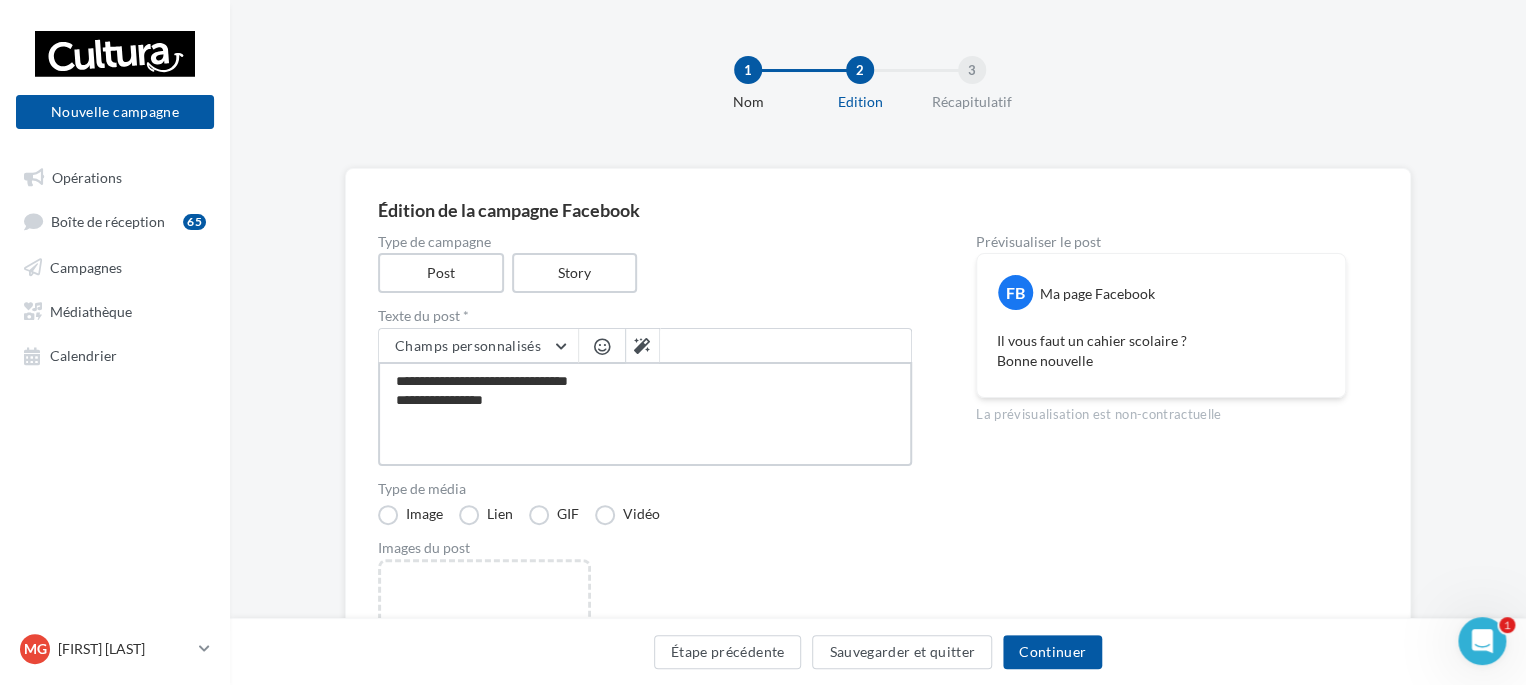 type on "**********" 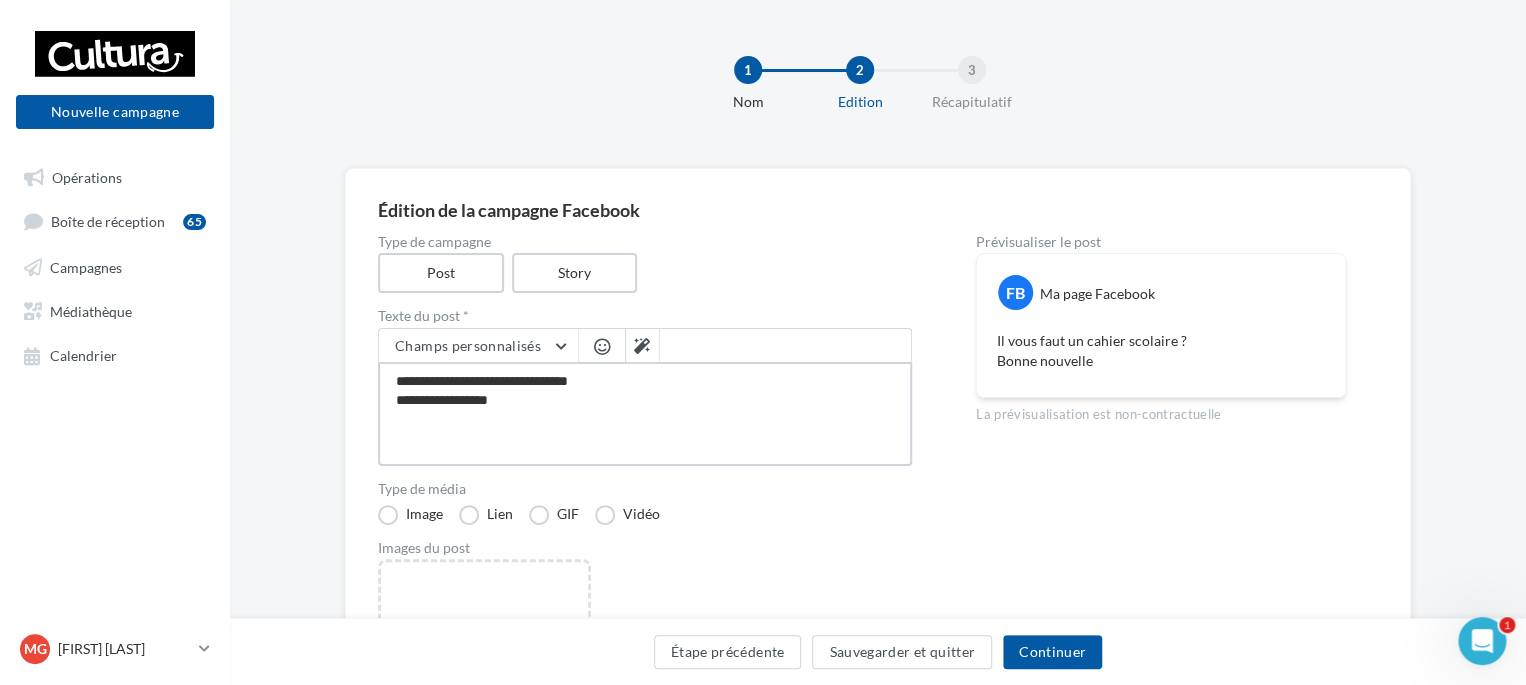 type on "**********" 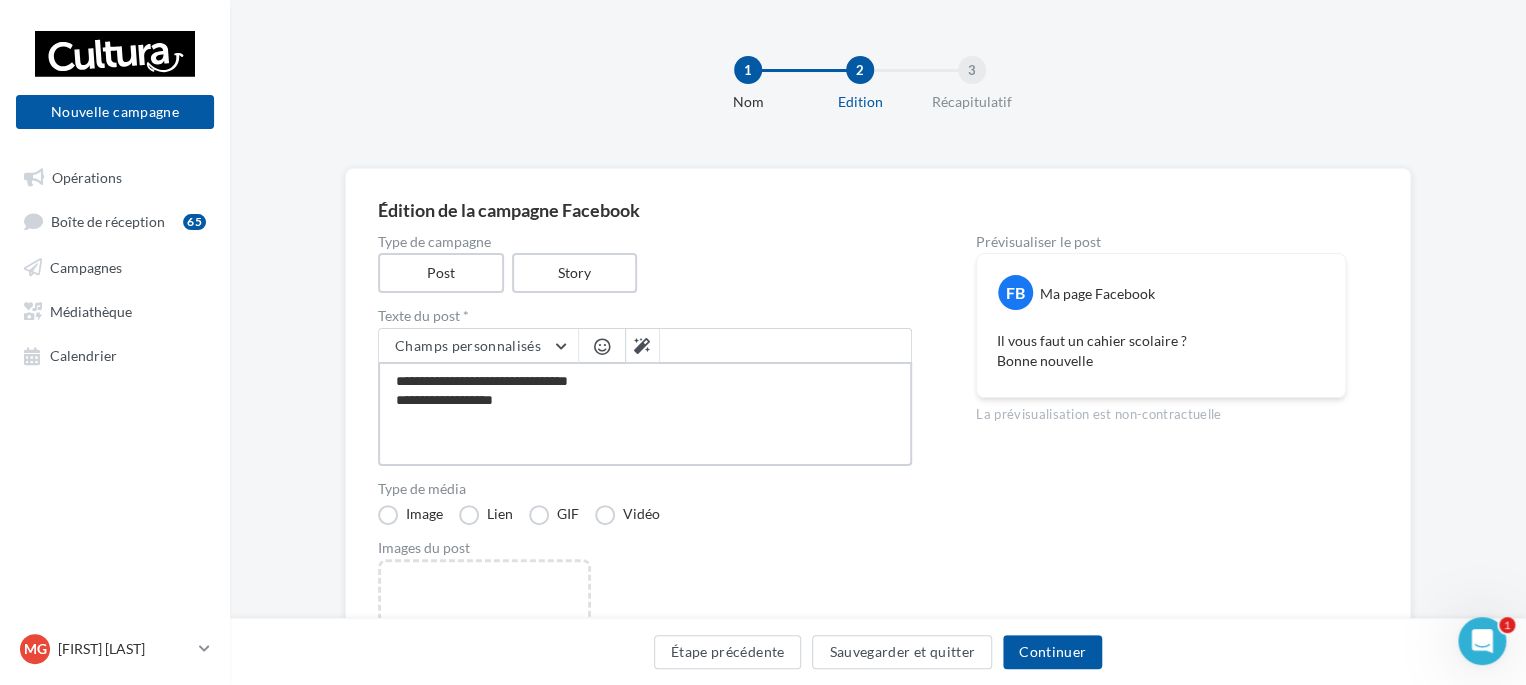type on "**********" 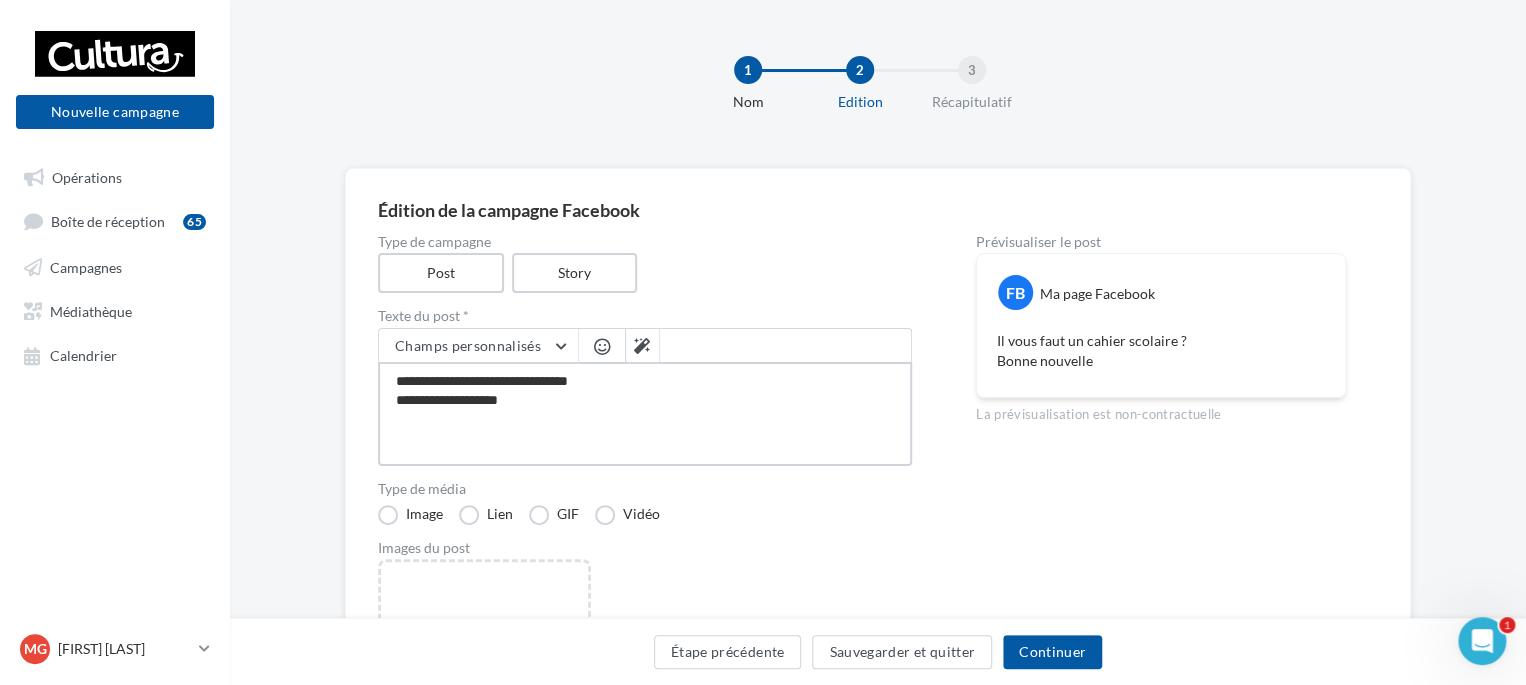 type on "**********" 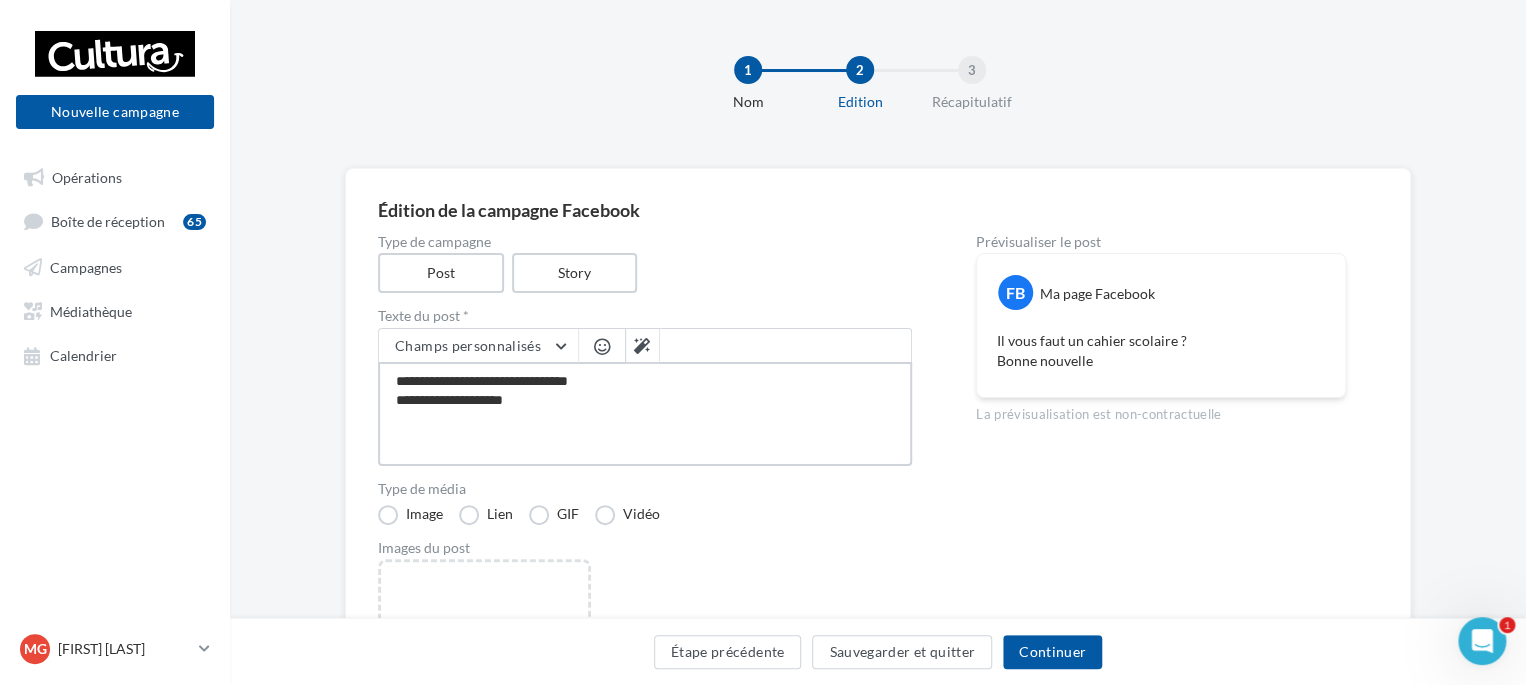 type on "**********" 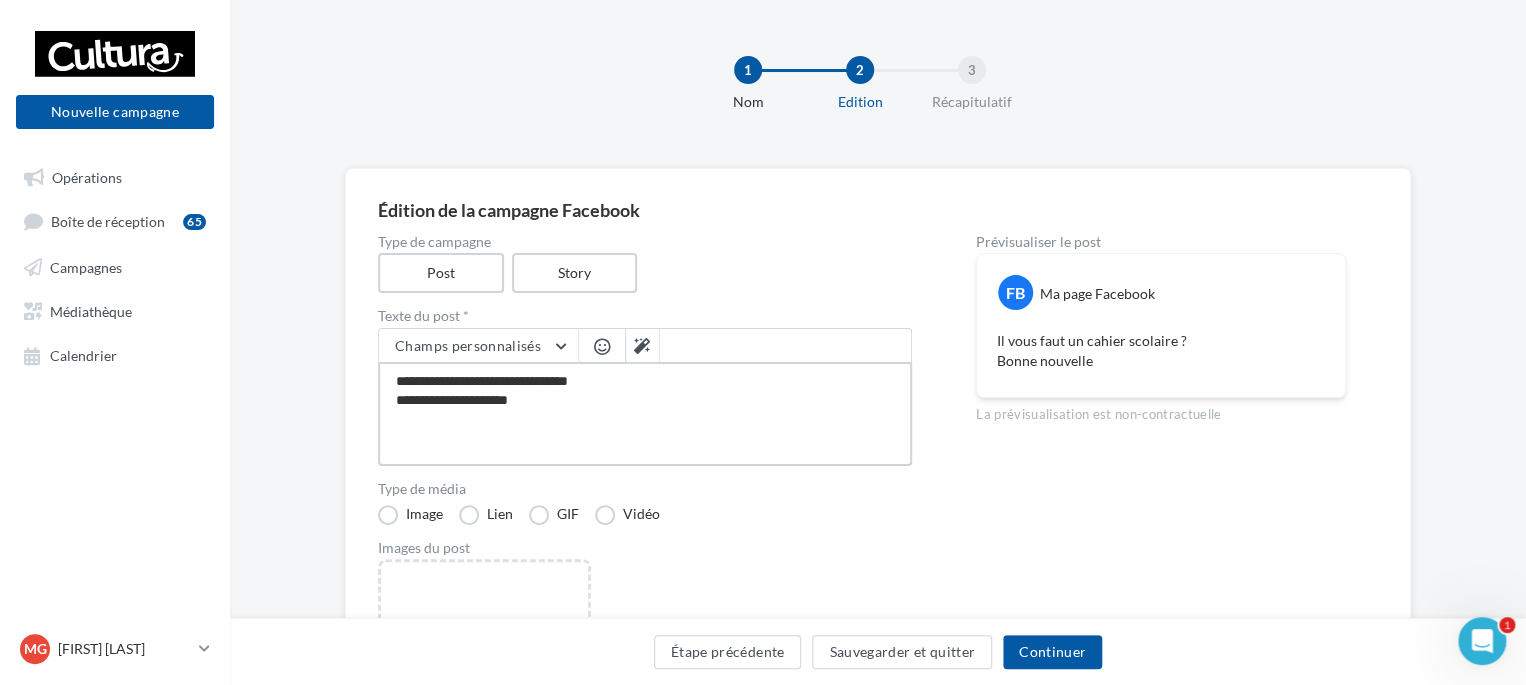 type on "**********" 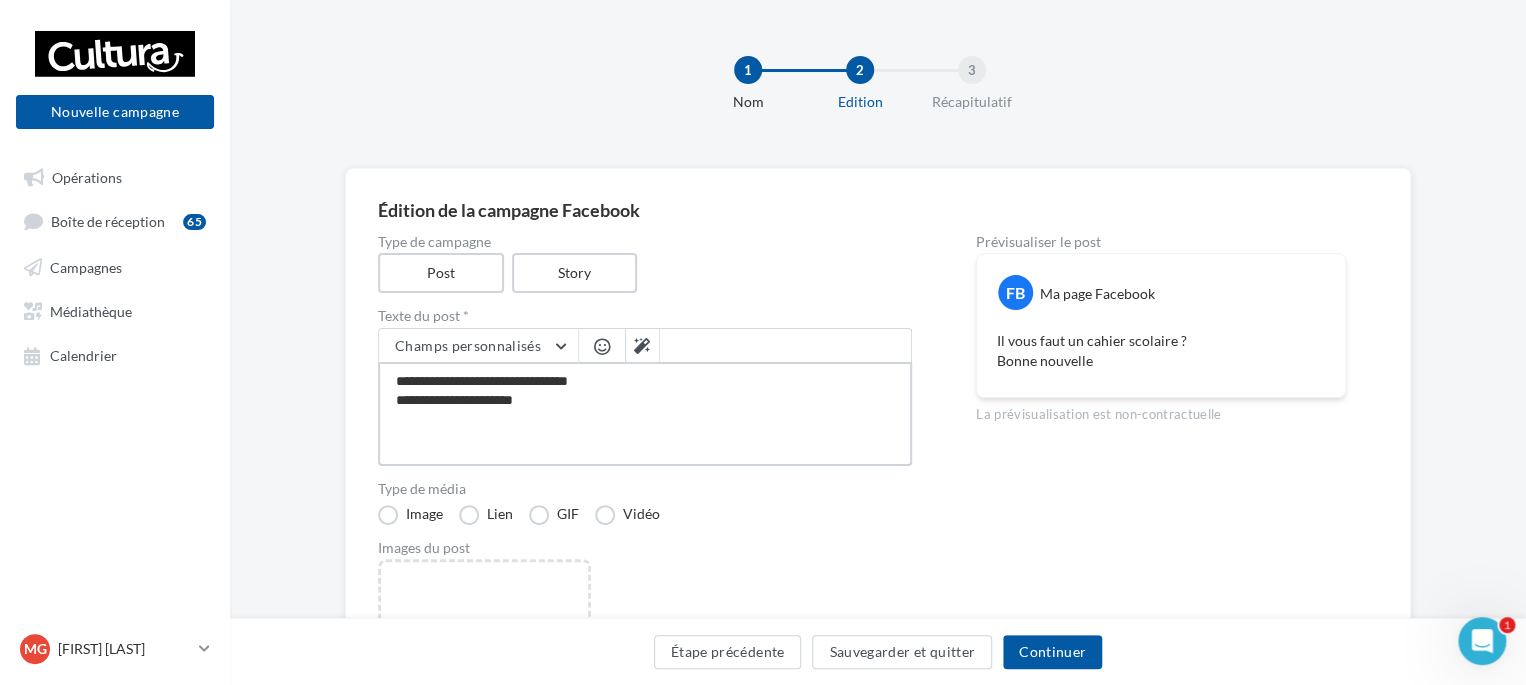 type on "**********" 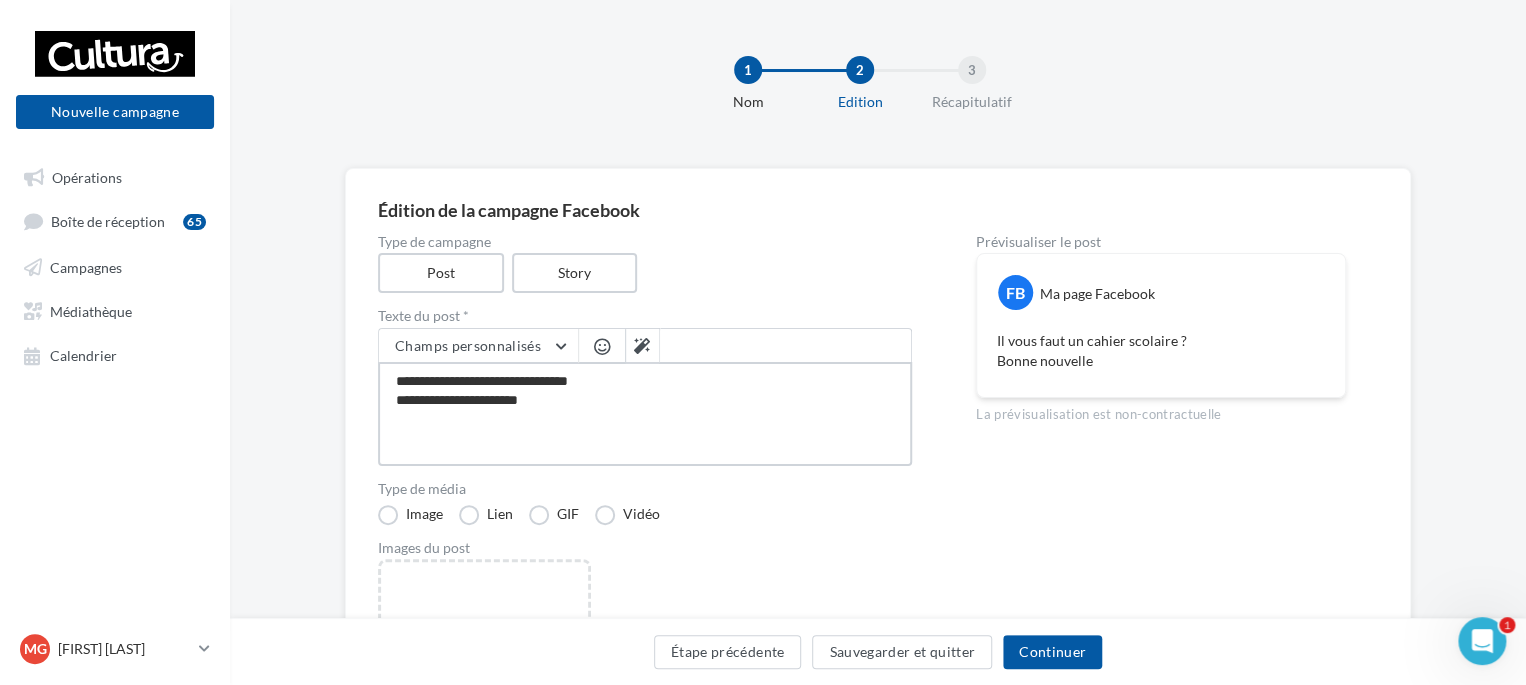 type on "**********" 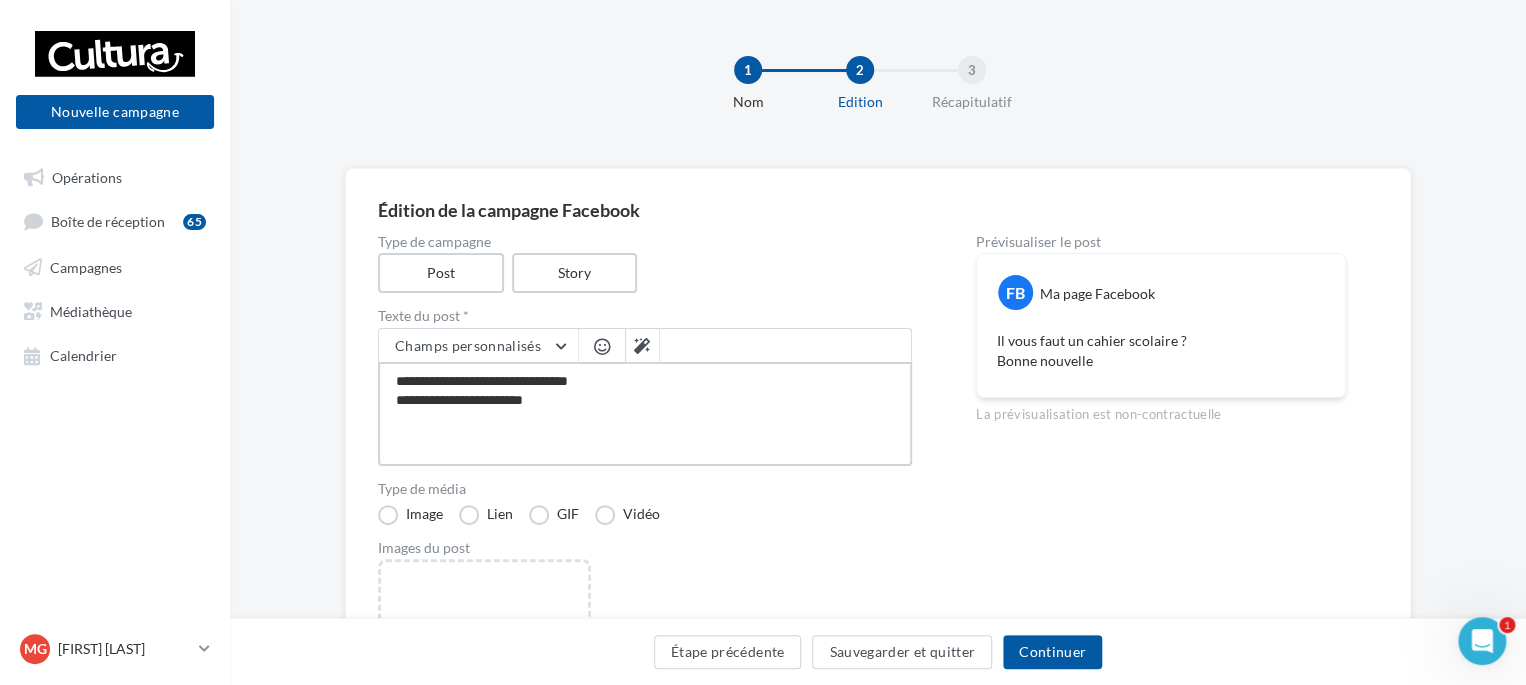 type on "**********" 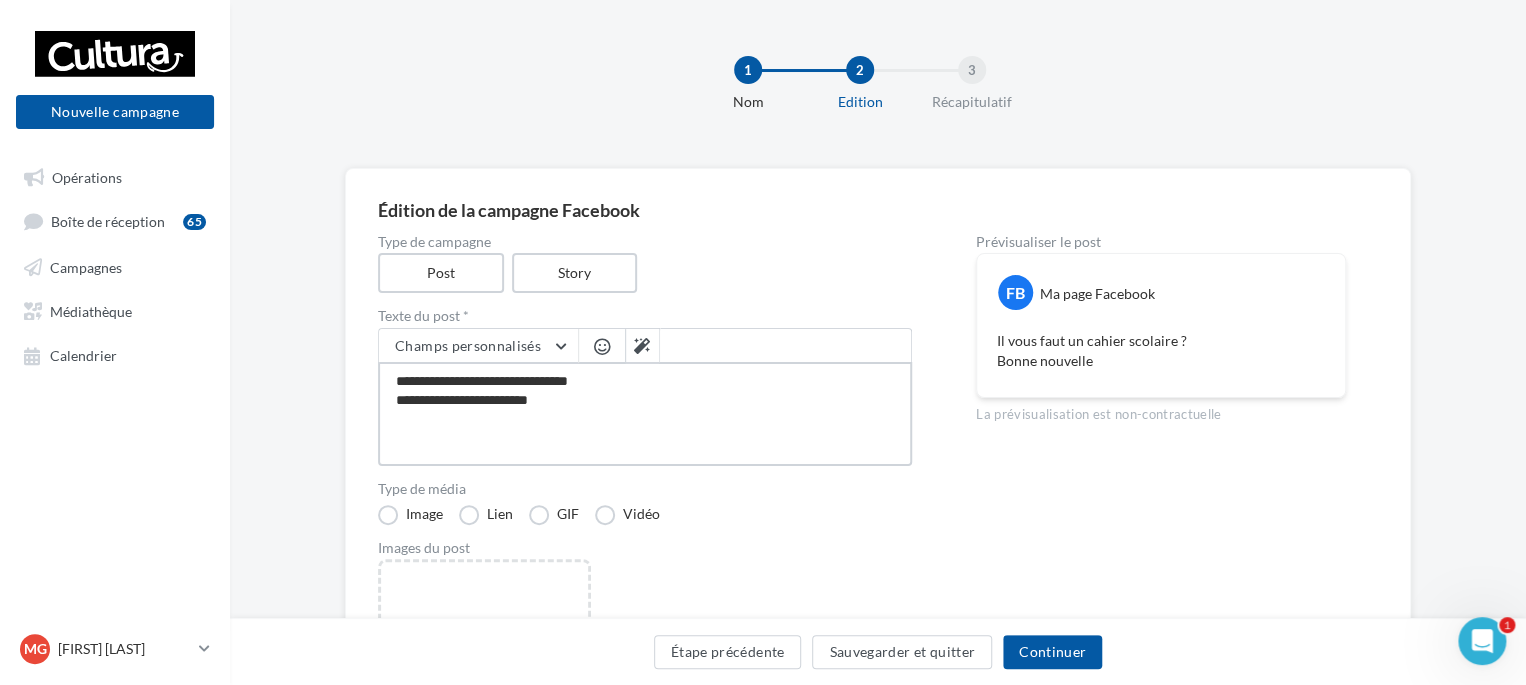 type on "**********" 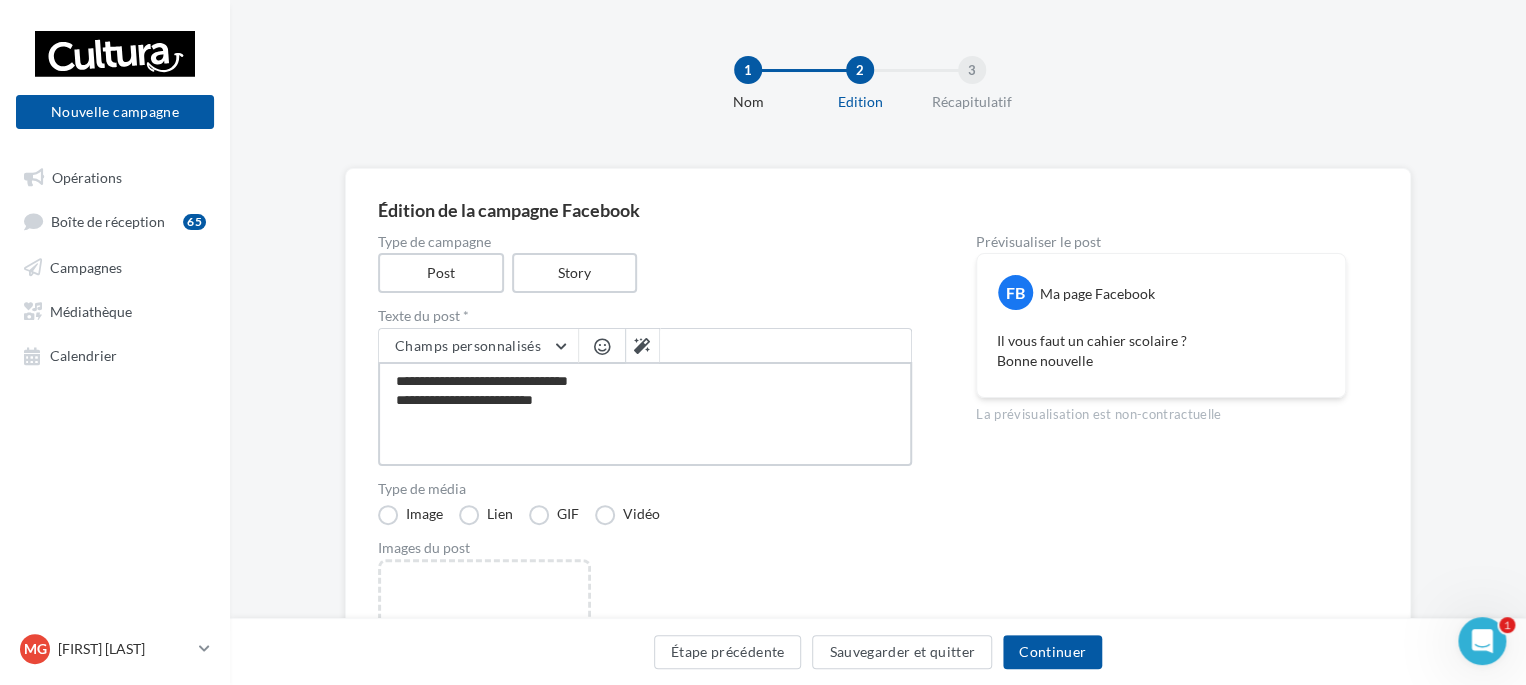 type on "**********" 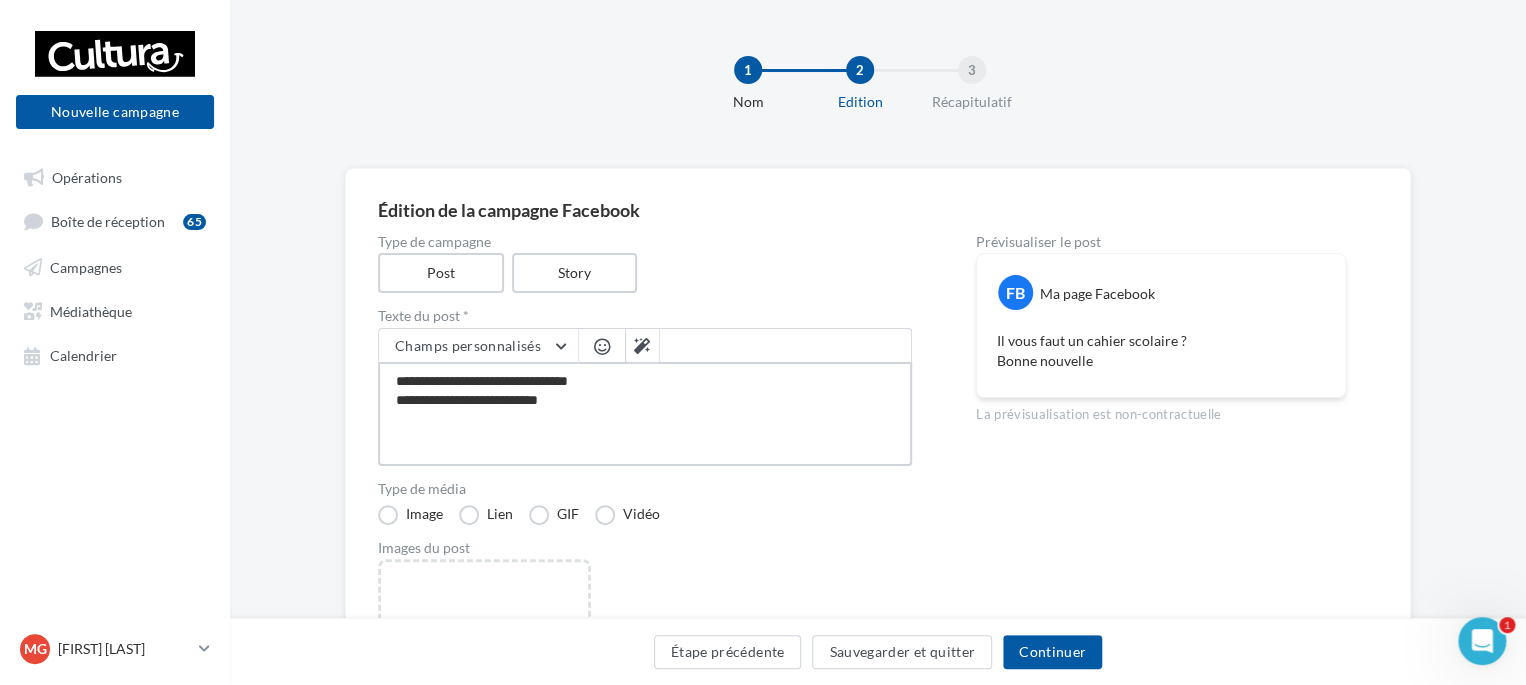 type on "**********" 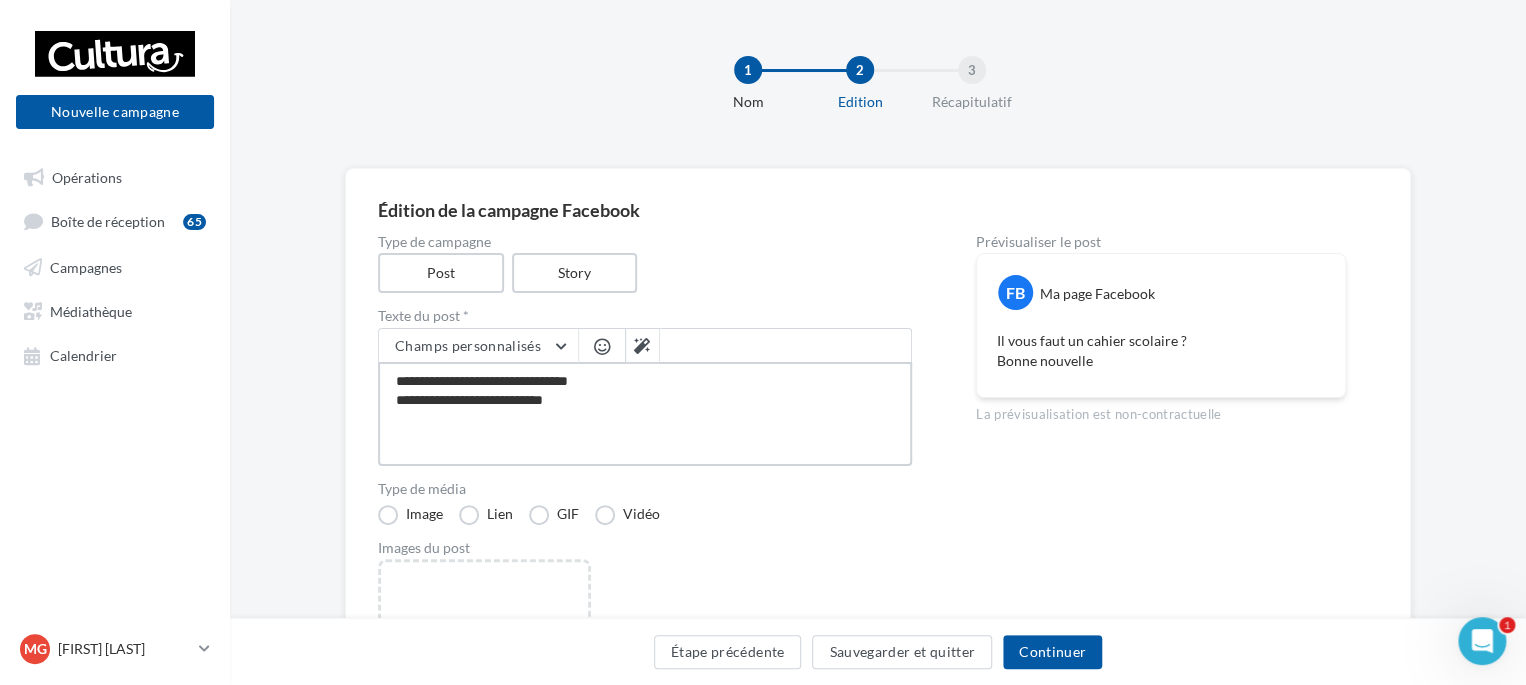 type on "**********" 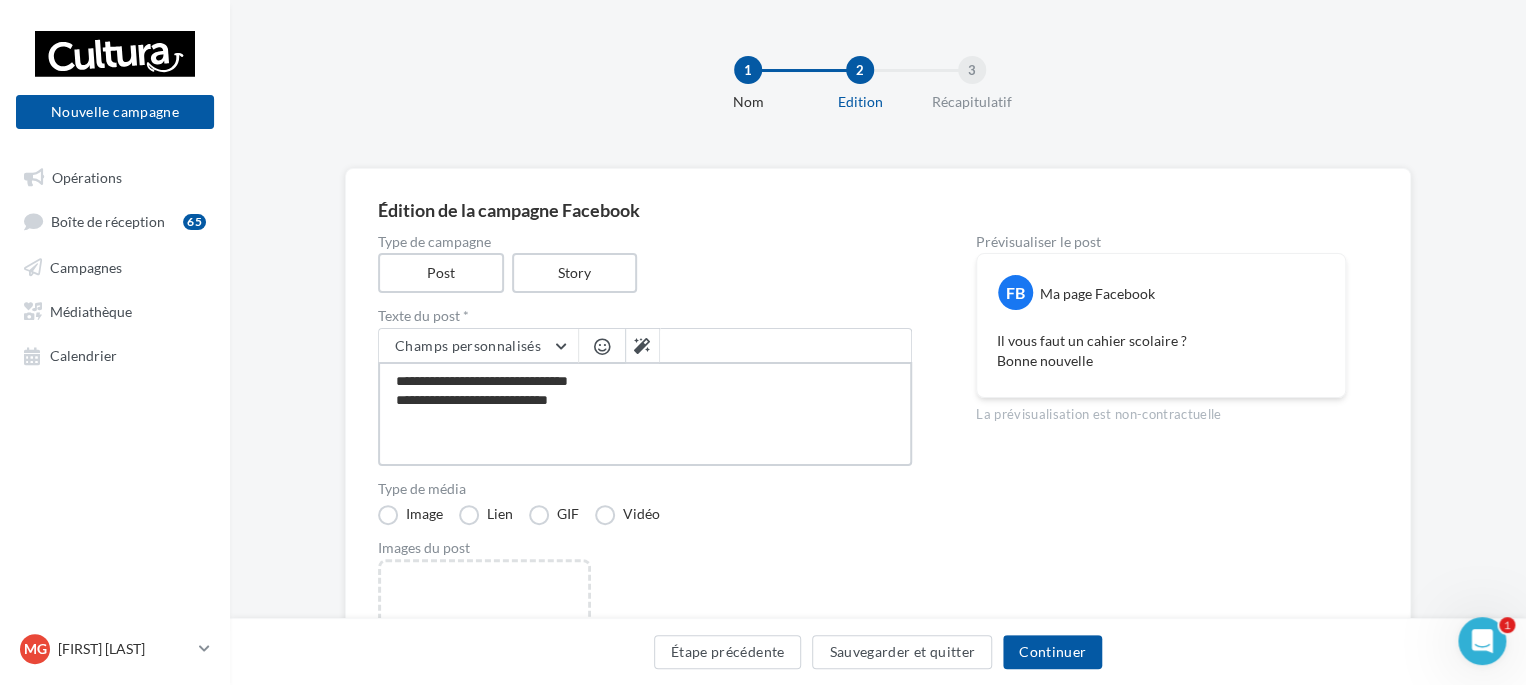 type on "**********" 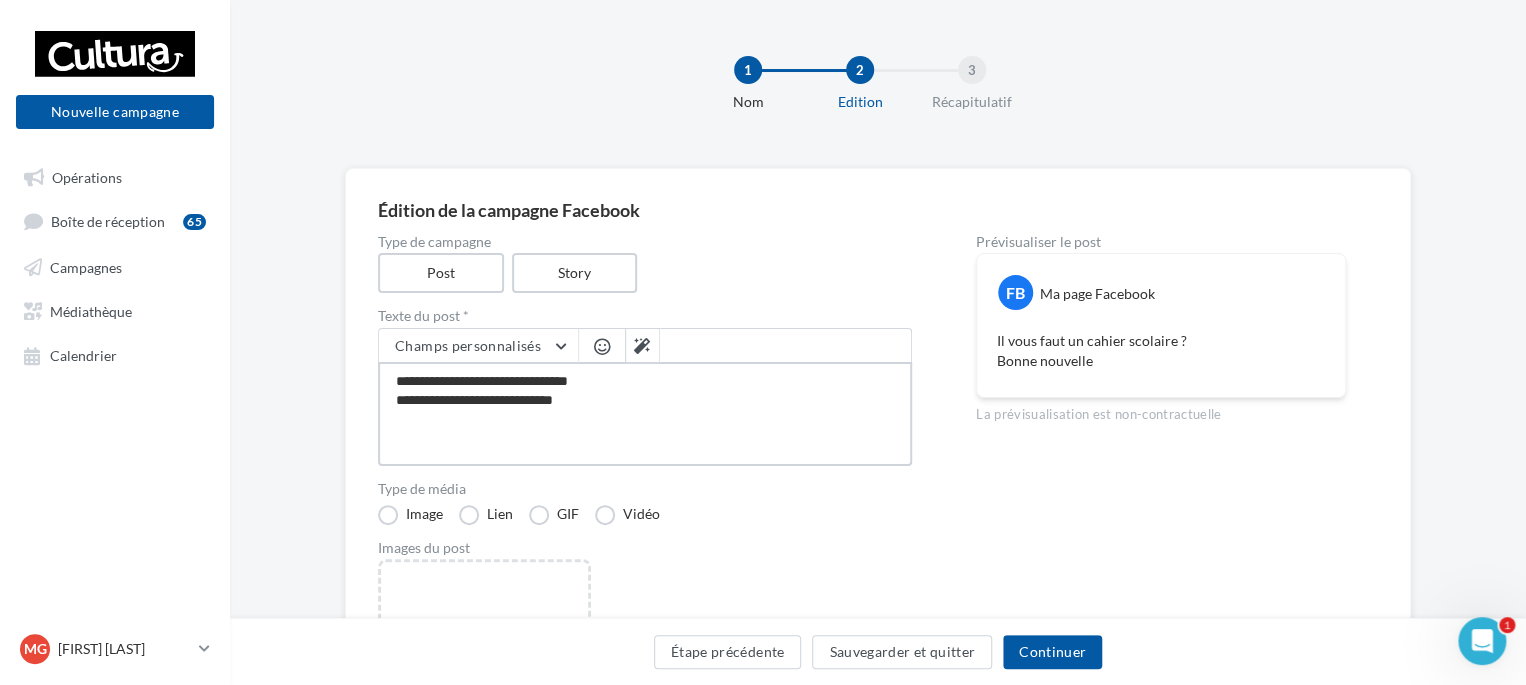 type on "**********" 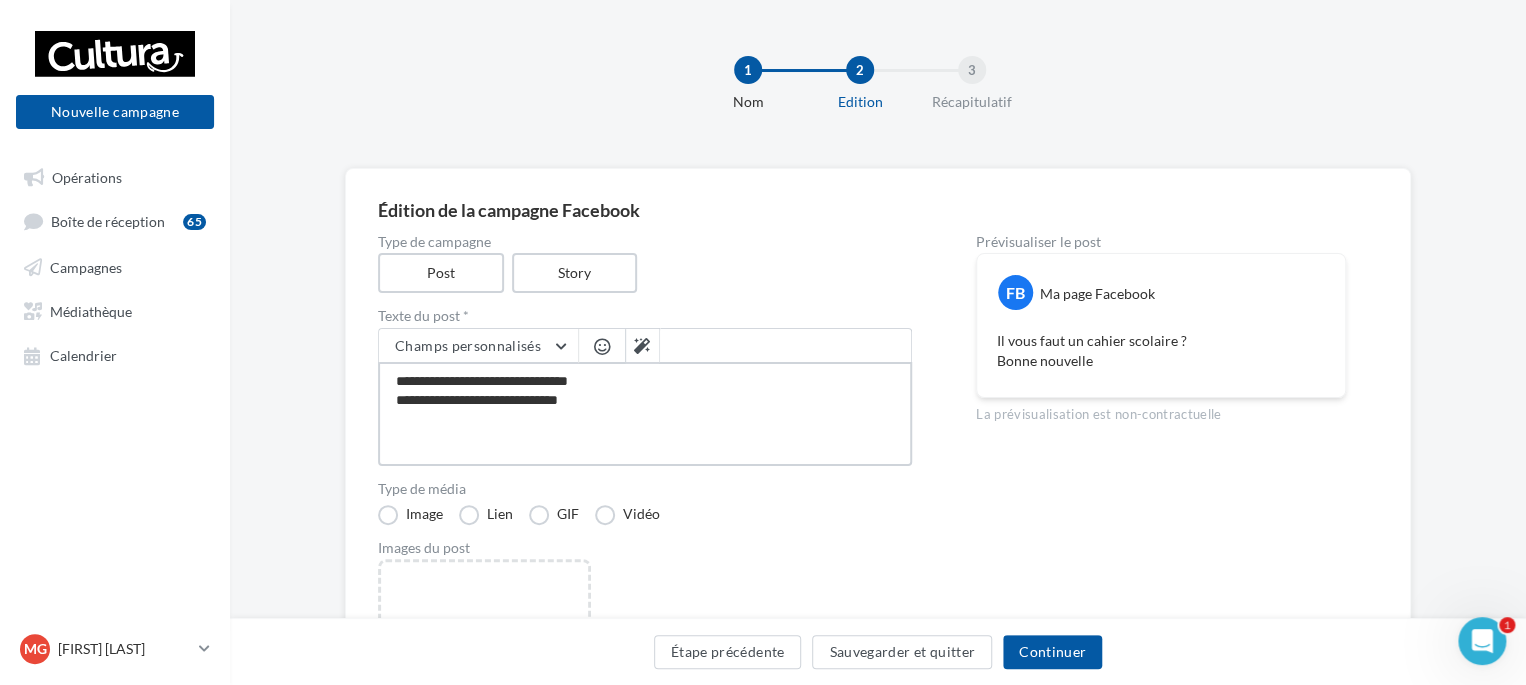 type on "**********" 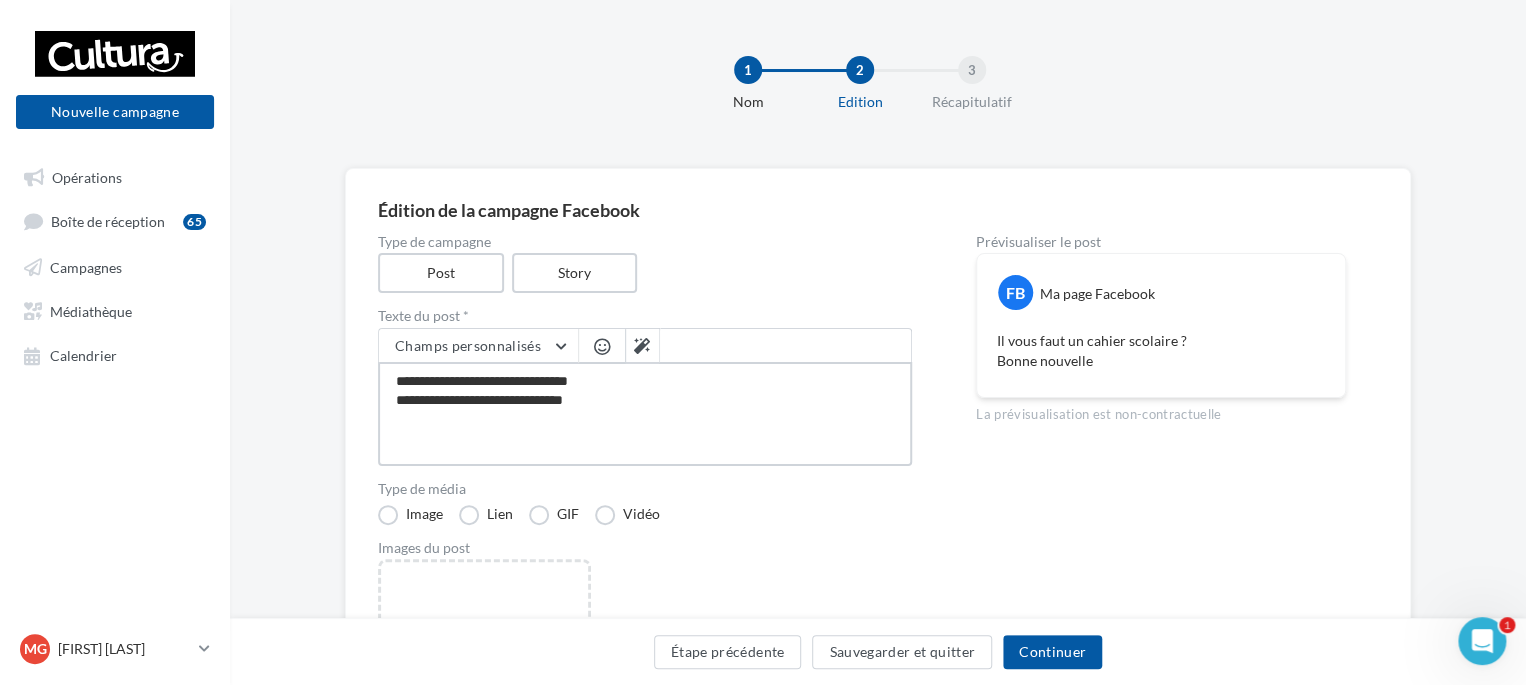 type on "**********" 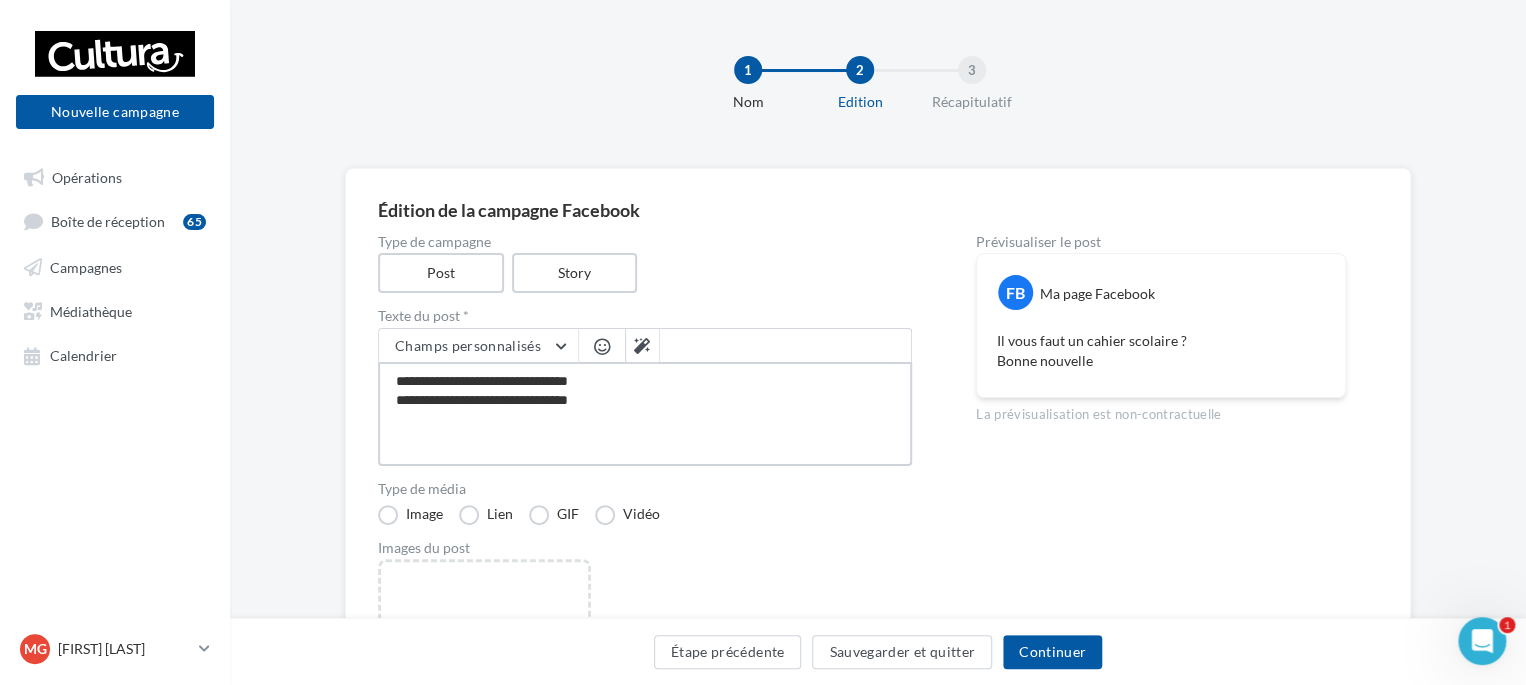 type on "**********" 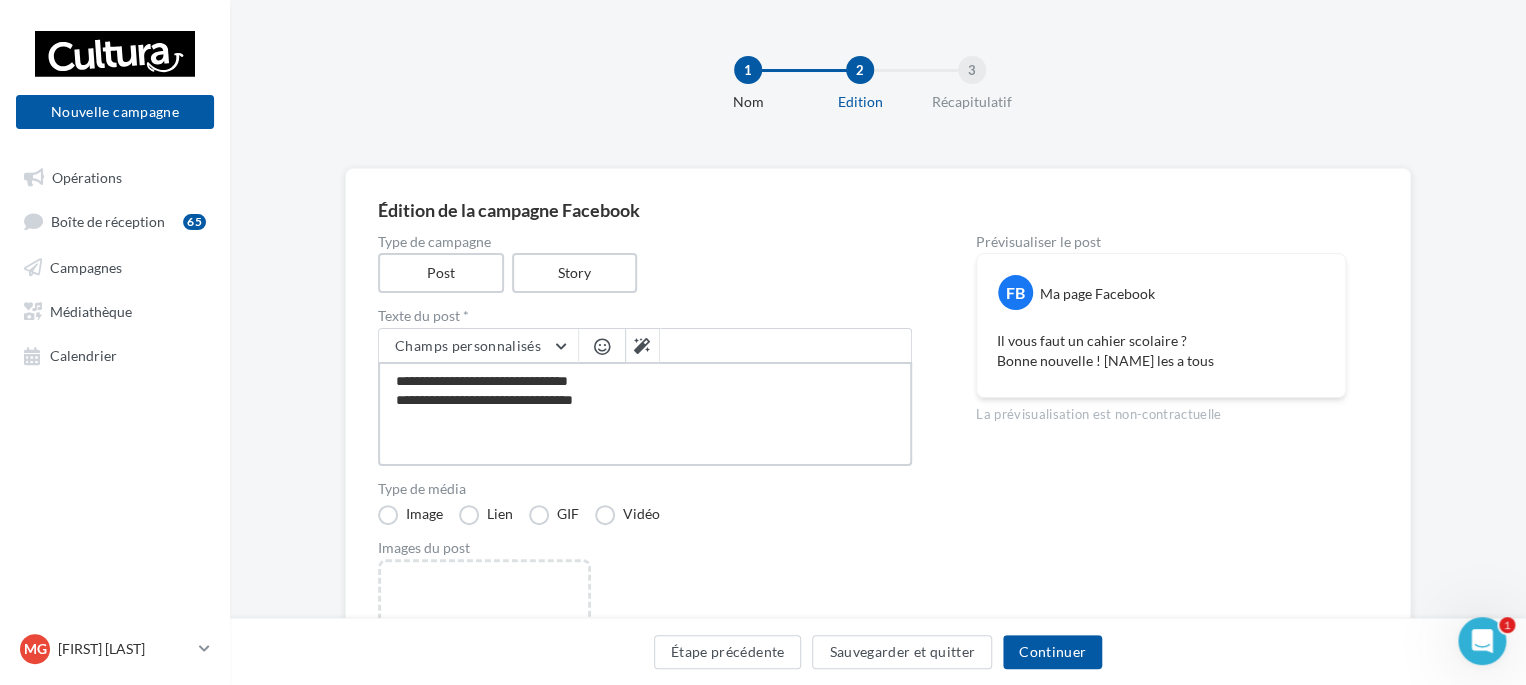 type on "**********" 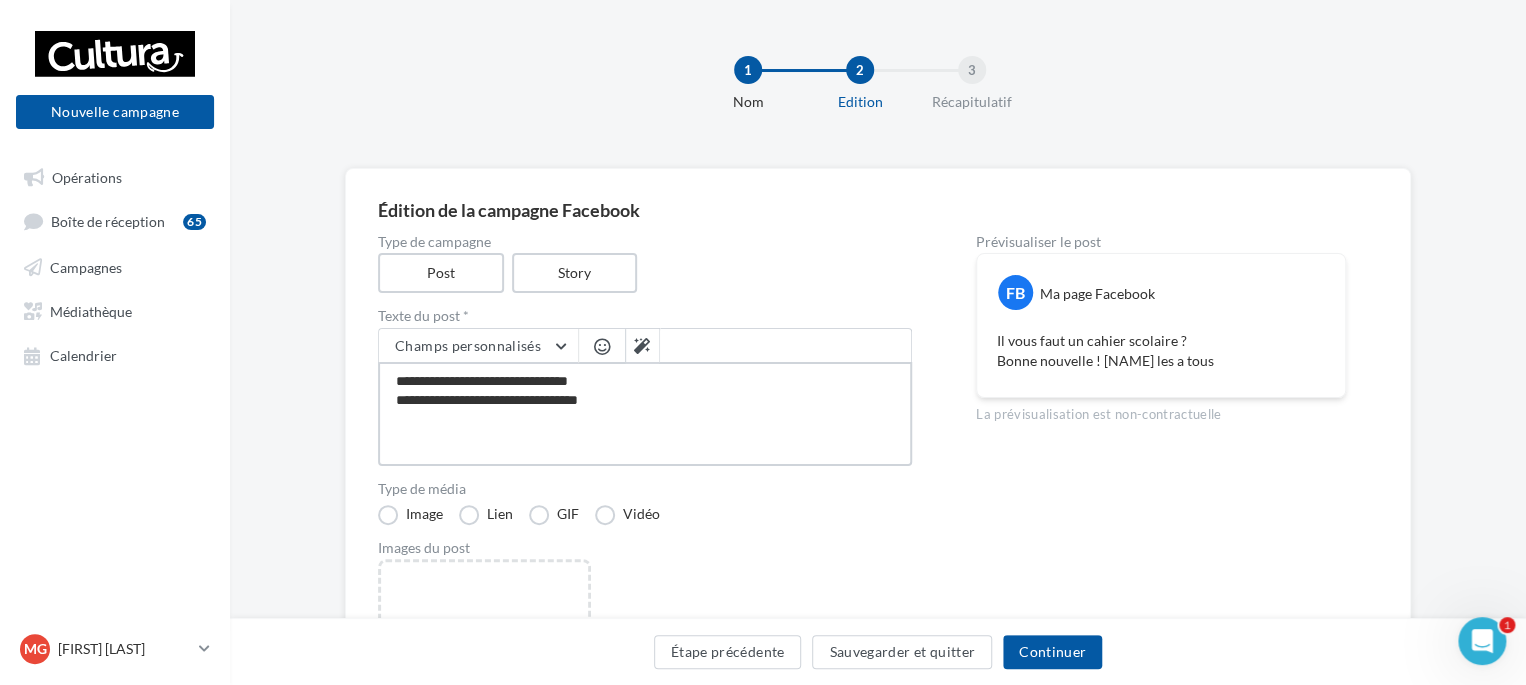 type on "**********" 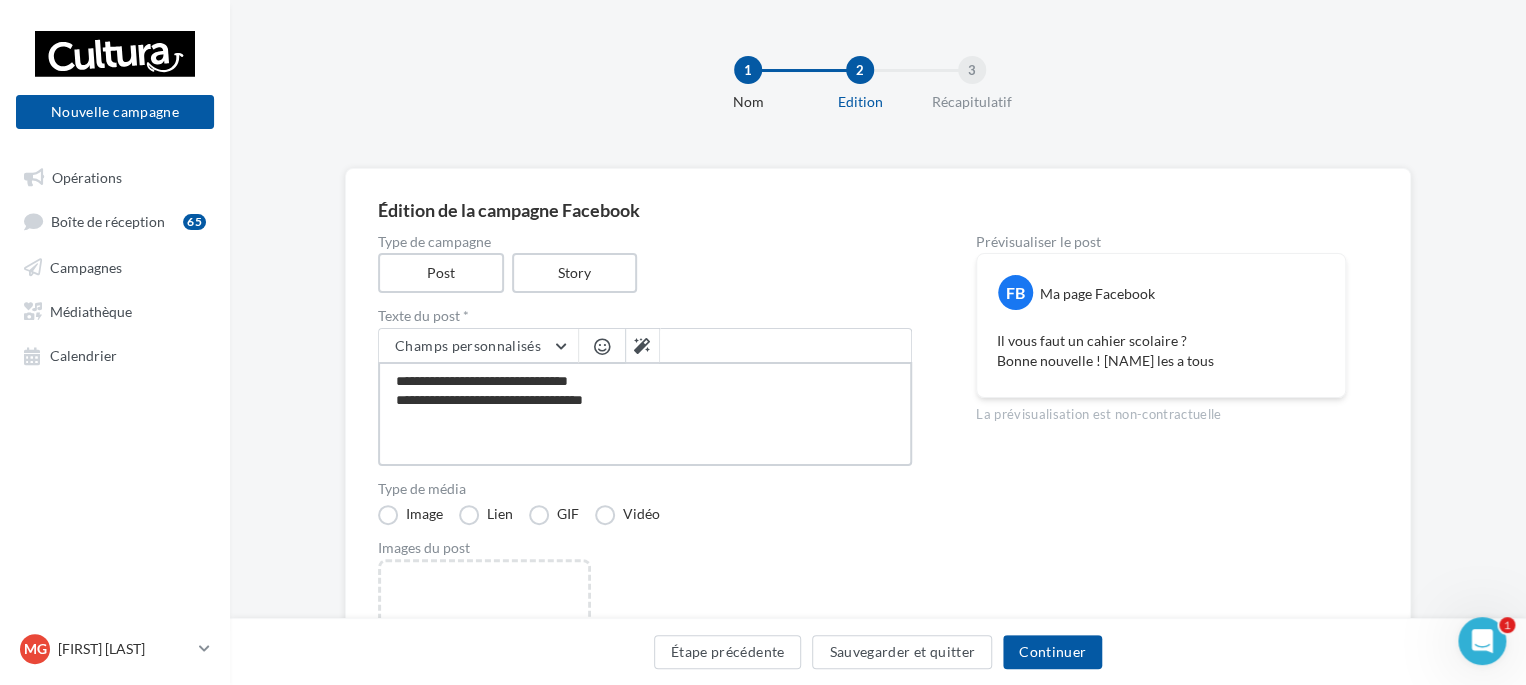 type on "**********" 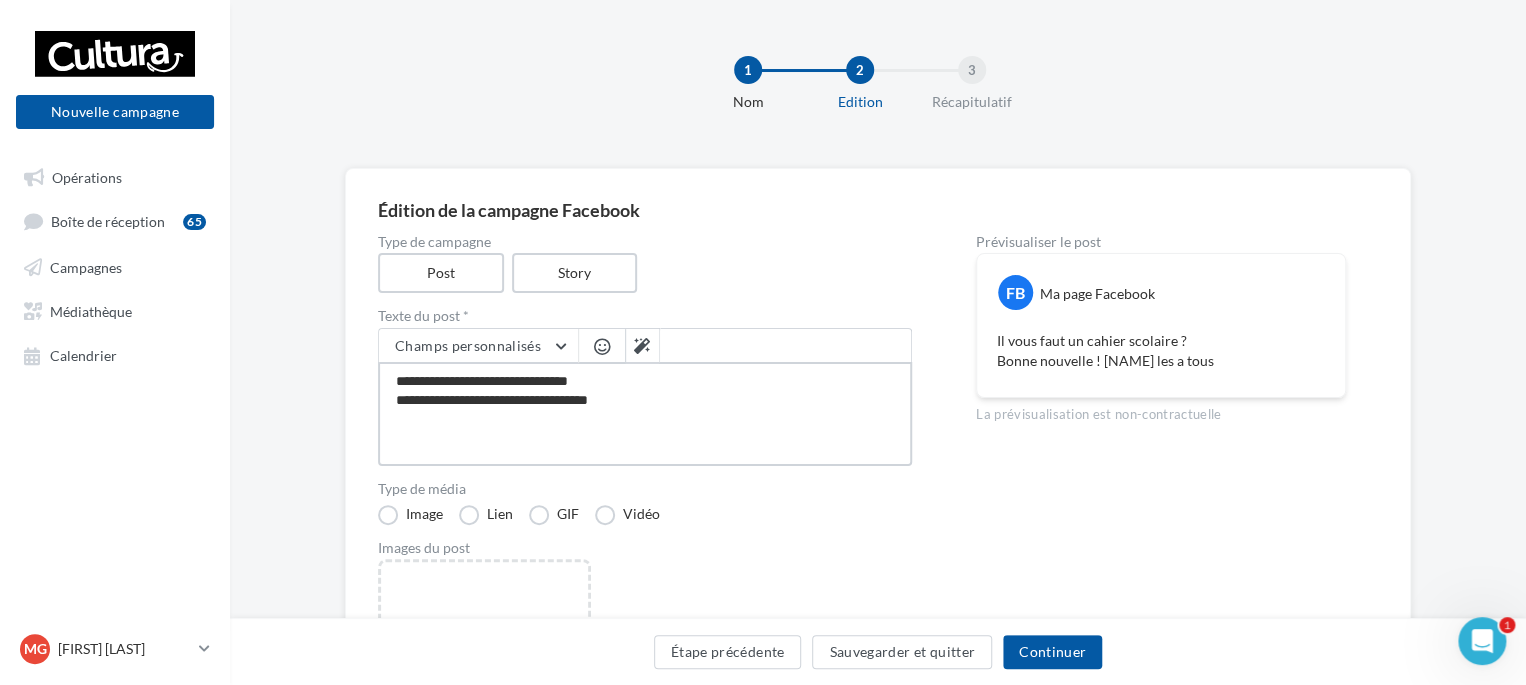 type on "**********" 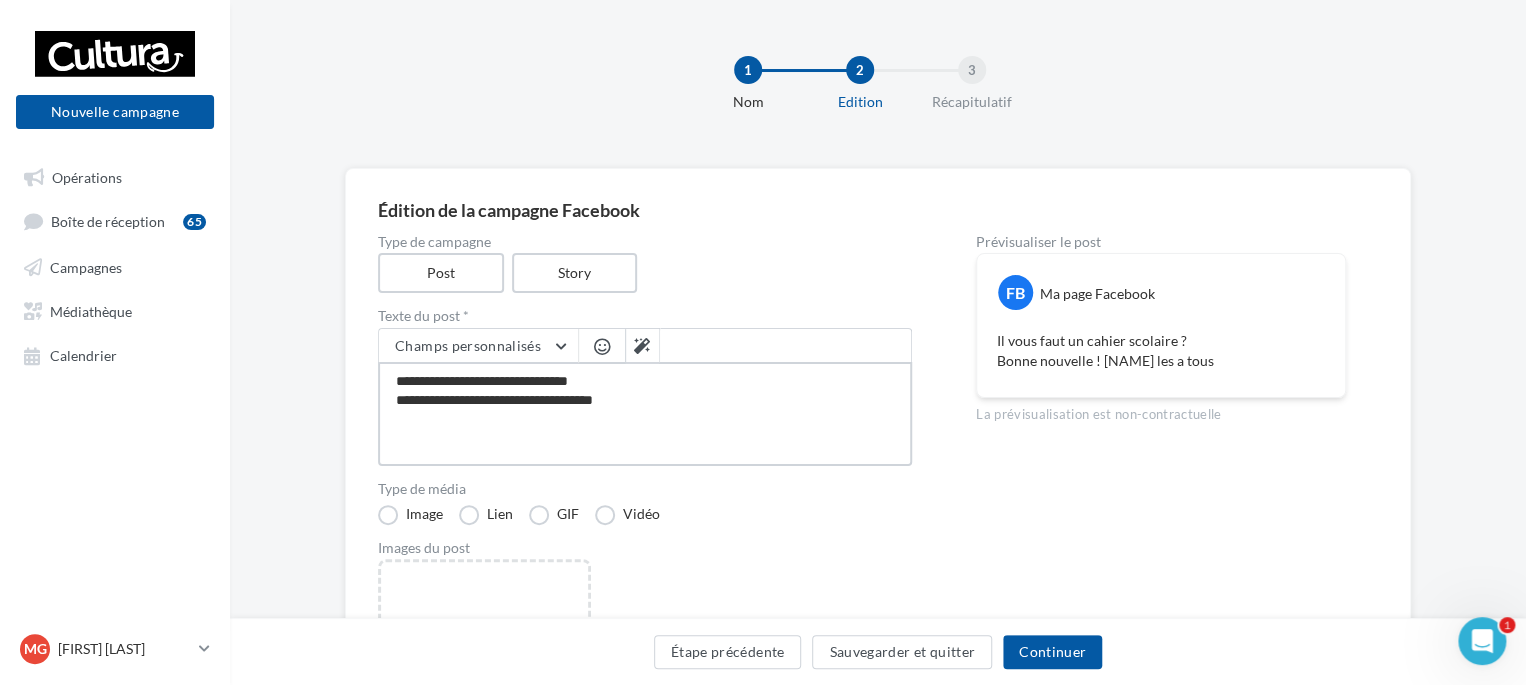 type on "**********" 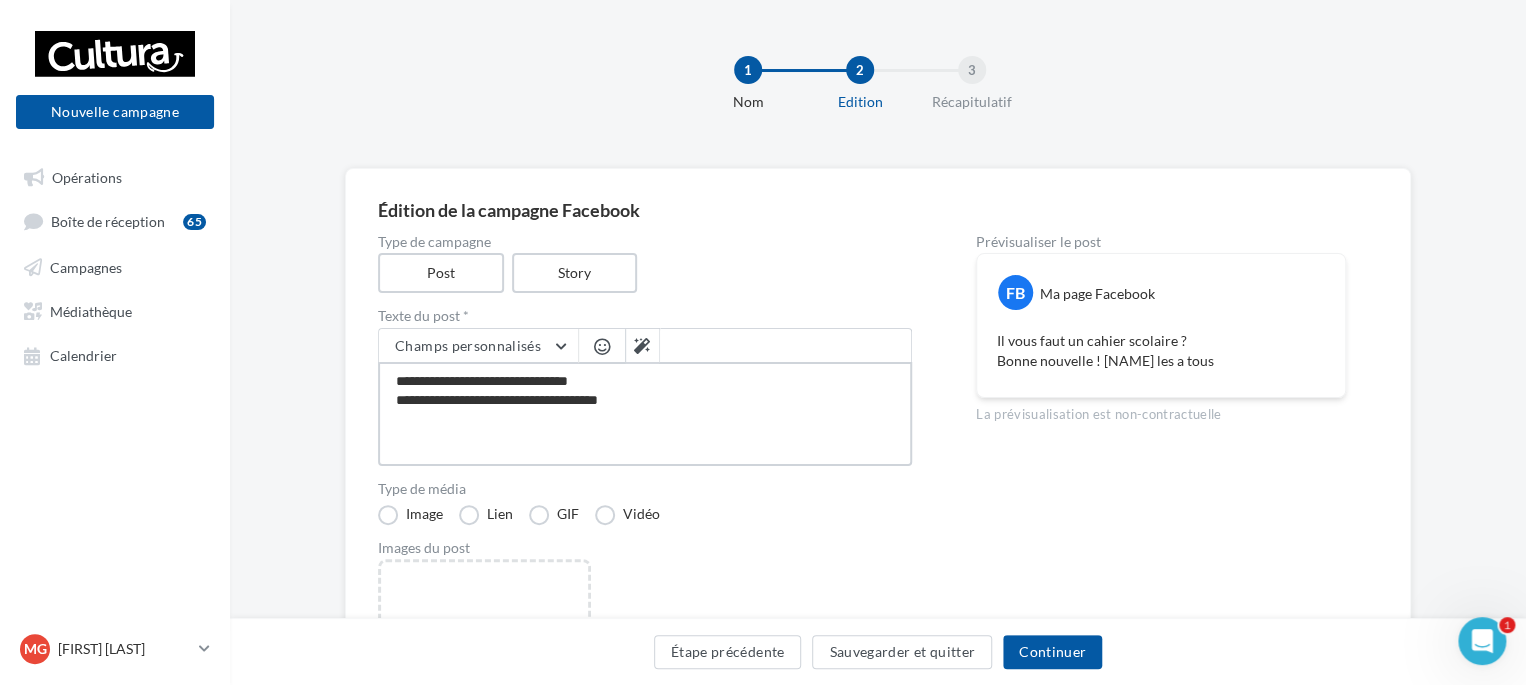 type on "**********" 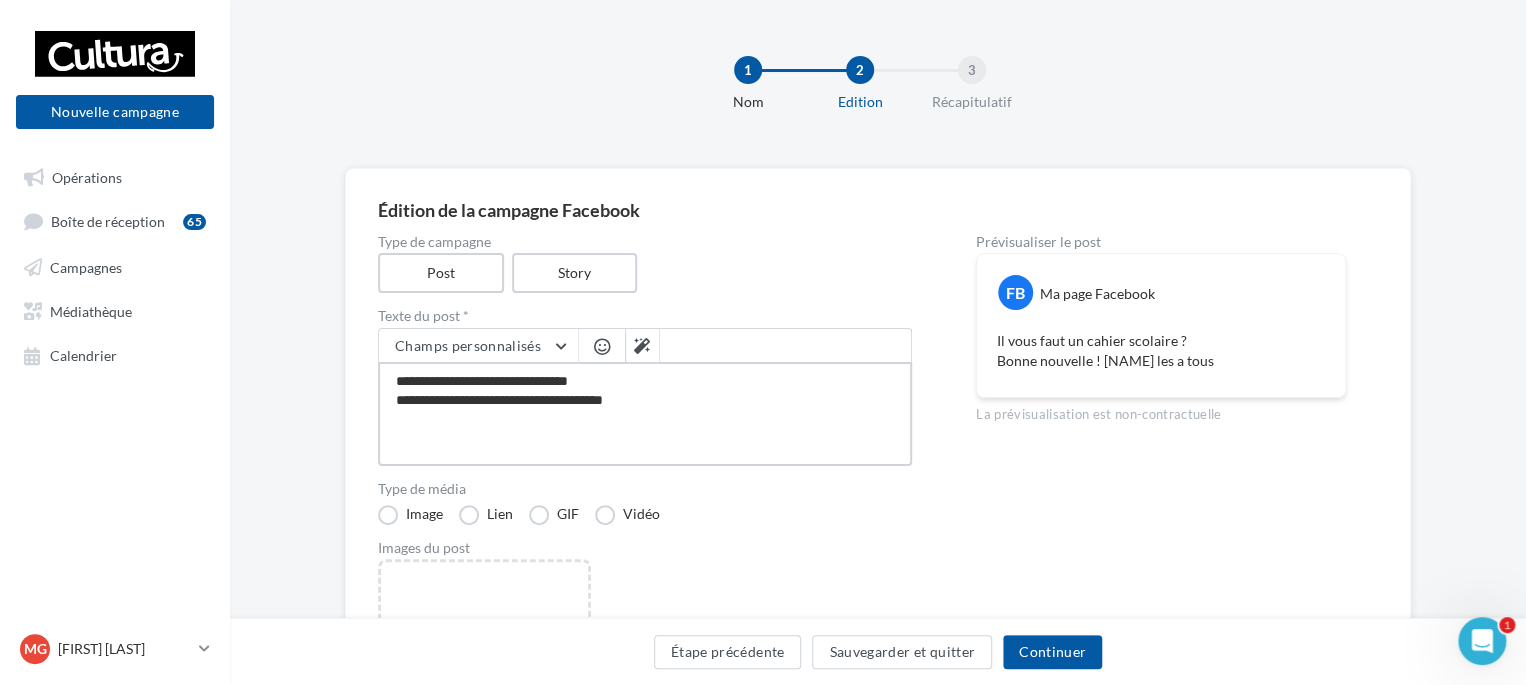 type on "**********" 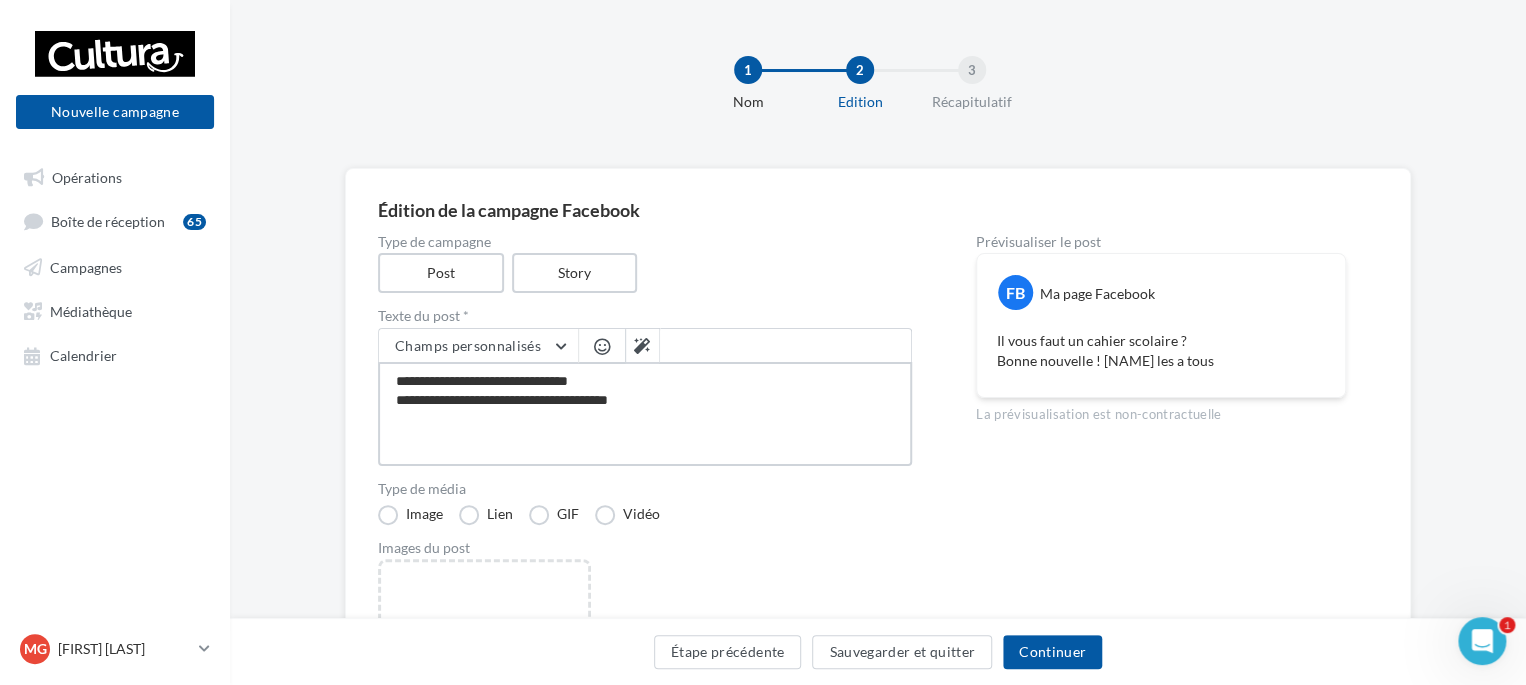 type on "**********" 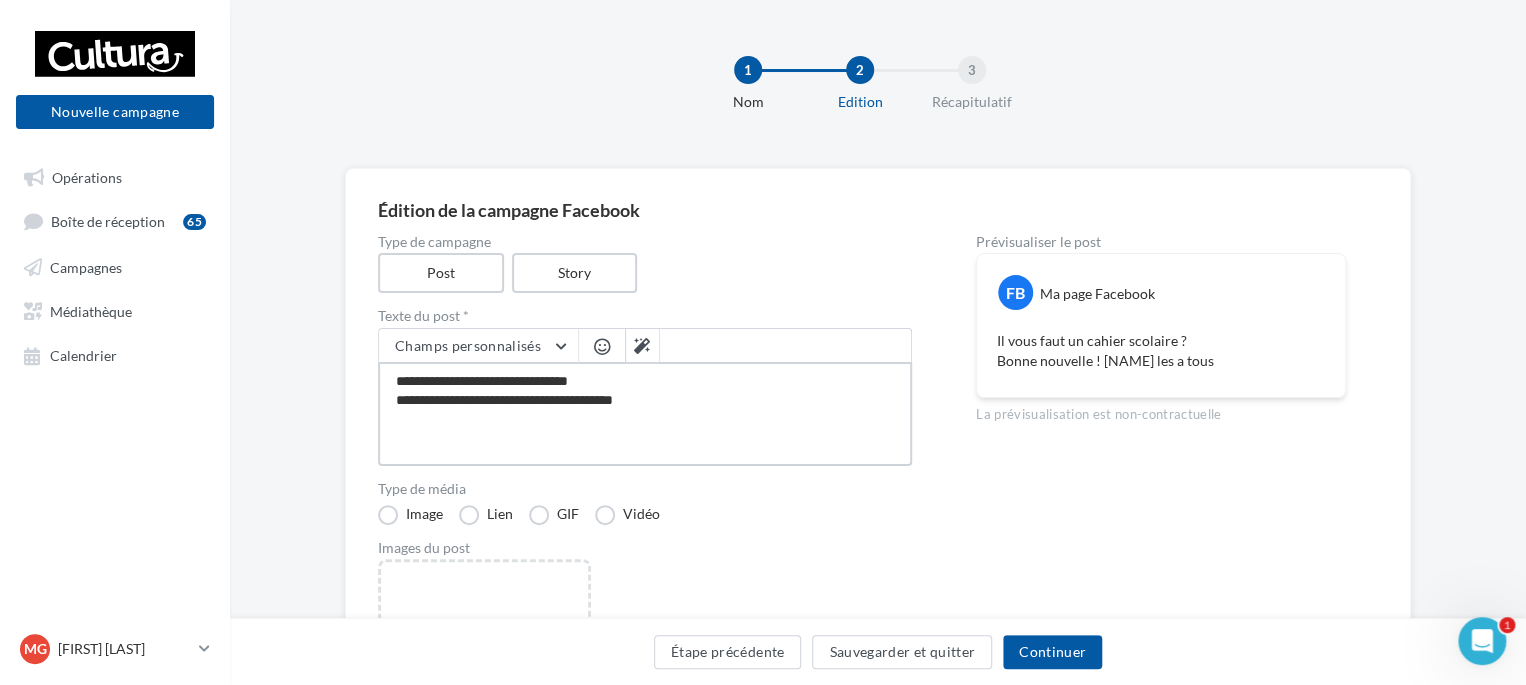 type on "**********" 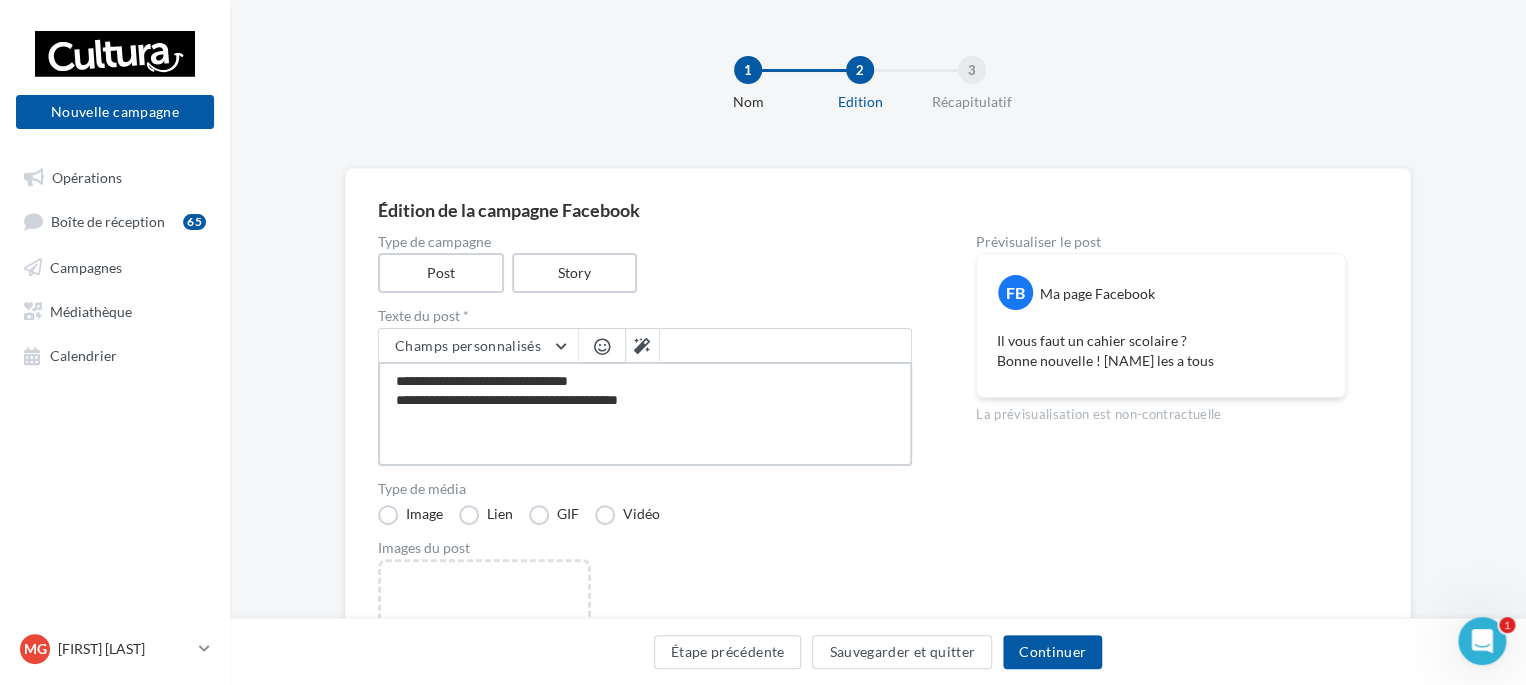 type on "**********" 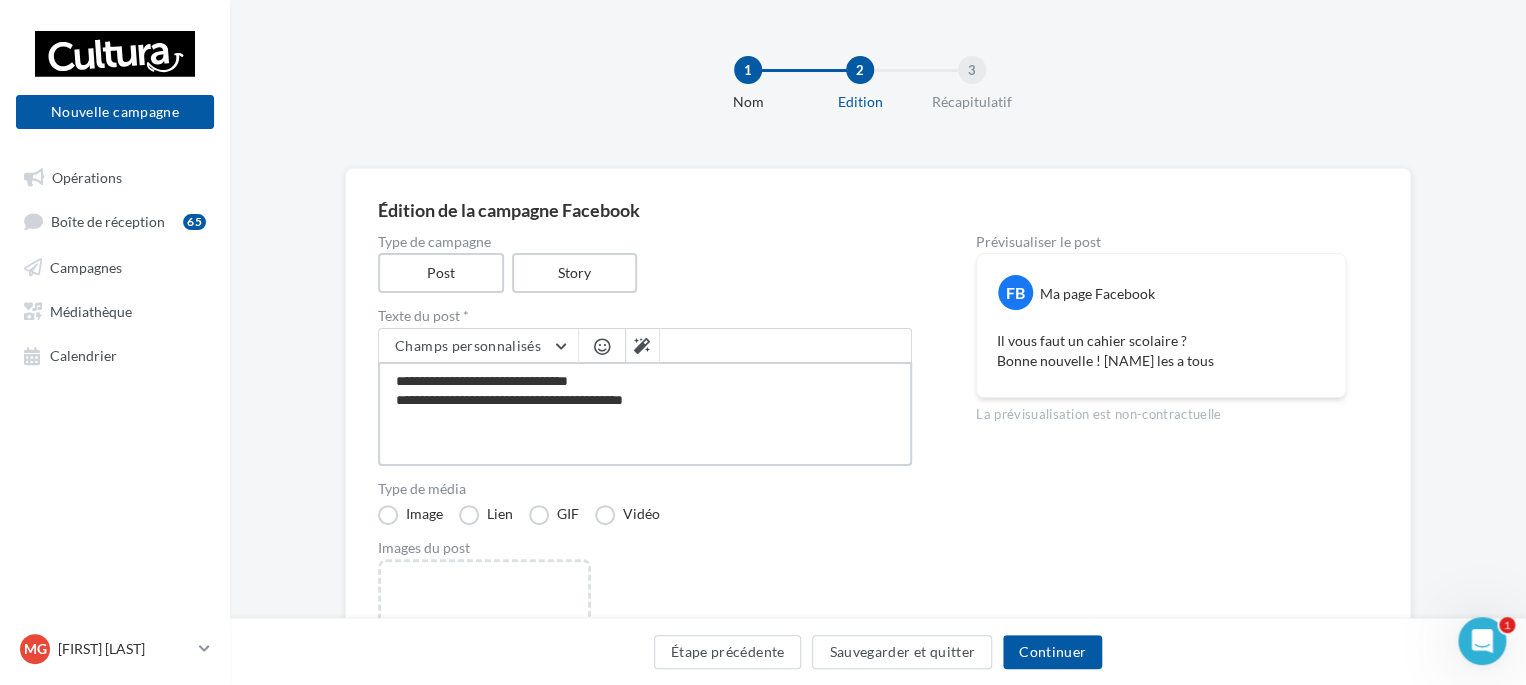 type on "**********" 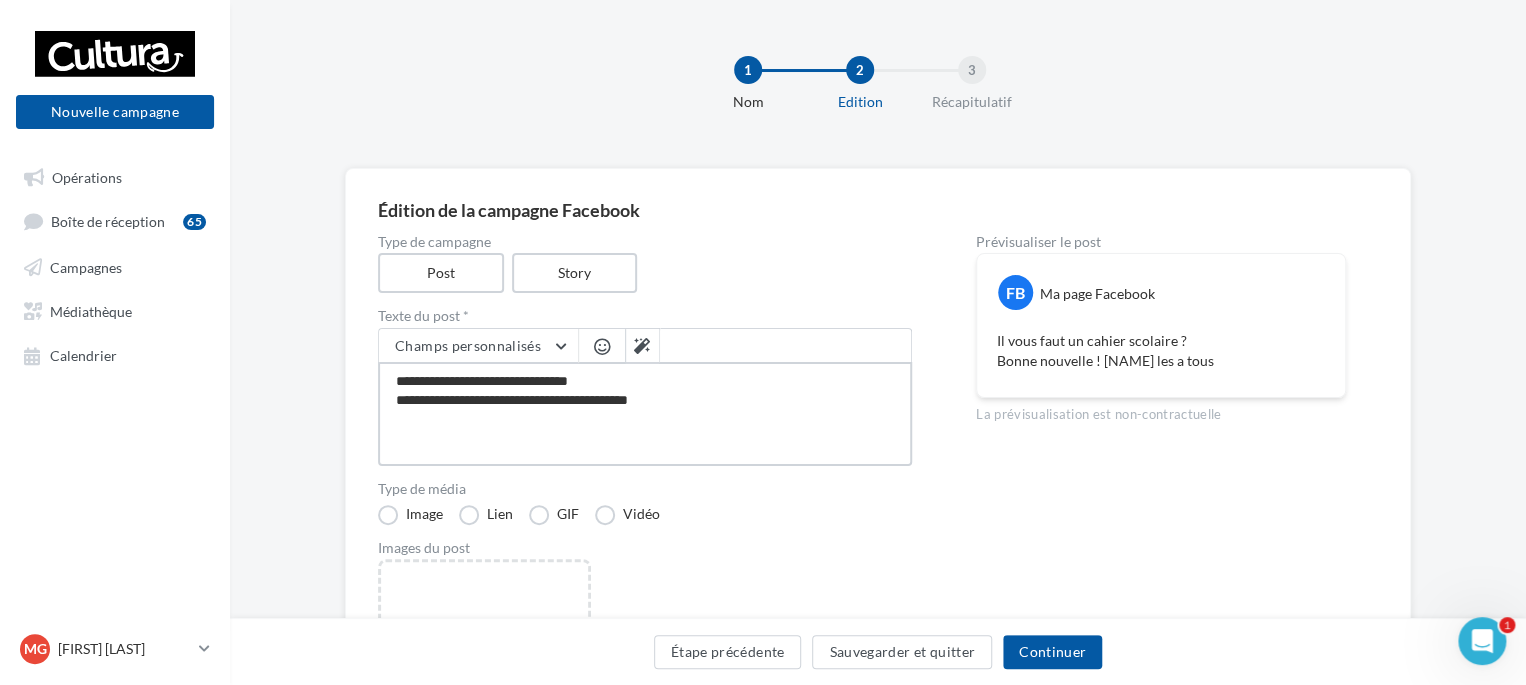type on "**********" 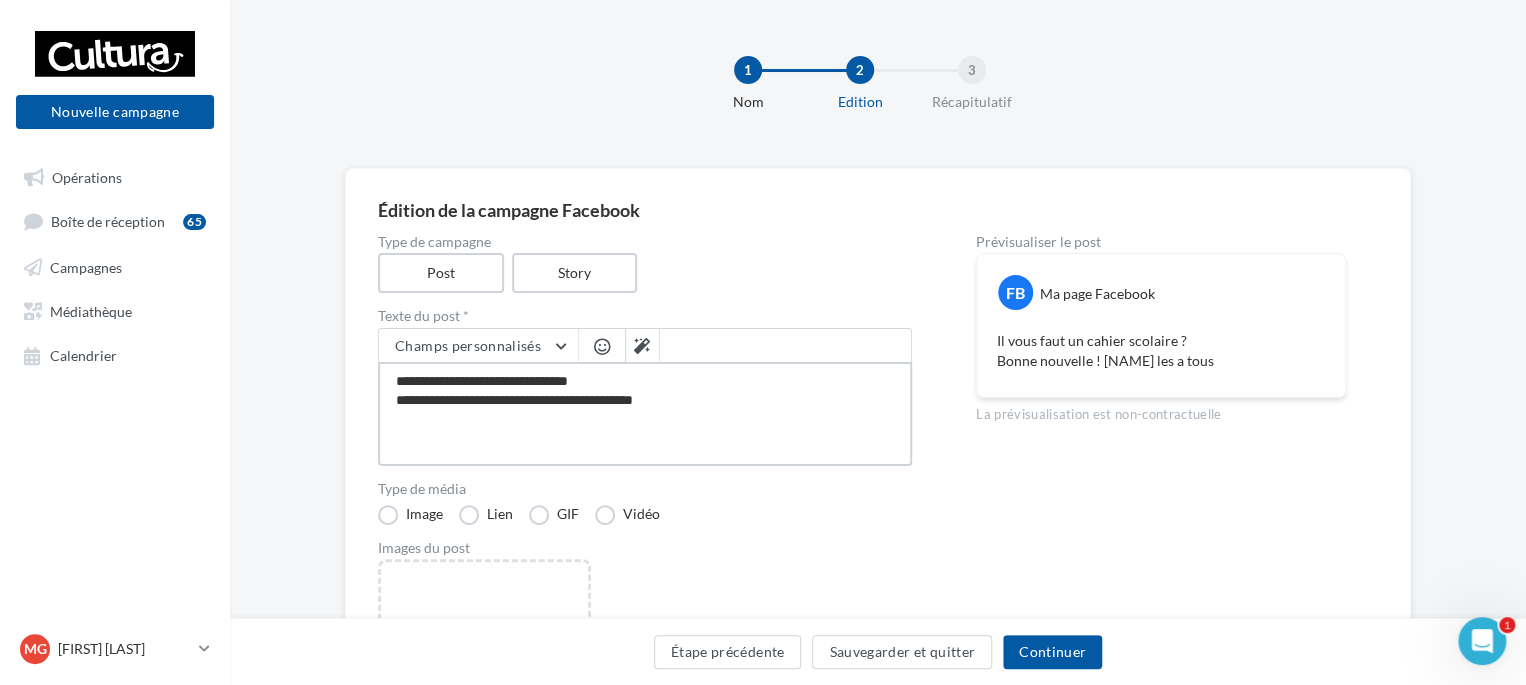 type on "**********" 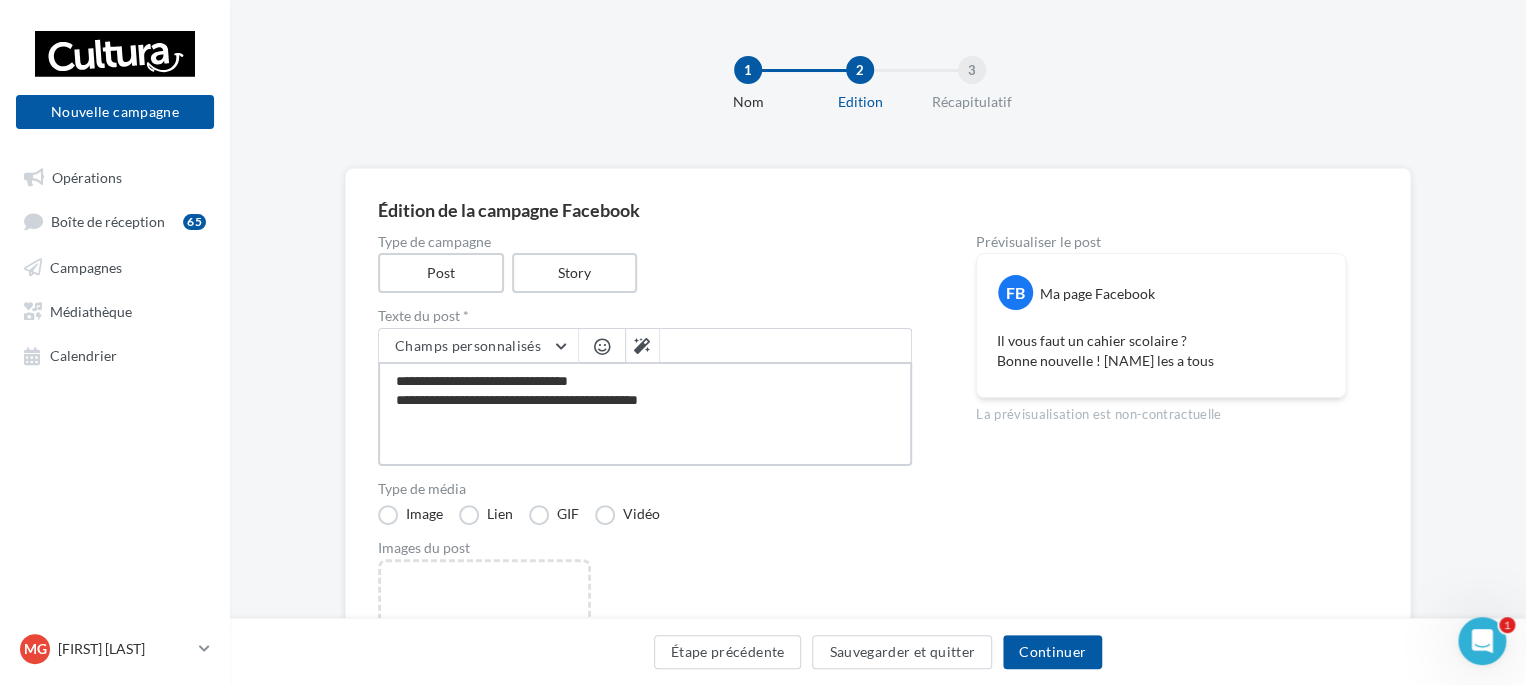 type on "**********" 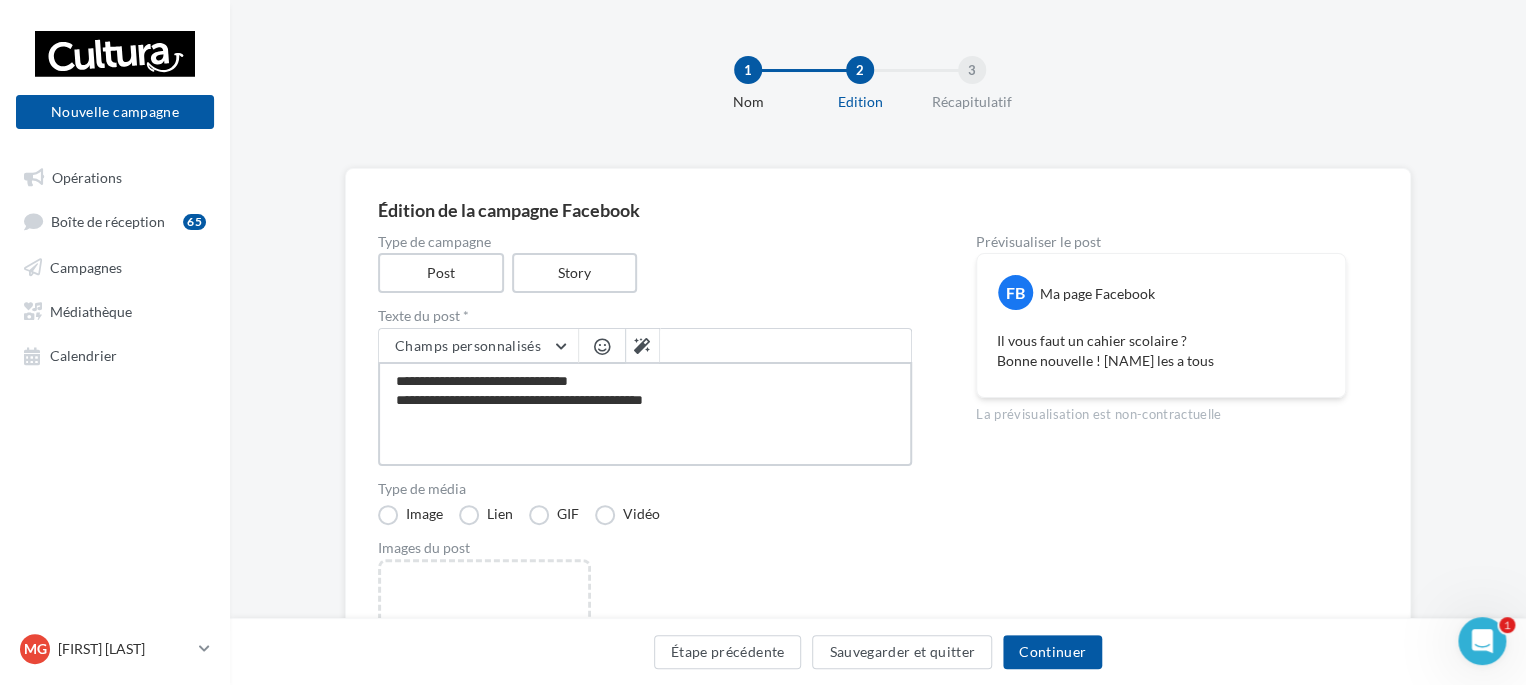 type on "**********" 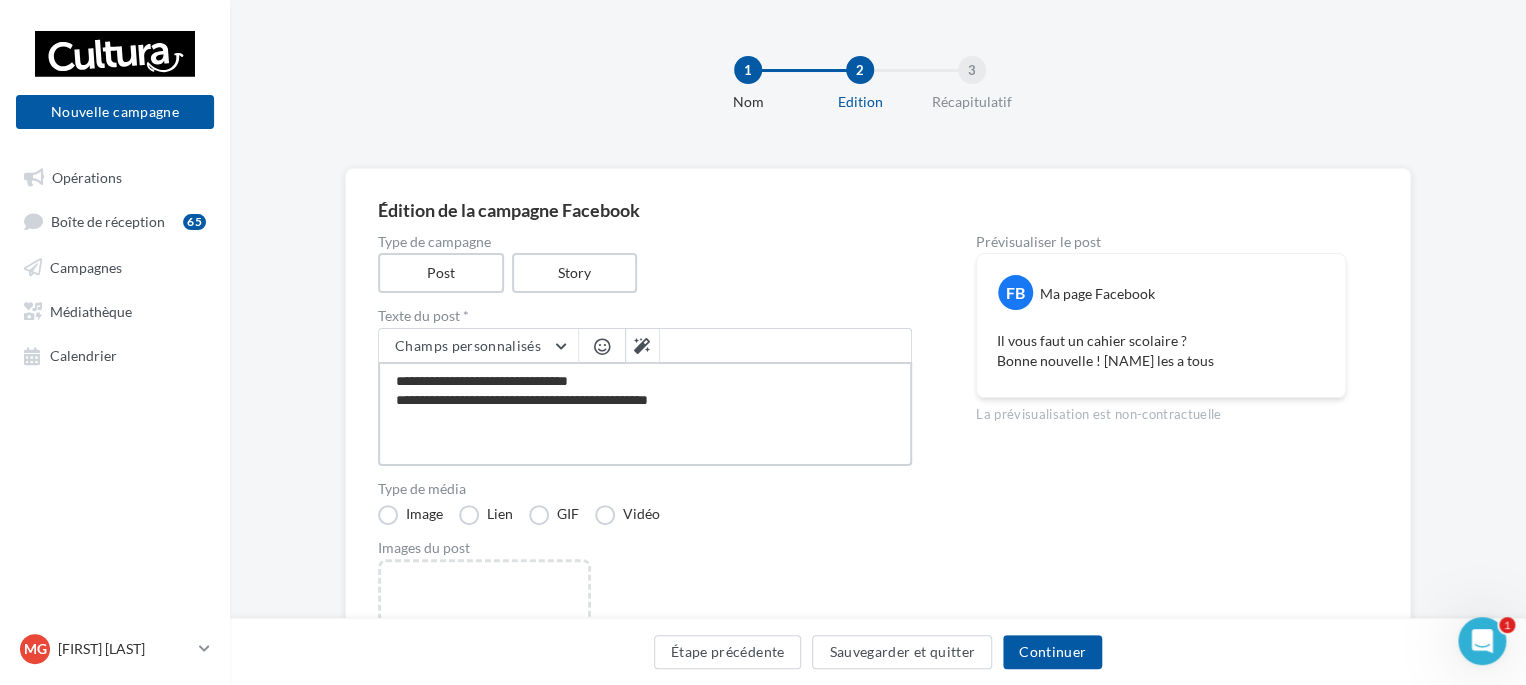 type on "**********" 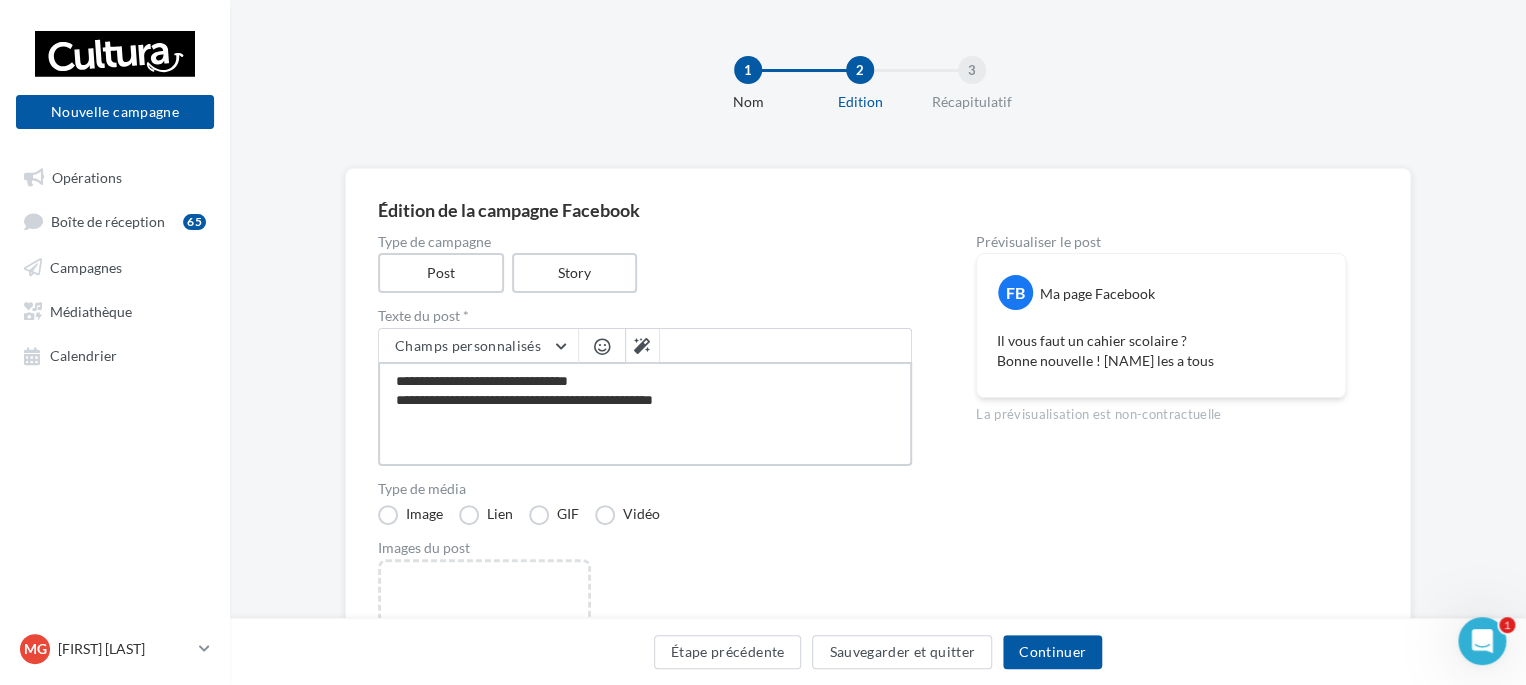 type on "**********" 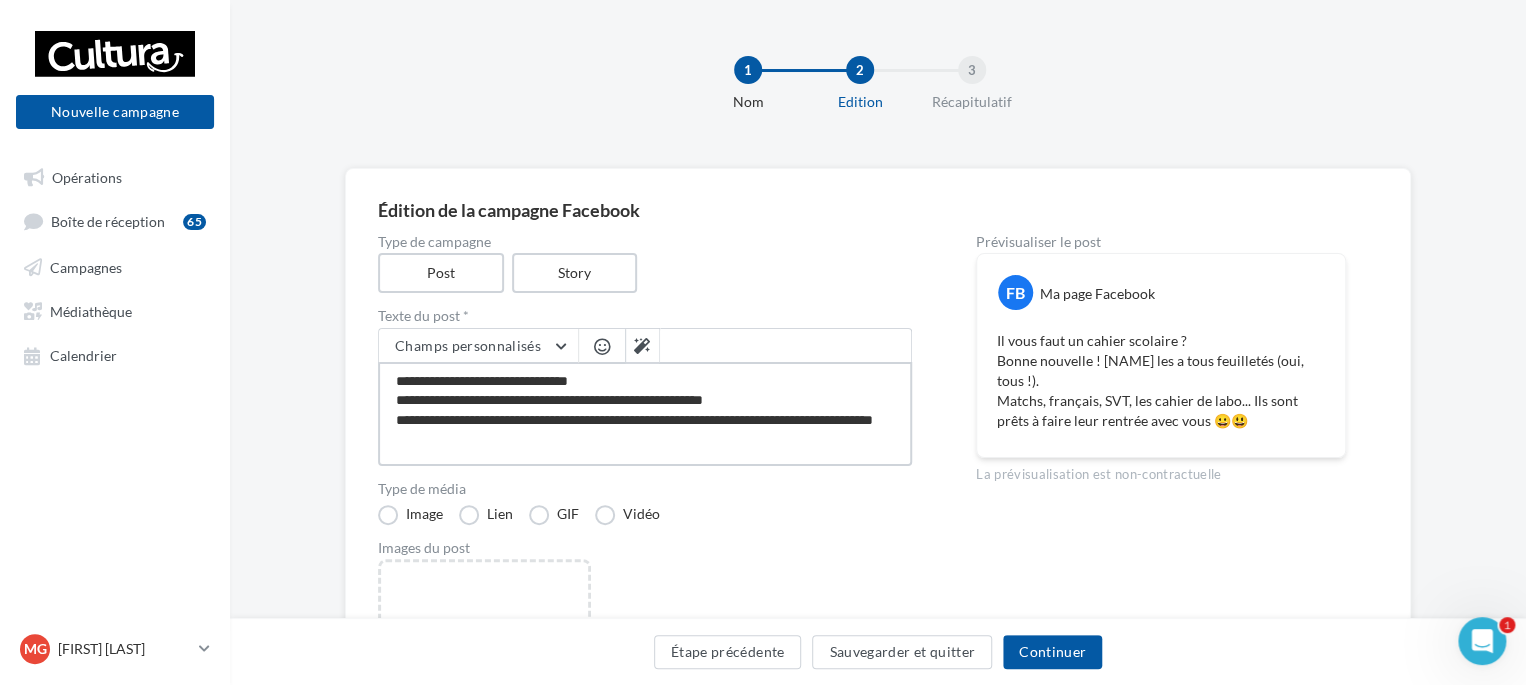 click on "**********" at bounding box center (645, 414) 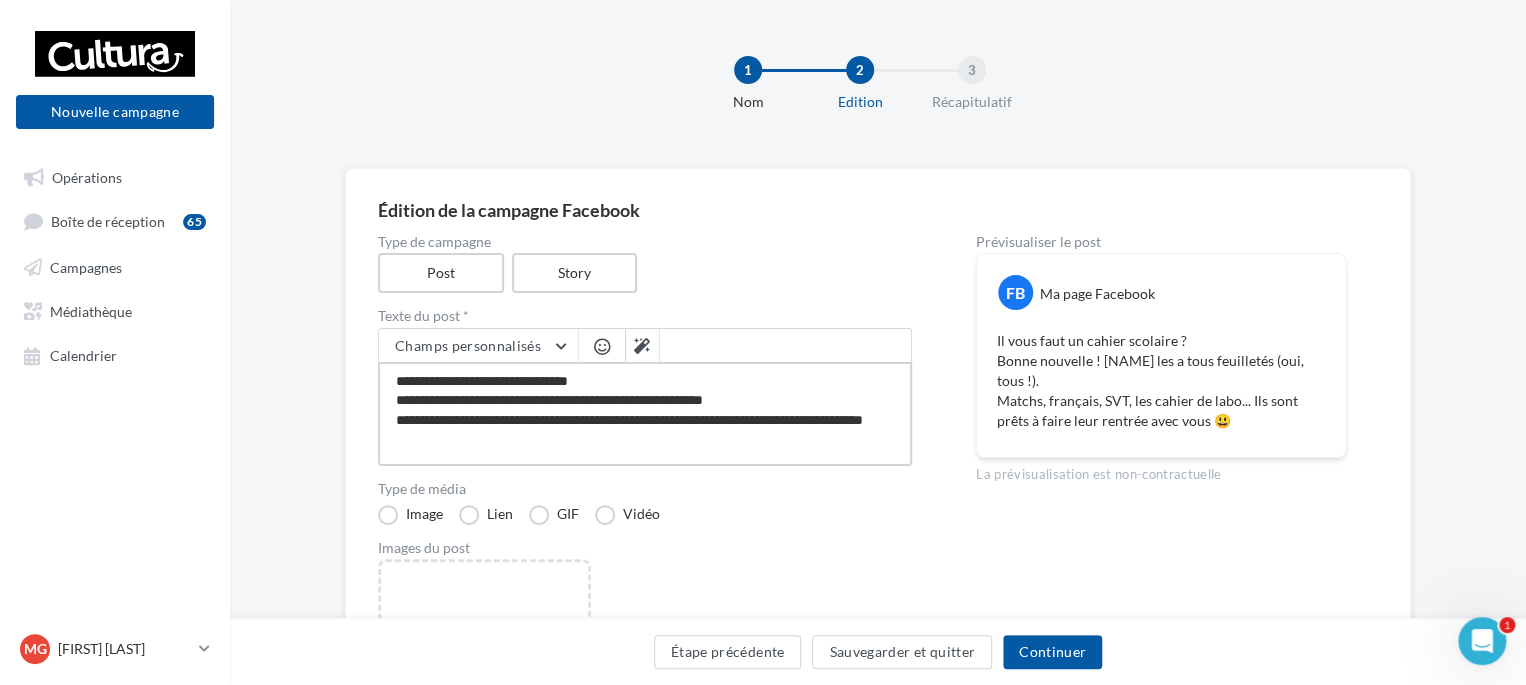 click on "**********" at bounding box center (645, 414) 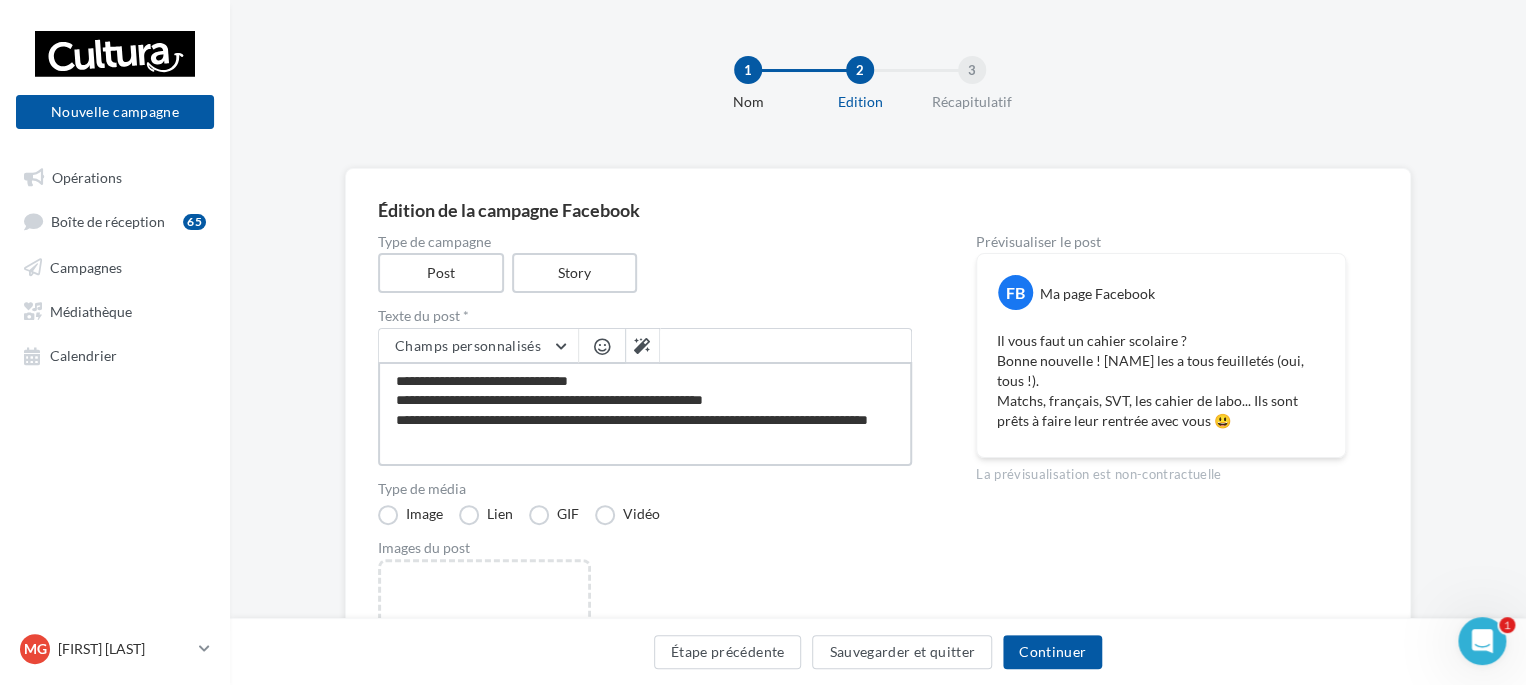 click on "**********" at bounding box center [645, 414] 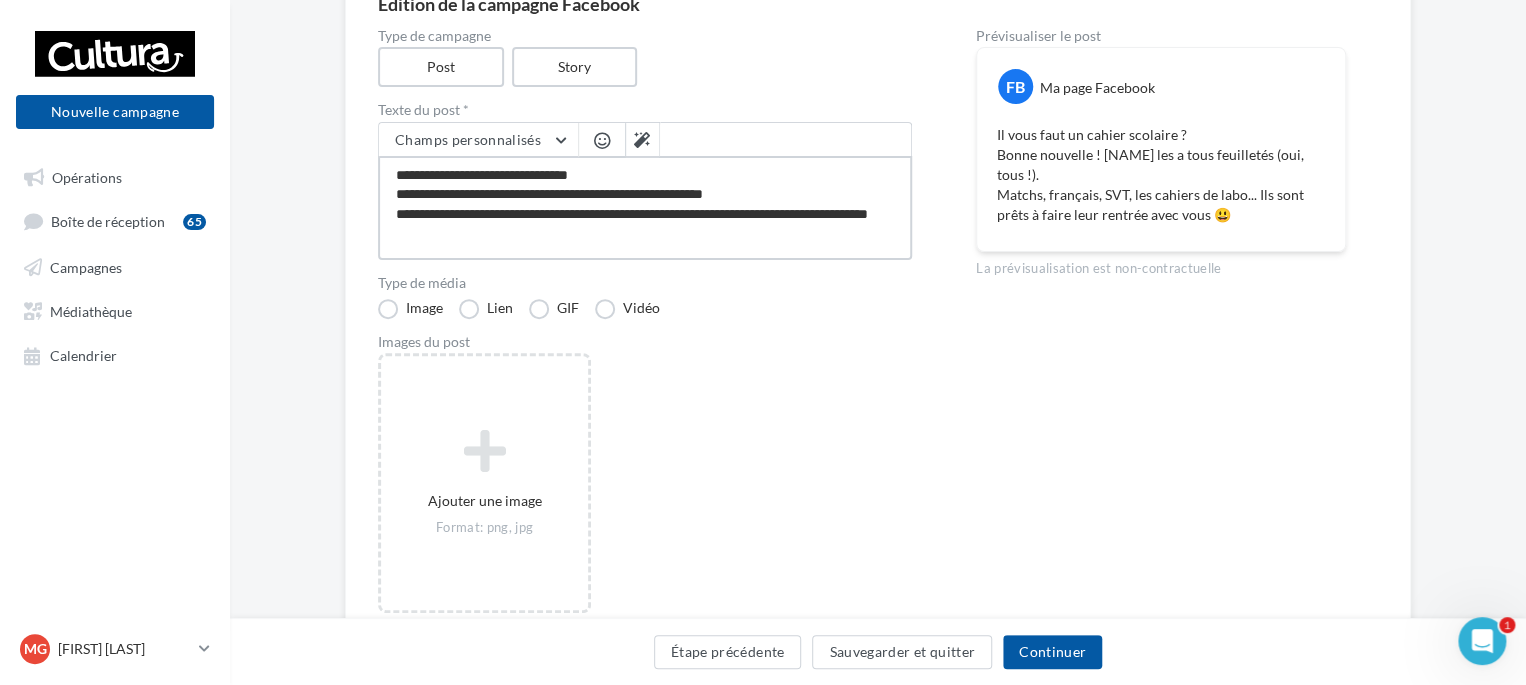 scroll, scrollTop: 207, scrollLeft: 0, axis: vertical 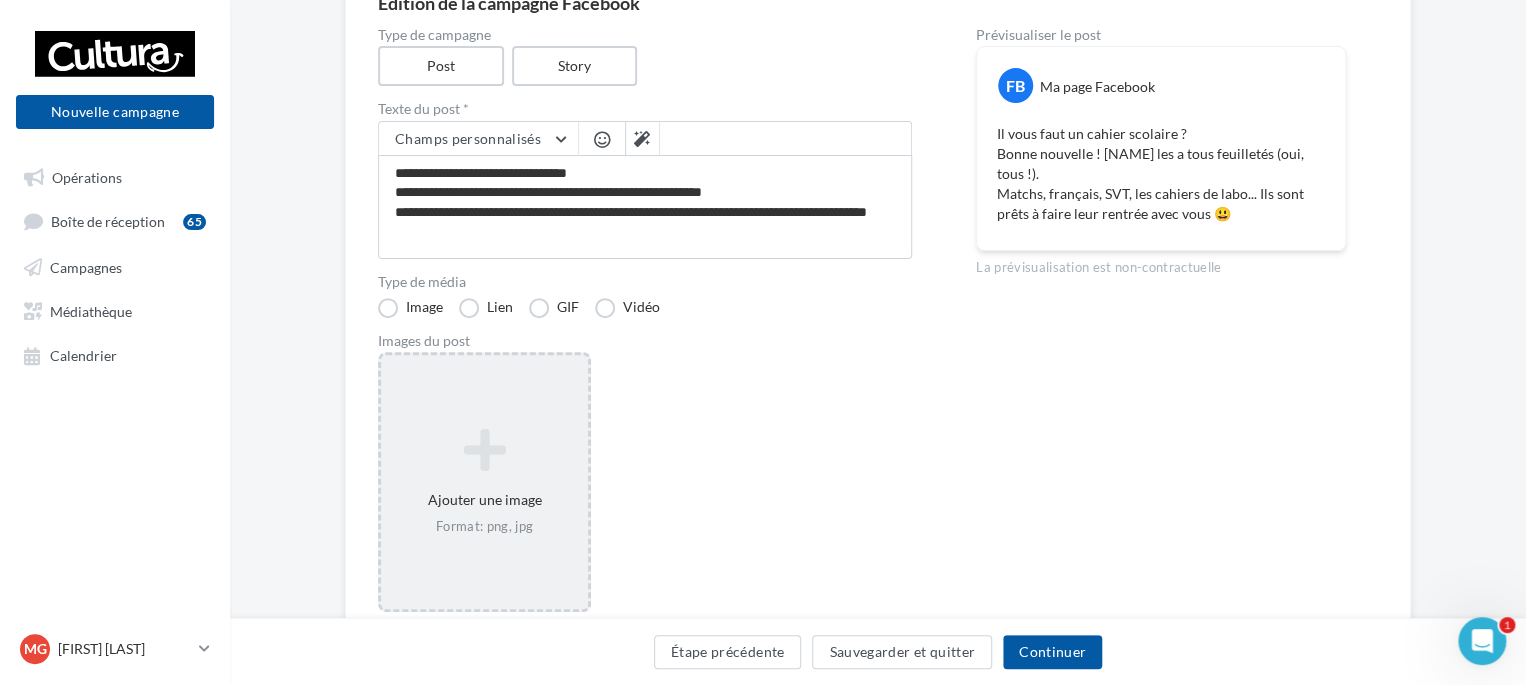 click at bounding box center [484, 450] 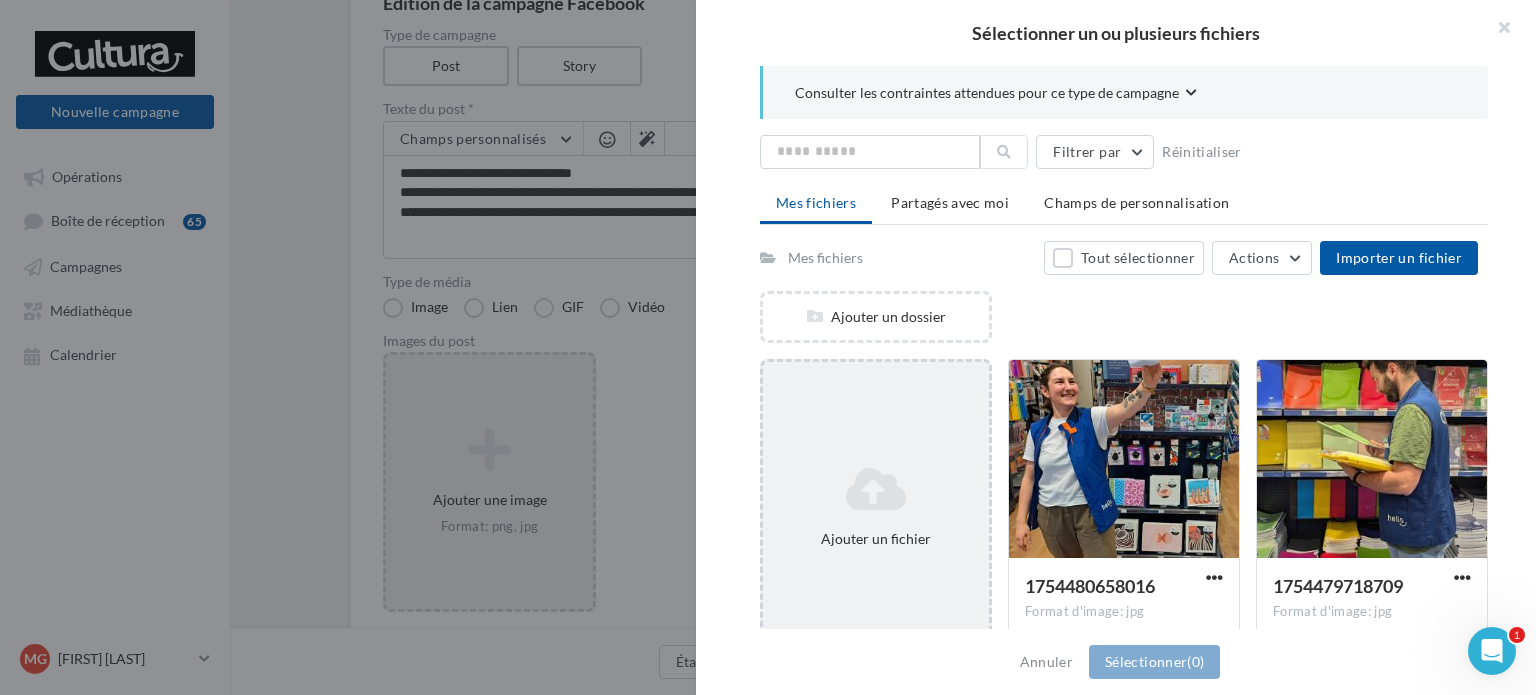 click at bounding box center [876, 489] 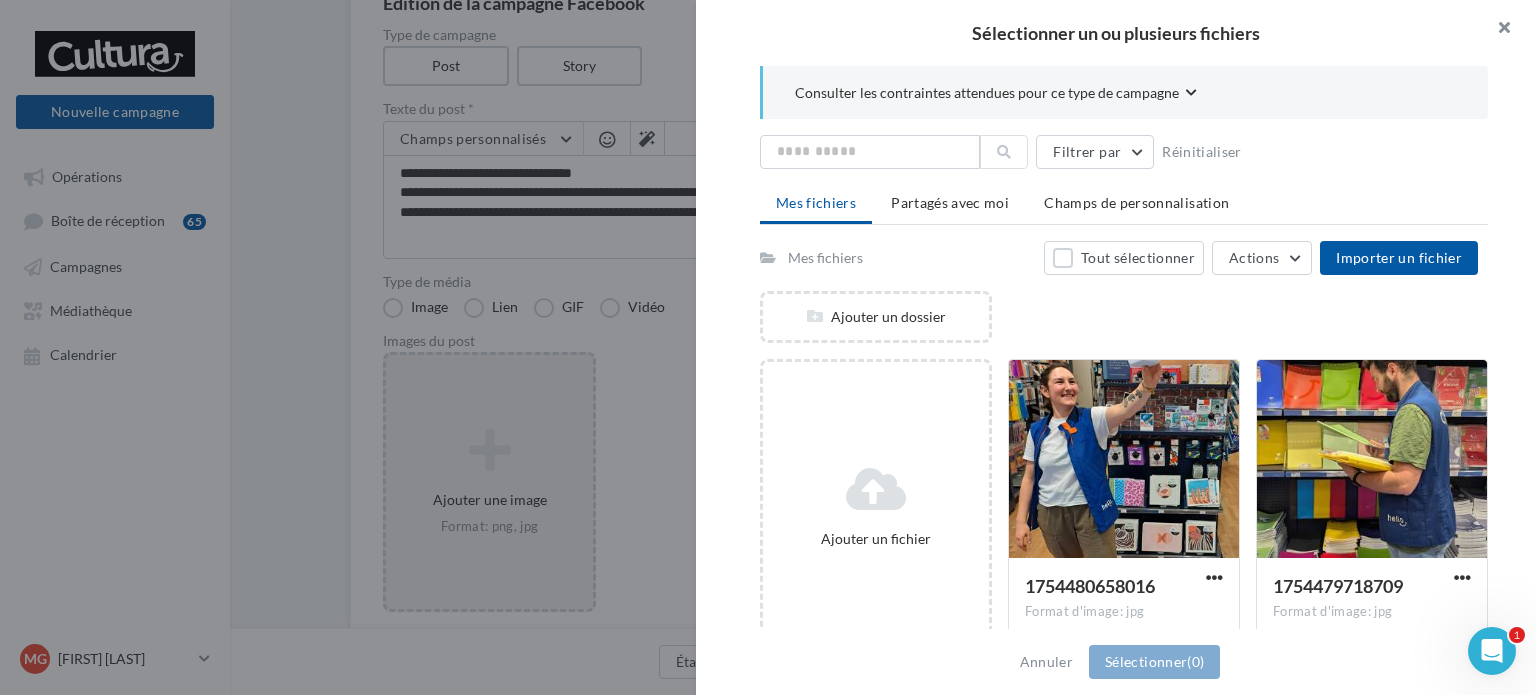 click at bounding box center [1496, 30] 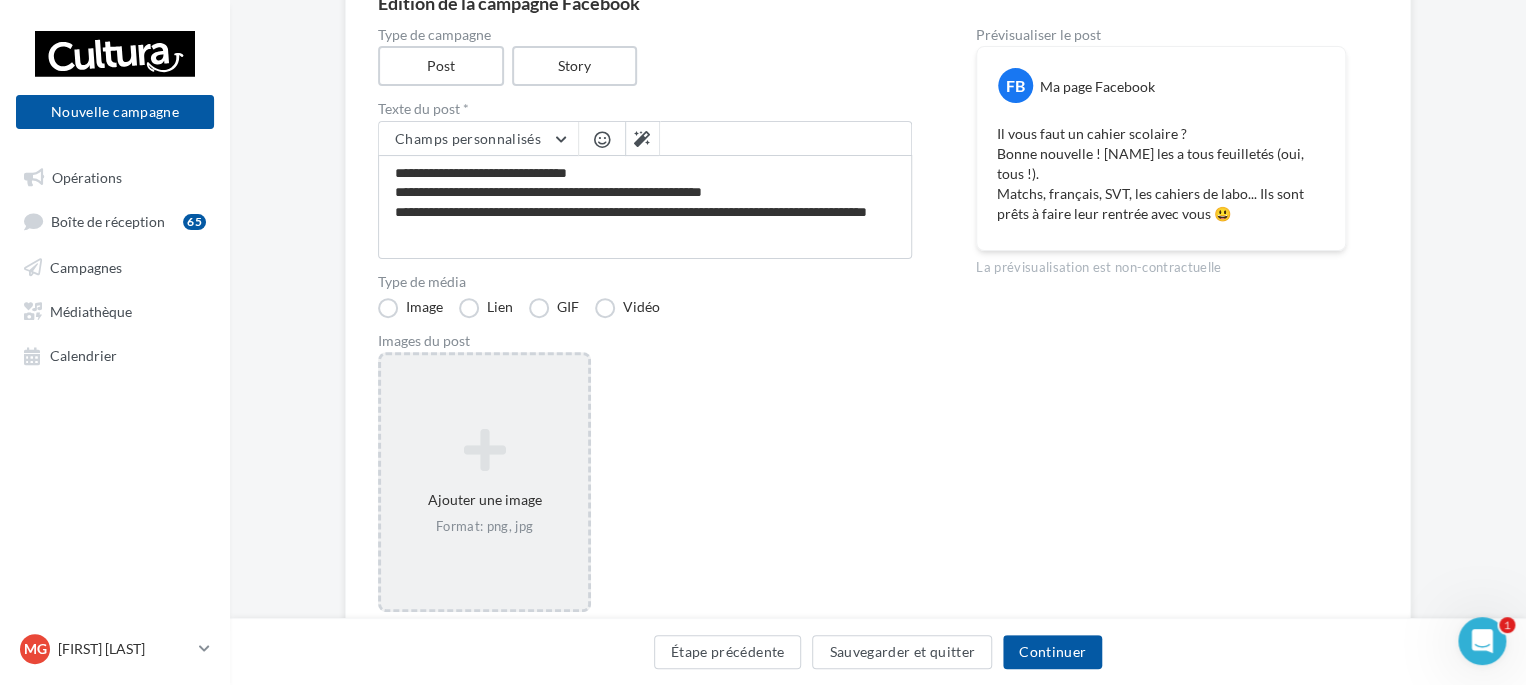 click at bounding box center (484, 450) 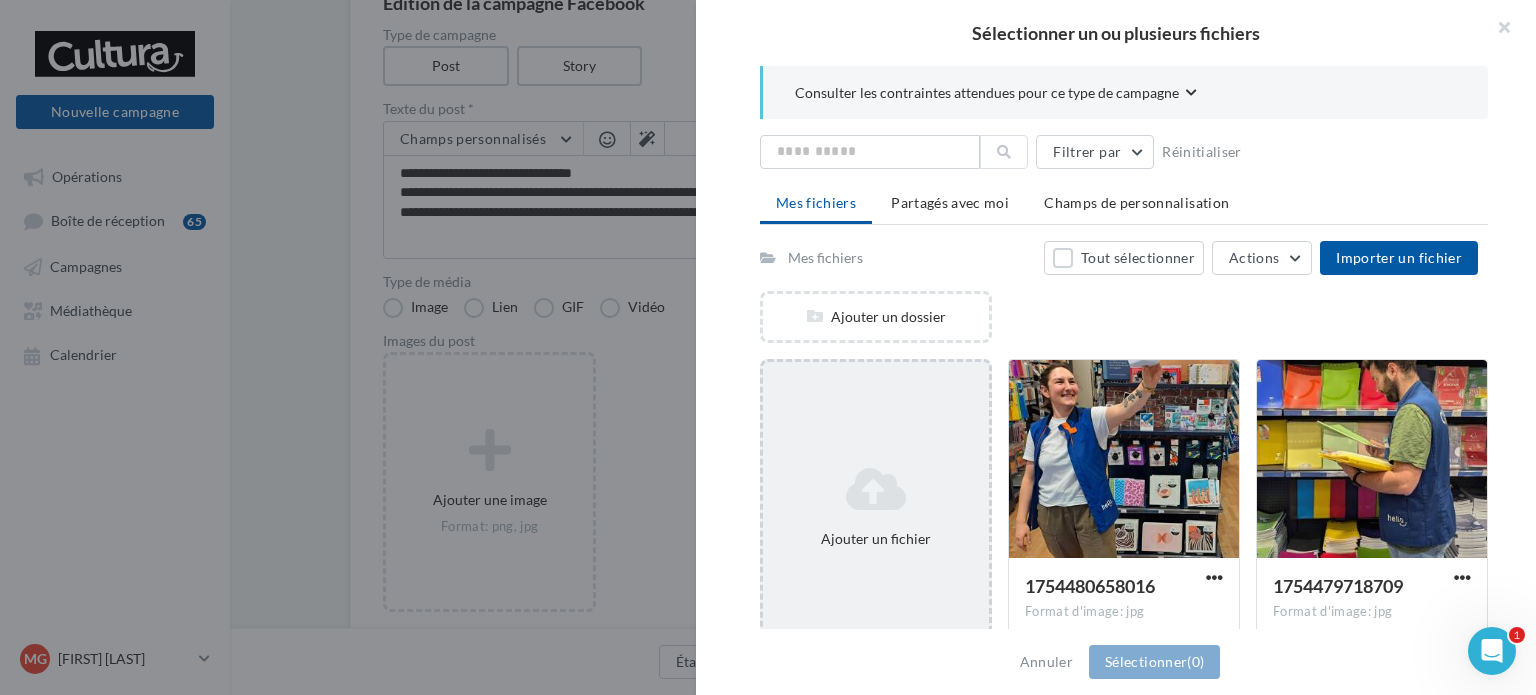 click at bounding box center [876, 489] 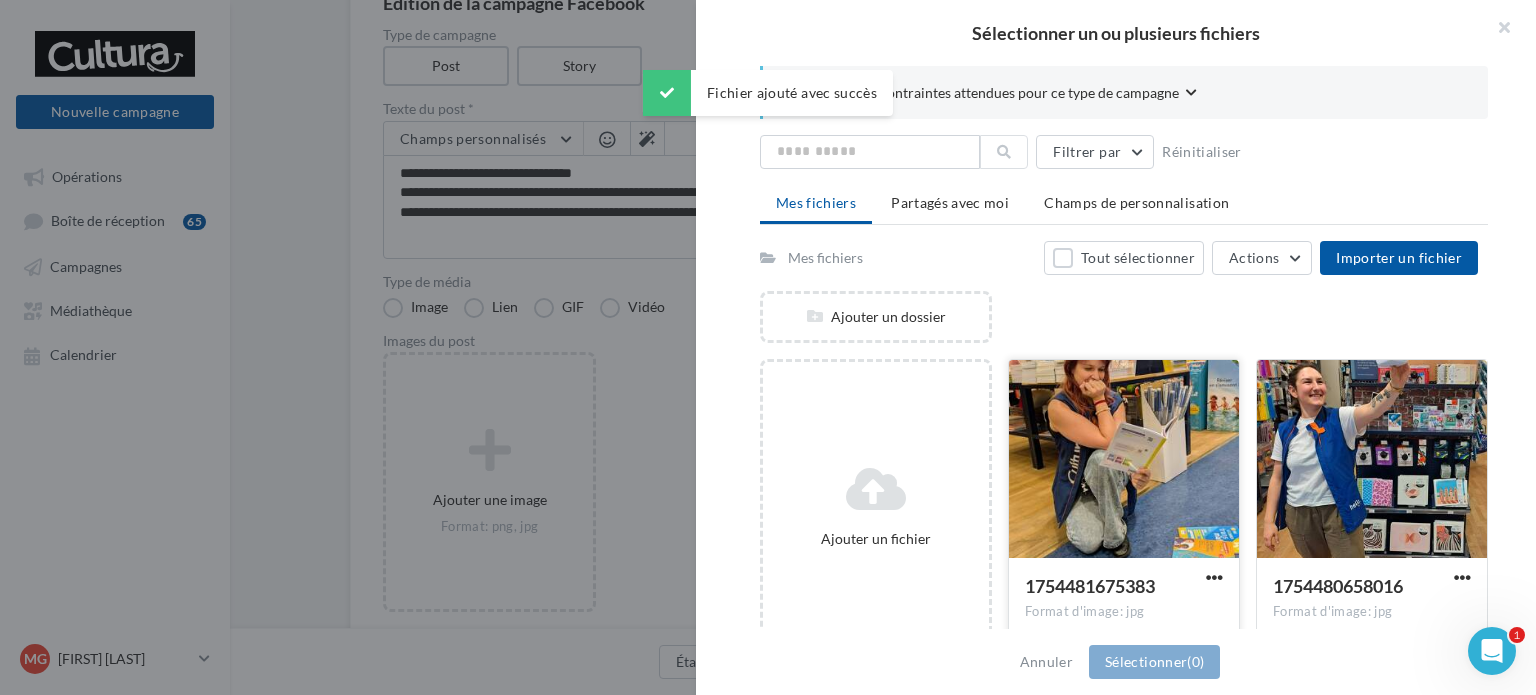 click at bounding box center (1124, 460) 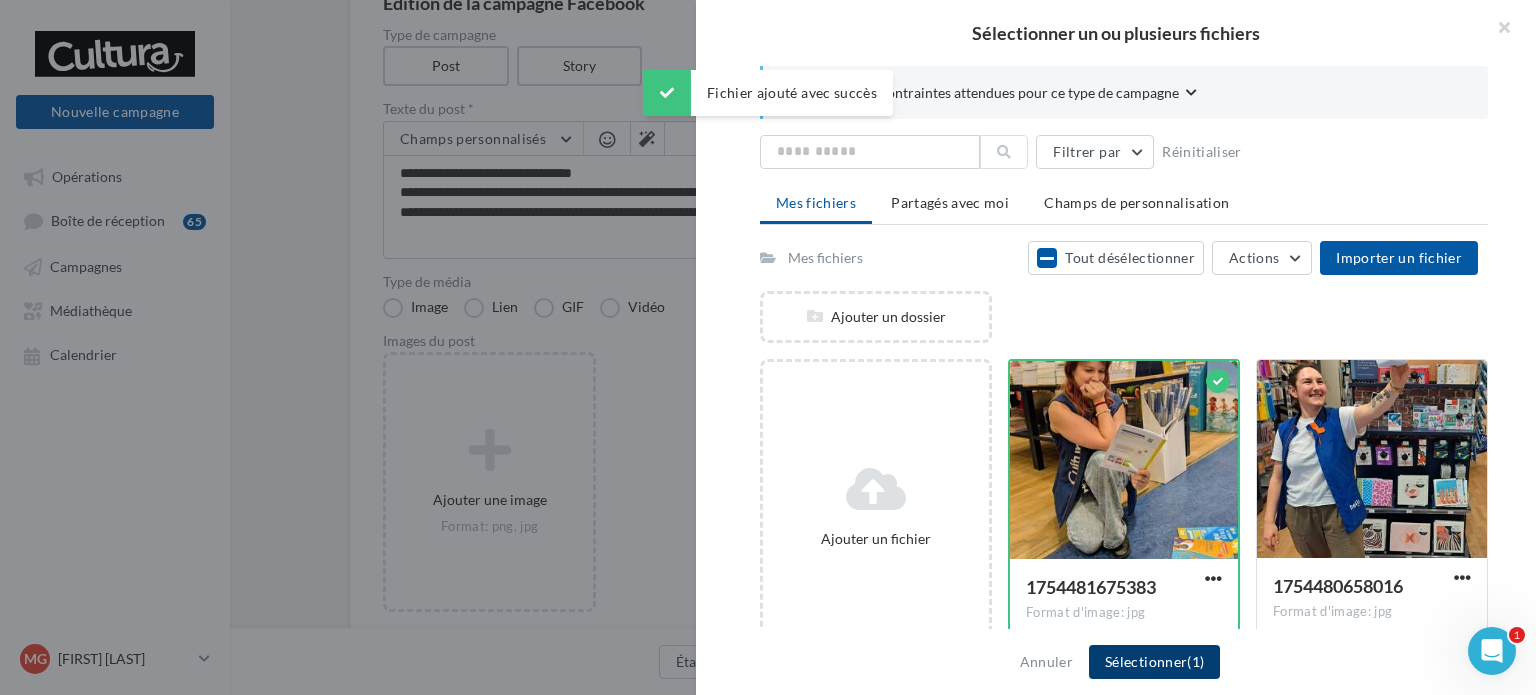 click on "Sélectionner   (1)" at bounding box center (1154, 662) 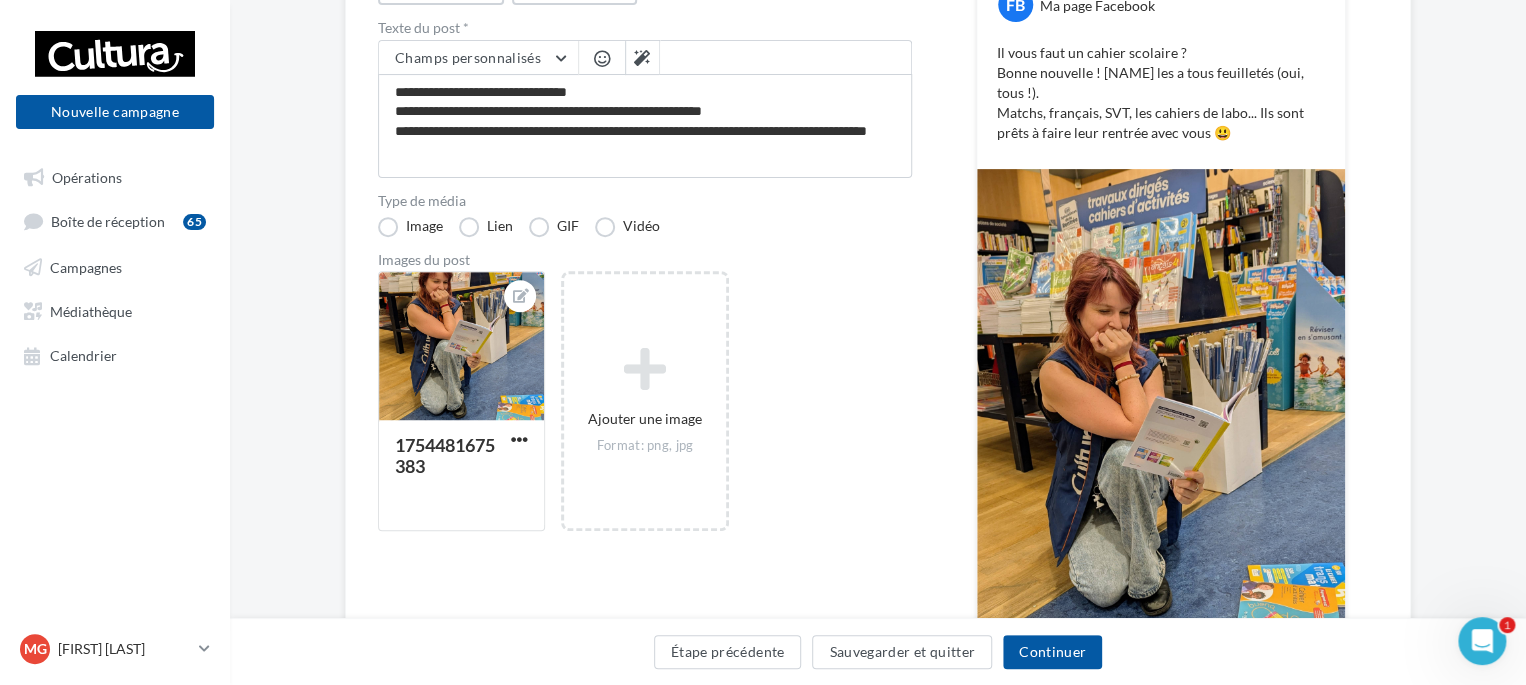 scroll, scrollTop: 276, scrollLeft: 0, axis: vertical 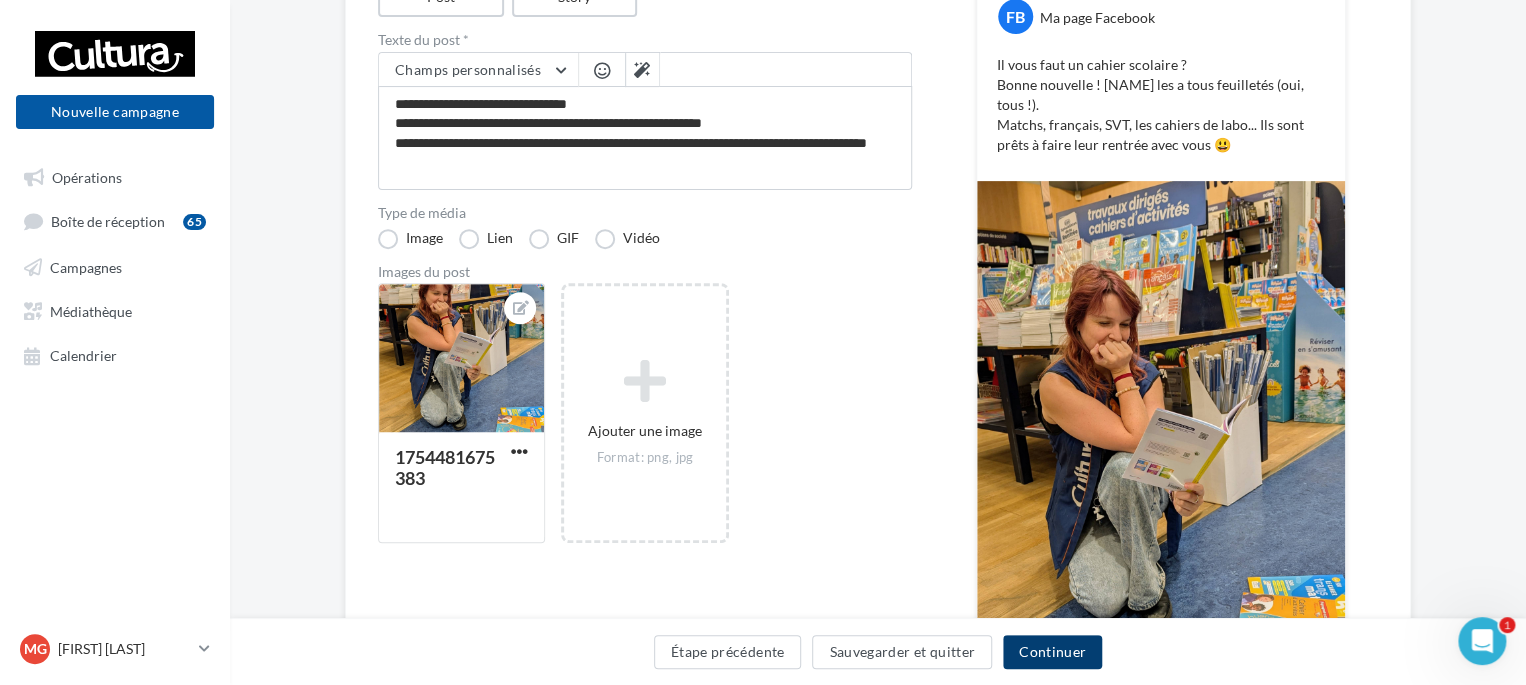 click on "Continuer" at bounding box center (1052, 652) 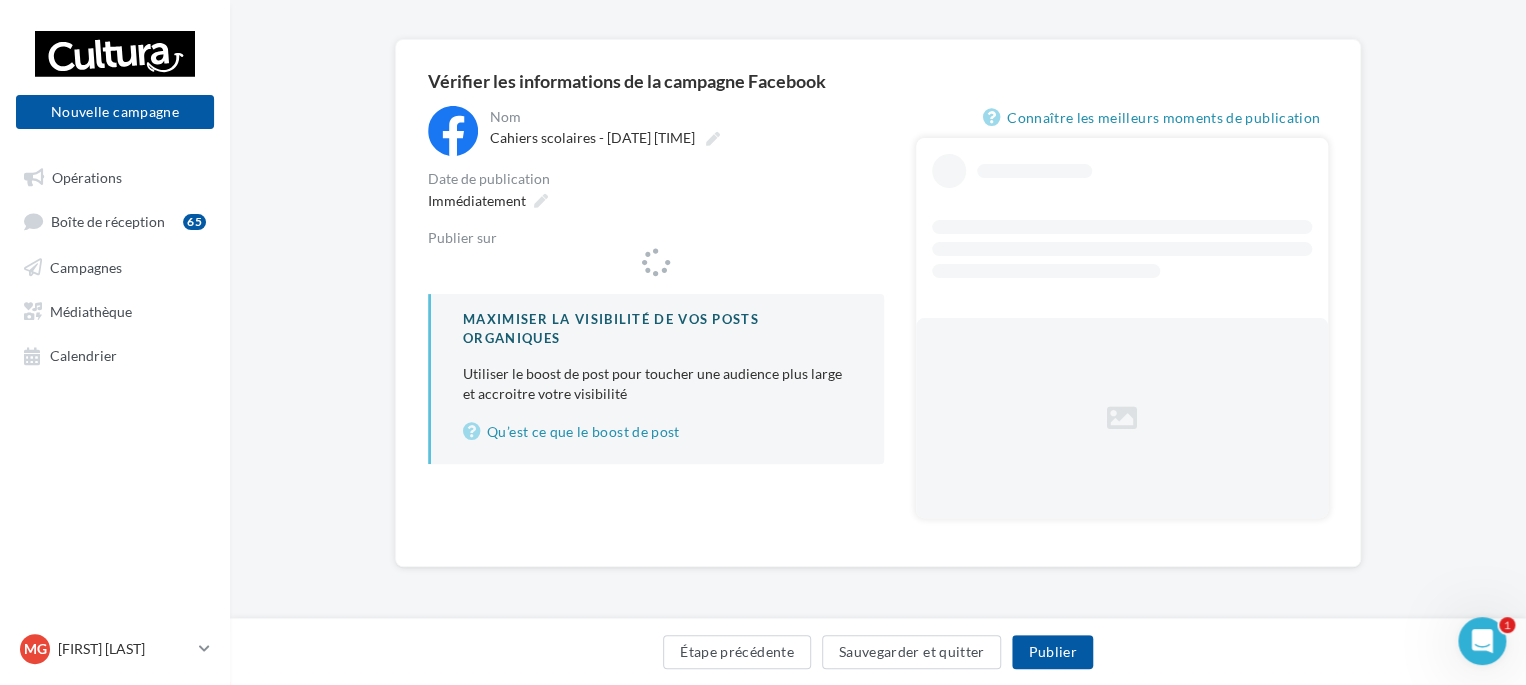 scroll, scrollTop: 0, scrollLeft: 0, axis: both 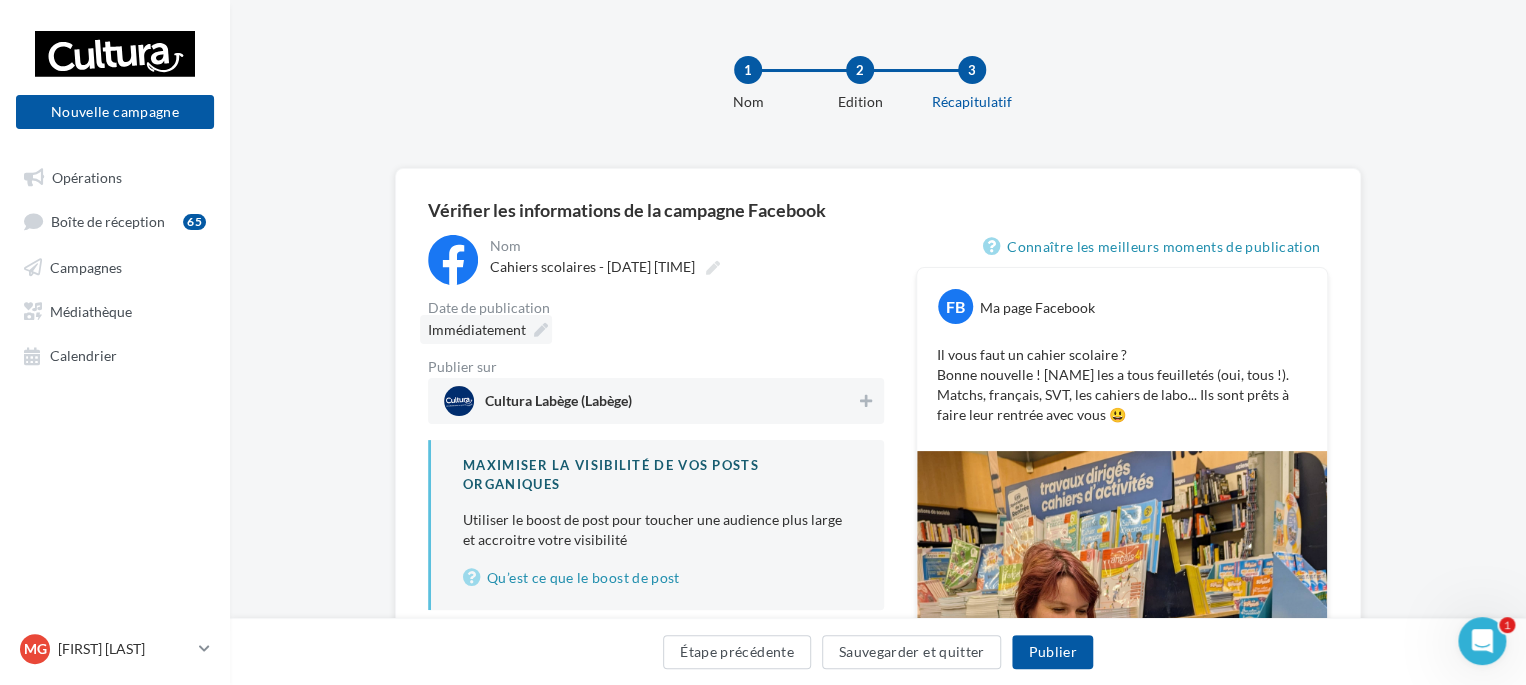 click at bounding box center (541, 330) 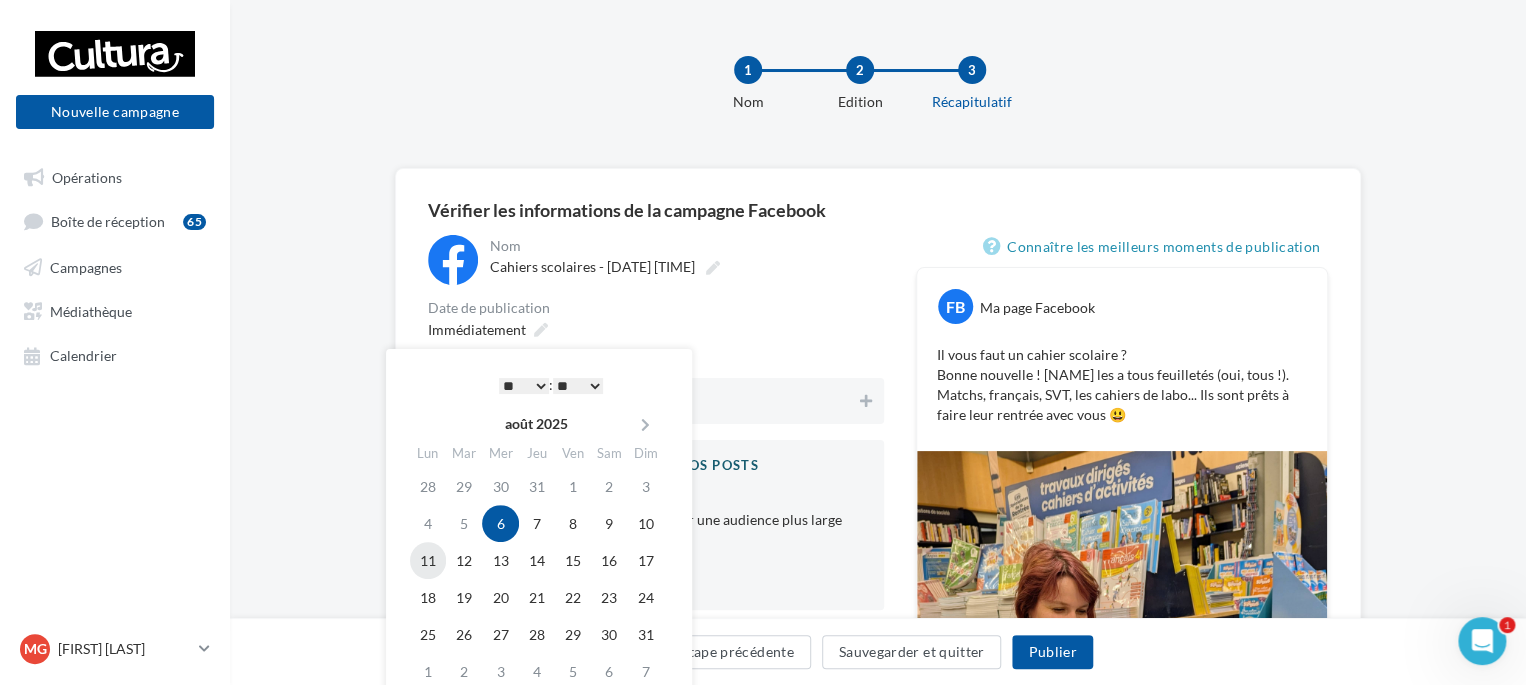 click on "11" at bounding box center (428, 560) 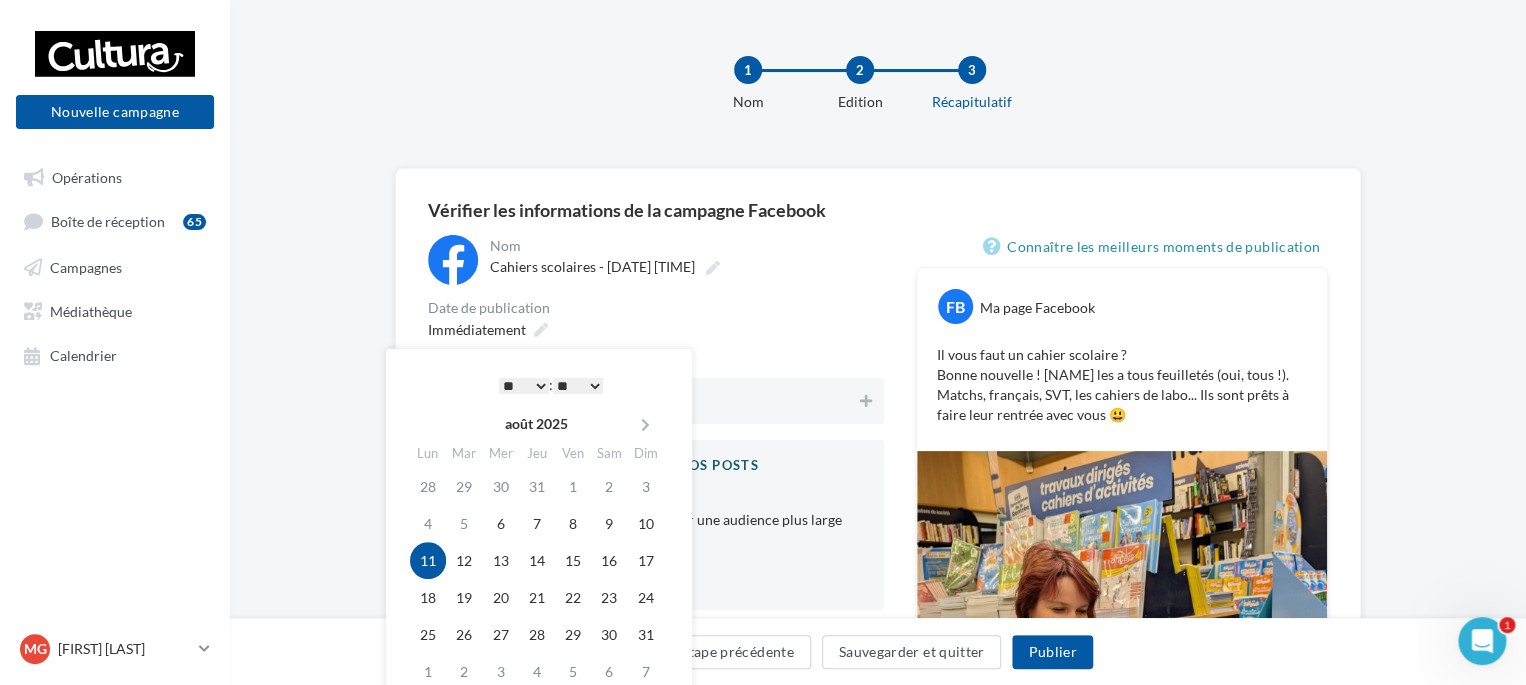 click on "* * * * * * * * * * ** ** ** ** ** ** ** ** ** ** ** ** ** **" at bounding box center (524, 386) 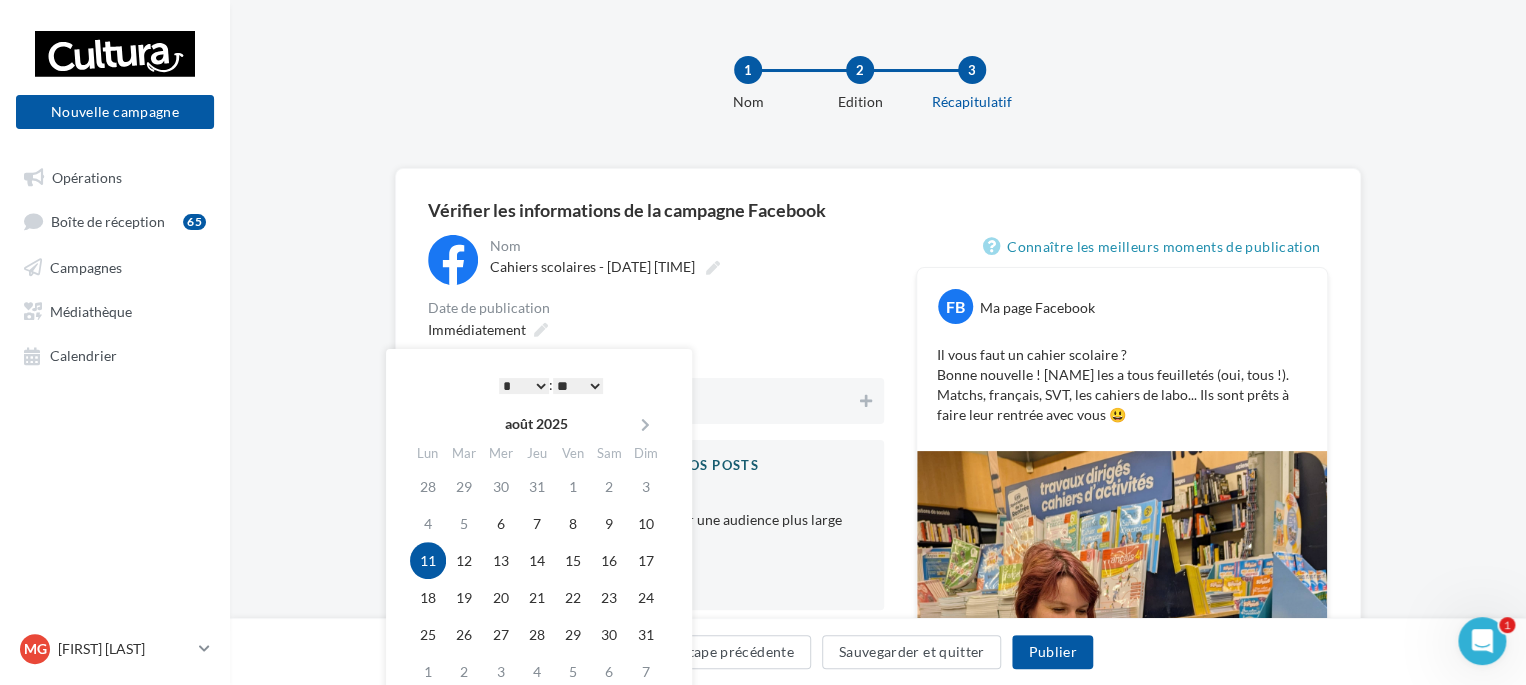 click on "** ** ** ** ** **" at bounding box center [578, 386] 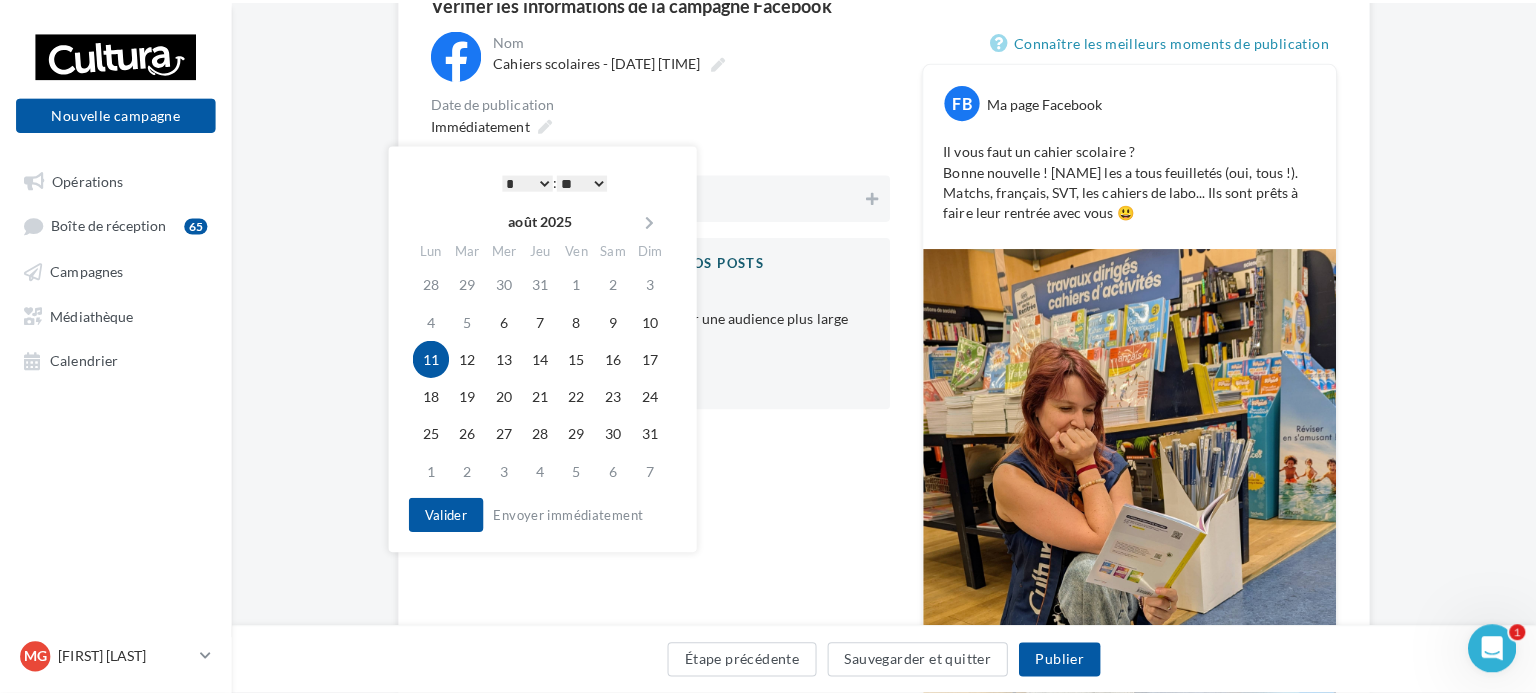 scroll, scrollTop: 208, scrollLeft: 0, axis: vertical 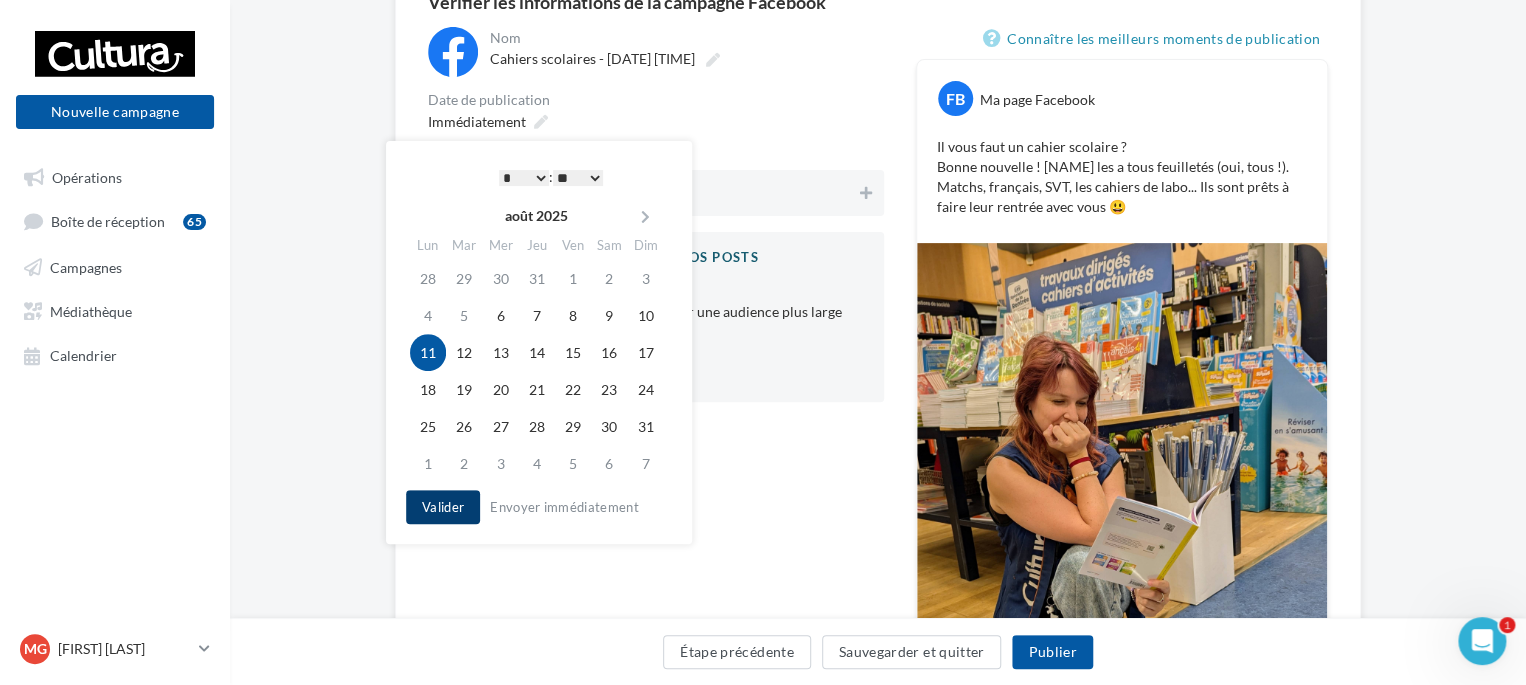 click on "Valider" at bounding box center [443, 507] 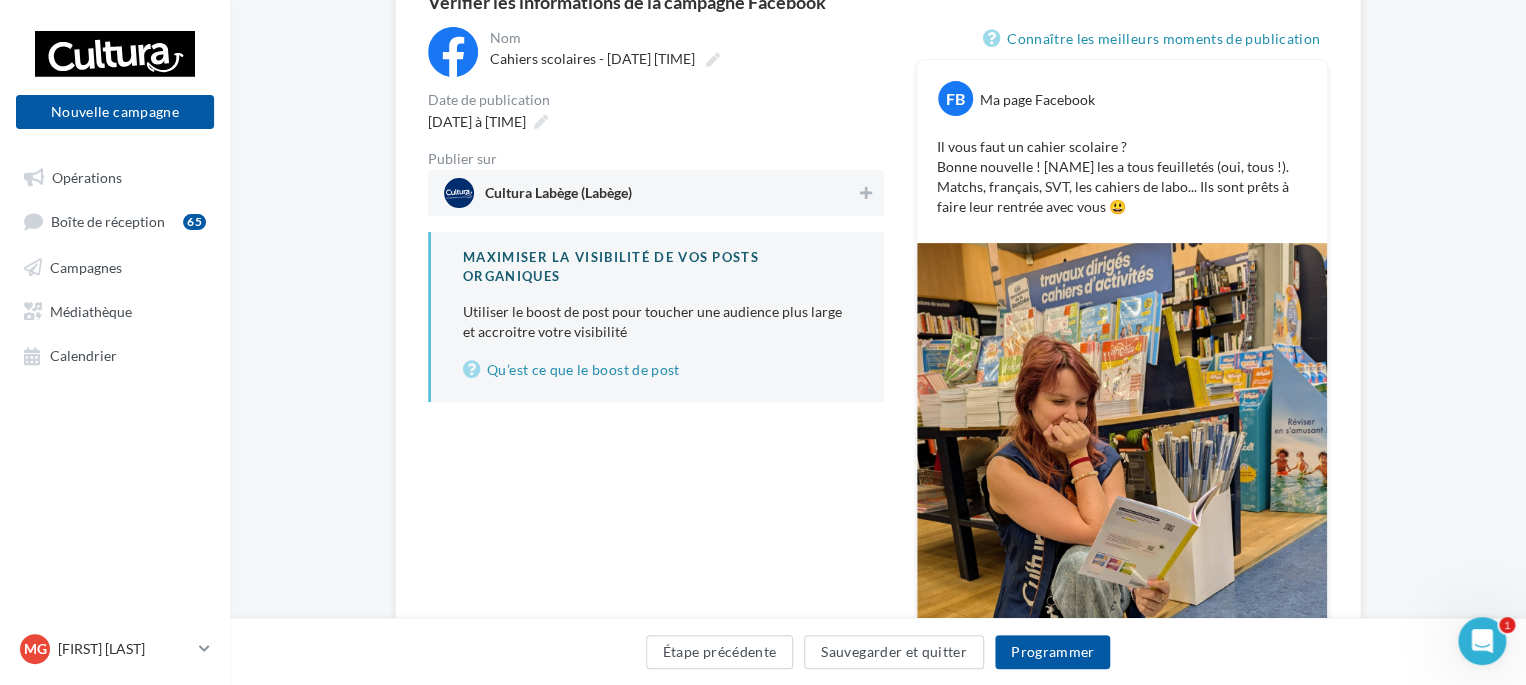 click on "Cultura Labège (Labège)" at bounding box center (650, 193) 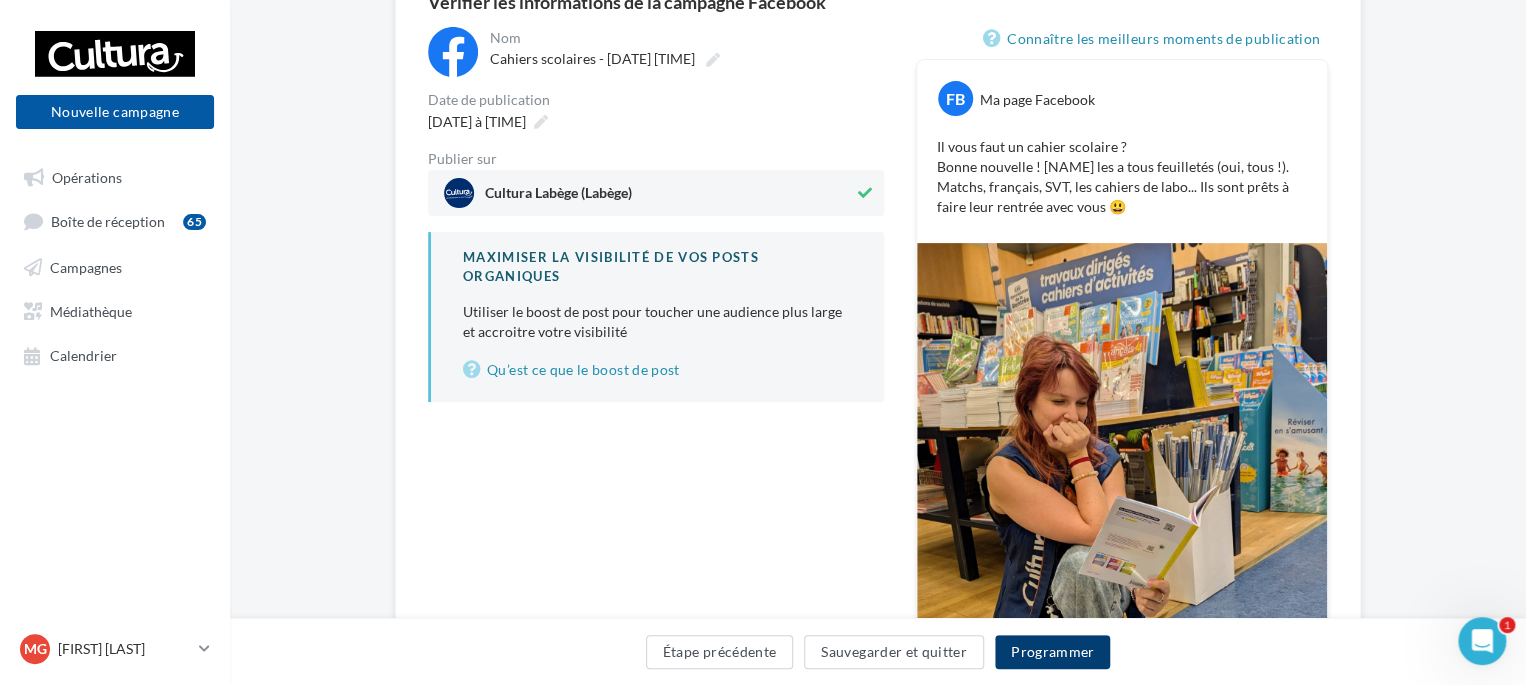 click on "Programmer" at bounding box center [1053, 652] 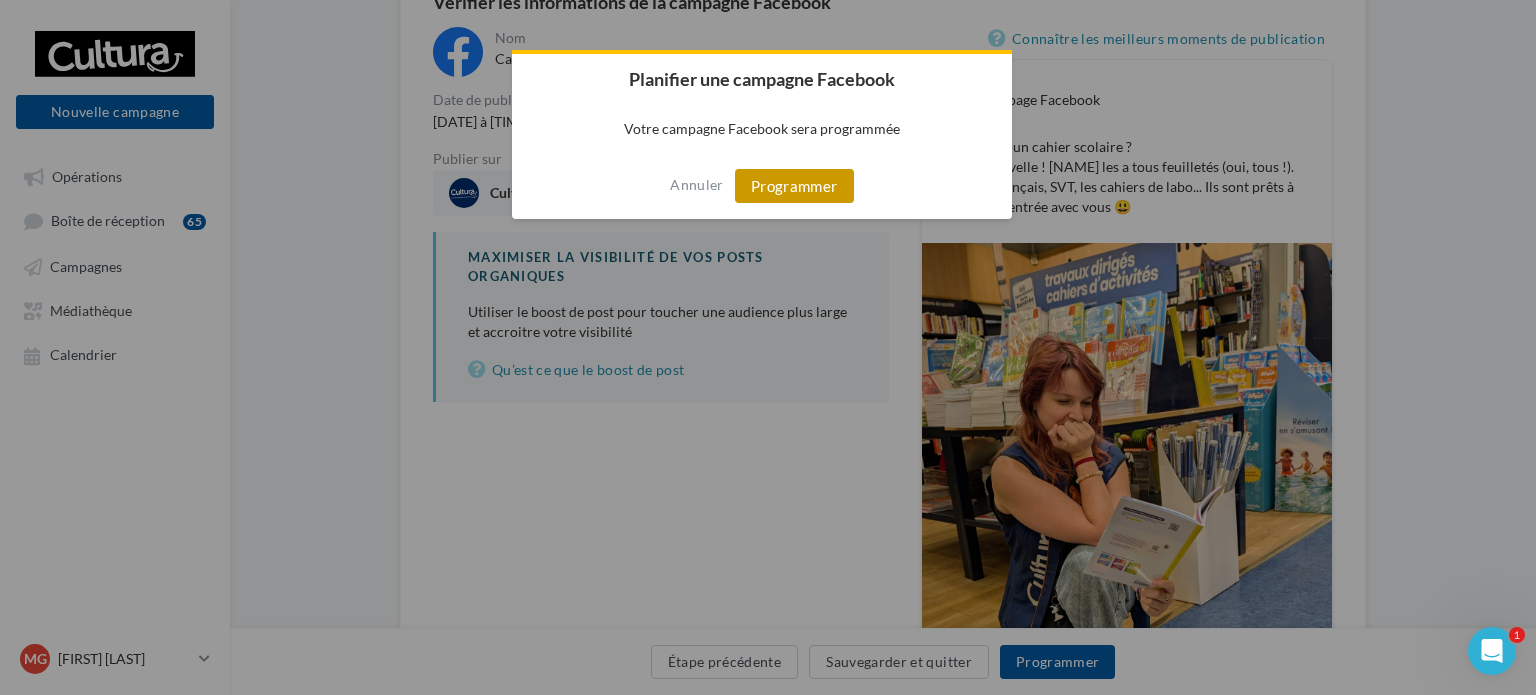 click on "Programmer" at bounding box center [794, 186] 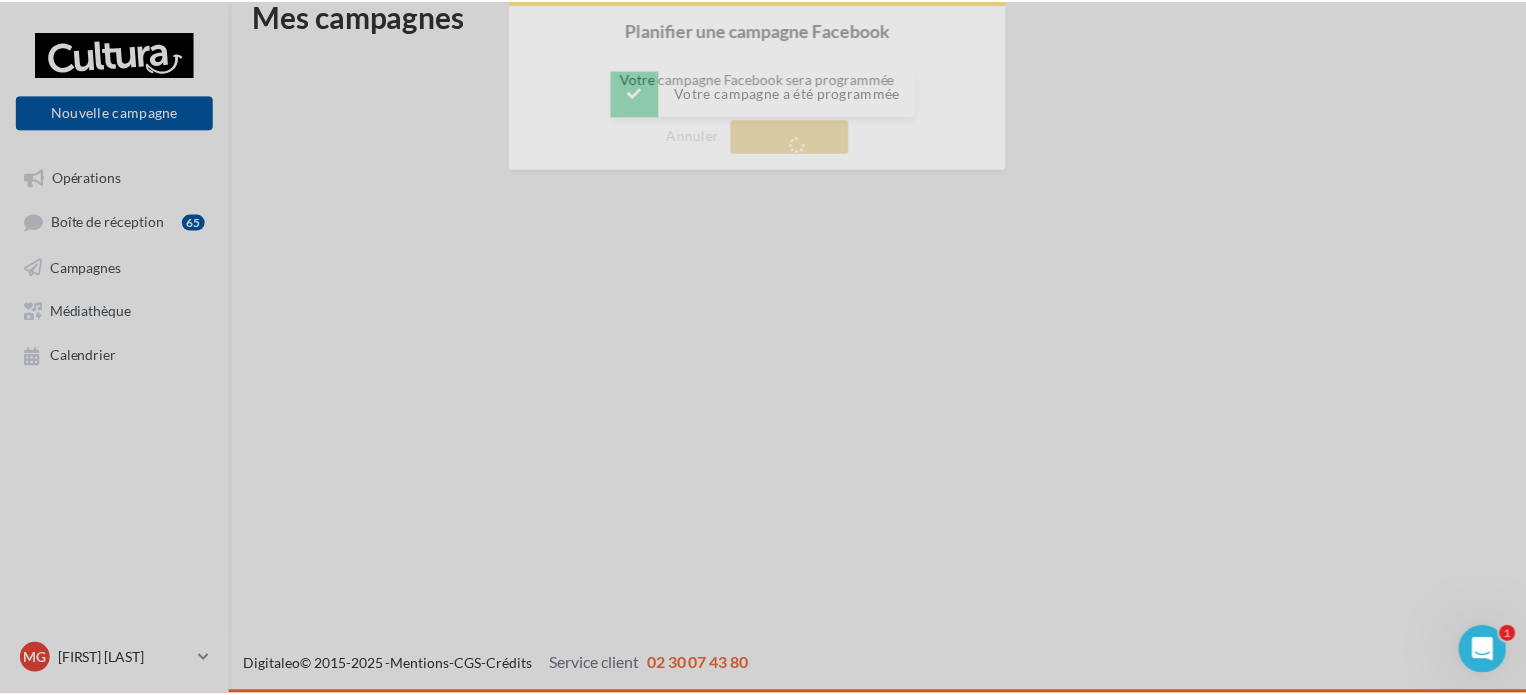 scroll, scrollTop: 32, scrollLeft: 0, axis: vertical 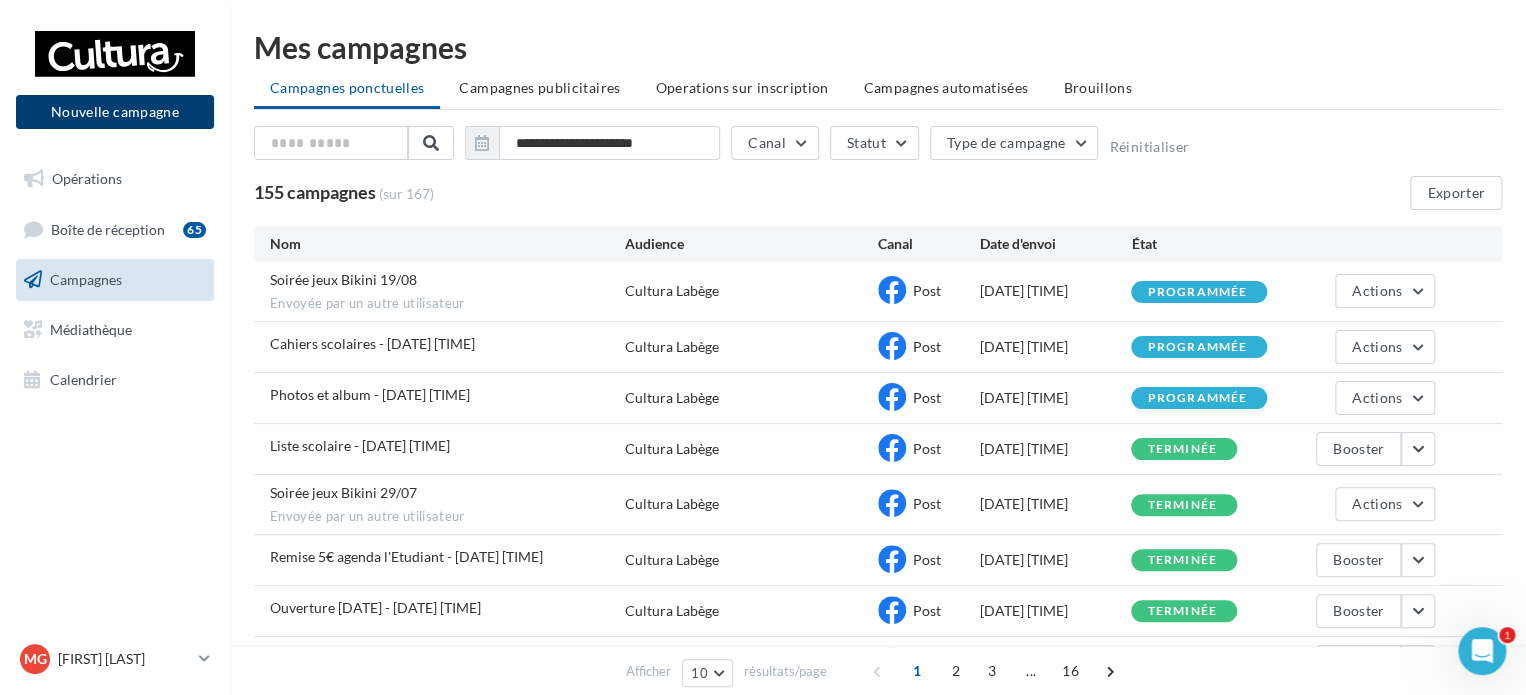 click on "Nouvelle campagne" at bounding box center [115, 112] 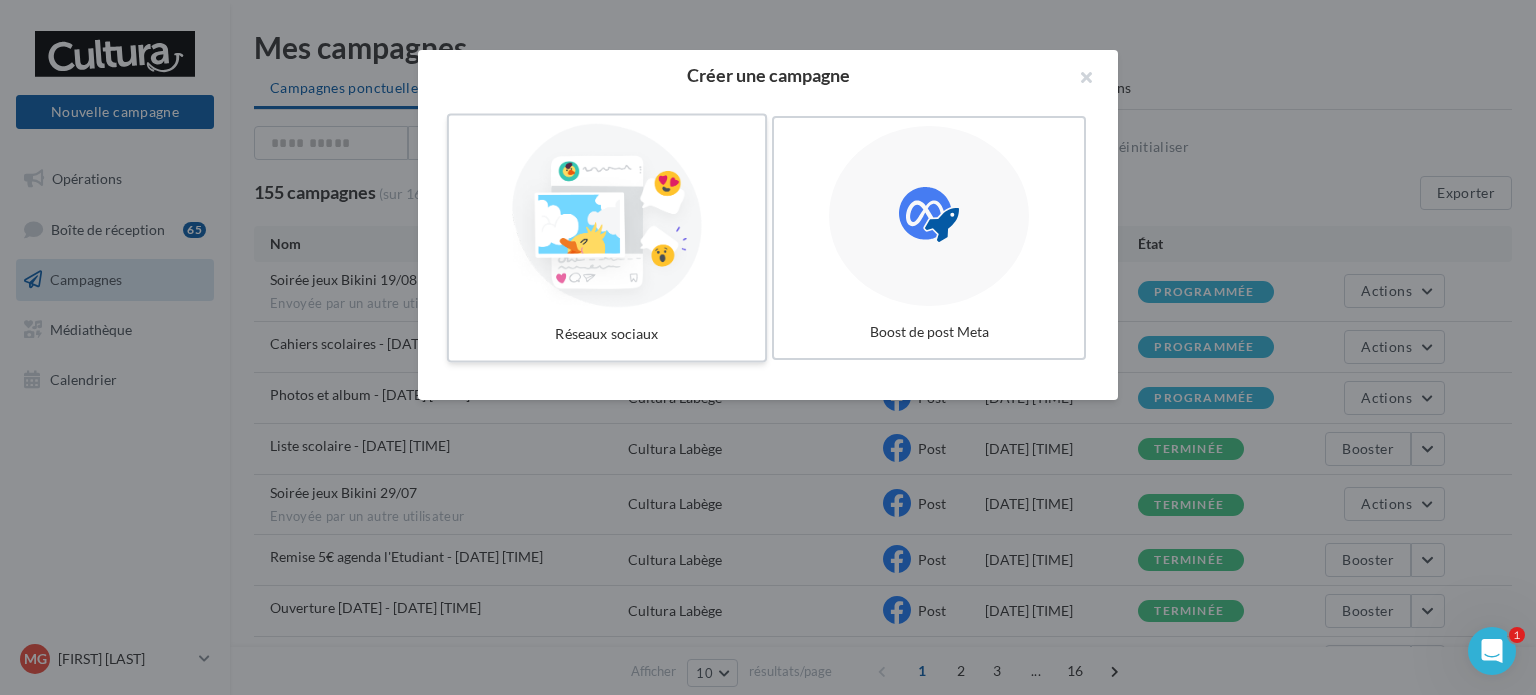click at bounding box center (607, 216) 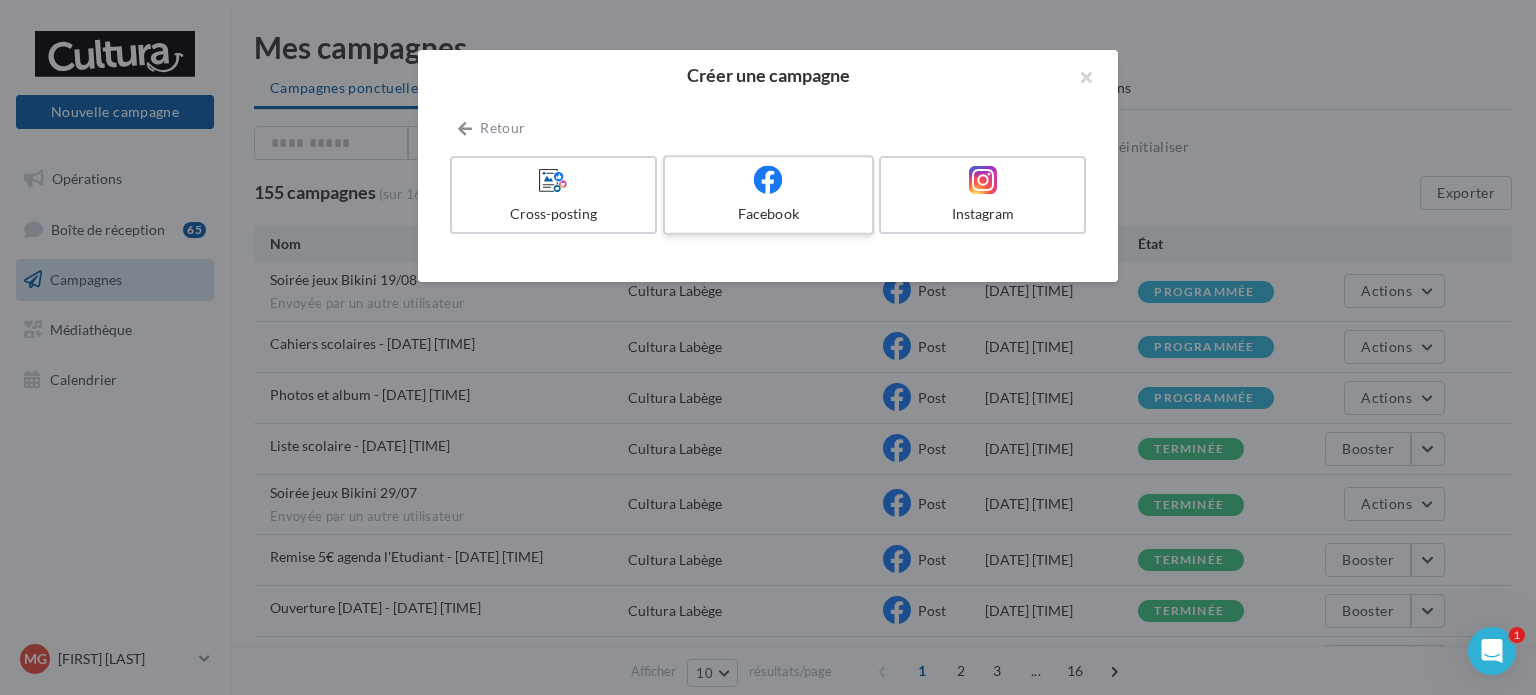 click on "Facebook" at bounding box center [768, 214] 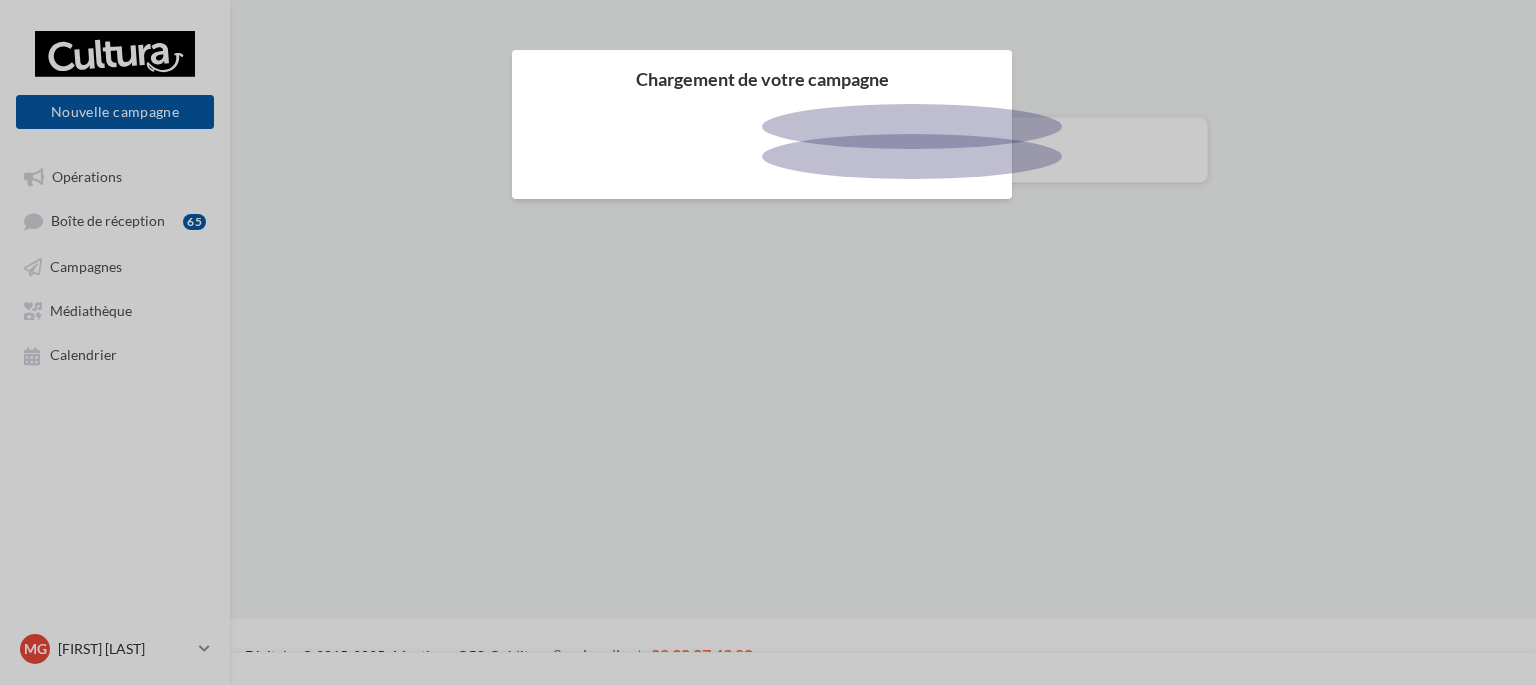 scroll, scrollTop: 0, scrollLeft: 0, axis: both 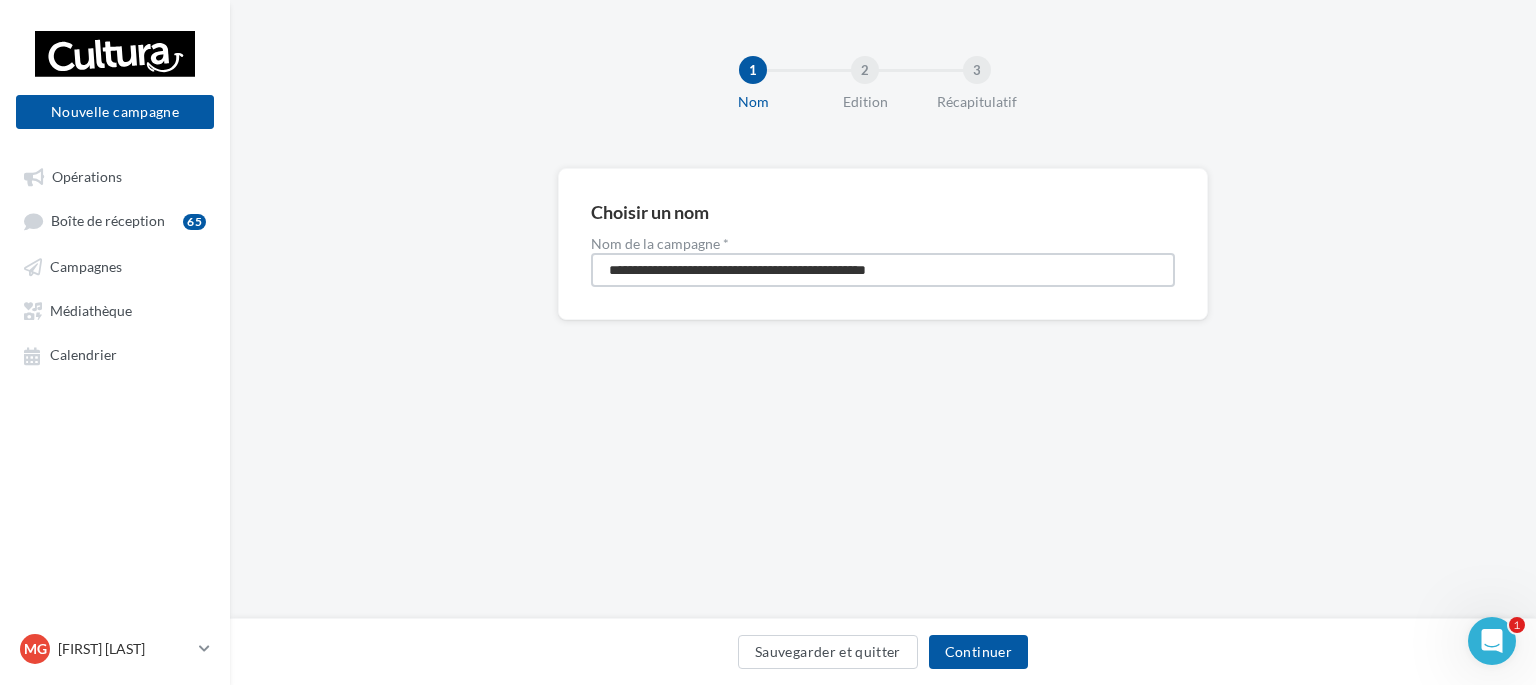 drag, startPoint x: 826, startPoint y: 270, endPoint x: 583, endPoint y: 263, distance: 243.1008 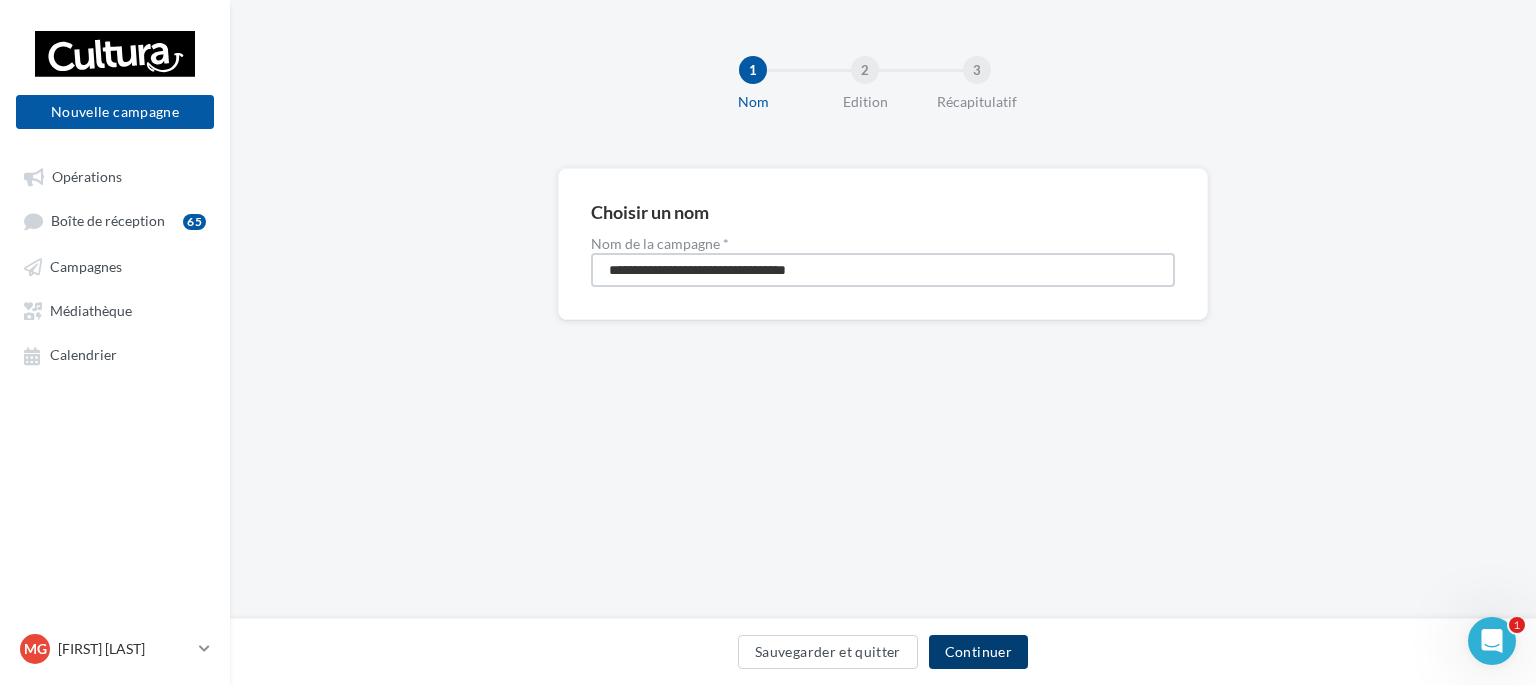type on "**********" 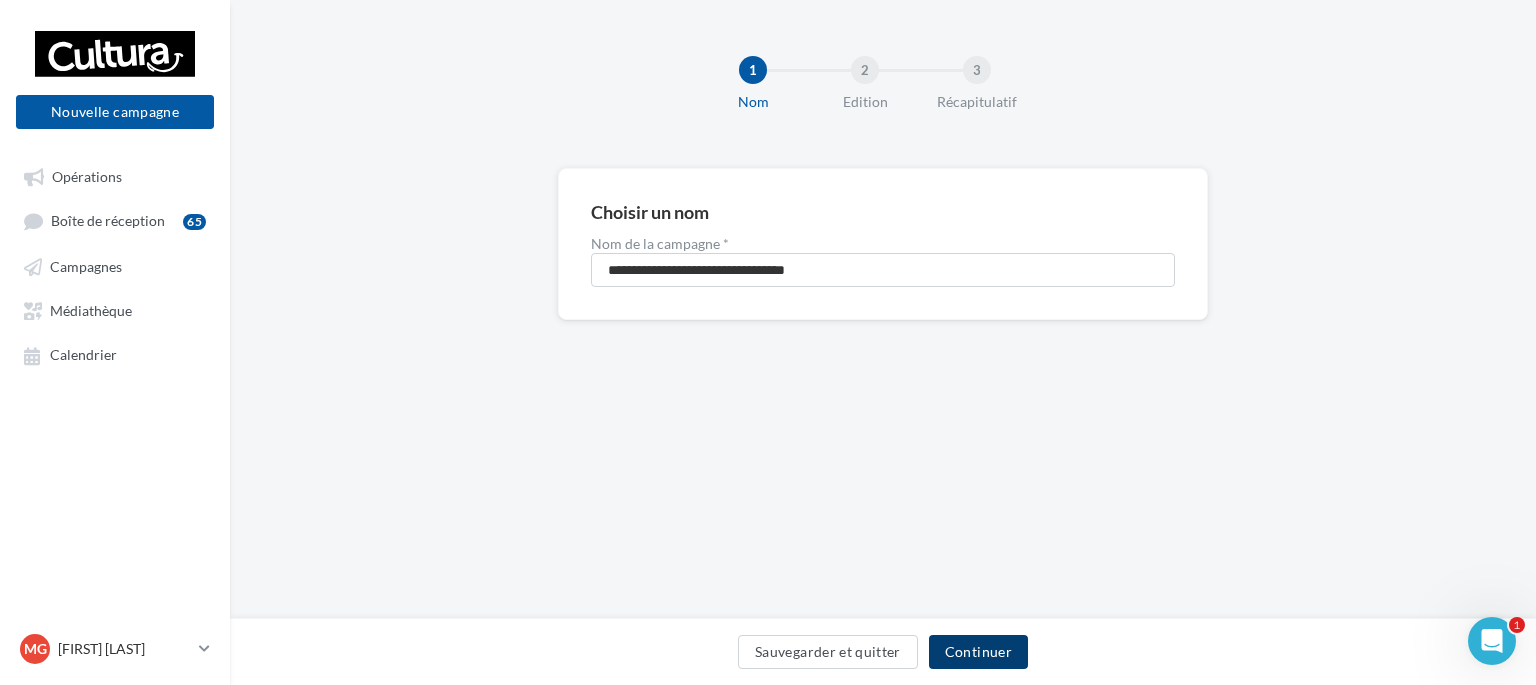 click on "Continuer" at bounding box center (978, 652) 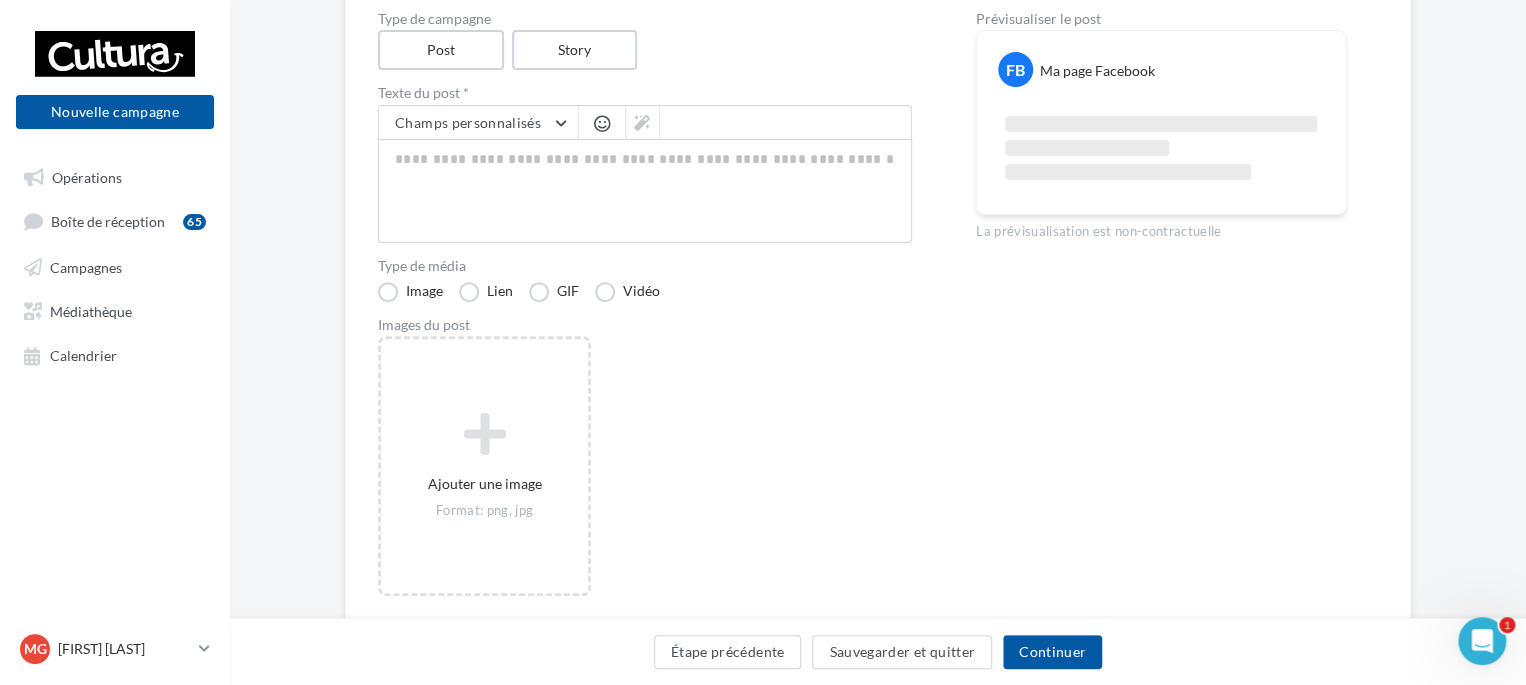scroll, scrollTop: 224, scrollLeft: 0, axis: vertical 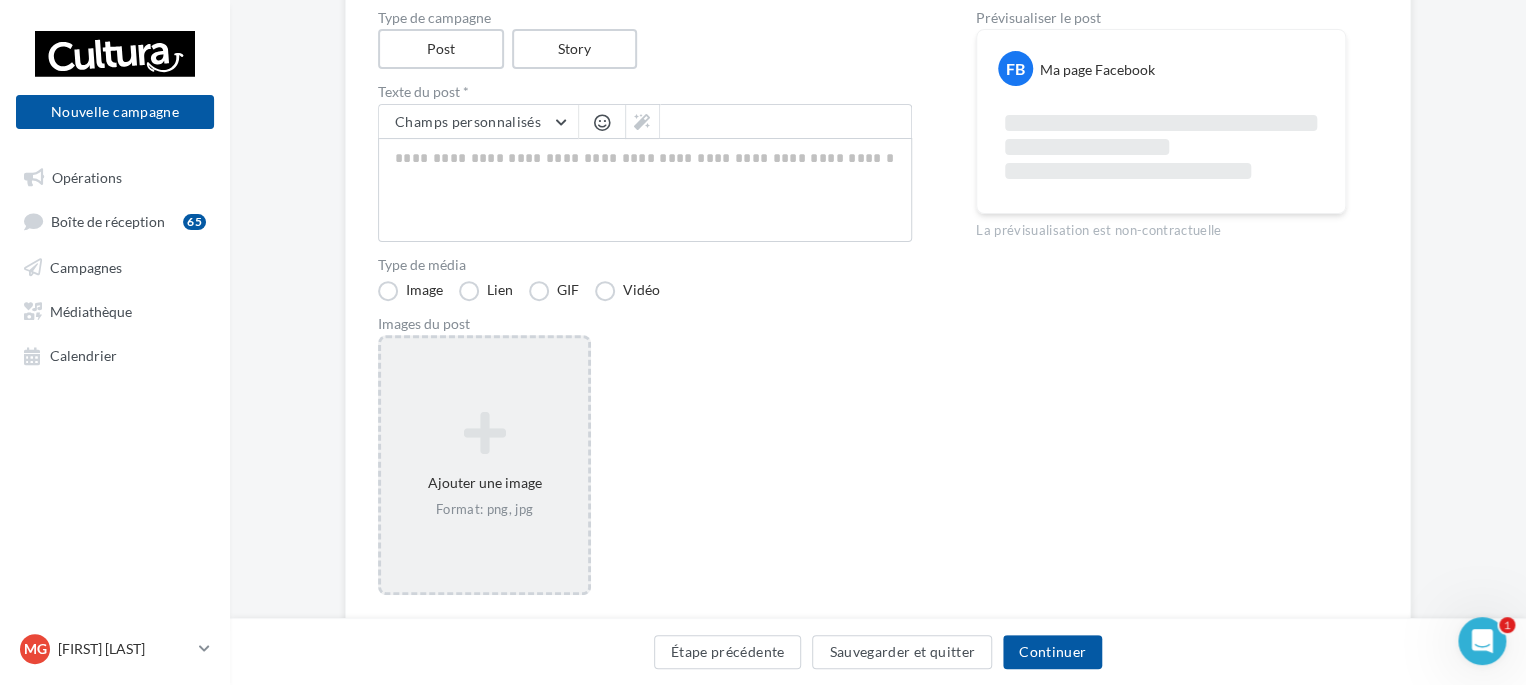 click at bounding box center [484, 433] 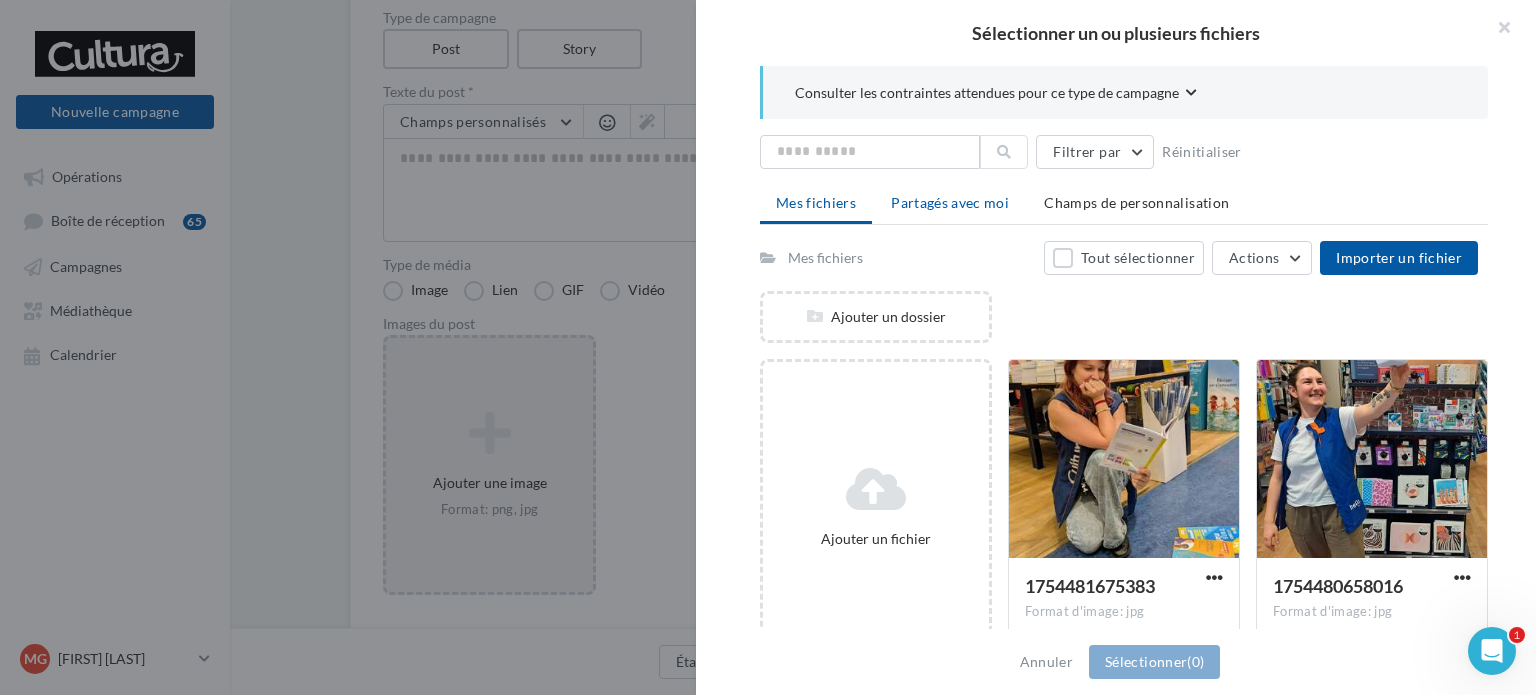 click on "Partagés avec moi" at bounding box center [950, 202] 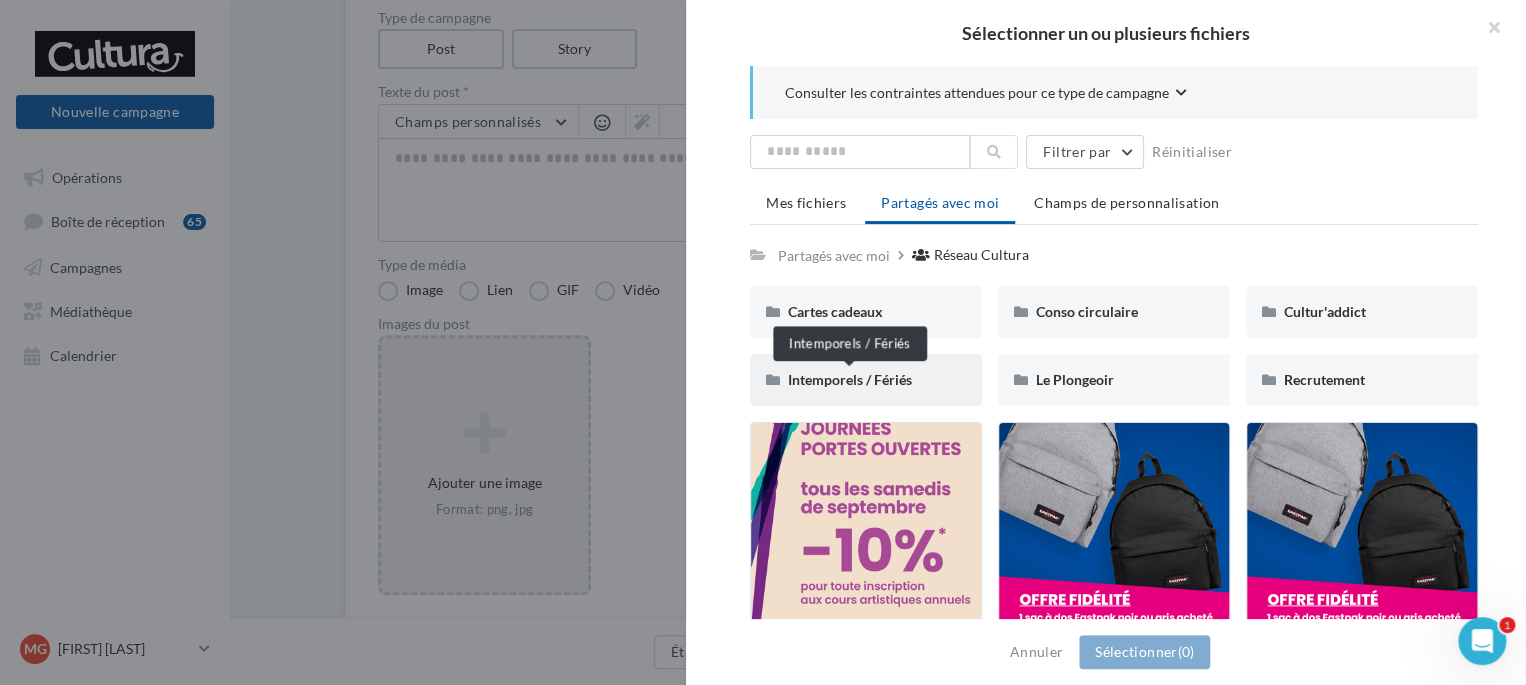 click on "Intemporels / Fériés" at bounding box center (850, 379) 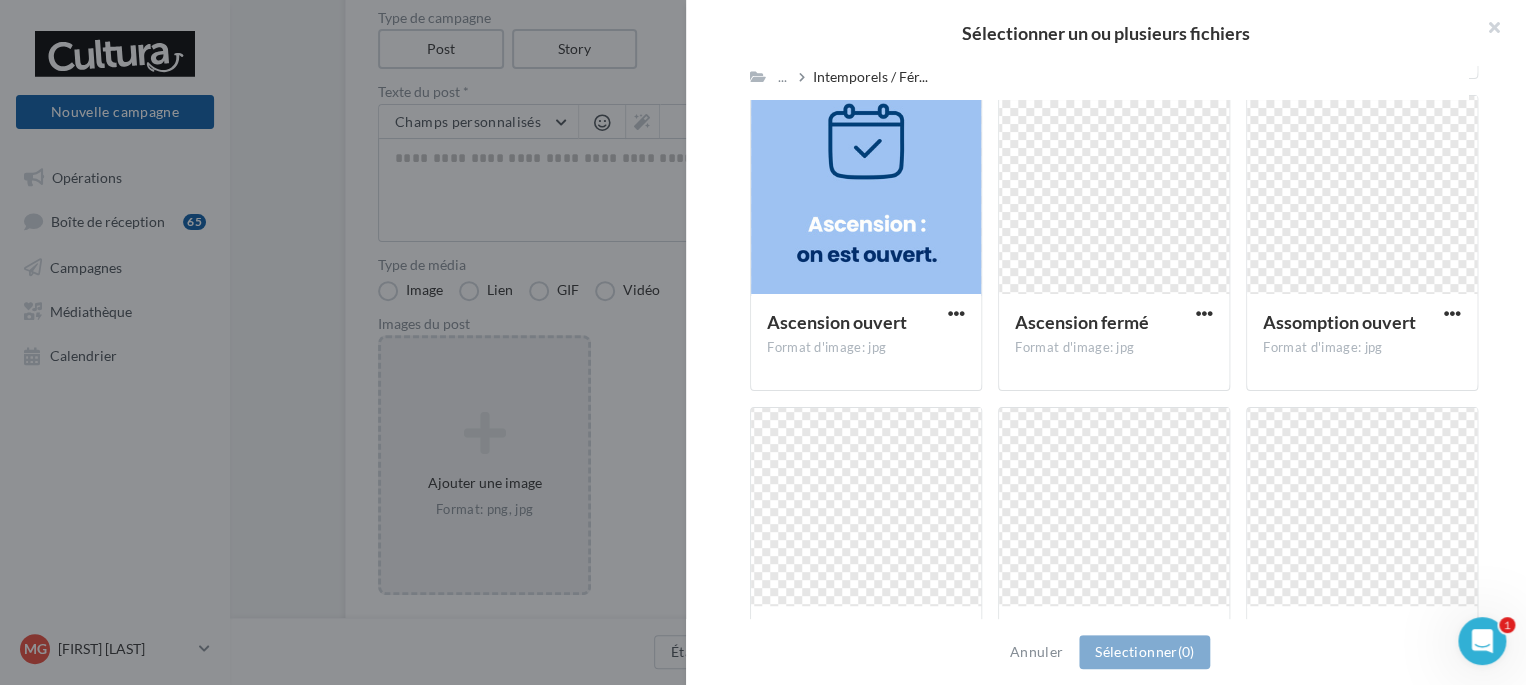 scroll, scrollTop: 3935, scrollLeft: 0, axis: vertical 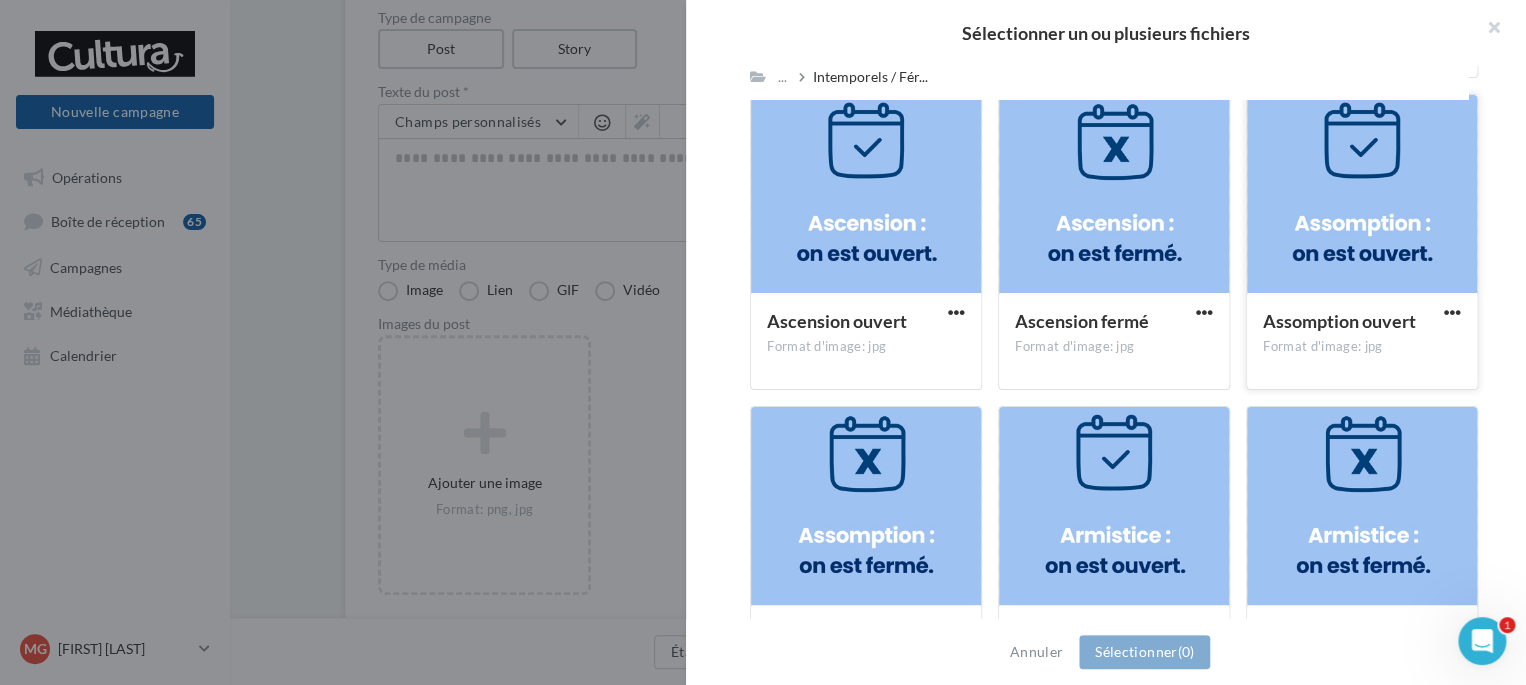 click at bounding box center [1362, 195] 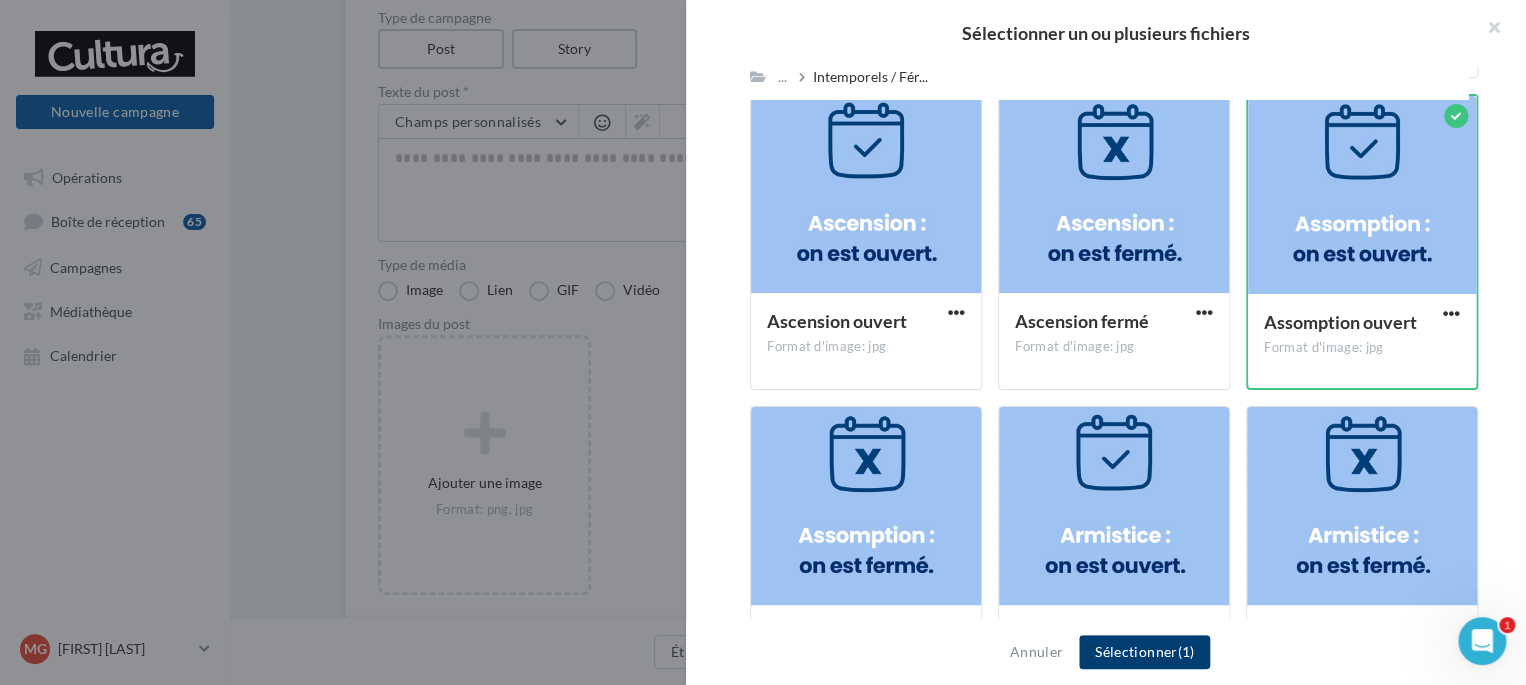 click on "Sélectionner   (1)" at bounding box center (1144, 652) 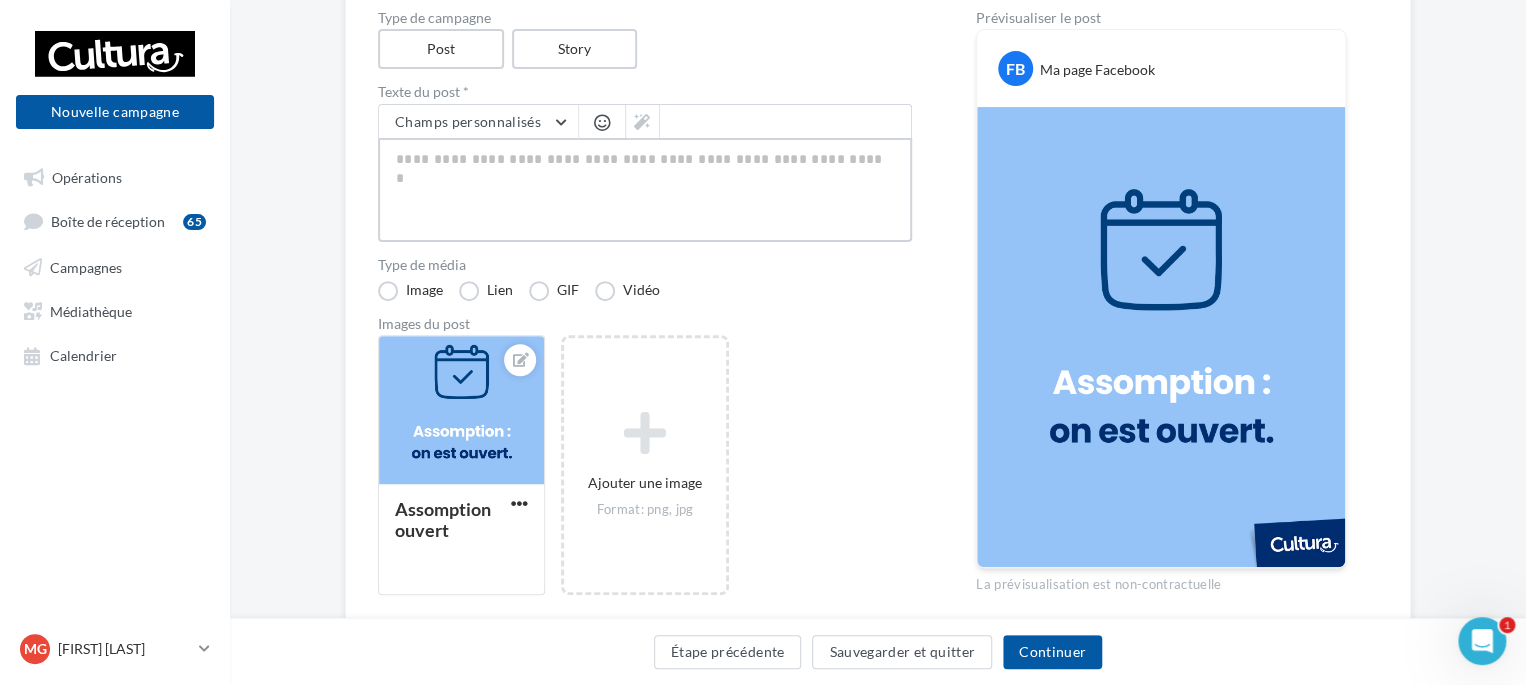 click at bounding box center (645, 190) 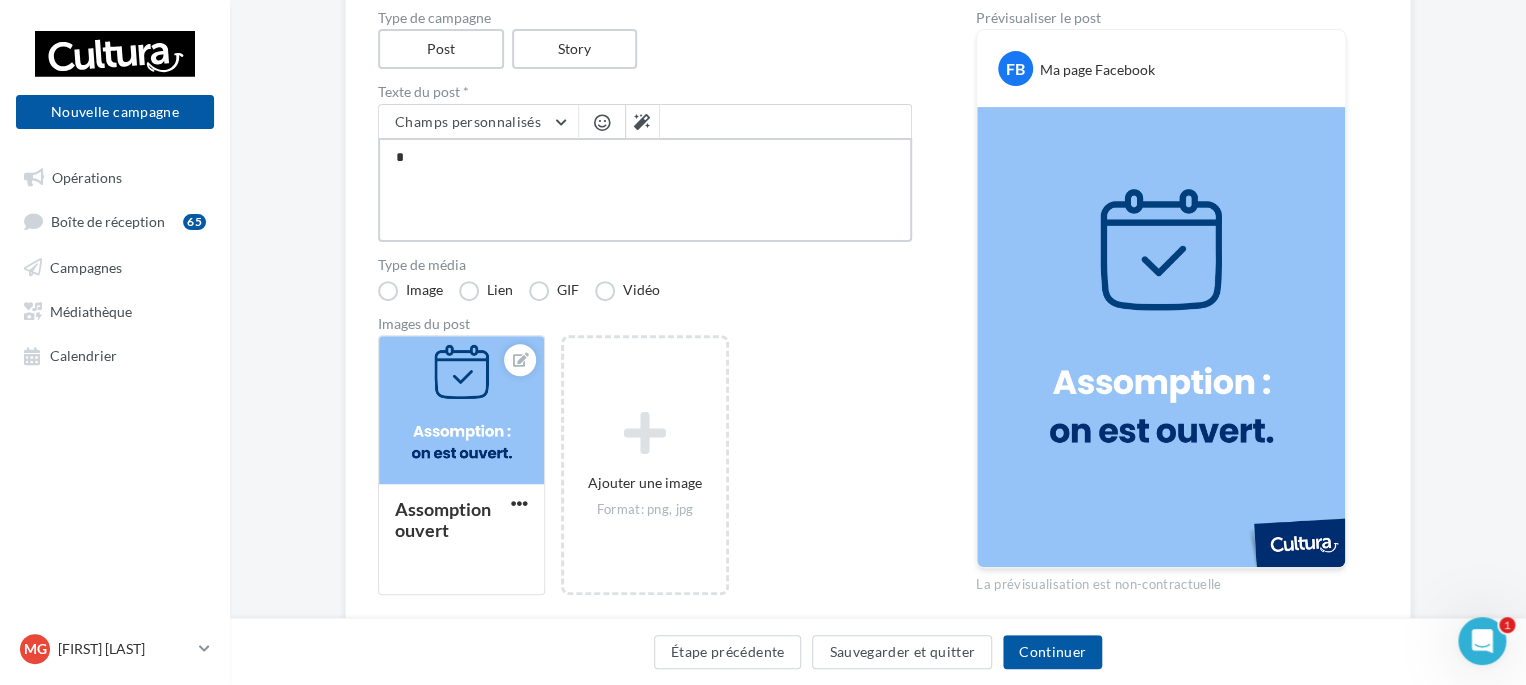 type on "**" 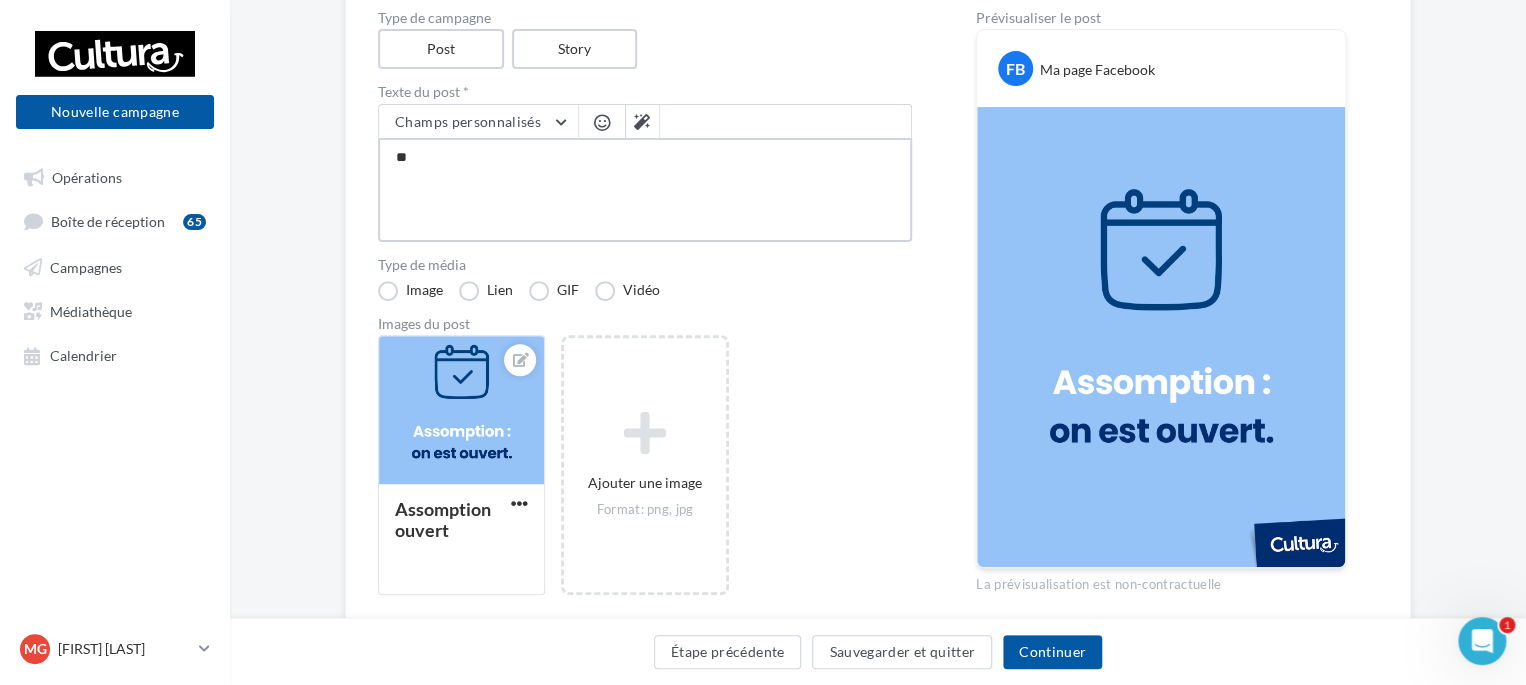type on "***" 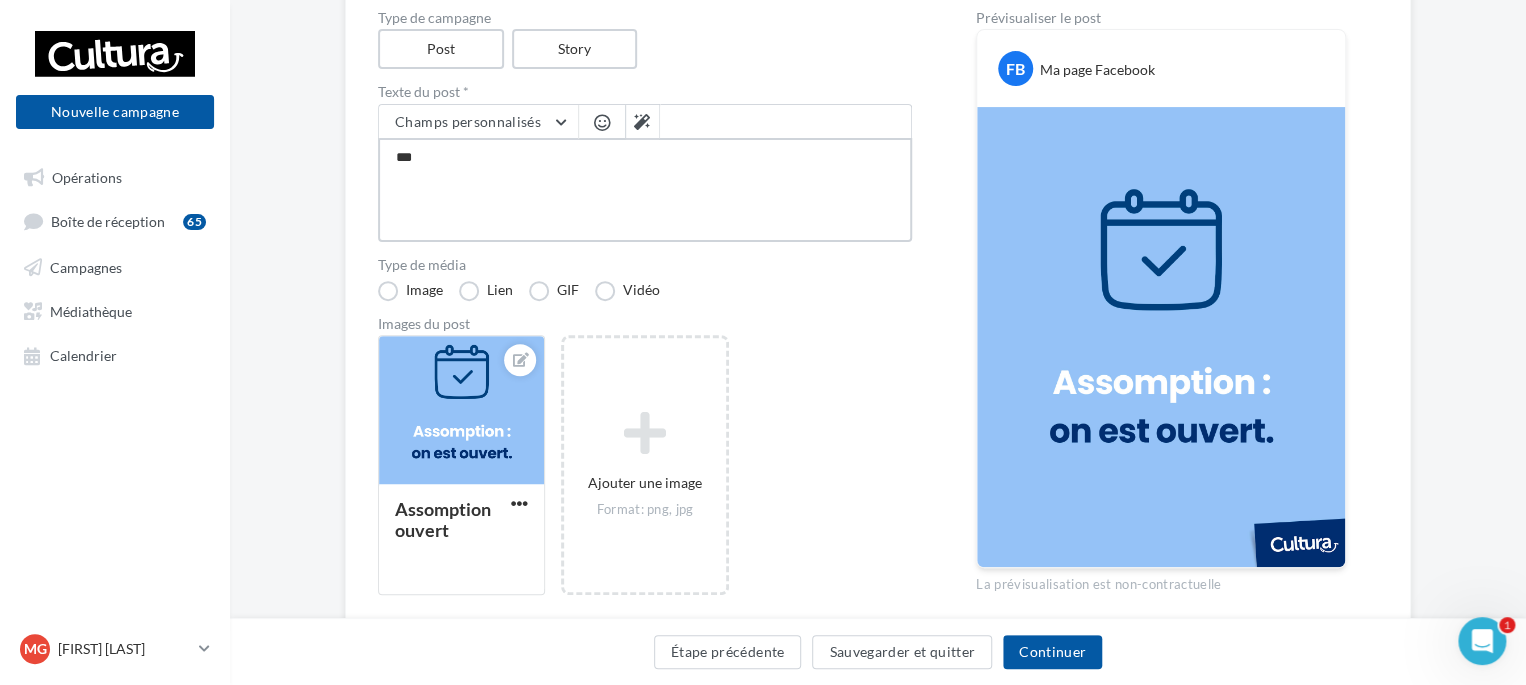 type on "****" 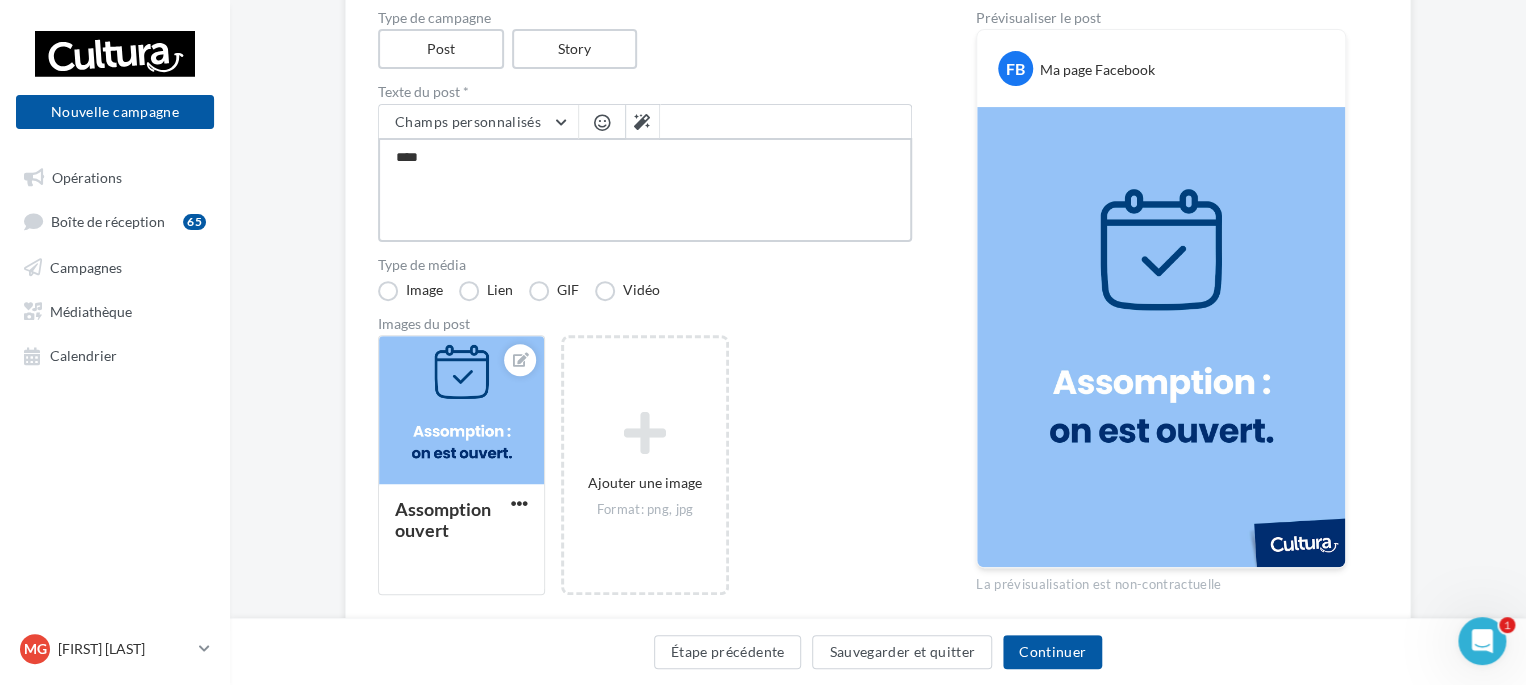 type on "*****" 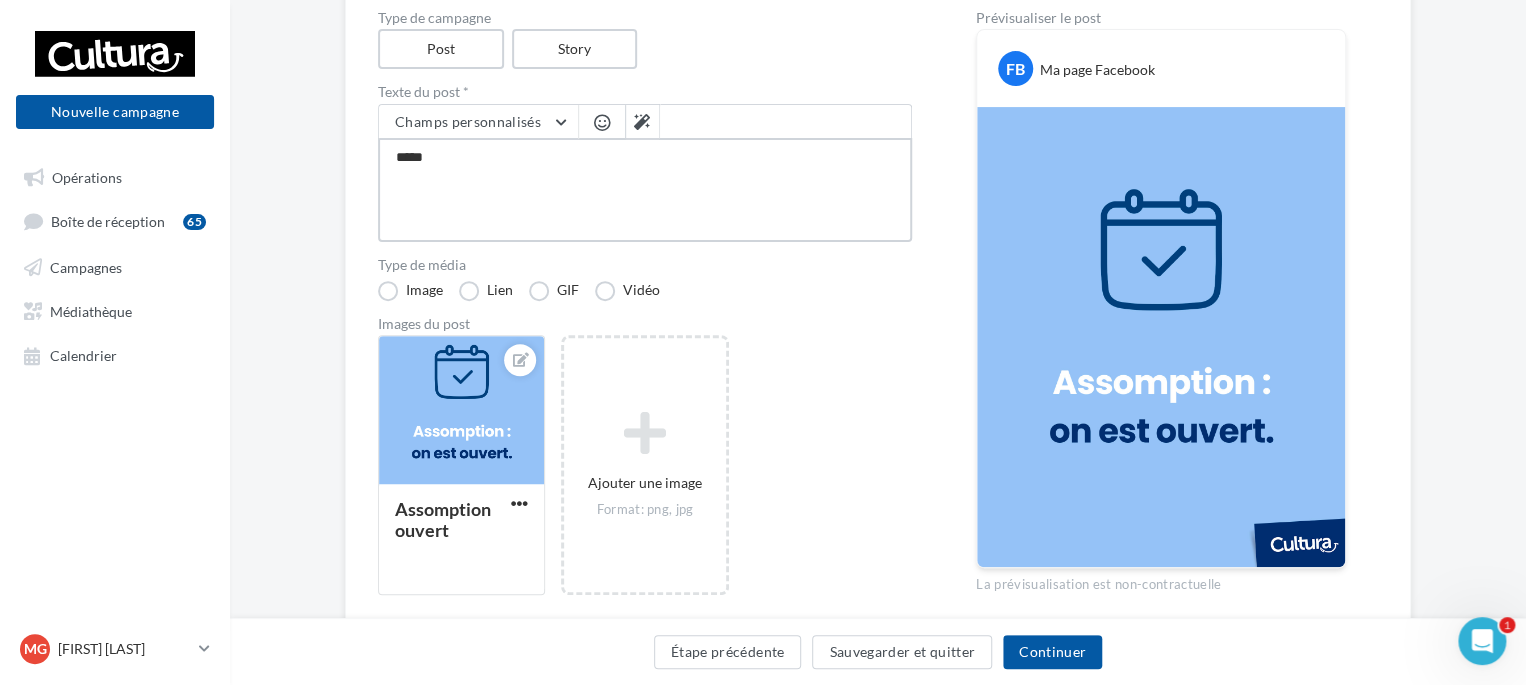 type on "******" 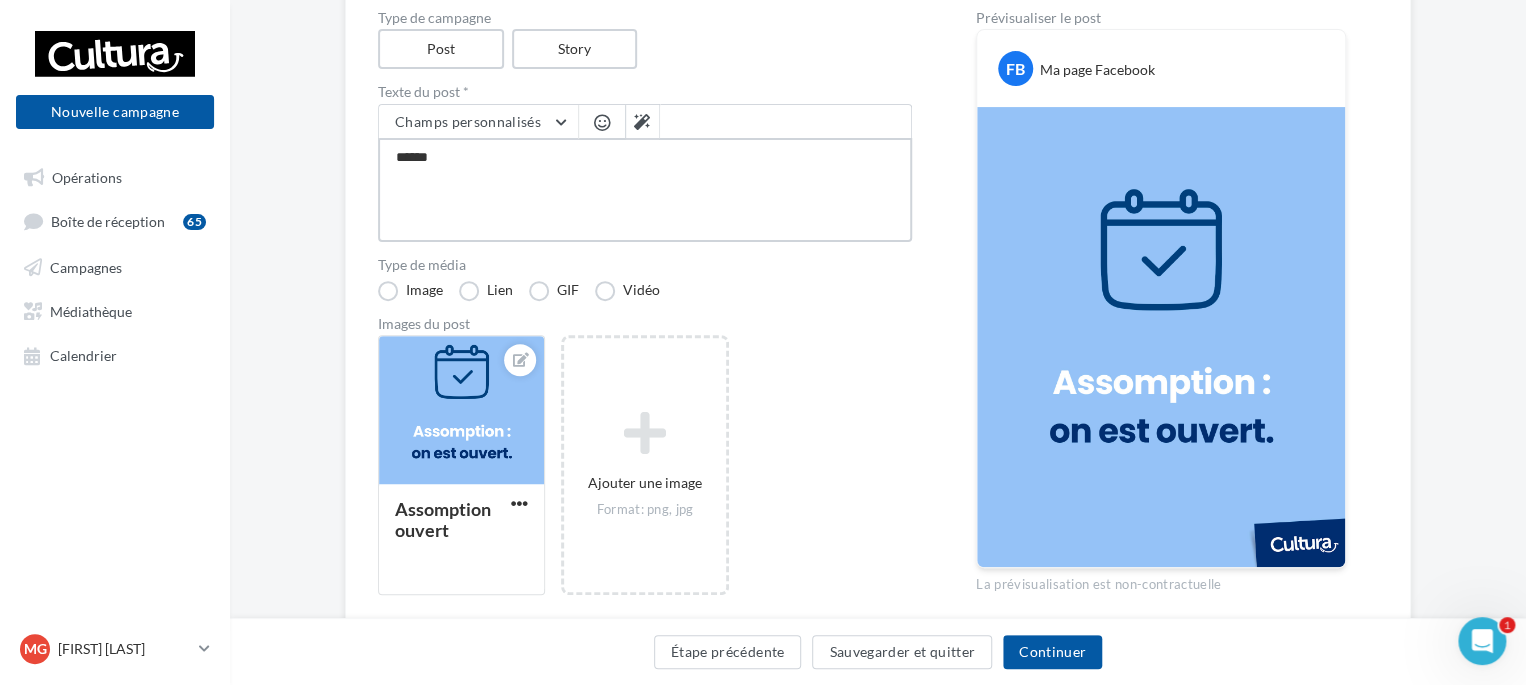 type on "*******" 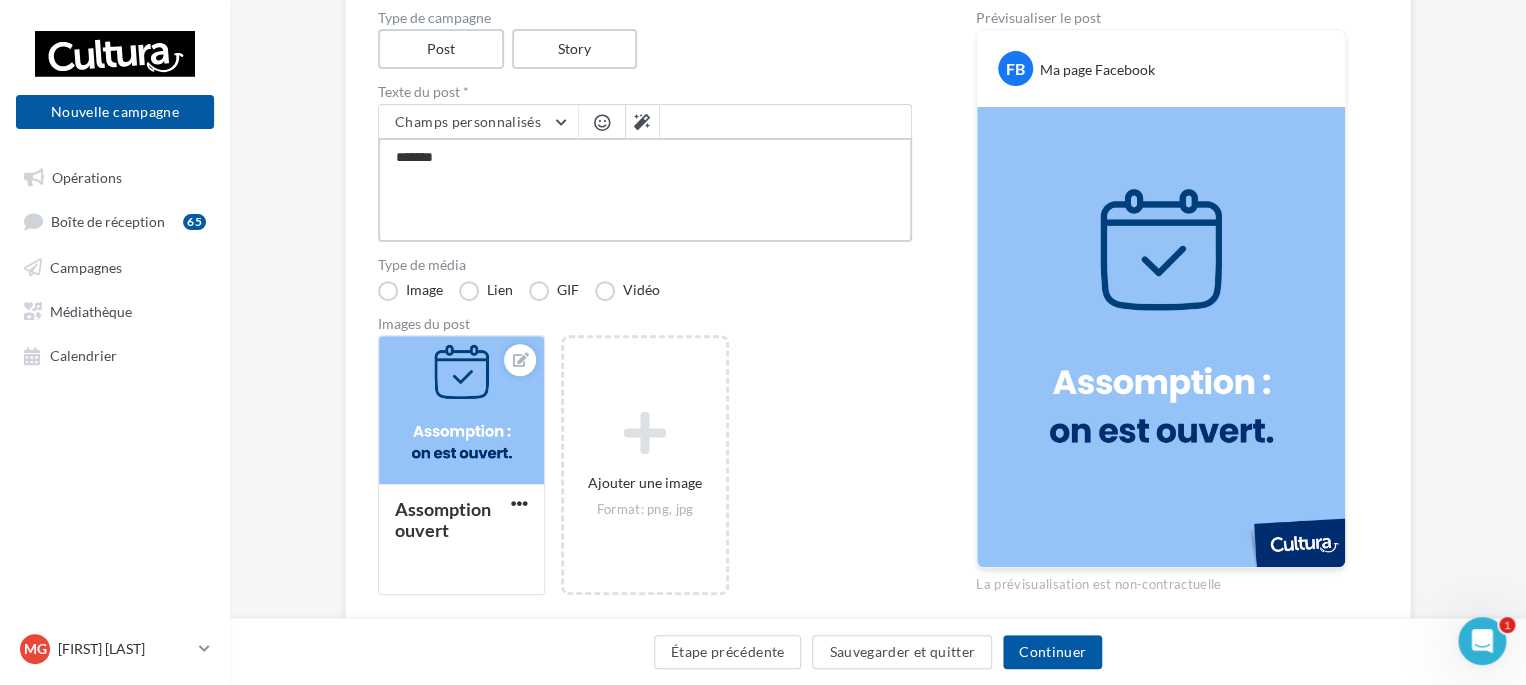 type on "********" 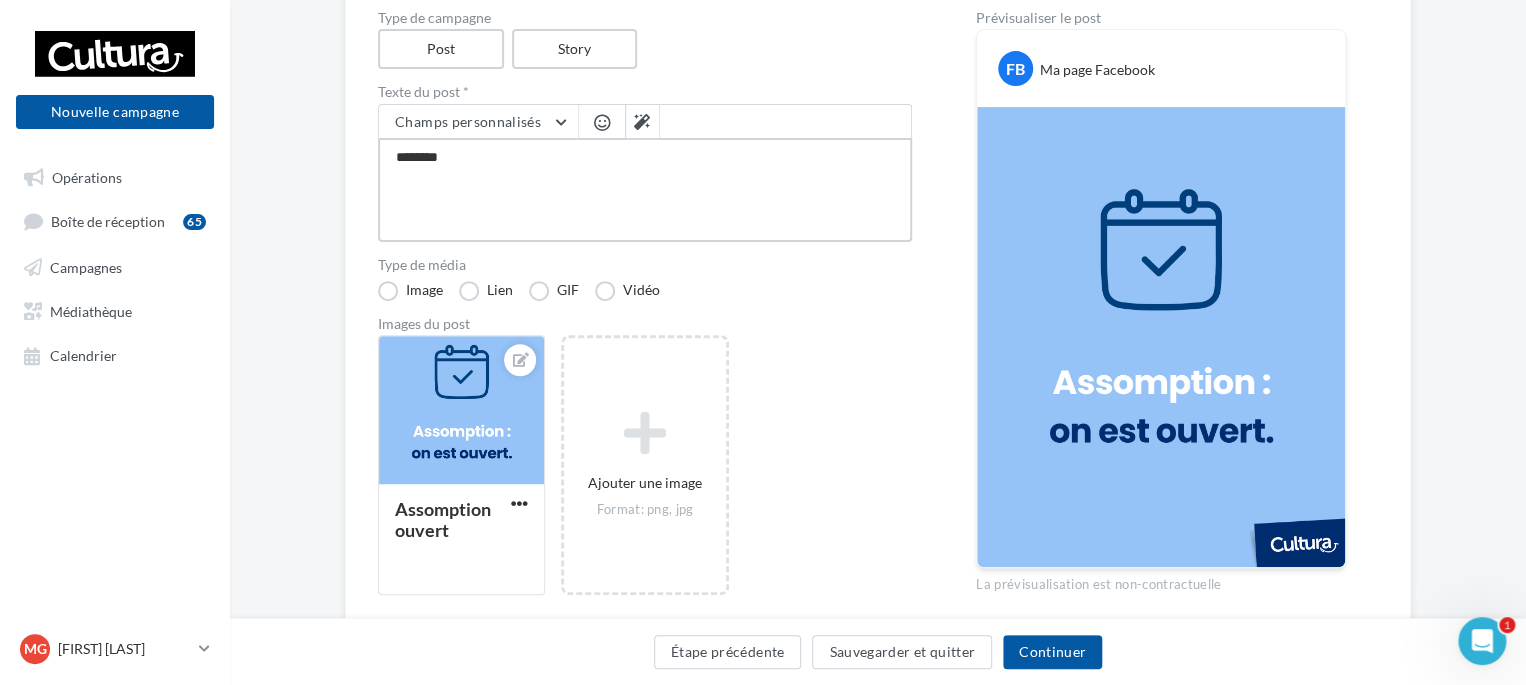 type on "********" 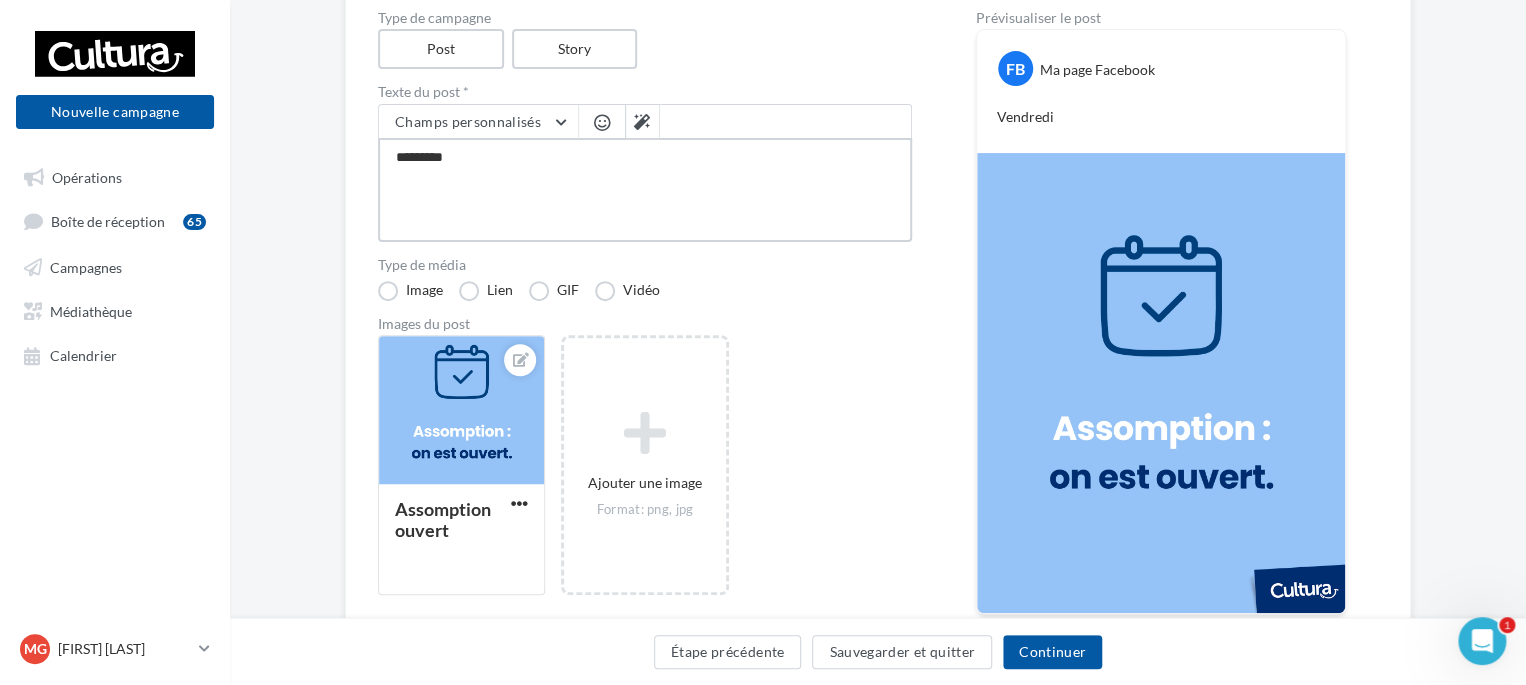type on "**********" 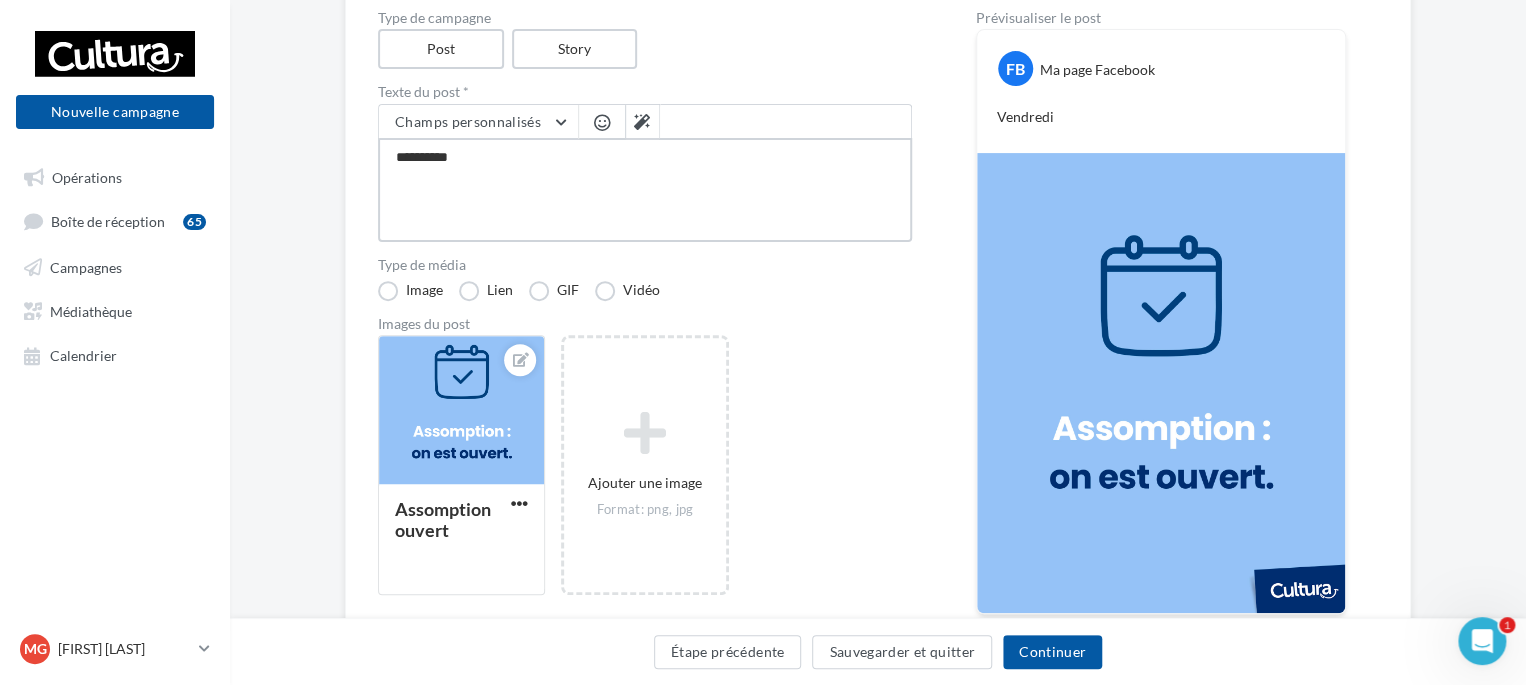 type on "********" 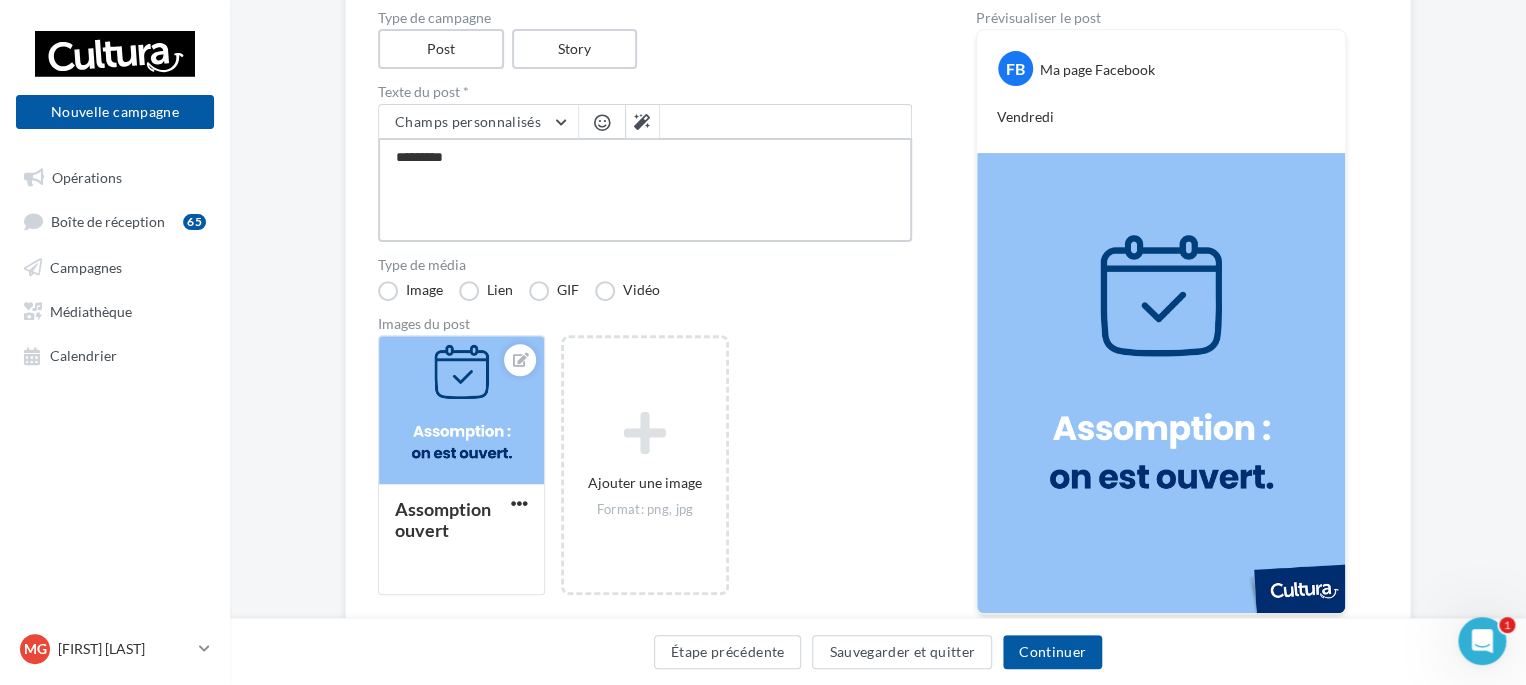 type on "********" 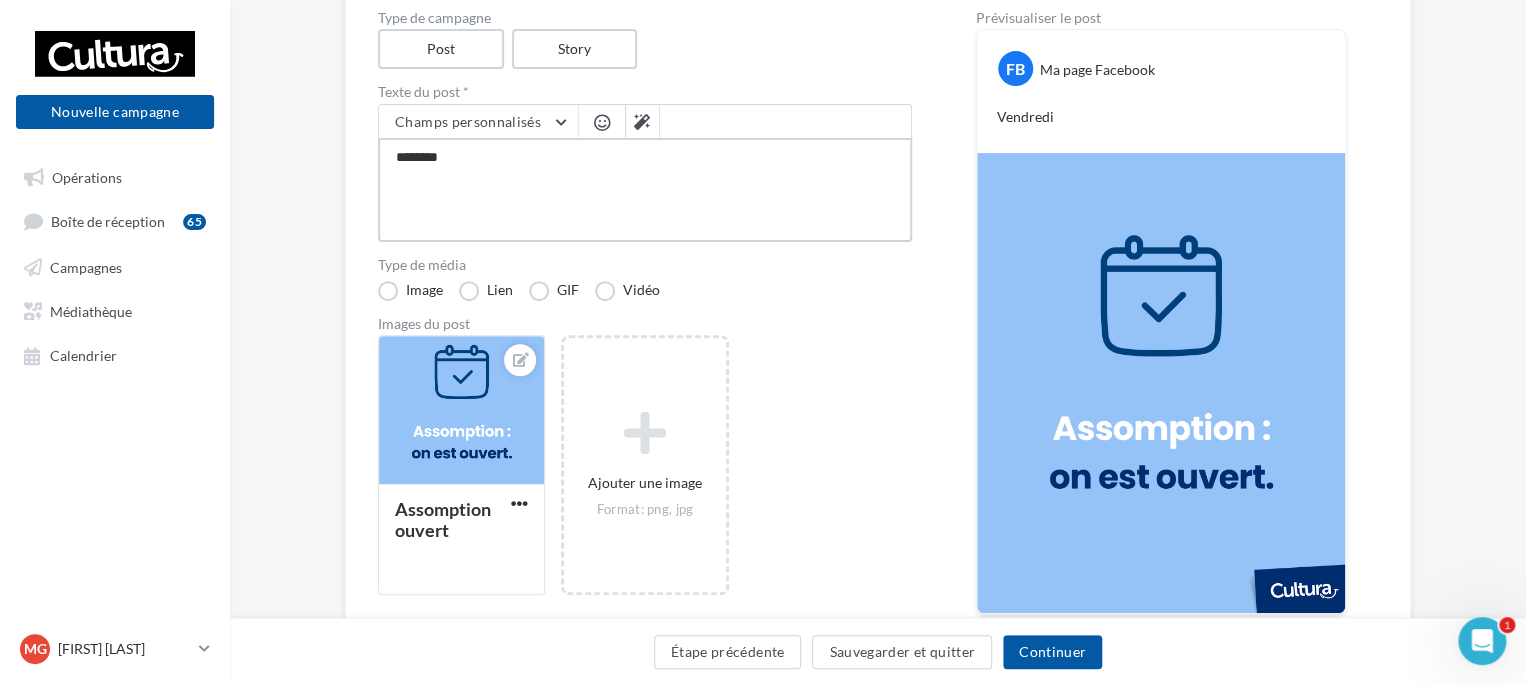 type on "********" 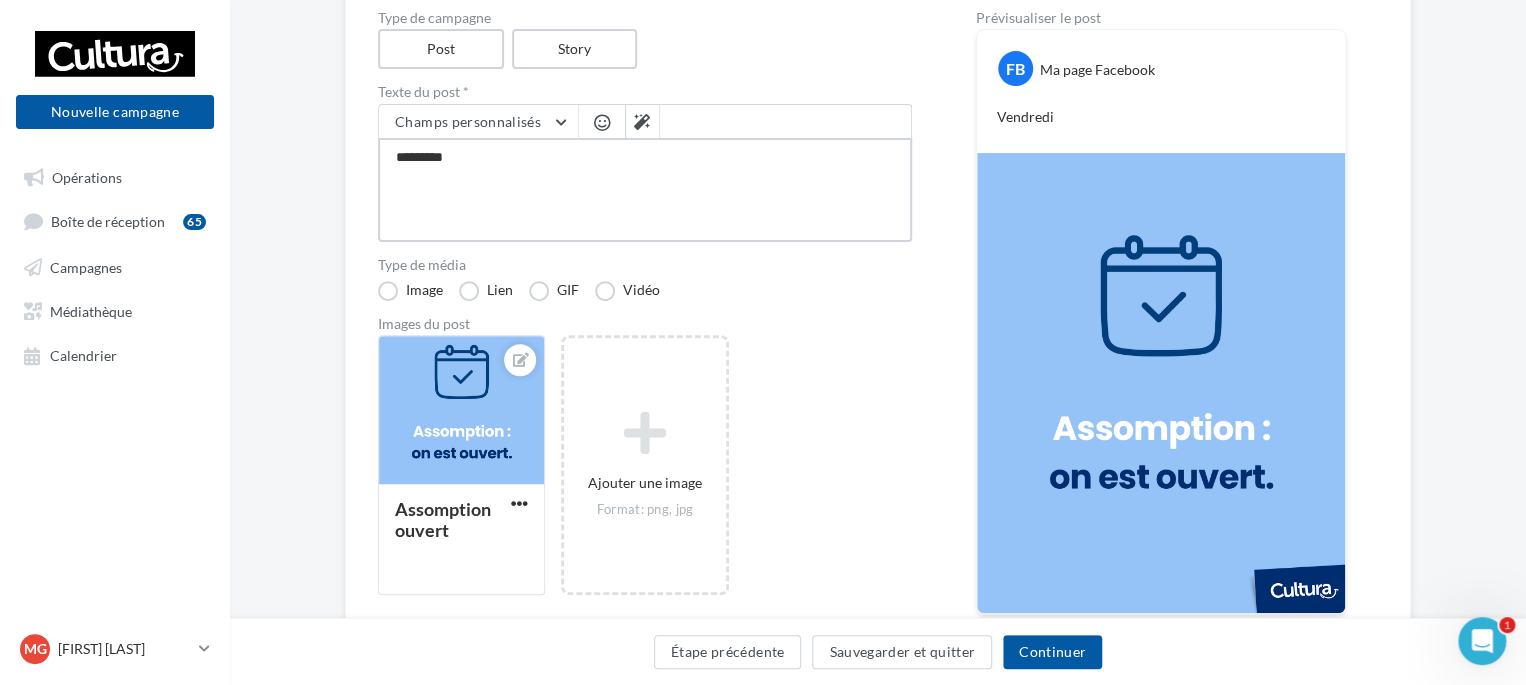 type on "**********" 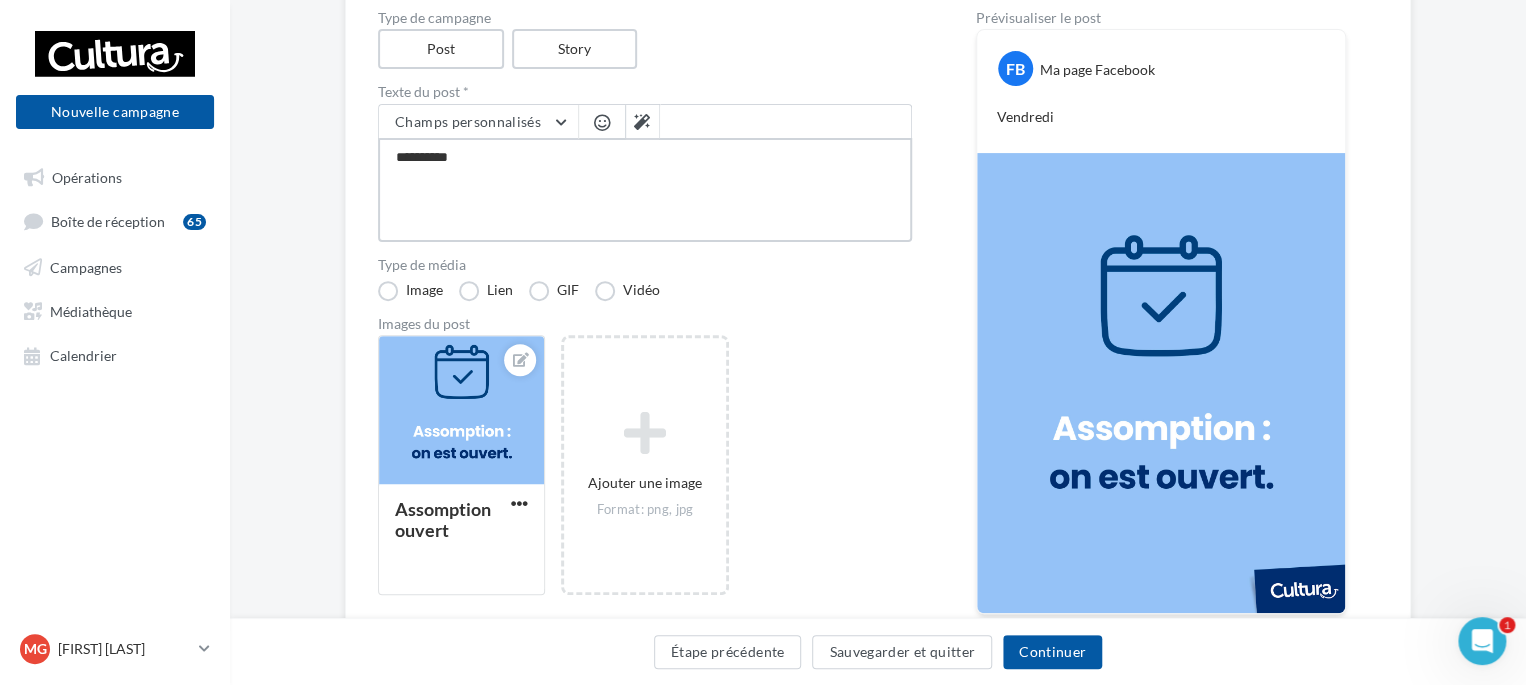 type on "**********" 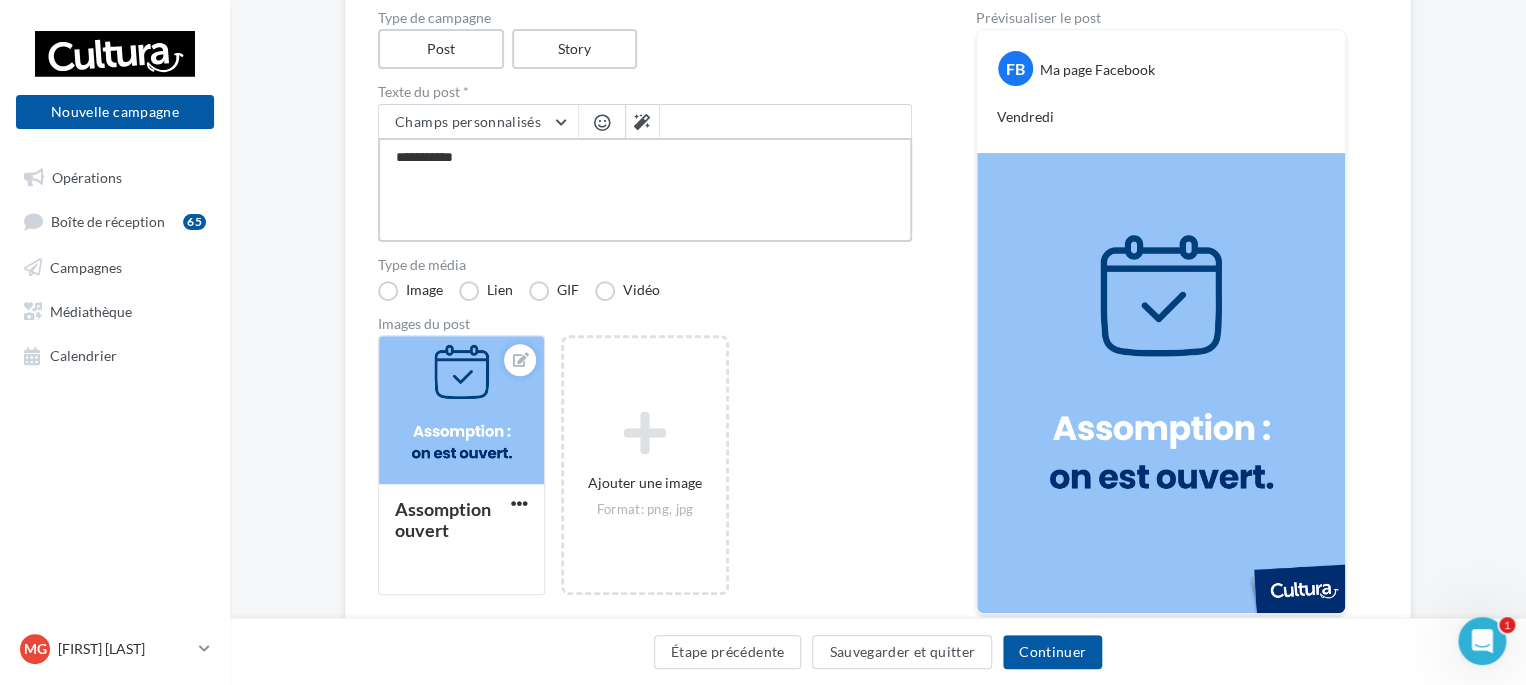 type on "**********" 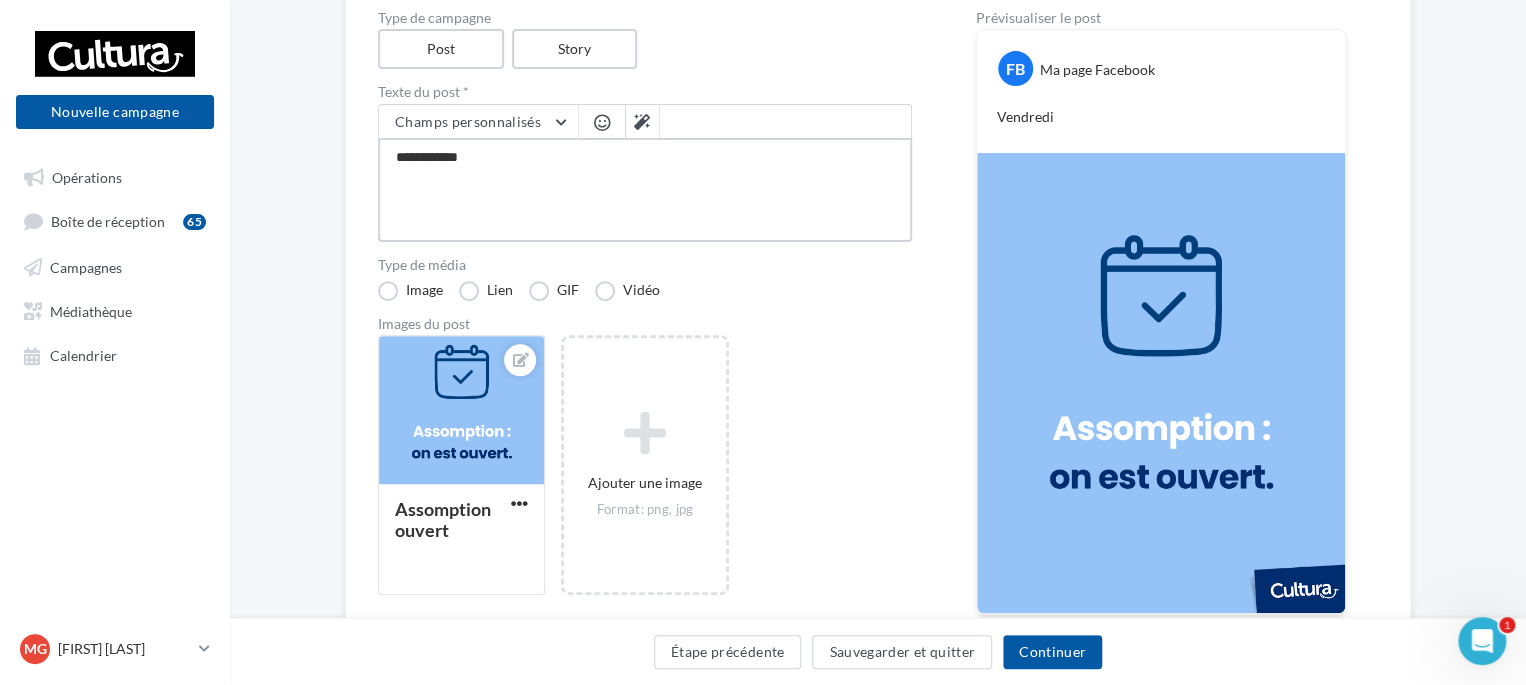 type on "**********" 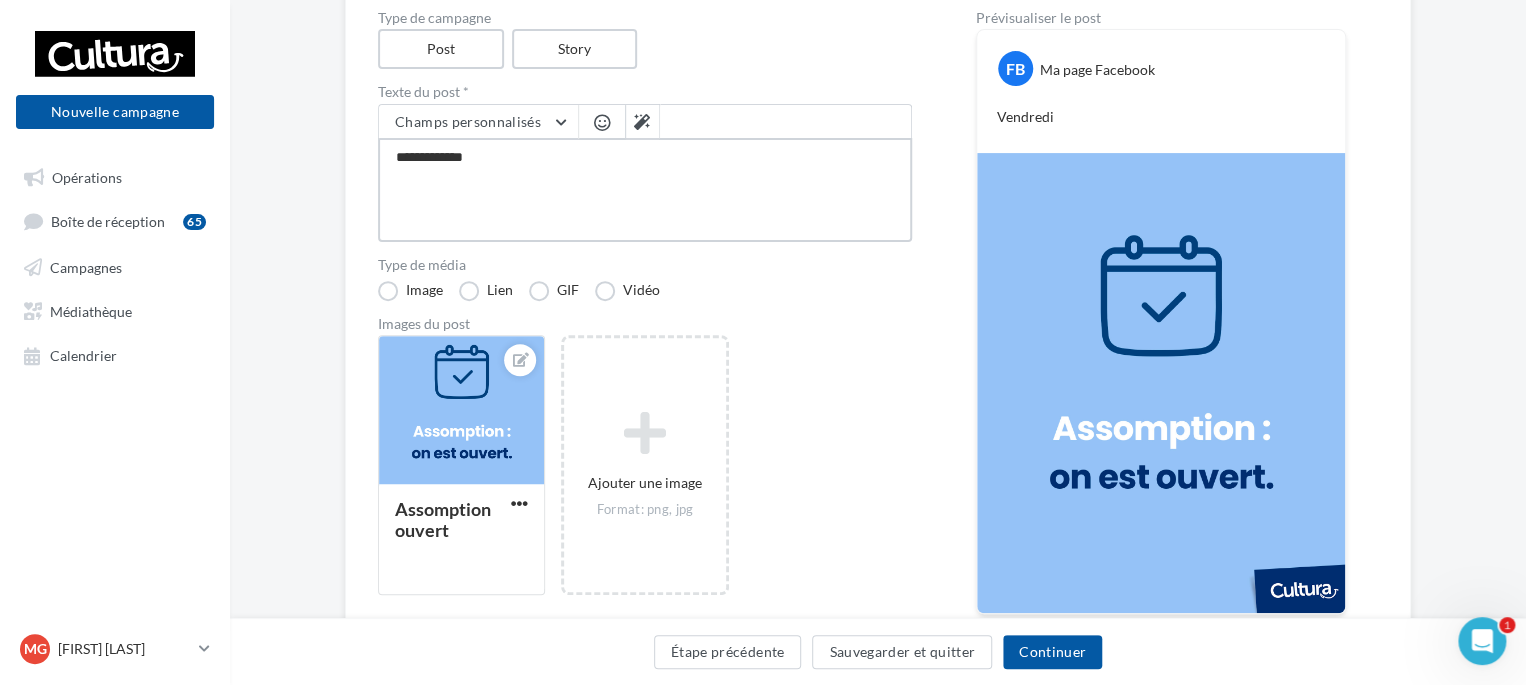 type on "**********" 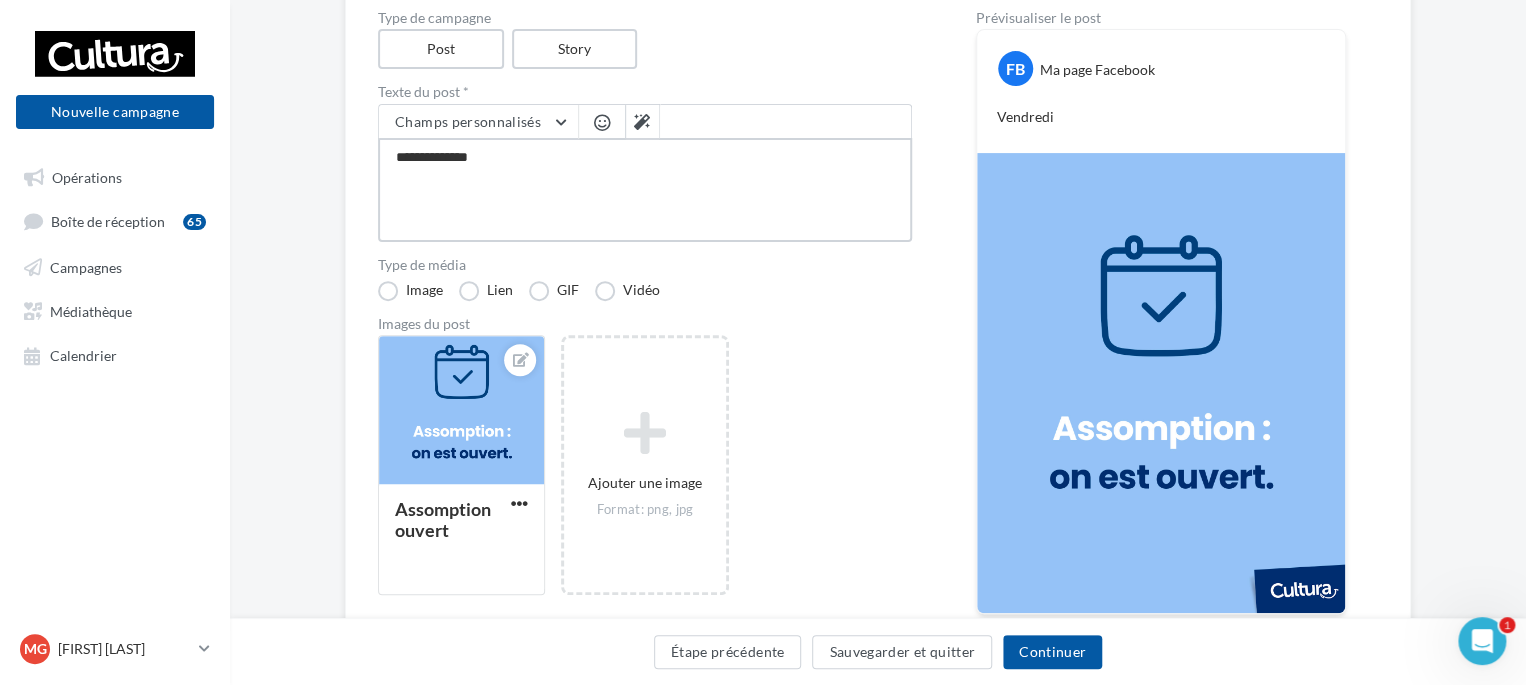 type on "**********" 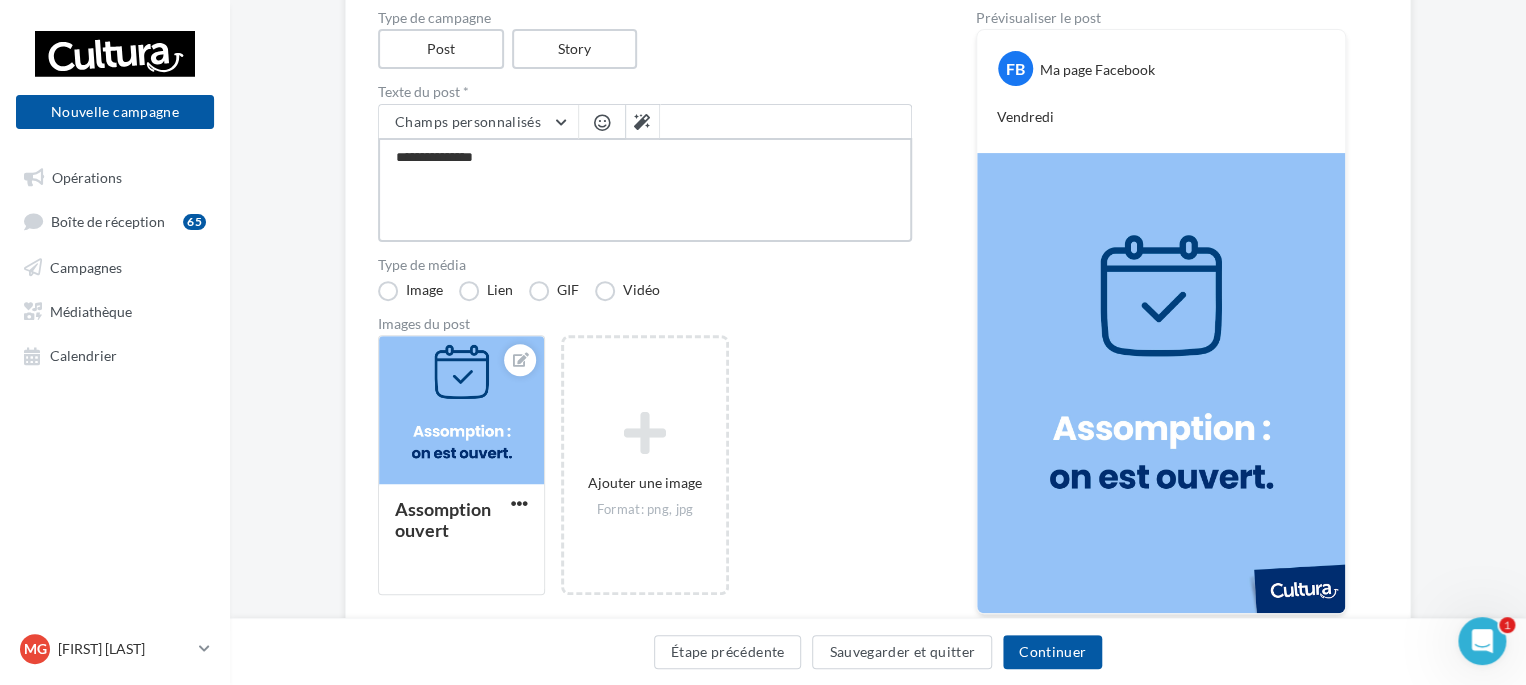 type on "**********" 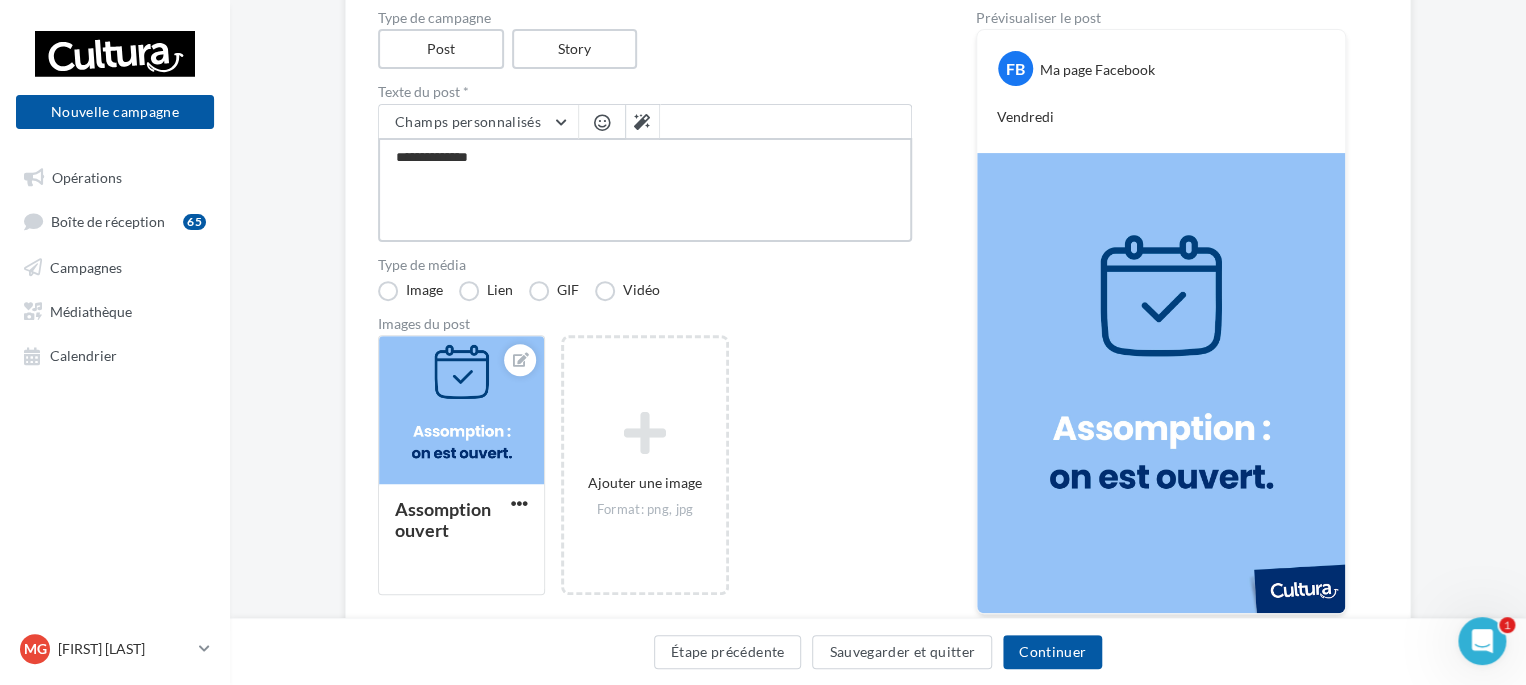 type on "**********" 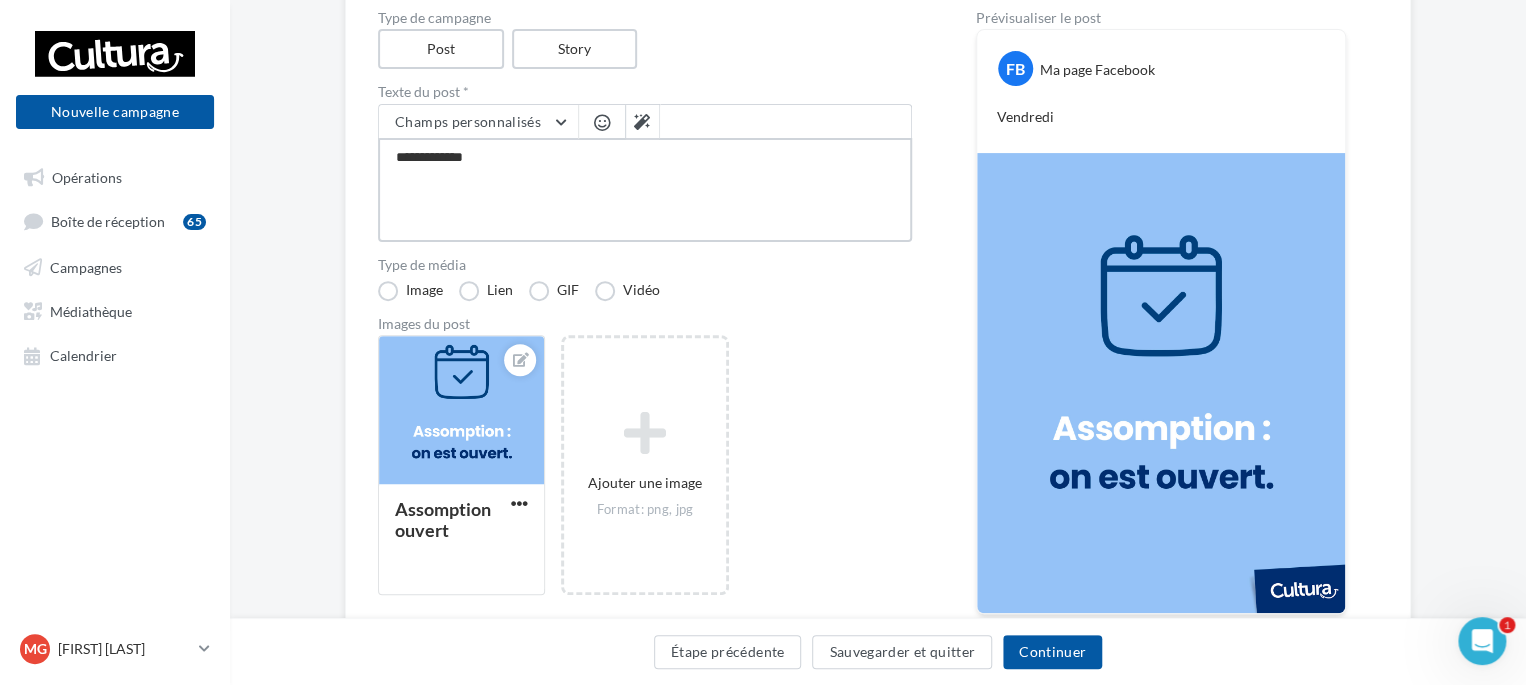 type on "**********" 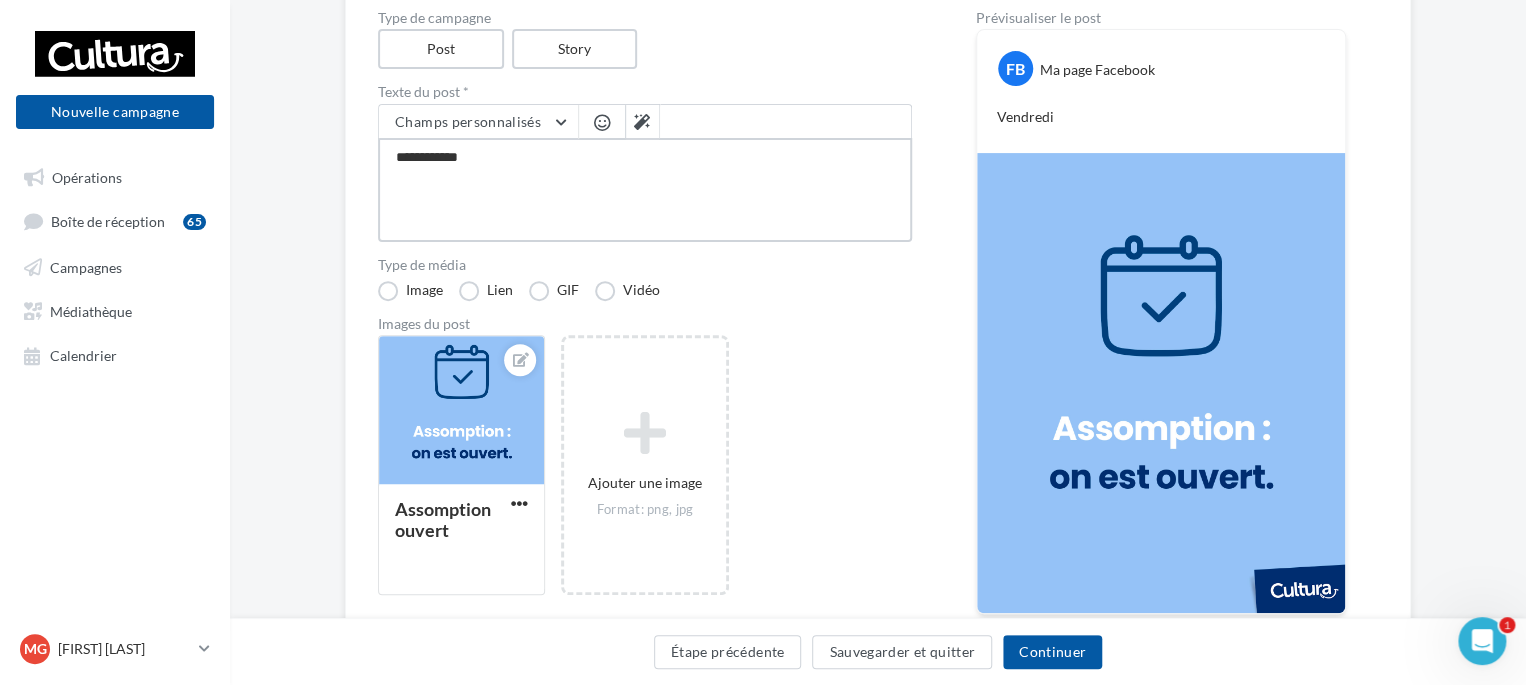 type on "**********" 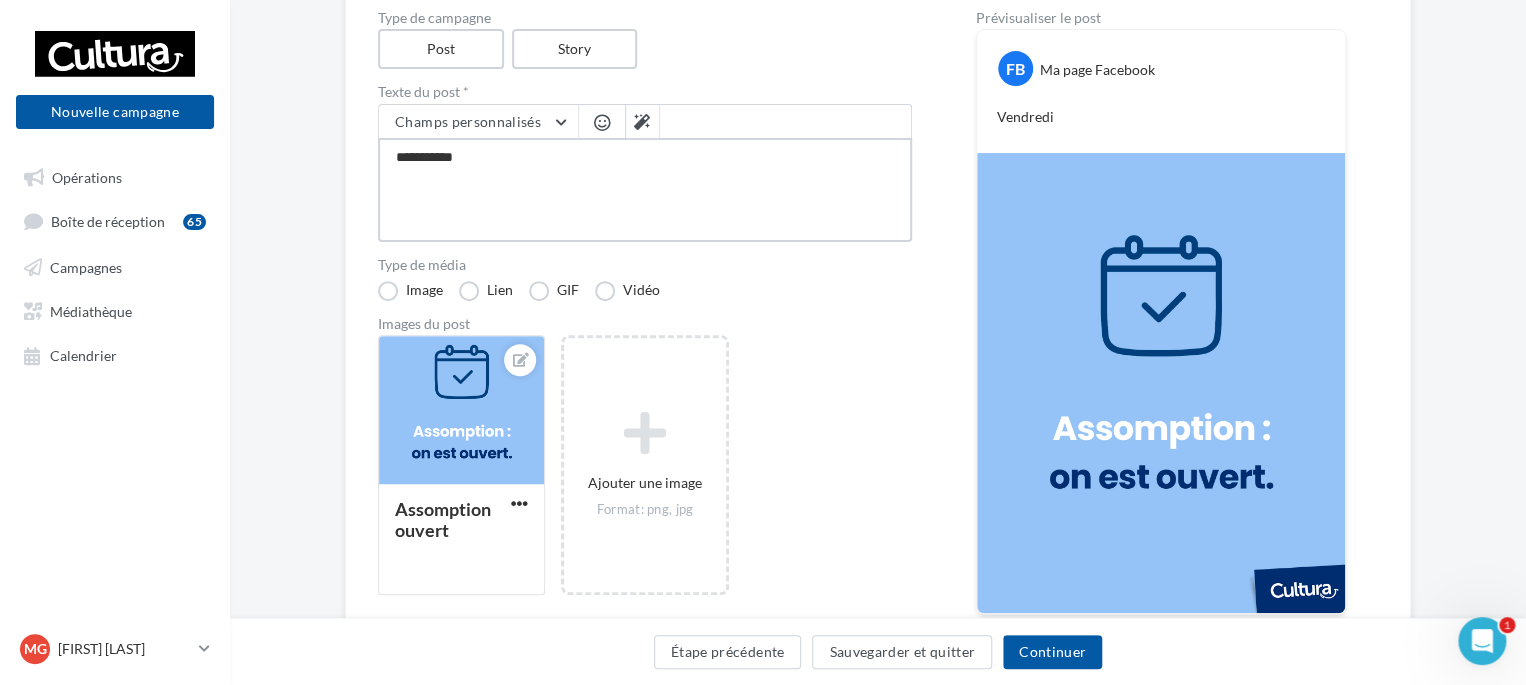 type on "**********" 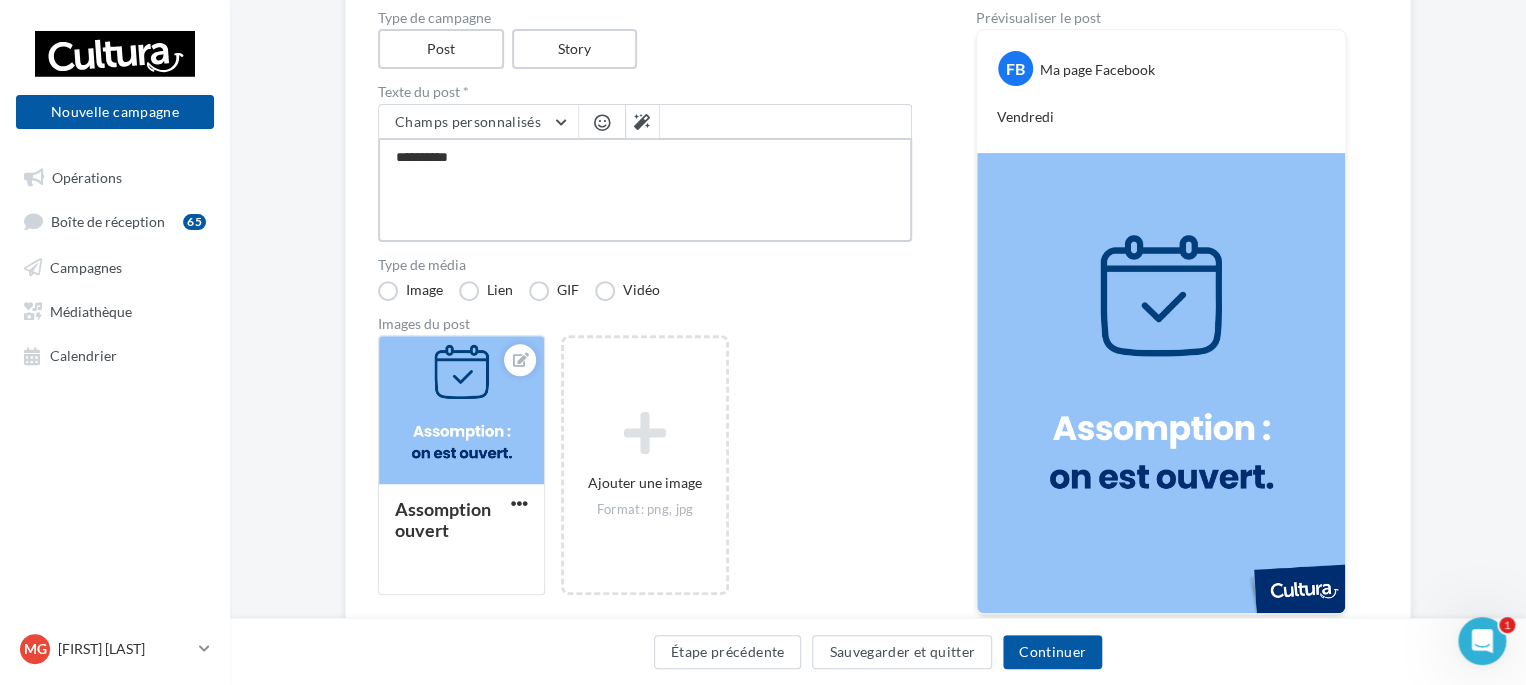type on "********" 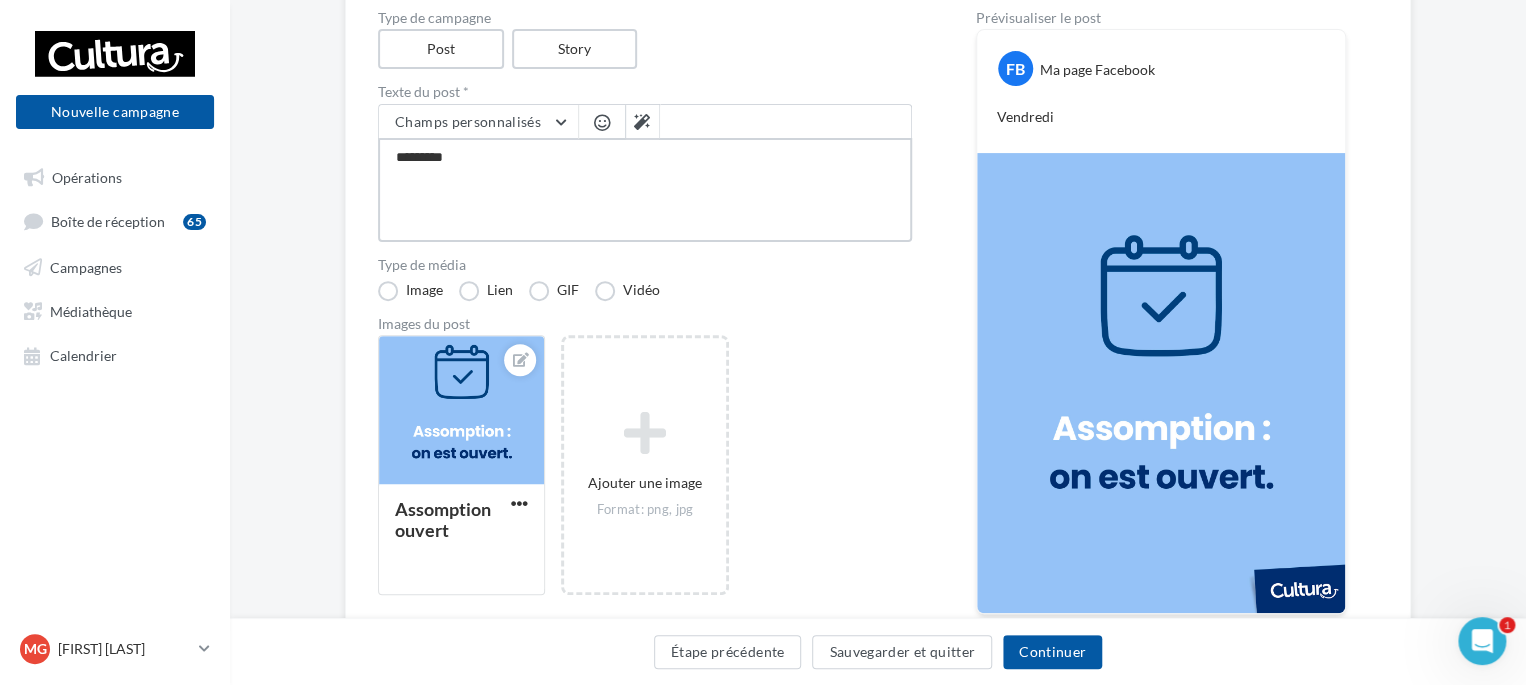type on "********" 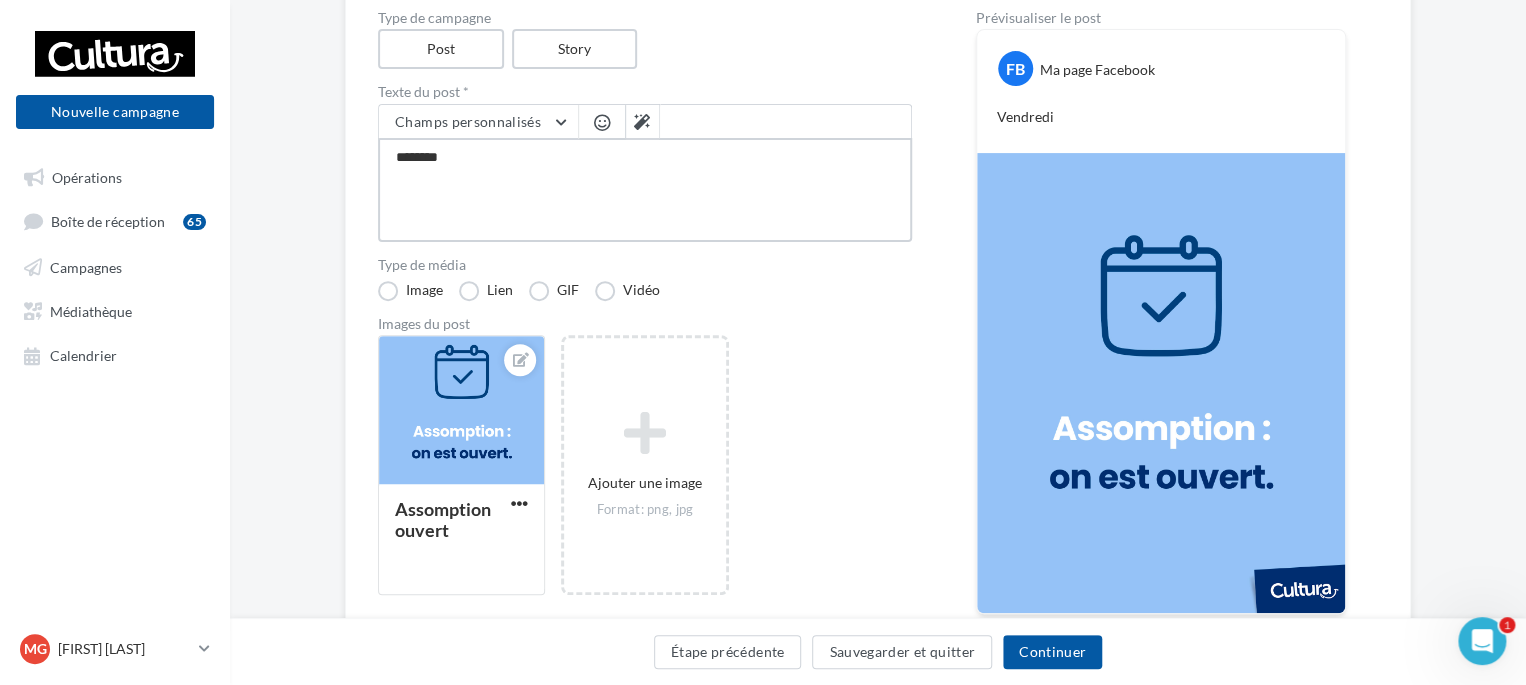 type on "*********" 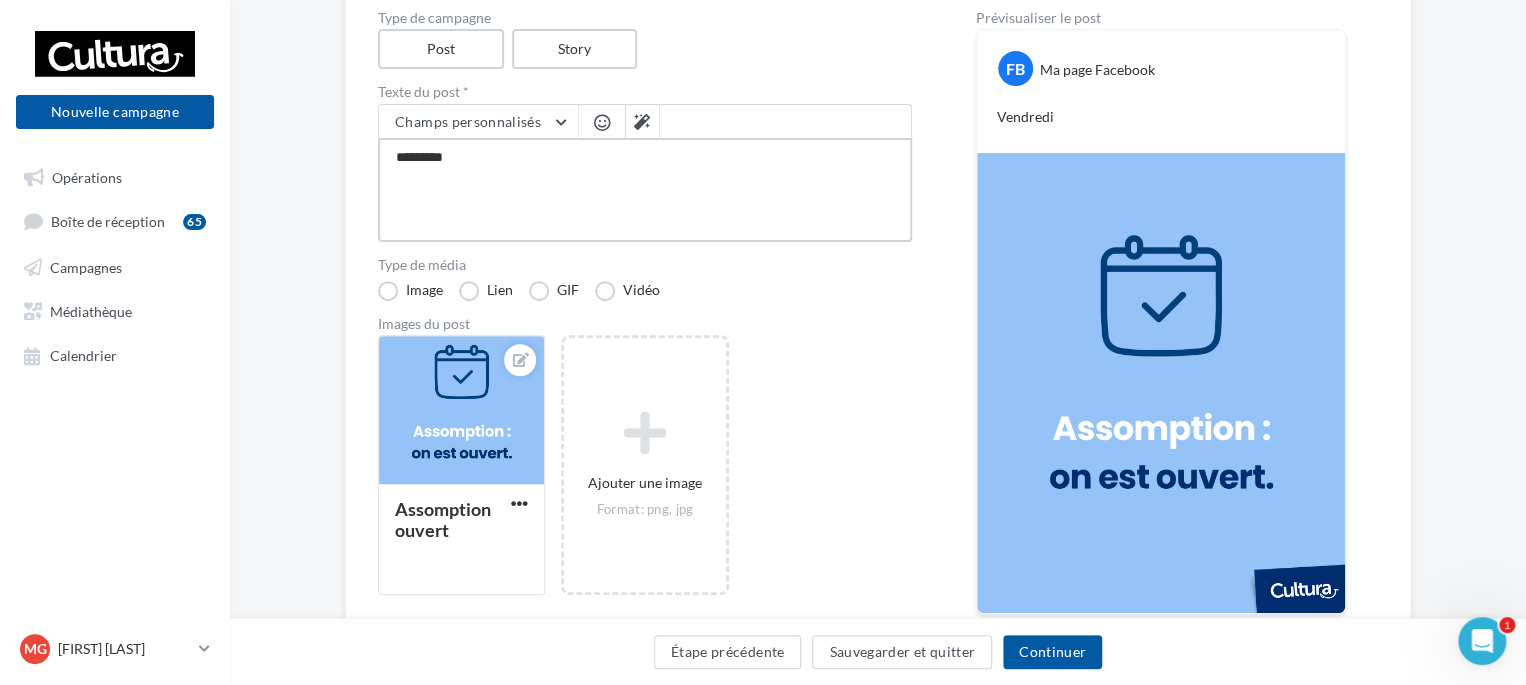 type on "*********" 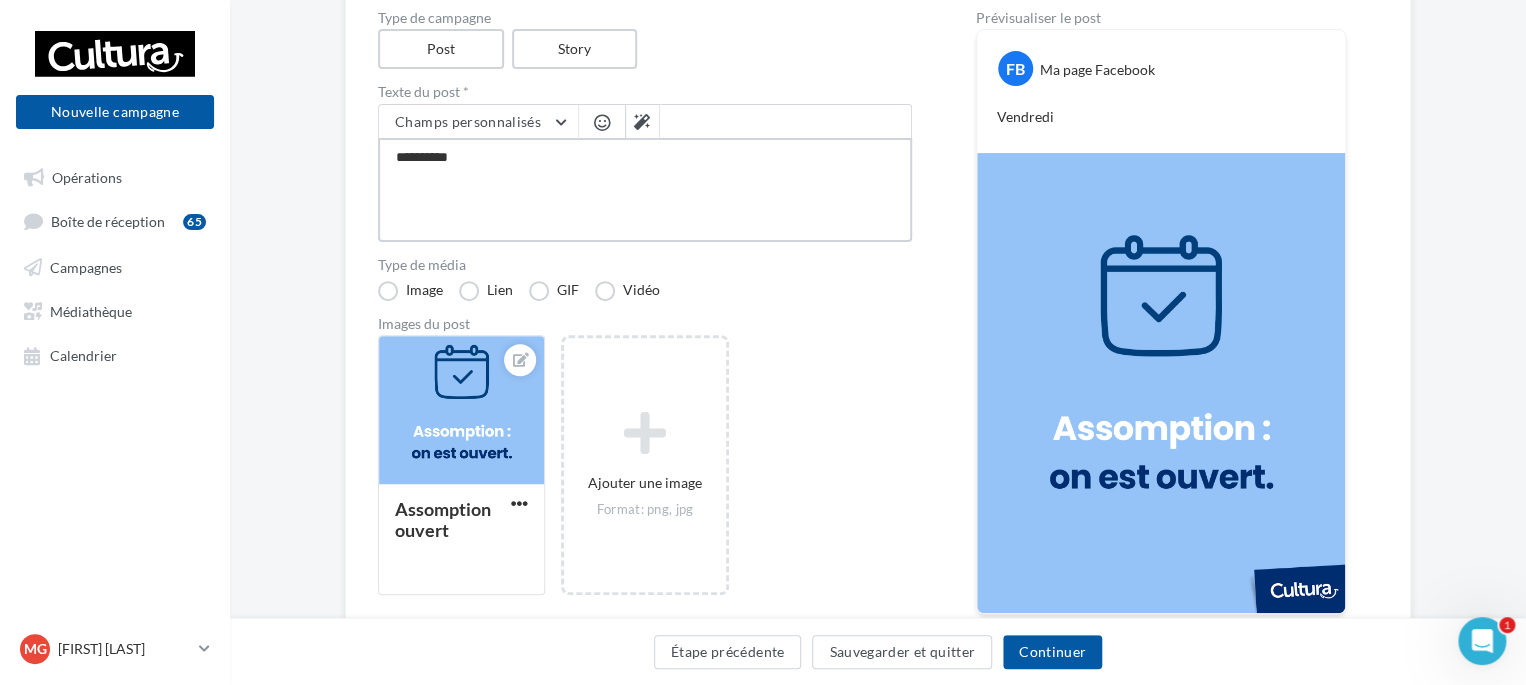 type on "**********" 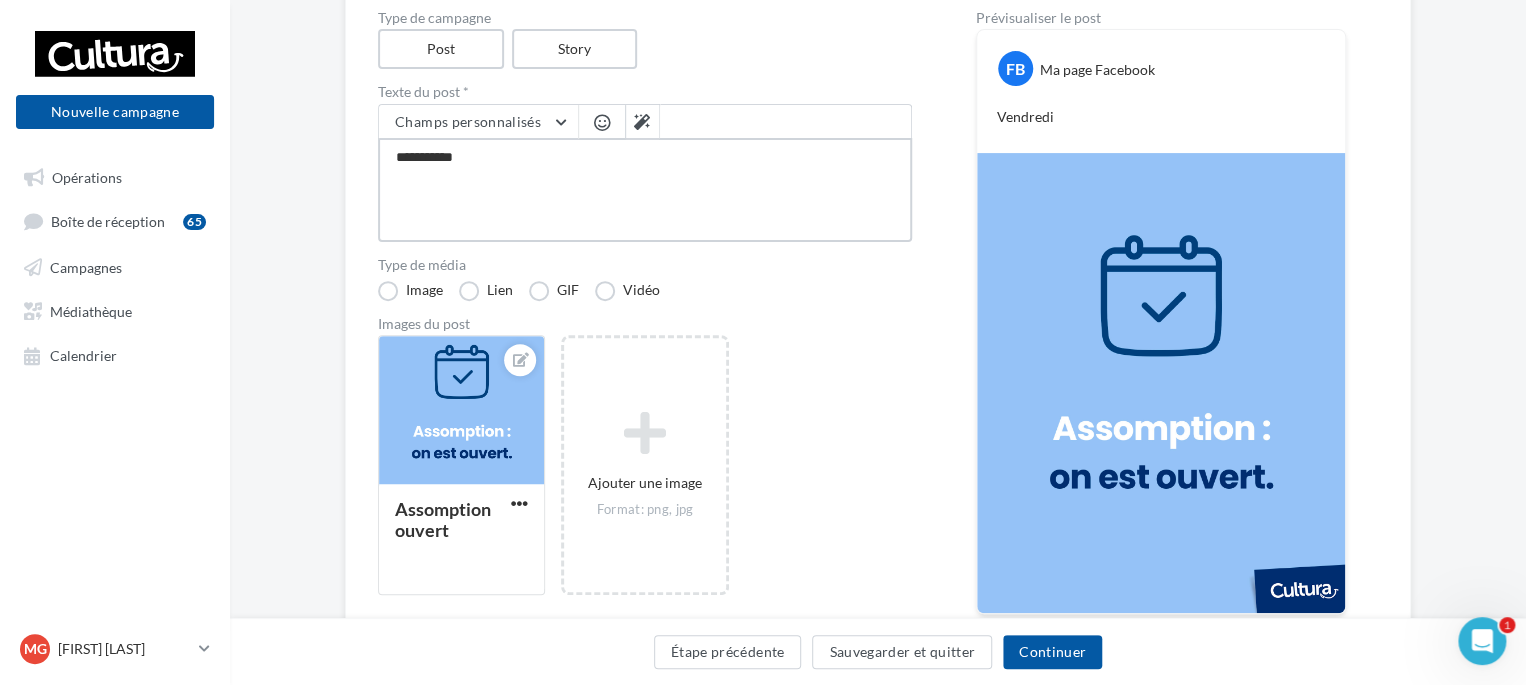type on "**********" 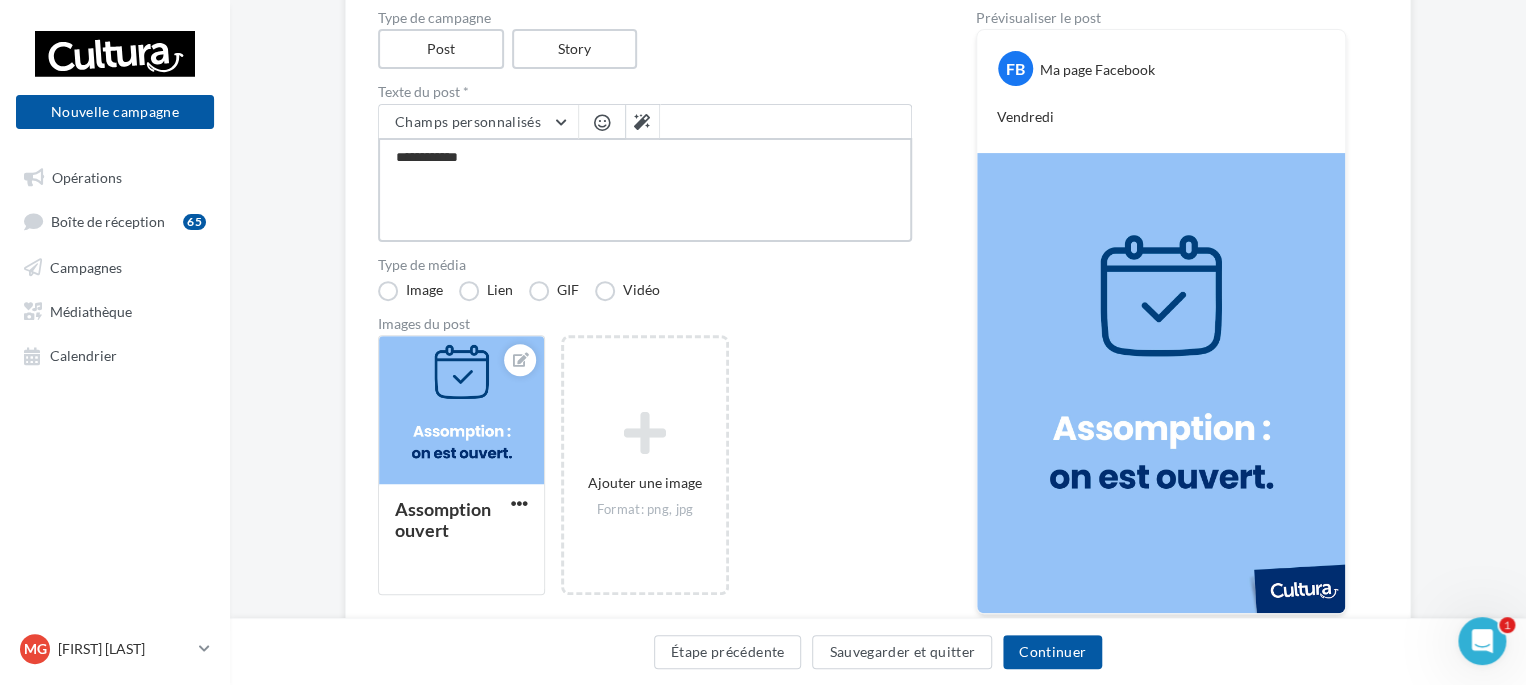 type on "**********" 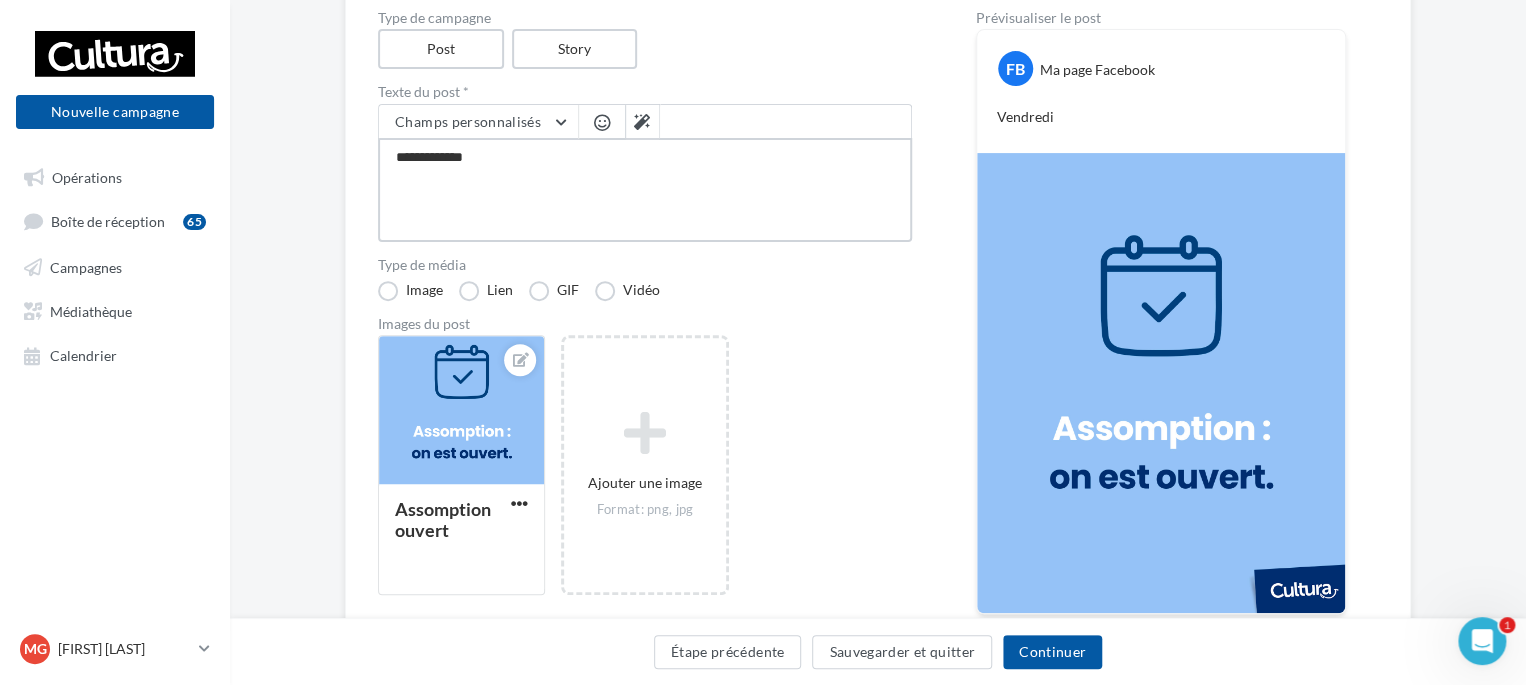 type on "**********" 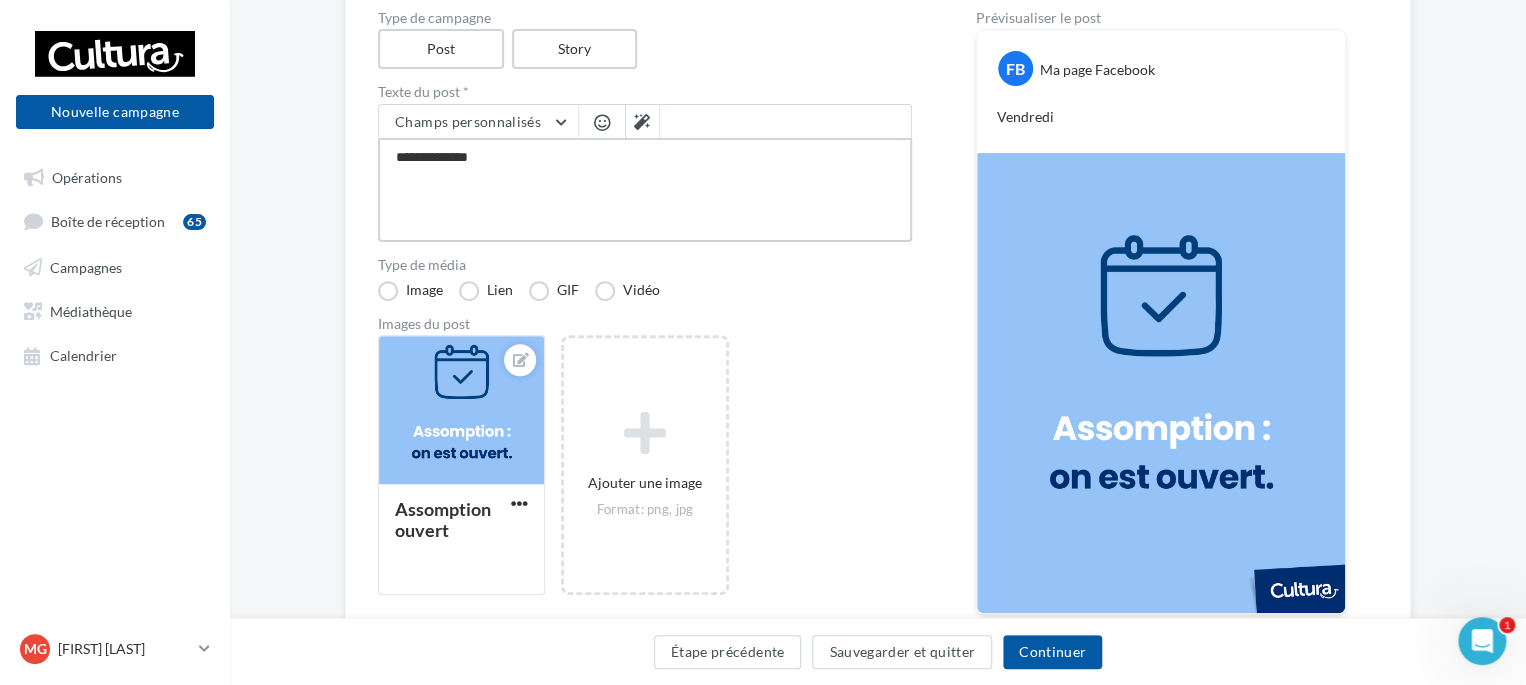 type on "**********" 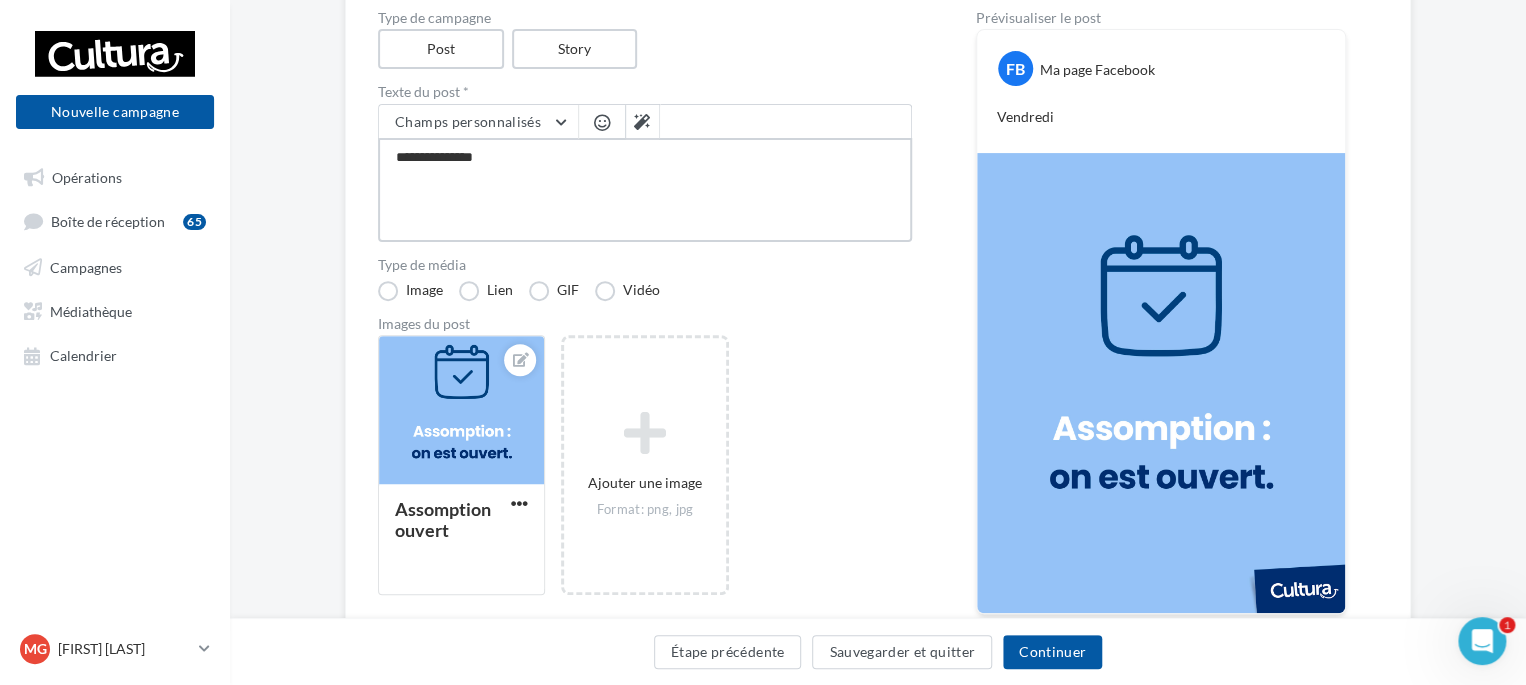 type on "**********" 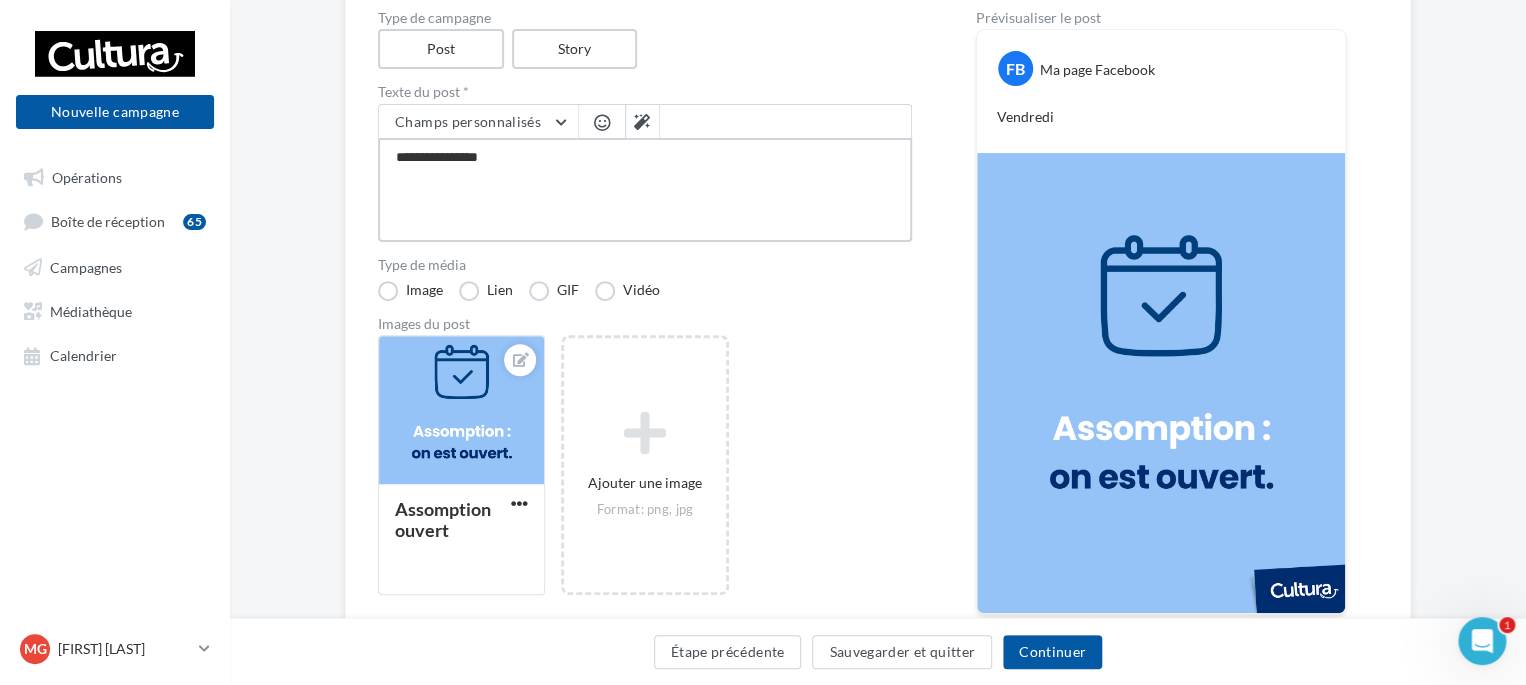 type on "**********" 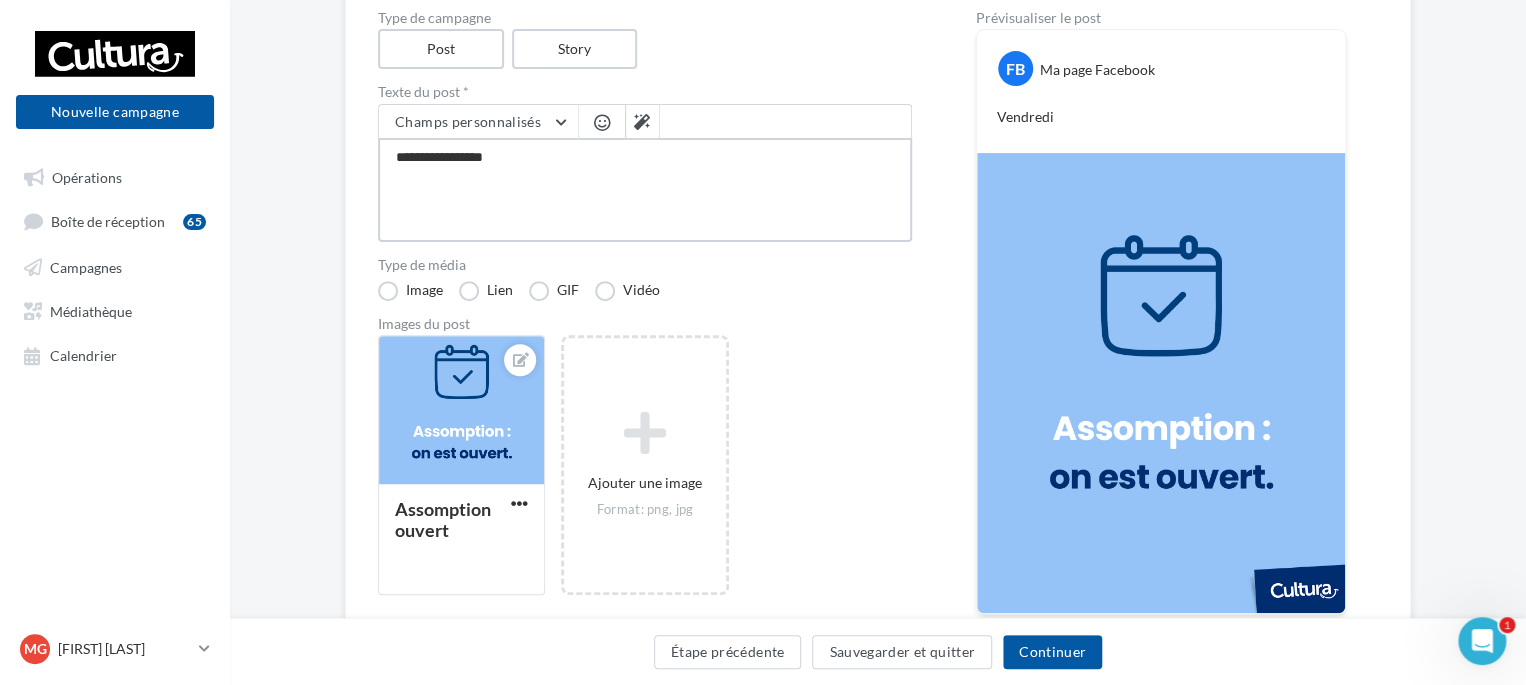 type on "**********" 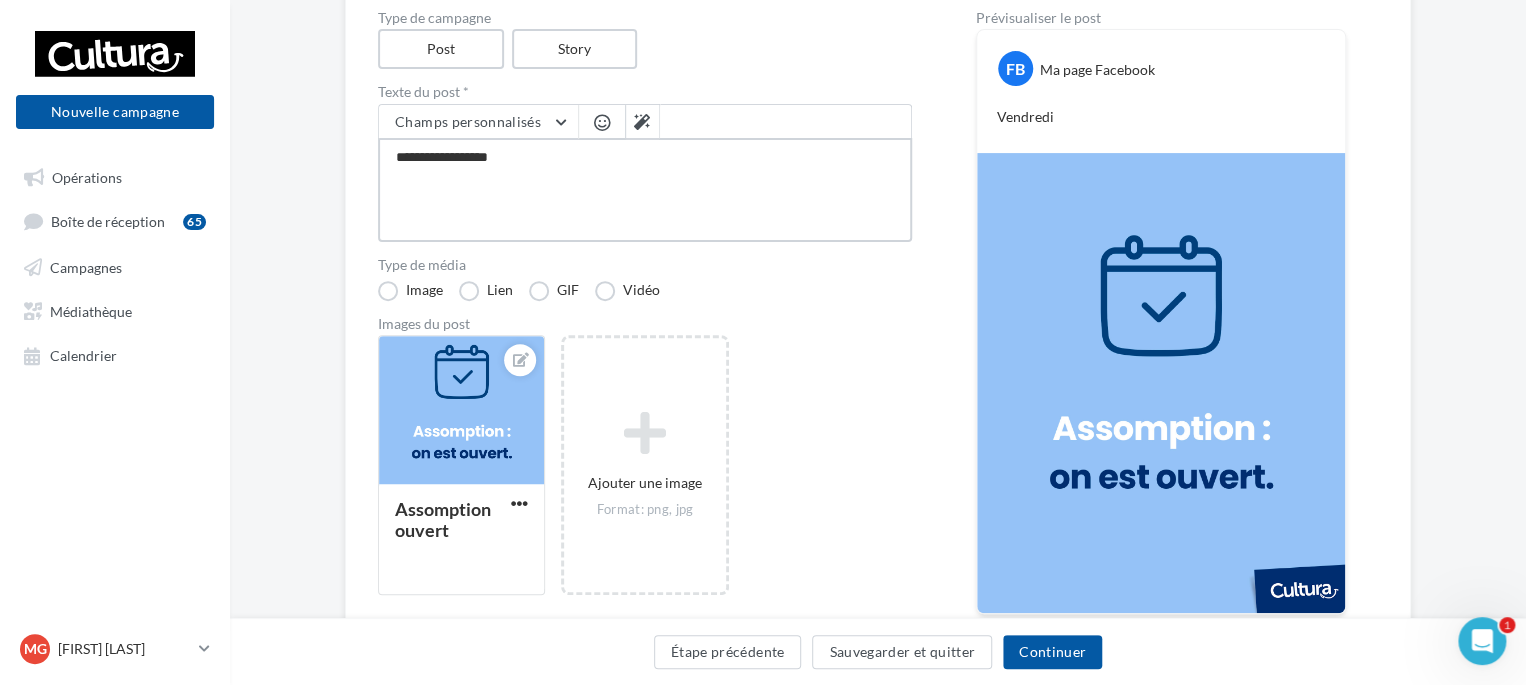 type on "**********" 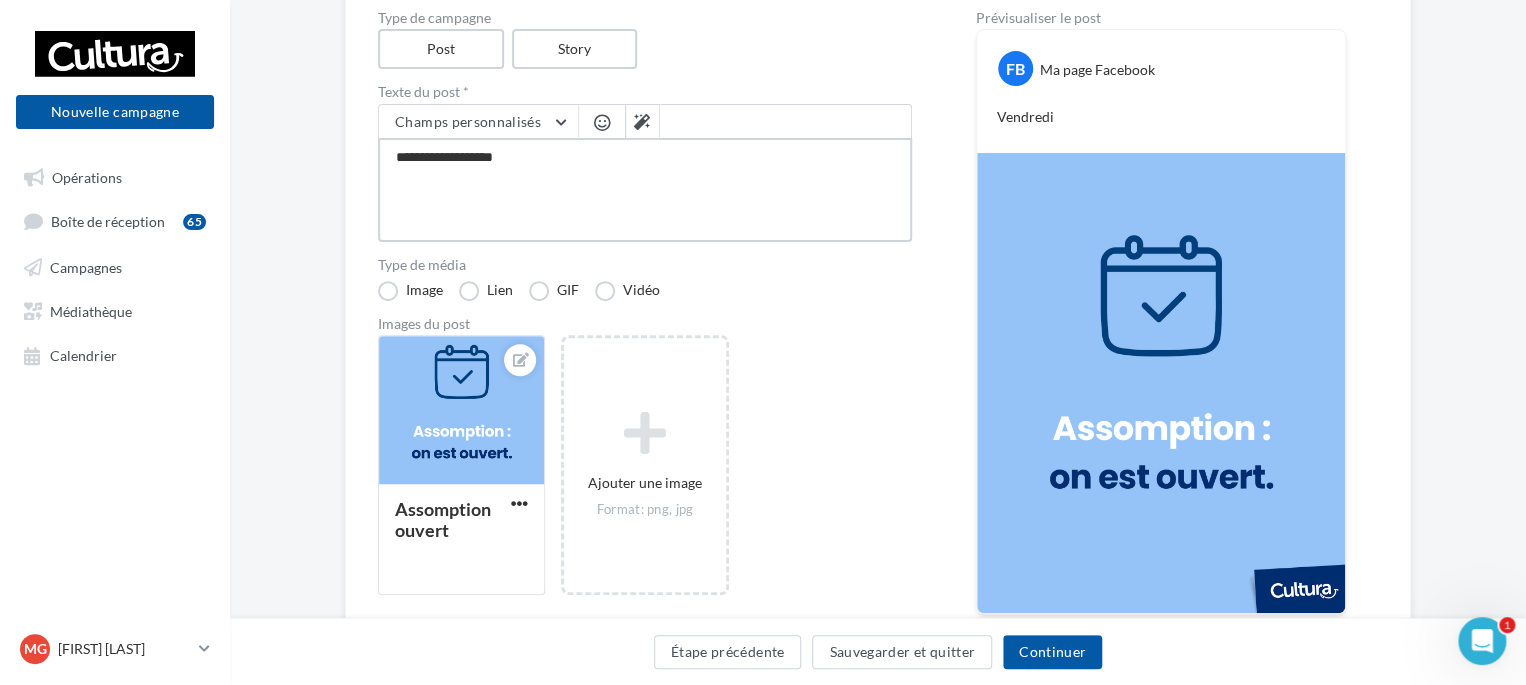 type on "**********" 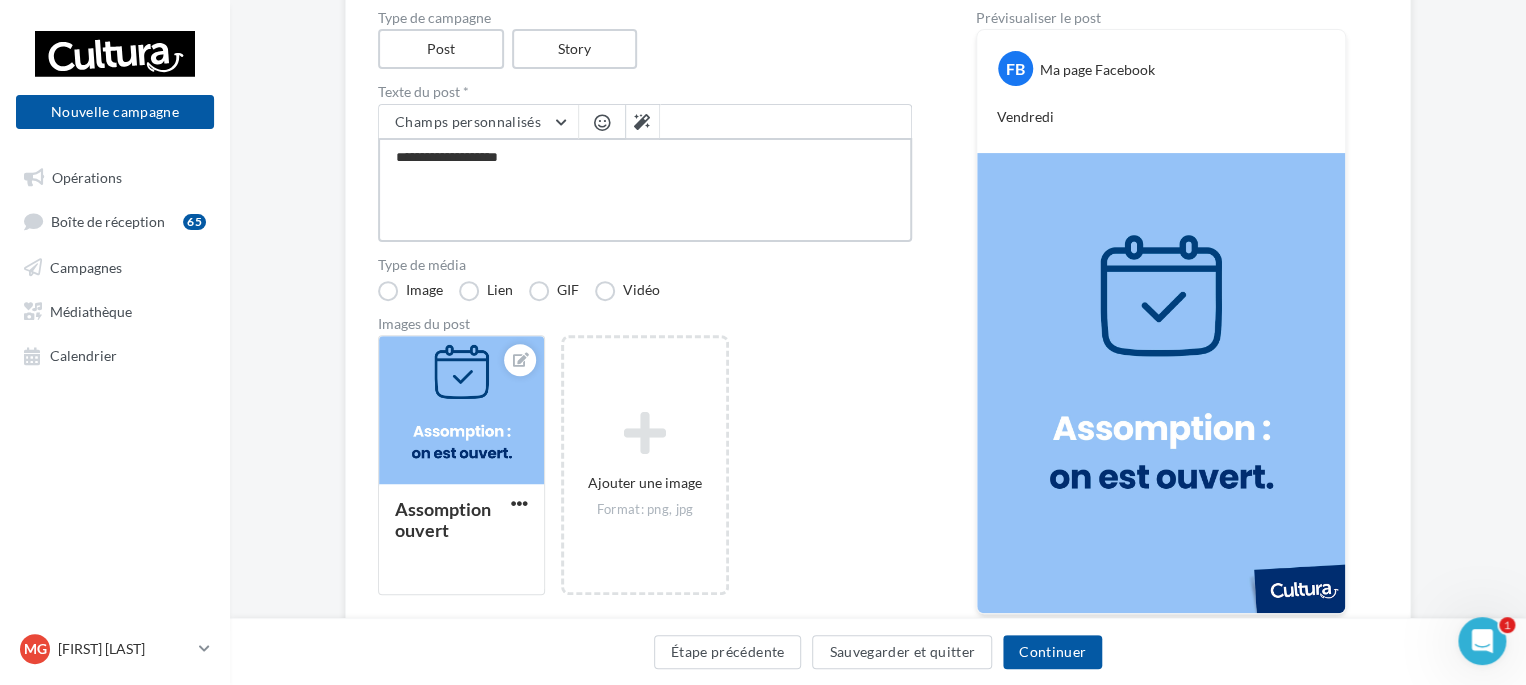type on "**********" 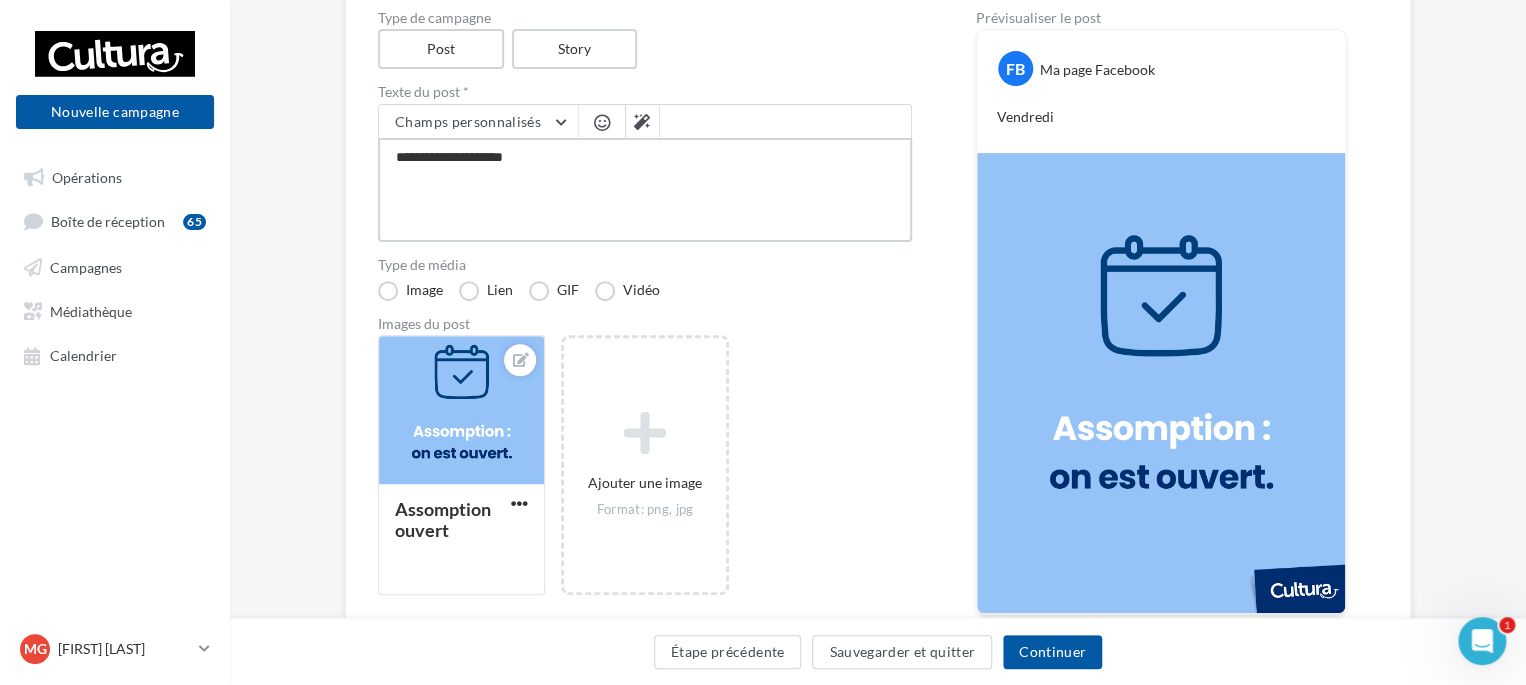 type on "**********" 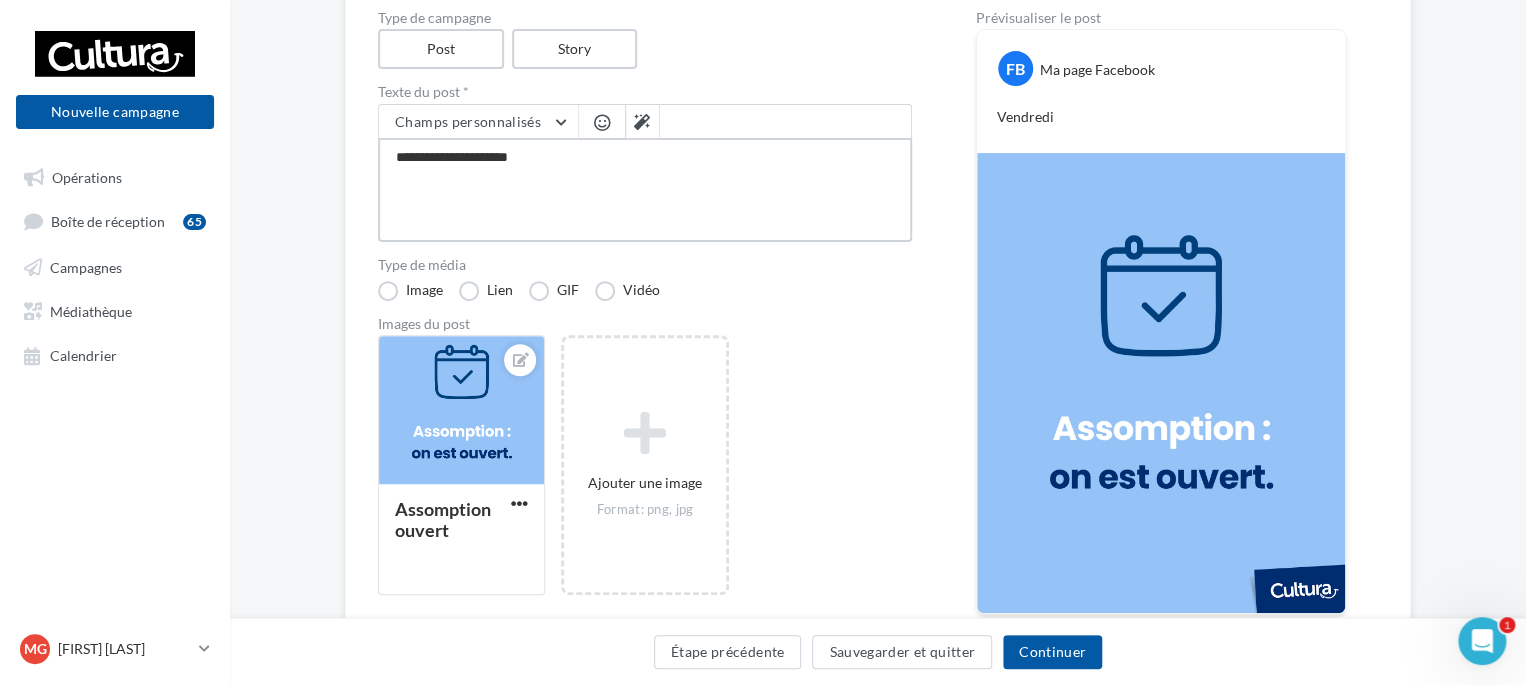 type on "**********" 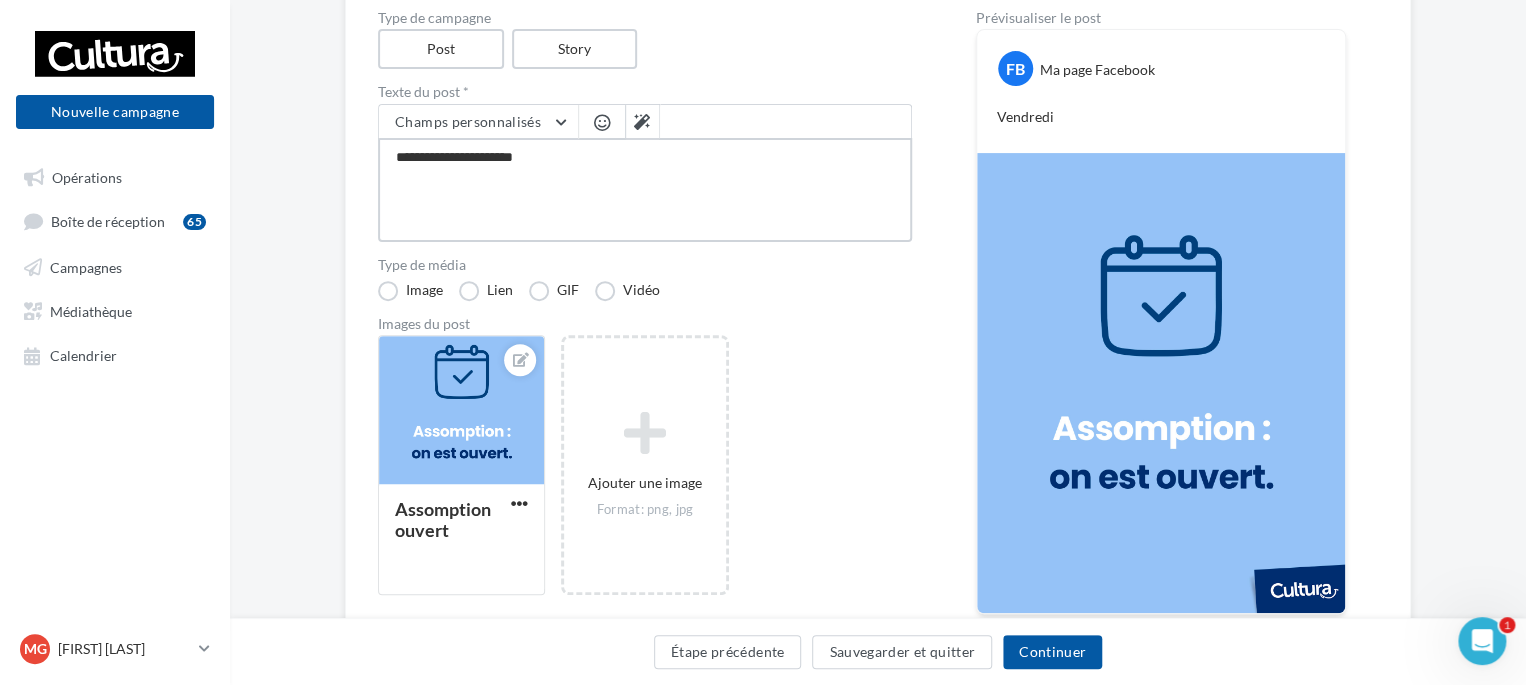 type on "**********" 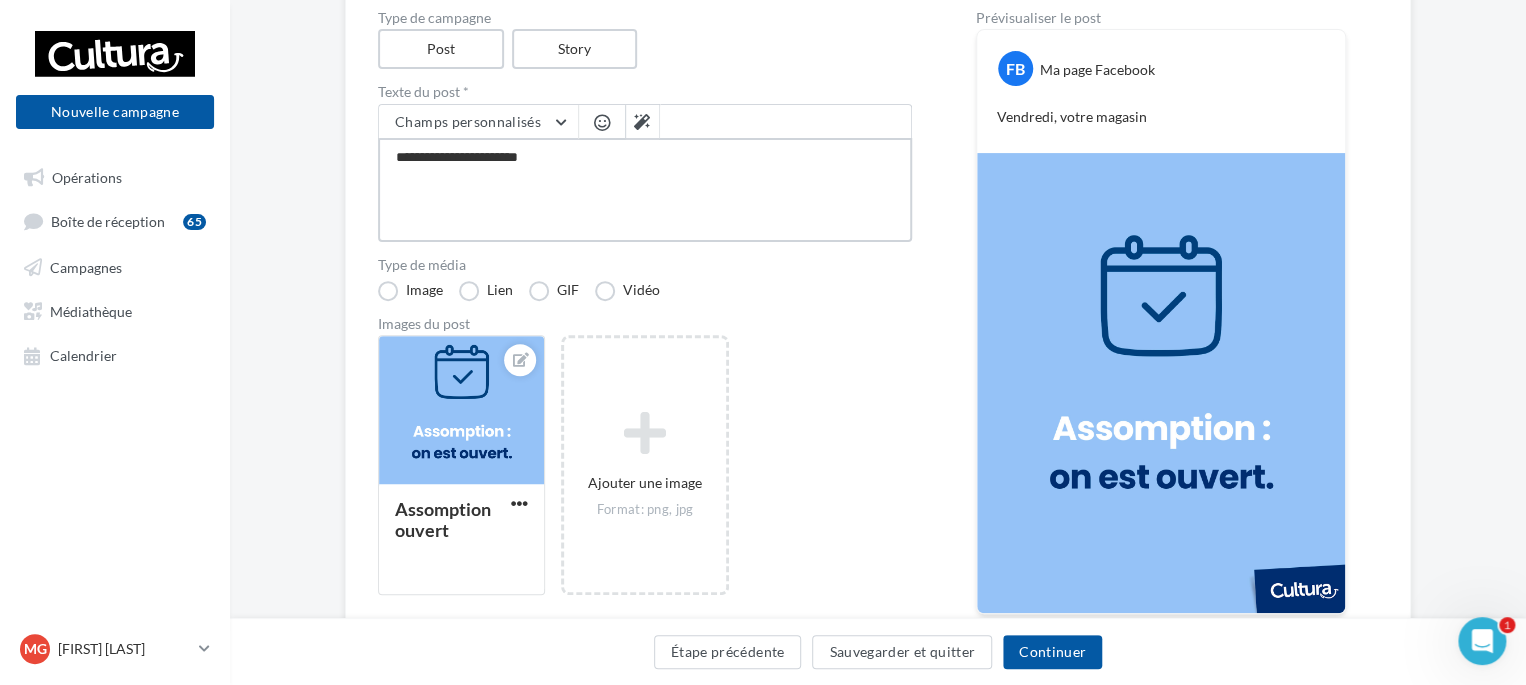type on "**********" 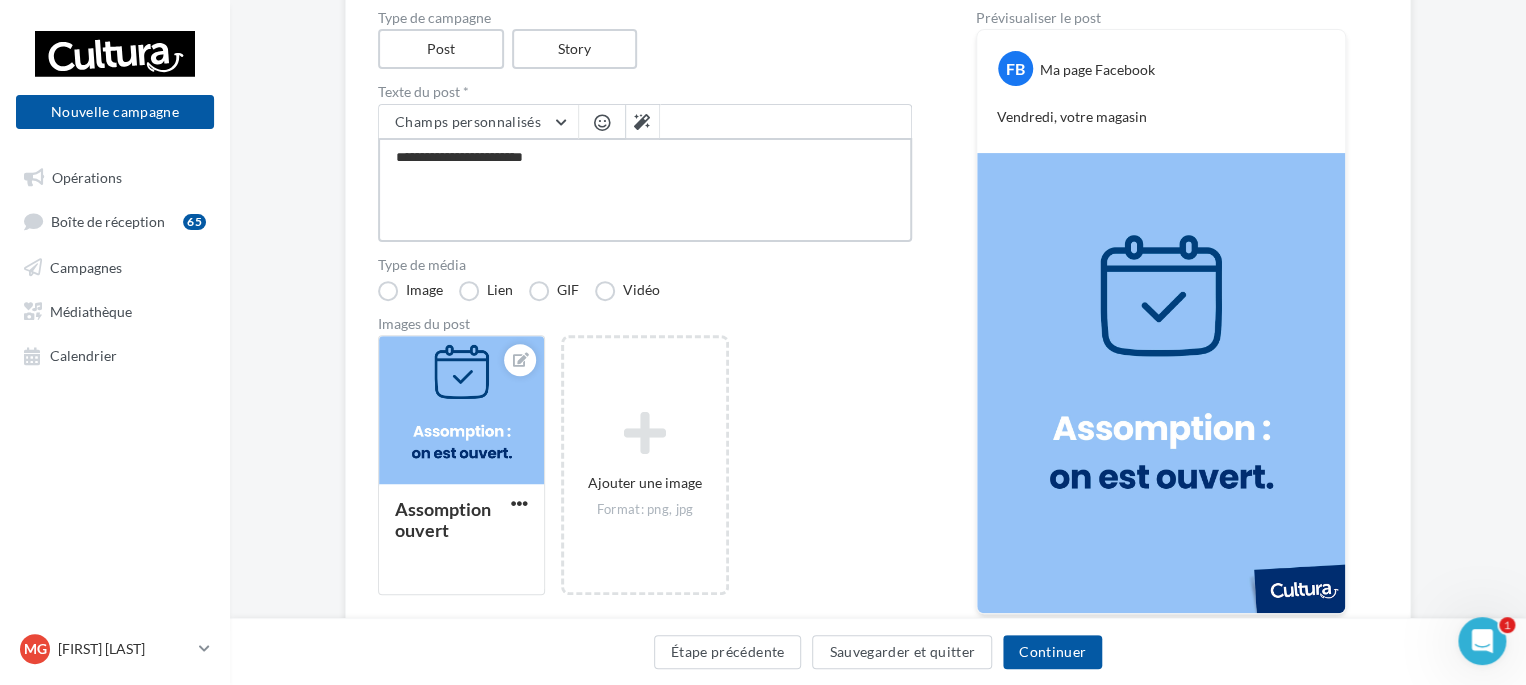 type on "**********" 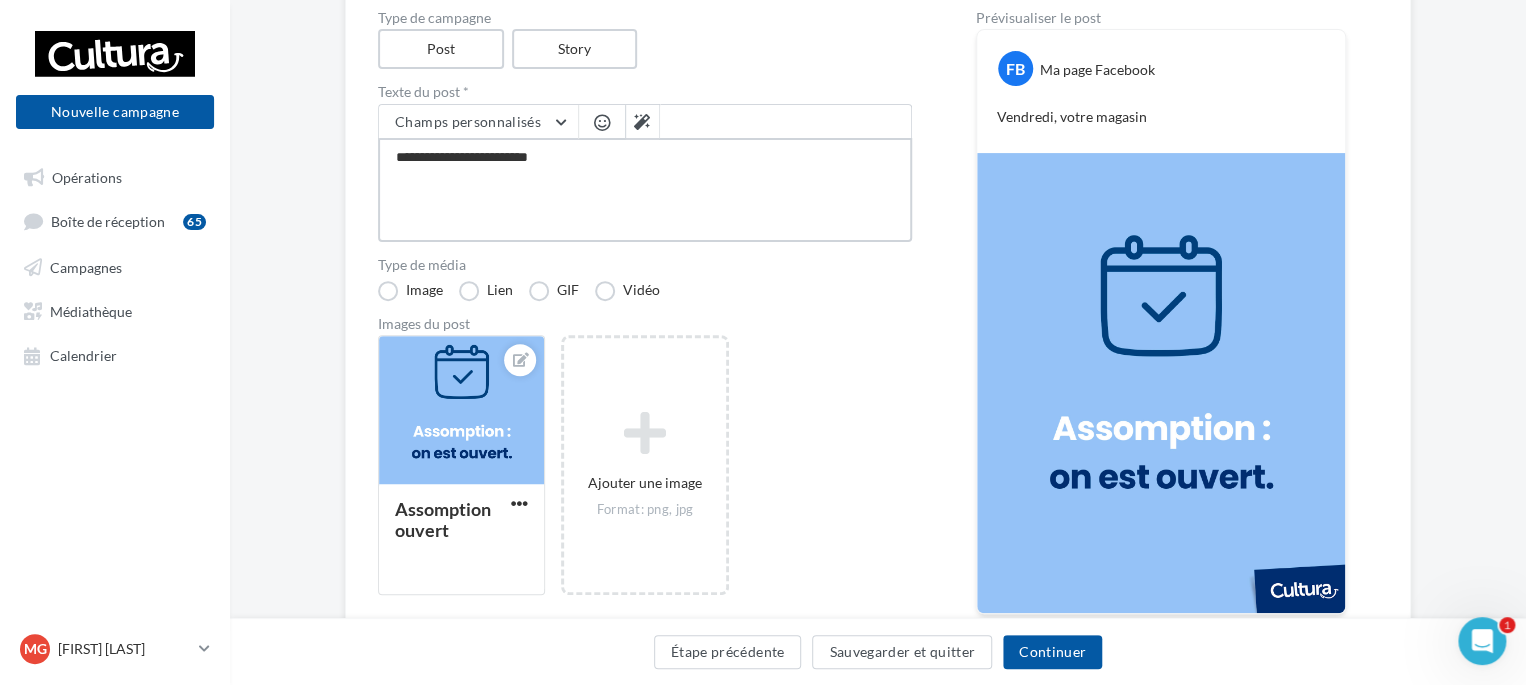 type on "**********" 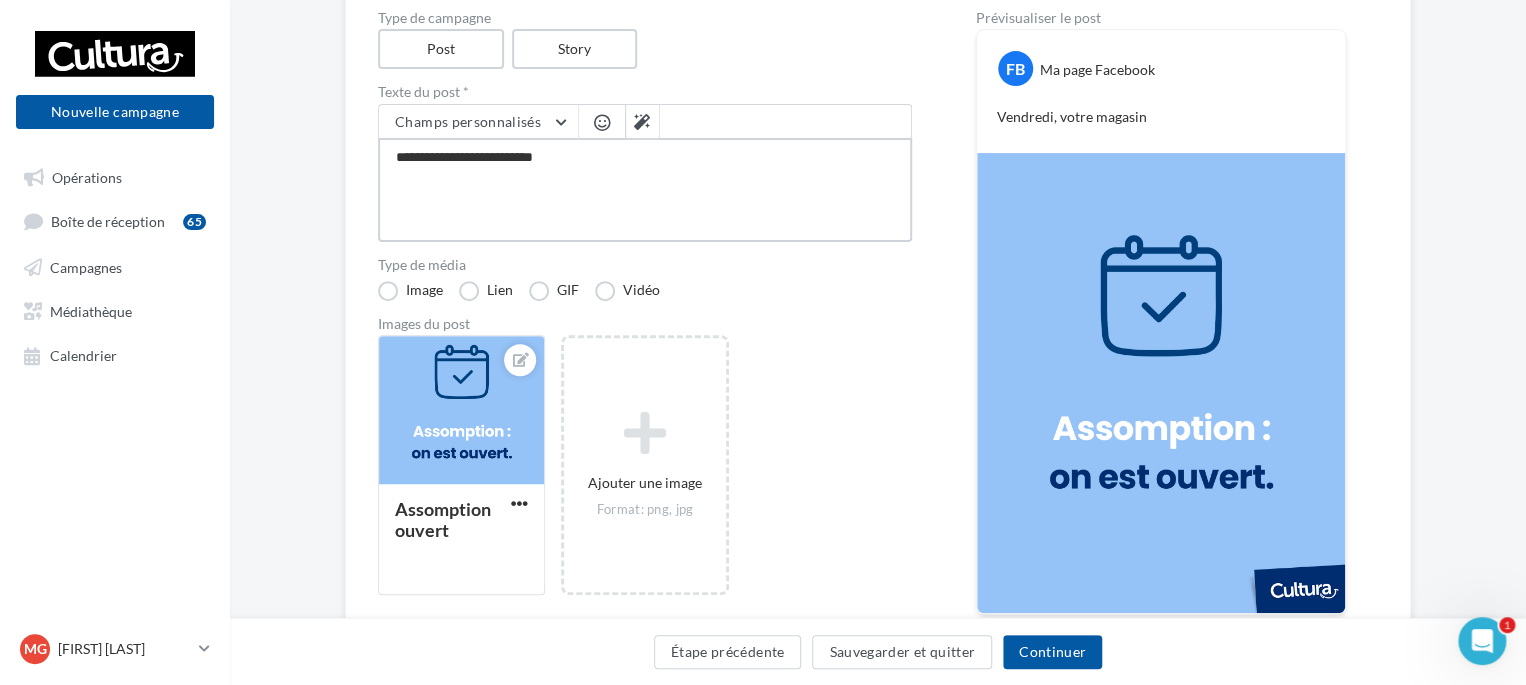 type on "**********" 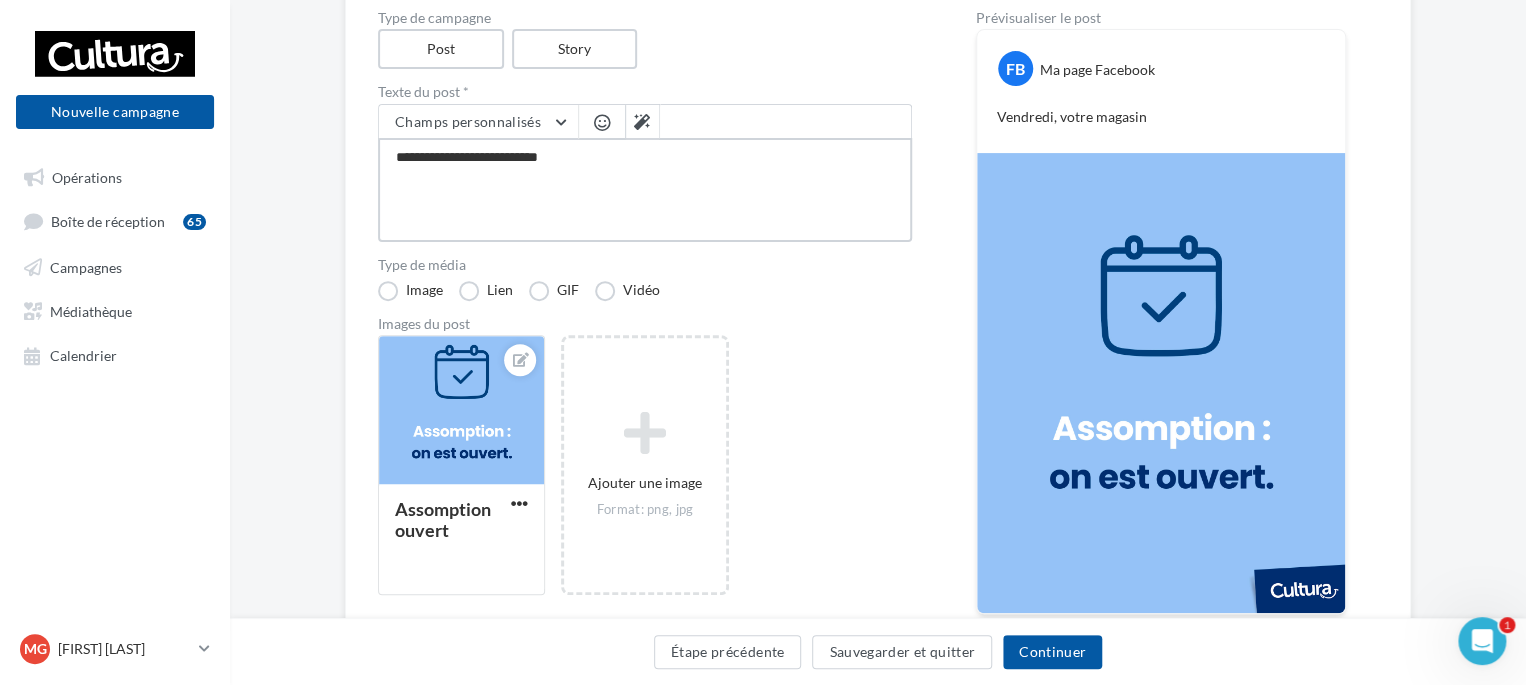 type on "**********" 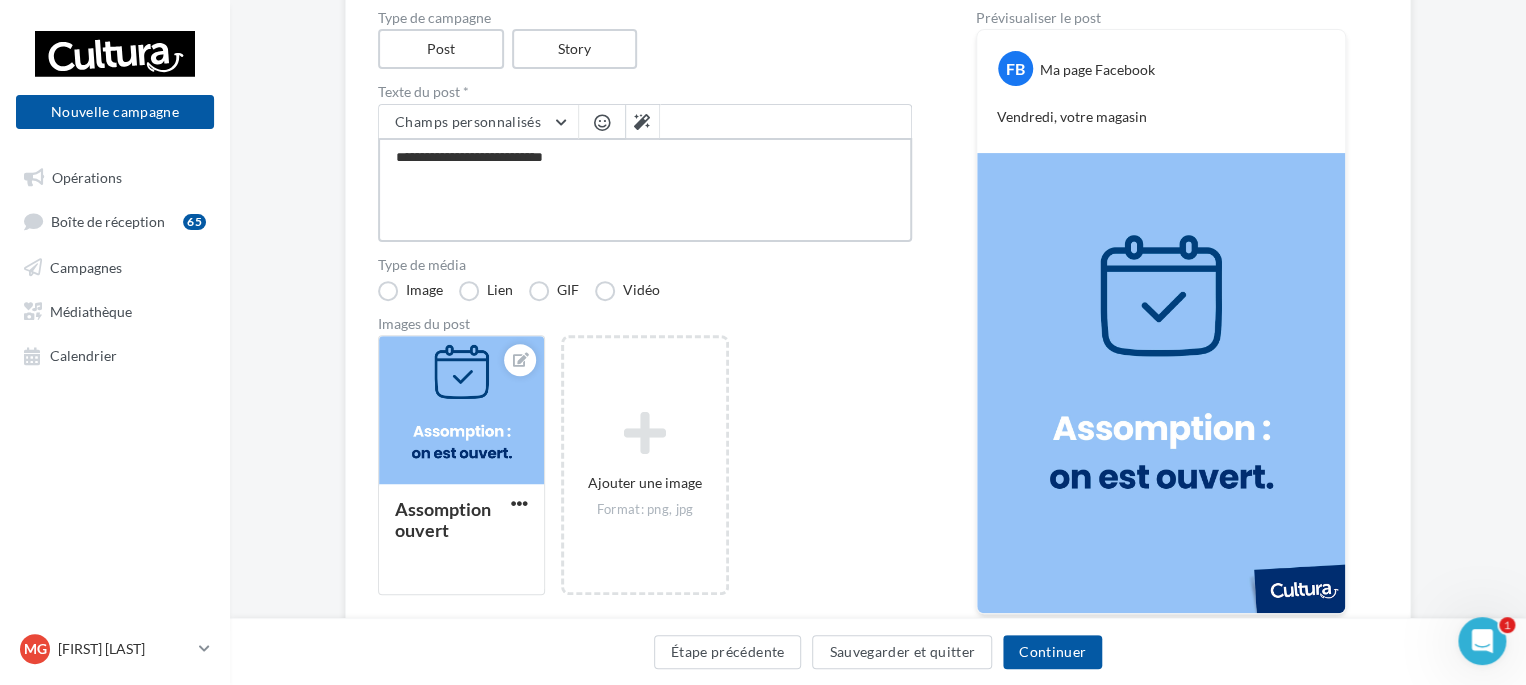 type on "**********" 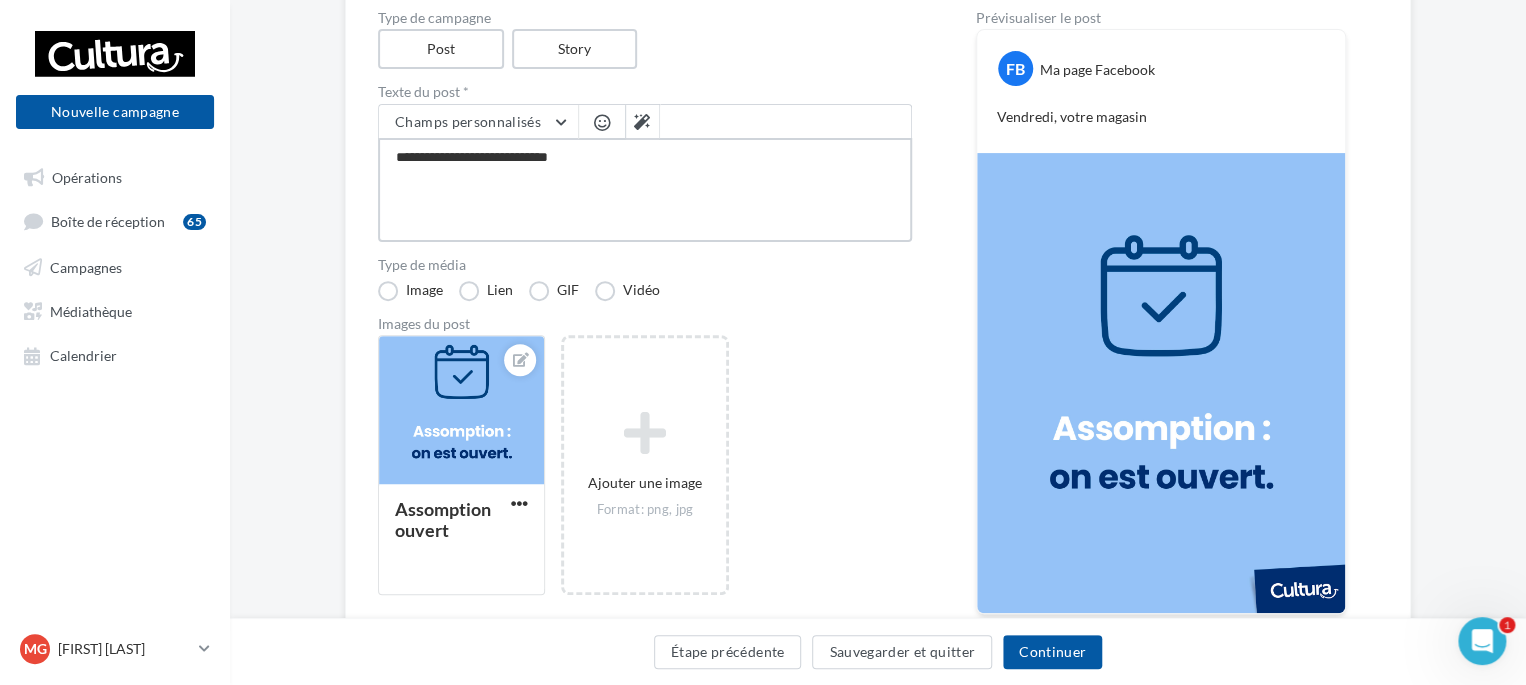type on "**********" 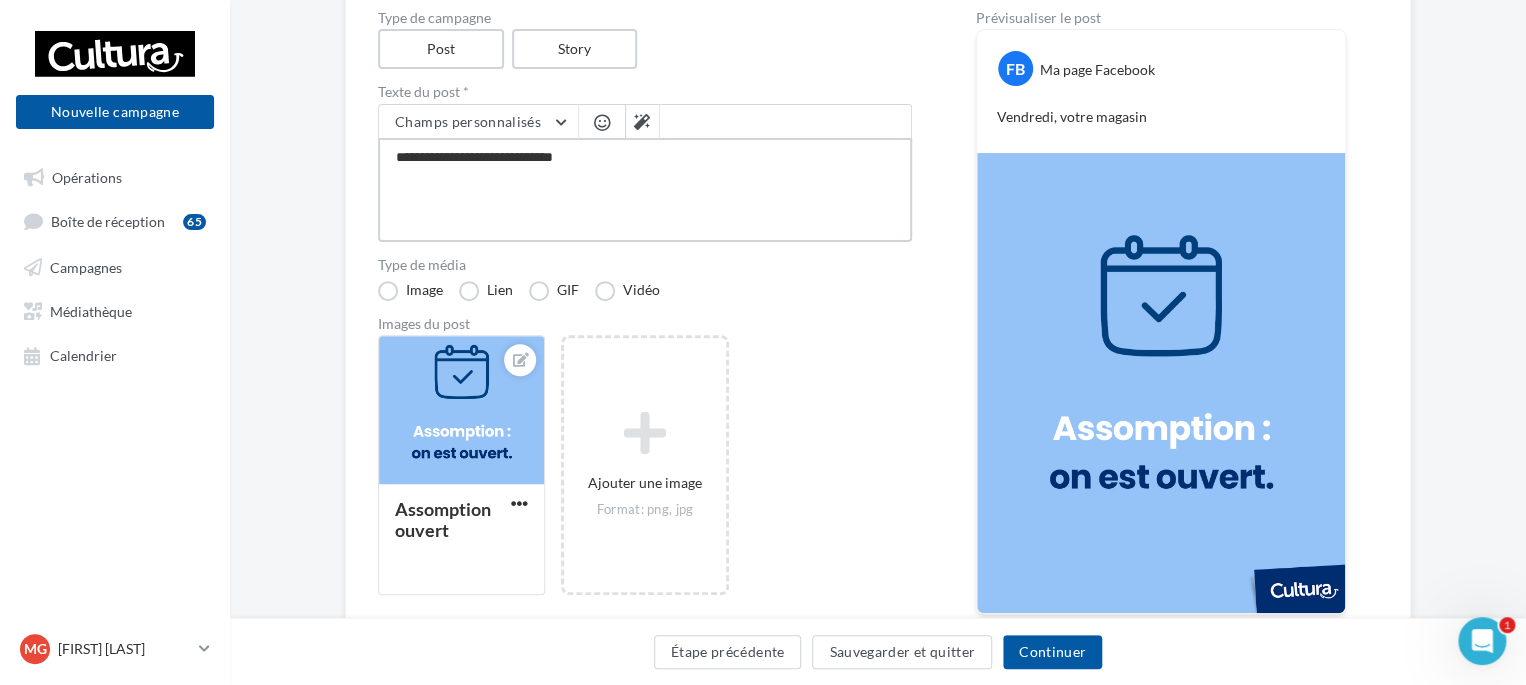 type on "**********" 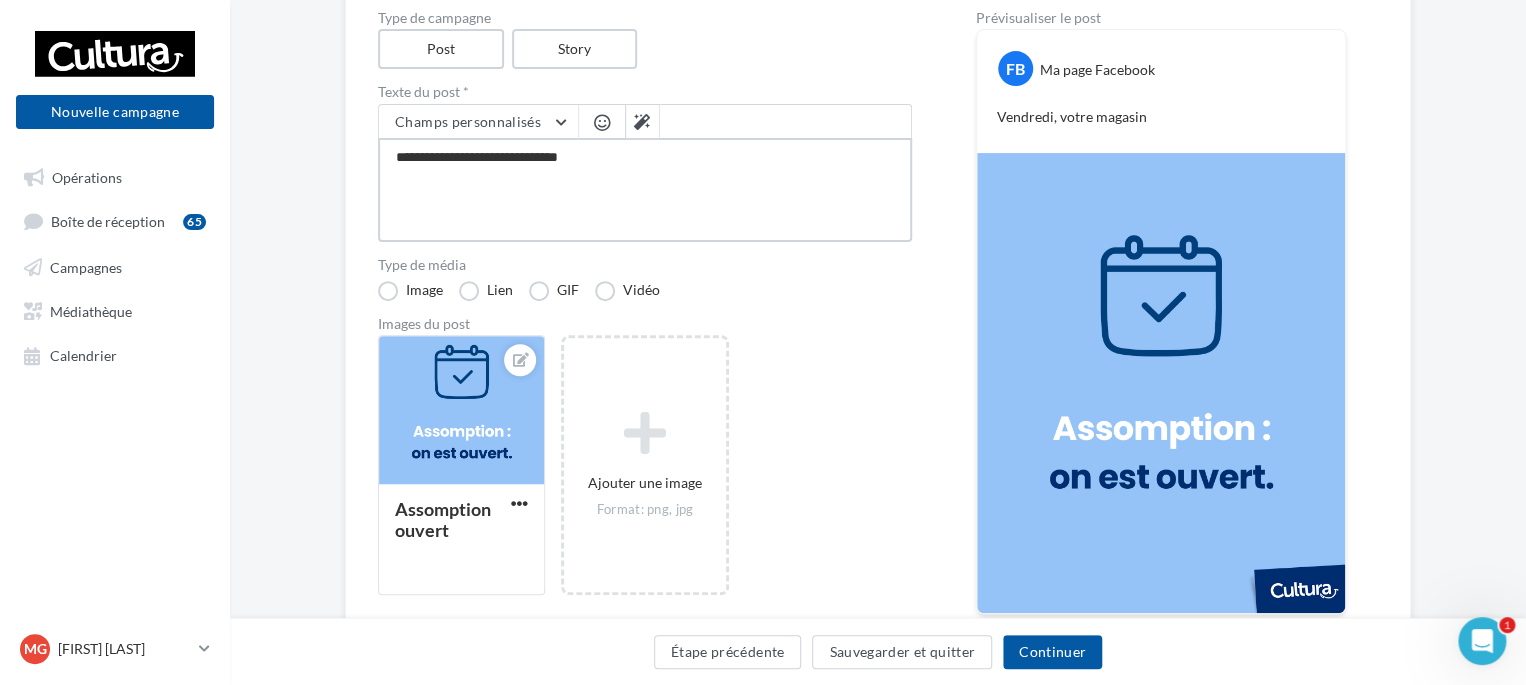 type on "**********" 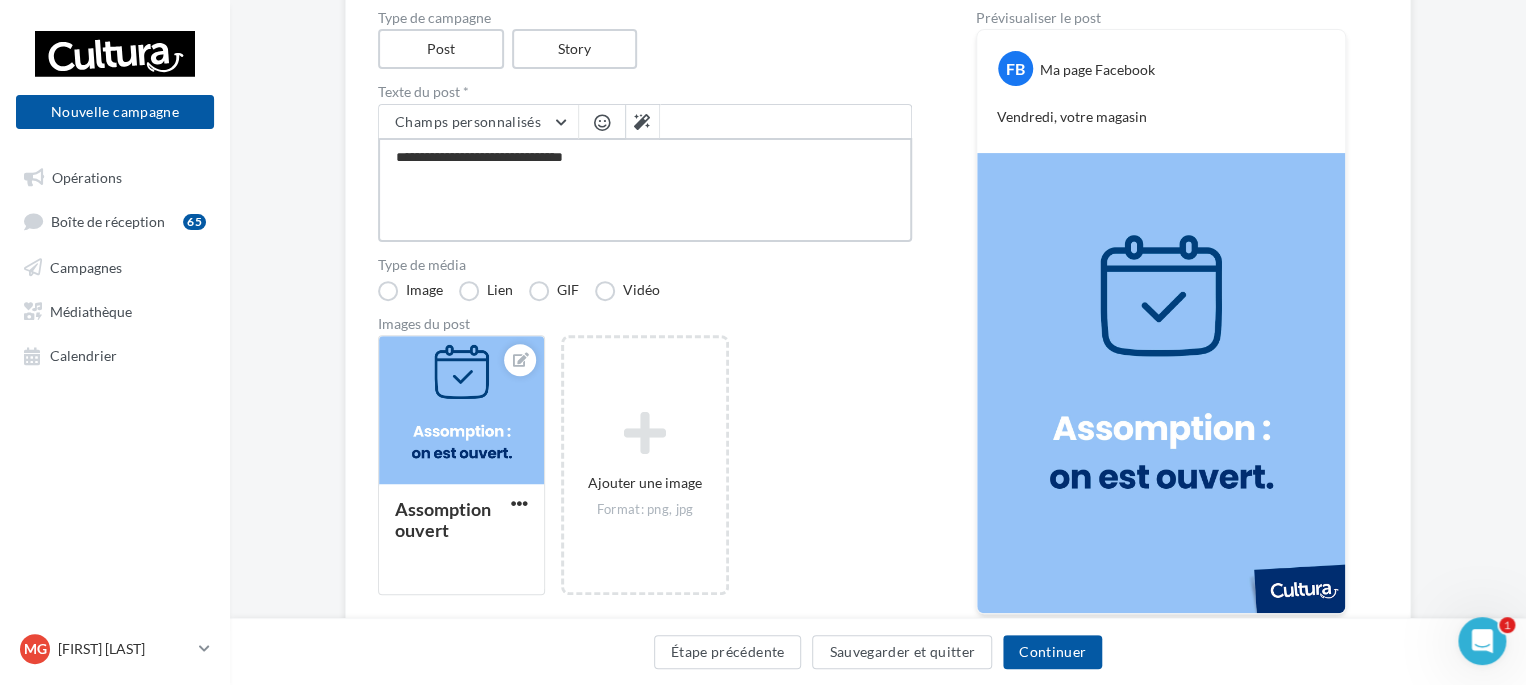 type on "**********" 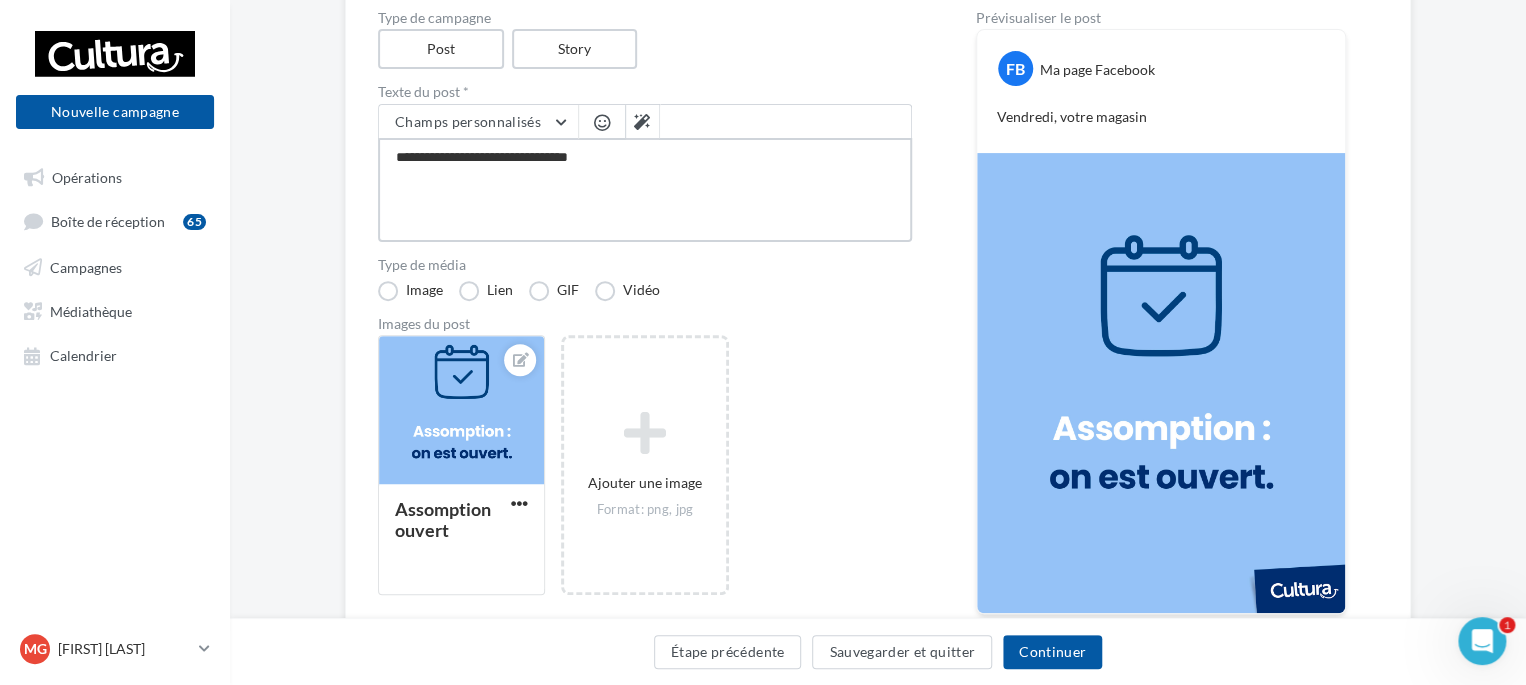 type on "**********" 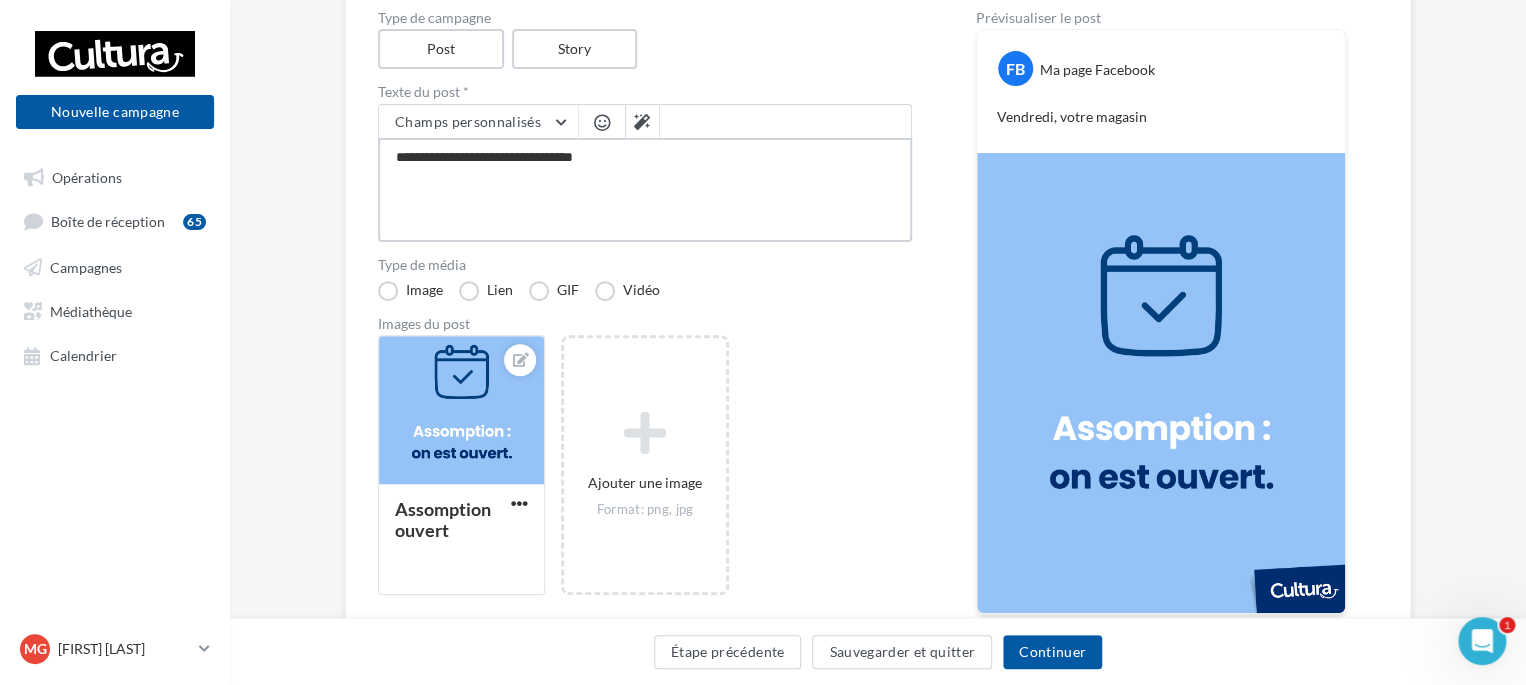 type on "**********" 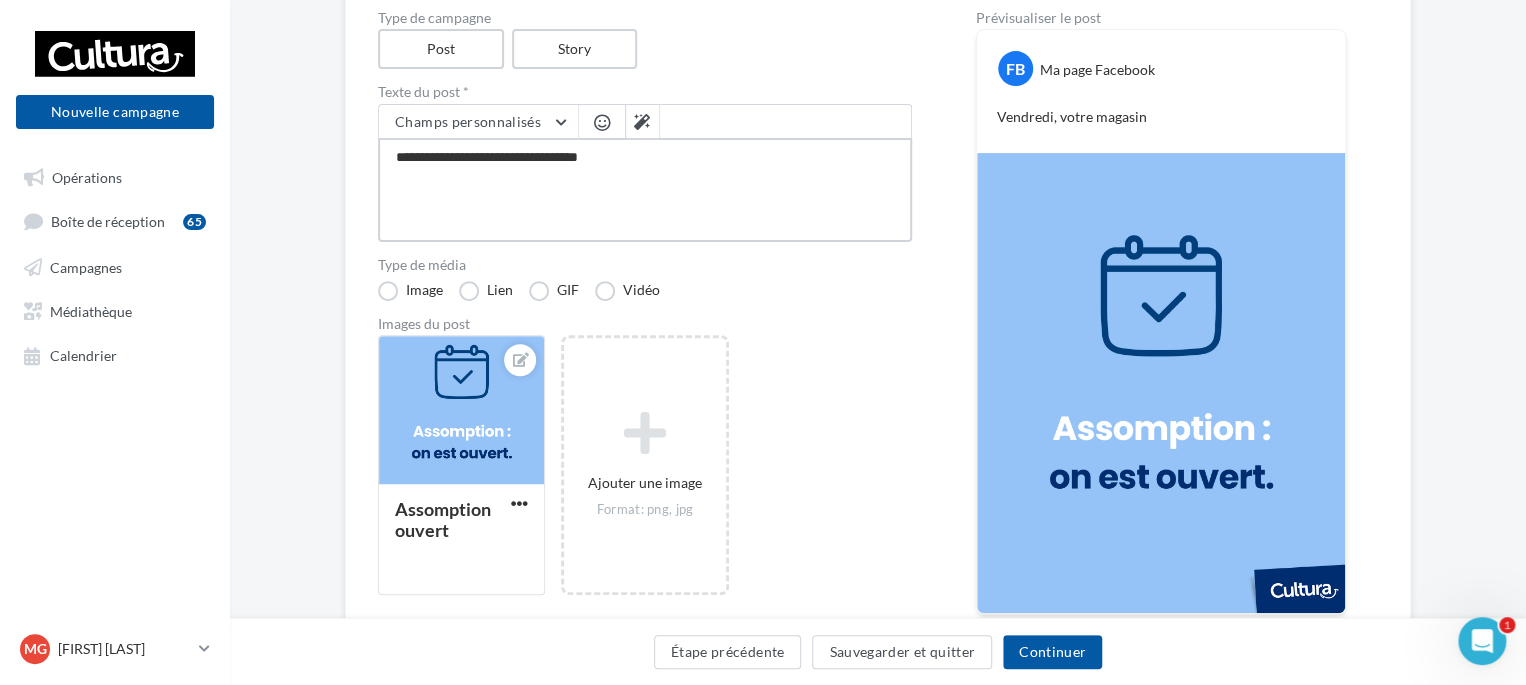 type on "**********" 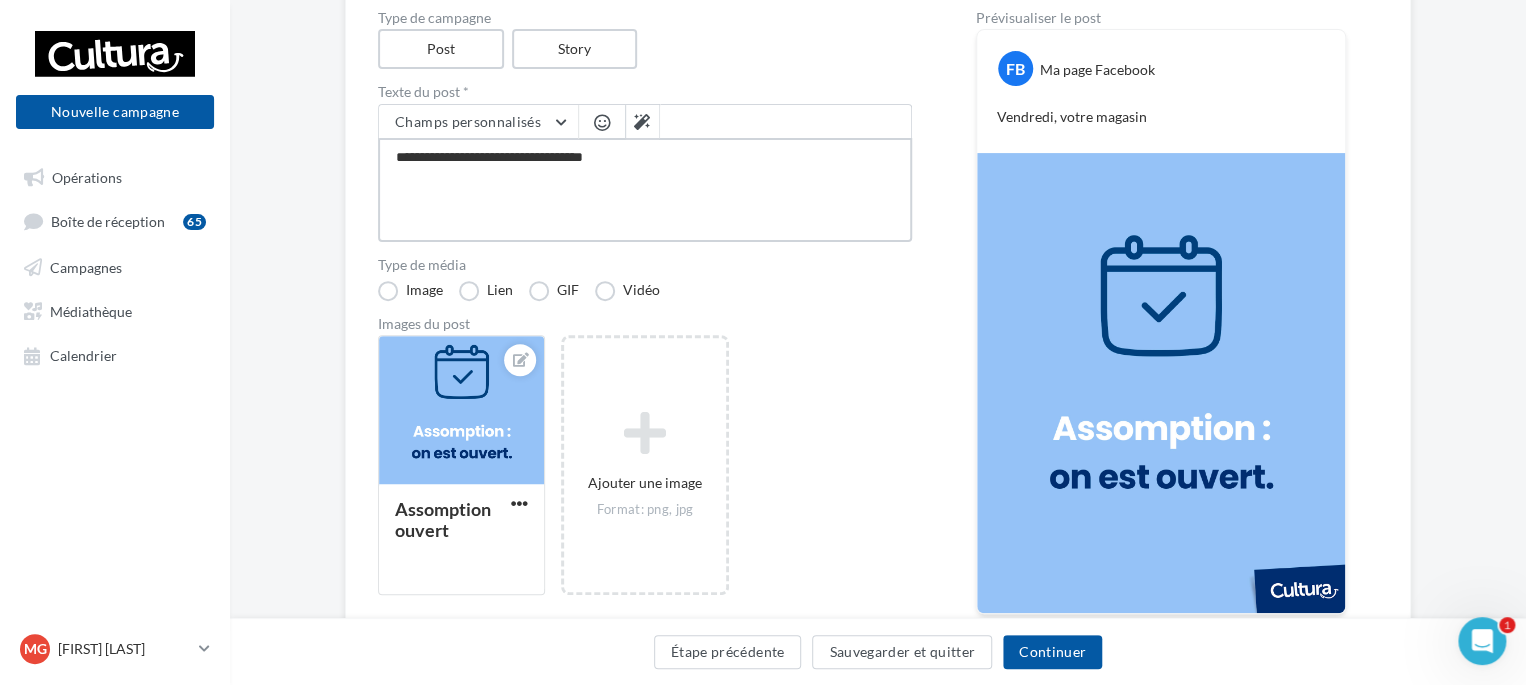 type on "**********" 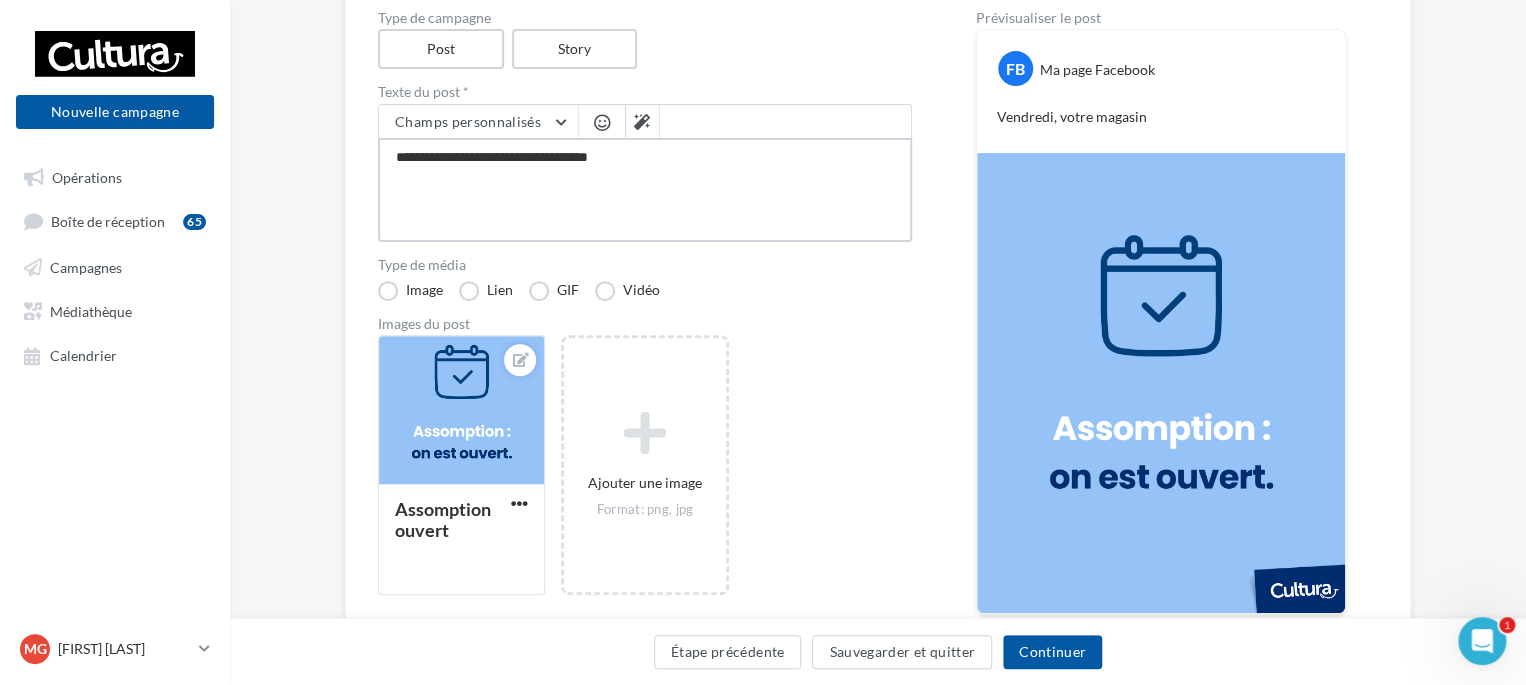 type on "**********" 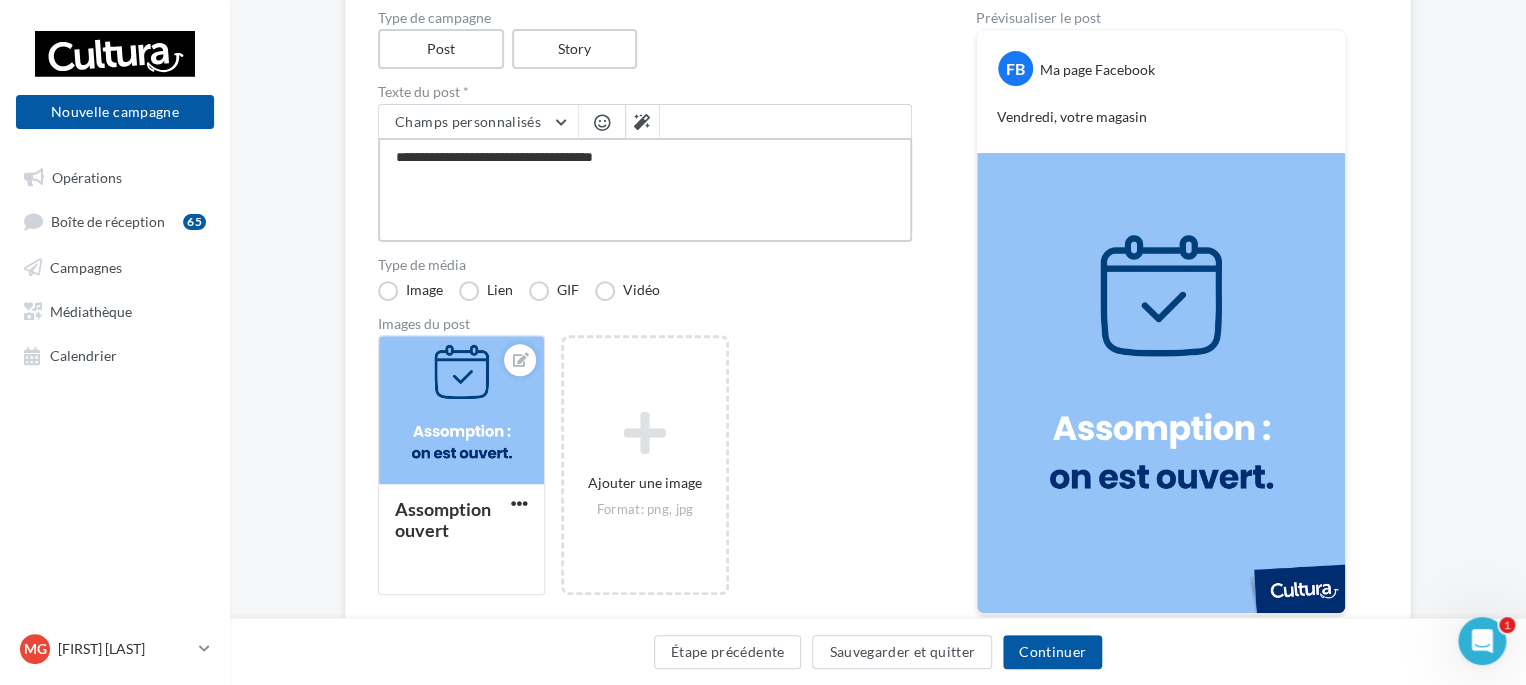 type on "**********" 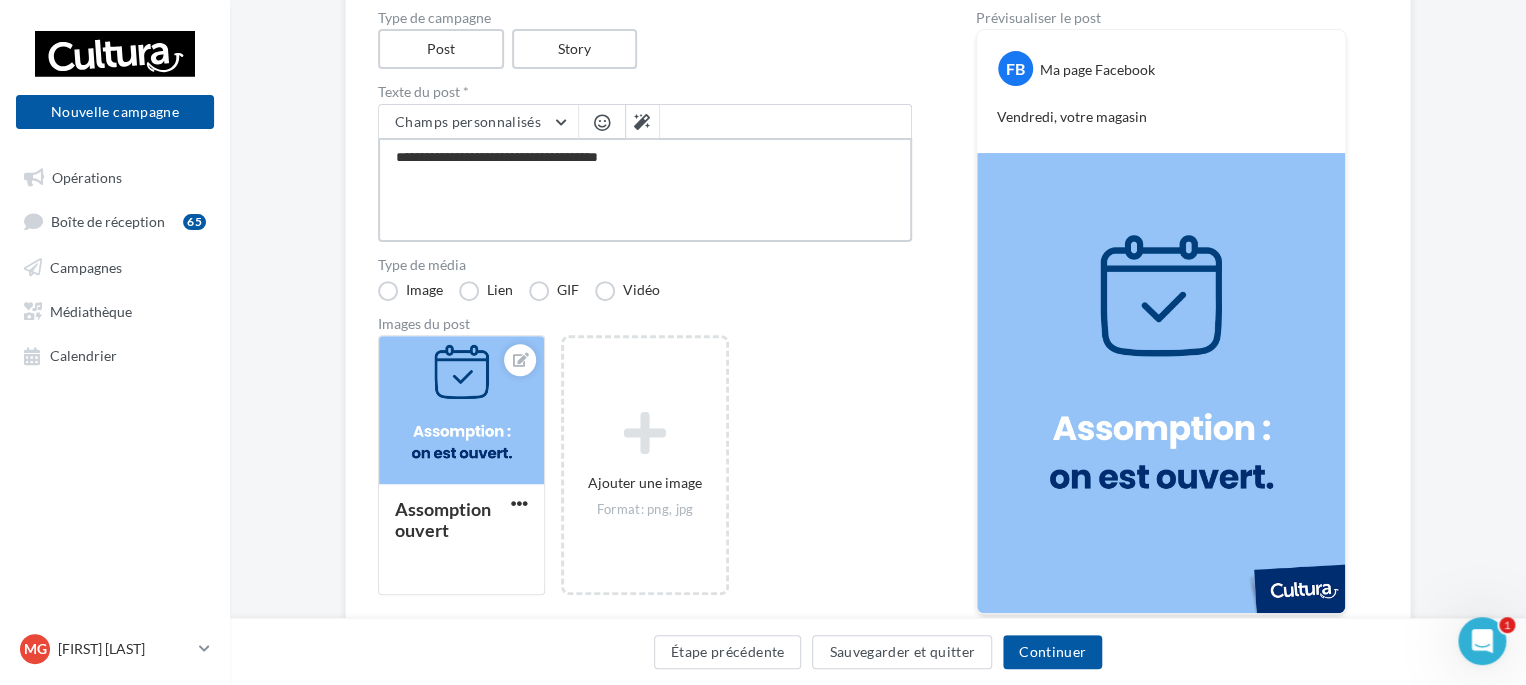 type on "**********" 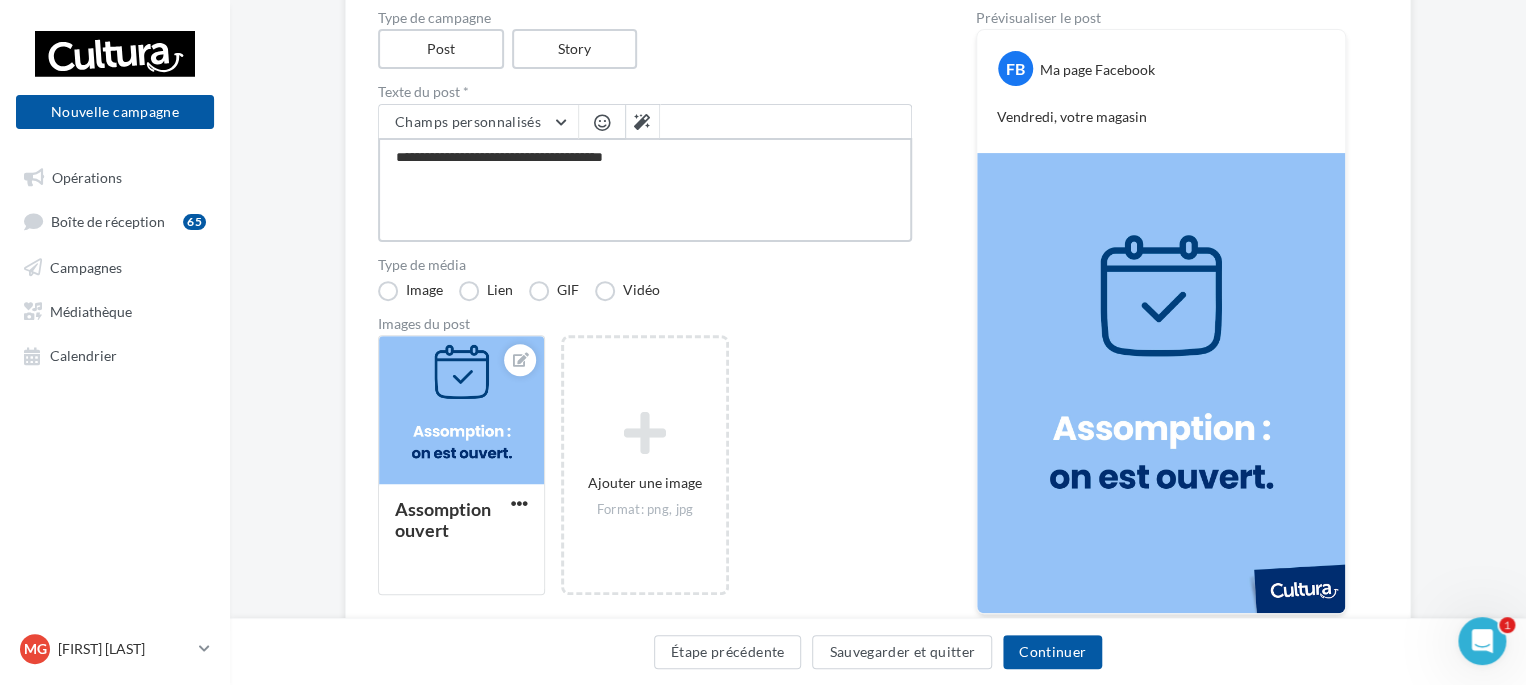 type on "**********" 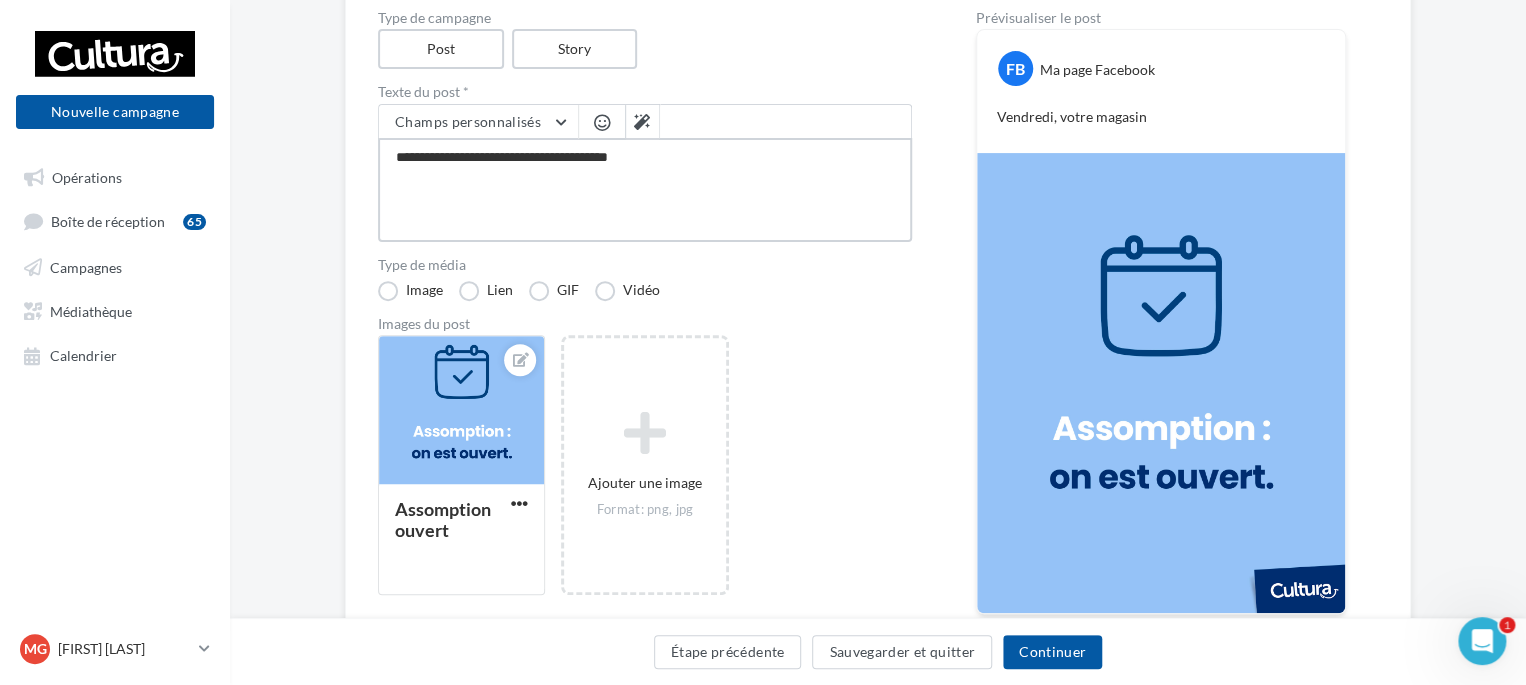 type on "**********" 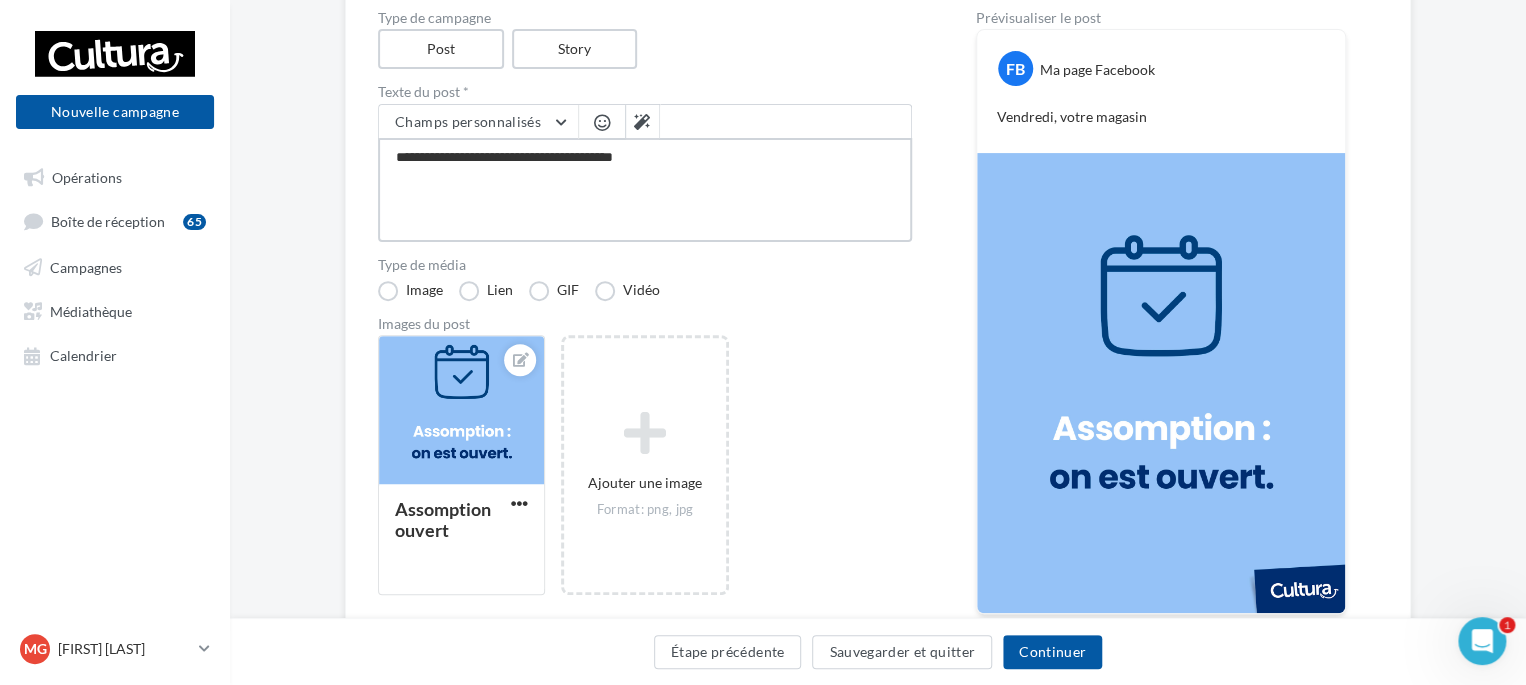type on "**********" 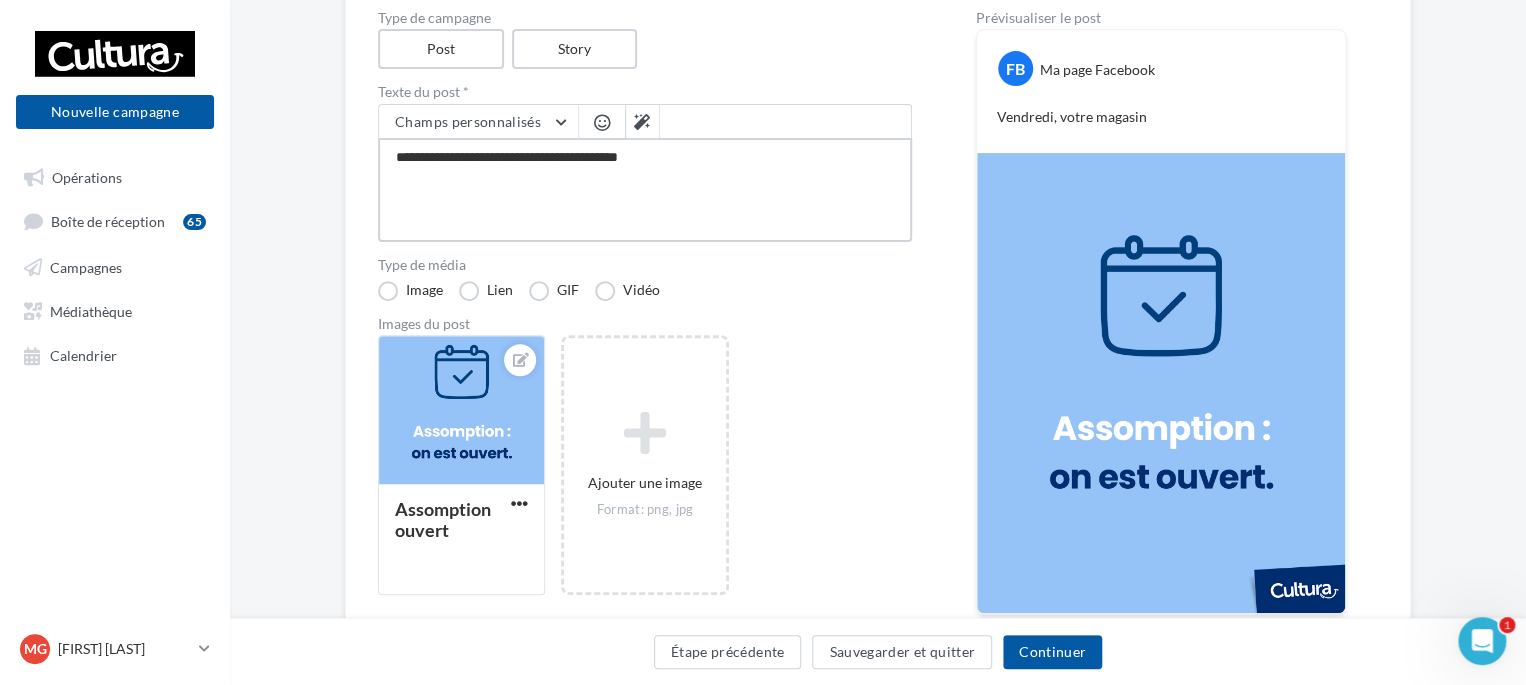 type on "**********" 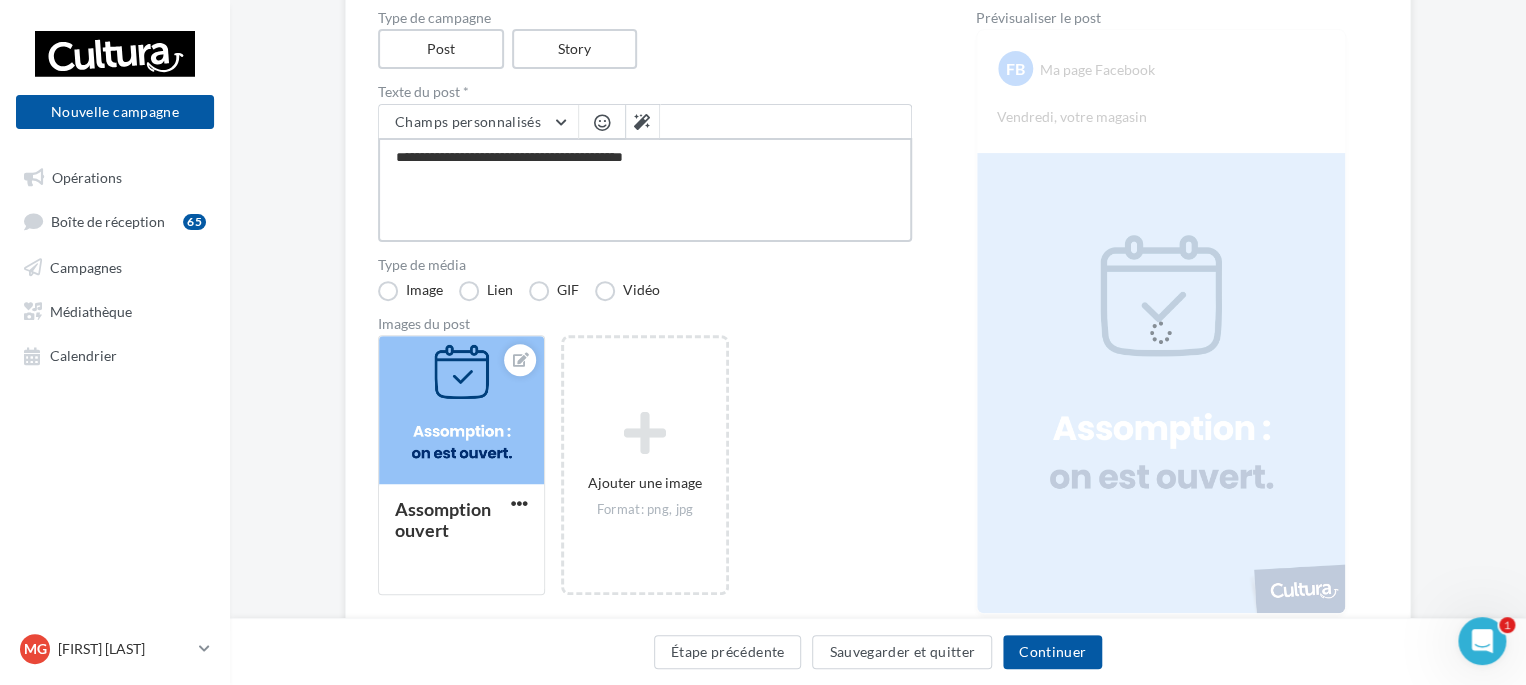 type on "**********" 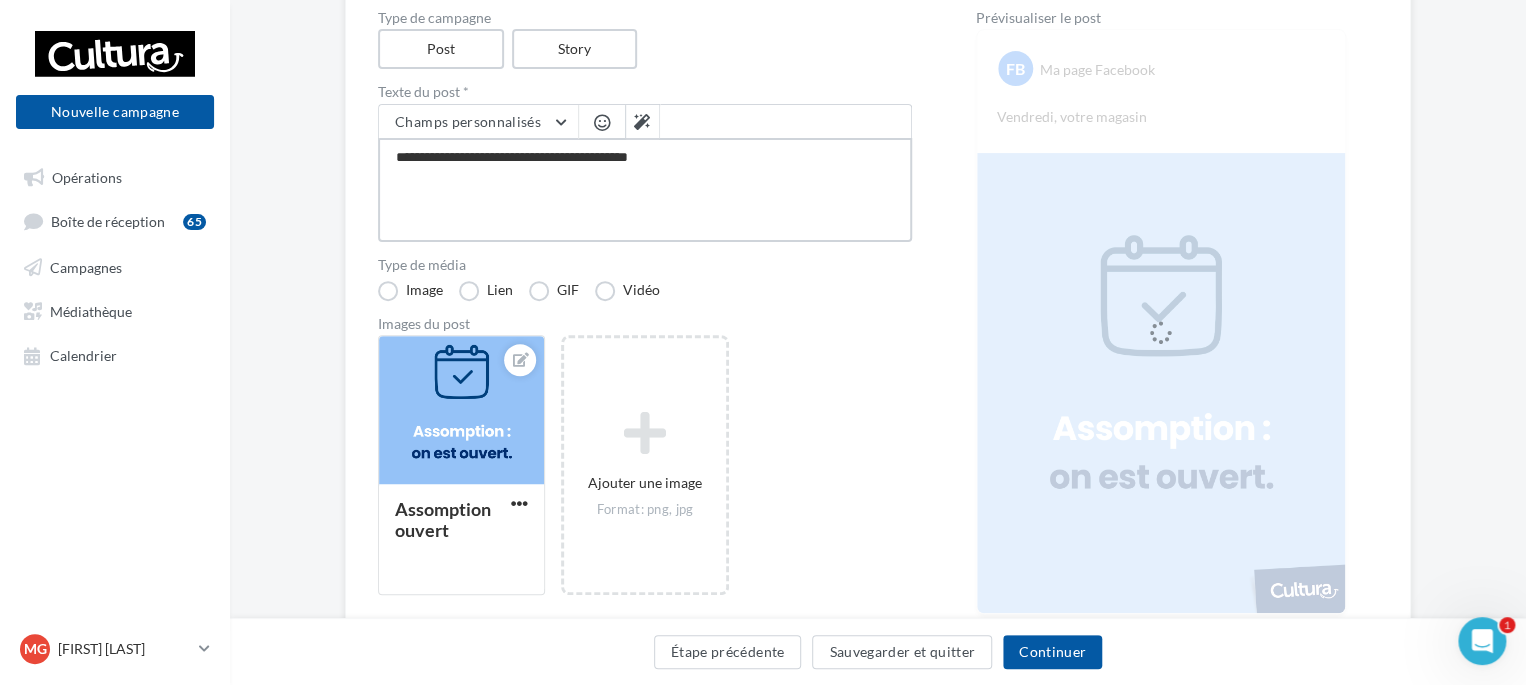 type on "**********" 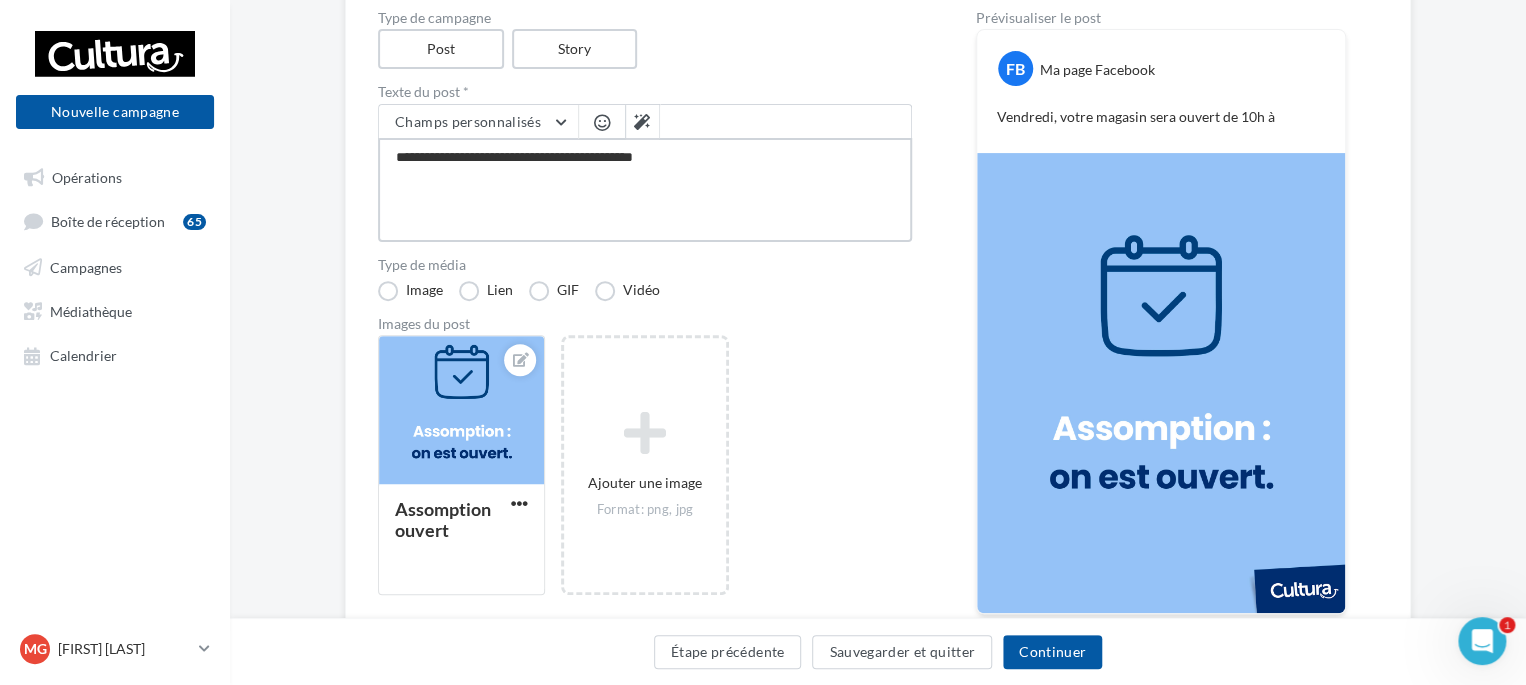 type on "**********" 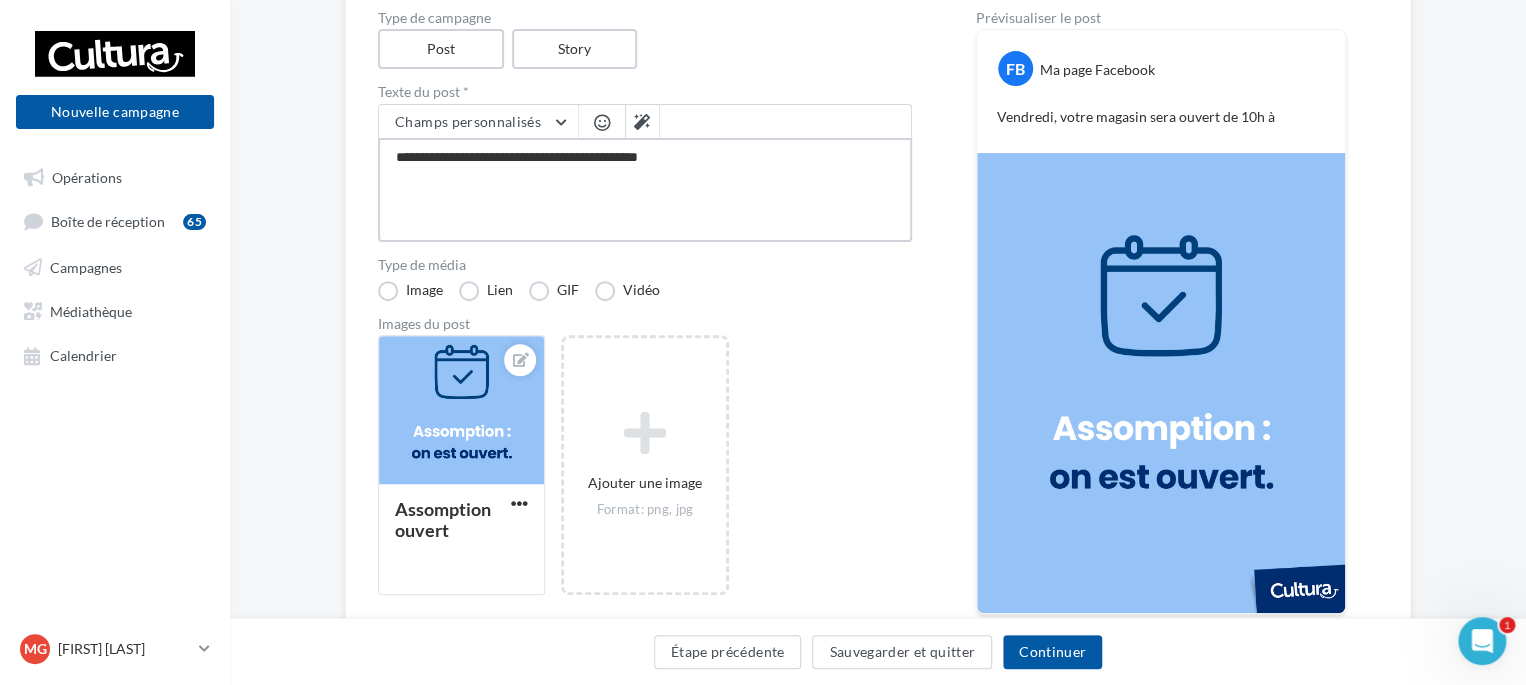 type on "**********" 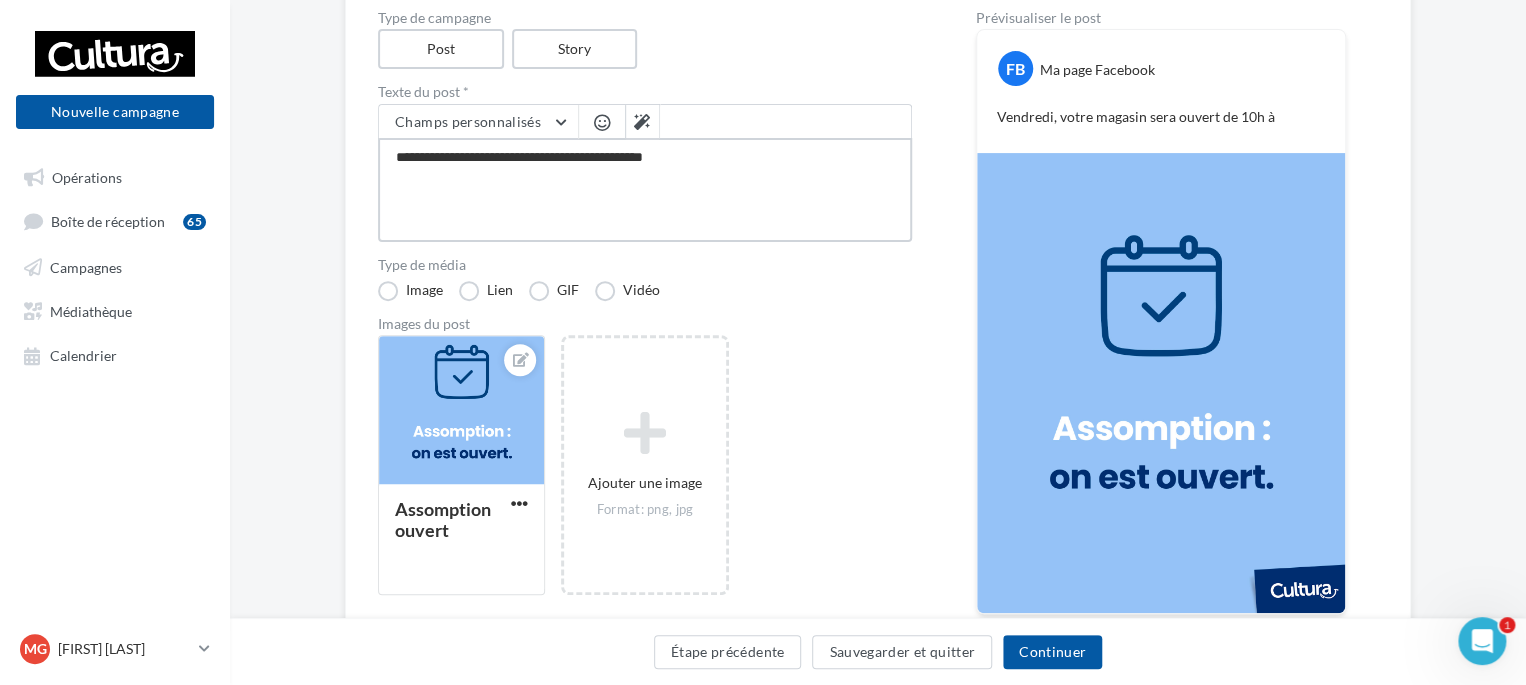 type on "**********" 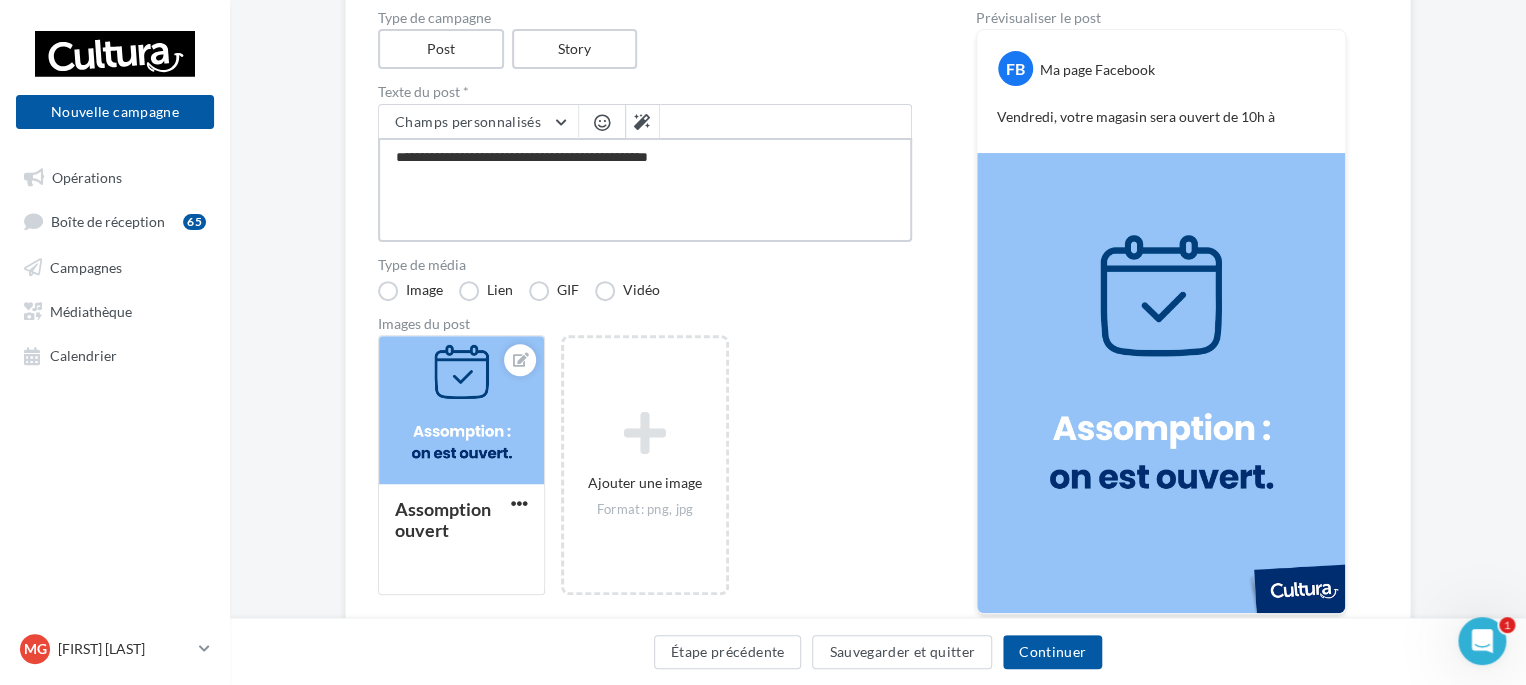 type on "**********" 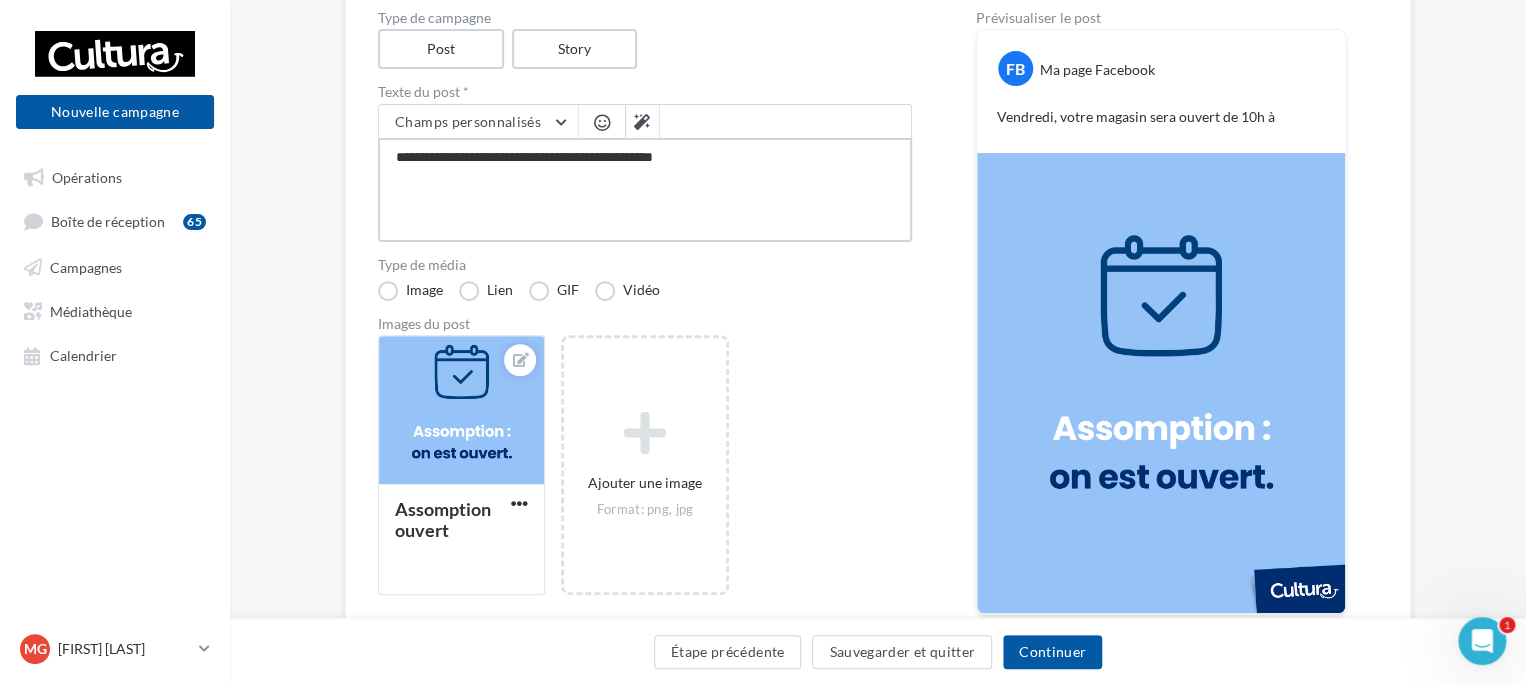 type on "**********" 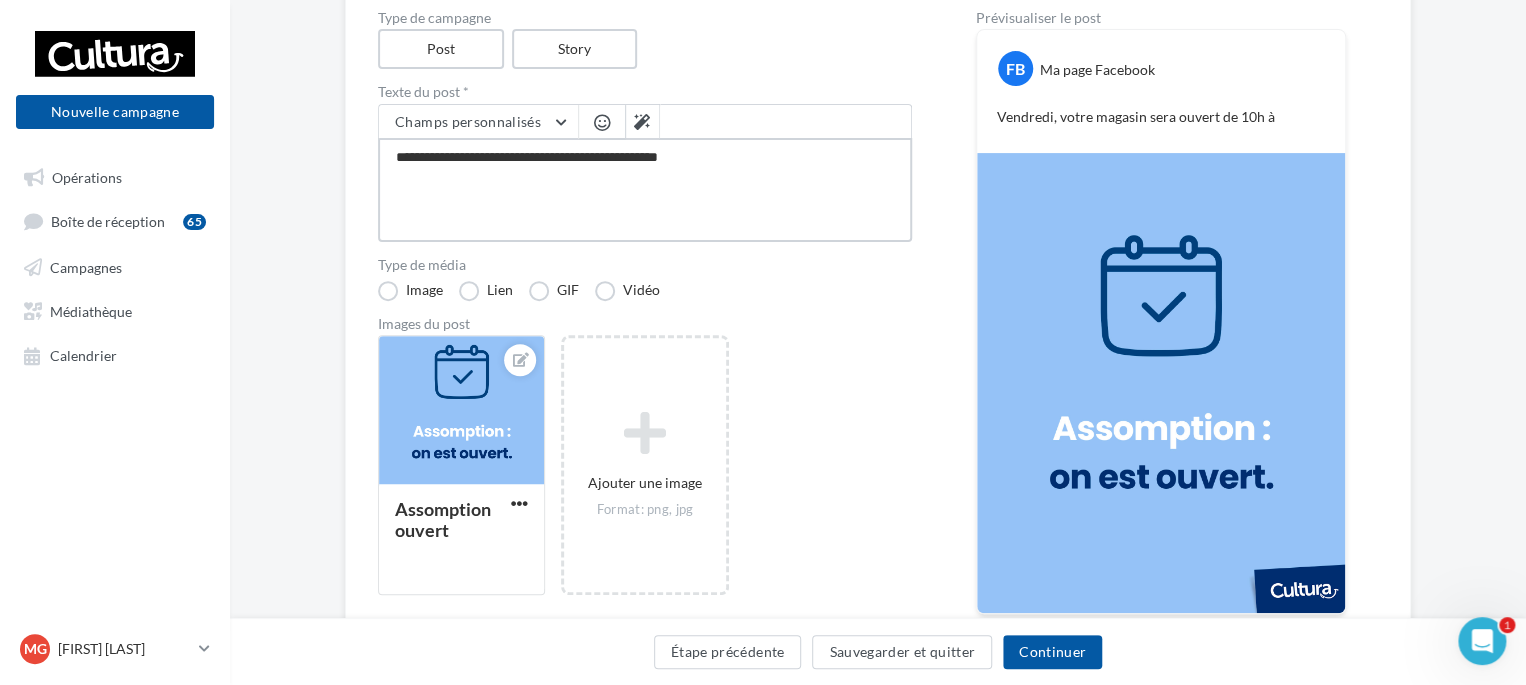 type on "**********" 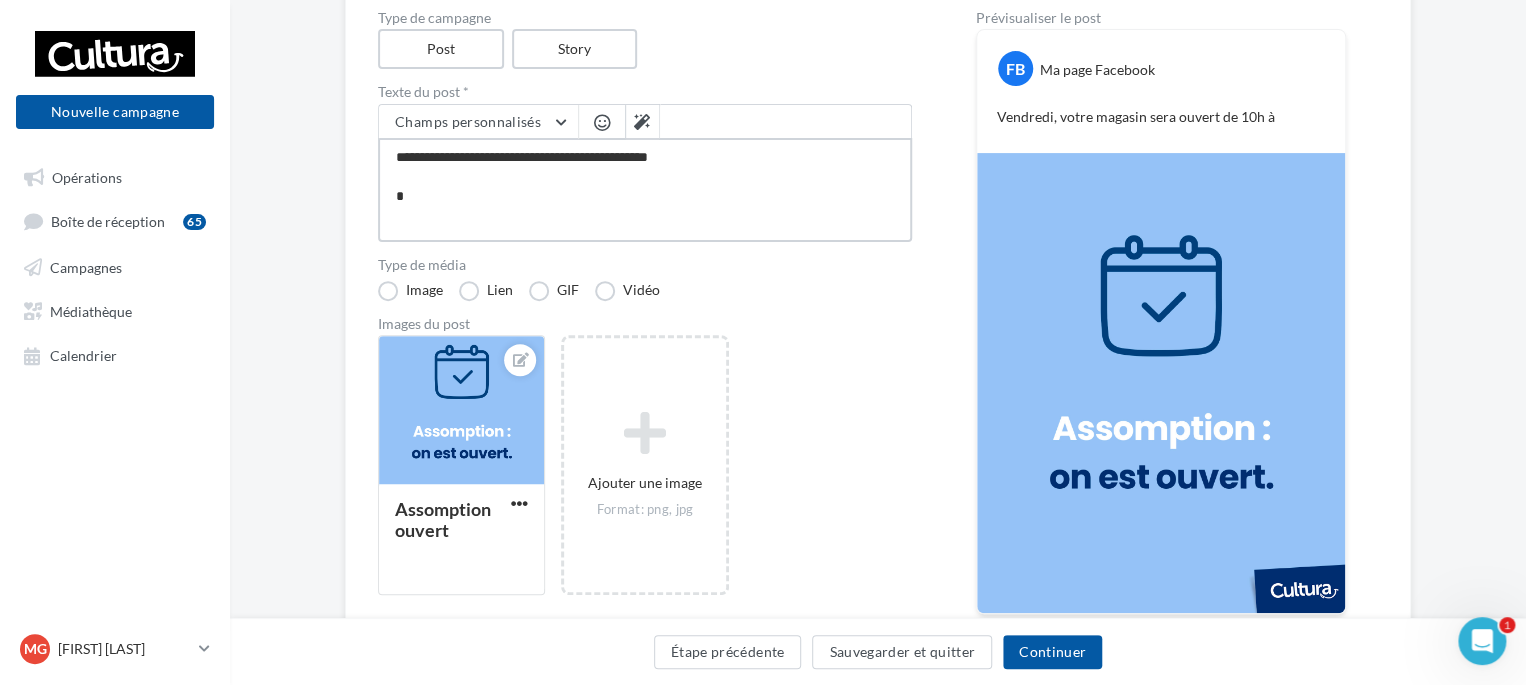 type on "**********" 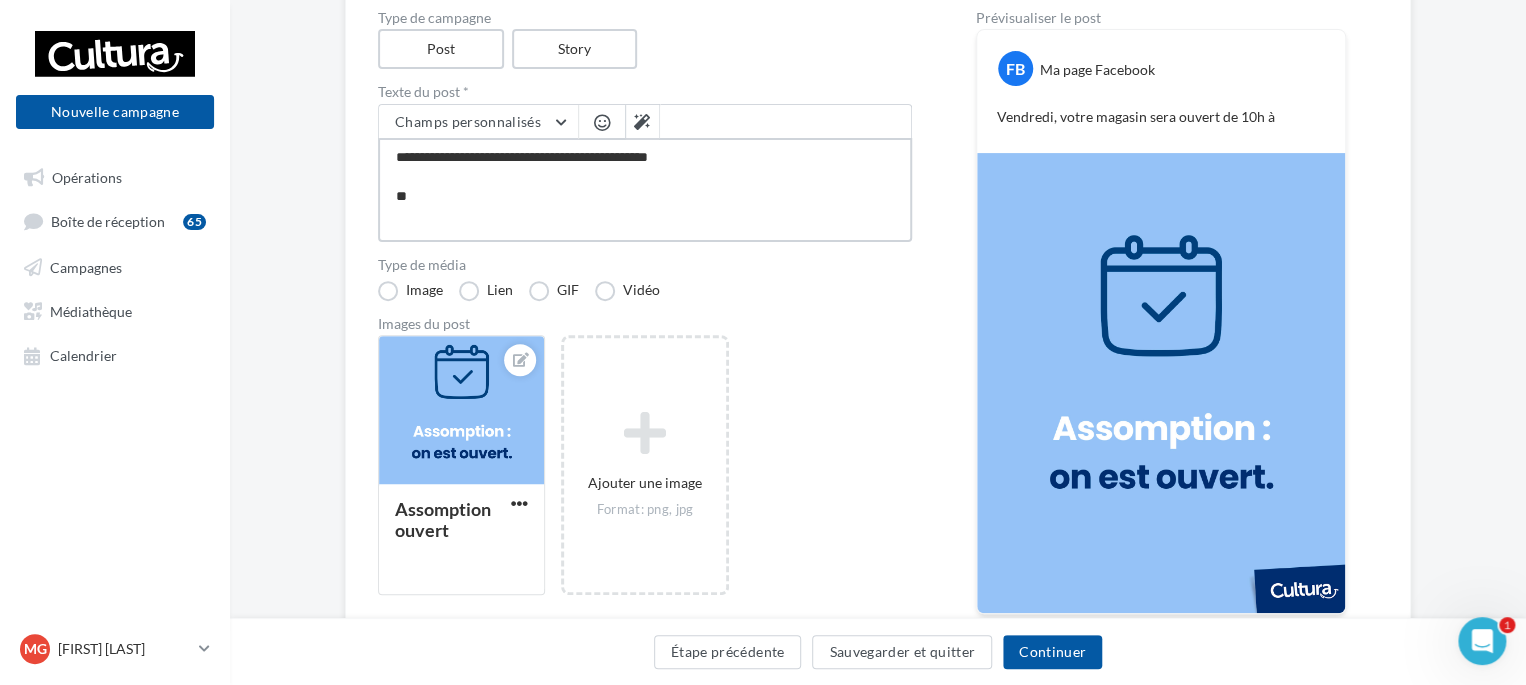 type on "**********" 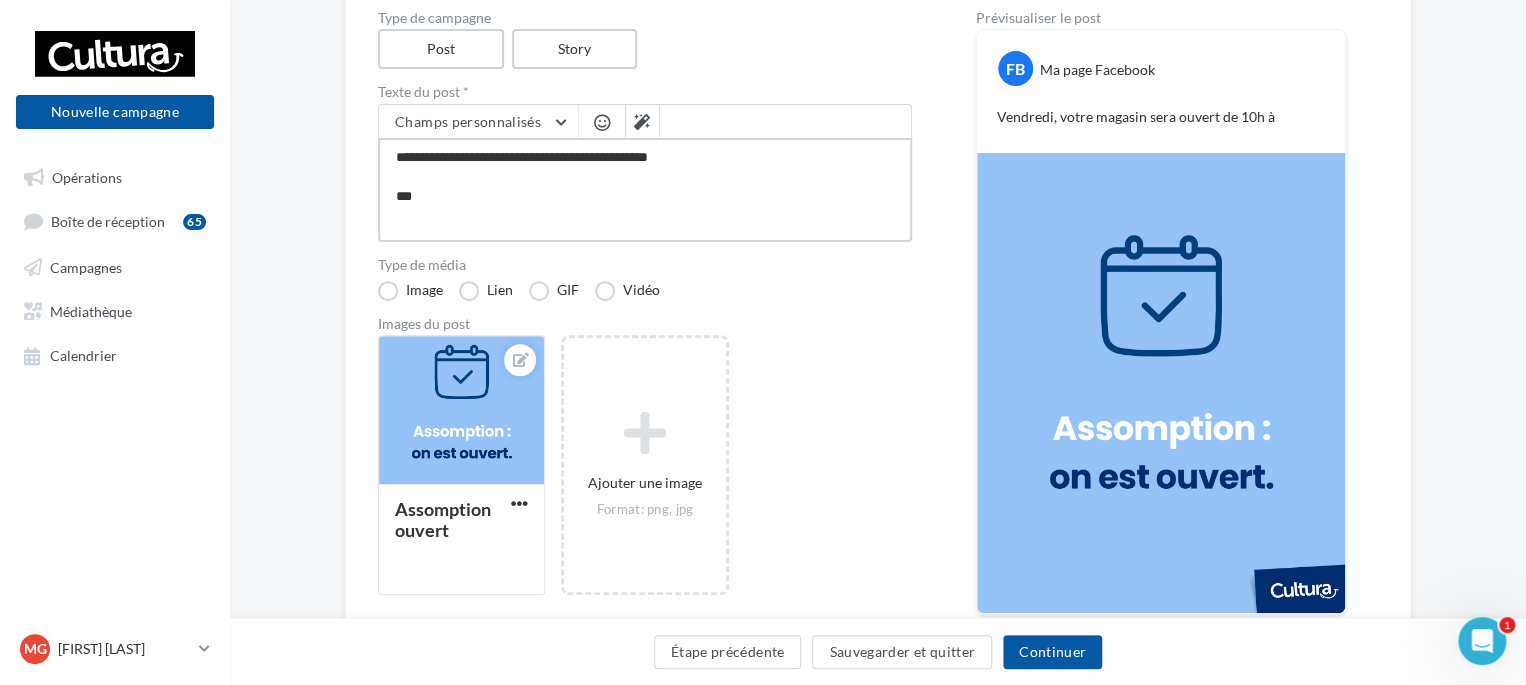 type on "**********" 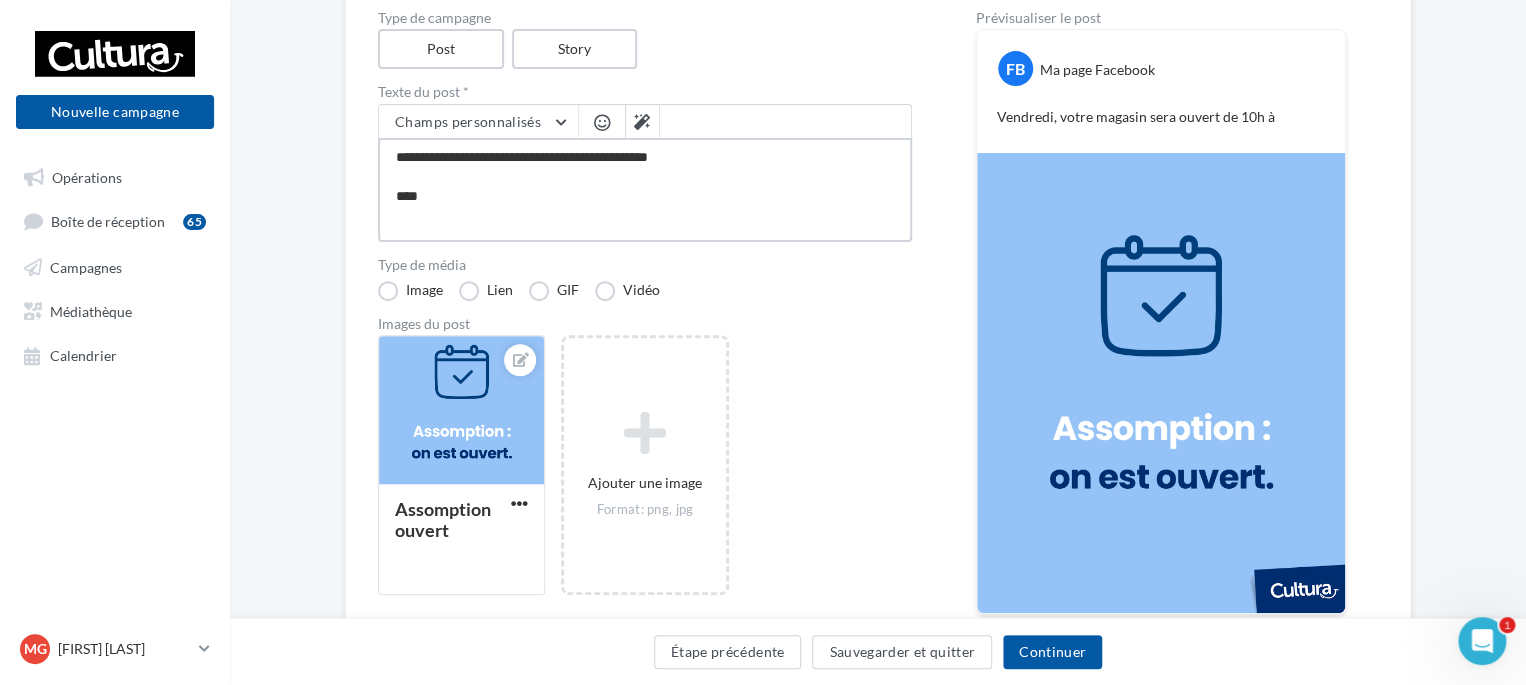 type on "**********" 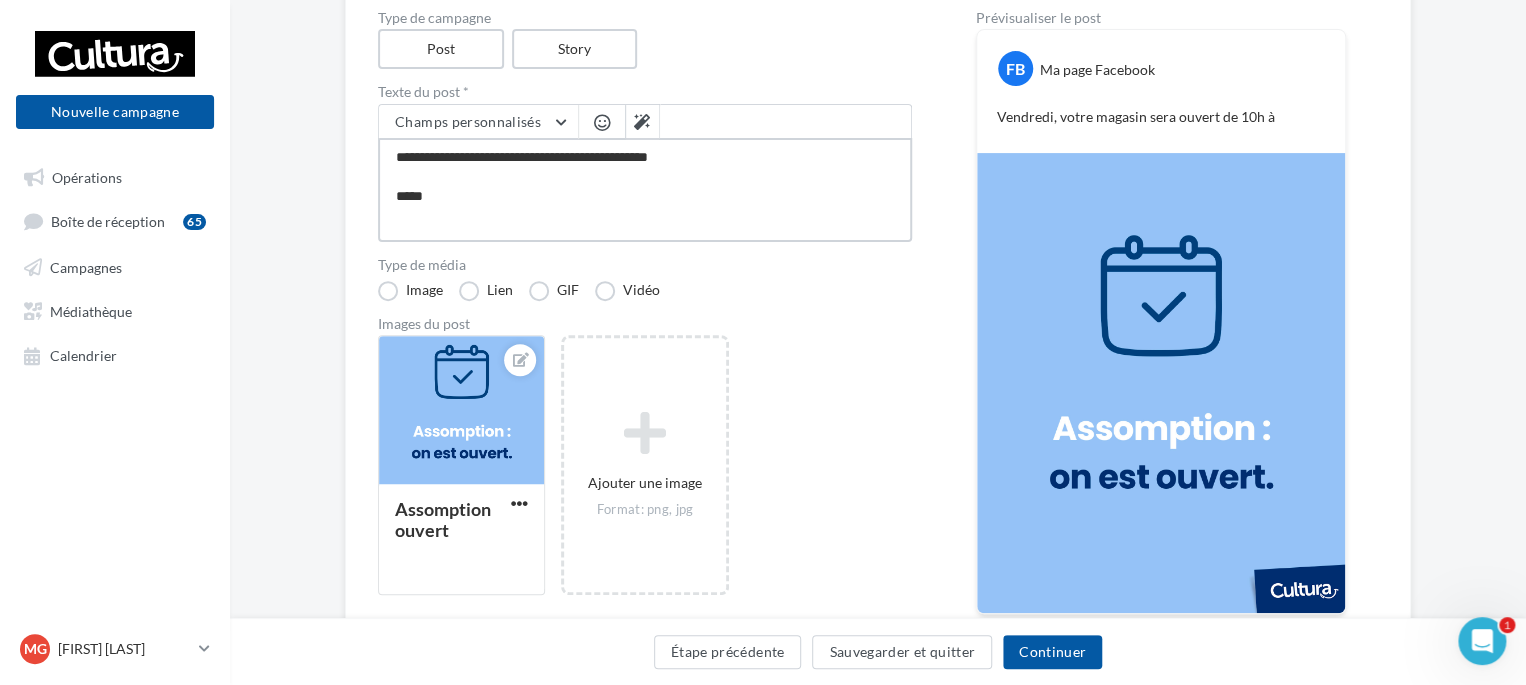 type on "**********" 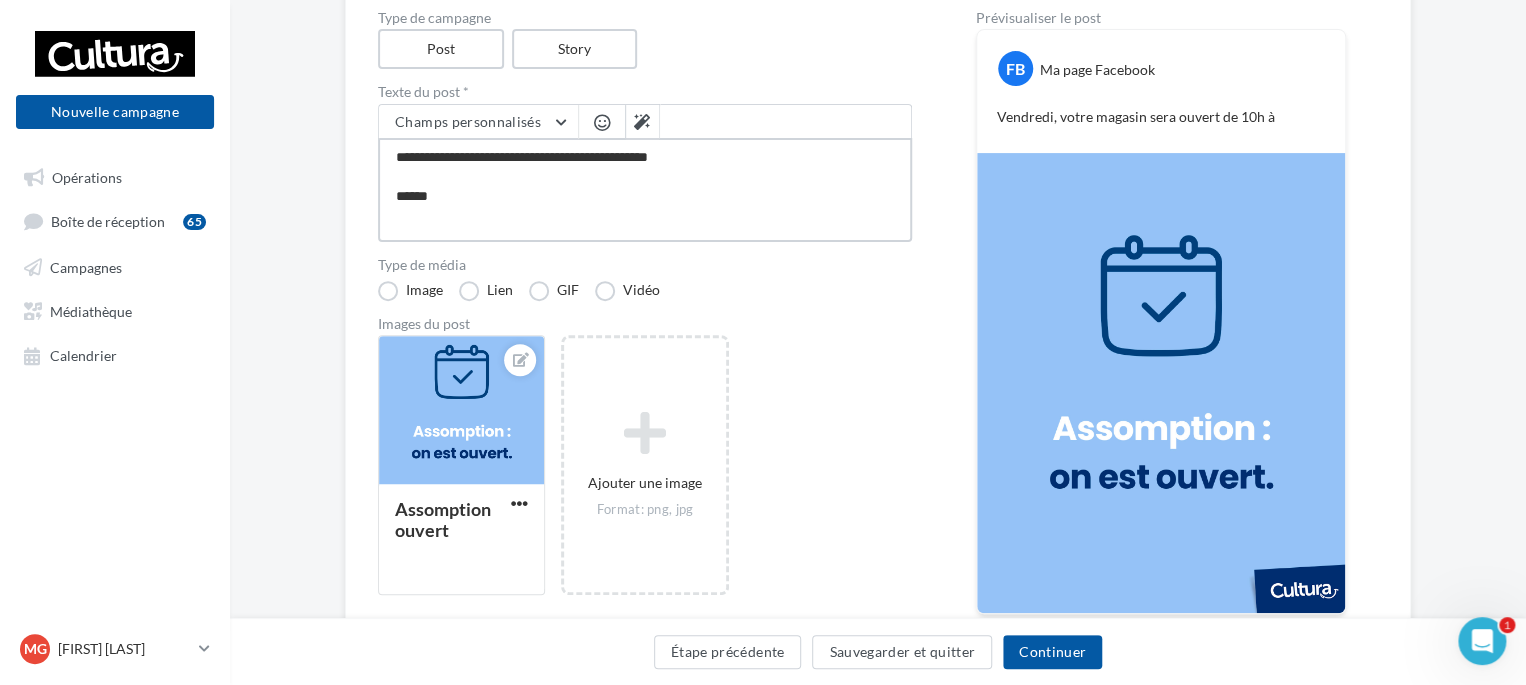 type on "**********" 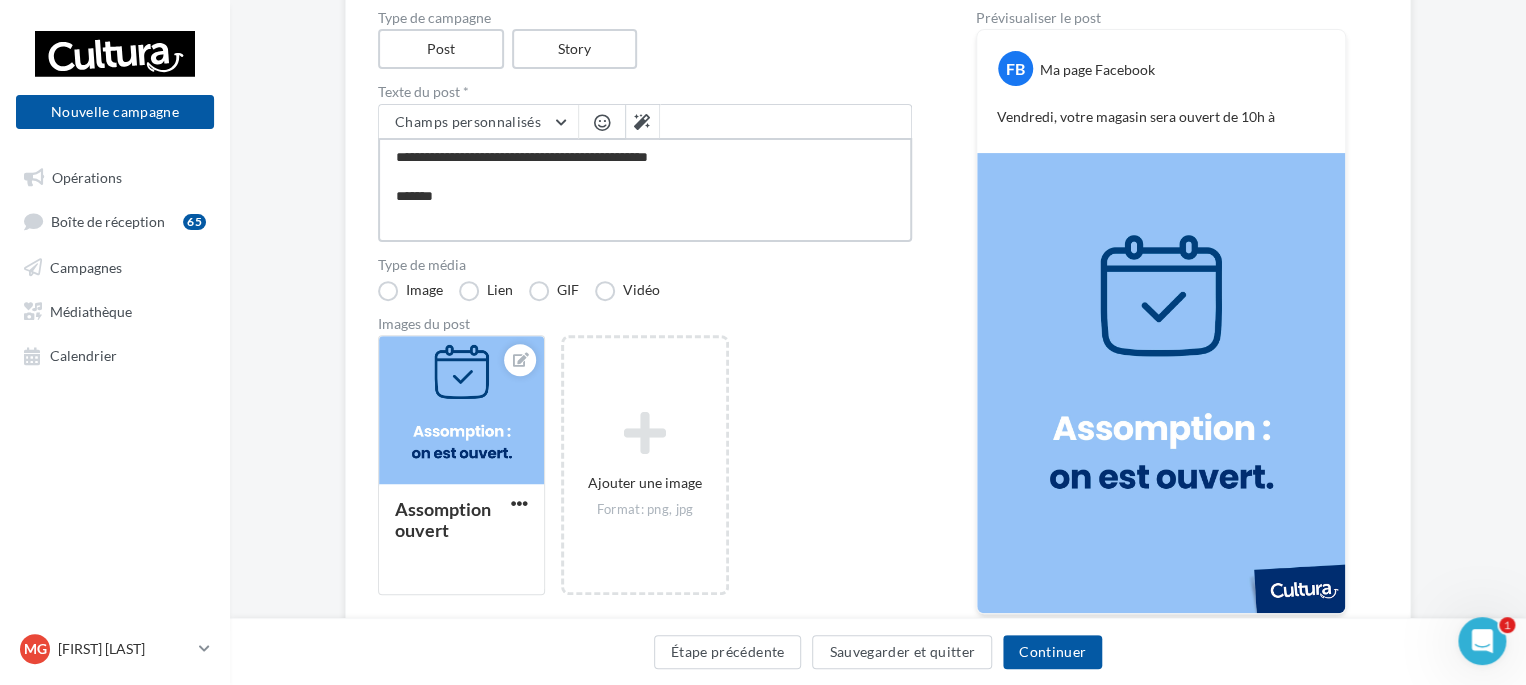type on "**********" 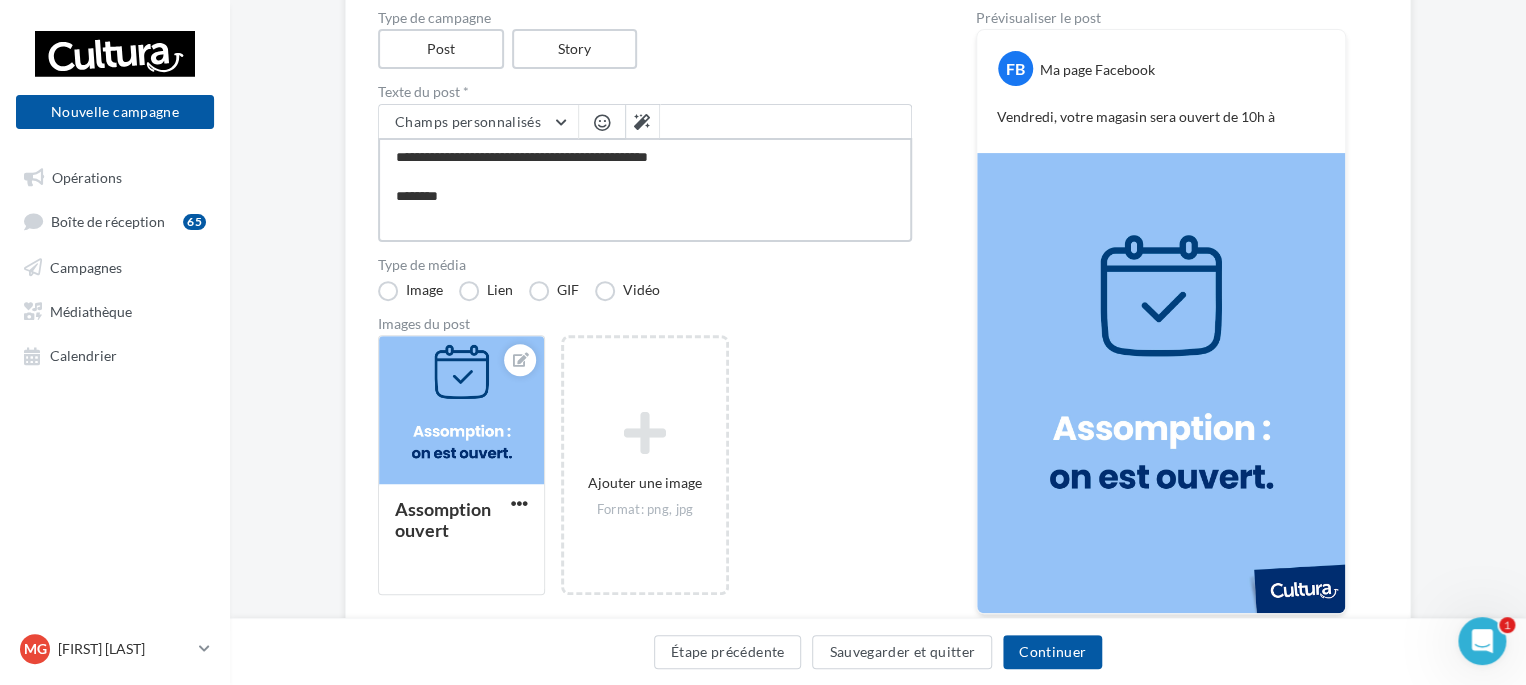 type on "**********" 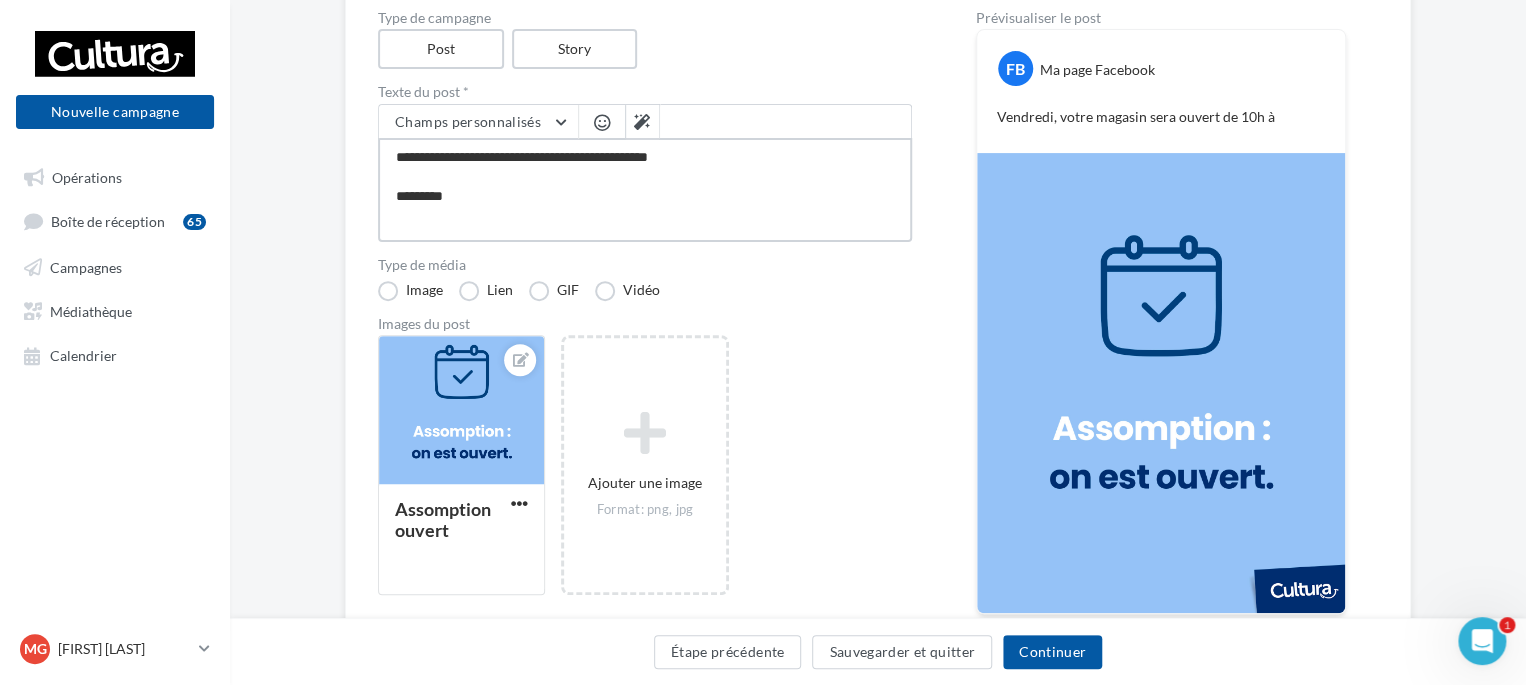 type on "**********" 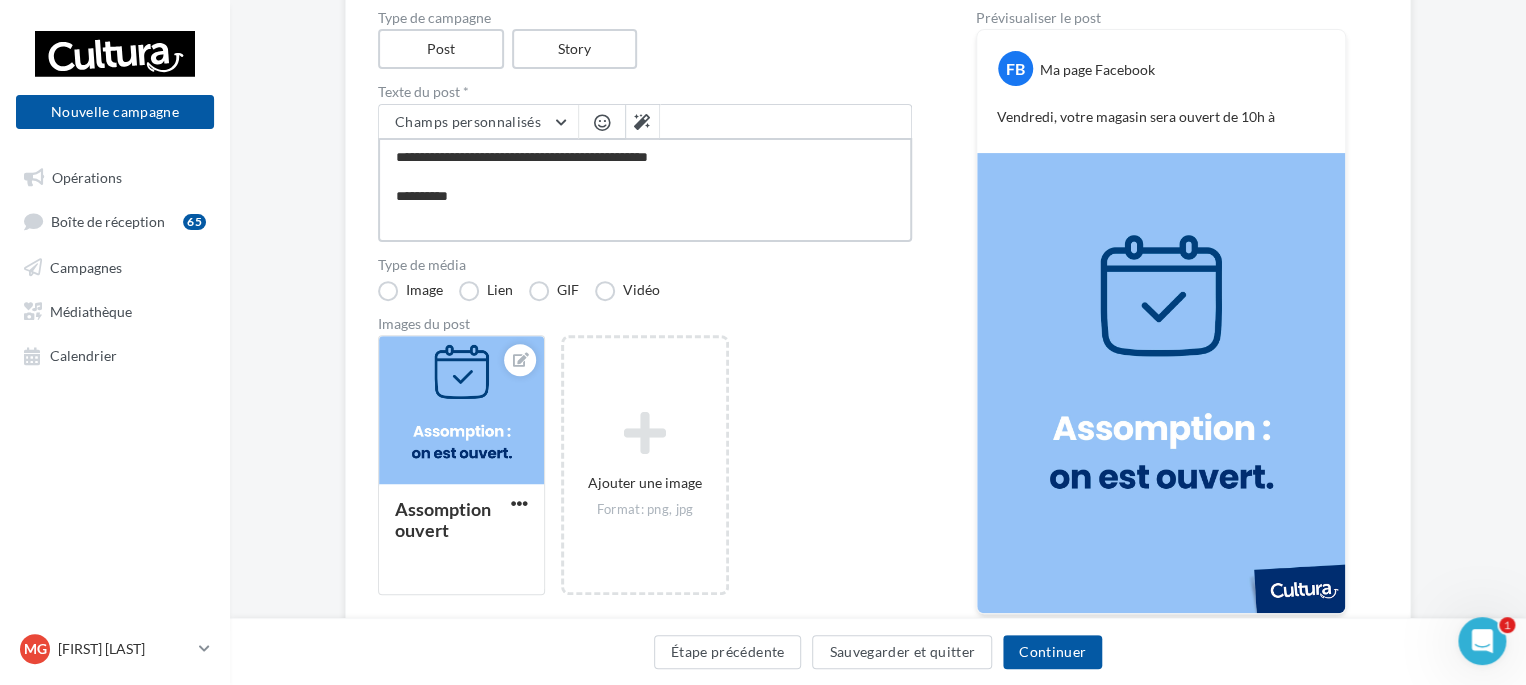 type on "**********" 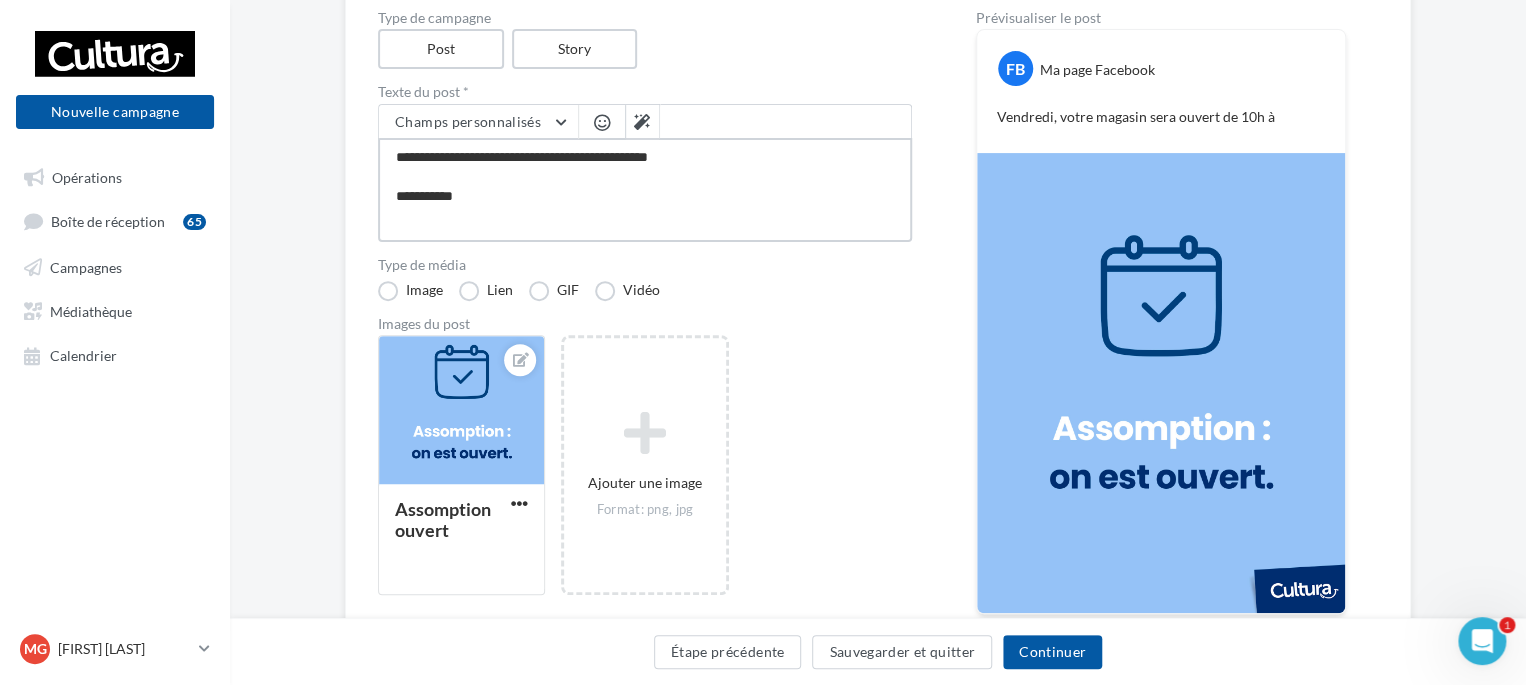 type on "**********" 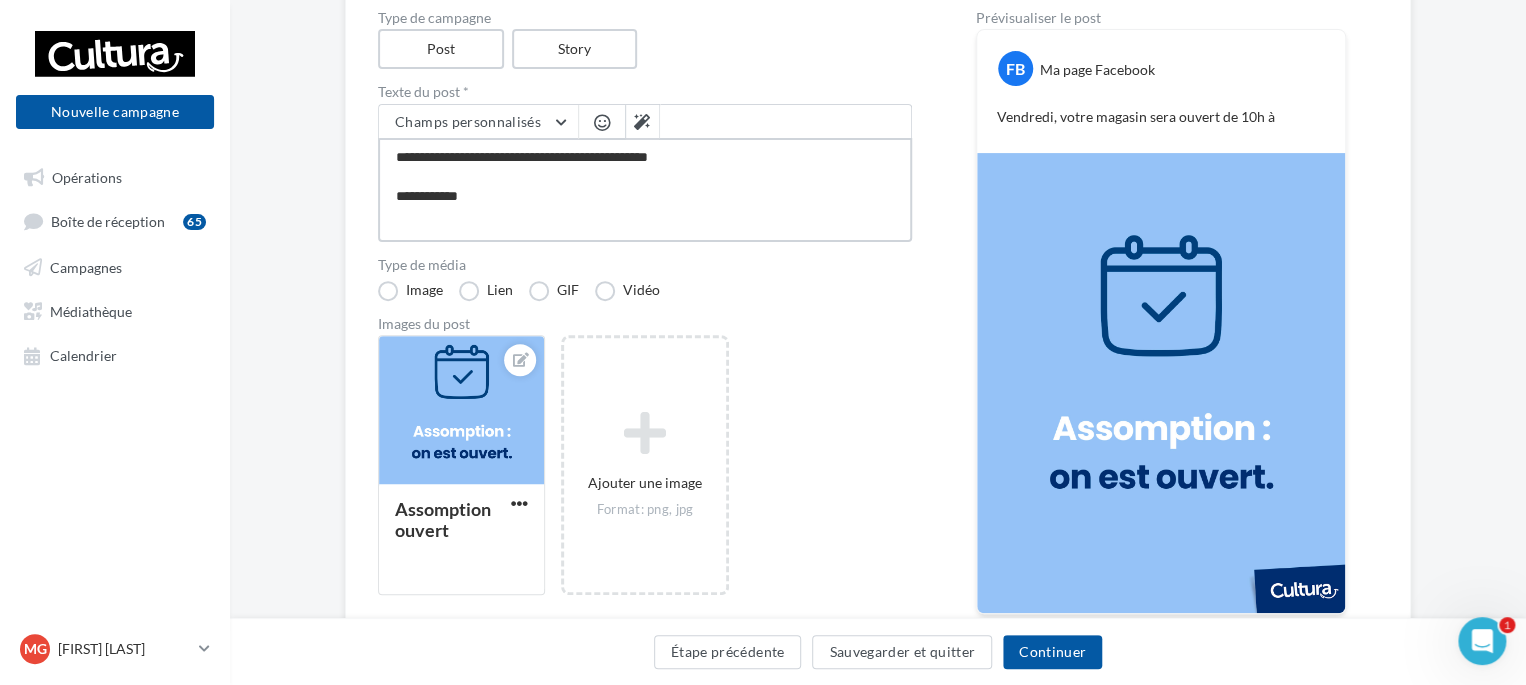 type on "**********" 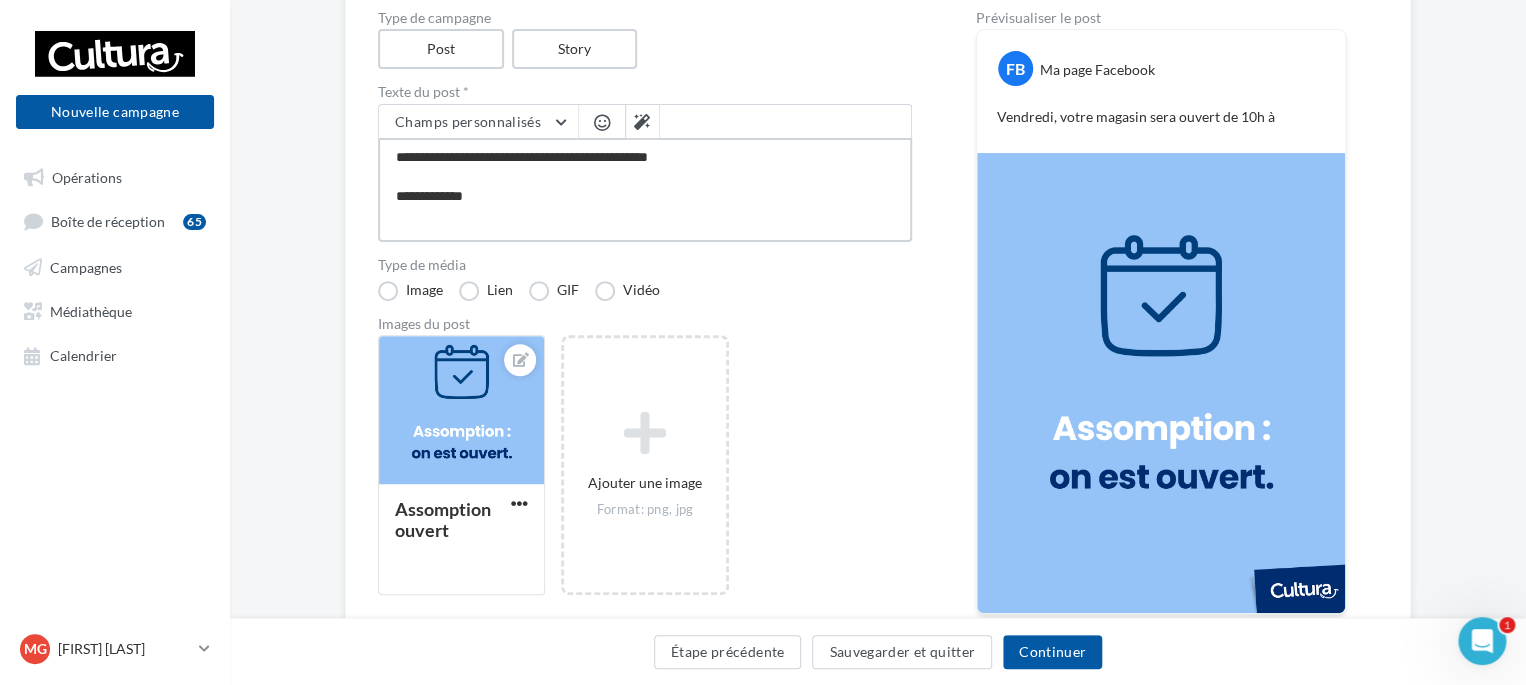 type on "**********" 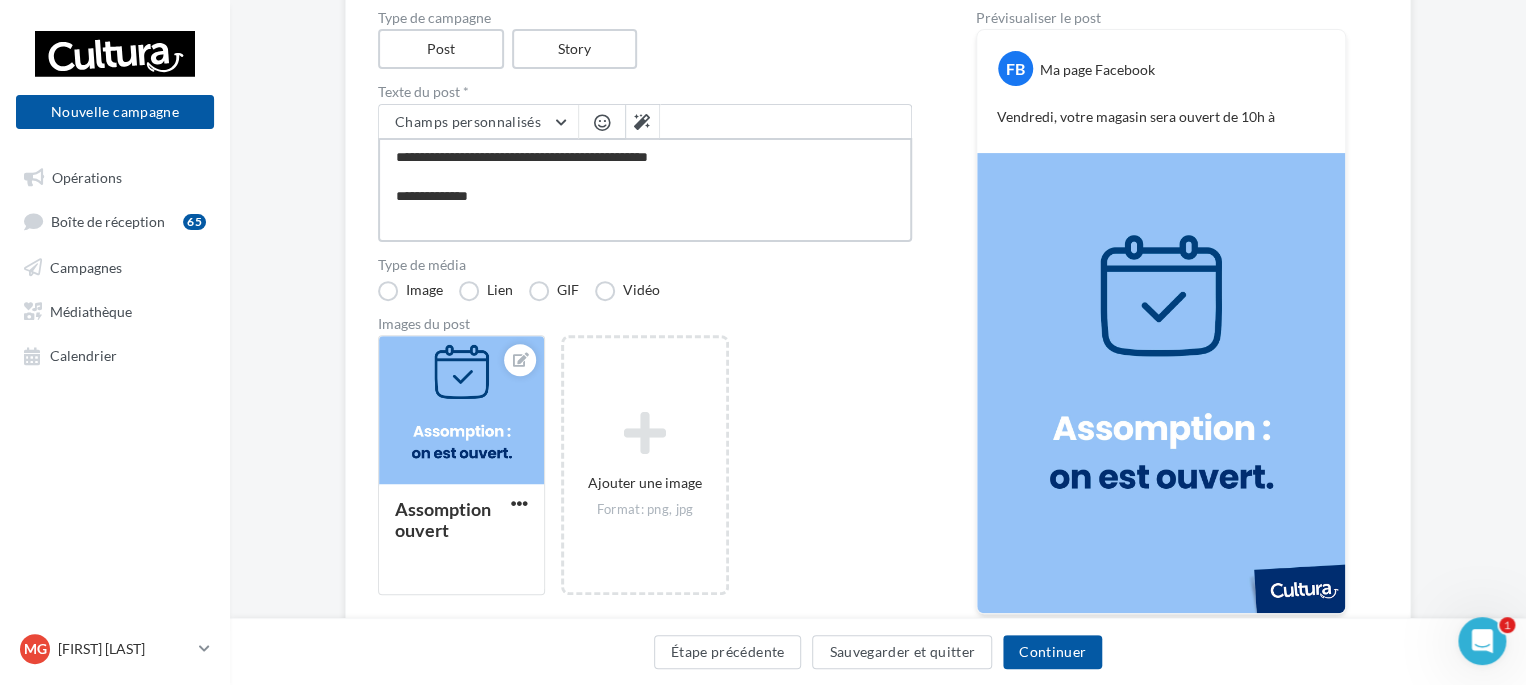 type on "**********" 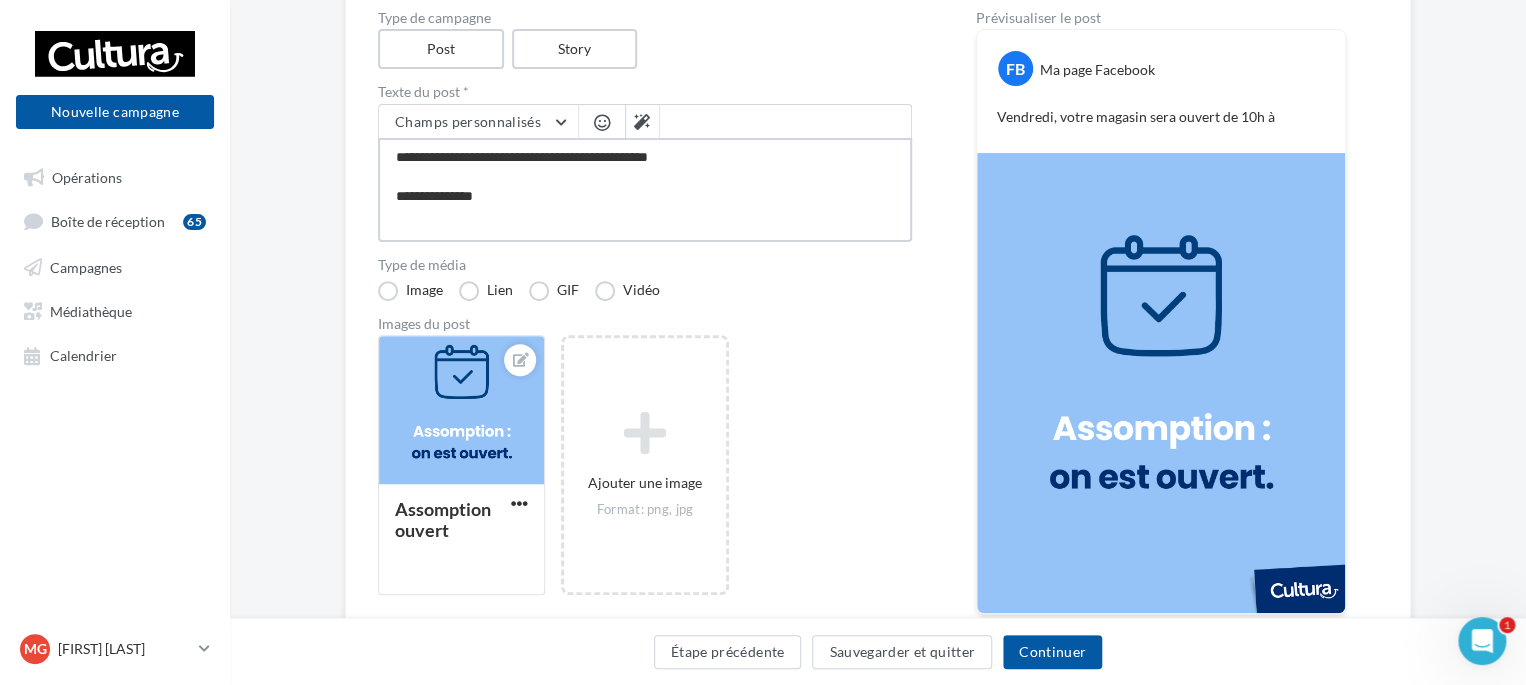 type on "**********" 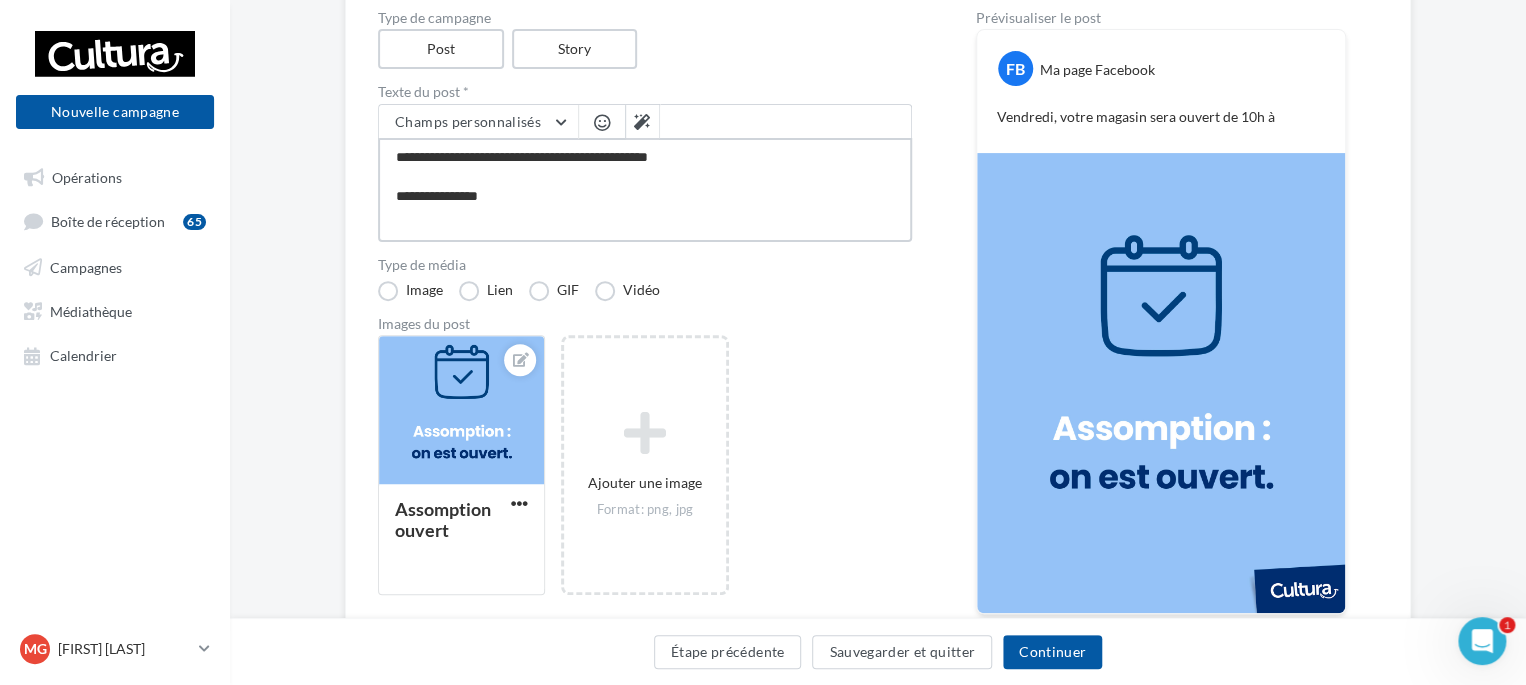 type on "**********" 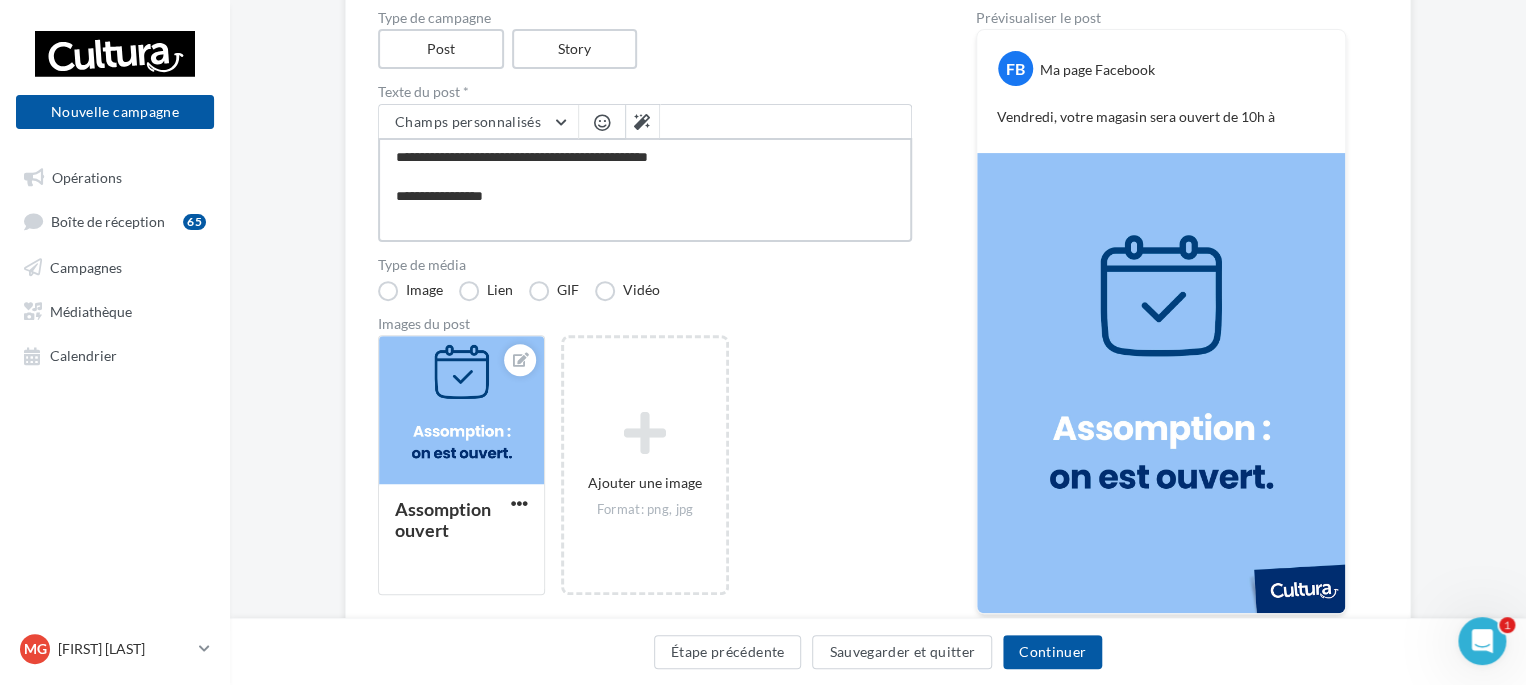 type on "**********" 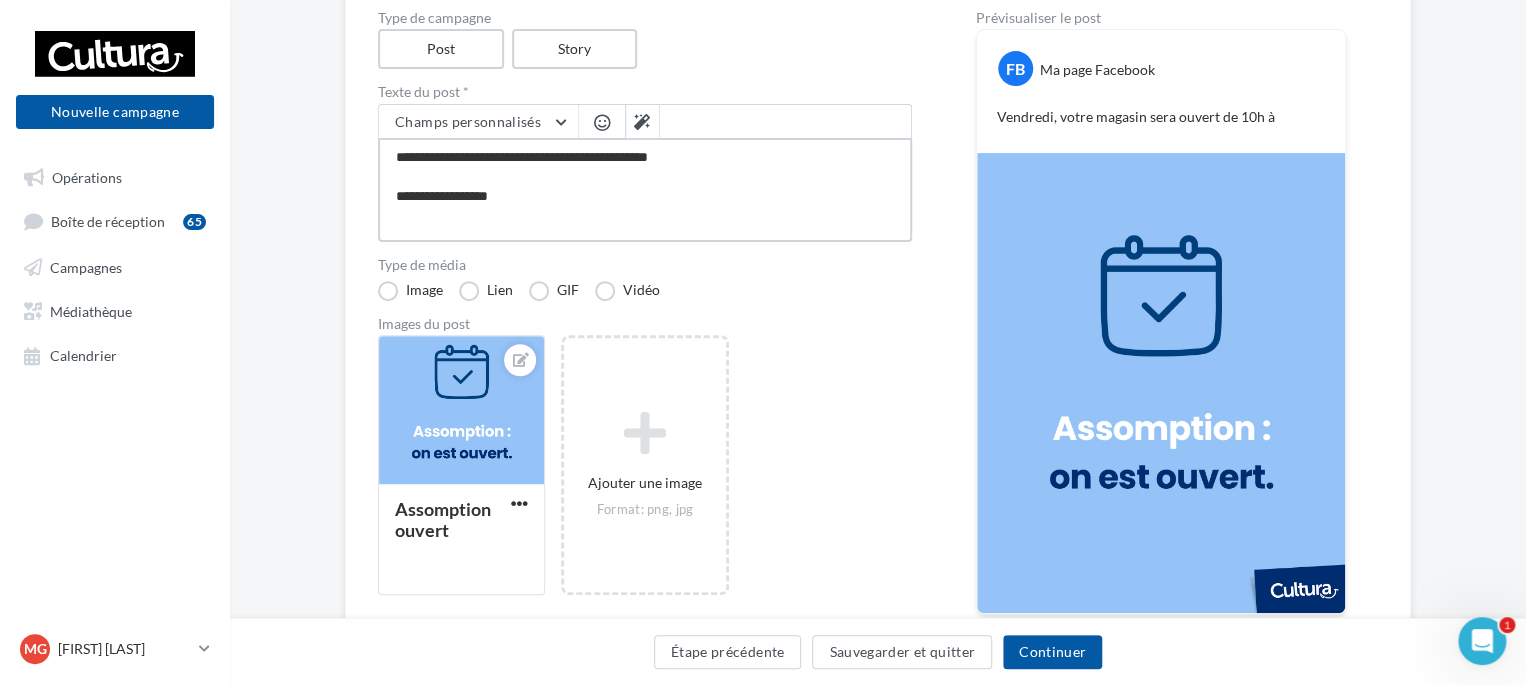 type on "**********" 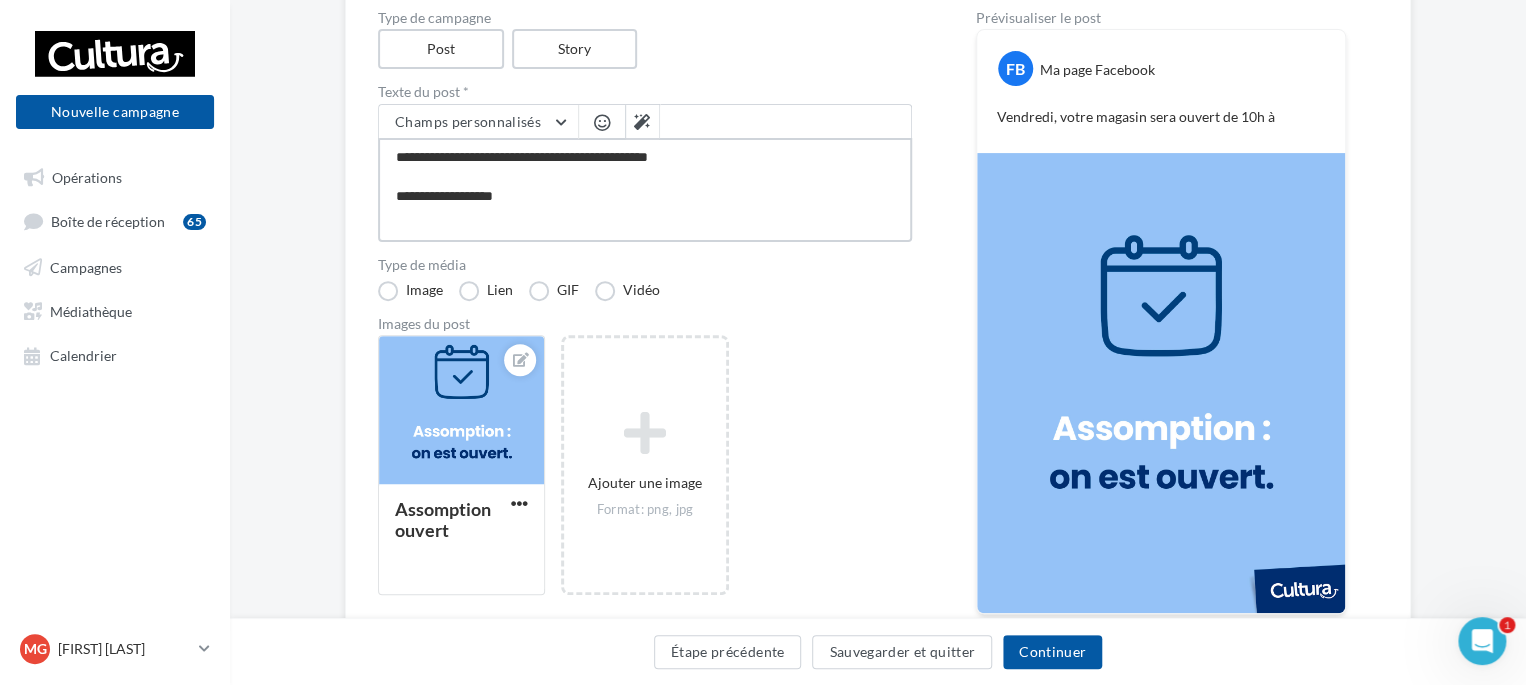 type on "**********" 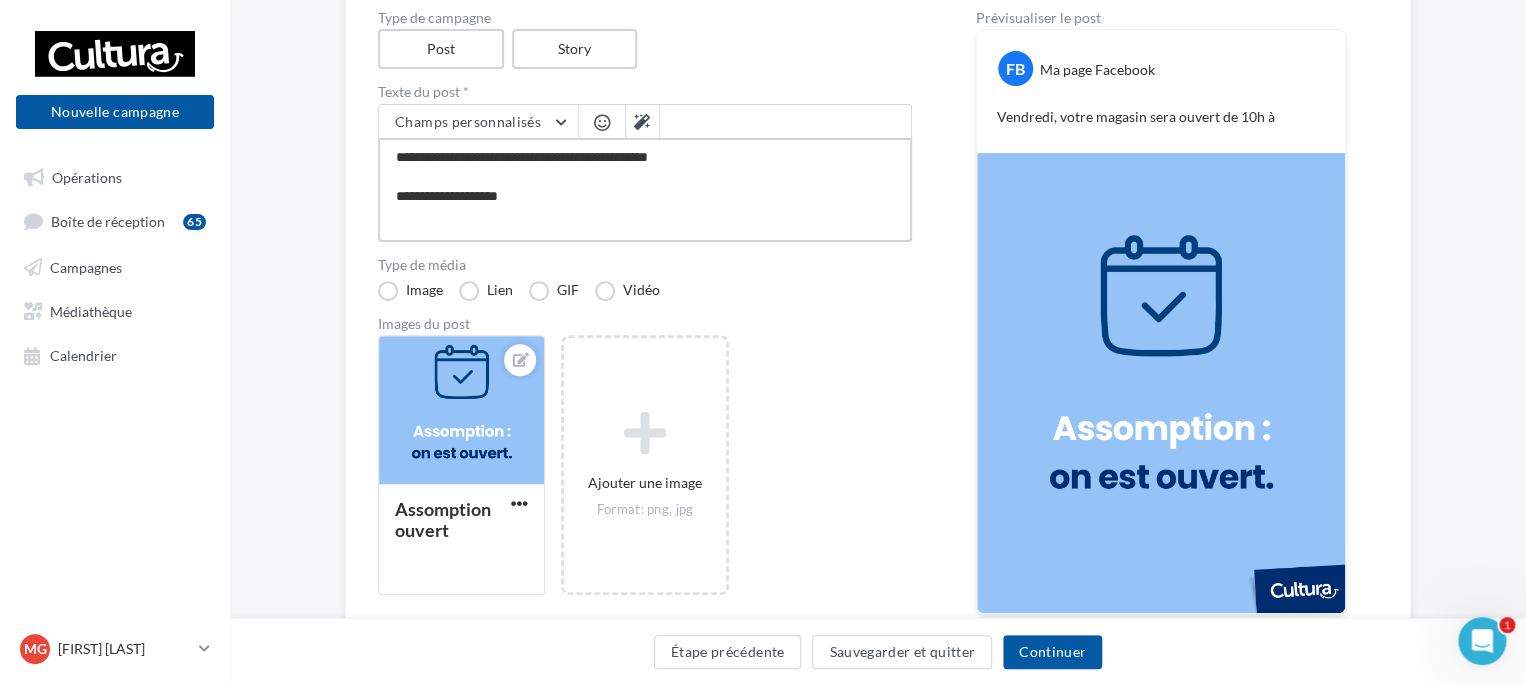 type on "**********" 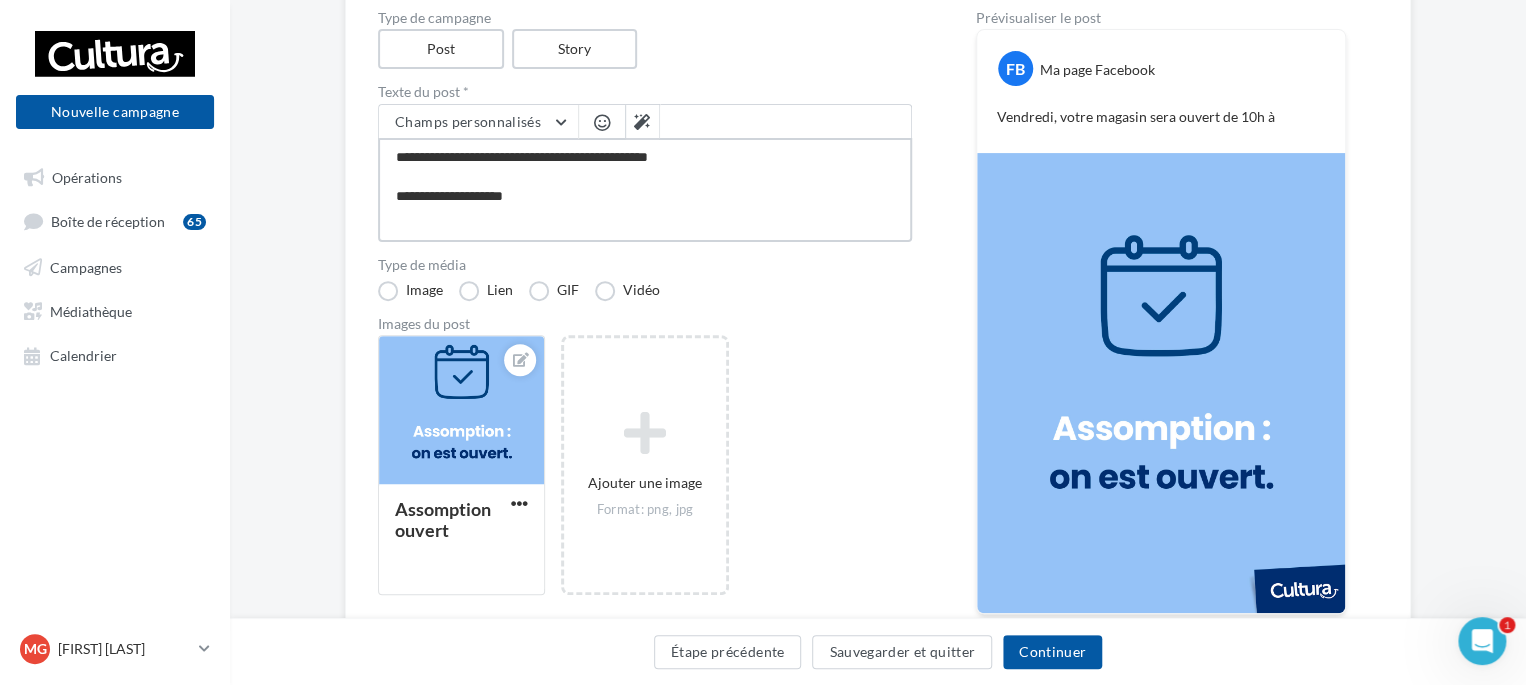 type on "**********" 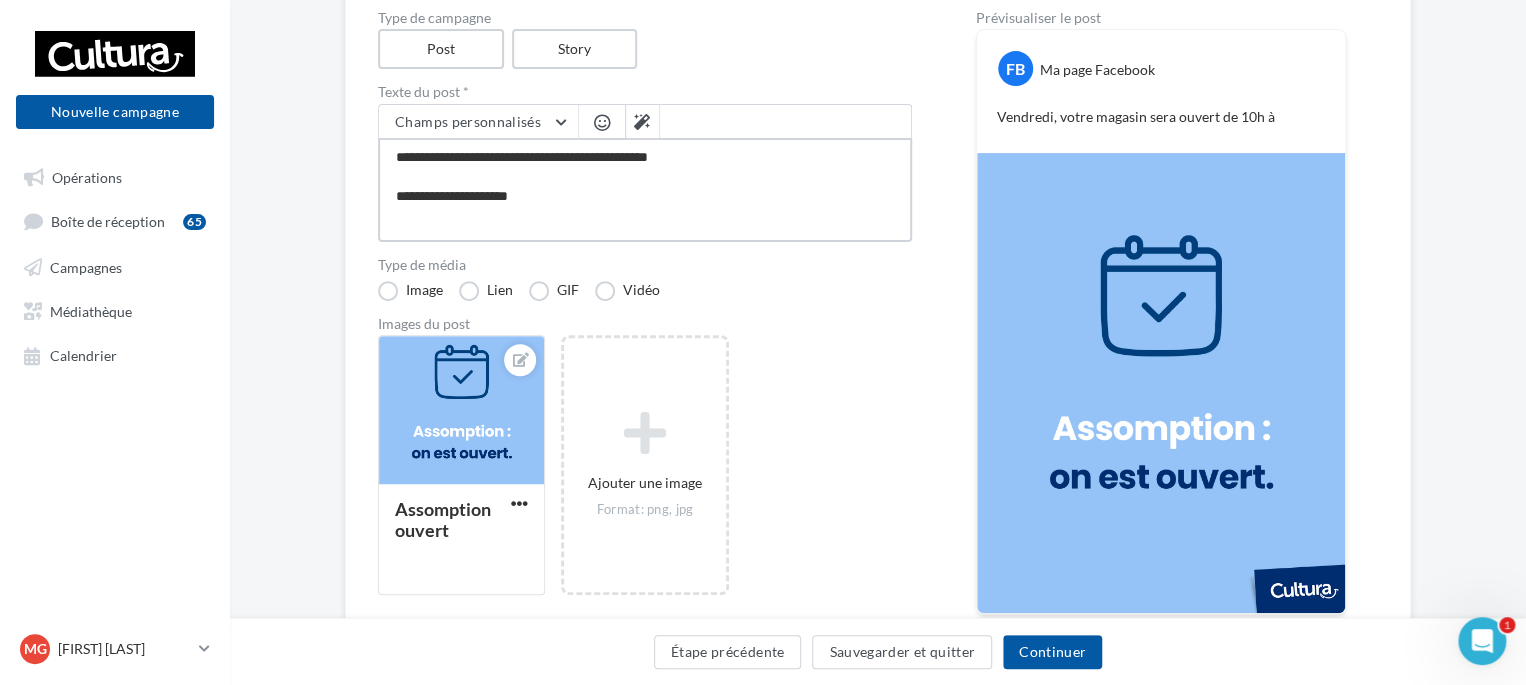 type on "**********" 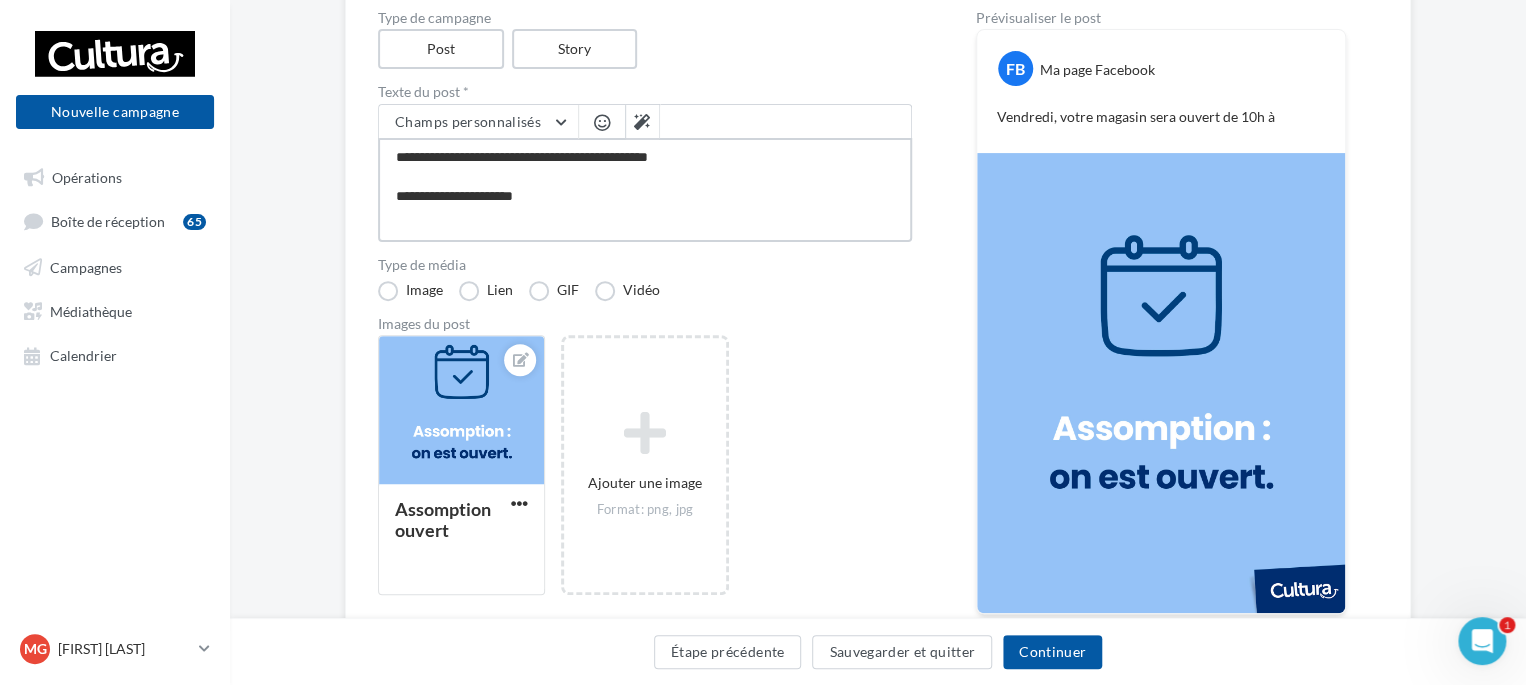 type on "**********" 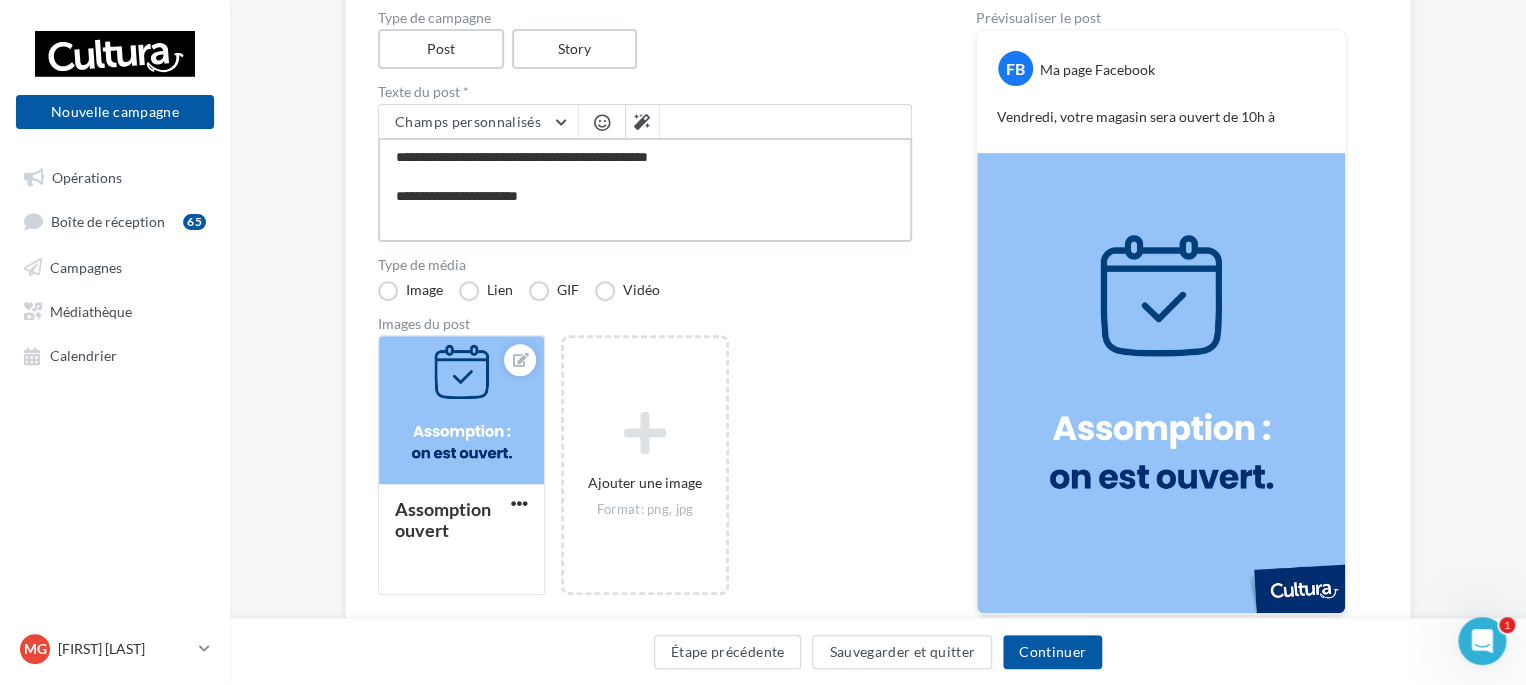 type on "**********" 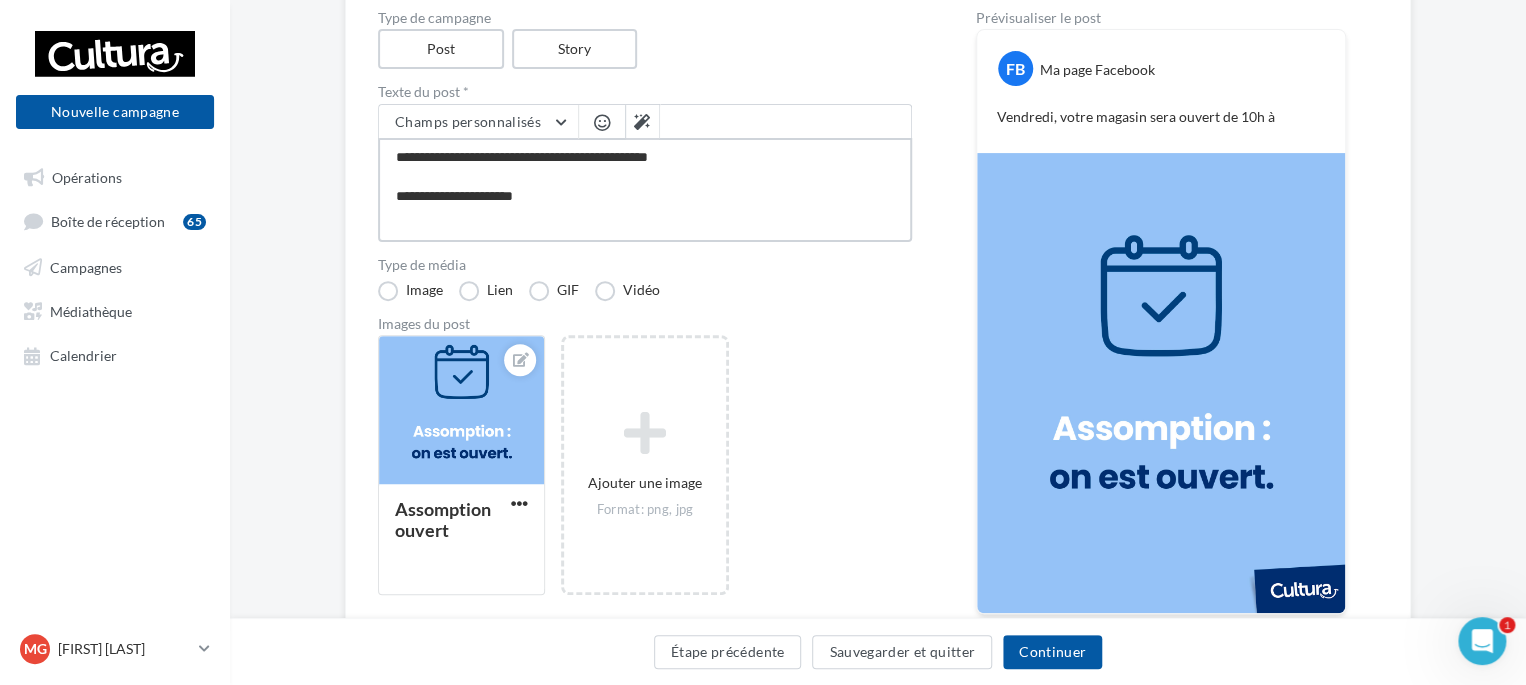 type on "**********" 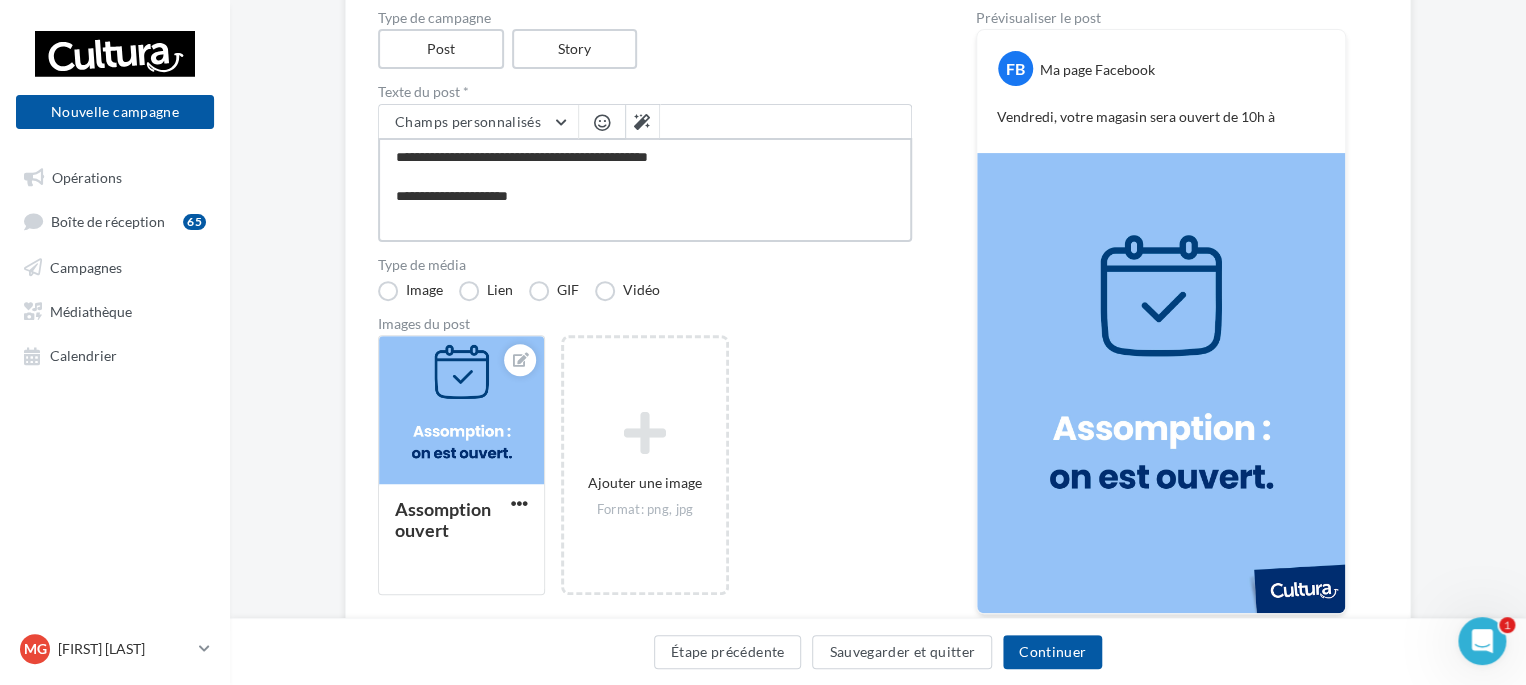 type on "**********" 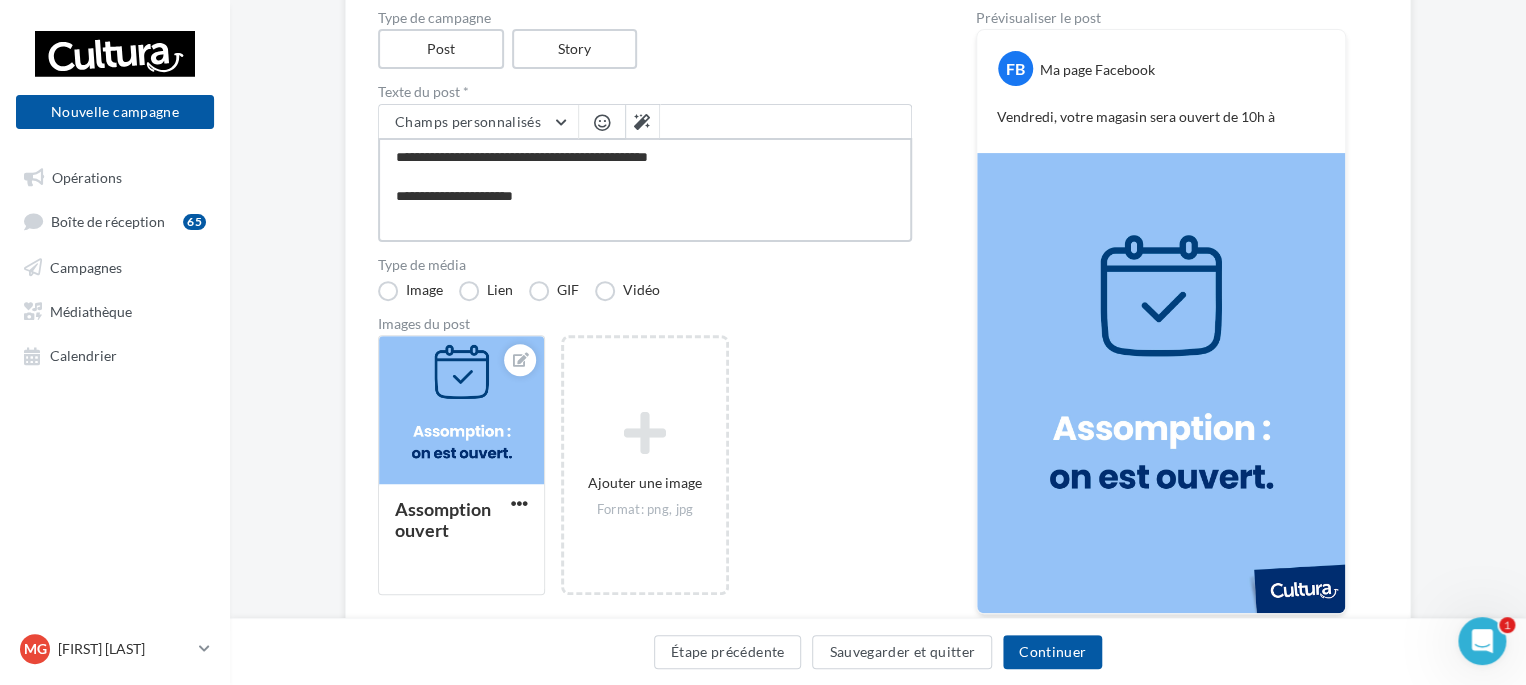 type on "**********" 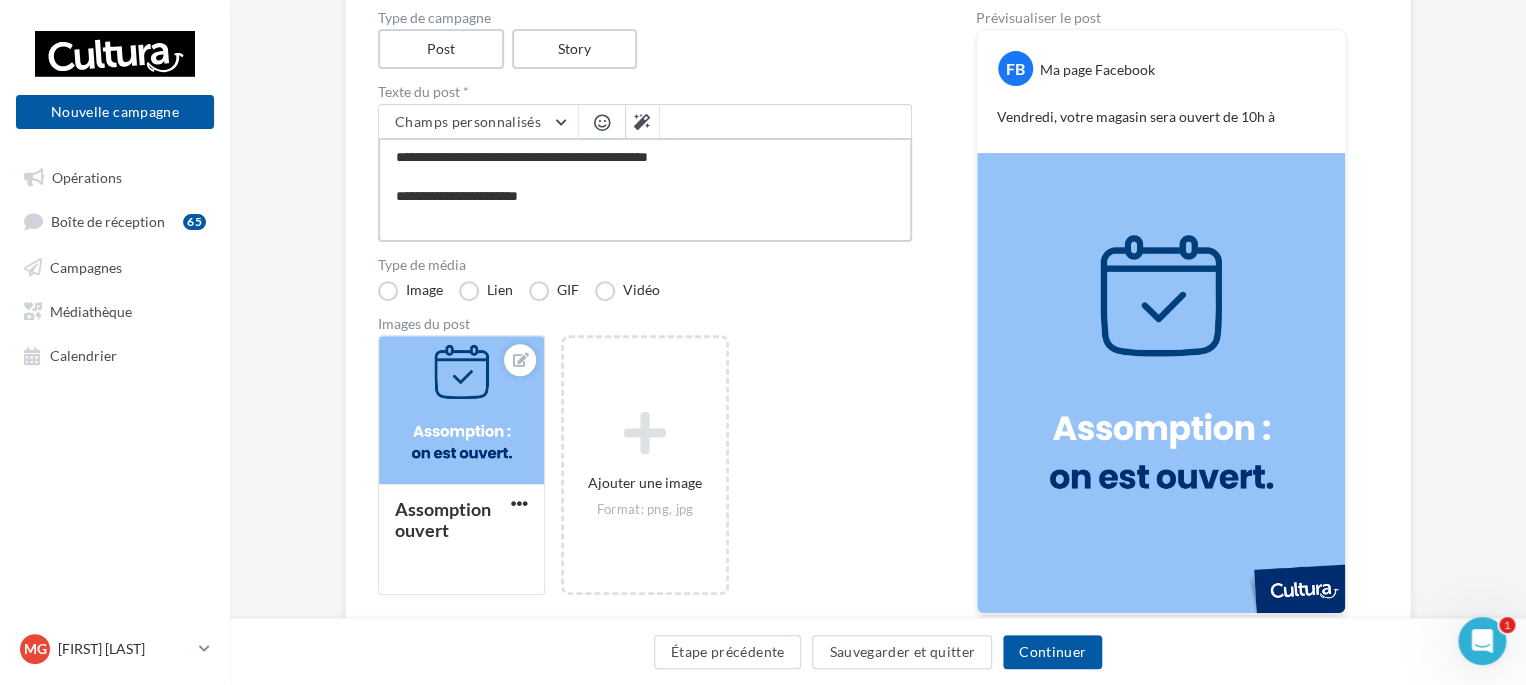 type on "**********" 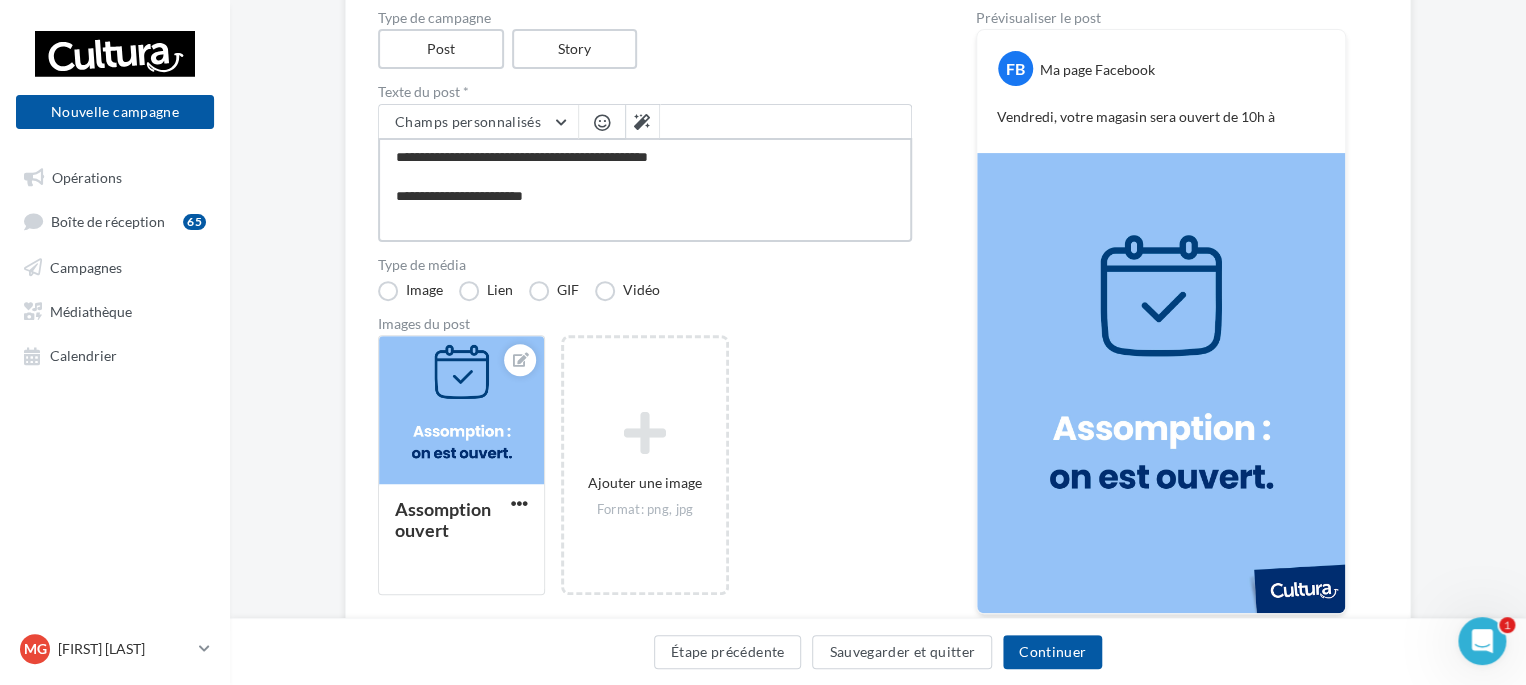 type on "**********" 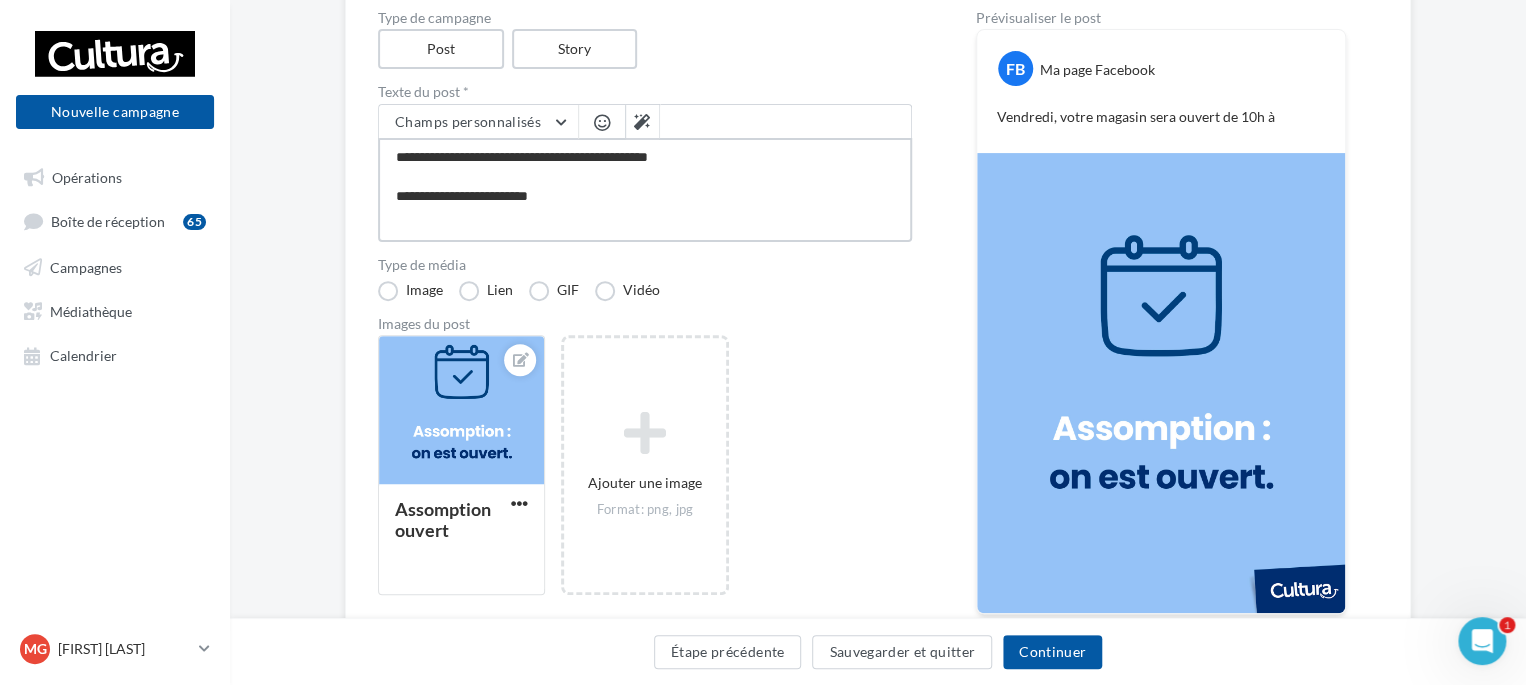 type on "**********" 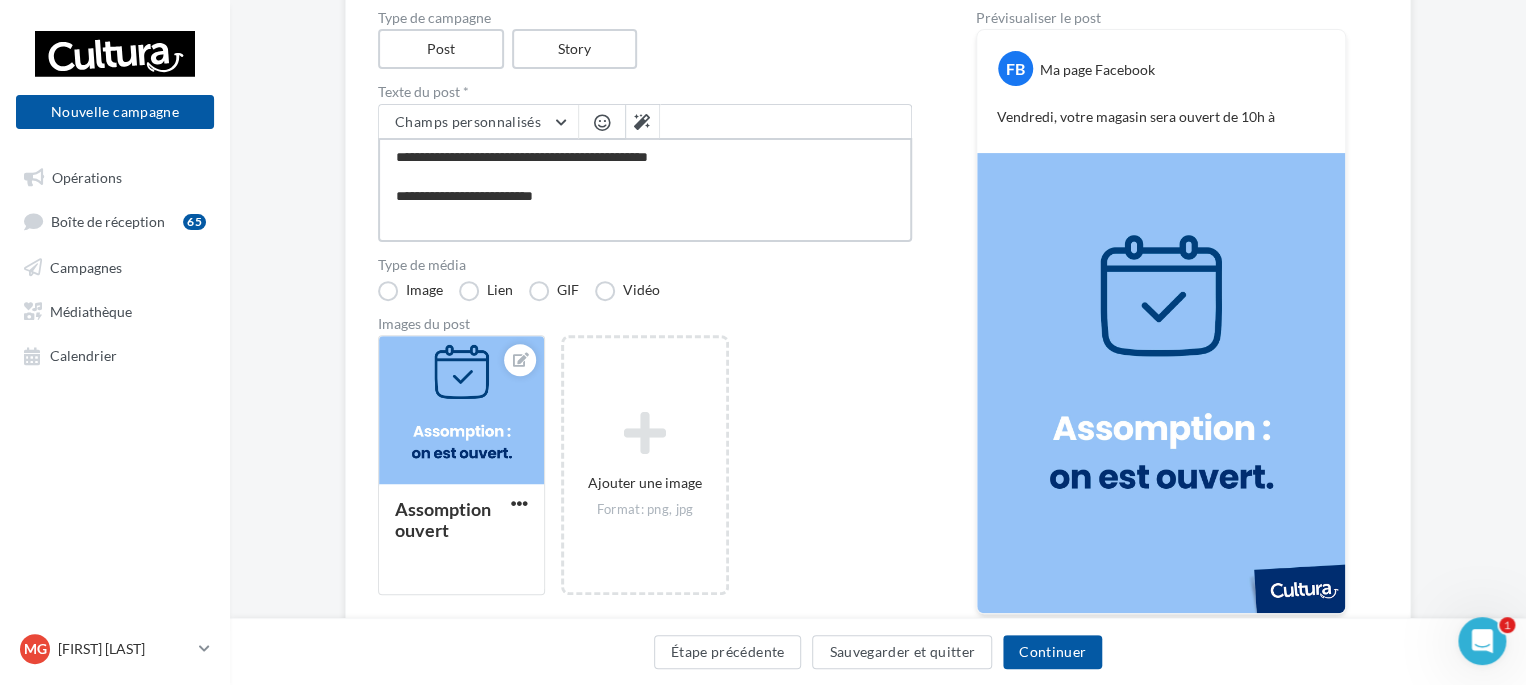 type on "**********" 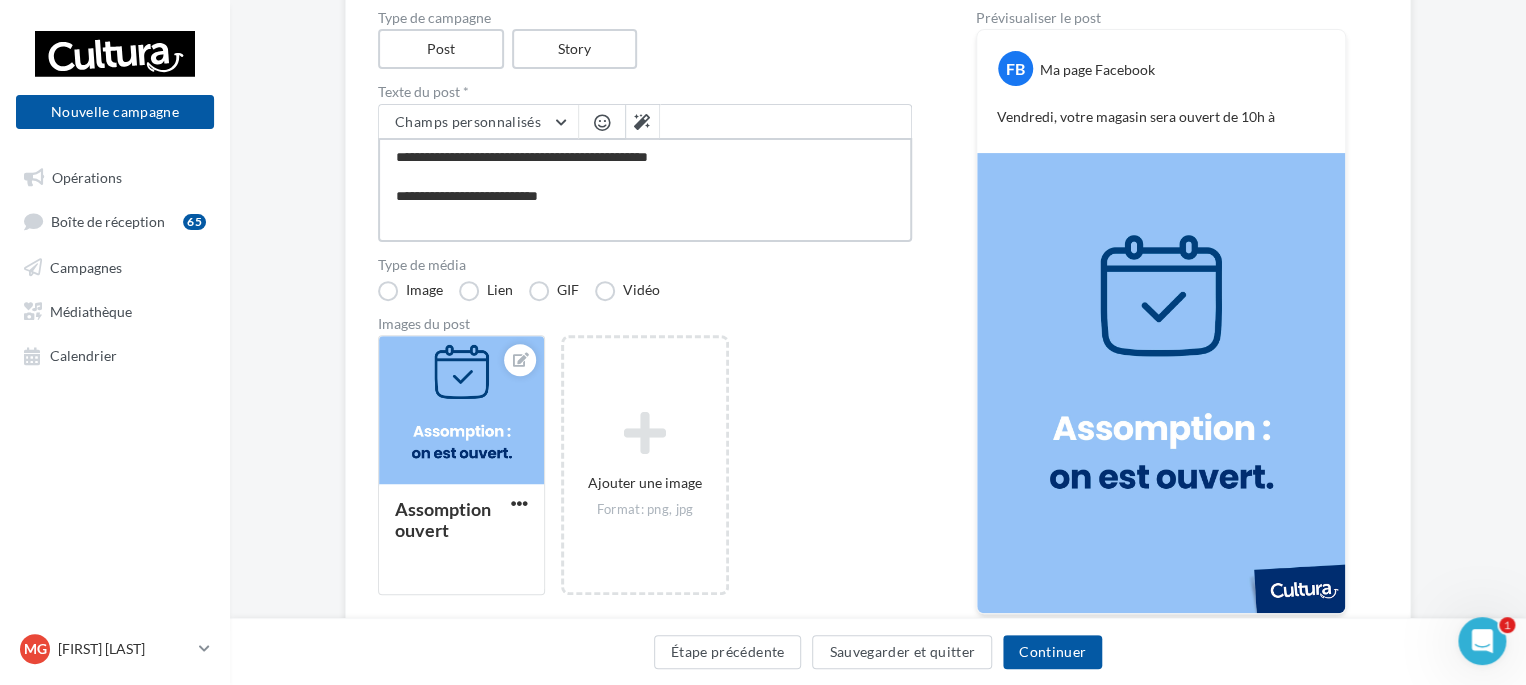 type on "**********" 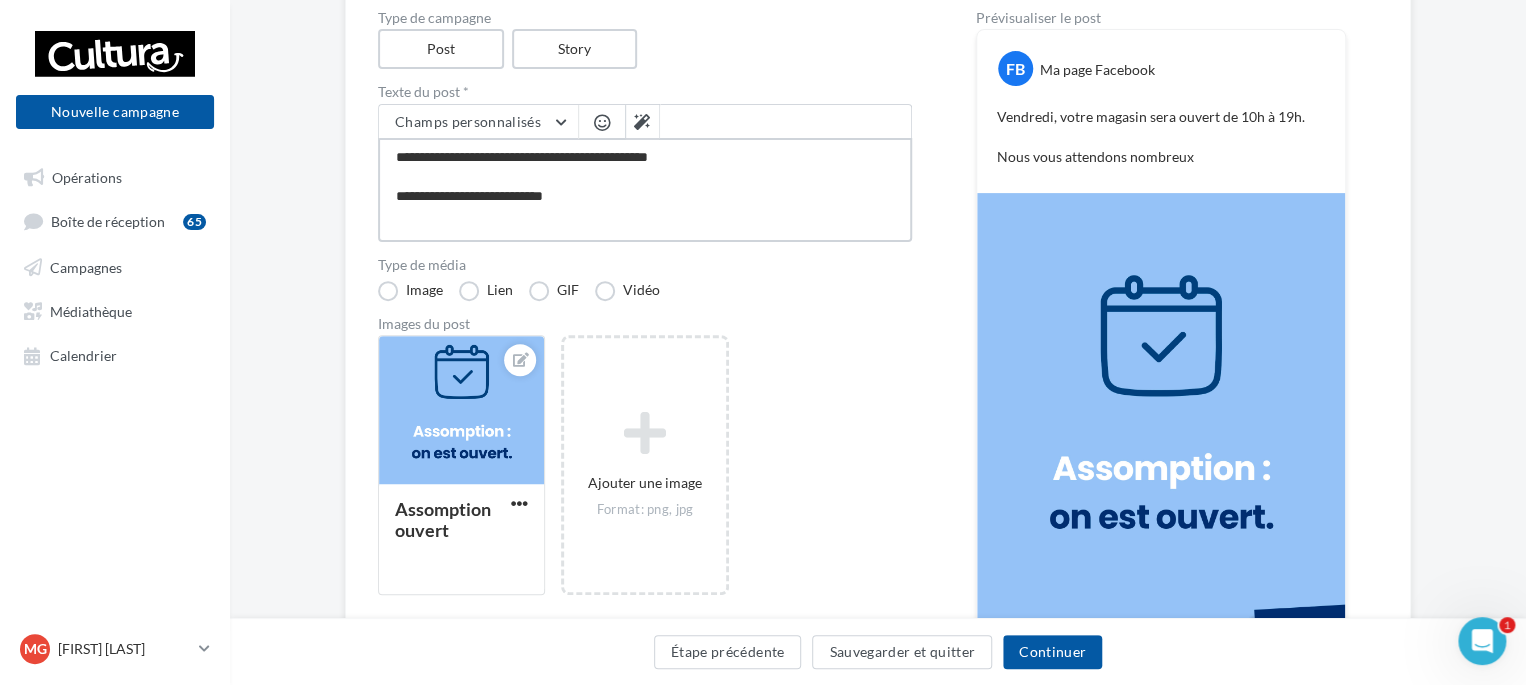 type on "**********" 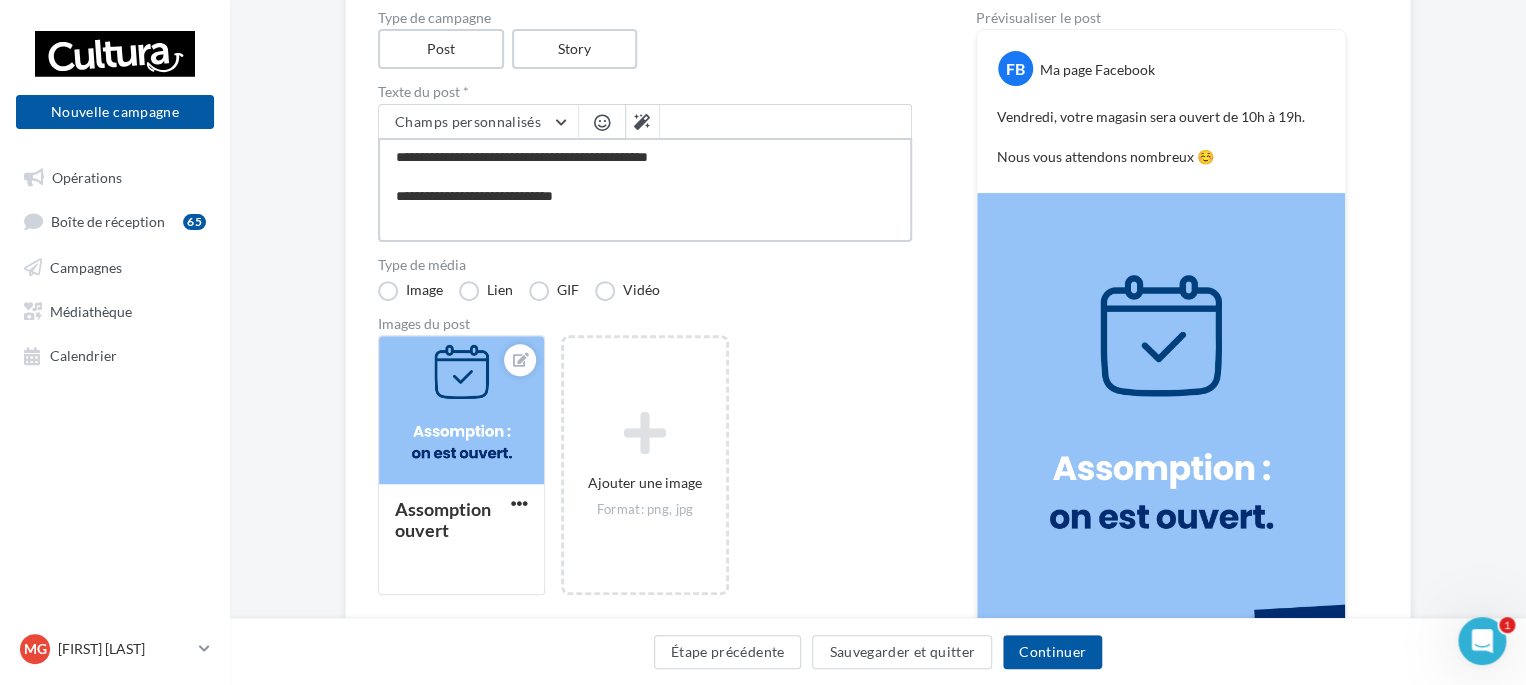 click on "**********" at bounding box center (645, 190) 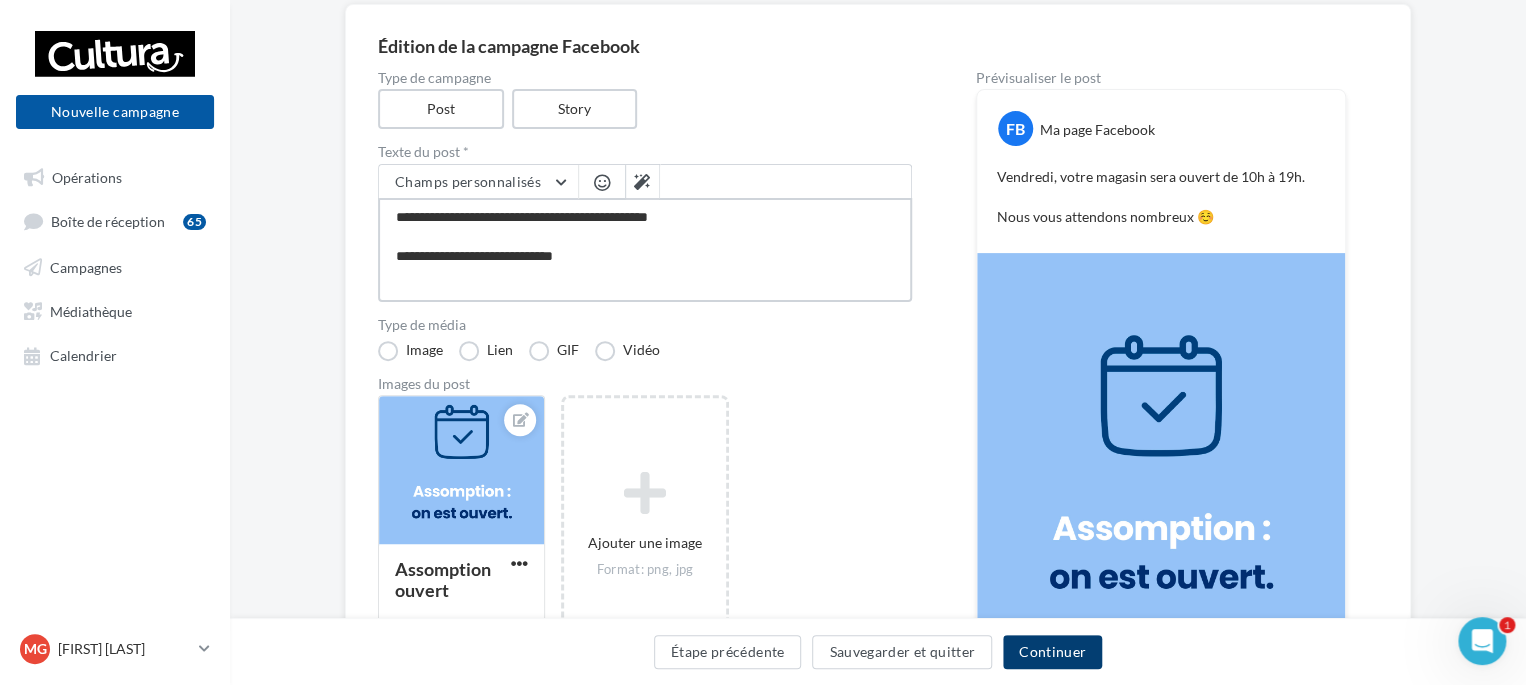 type on "**********" 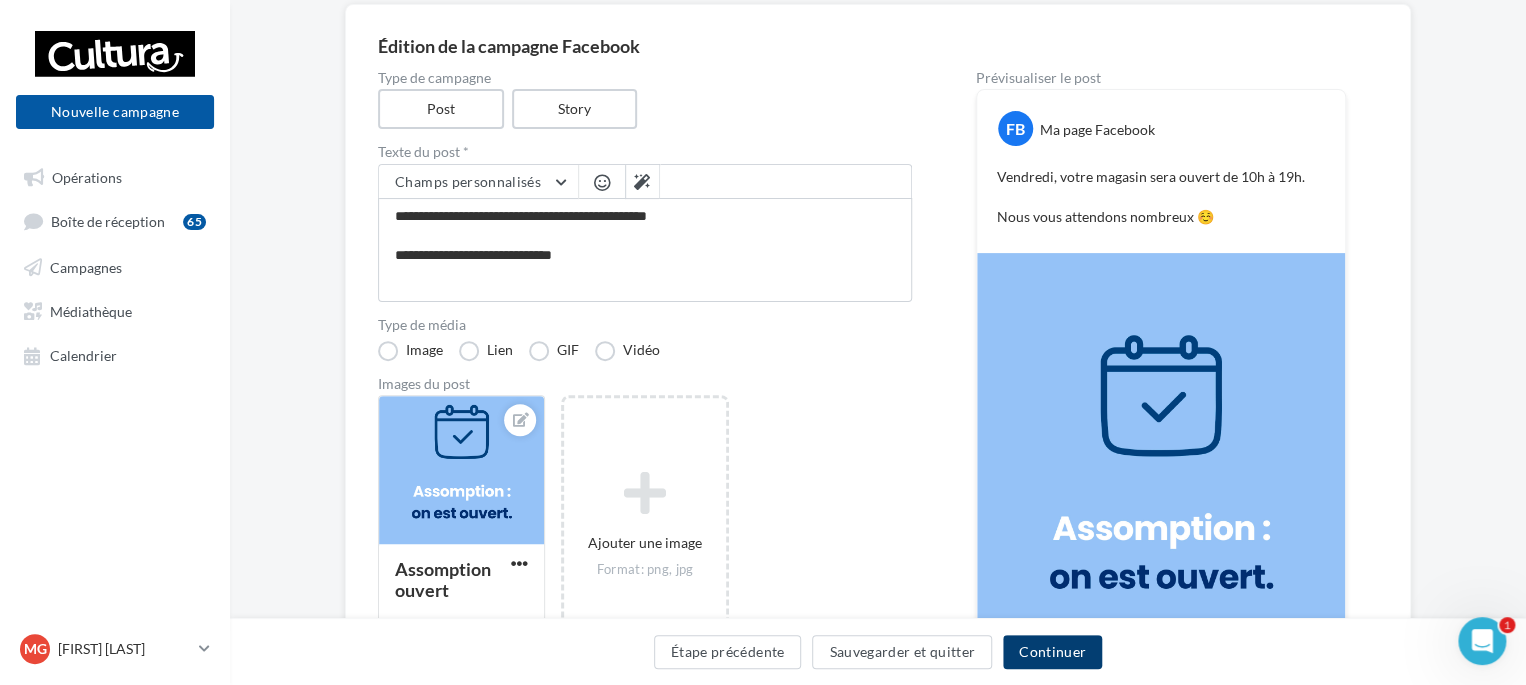 click on "Continuer" at bounding box center [1052, 652] 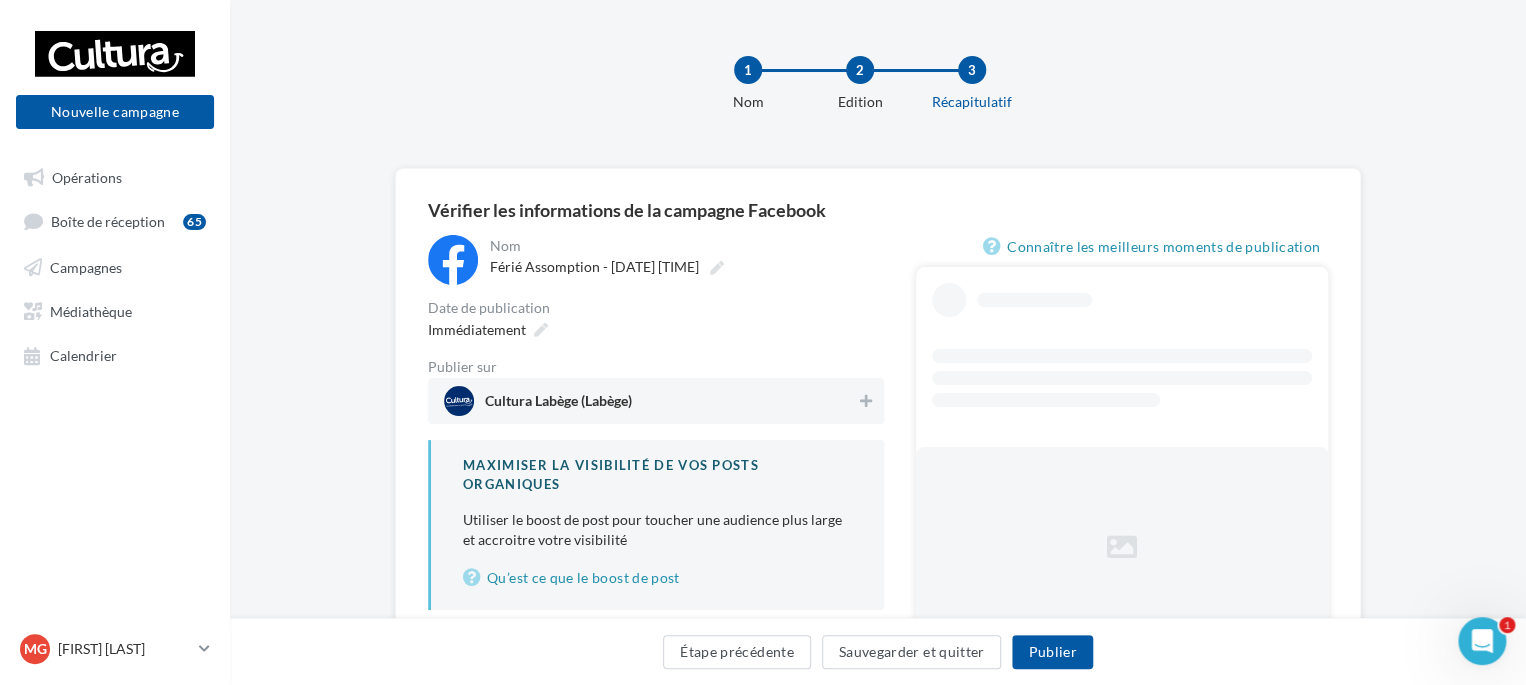 click on "Cultura Labège (Labège)" at bounding box center [656, 401] 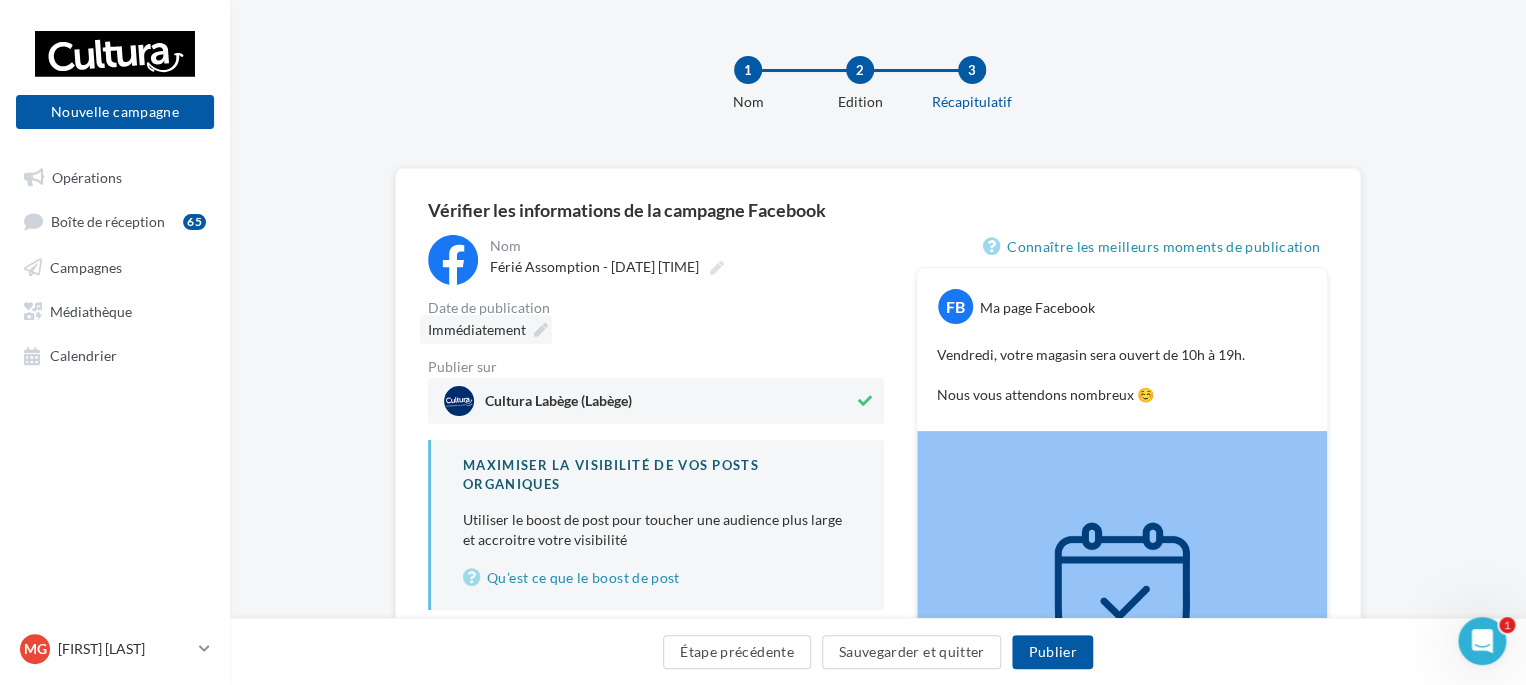 click at bounding box center (541, 330) 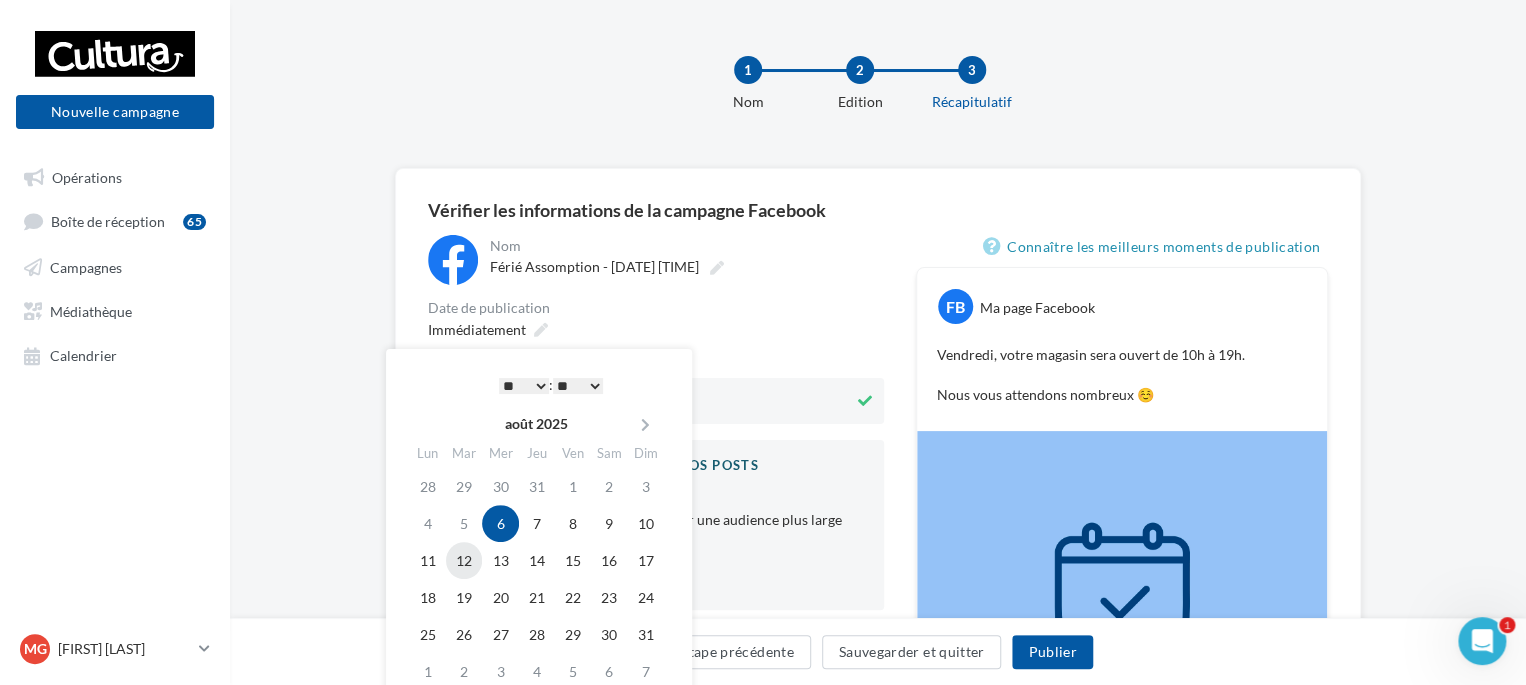 click on "12" at bounding box center [464, 560] 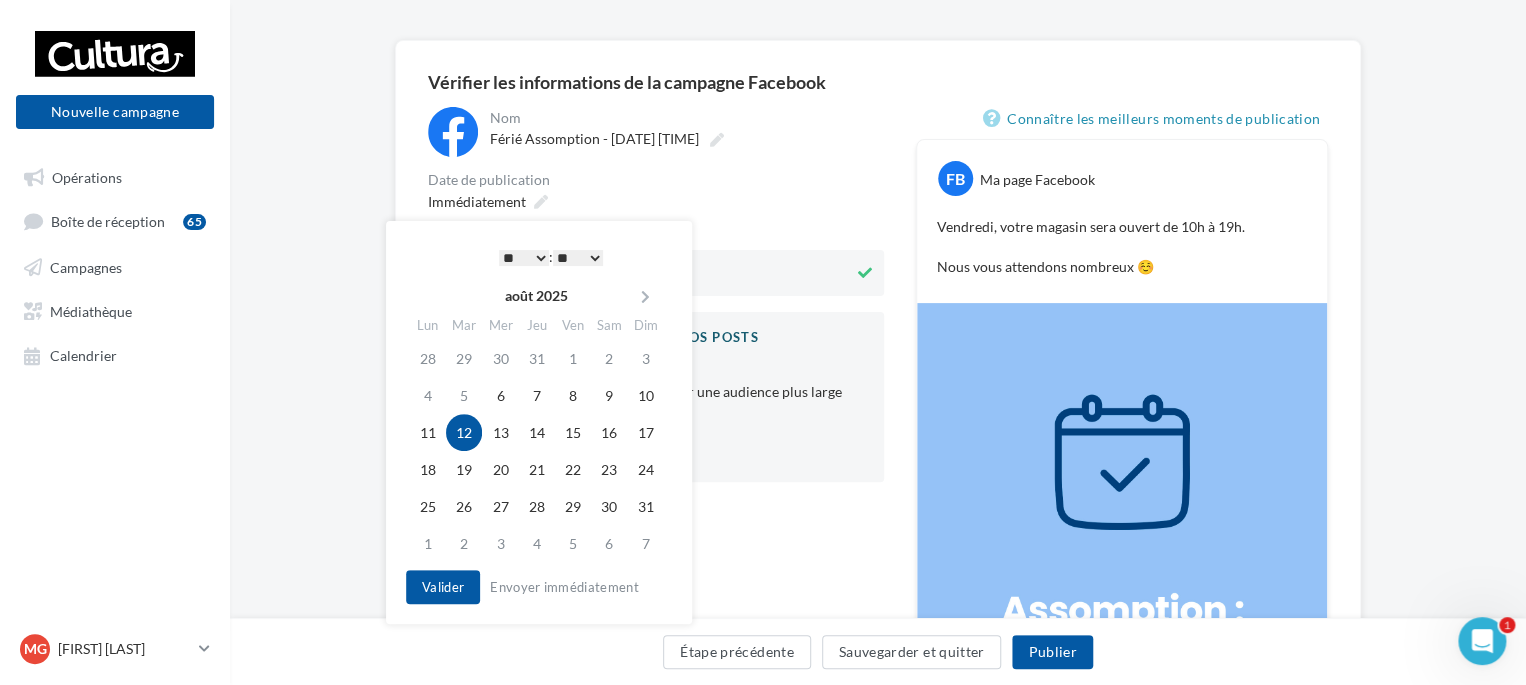 scroll, scrollTop: 128, scrollLeft: 0, axis: vertical 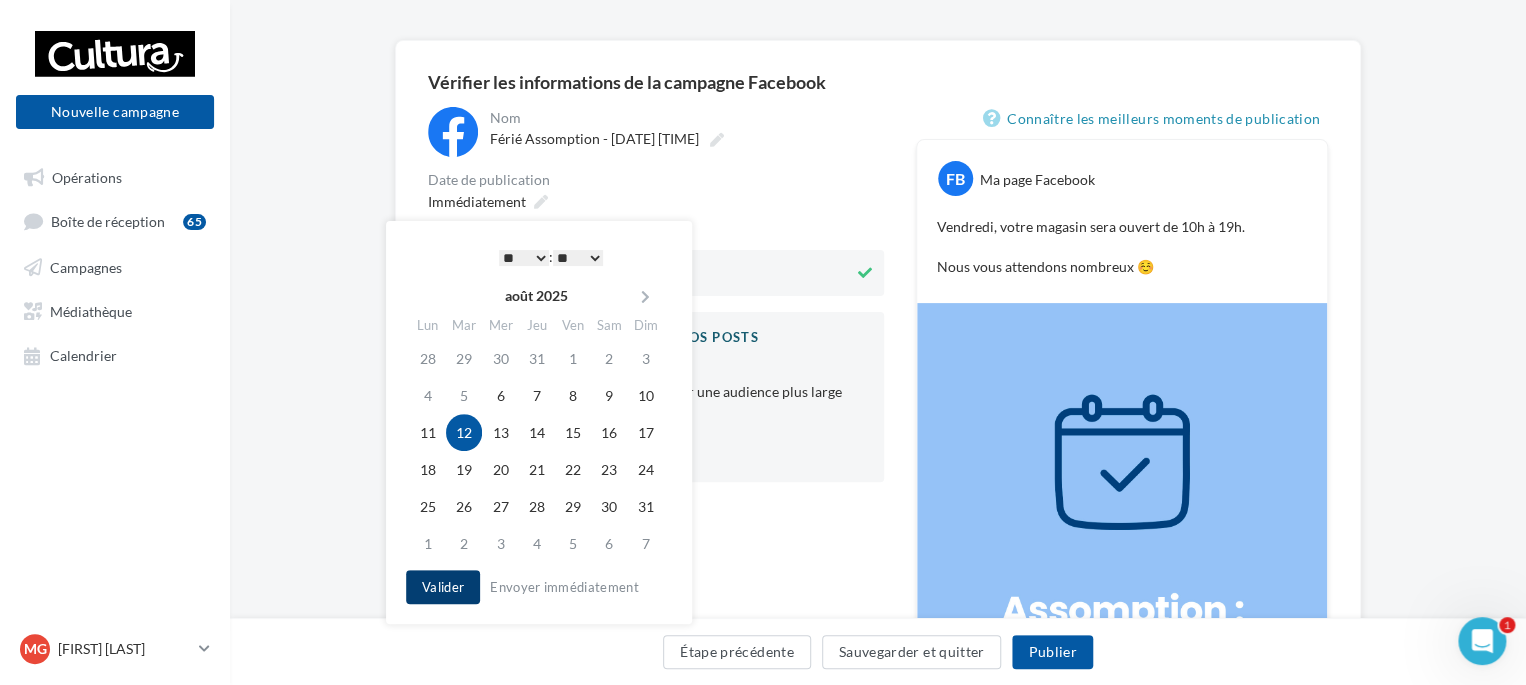 click on "Valider" at bounding box center (443, 587) 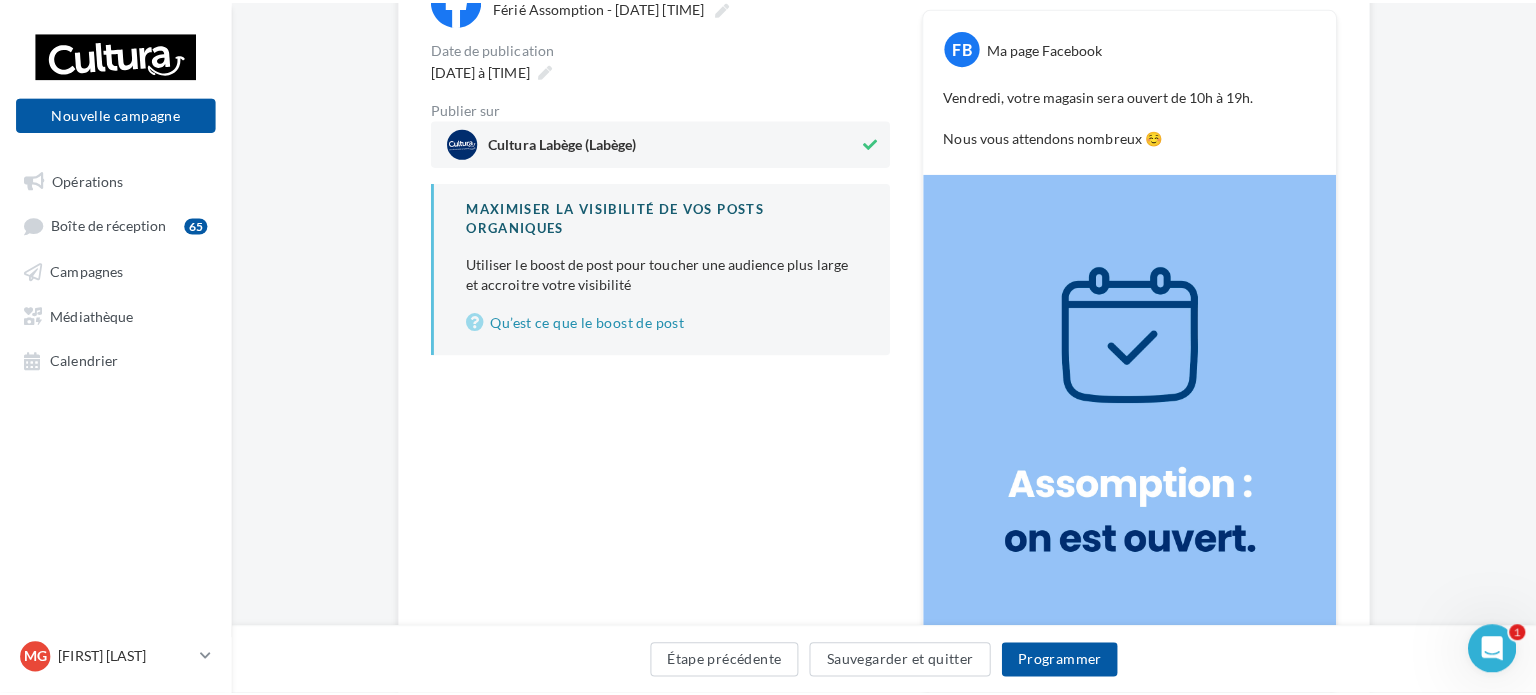 scroll, scrollTop: 262, scrollLeft: 0, axis: vertical 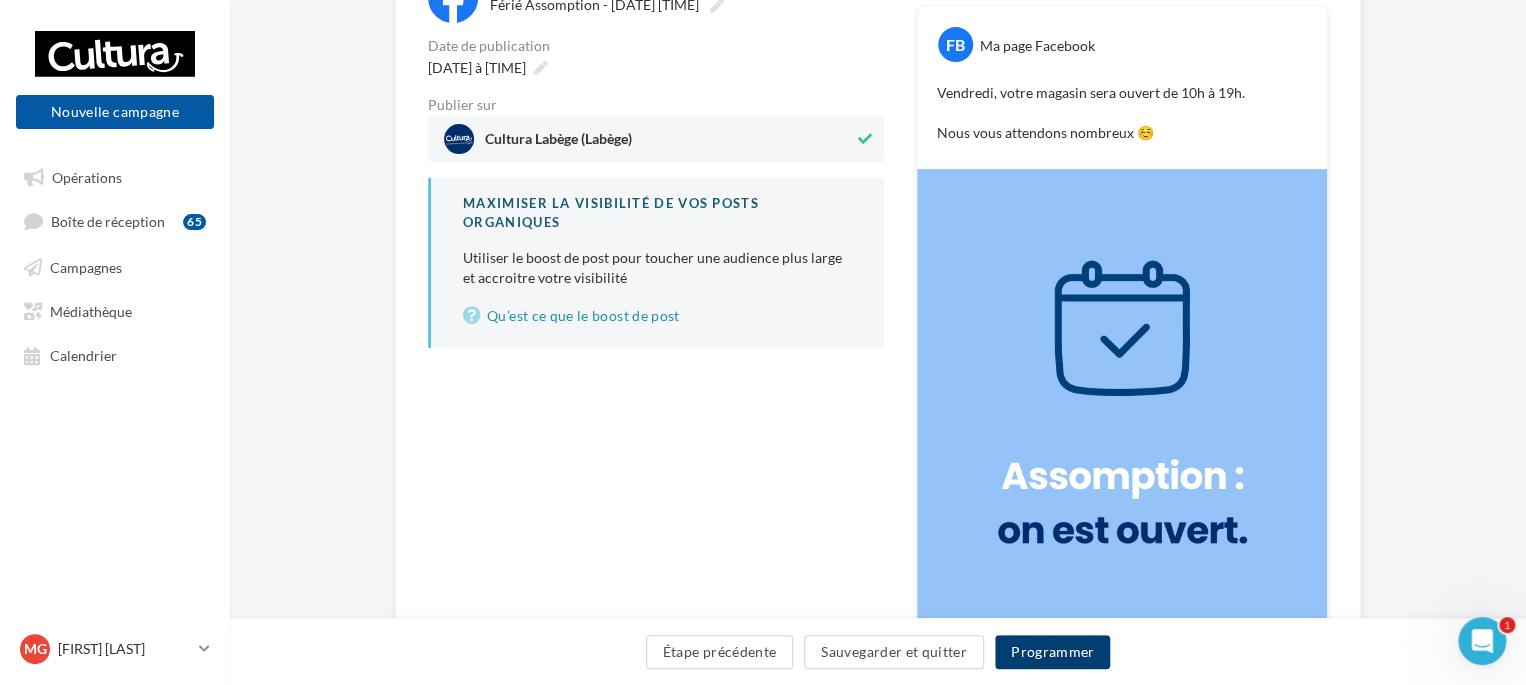 click on "Programmer" at bounding box center (1053, 652) 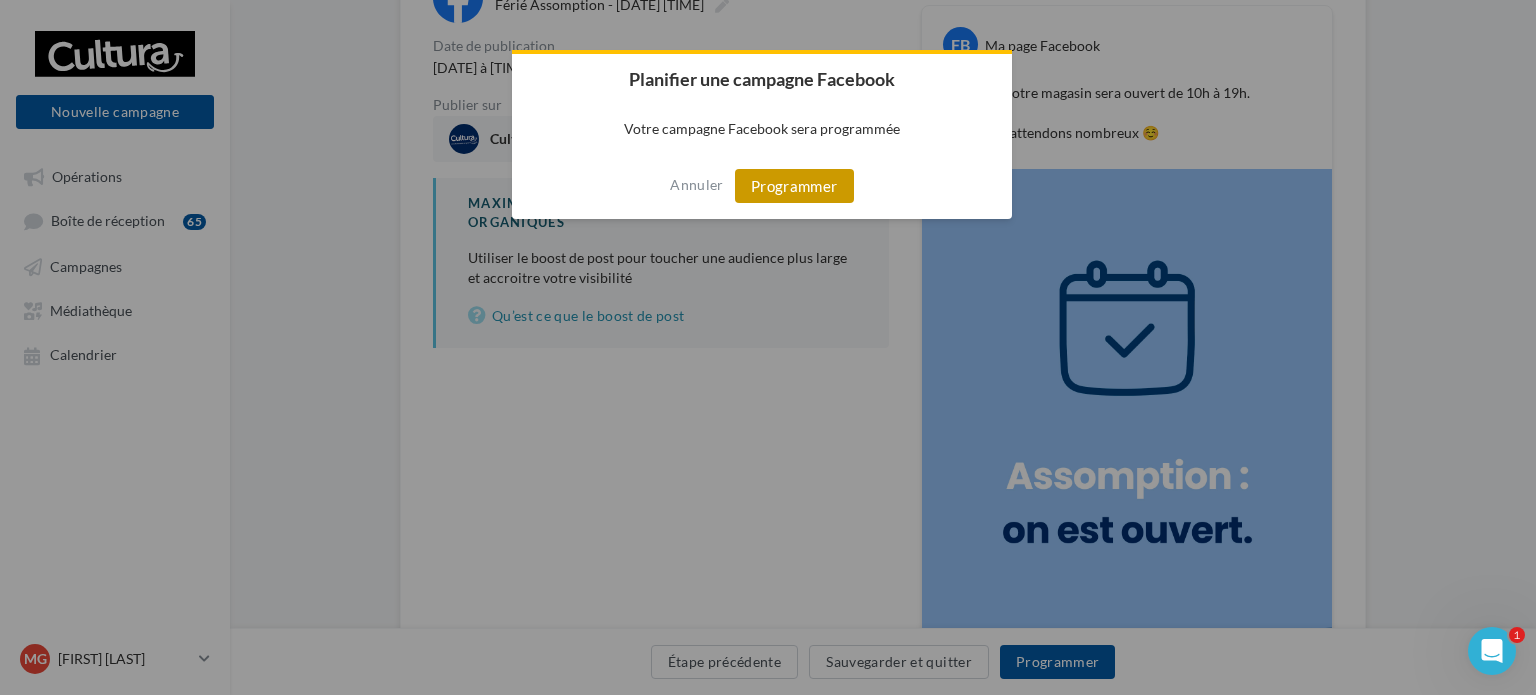 click on "Programmer" at bounding box center [794, 186] 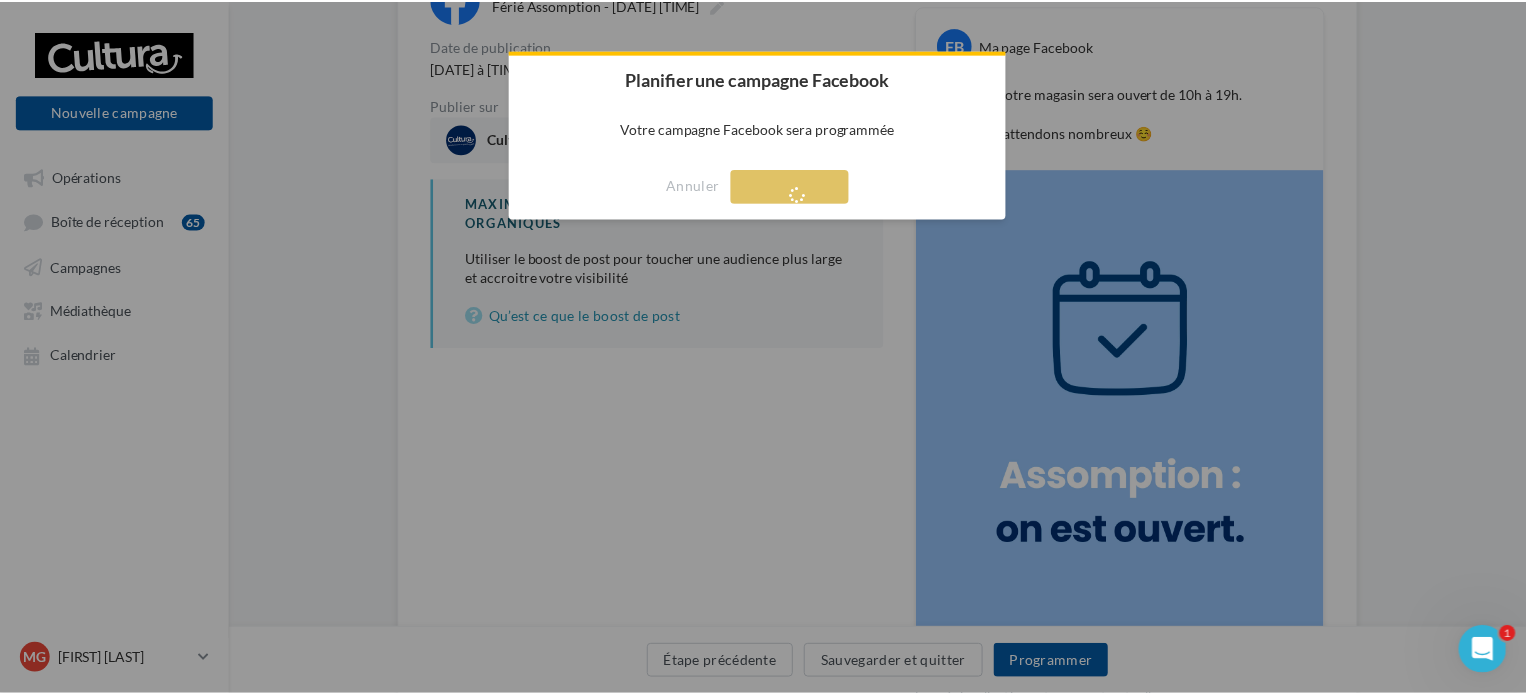 scroll, scrollTop: 32, scrollLeft: 0, axis: vertical 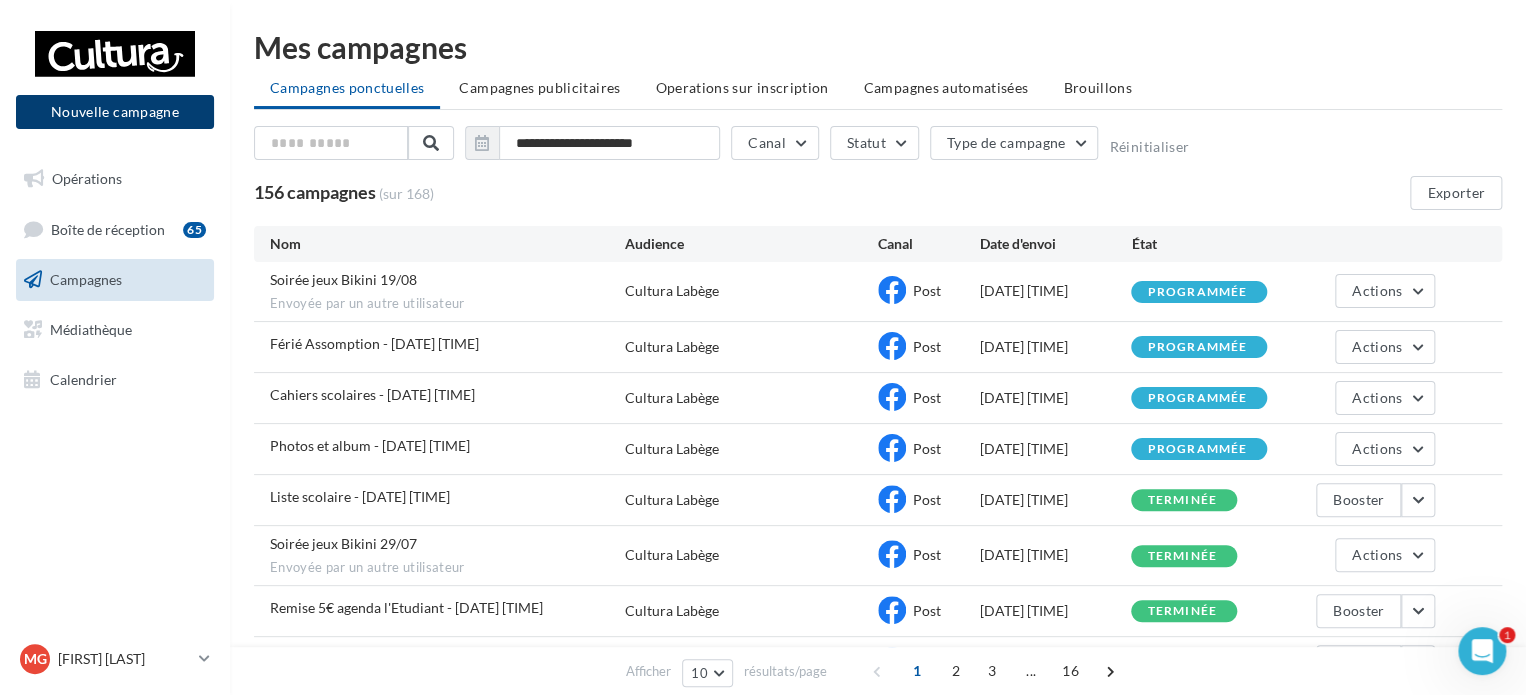 click on "Nouvelle campagne" at bounding box center (115, 112) 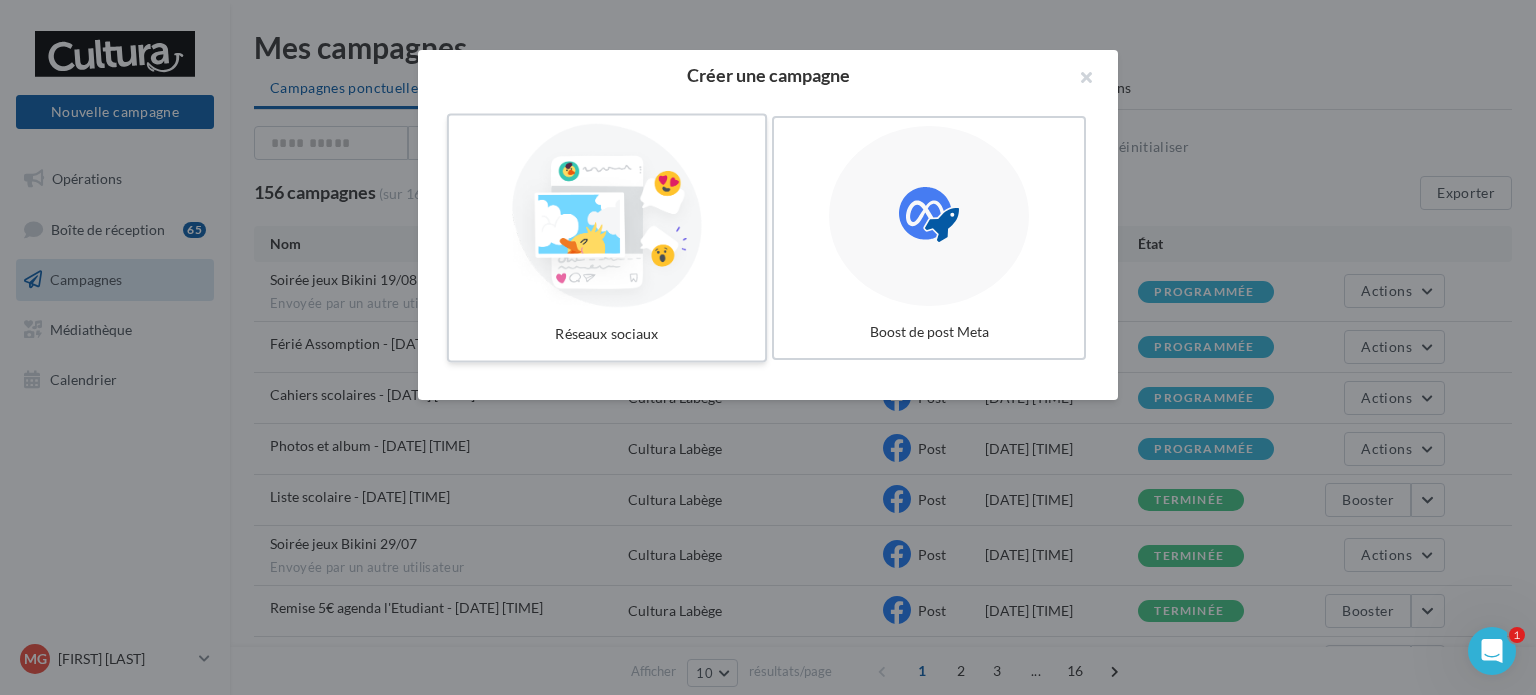 click at bounding box center [607, 216] 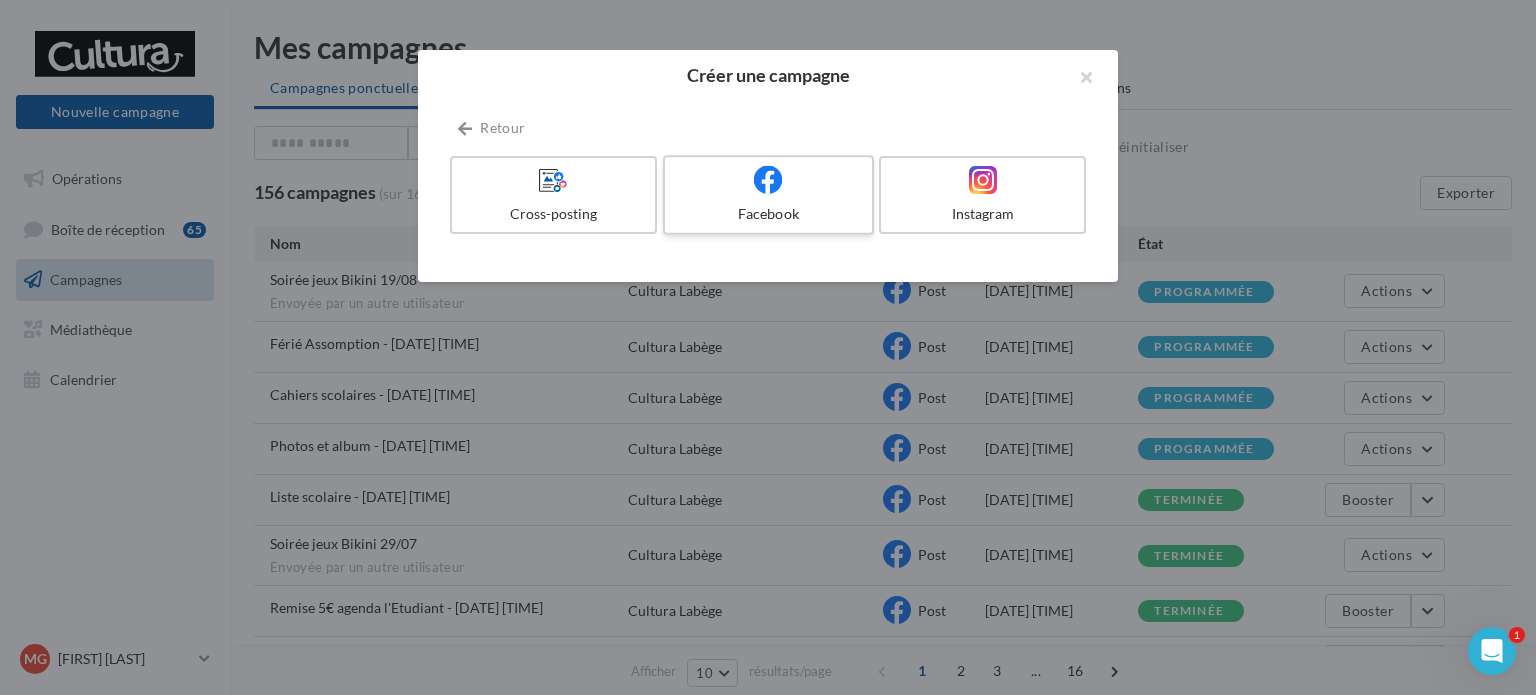 click on "Facebook" at bounding box center (768, 214) 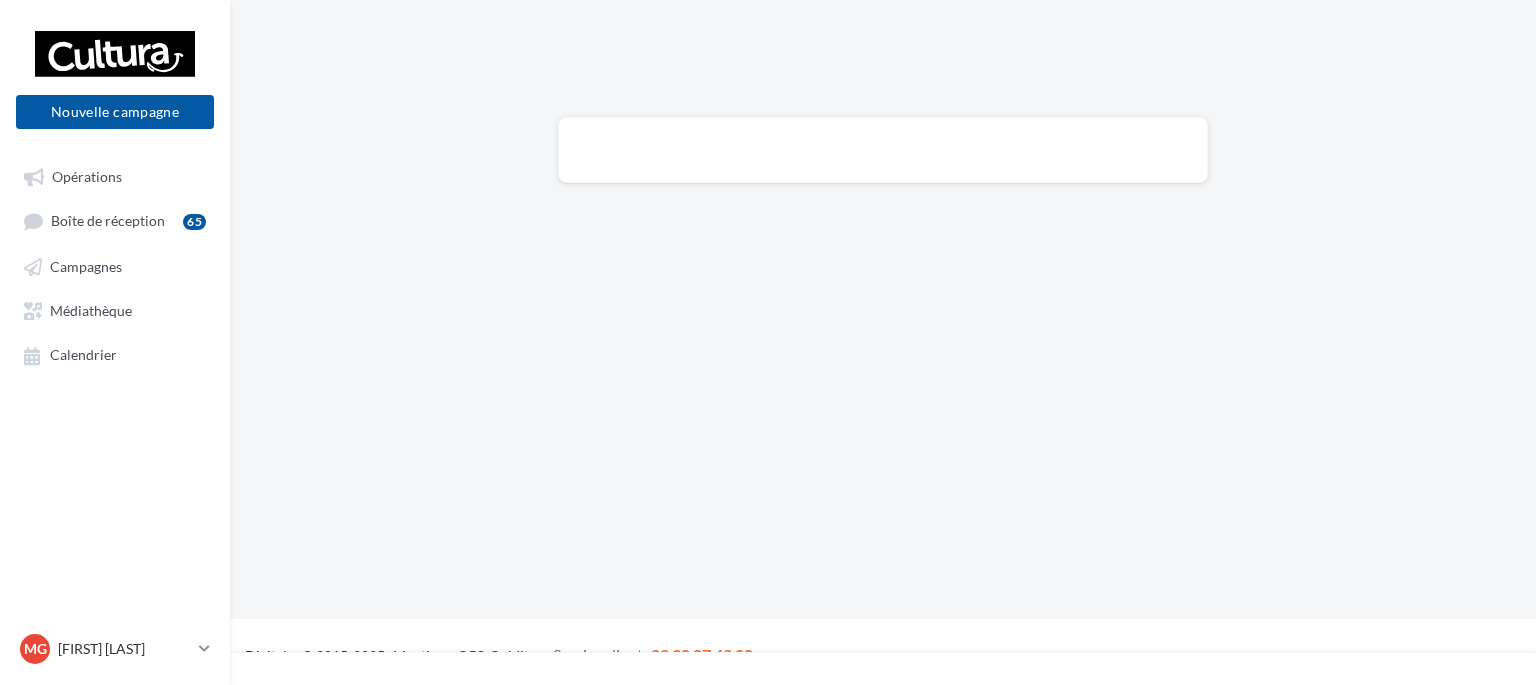 scroll, scrollTop: 0, scrollLeft: 0, axis: both 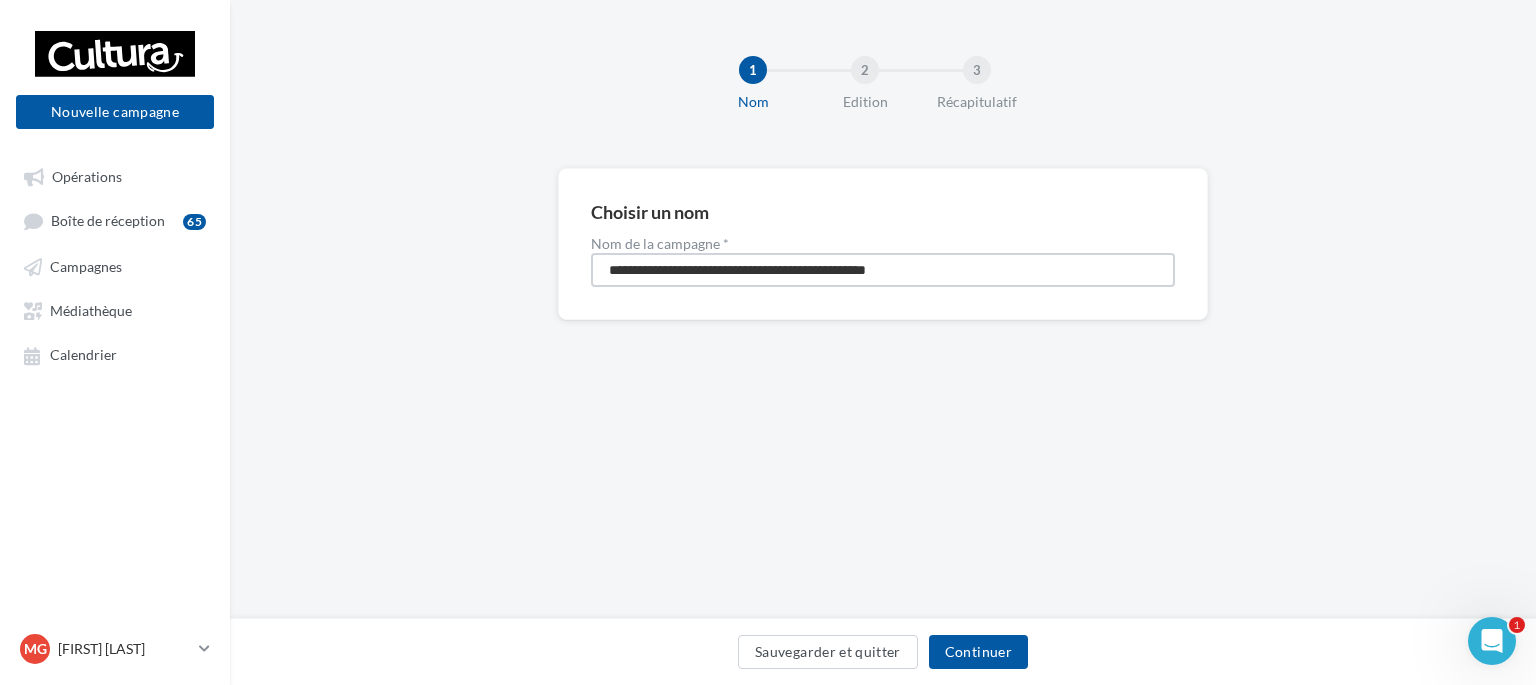 drag, startPoint x: 825, startPoint y: 268, endPoint x: 601, endPoint y: 272, distance: 224.0357 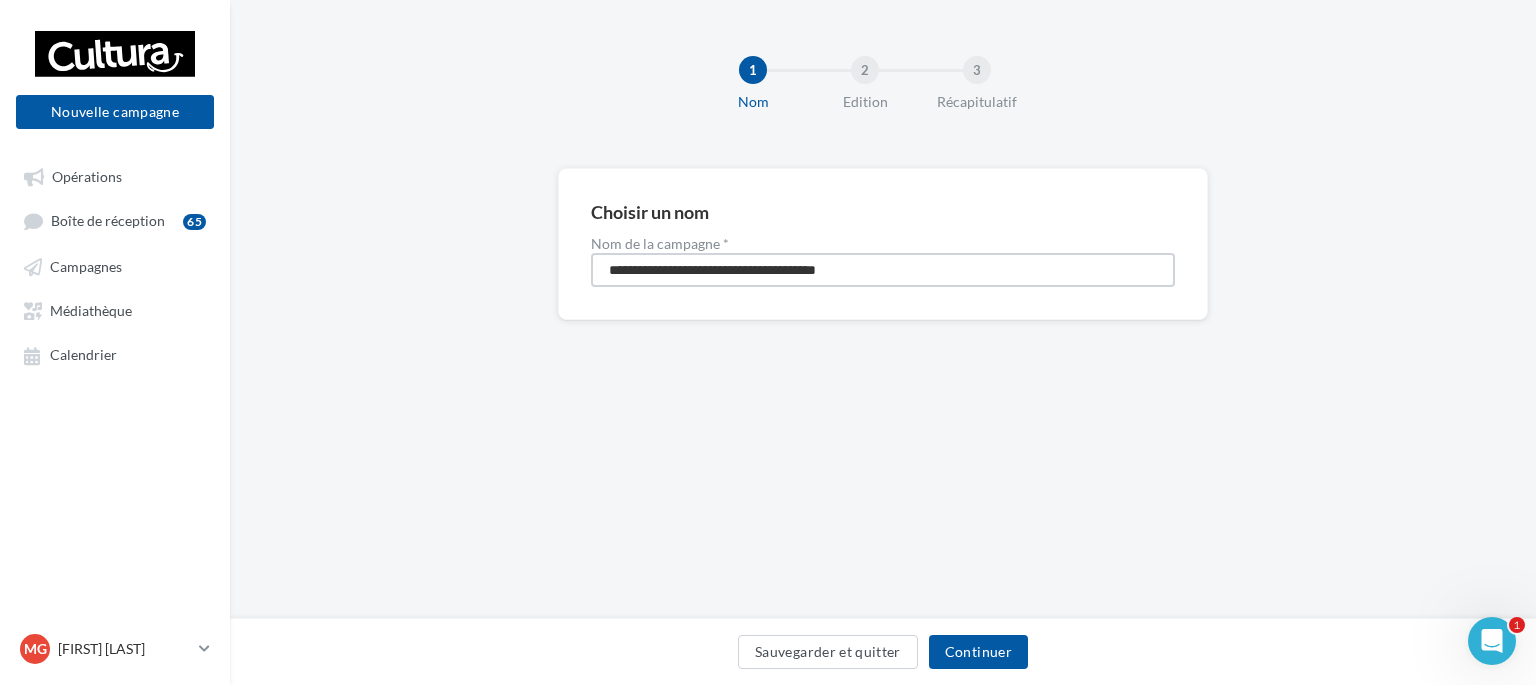click on "**********" at bounding box center (883, 270) 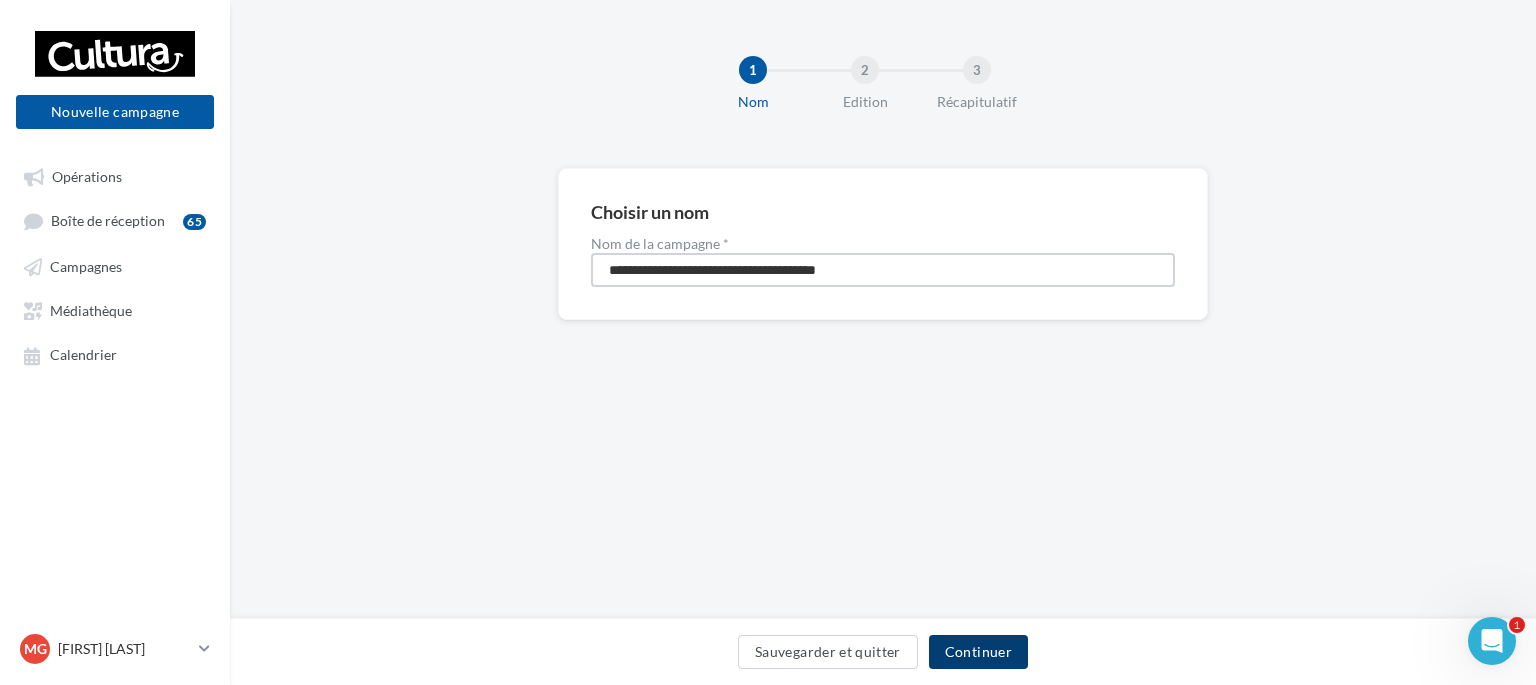 type on "**********" 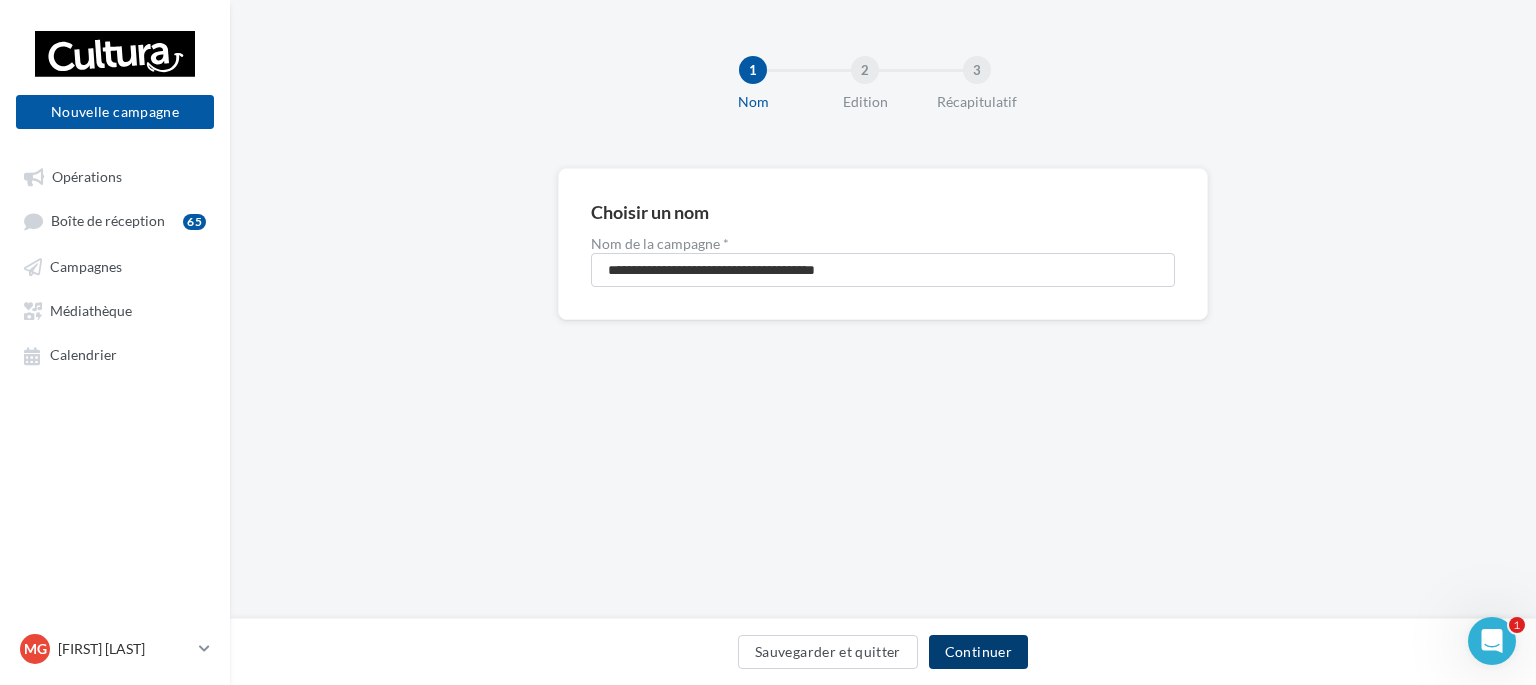 click on "Continuer" at bounding box center [978, 652] 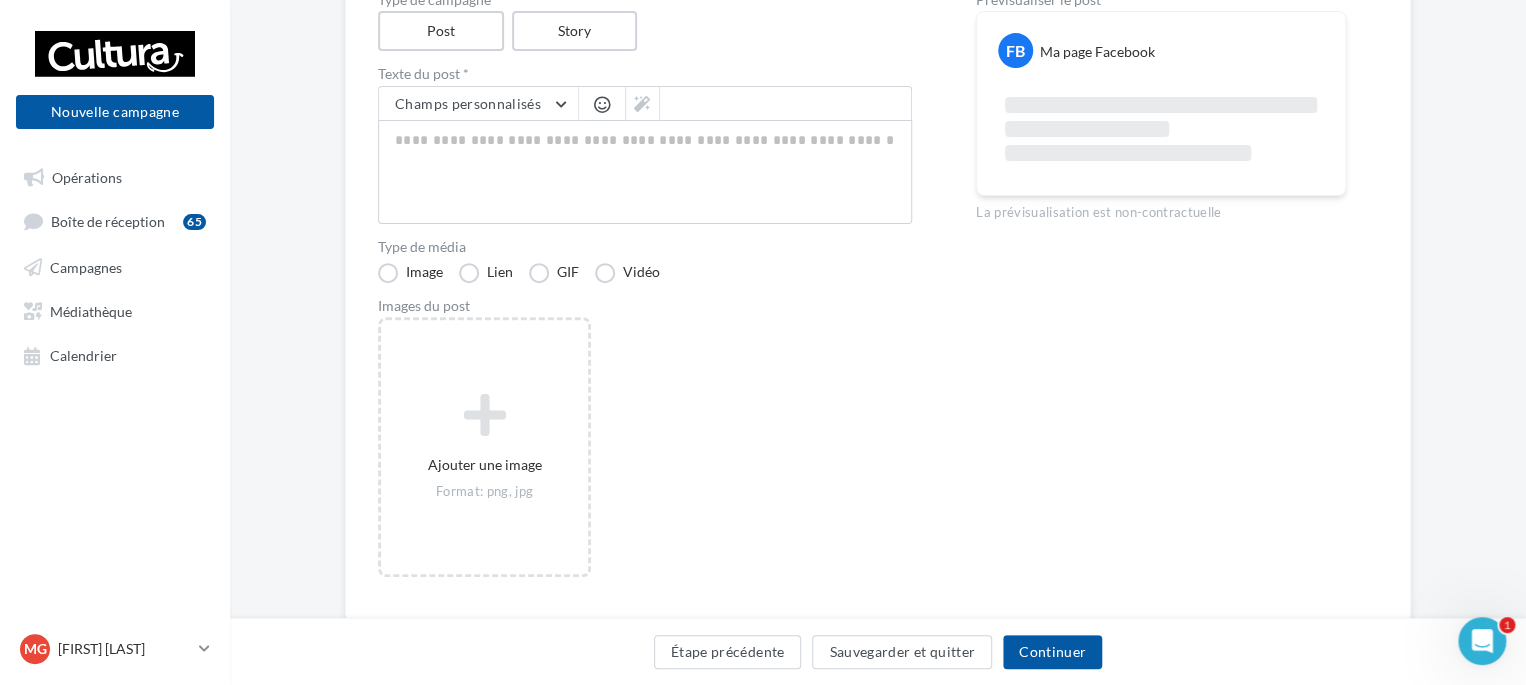 scroll, scrollTop: 264, scrollLeft: 0, axis: vertical 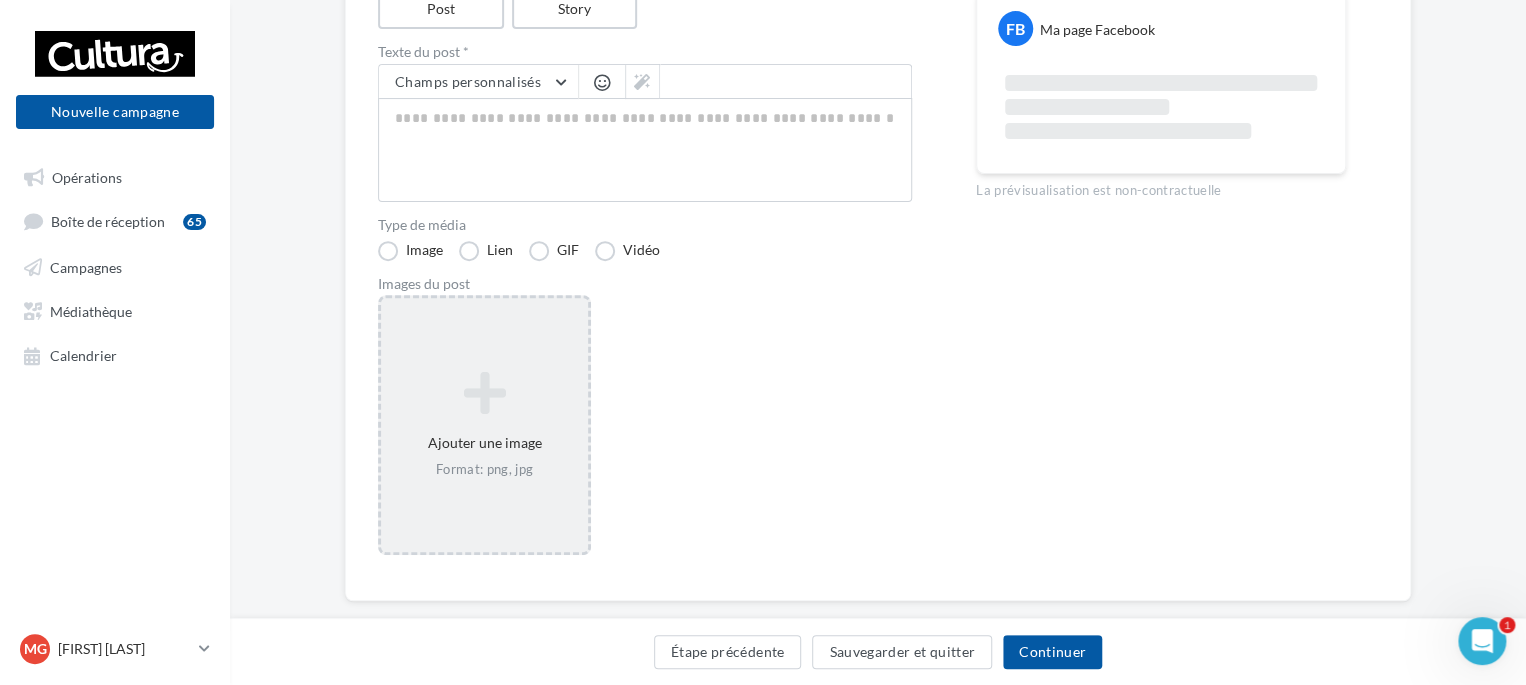 click at bounding box center (484, 393) 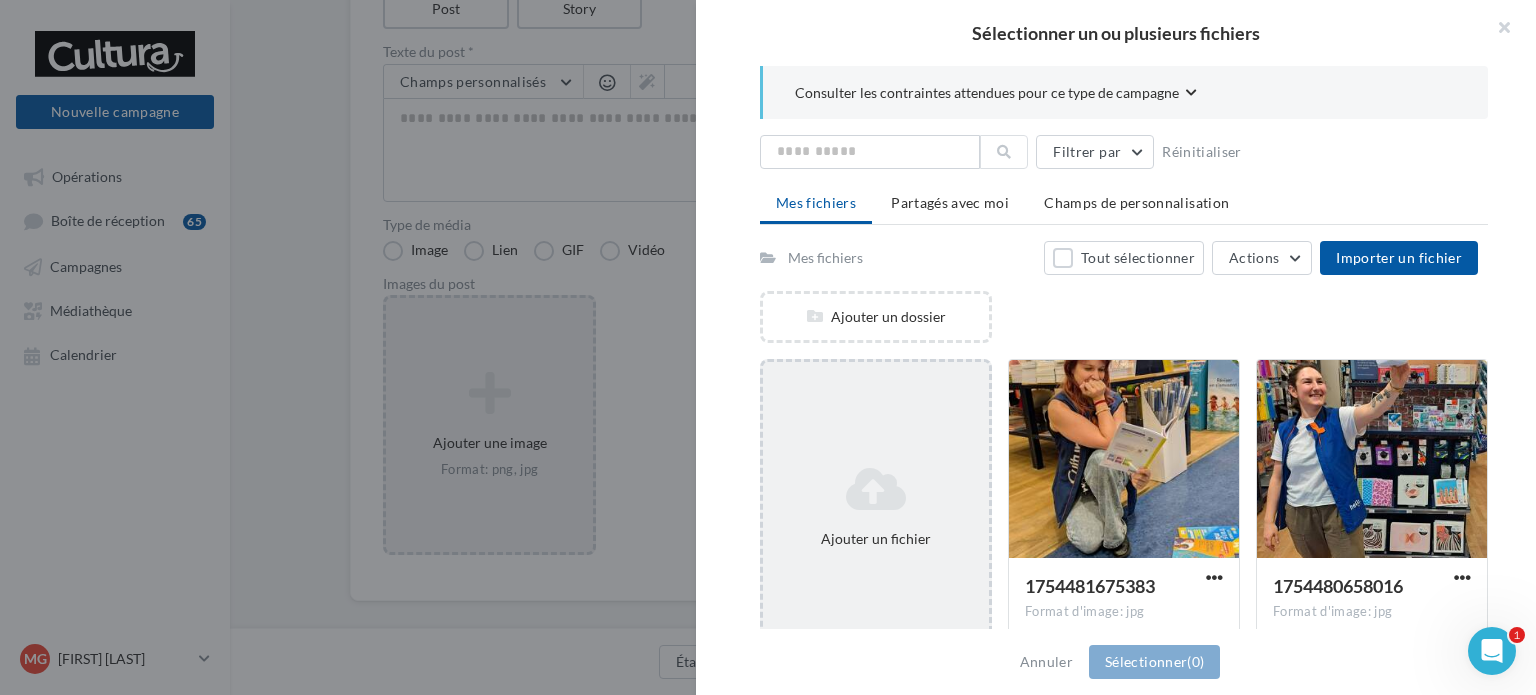 click at bounding box center [876, 489] 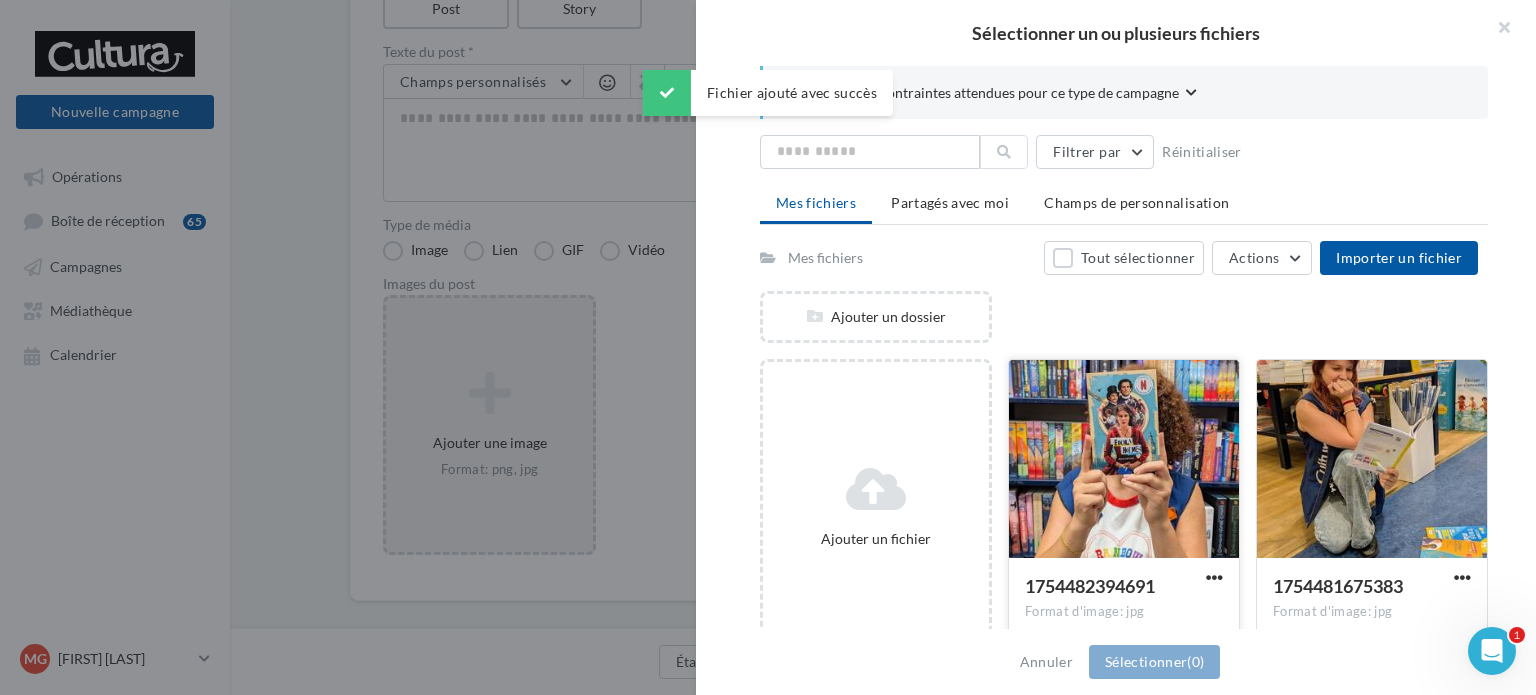 click at bounding box center [1124, 460] 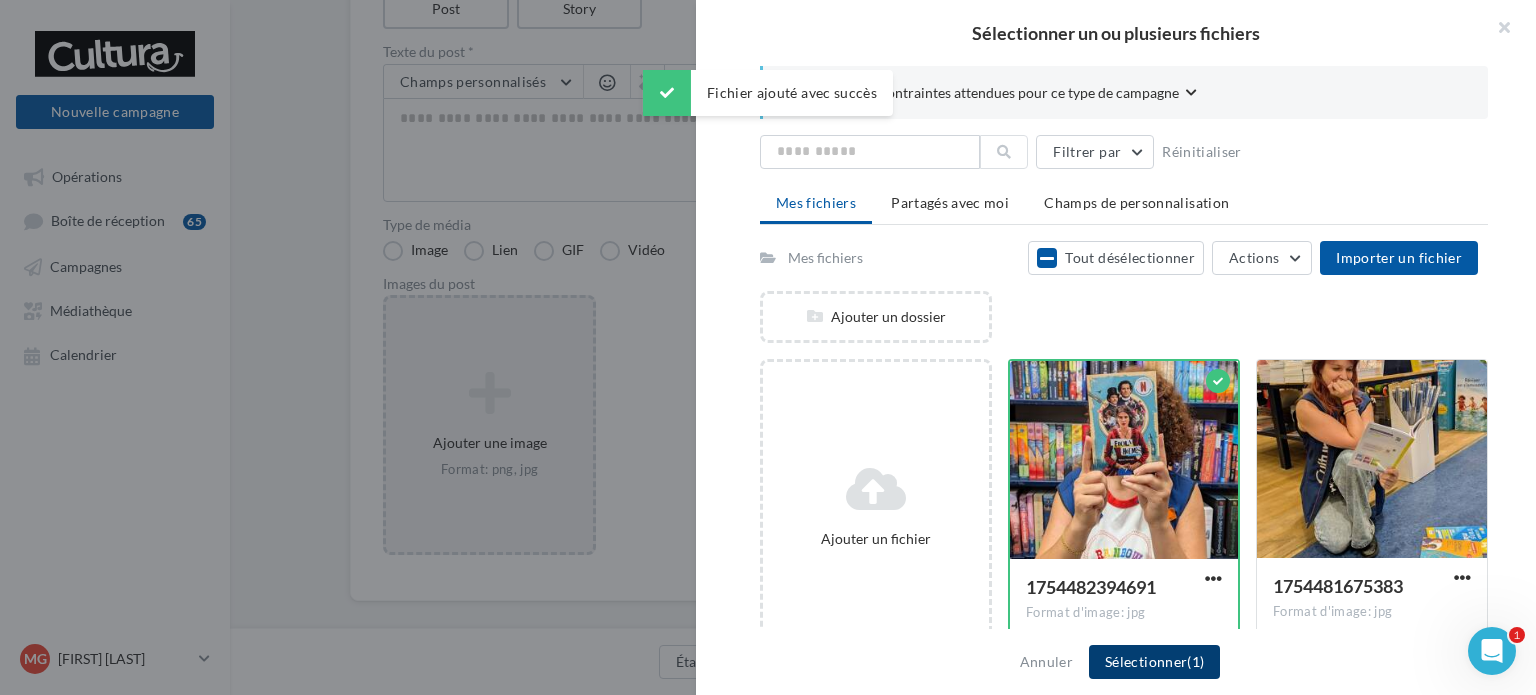 click on "Sélectionner   (1)" at bounding box center [1154, 662] 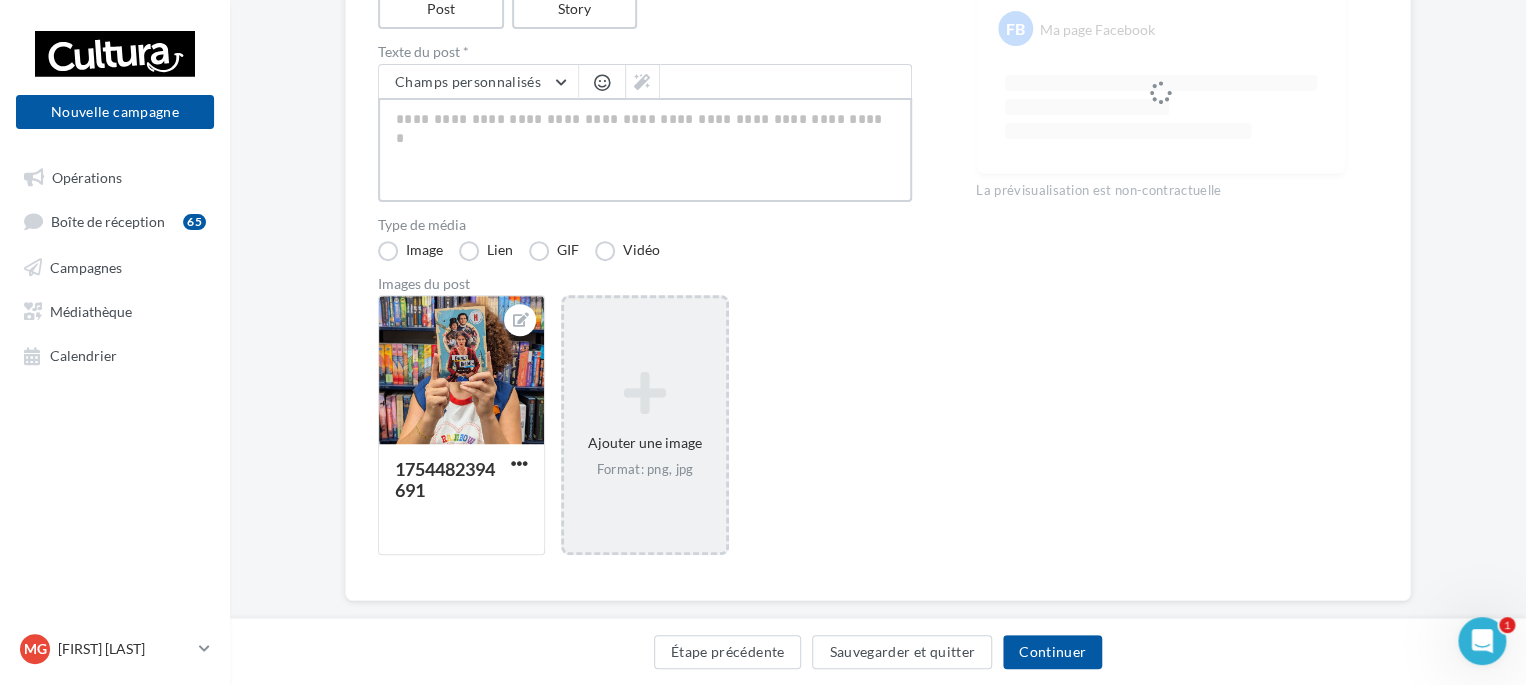 click at bounding box center (645, 150) 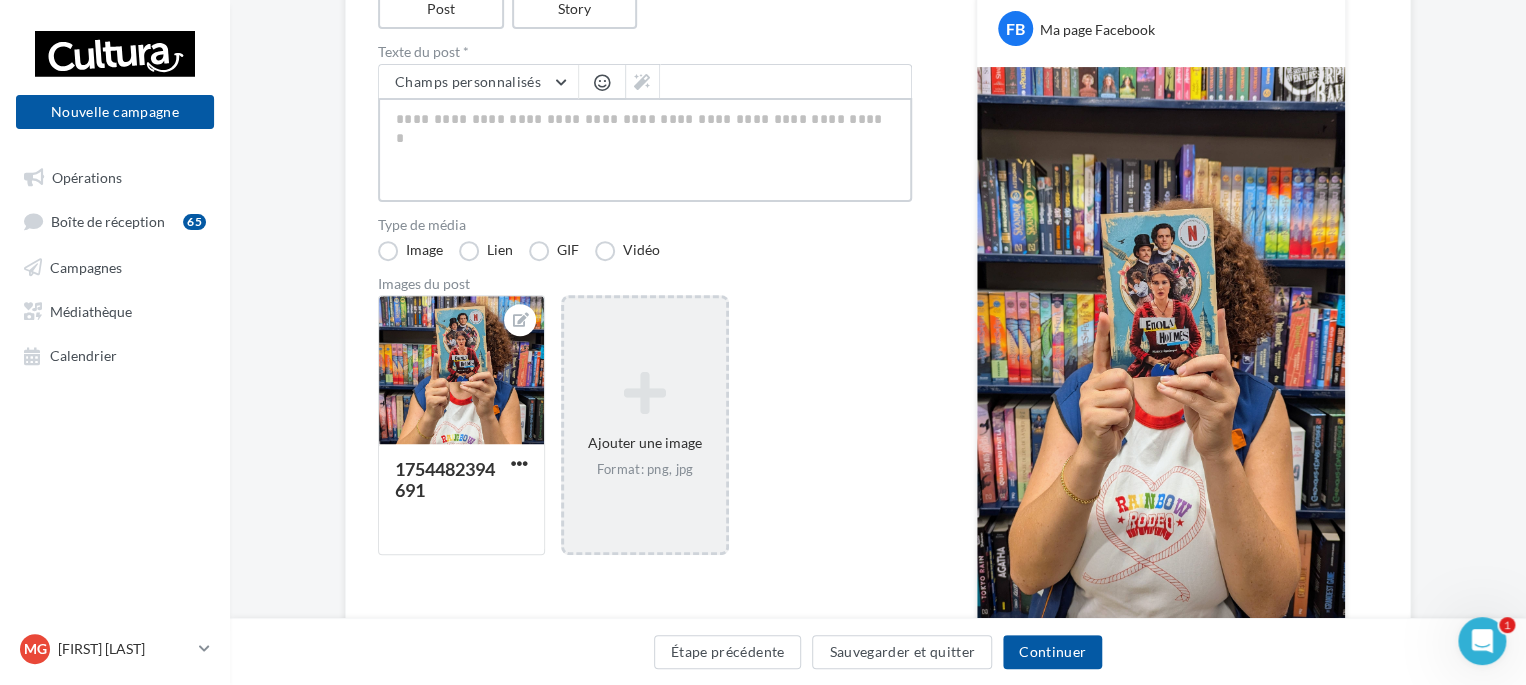 type on "*" 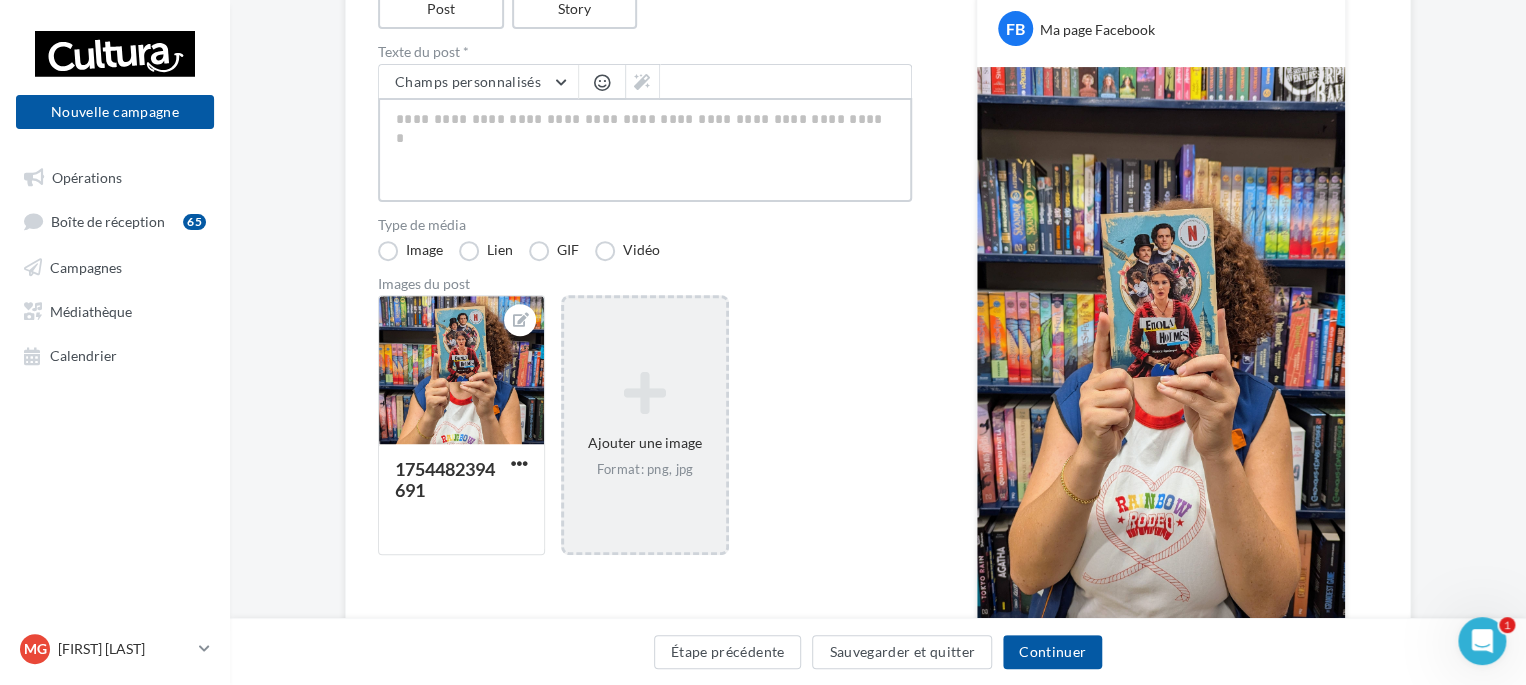 type on "*" 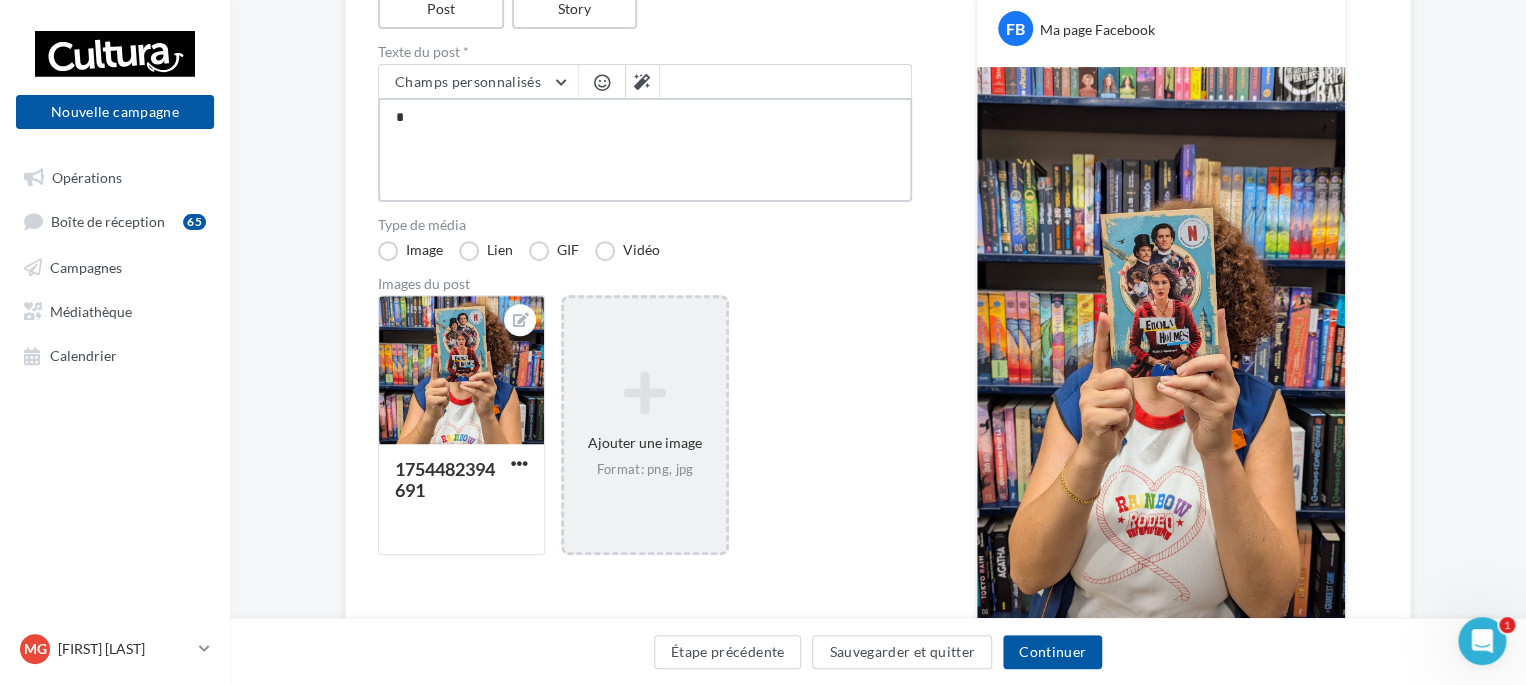 type on "**" 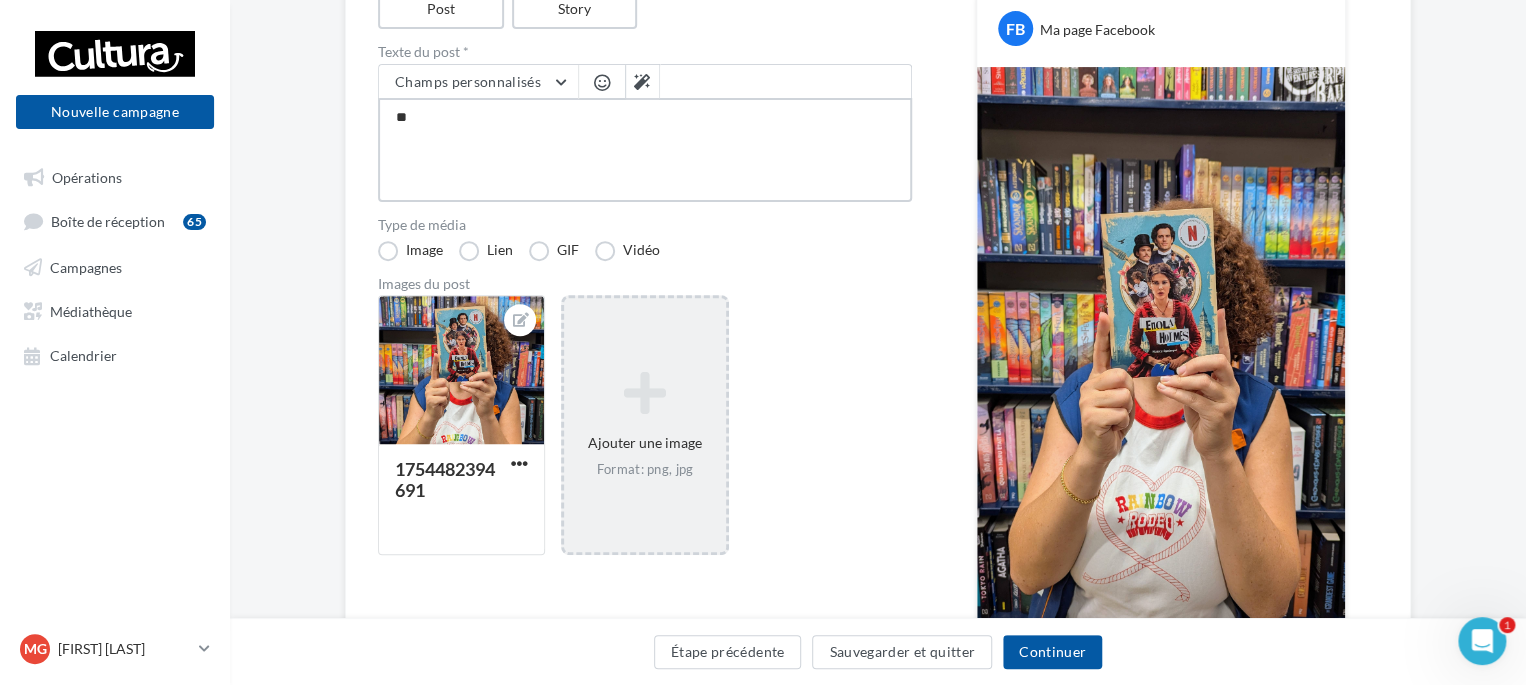 type on "***" 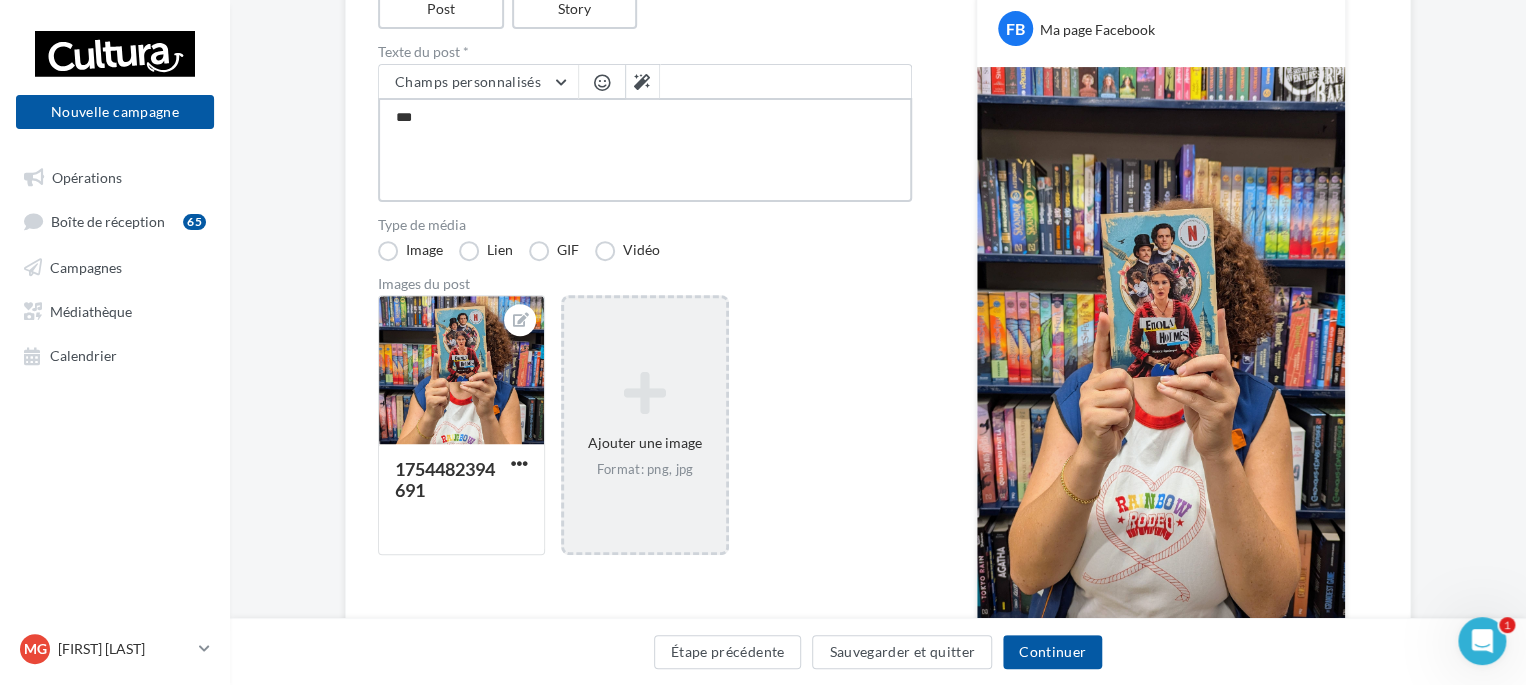 type on "****" 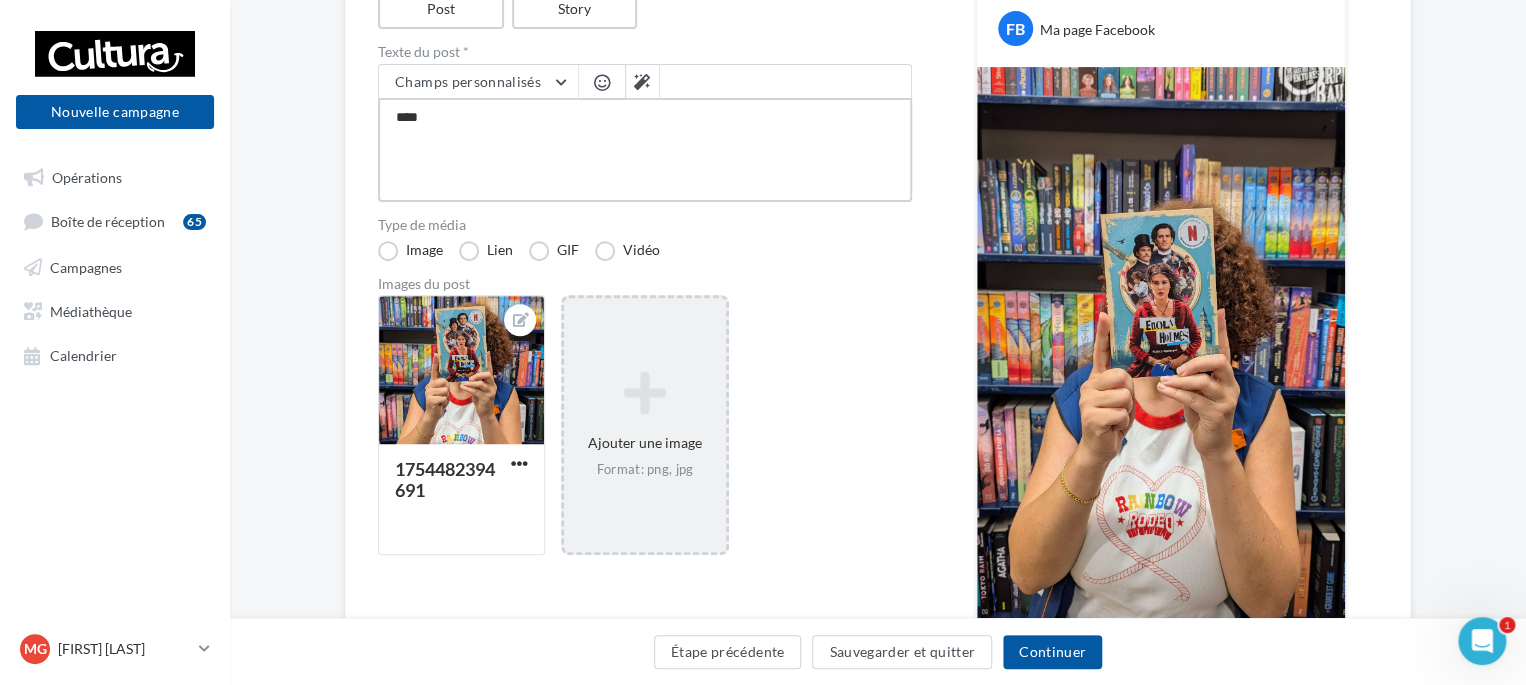 type on "****" 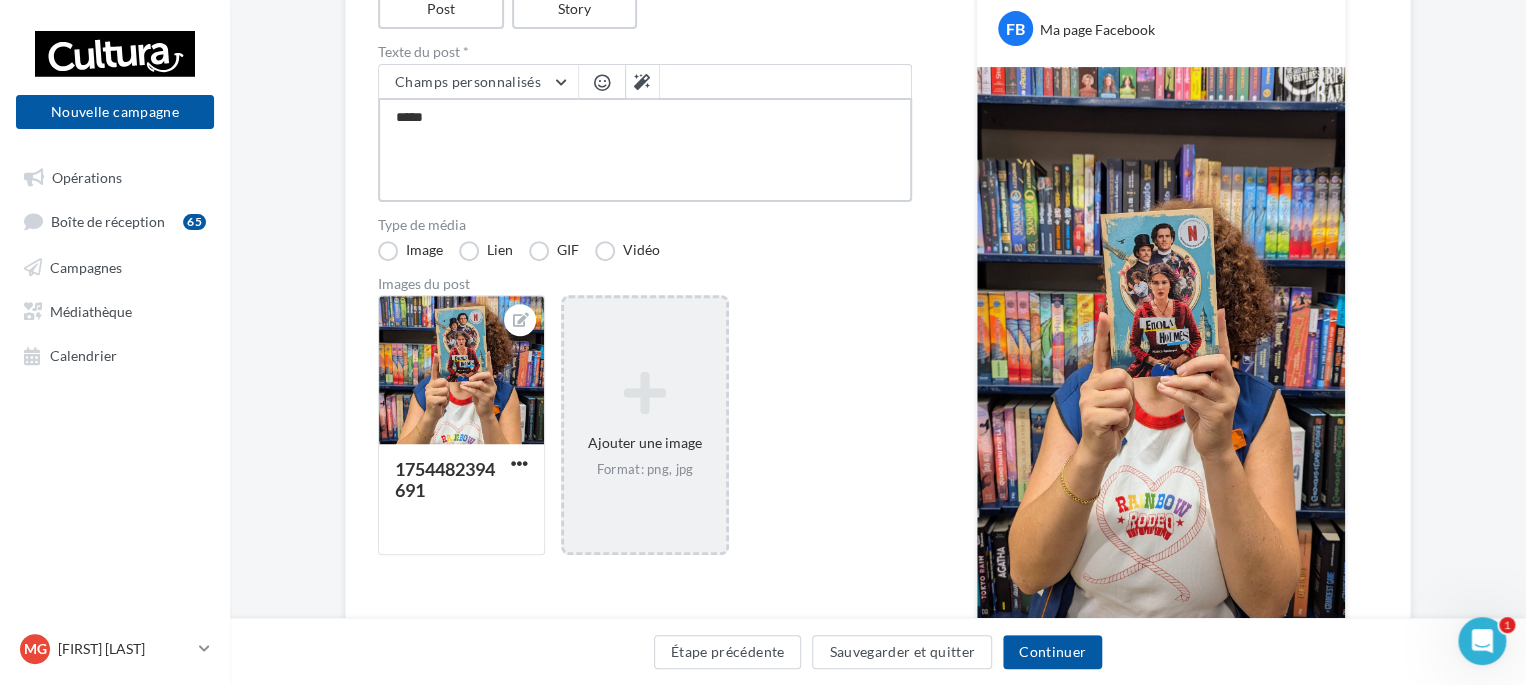 type on "******" 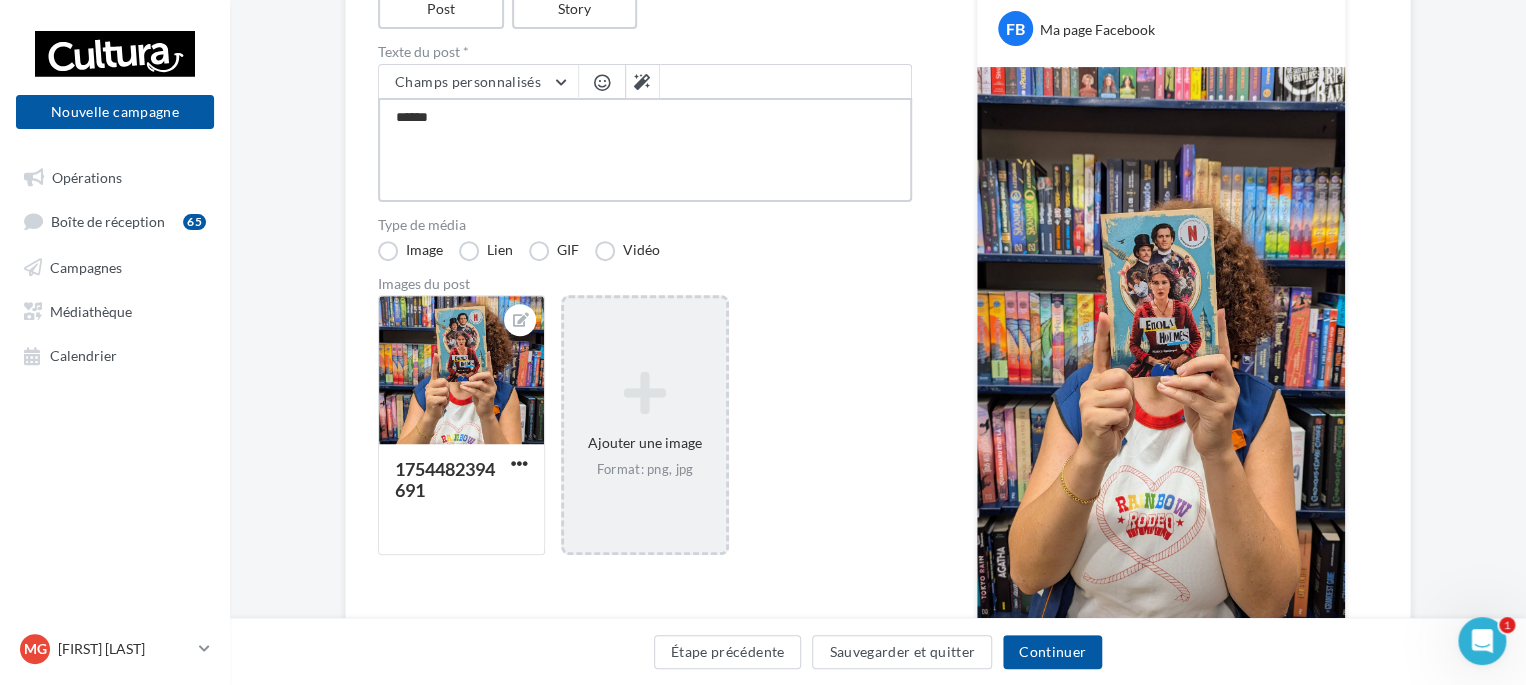 type on "*******" 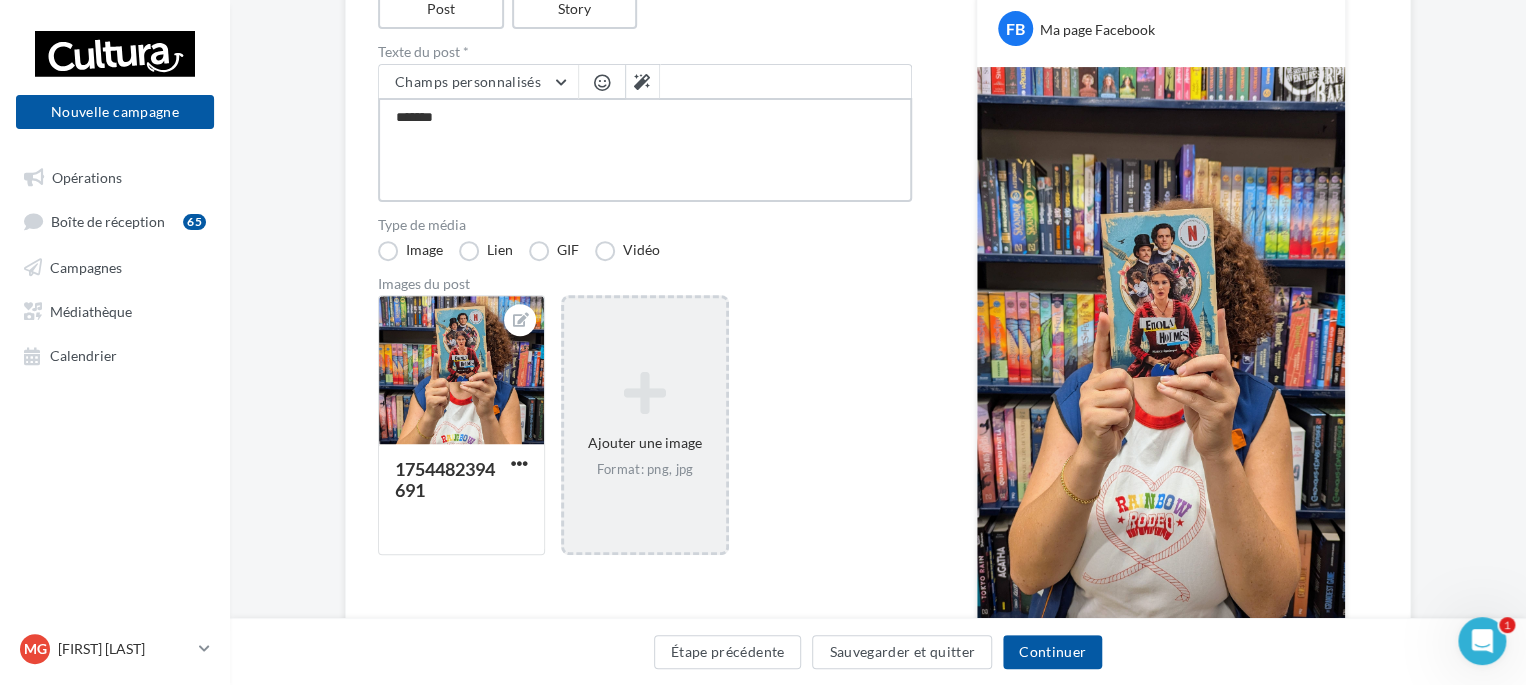 type on "*******" 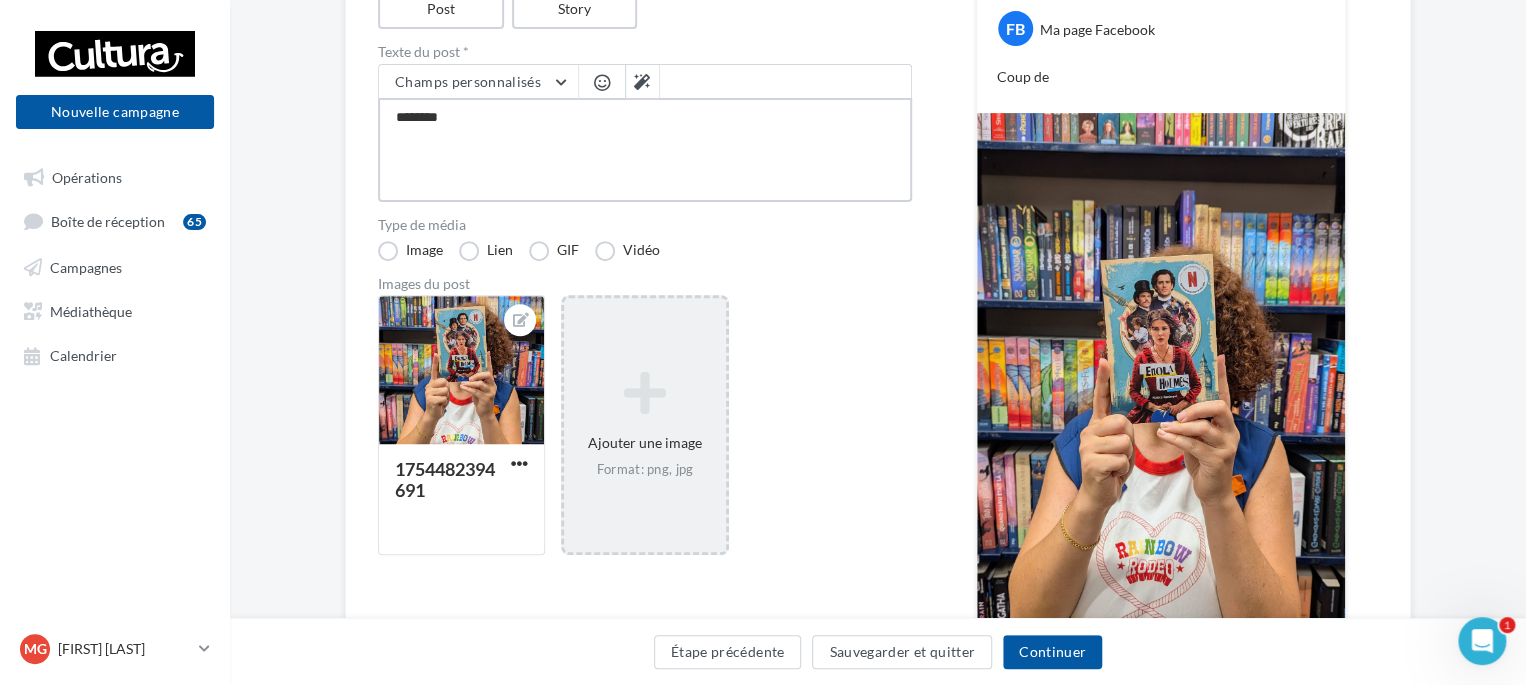 type on "**********" 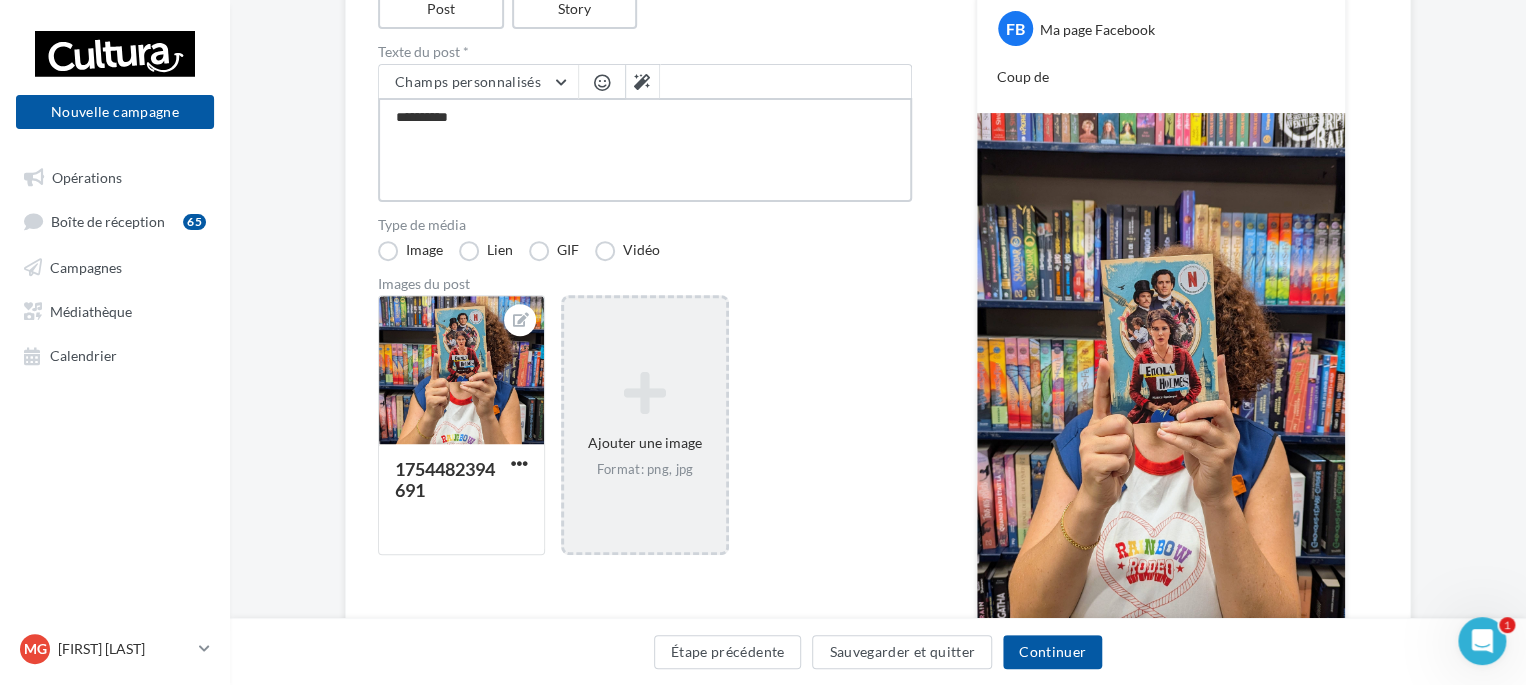 type on "**********" 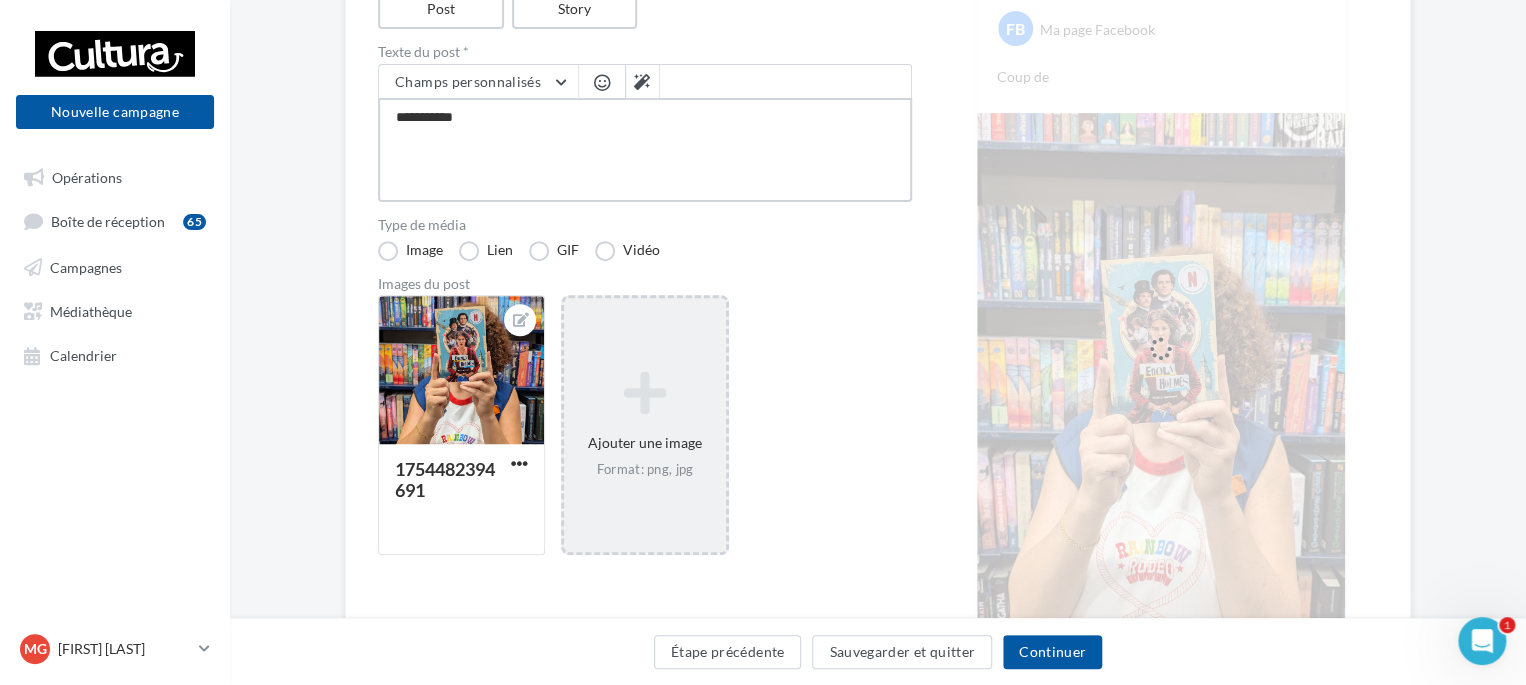 type on "**********" 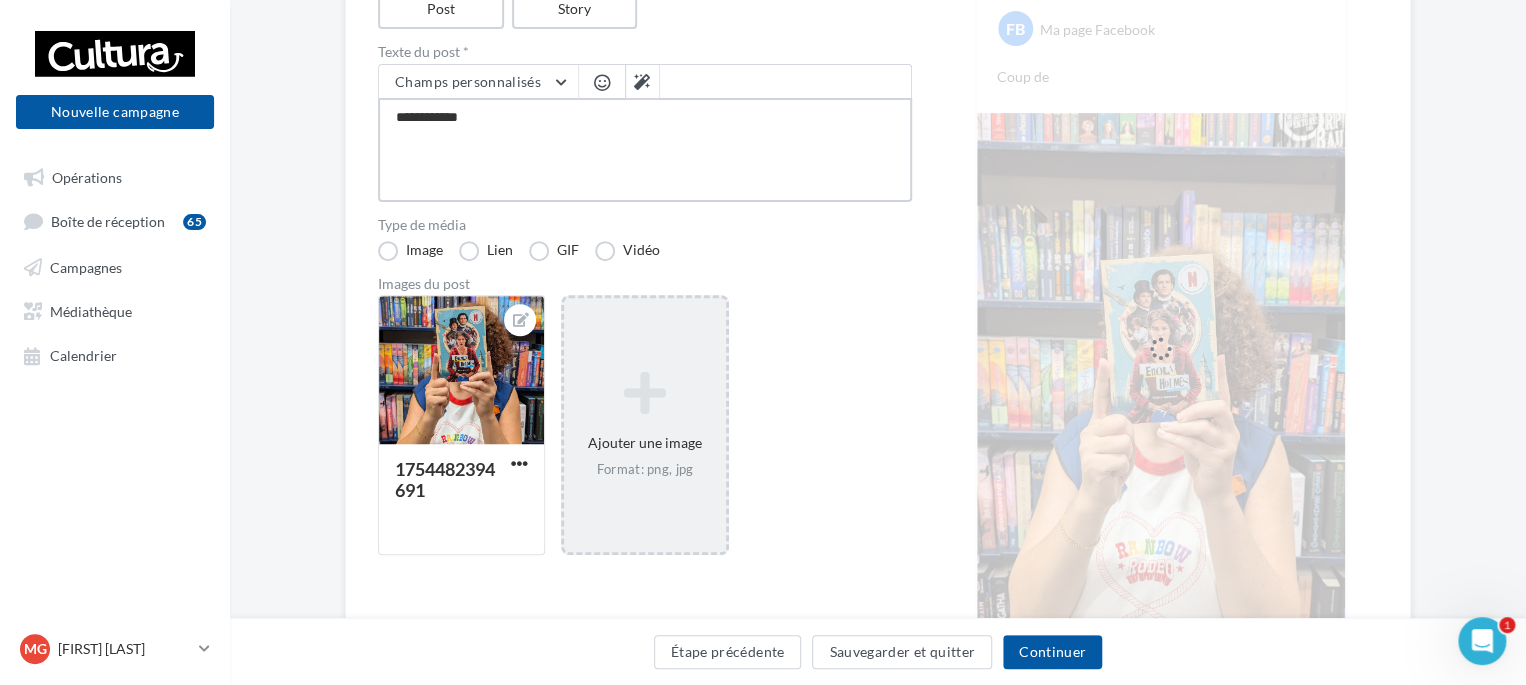 type on "**********" 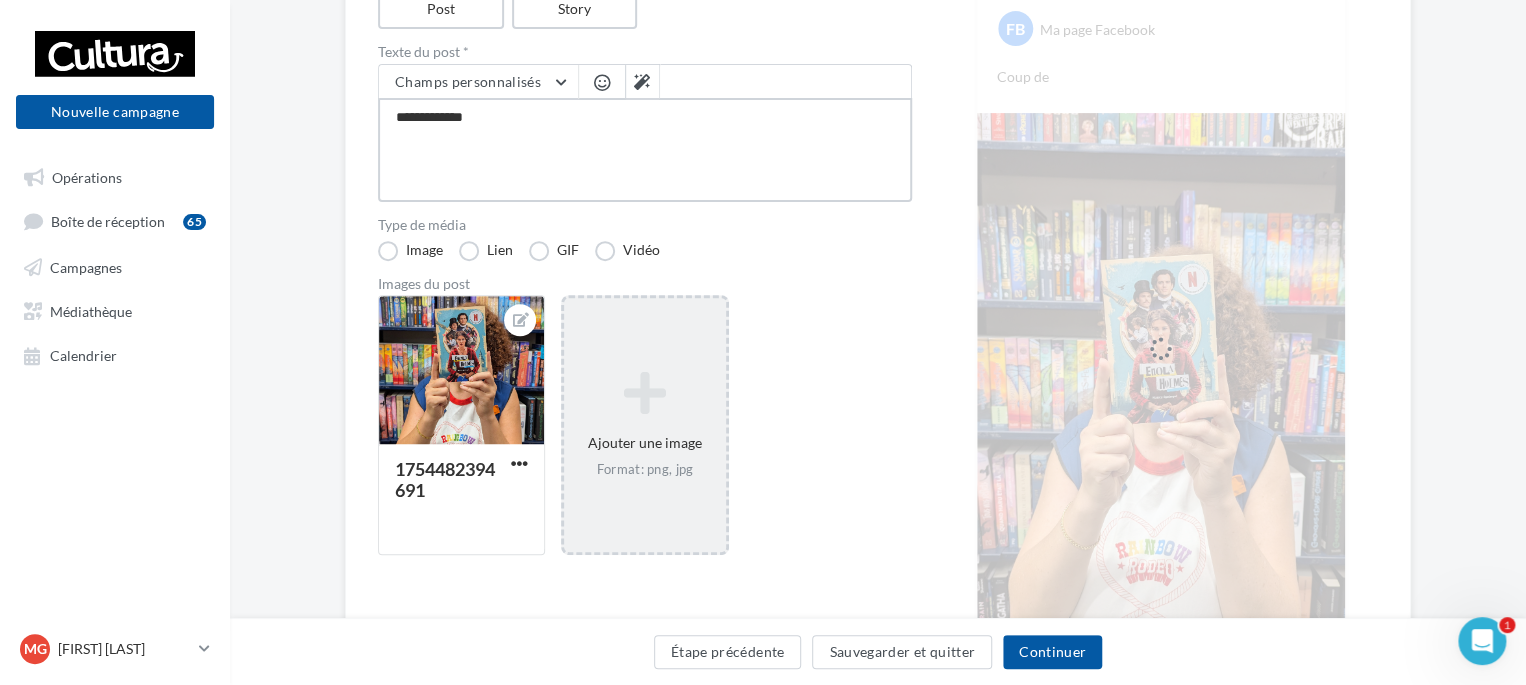 type on "**********" 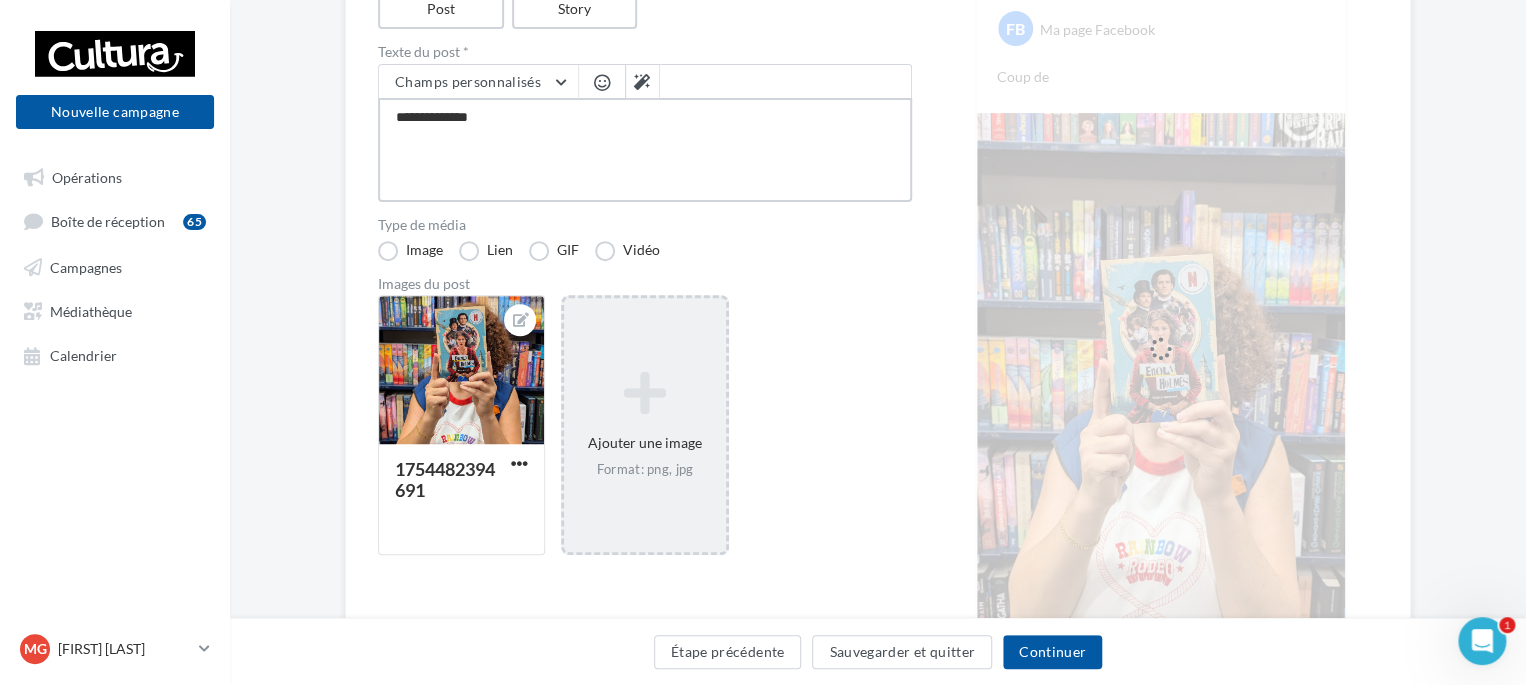 type on "**********" 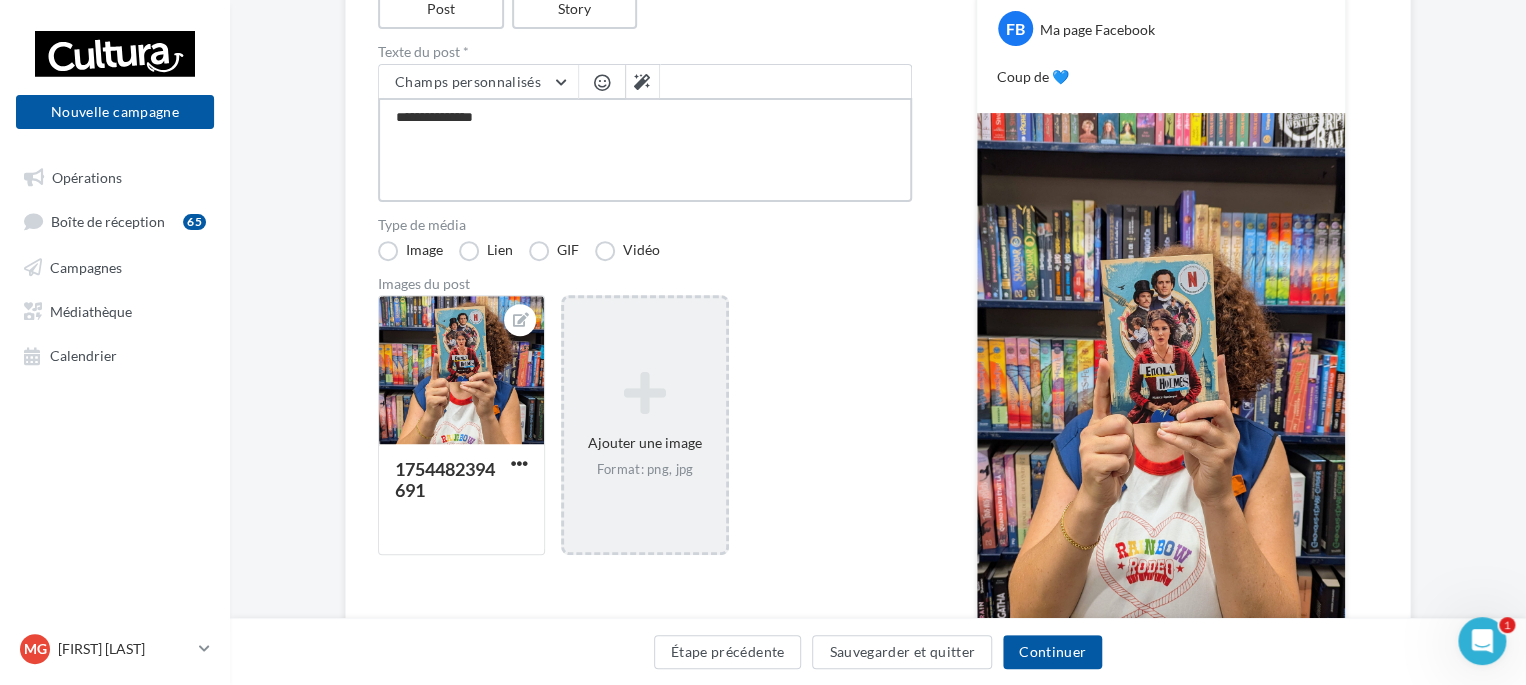 type on "**********" 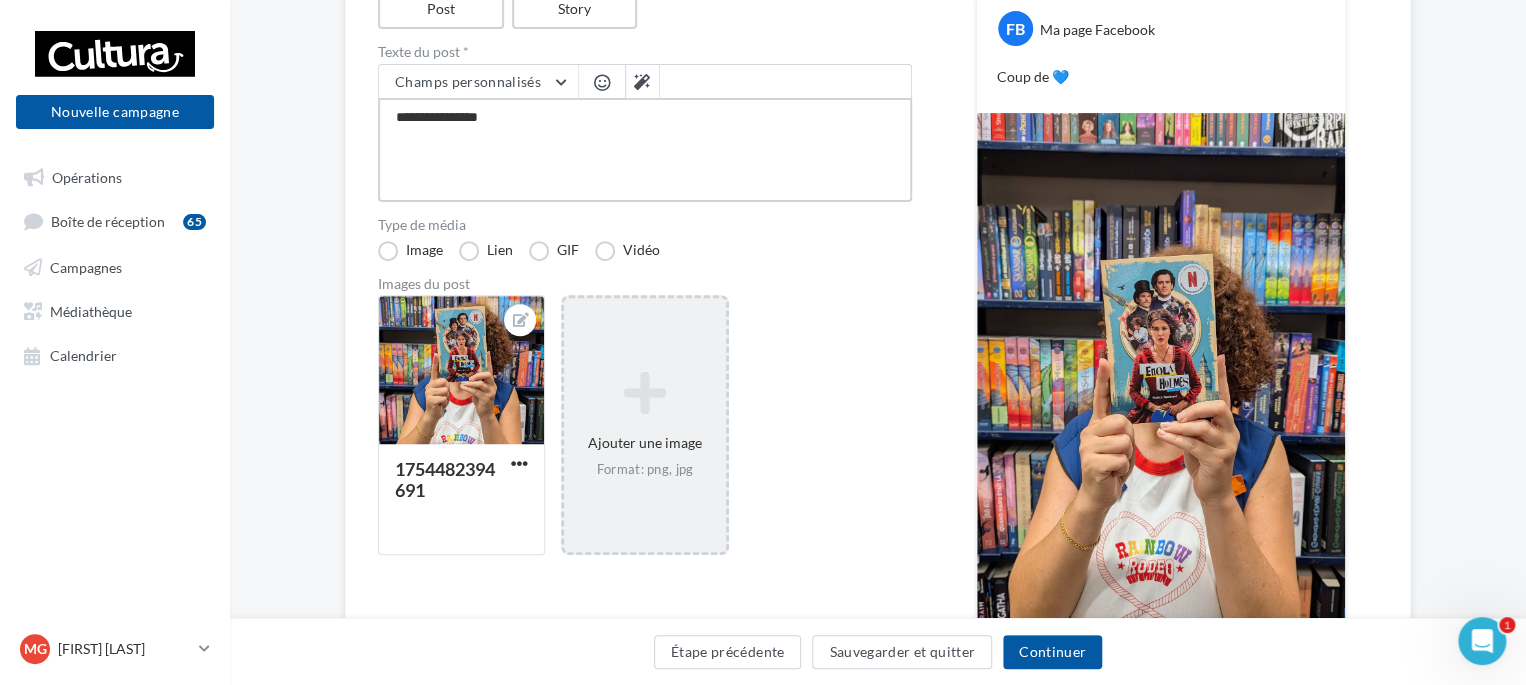 type on "**********" 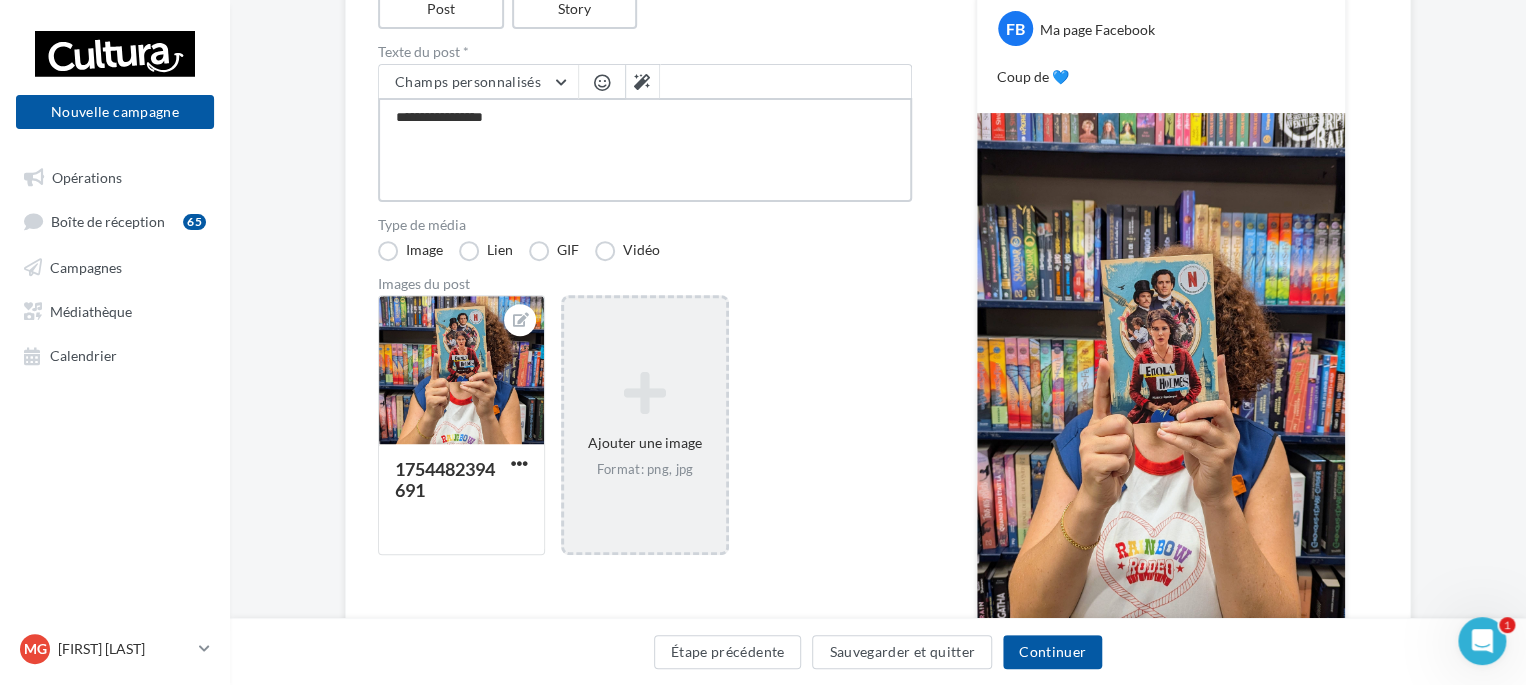 type on "**********" 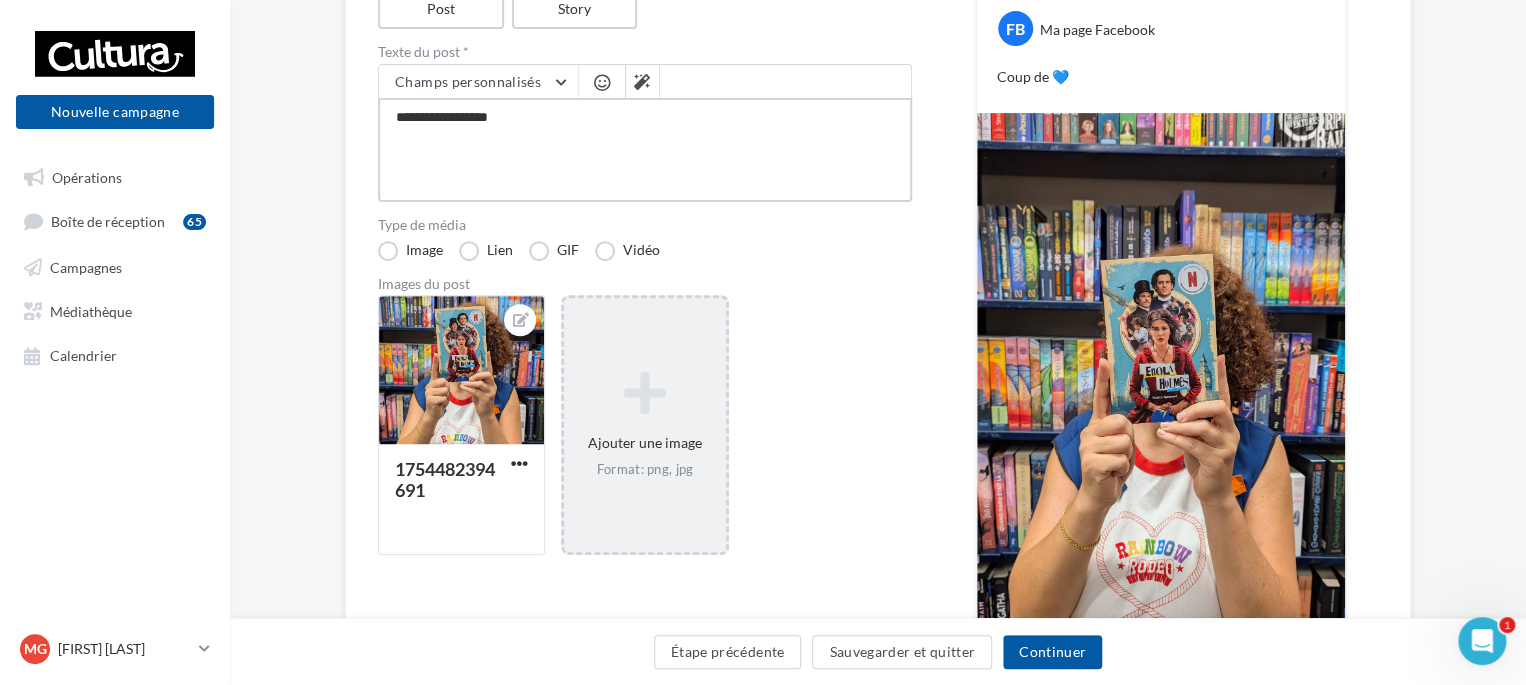 type on "**********" 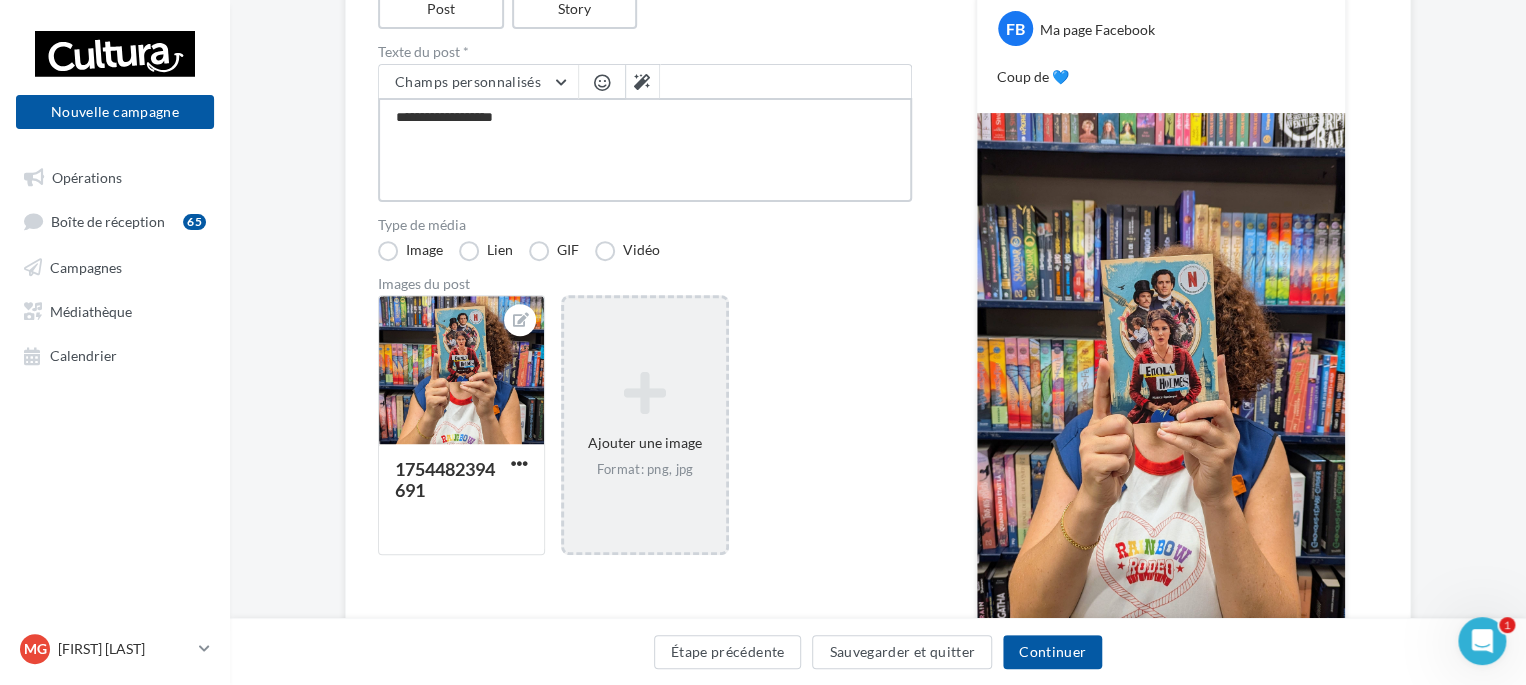 type on "**********" 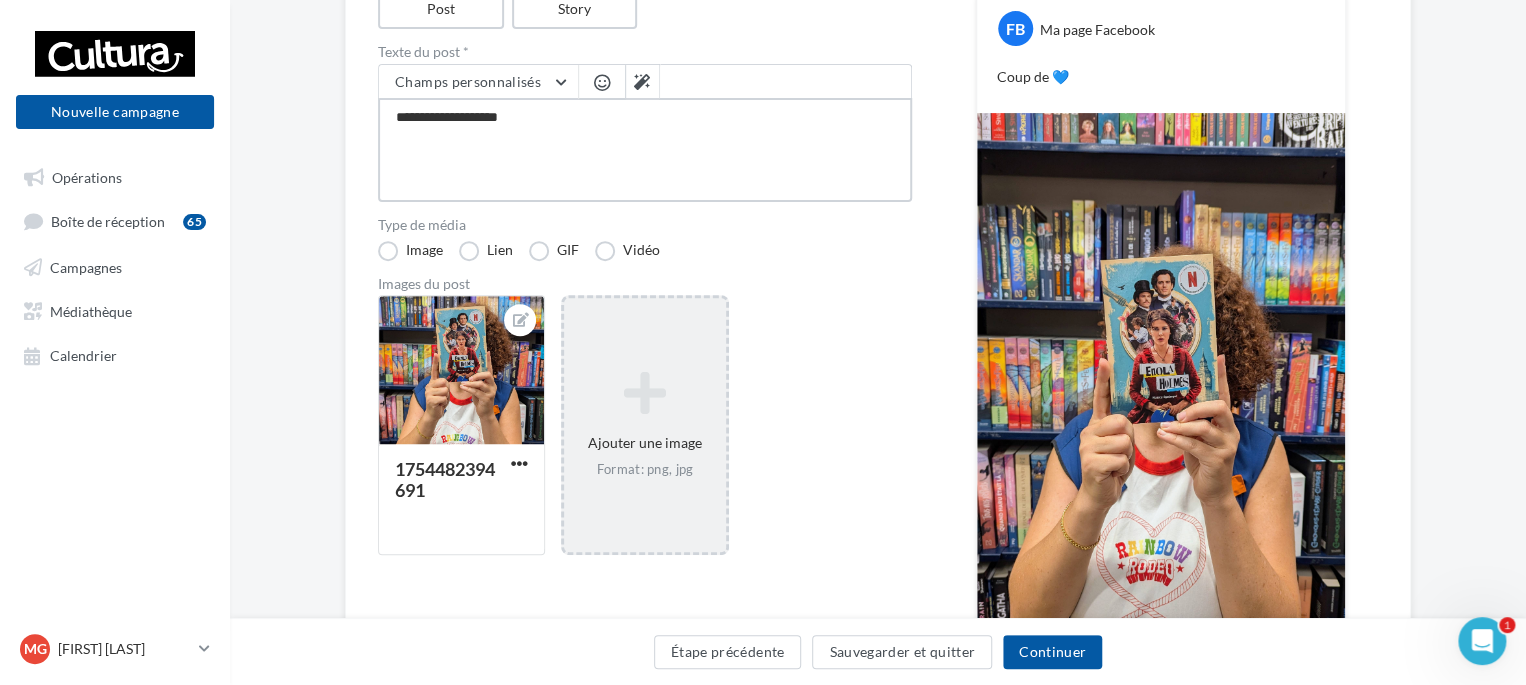 type on "**********" 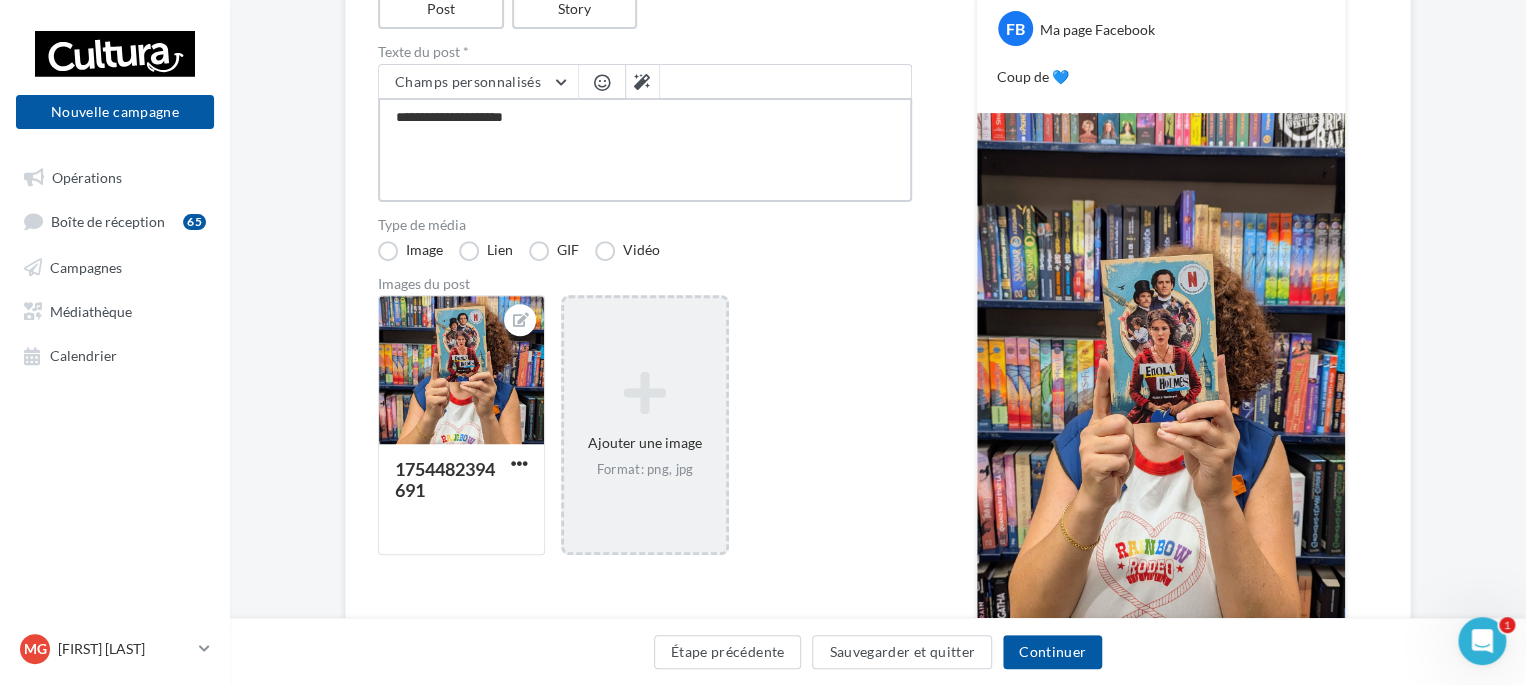 type on "**********" 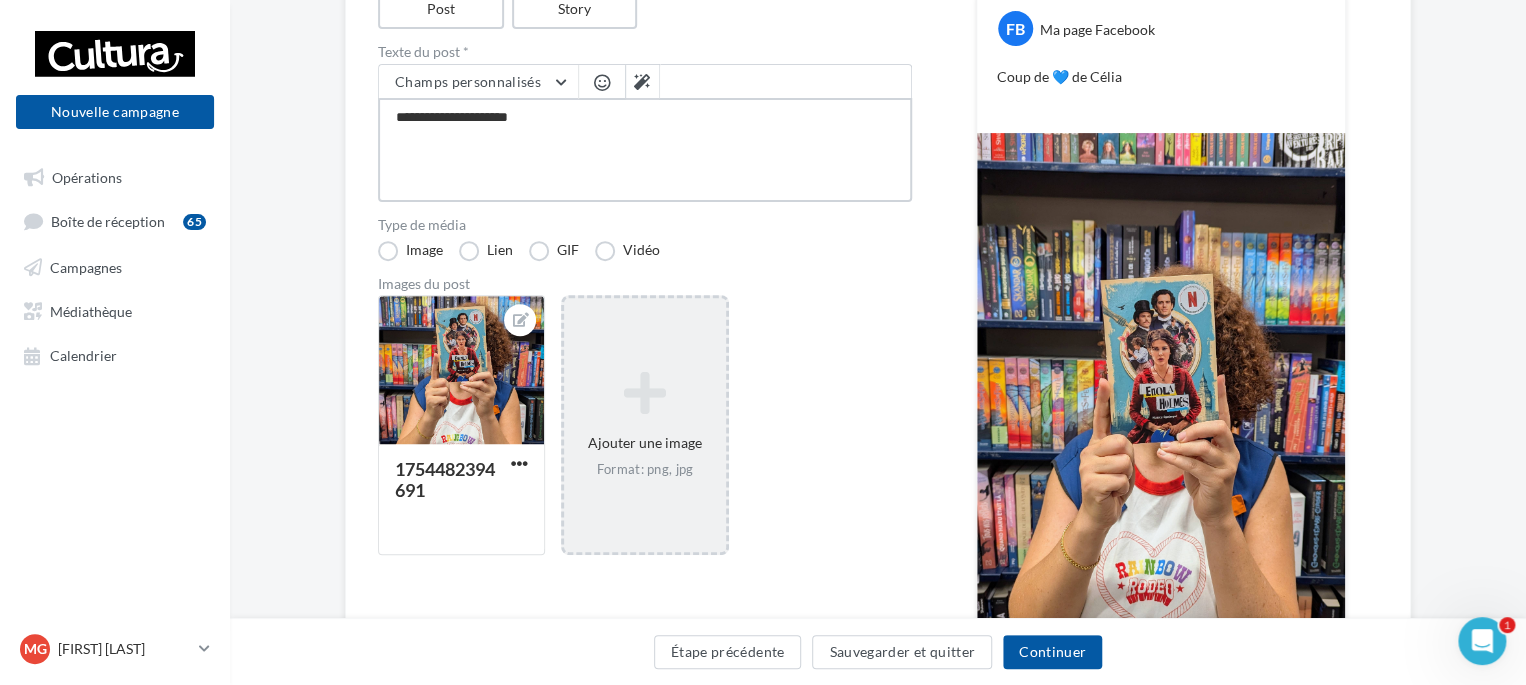 type on "**********" 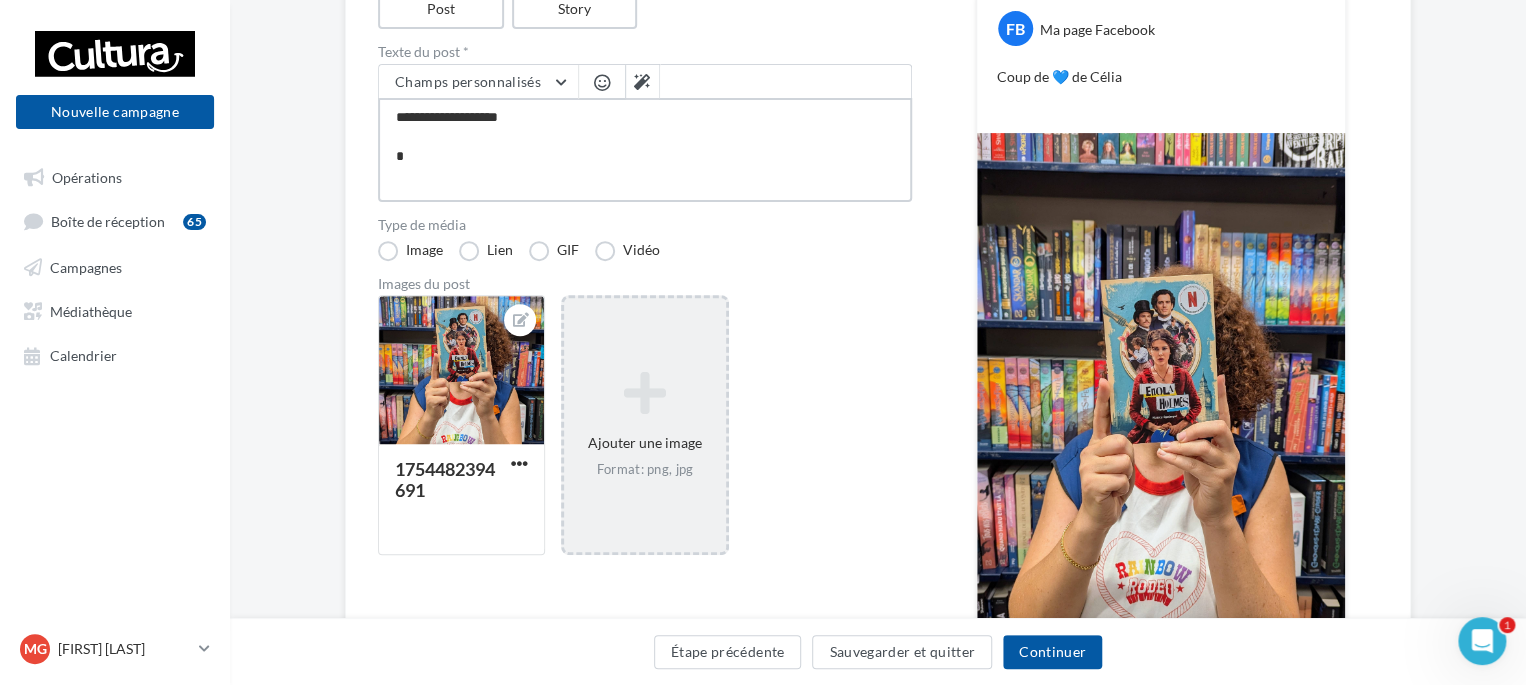 type on "**********" 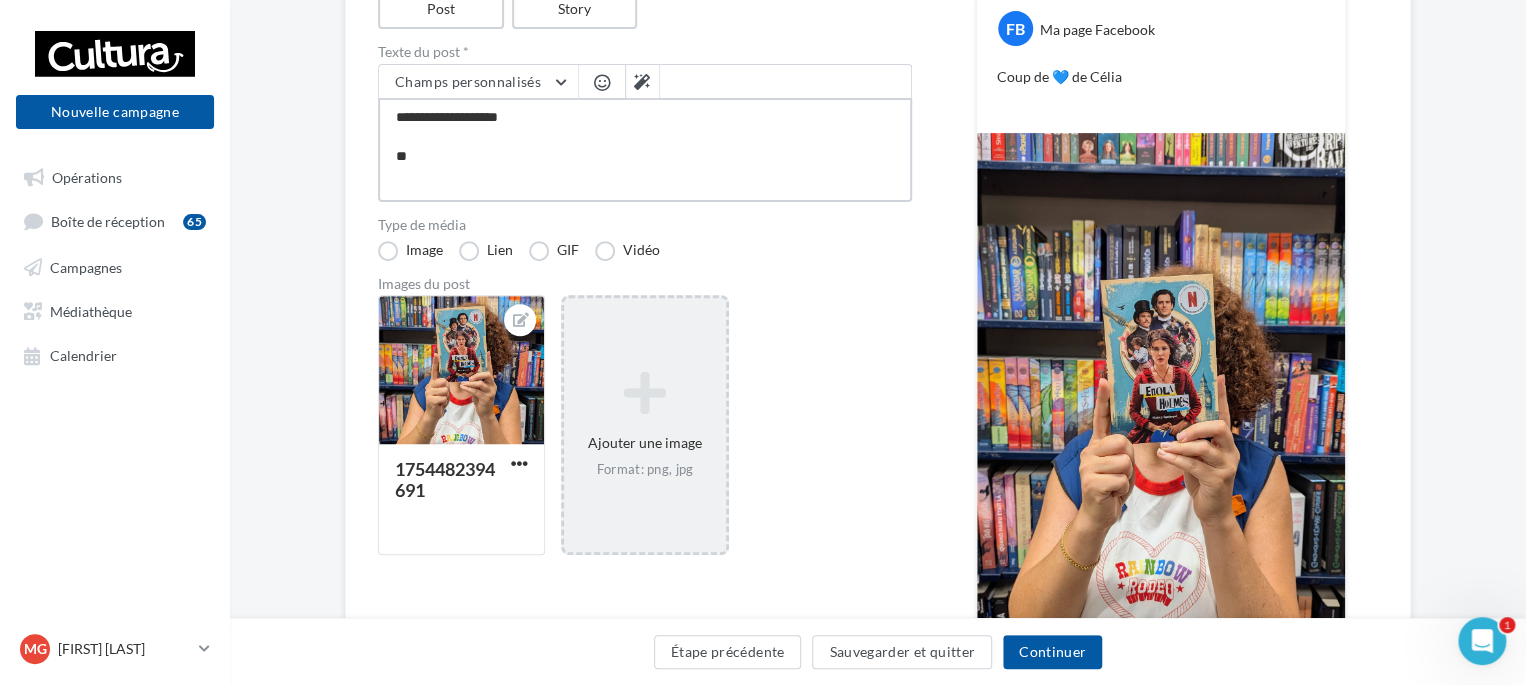 type on "**********" 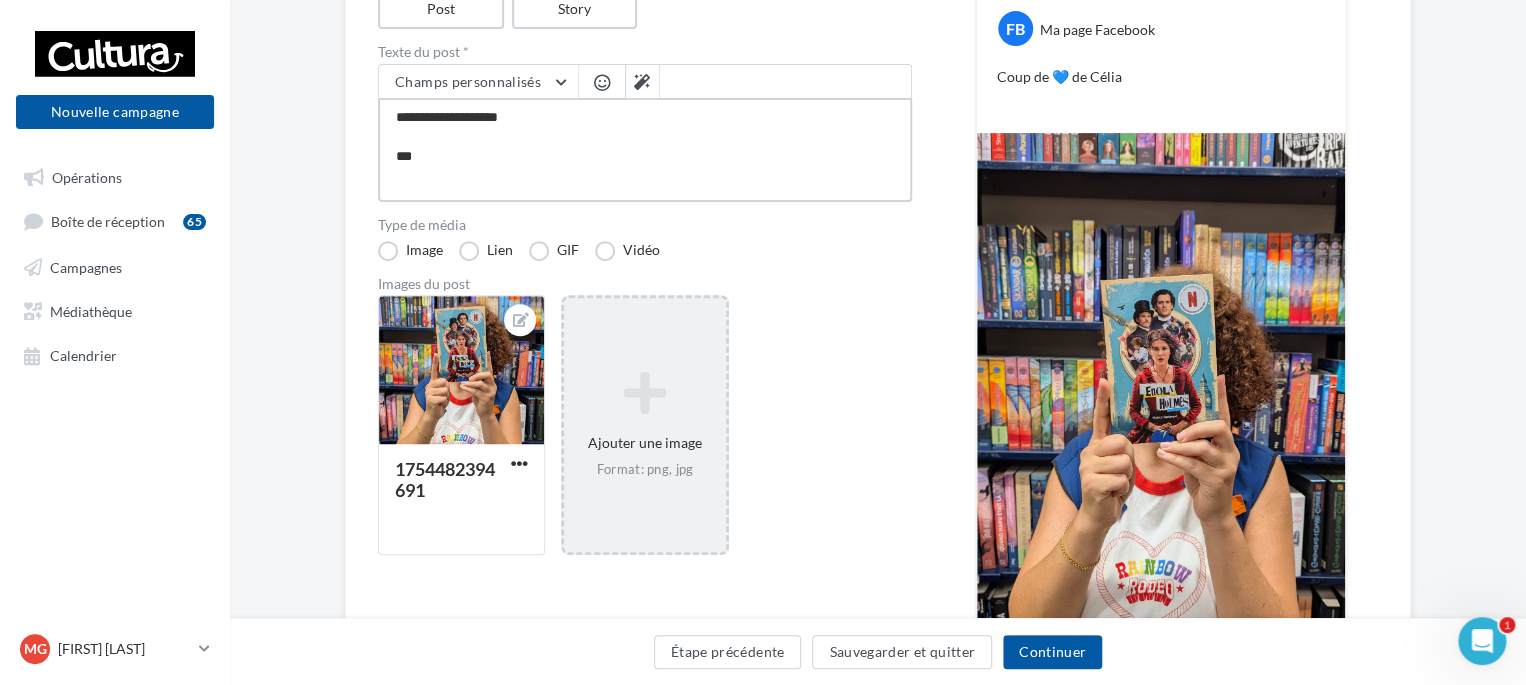 type on "**********" 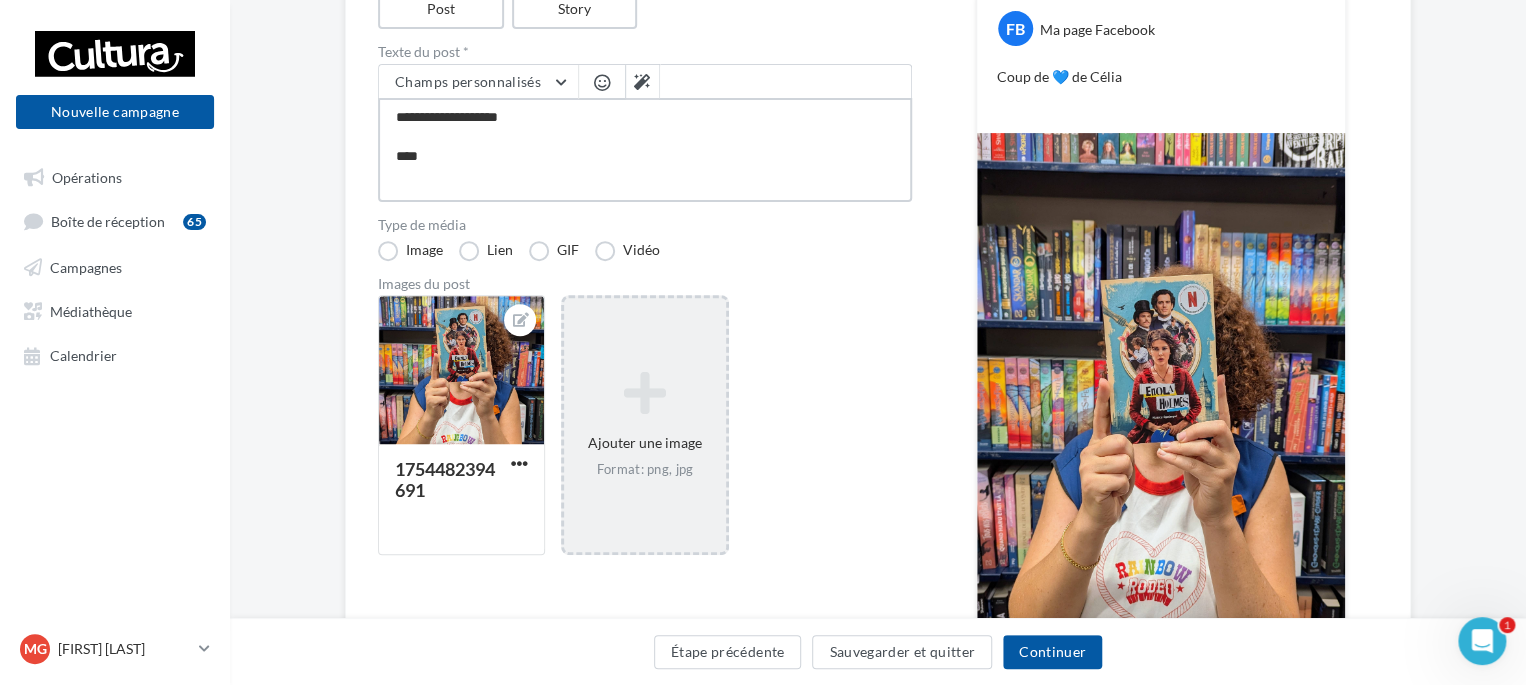 type on "**********" 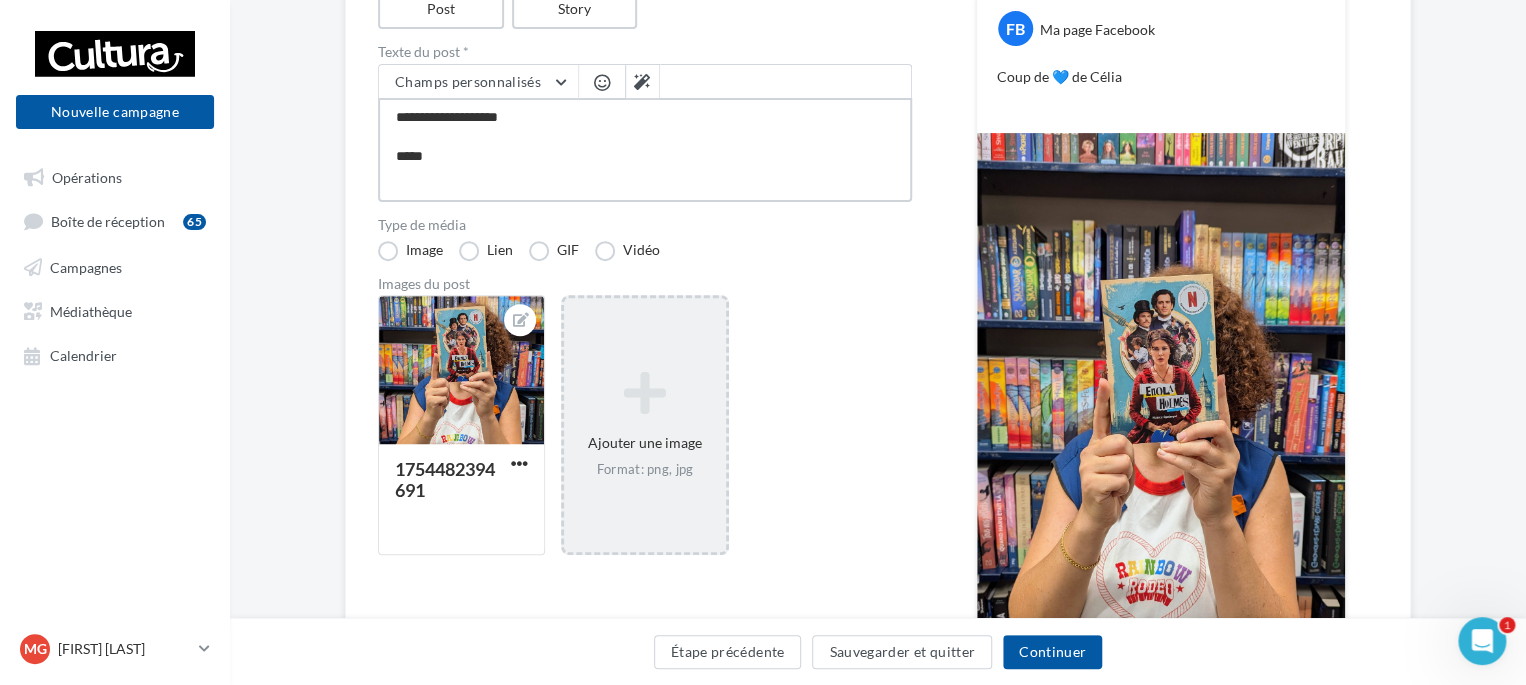 type on "**********" 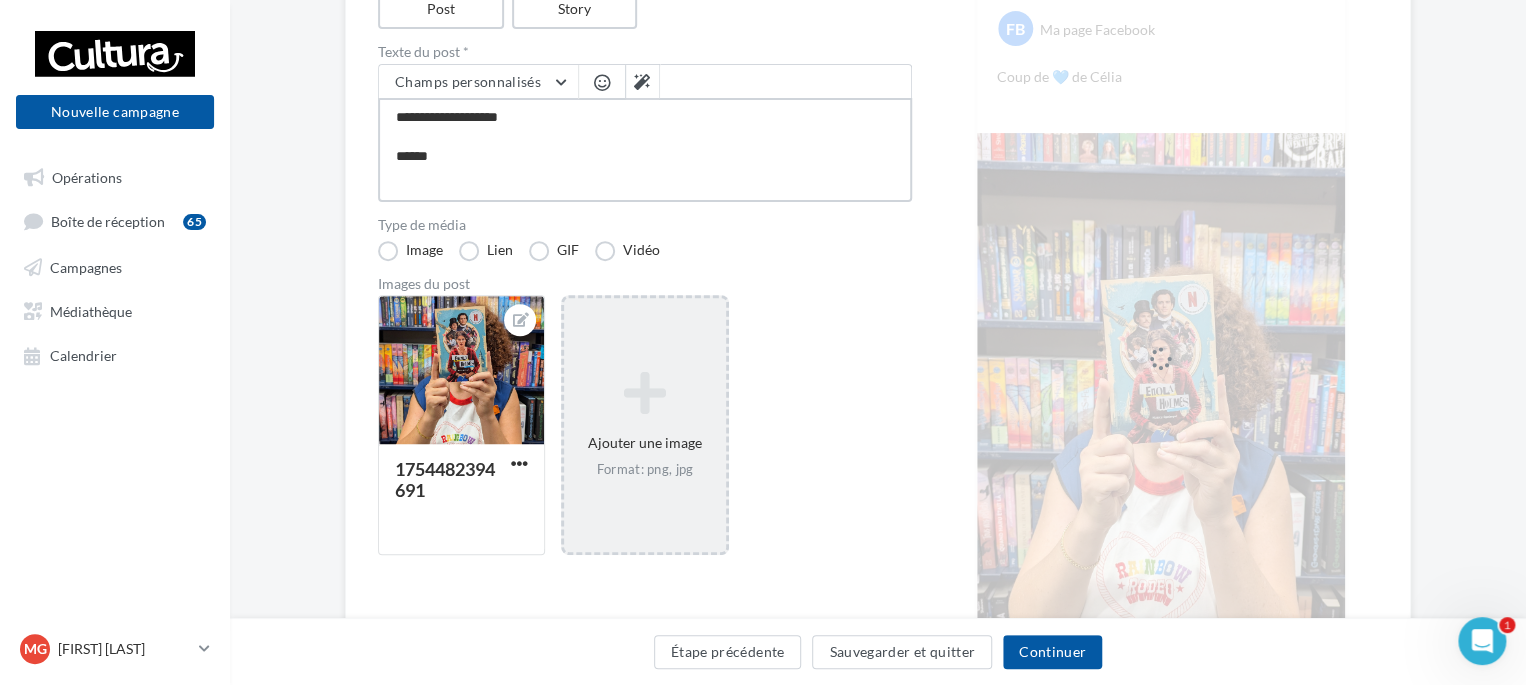 type on "**********" 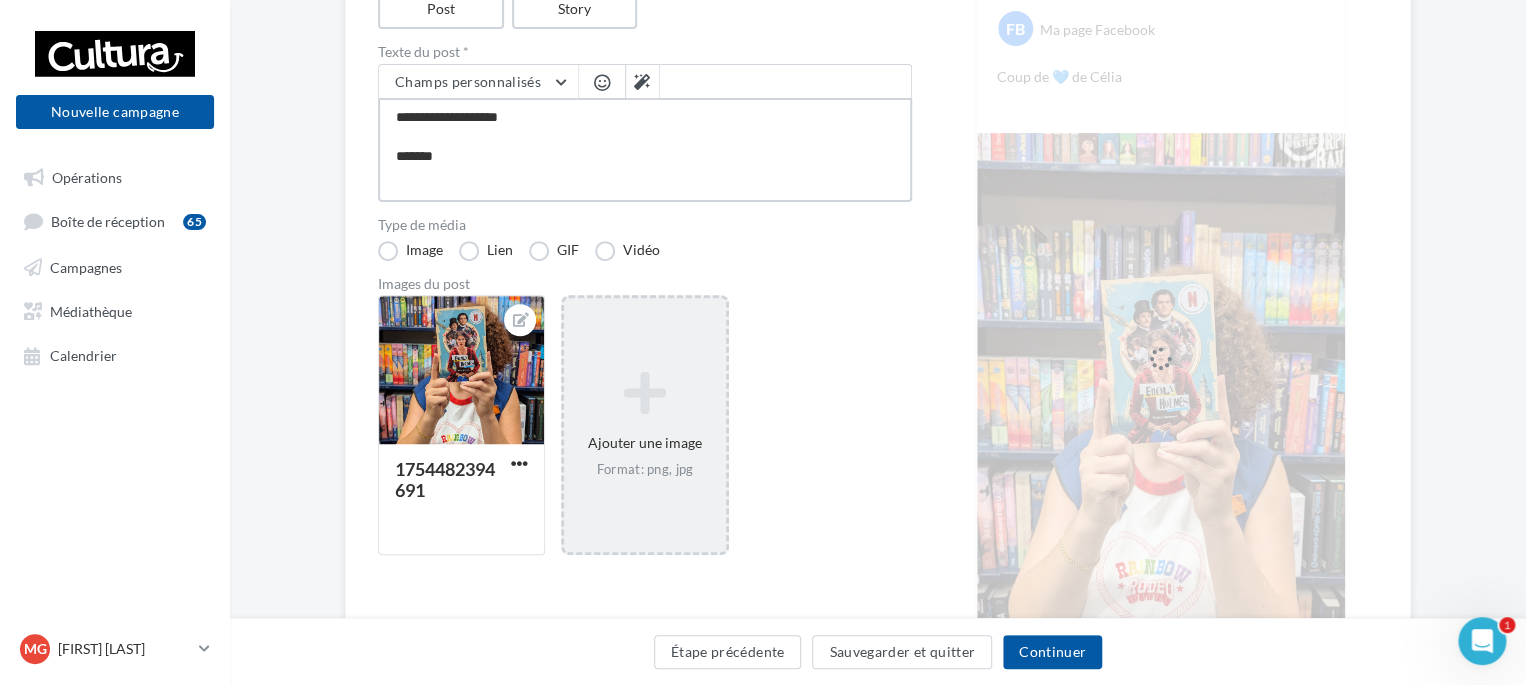 type on "**********" 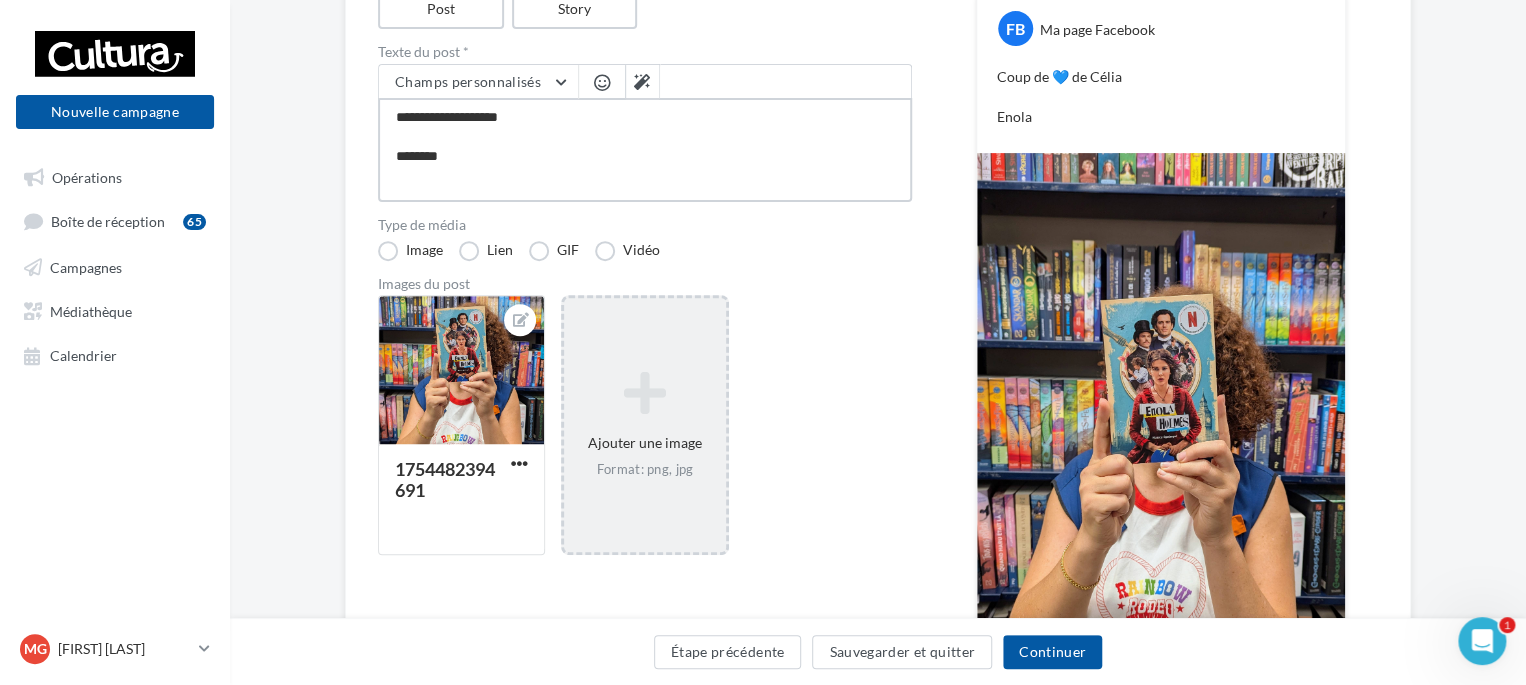 type on "**********" 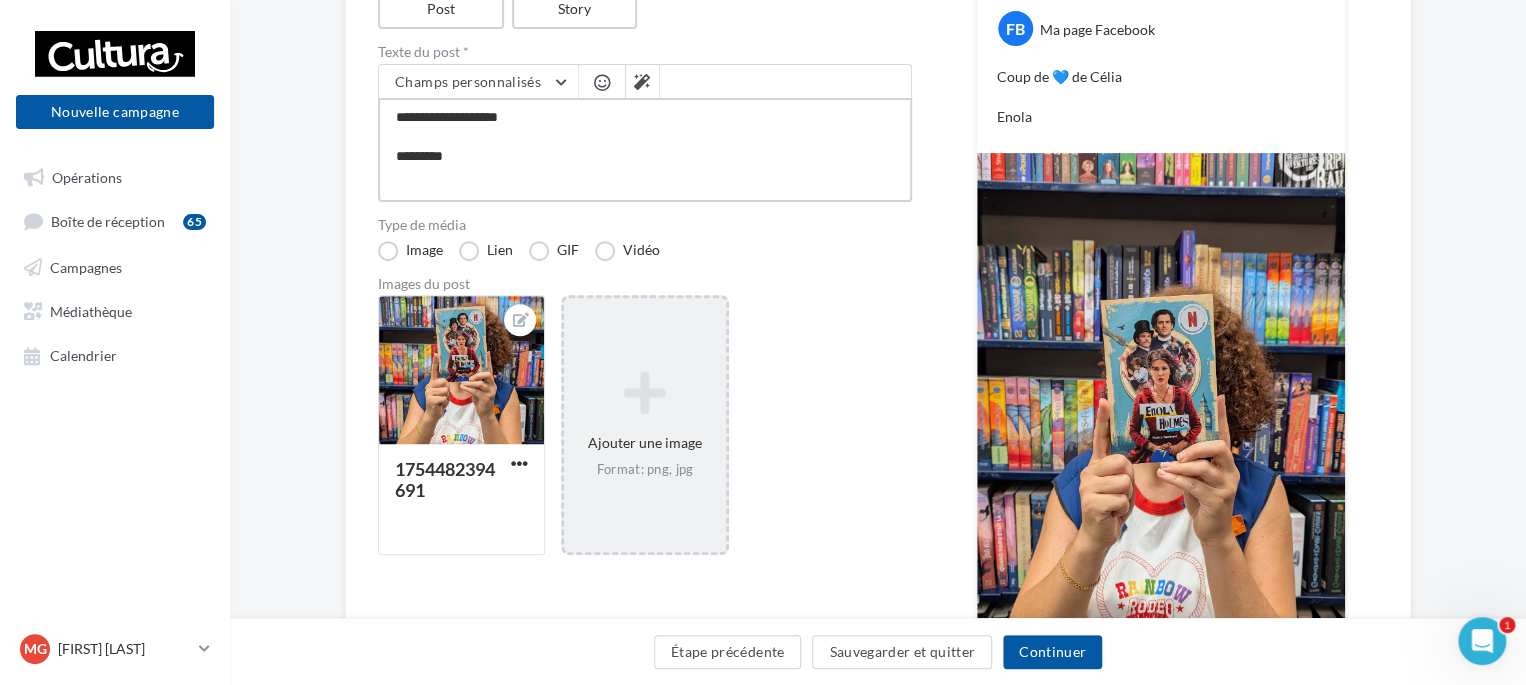 type on "**********" 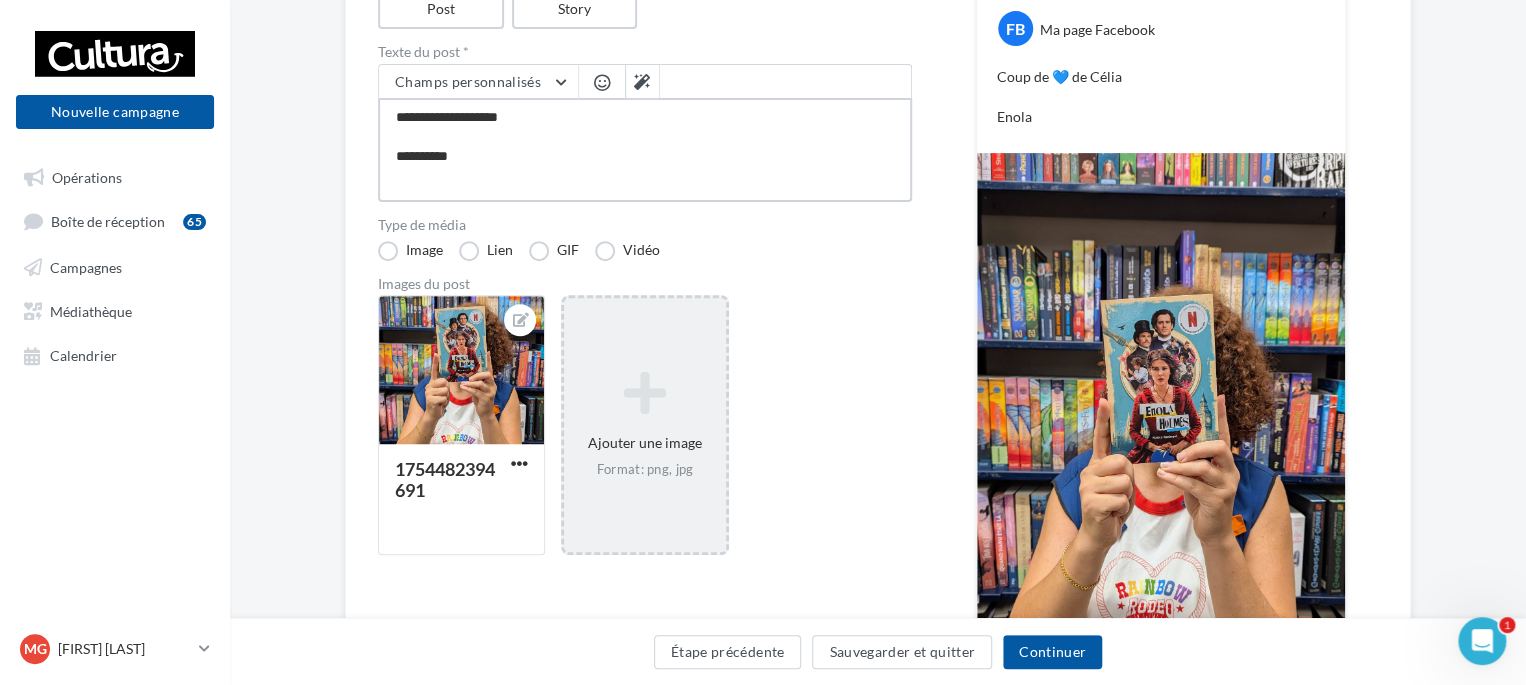 type on "**********" 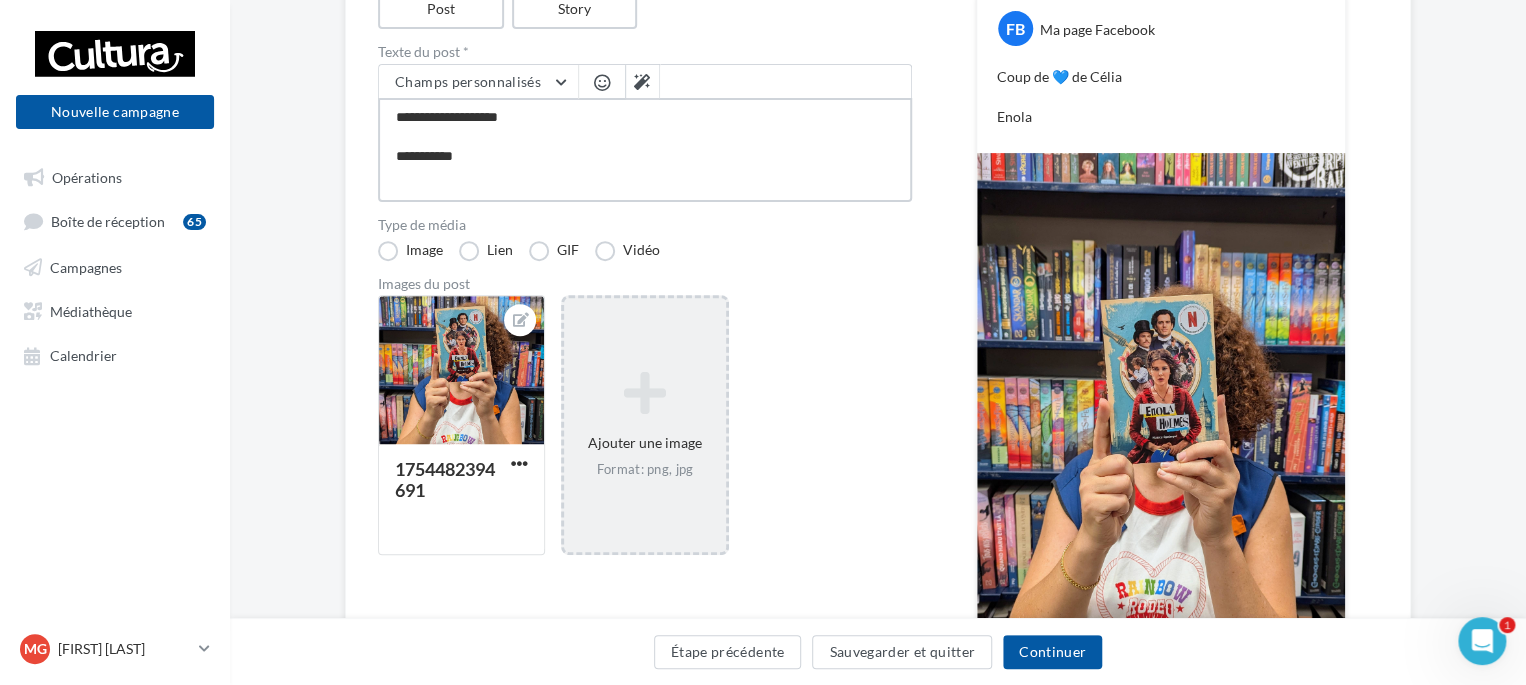 type on "**********" 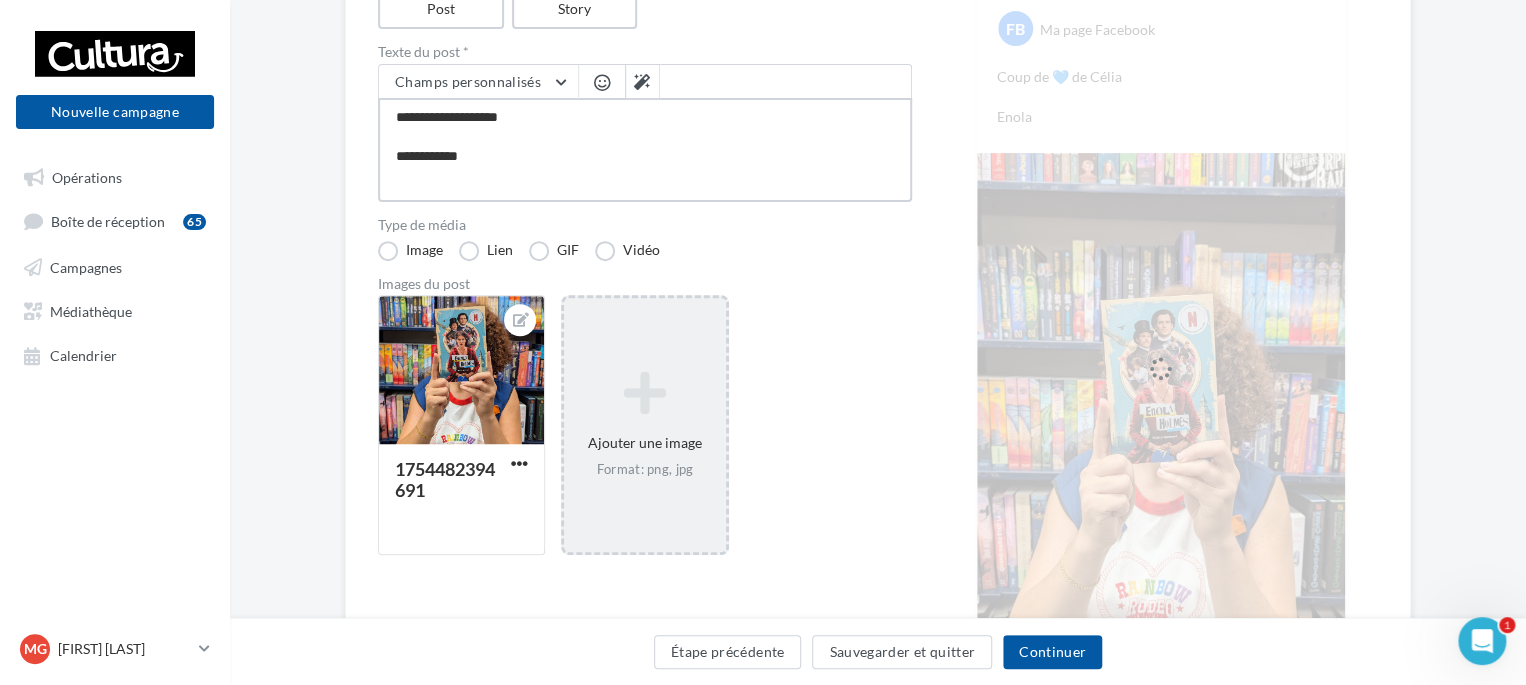 type on "**********" 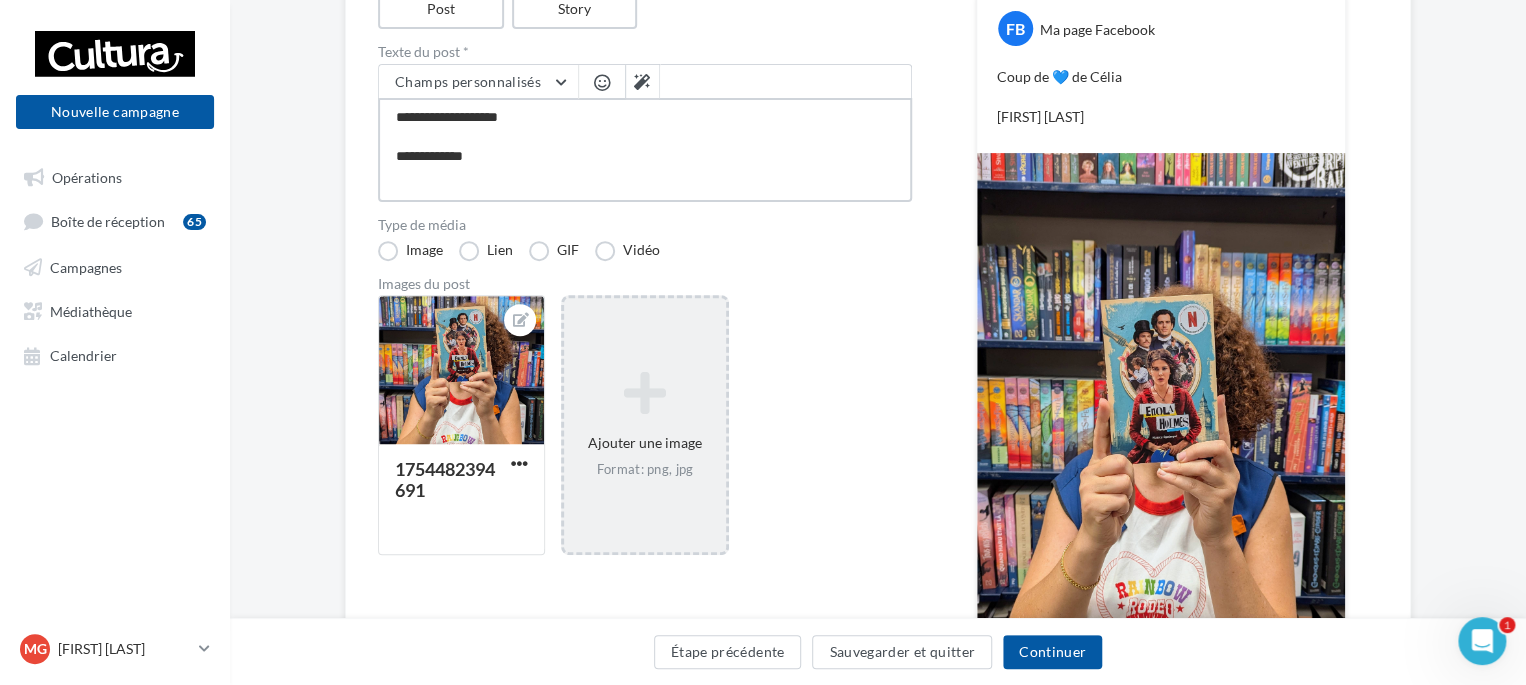 type on "**********" 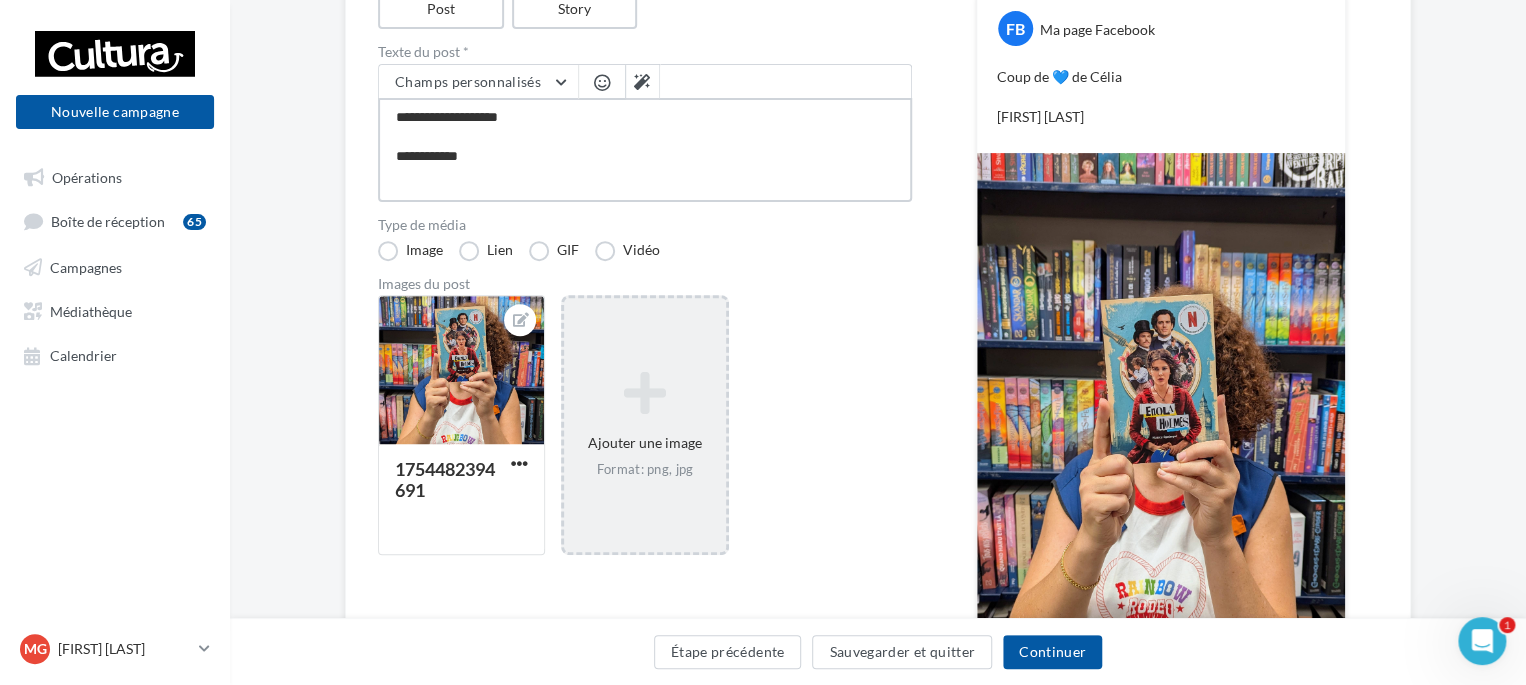 type on "**********" 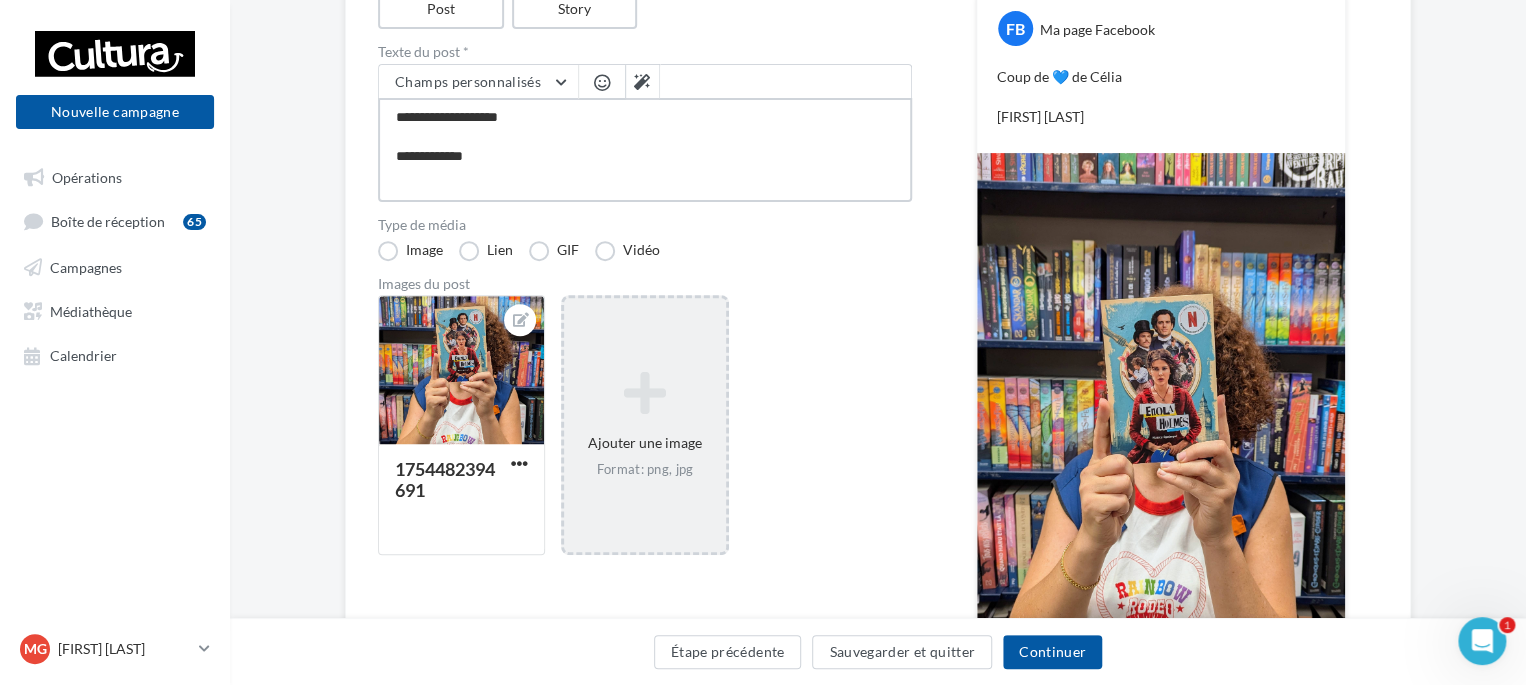 type on "**********" 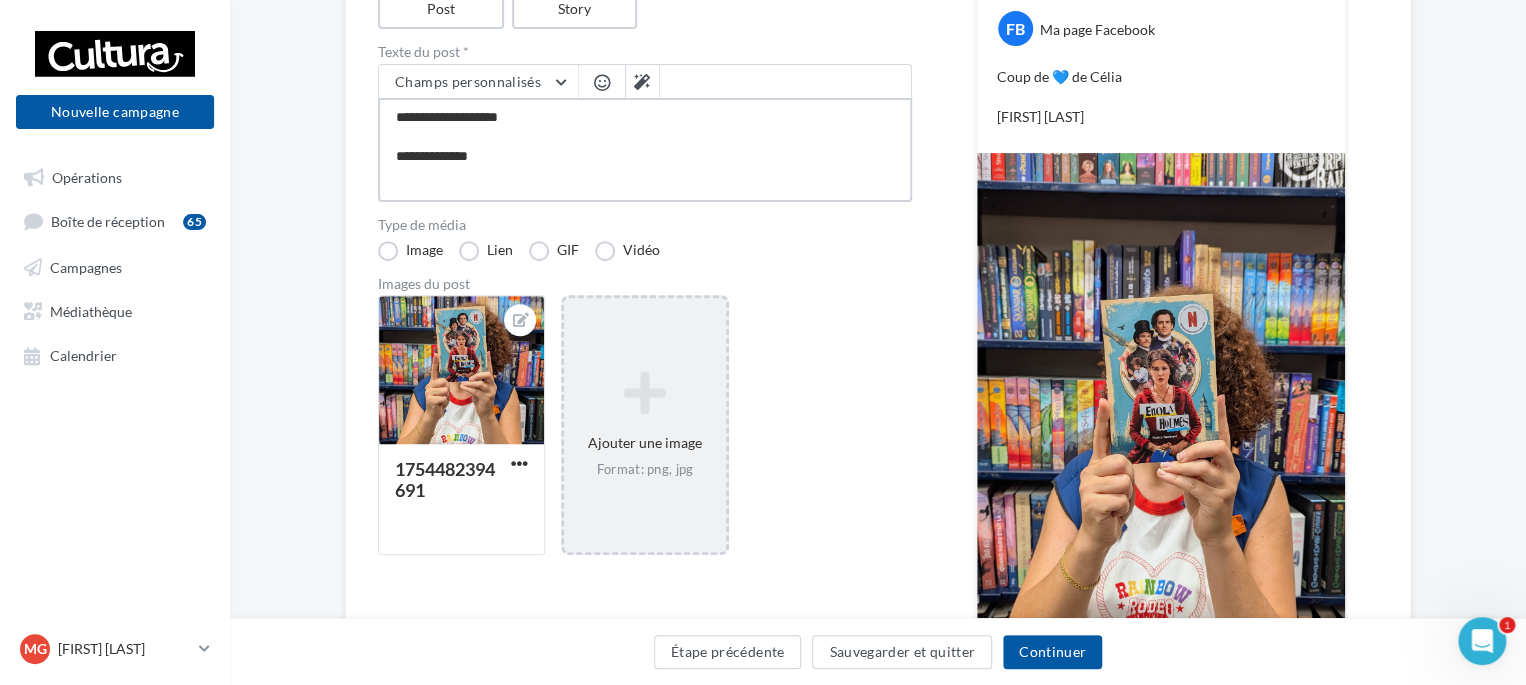 type on "**********" 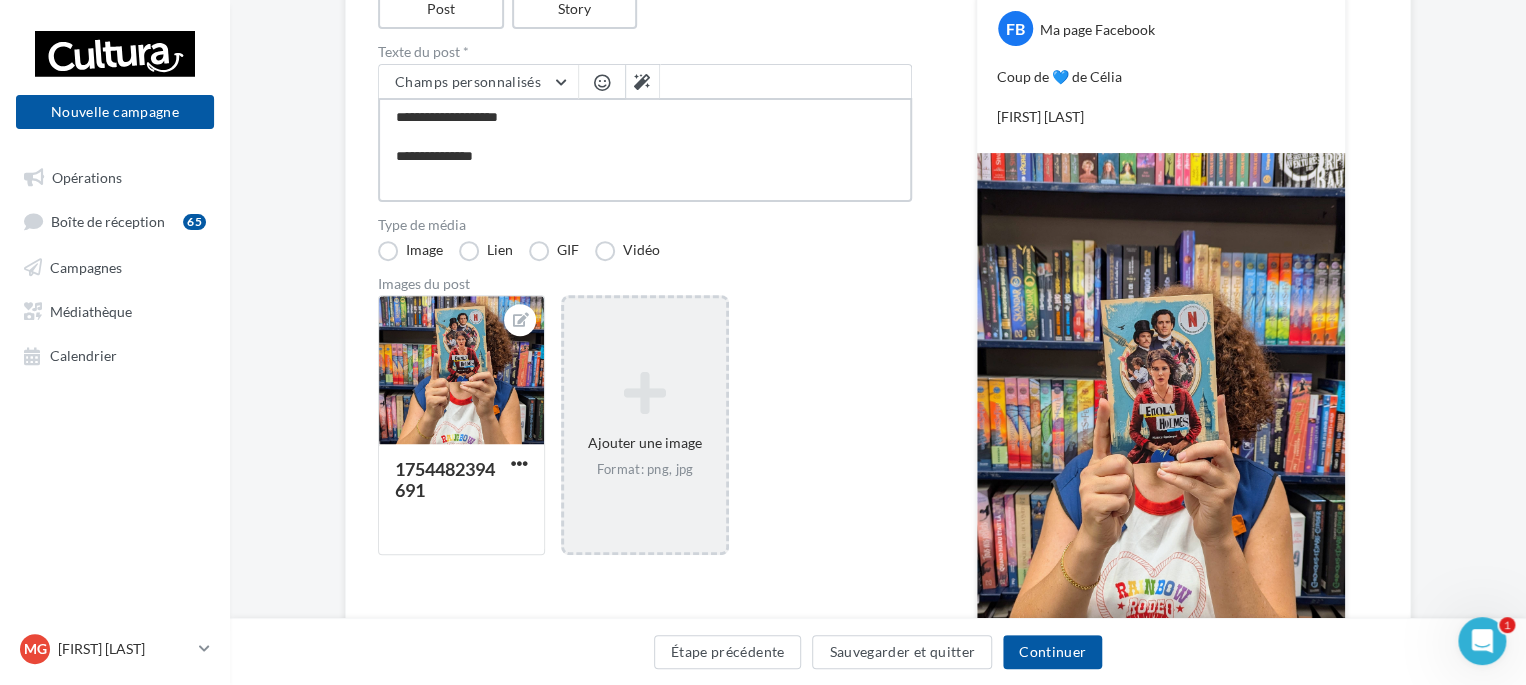 type on "**********" 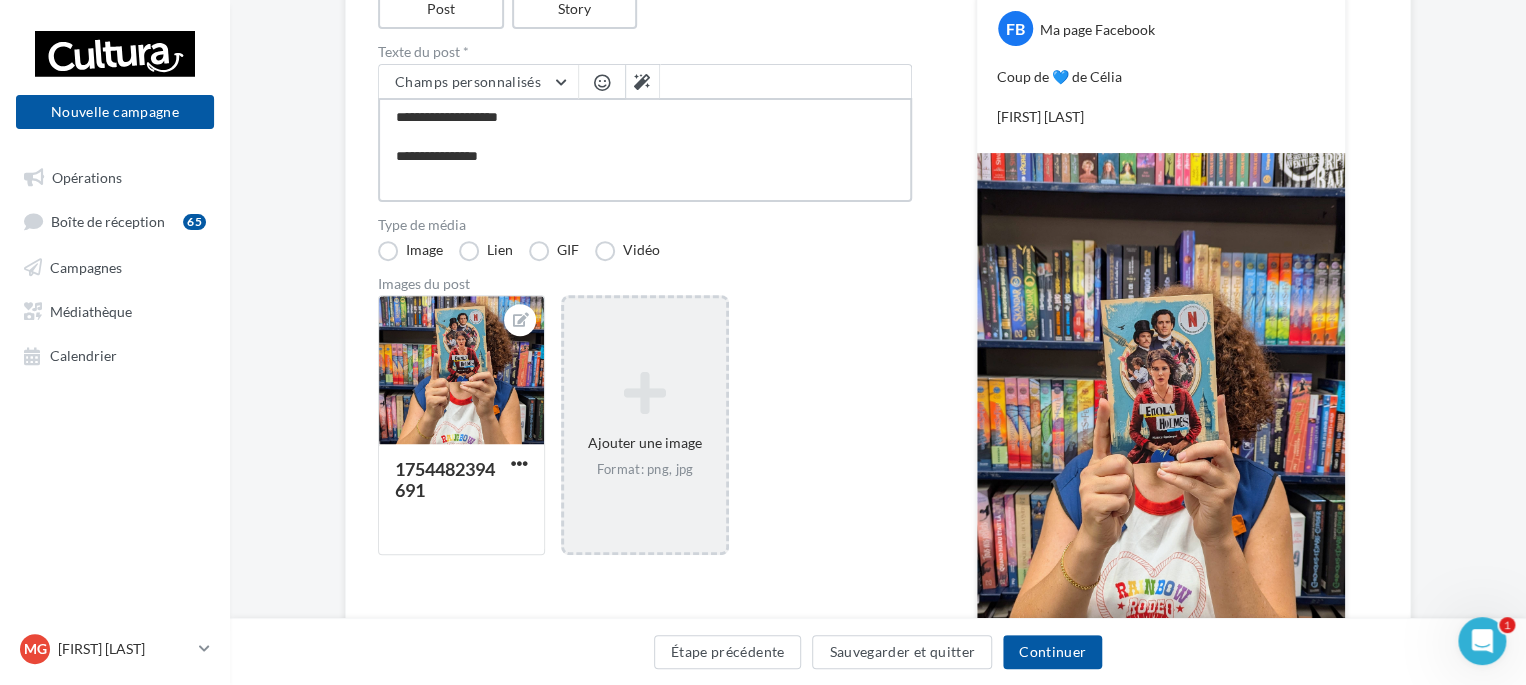 type on "**********" 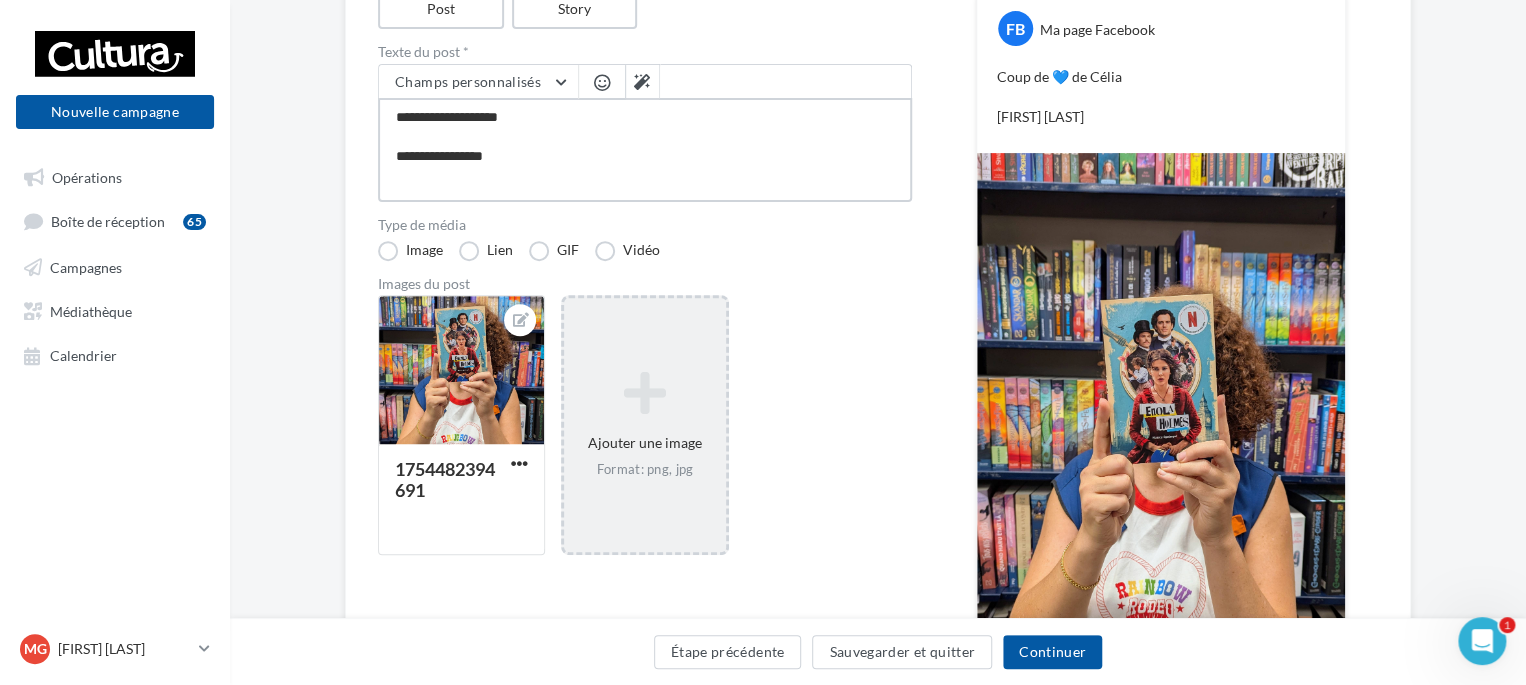 type on "**********" 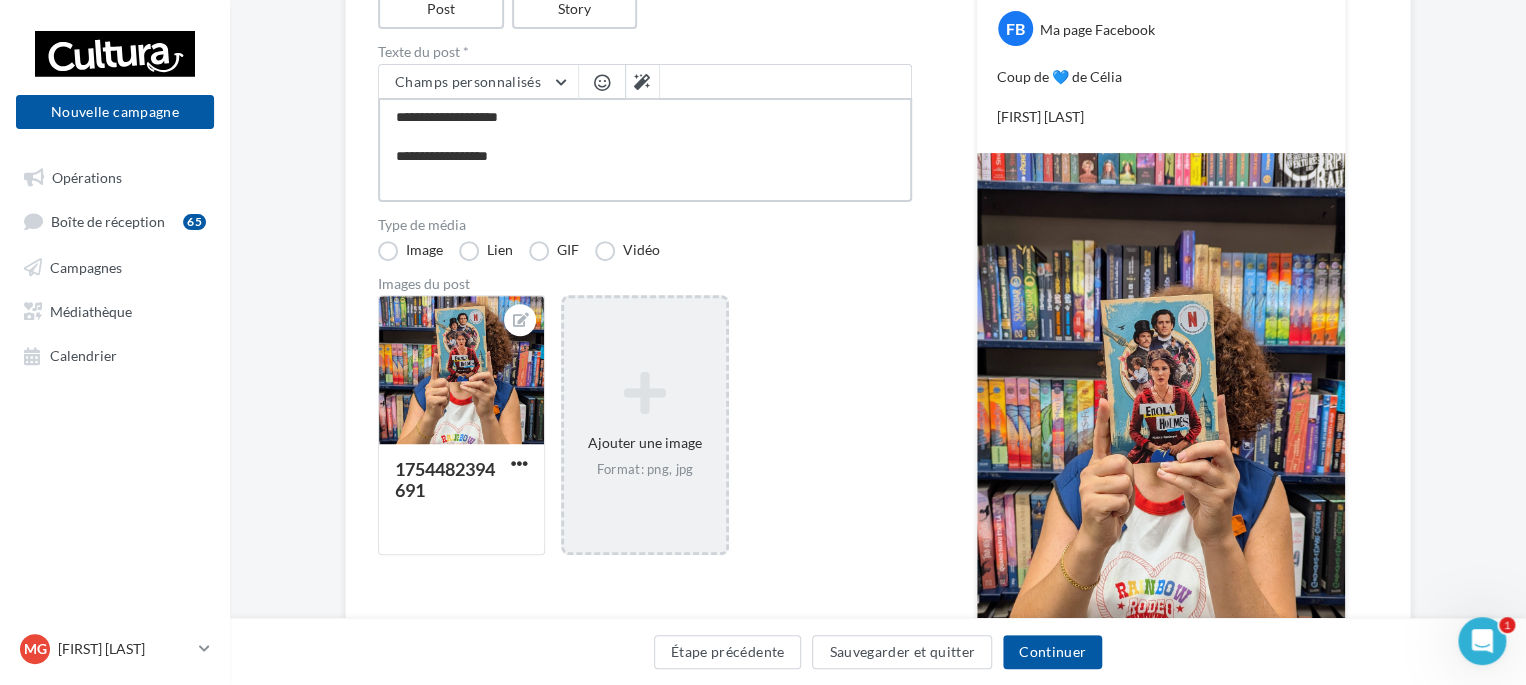type on "**********" 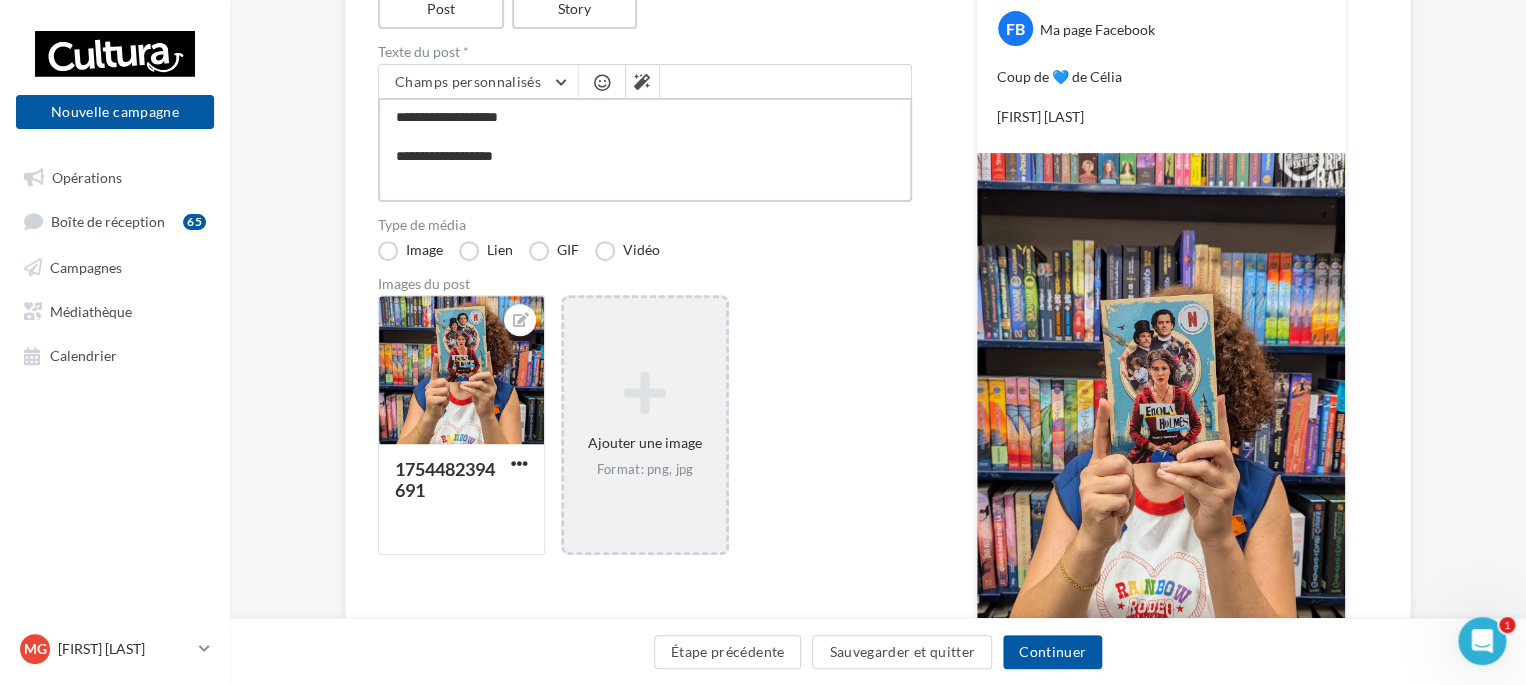 type on "**********" 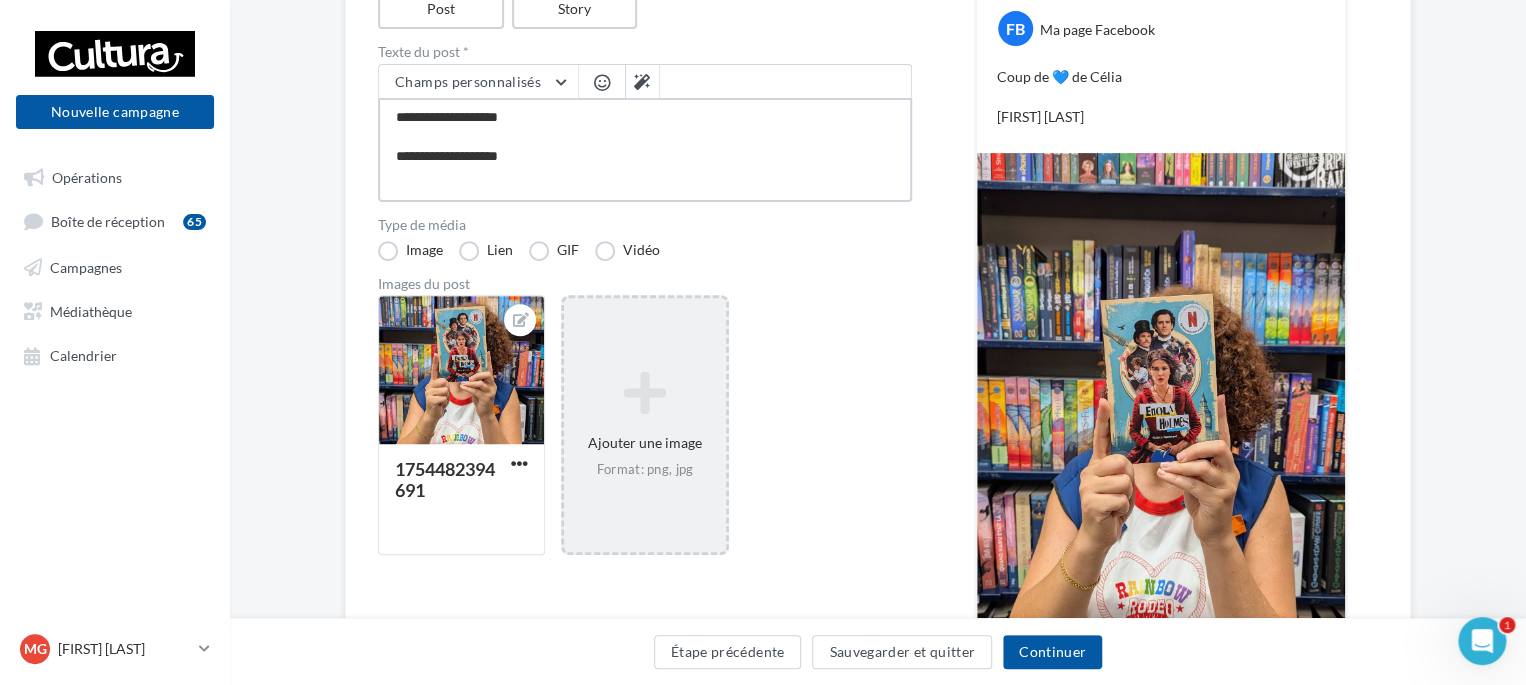 type on "**********" 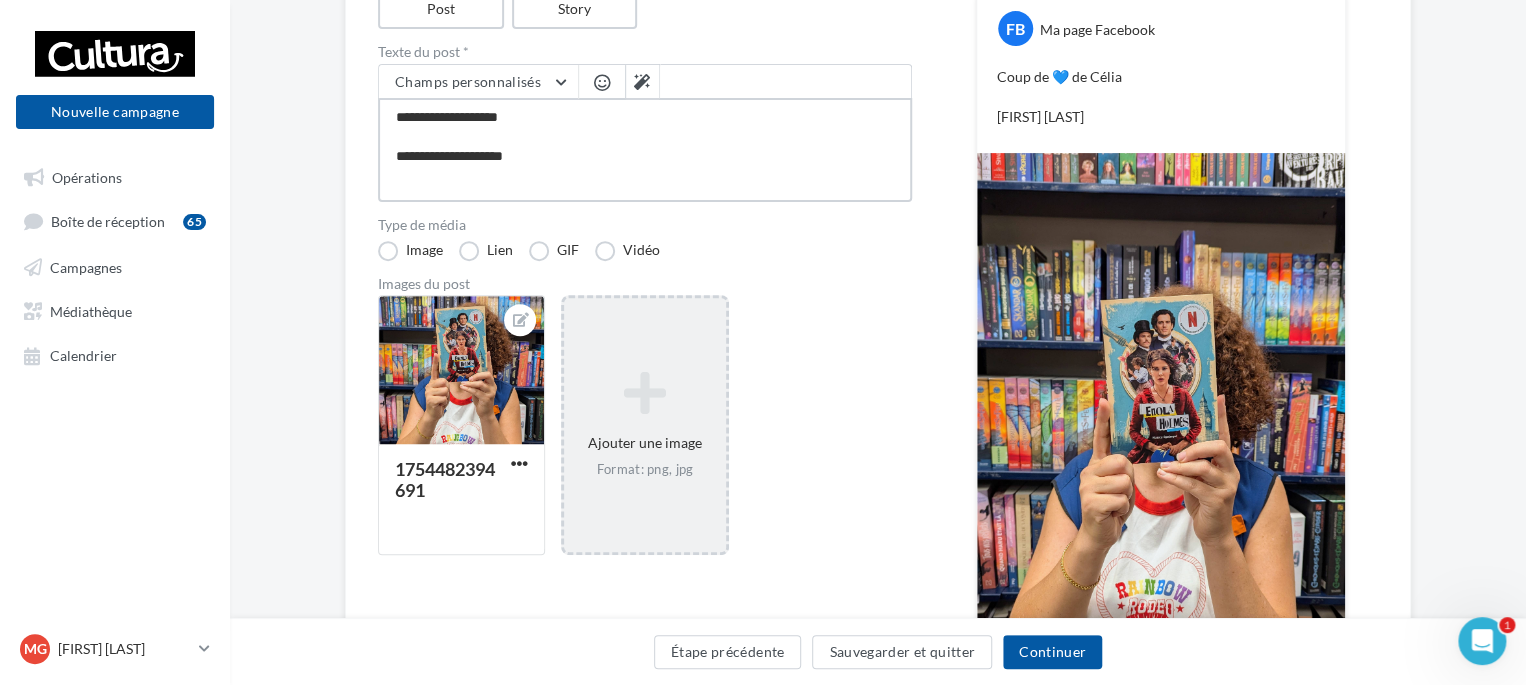 type on "**********" 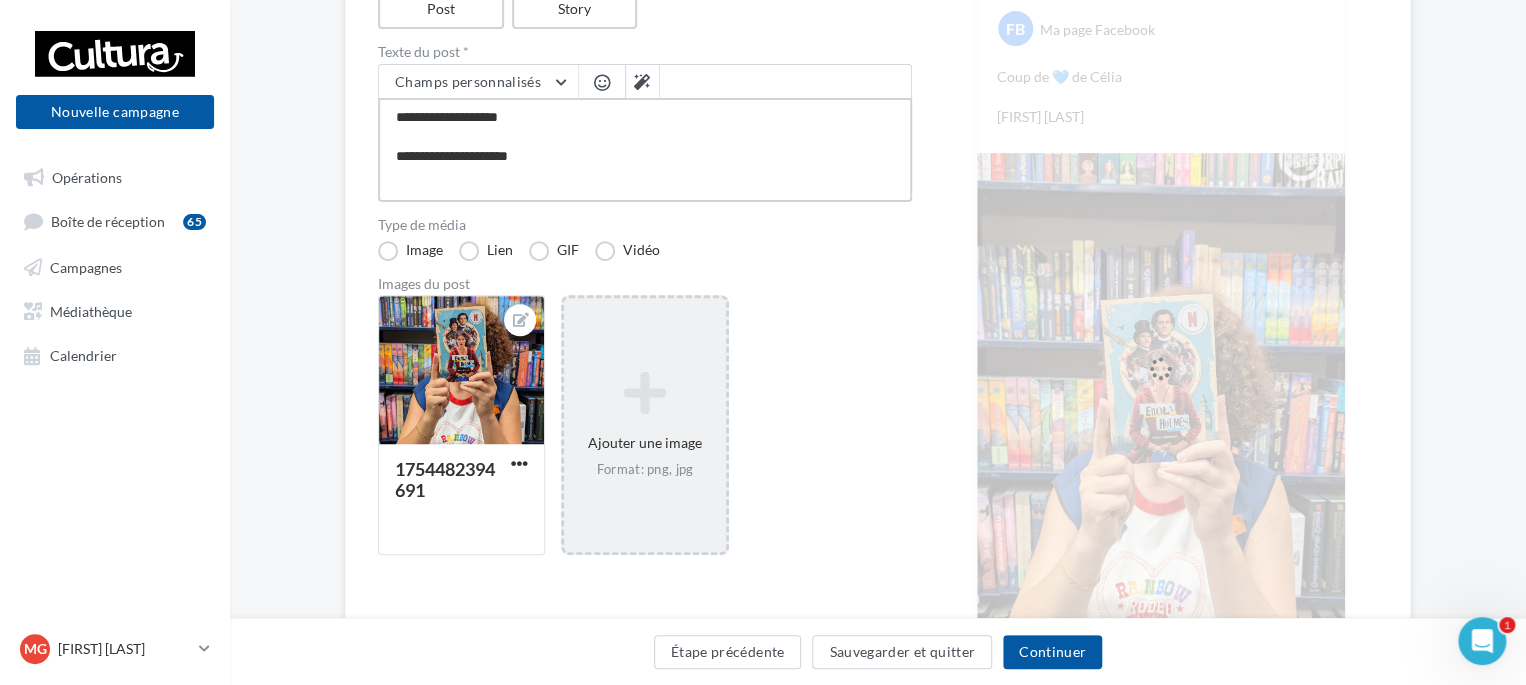 type on "**********" 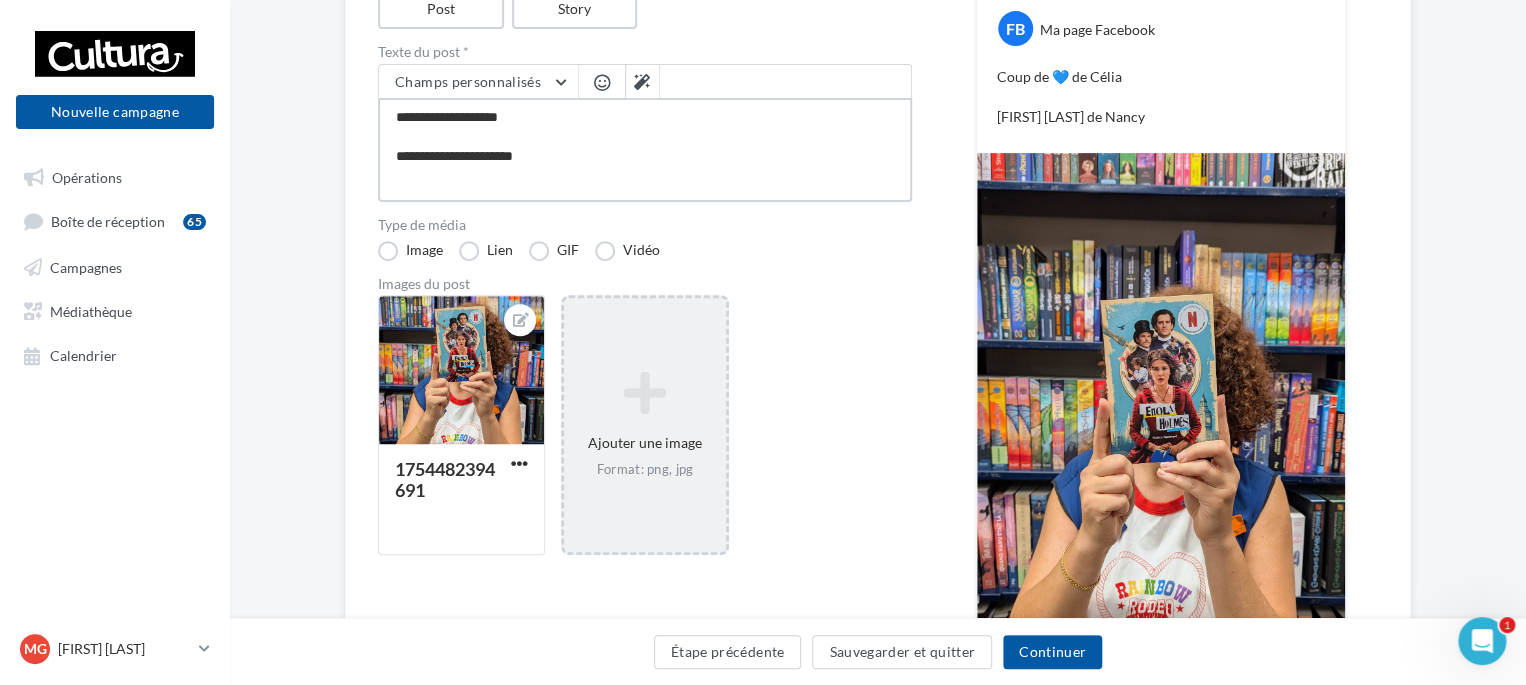 type on "**********" 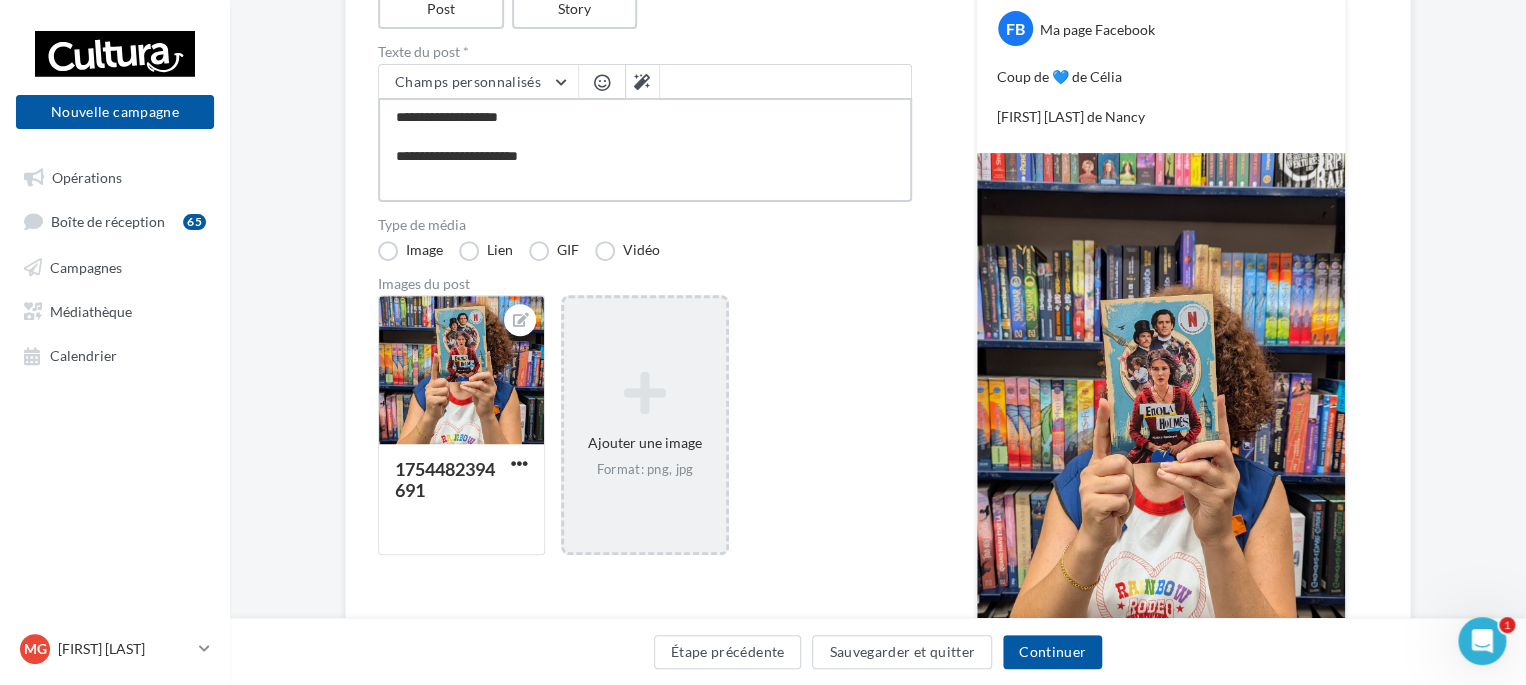 type on "**********" 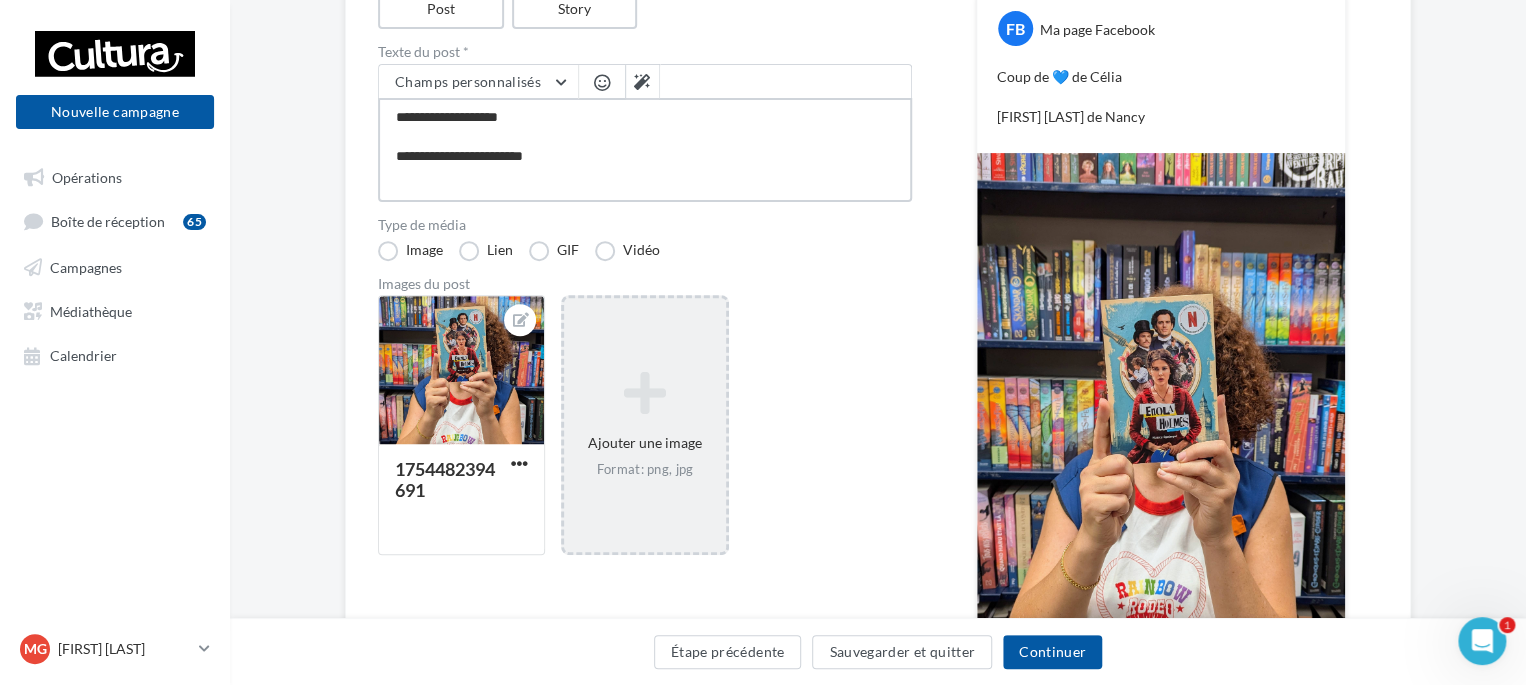 type on "**********" 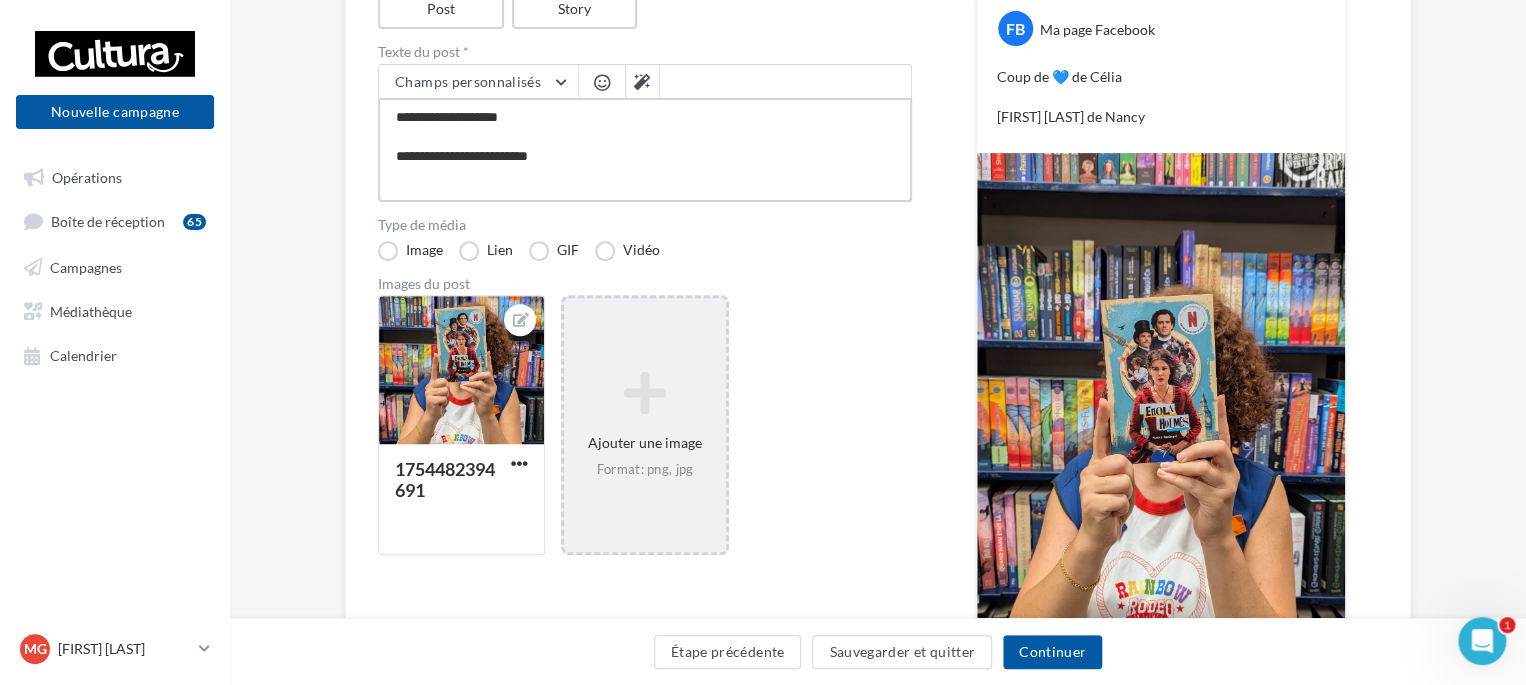 type on "**********" 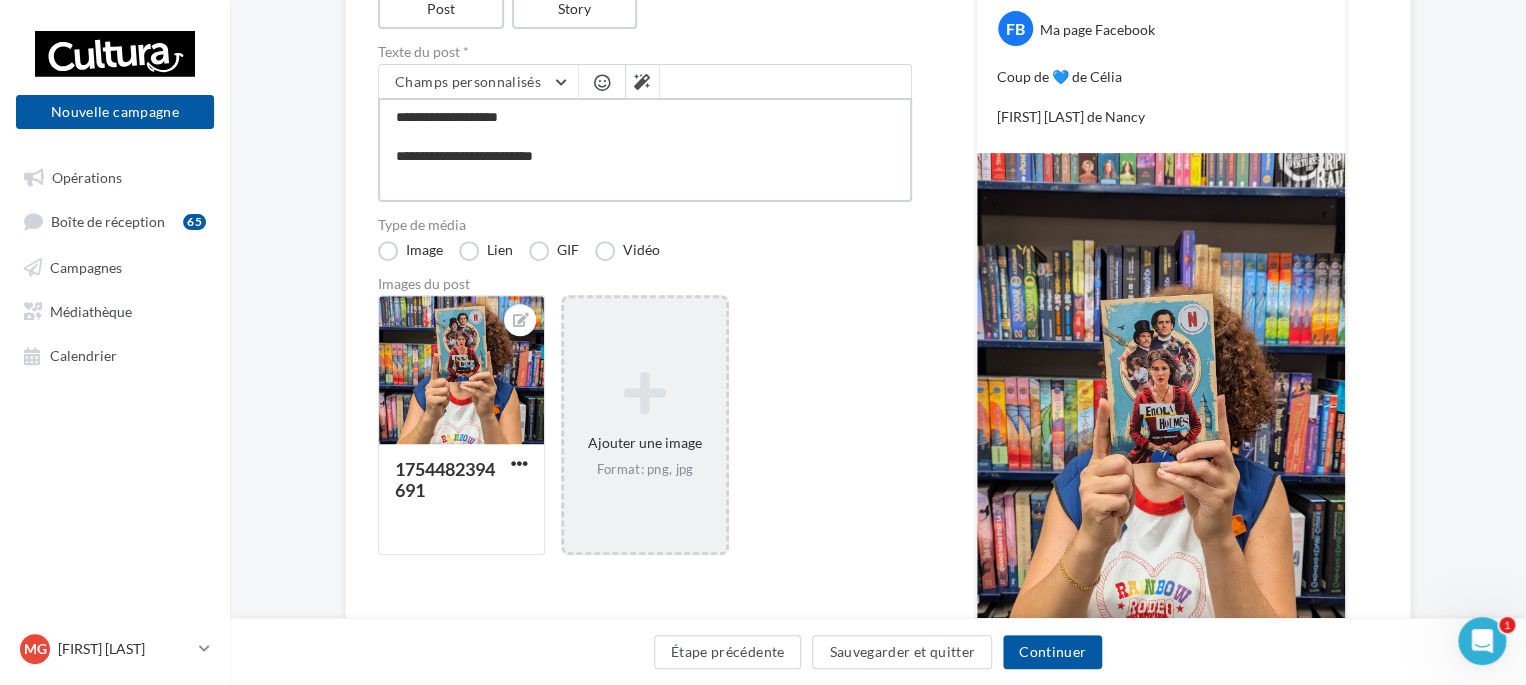type on "**********" 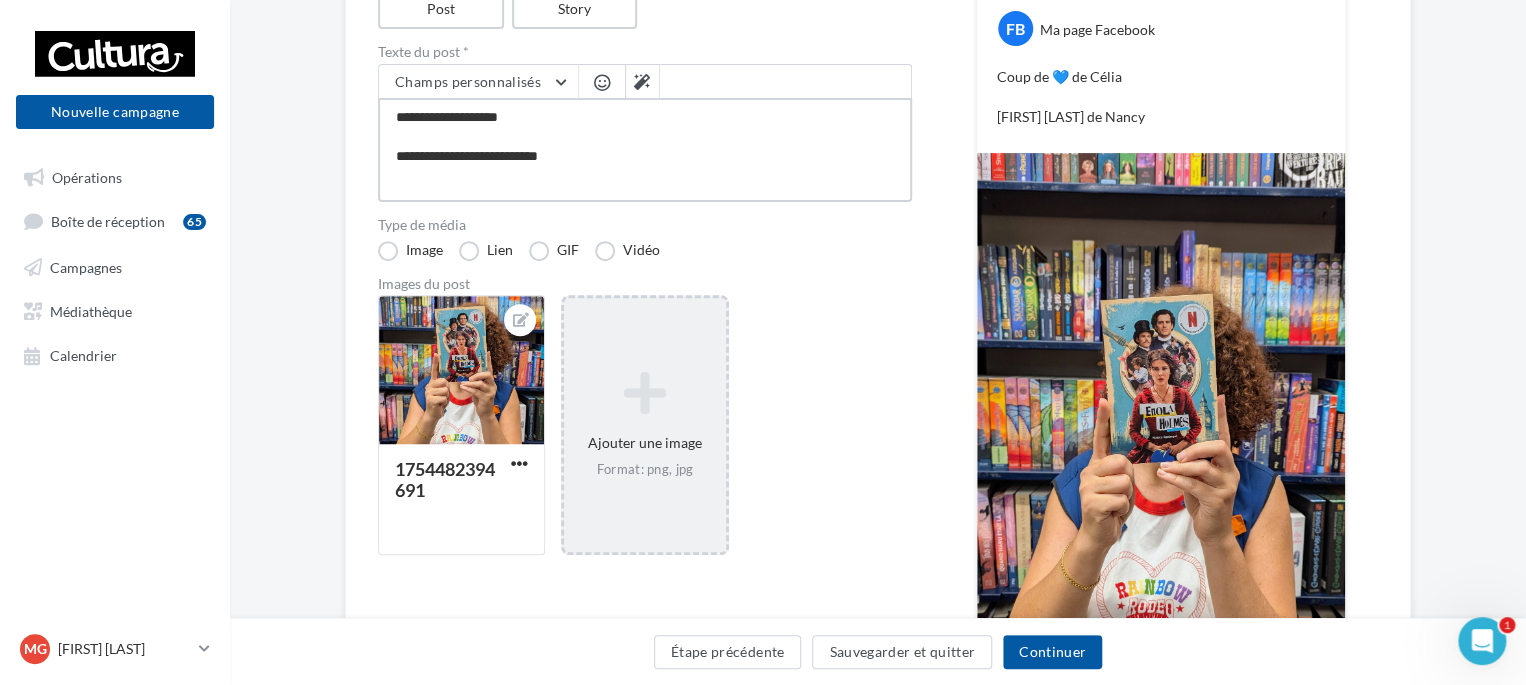 type on "**********" 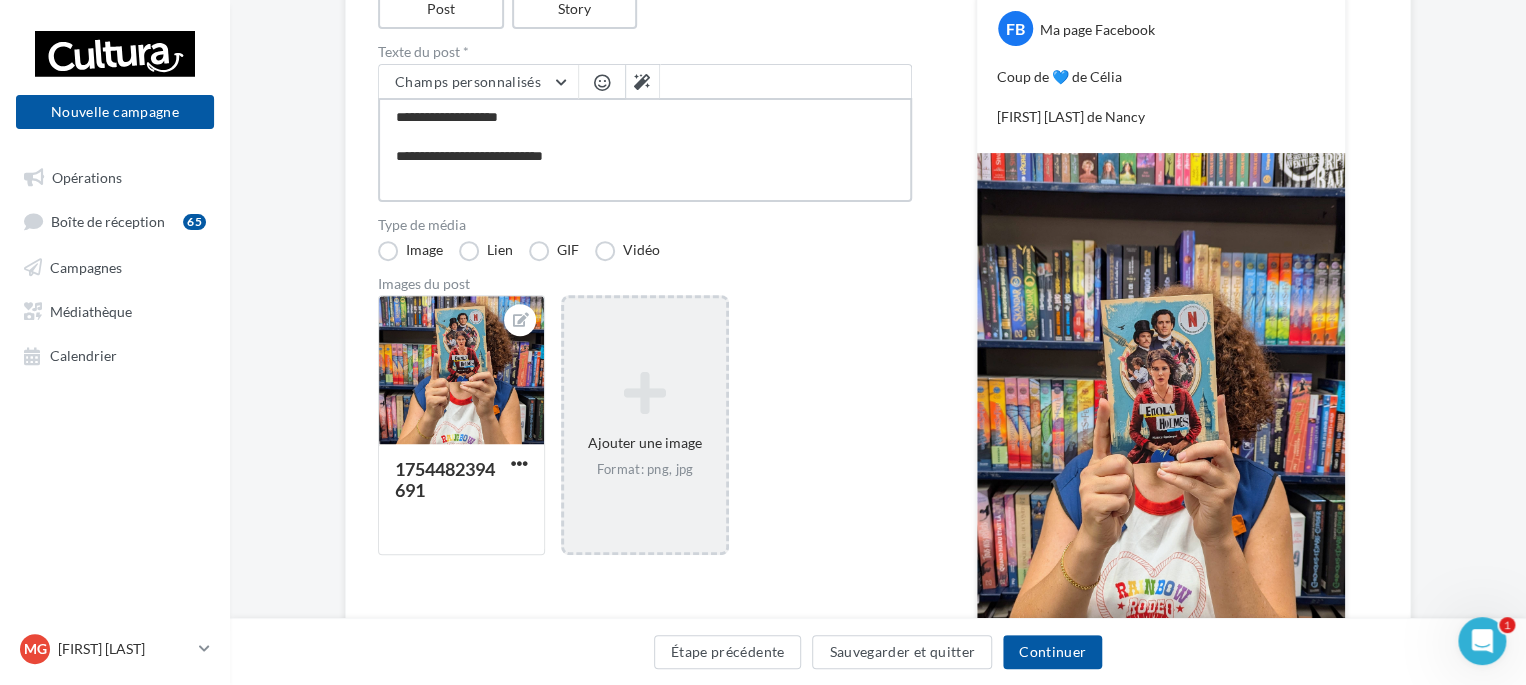 type on "**********" 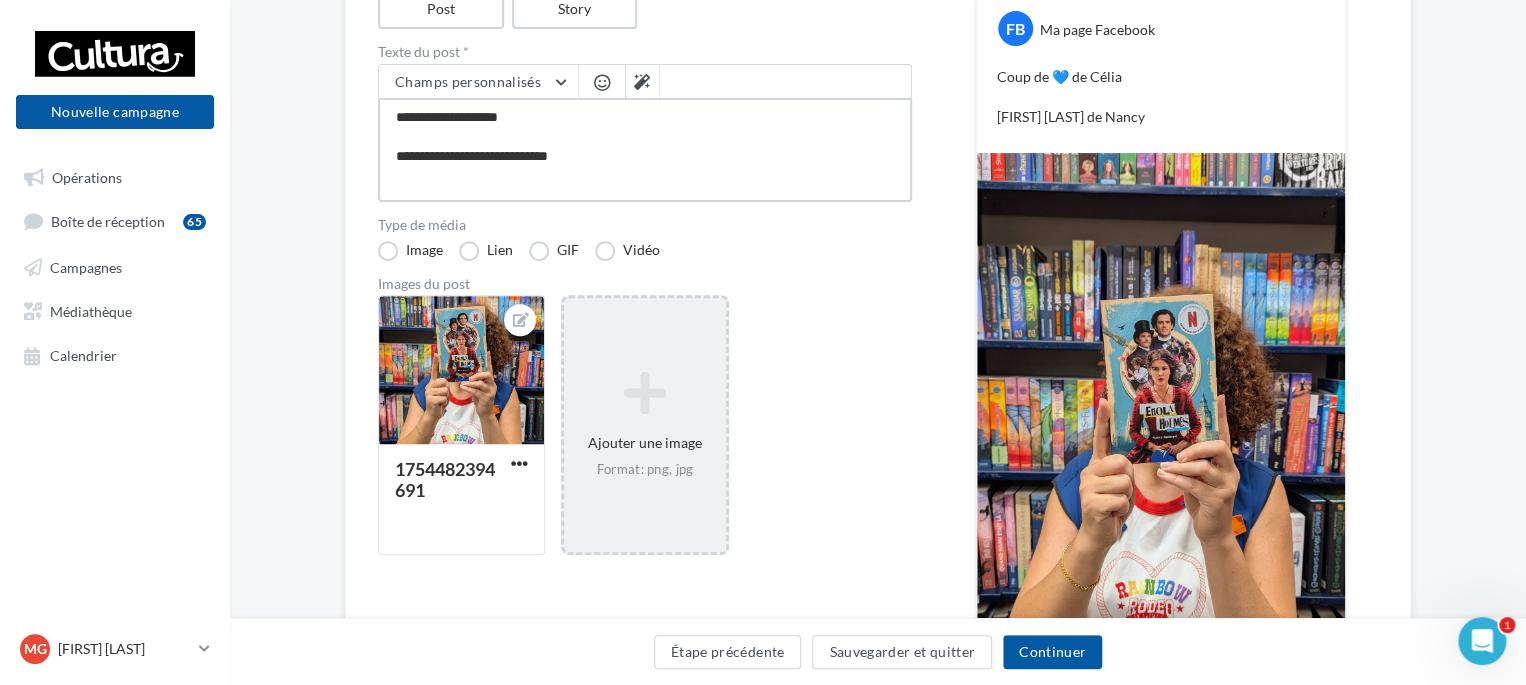 type on "**********" 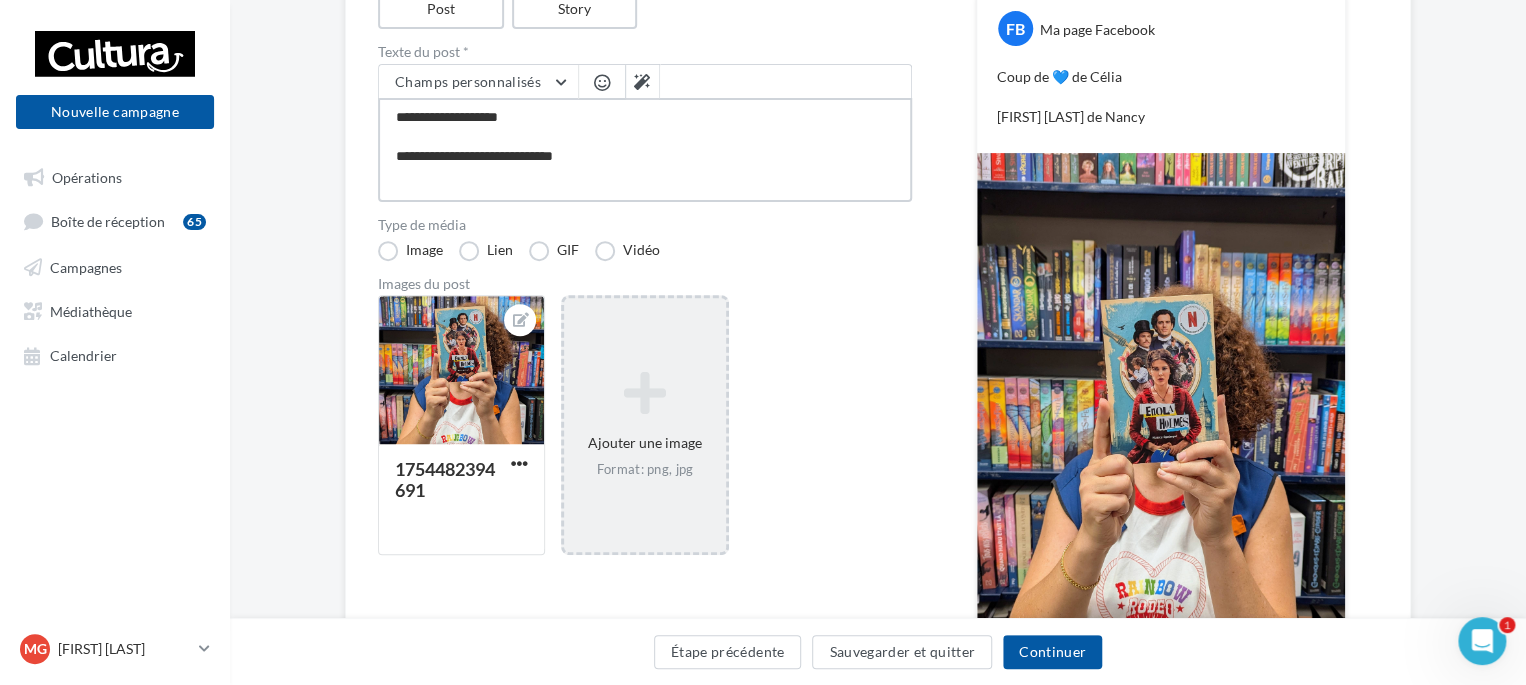 type on "**********" 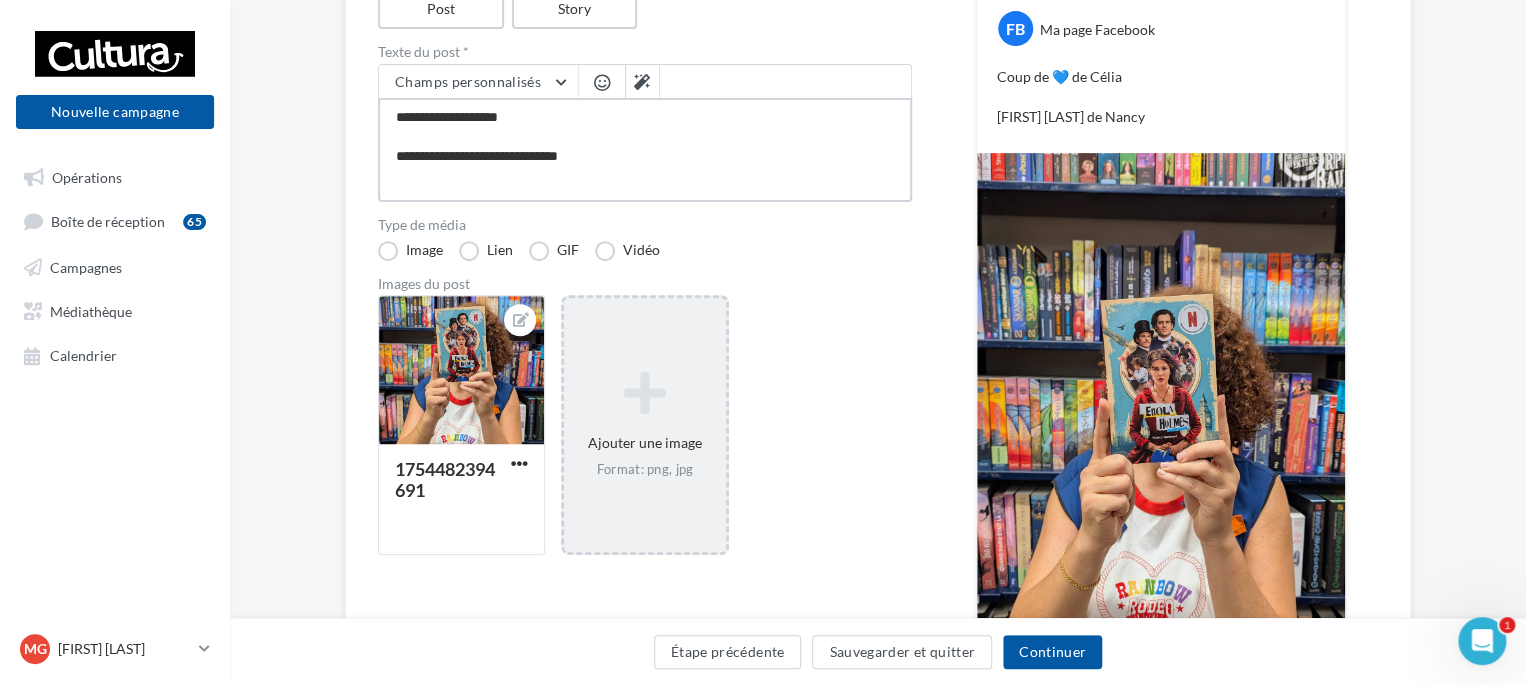 type on "**********" 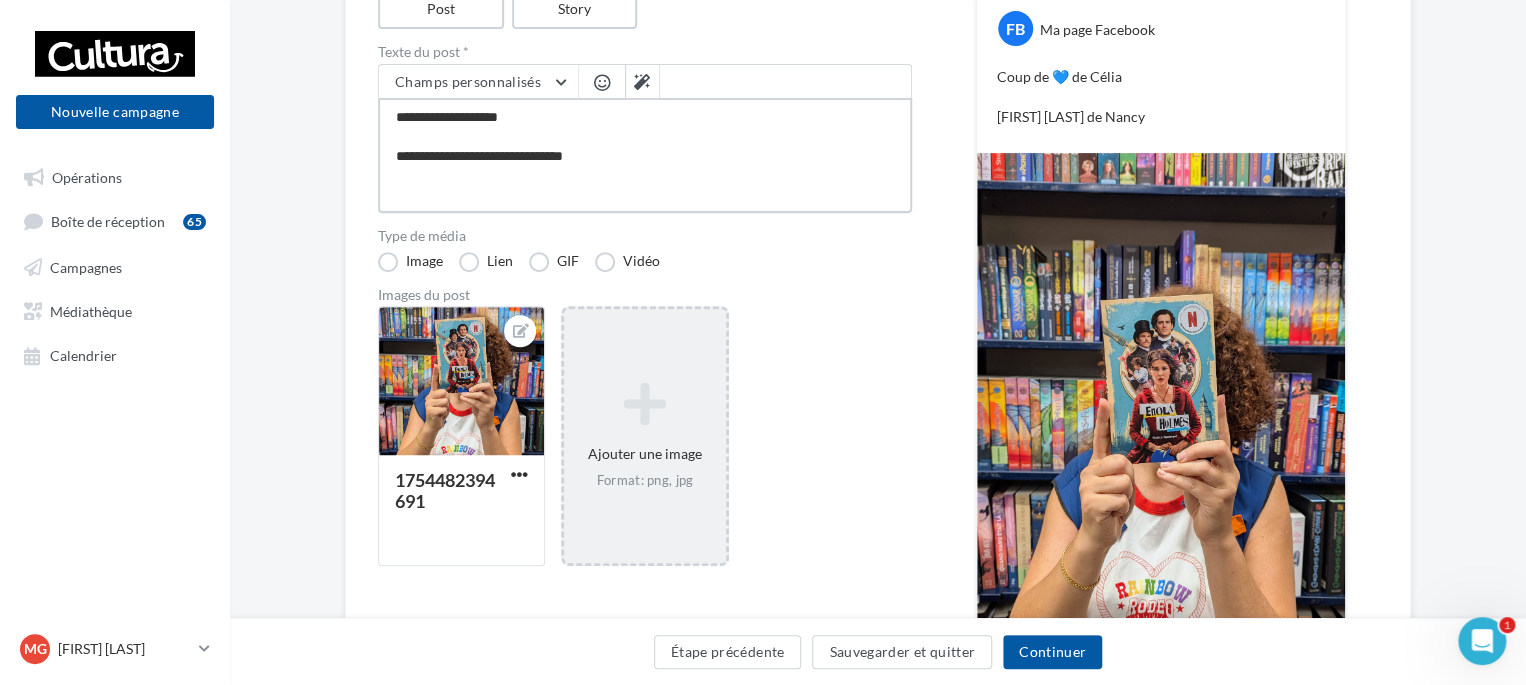 type on "**********" 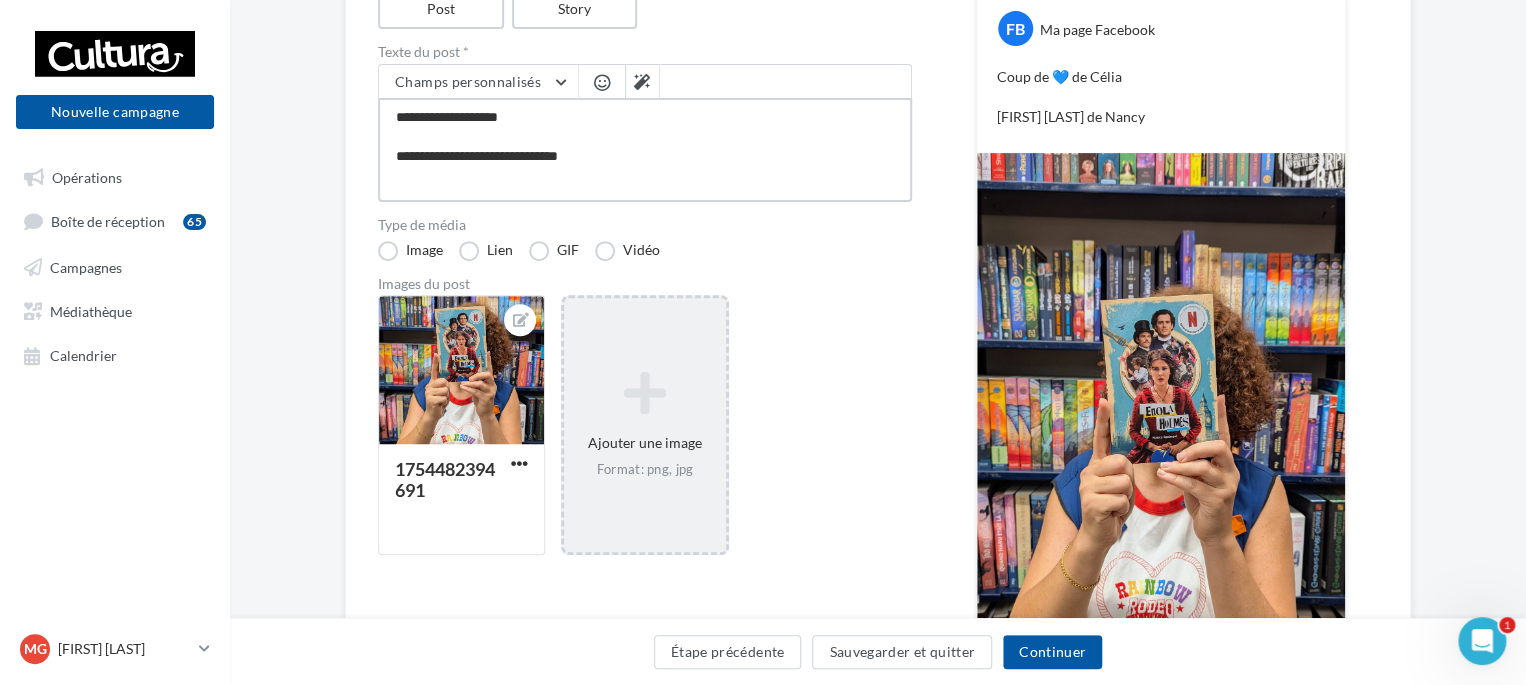 type on "**********" 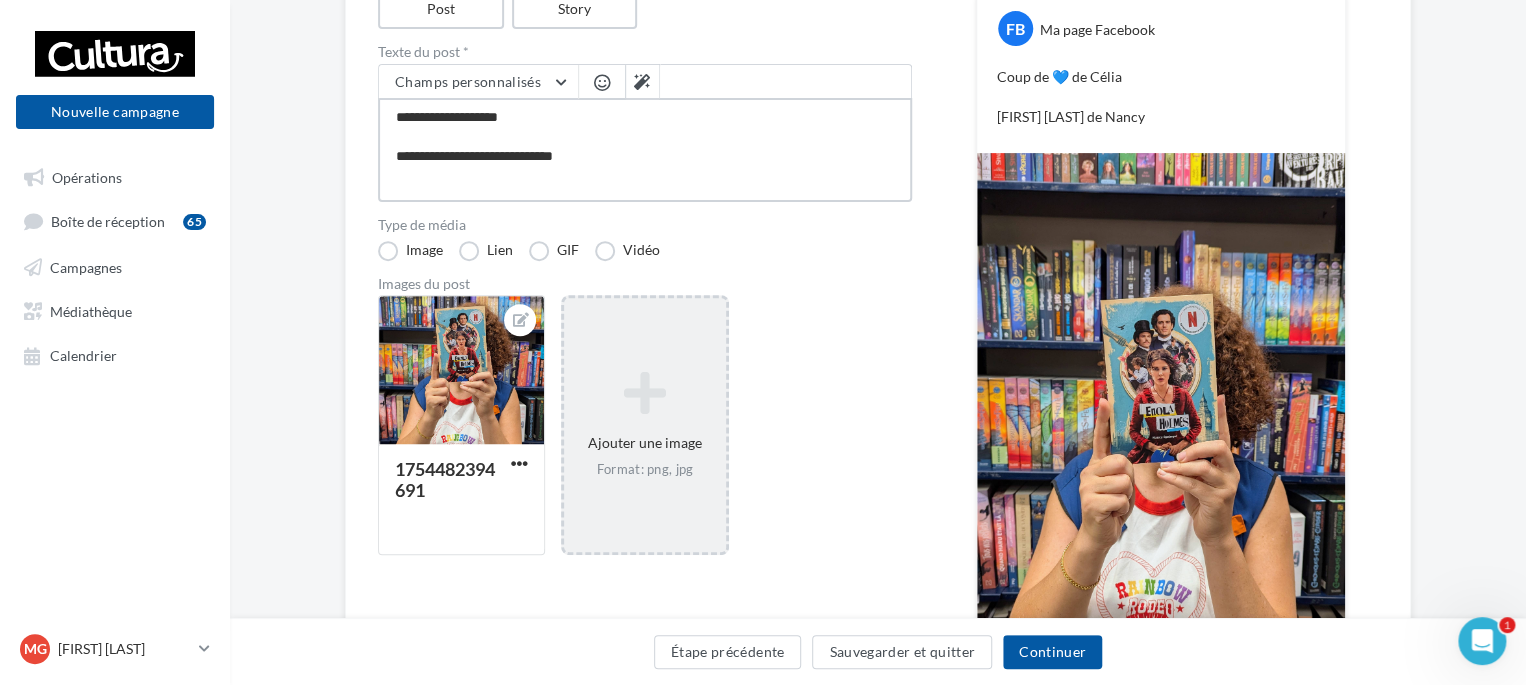 type on "**********" 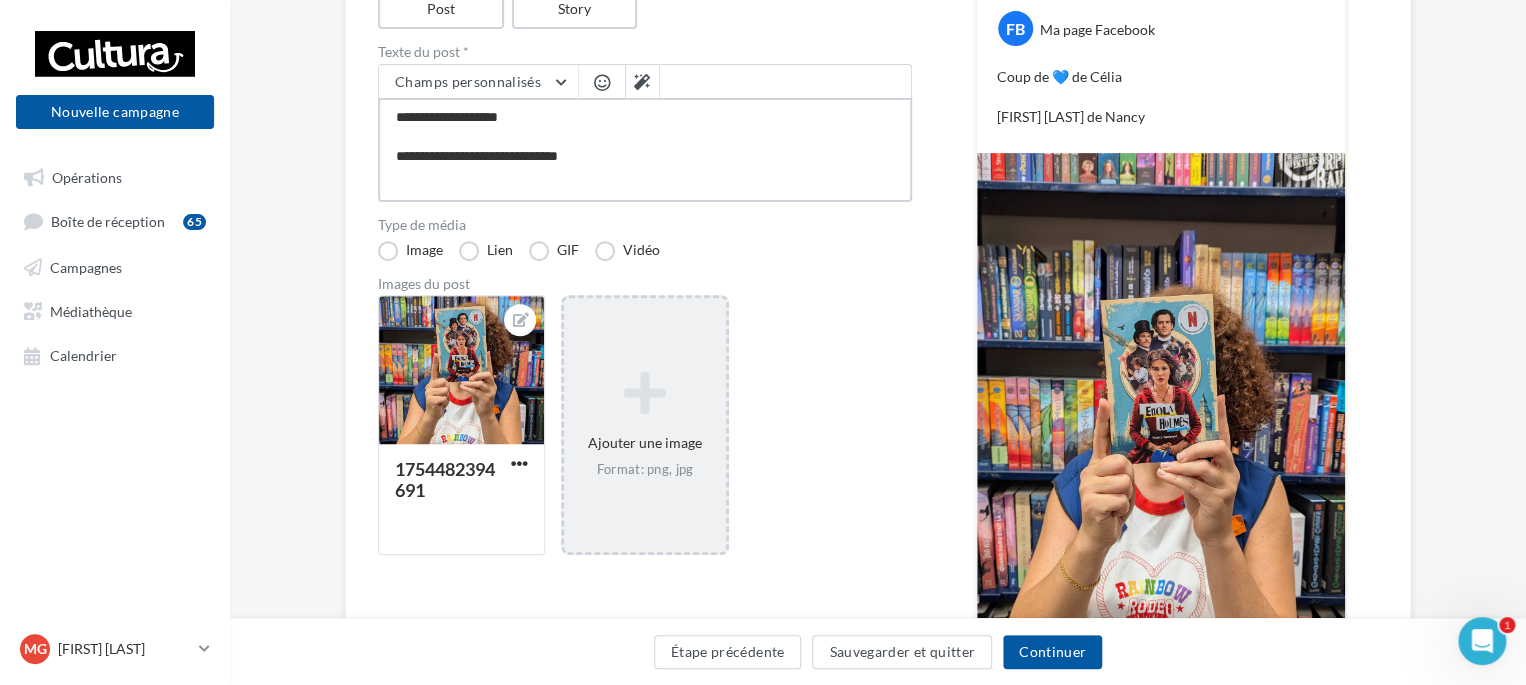 type on "**********" 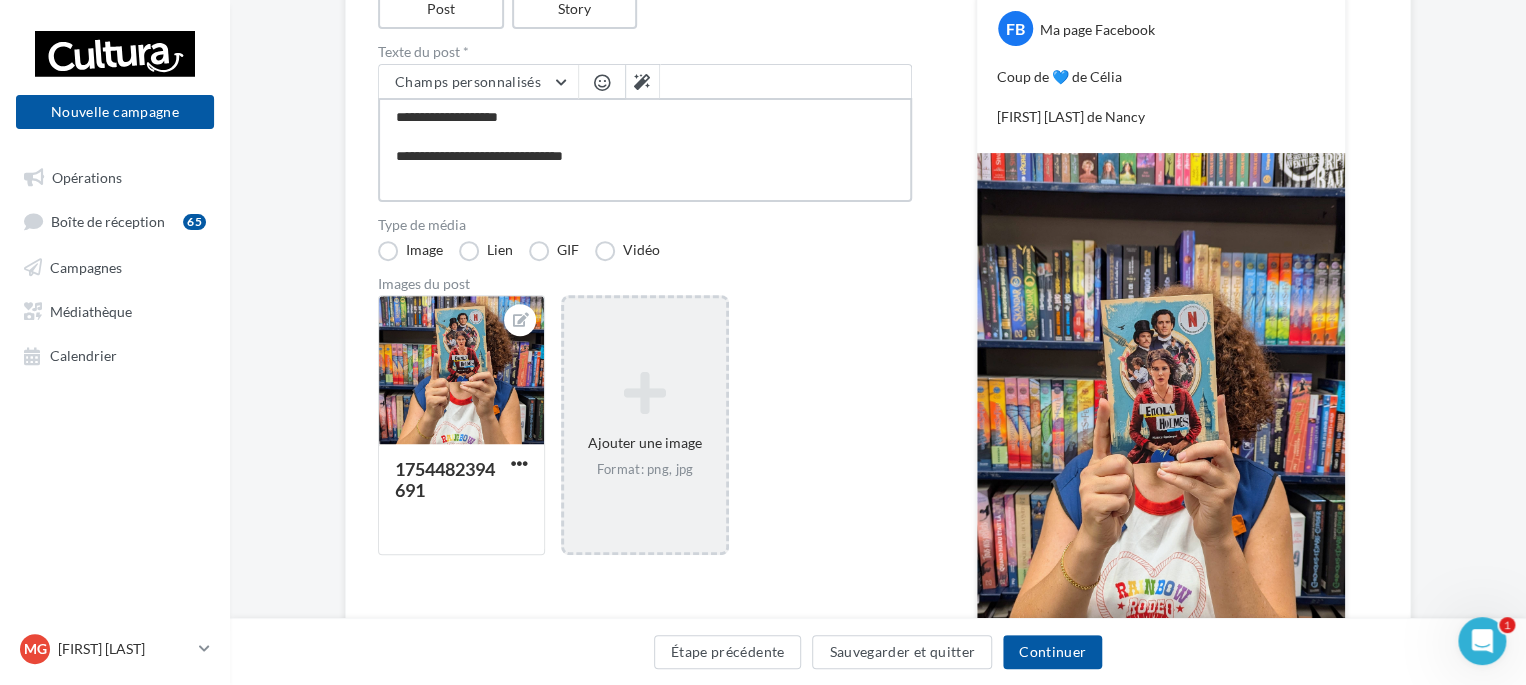 type on "**********" 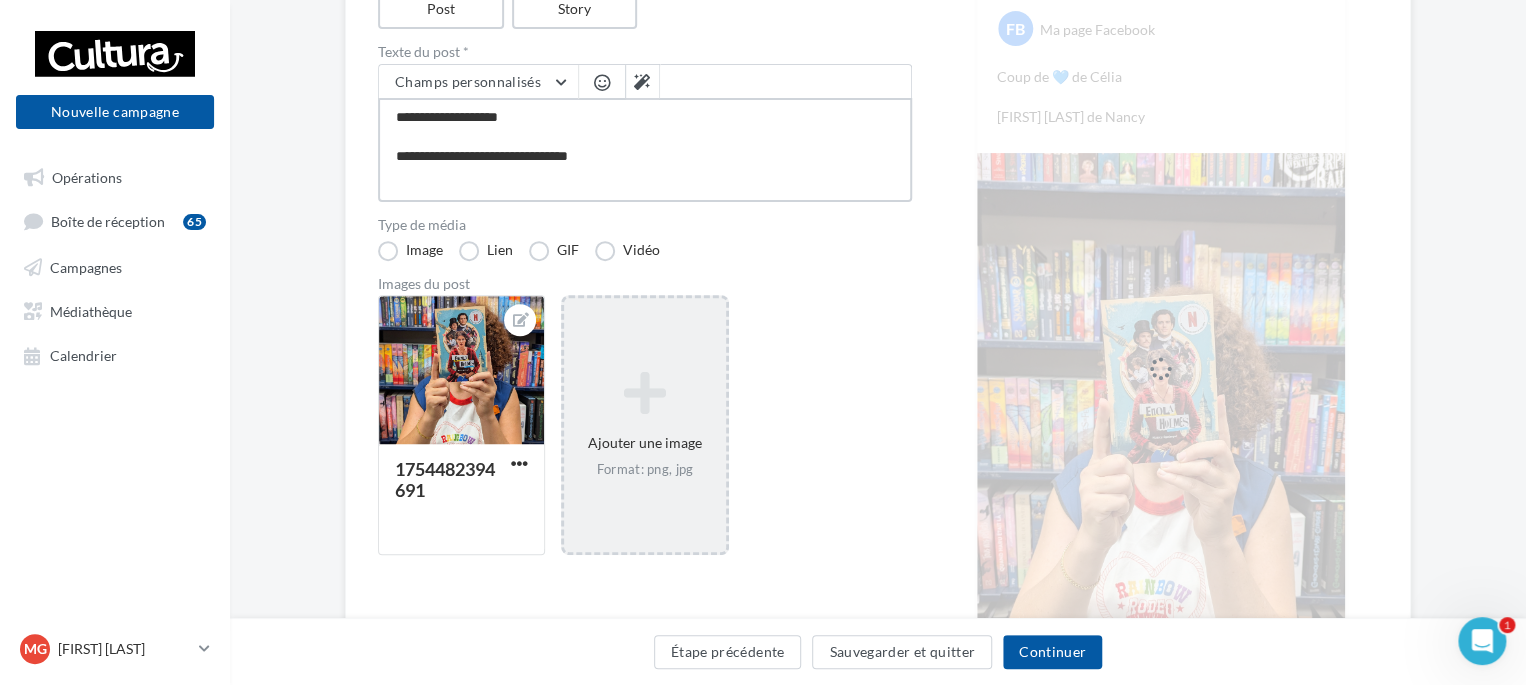 type on "**********" 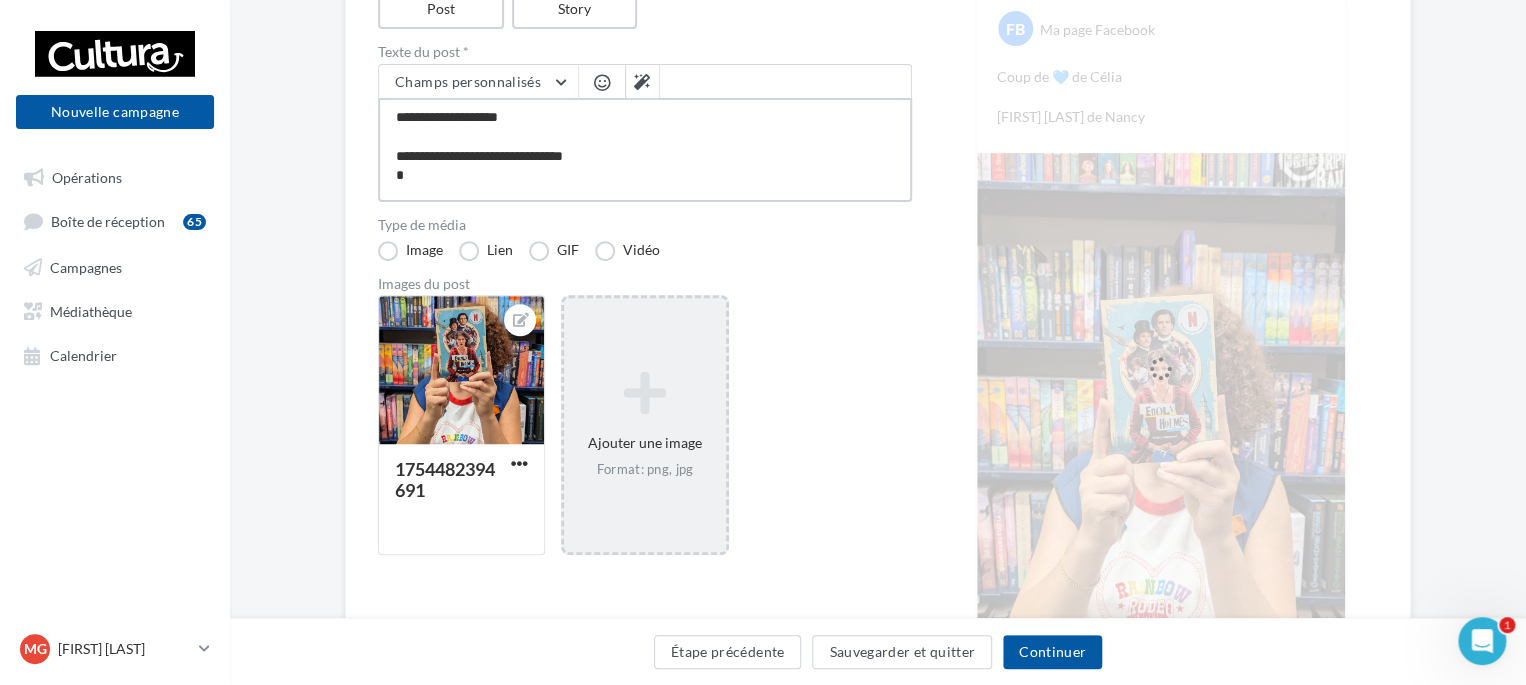 type on "**********" 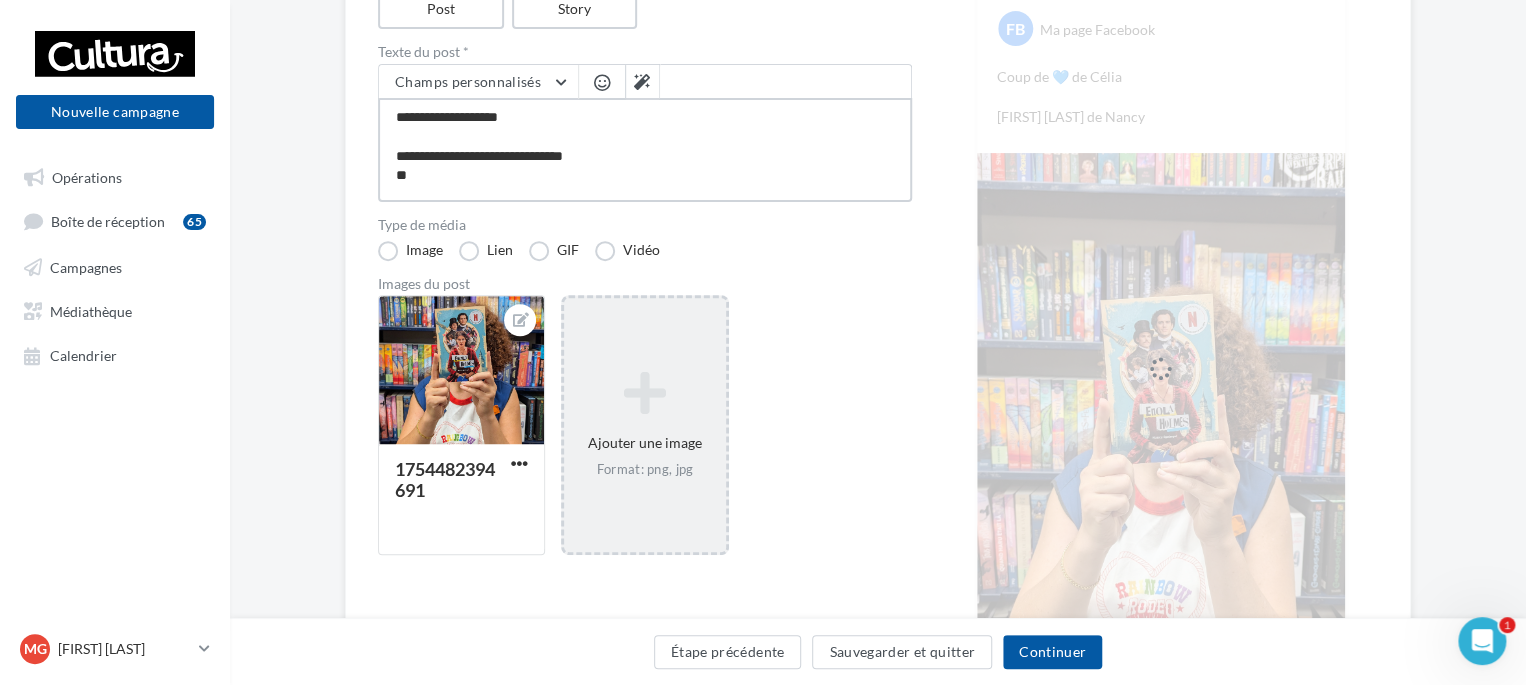 type on "**********" 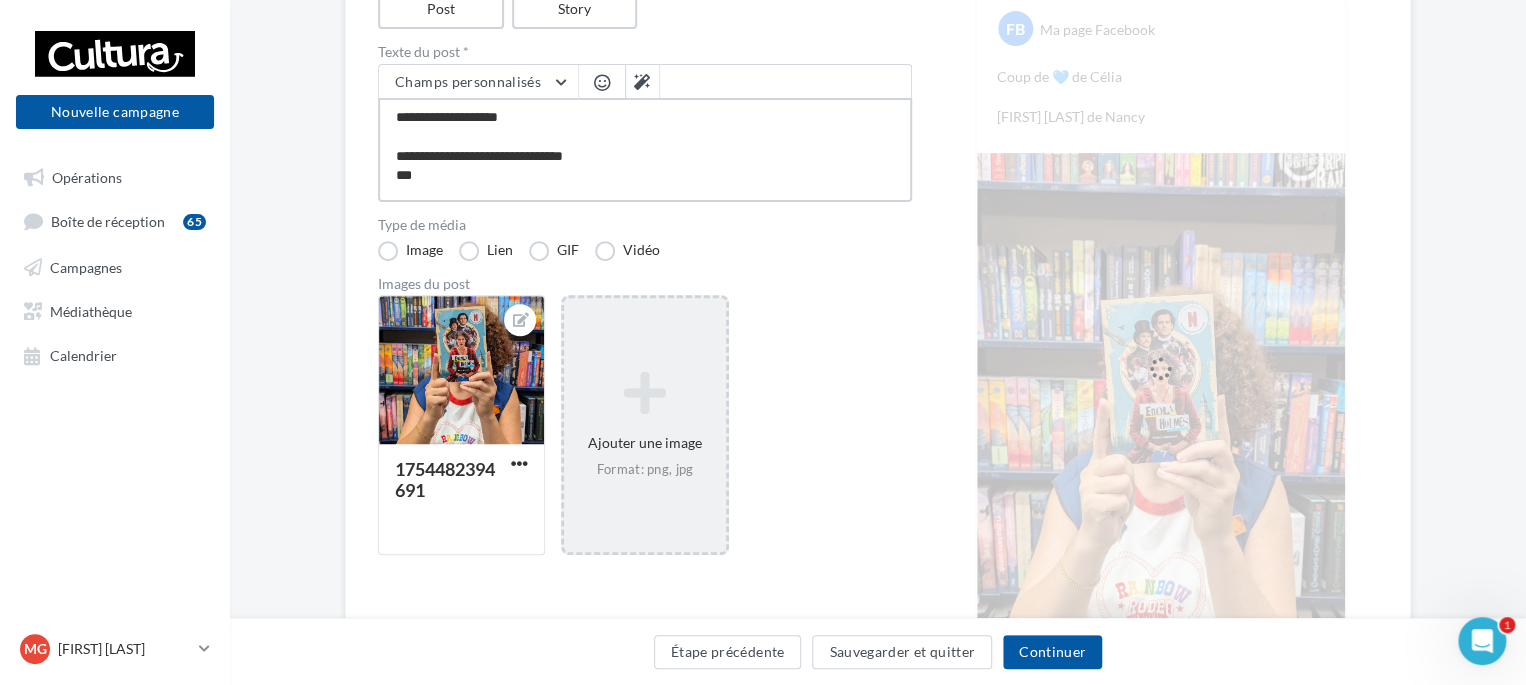 type on "**********" 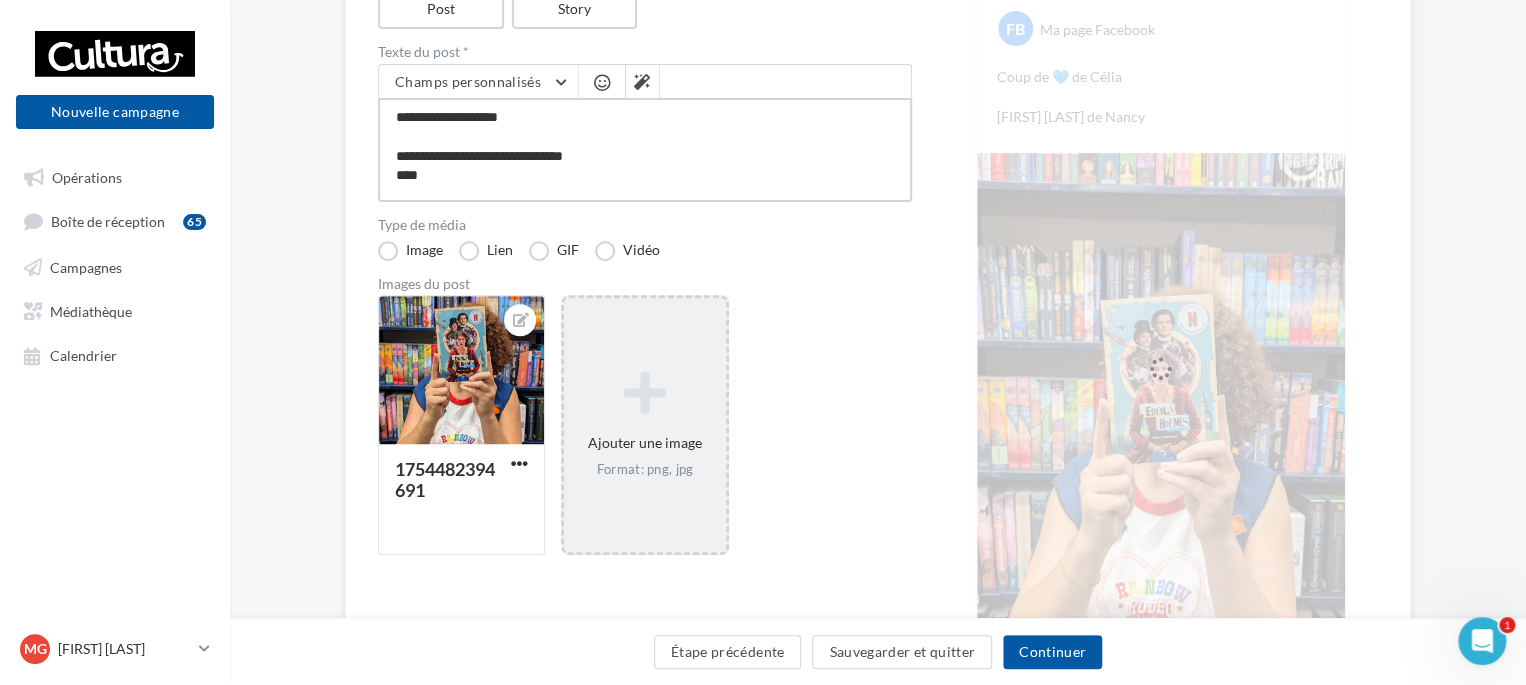 type on "**********" 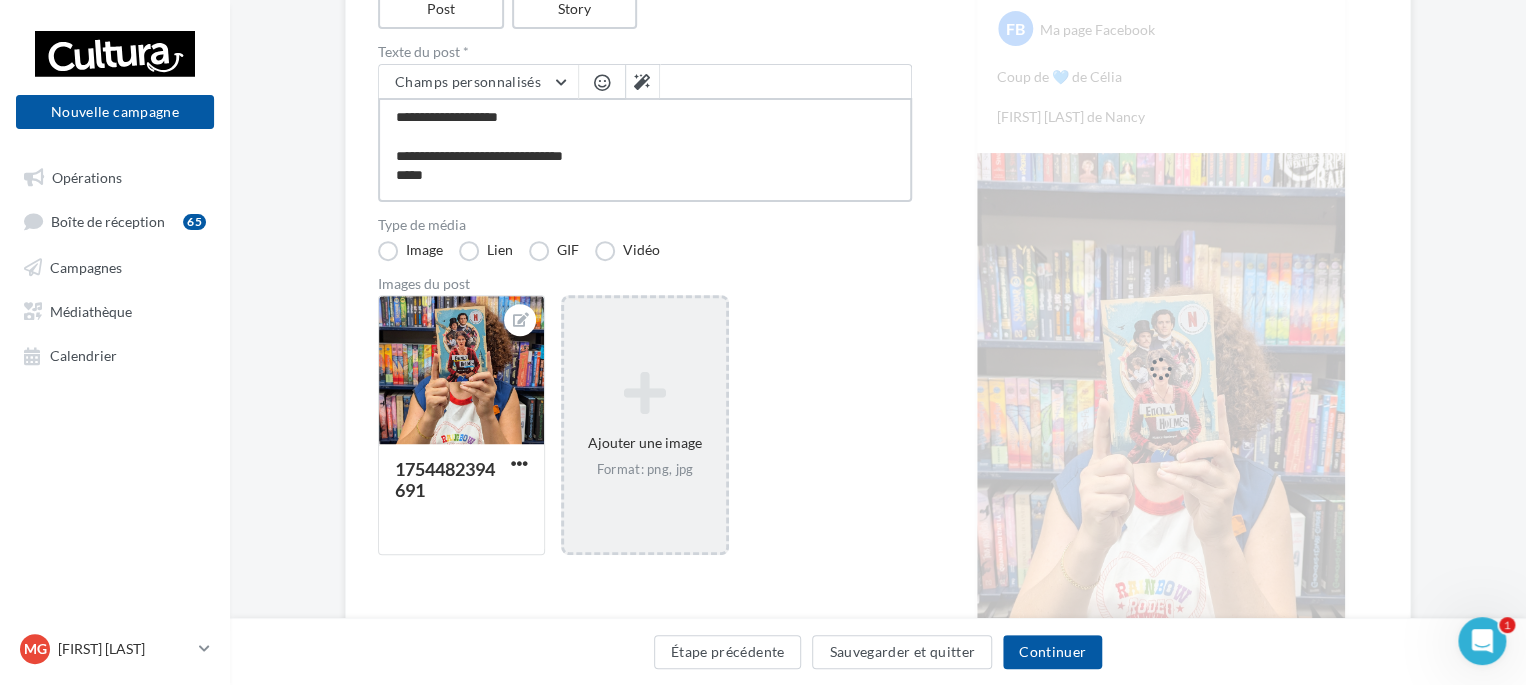 type on "**********" 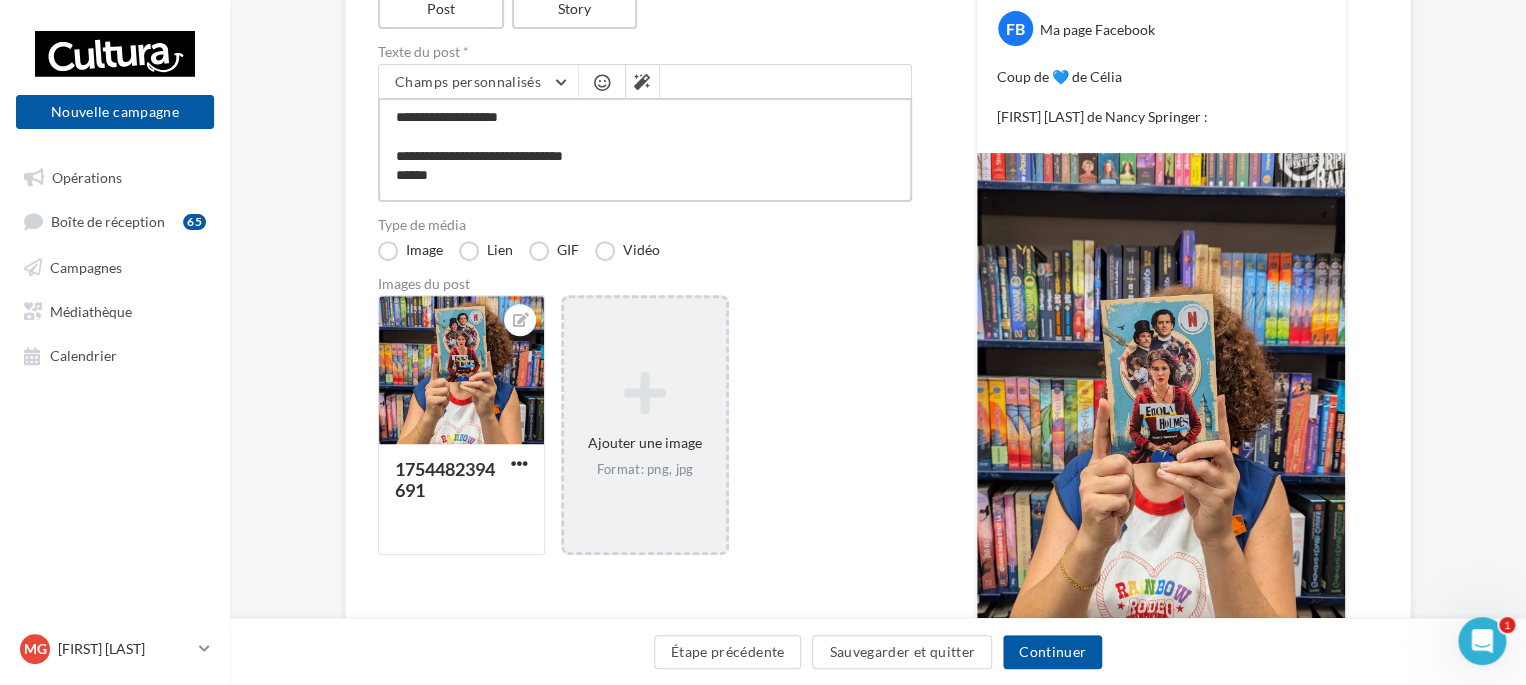 type on "**********" 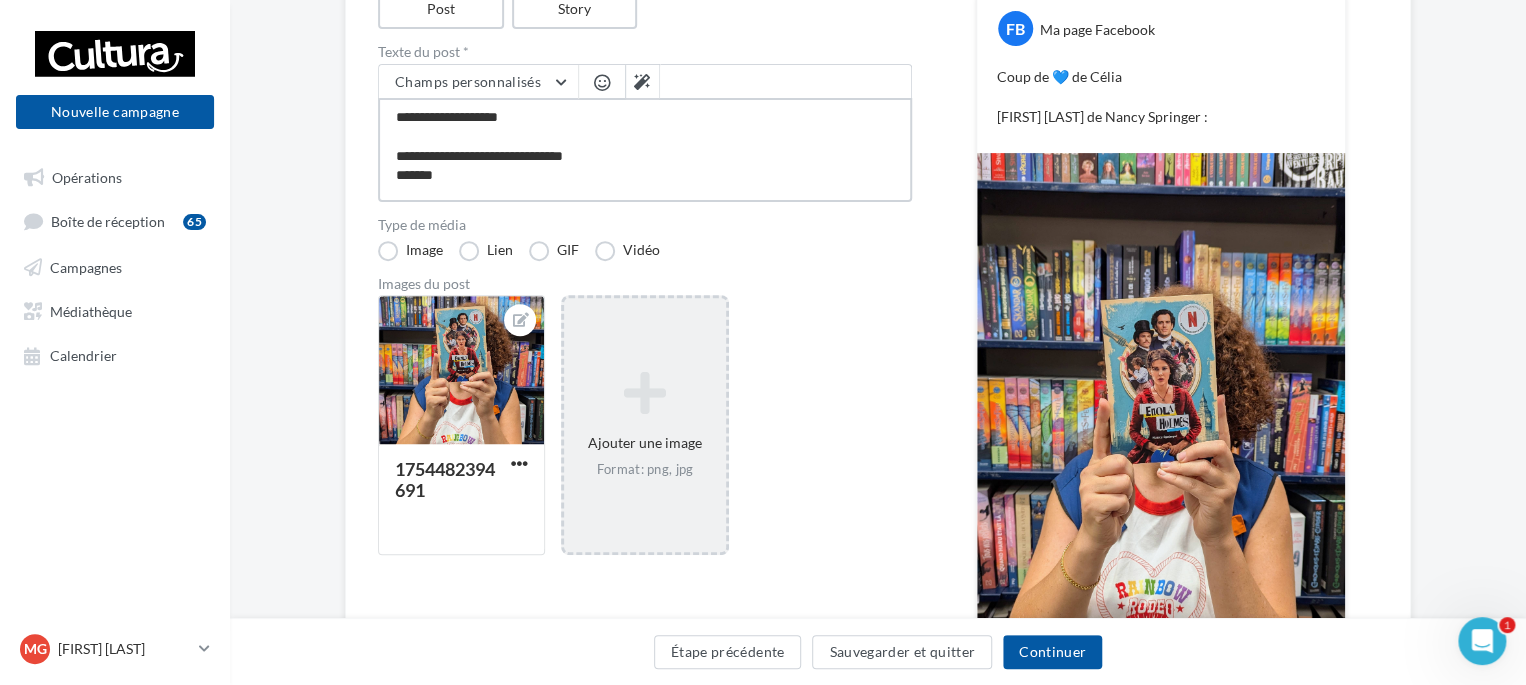 type on "**********" 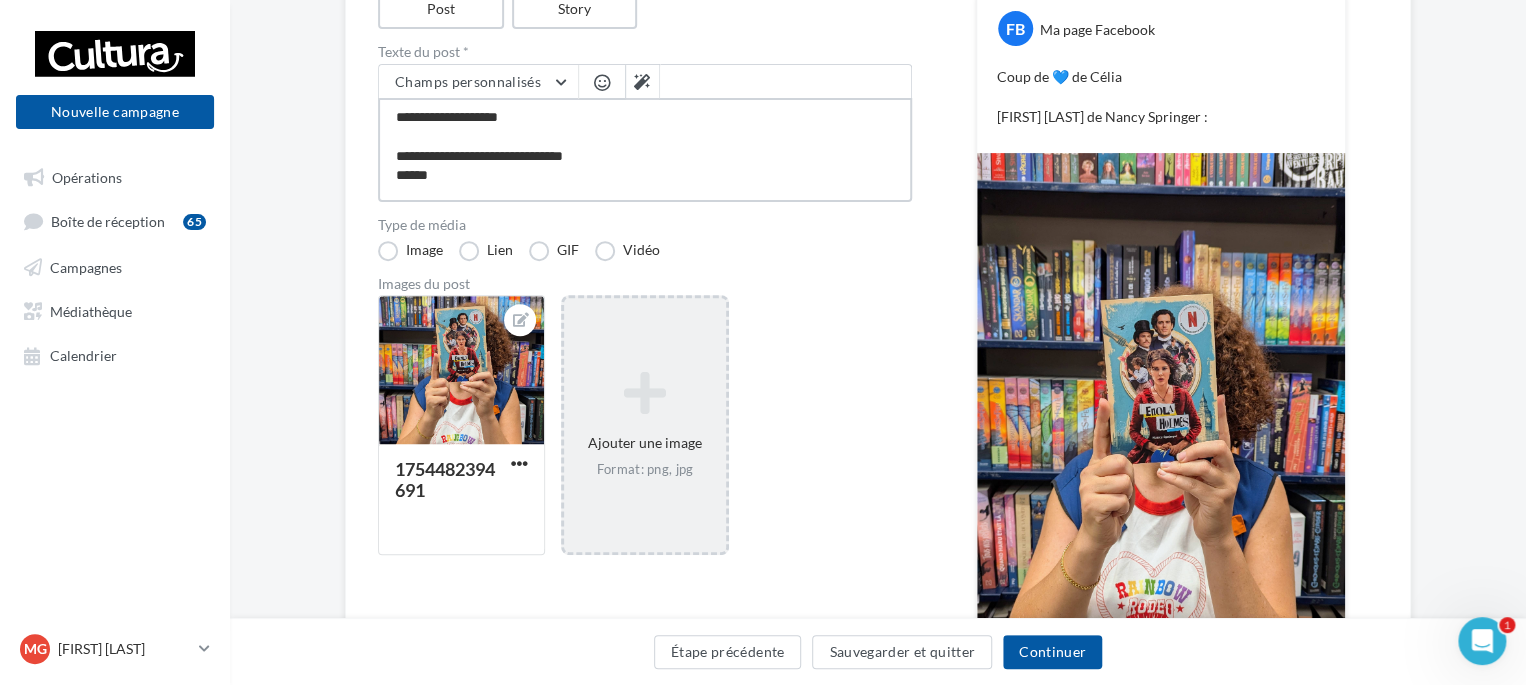 type on "**********" 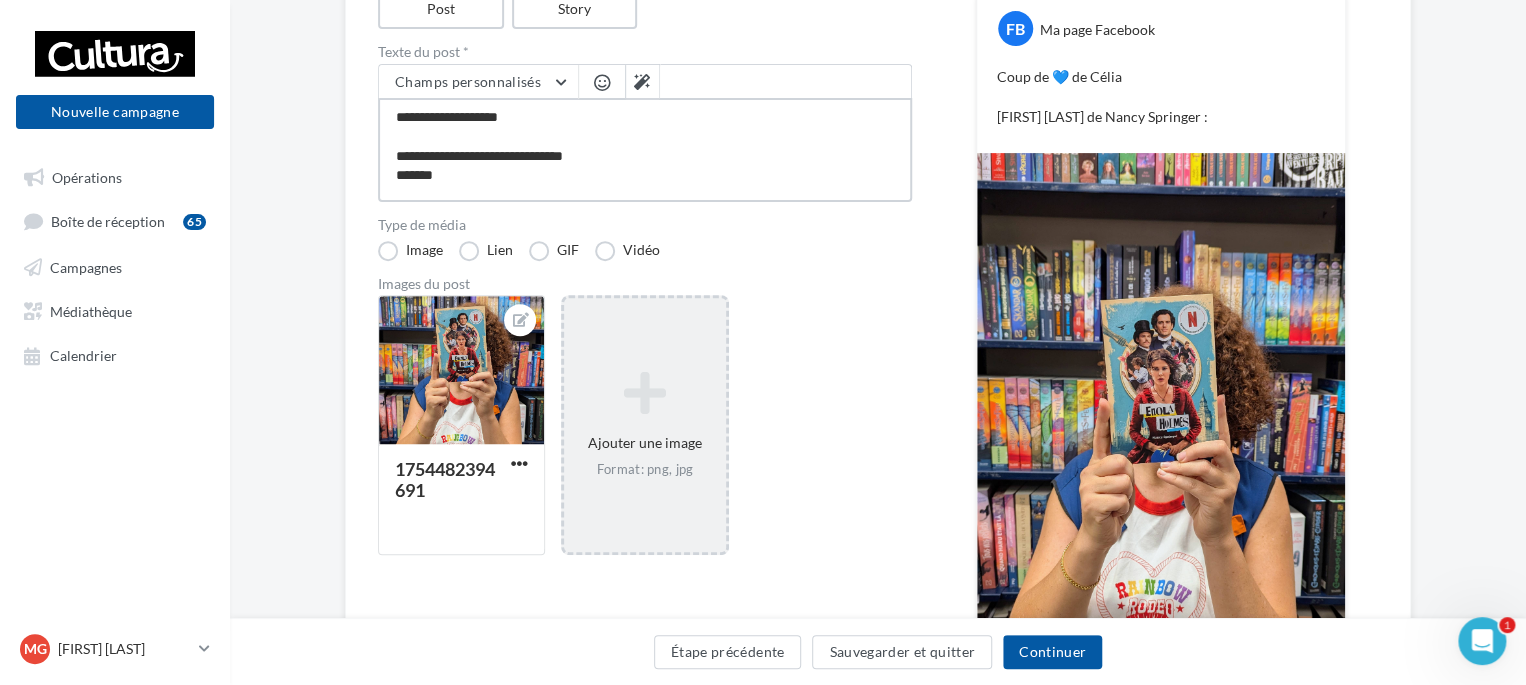 type on "**********" 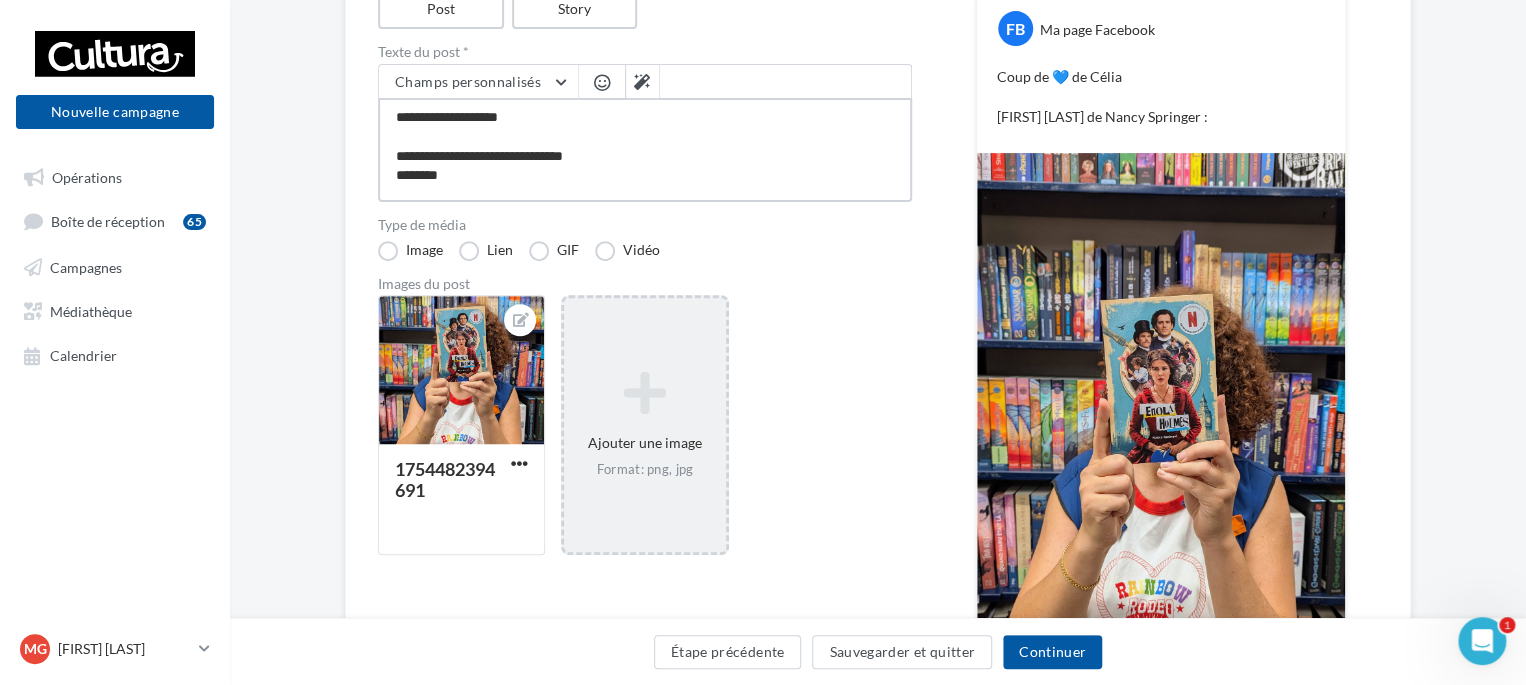 type on "**********" 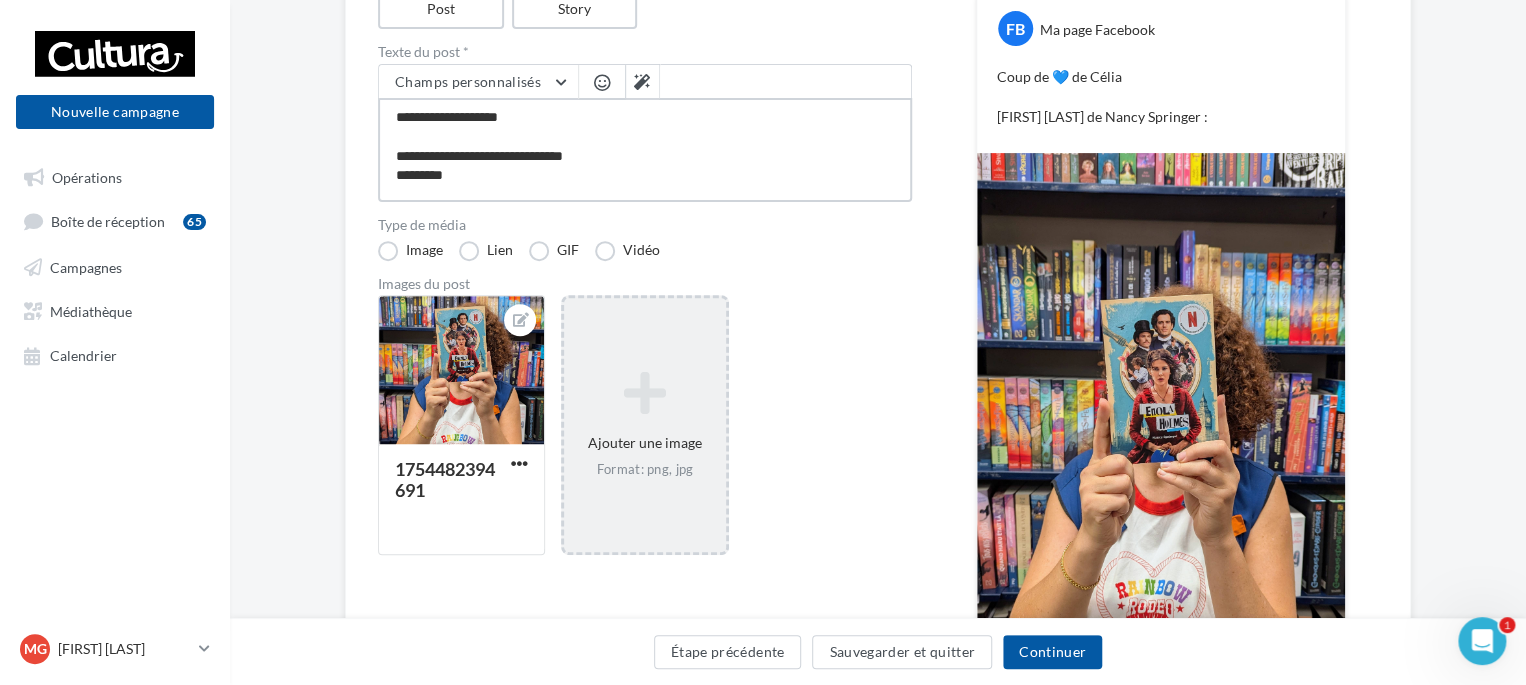 type on "**********" 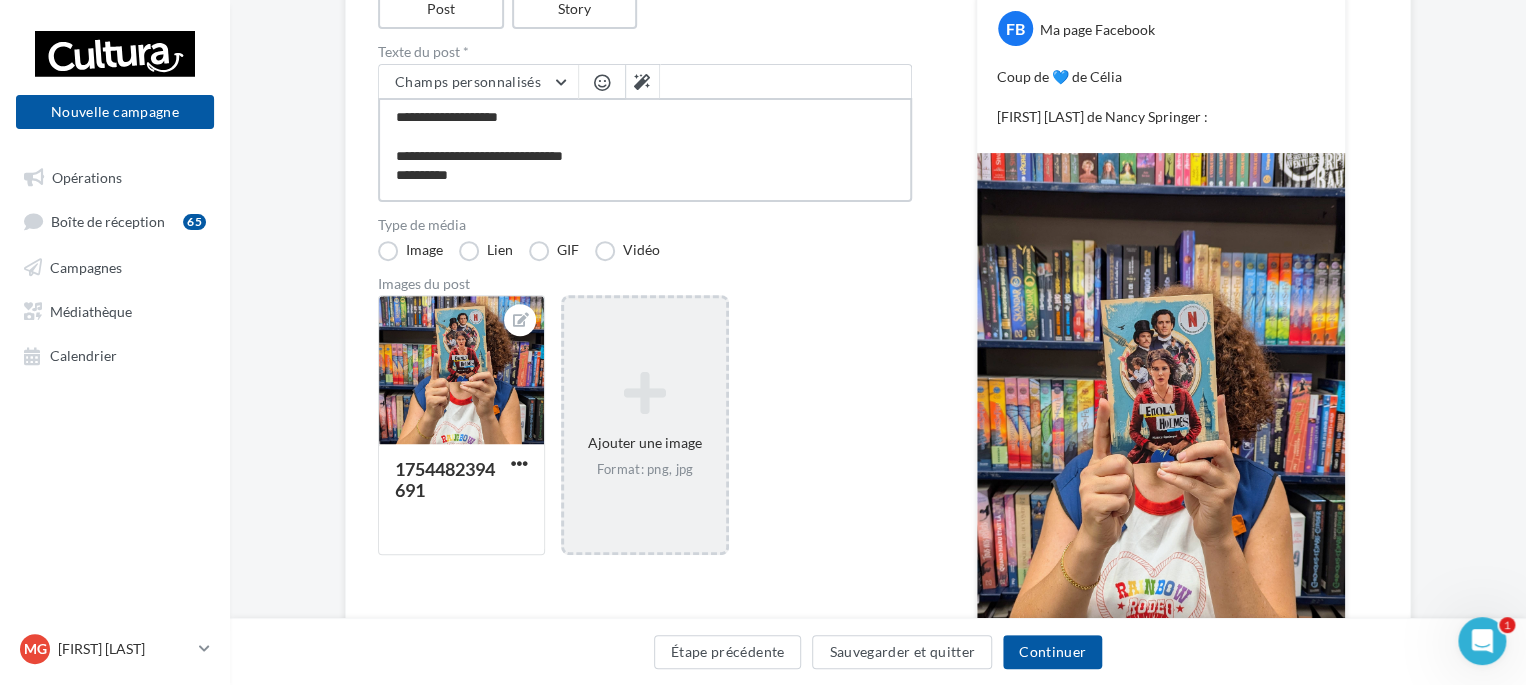 type on "**********" 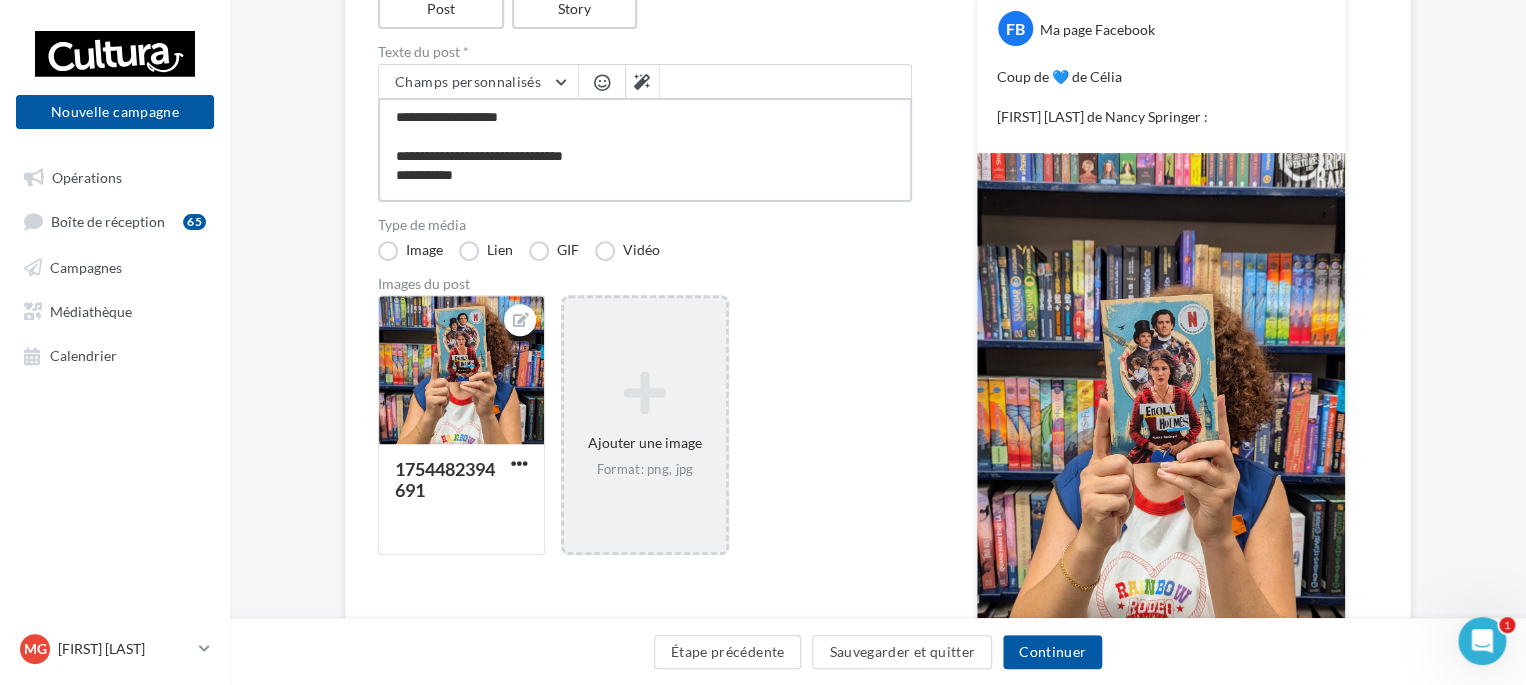 type on "**********" 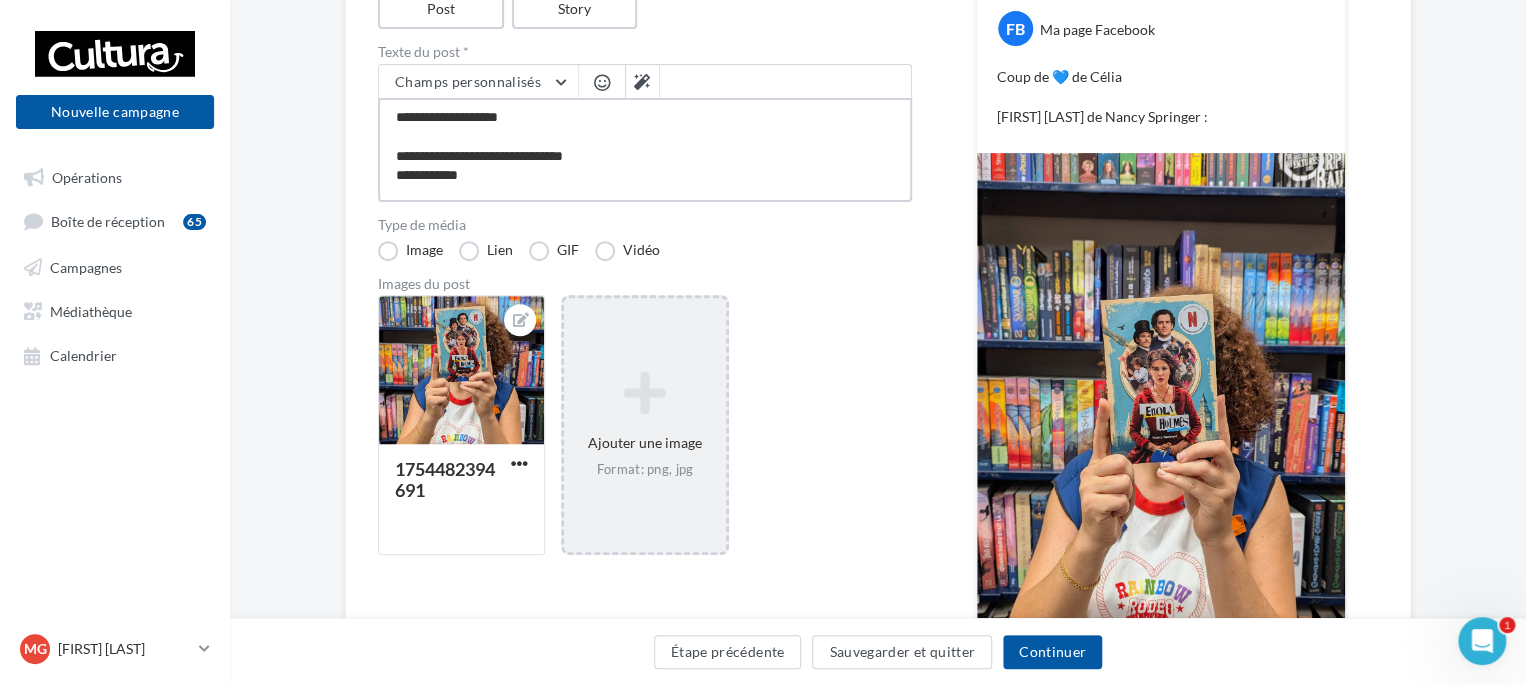 type on "**********" 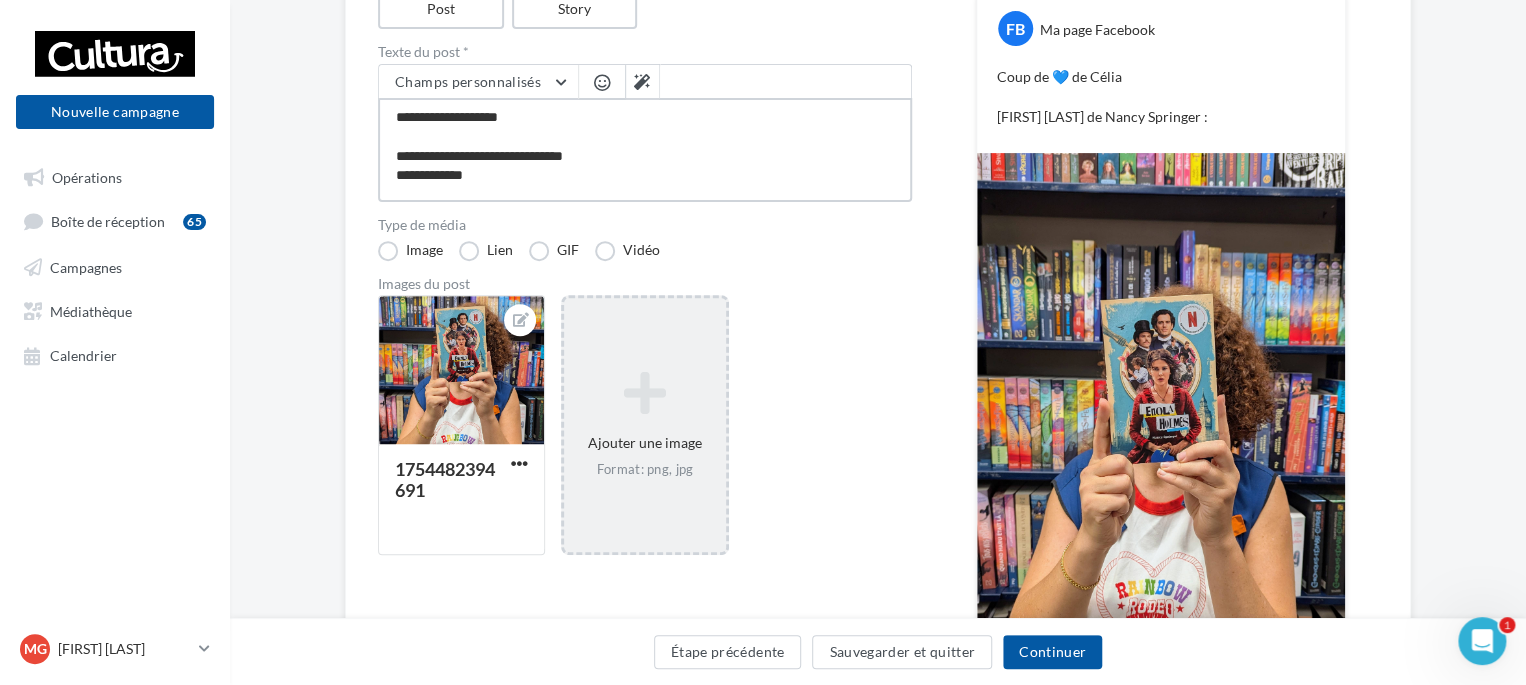 type on "**********" 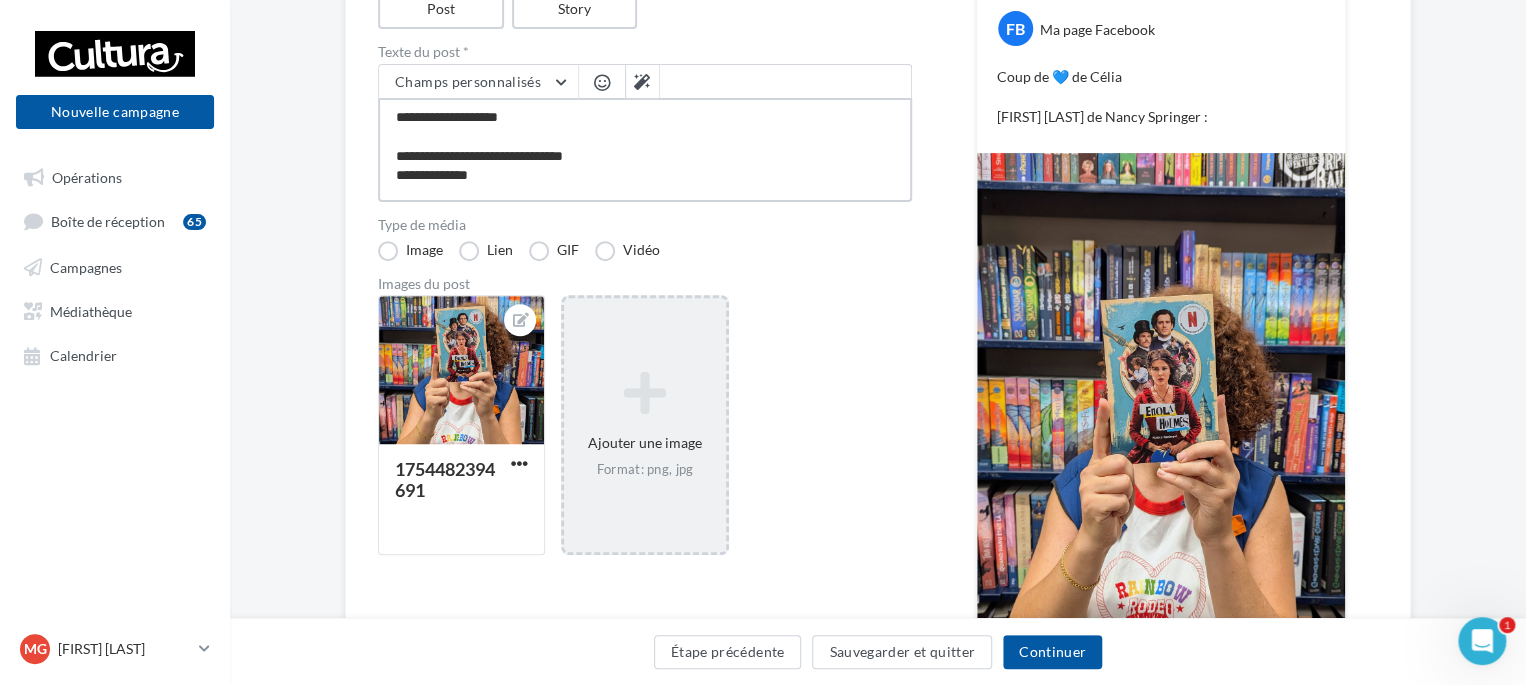 type on "**********" 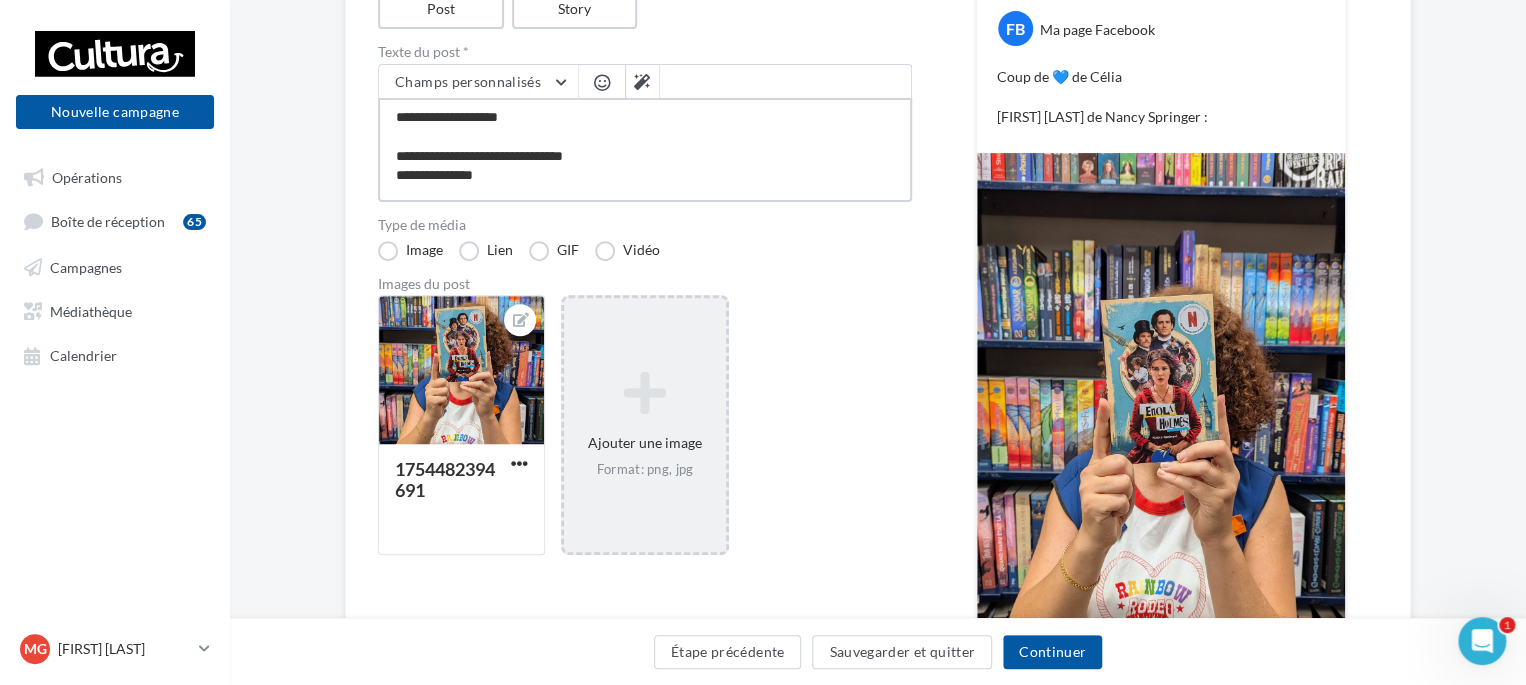 type on "**********" 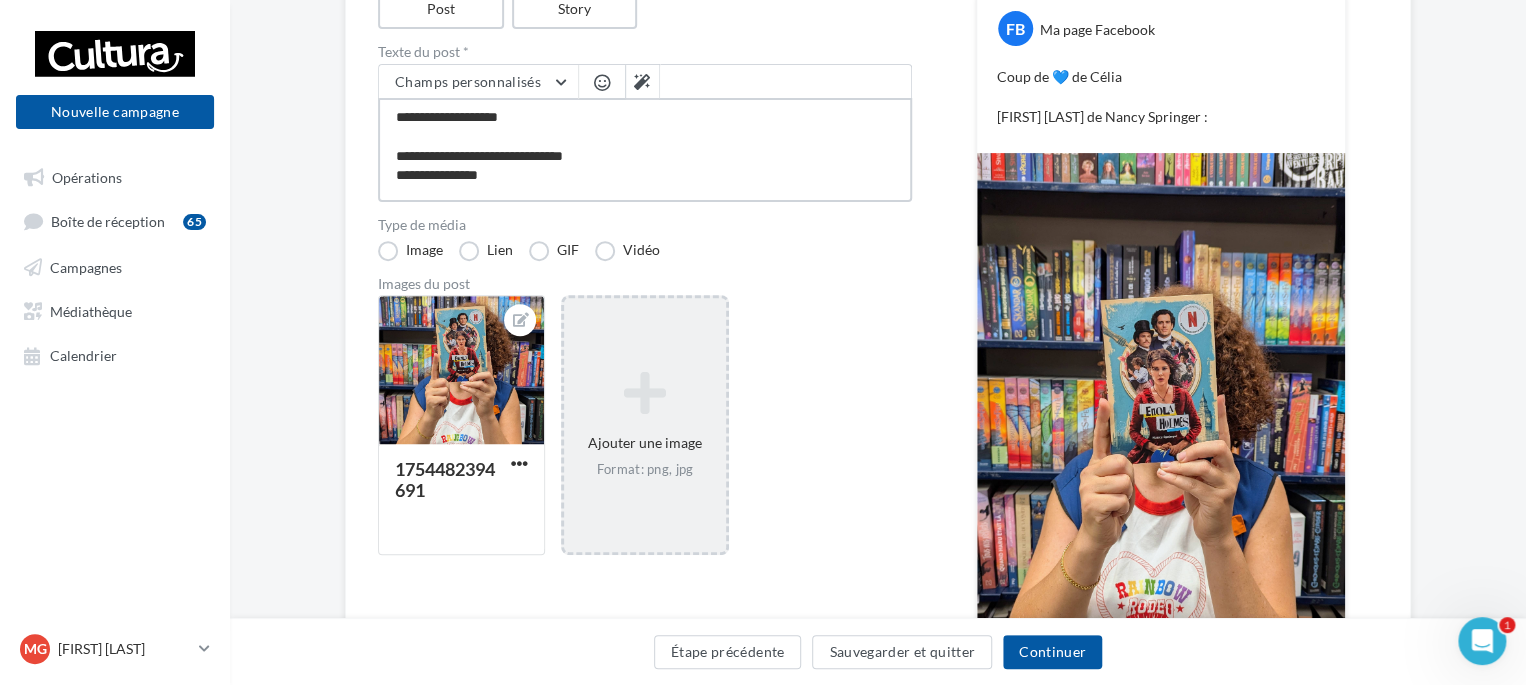 type on "**********" 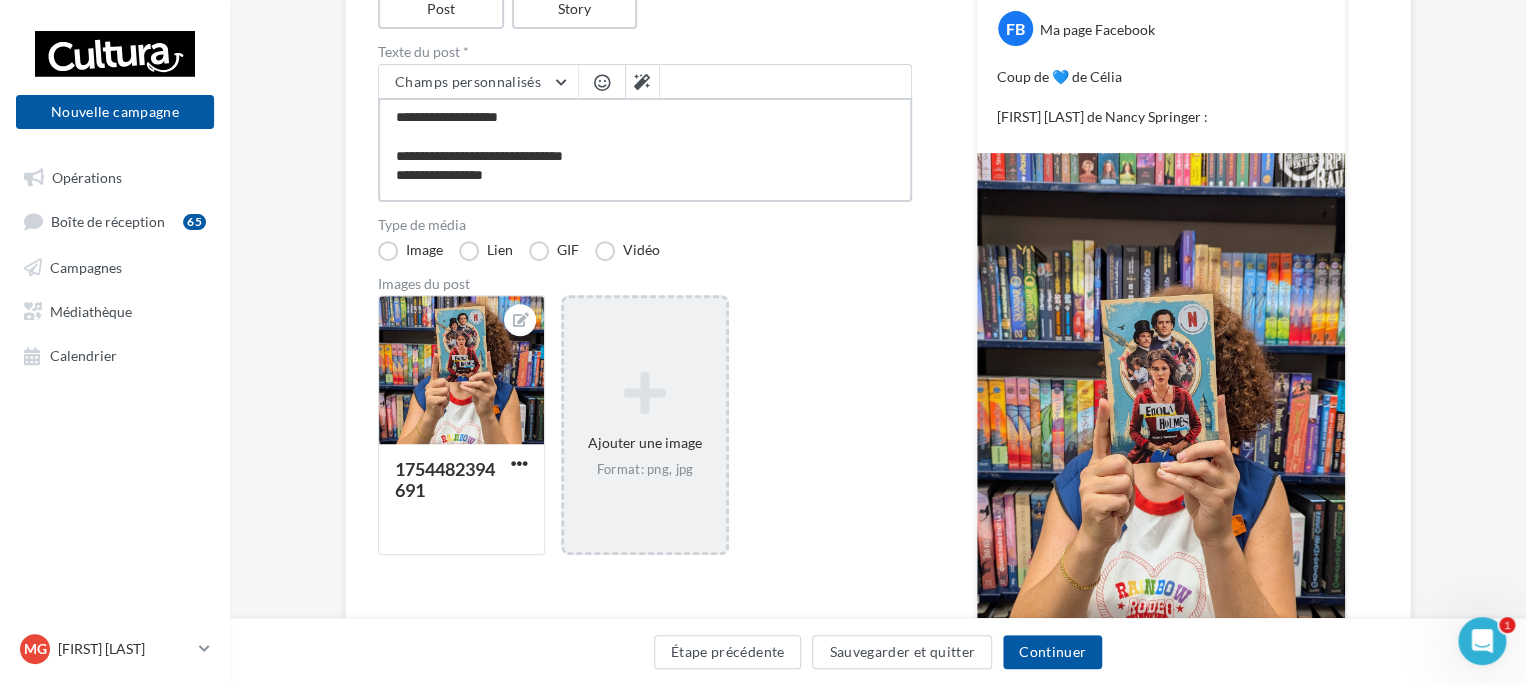 type on "**********" 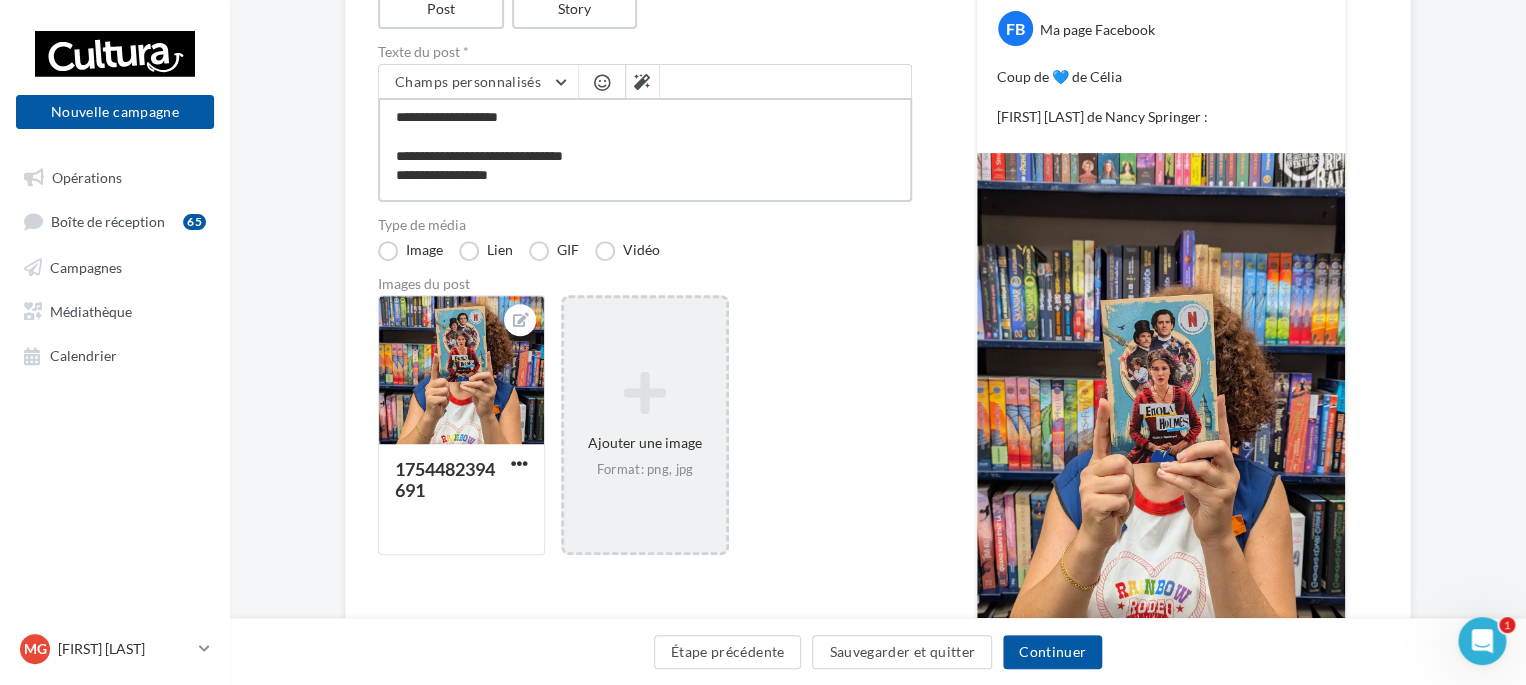 type on "**********" 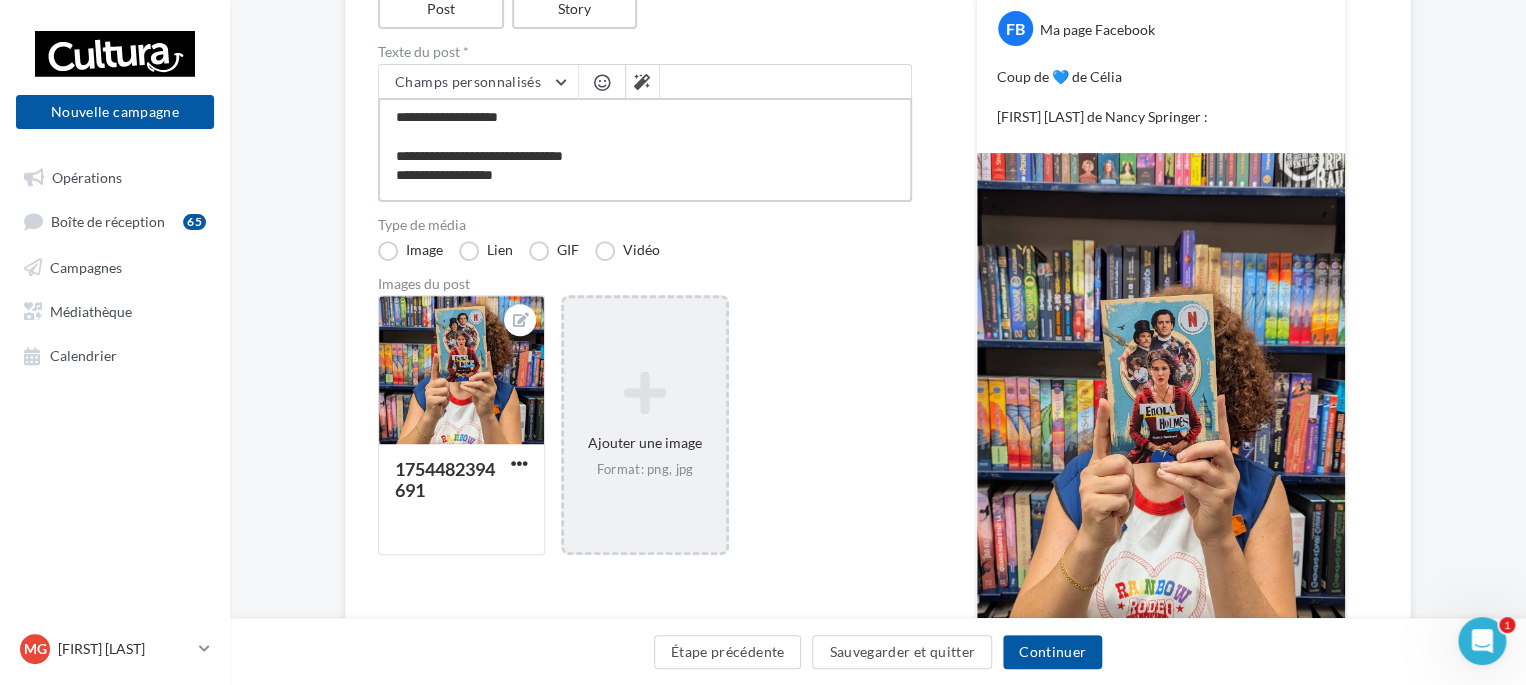 type on "**********" 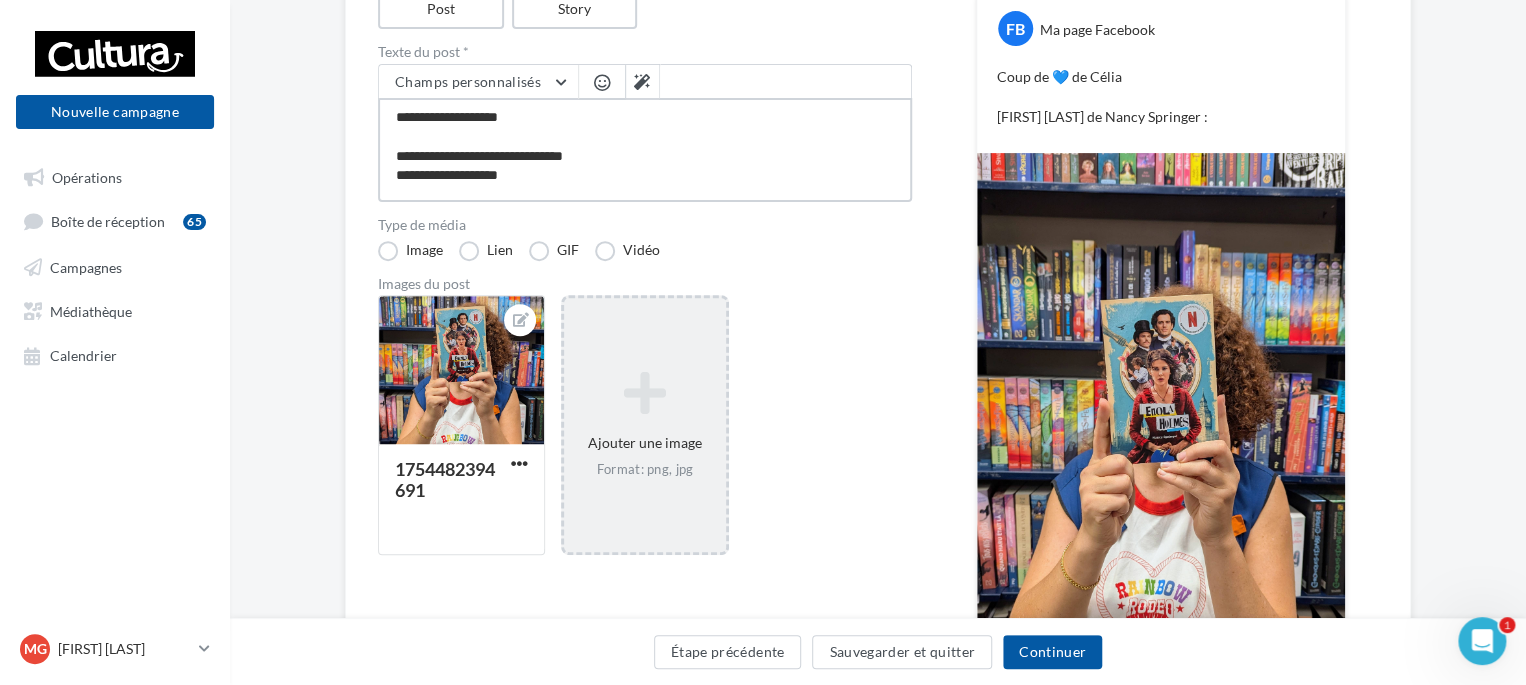 type on "**********" 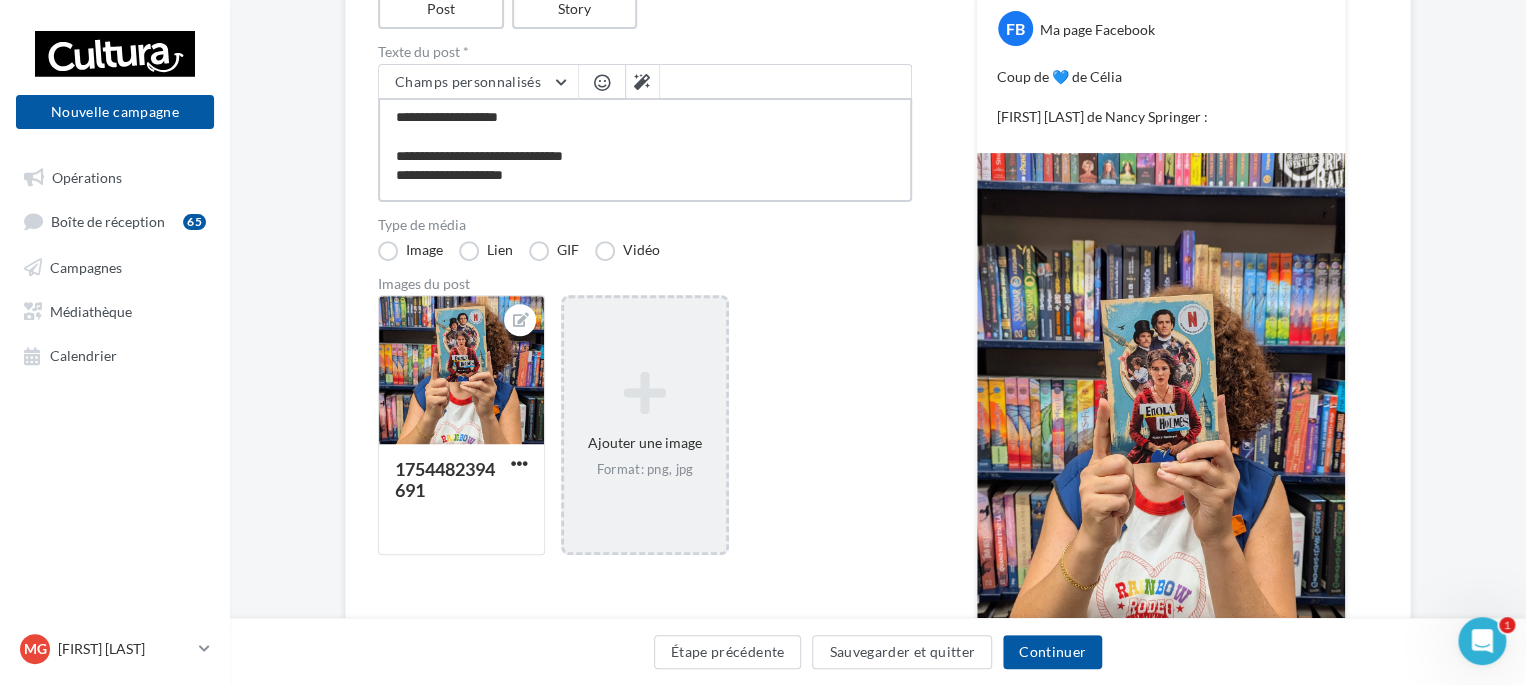 type on "**********" 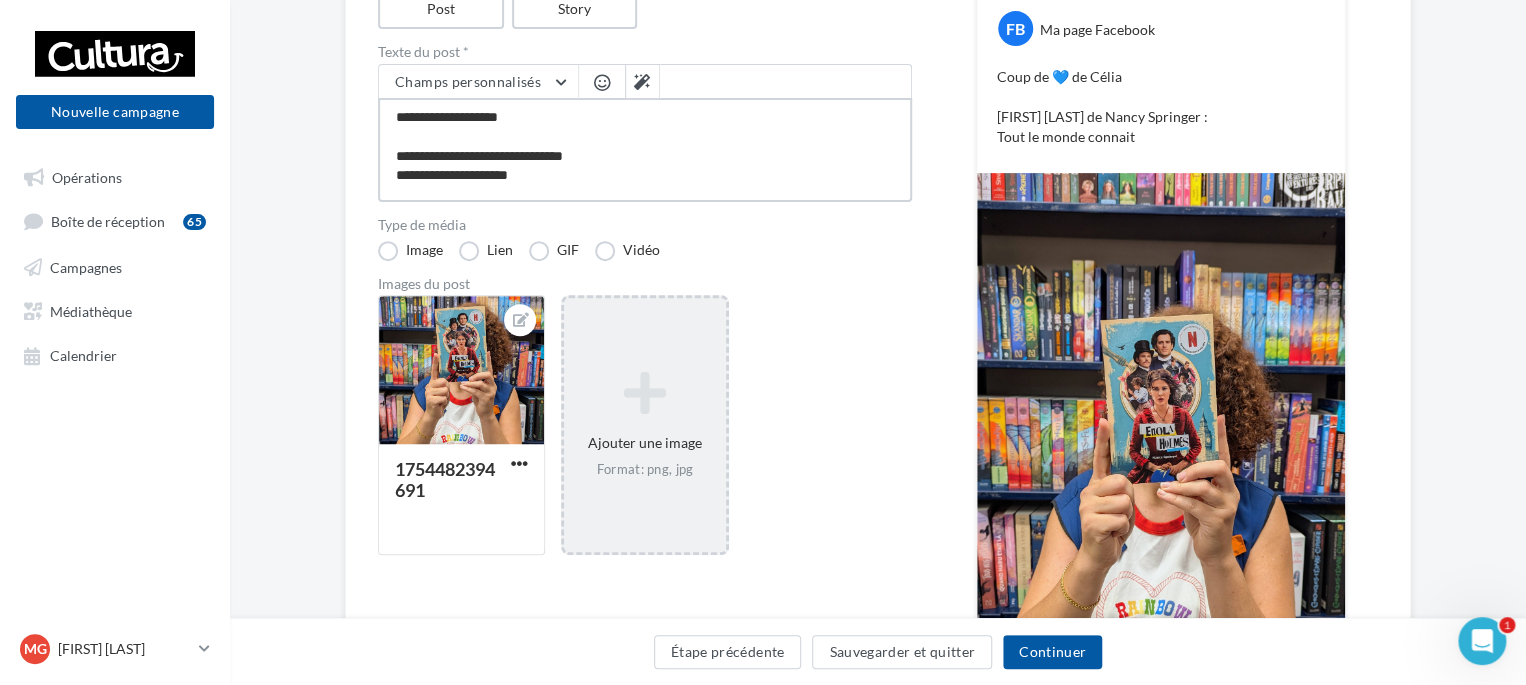 type on "**********" 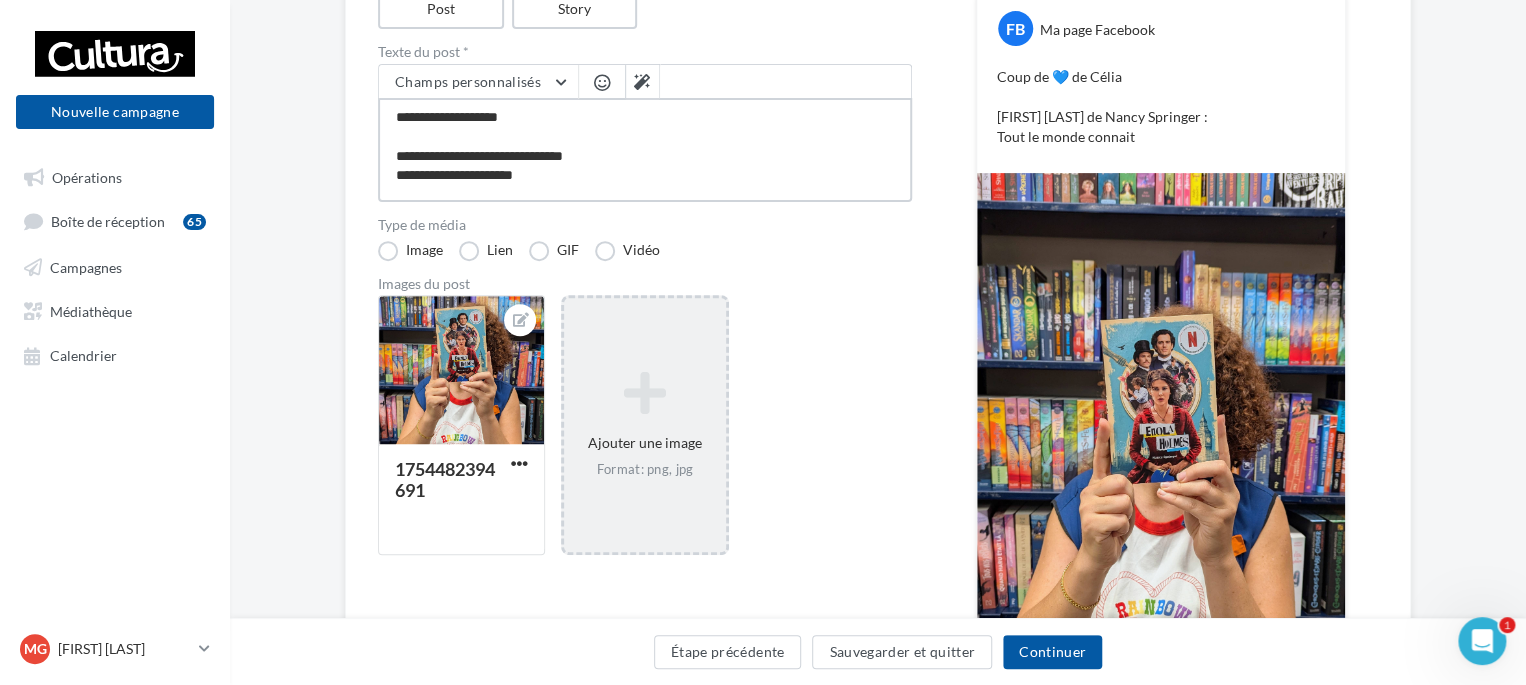 type on "**********" 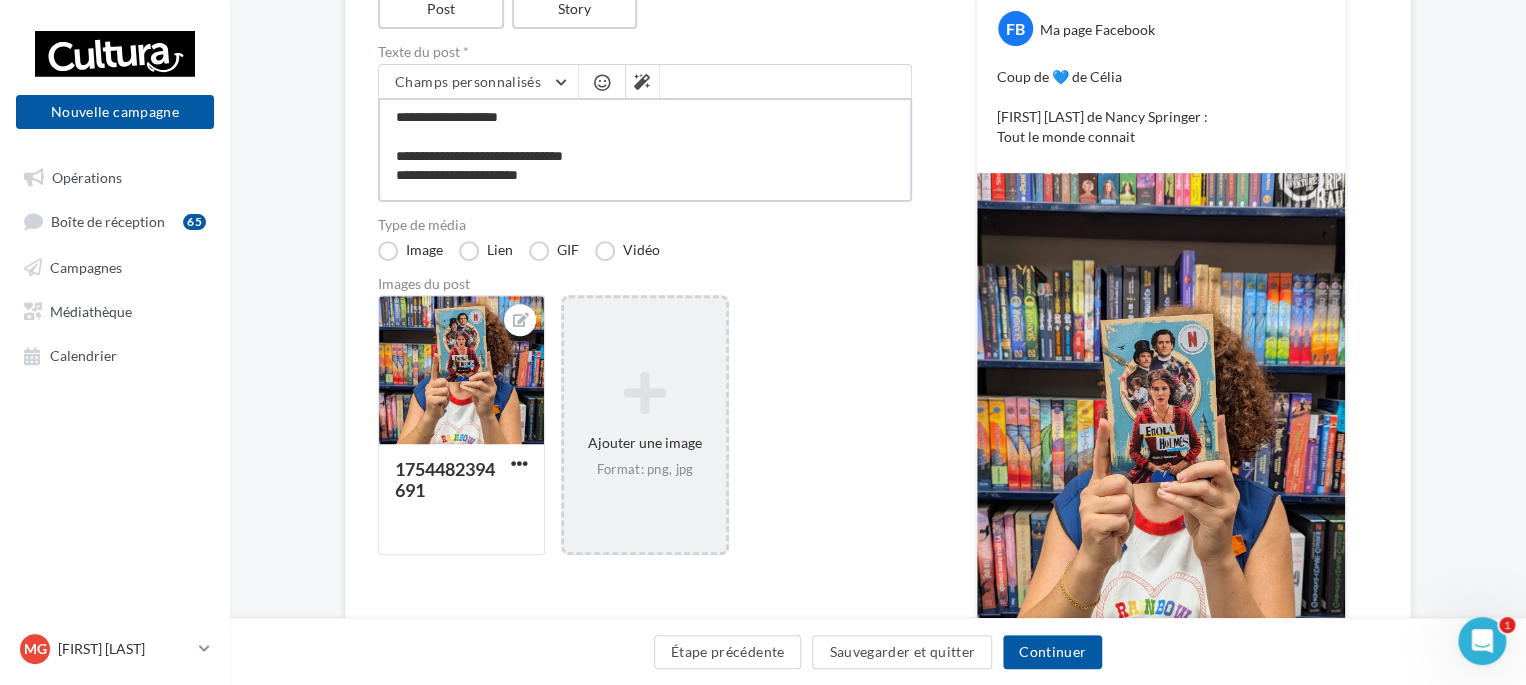 type on "**********" 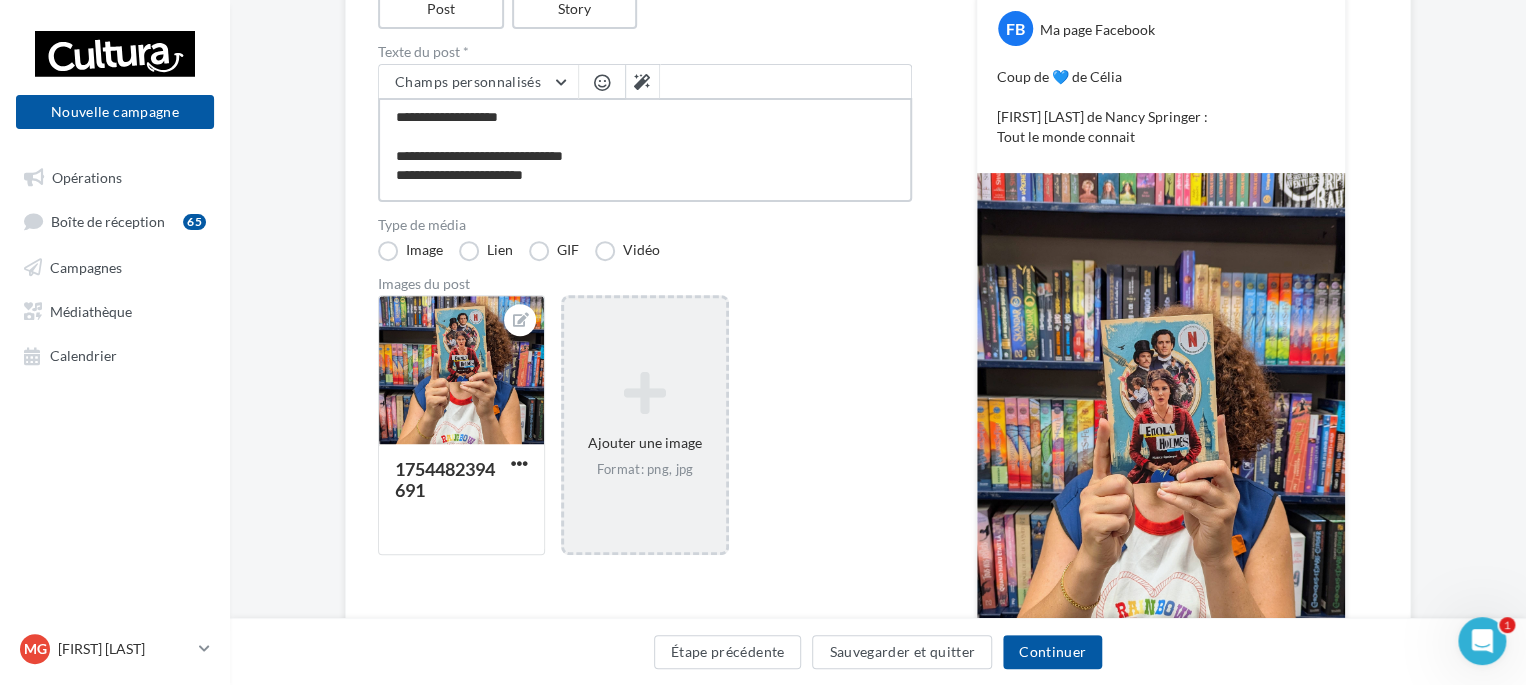 type on "**********" 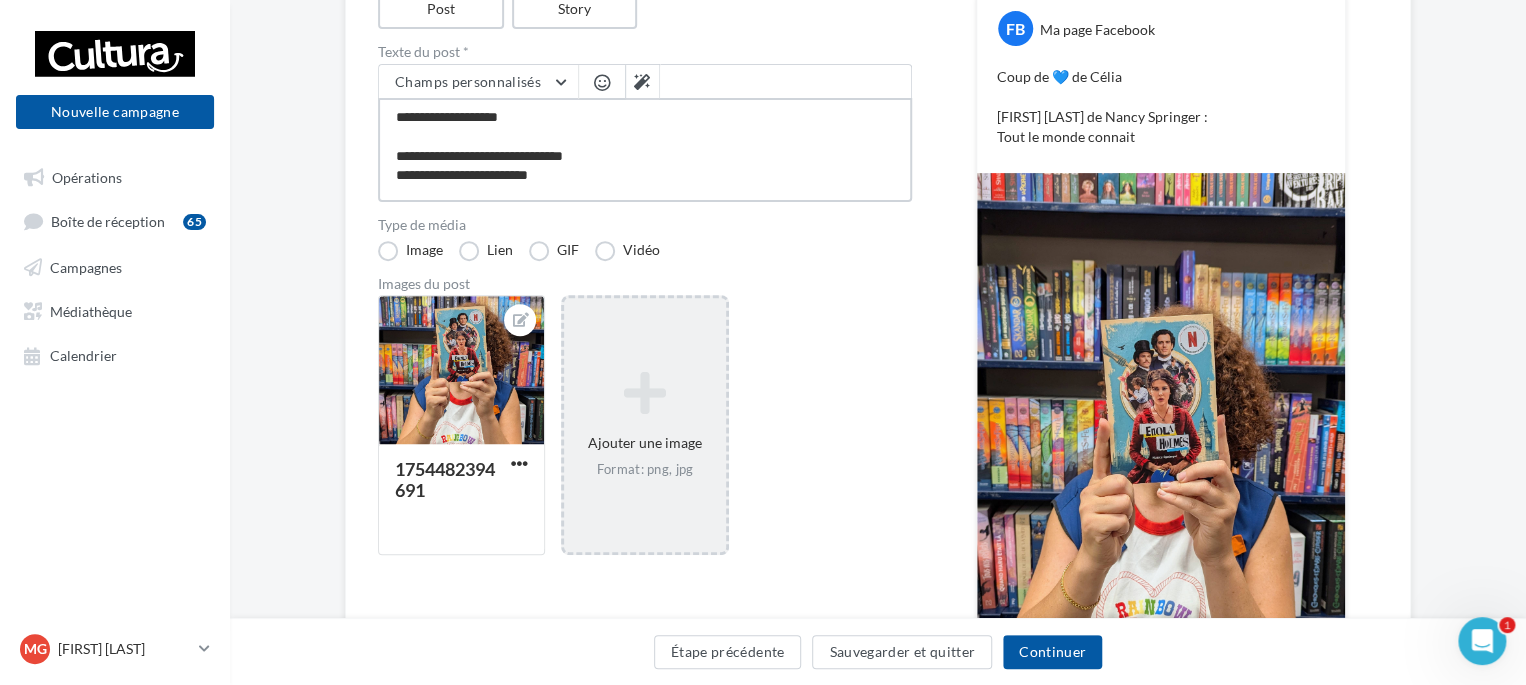 type on "**********" 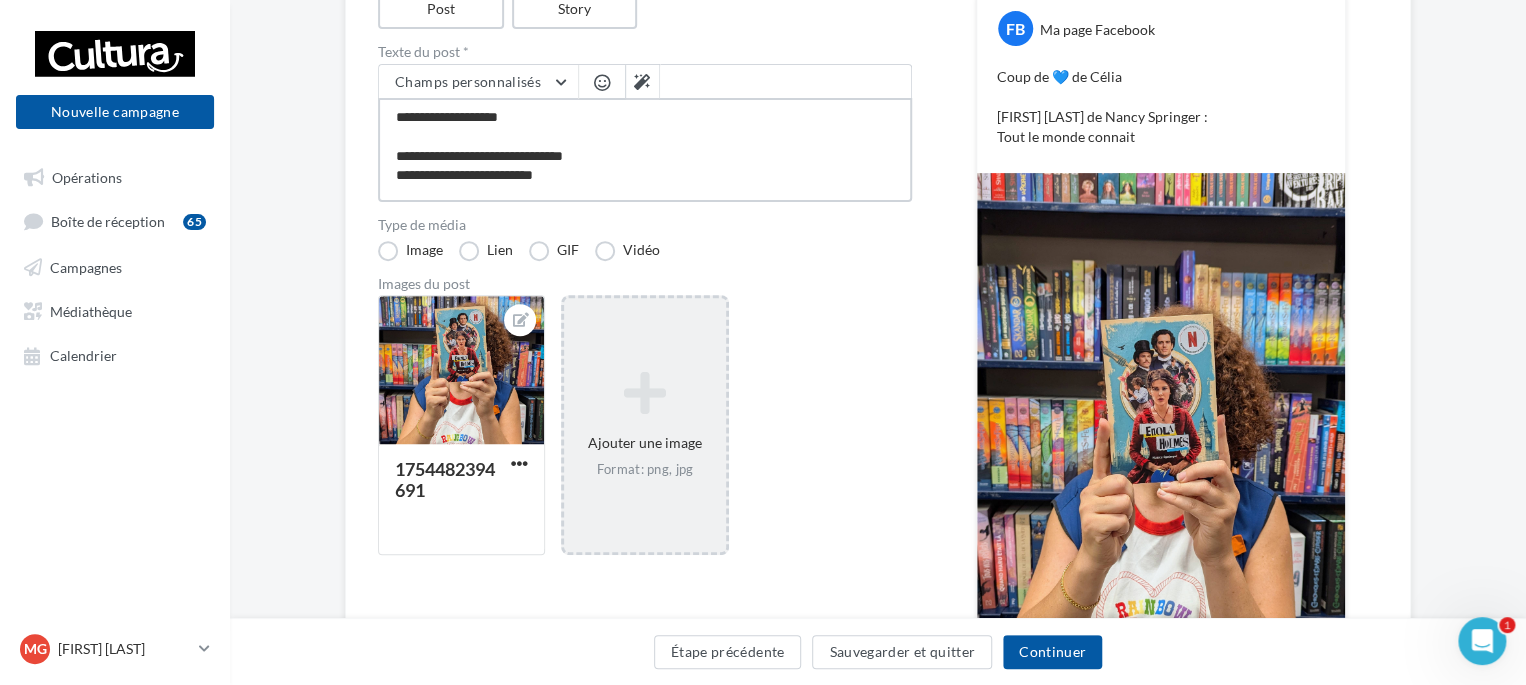 type on "**********" 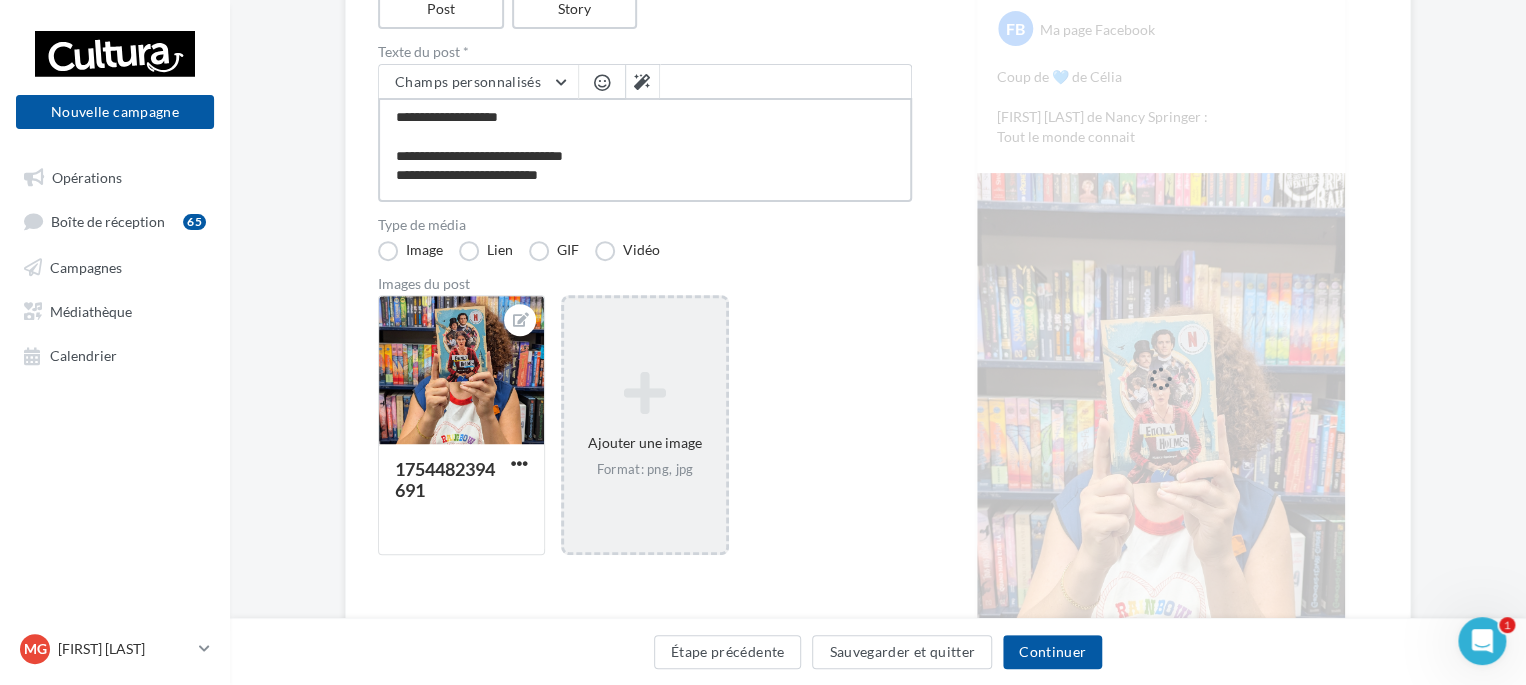 type on "**********" 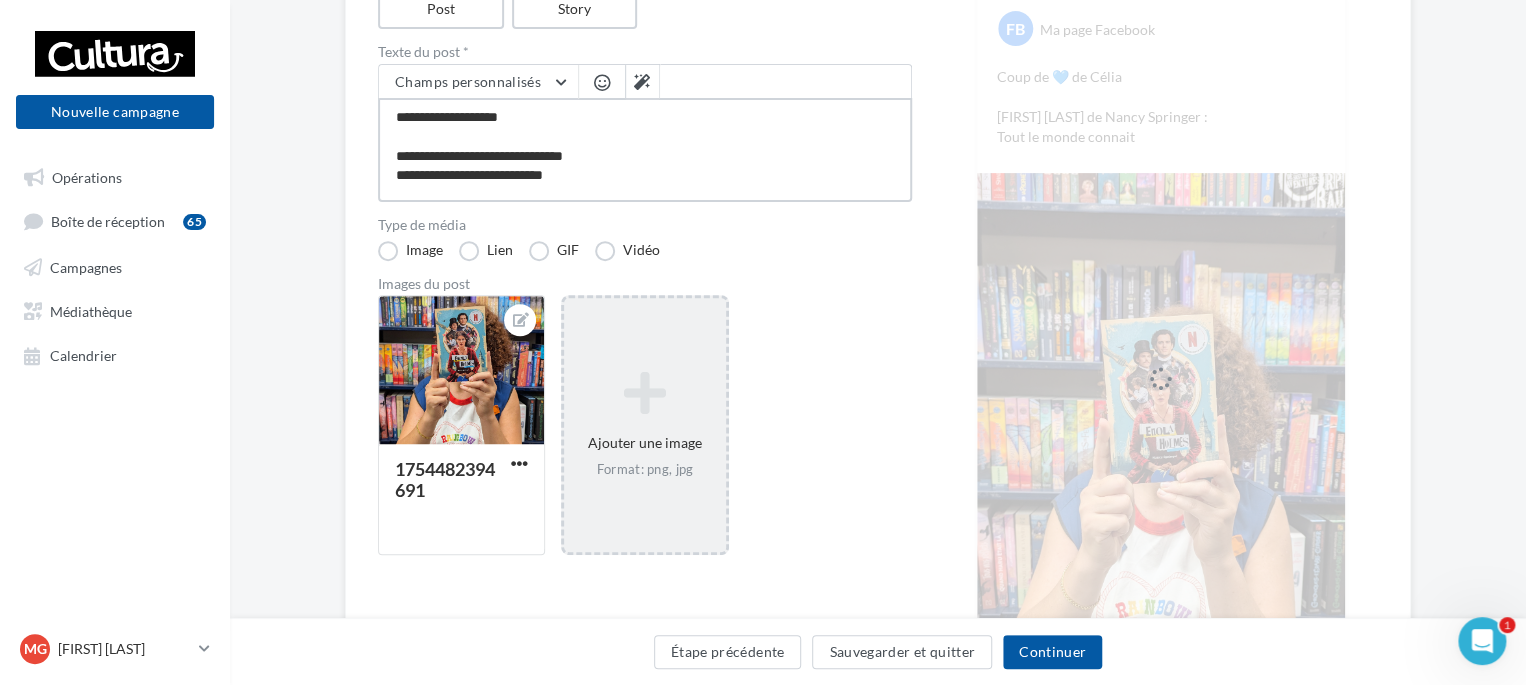 type on "**********" 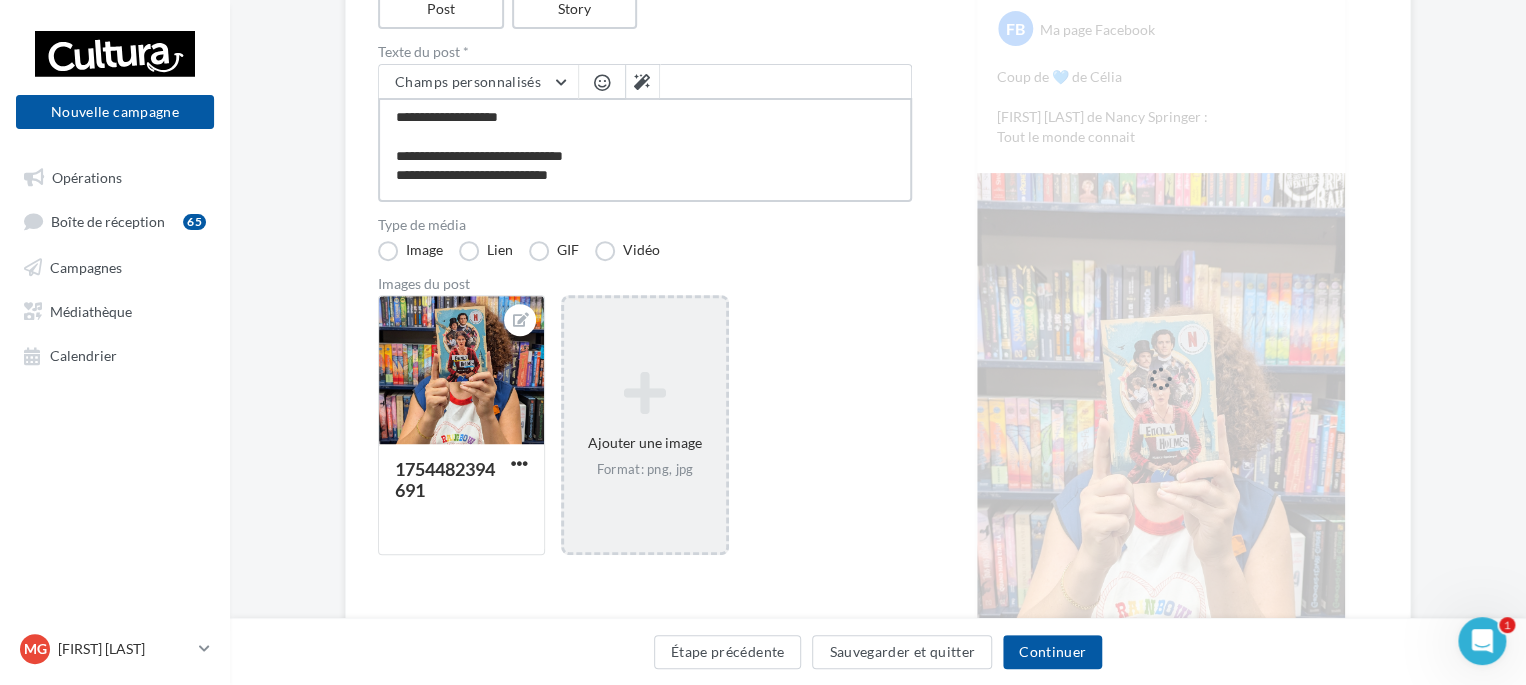 type on "**********" 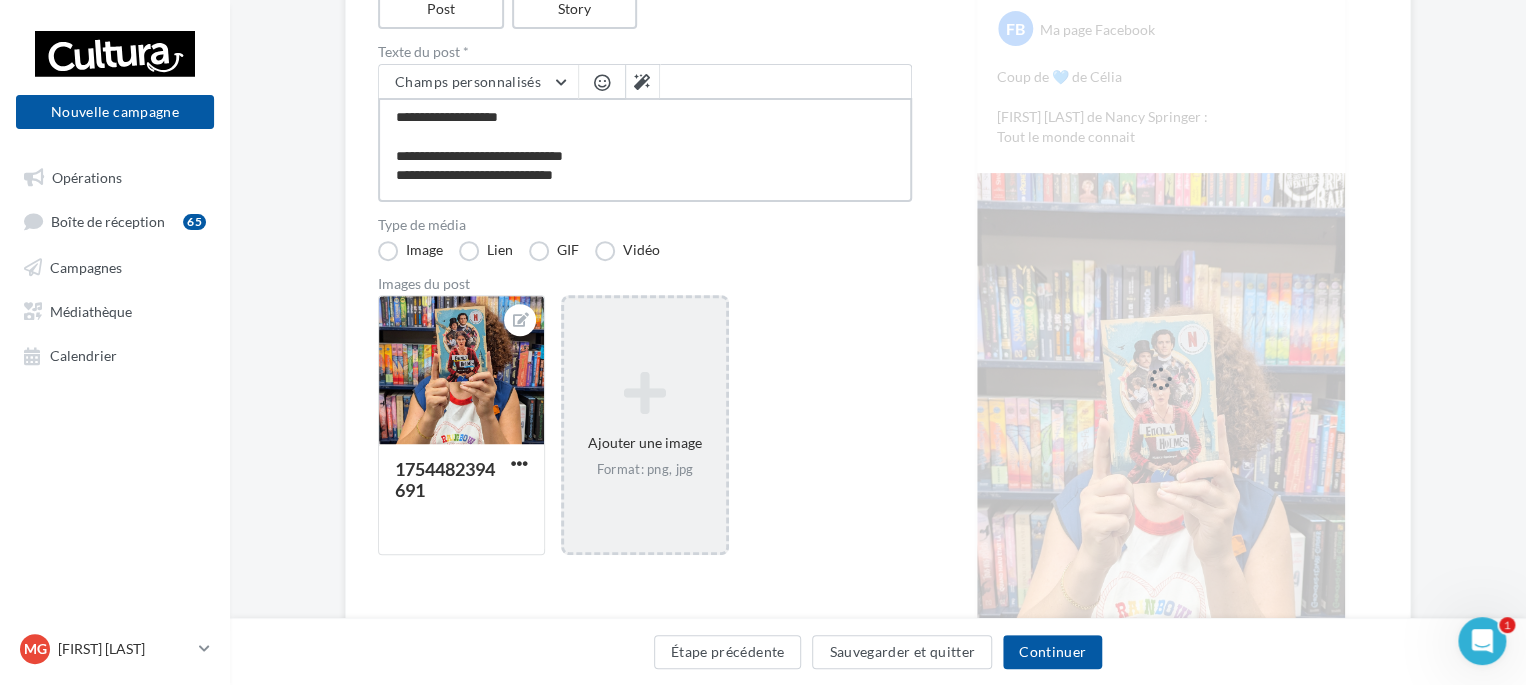 type on "**********" 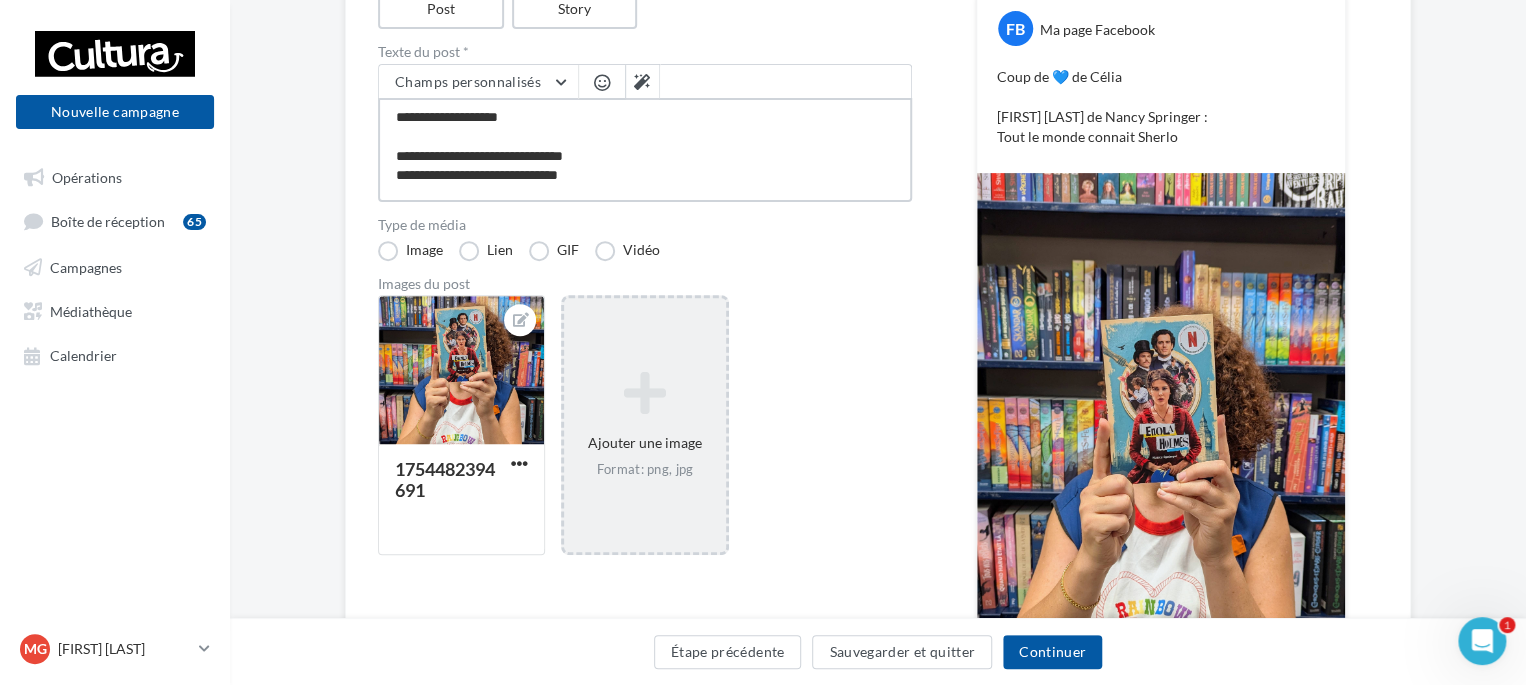 type on "**********" 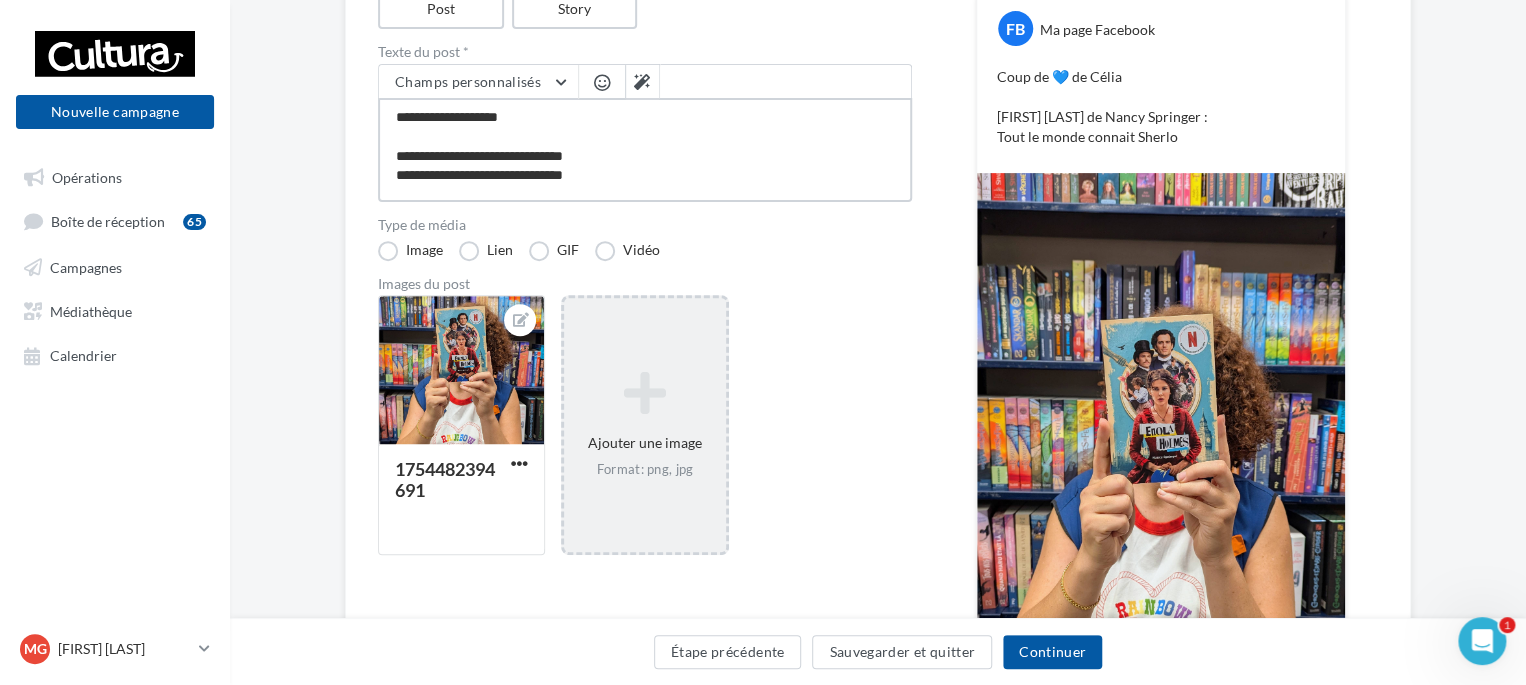 type on "**********" 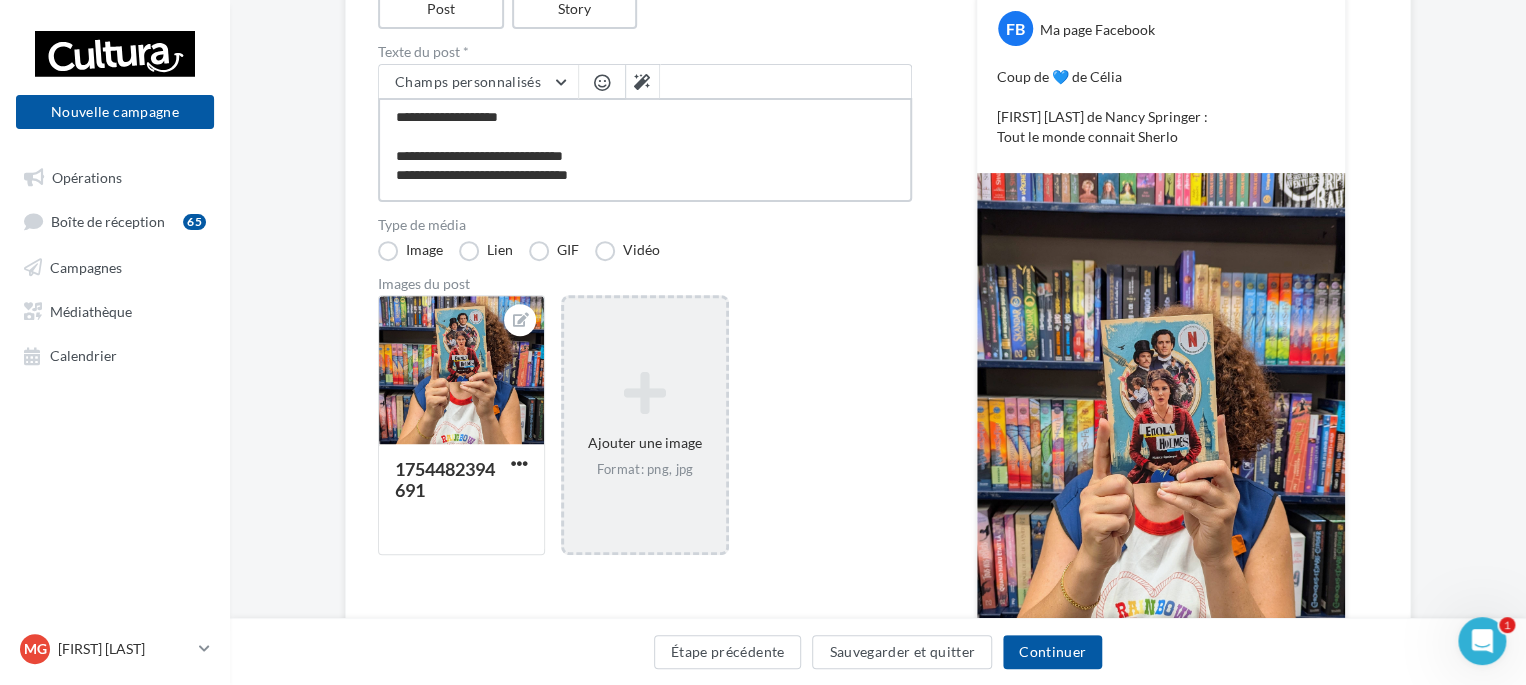 type on "**********" 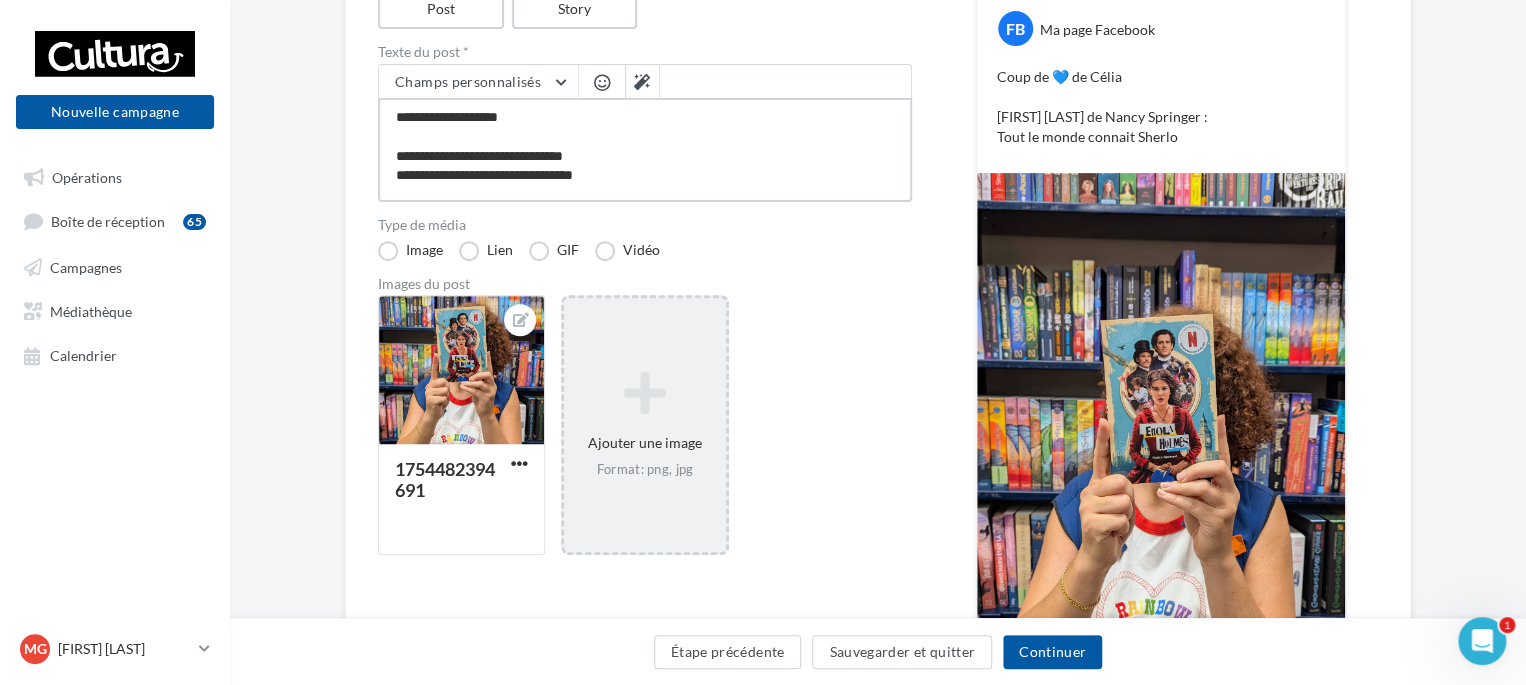 type on "**********" 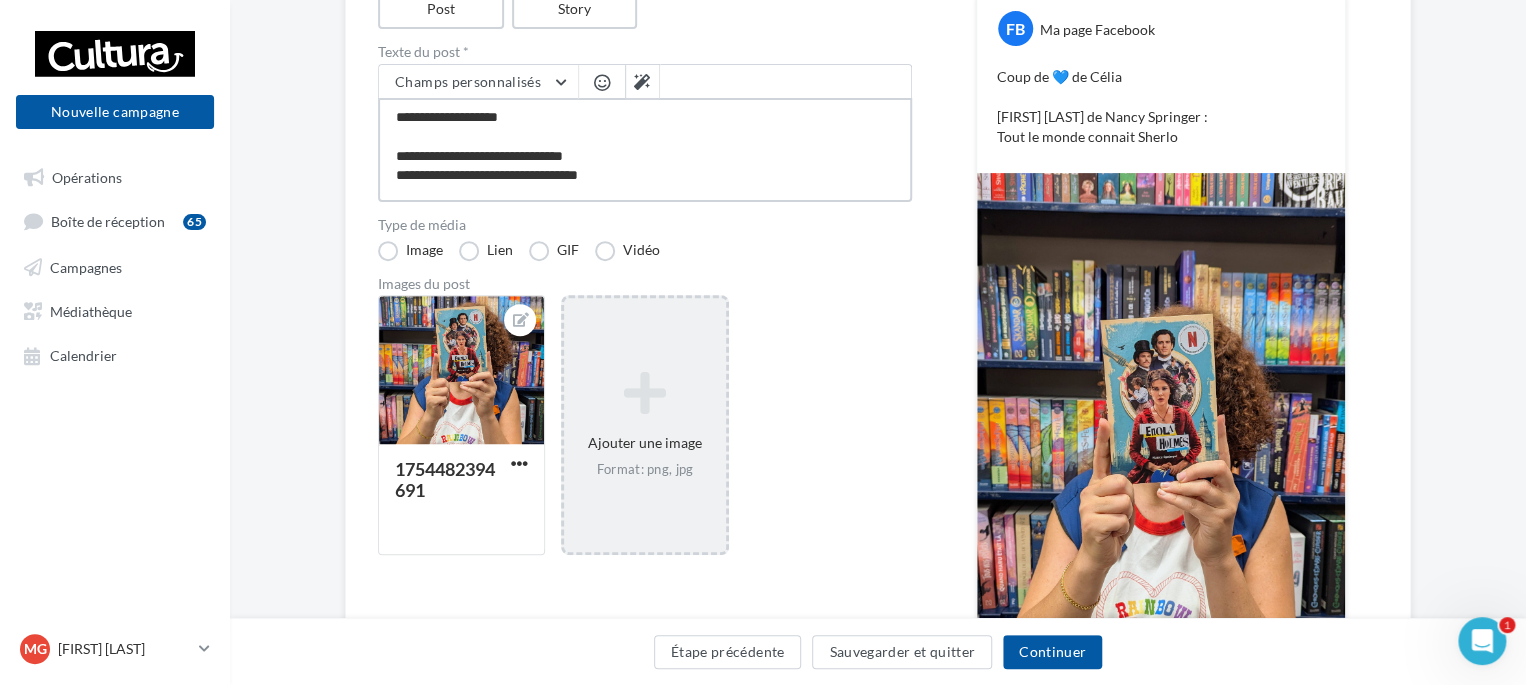 type on "**********" 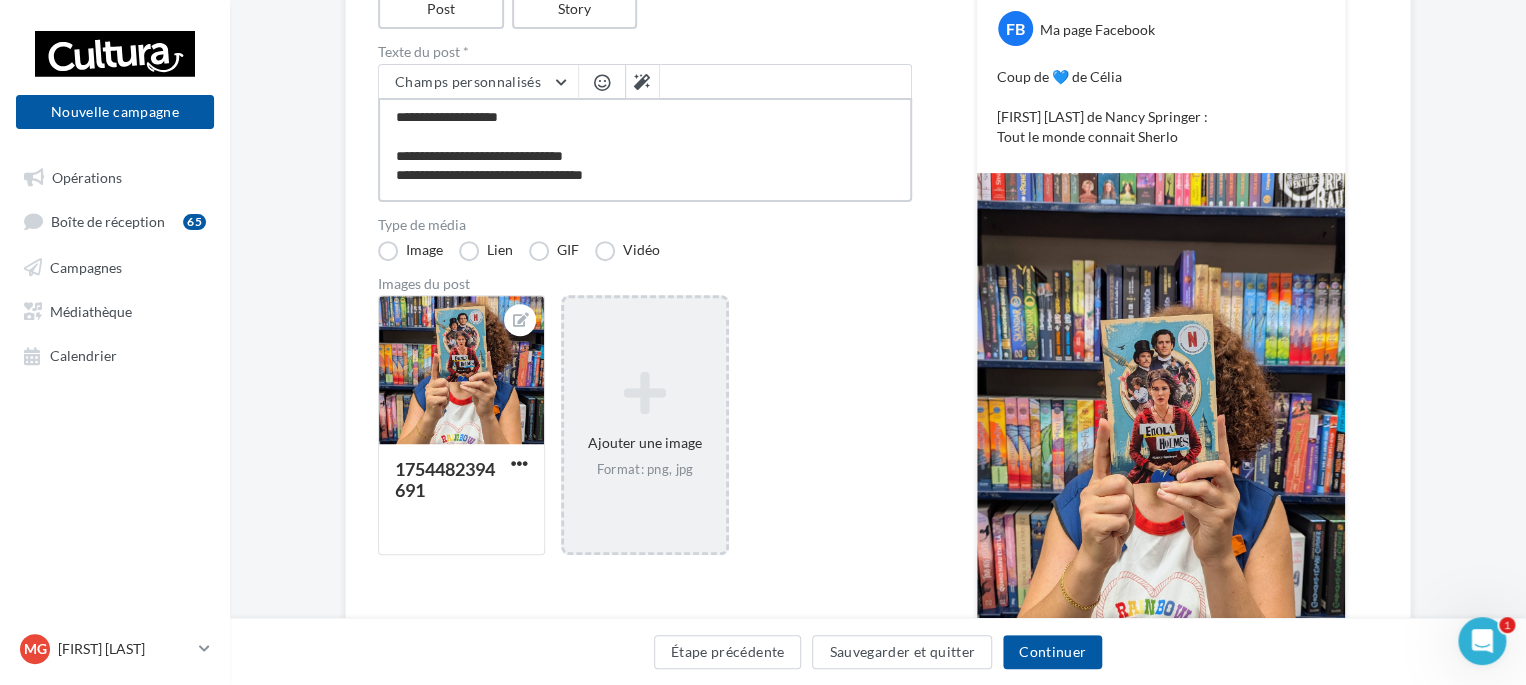 type on "**********" 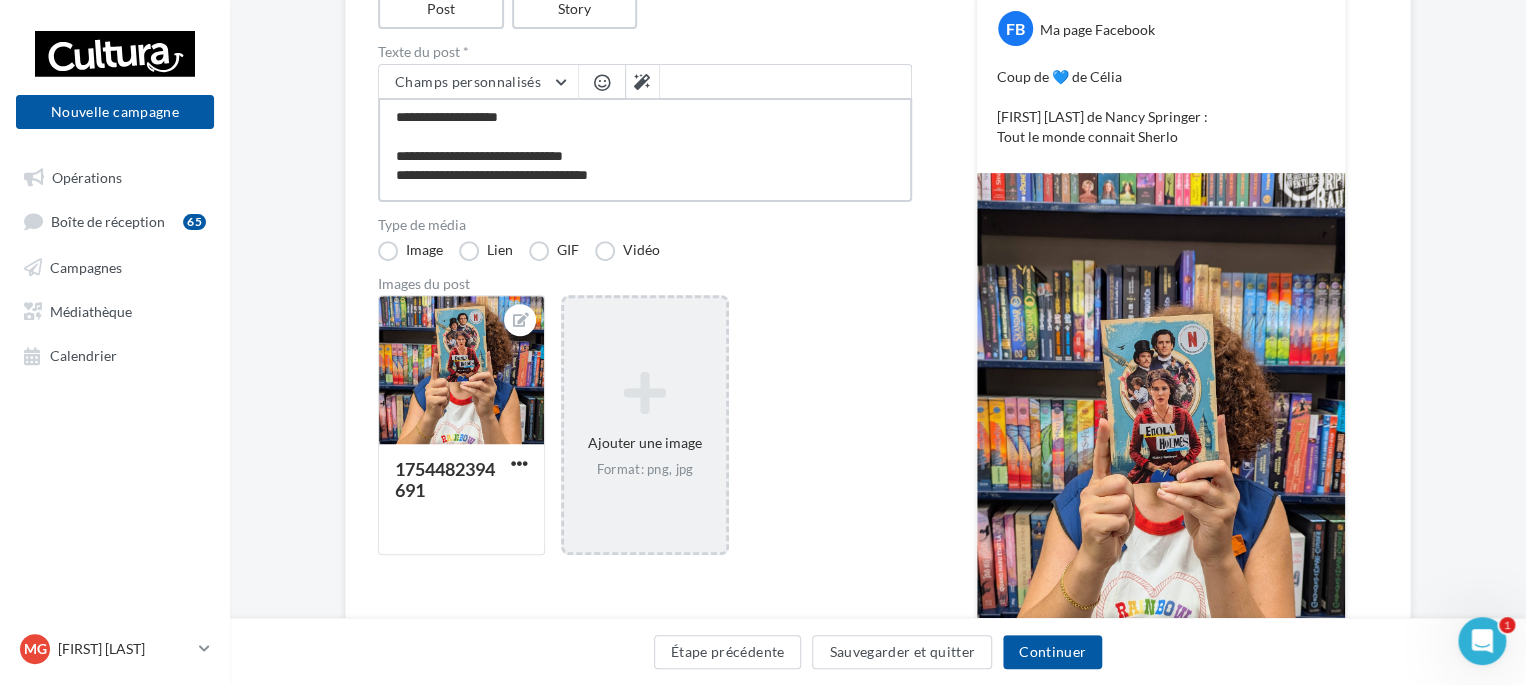 type on "**********" 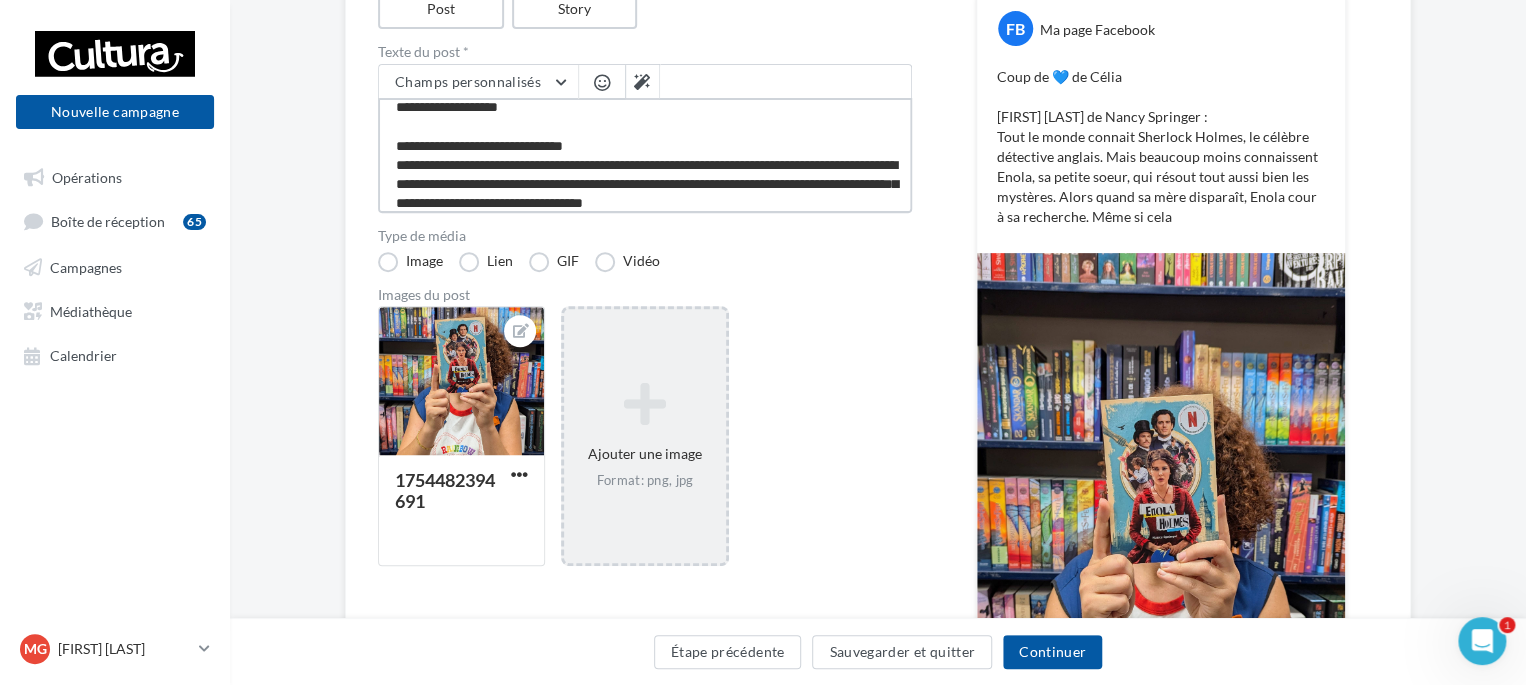scroll, scrollTop: 29, scrollLeft: 0, axis: vertical 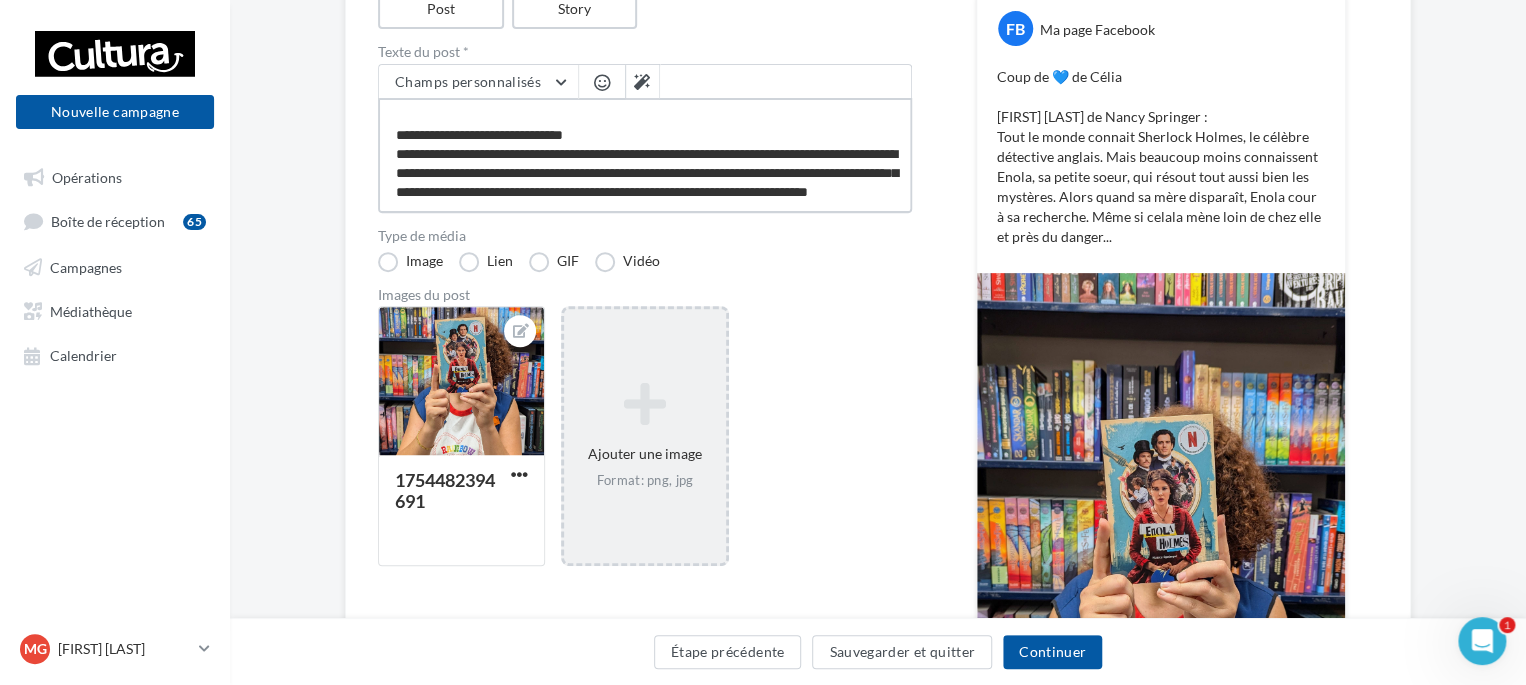 click on "**********" at bounding box center (645, 155) 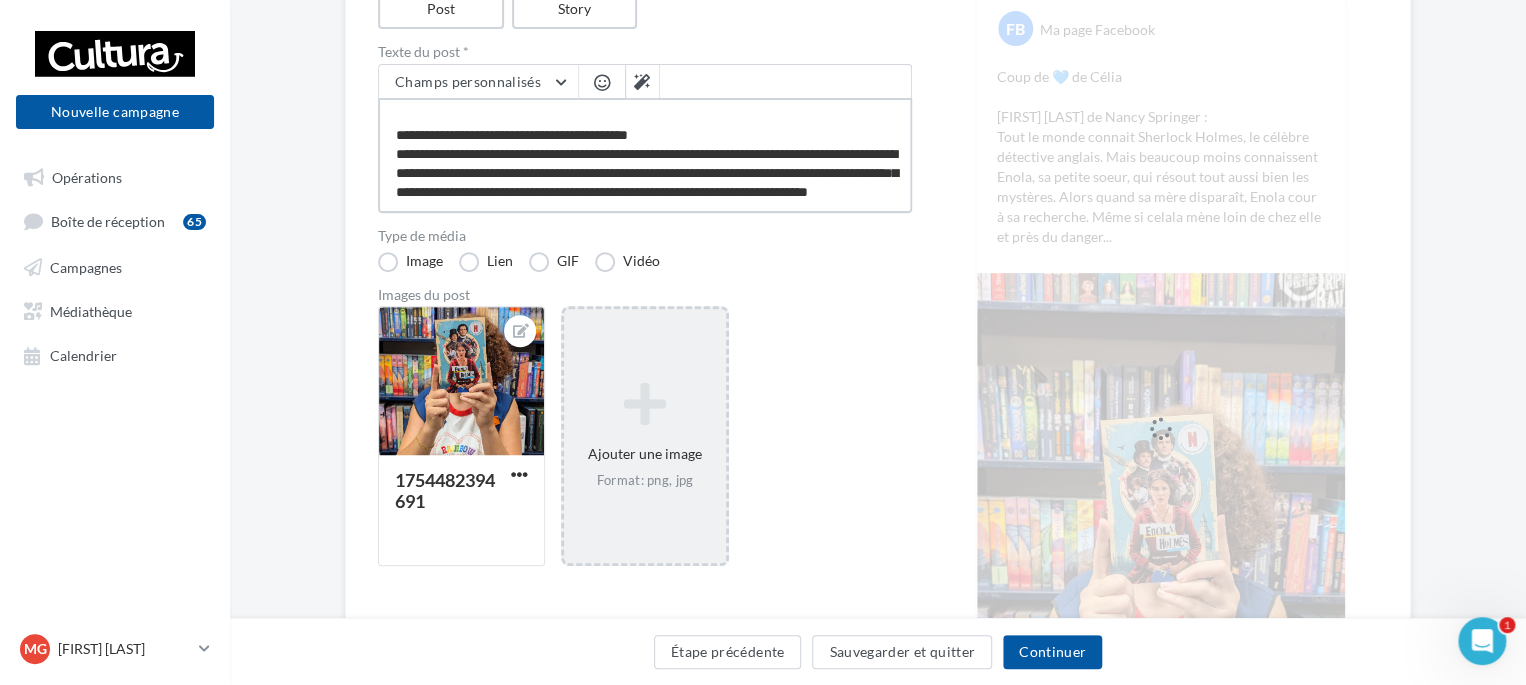scroll, scrollTop: 38, scrollLeft: 0, axis: vertical 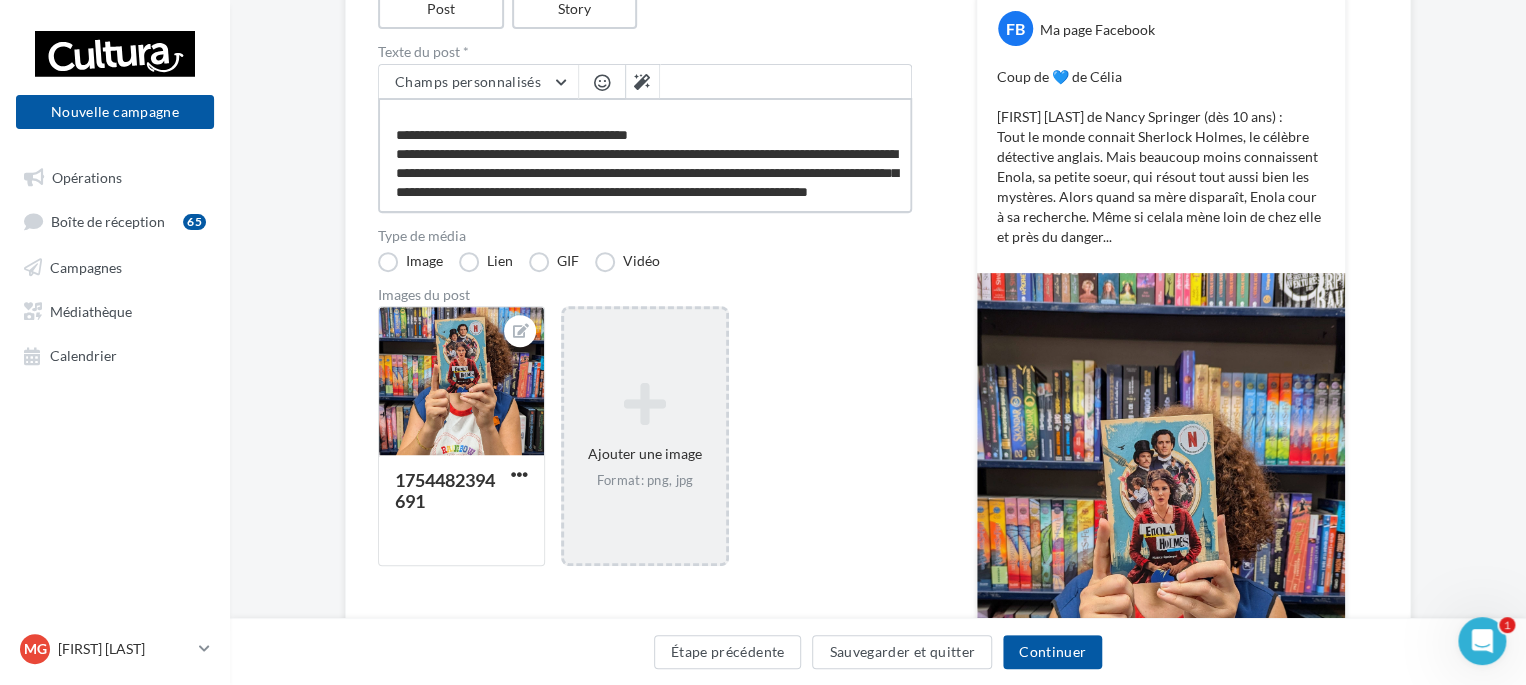 click on "**********" at bounding box center [645, 155] 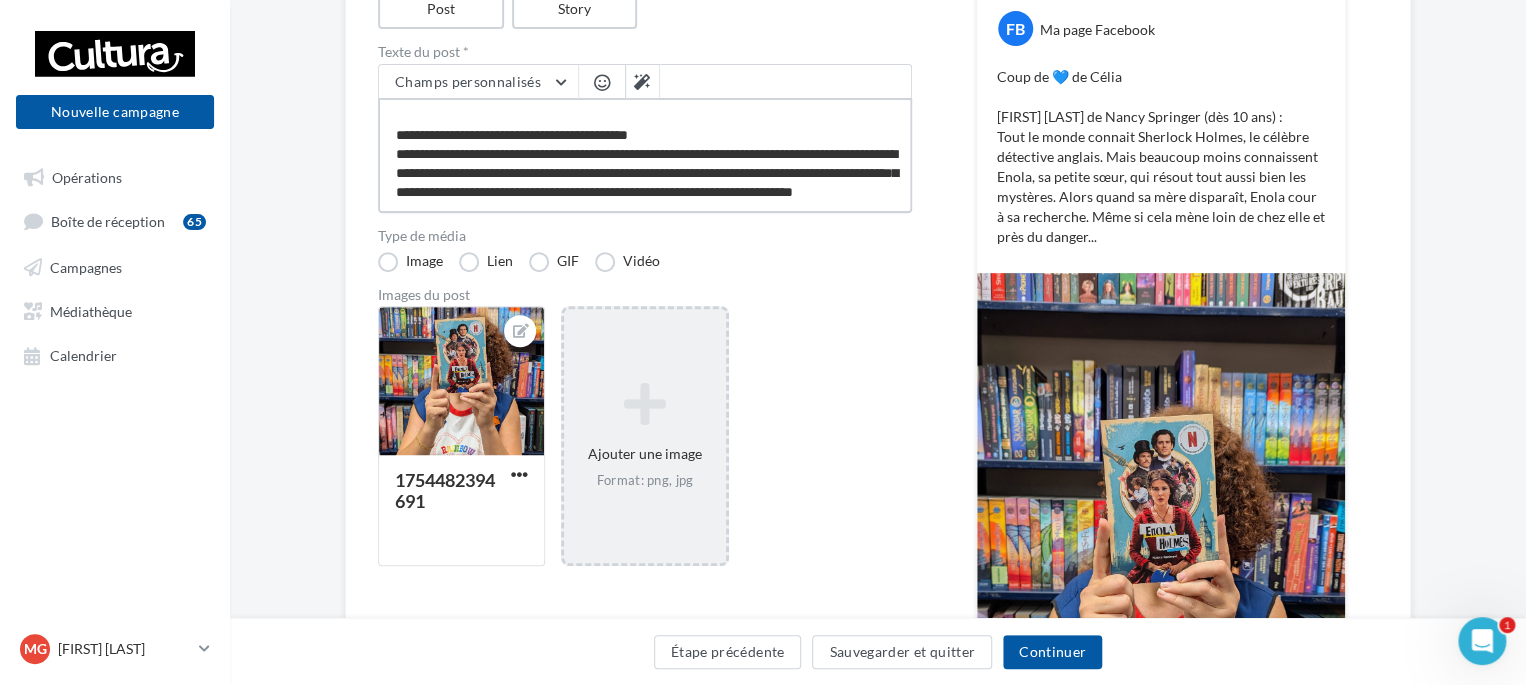 click on "**********" at bounding box center [645, 155] 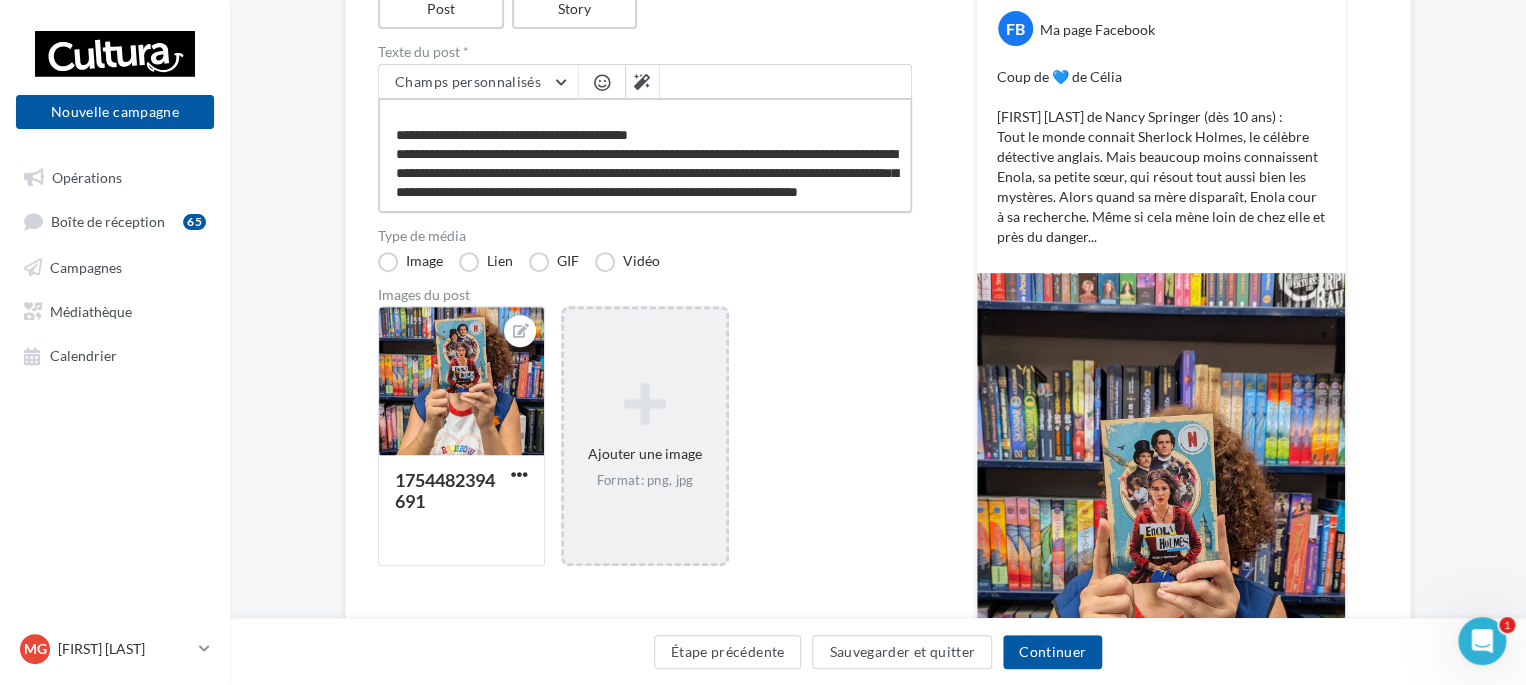 click on "**********" at bounding box center (645, 155) 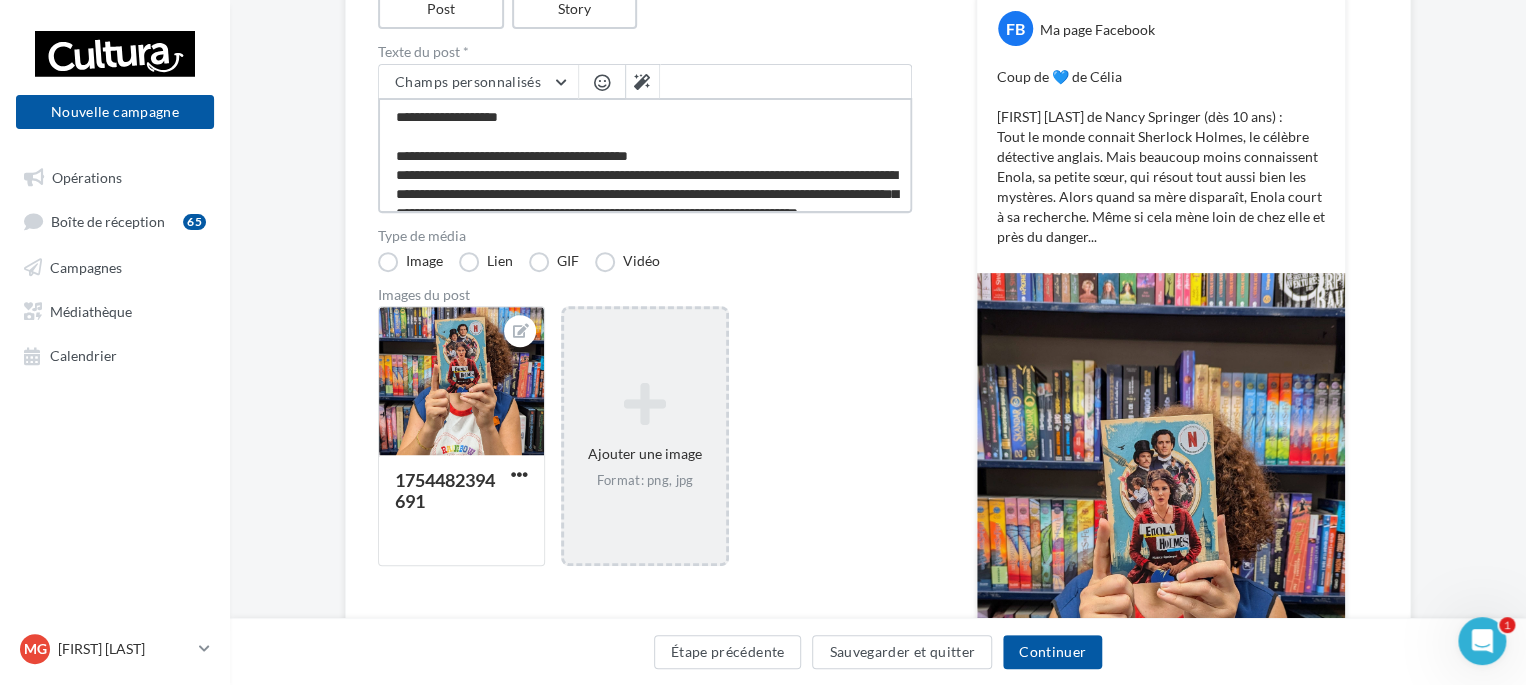scroll, scrollTop: 38, scrollLeft: 0, axis: vertical 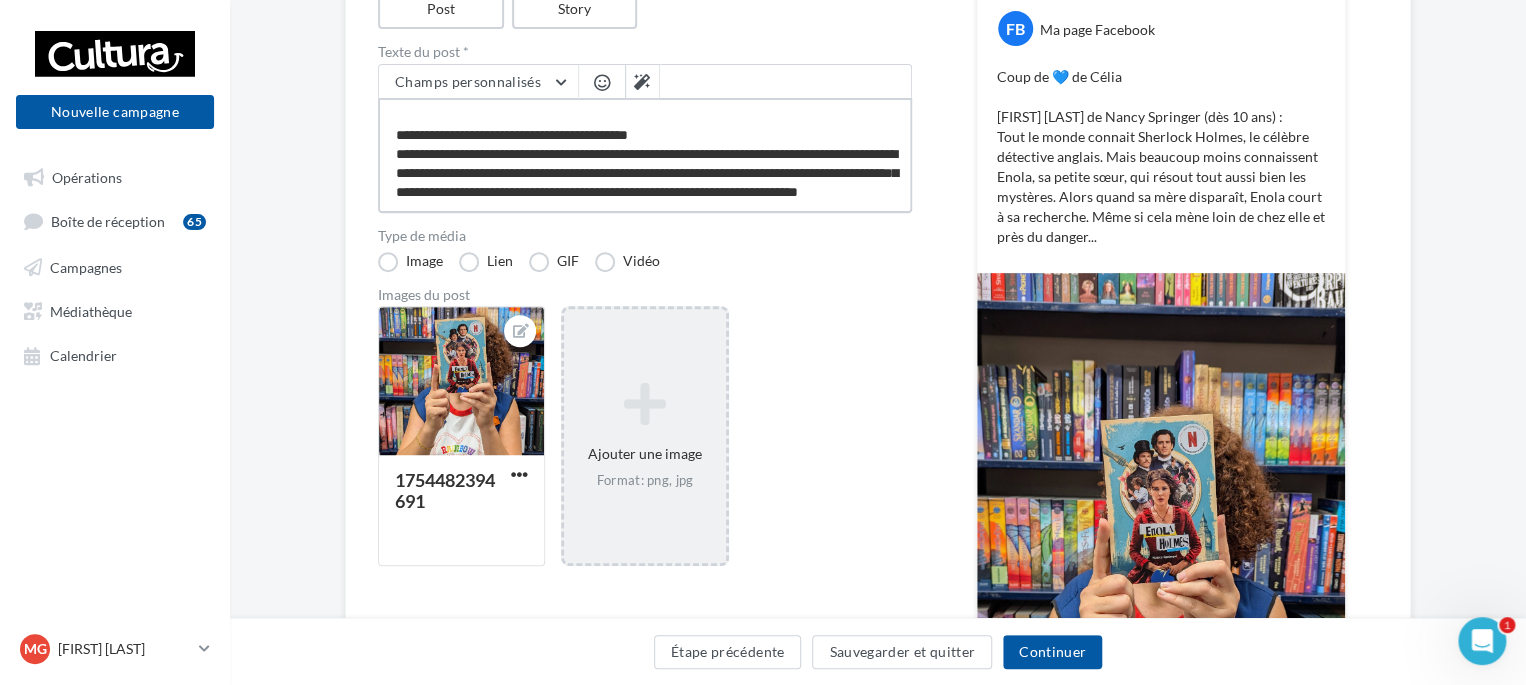 click on "**********" at bounding box center [645, 155] 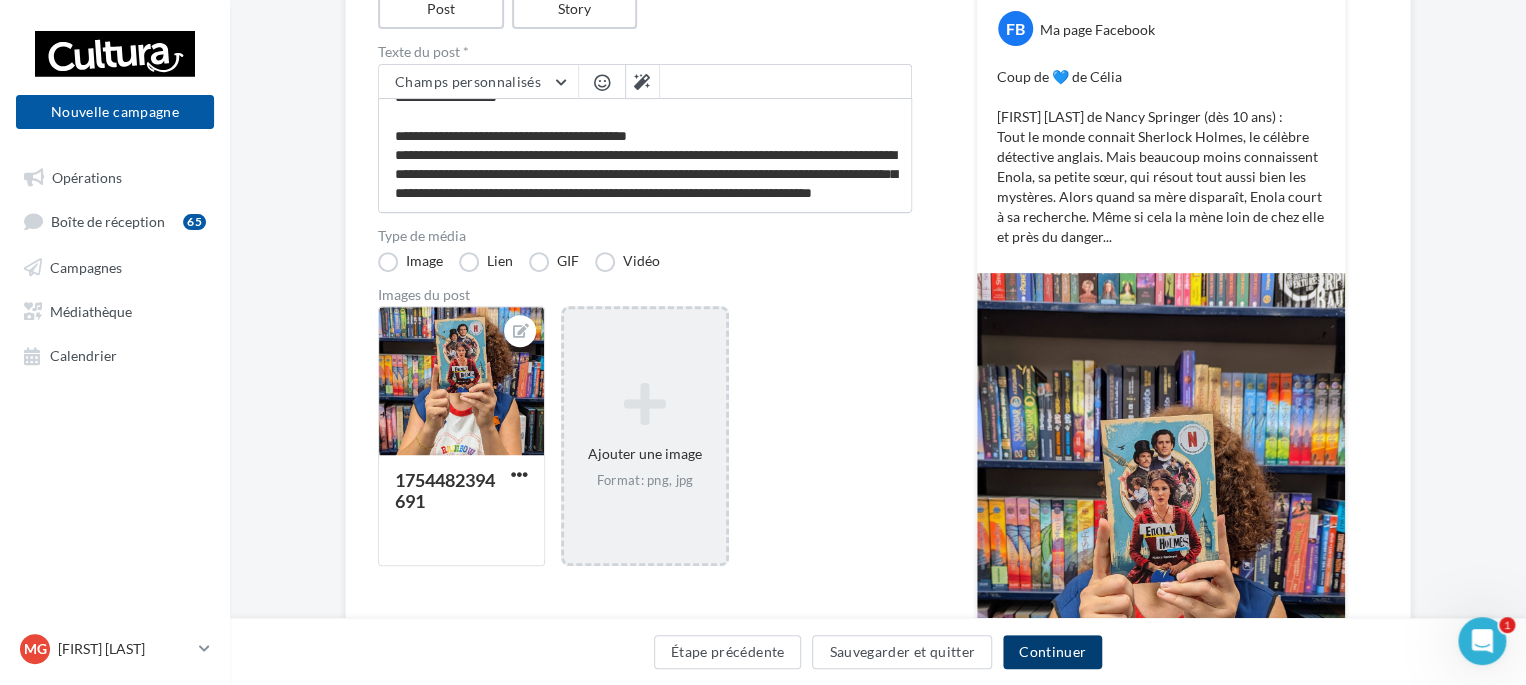 scroll, scrollTop: 36, scrollLeft: 0, axis: vertical 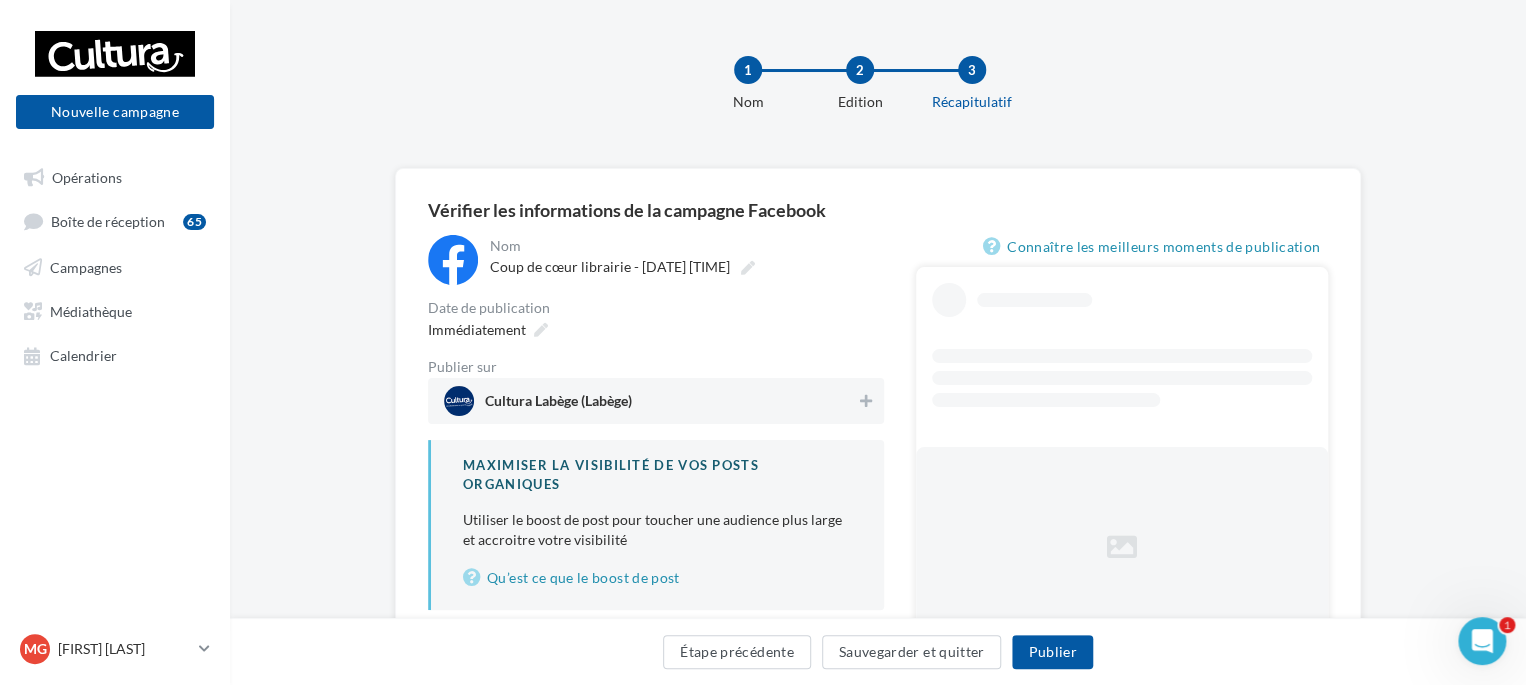 click on "Cultura Labège (Labège)" at bounding box center (650, 401) 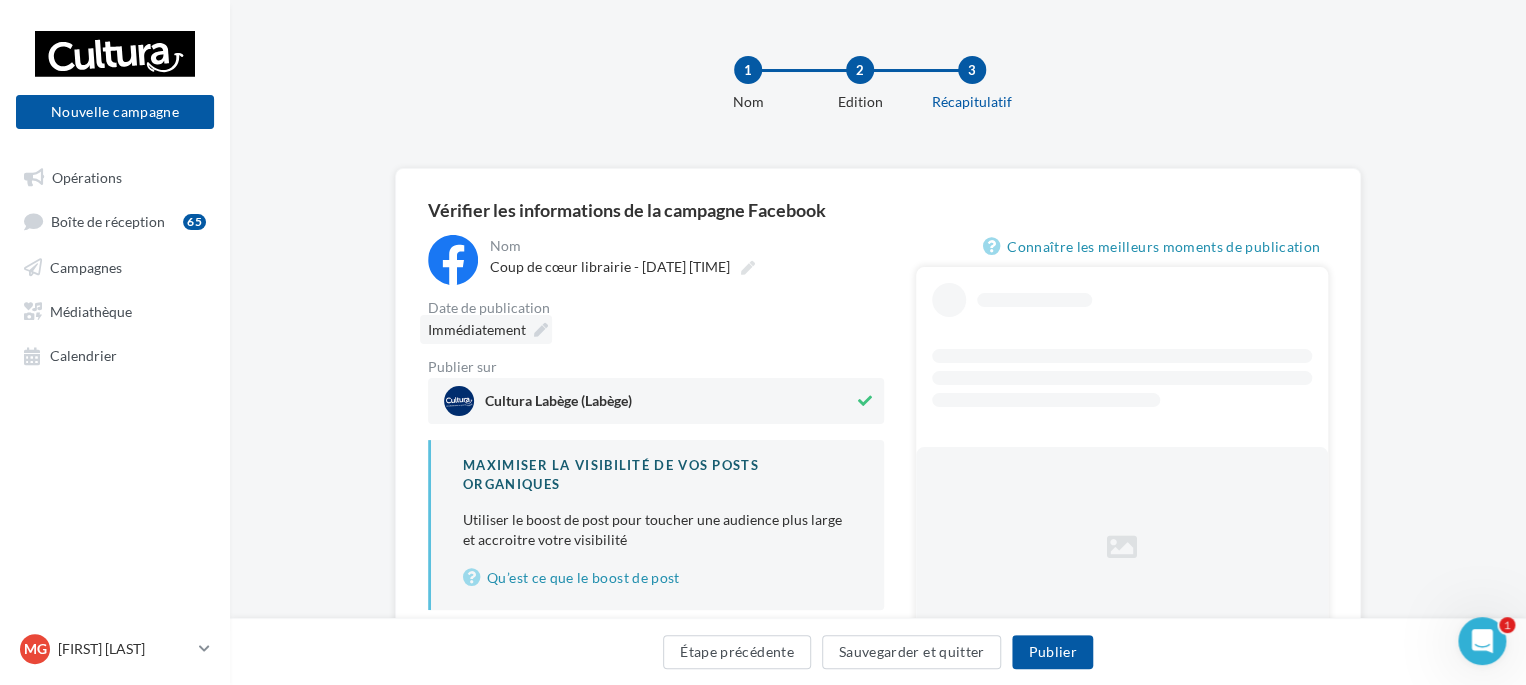 click at bounding box center [541, 330] 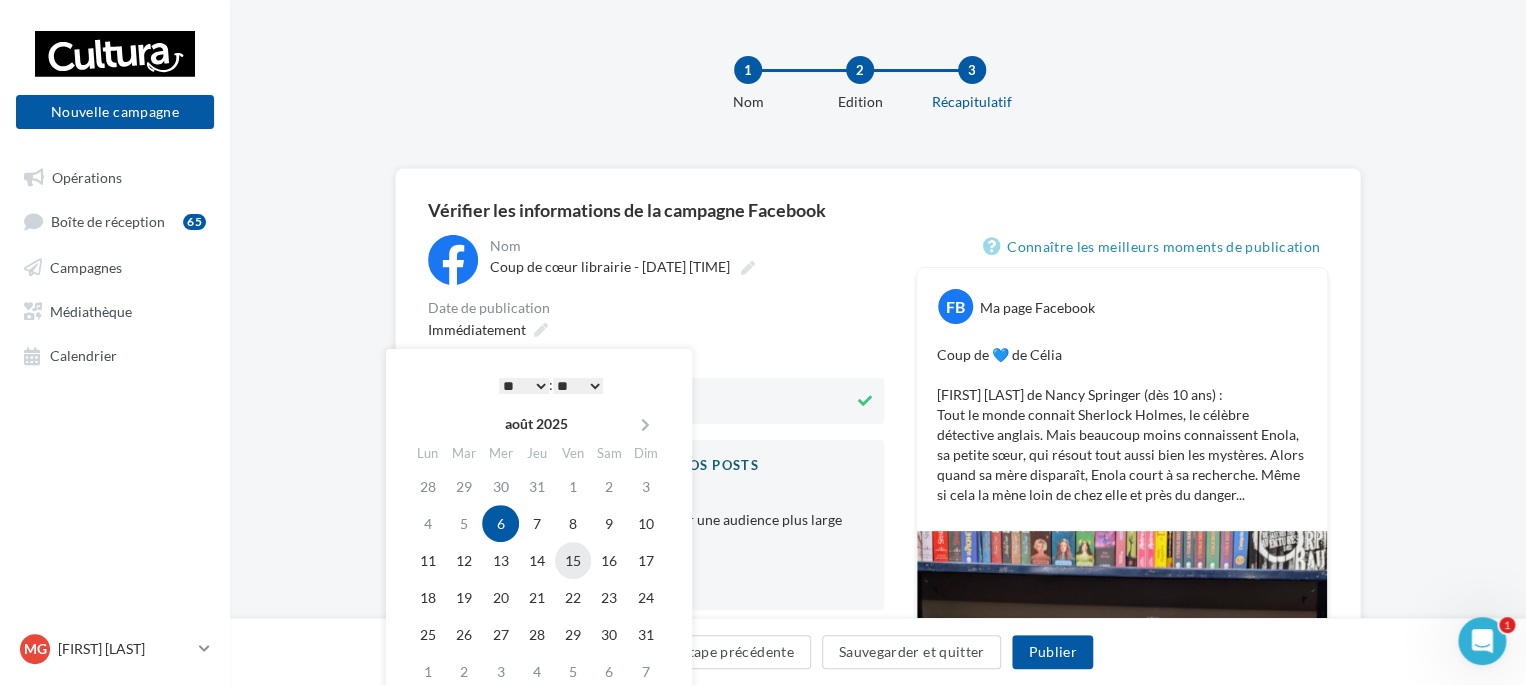 click on "15" at bounding box center (573, 560) 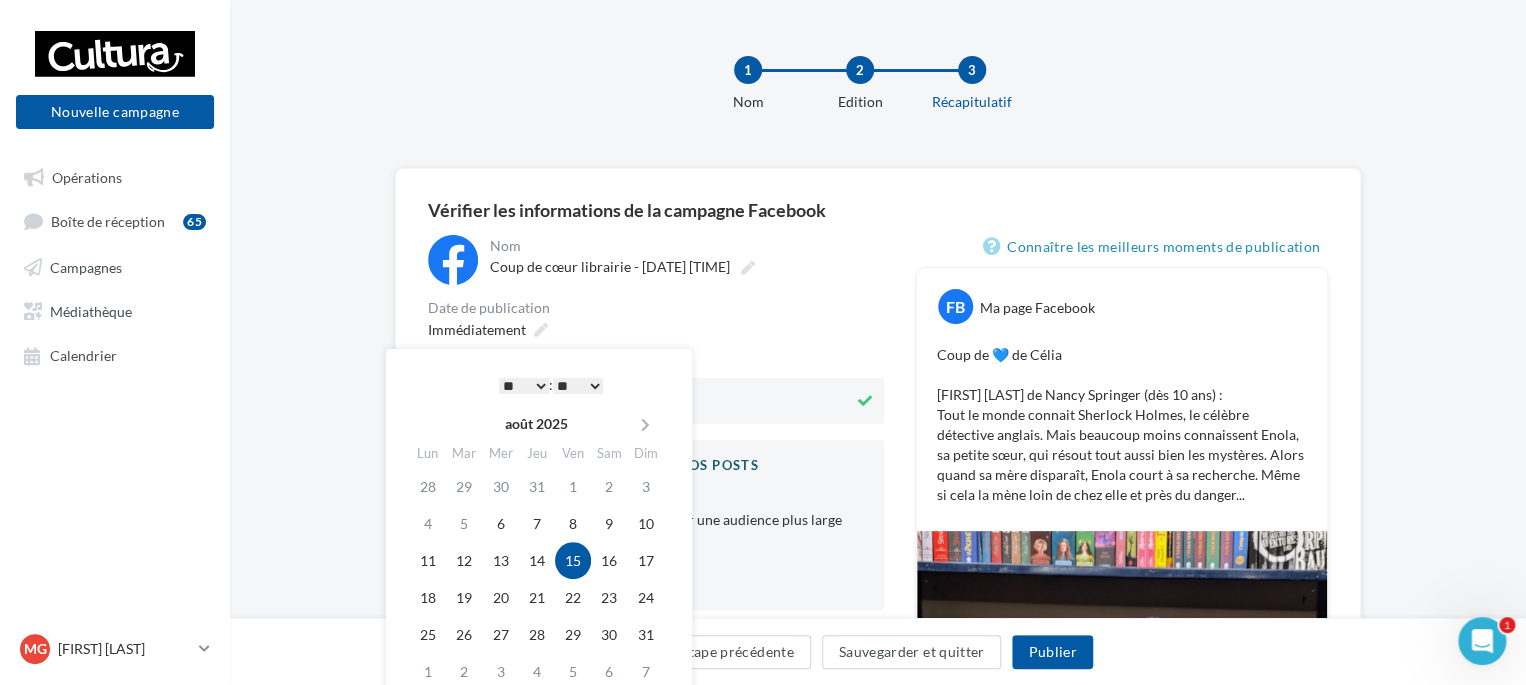click on "* * * * * * * * * * ** ** ** ** ** ** ** ** ** ** ** ** ** **" at bounding box center [524, 386] 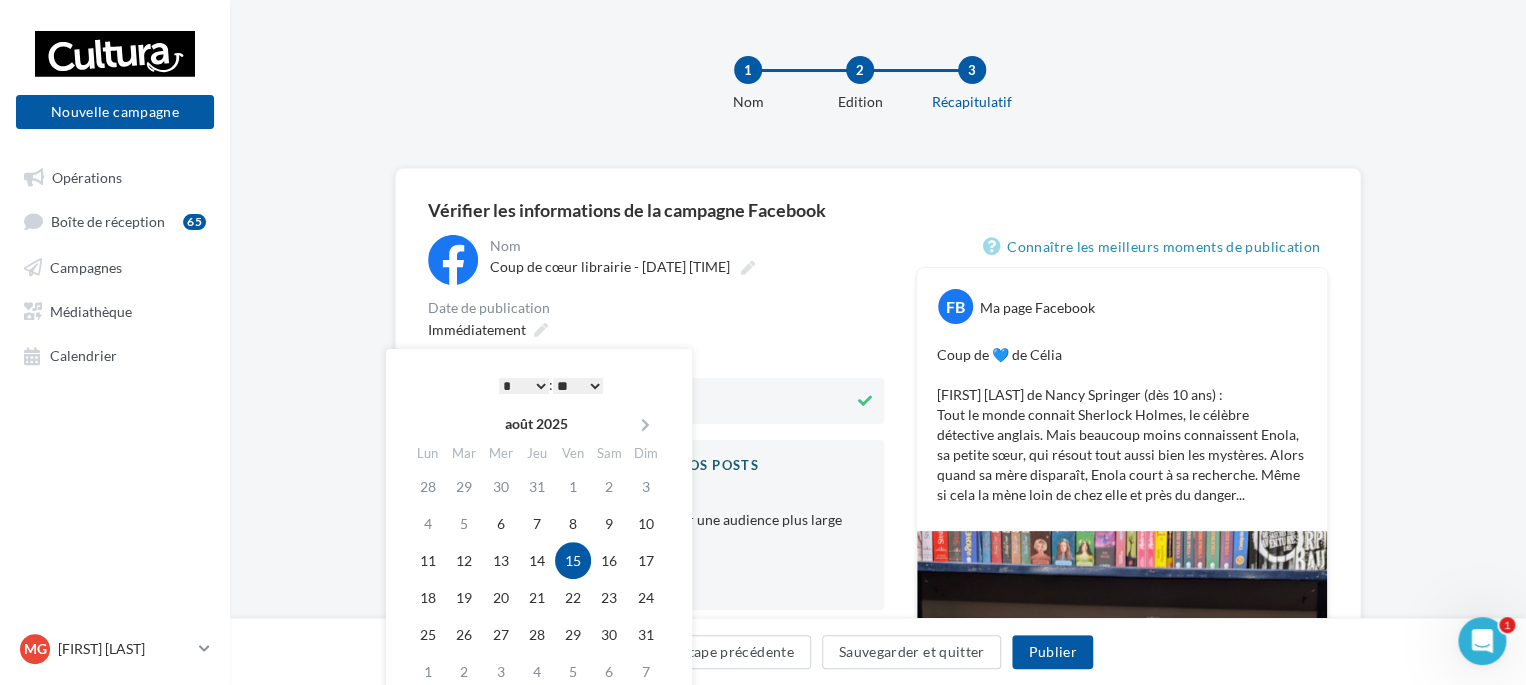 click on "** ** ** ** ** **" at bounding box center [578, 386] 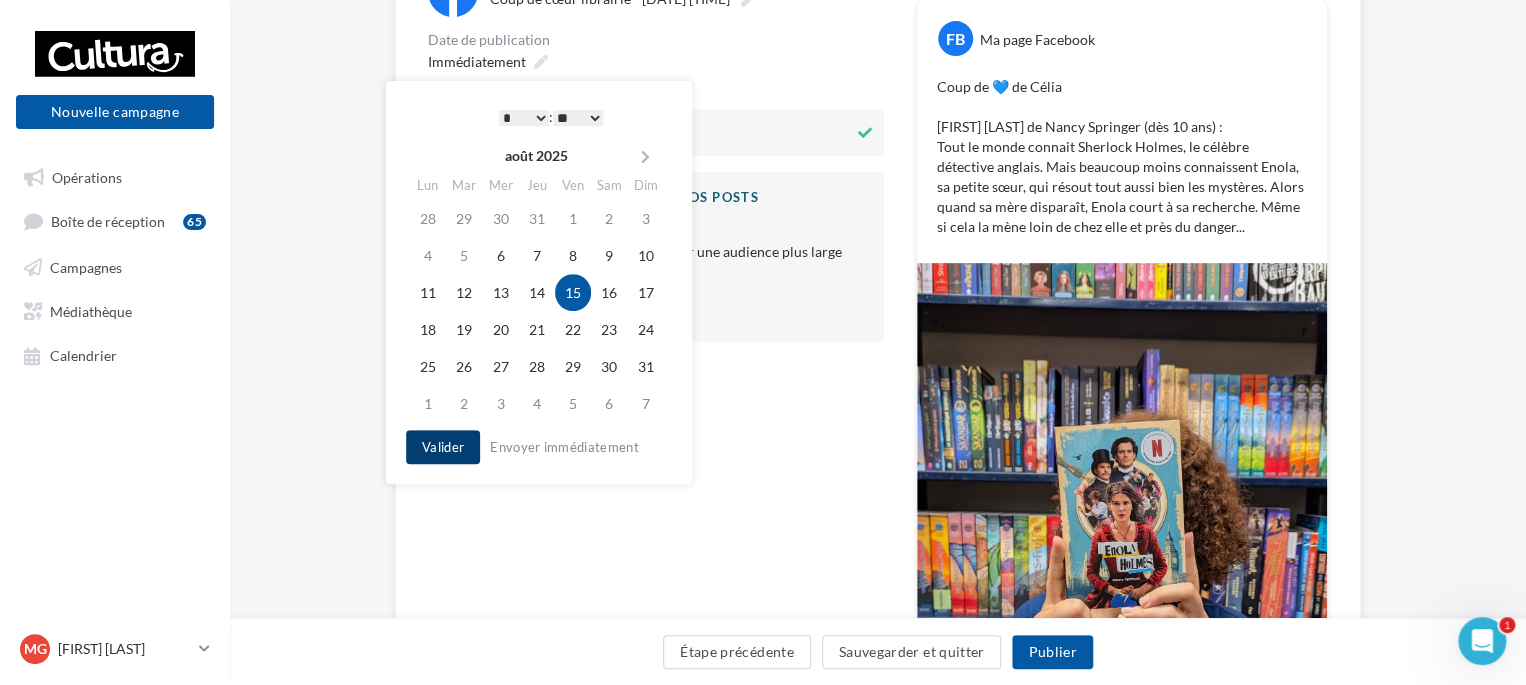 click on "Valider" at bounding box center [443, 447] 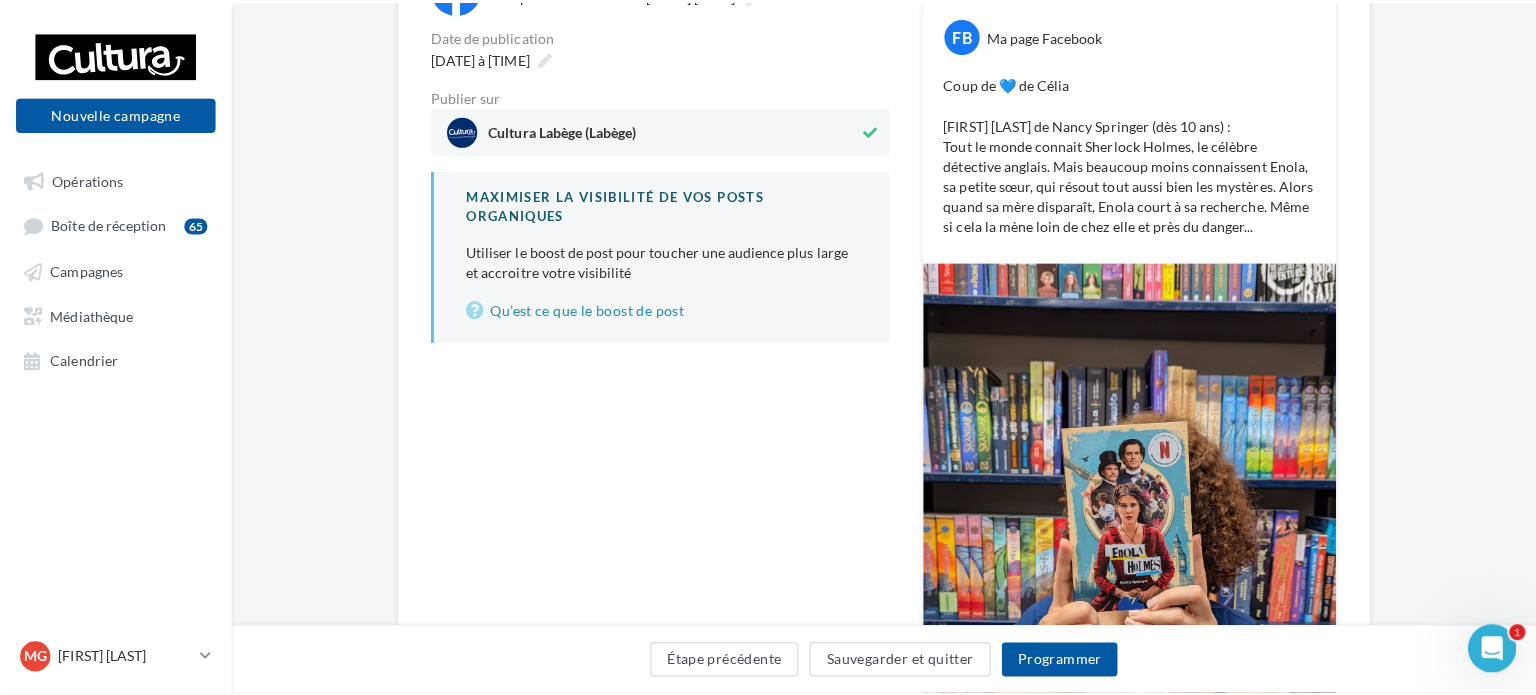 scroll, scrollTop: 272, scrollLeft: 0, axis: vertical 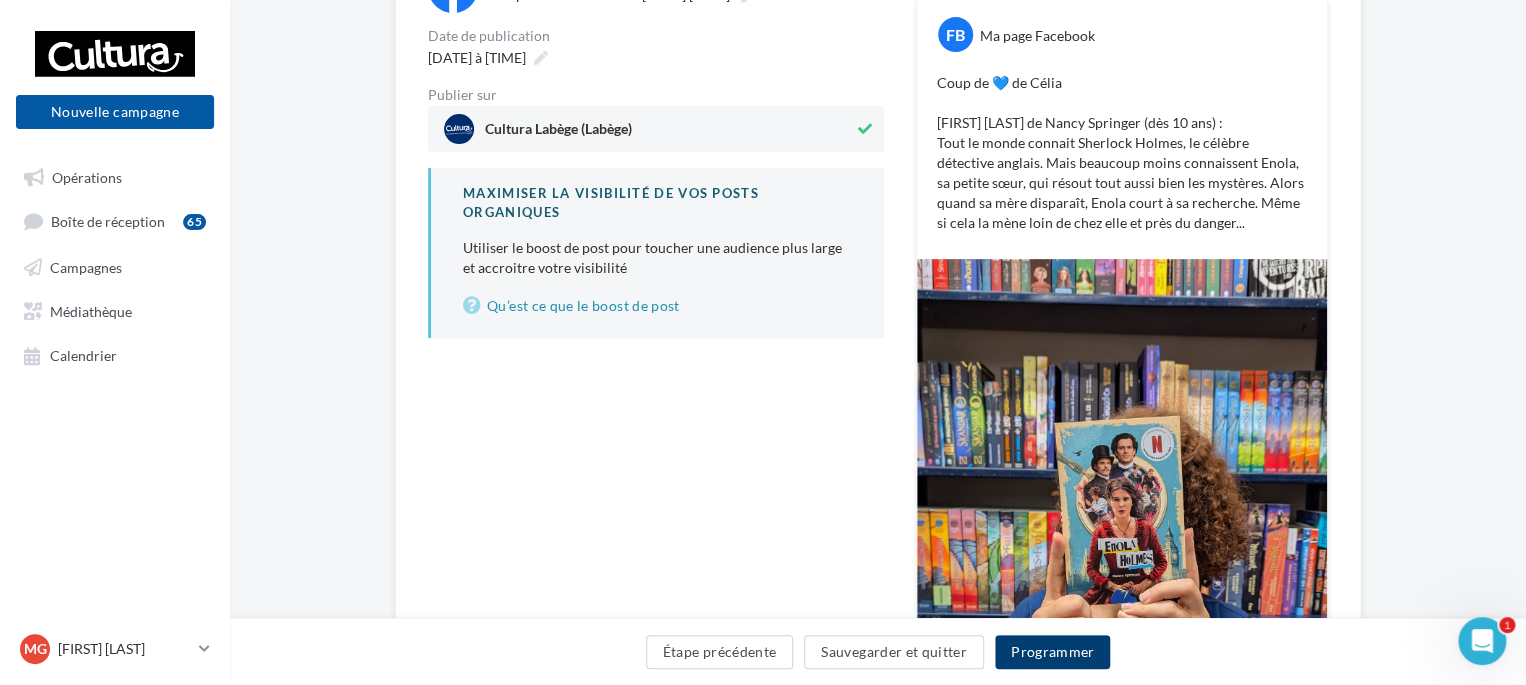 click on "Programmer" at bounding box center (1053, 652) 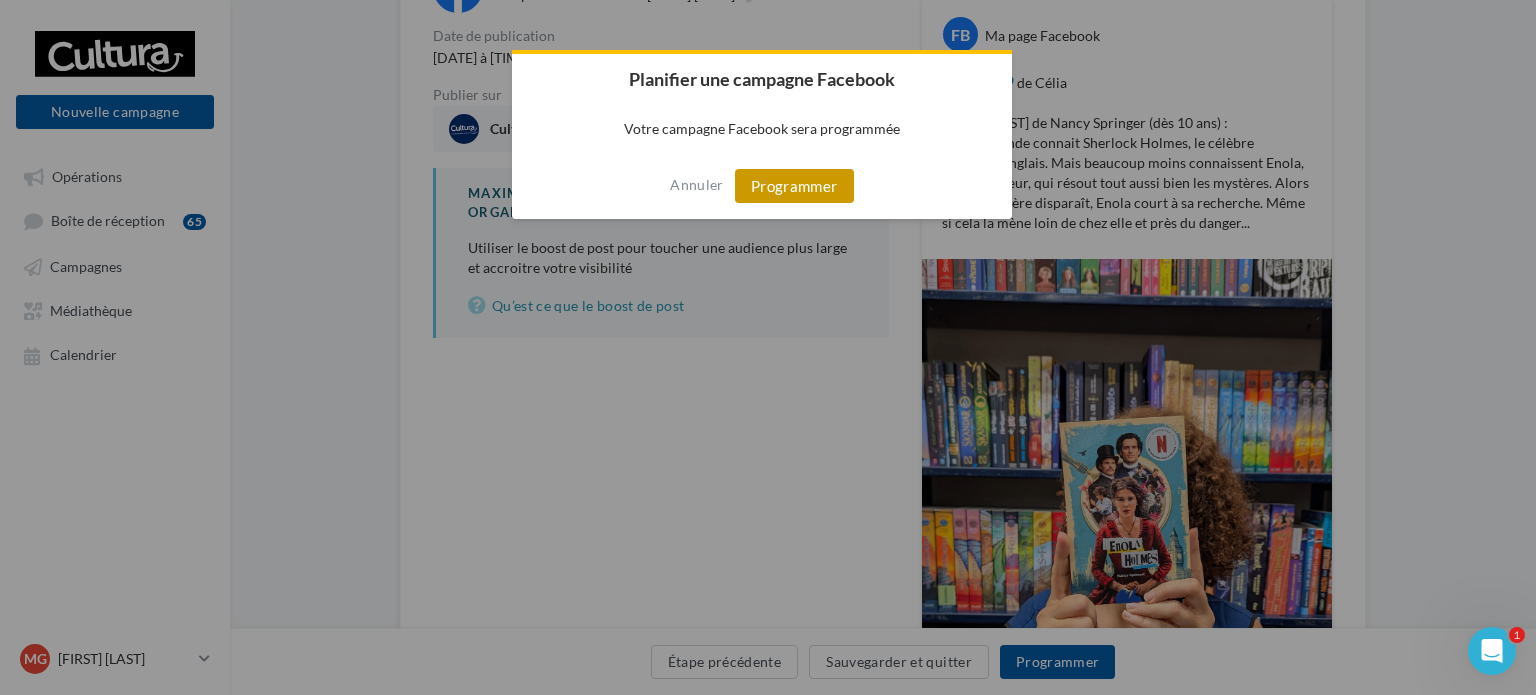 click on "Programmer" at bounding box center [794, 186] 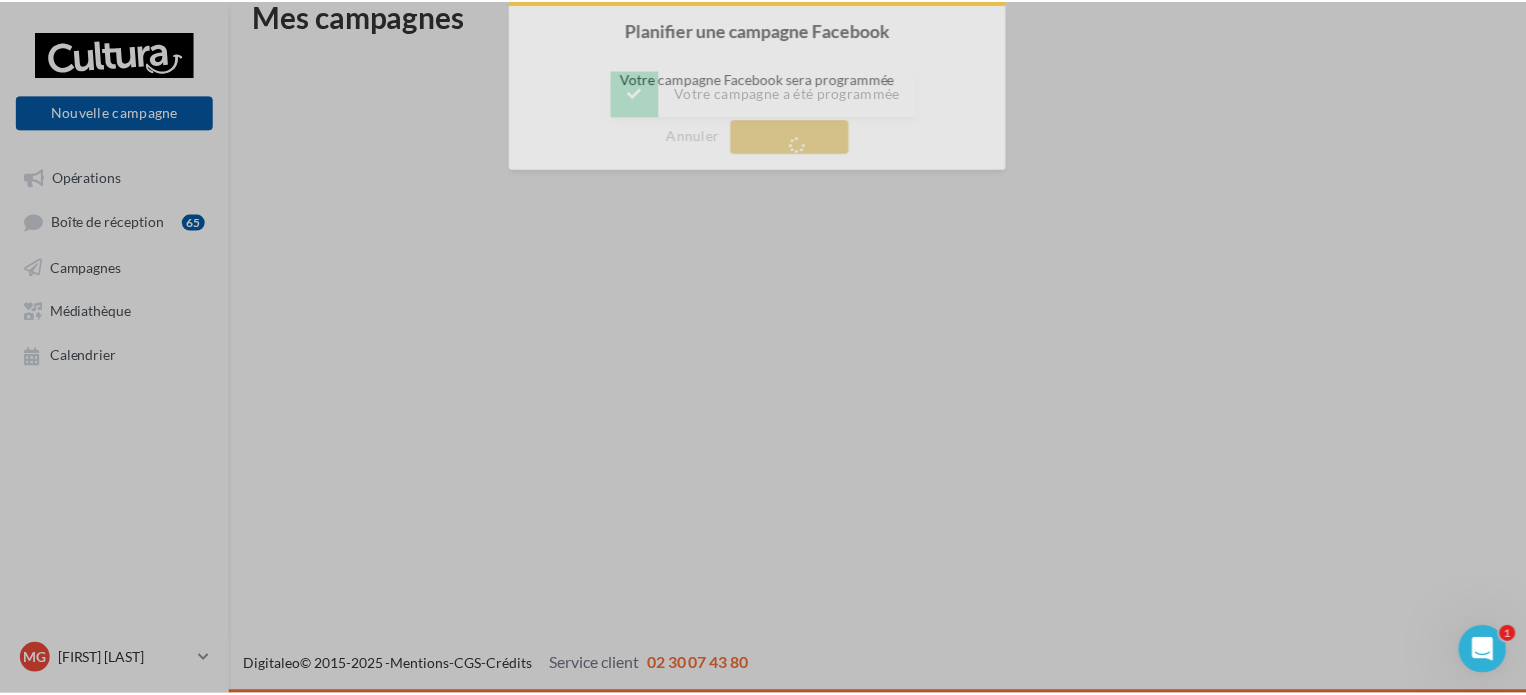 scroll, scrollTop: 32, scrollLeft: 0, axis: vertical 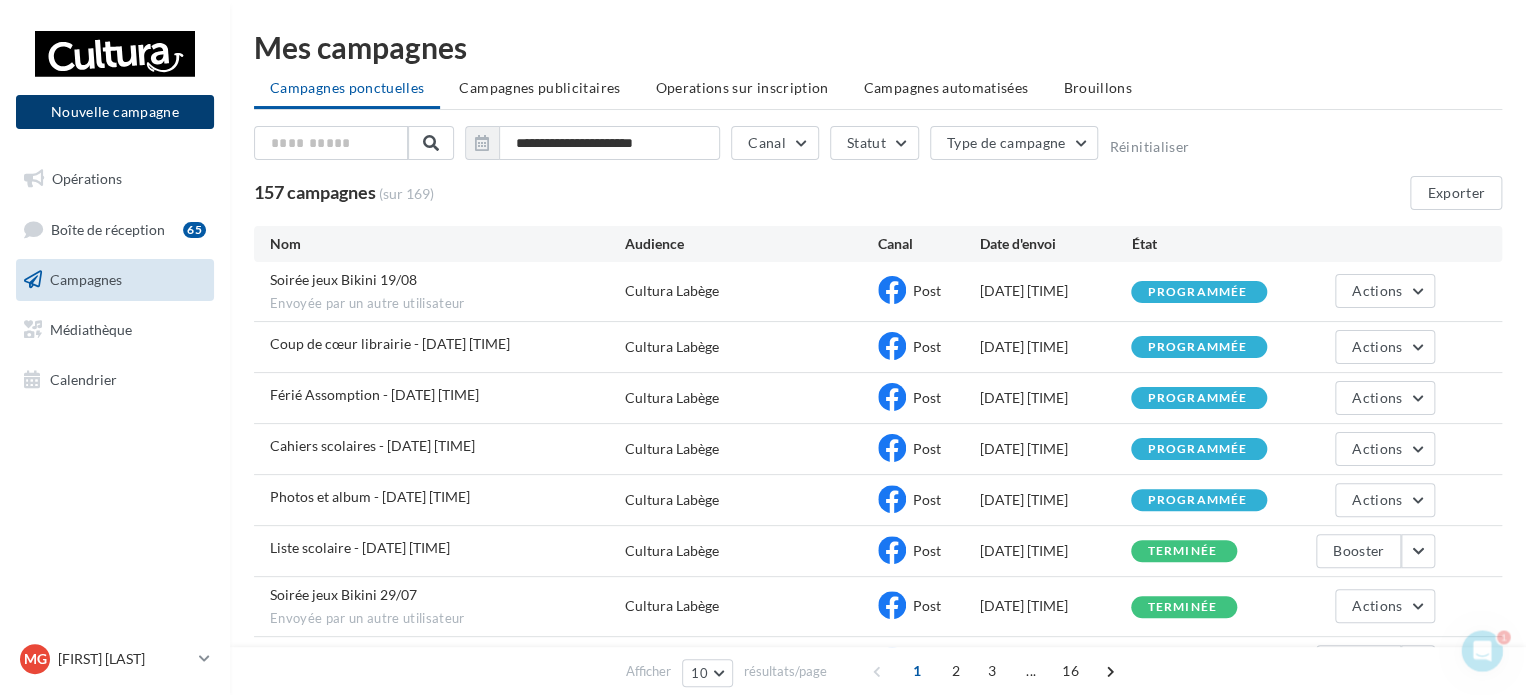 click on "Nouvelle campagne" at bounding box center (115, 112) 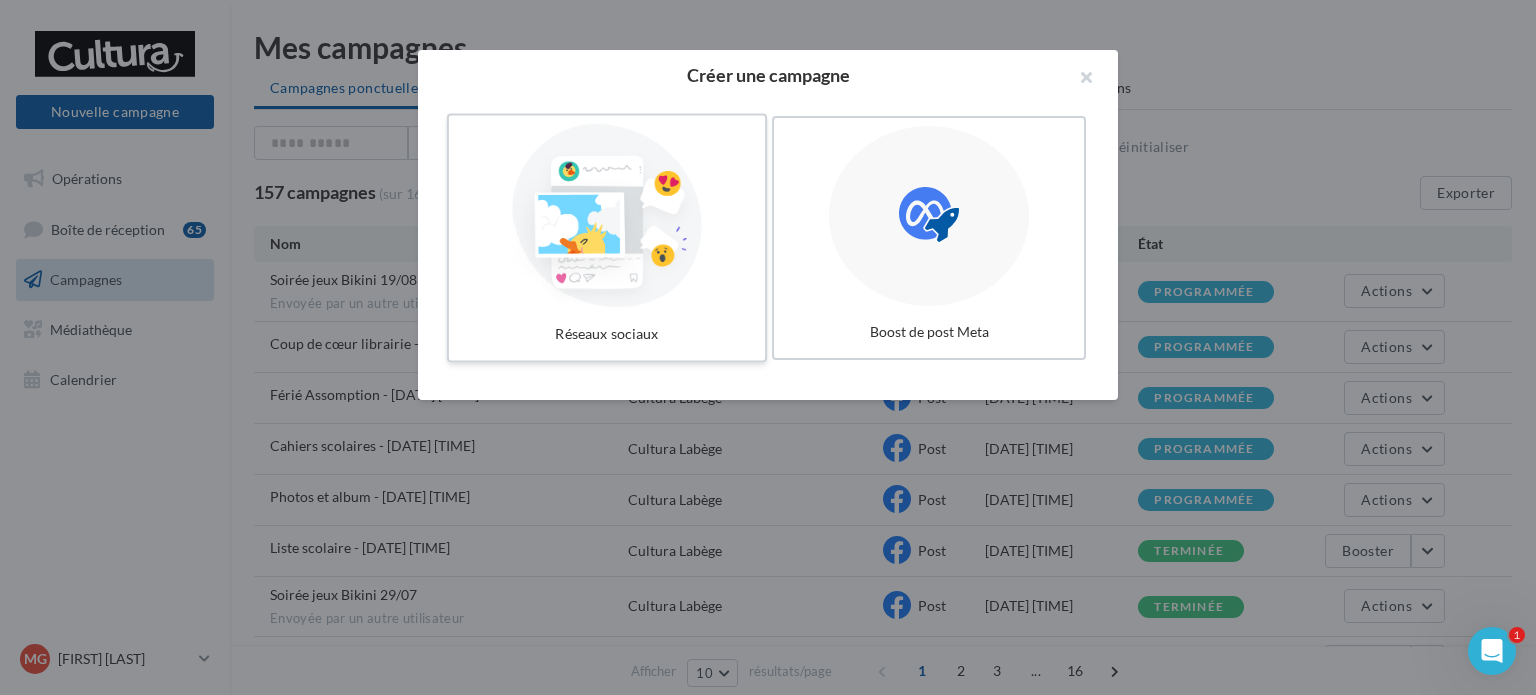 click at bounding box center (607, 216) 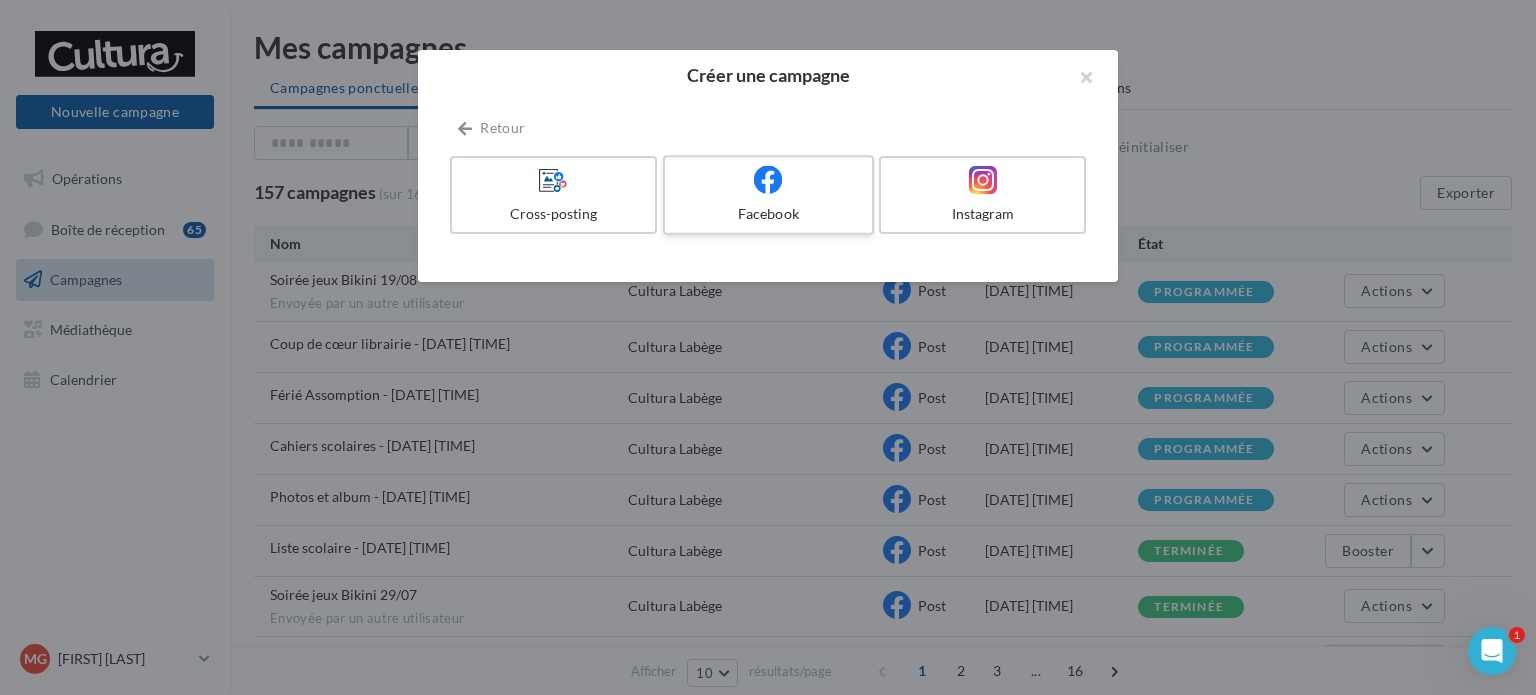 click on "Facebook" at bounding box center (768, 214) 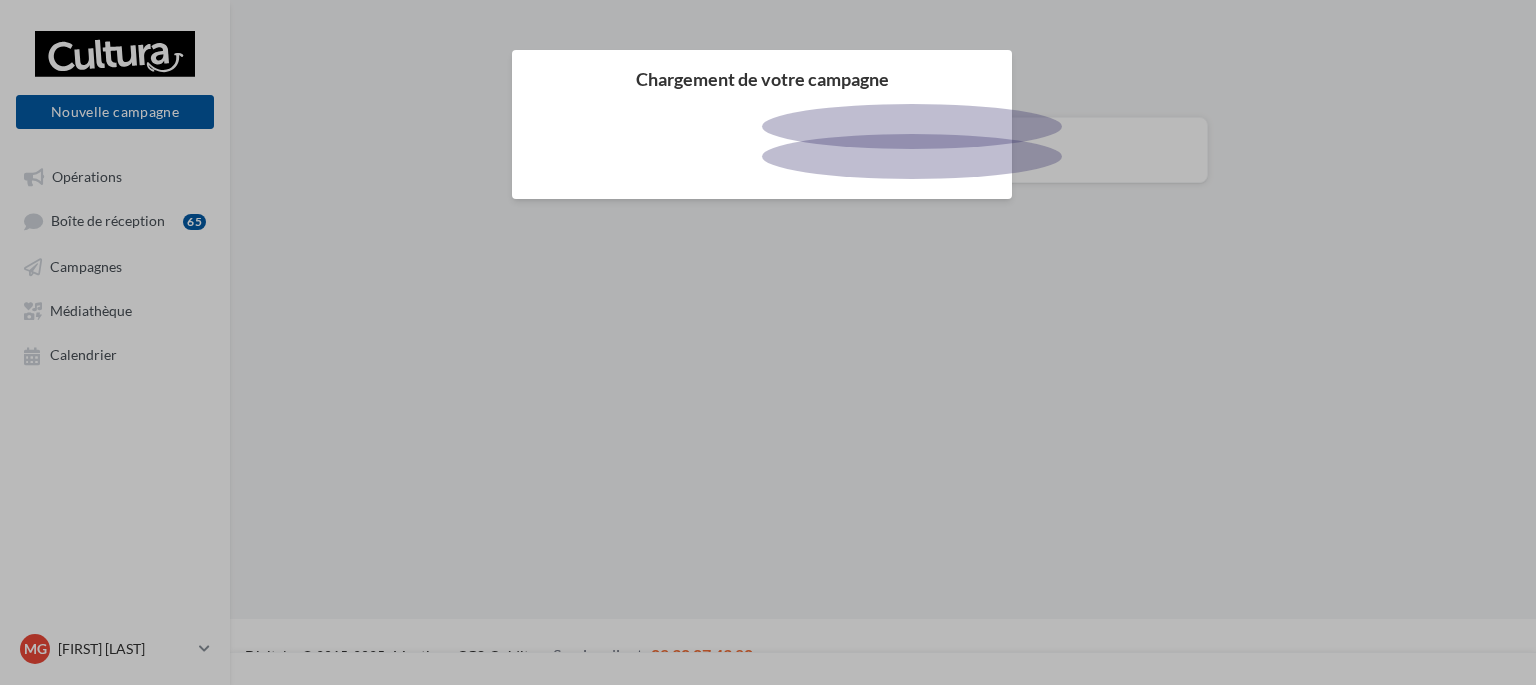 scroll, scrollTop: 0, scrollLeft: 0, axis: both 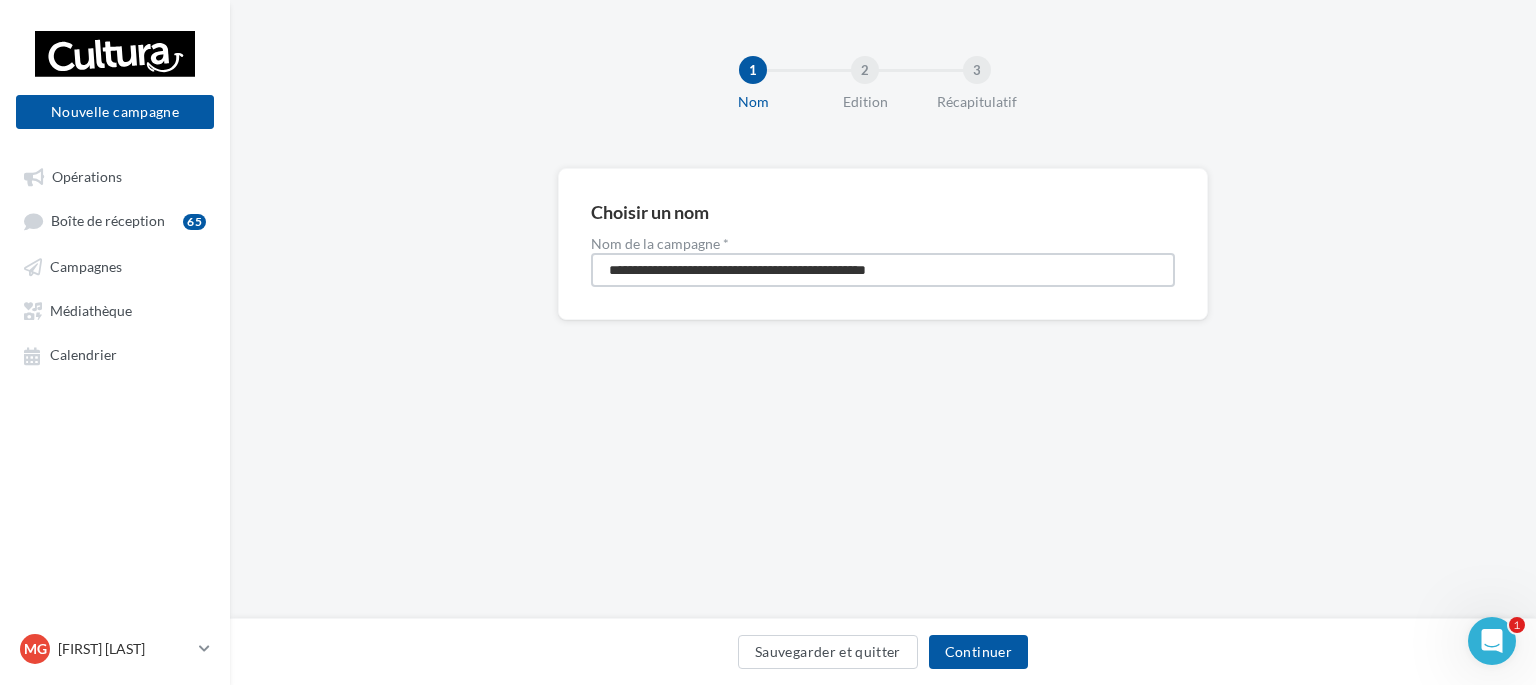 drag, startPoint x: 825, startPoint y: 267, endPoint x: 558, endPoint y: 297, distance: 268.6801 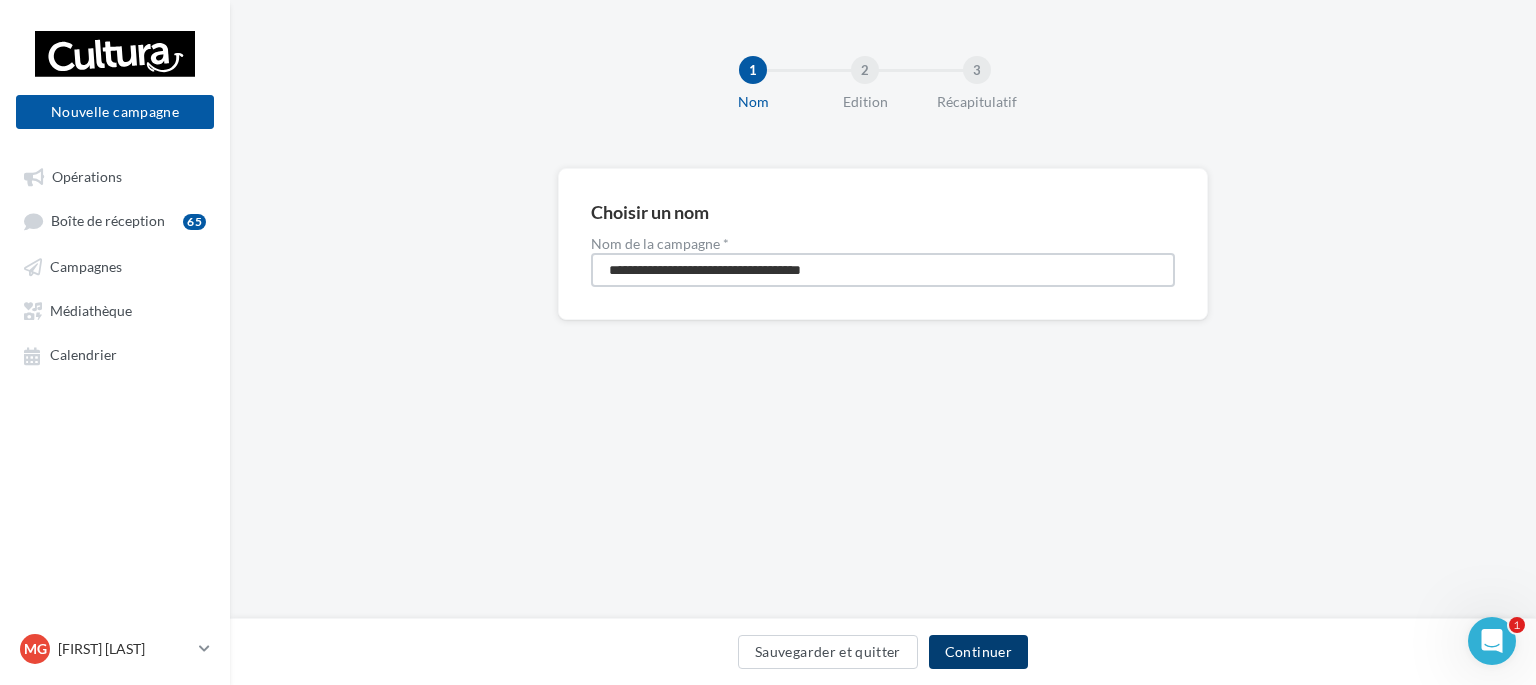 type on "**********" 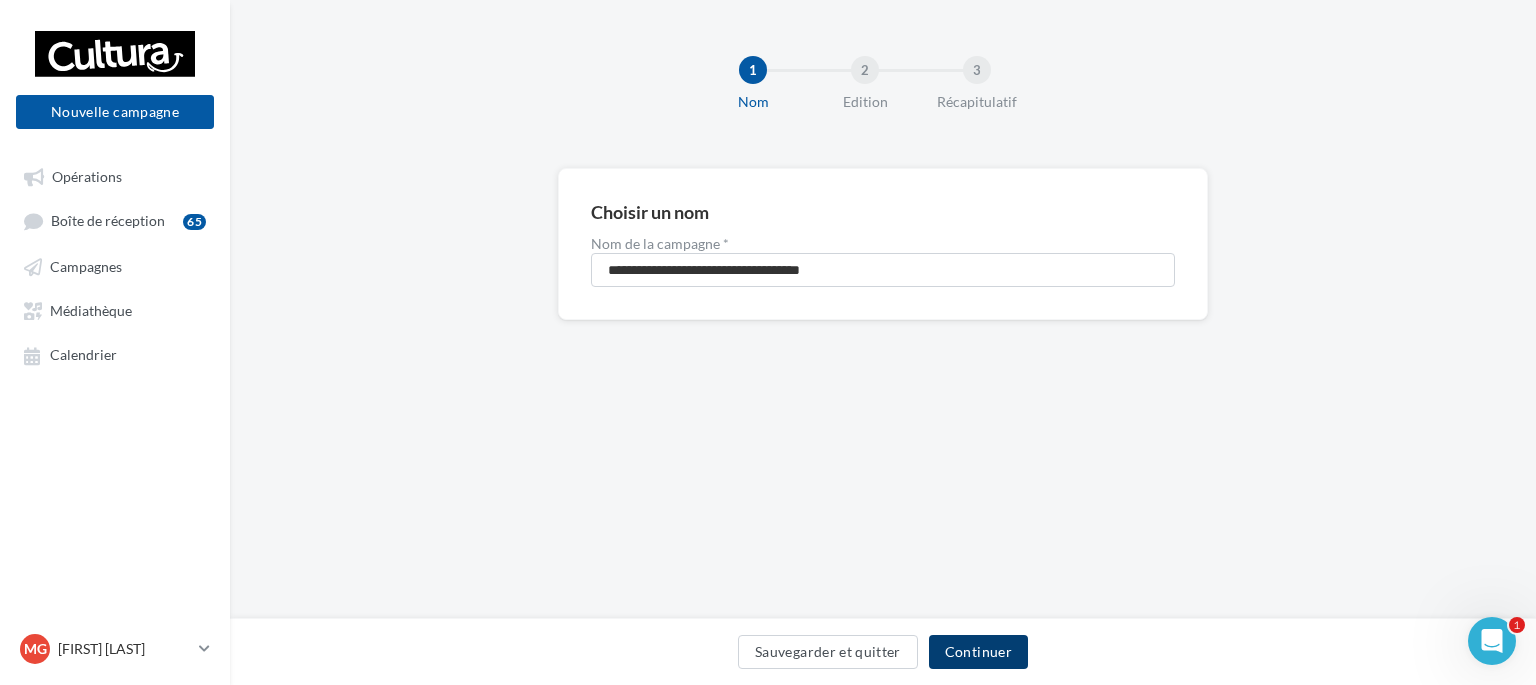click on "Continuer" at bounding box center [978, 652] 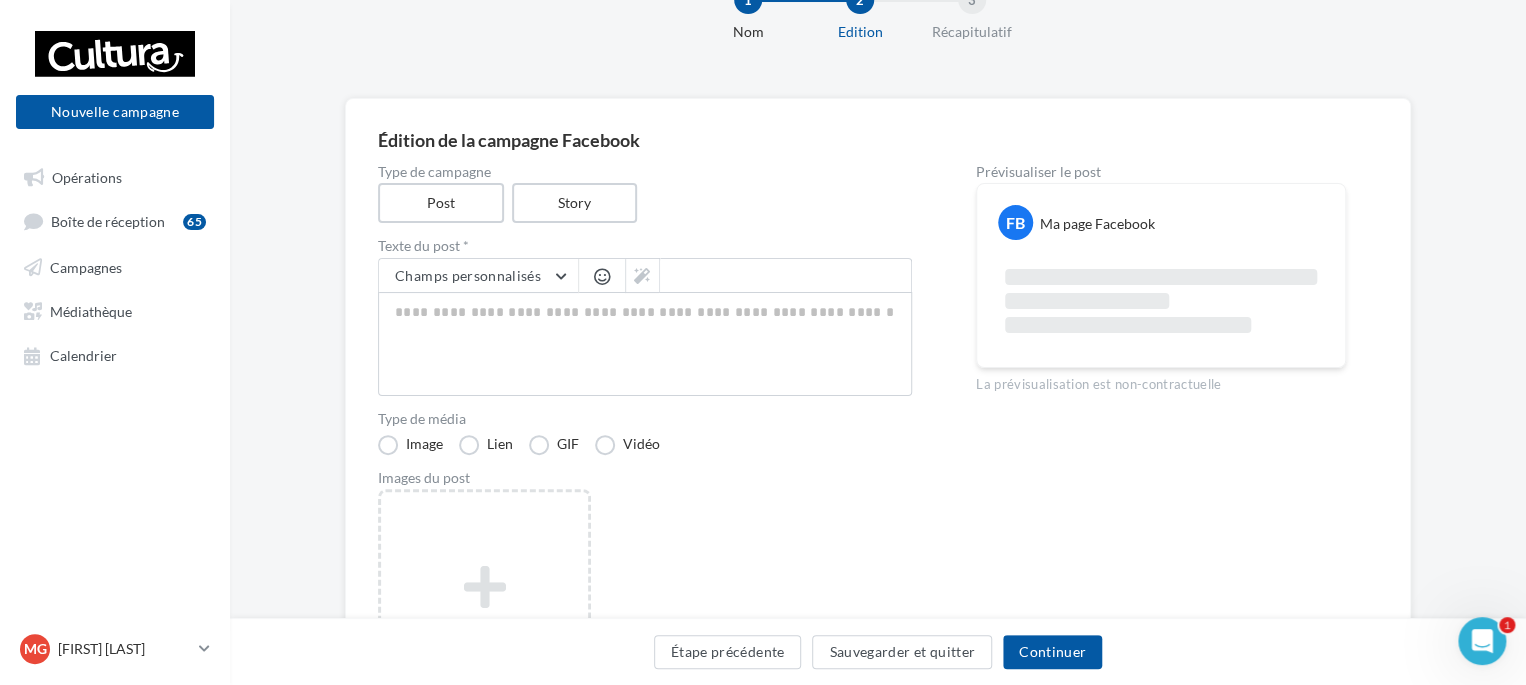 scroll, scrollTop: 74, scrollLeft: 0, axis: vertical 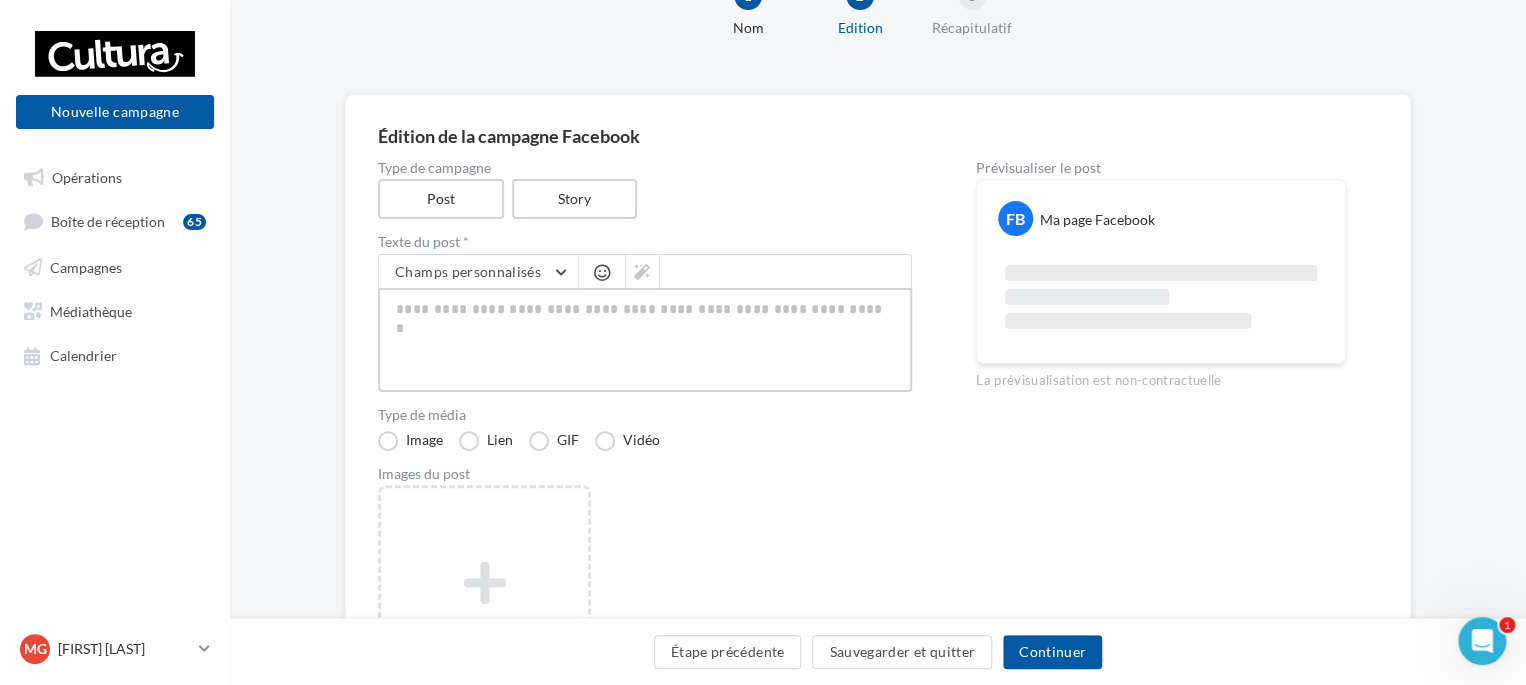 click at bounding box center (645, 340) 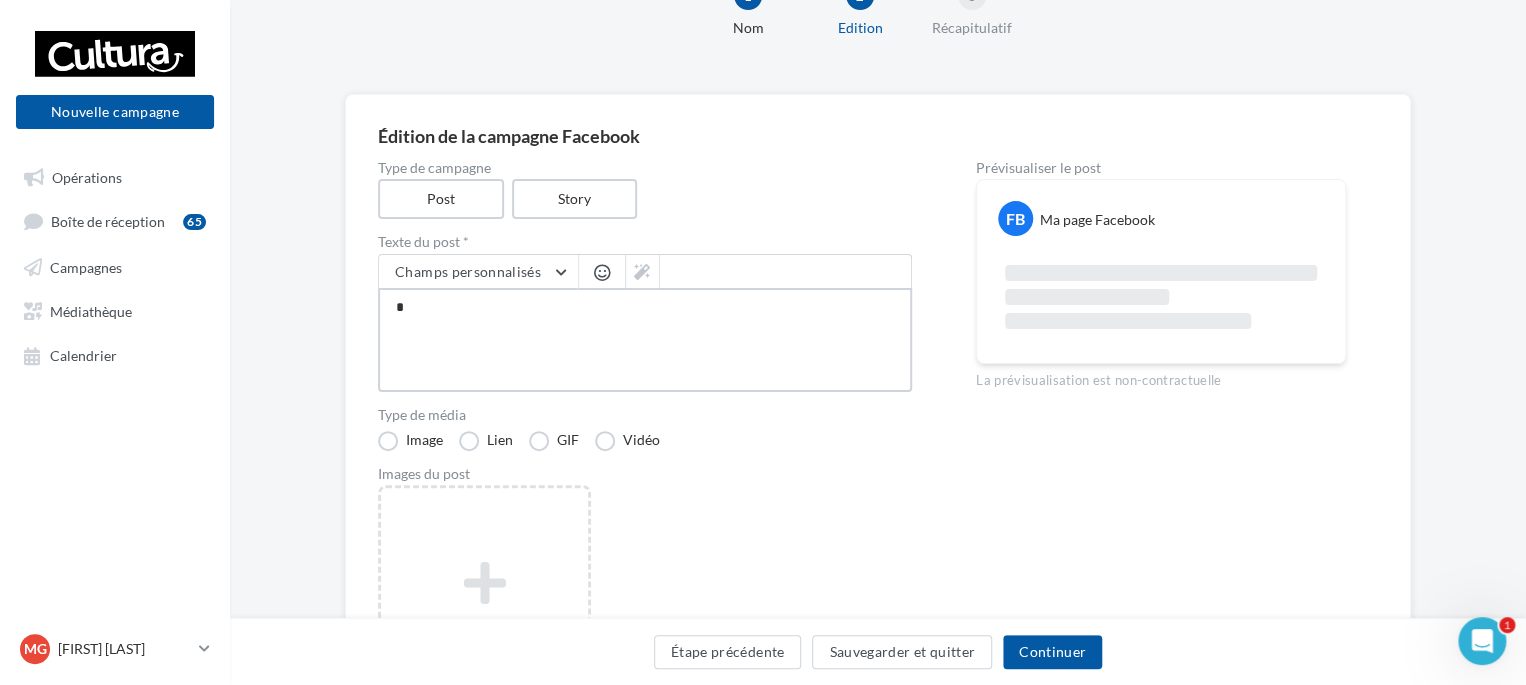 type on "**" 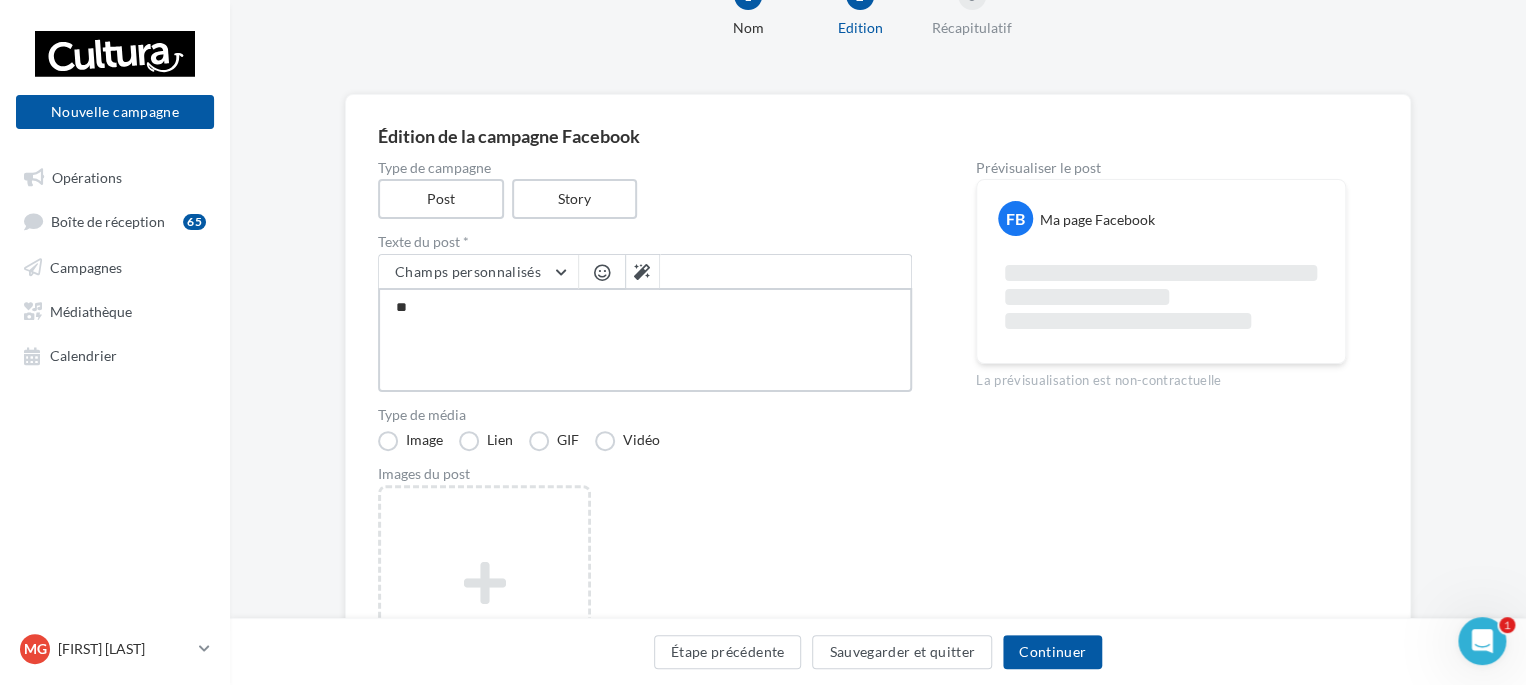 type on "**" 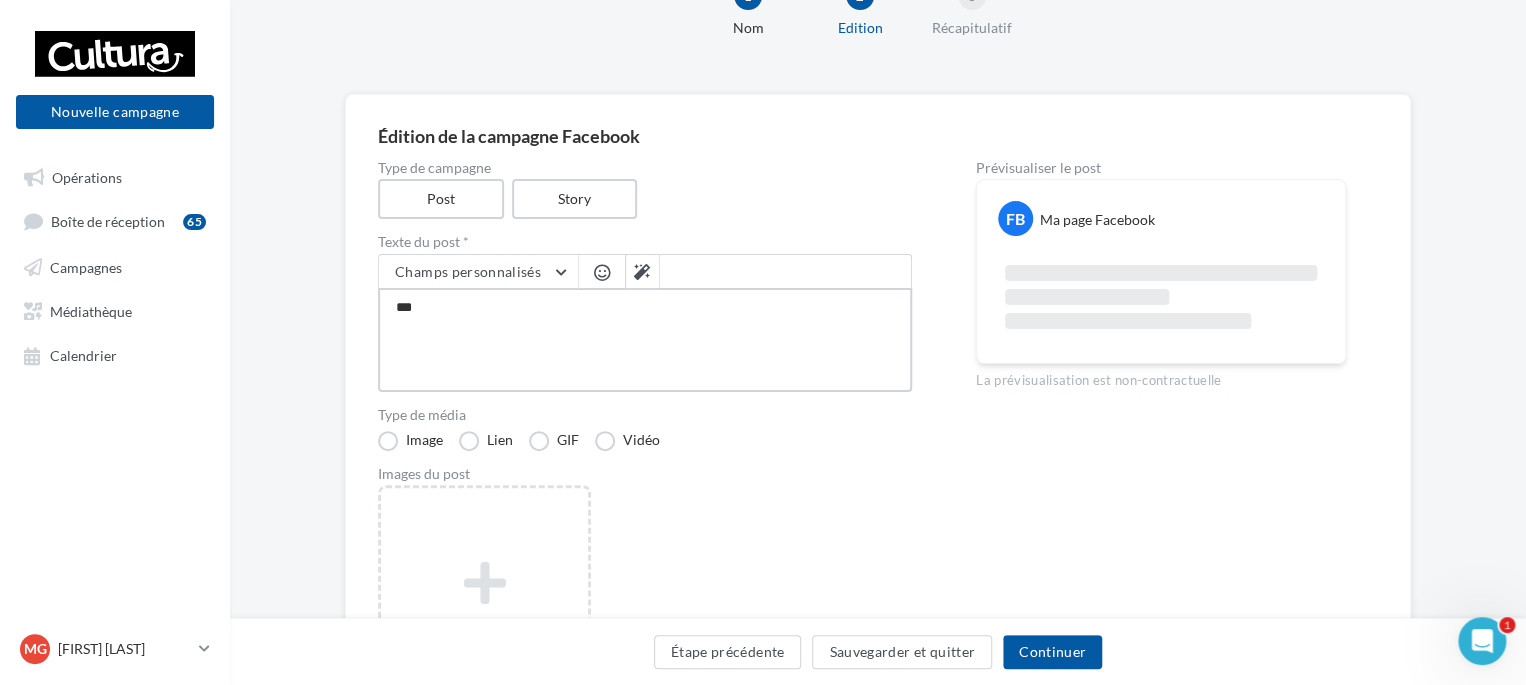 type on "****" 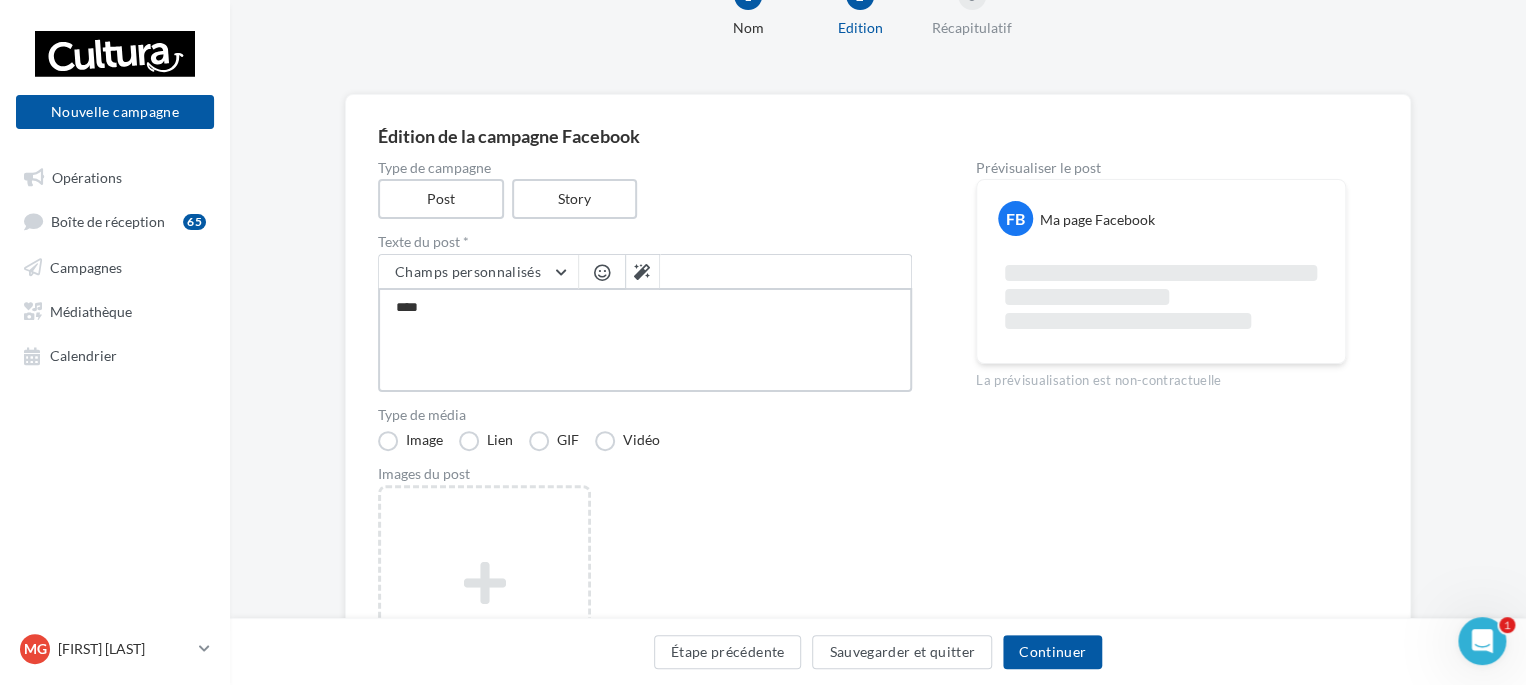 type on "*****" 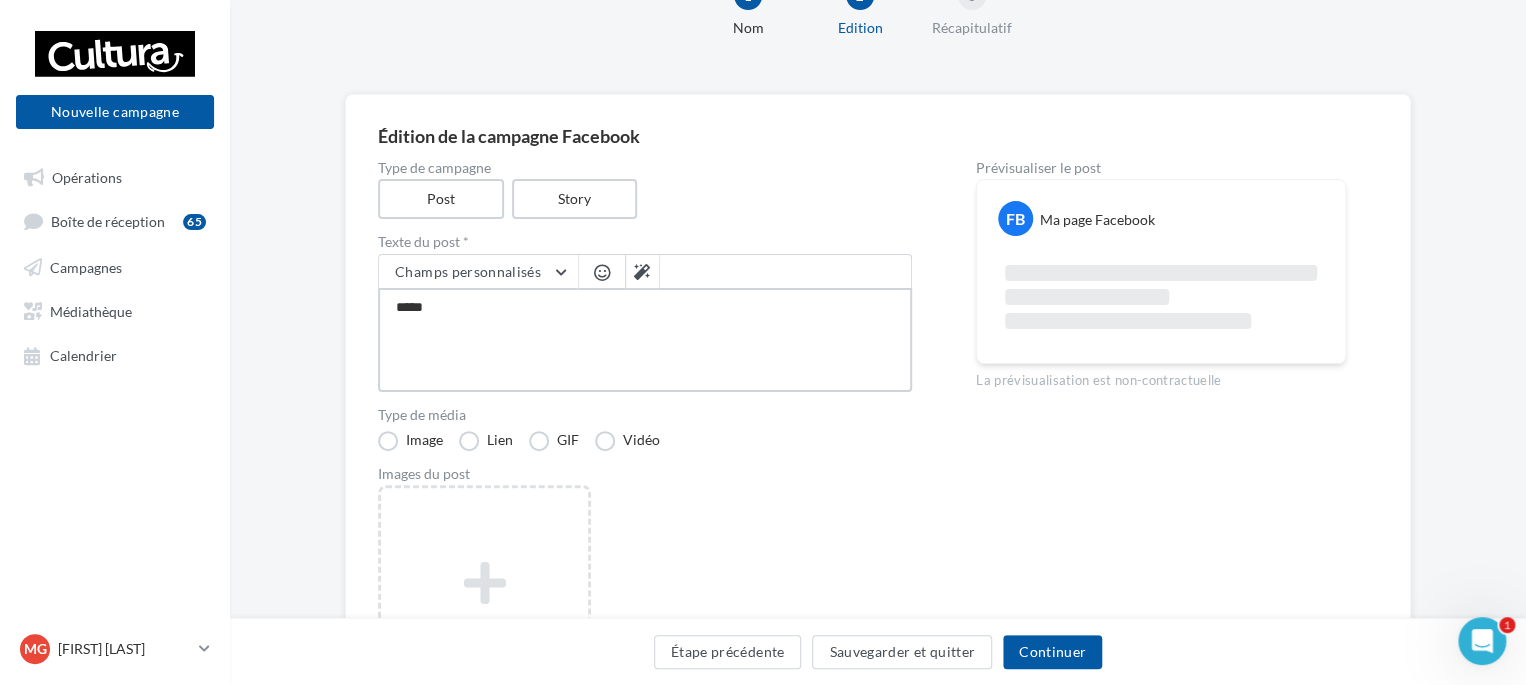 type on "******" 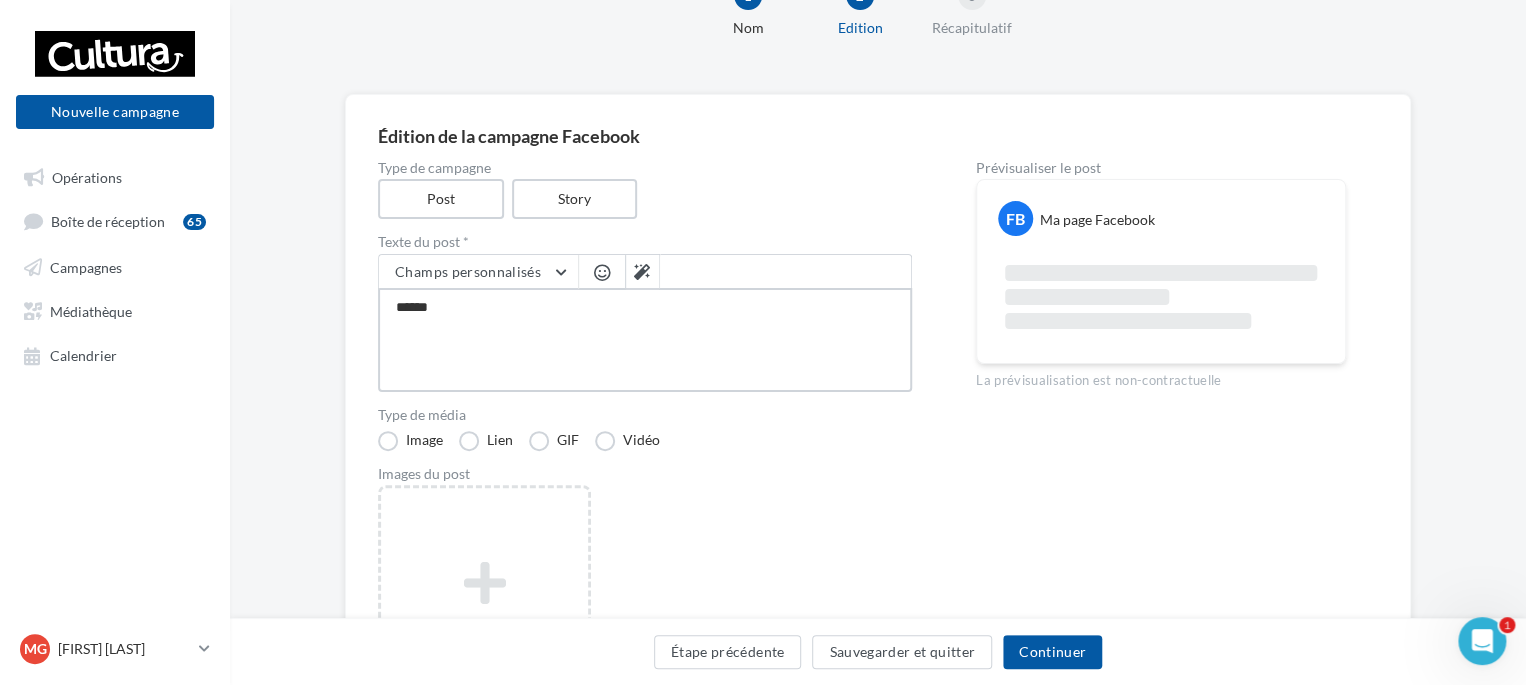type on "*******" 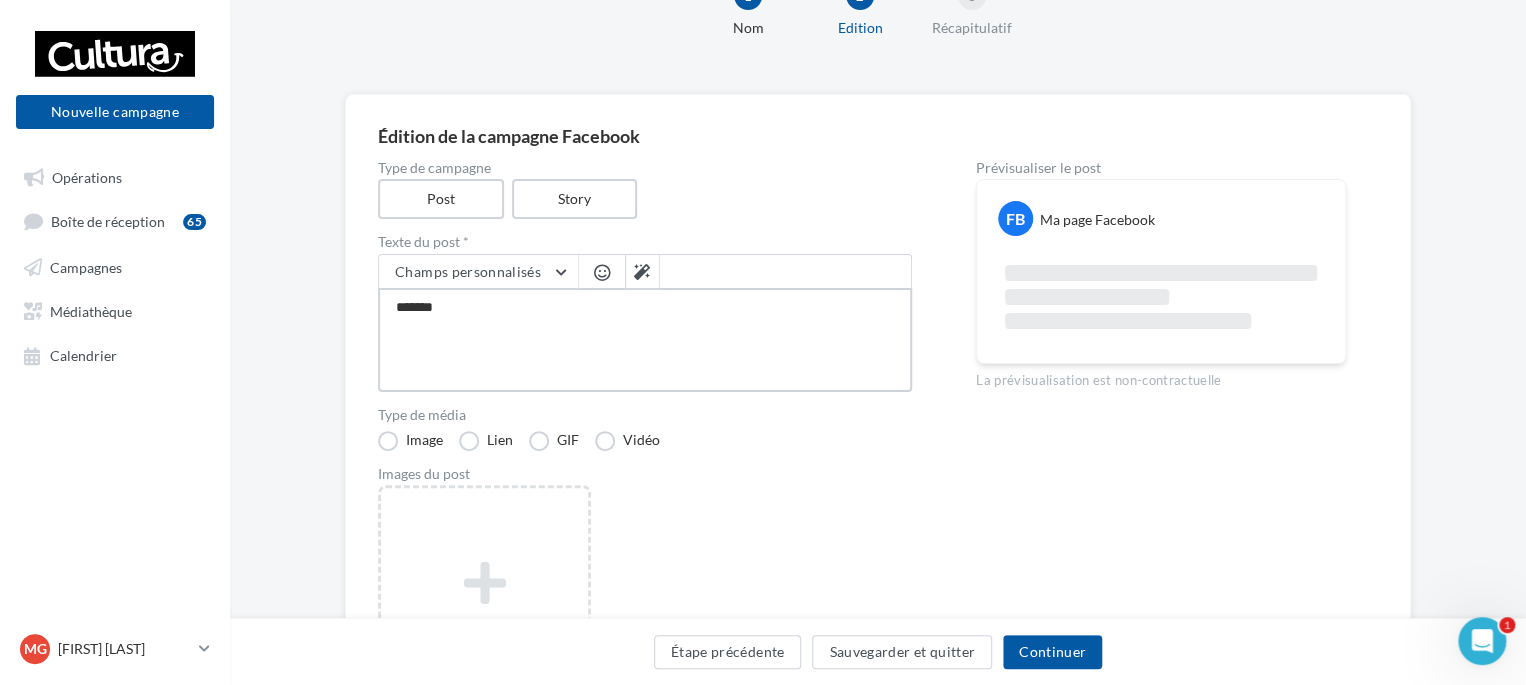 type on "********" 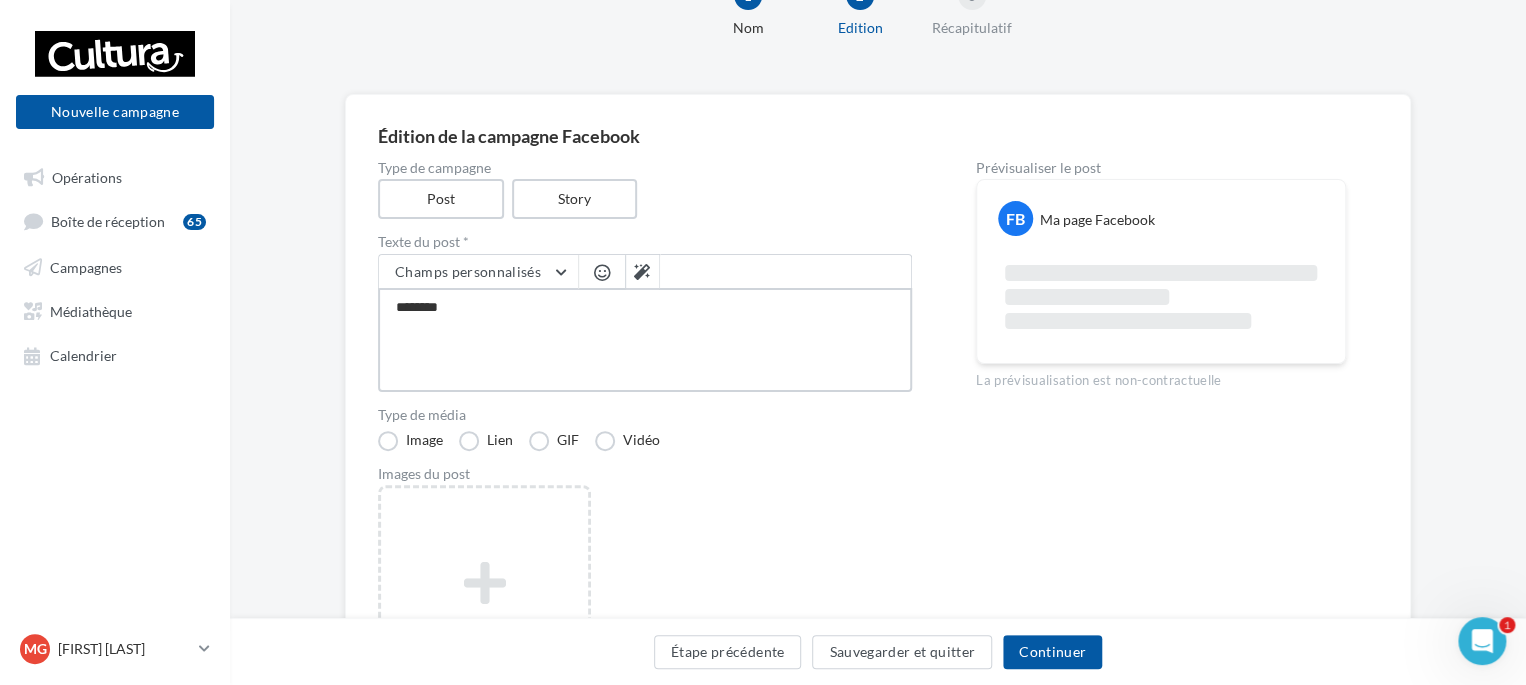 type on "*********" 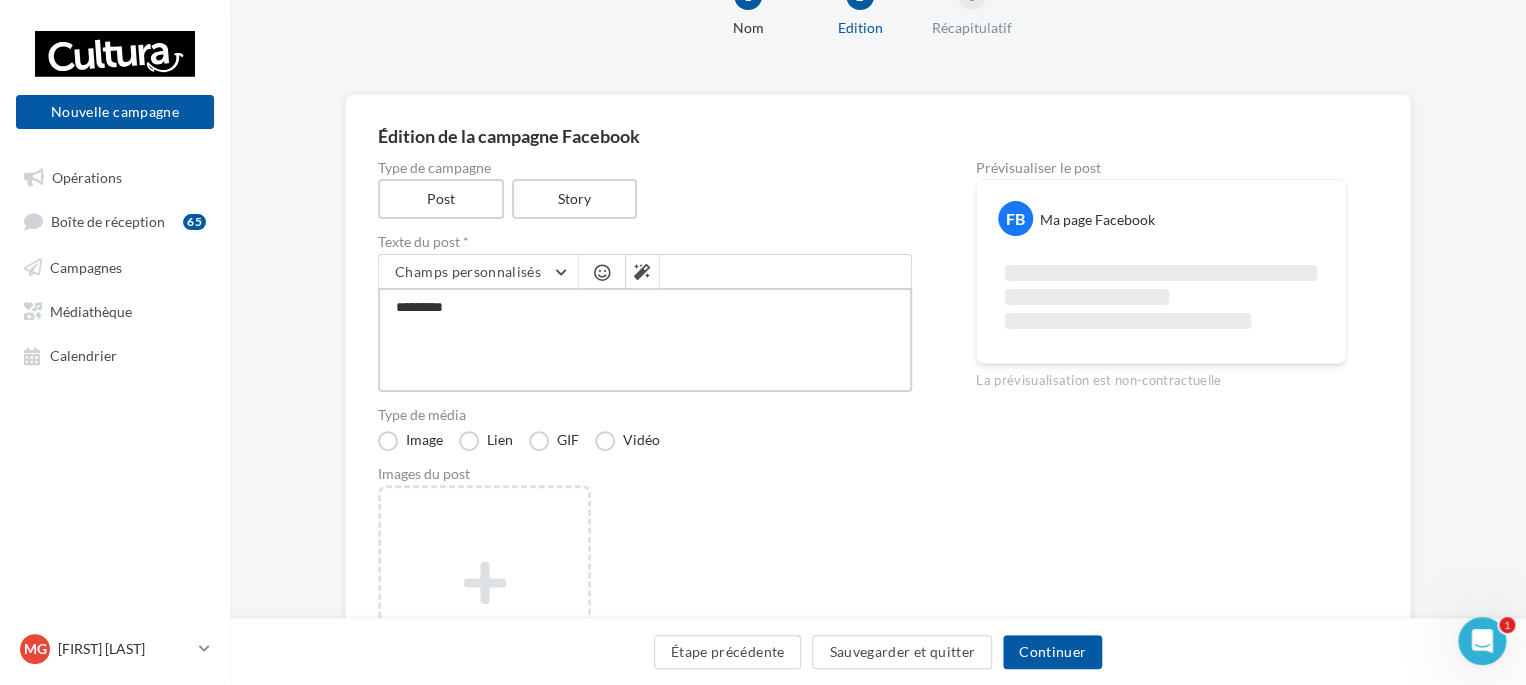 type on "*********" 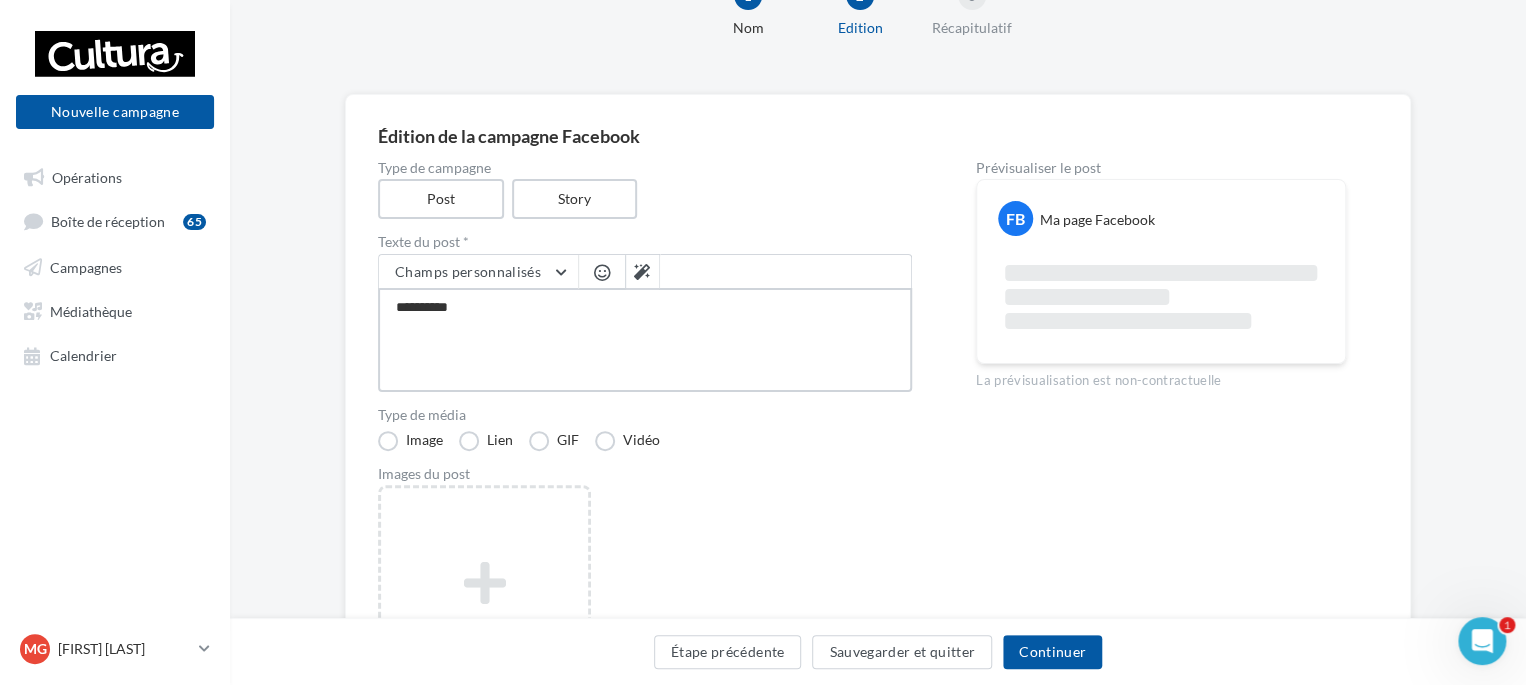 type on "**********" 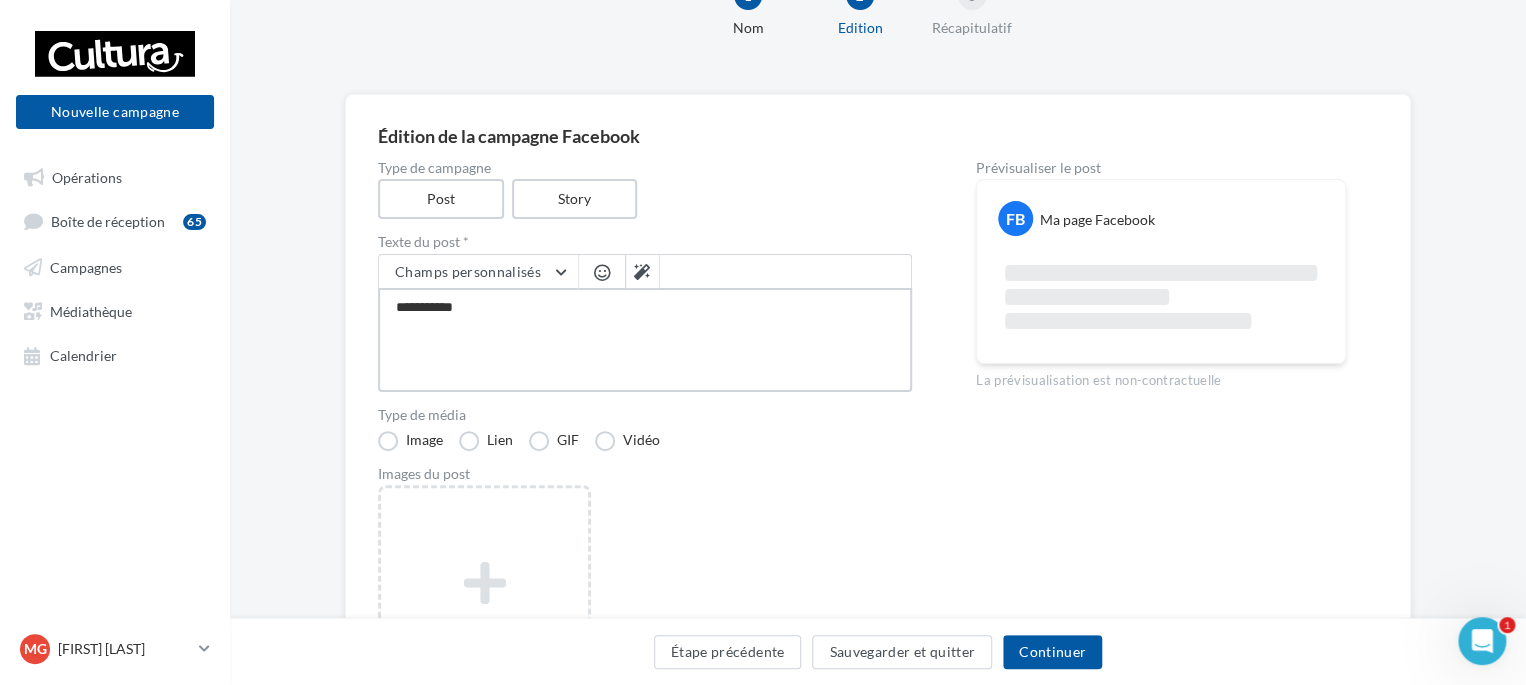 type on "**********" 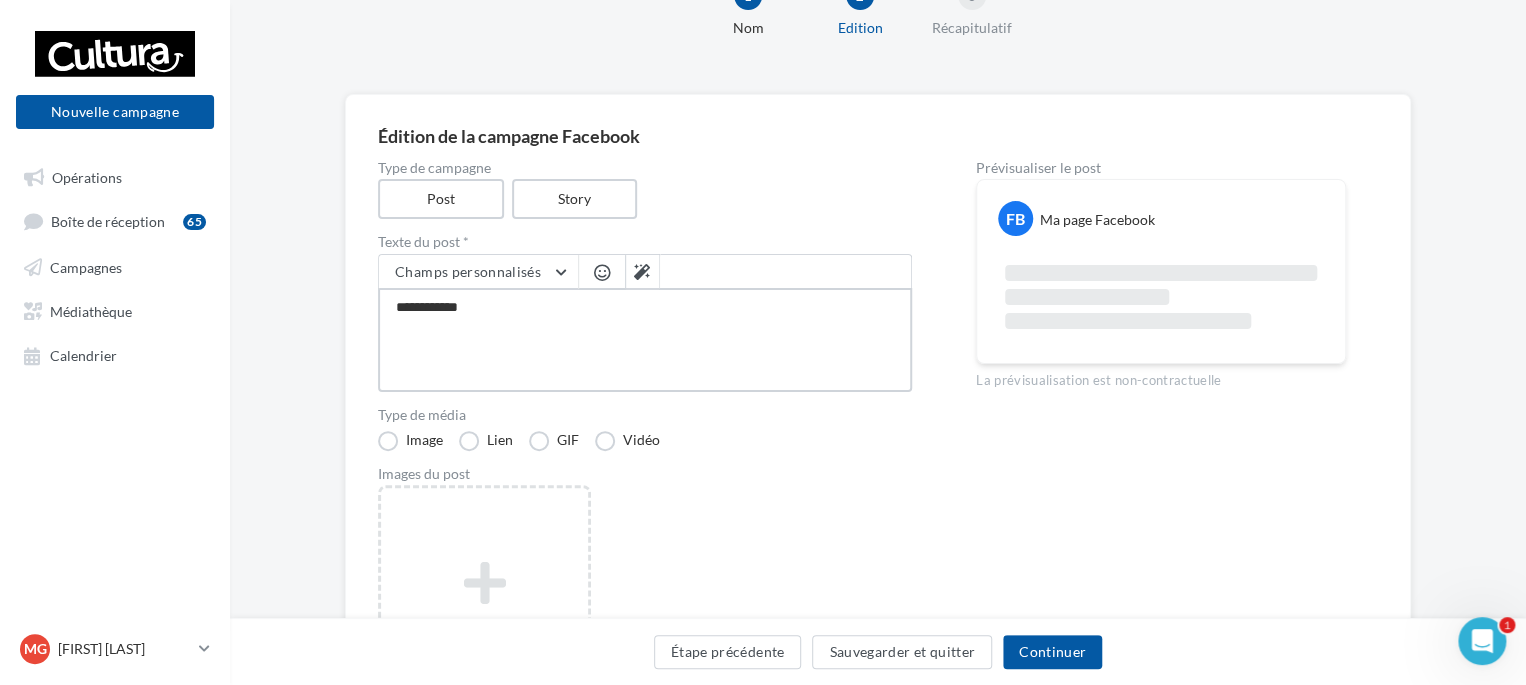 type on "**********" 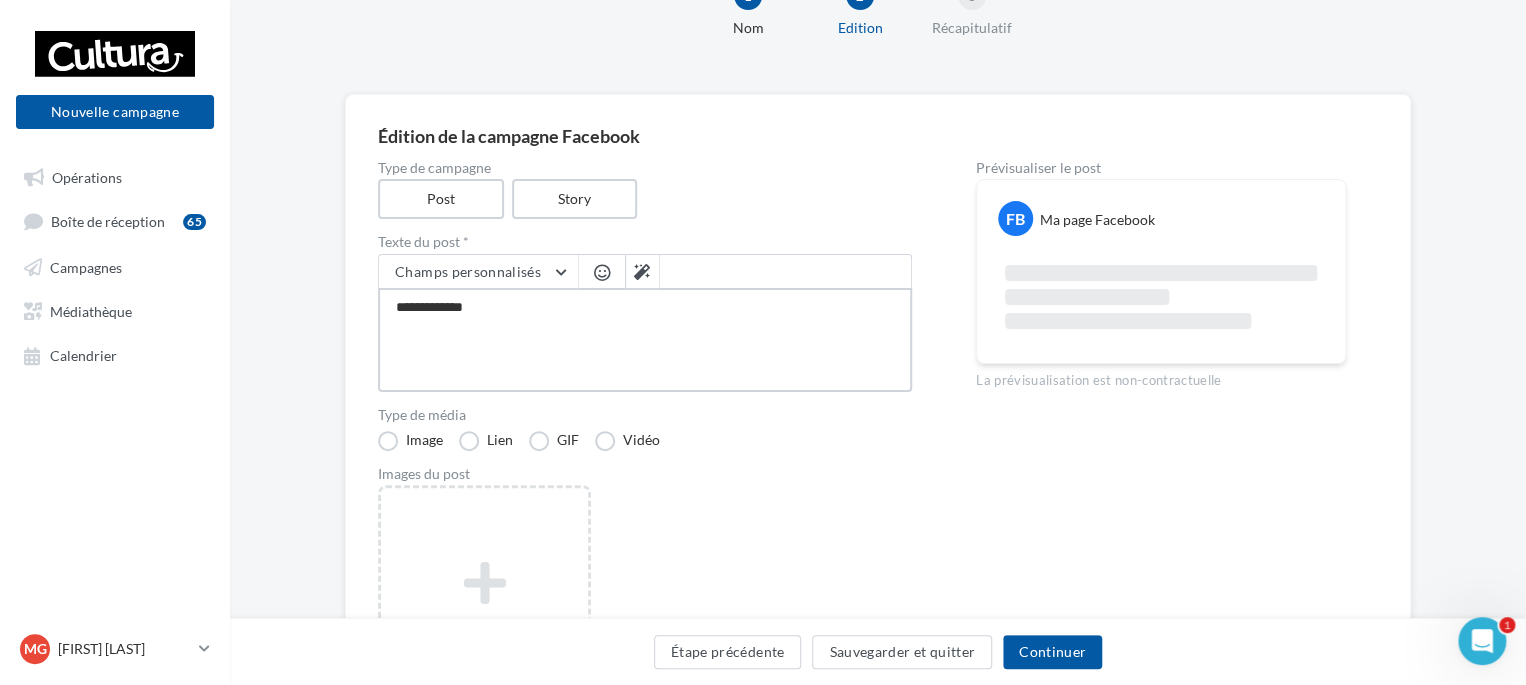 type on "**********" 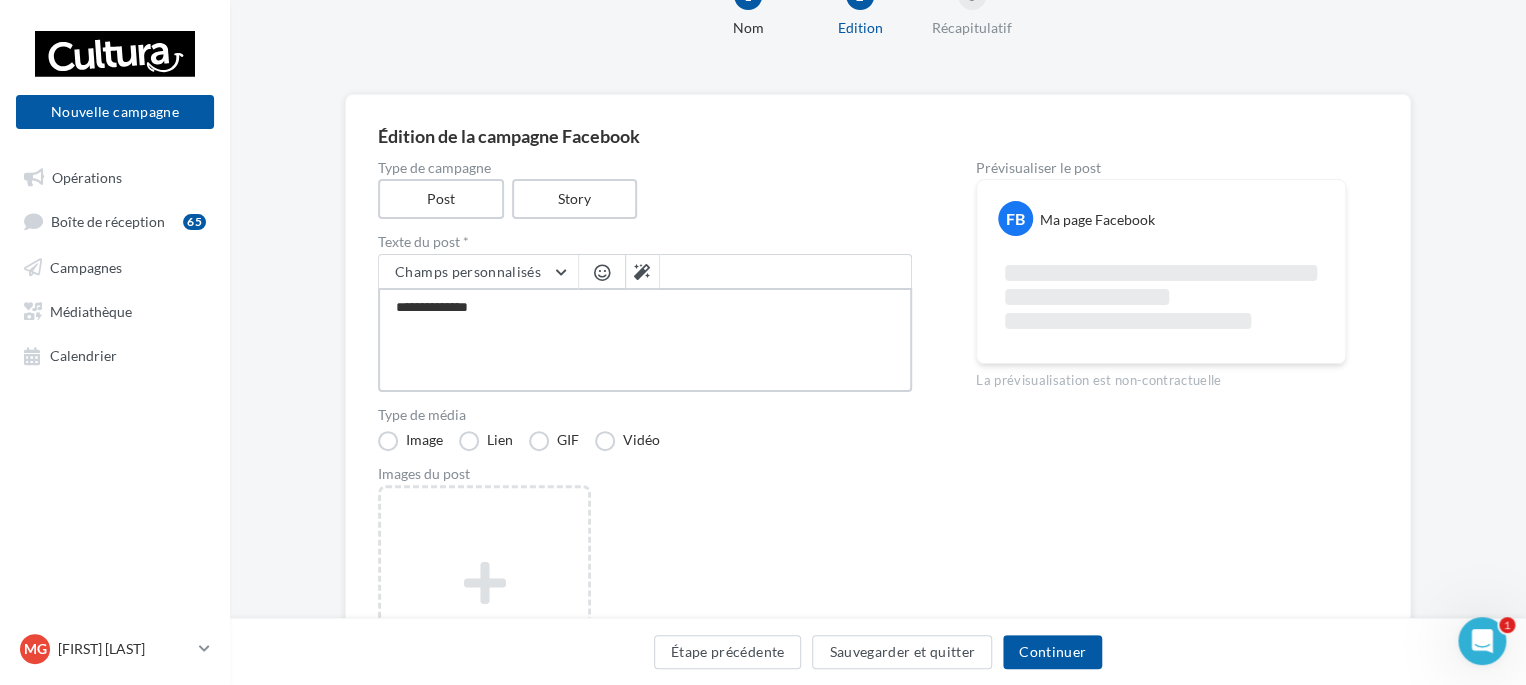 type on "**********" 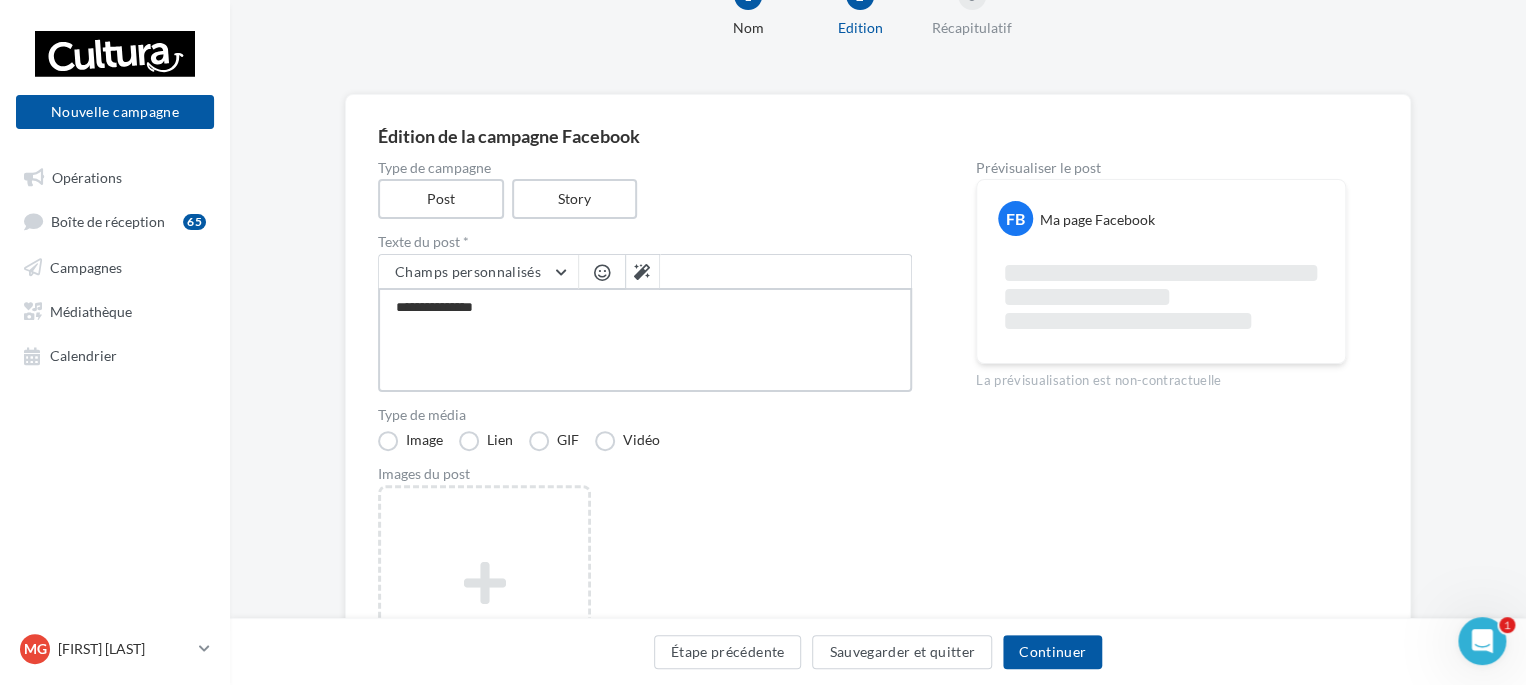 type on "**********" 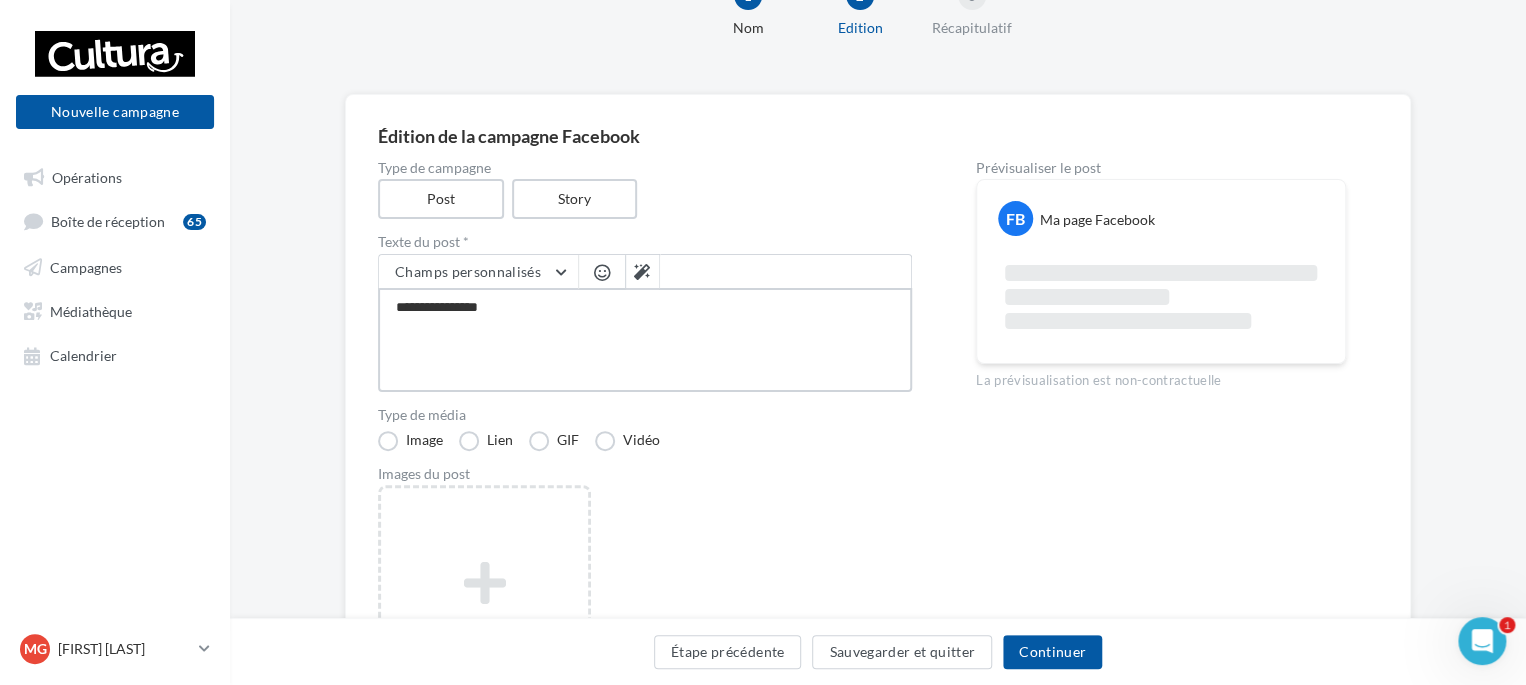 type on "**********" 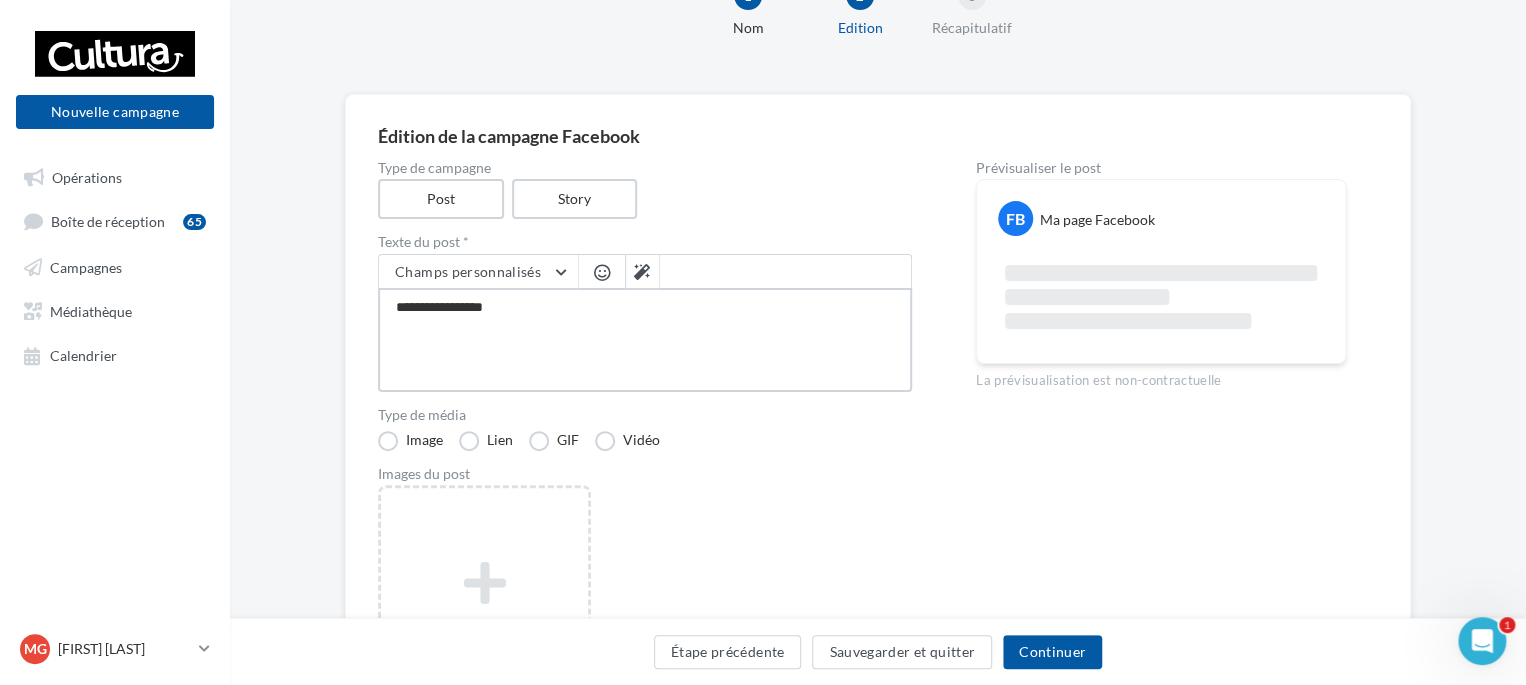 type on "**********" 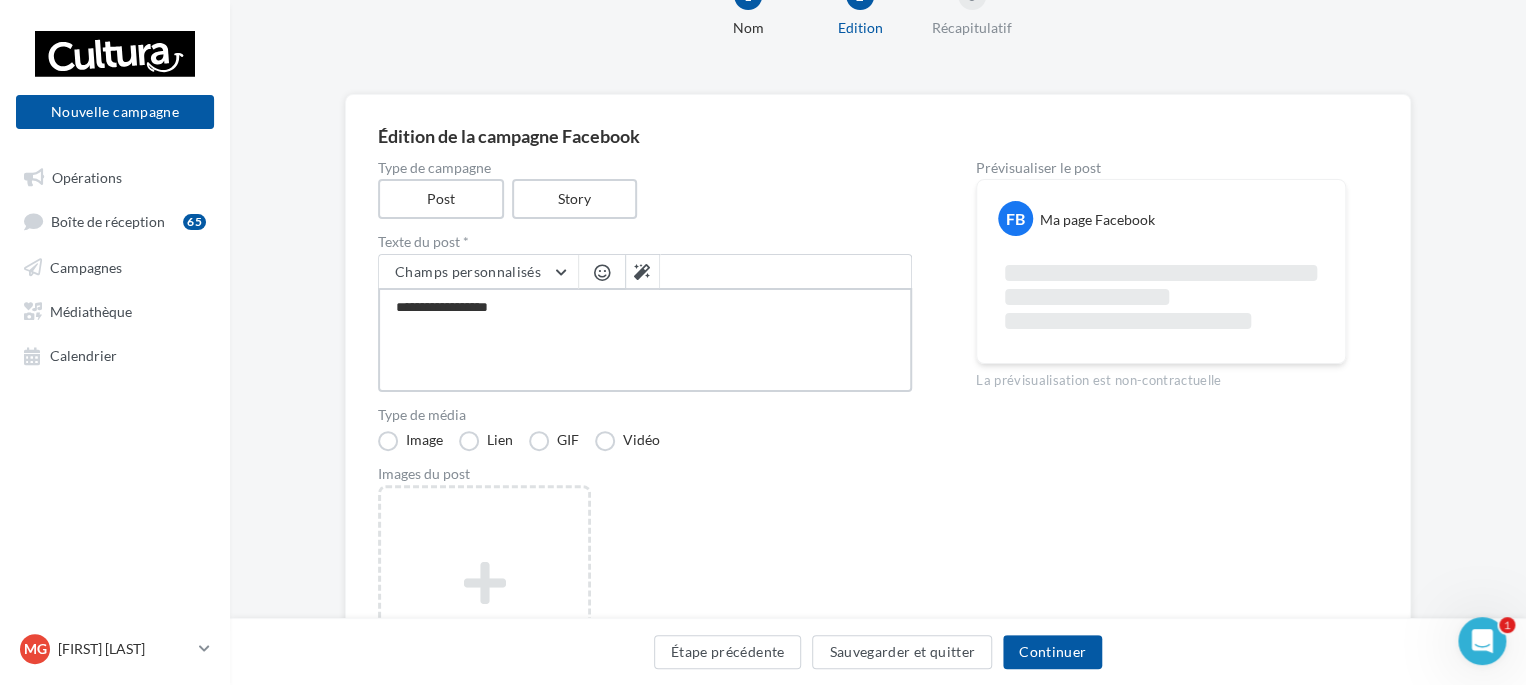 type on "**********" 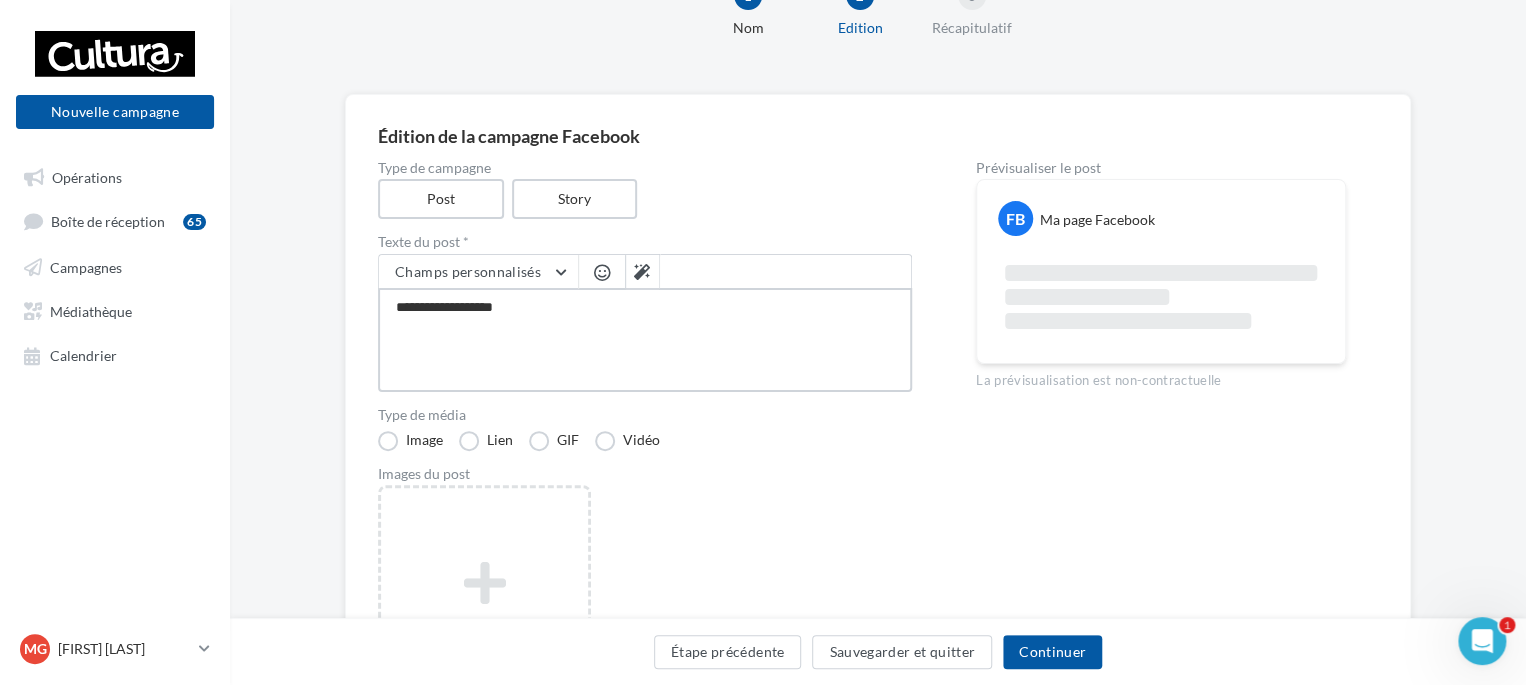 type on "**********" 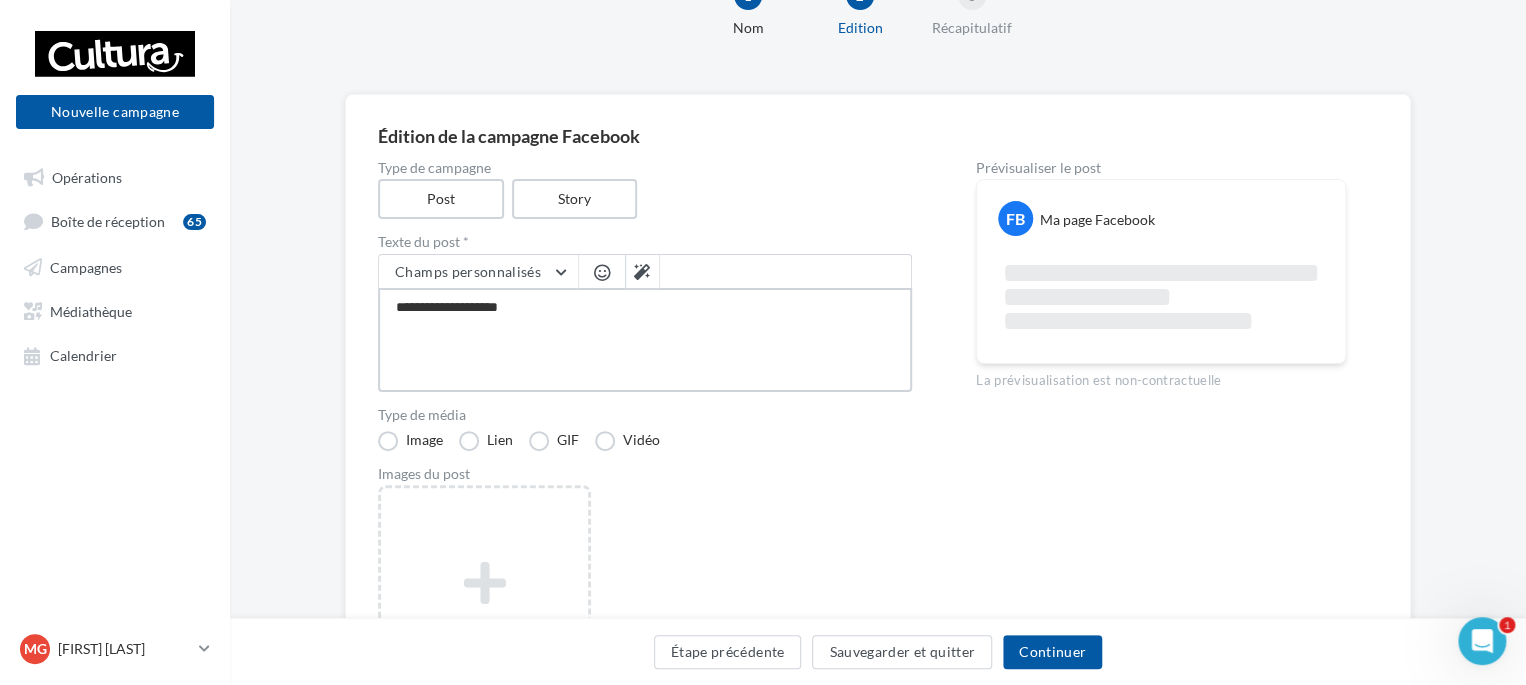 type on "**********" 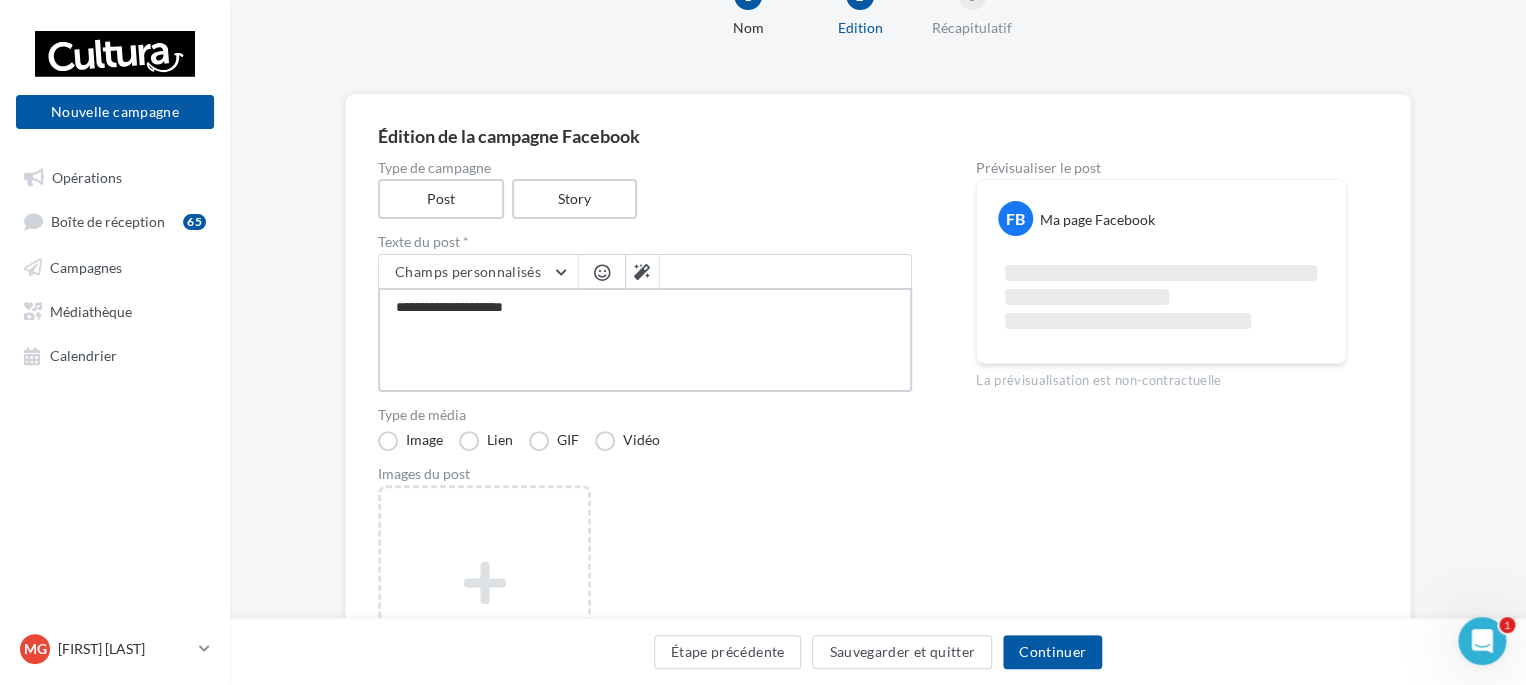 type on "**********" 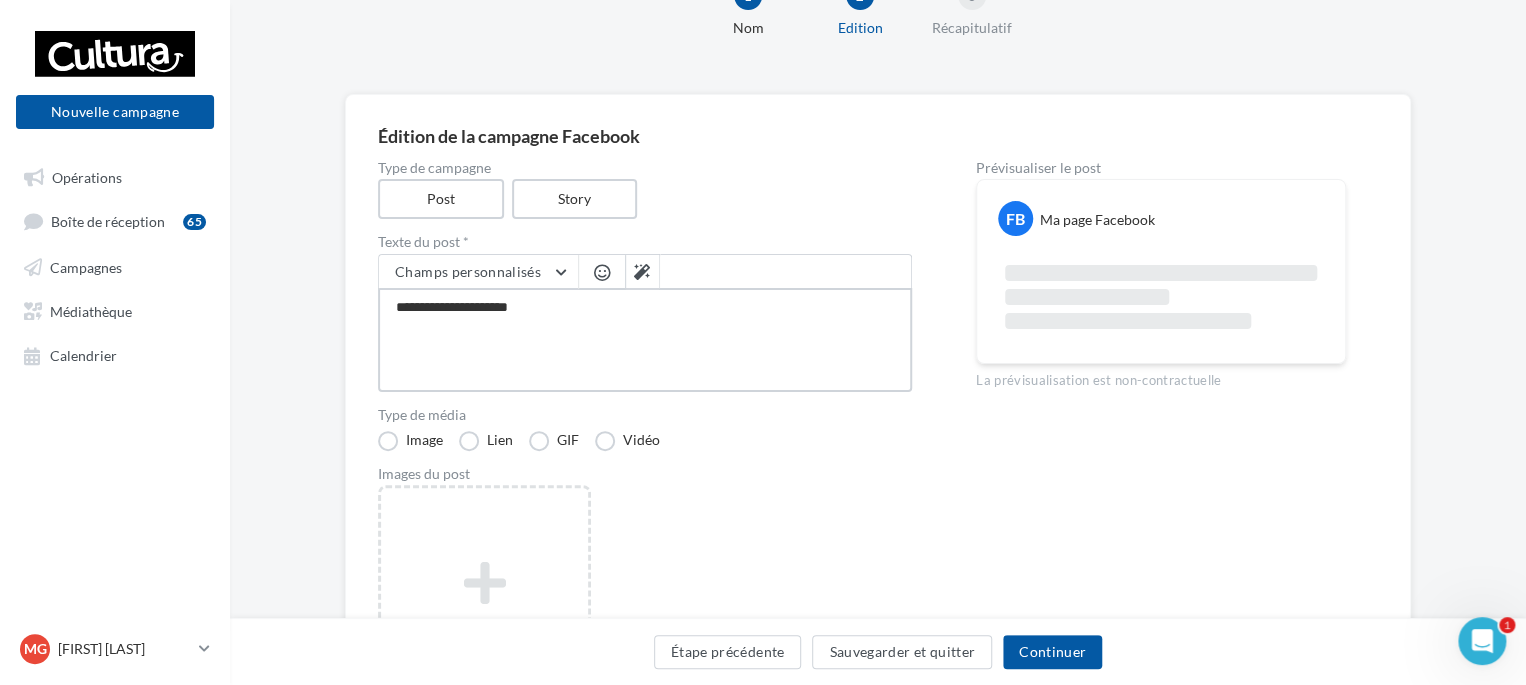 type on "**********" 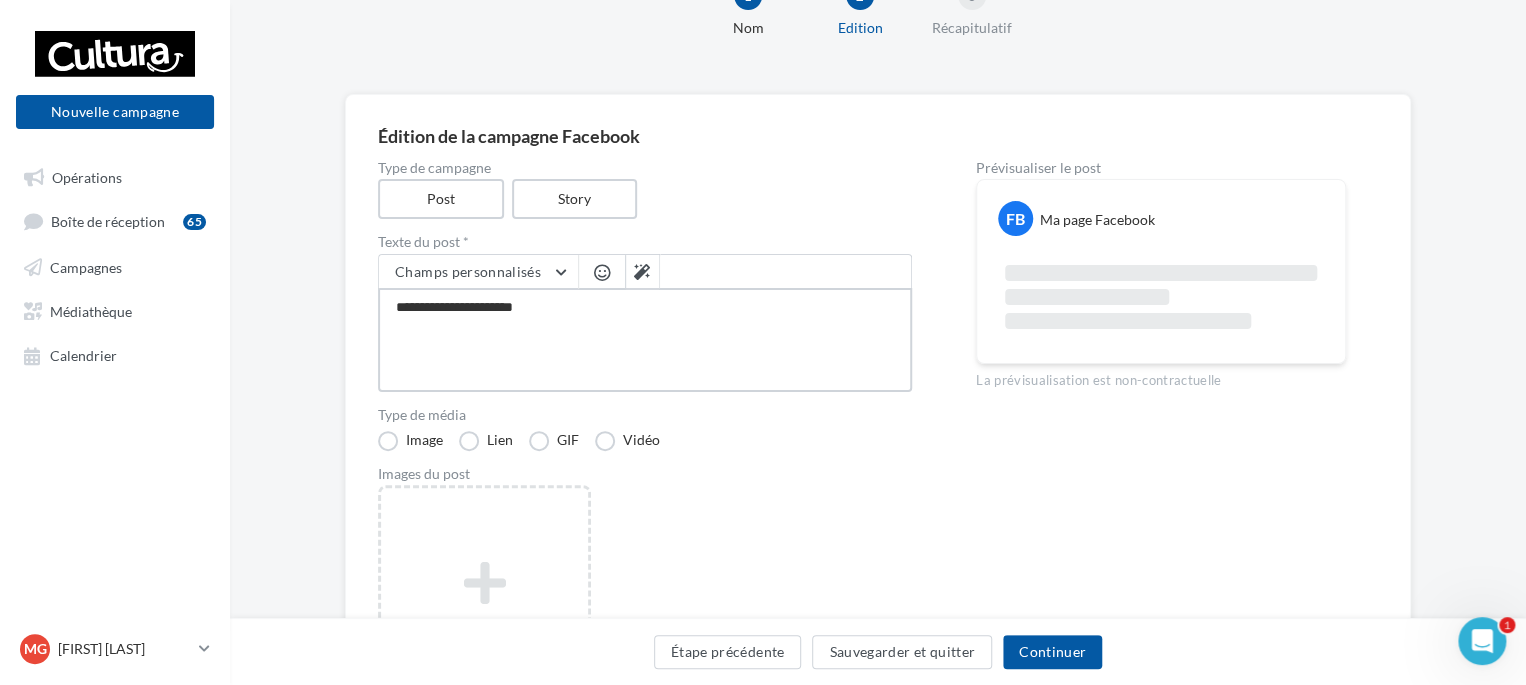type on "**********" 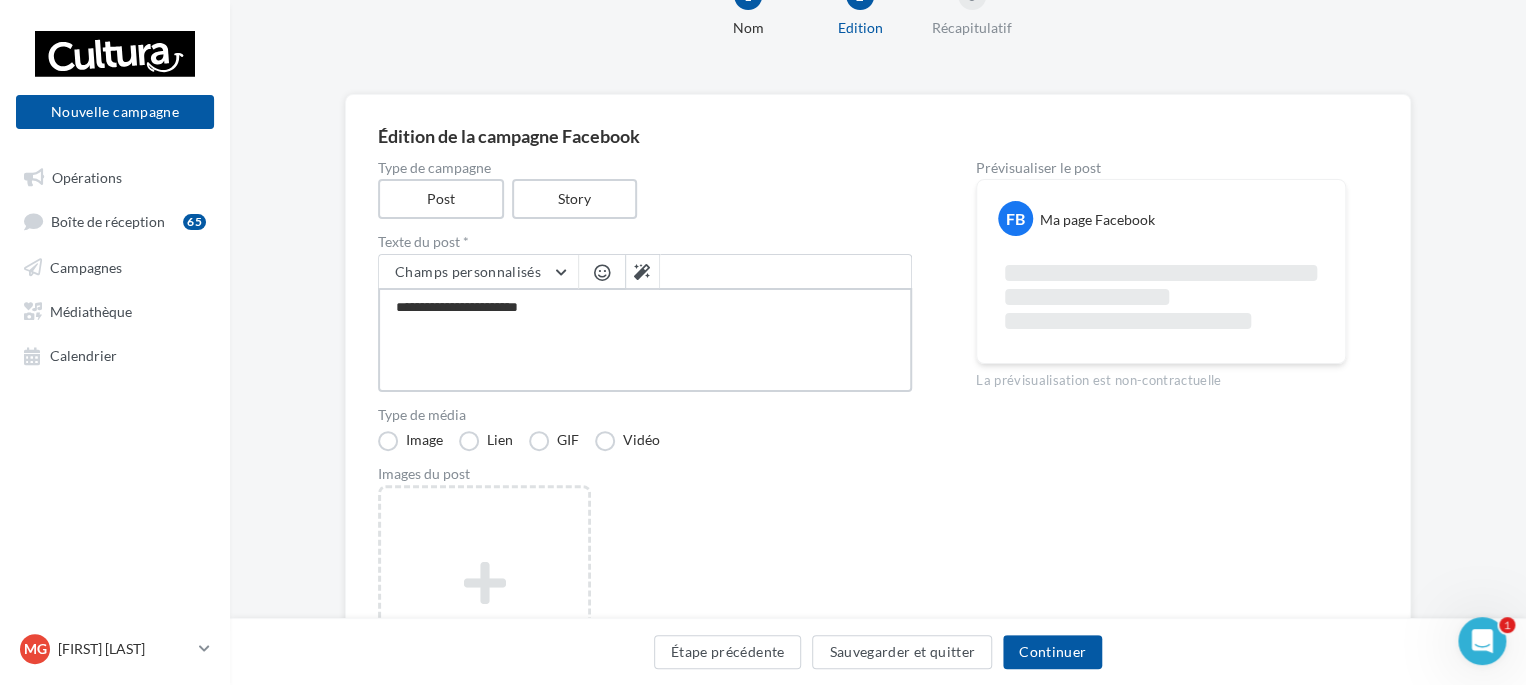 type on "**********" 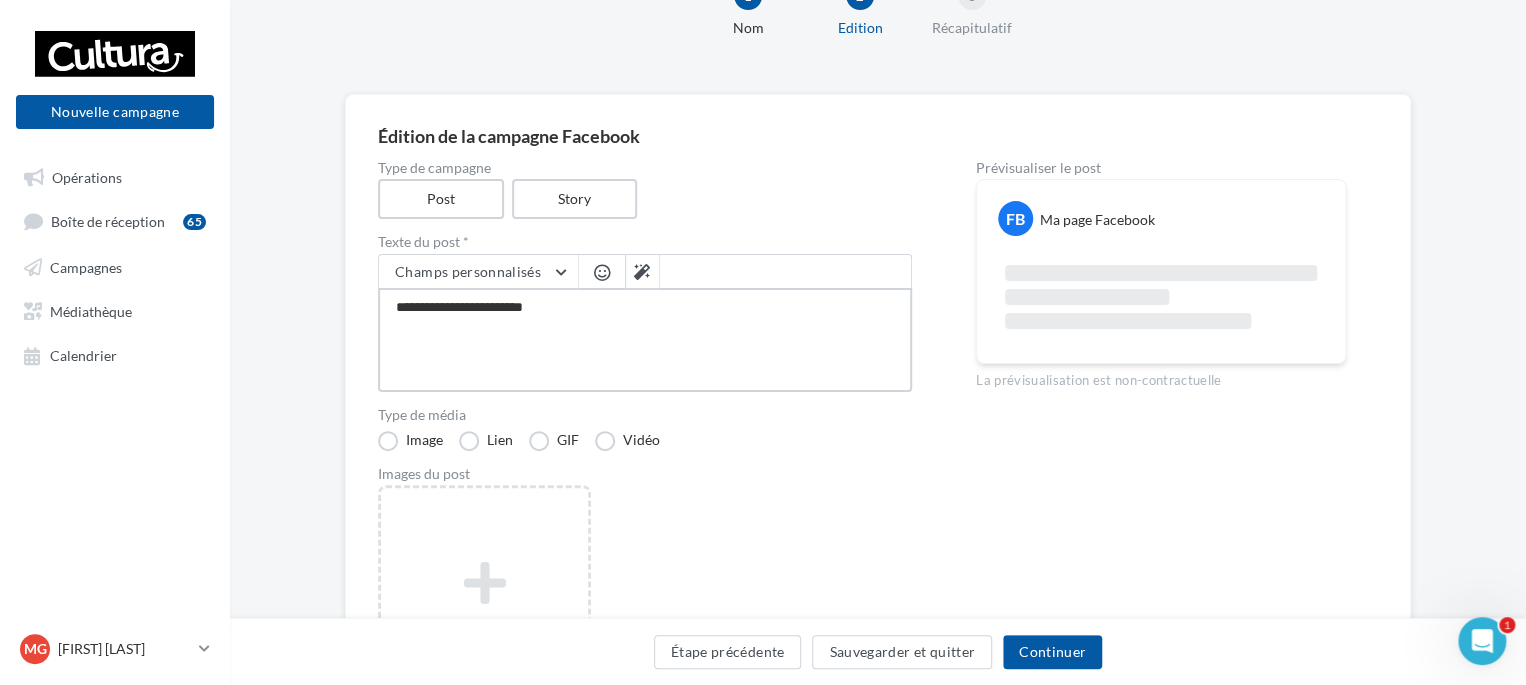 type on "**********" 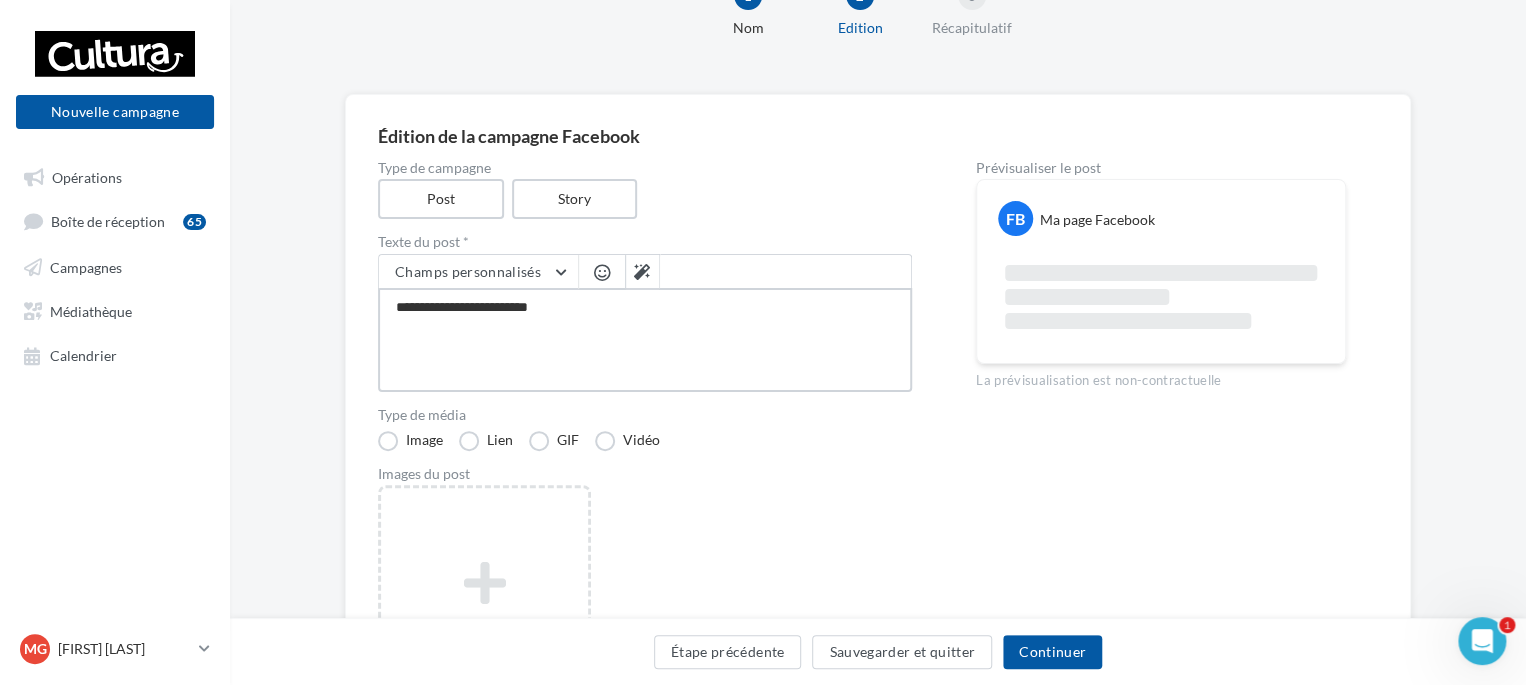 type on "**********" 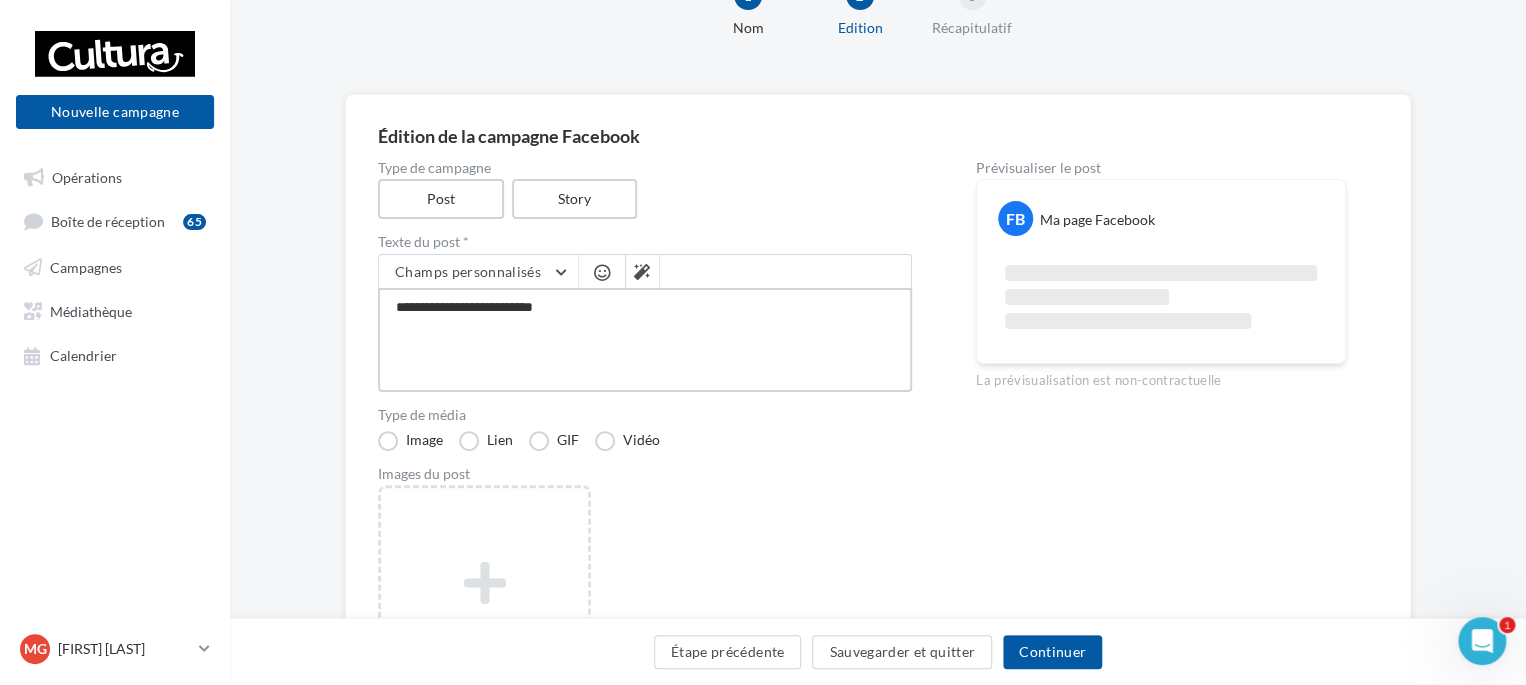 type on "**********" 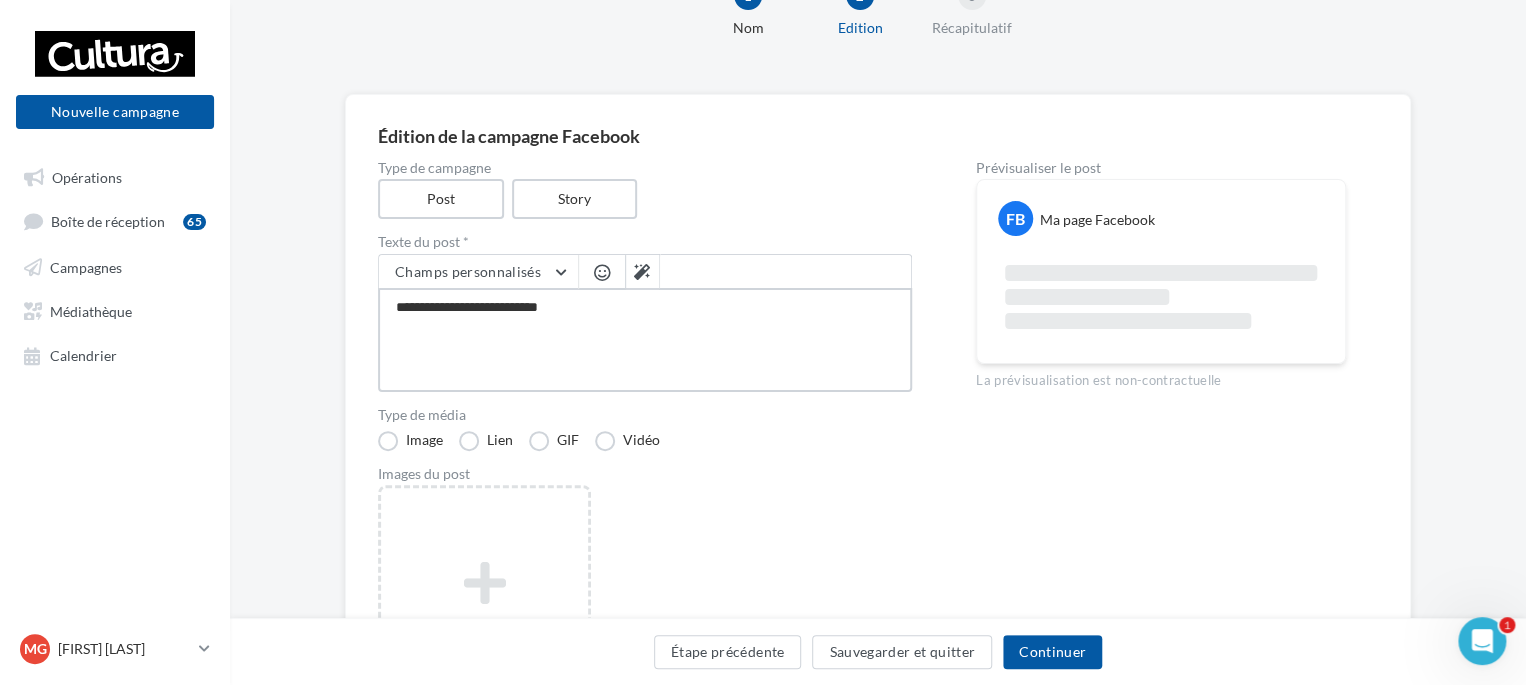 type on "**********" 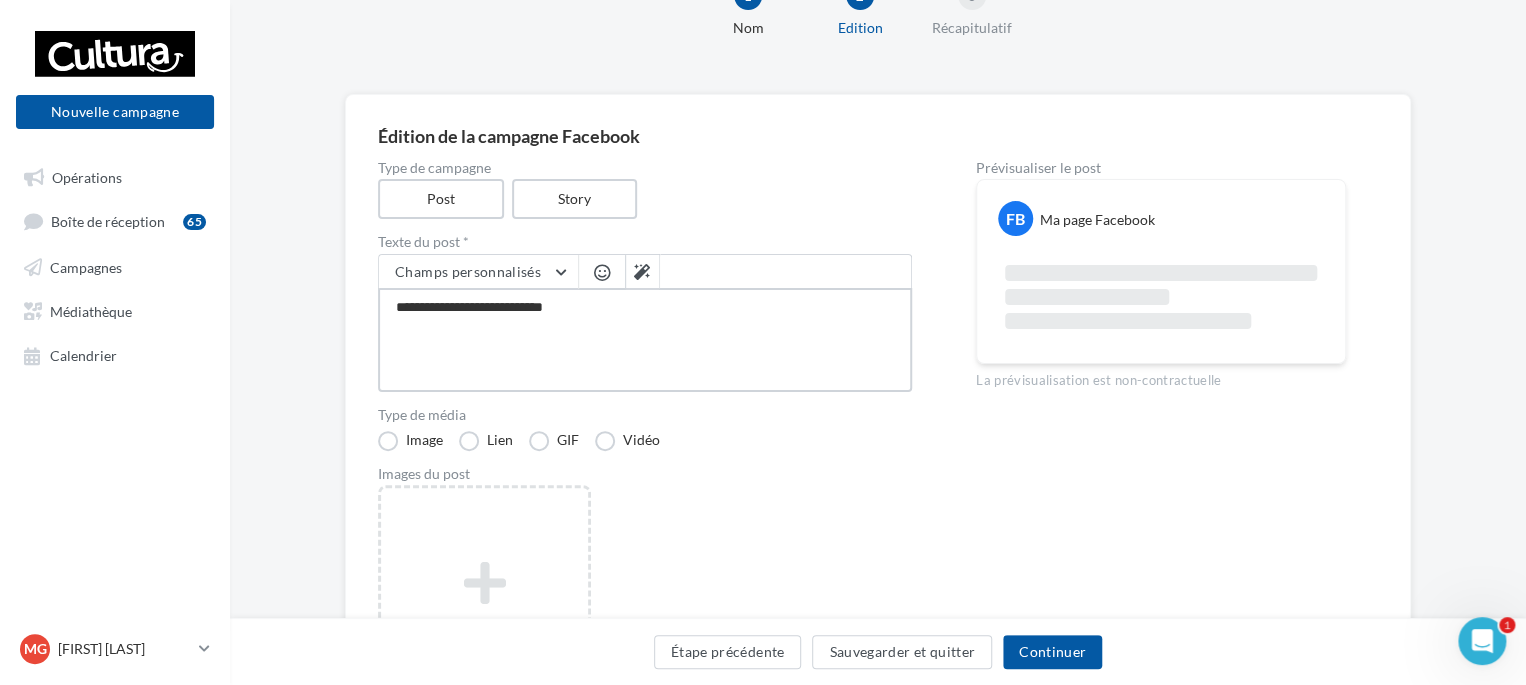 type on "**********" 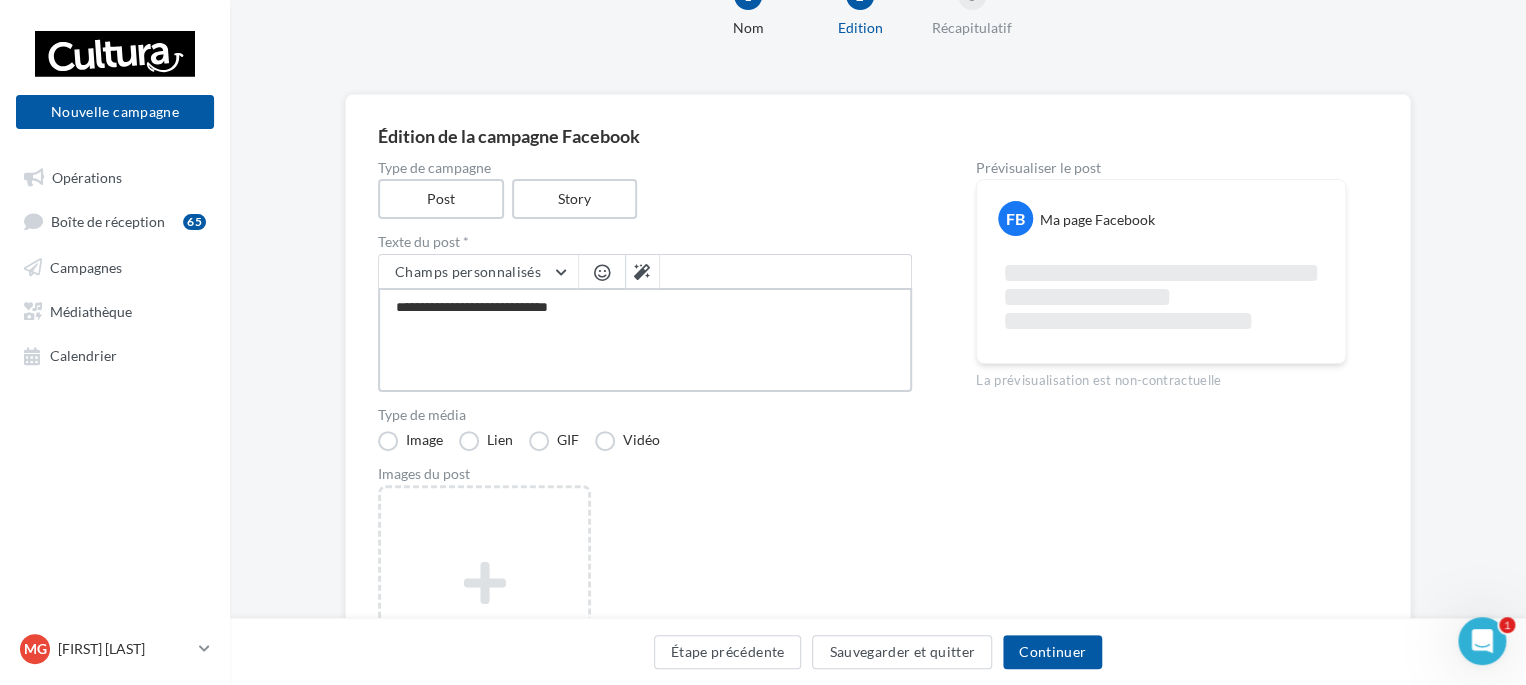 type on "**********" 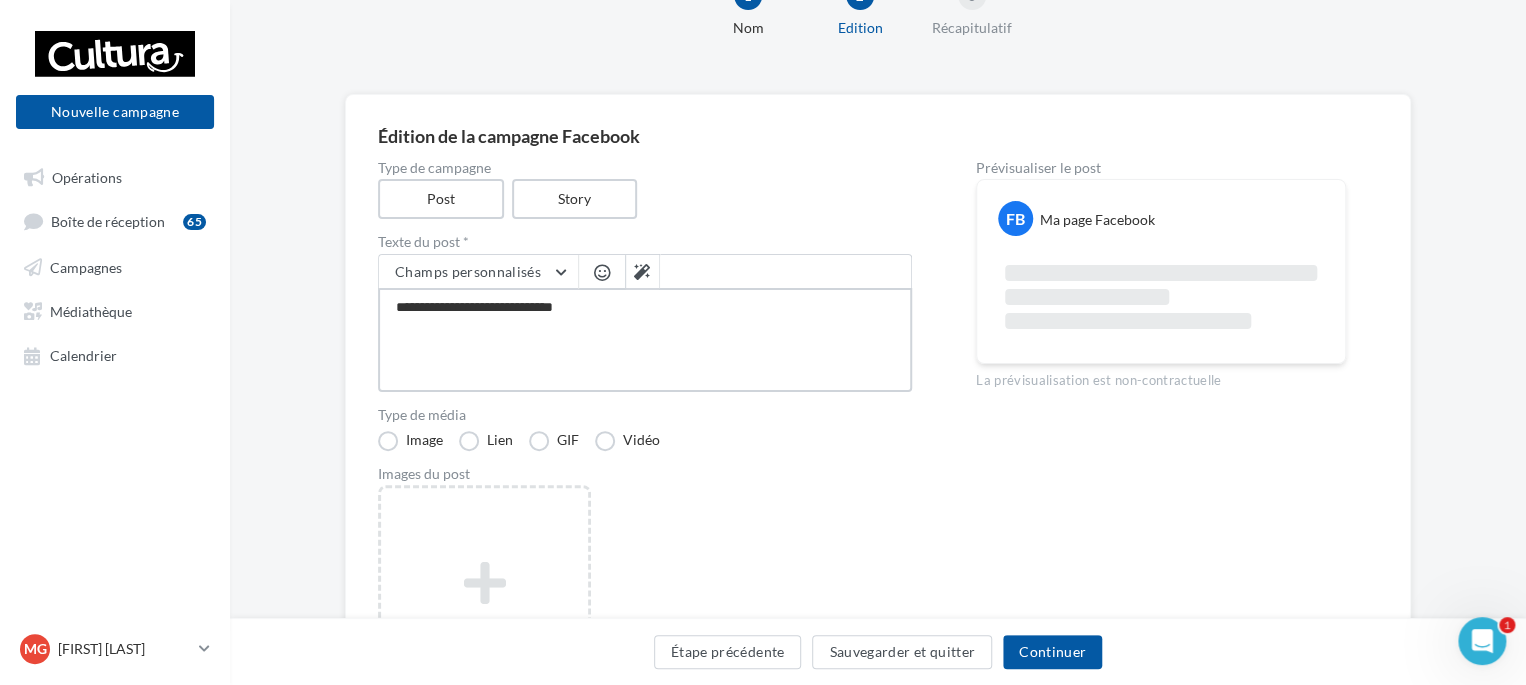 type on "**********" 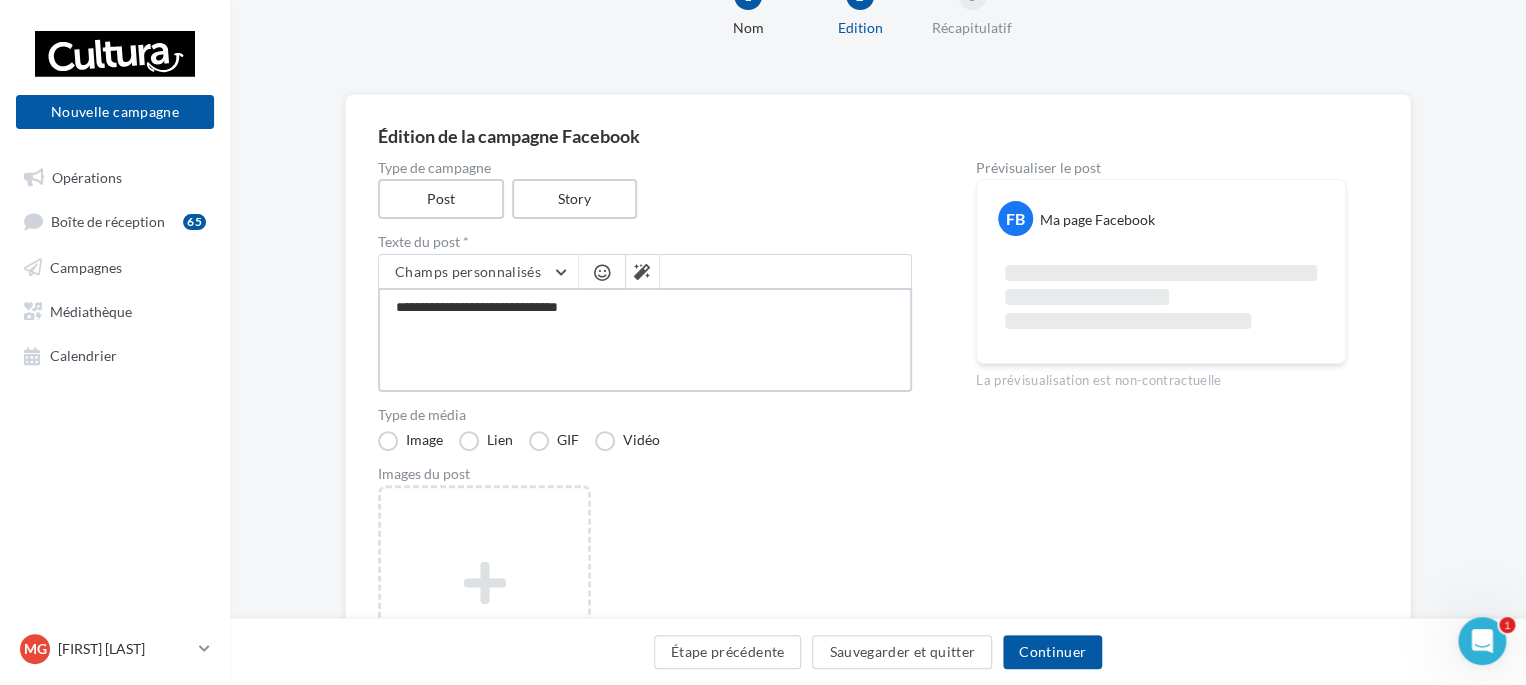 type on "**********" 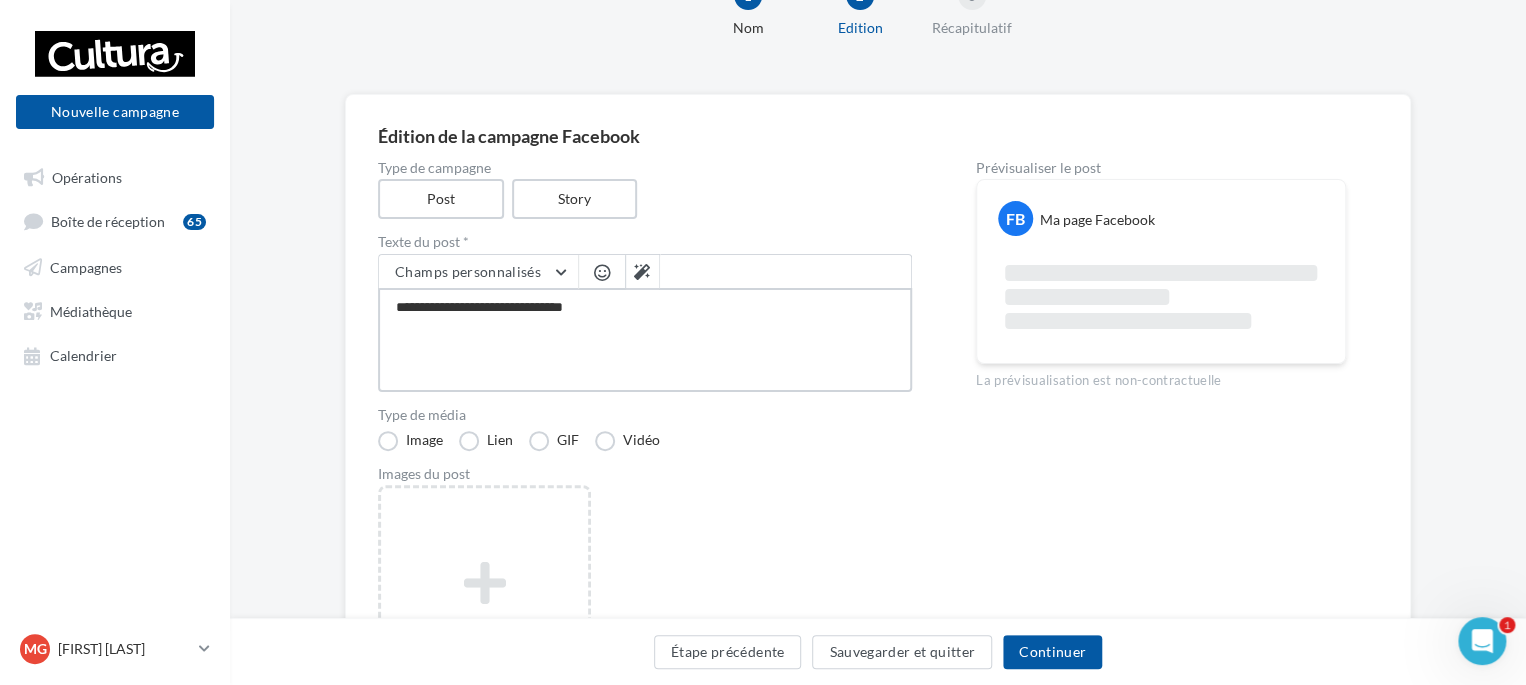type on "**********" 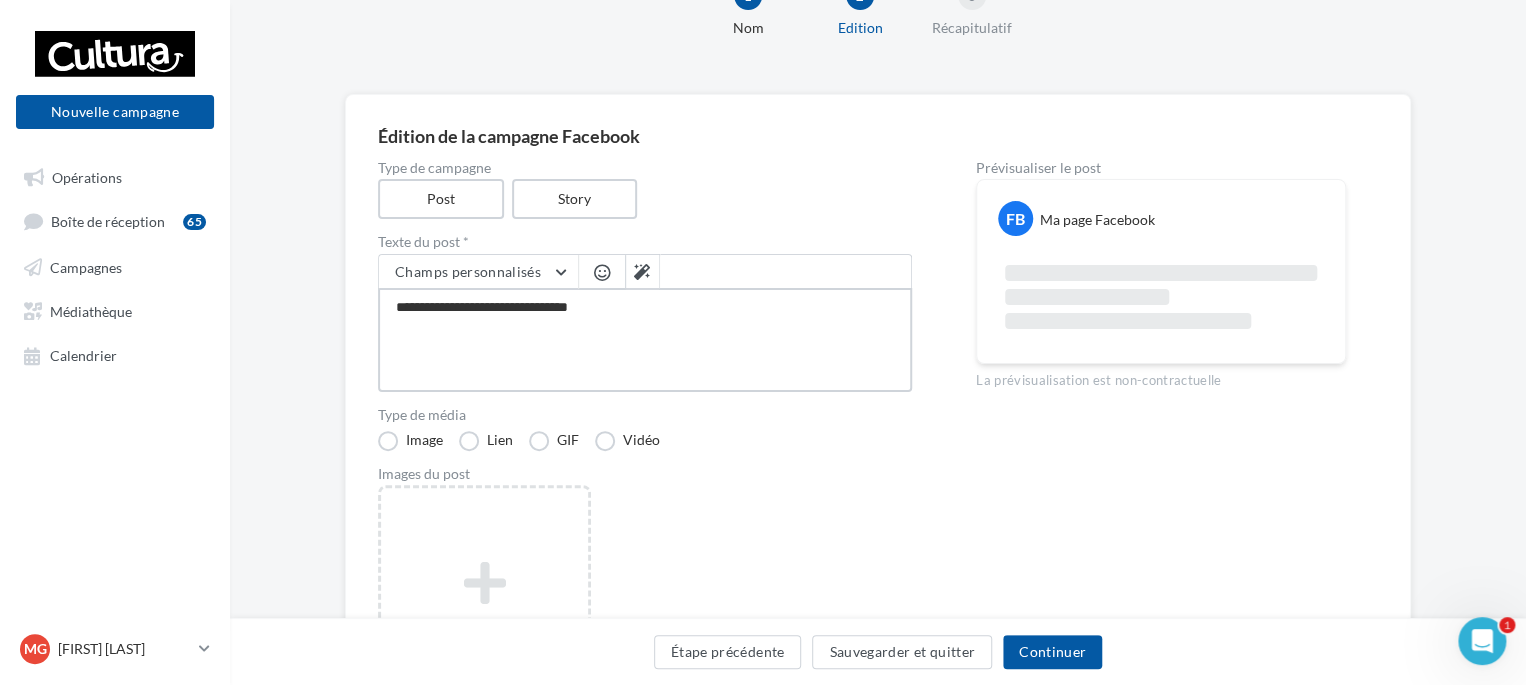 type on "**********" 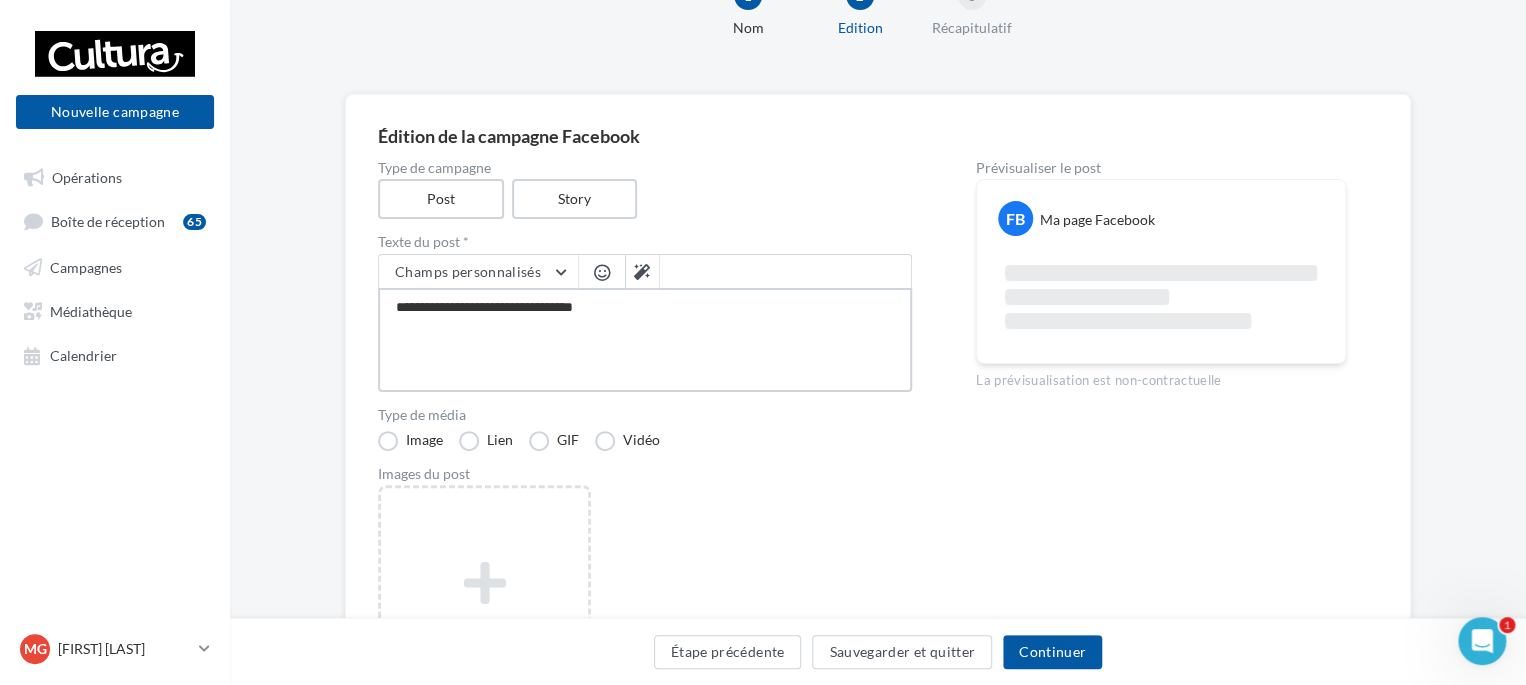 type on "**********" 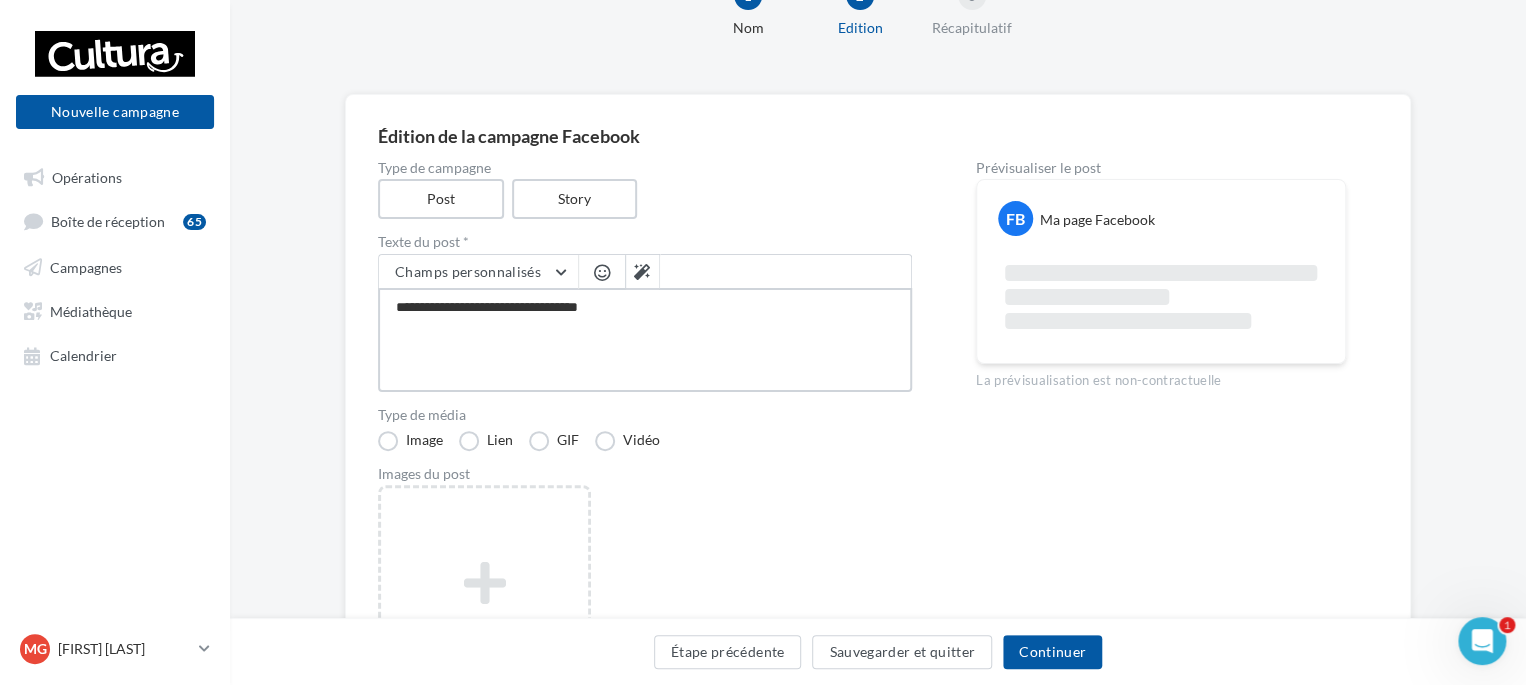 type on "**********" 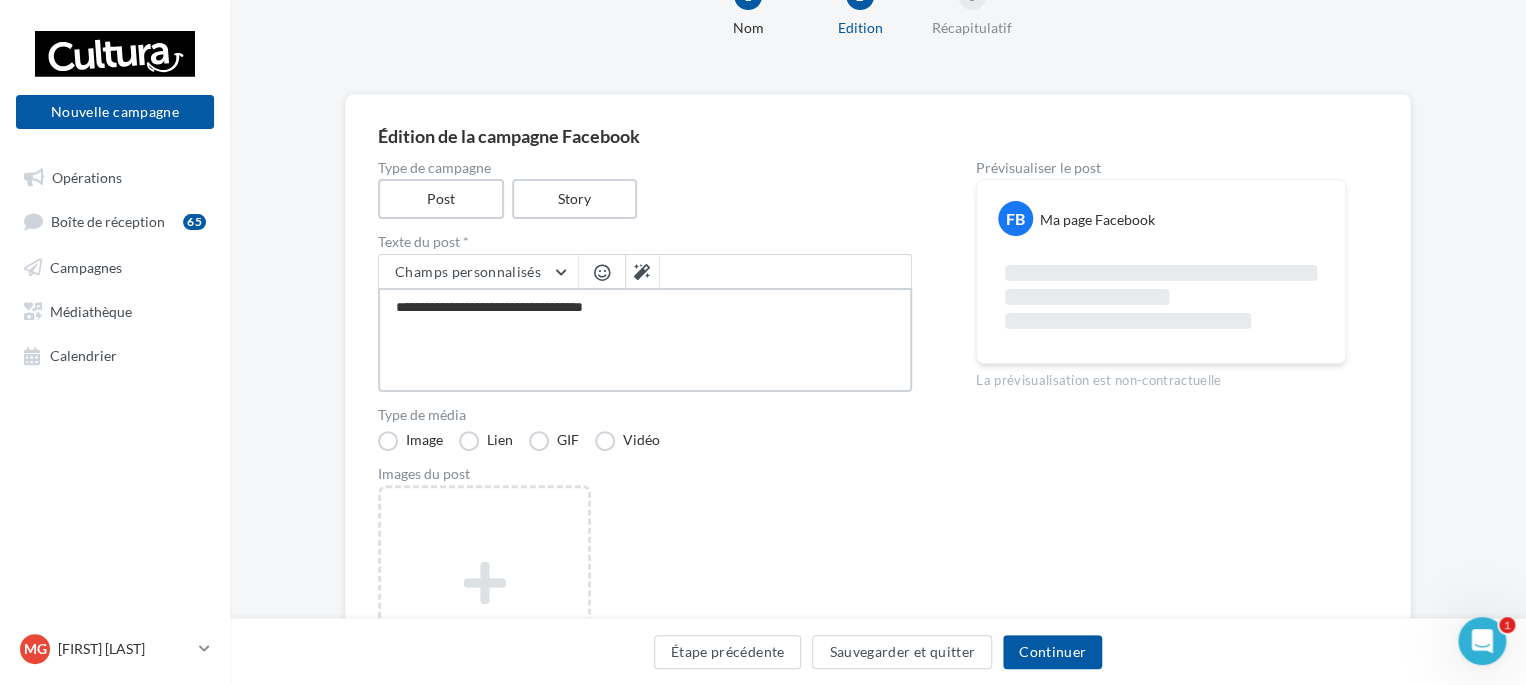 type on "**********" 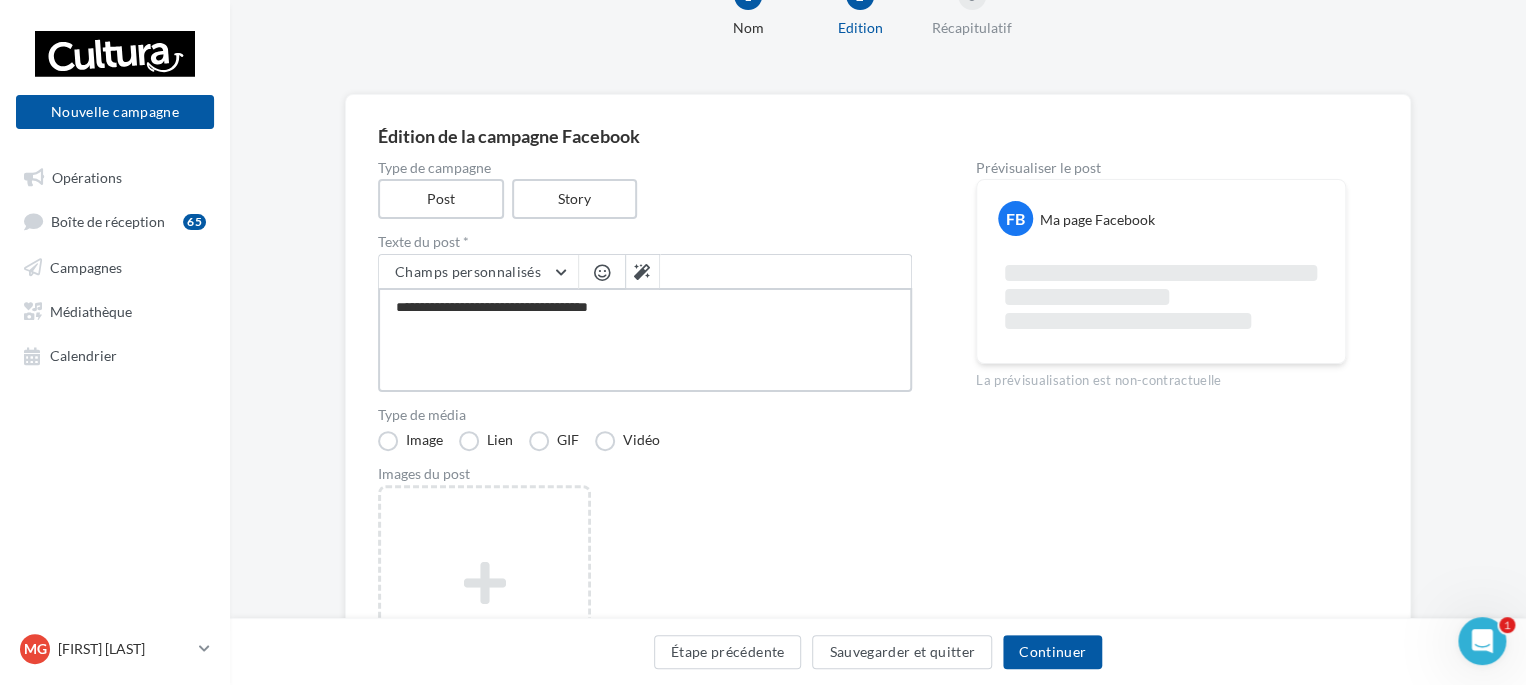 type on "**********" 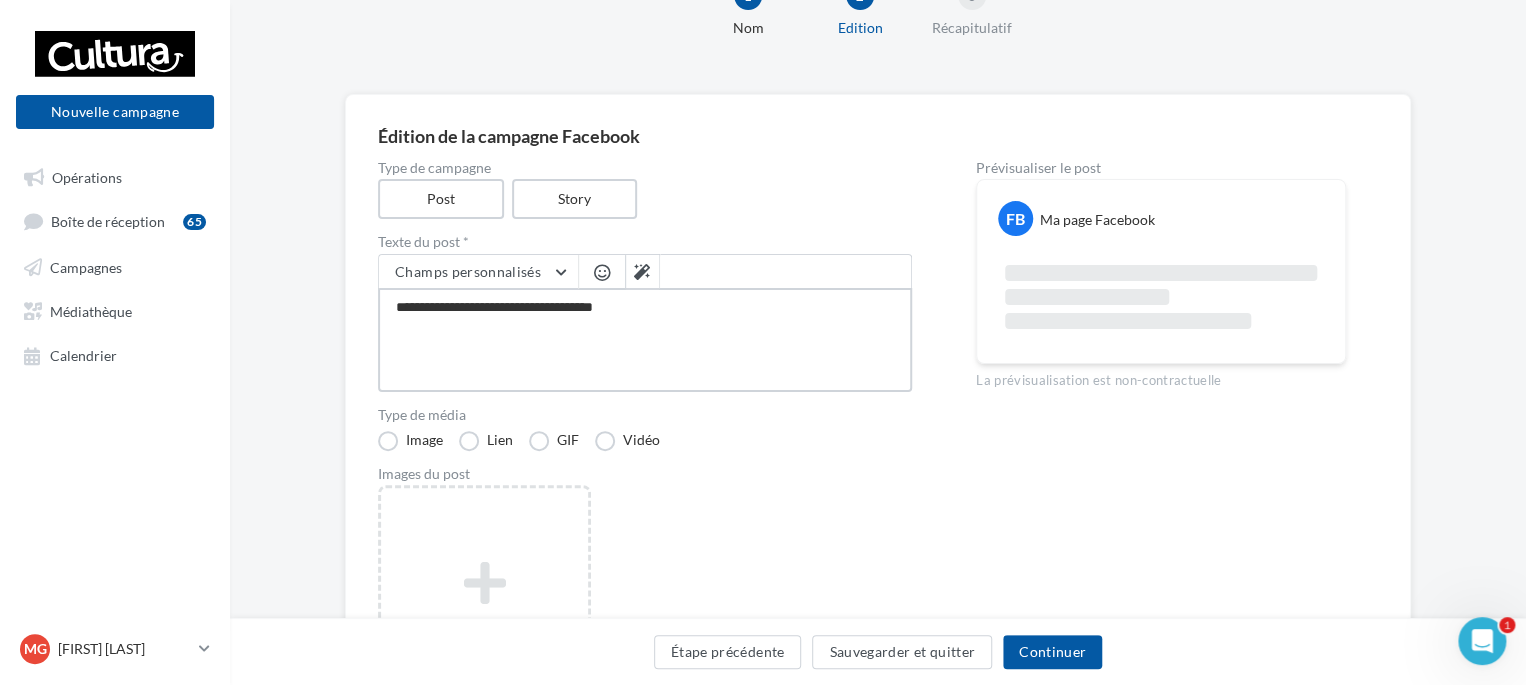type on "**********" 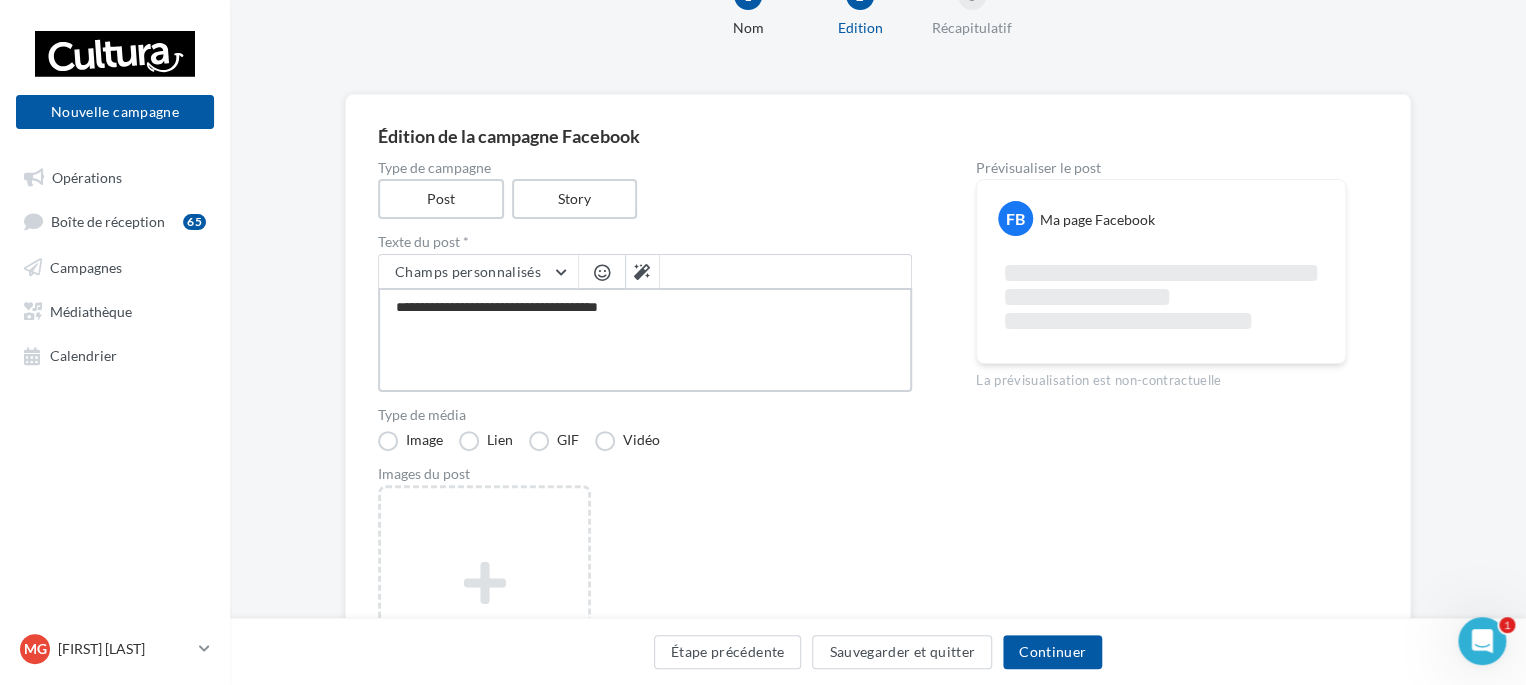 type on "**********" 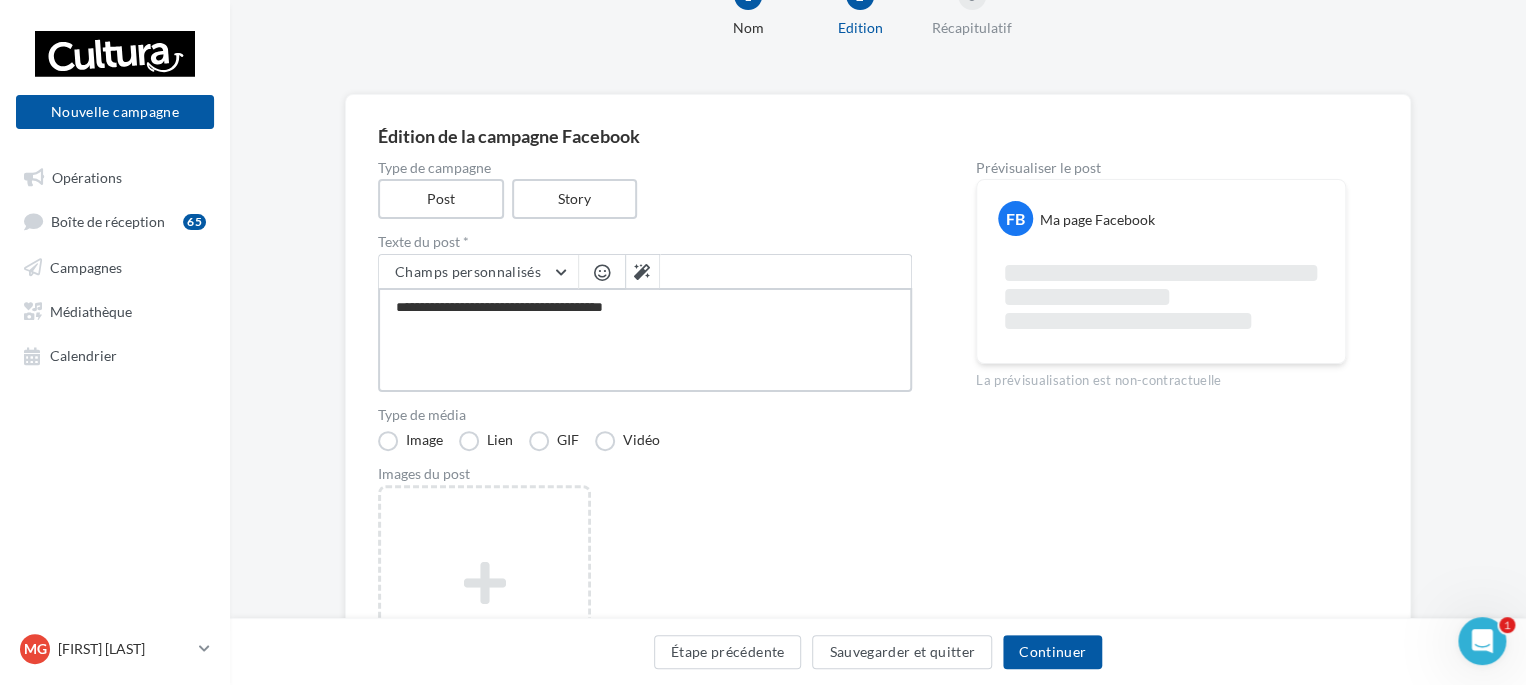 type on "**********" 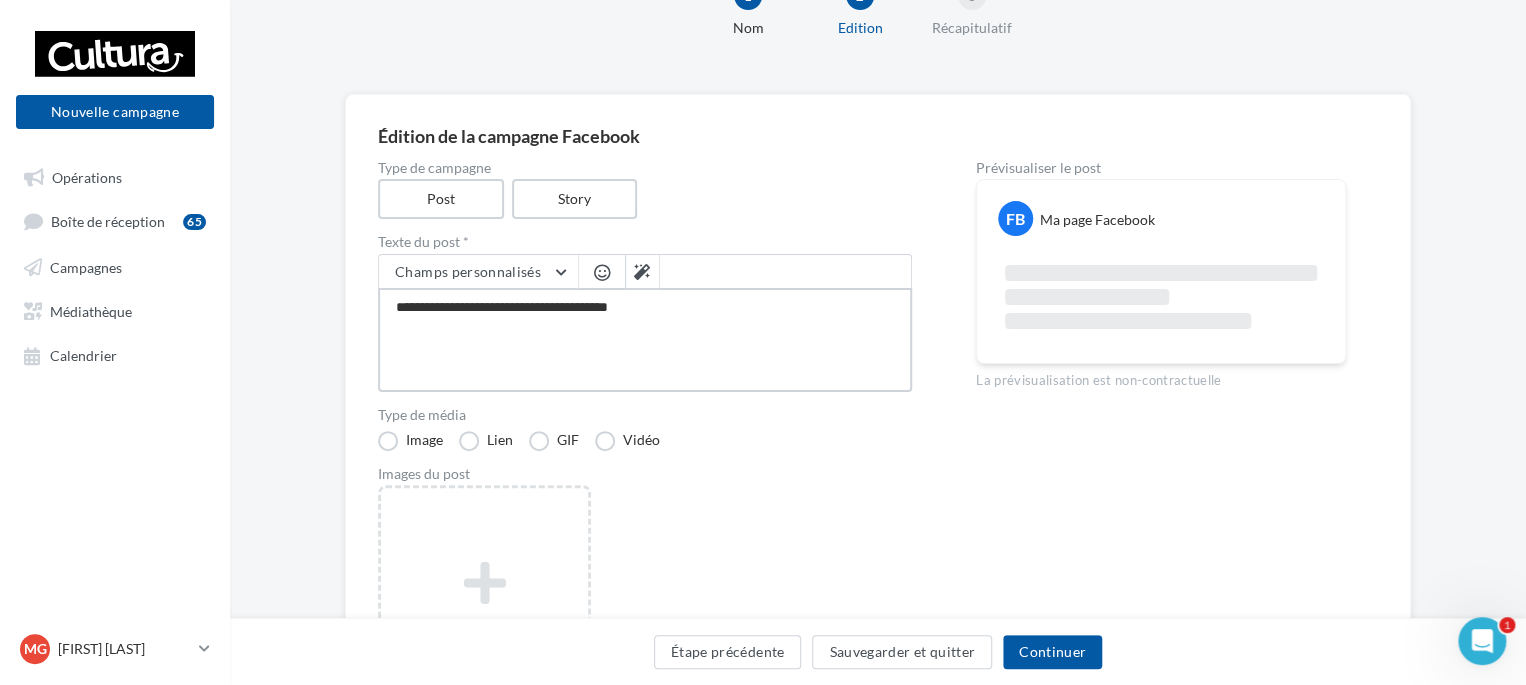 type on "**********" 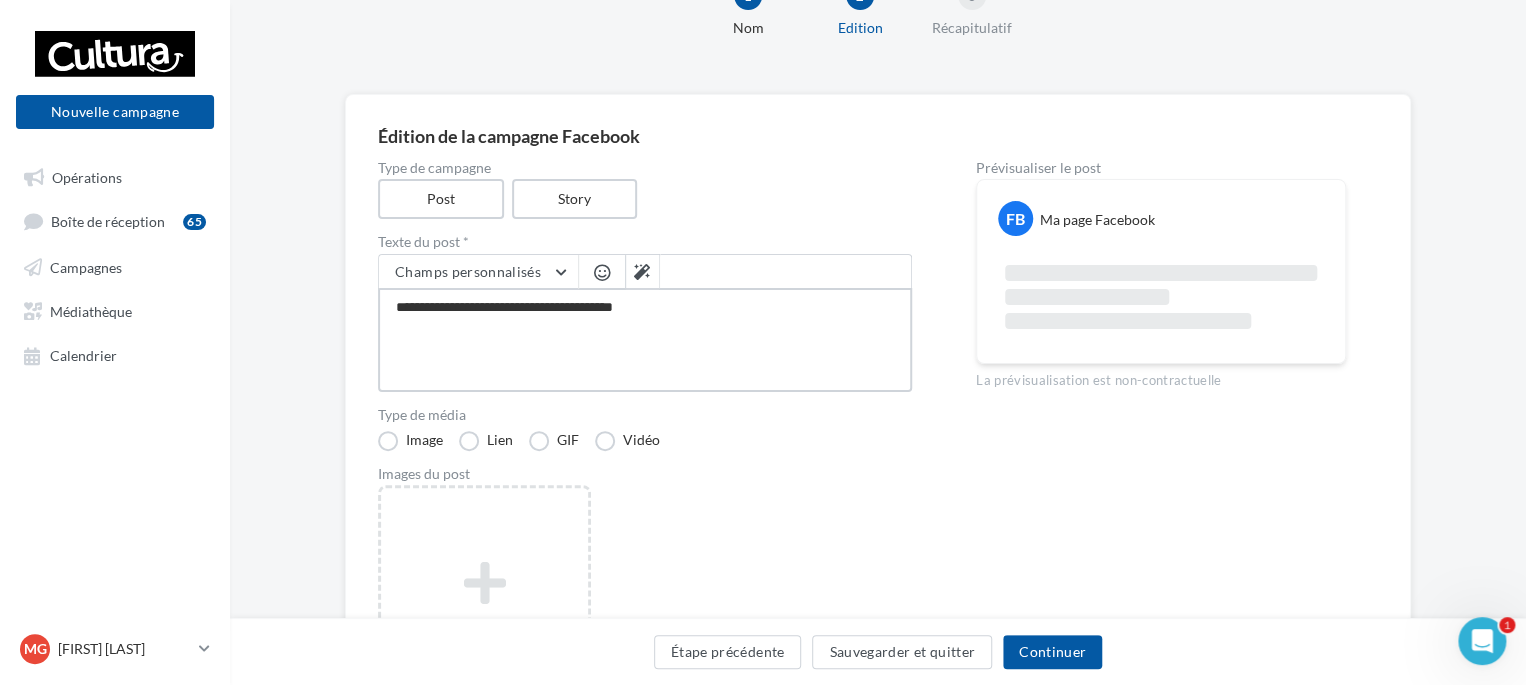 type on "**********" 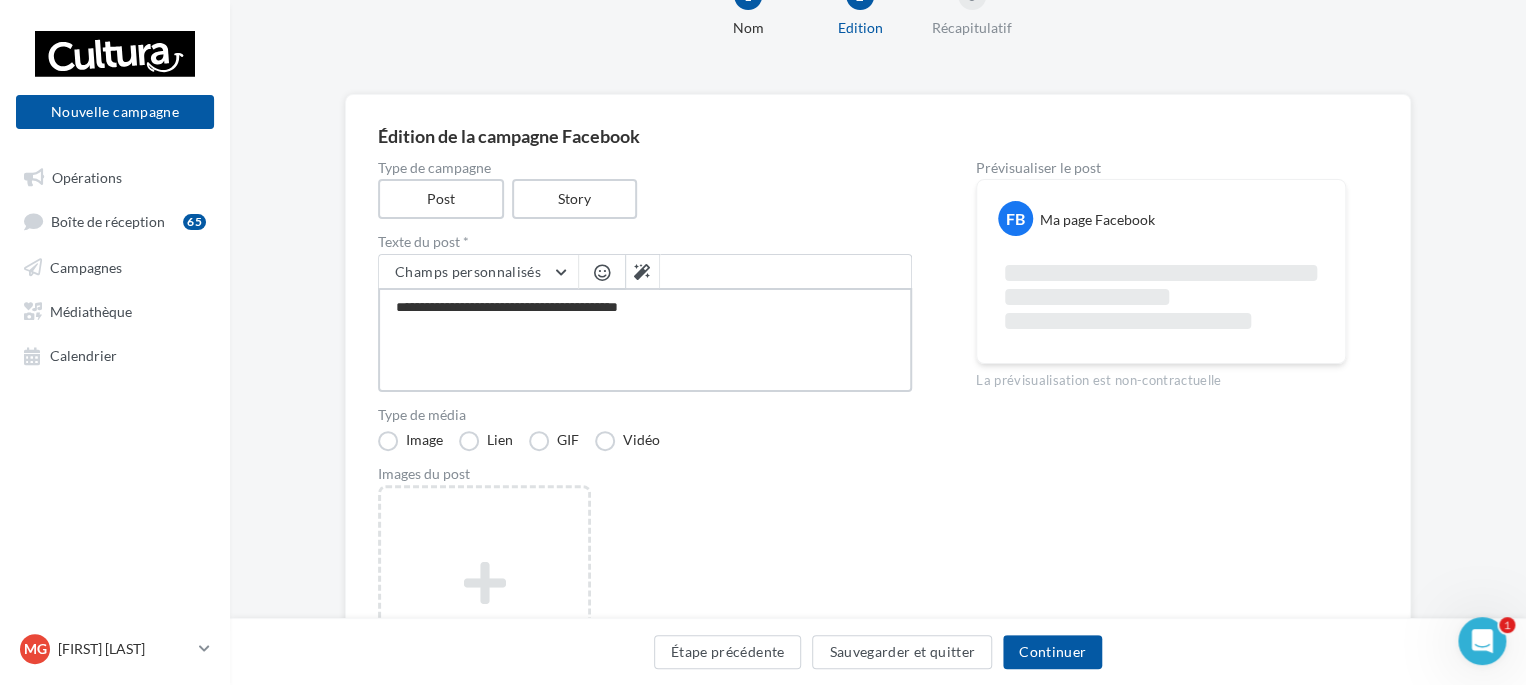 type on "**********" 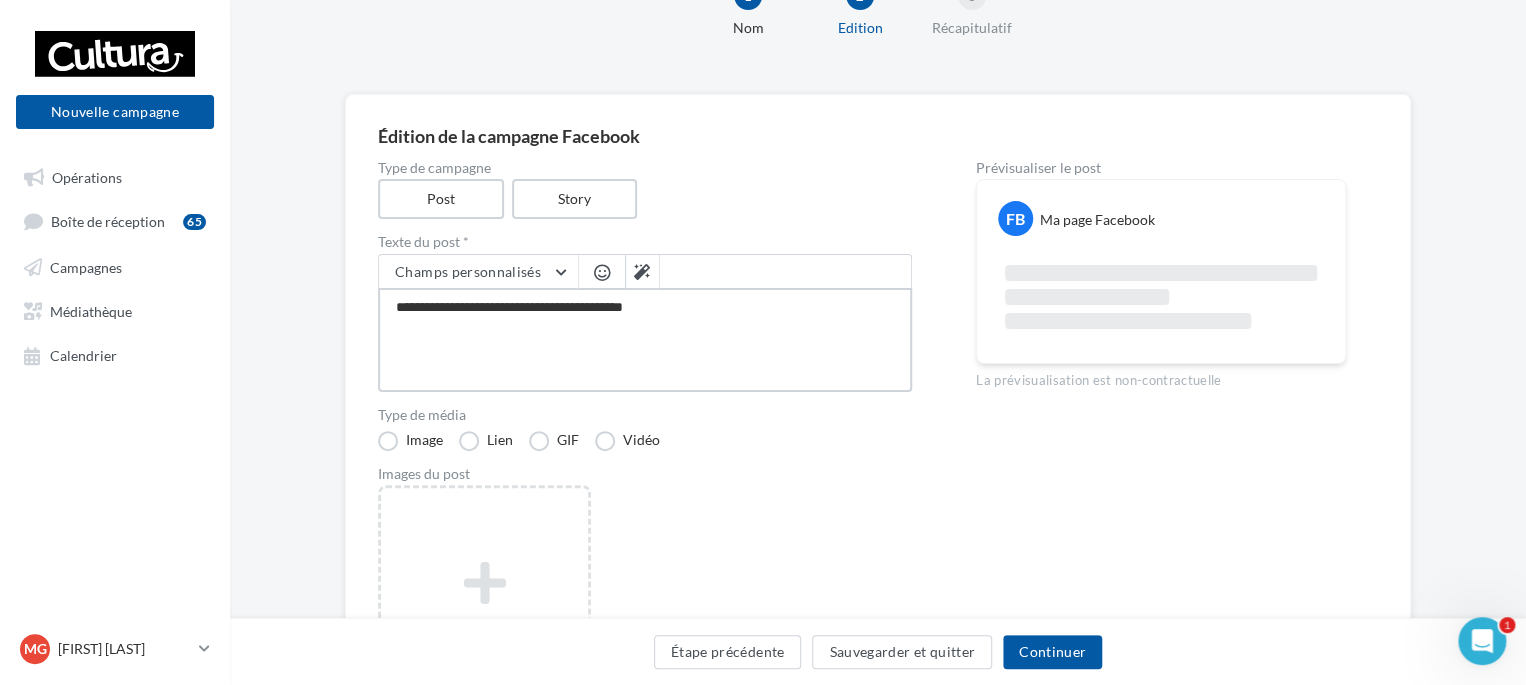type on "**********" 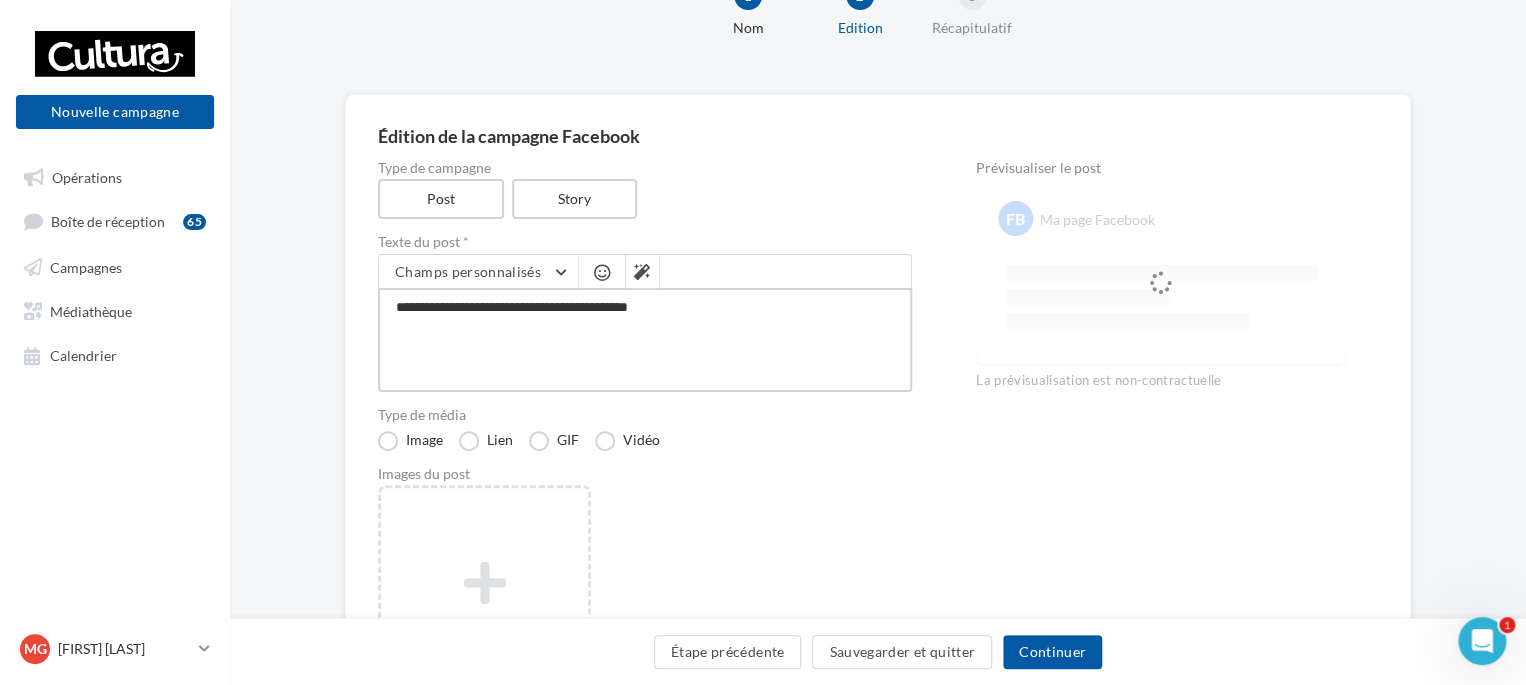 type on "**********" 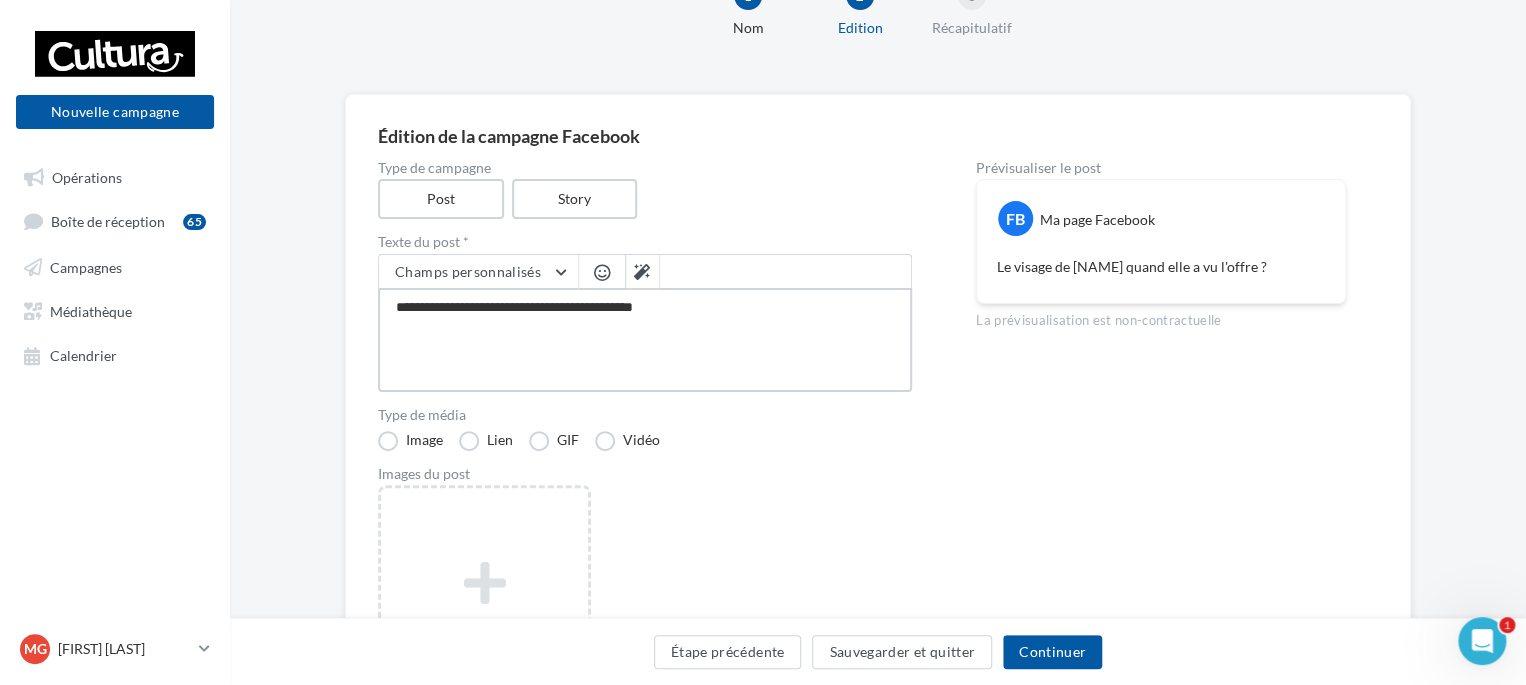 type on "**********" 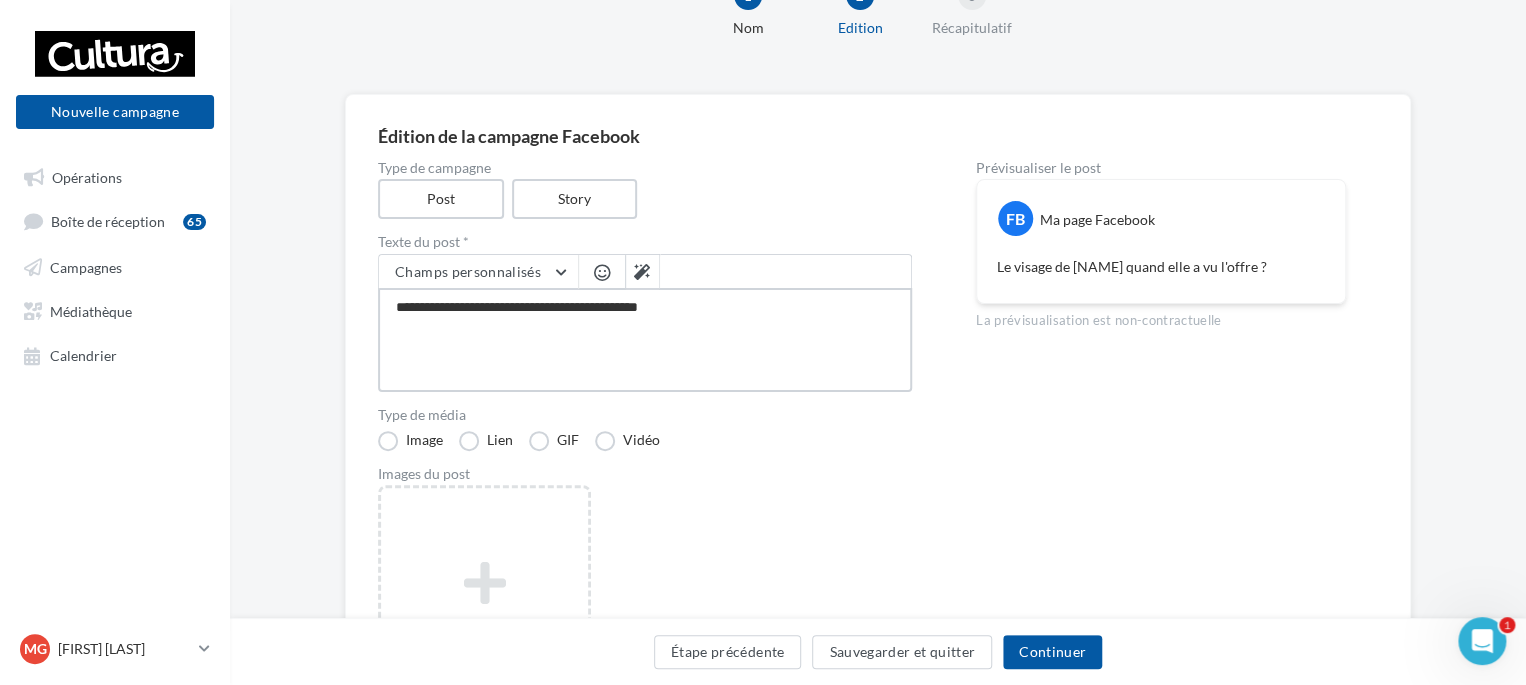 type on "**********" 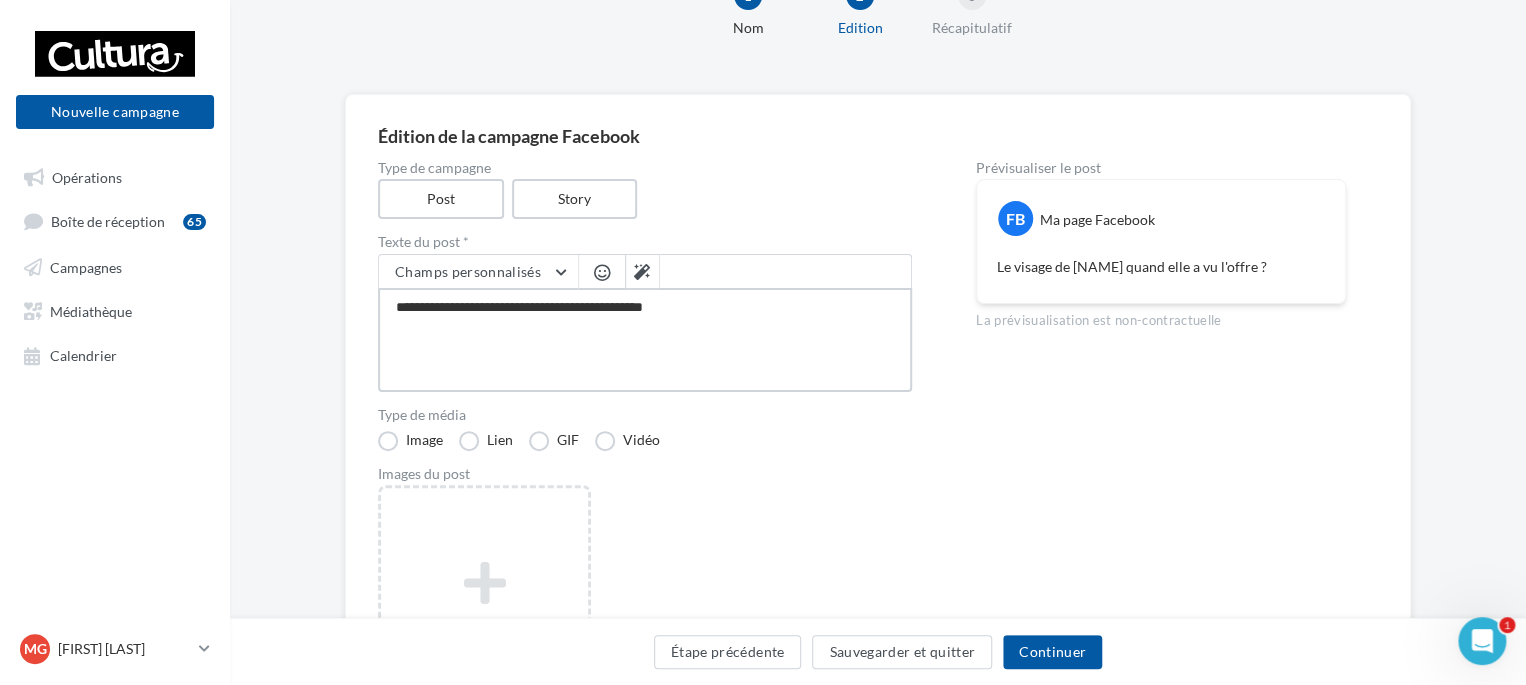 type on "**********" 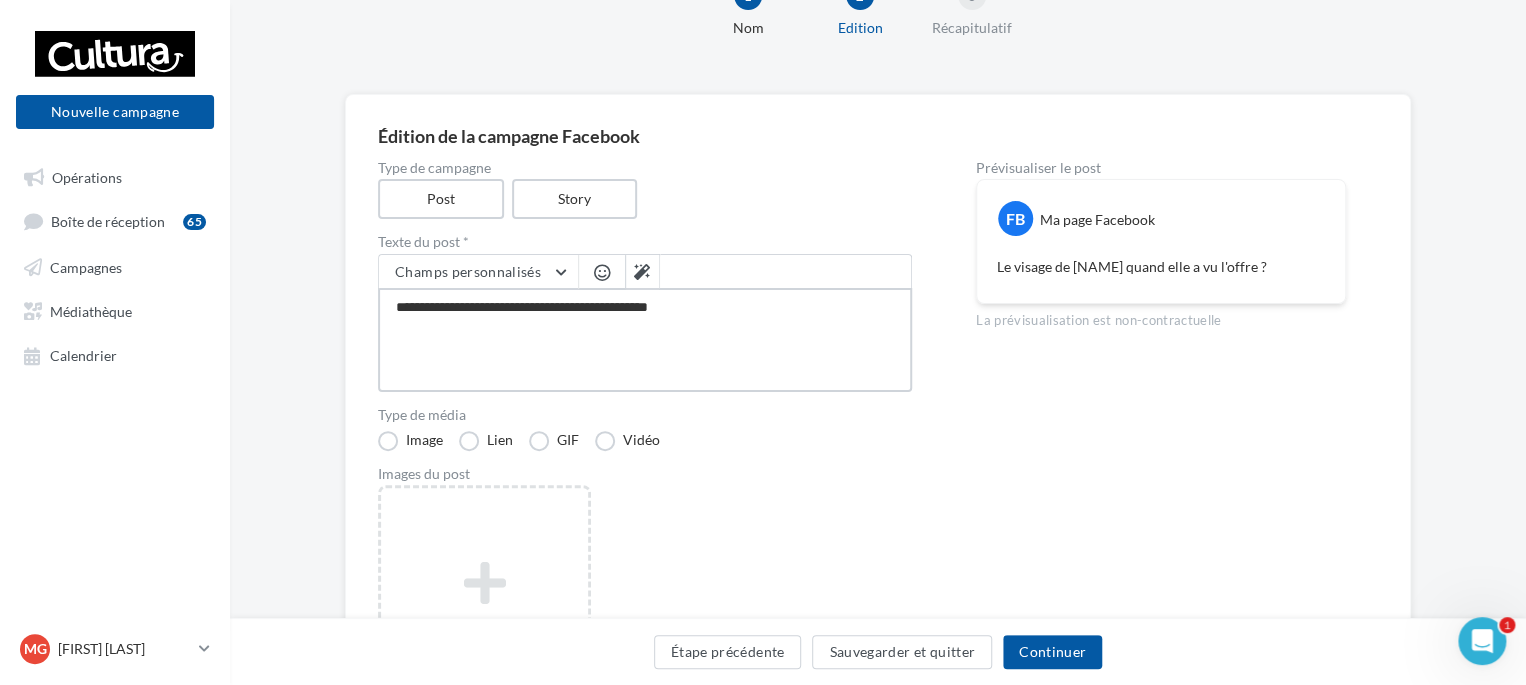 type on "**********" 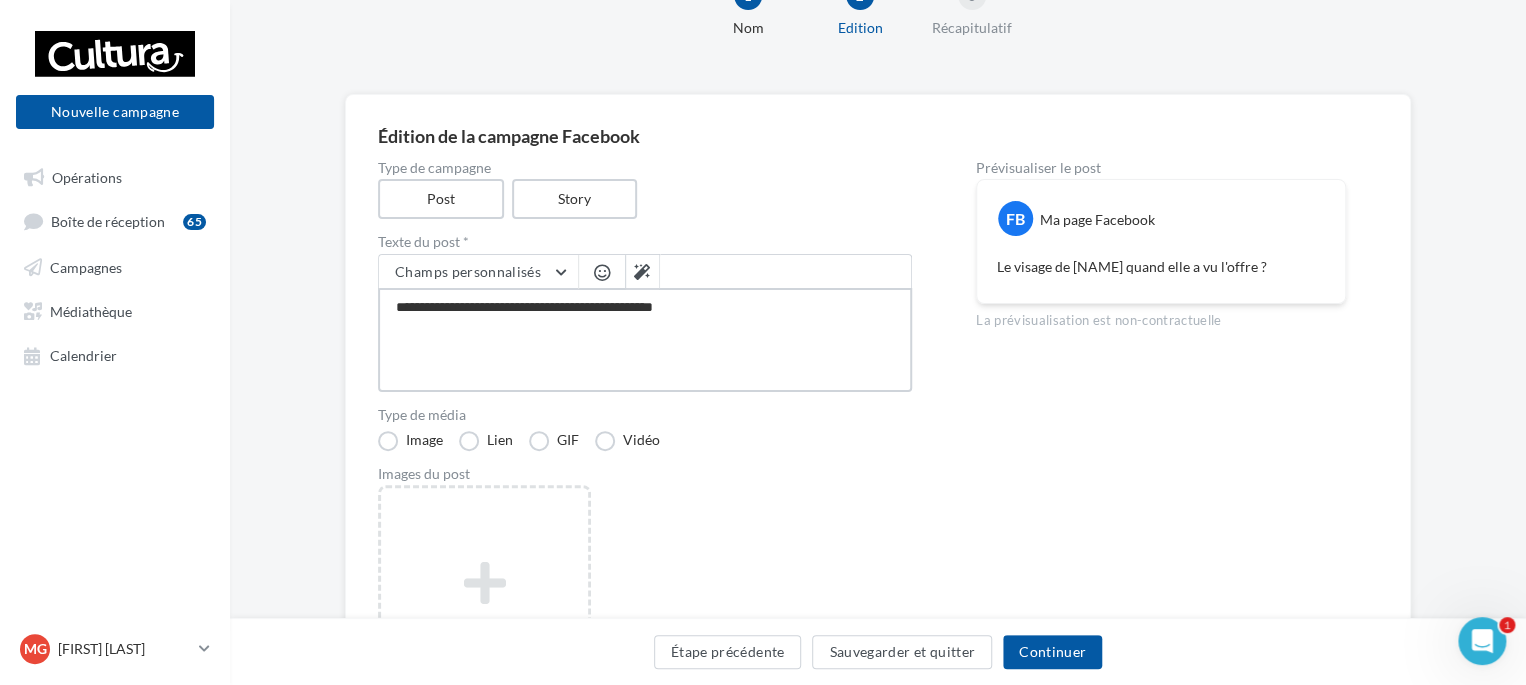 type on "**********" 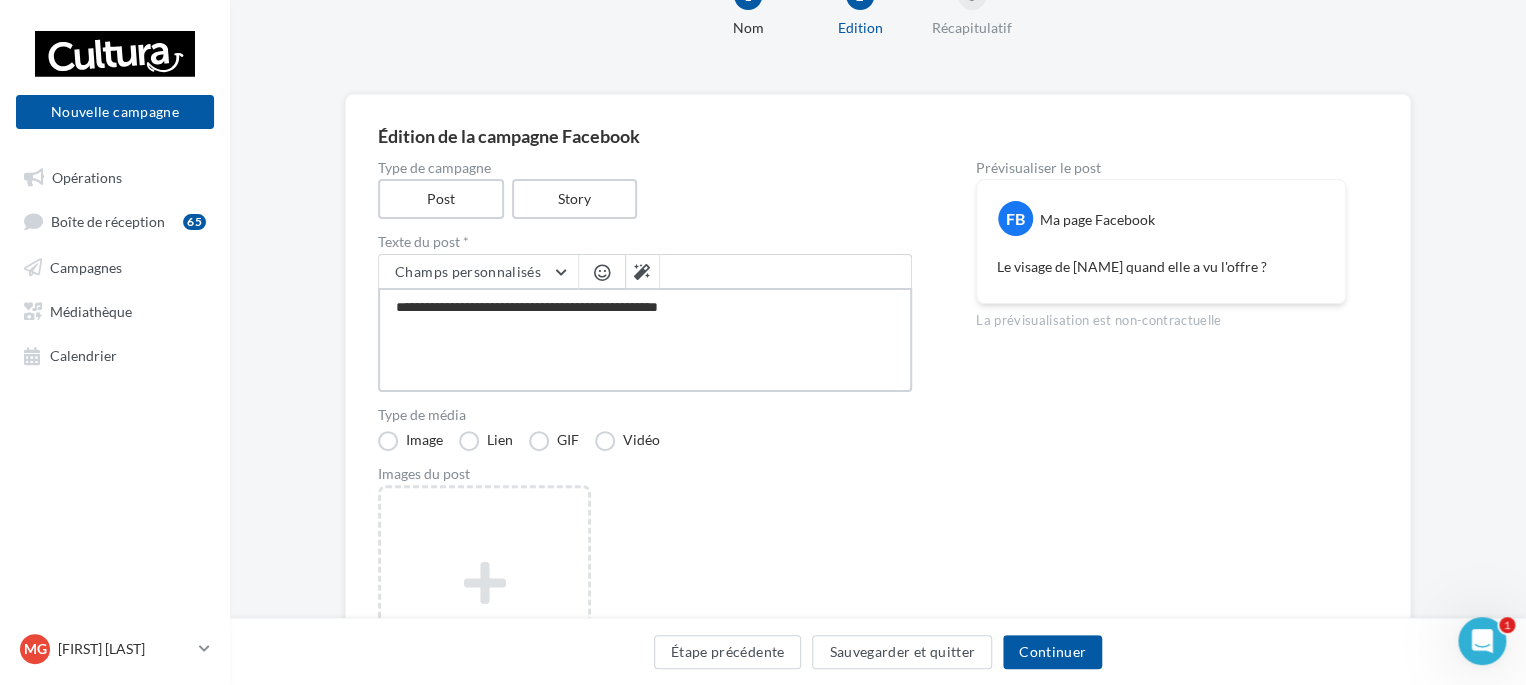 type on "**********" 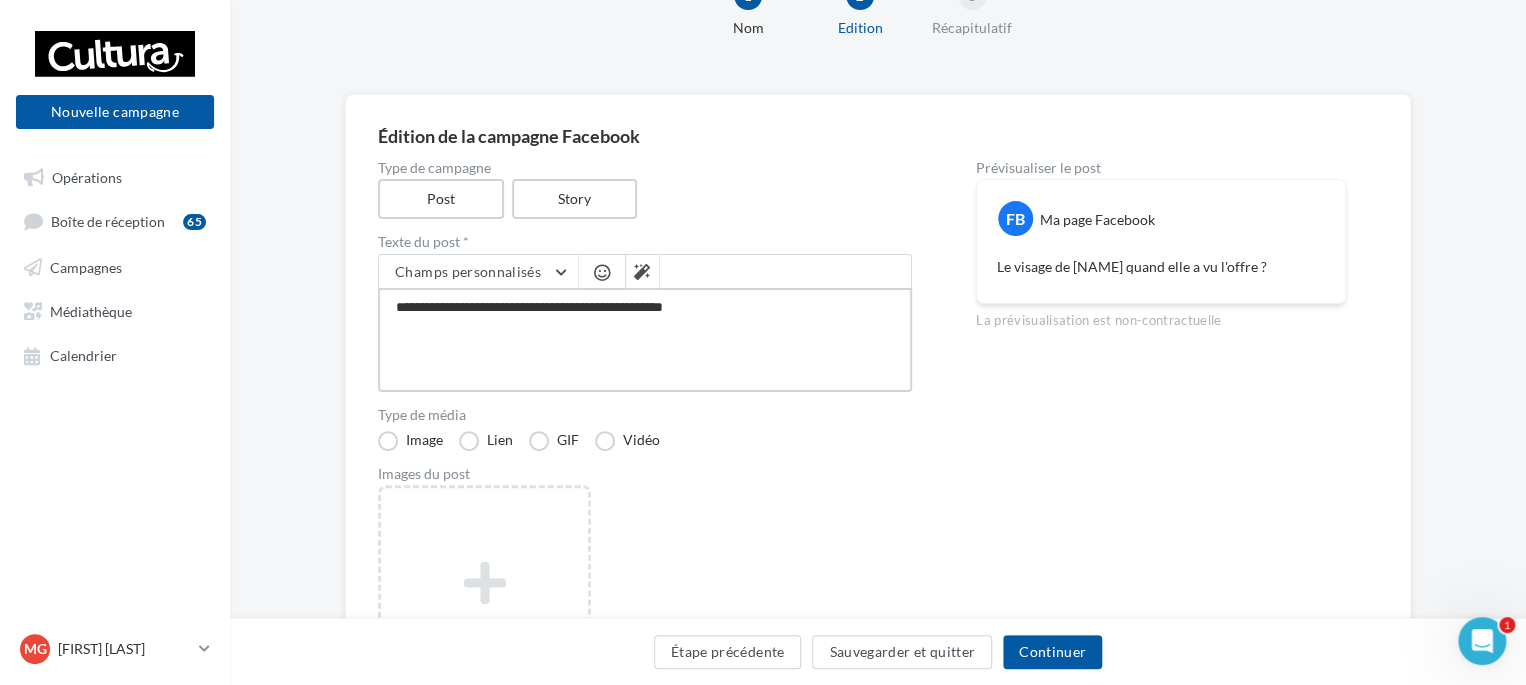 type on "**********" 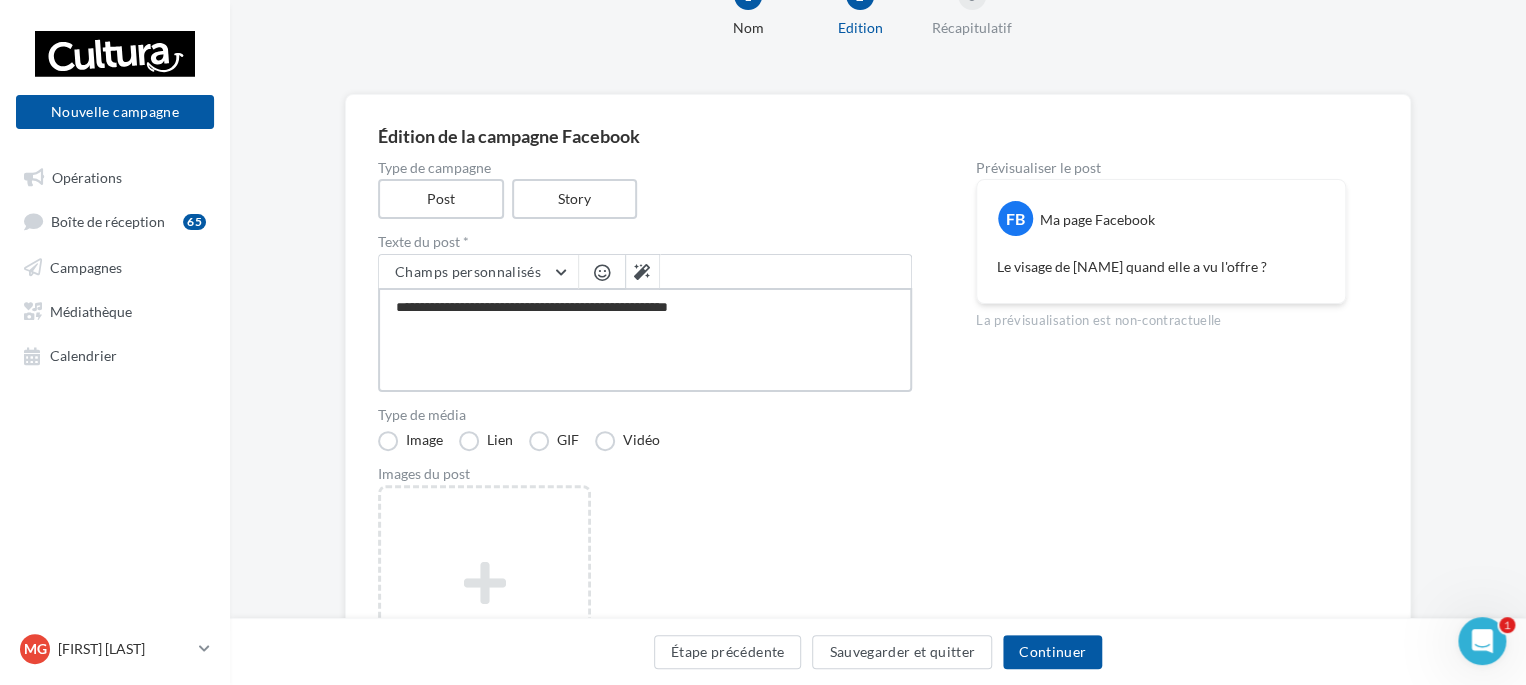 type on "**********" 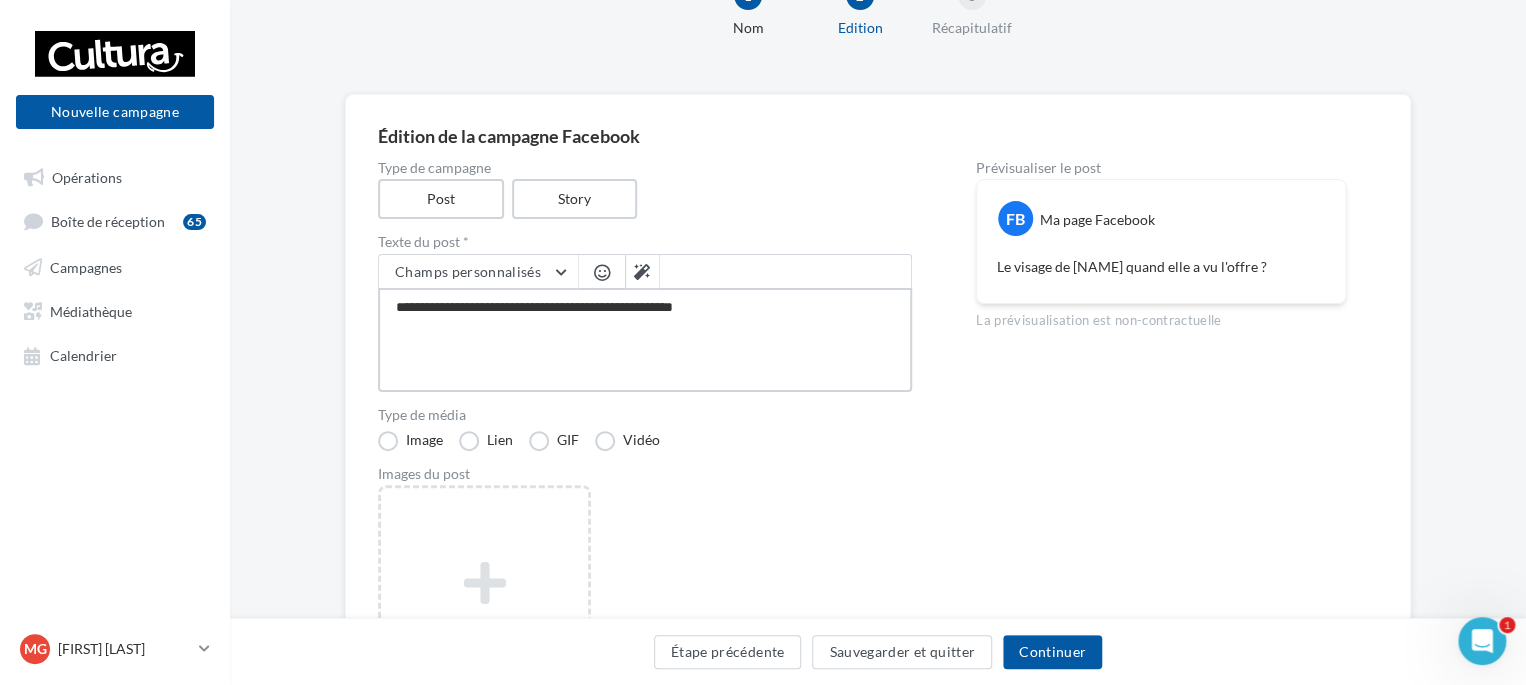 type on "**********" 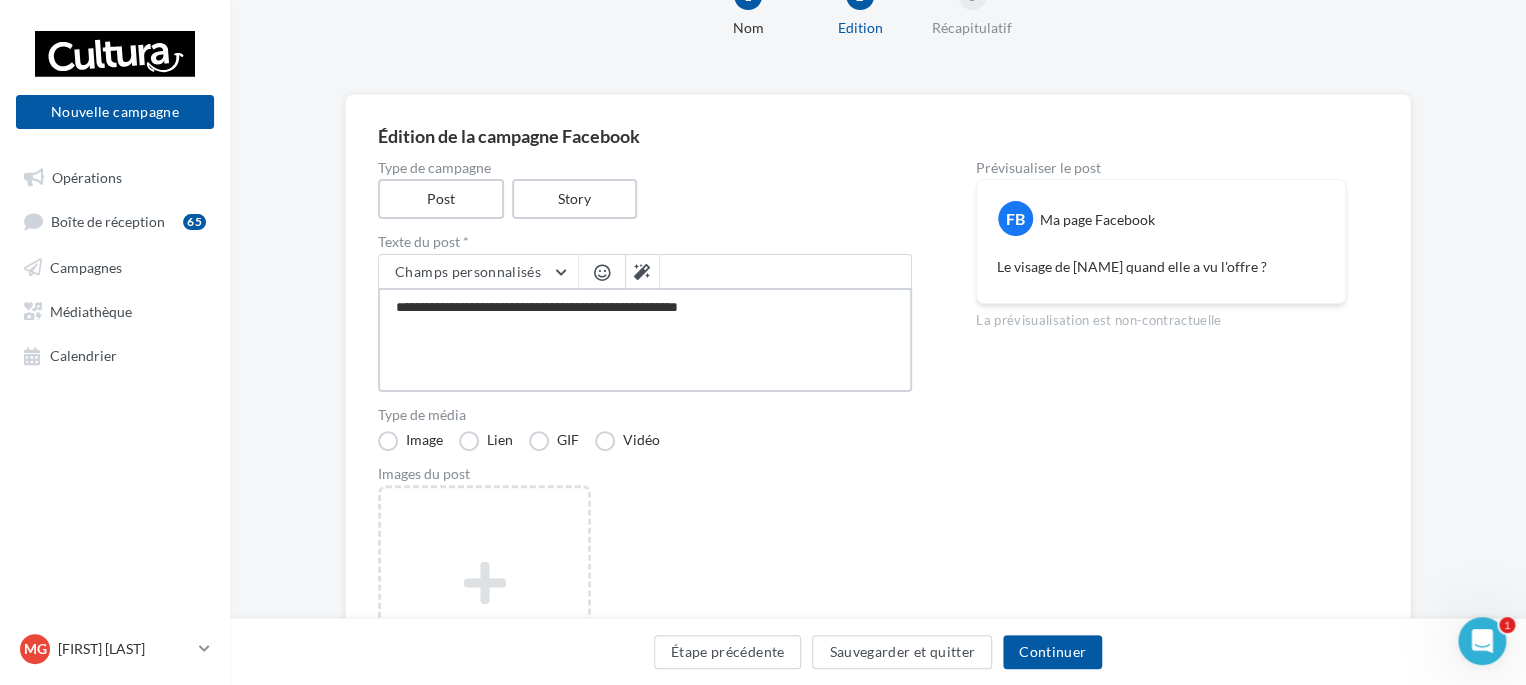 type on "**********" 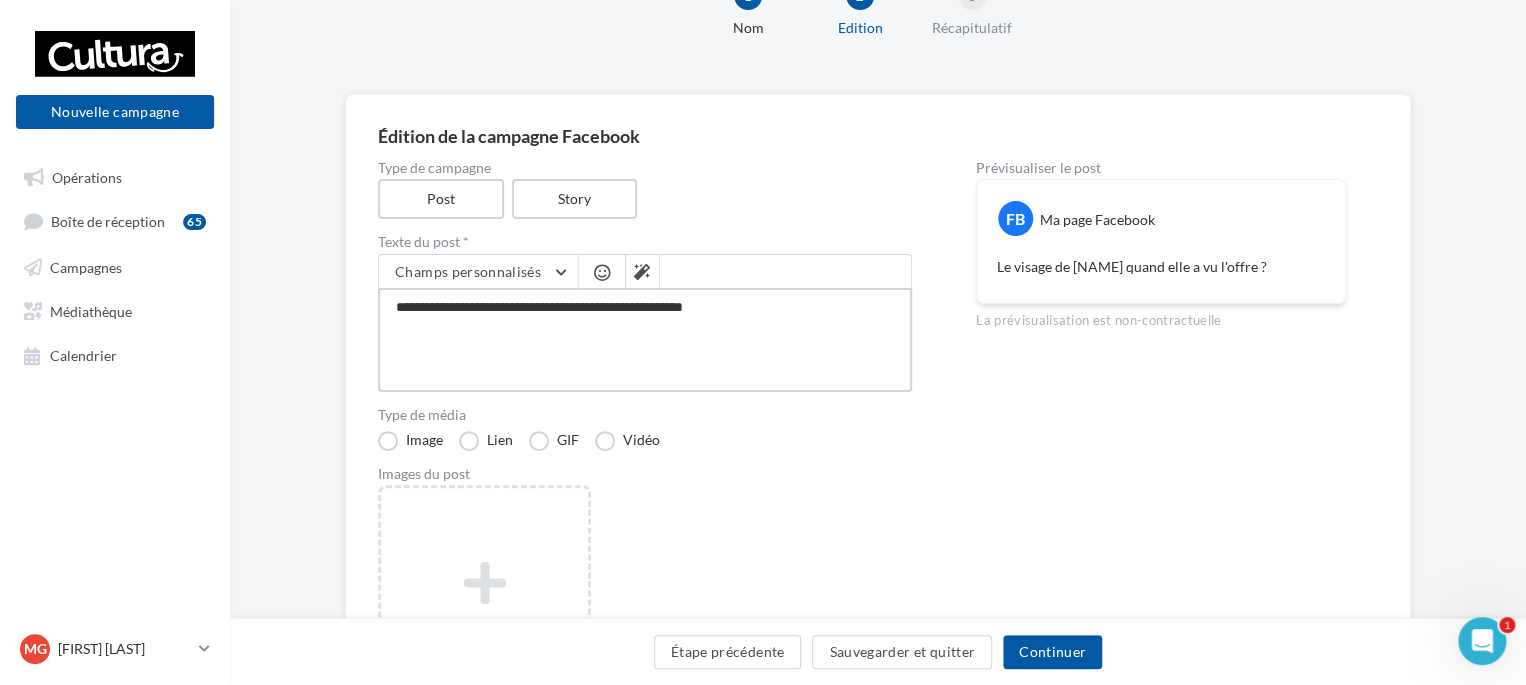 type on "**********" 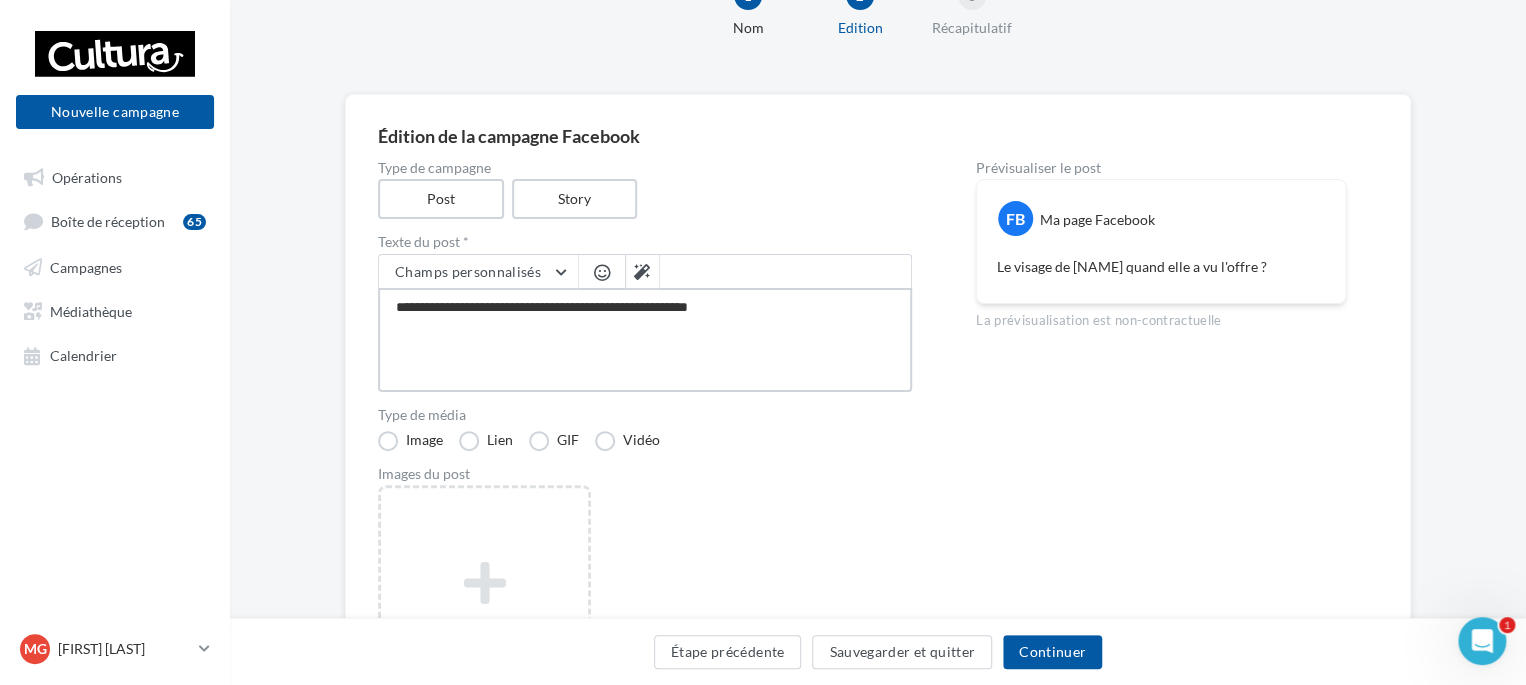 type on "**********" 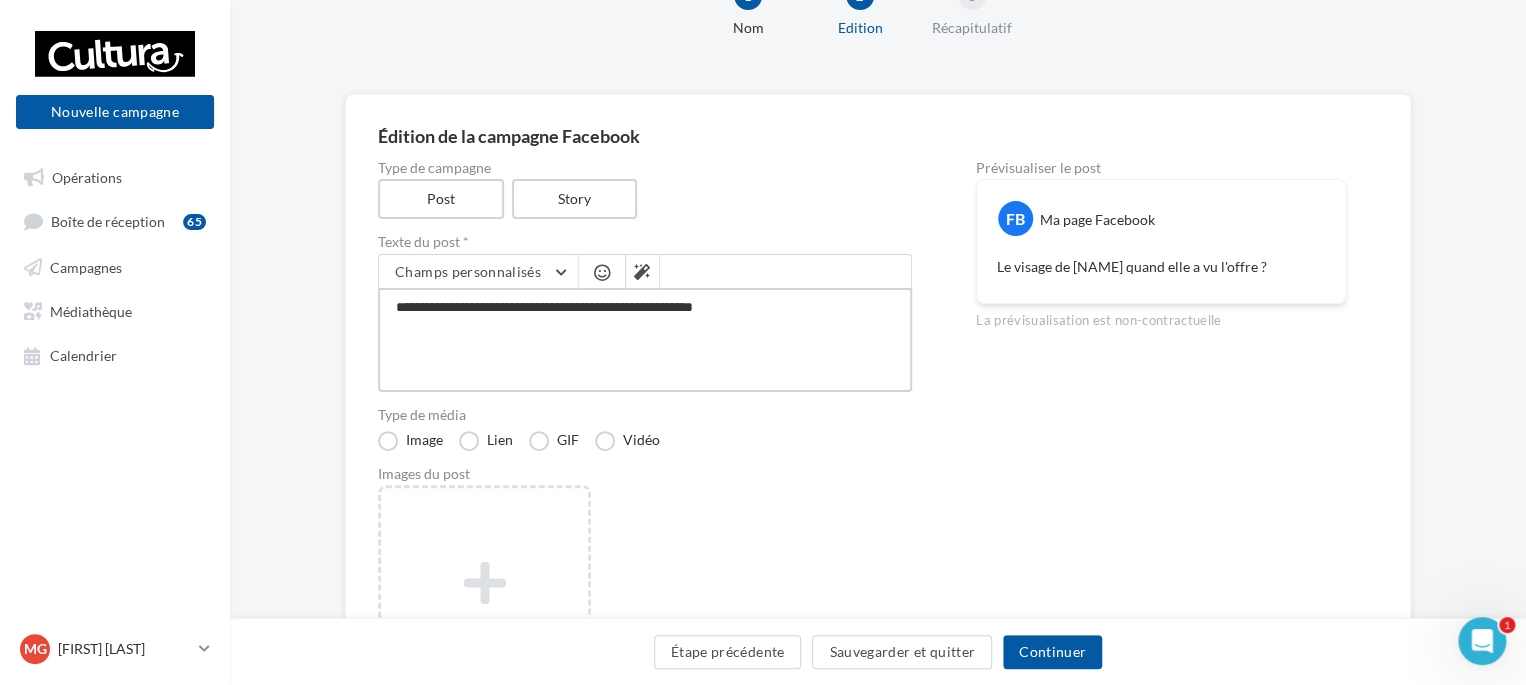 type on "**********" 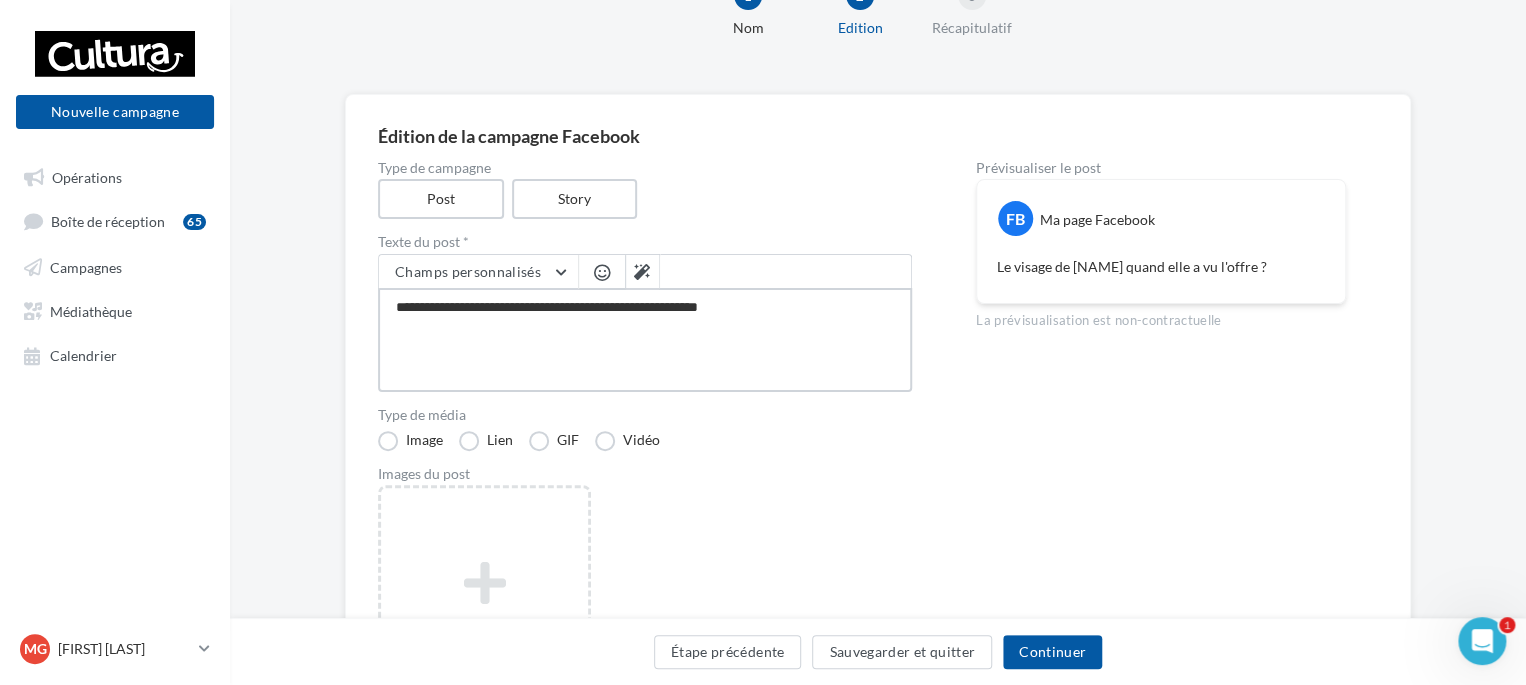 type on "**********" 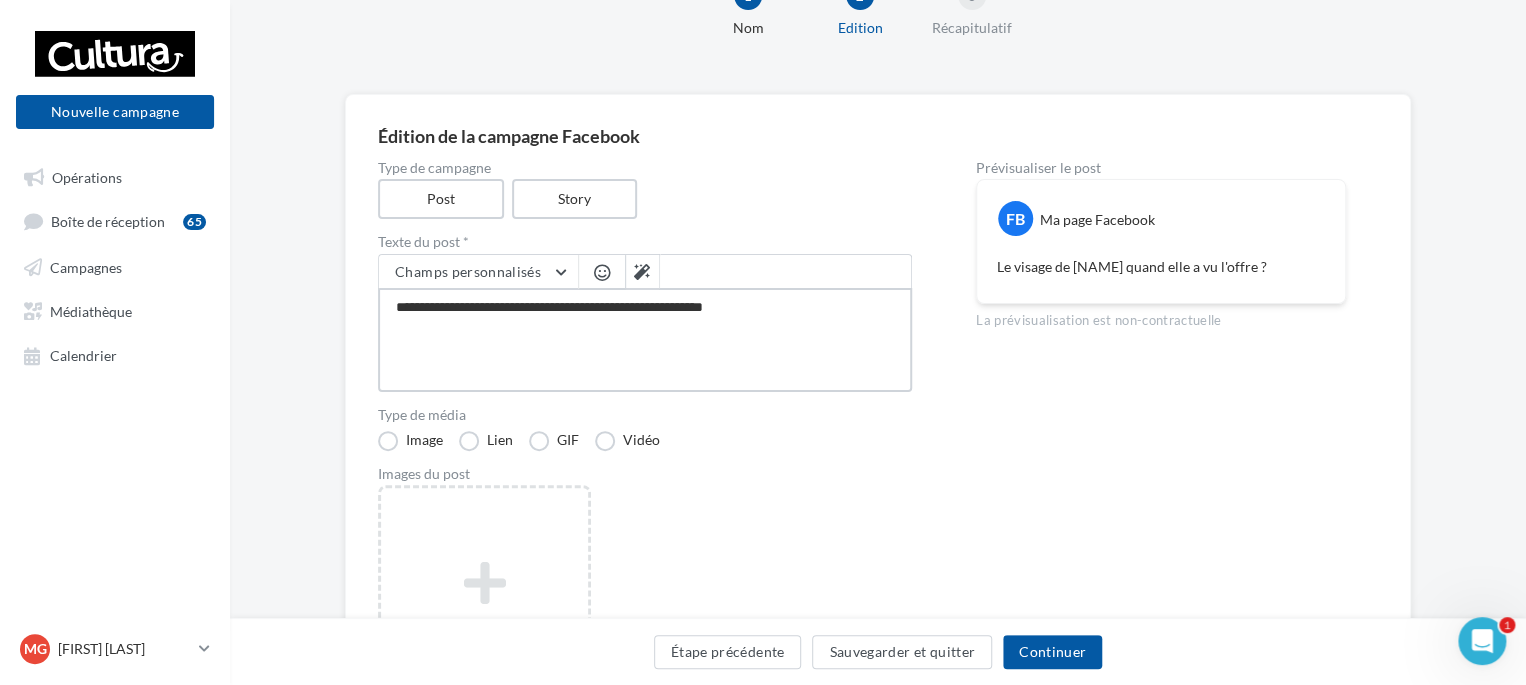 type on "**********" 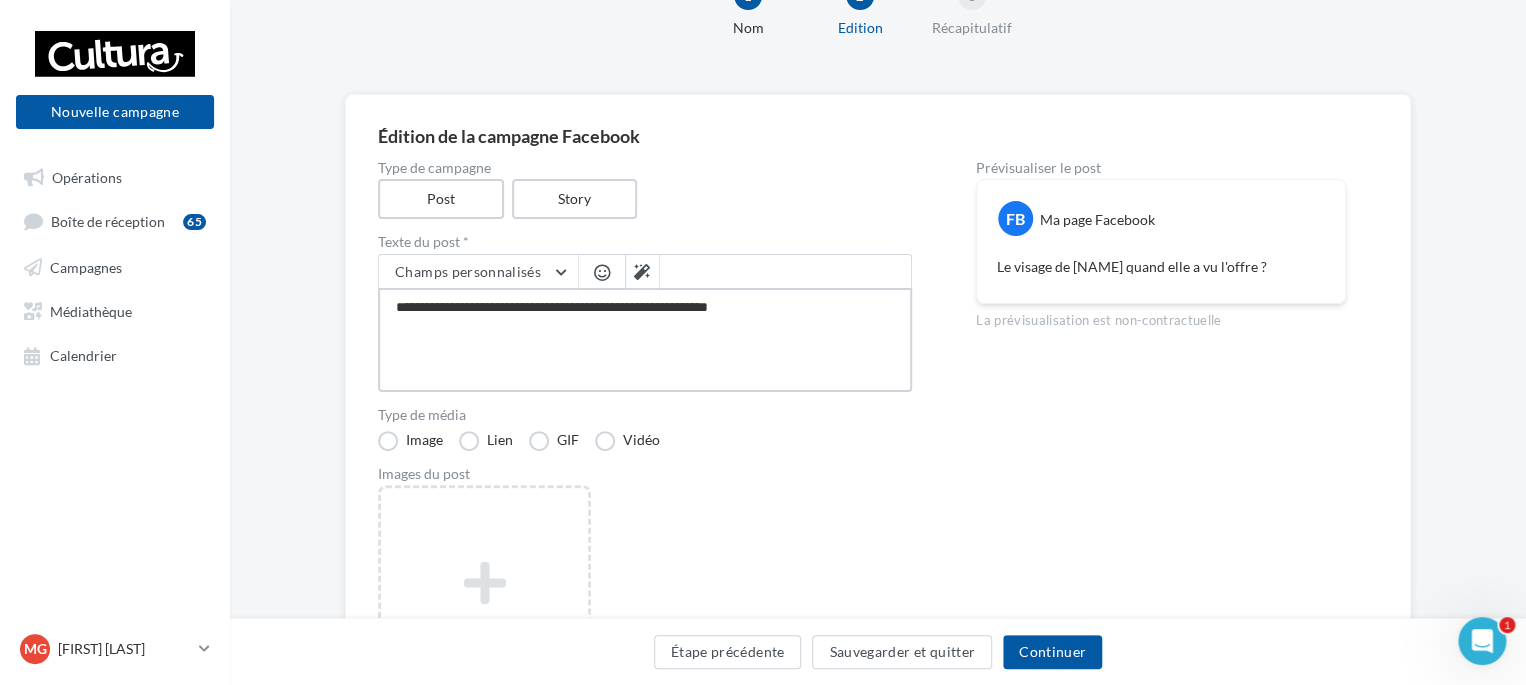 type on "**********" 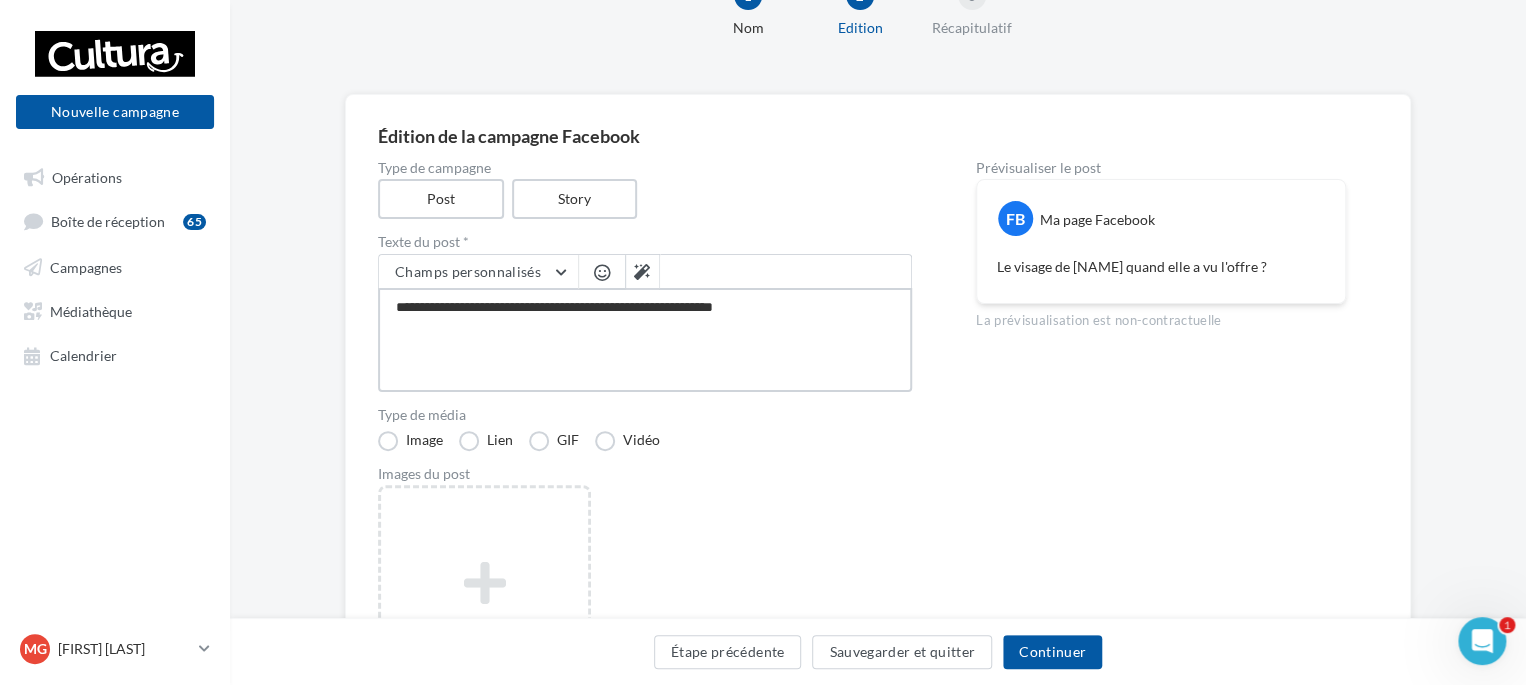 type on "**********" 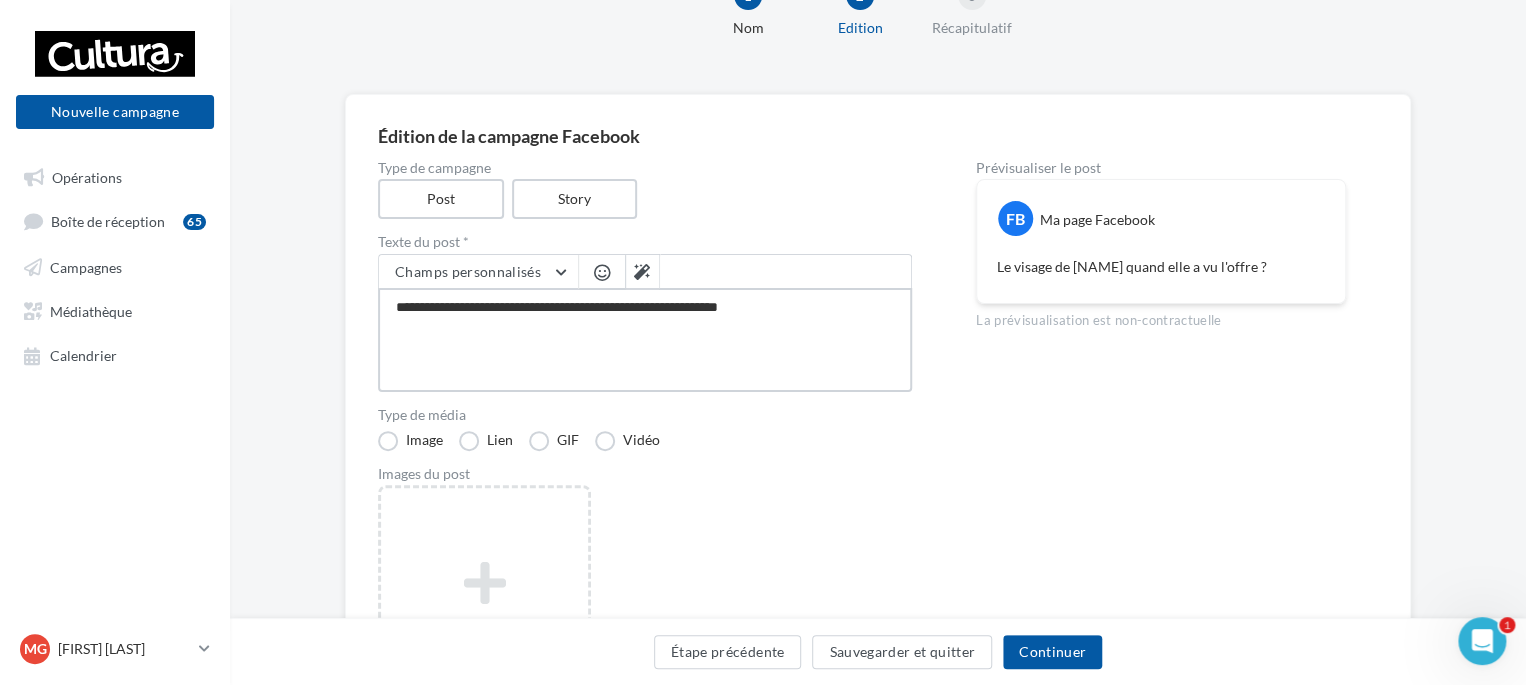 type on "**********" 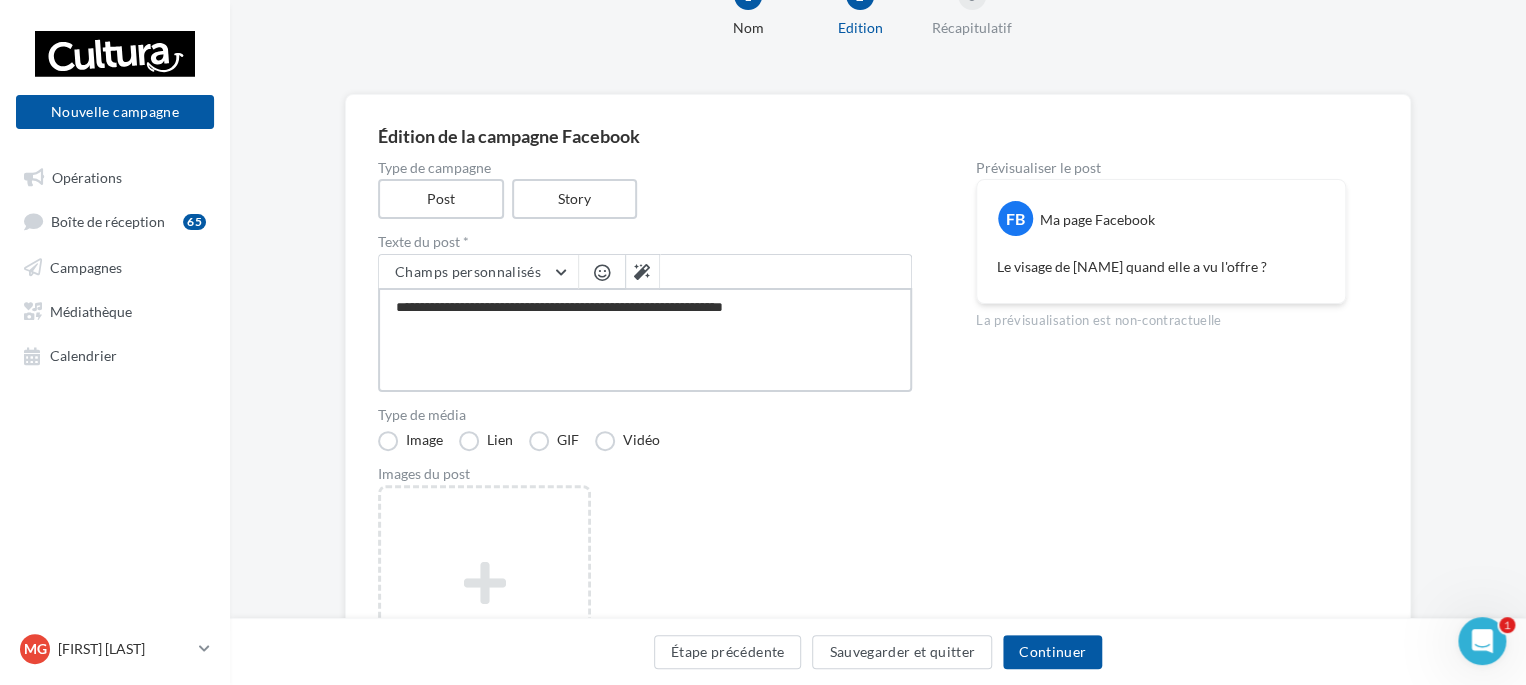 type on "**********" 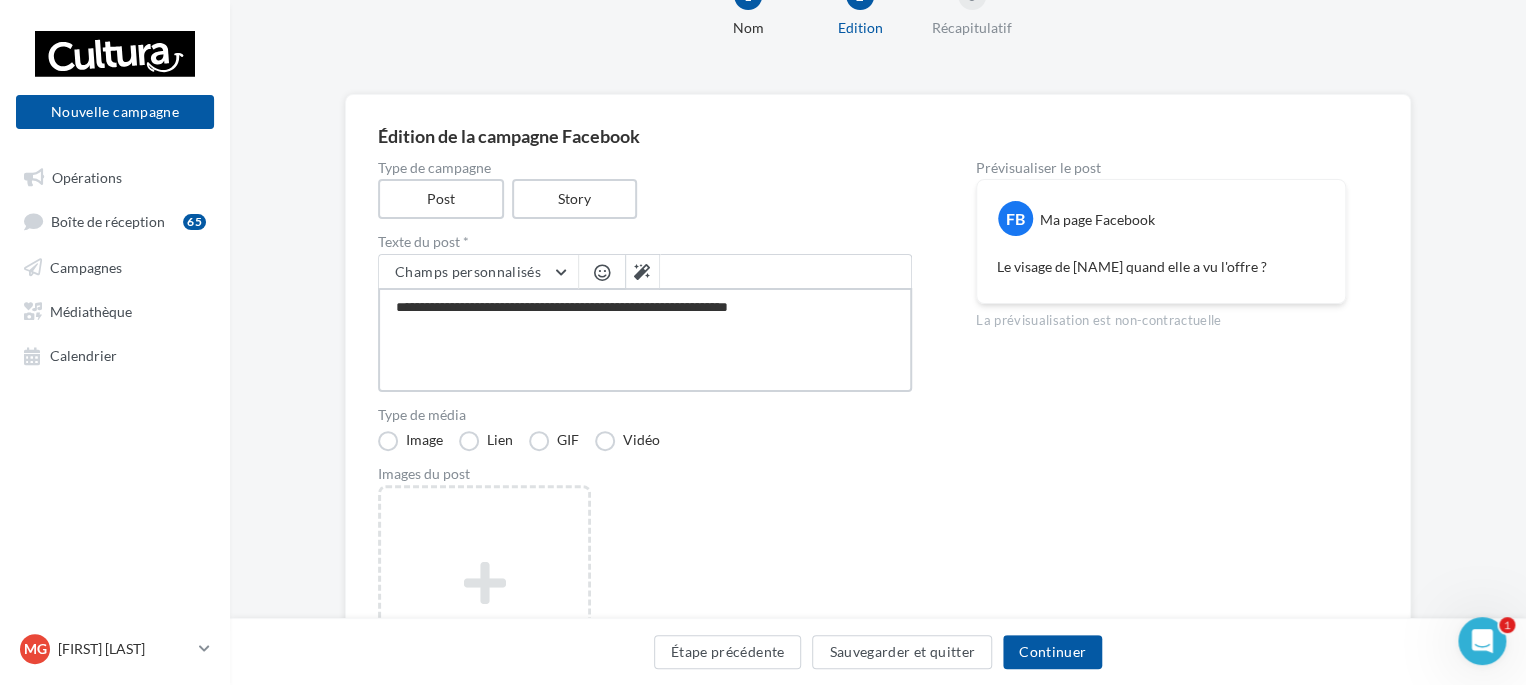 type on "**********" 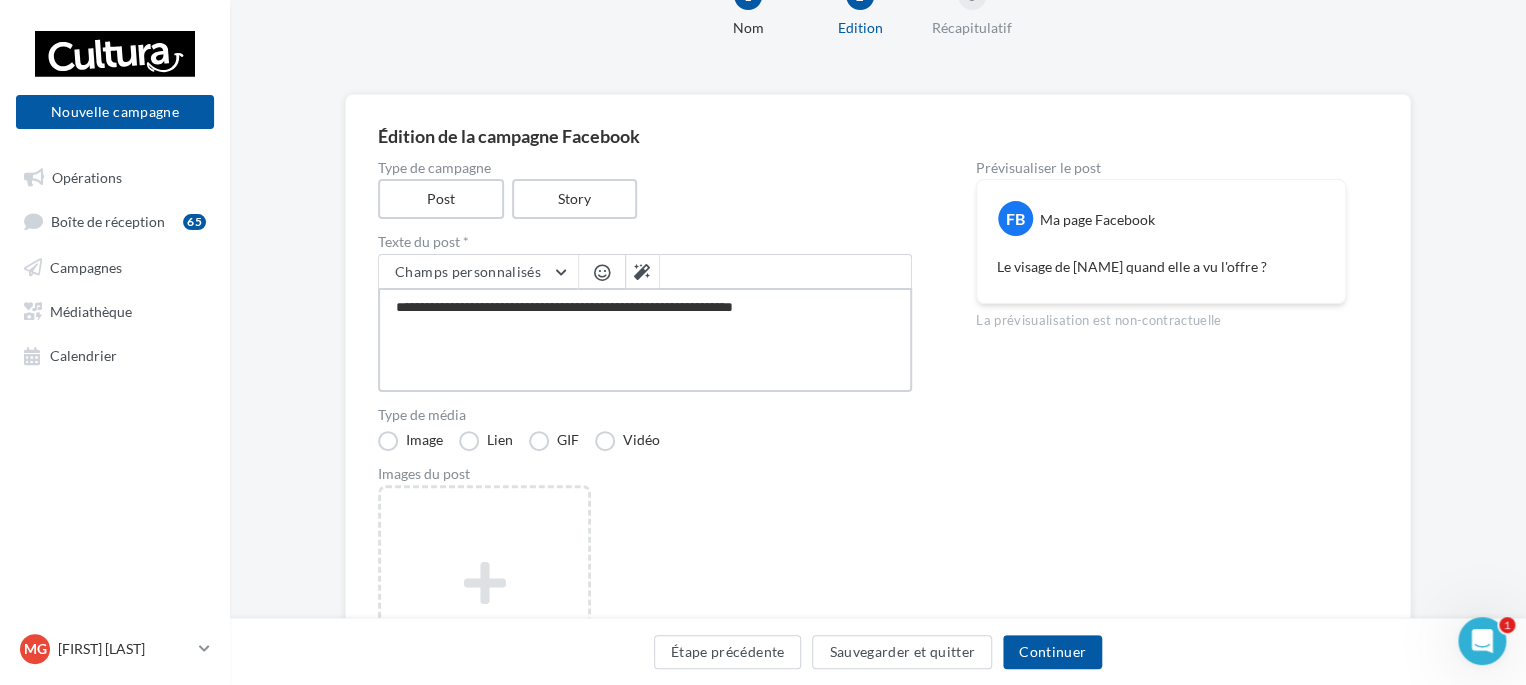 type on "**********" 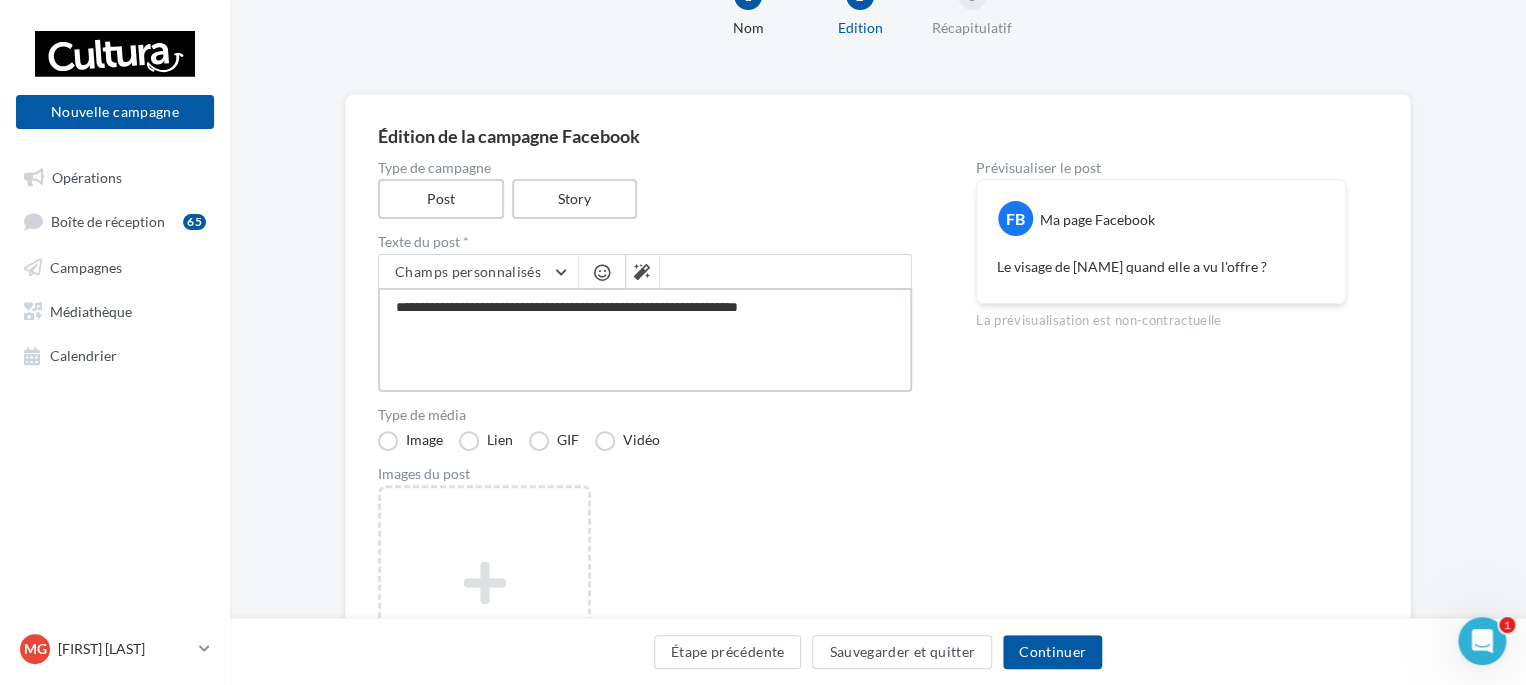 type on "**********" 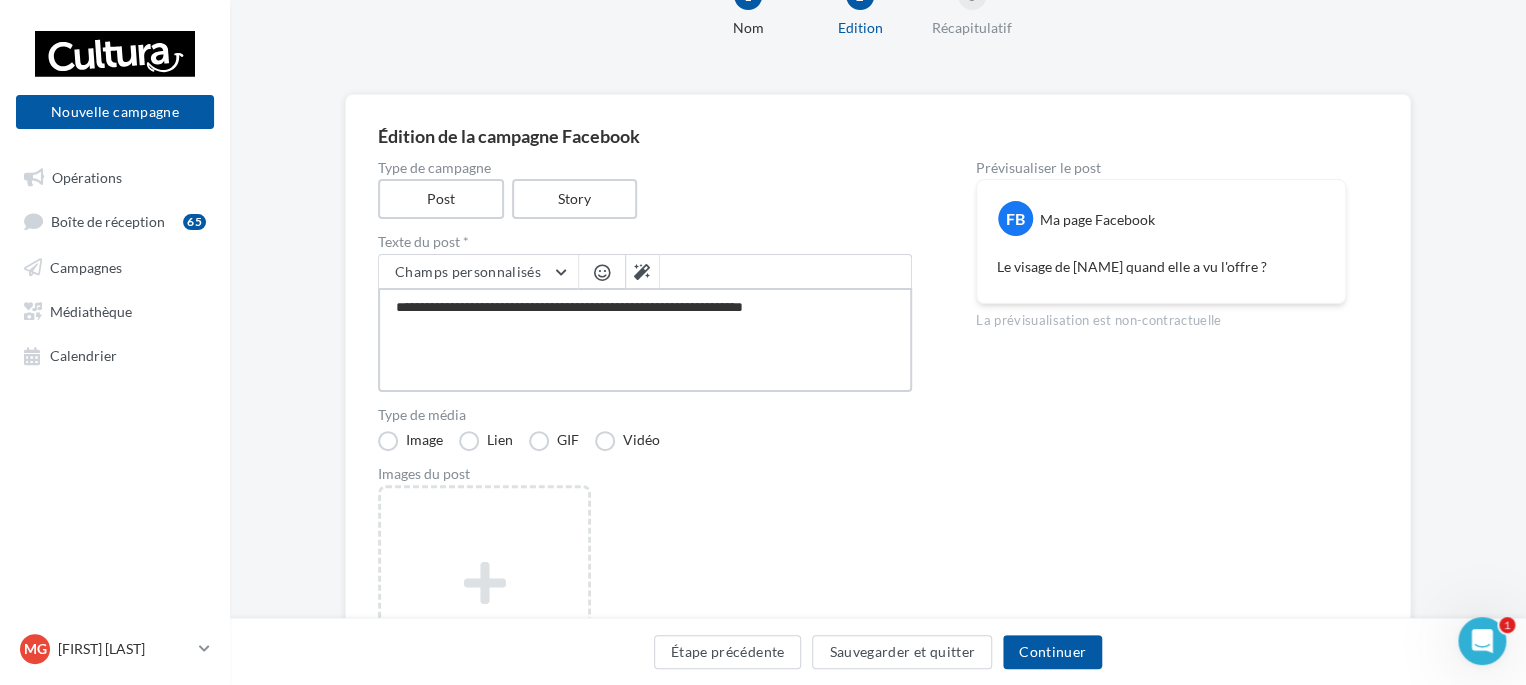 type on "**********" 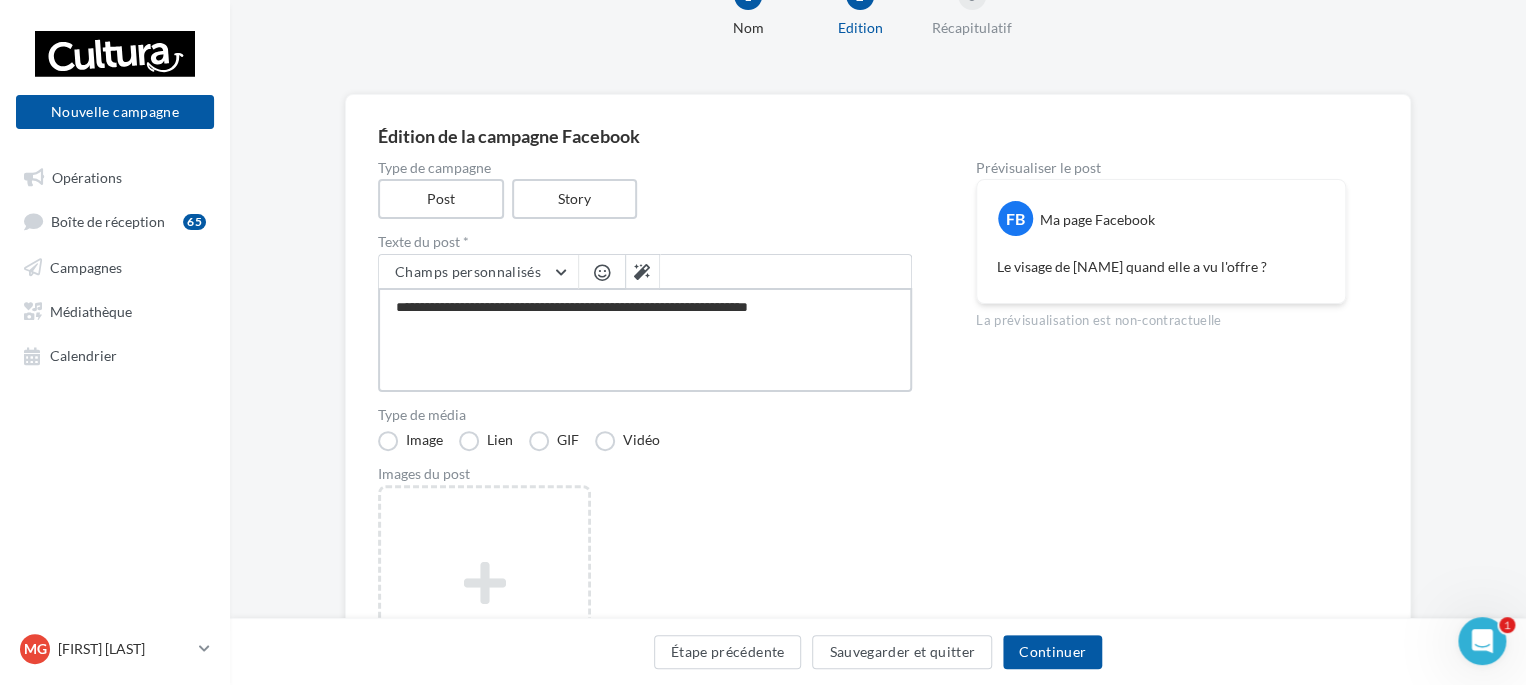type on "**********" 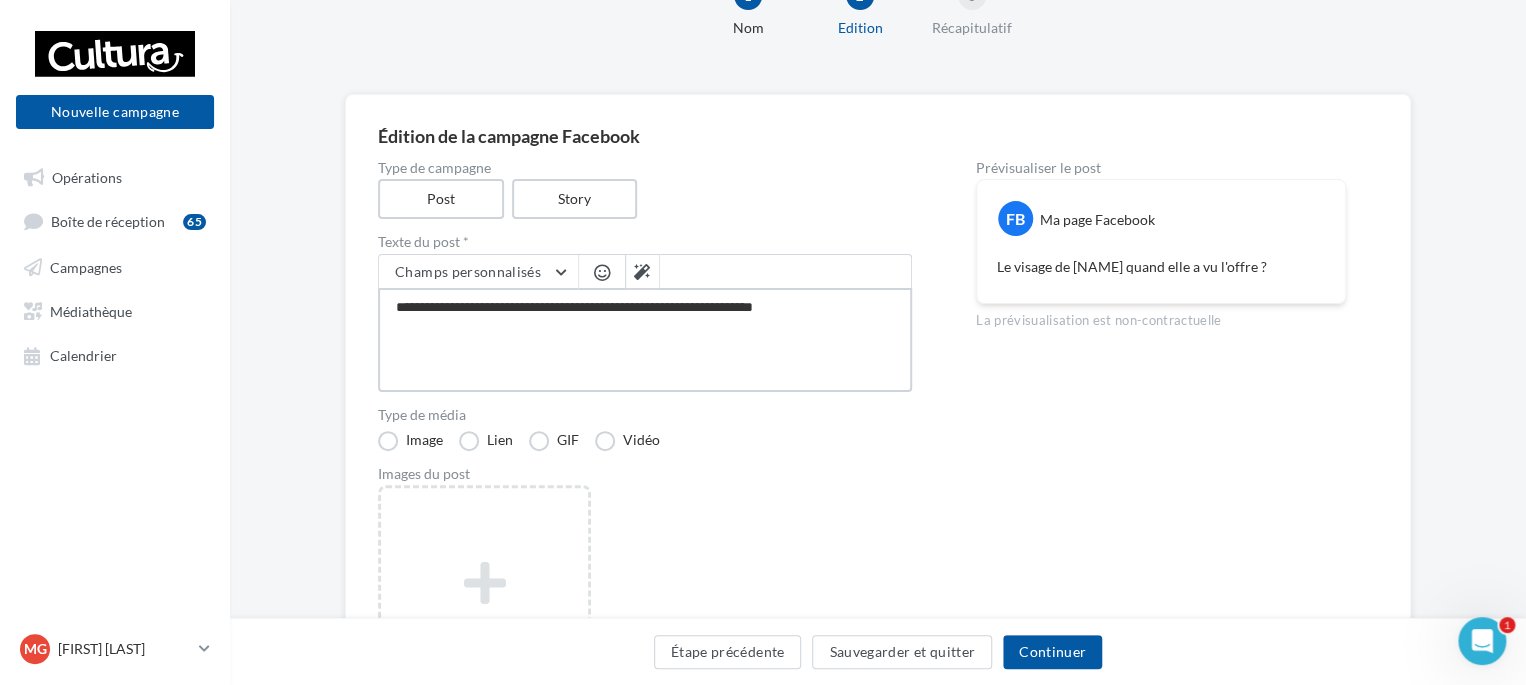 type on "**********" 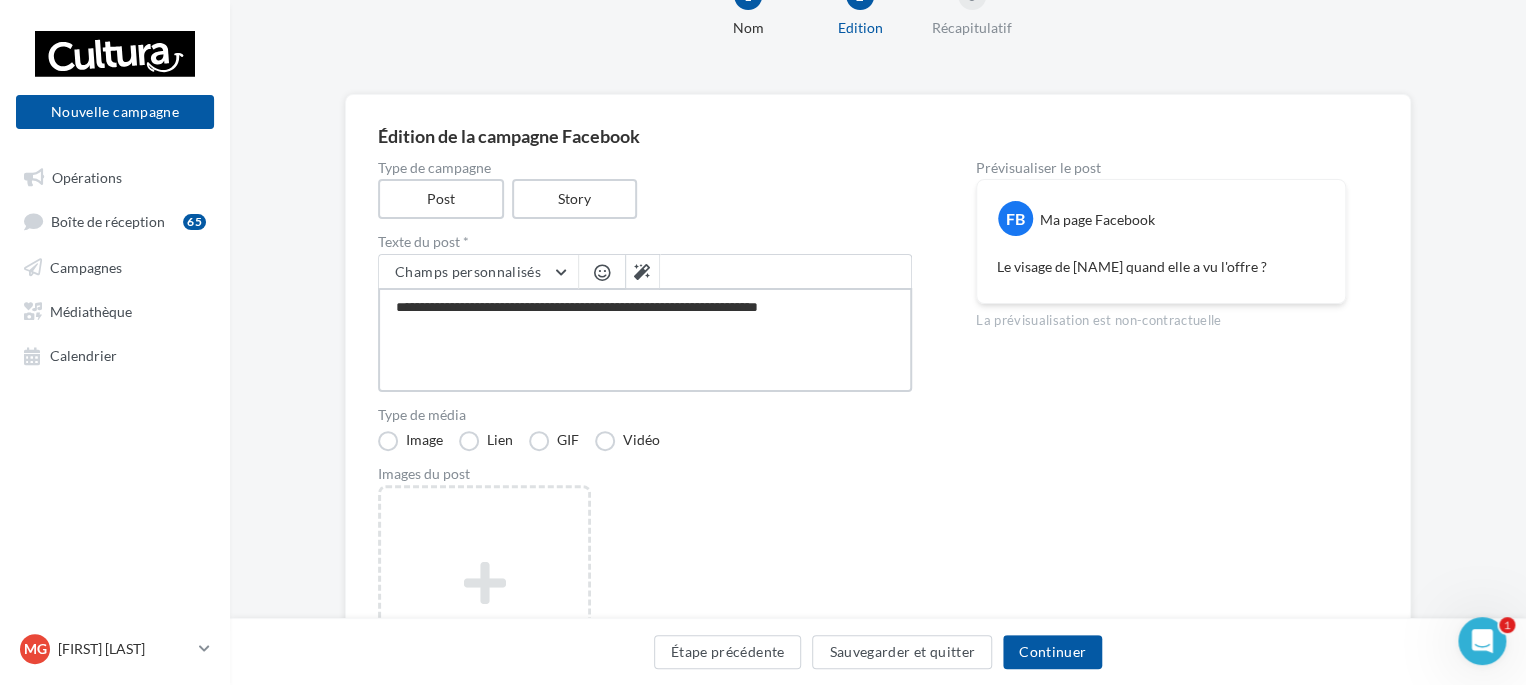 type on "**********" 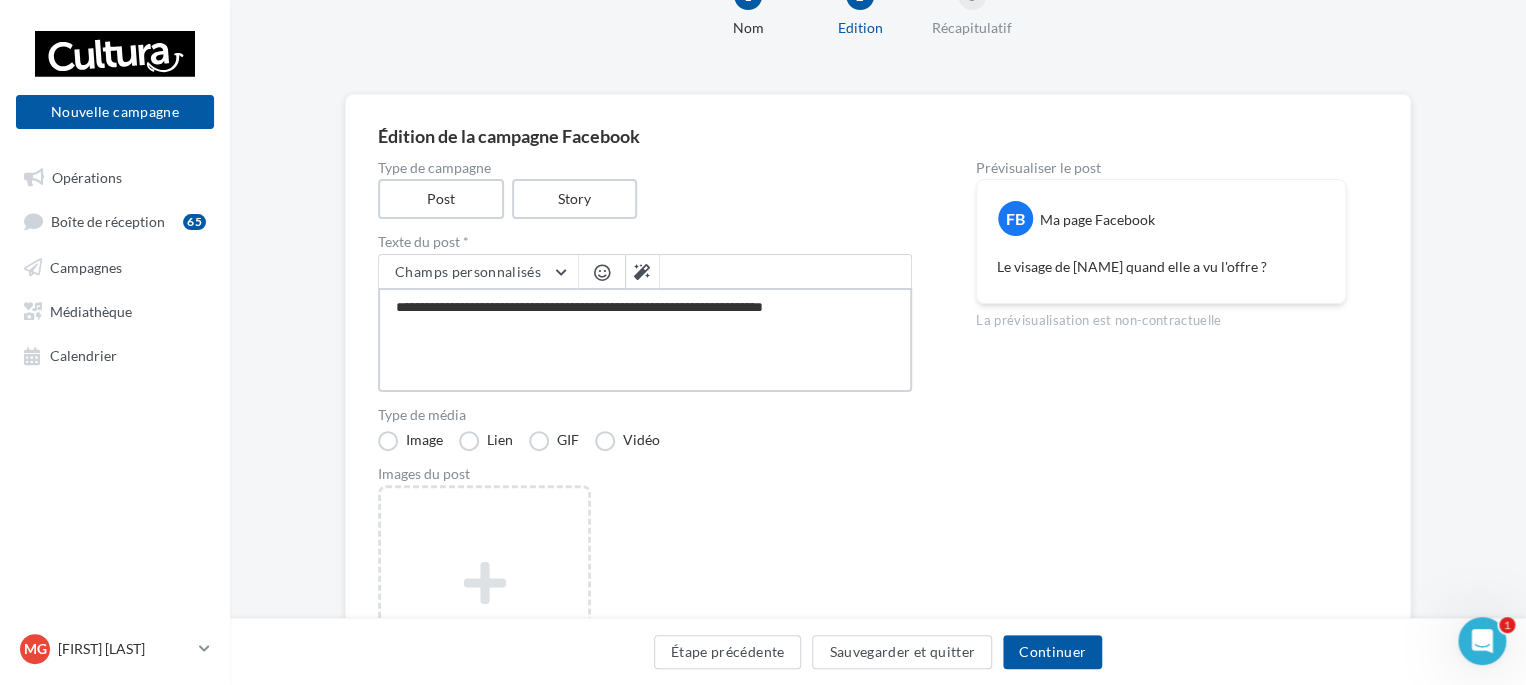type on "**********" 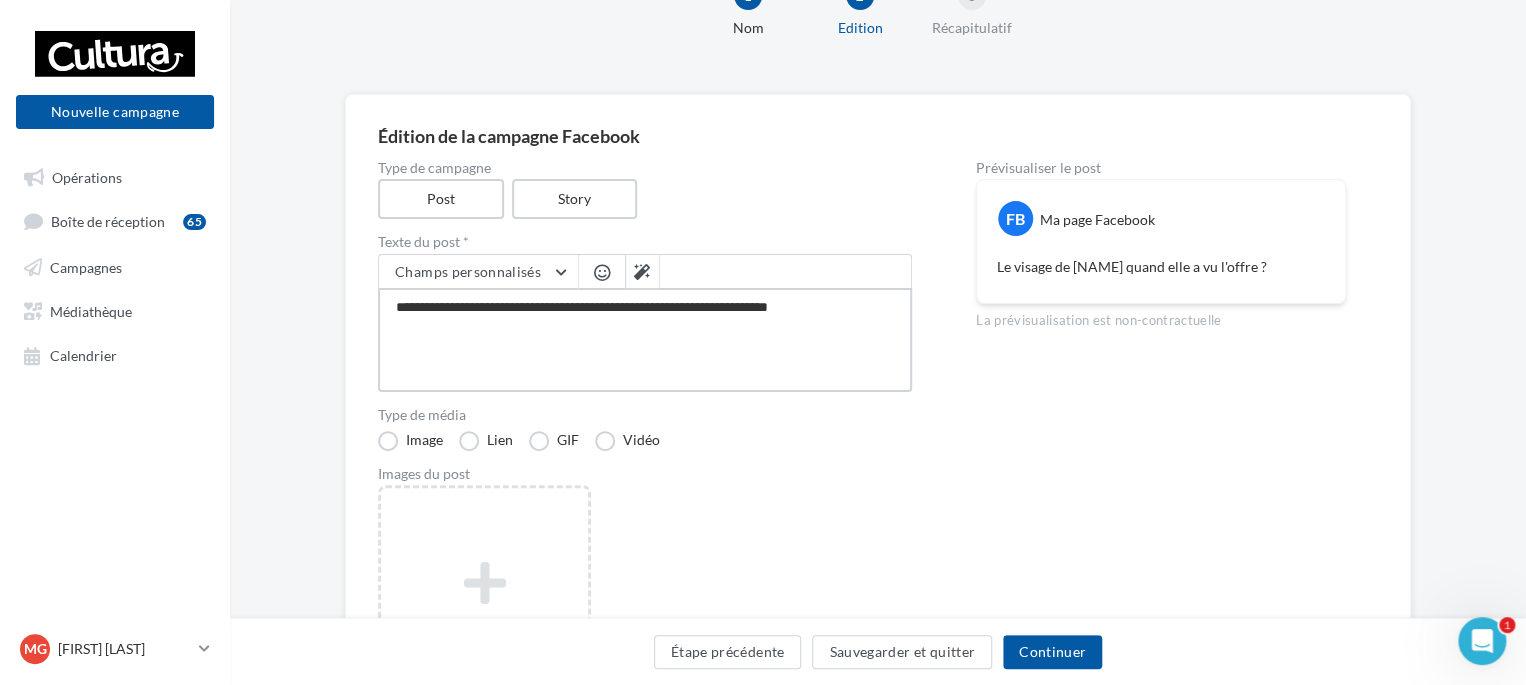 type on "**********" 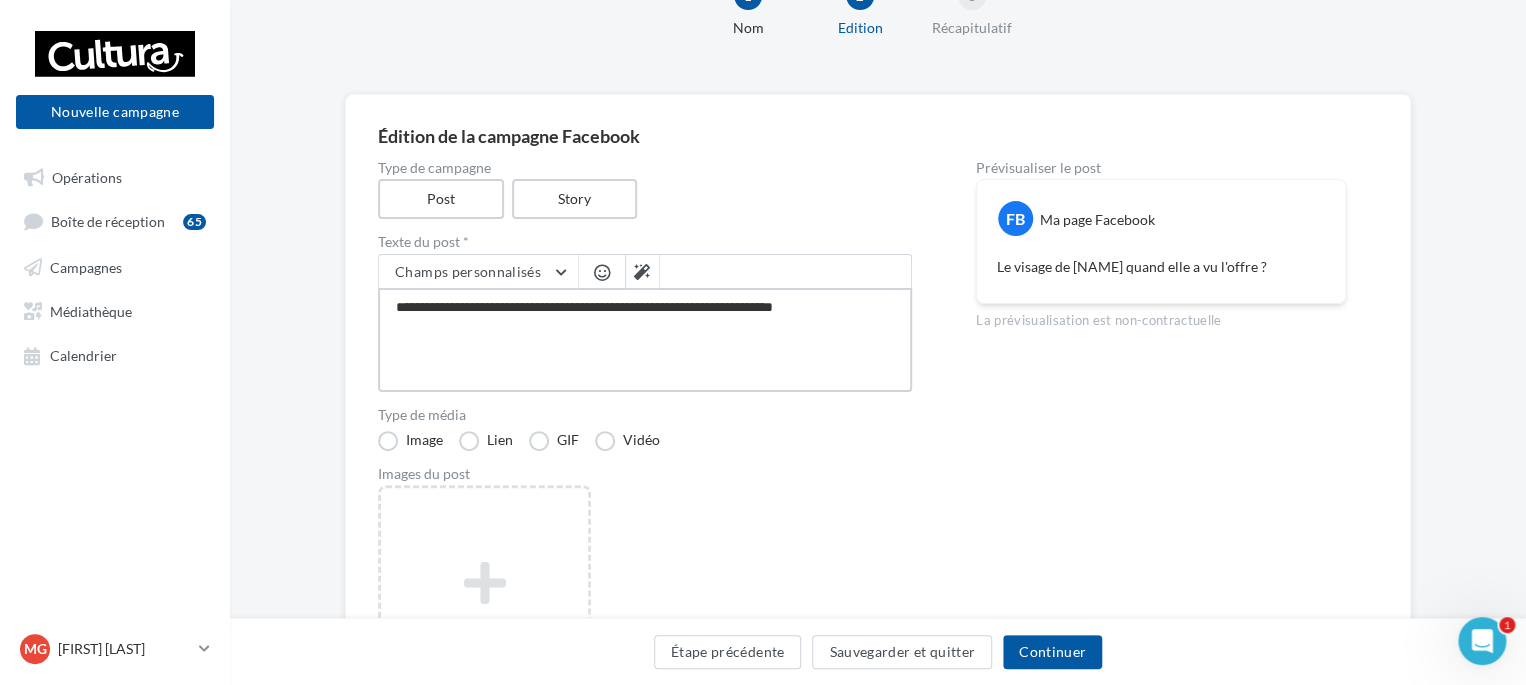 type on "**********" 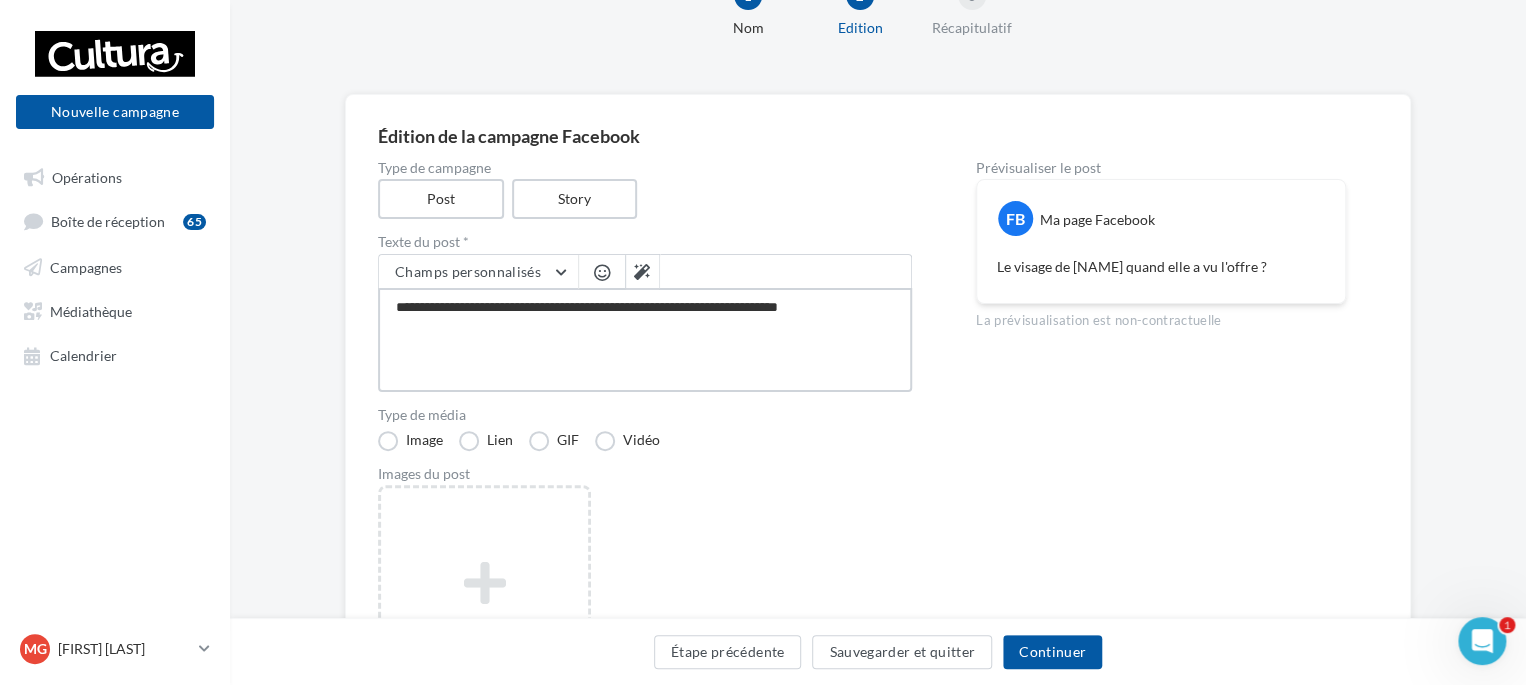 type on "**********" 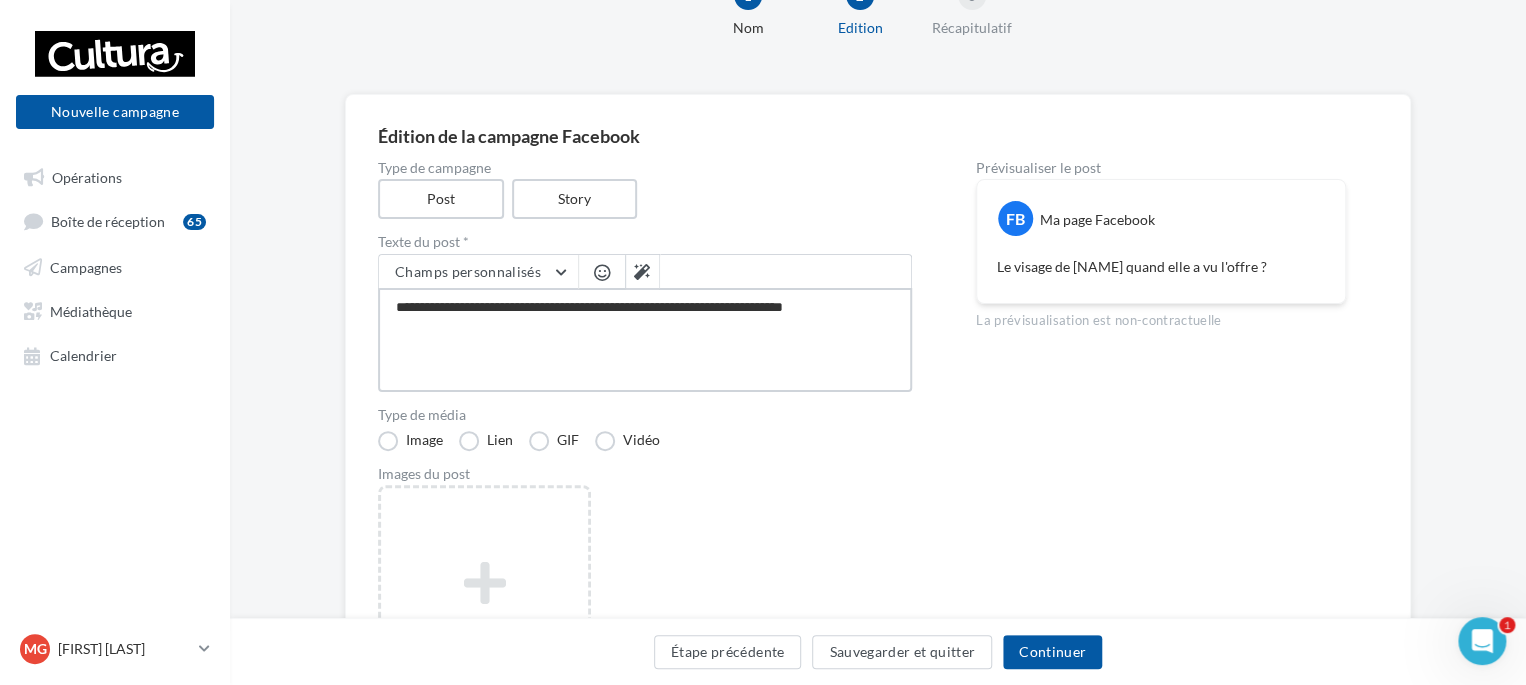 type on "**********" 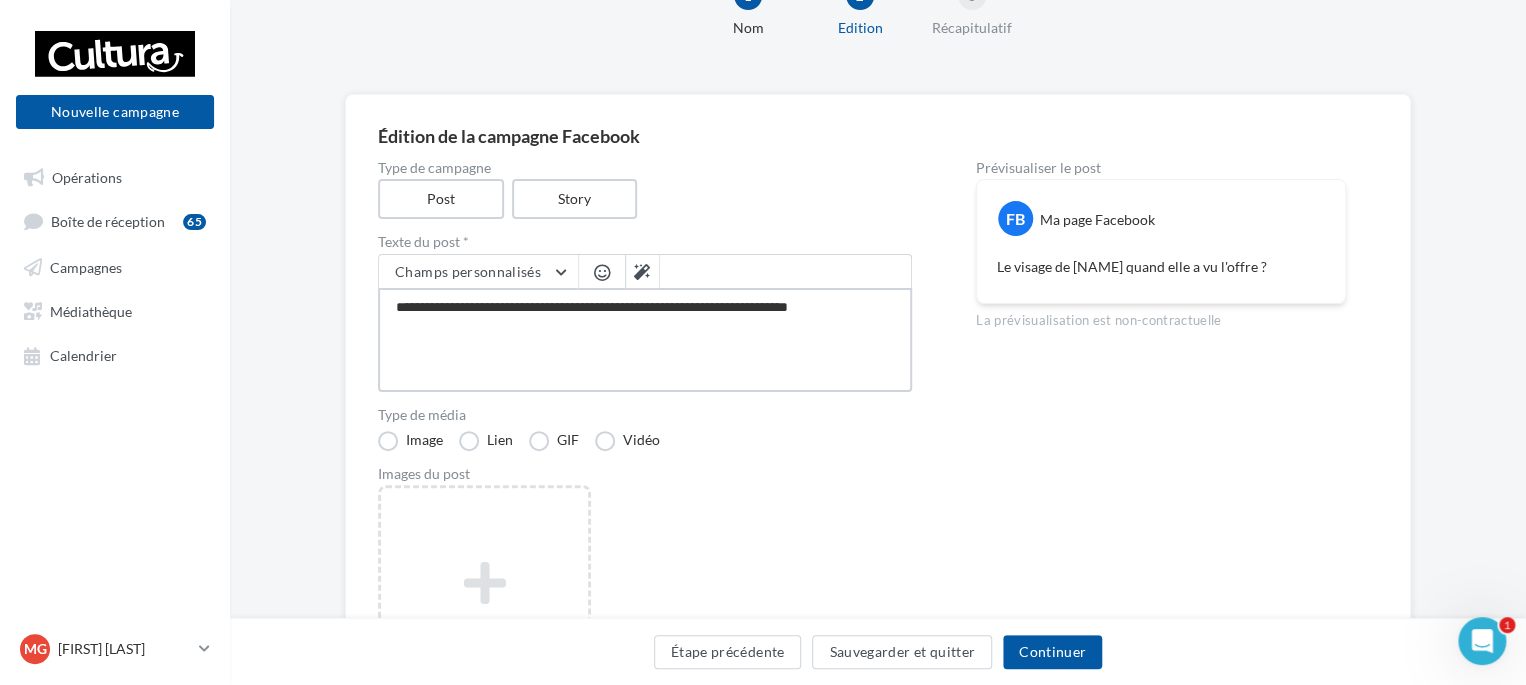 type on "**********" 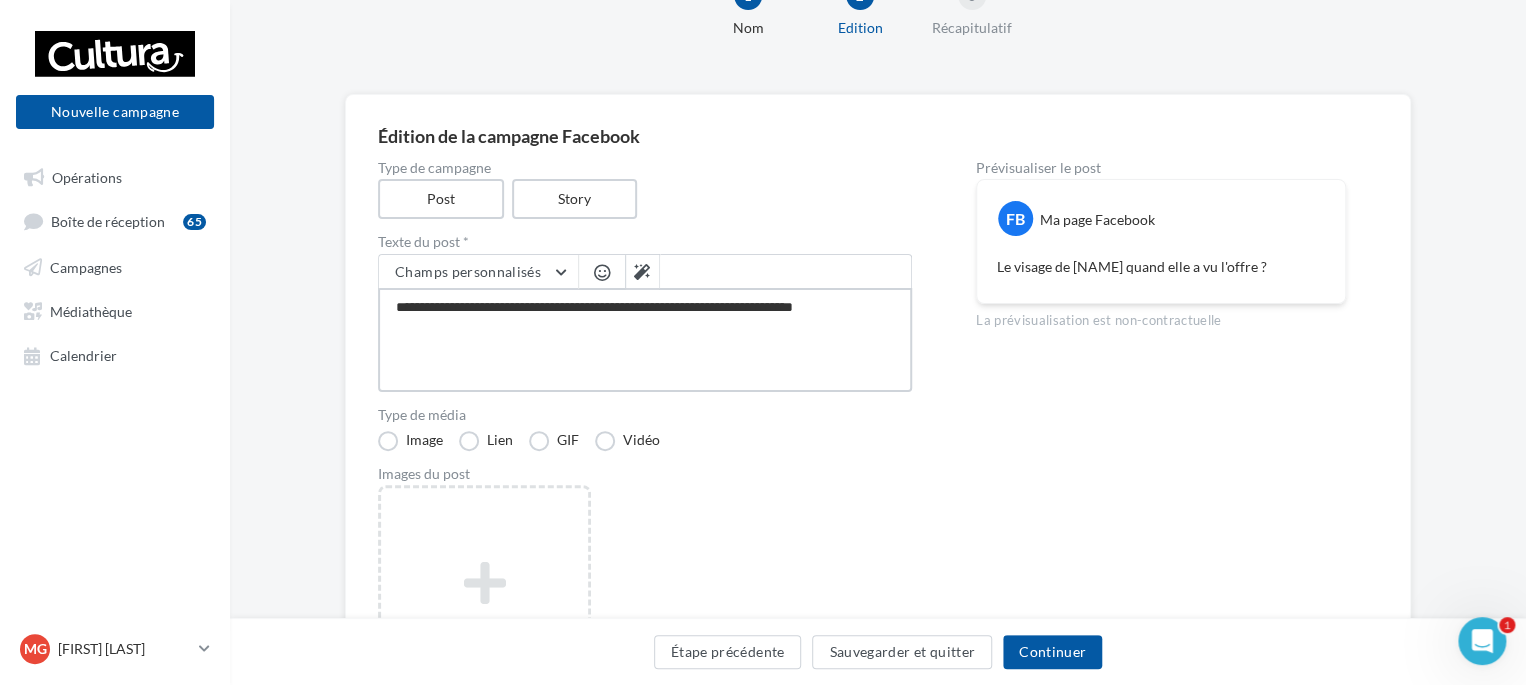 type on "**********" 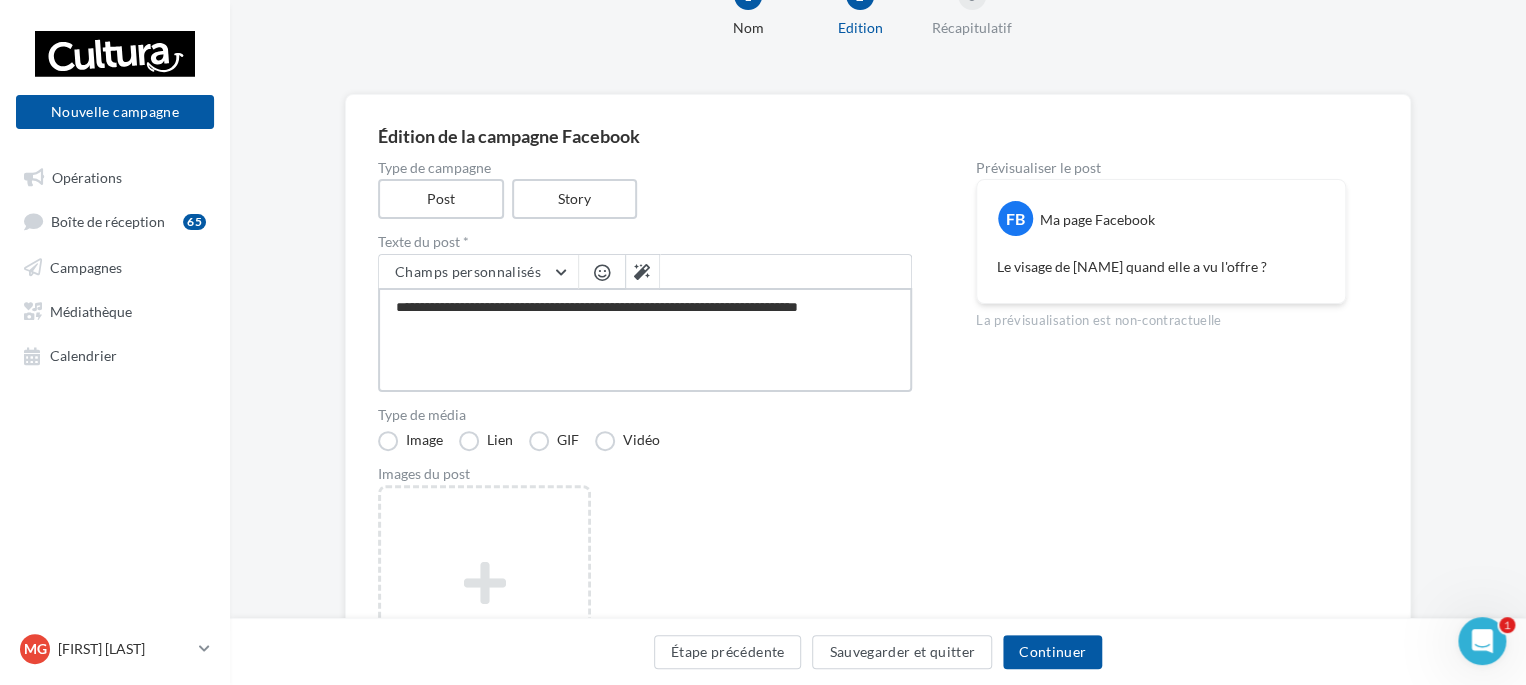 type on "**********" 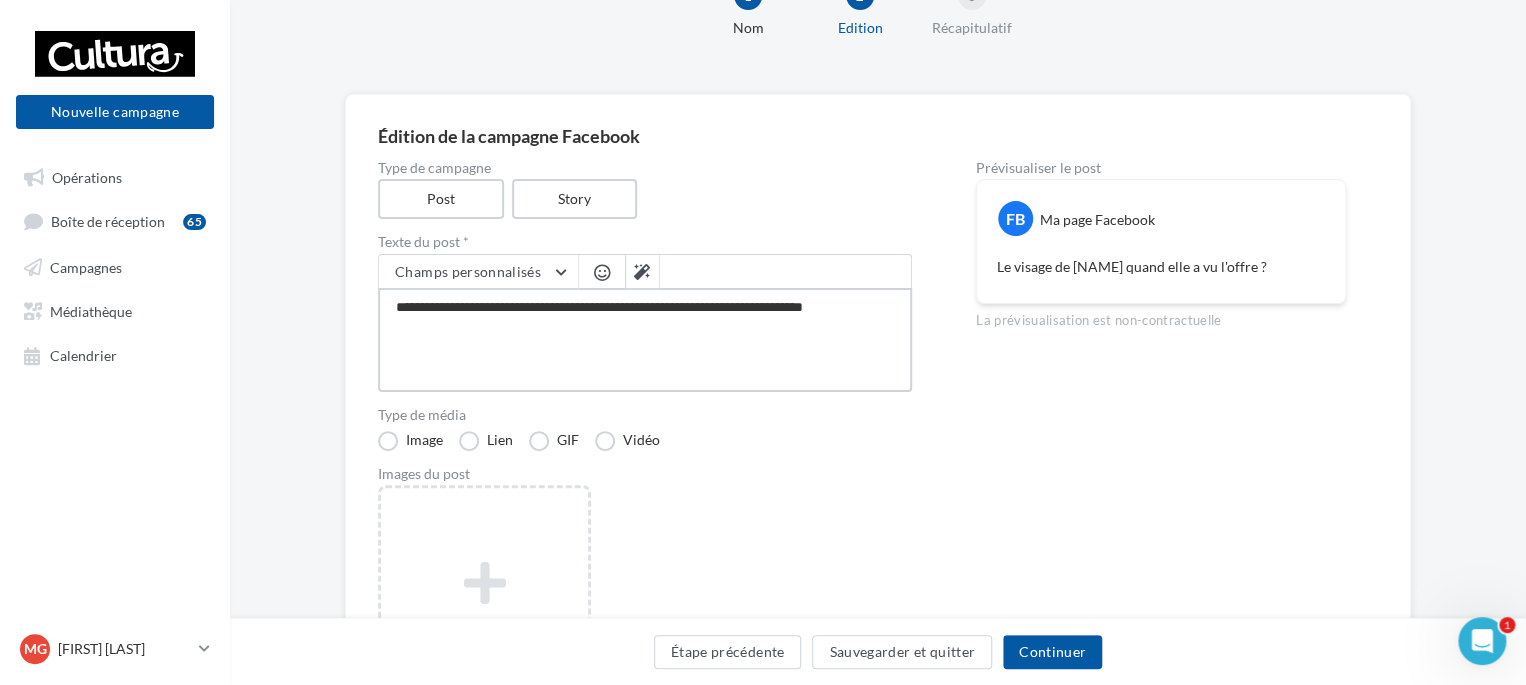 type on "**********" 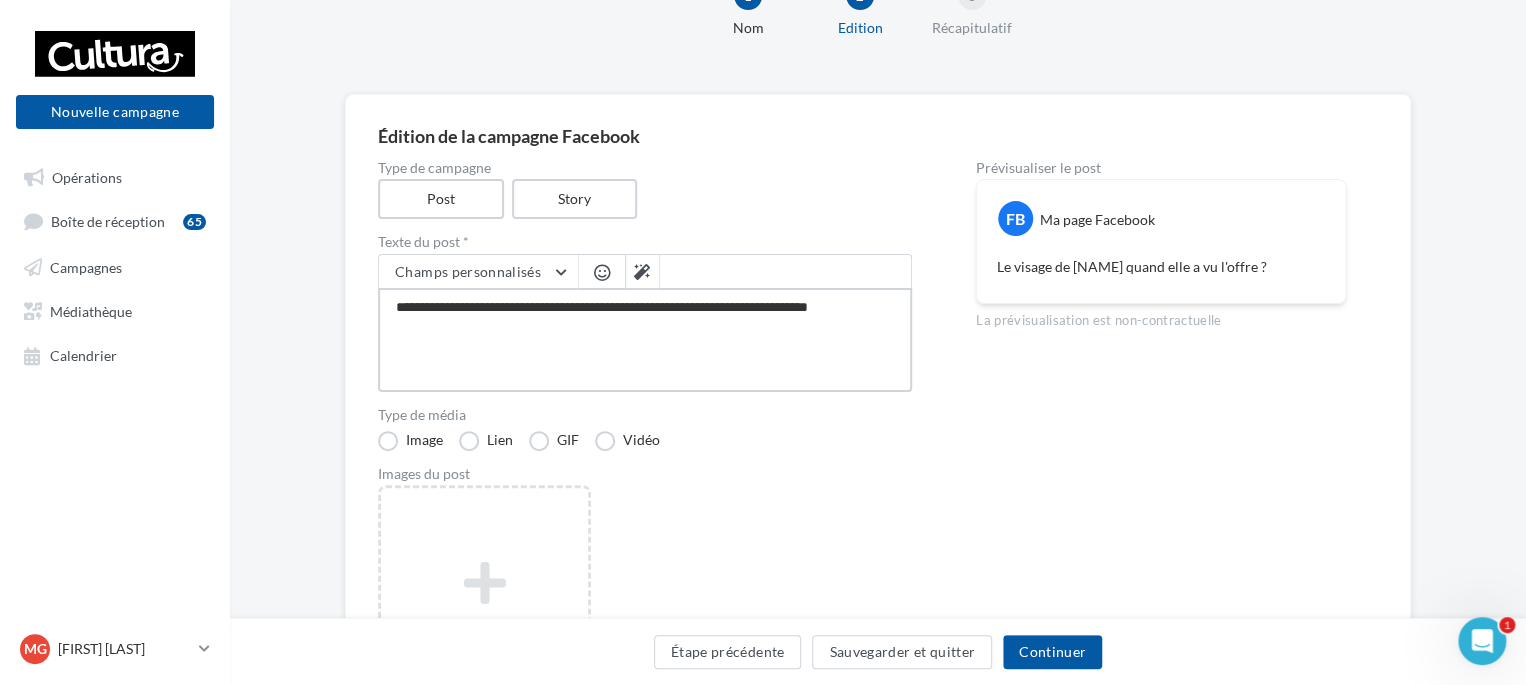type on "**********" 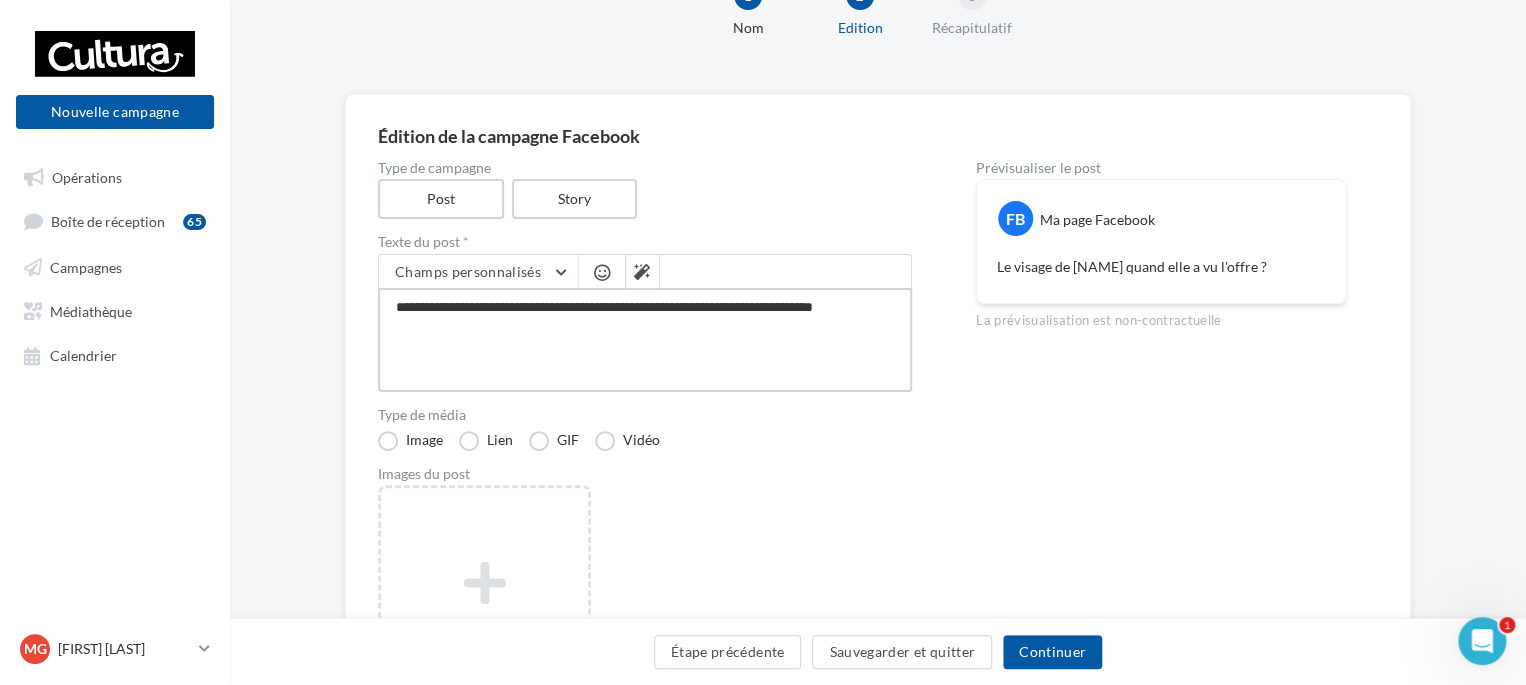 type on "**********" 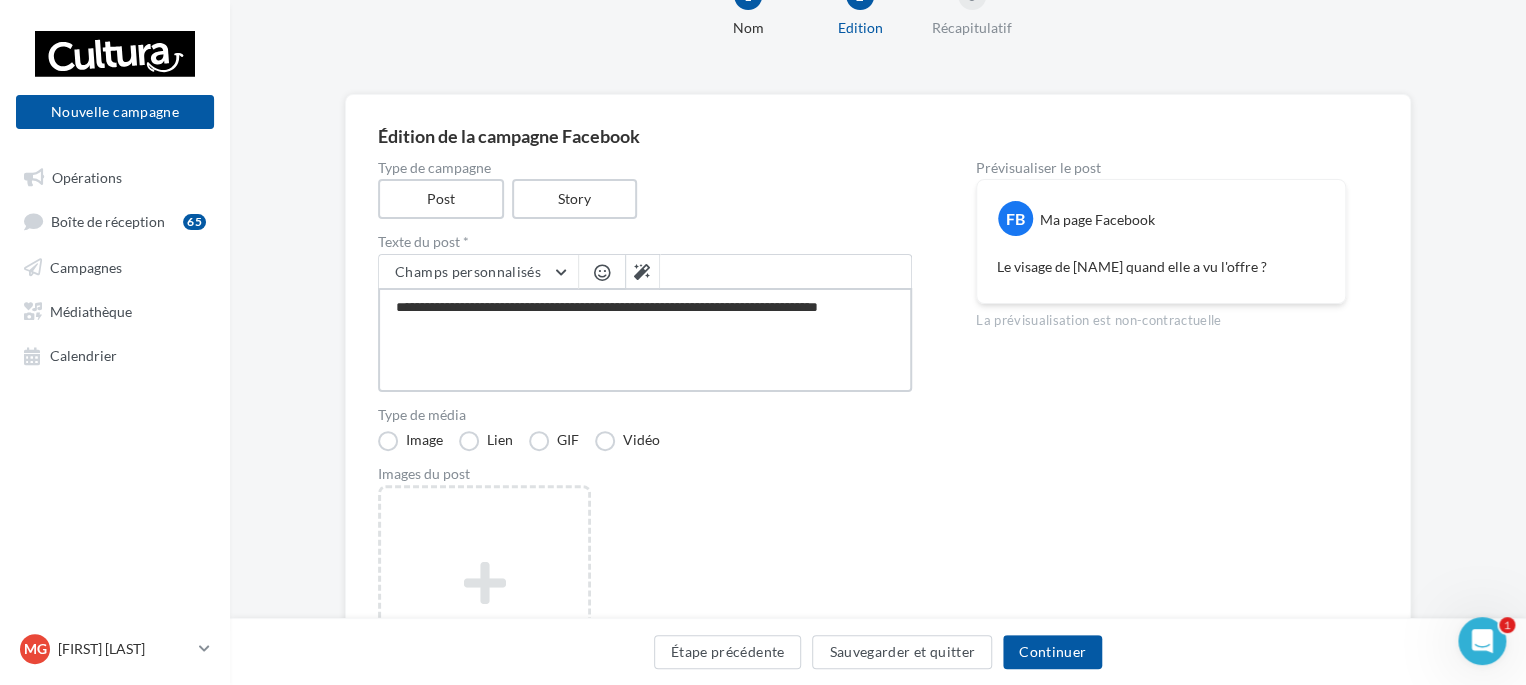 type on "**********" 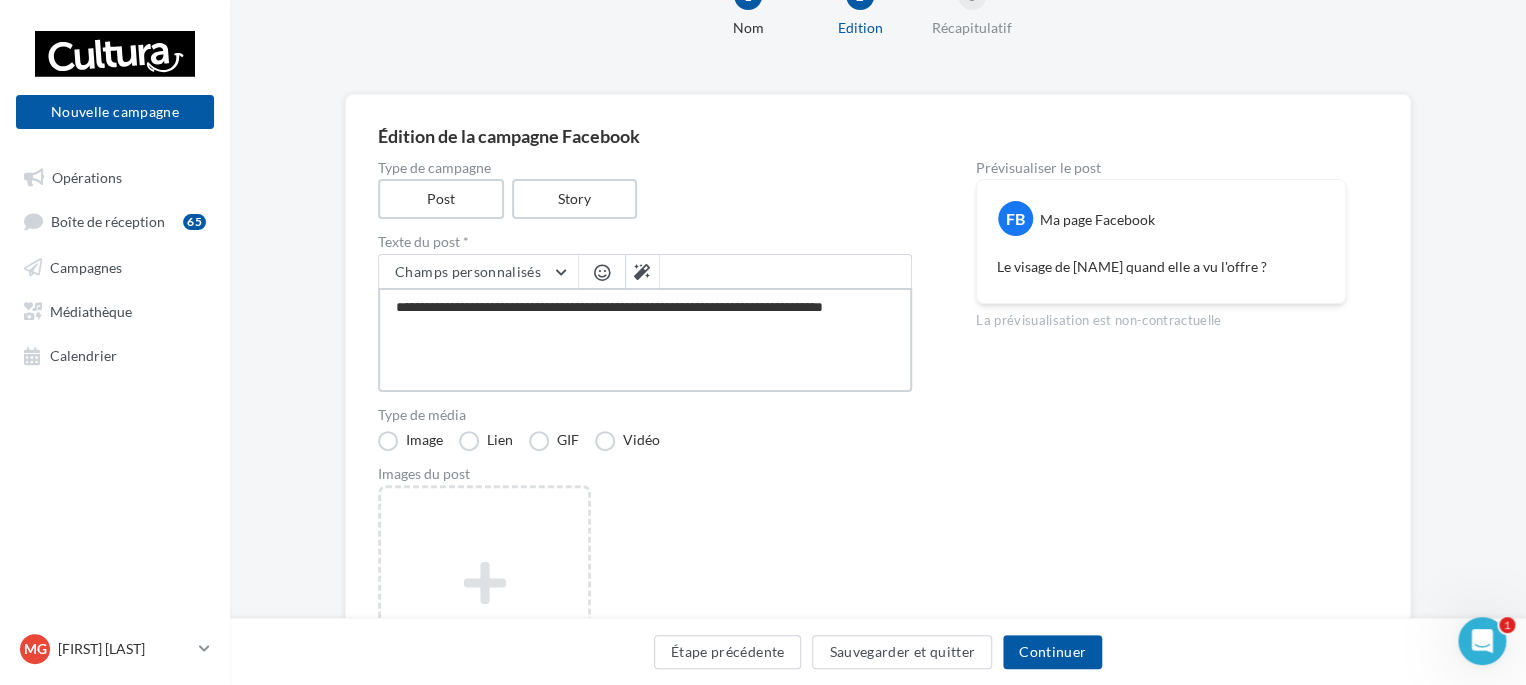 type on "**********" 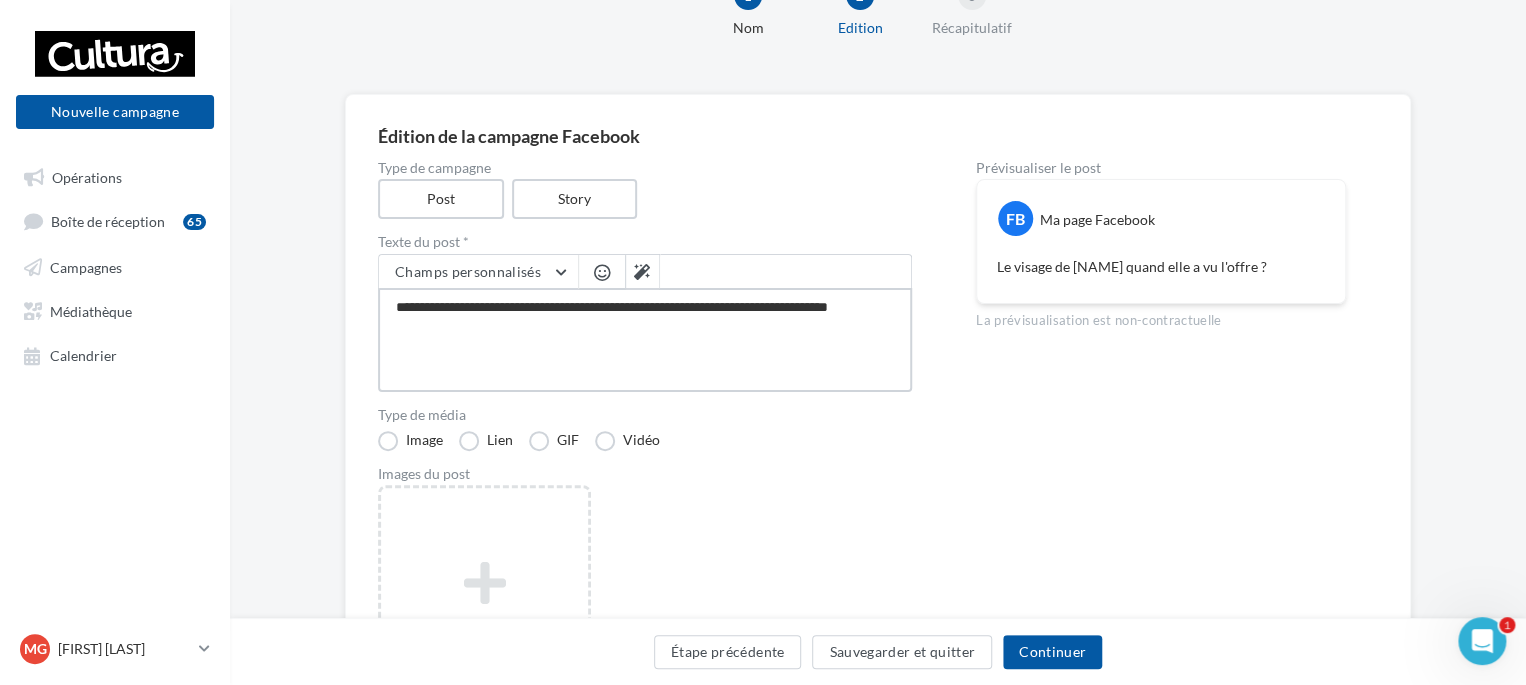 type on "**********" 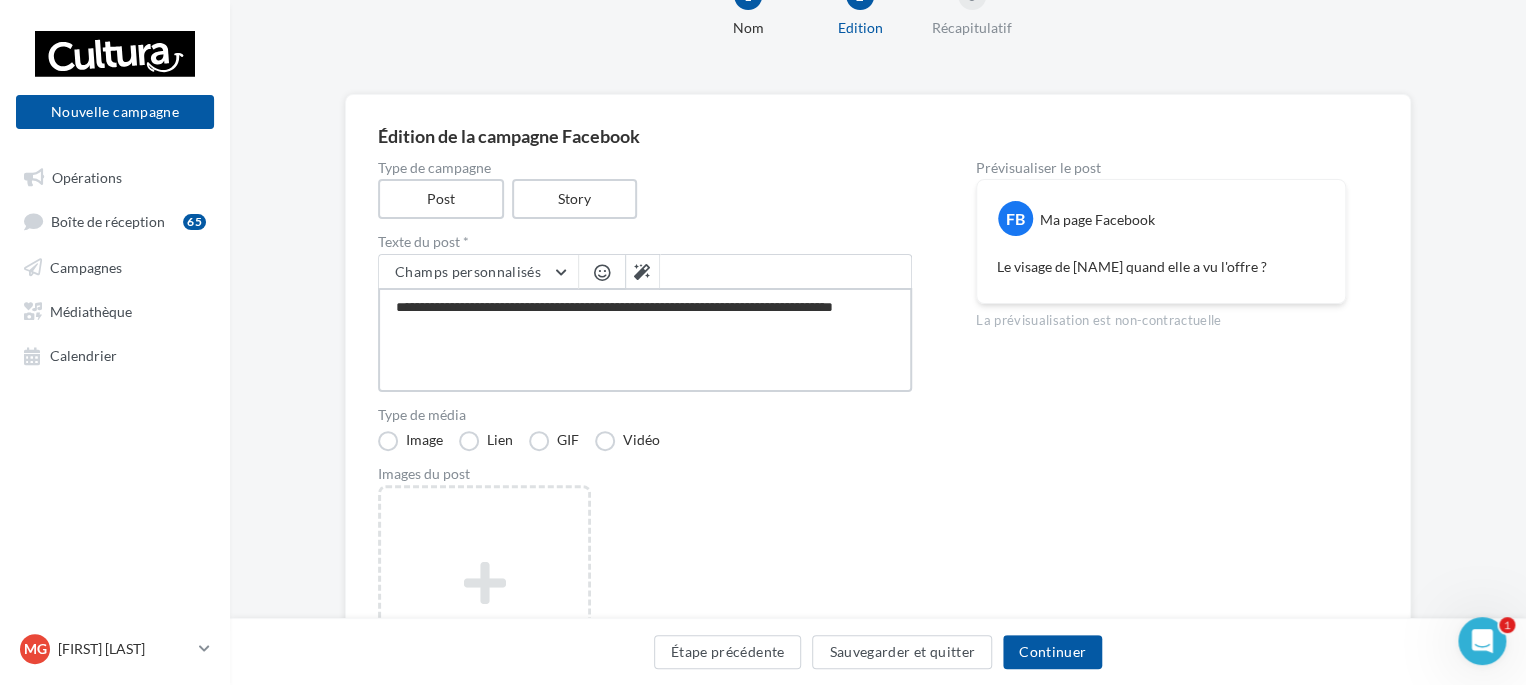 type on "**********" 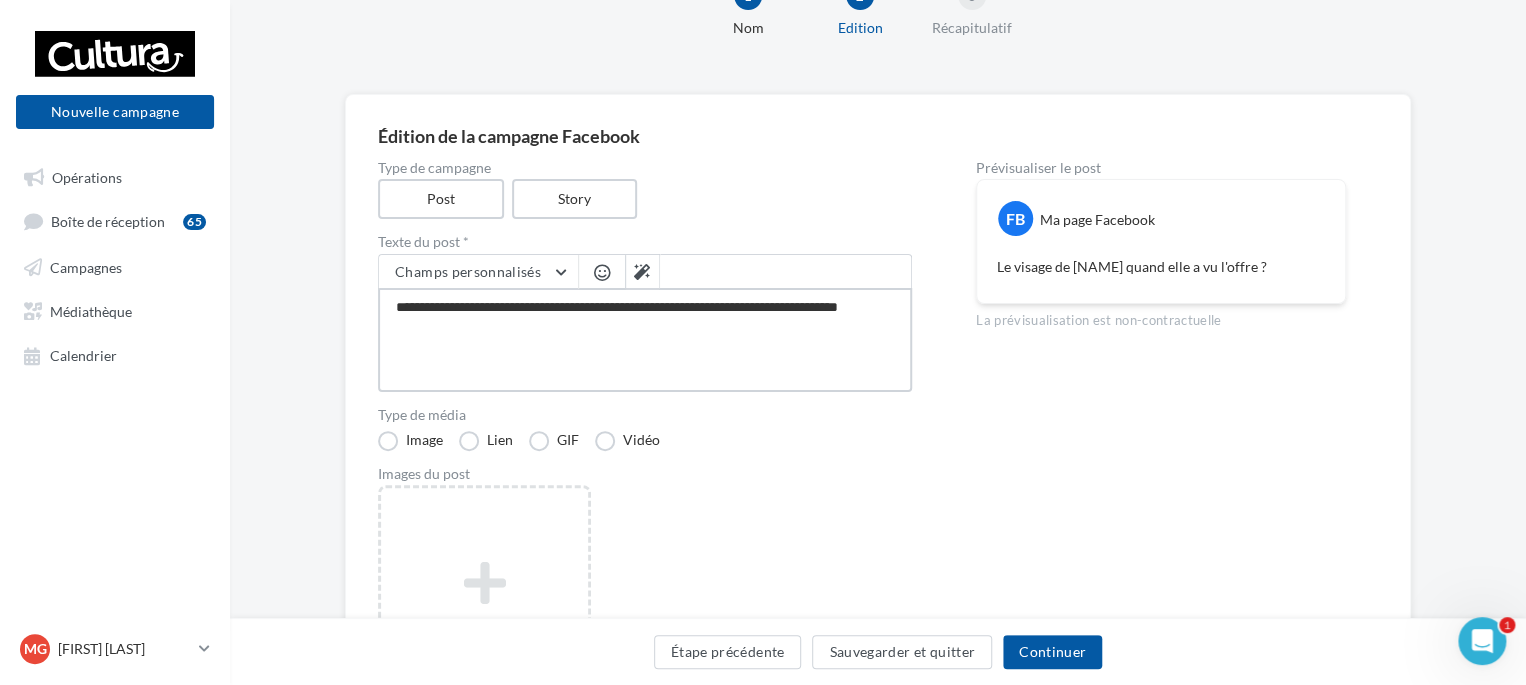 type on "**********" 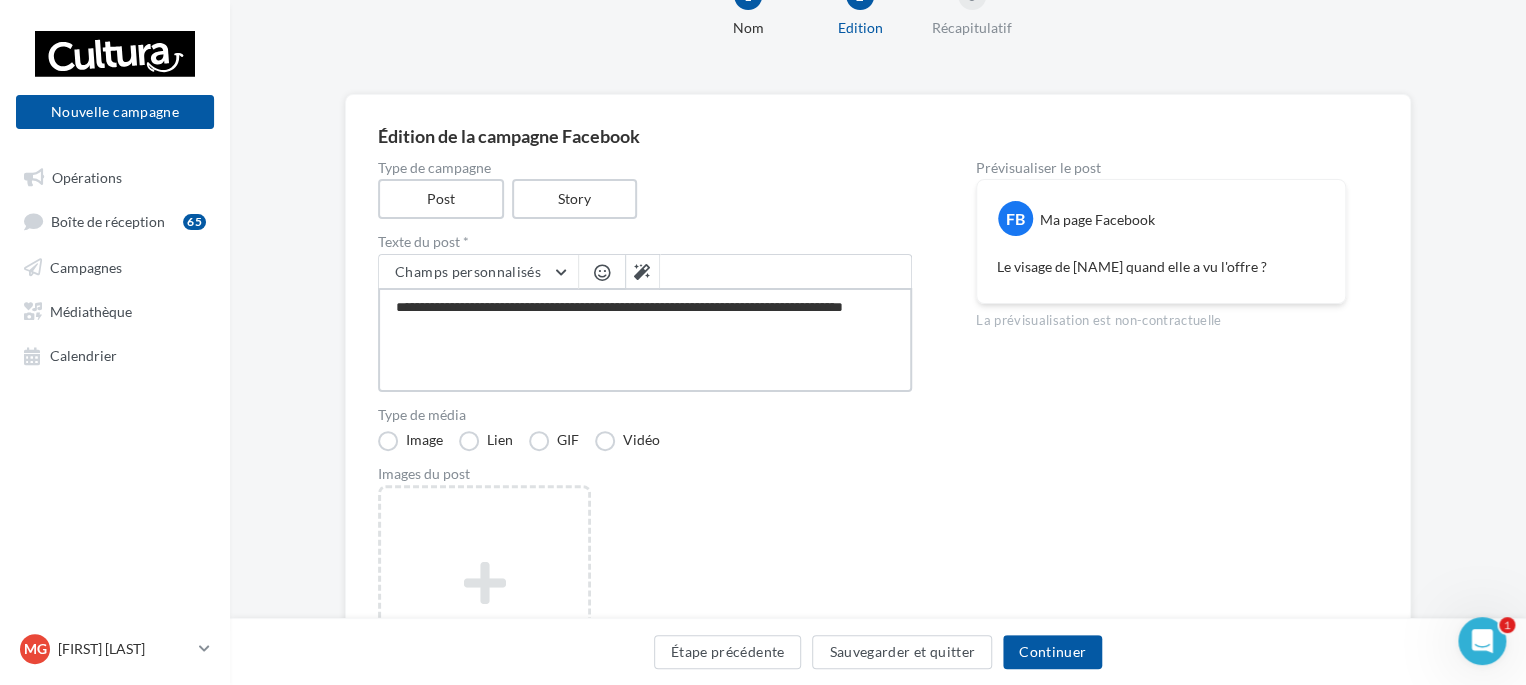 type on "**********" 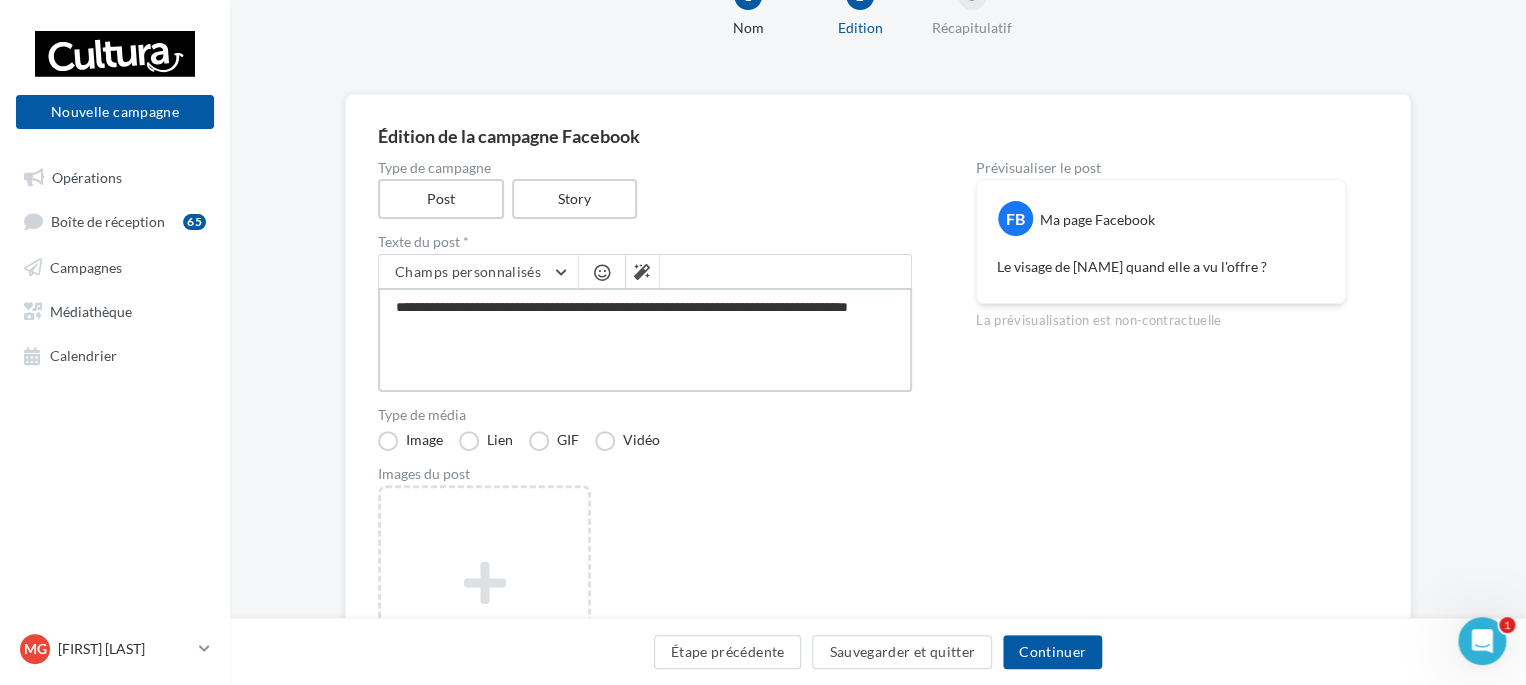 type on "**********" 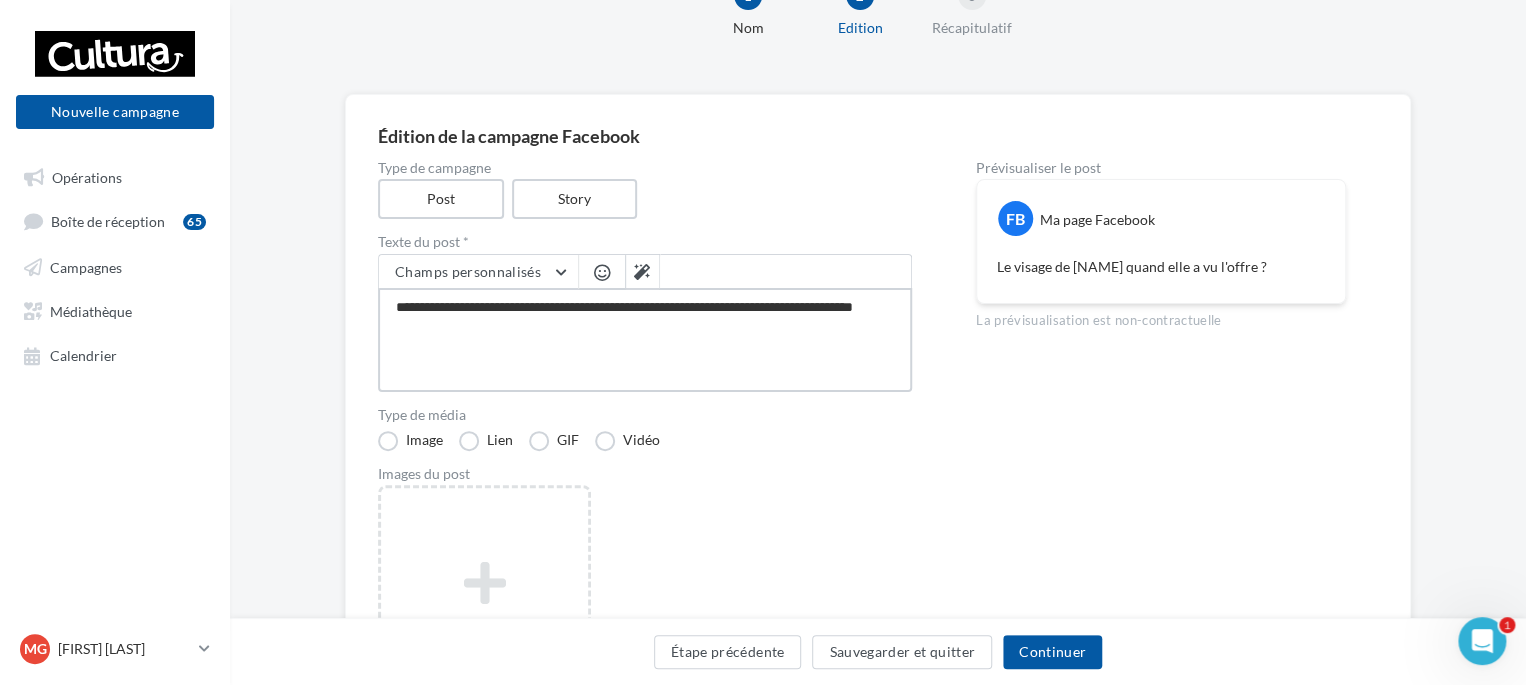 type on "**********" 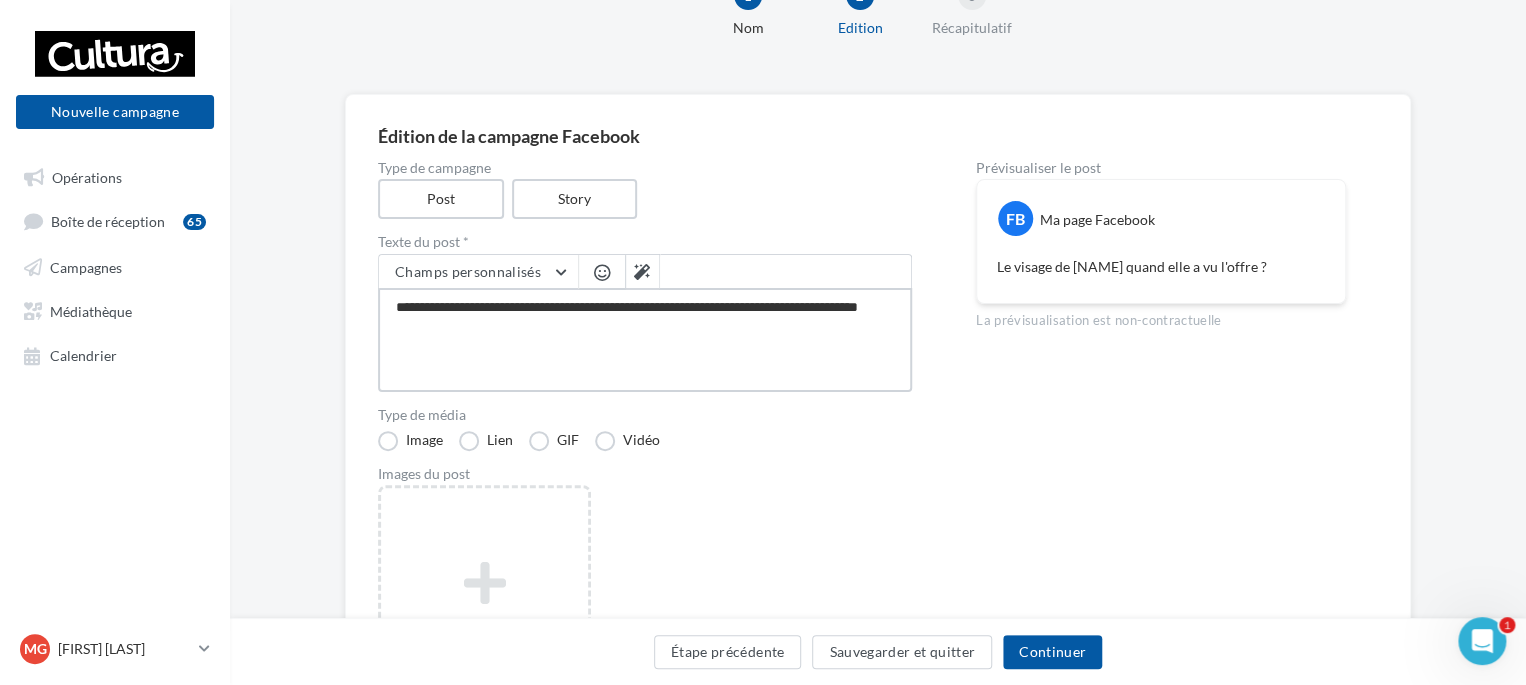 type on "**********" 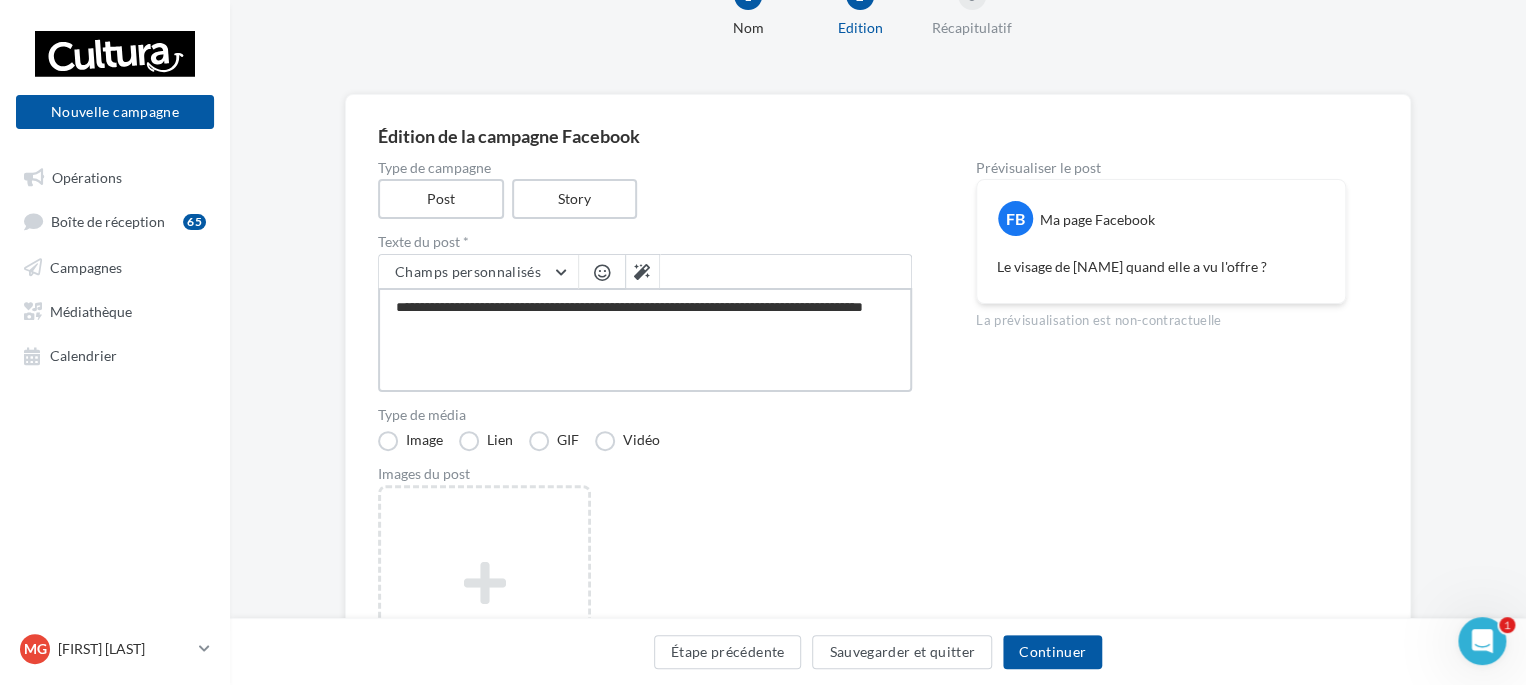 type on "**********" 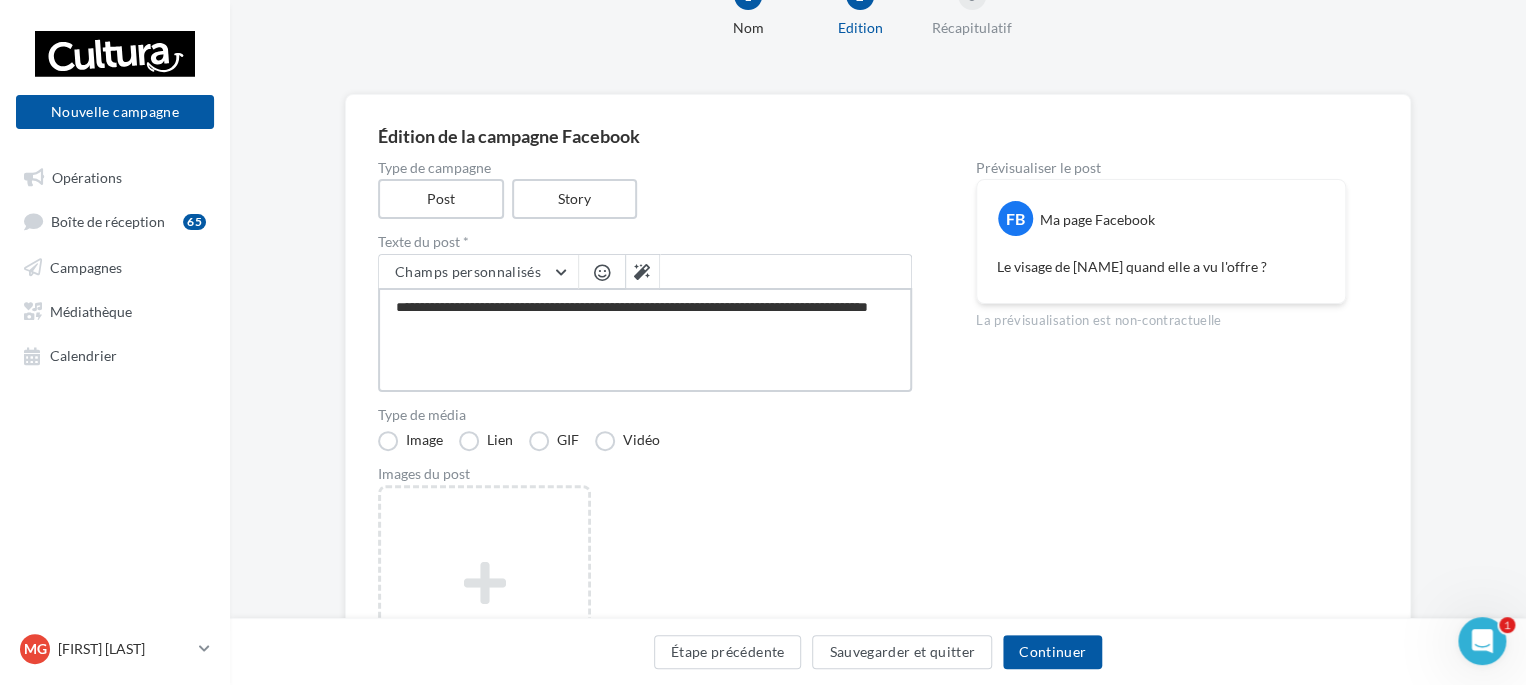 type on "**********" 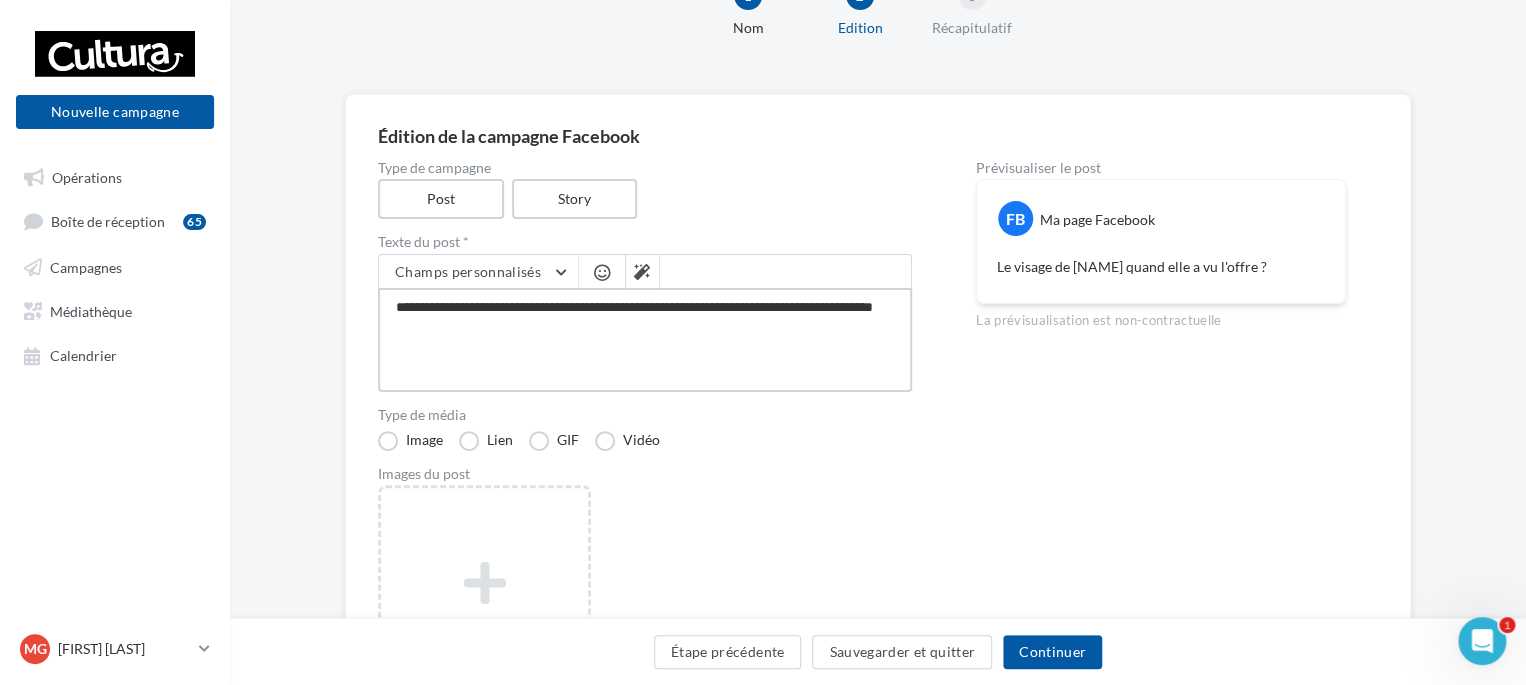 type on "**********" 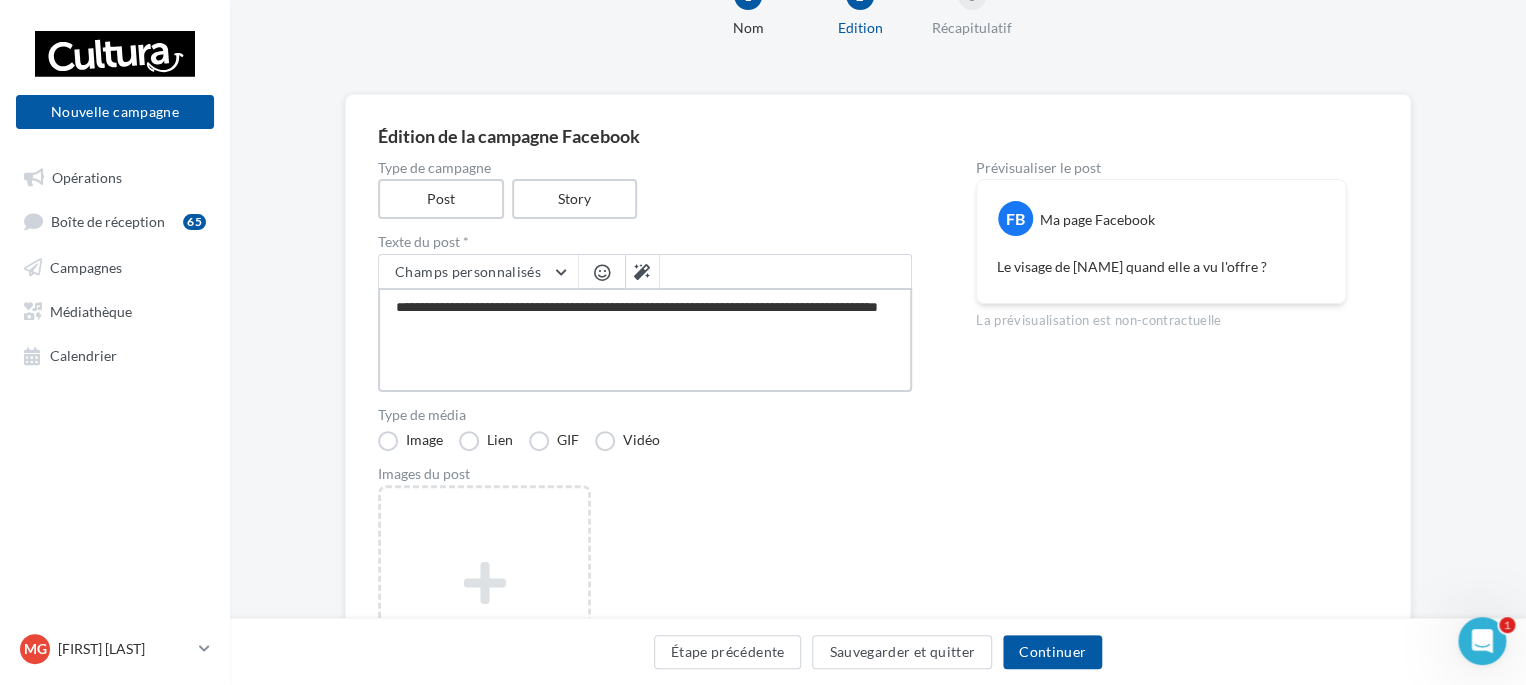 type on "**********" 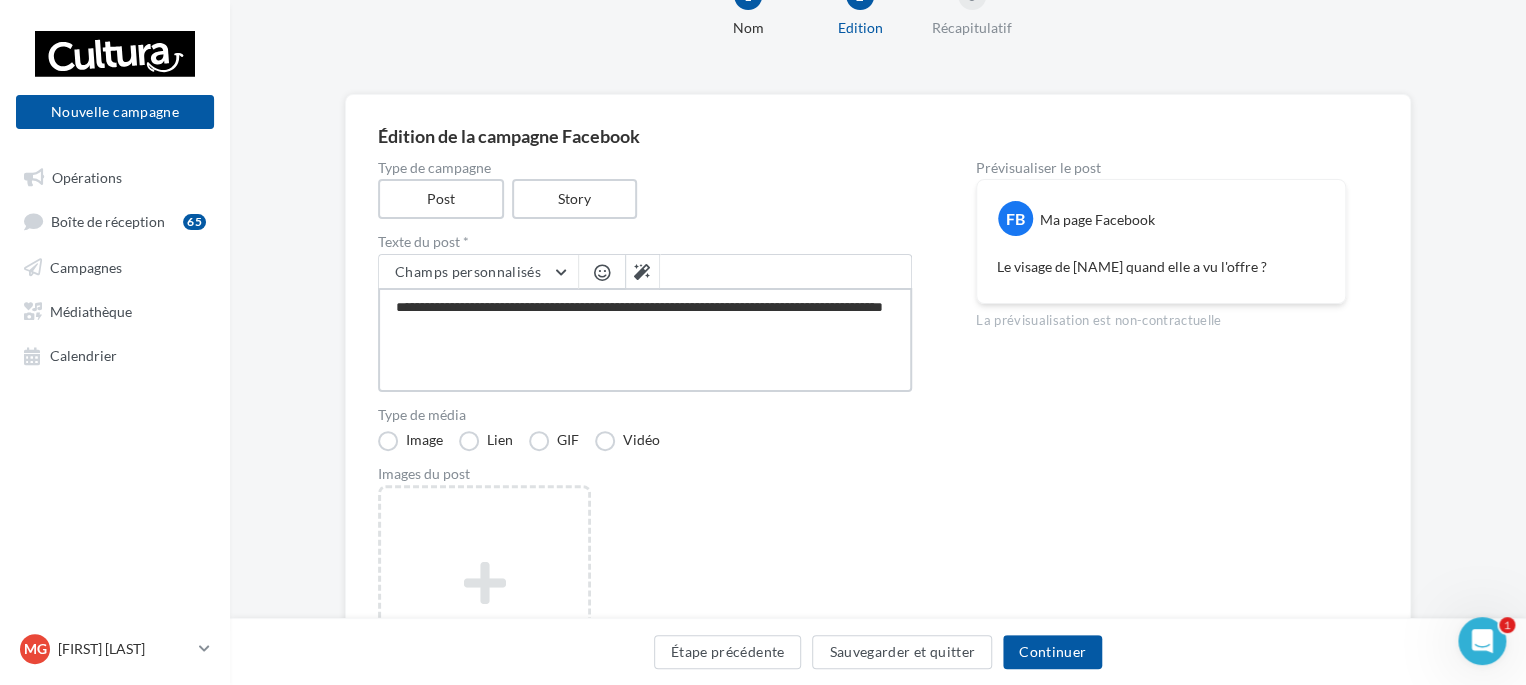type on "**********" 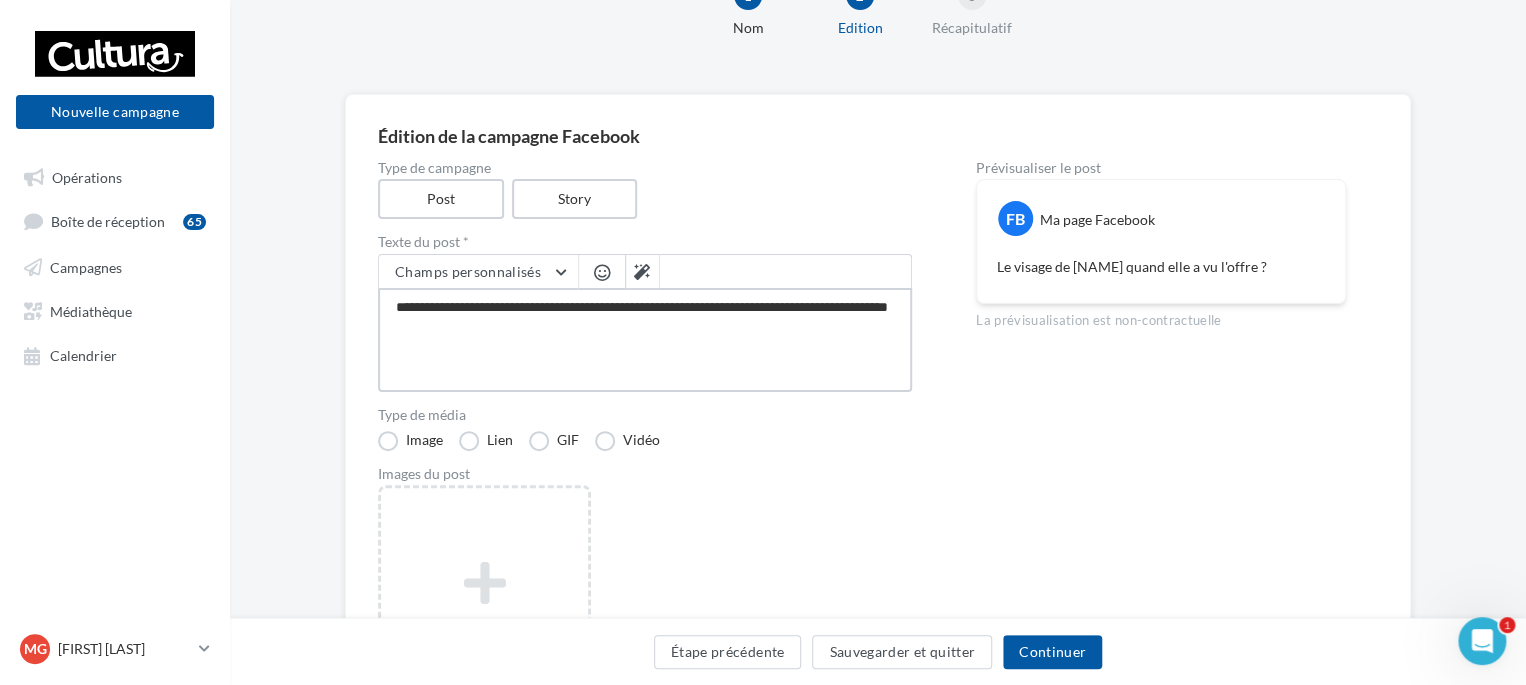 type on "**********" 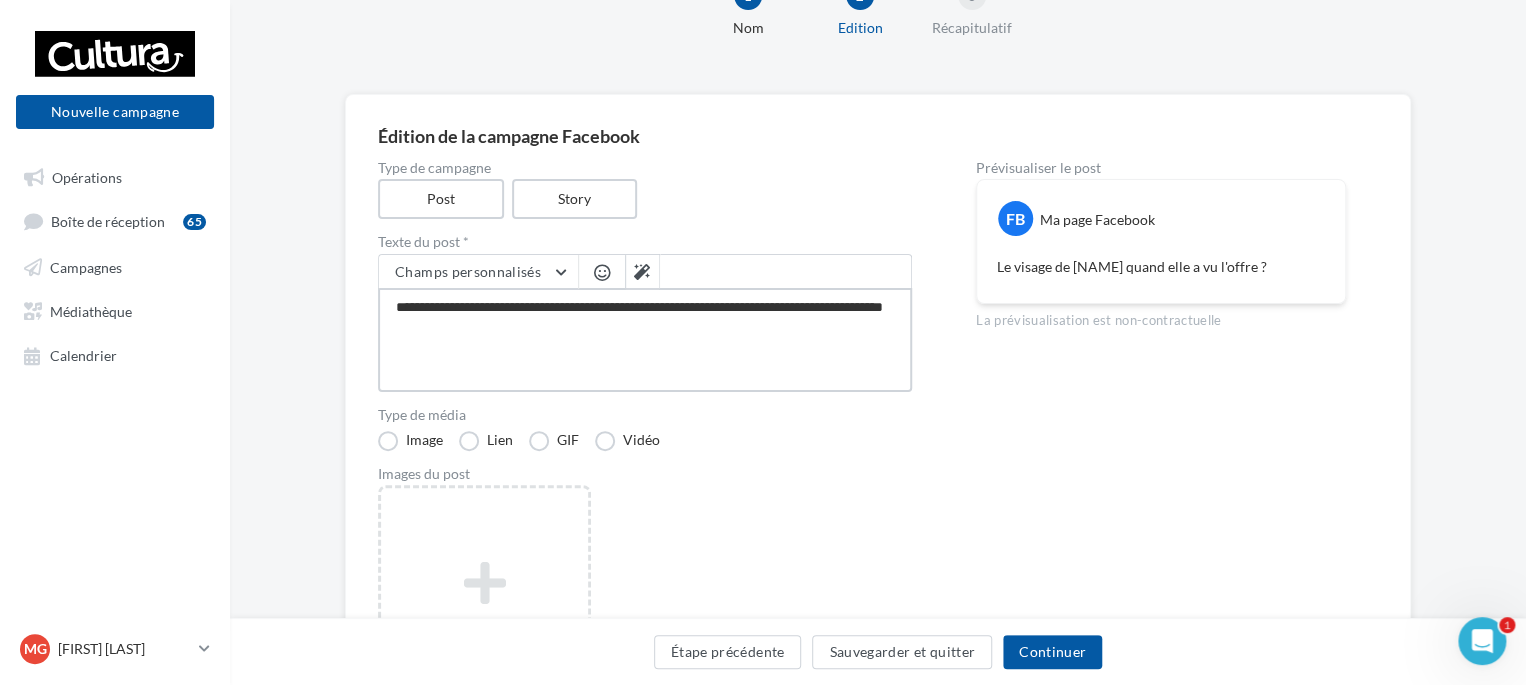 type on "**********" 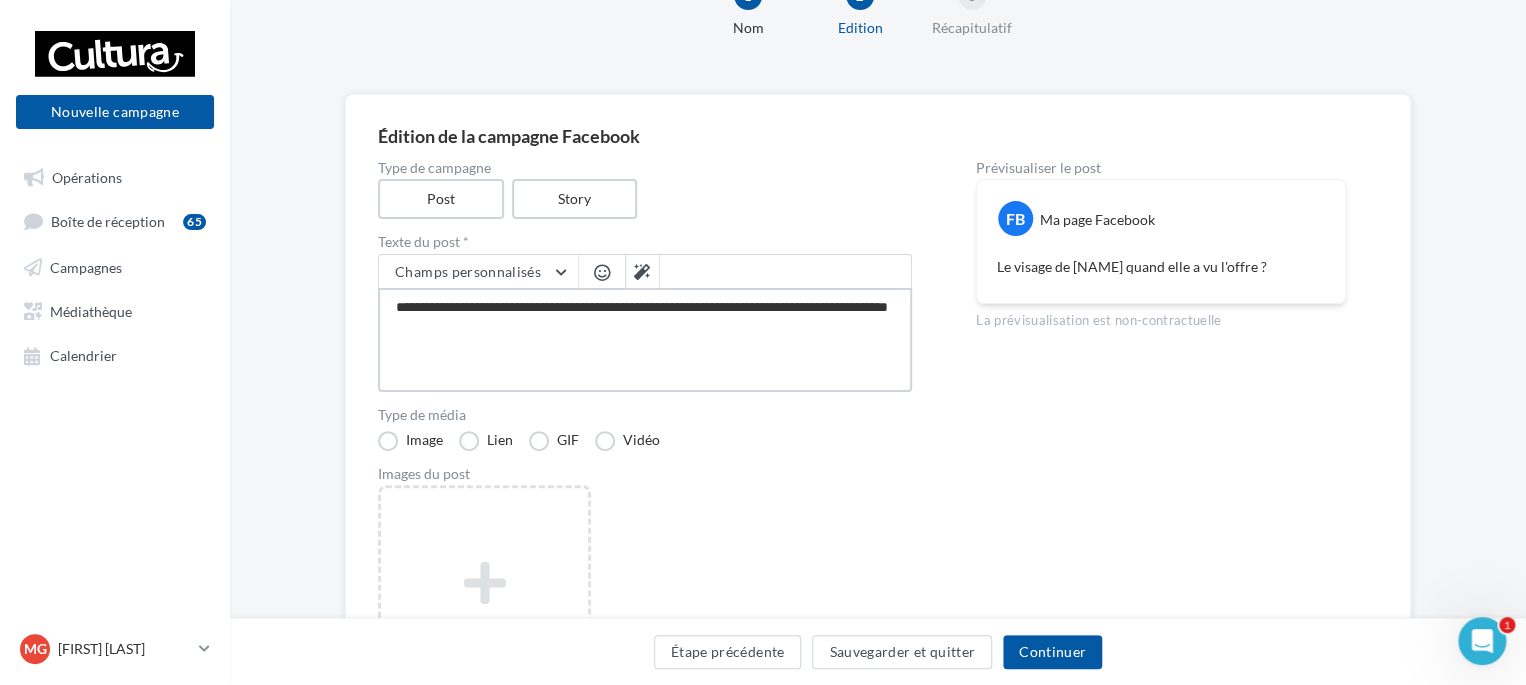 type on "**********" 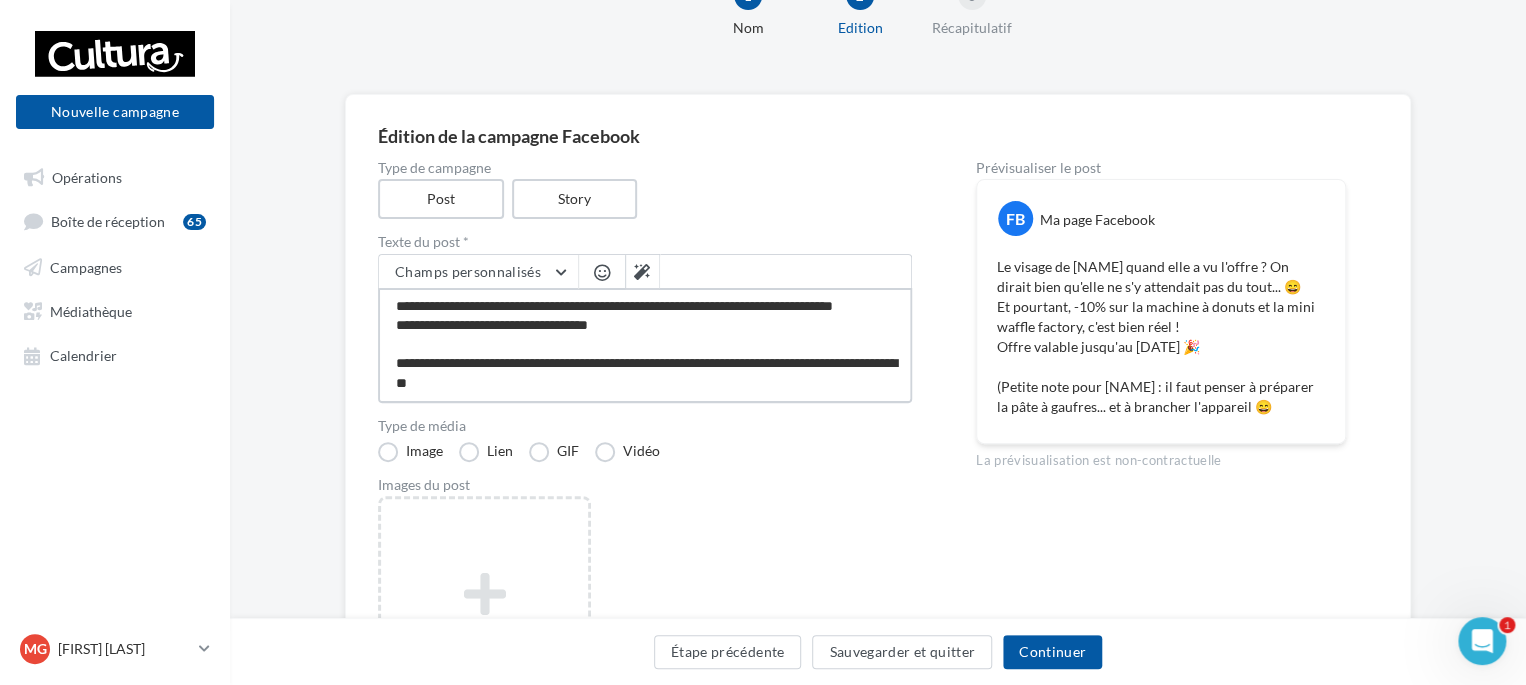 scroll, scrollTop: 0, scrollLeft: 0, axis: both 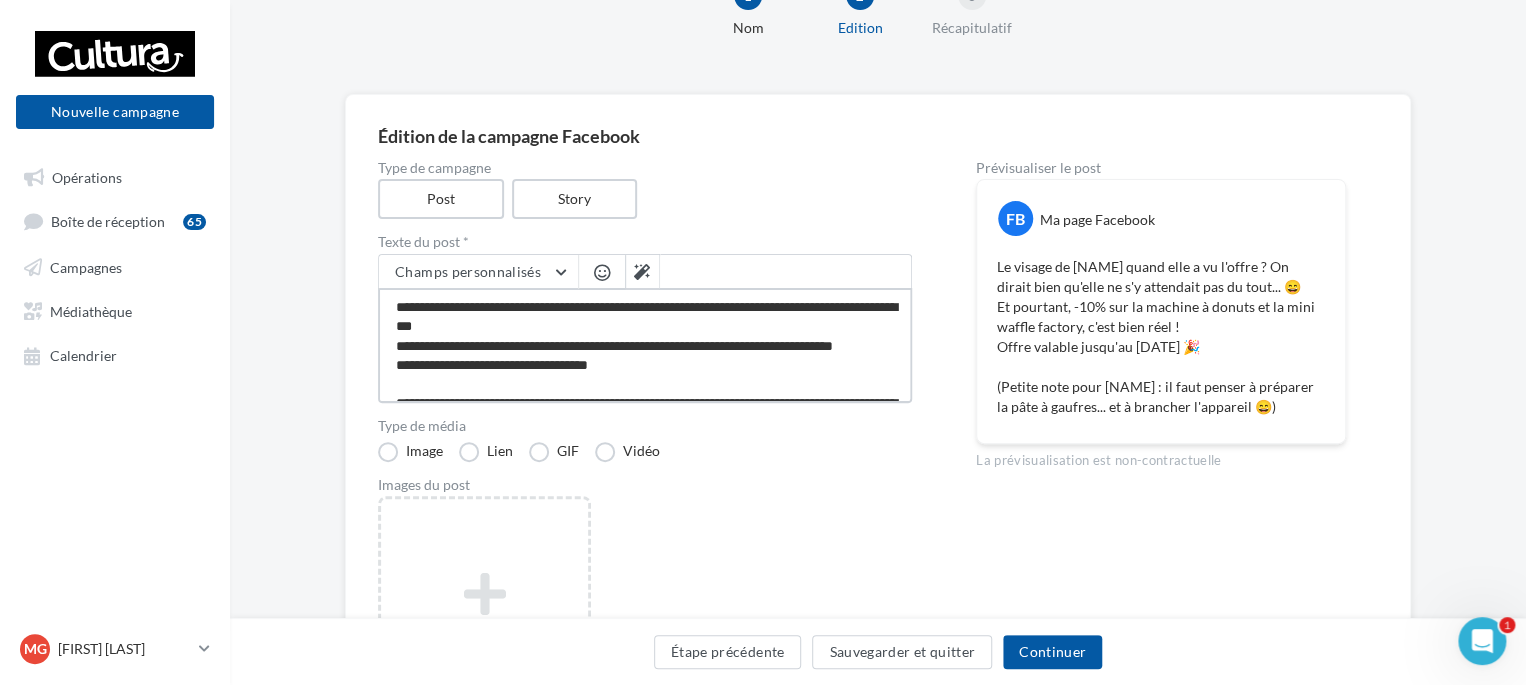 click on "**********" at bounding box center (645, 345) 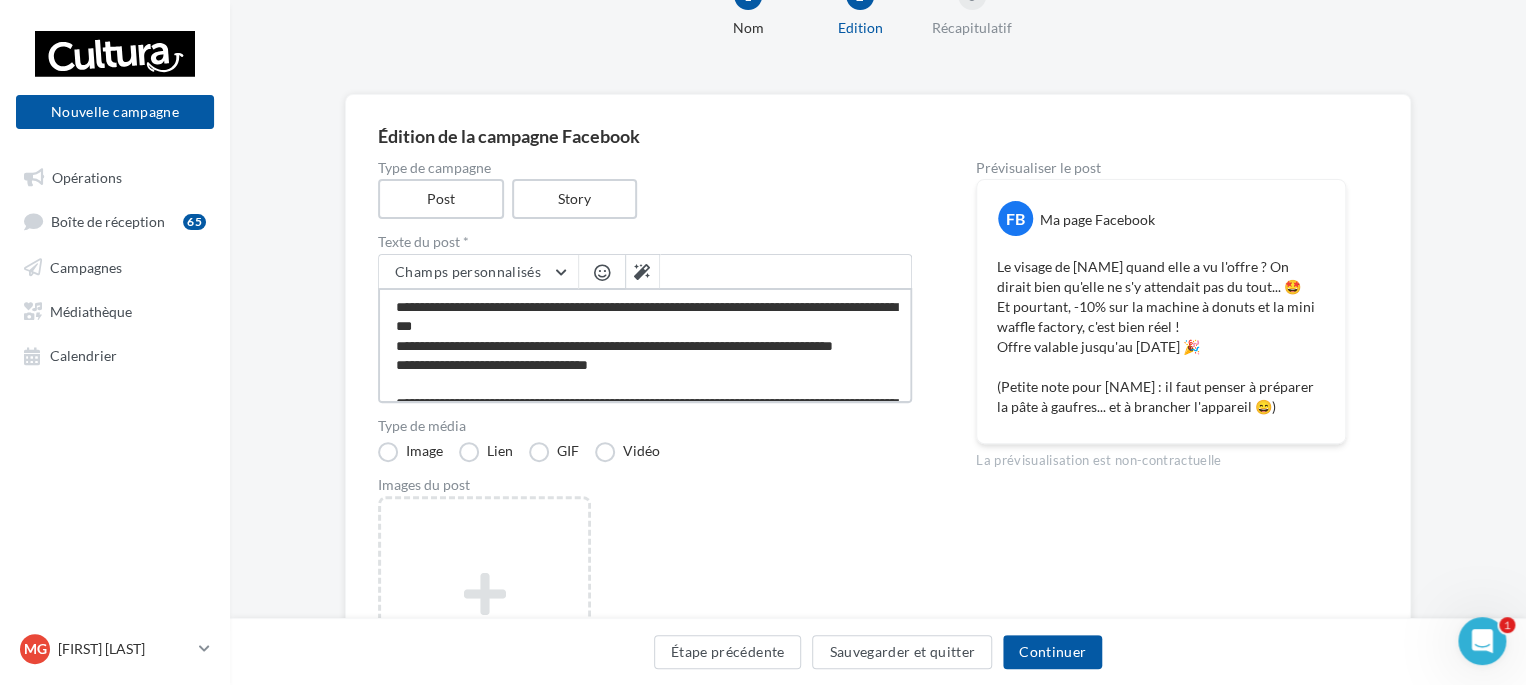 scroll, scrollTop: 58, scrollLeft: 0, axis: vertical 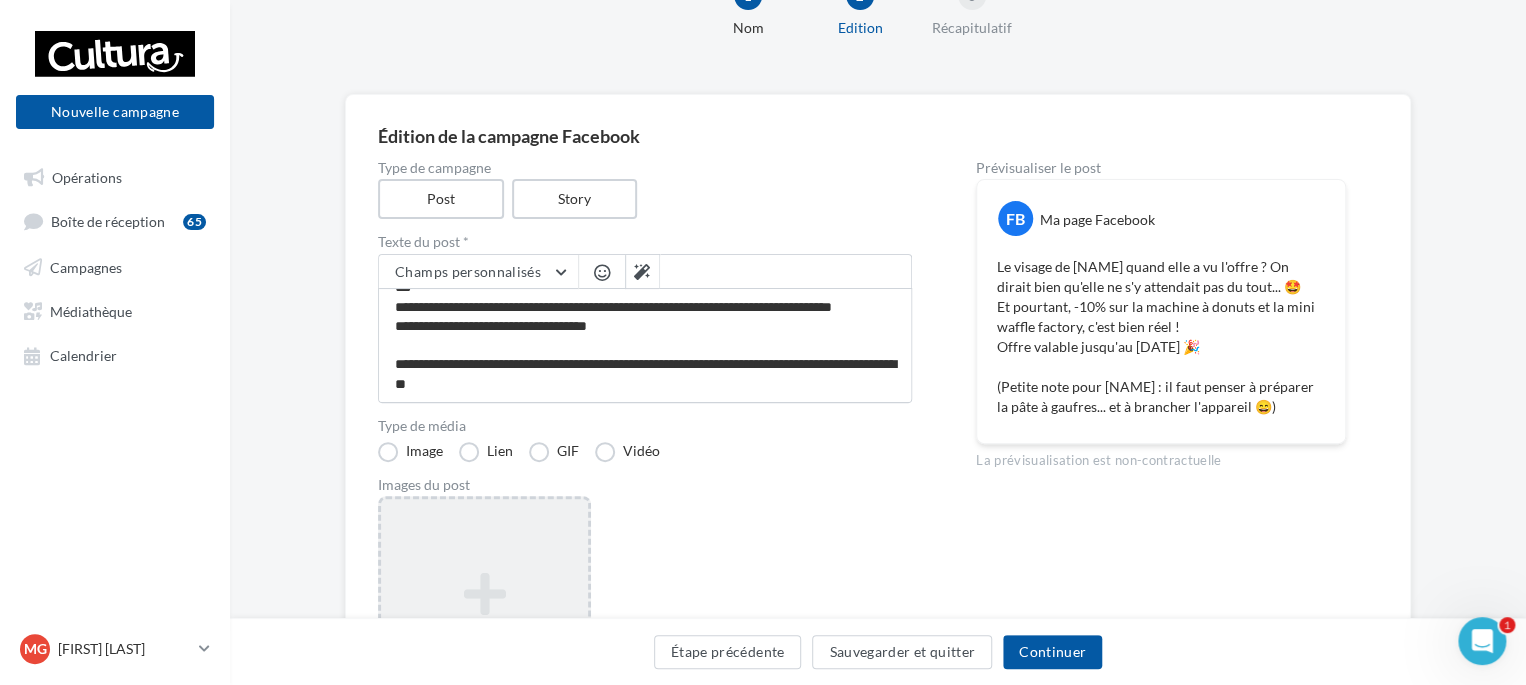 click at bounding box center (484, 594) 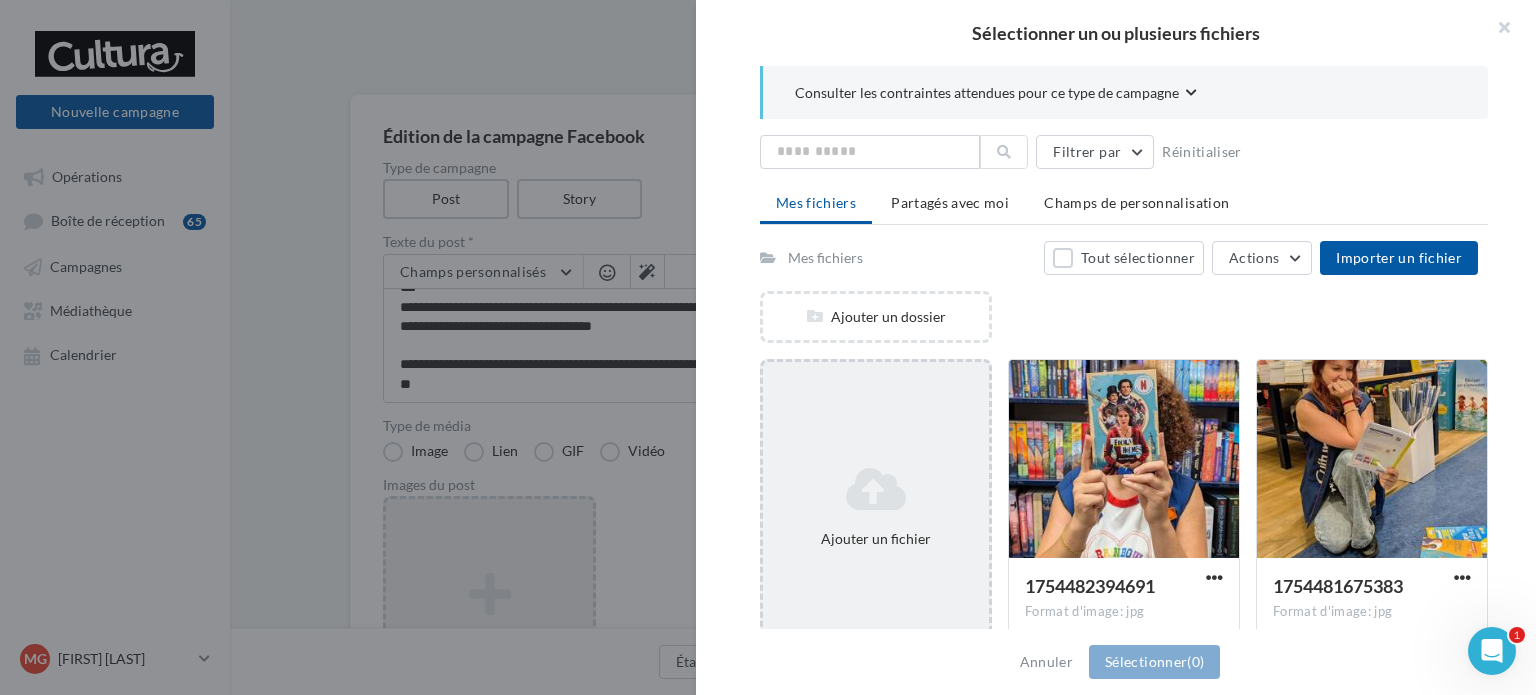 click on "Ajouter un fichier" at bounding box center [876, 507] 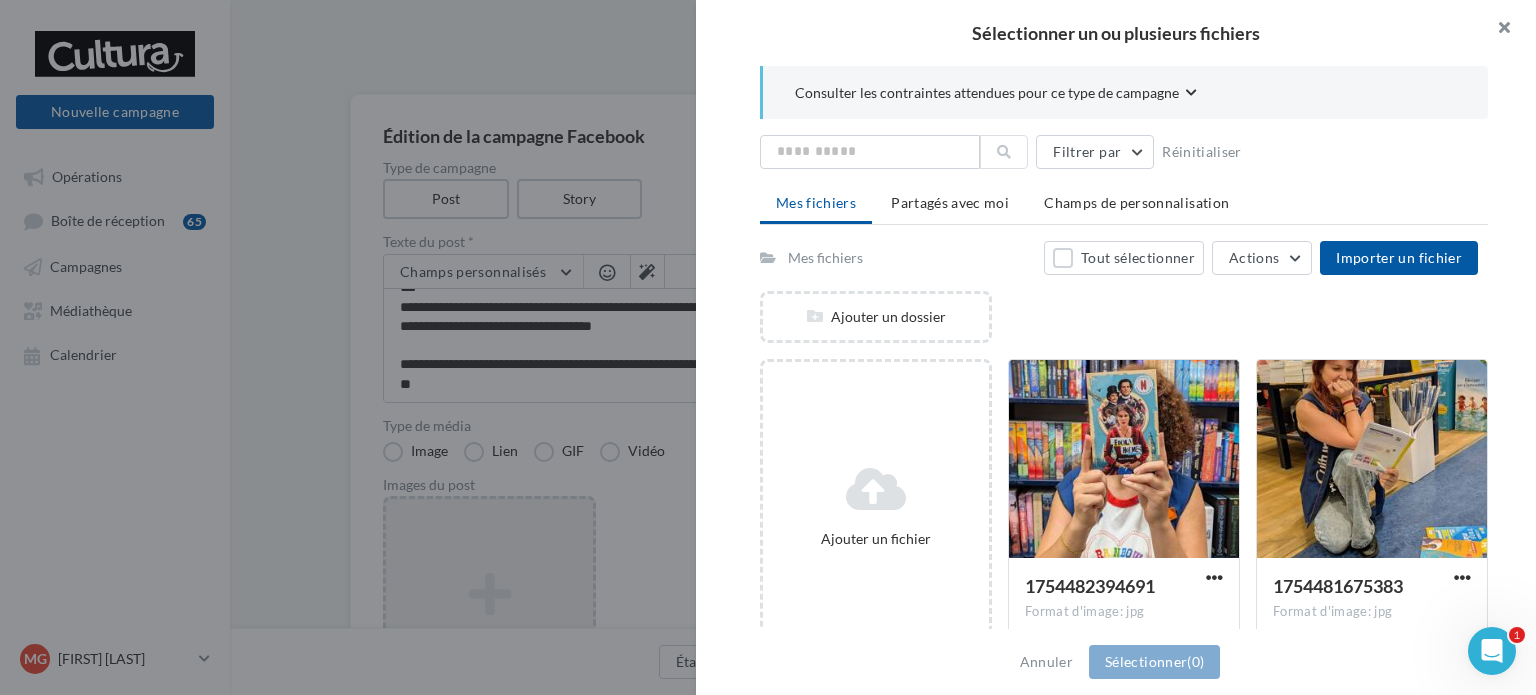 click at bounding box center [1496, 30] 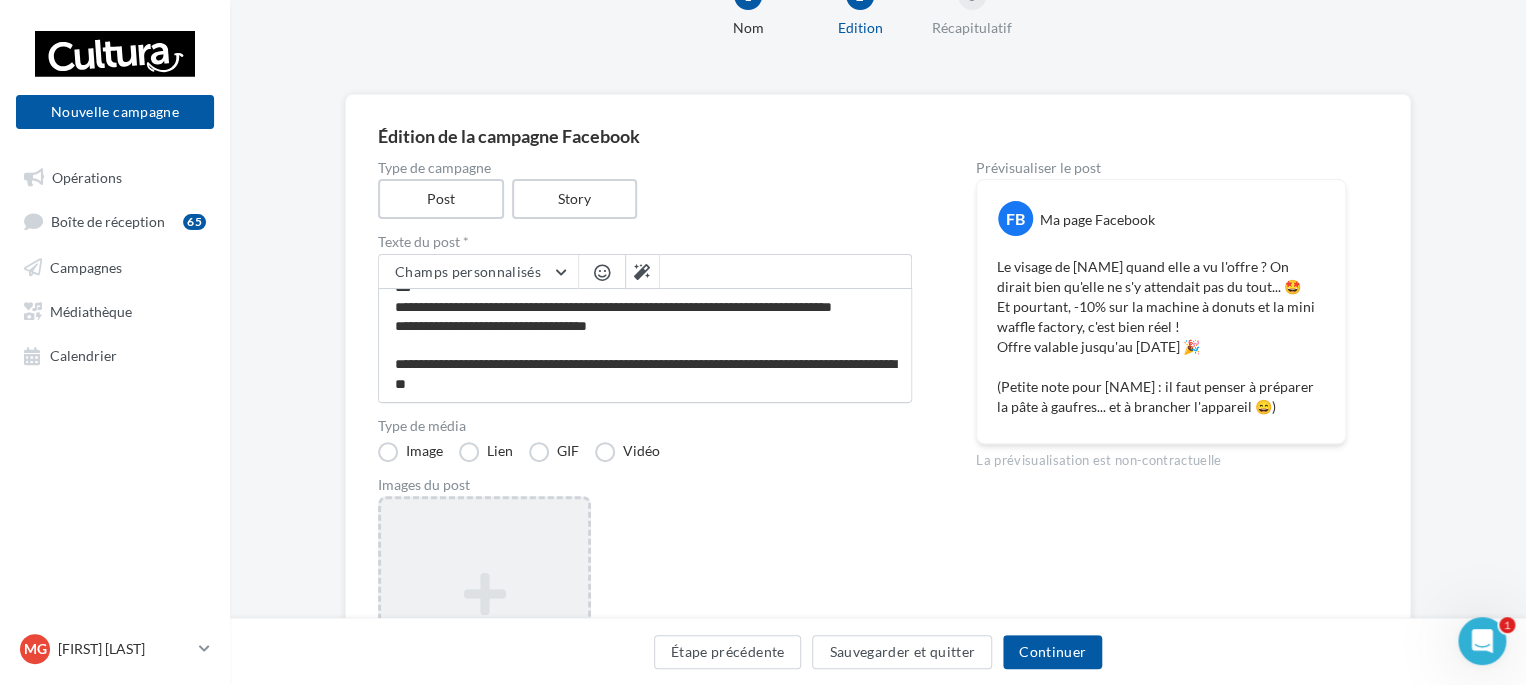 click on "Ajouter une image     Format: png, jpg" at bounding box center [484, 626] 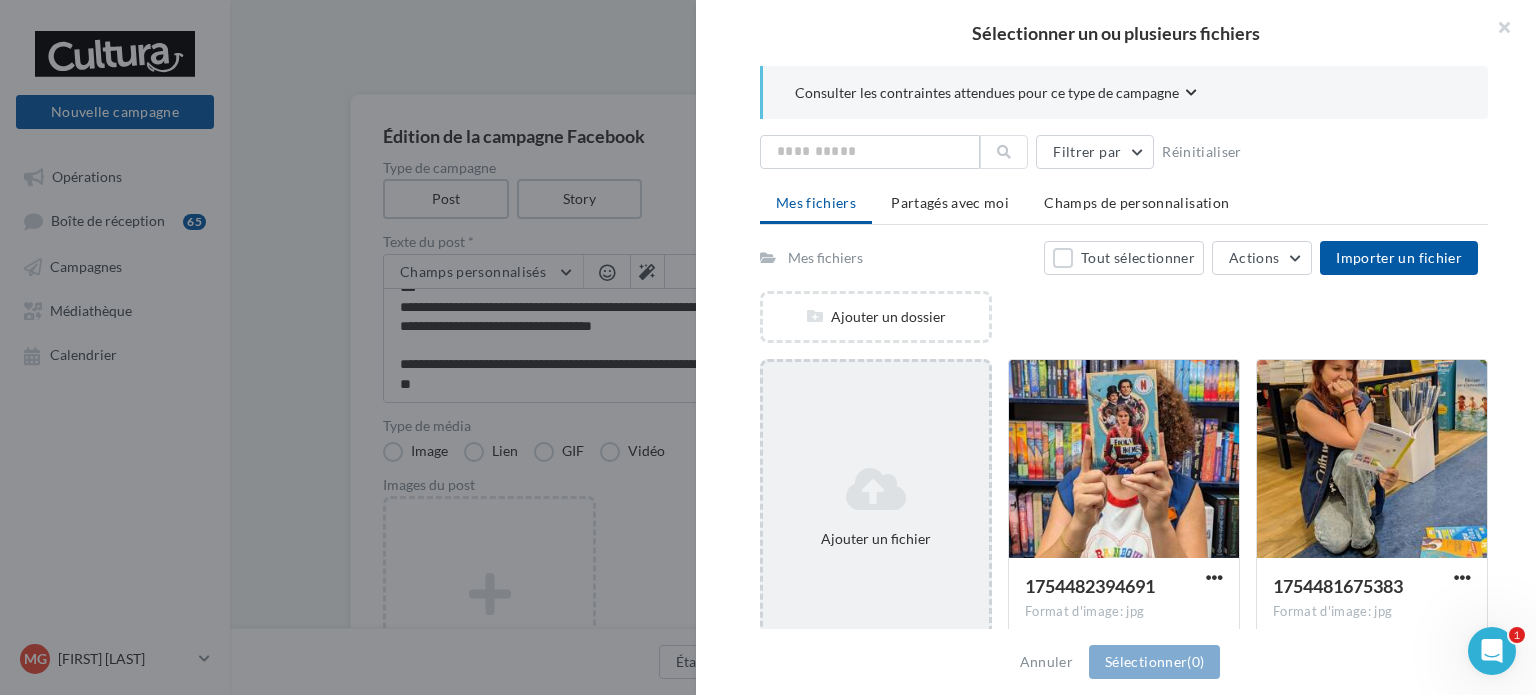 click at bounding box center (876, 489) 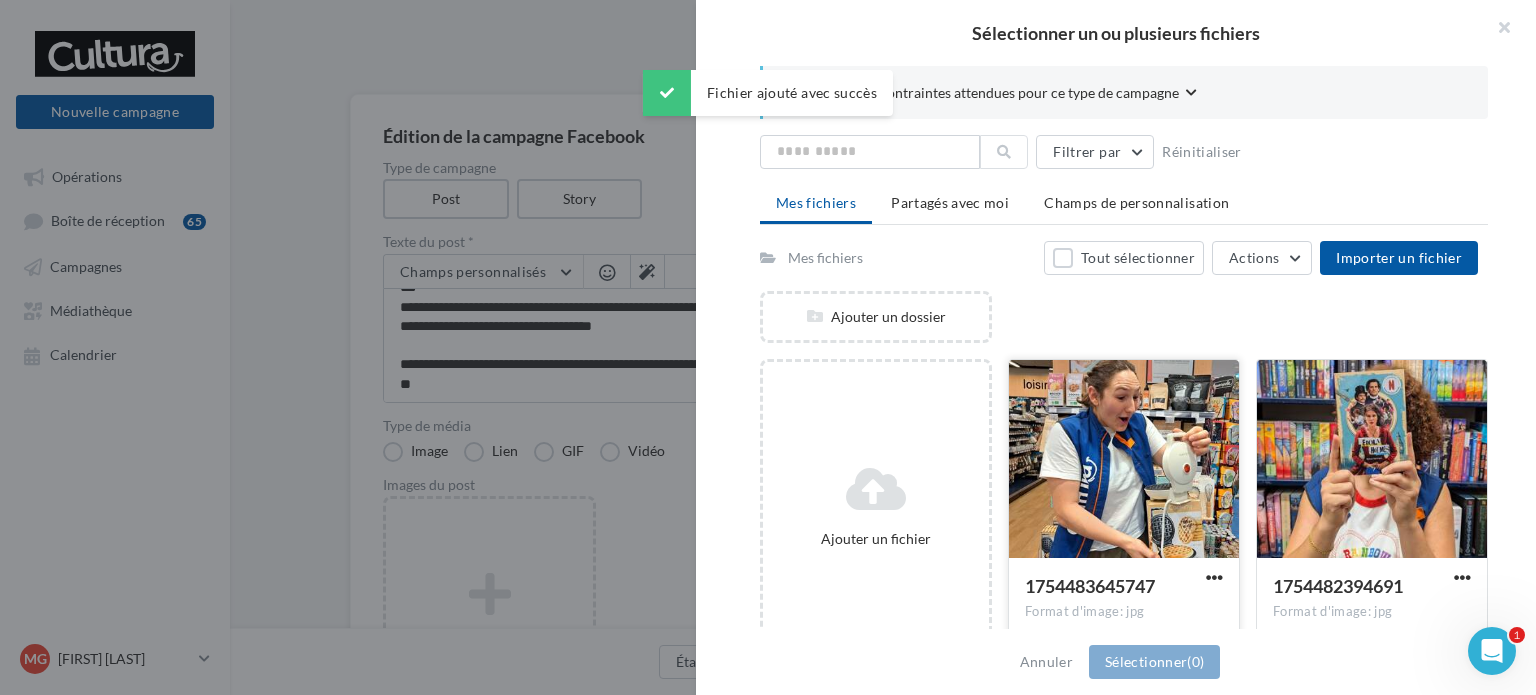click at bounding box center [1124, 460] 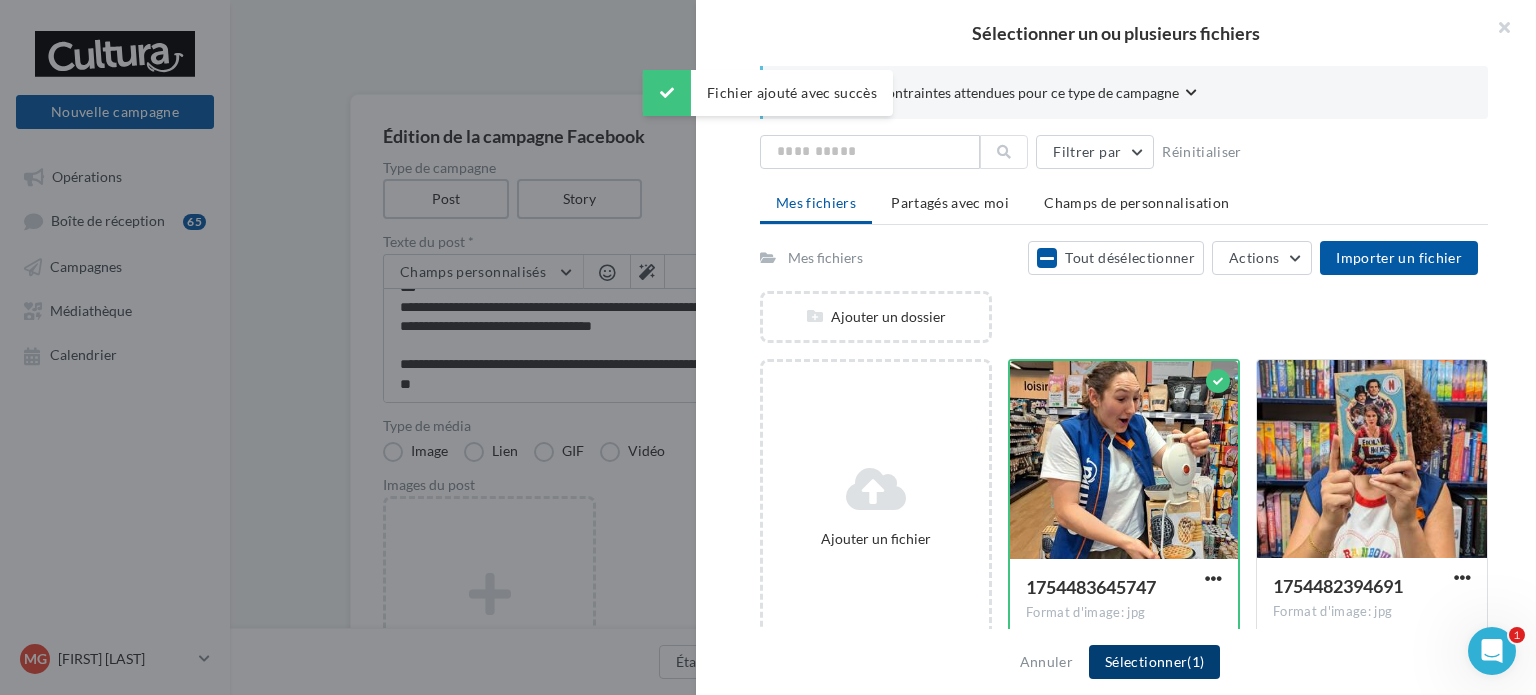 click on "Sélectionner   (1)" at bounding box center [1154, 662] 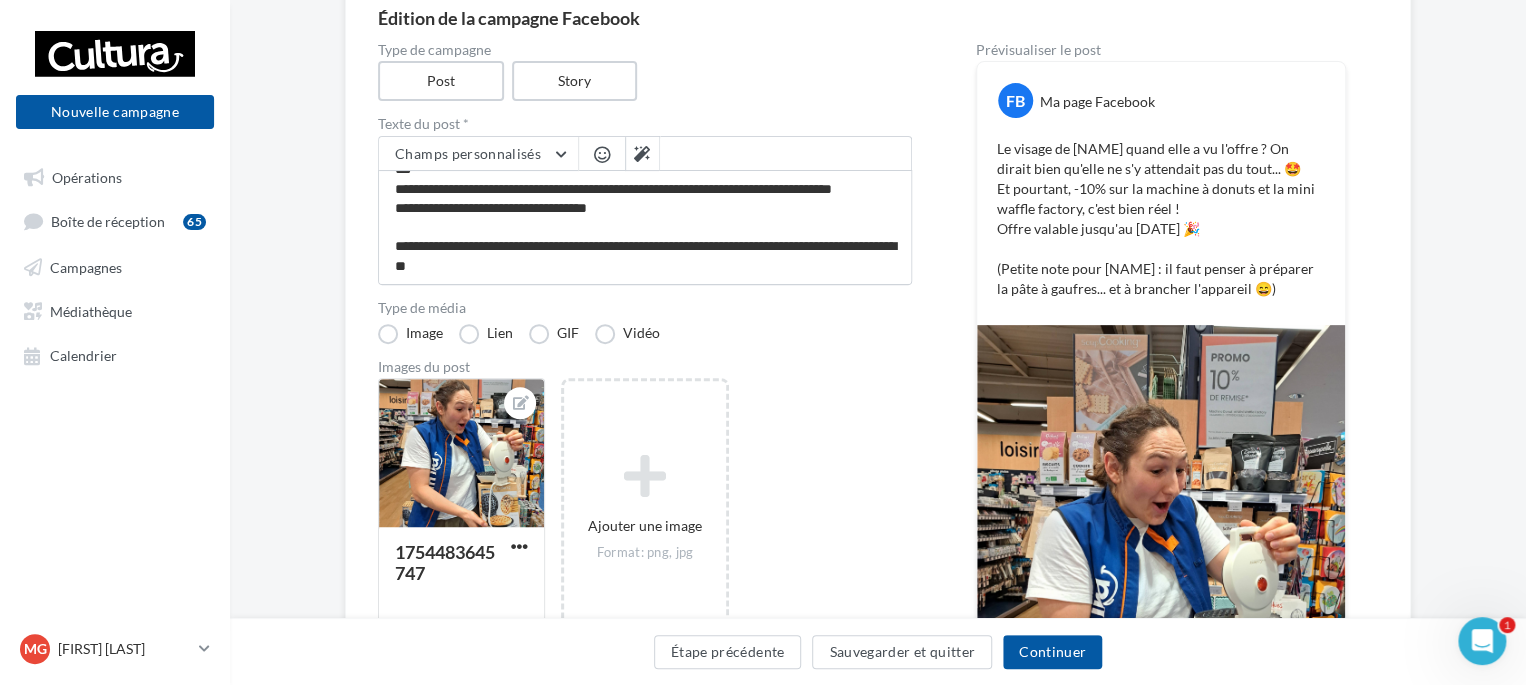 scroll, scrollTop: 188, scrollLeft: 0, axis: vertical 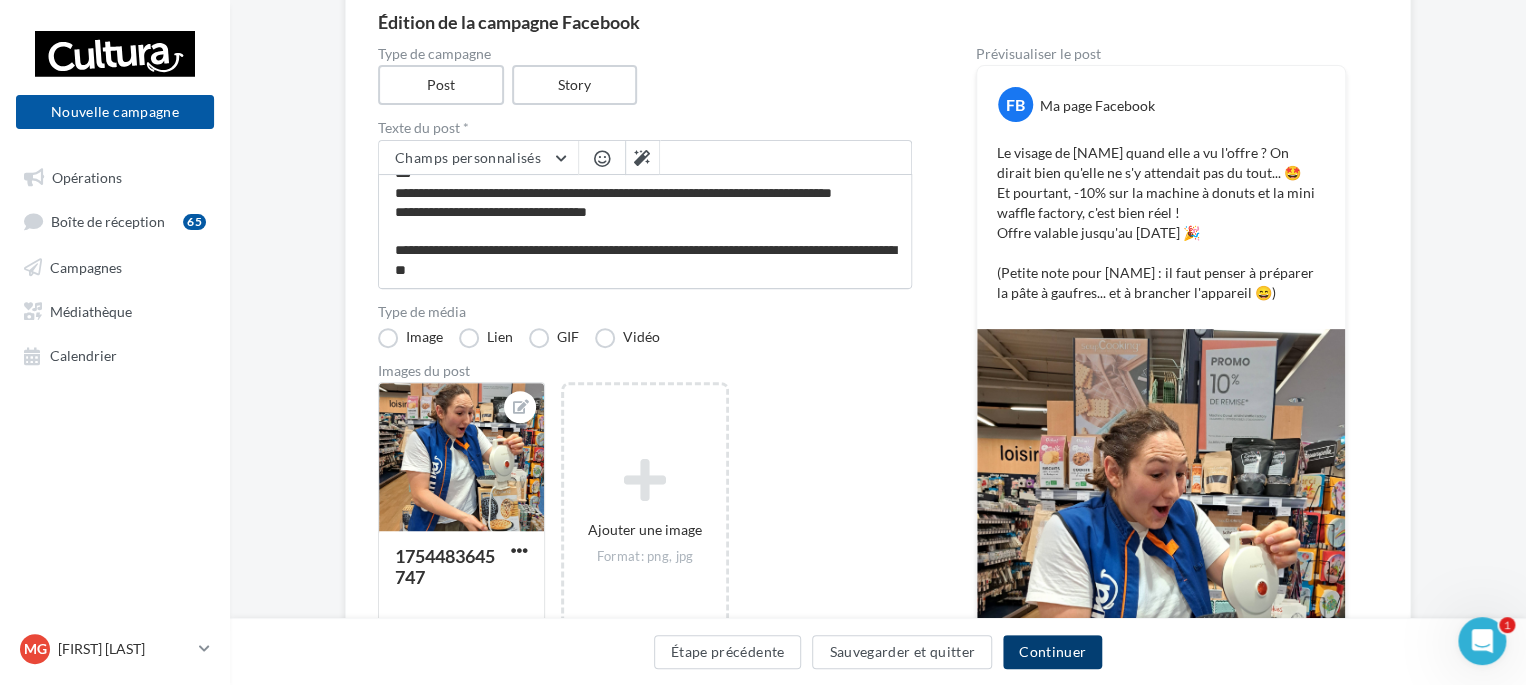 click on "Continuer" at bounding box center [1052, 652] 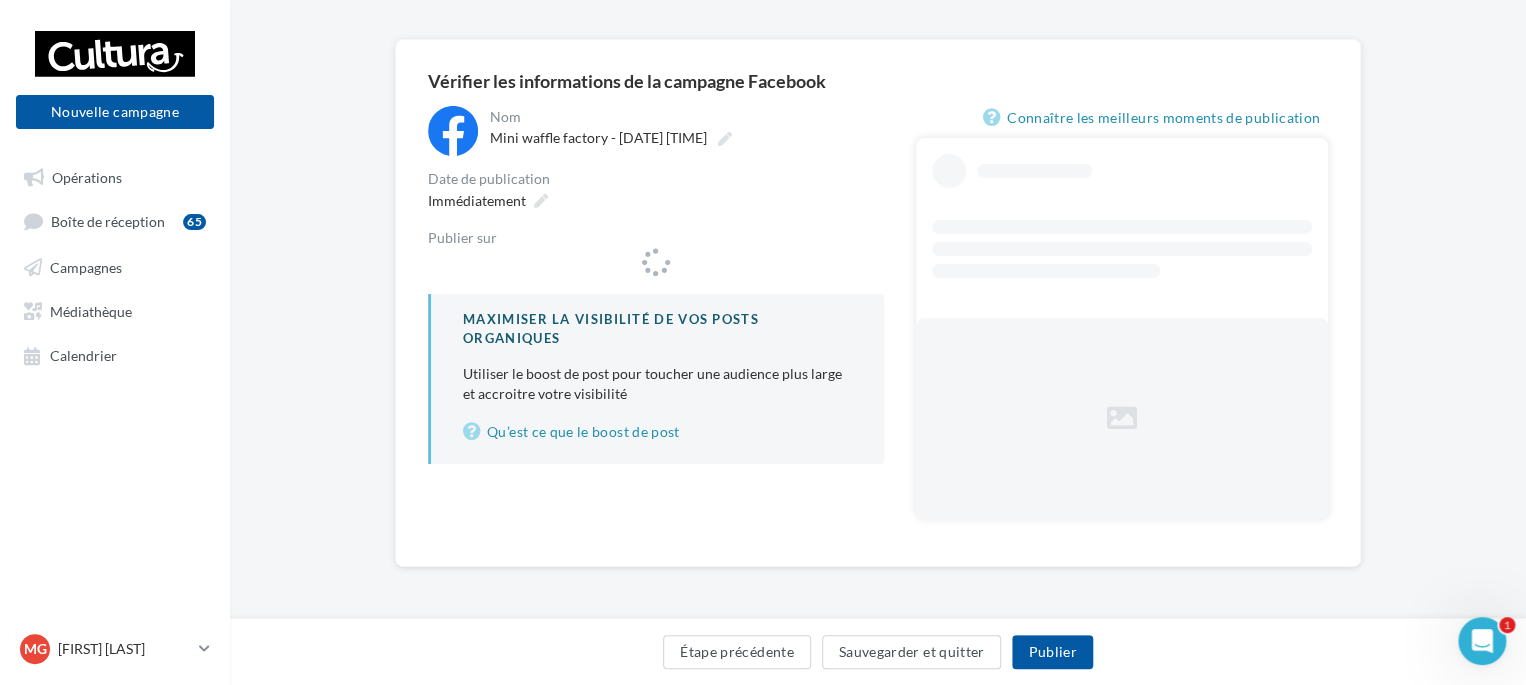 scroll, scrollTop: 0, scrollLeft: 0, axis: both 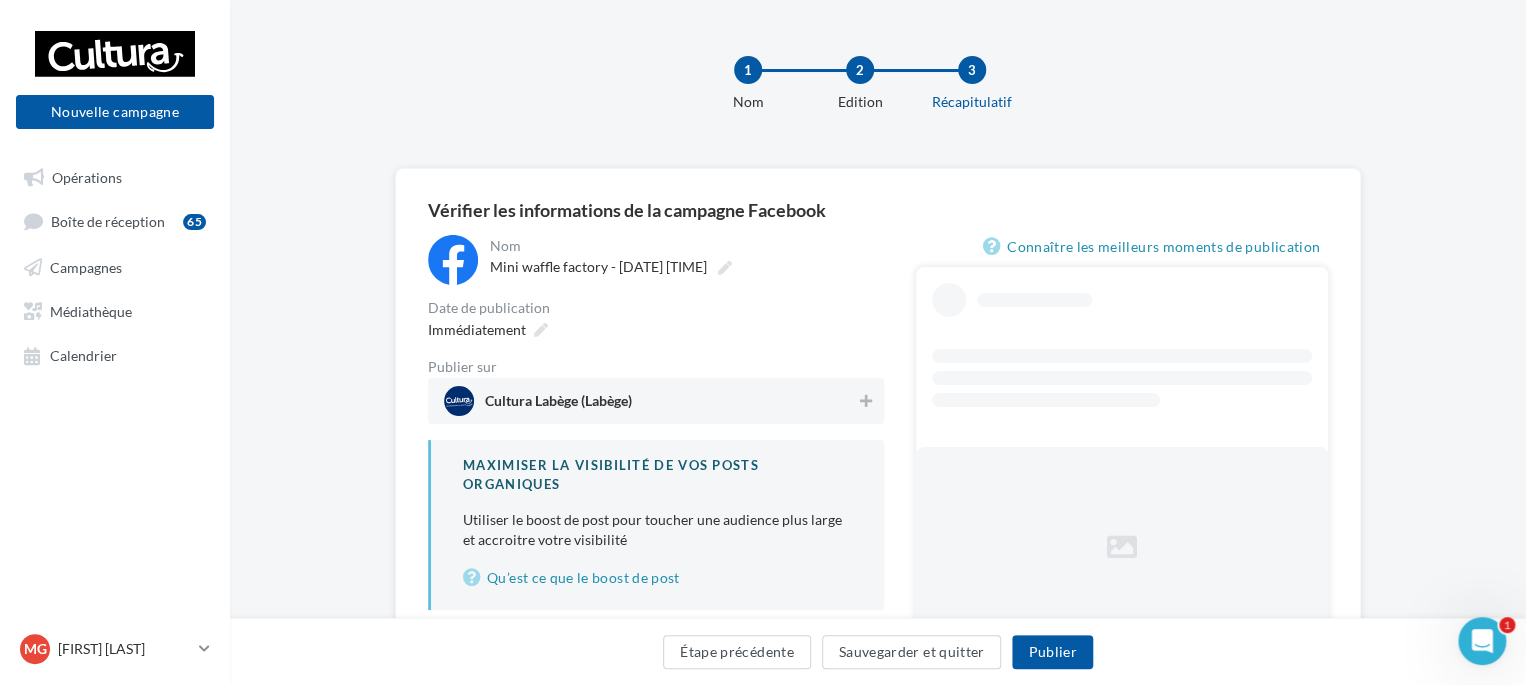 click on "Cultura Labège (Labège)" at bounding box center (650, 401) 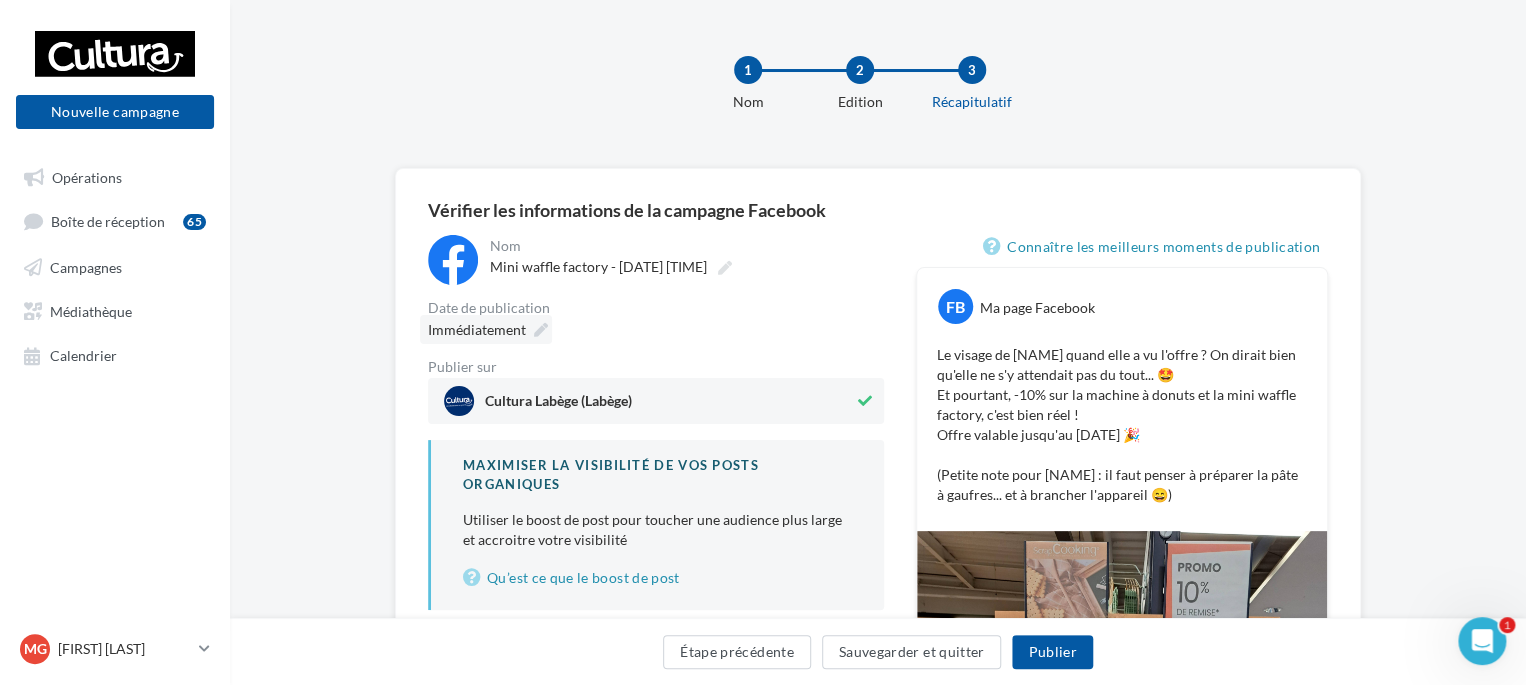 click at bounding box center [541, 330] 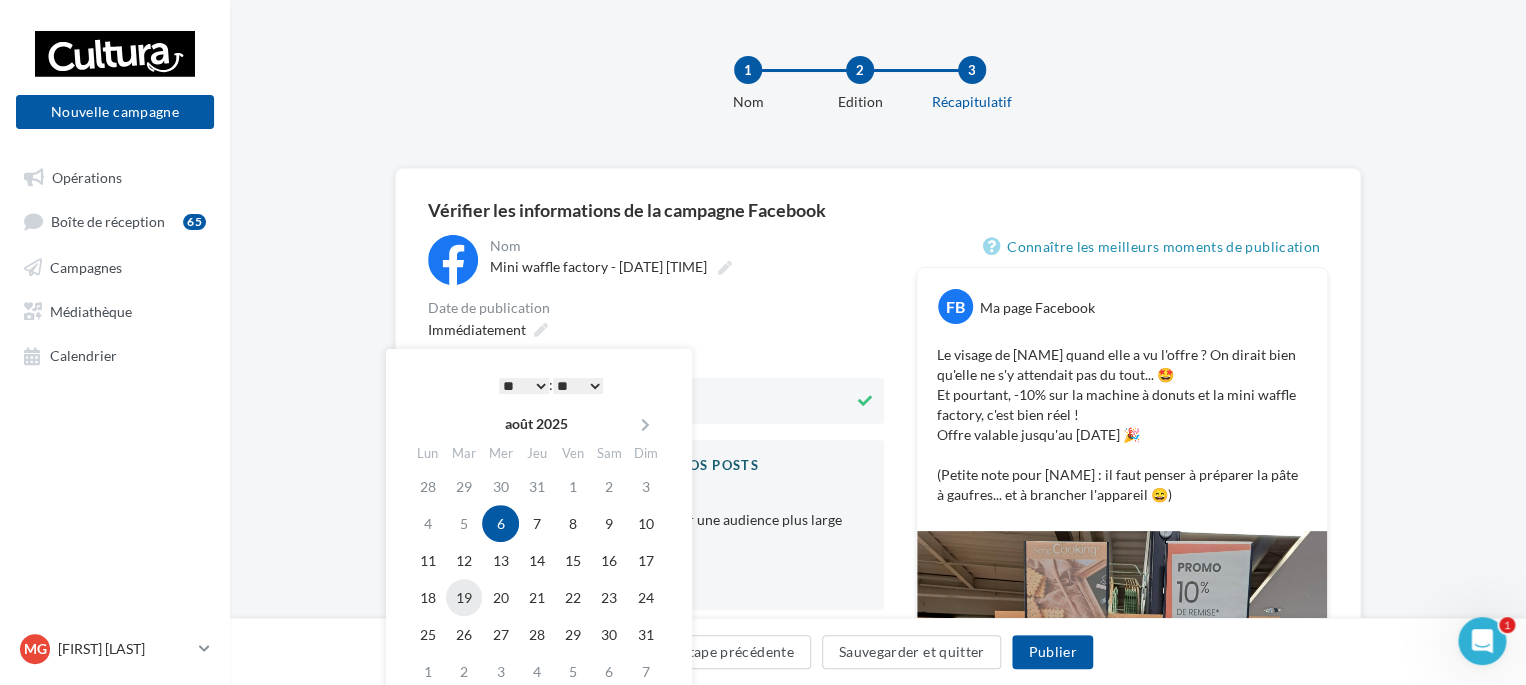 click on "19" at bounding box center [464, 597] 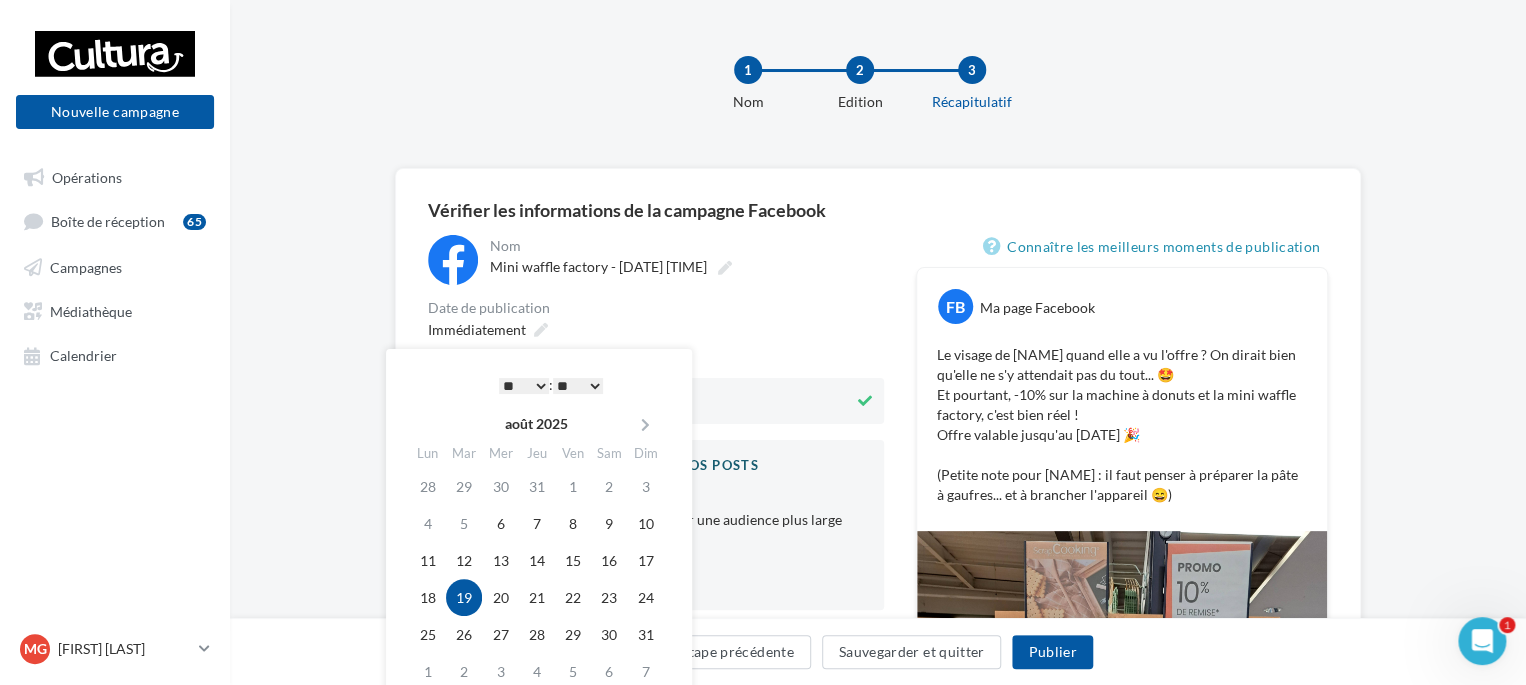 click on "* * * * * * * * * * ** ** ** ** ** ** ** ** ** ** ** ** ** **" at bounding box center [524, 386] 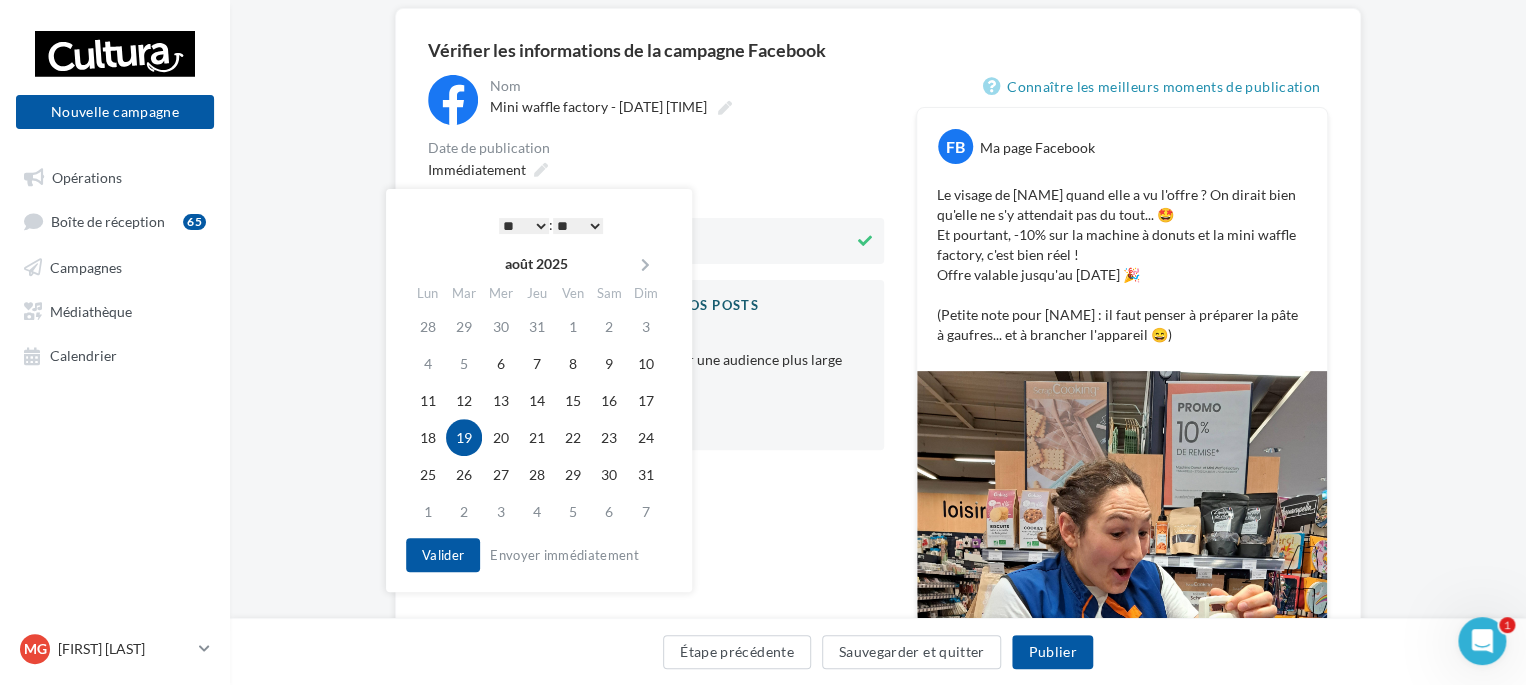 scroll, scrollTop: 164, scrollLeft: 0, axis: vertical 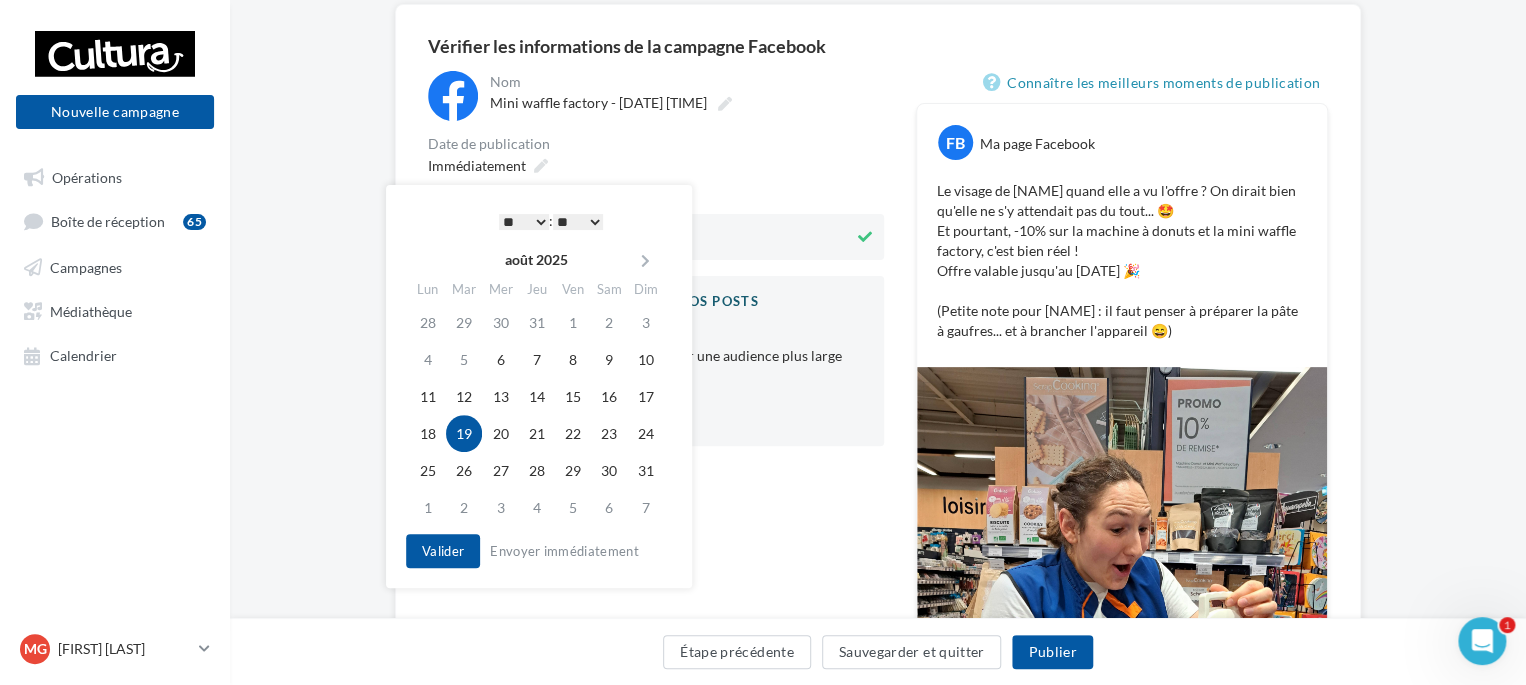 click on "* * * * * * * * * * ** ** ** ** ** ** ** ** ** ** ** ** ** **" at bounding box center (524, 222) 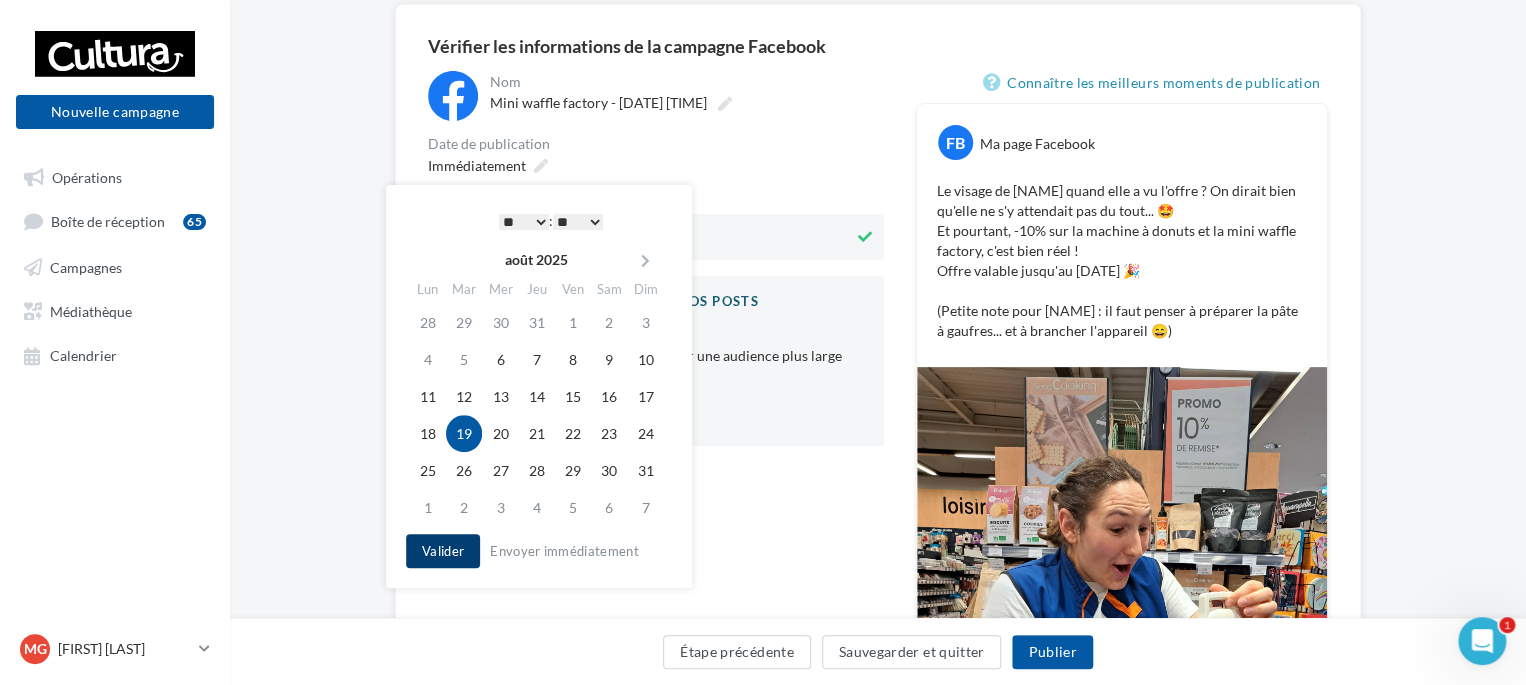 click on "Valider" at bounding box center (443, 551) 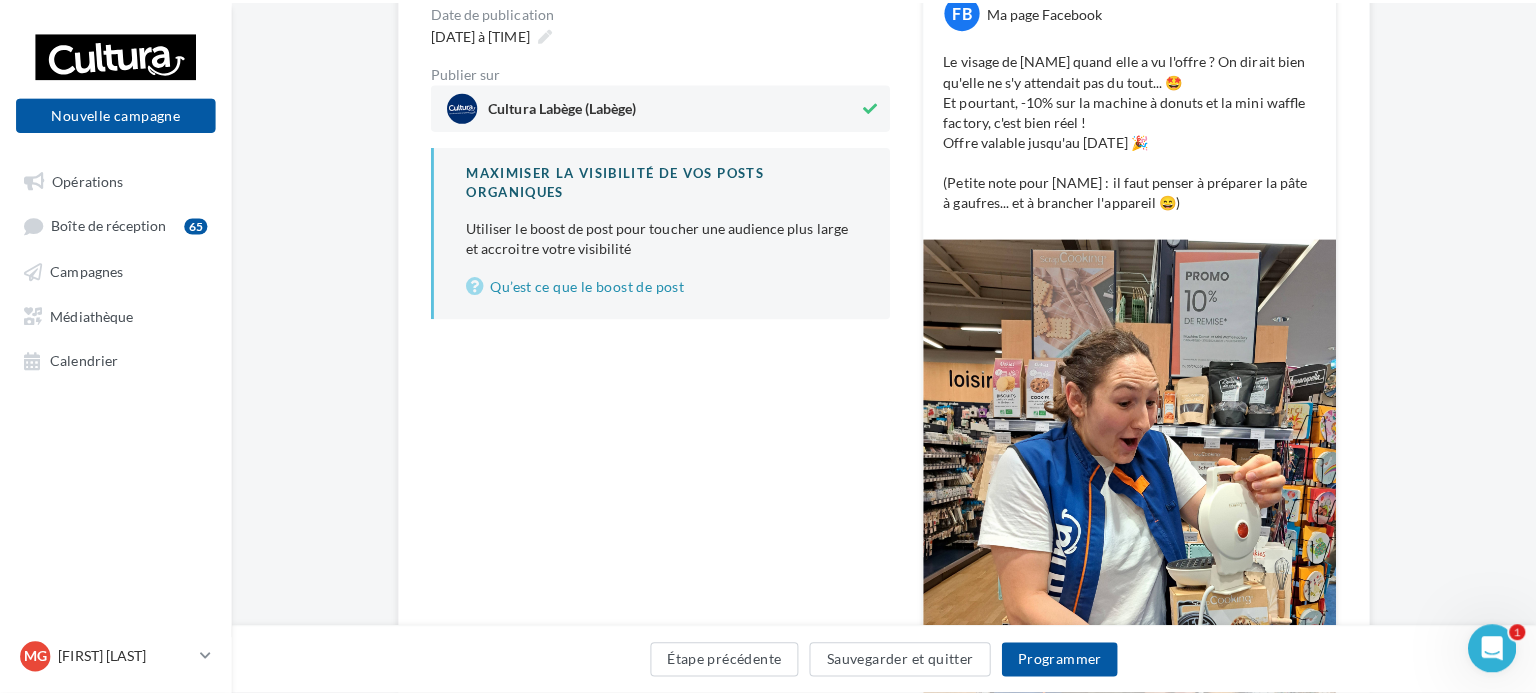 scroll, scrollTop: 300, scrollLeft: 0, axis: vertical 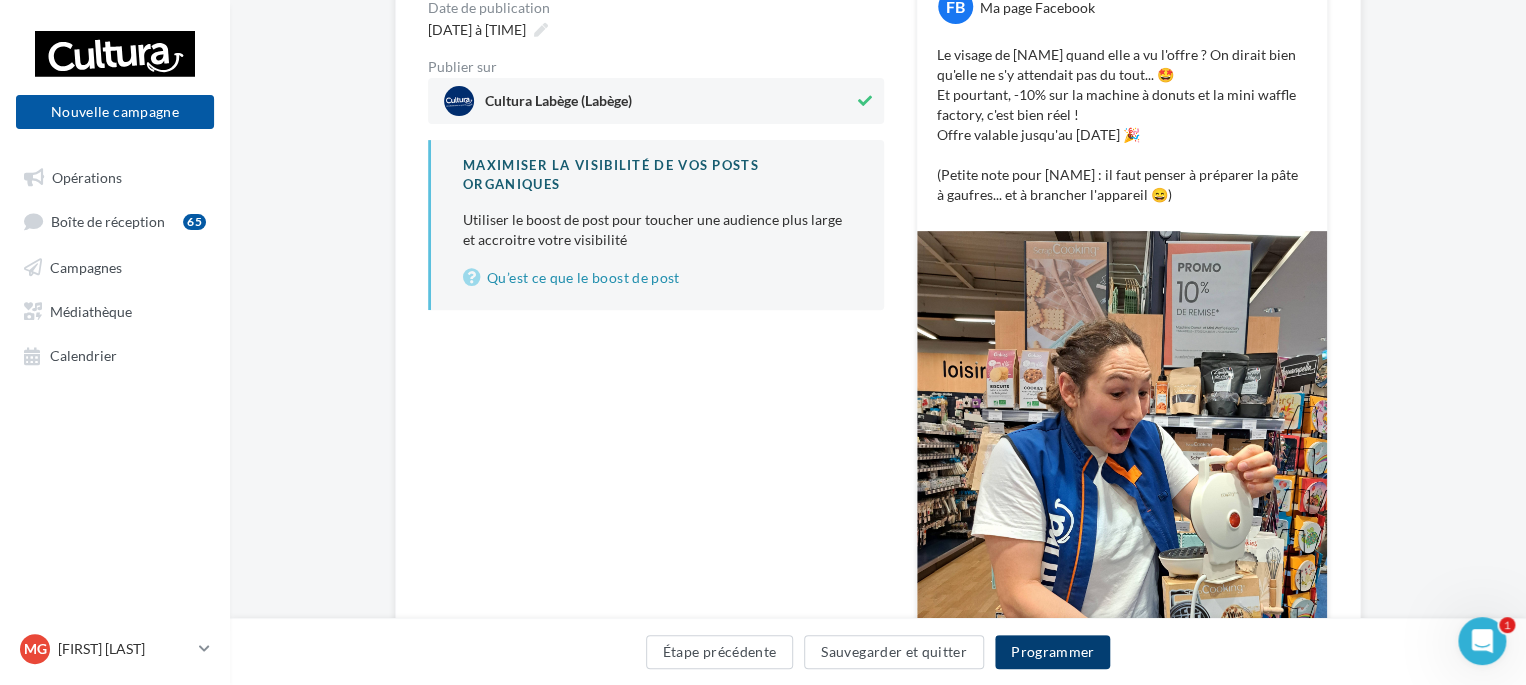click on "Programmer" at bounding box center (1053, 652) 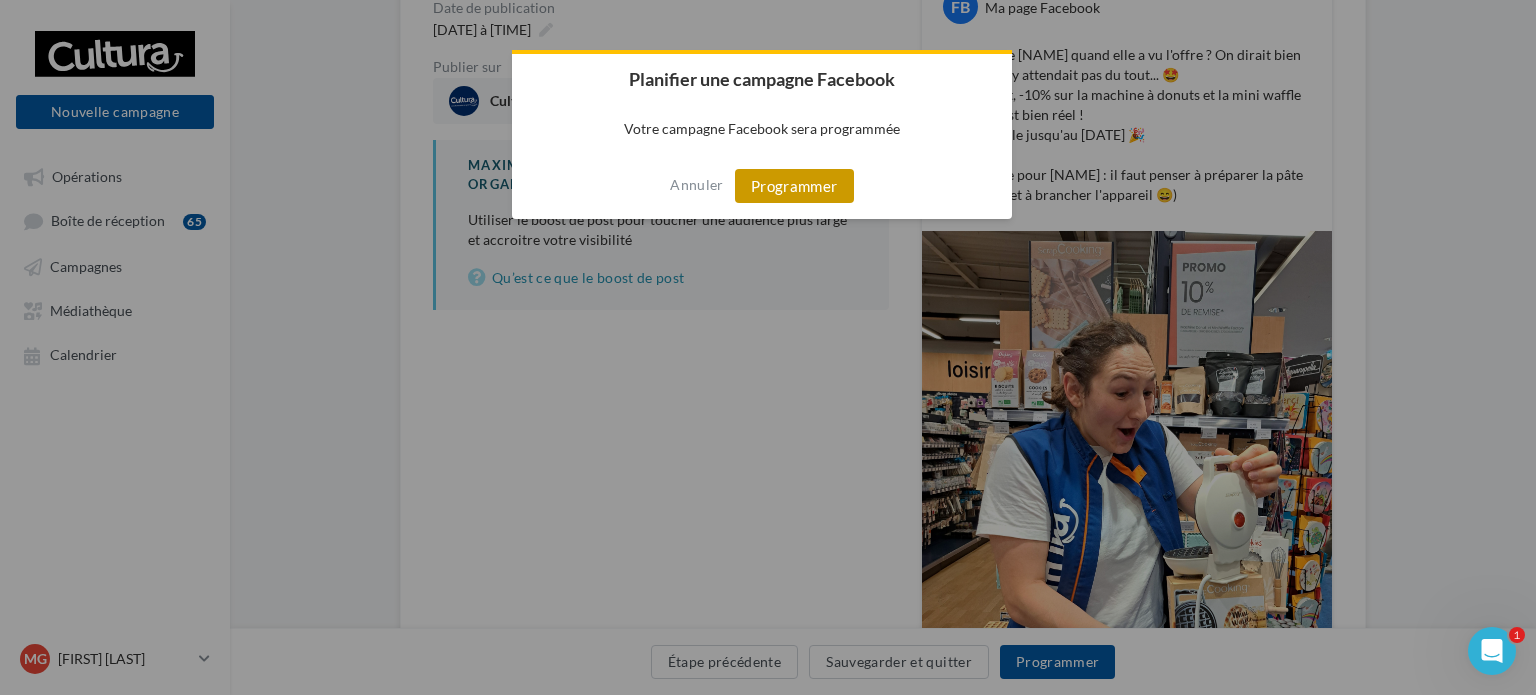 click on "Programmer" at bounding box center [794, 186] 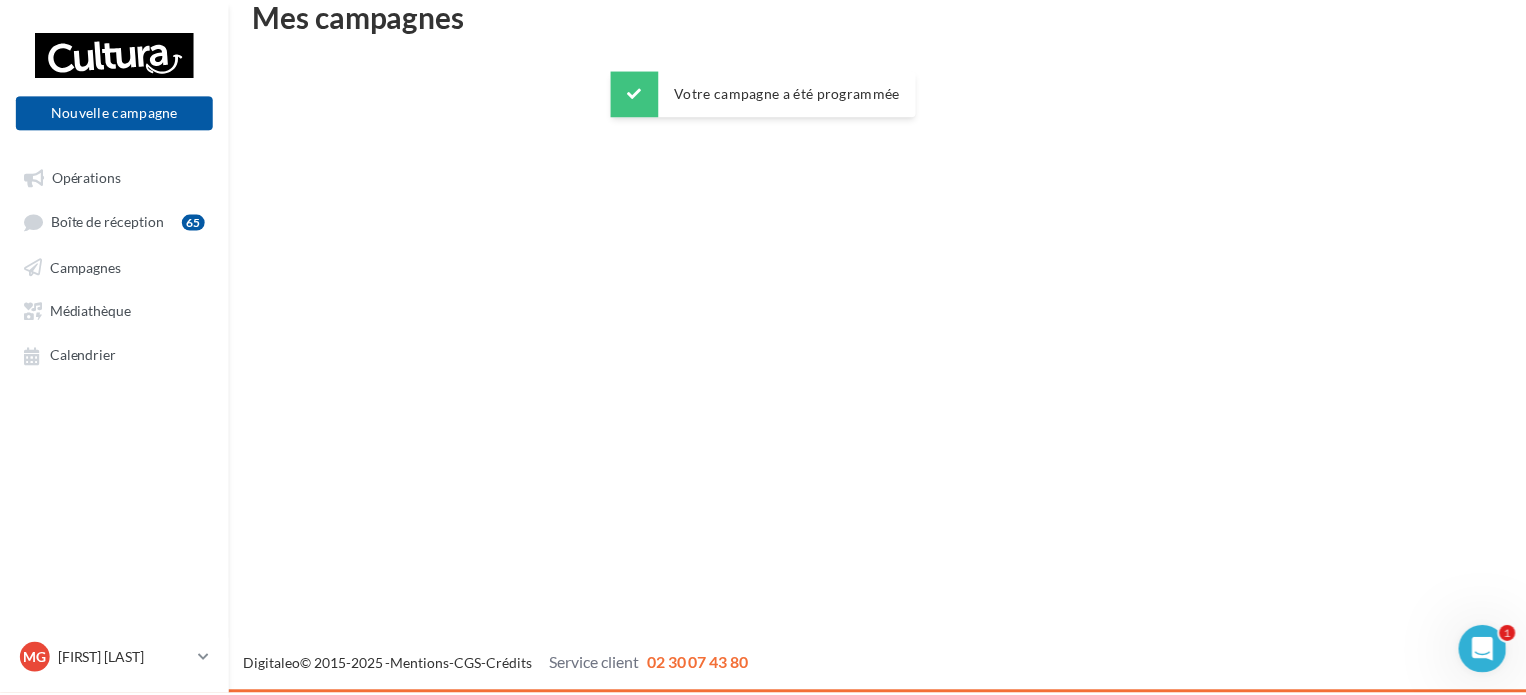 scroll, scrollTop: 32, scrollLeft: 0, axis: vertical 